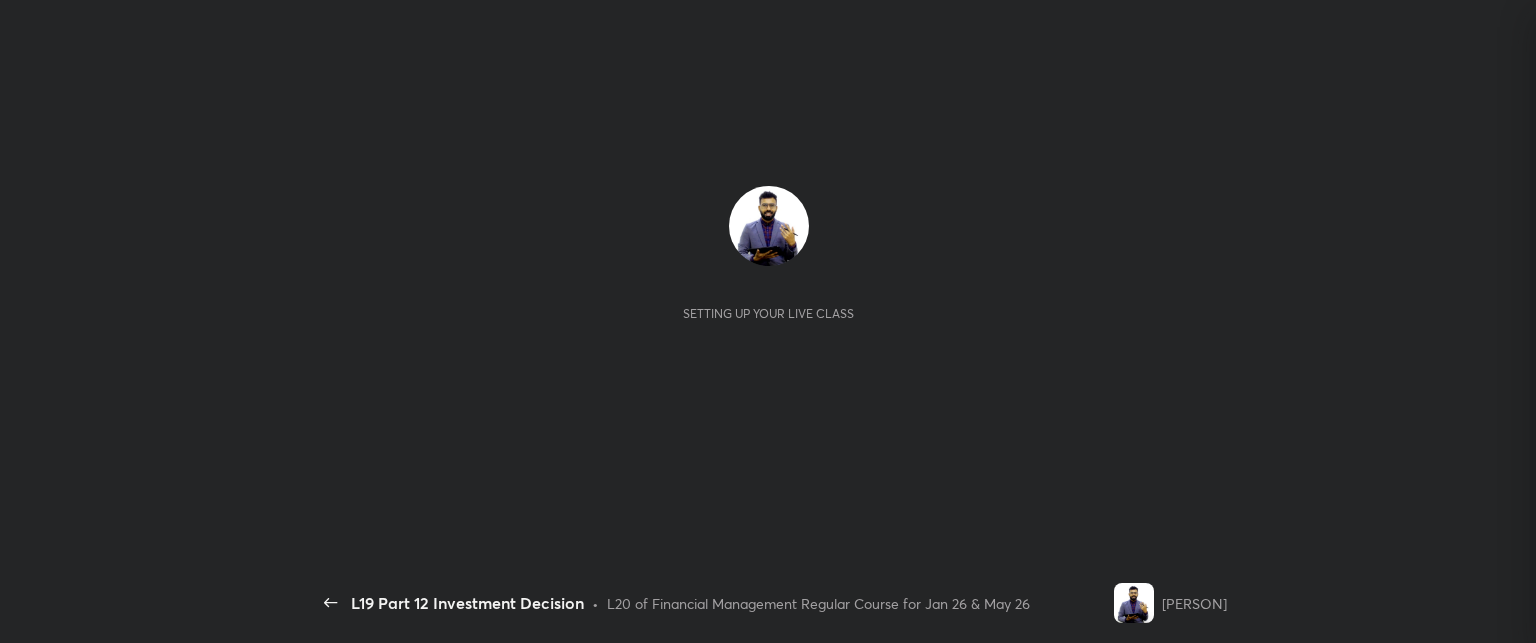 scroll, scrollTop: 0, scrollLeft: 0, axis: both 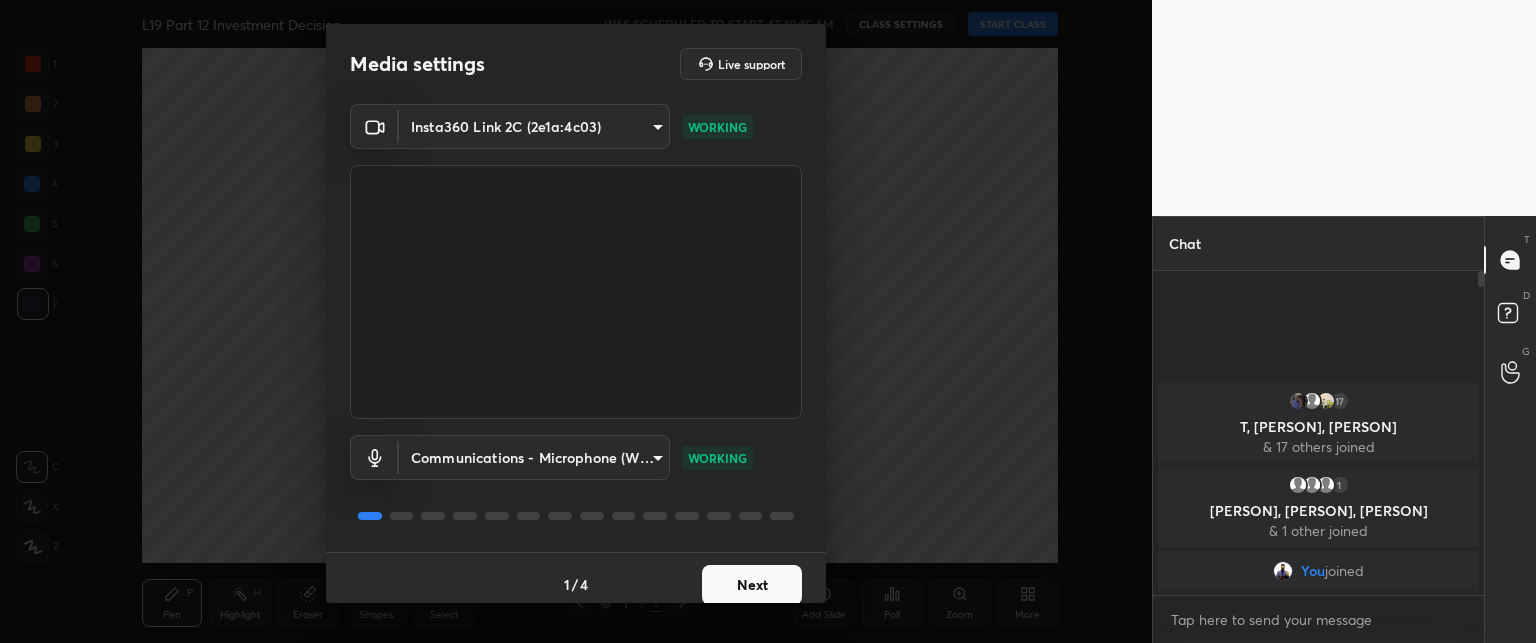 click on "Next" at bounding box center (752, 585) 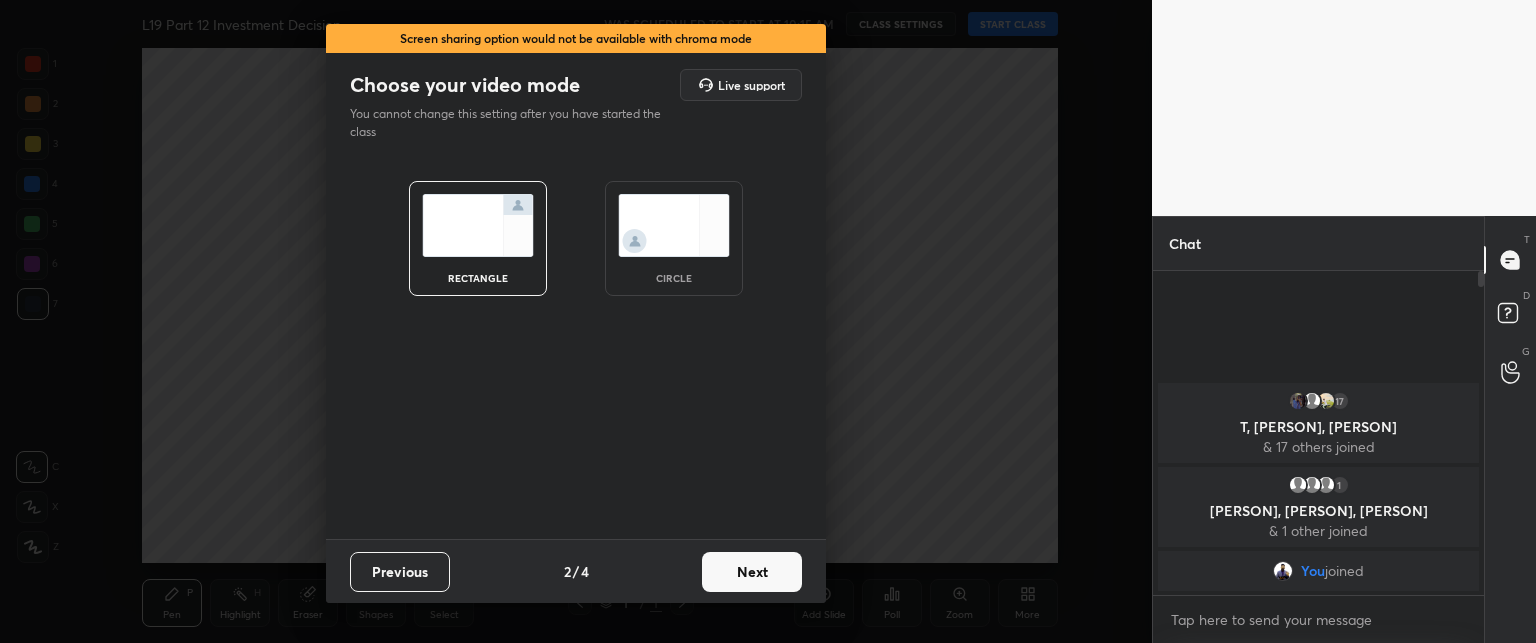 click on "Next" at bounding box center [752, 572] 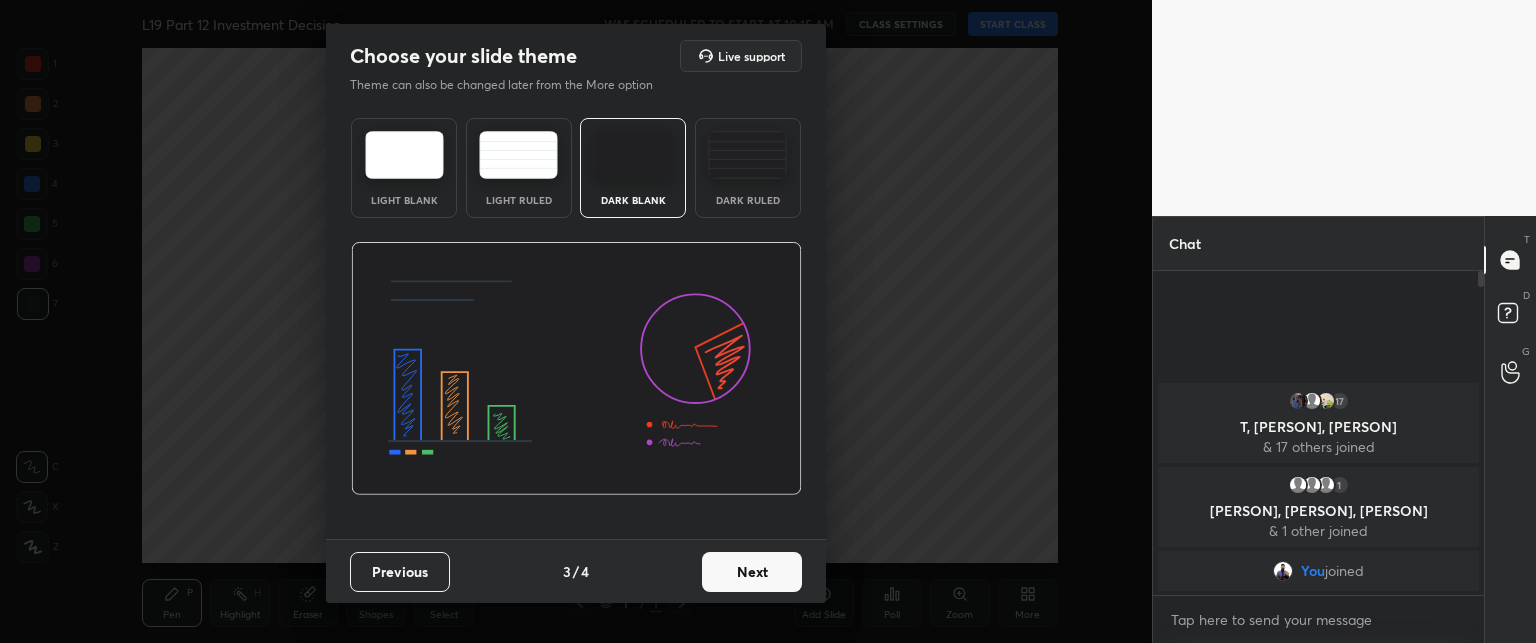 click on "Next" at bounding box center (752, 572) 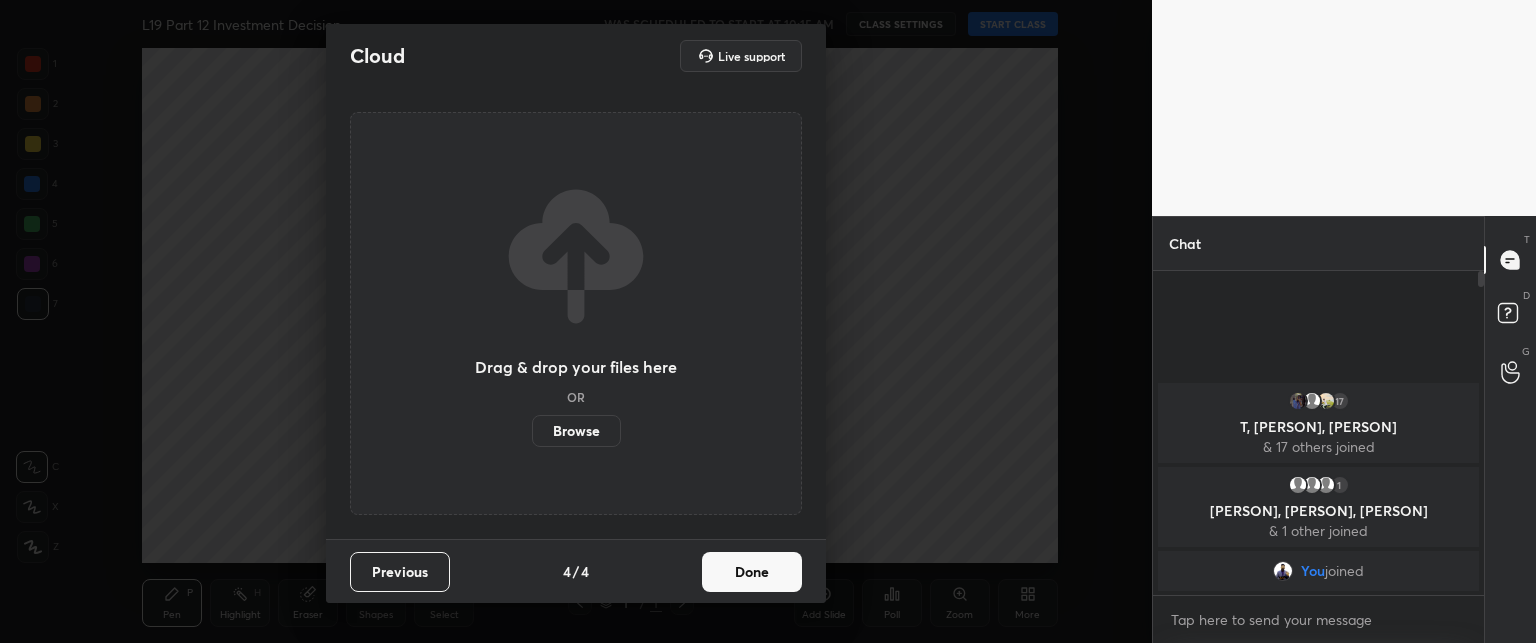 click on "Done" at bounding box center [752, 572] 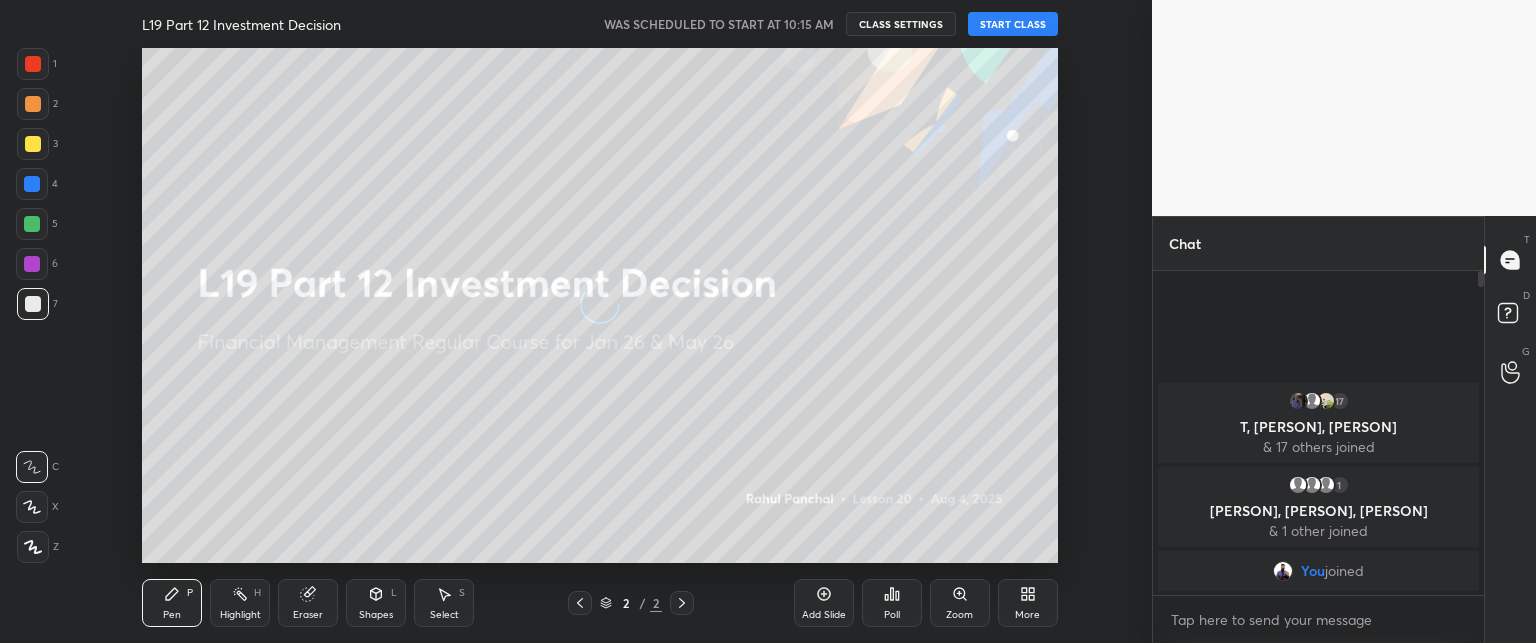 click on "START CLASS" at bounding box center (1013, 24) 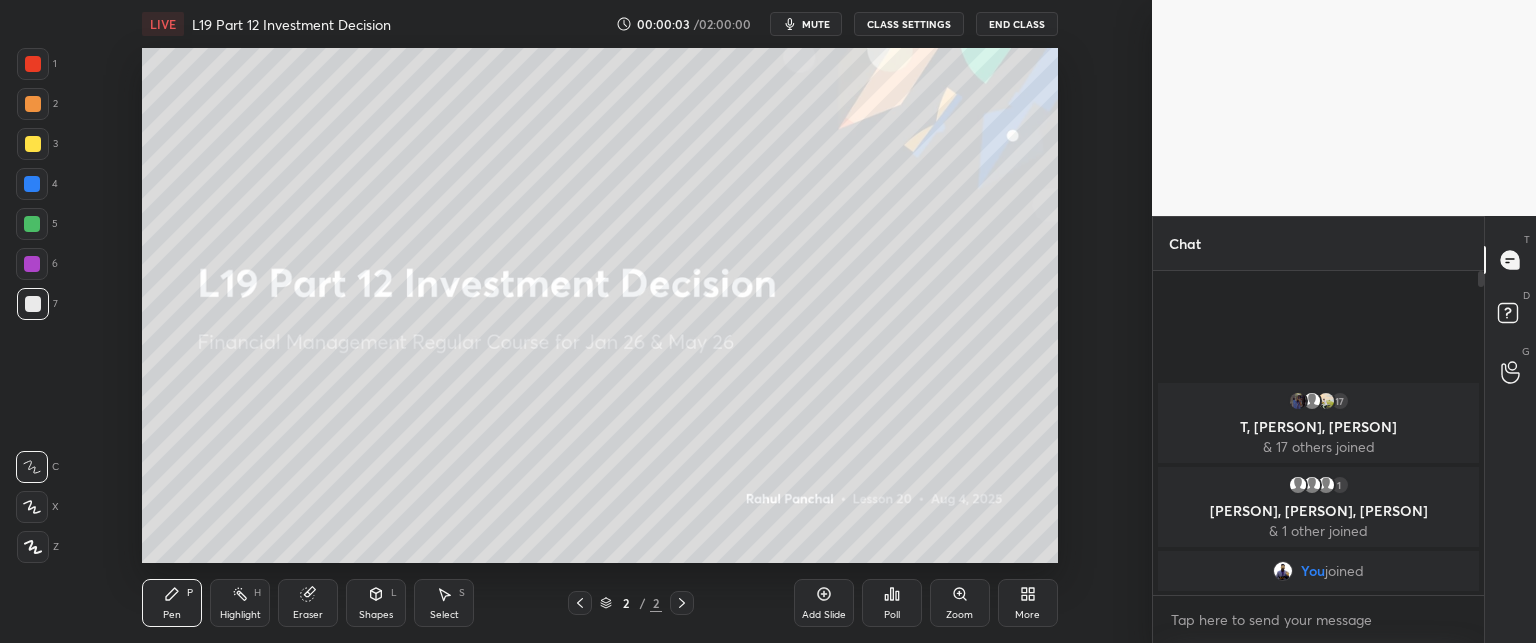 click 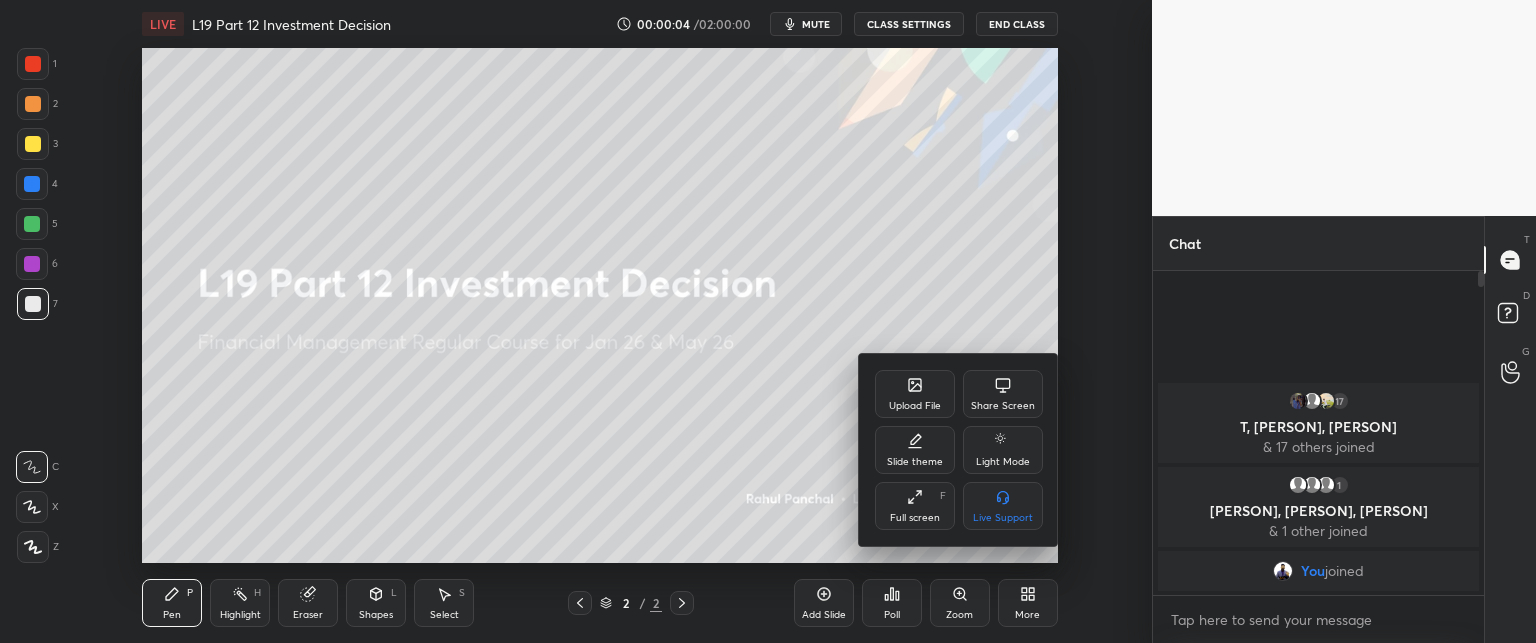 click on "Upload File" at bounding box center (915, 394) 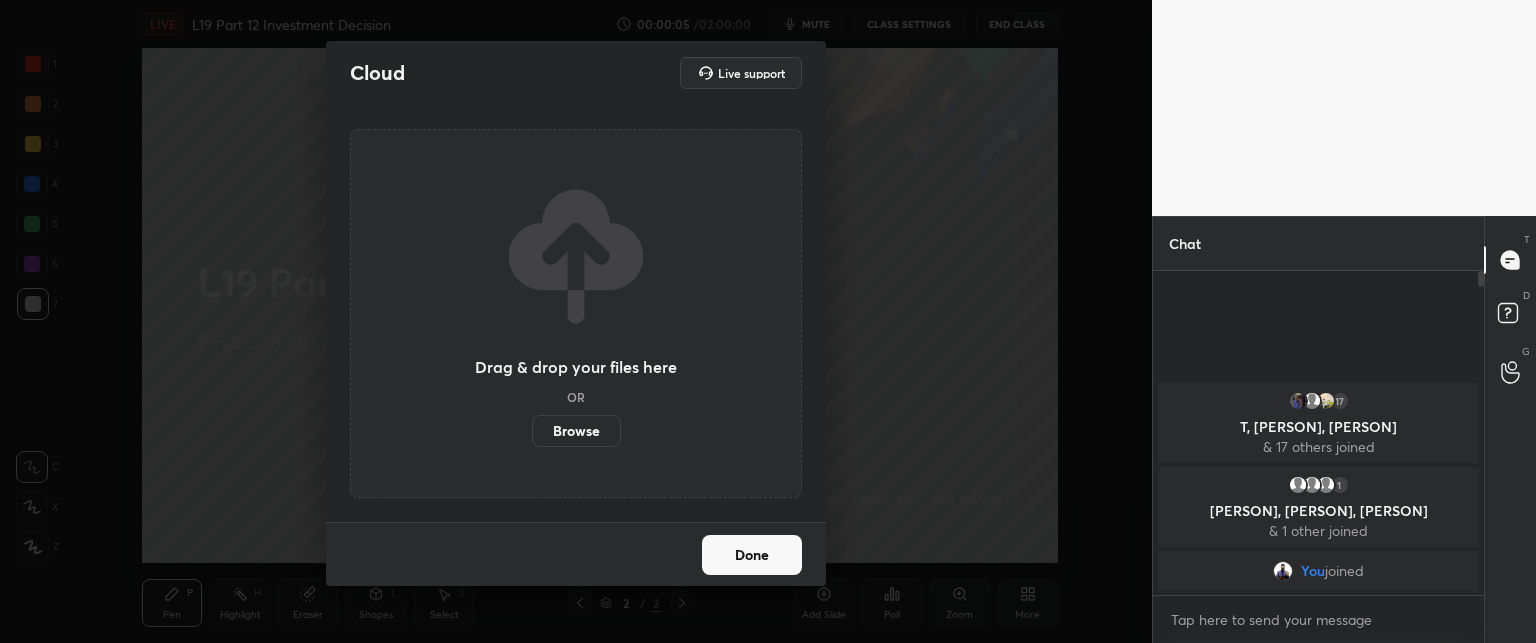 click on "Browse" at bounding box center [576, 431] 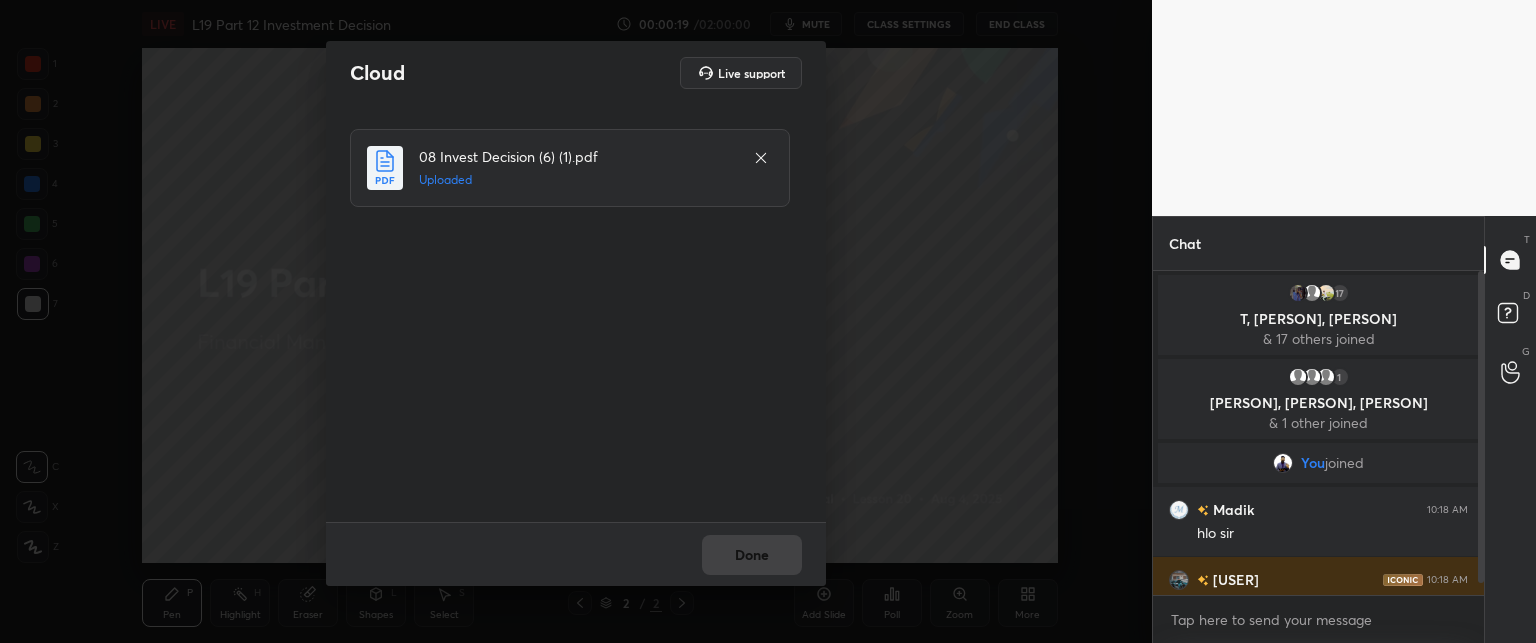 click on "Done" at bounding box center (752, 555) 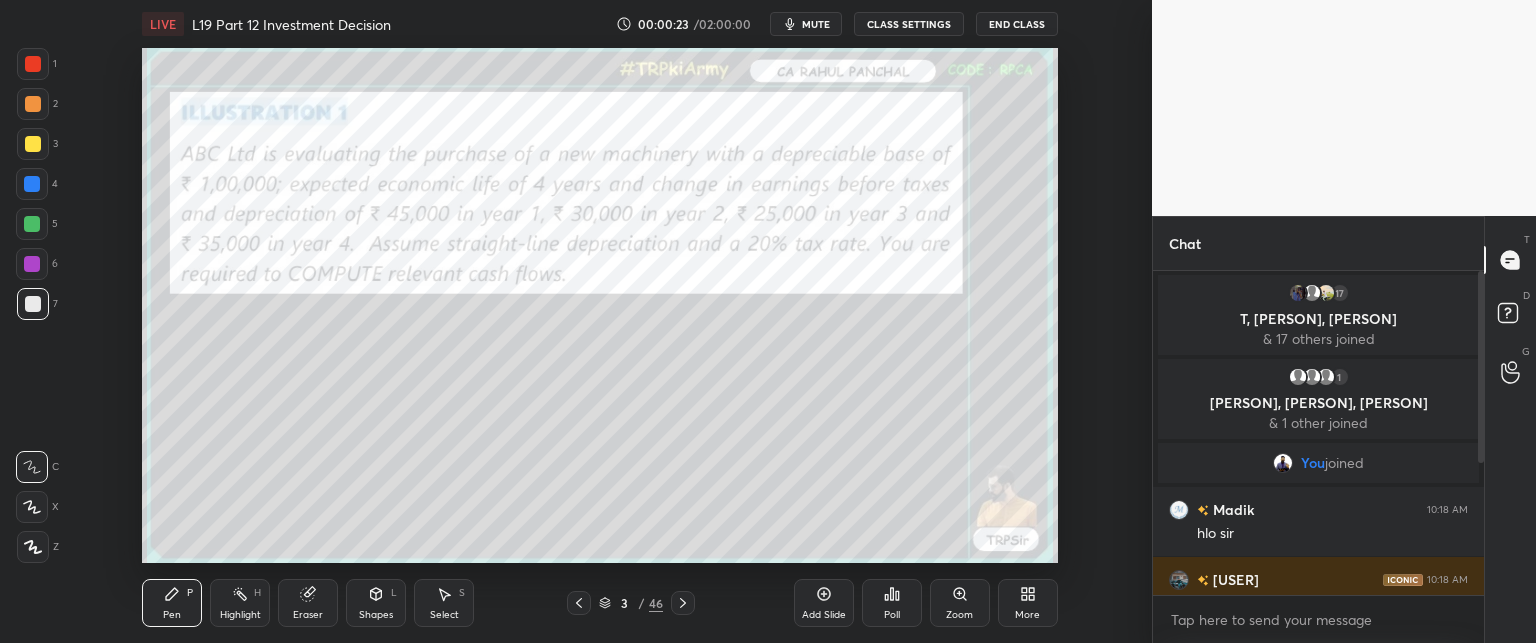 click on "Eraser" at bounding box center [308, 603] 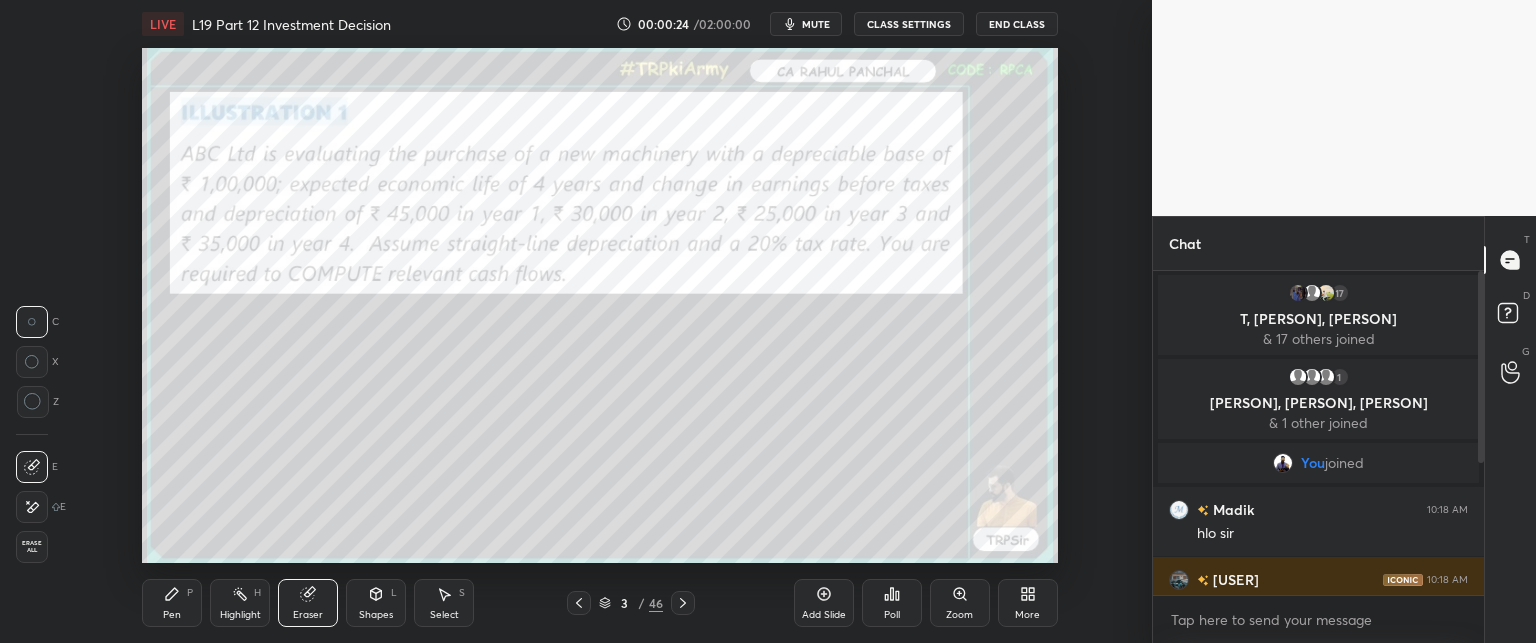 click on "Erase all" at bounding box center (32, 547) 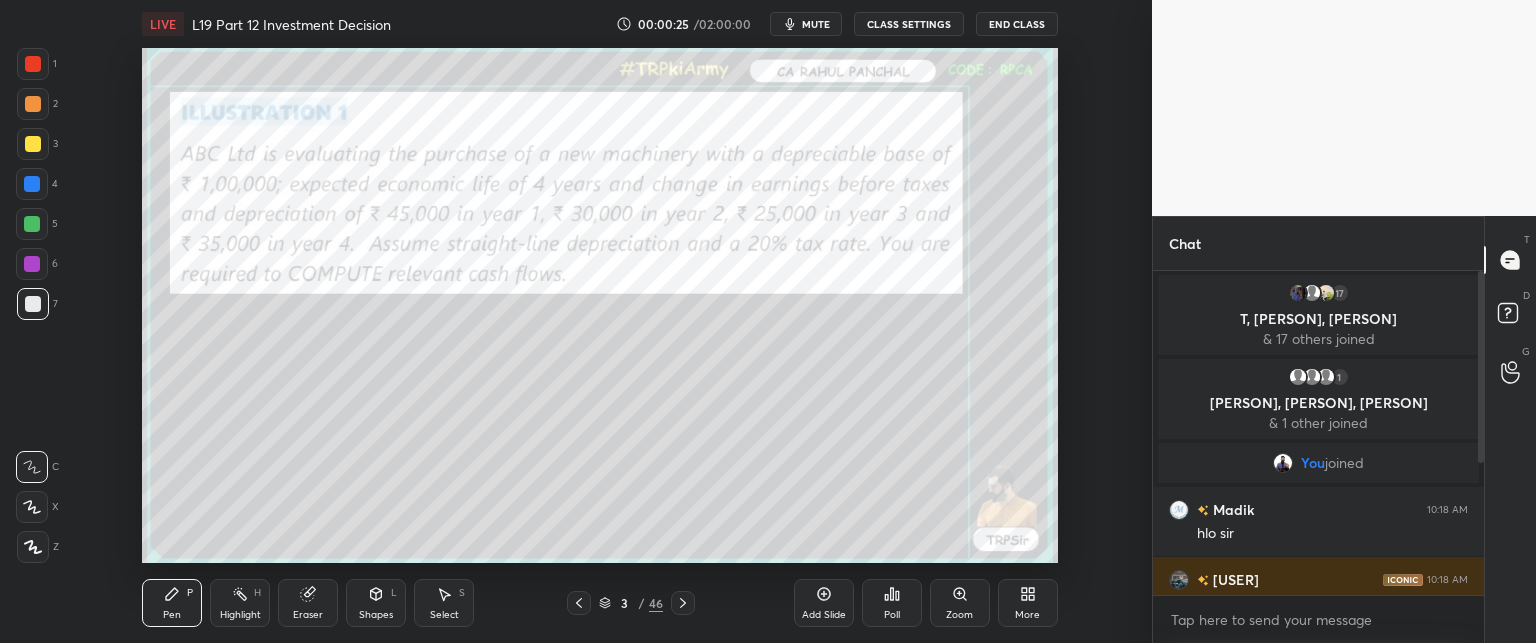 click on "Pen P Highlight H Eraser Shapes L Select S 3 / 46 Add Slide Poll Zoom More" at bounding box center (600, 603) 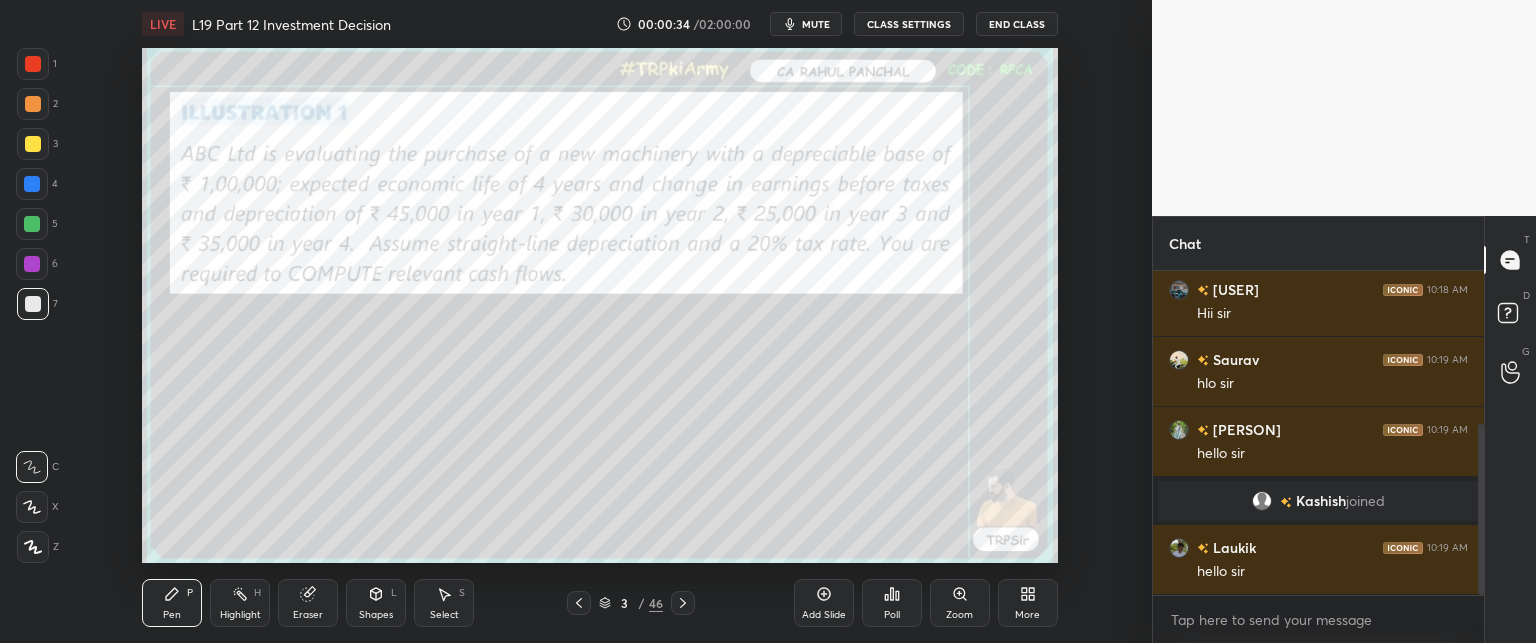 scroll, scrollTop: 360, scrollLeft: 0, axis: vertical 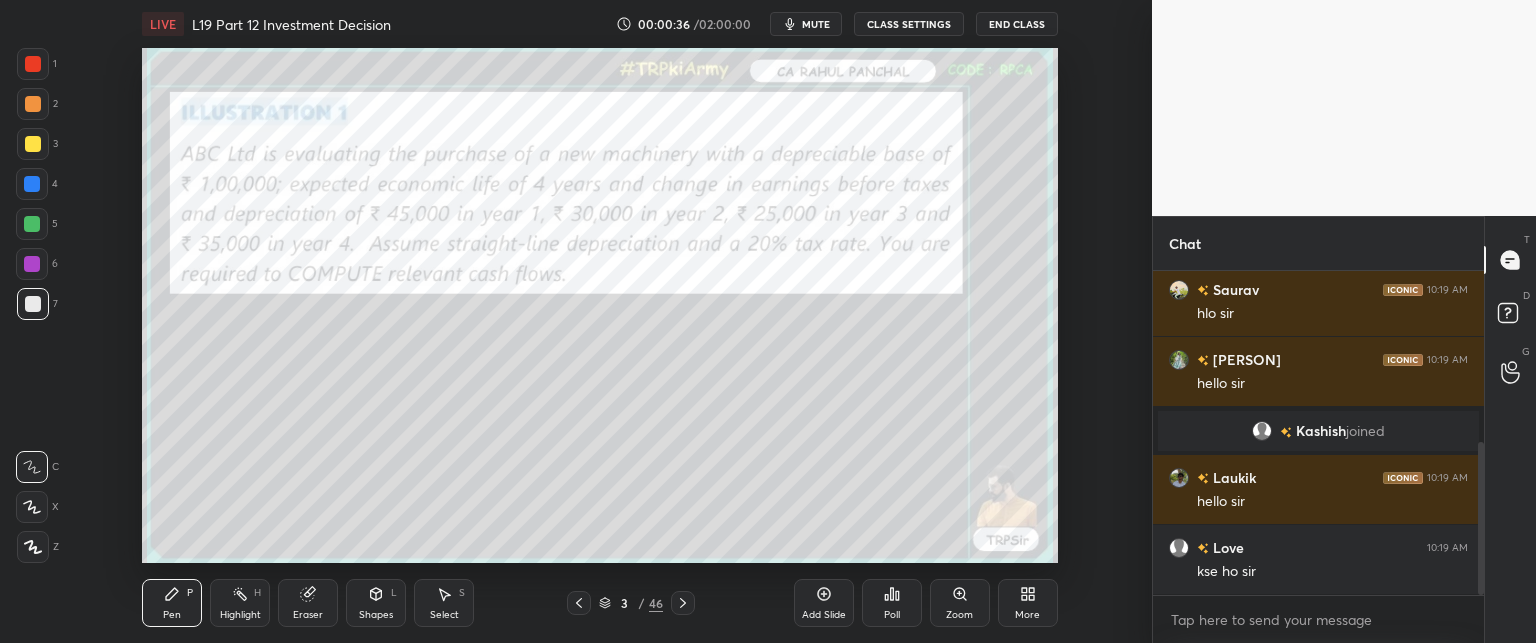 click 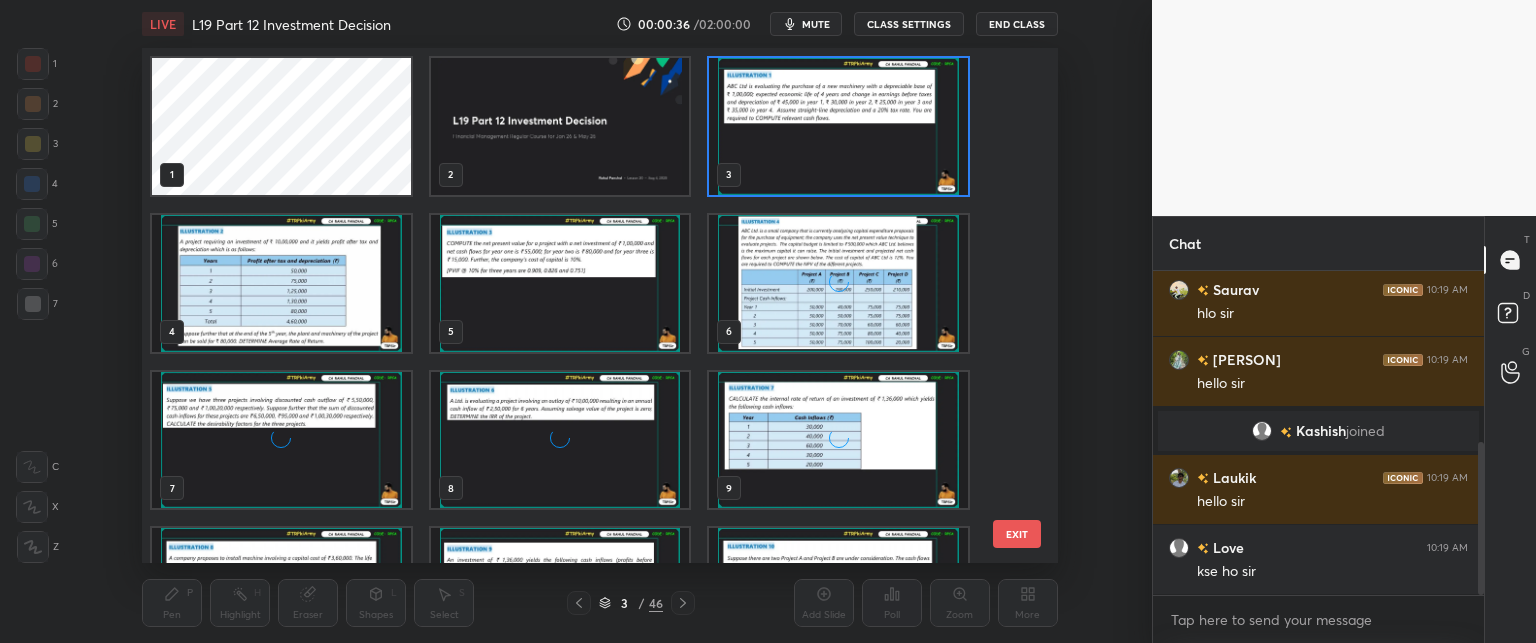 scroll, scrollTop: 6, scrollLeft: 10, axis: both 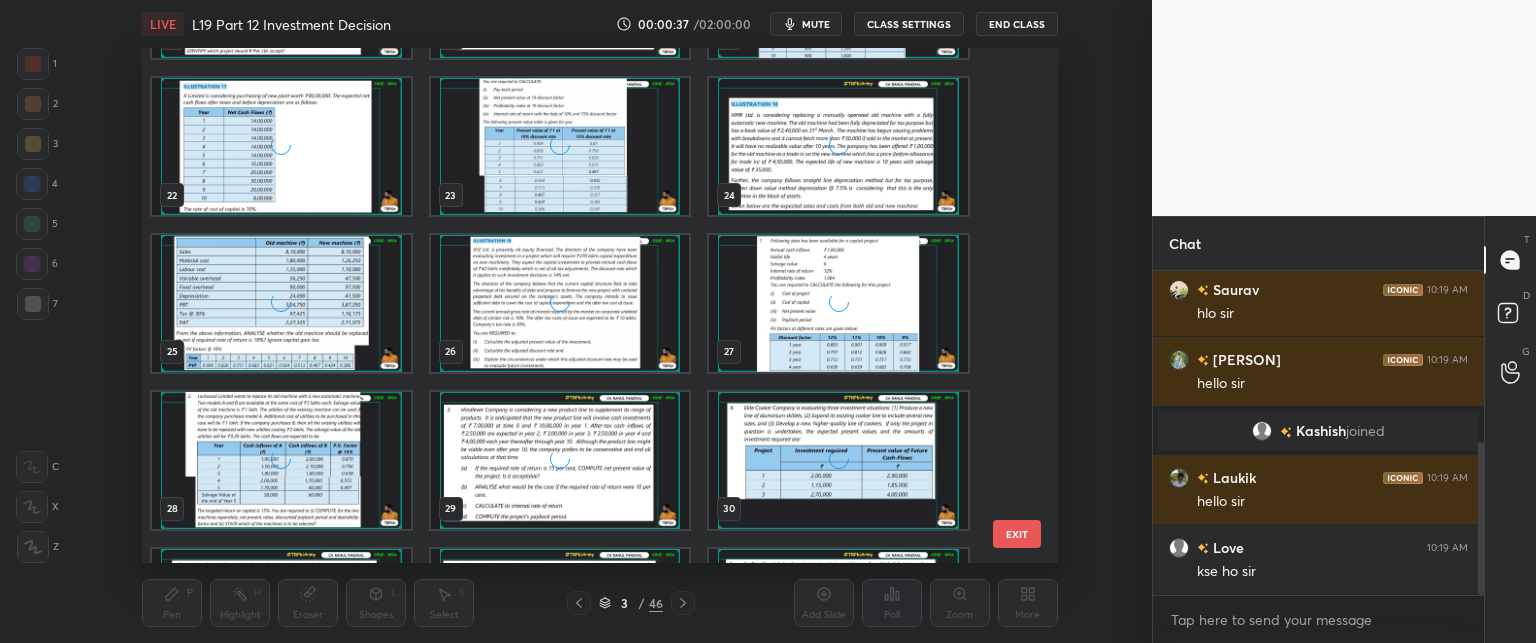 click on "19 20 21 22 23 24 25 26 27 28 29 30 31 32 33 34 35 36" at bounding box center (582, 305) 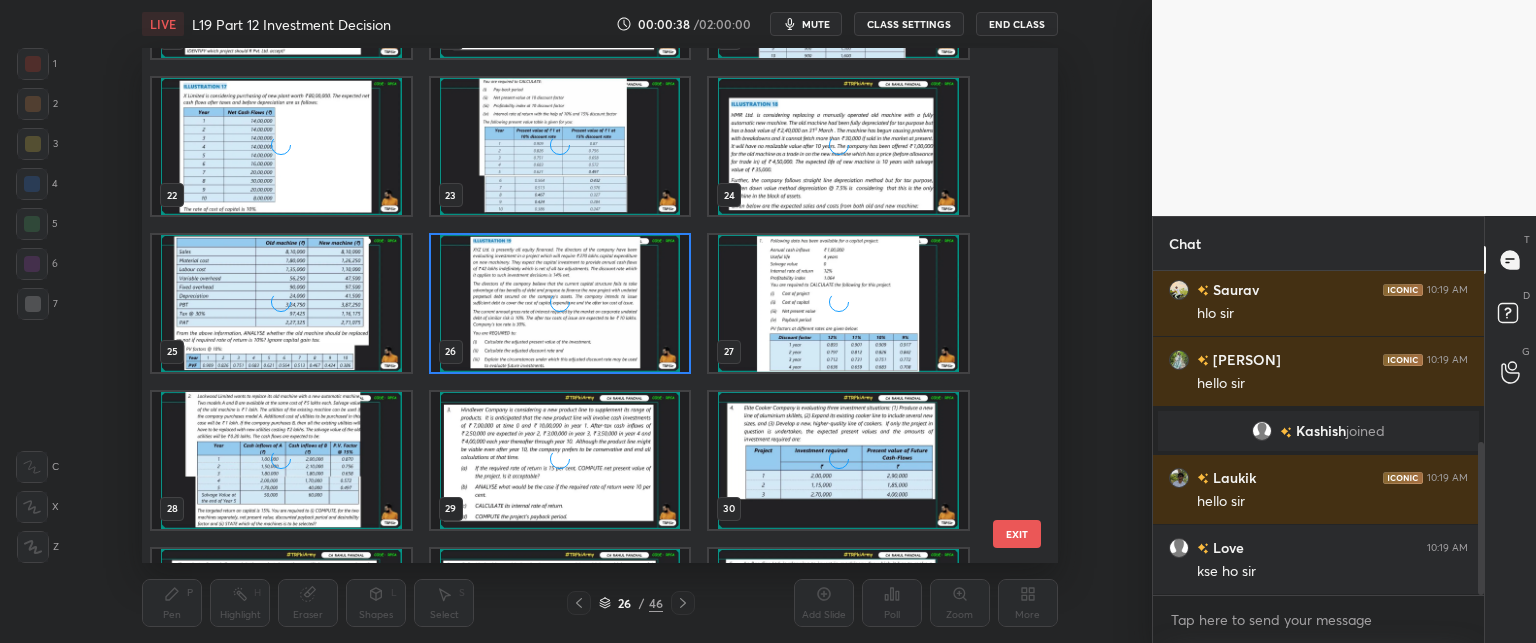 click at bounding box center [560, 303] 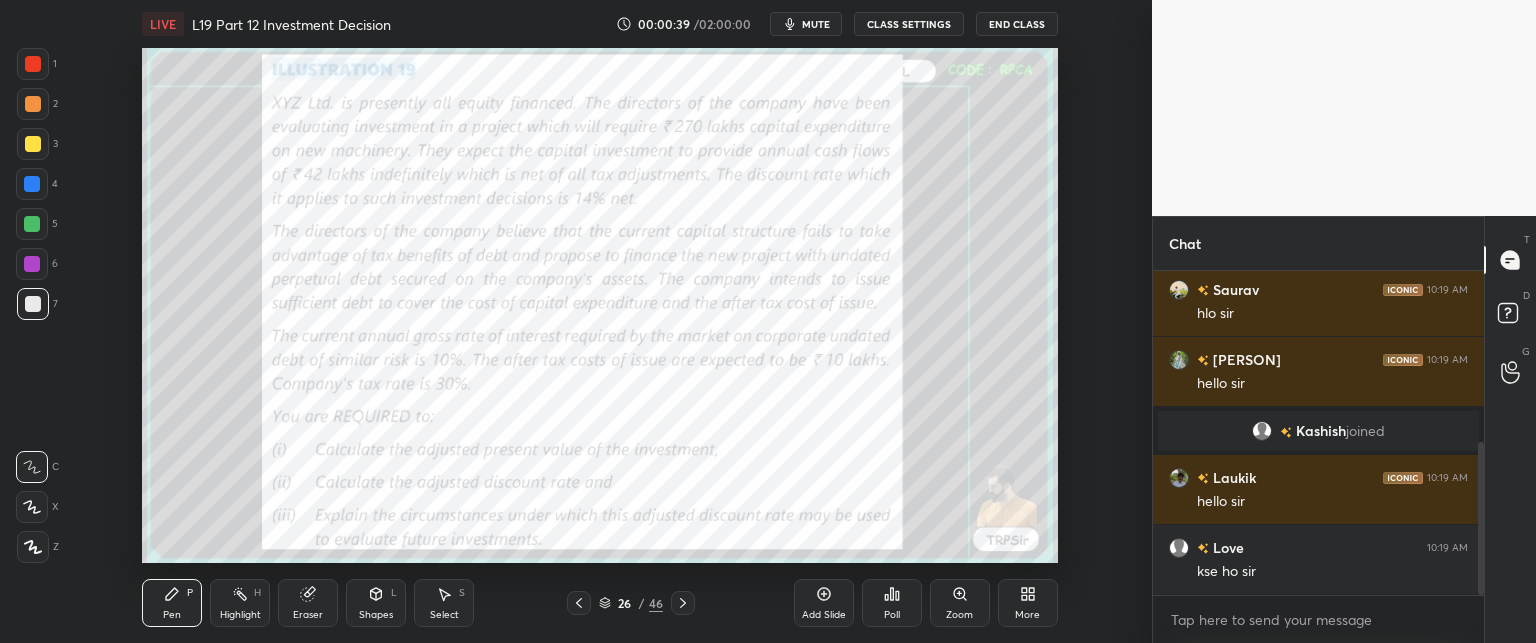 click 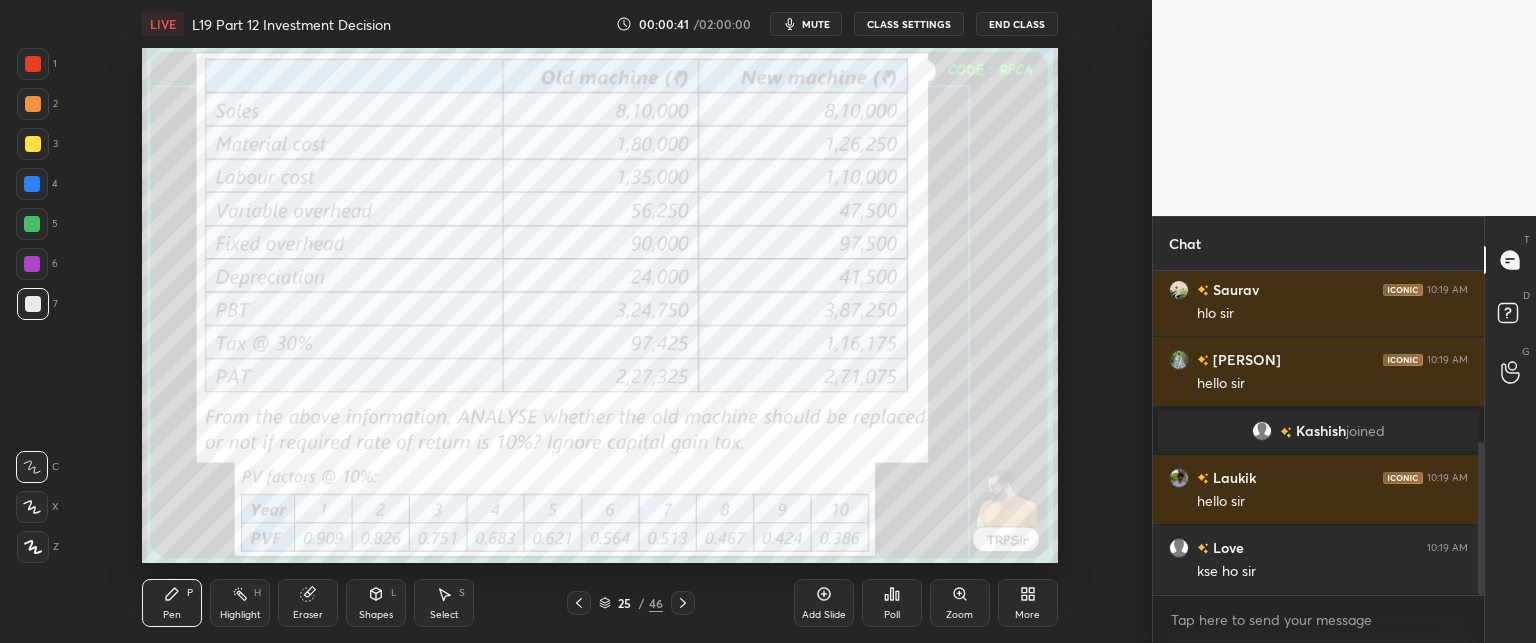 click 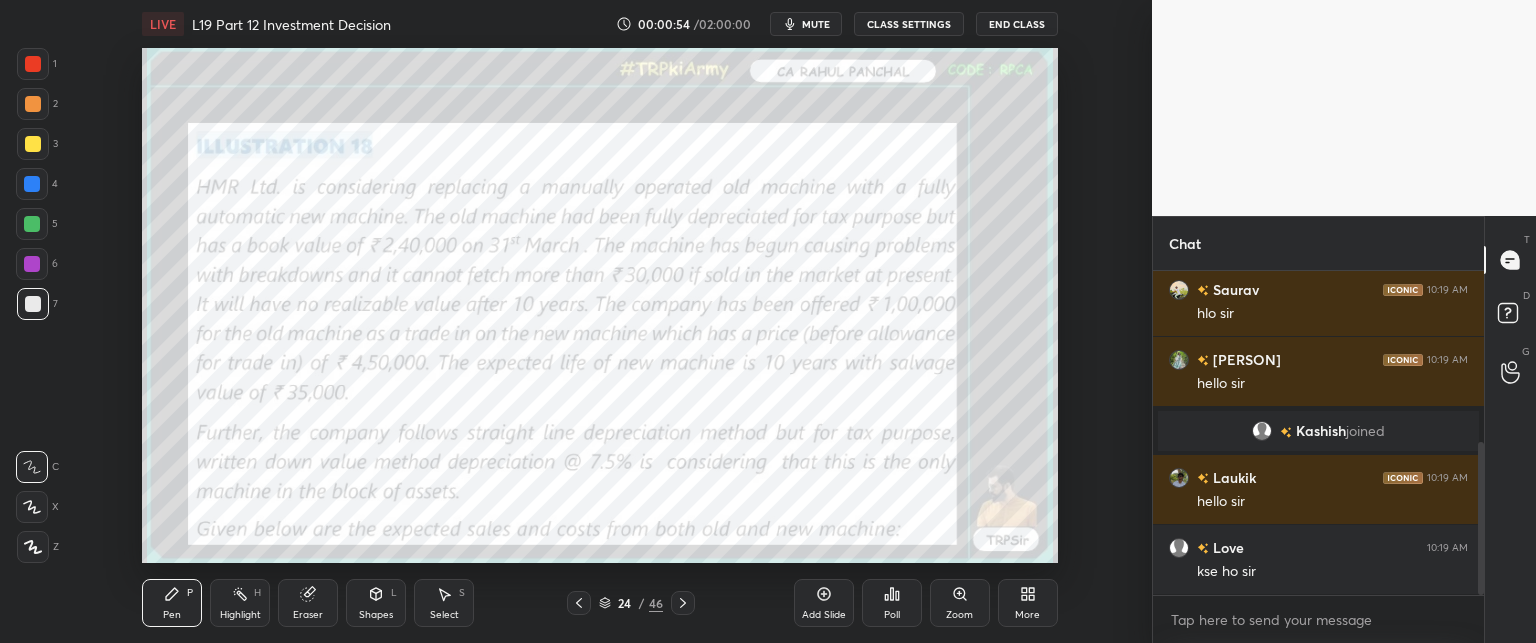 click on "24 / 46" at bounding box center (631, 603) 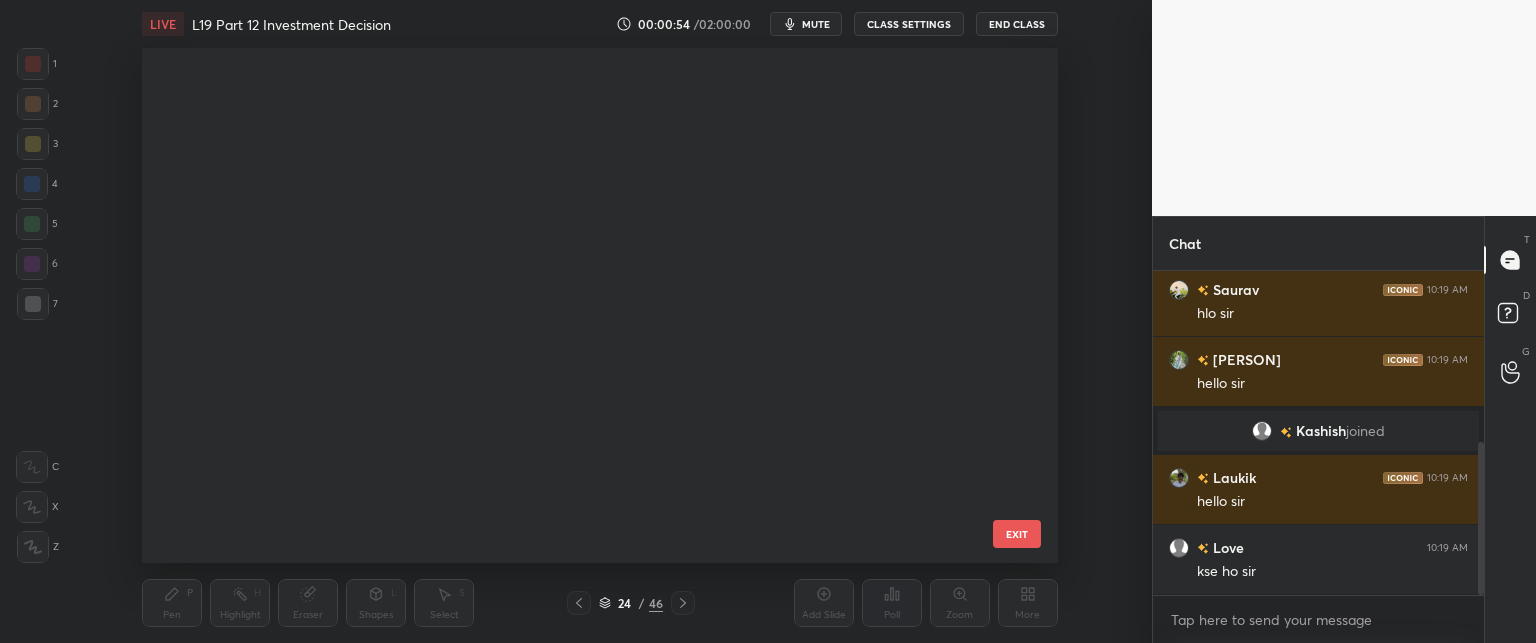 scroll, scrollTop: 739, scrollLeft: 0, axis: vertical 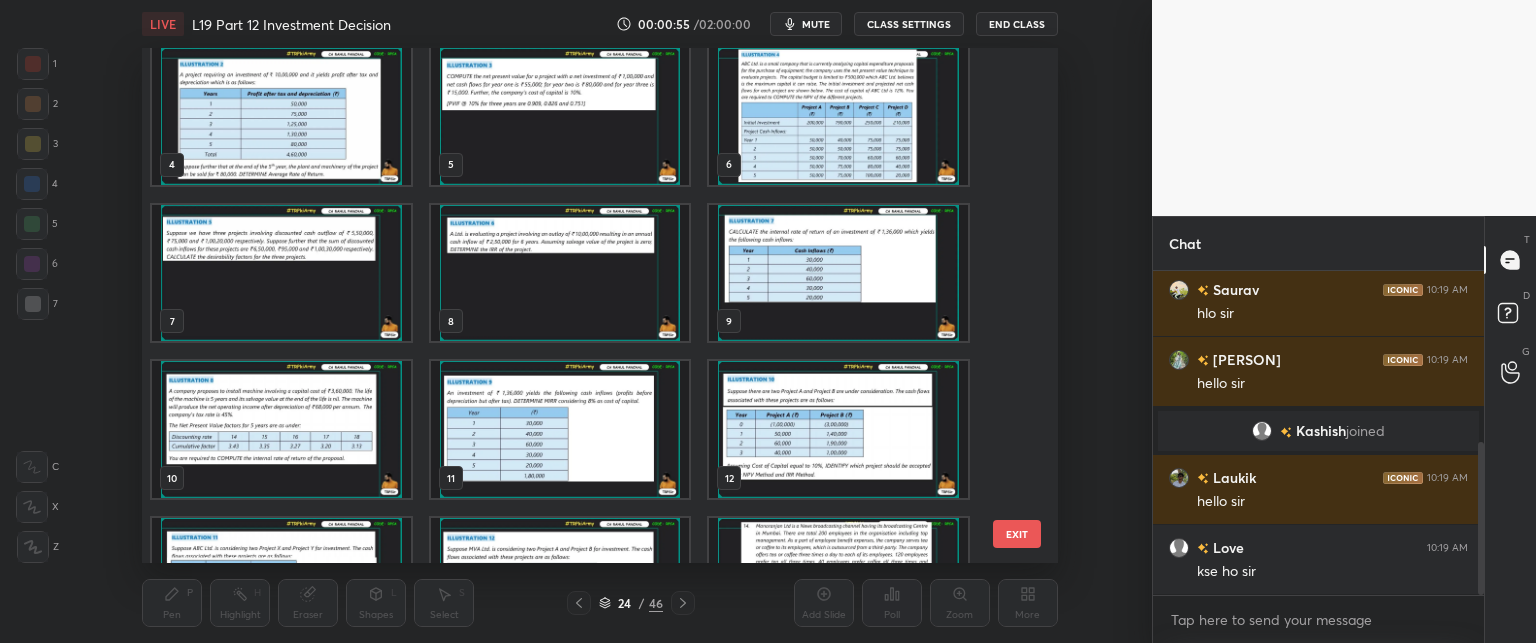 click at bounding box center (560, 272) 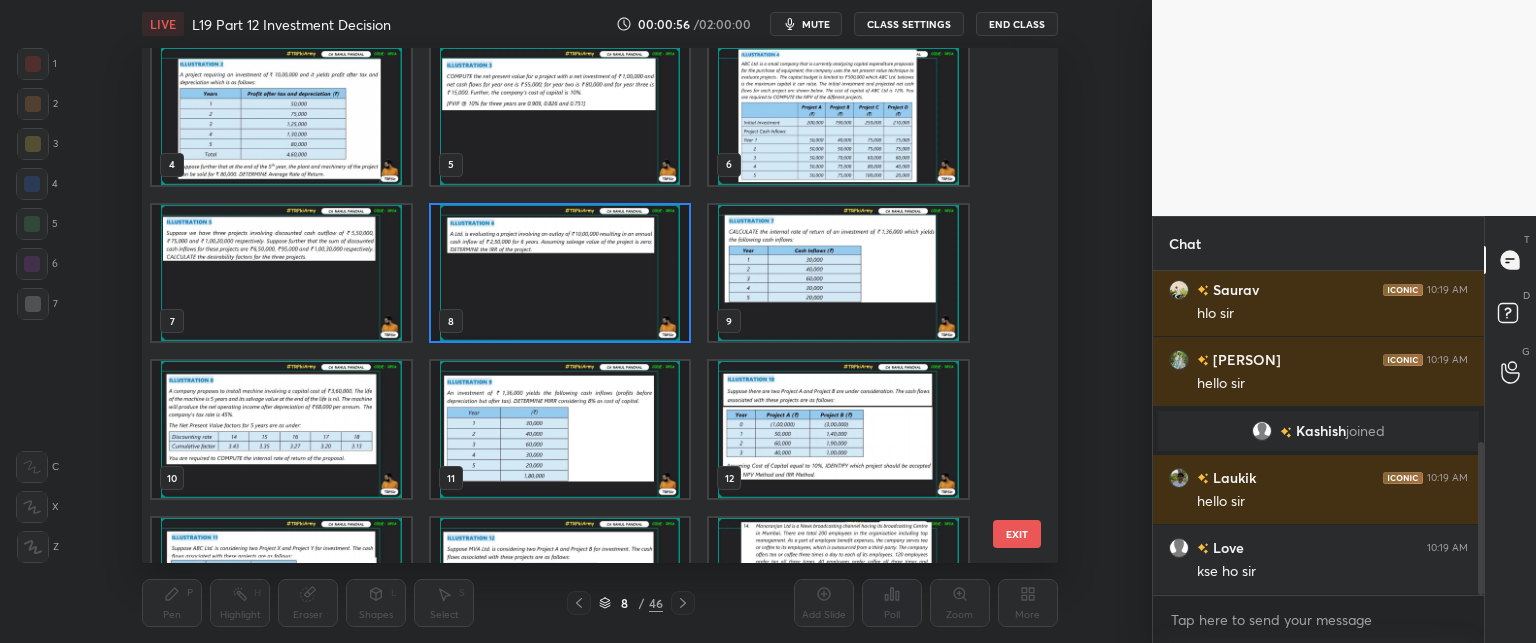 click at bounding box center [560, 272] 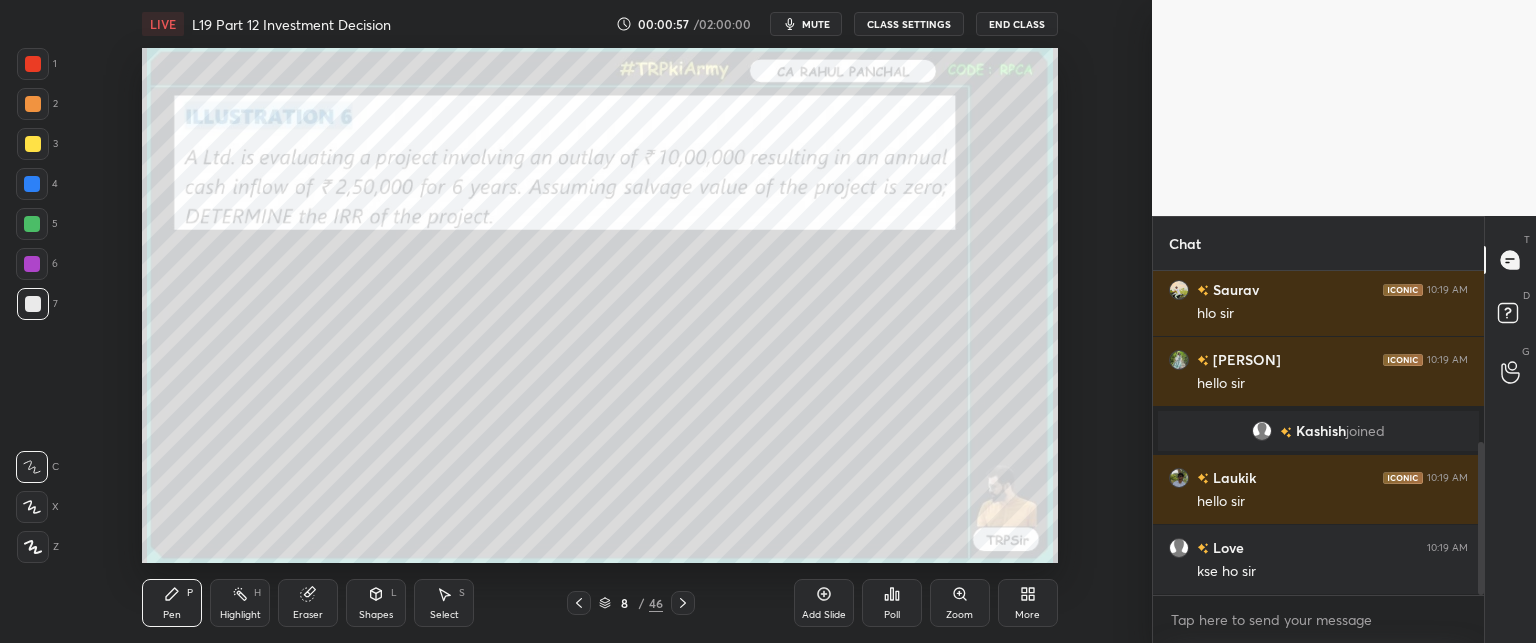 click on "8 / 46" at bounding box center [631, 603] 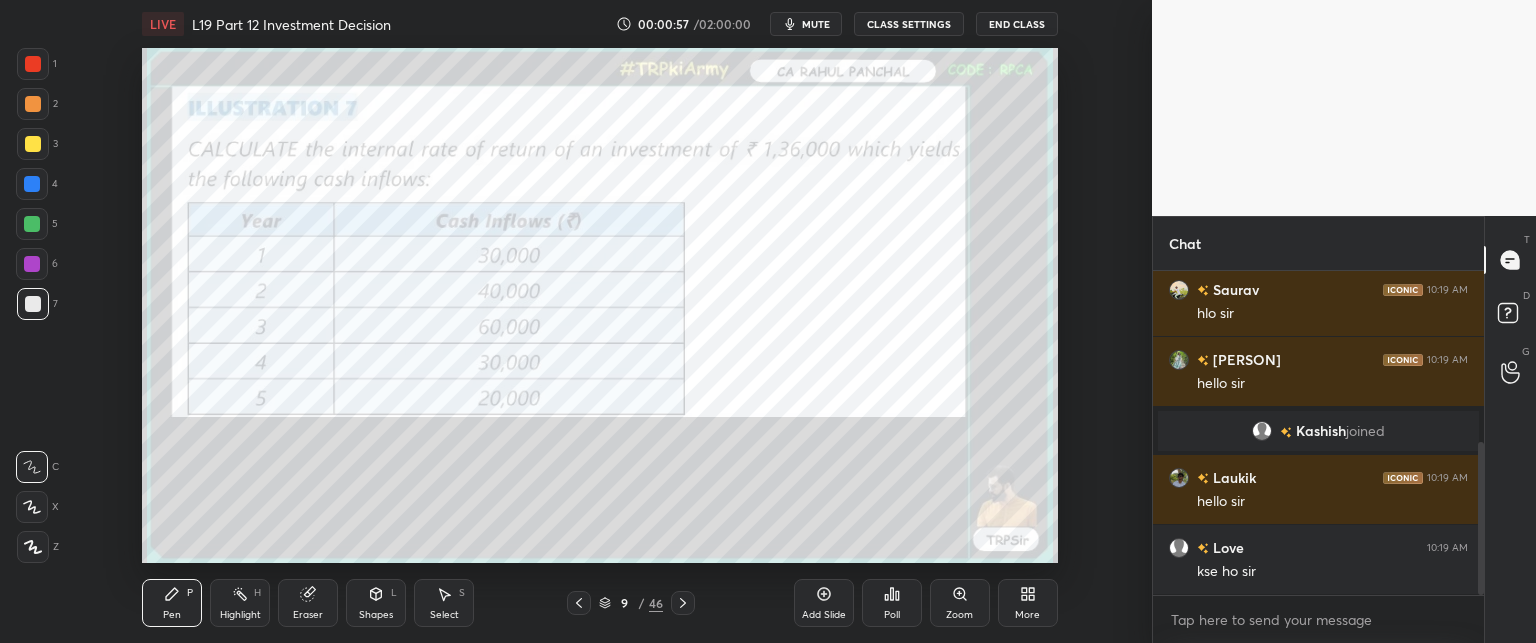 scroll, scrollTop: 430, scrollLeft: 0, axis: vertical 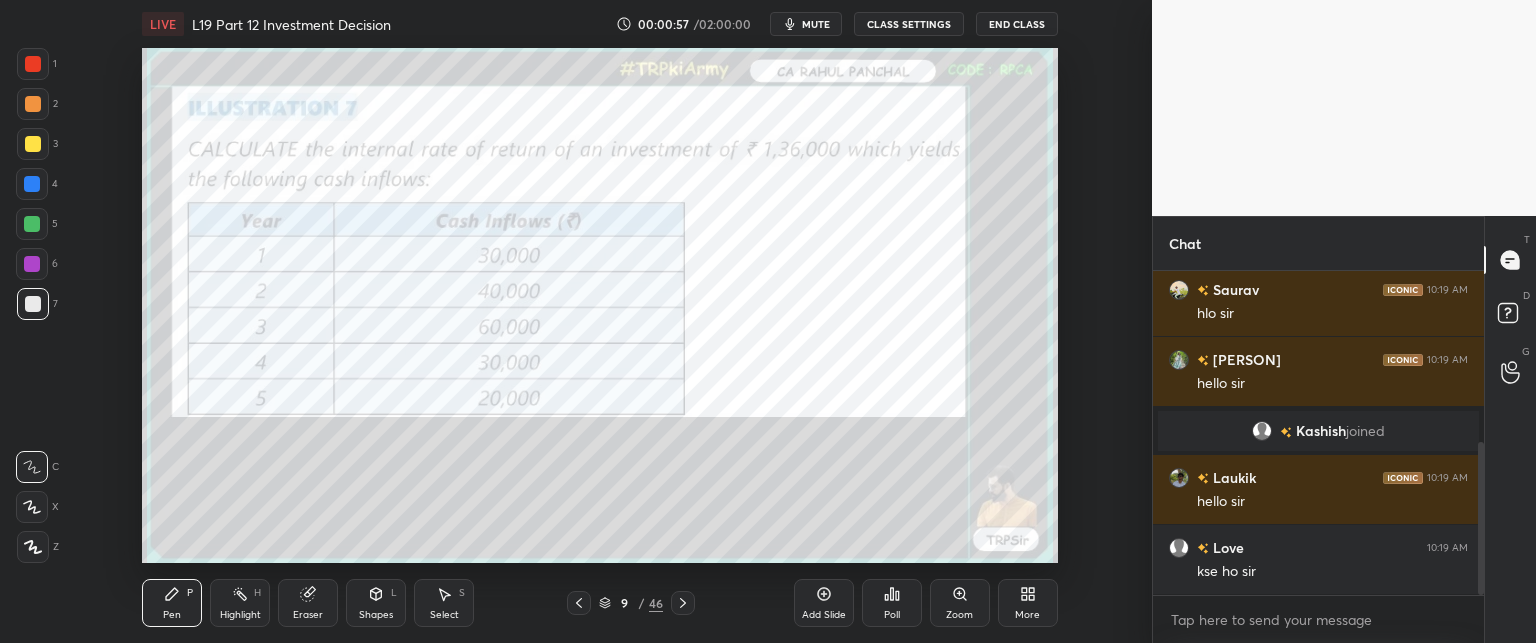 click at bounding box center [683, 603] 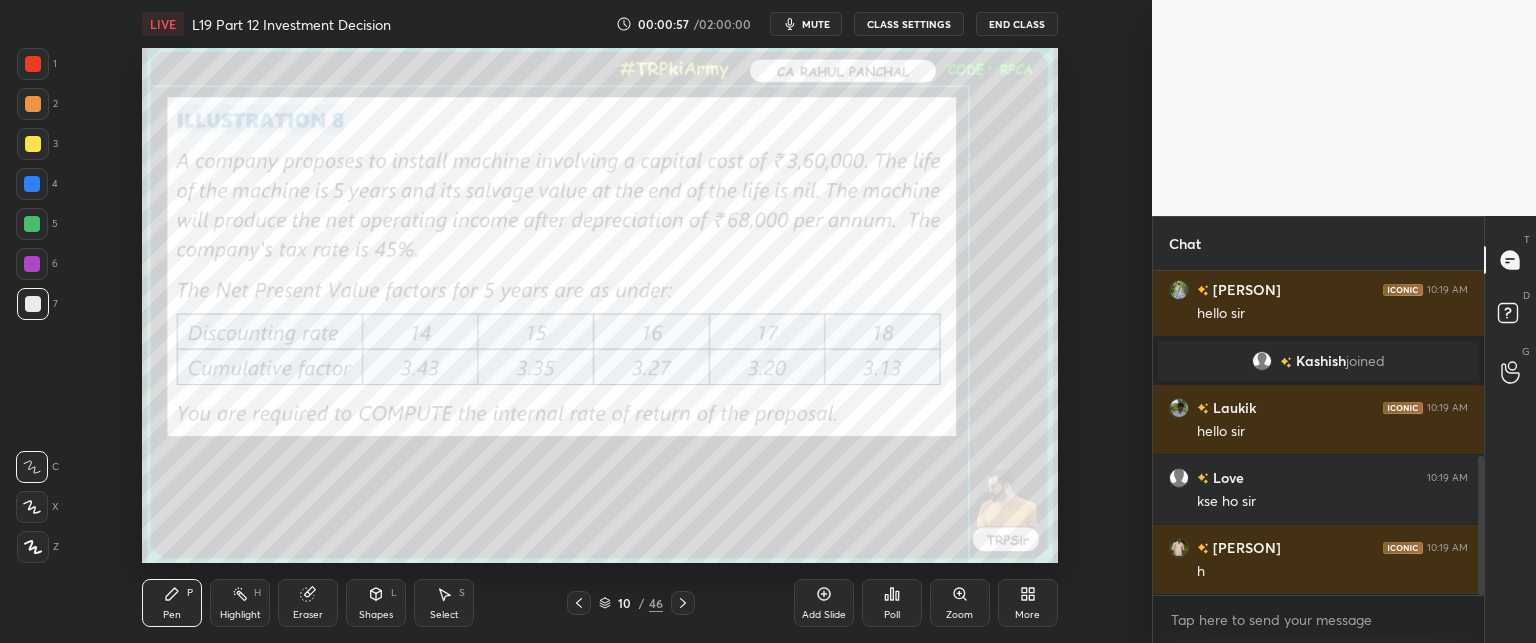 click 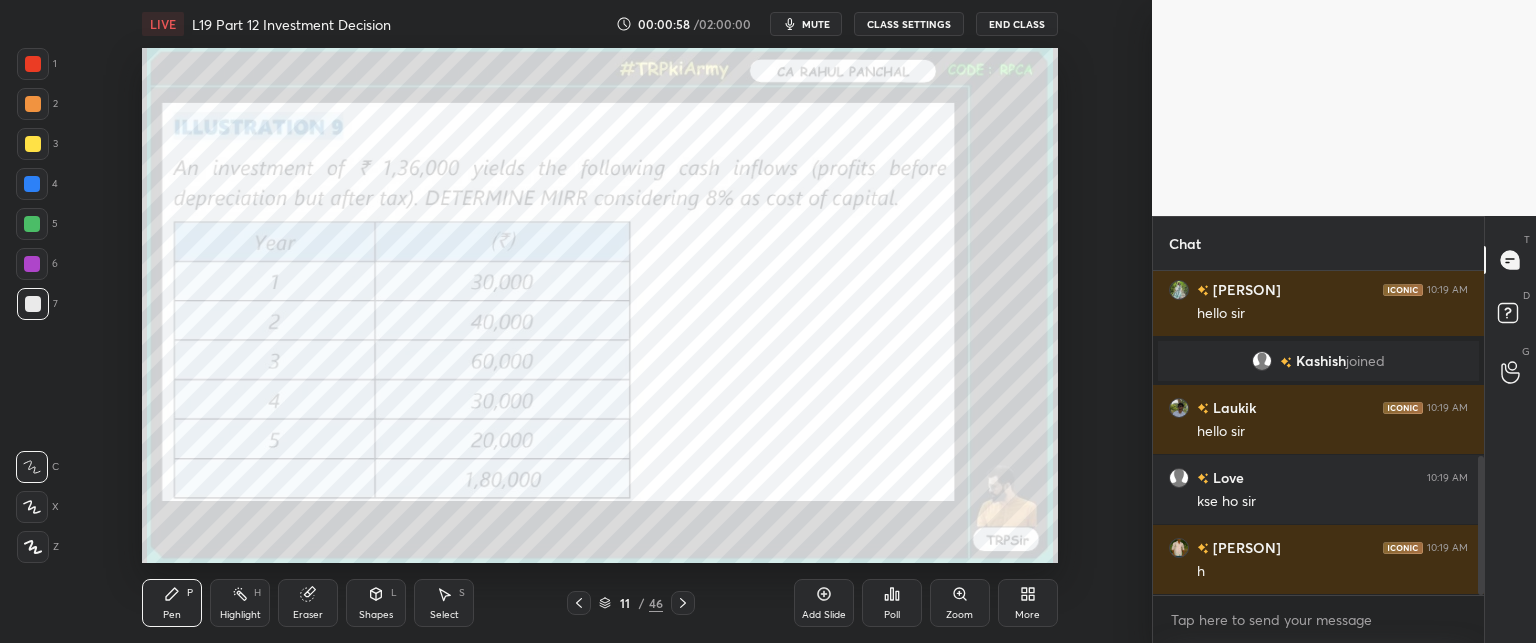 click at bounding box center [683, 603] 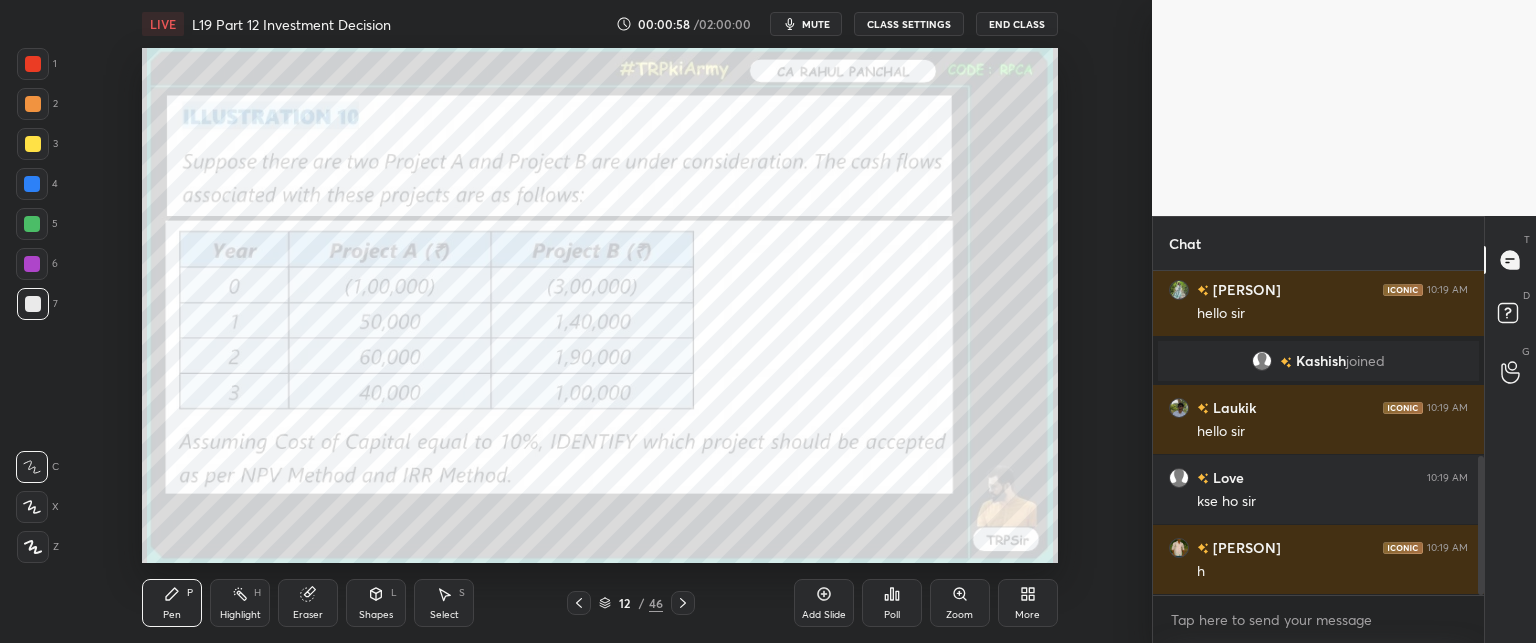 click 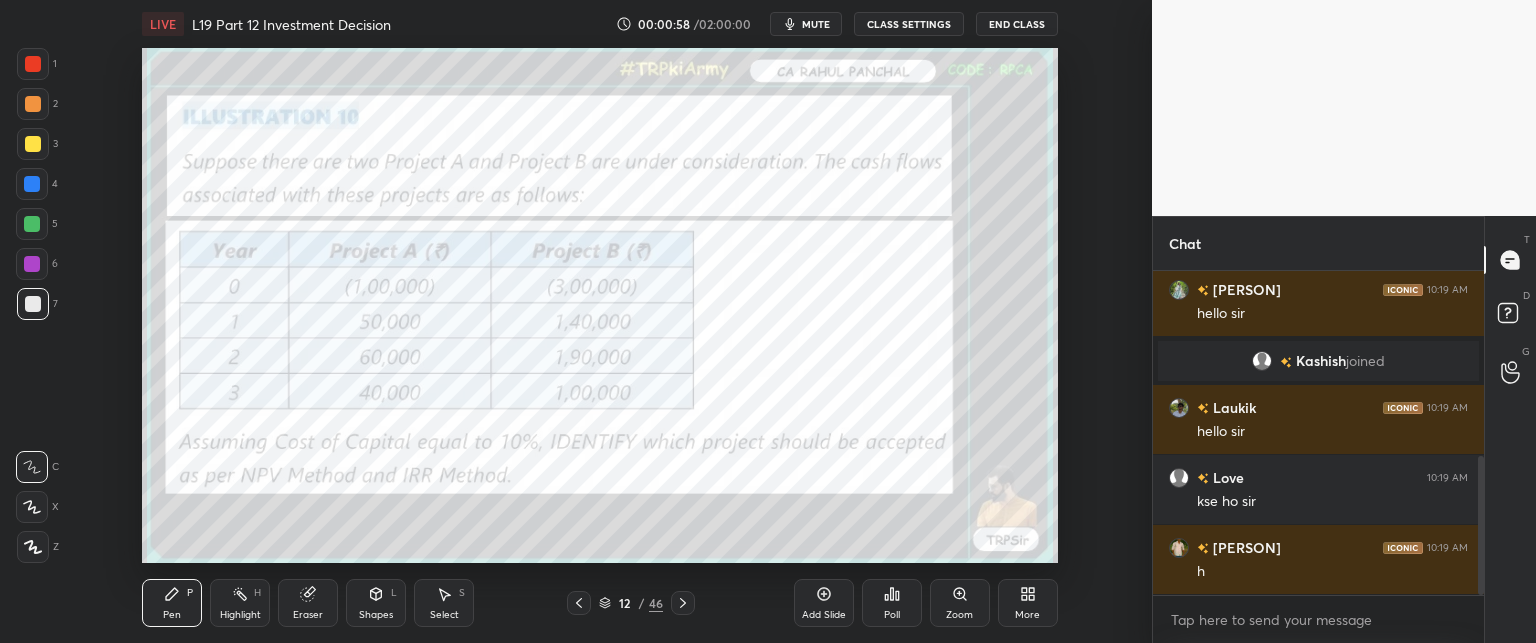 click 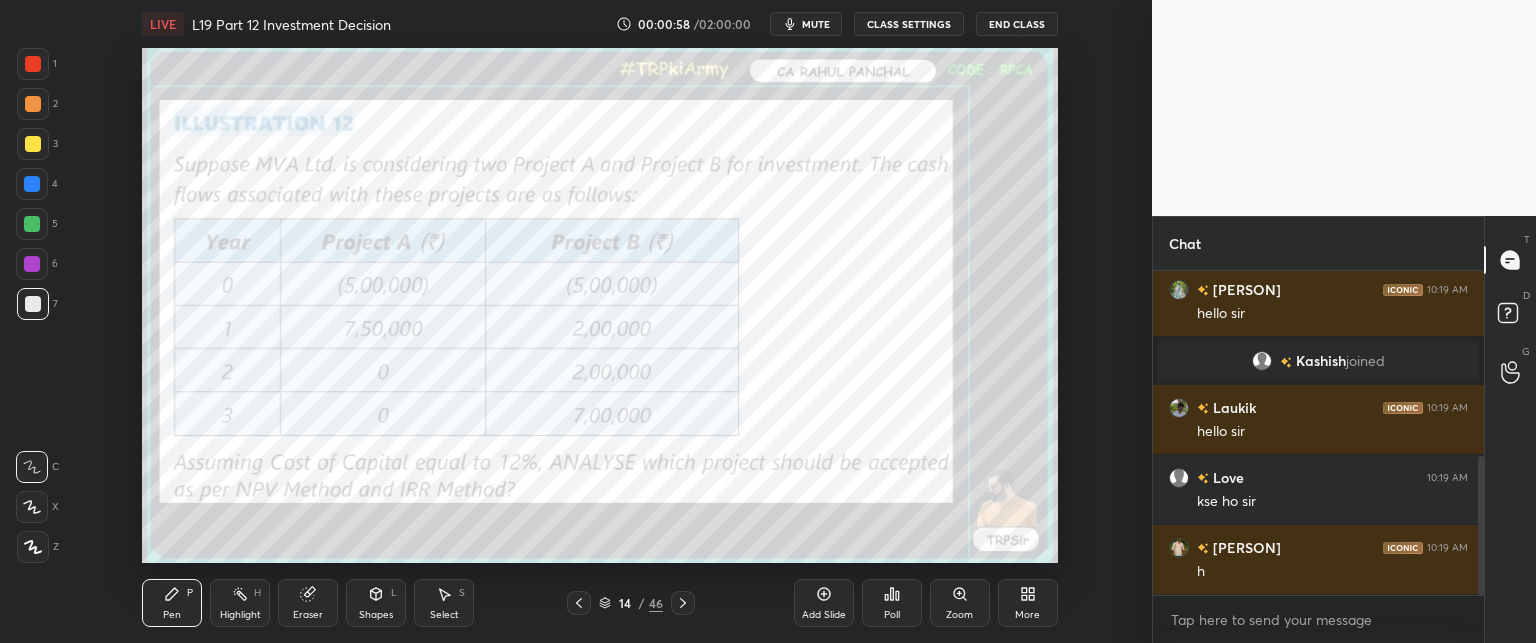 click 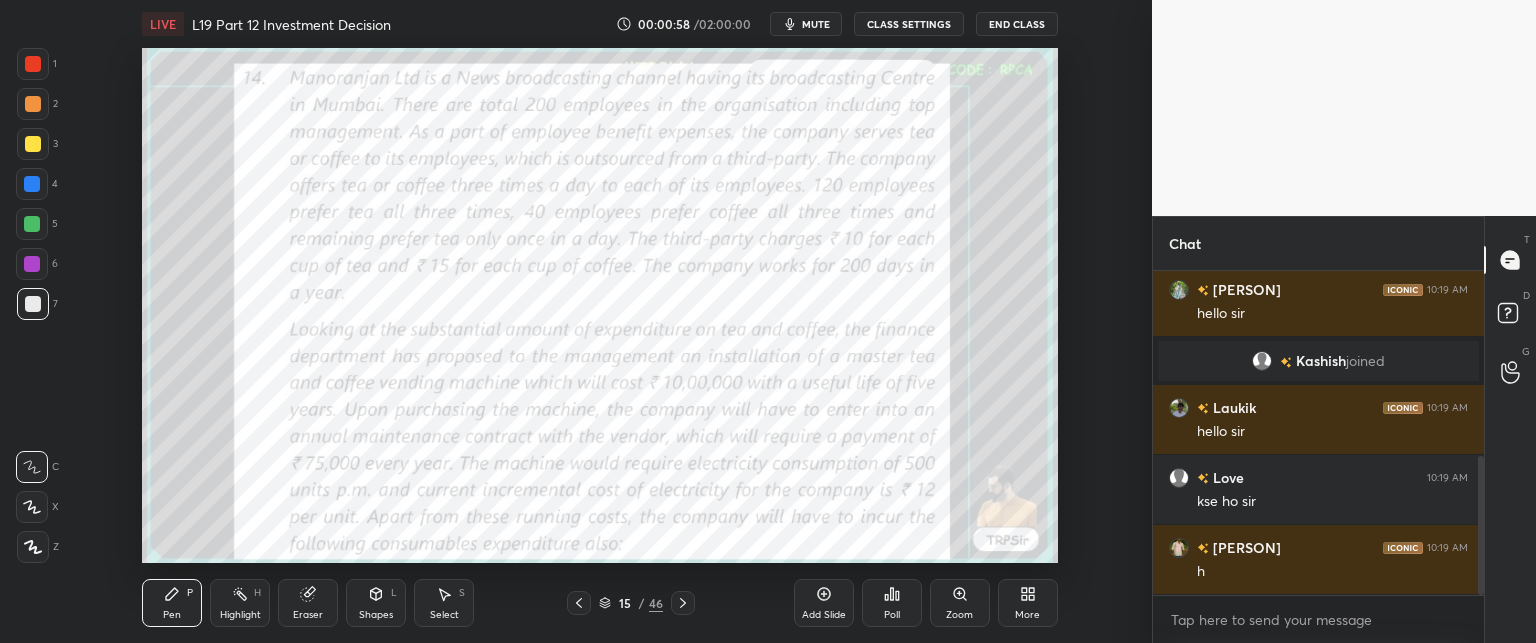 click 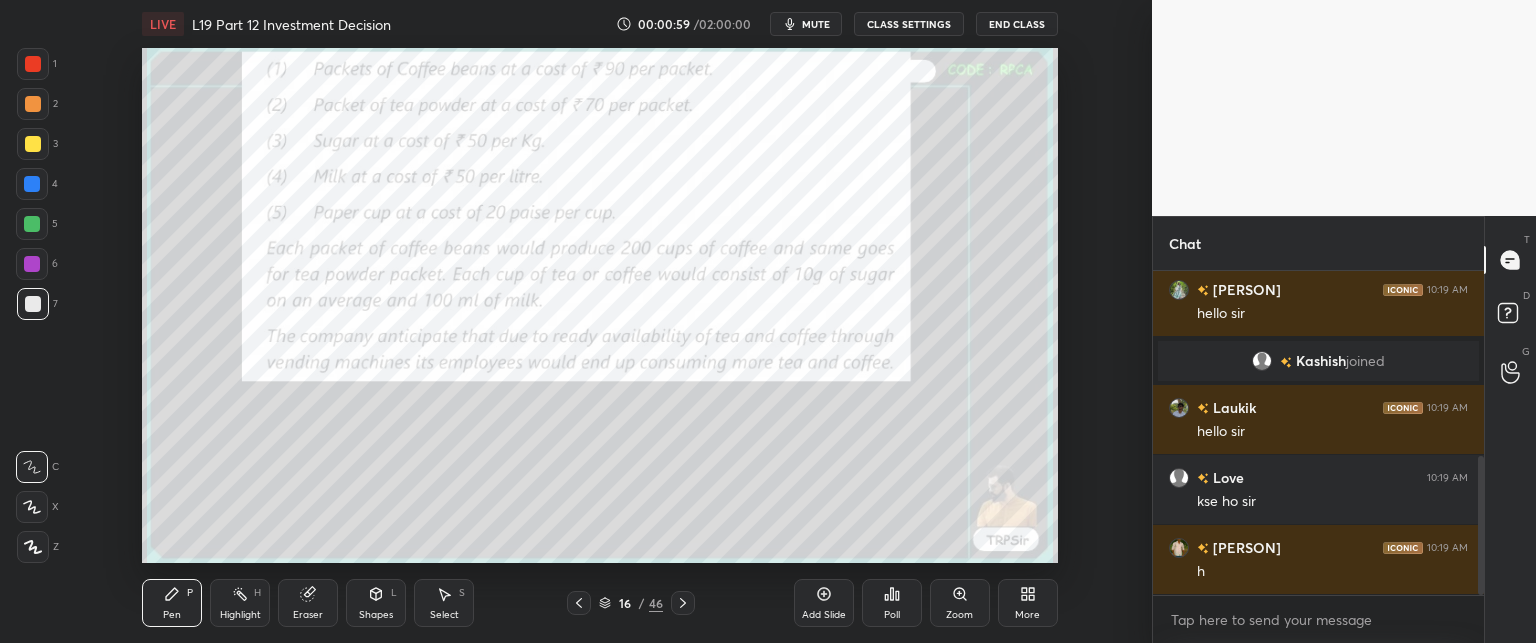 click 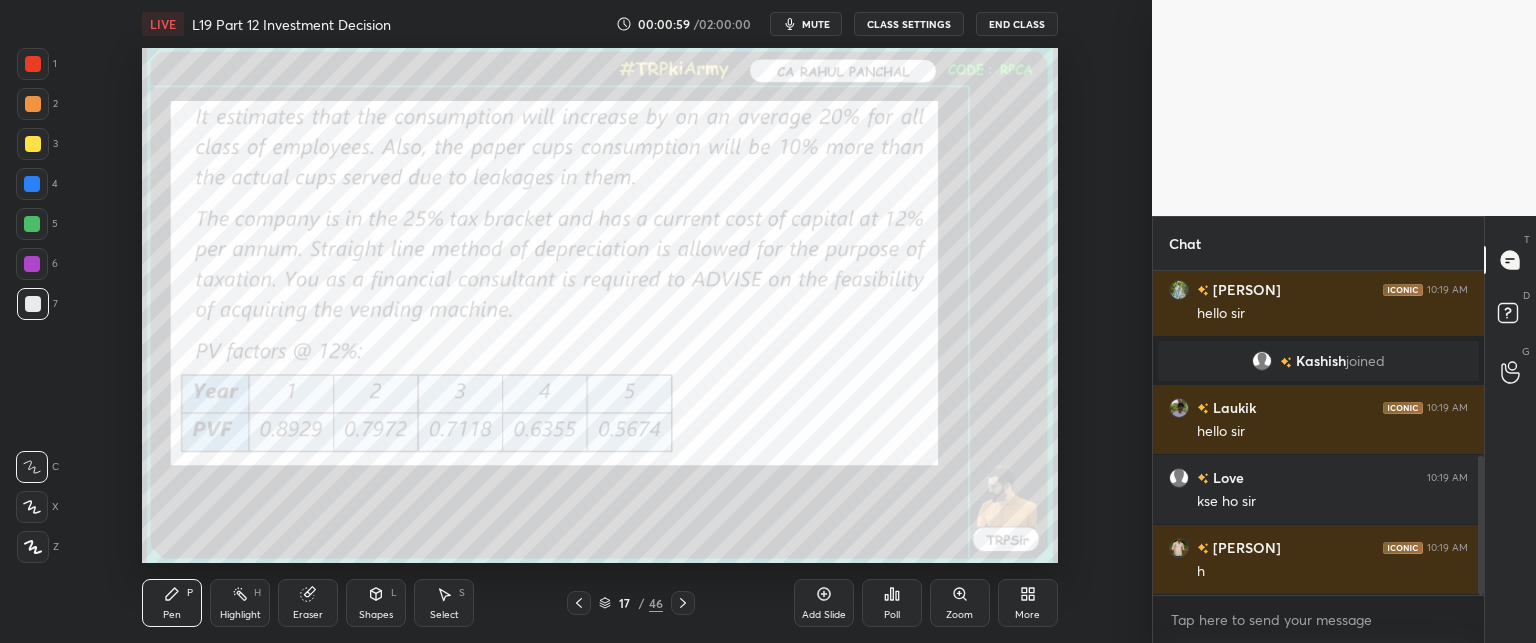 click 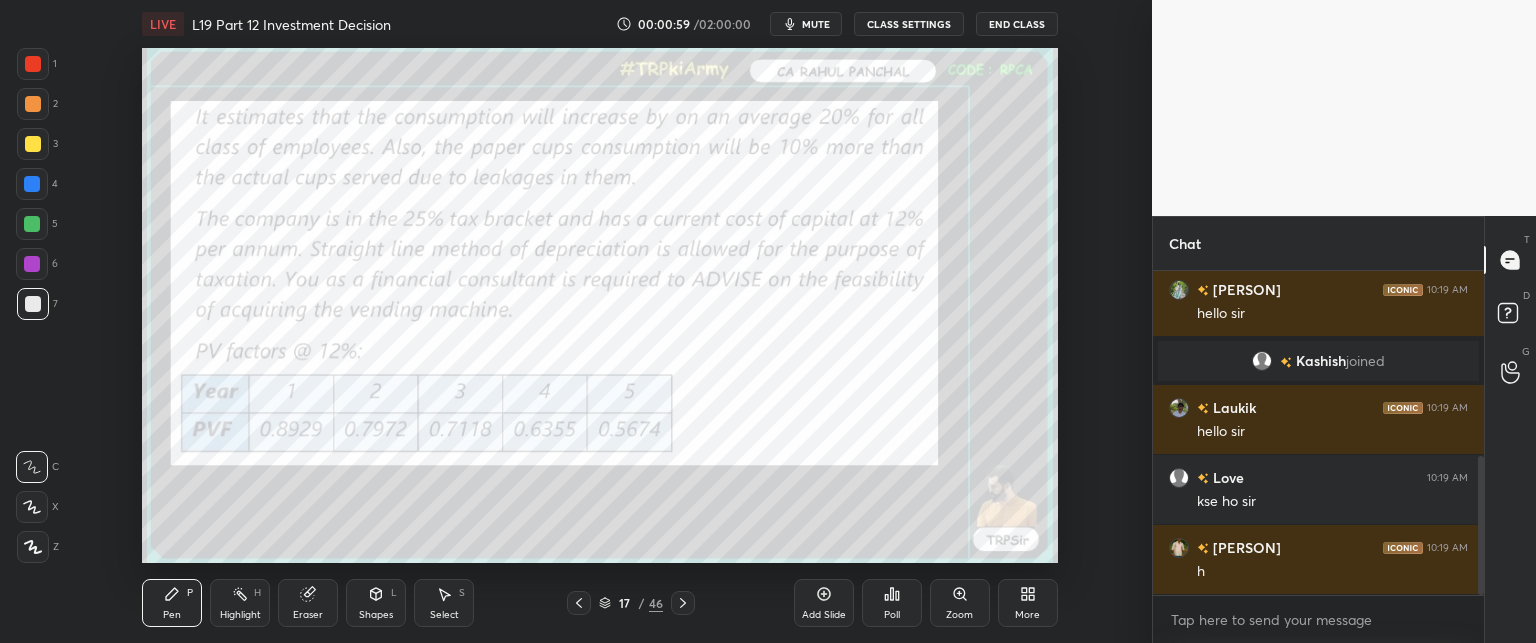 click 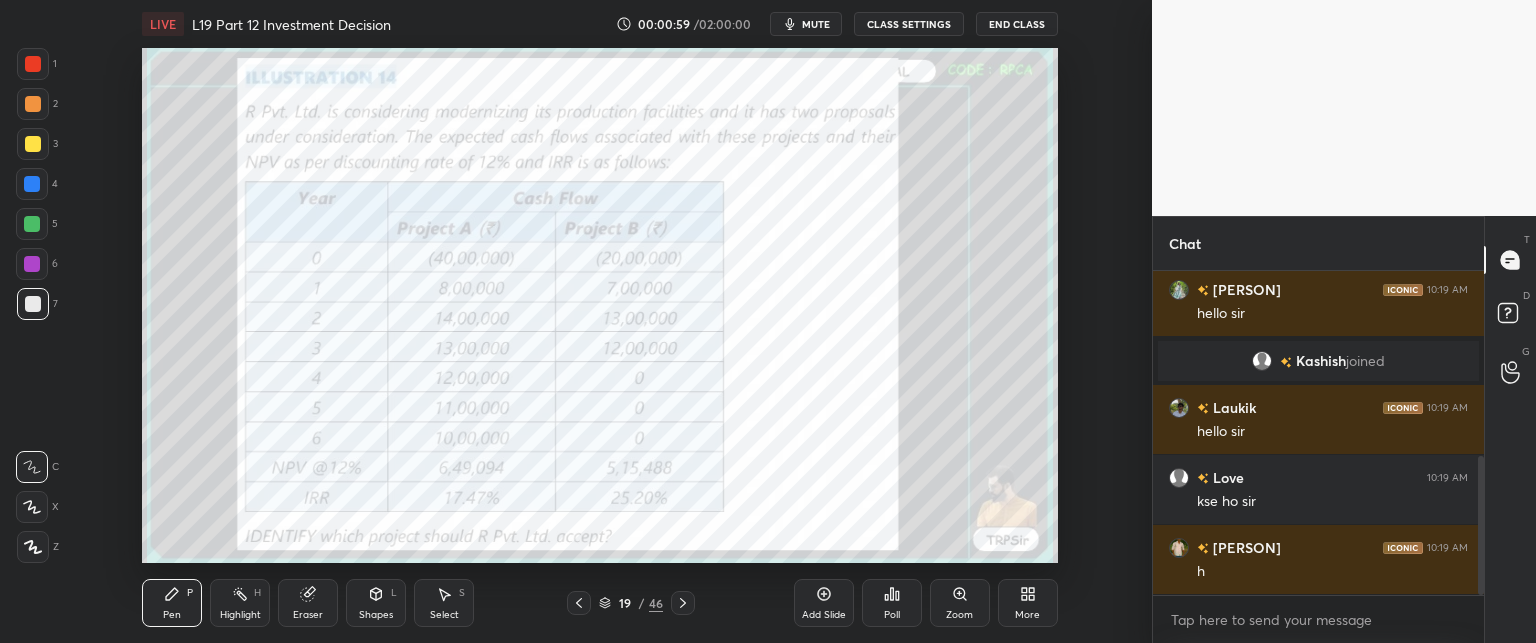 click 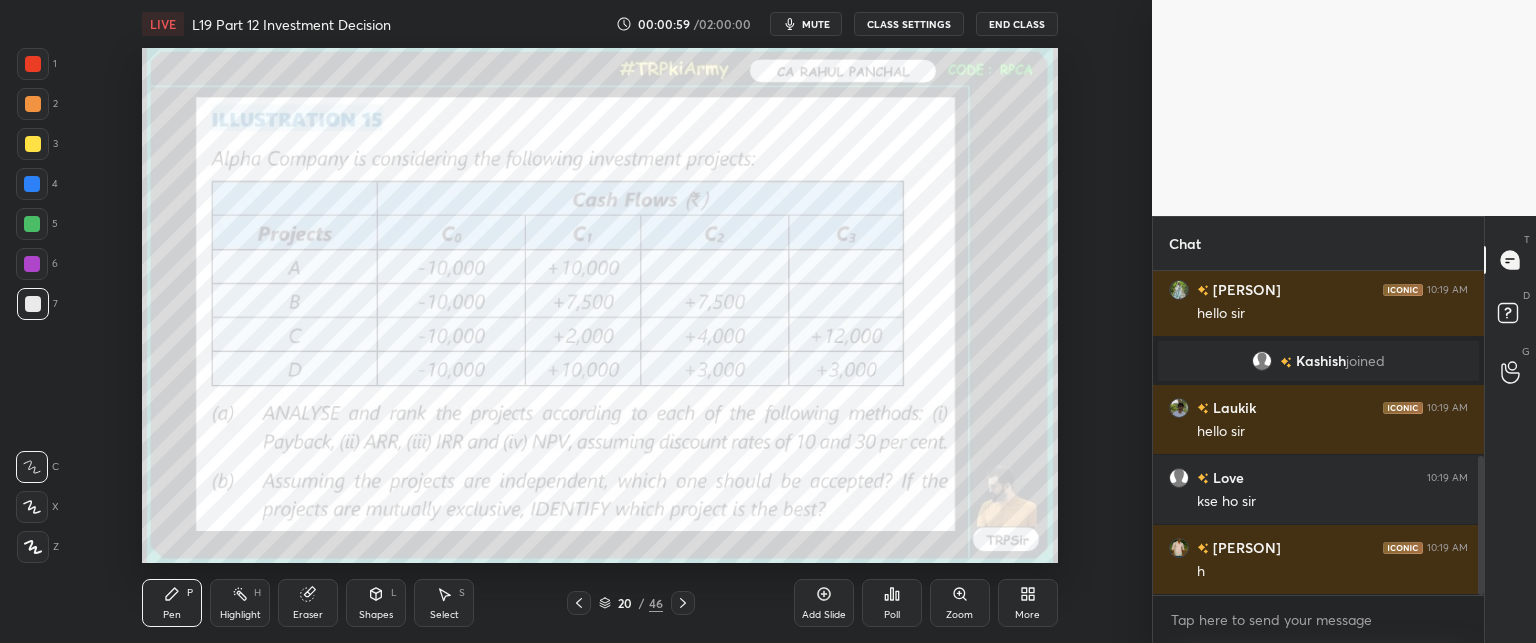 click 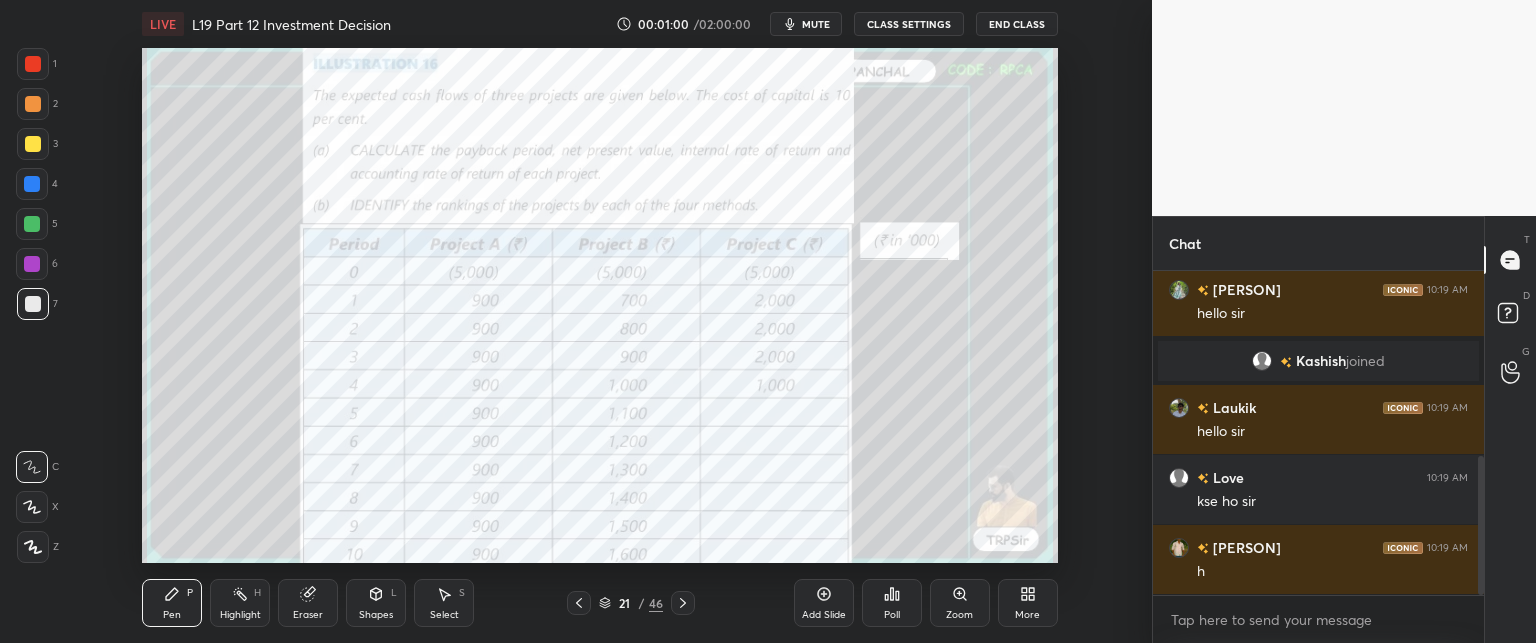 click 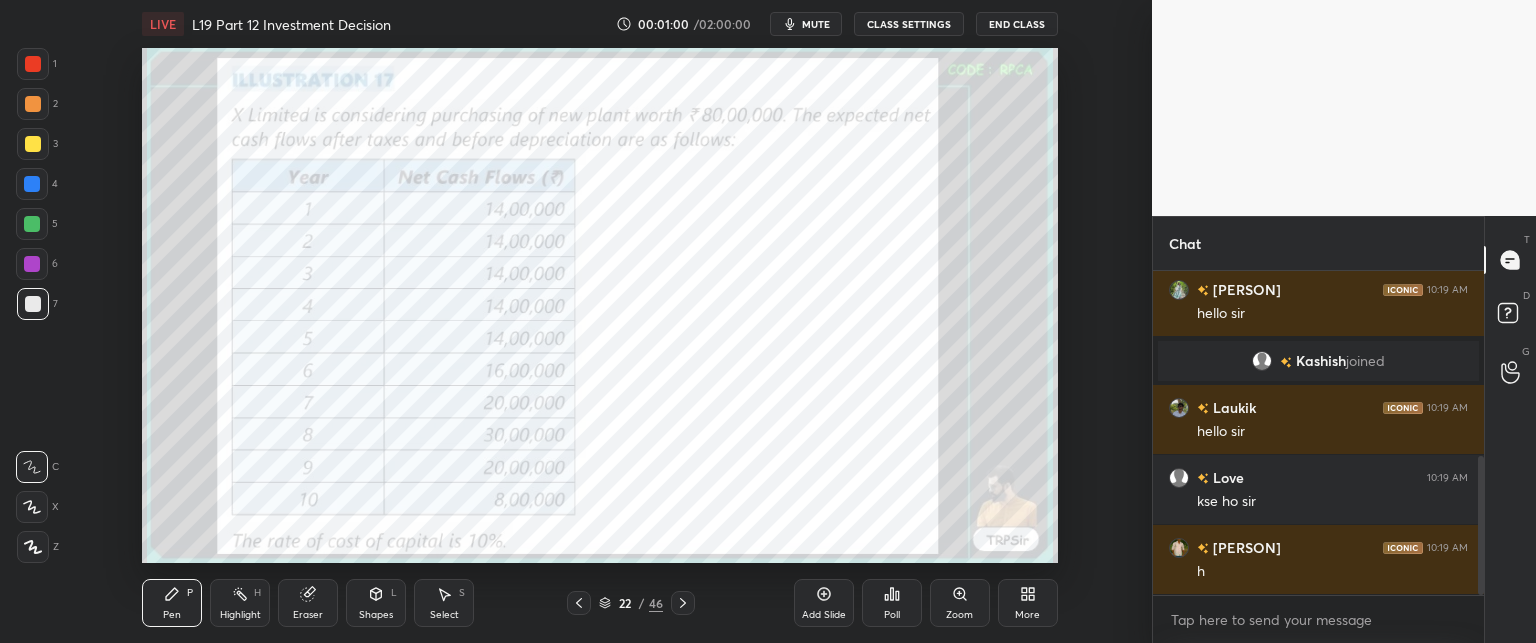 click 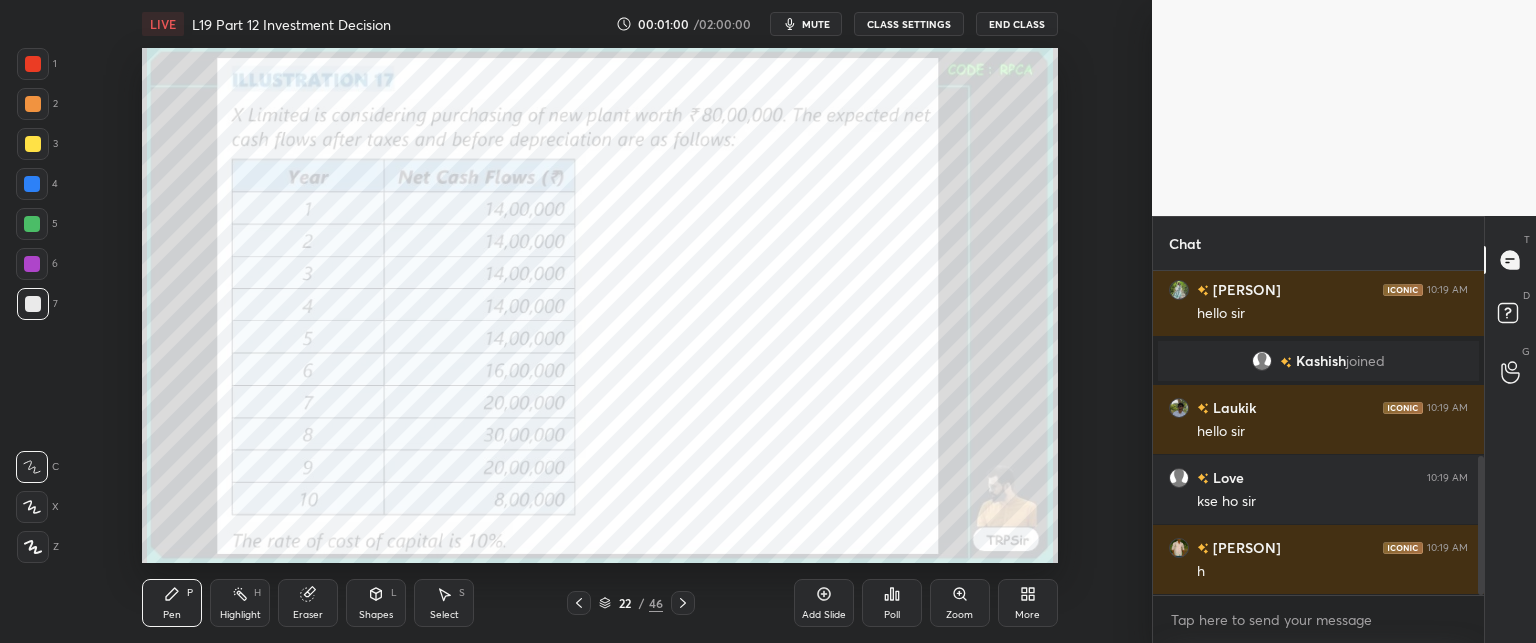 click 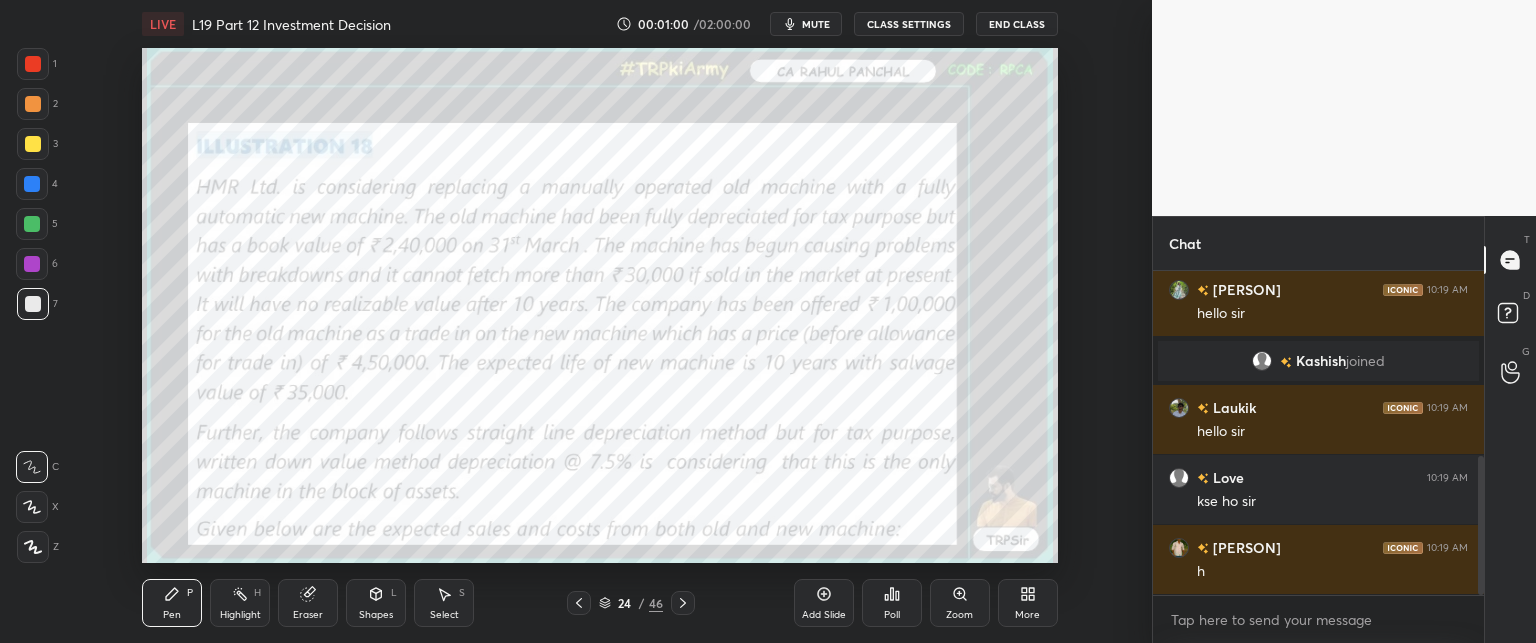 click 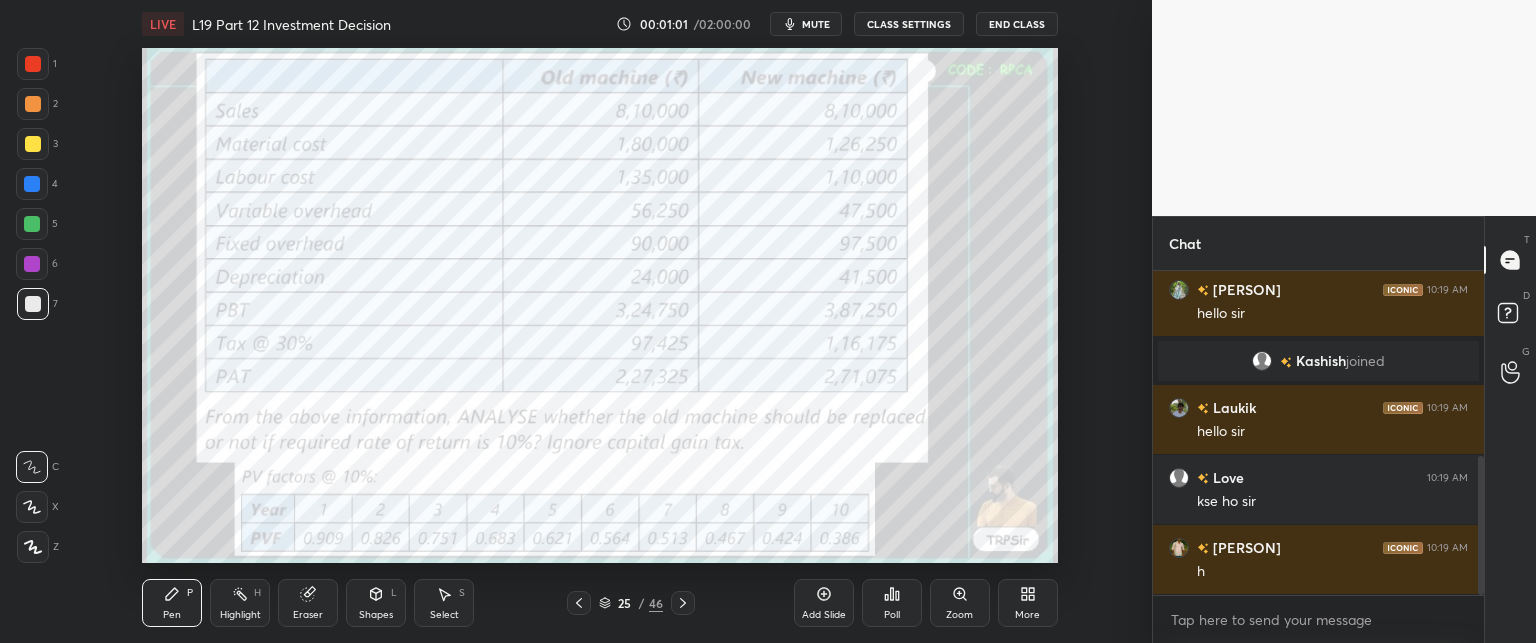 click 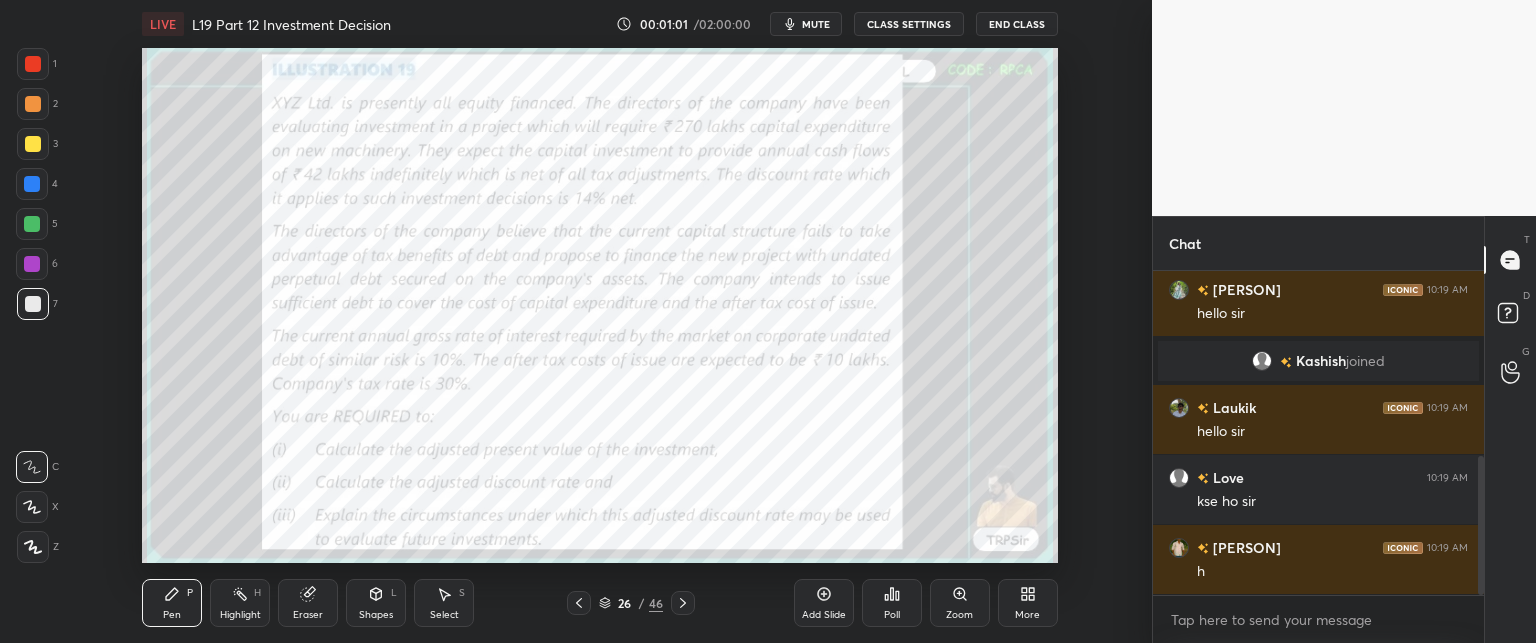 click 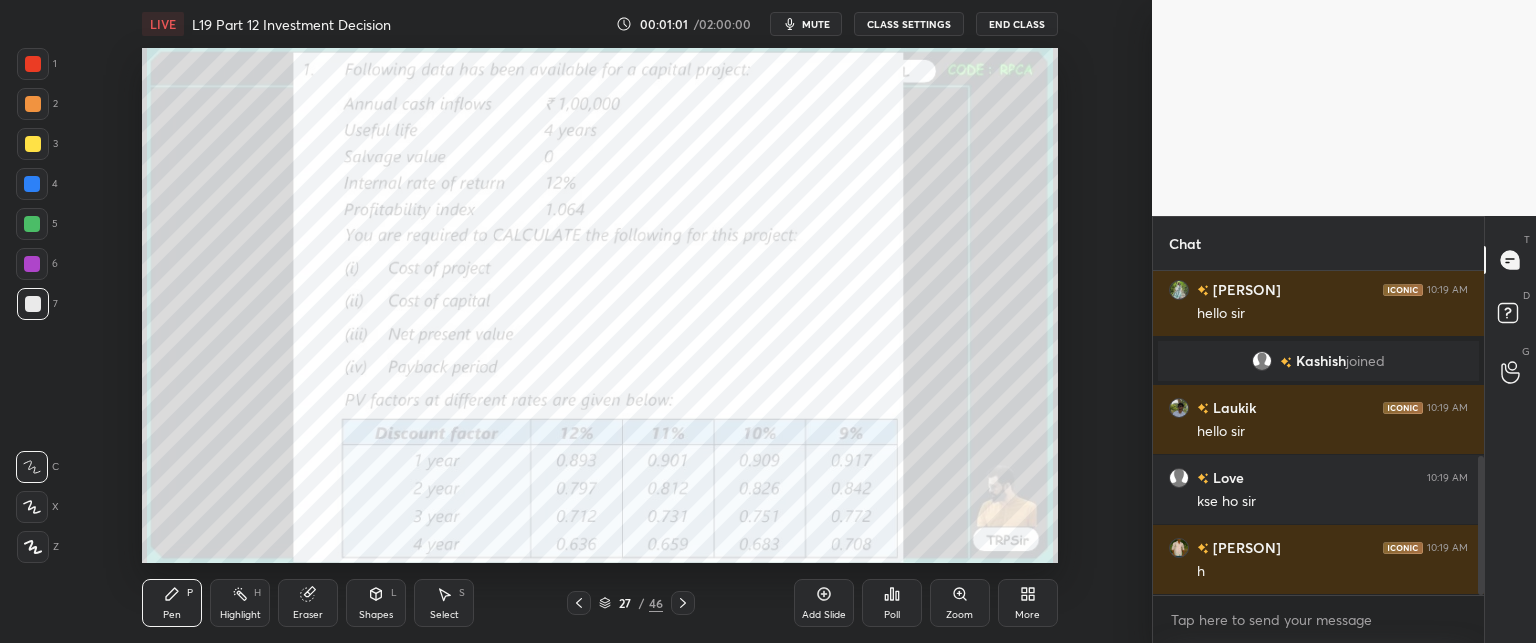 click 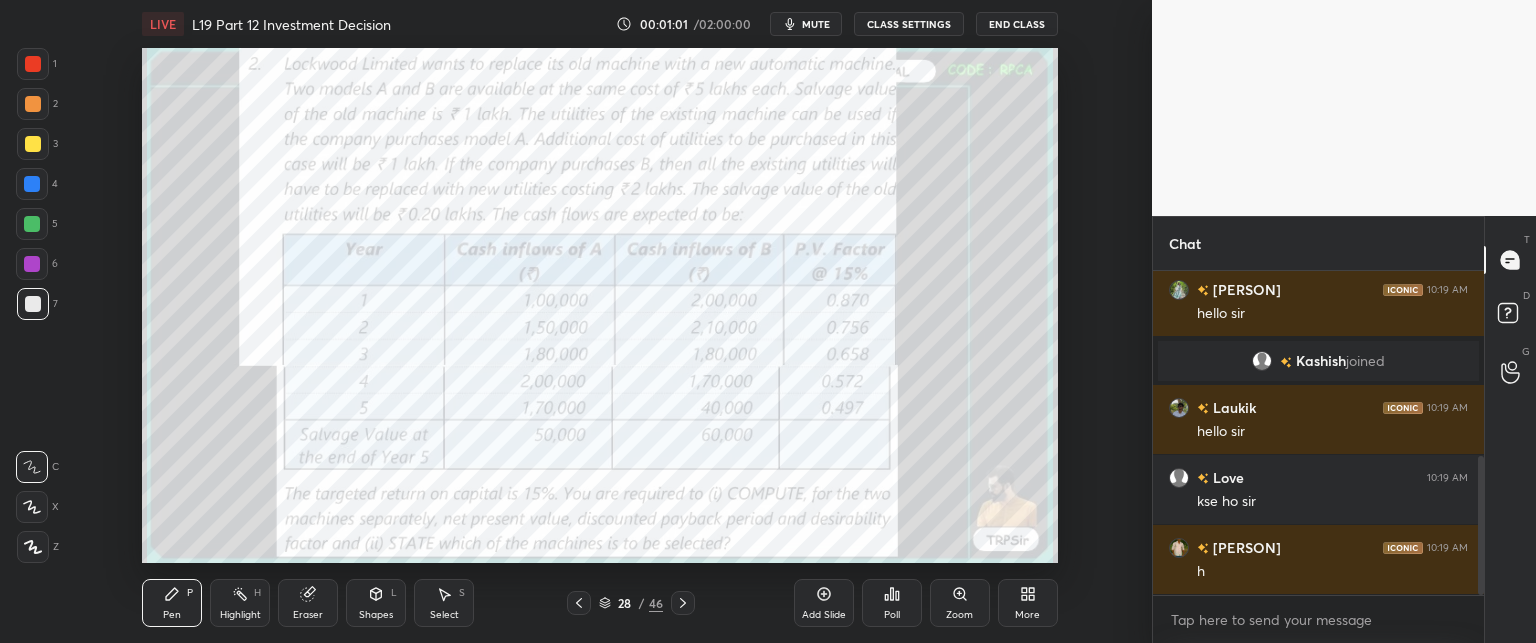 click 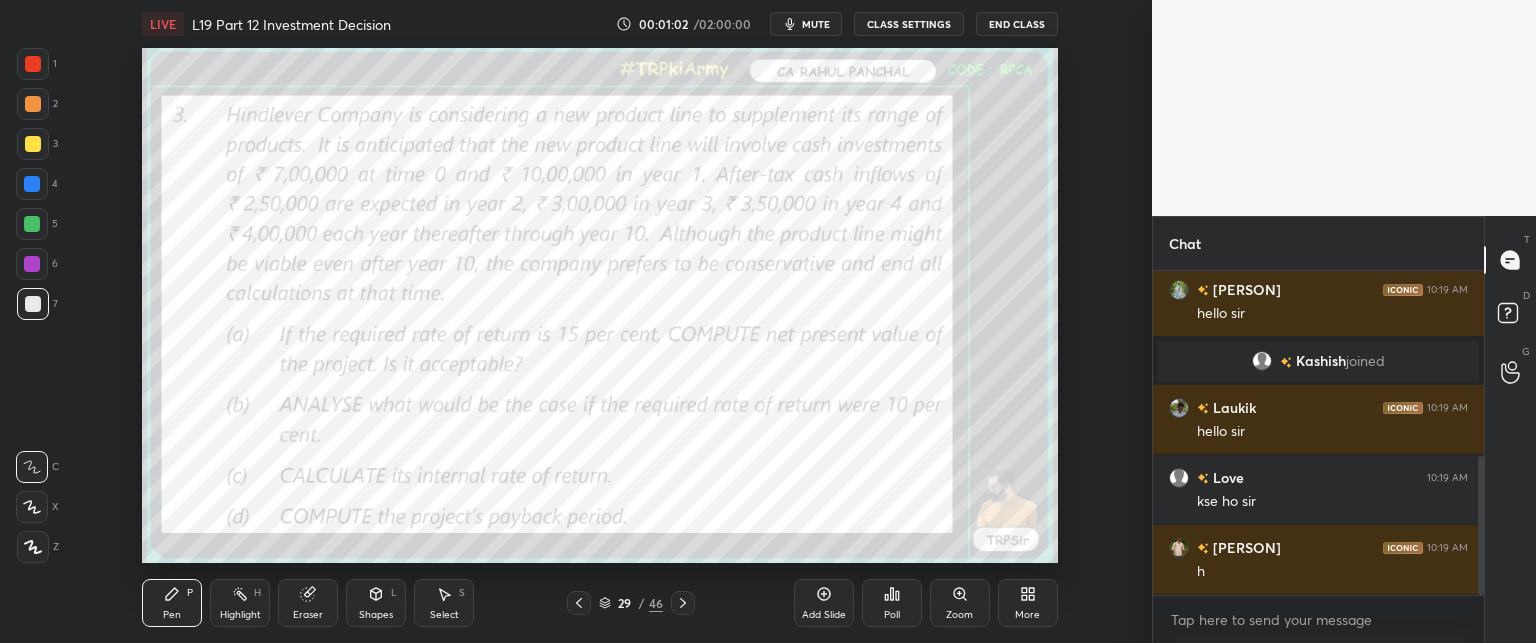 click 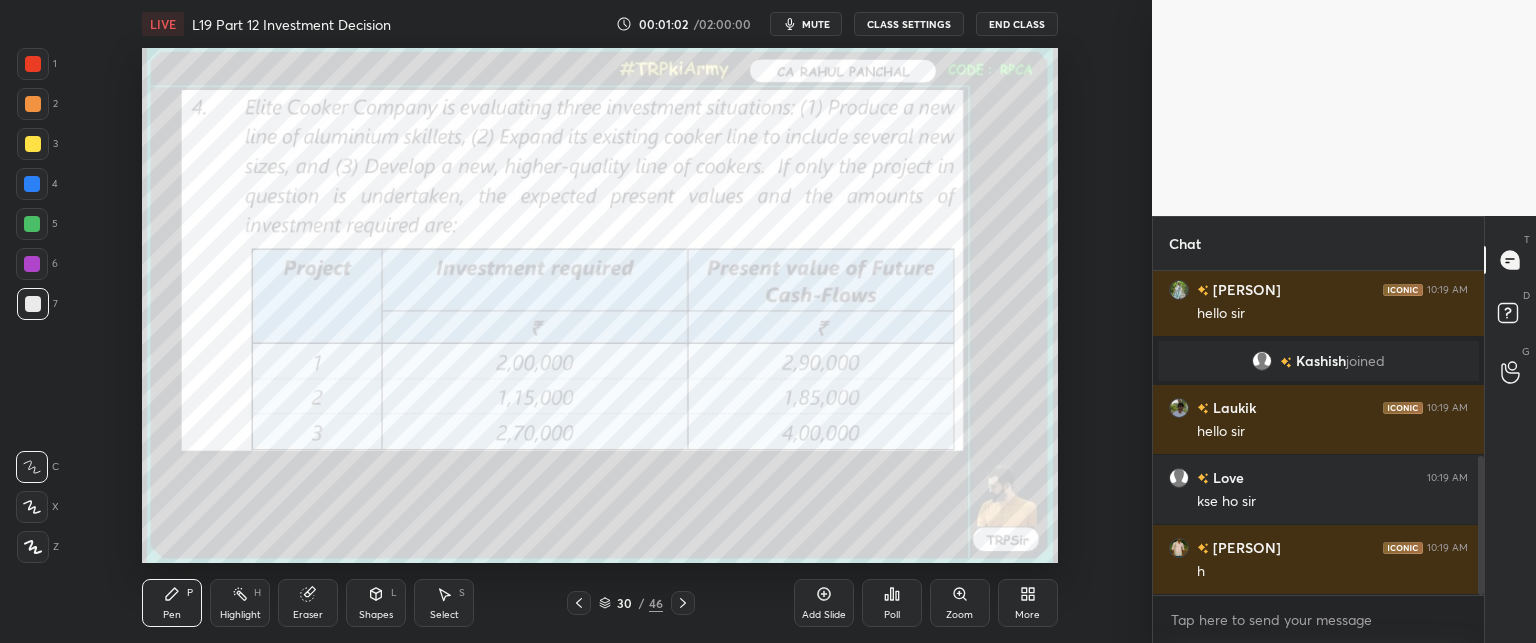 click at bounding box center (683, 603) 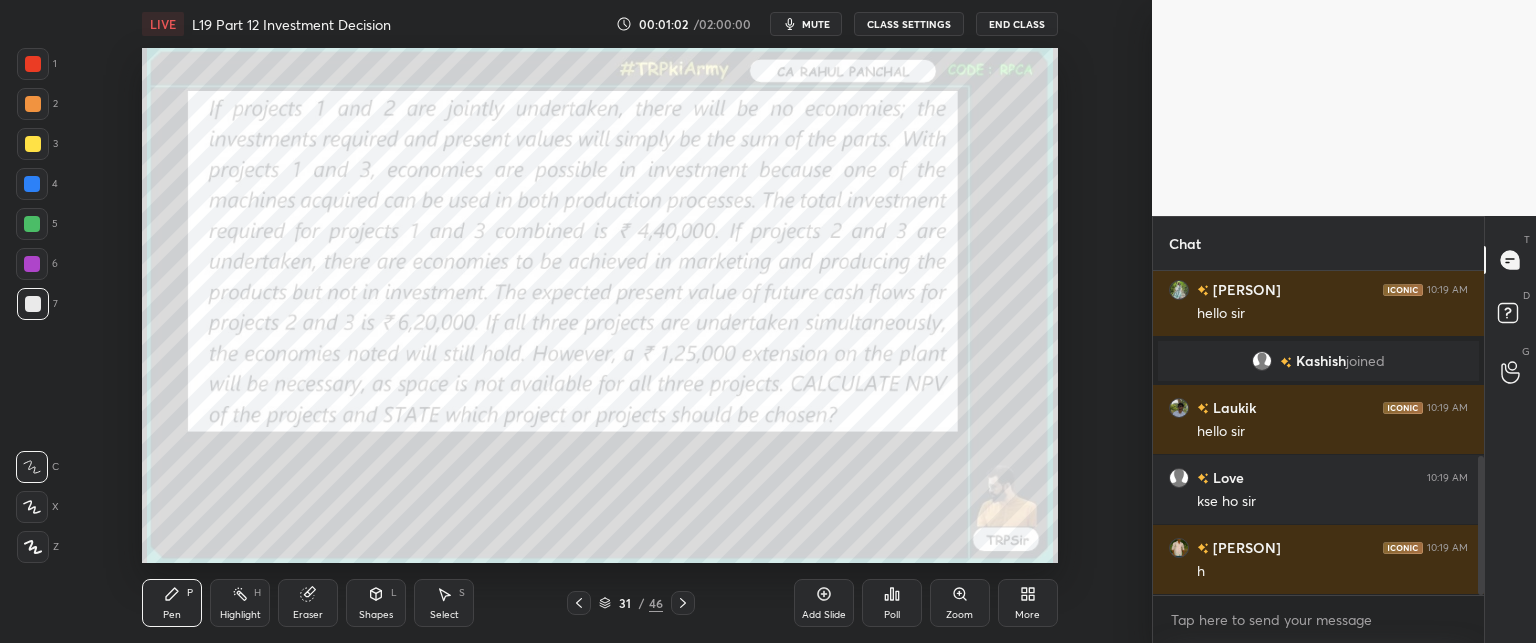 click at bounding box center (683, 603) 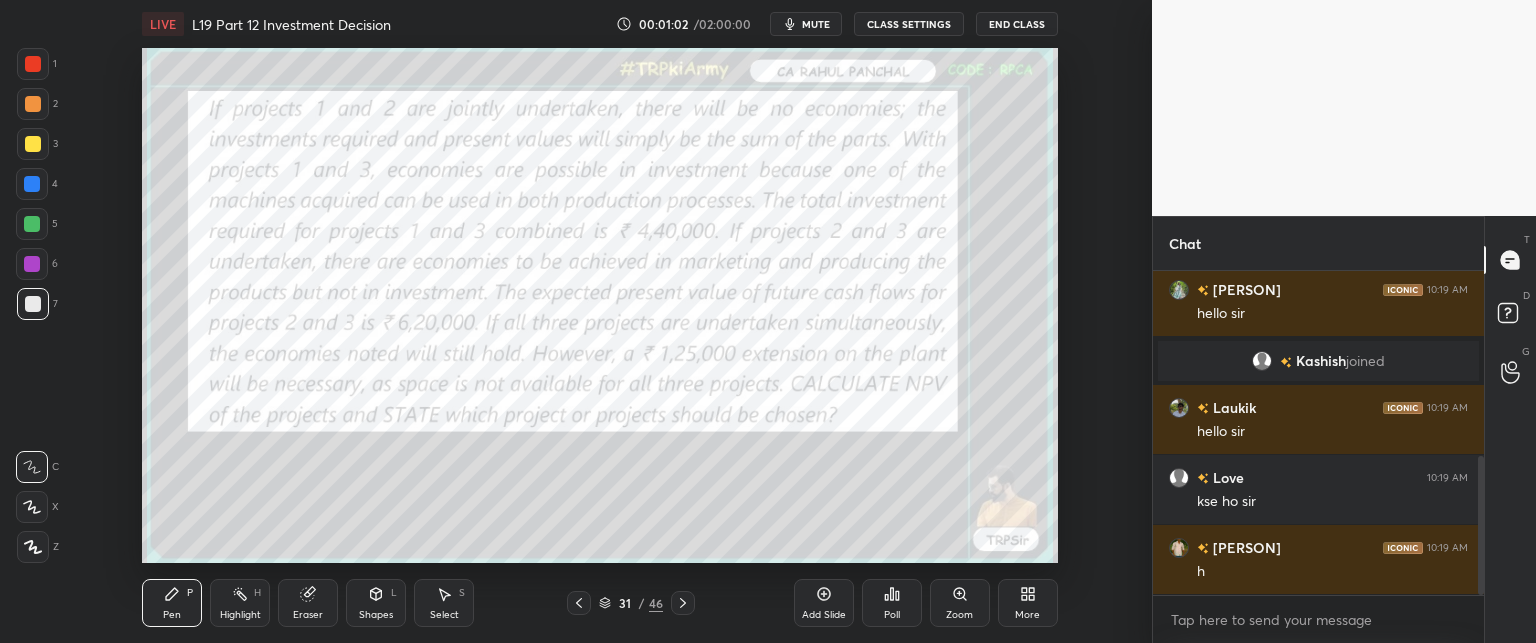click at bounding box center [683, 603] 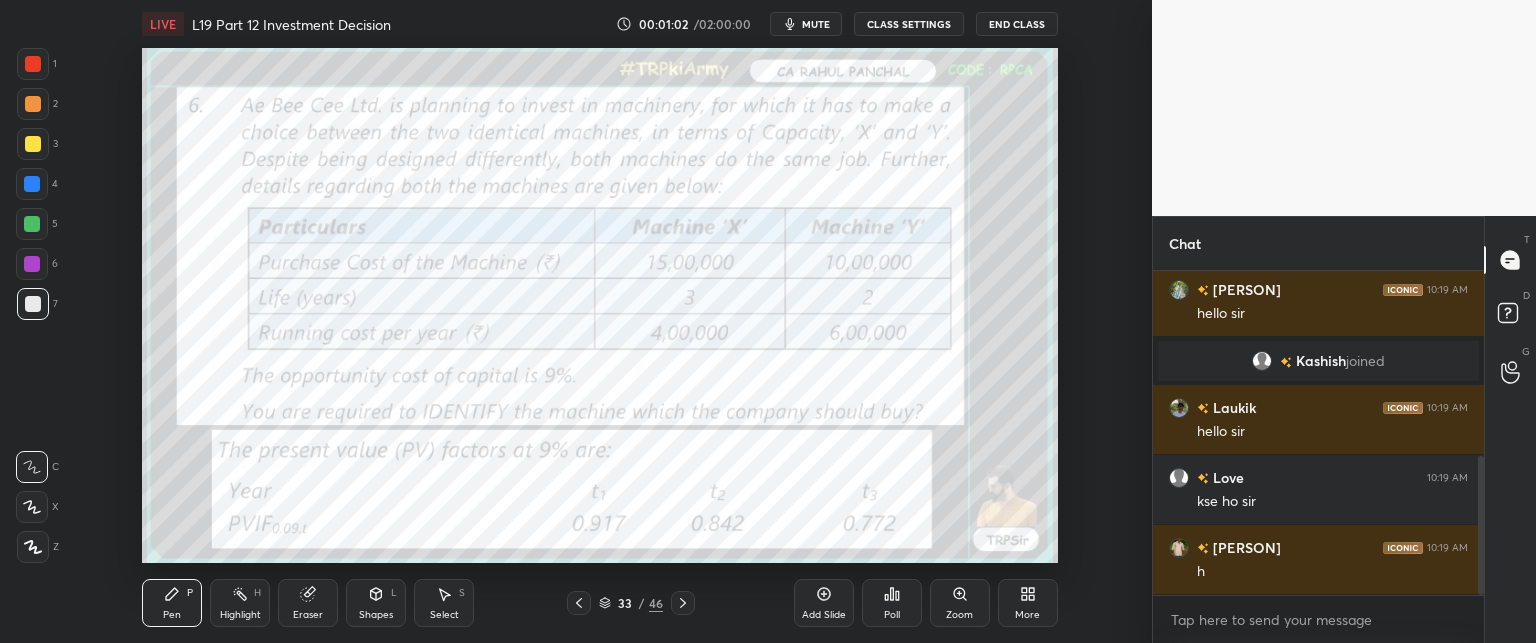 click at bounding box center (683, 603) 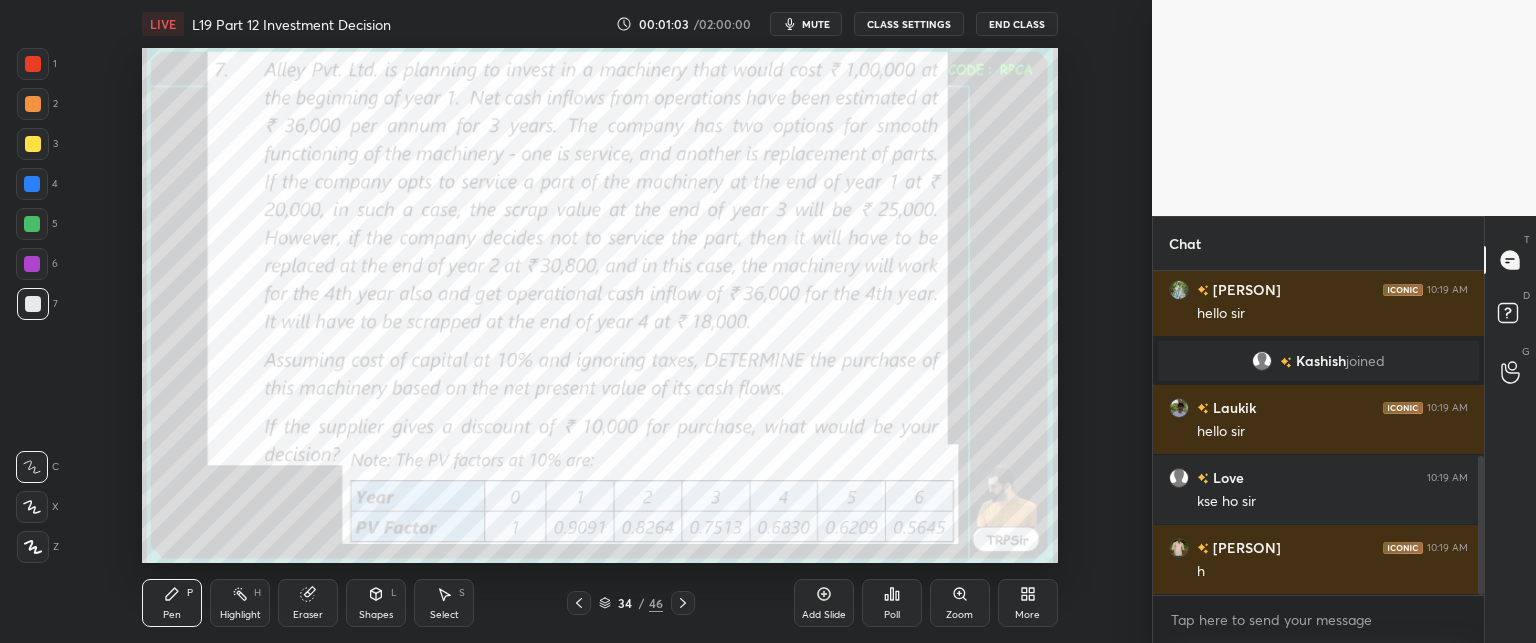 click at bounding box center [683, 603] 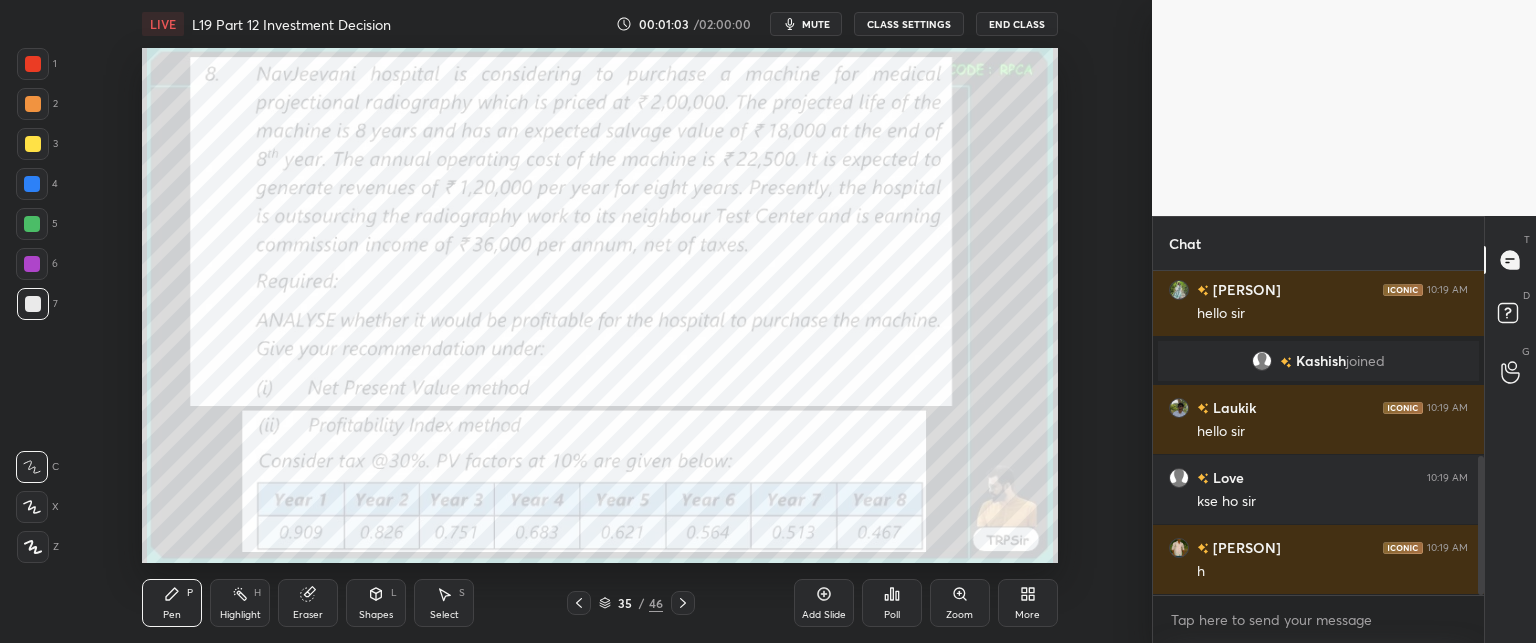 click at bounding box center (683, 603) 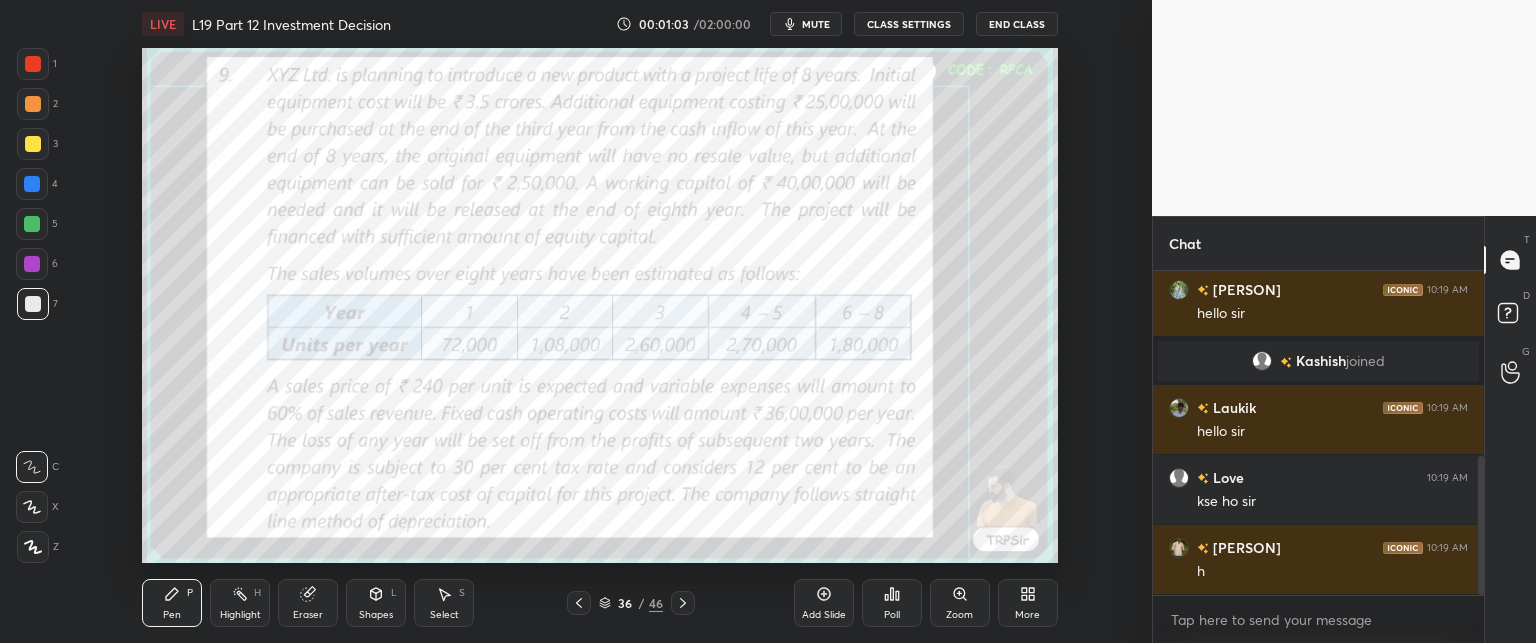 click at bounding box center [683, 603] 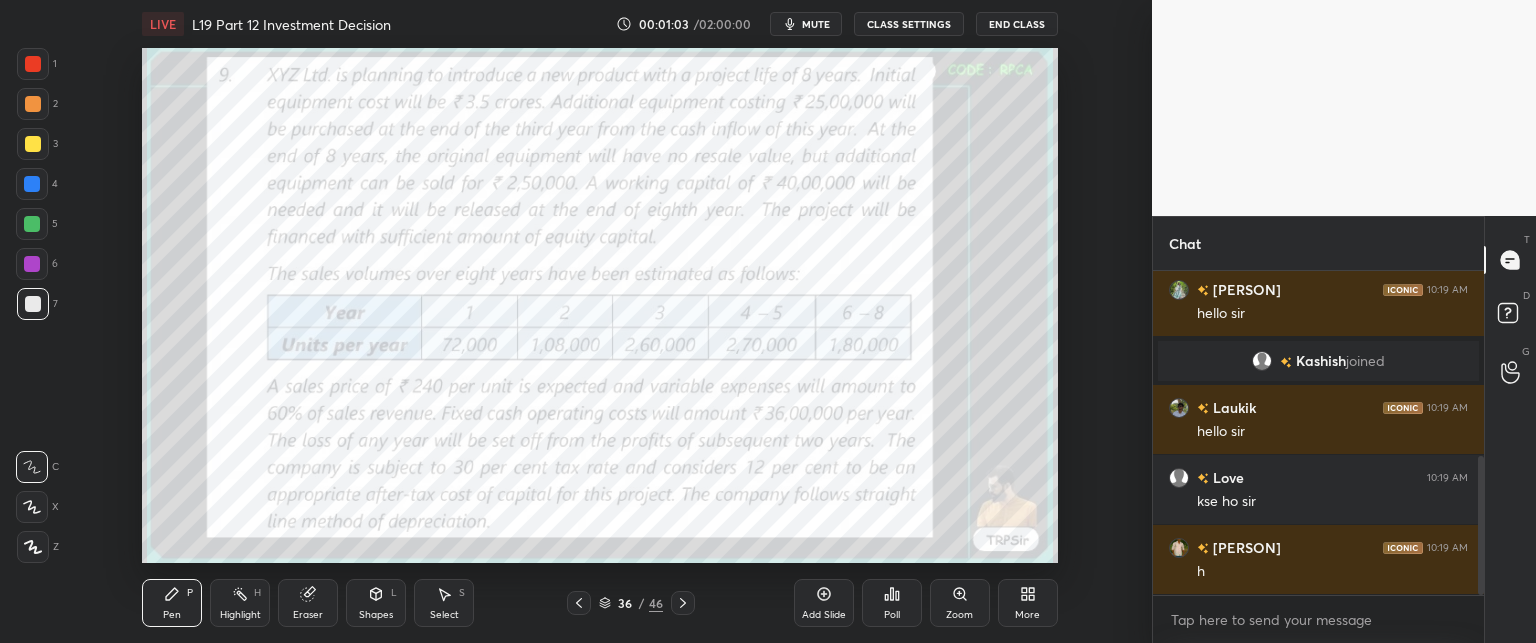 click at bounding box center (683, 603) 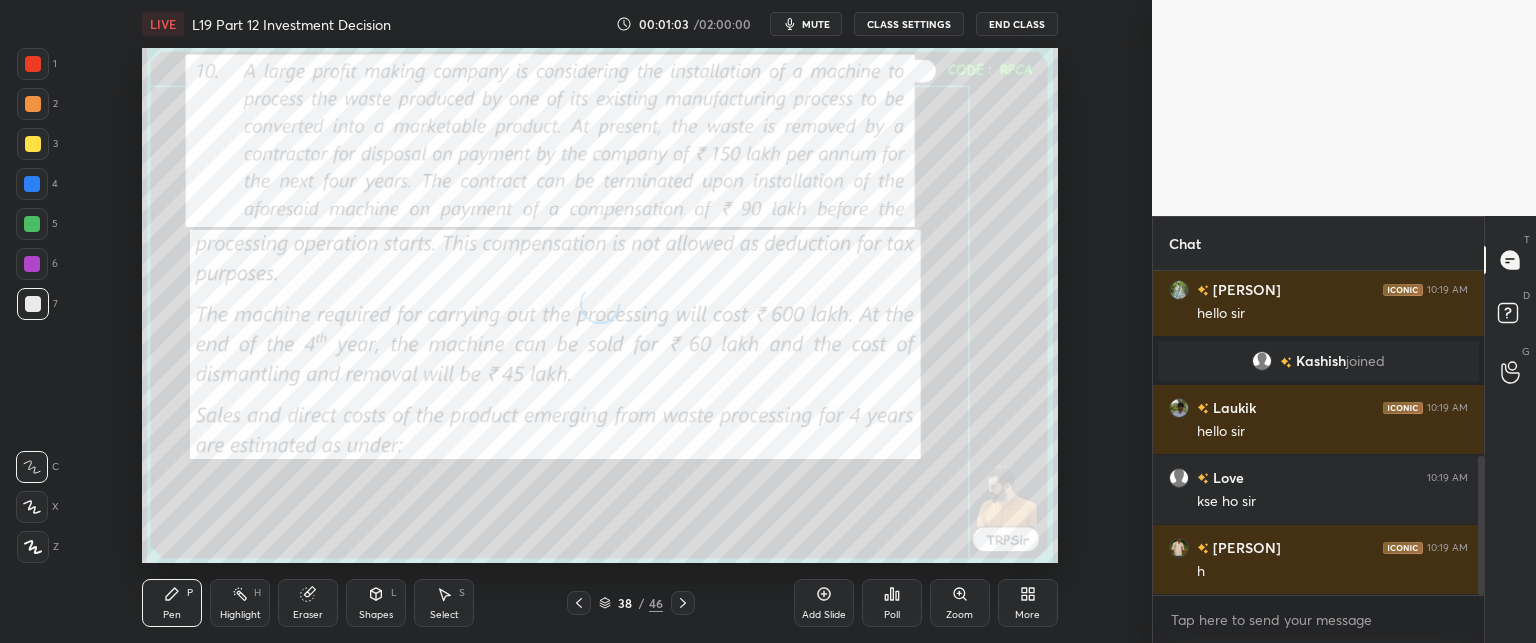 click at bounding box center [683, 603] 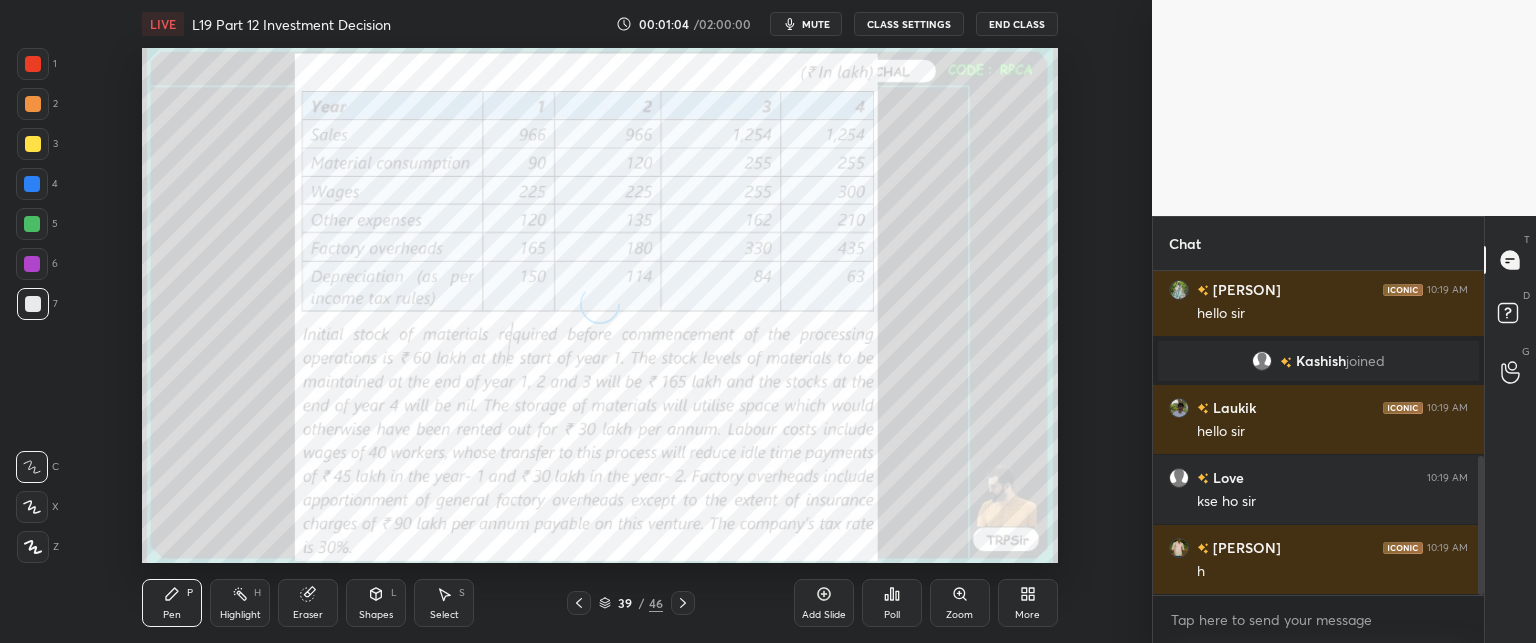 click at bounding box center [683, 603] 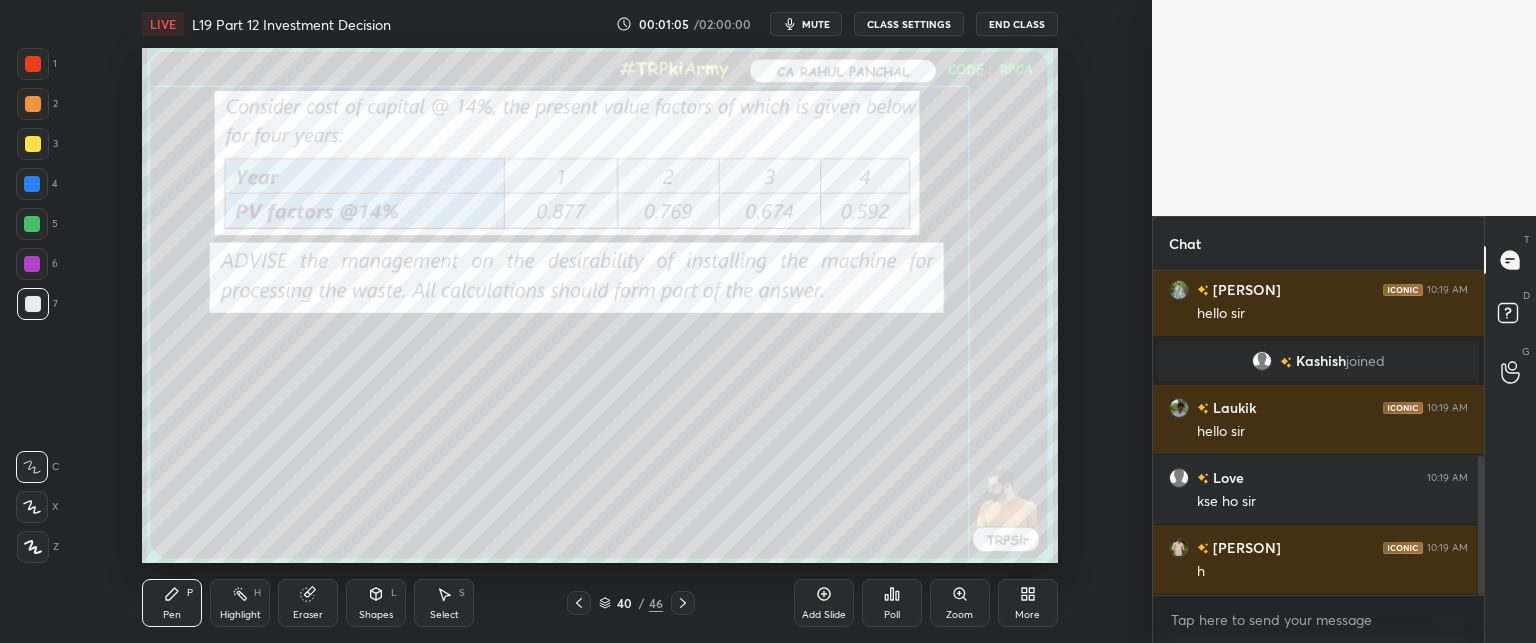 click on "40 / 46" at bounding box center (631, 603) 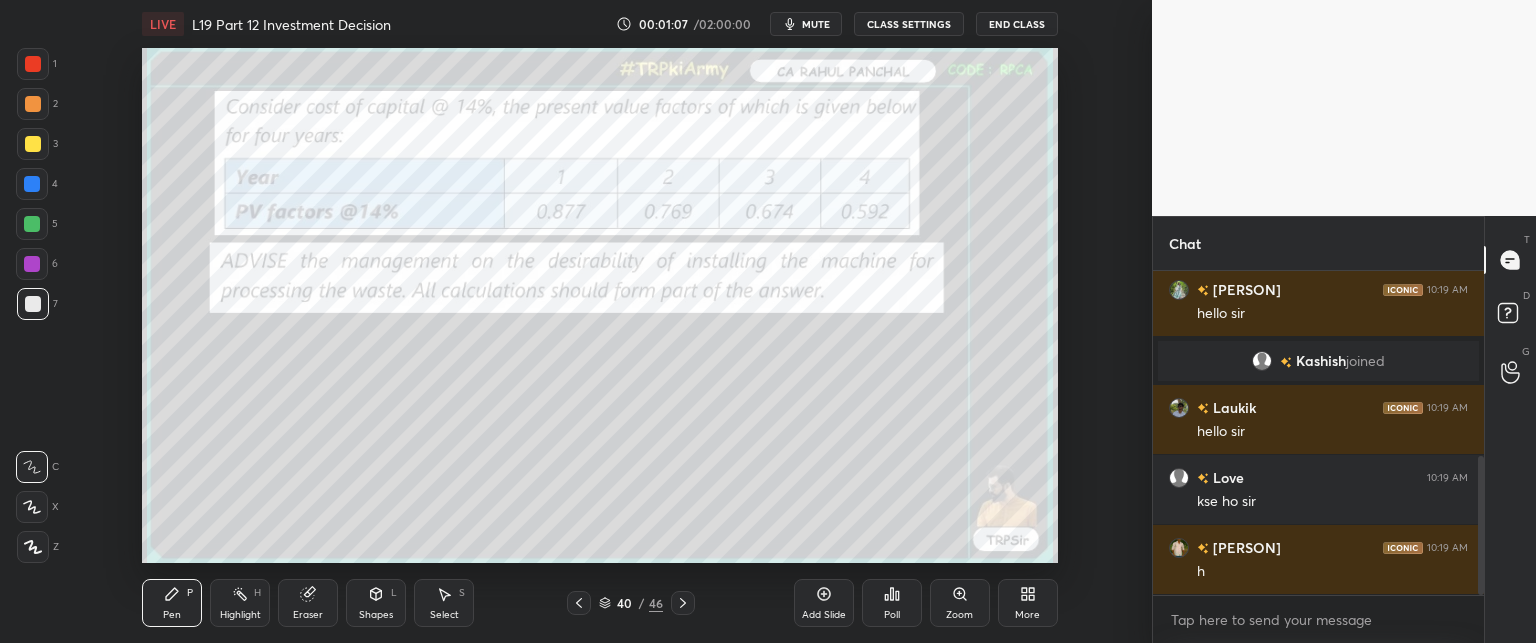click 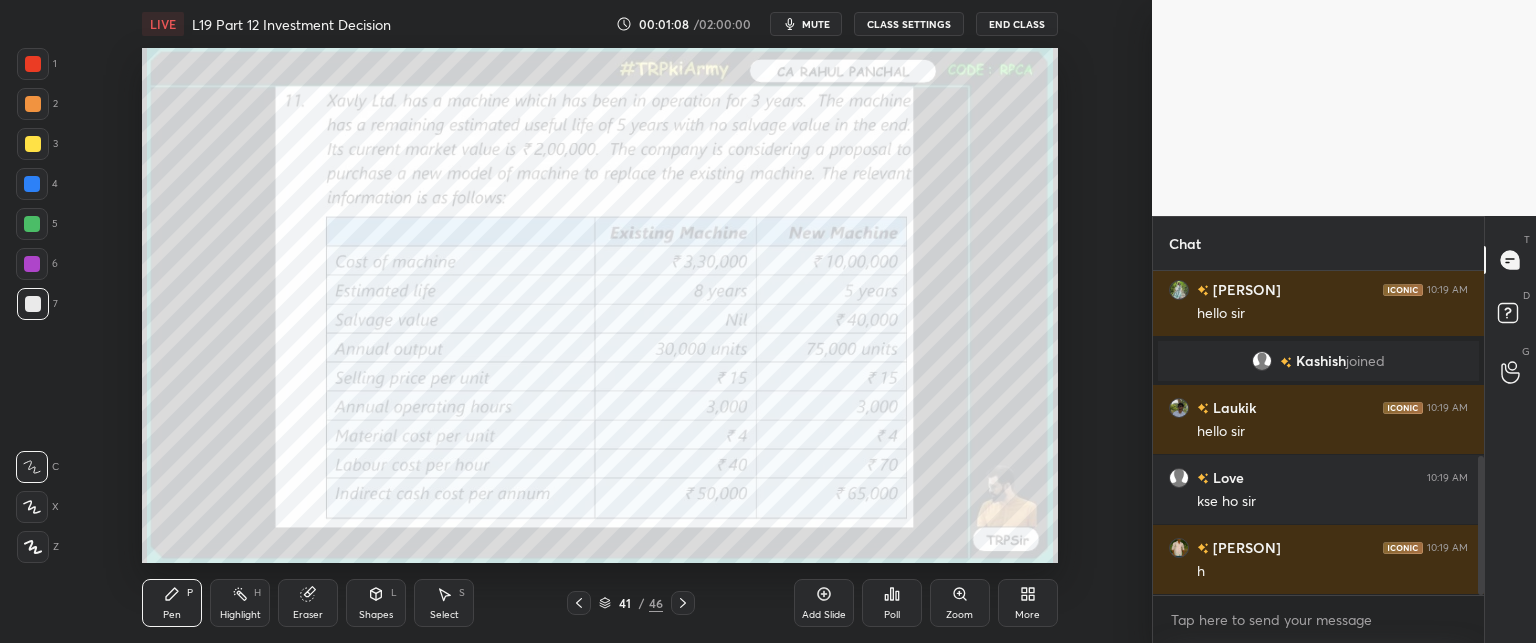 click 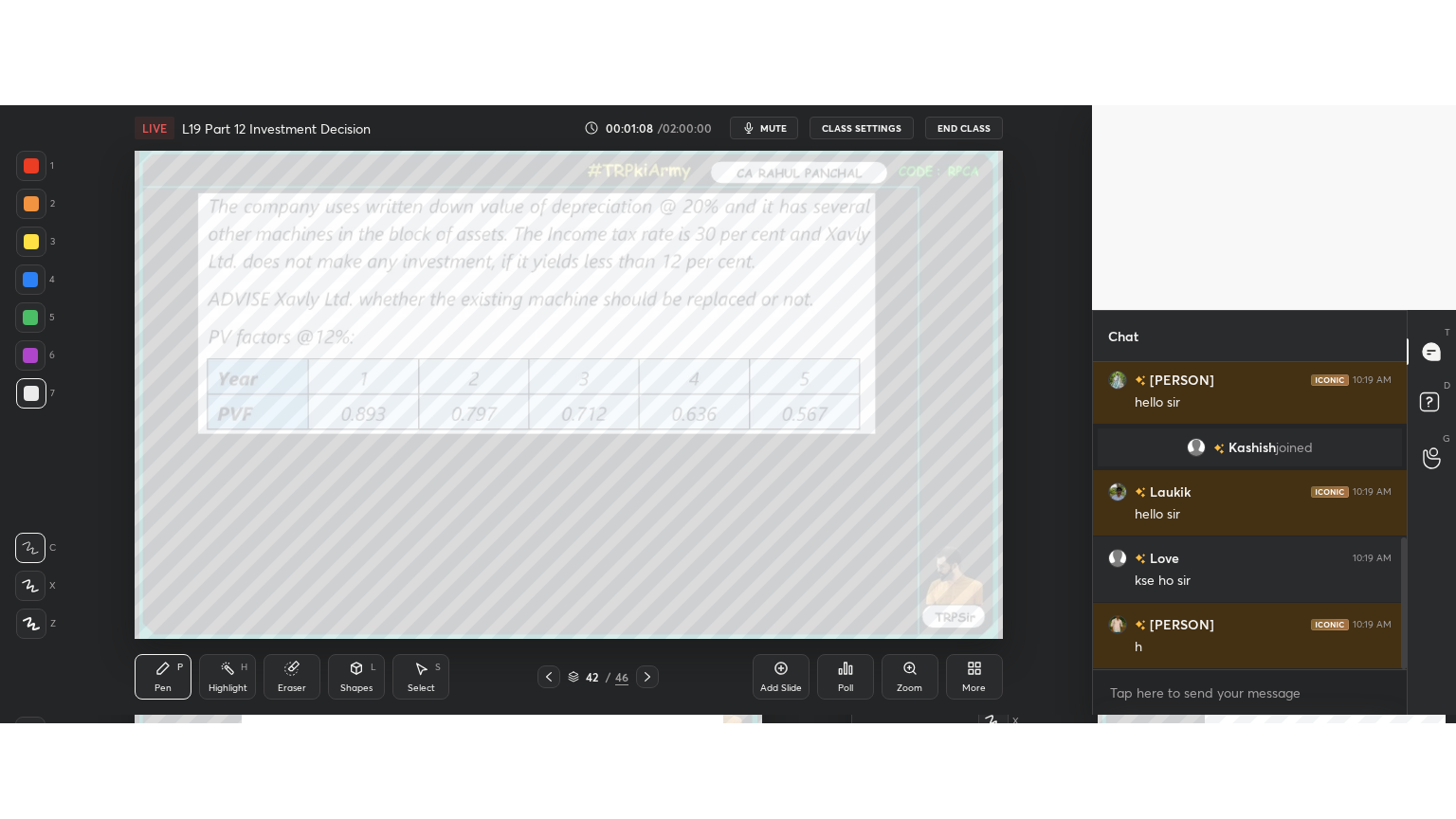 scroll, scrollTop: 453, scrollLeft: 0, axis: vertical 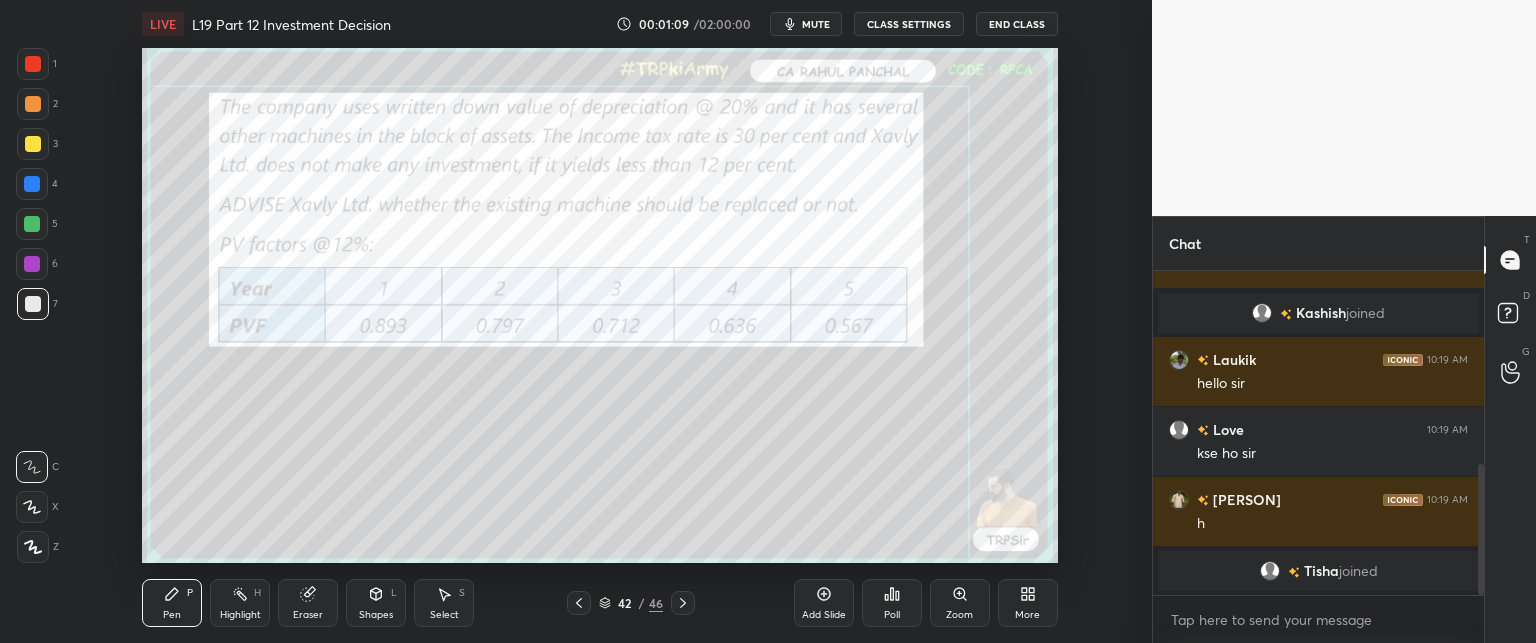 click on "Zoom" at bounding box center (960, 603) 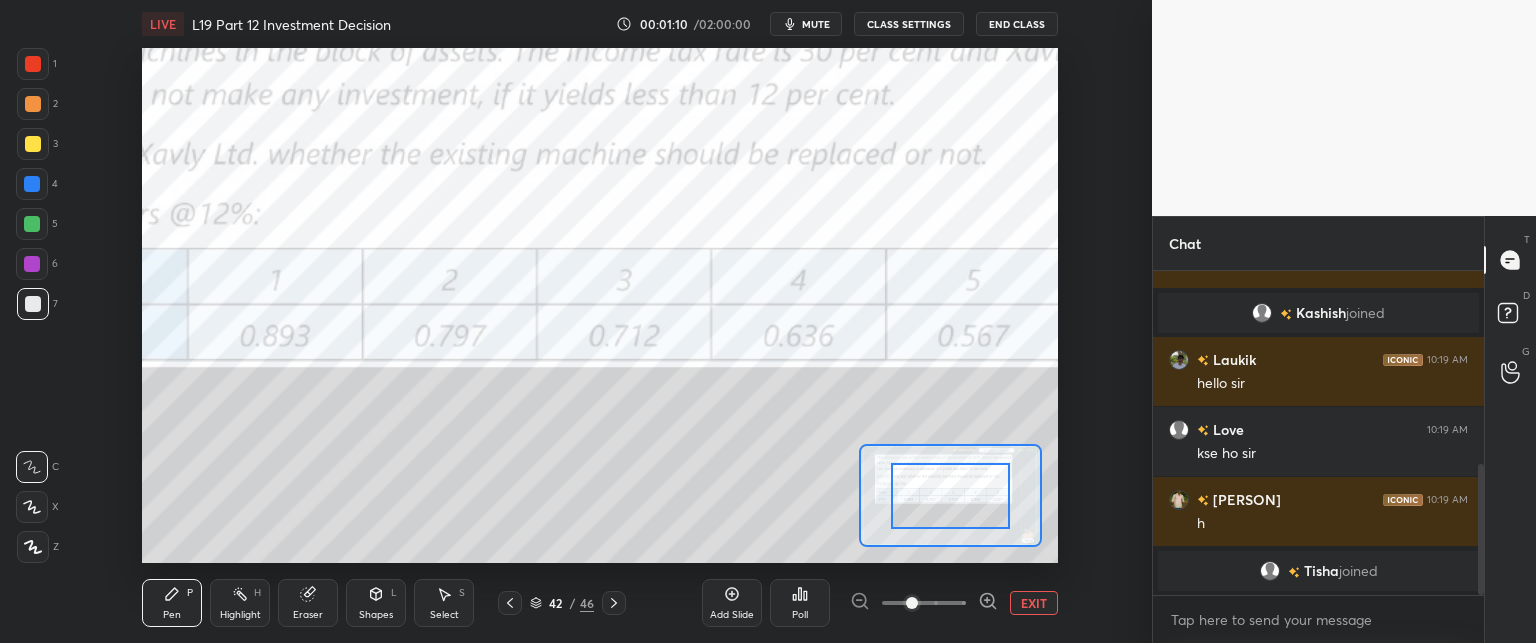 click on "EXIT" at bounding box center (1034, 603) 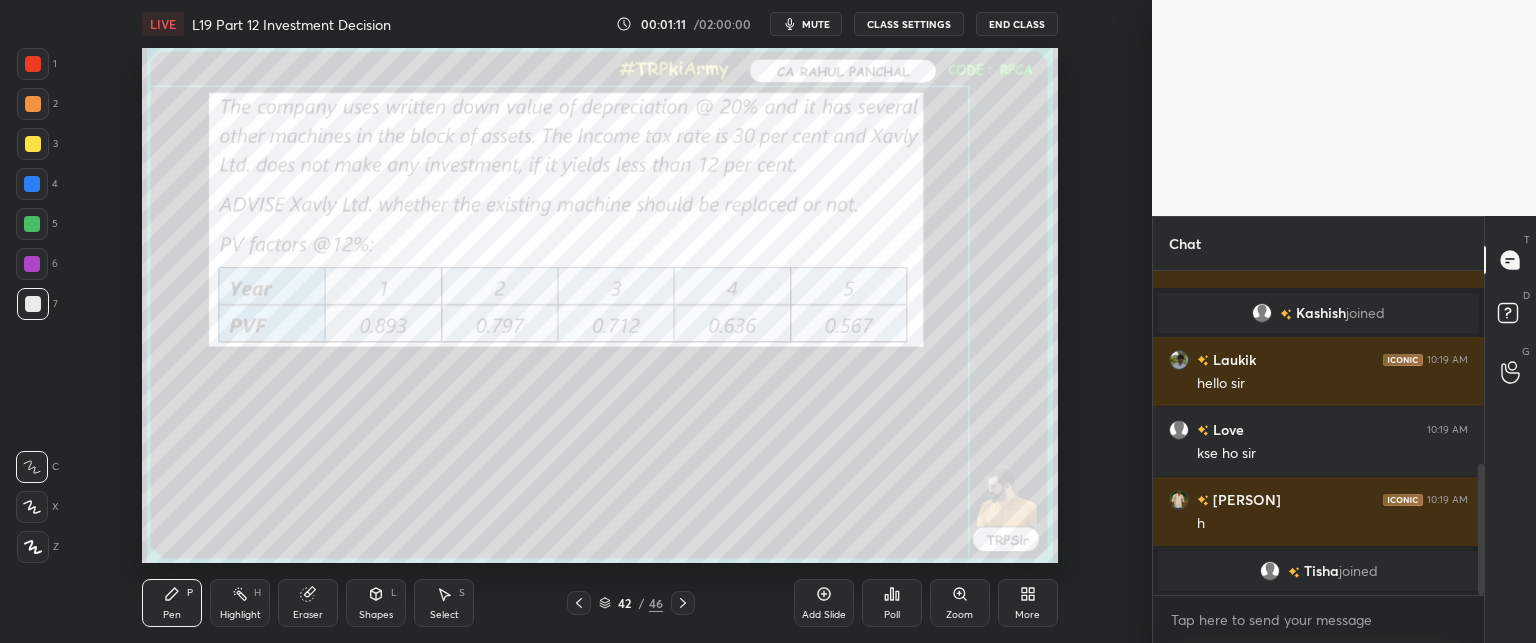 click on "More" at bounding box center (1028, 603) 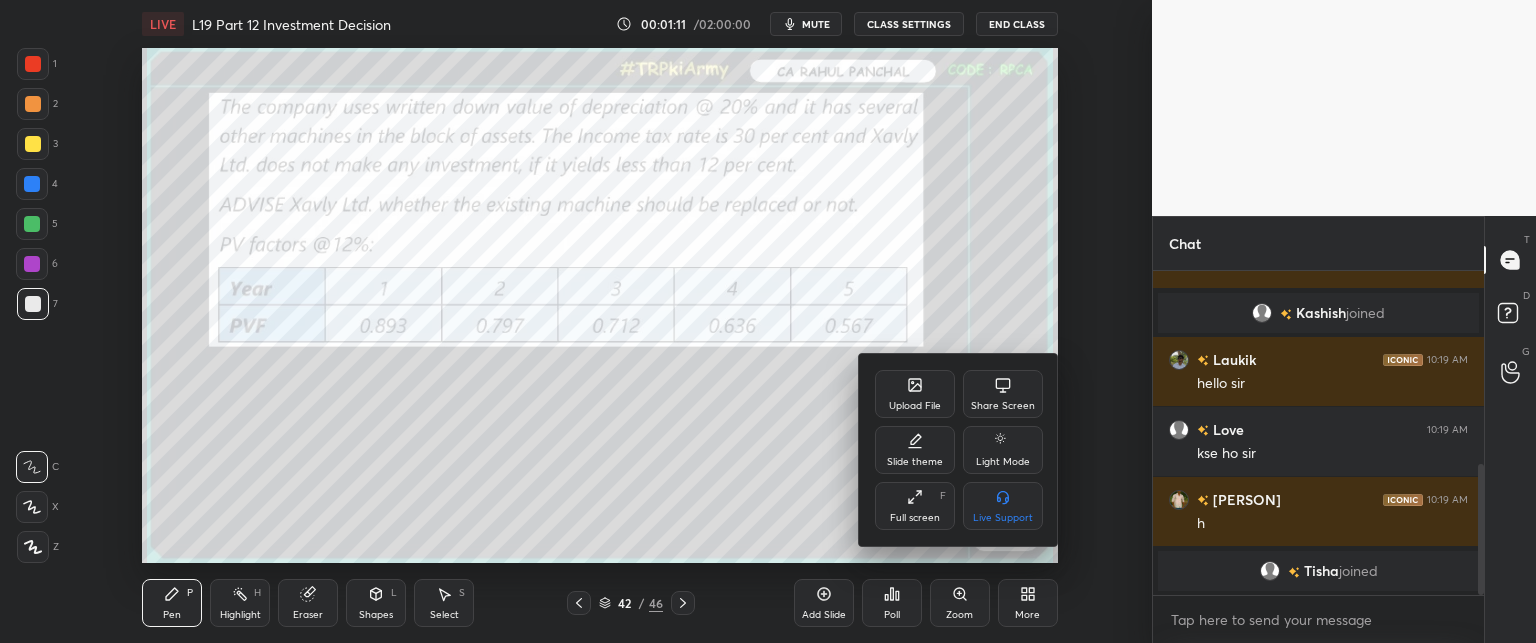 click at bounding box center [768, 321] 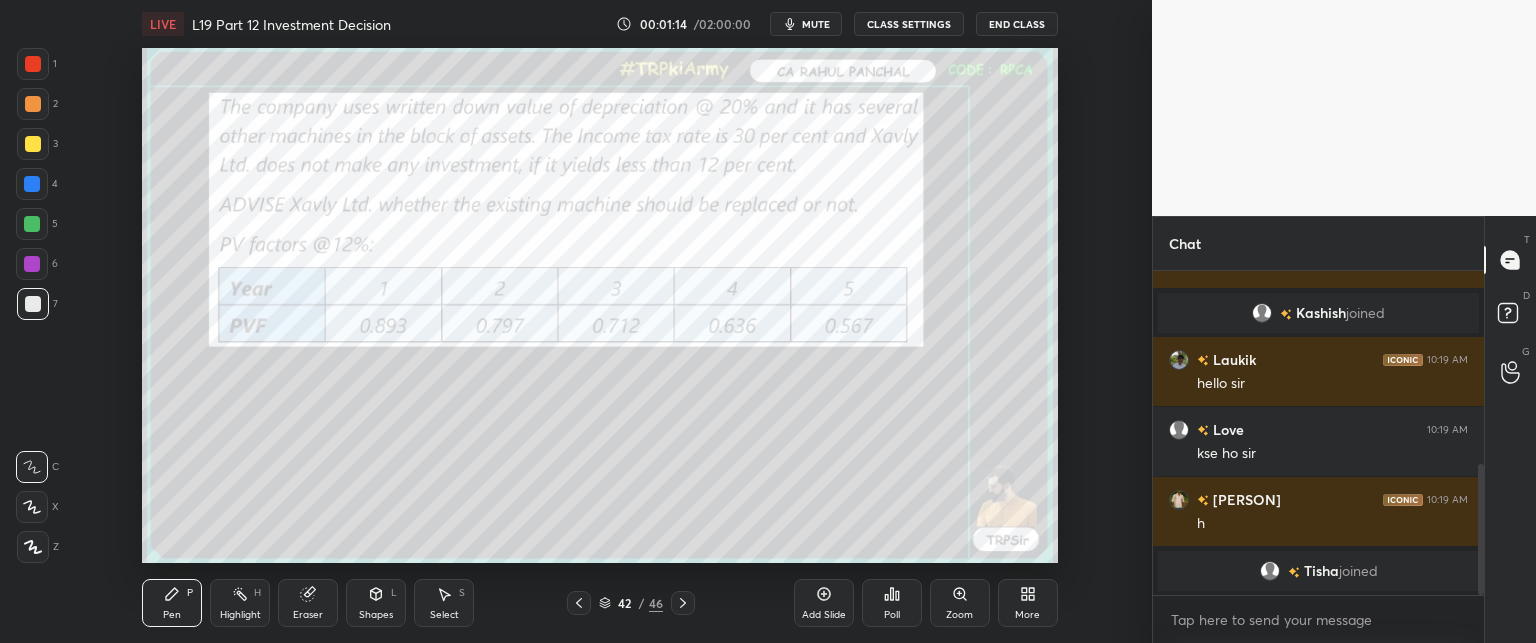 click on "Highlight" at bounding box center (240, 615) 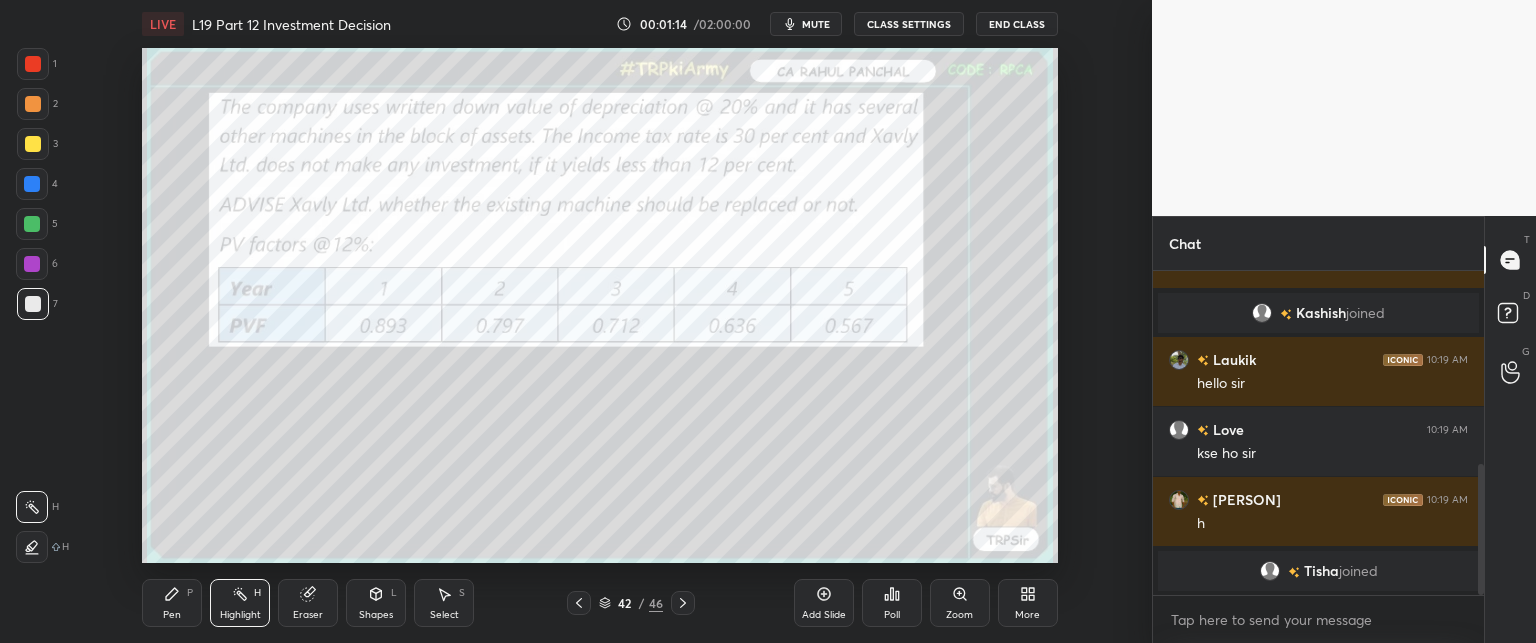 click at bounding box center (32, 547) 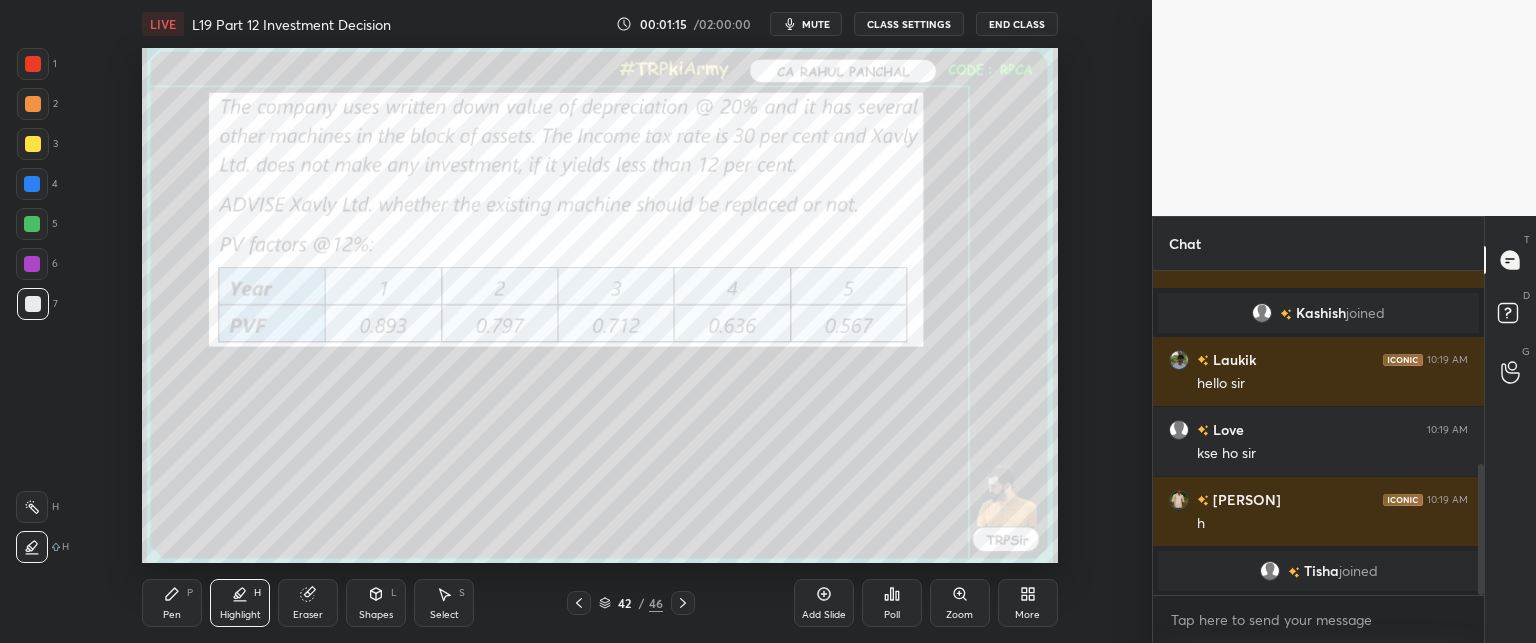 click on "Eraser" at bounding box center [308, 603] 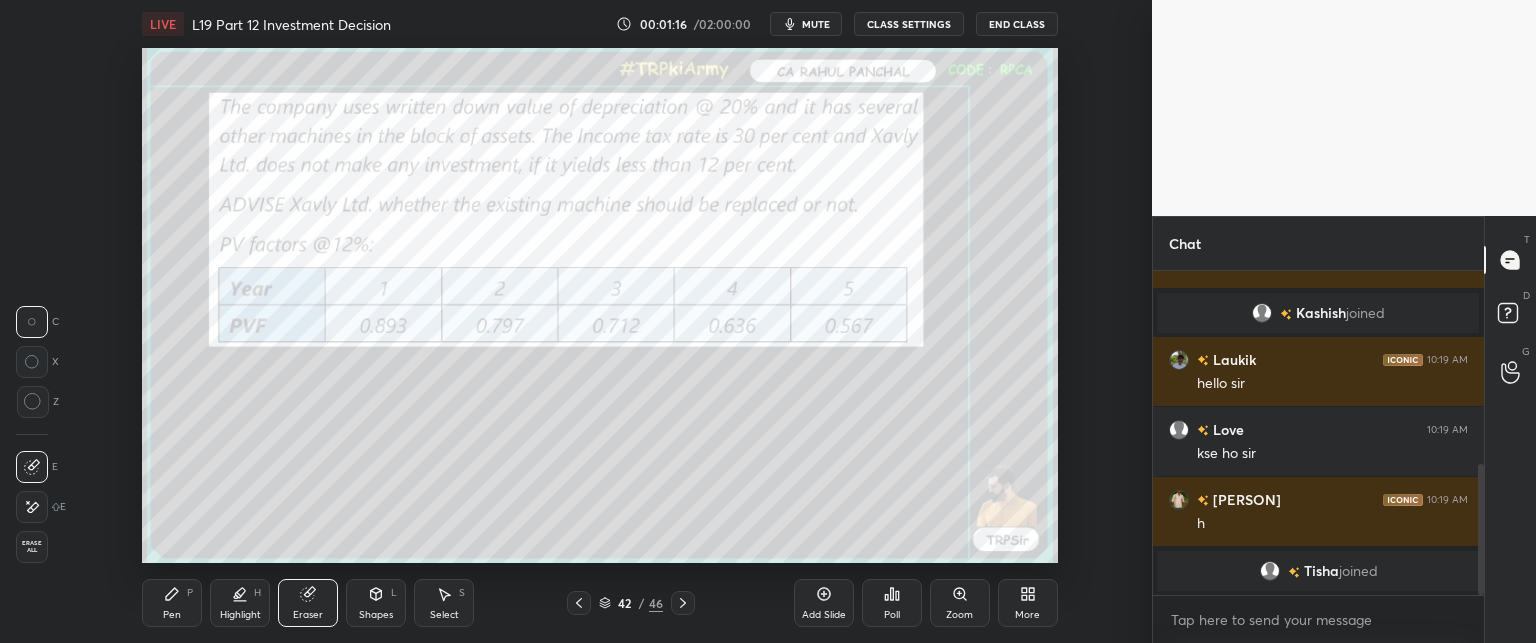 click on "Erase all" at bounding box center [32, 547] 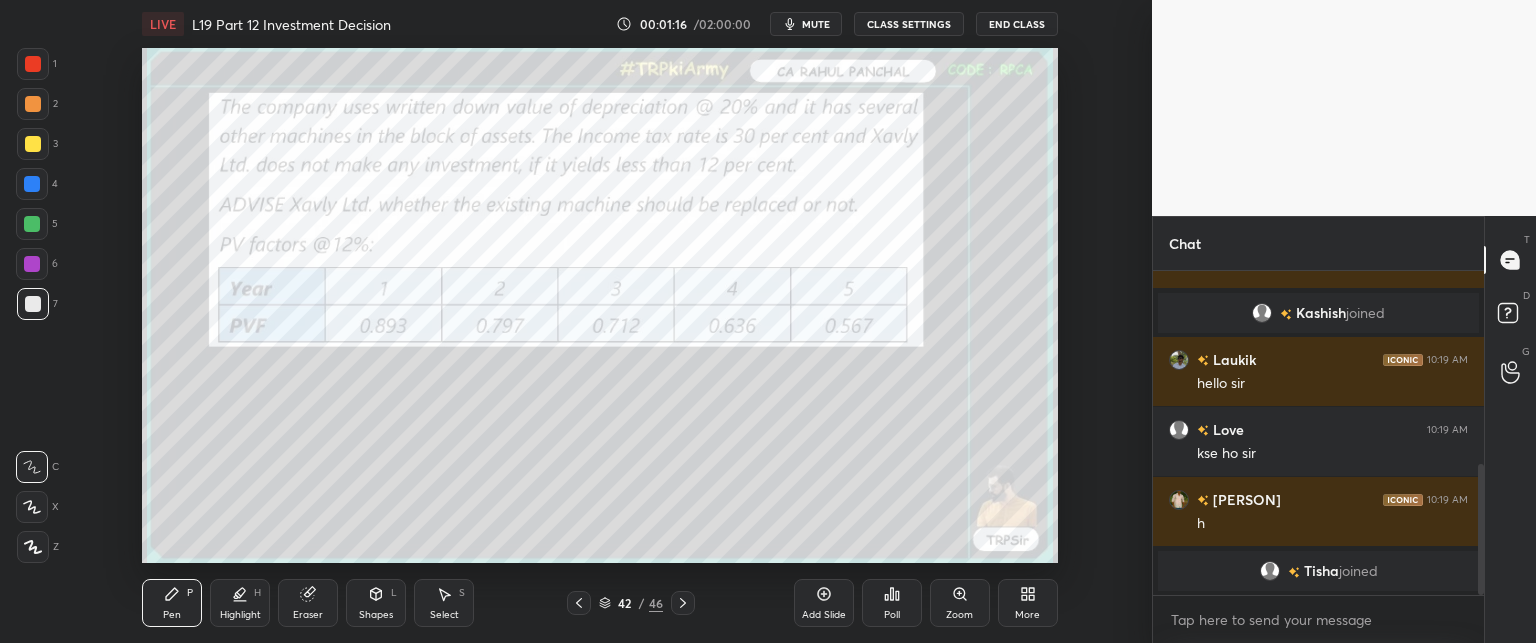 click on "More" at bounding box center [1028, 603] 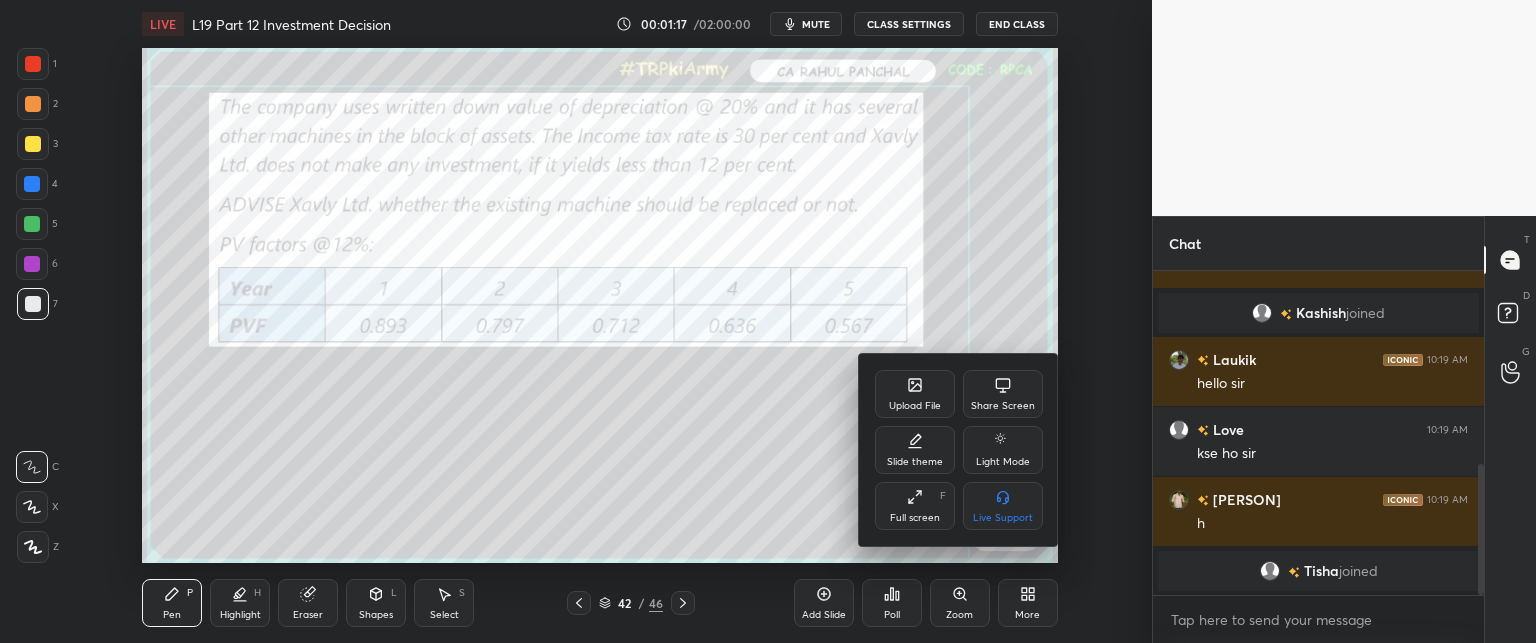 click on "Full screen" at bounding box center [915, 518] 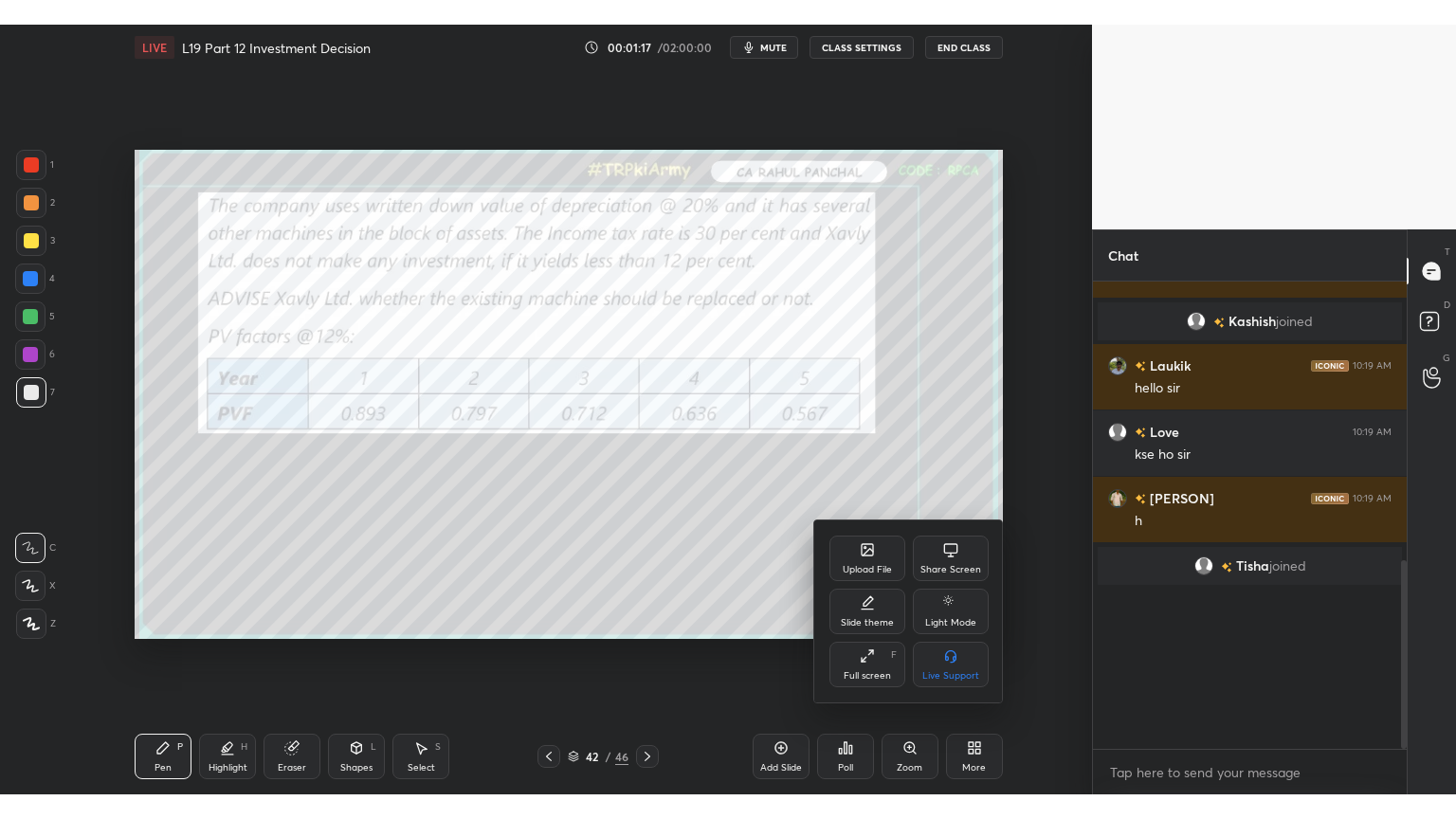 scroll, scrollTop: 94094, scrollLeft: 93776, axis: both 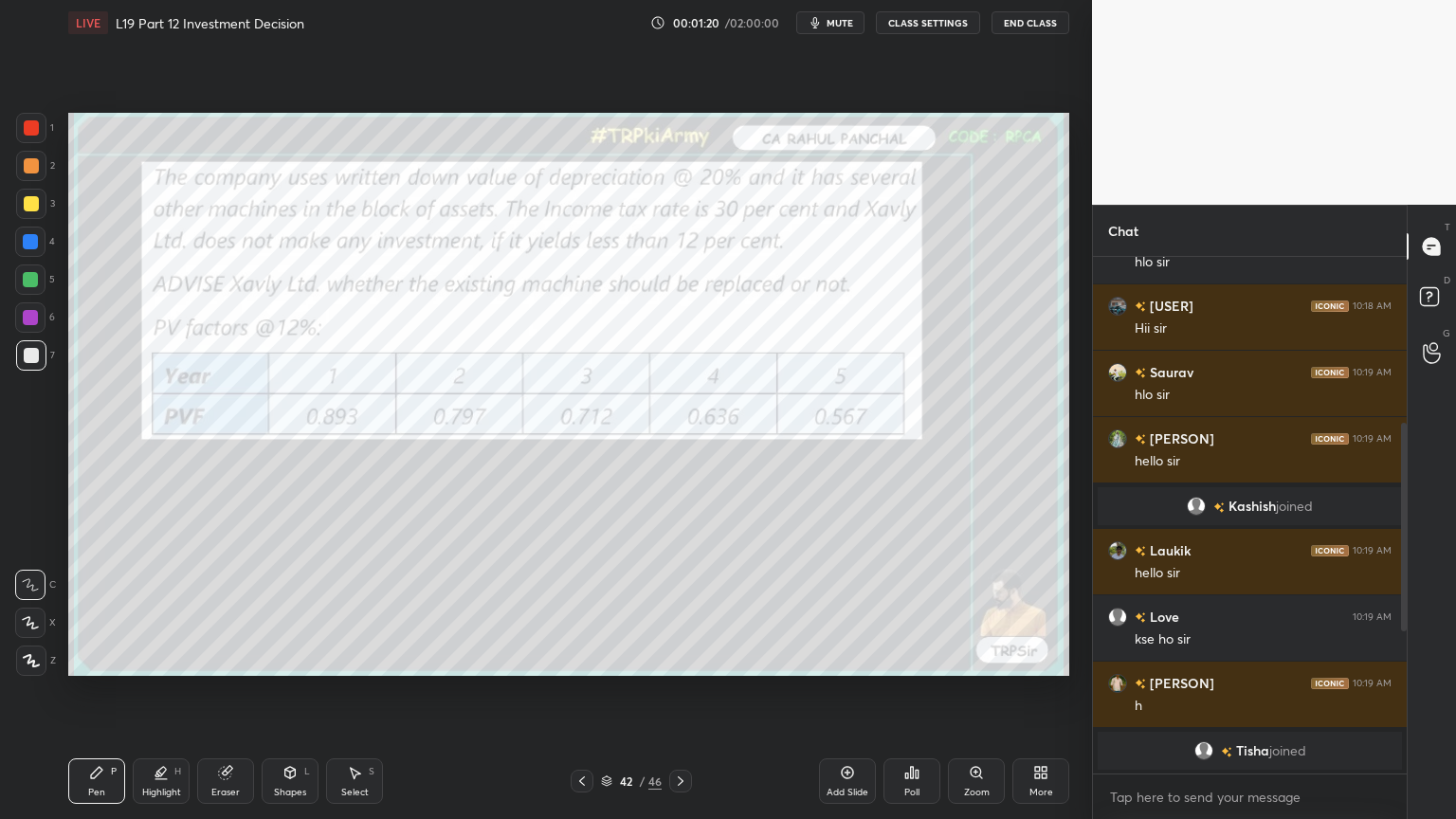 click 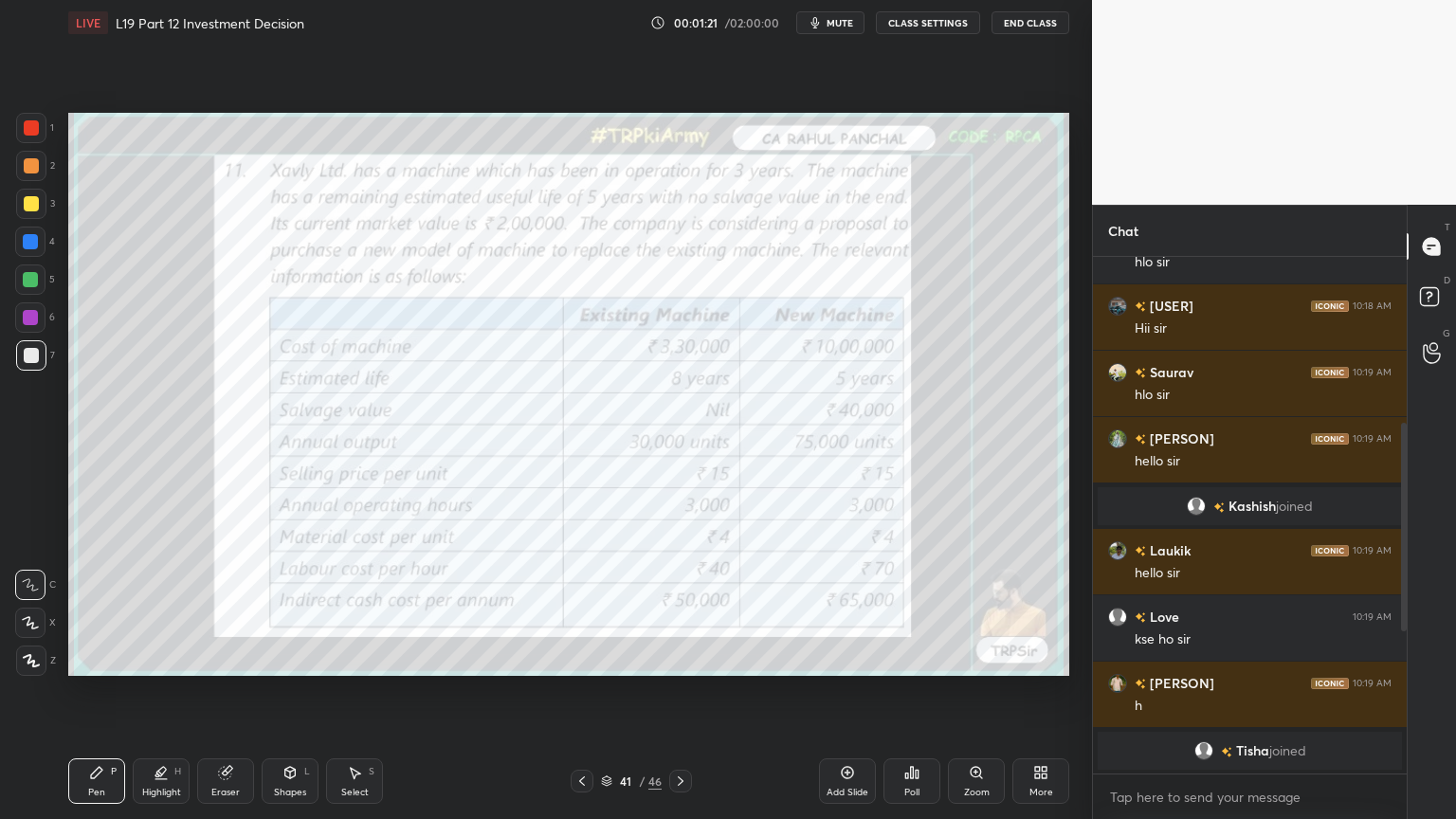 click 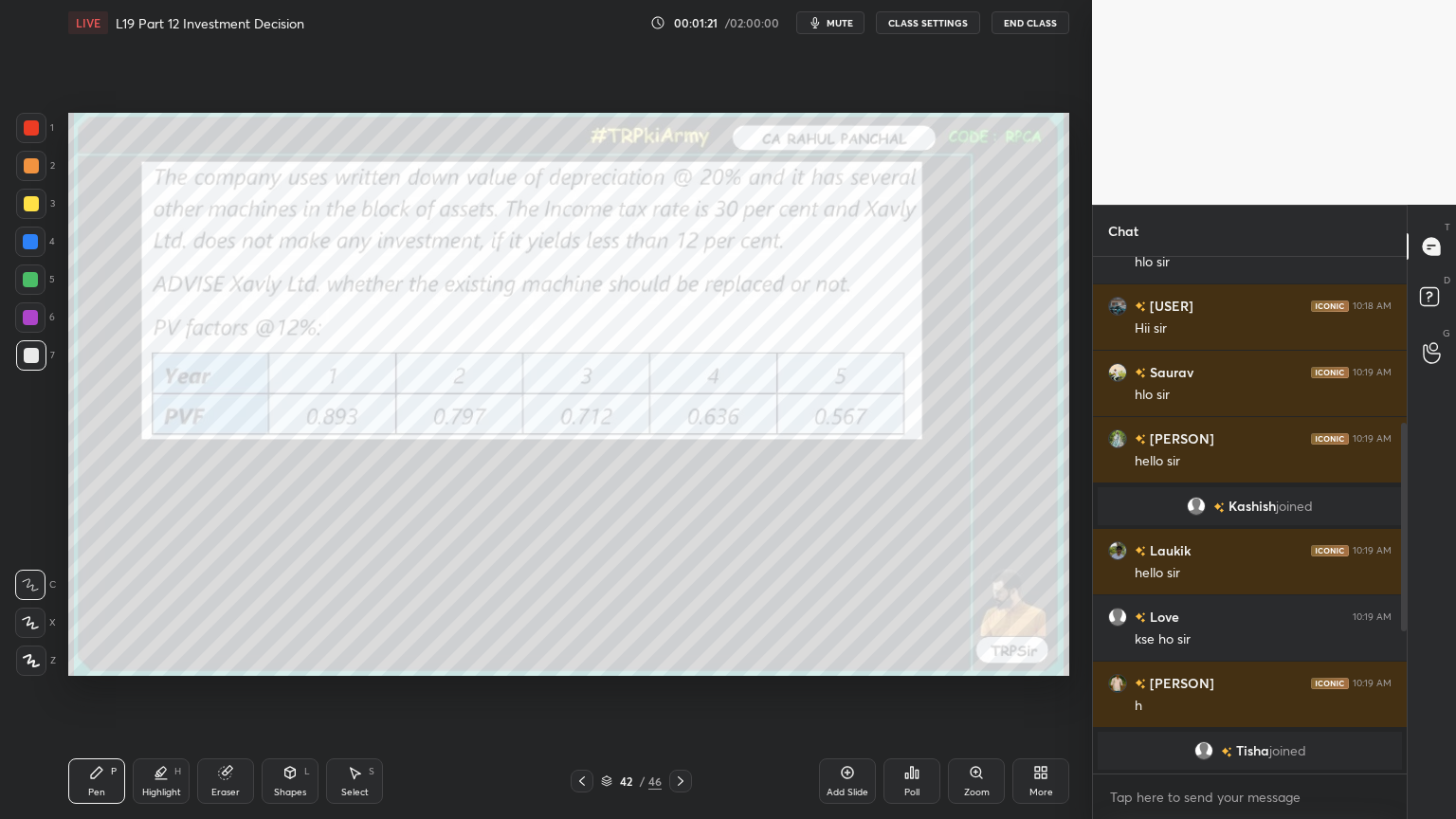 click at bounding box center [681, 781] 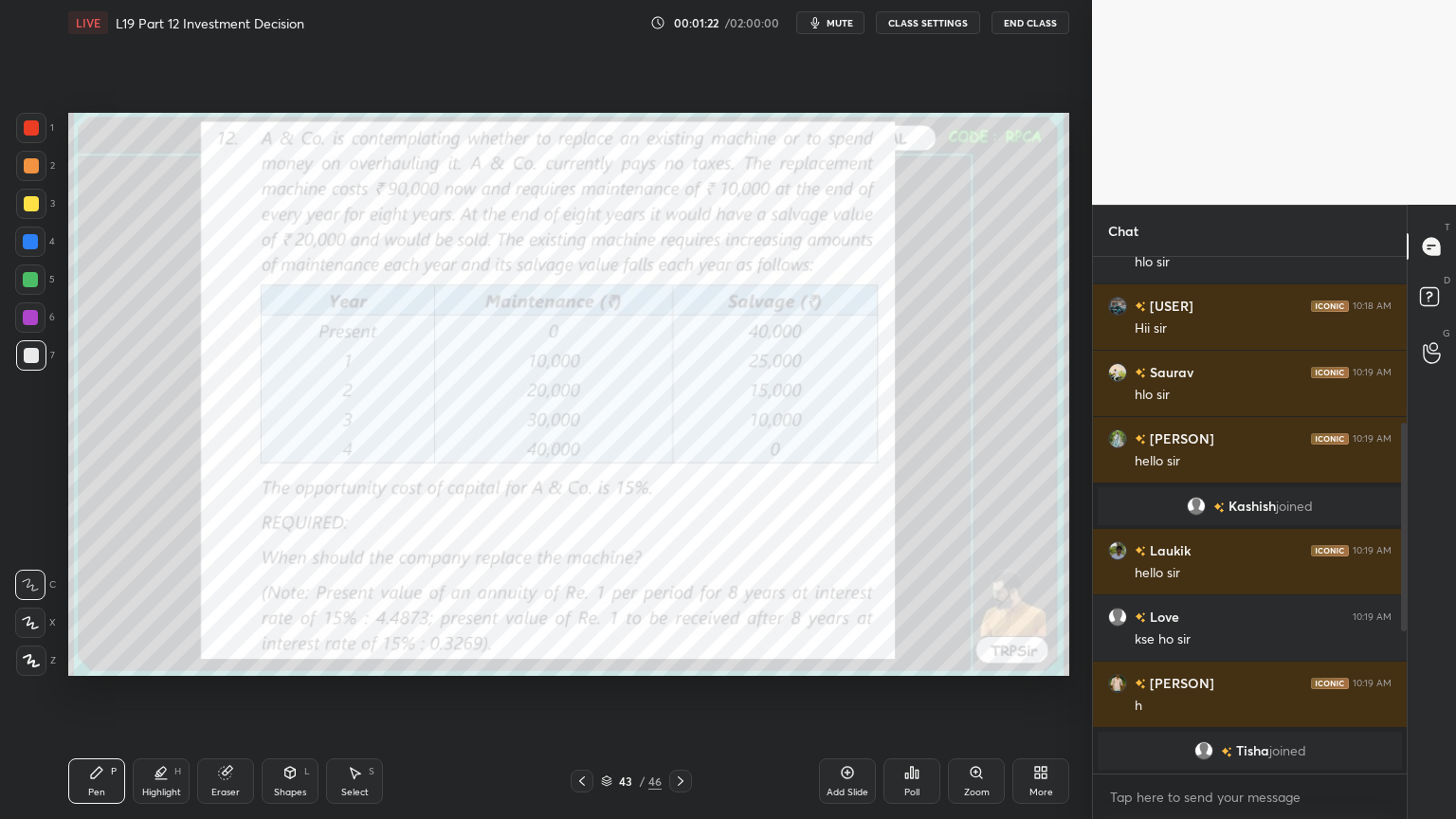 click at bounding box center [582, 781] 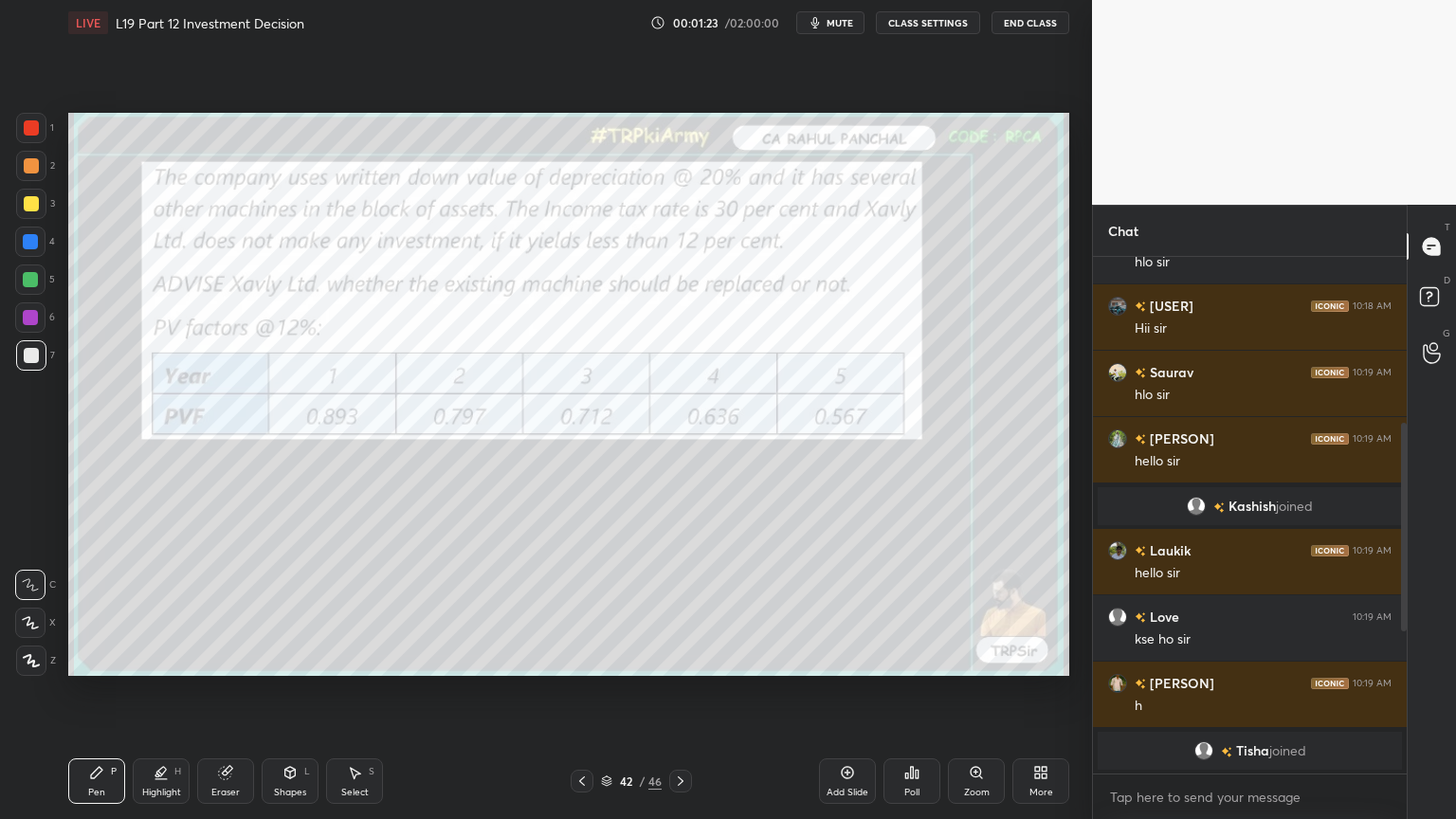 click 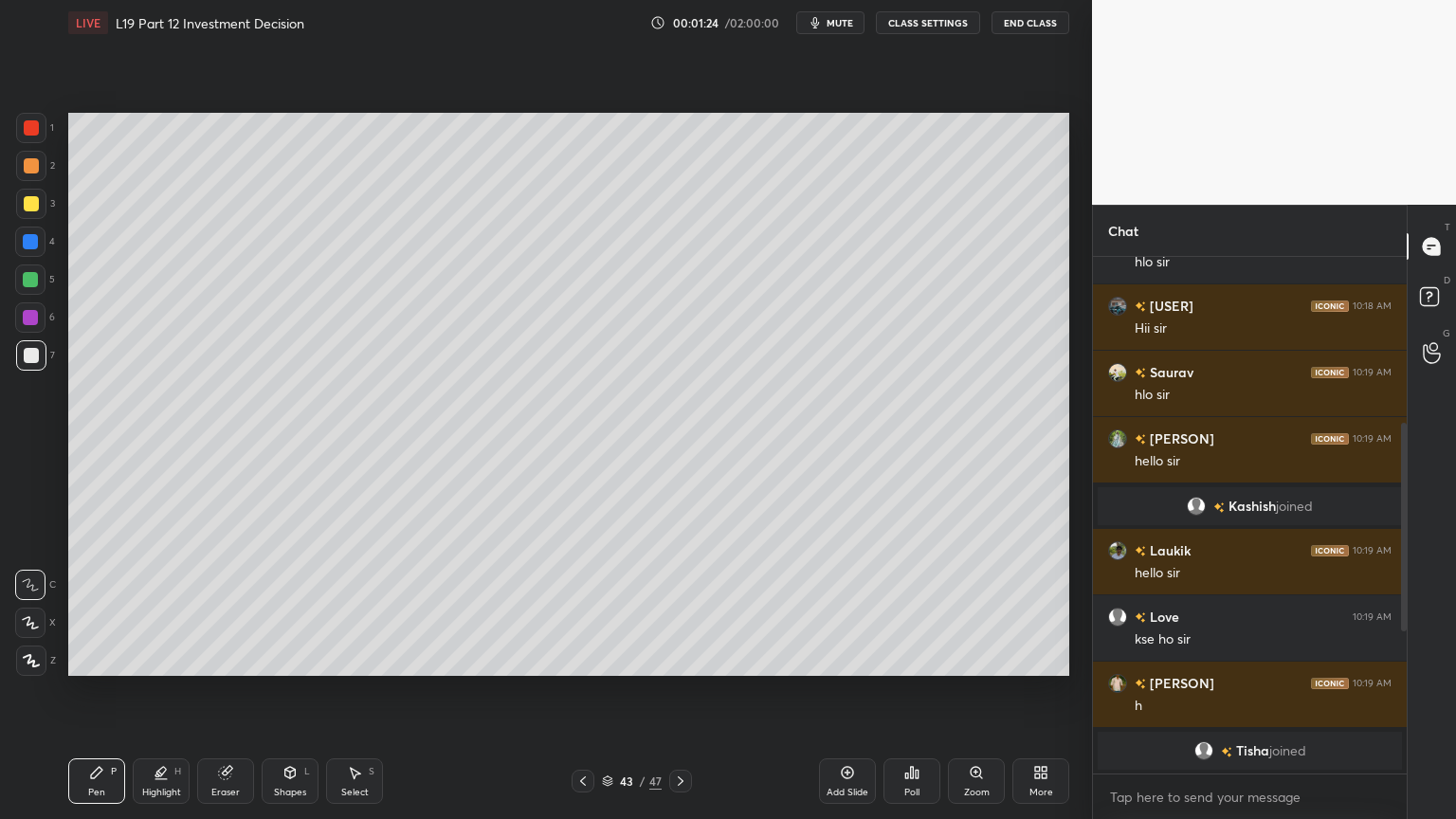 click at bounding box center (583, 781) 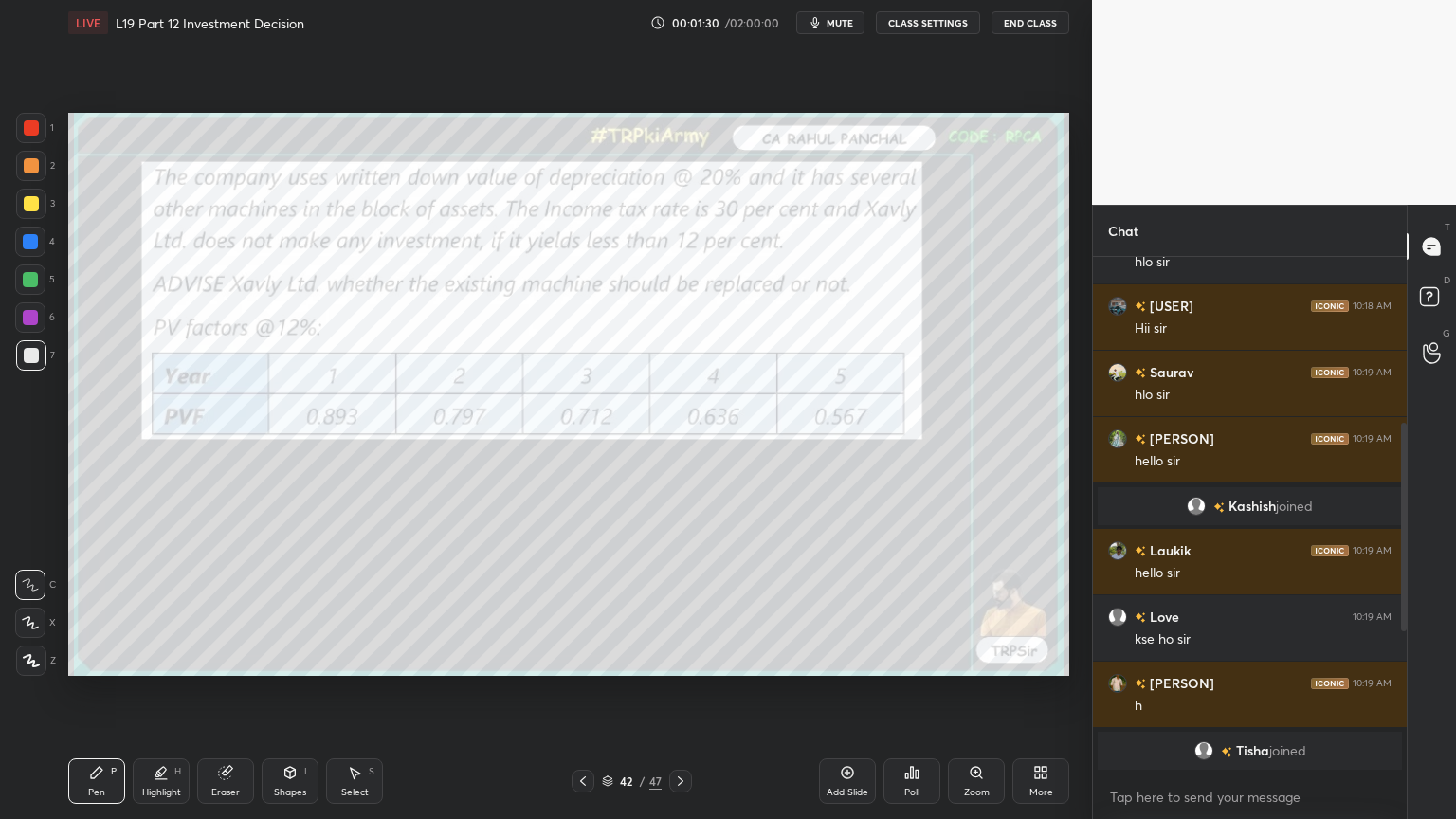 click on "More" at bounding box center [1041, 781] 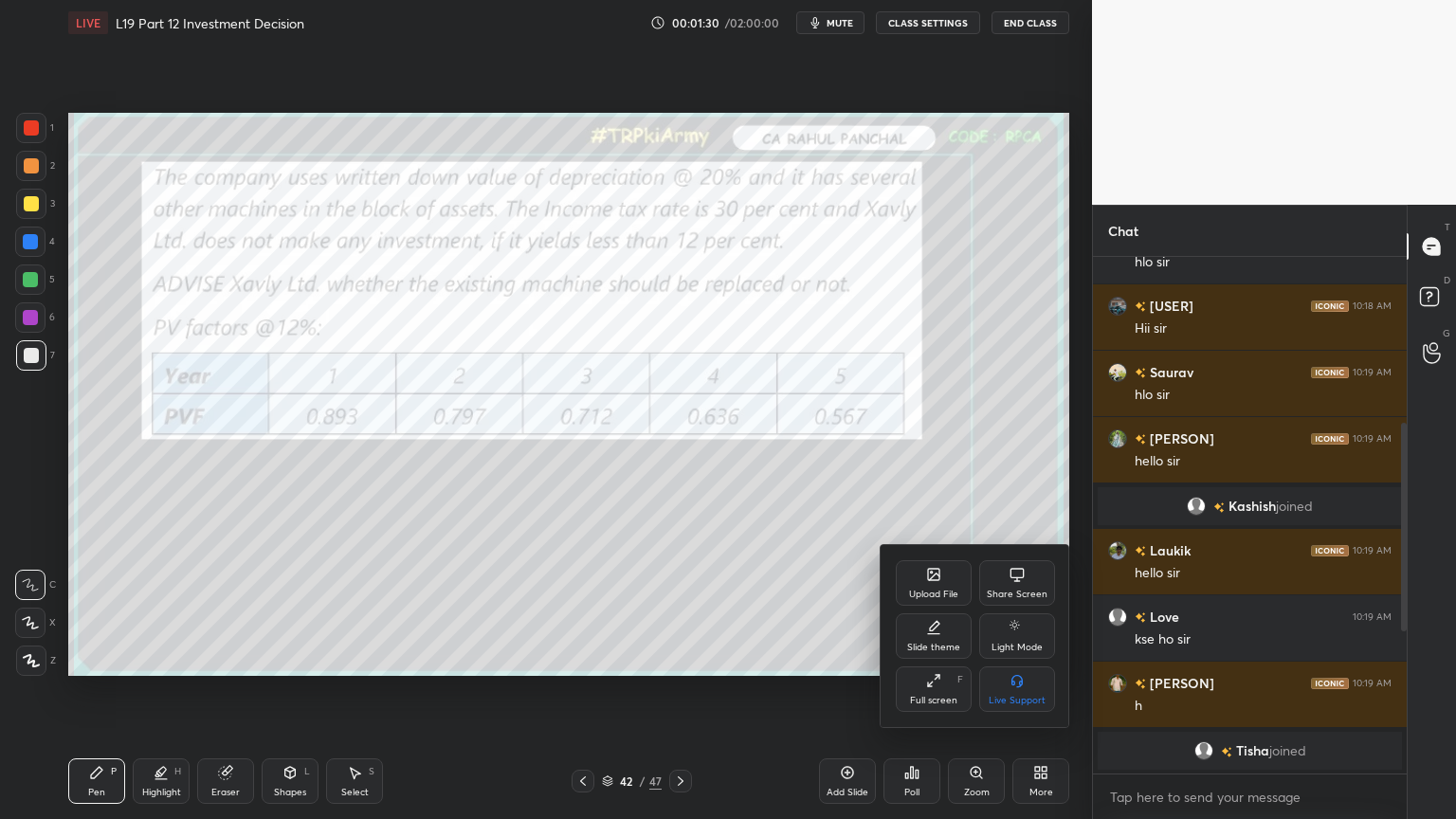 click on "Slide theme" at bounding box center (934, 647) 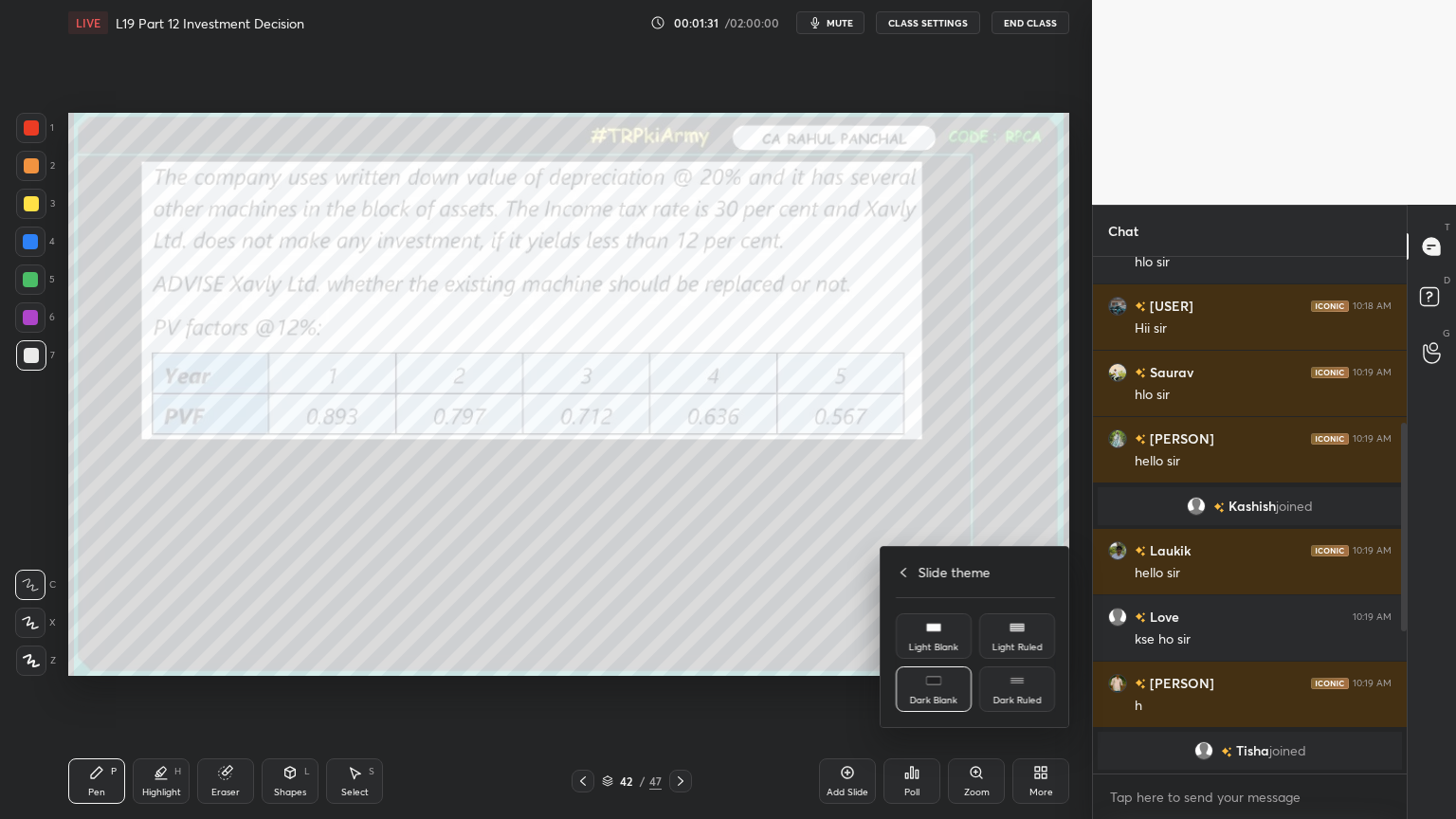 click on "Dark Ruled" at bounding box center (1017, 689) 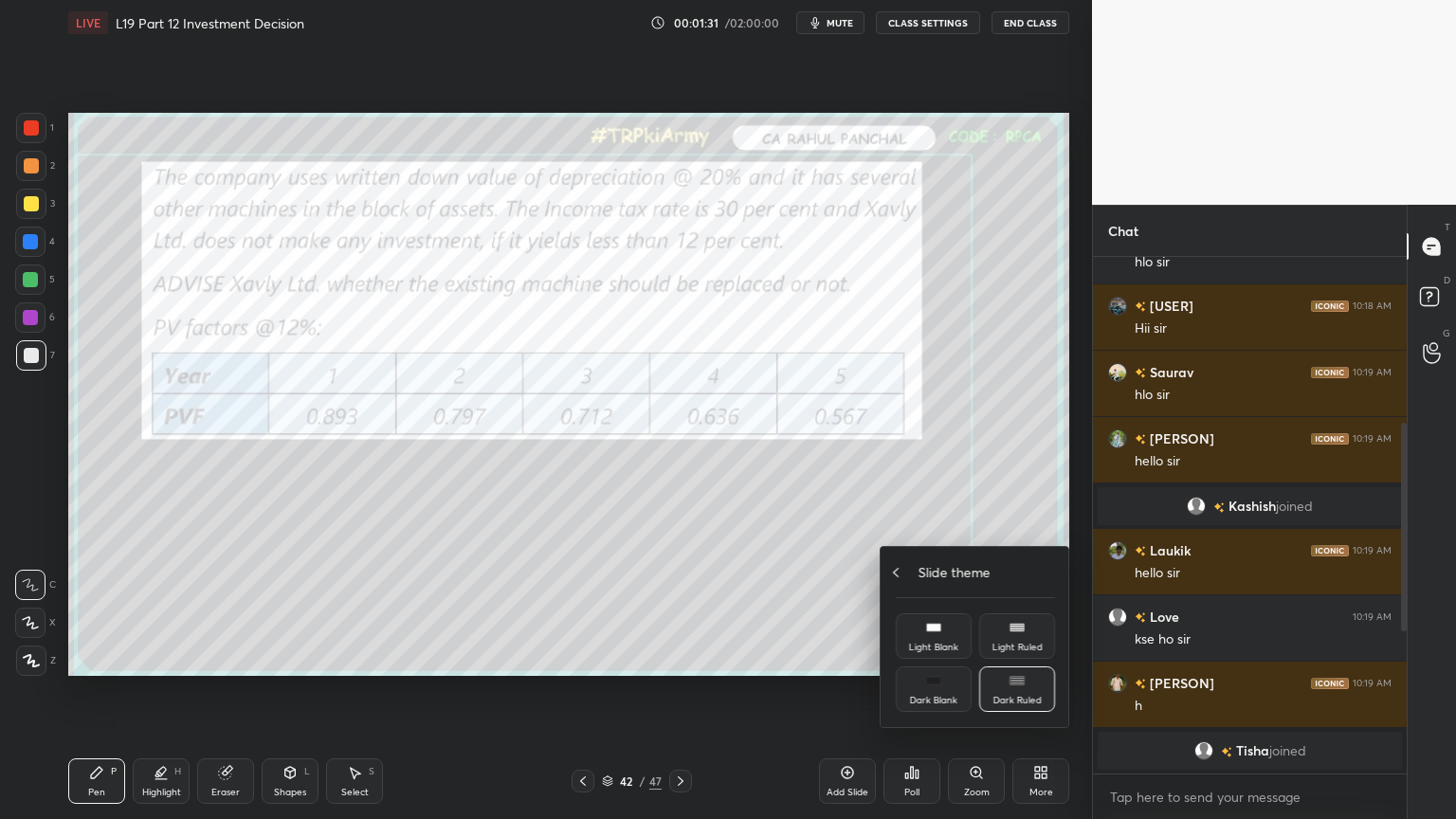 click on "Slide theme" at bounding box center (975, 572) 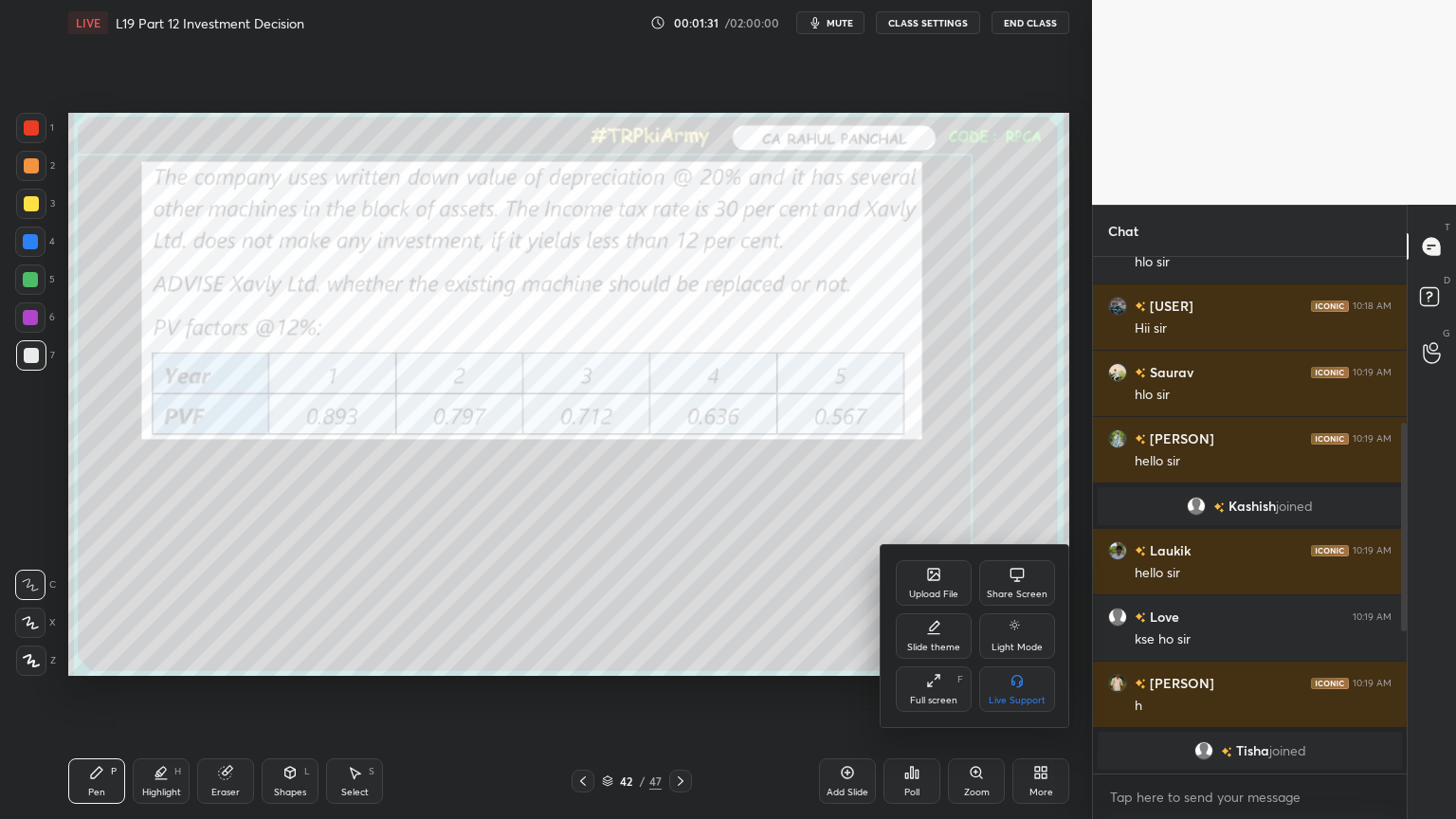 click at bounding box center [728, 410] 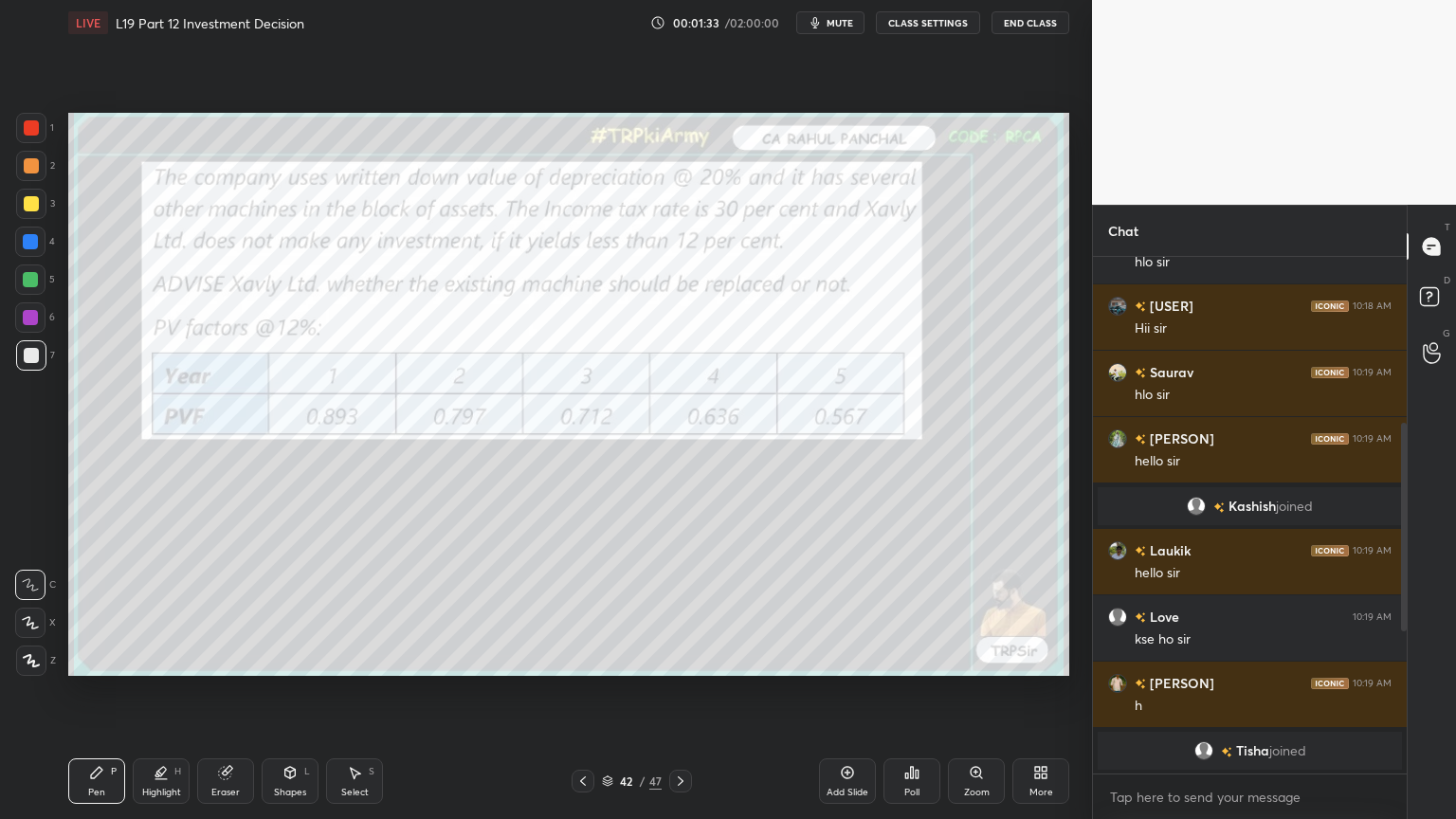 click 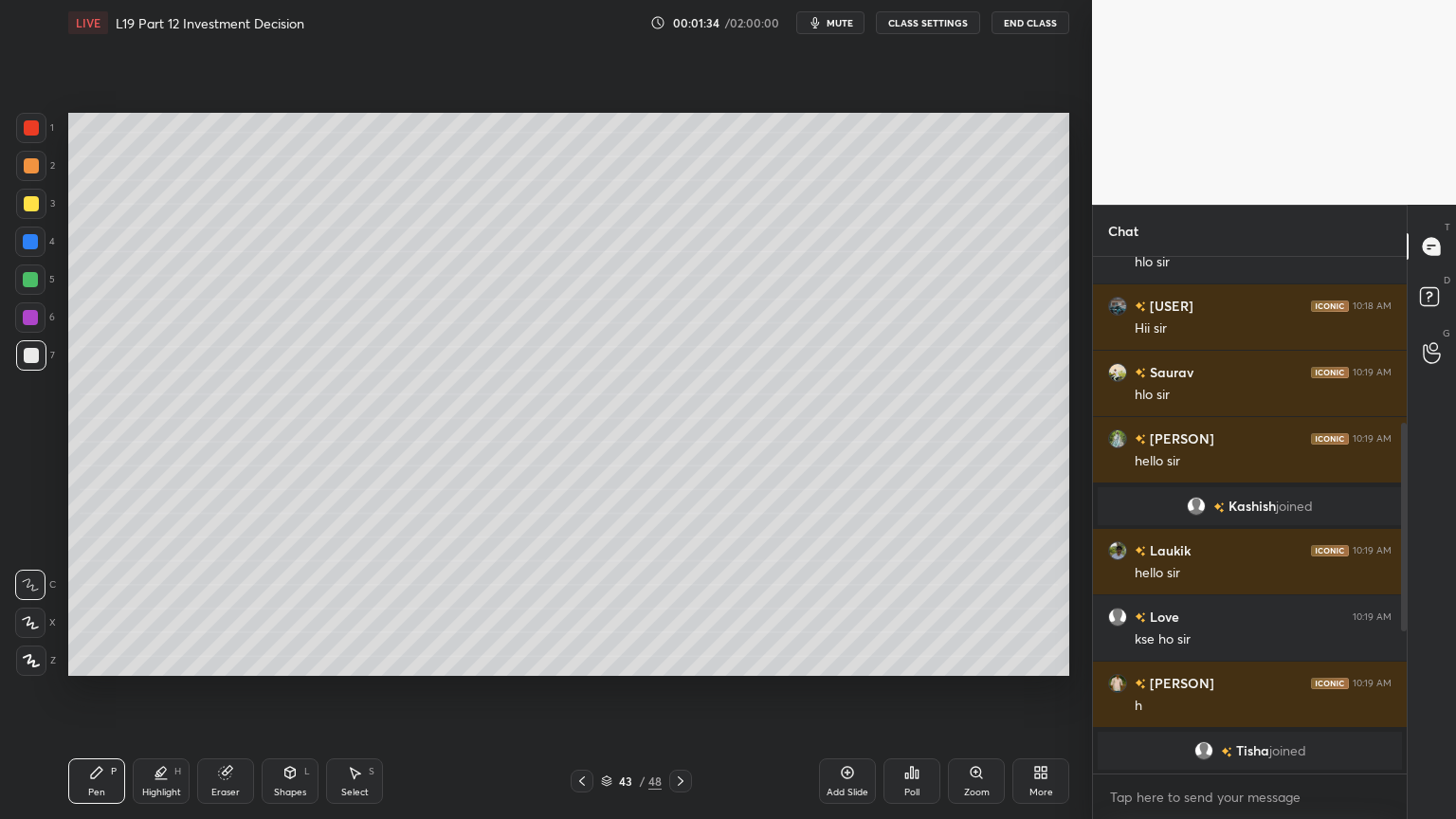 click at bounding box center (30, 242) 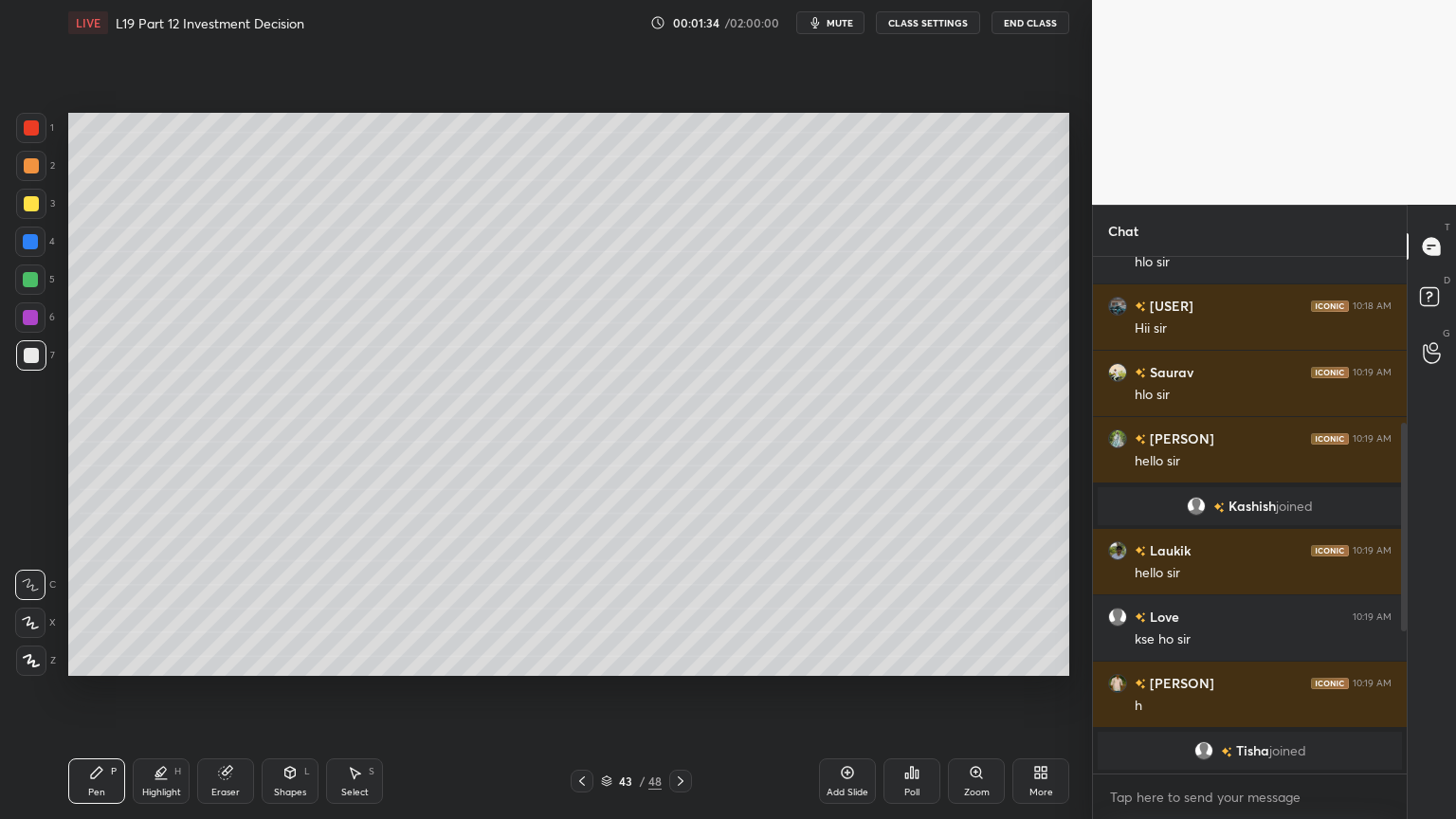 click at bounding box center [30, 242] 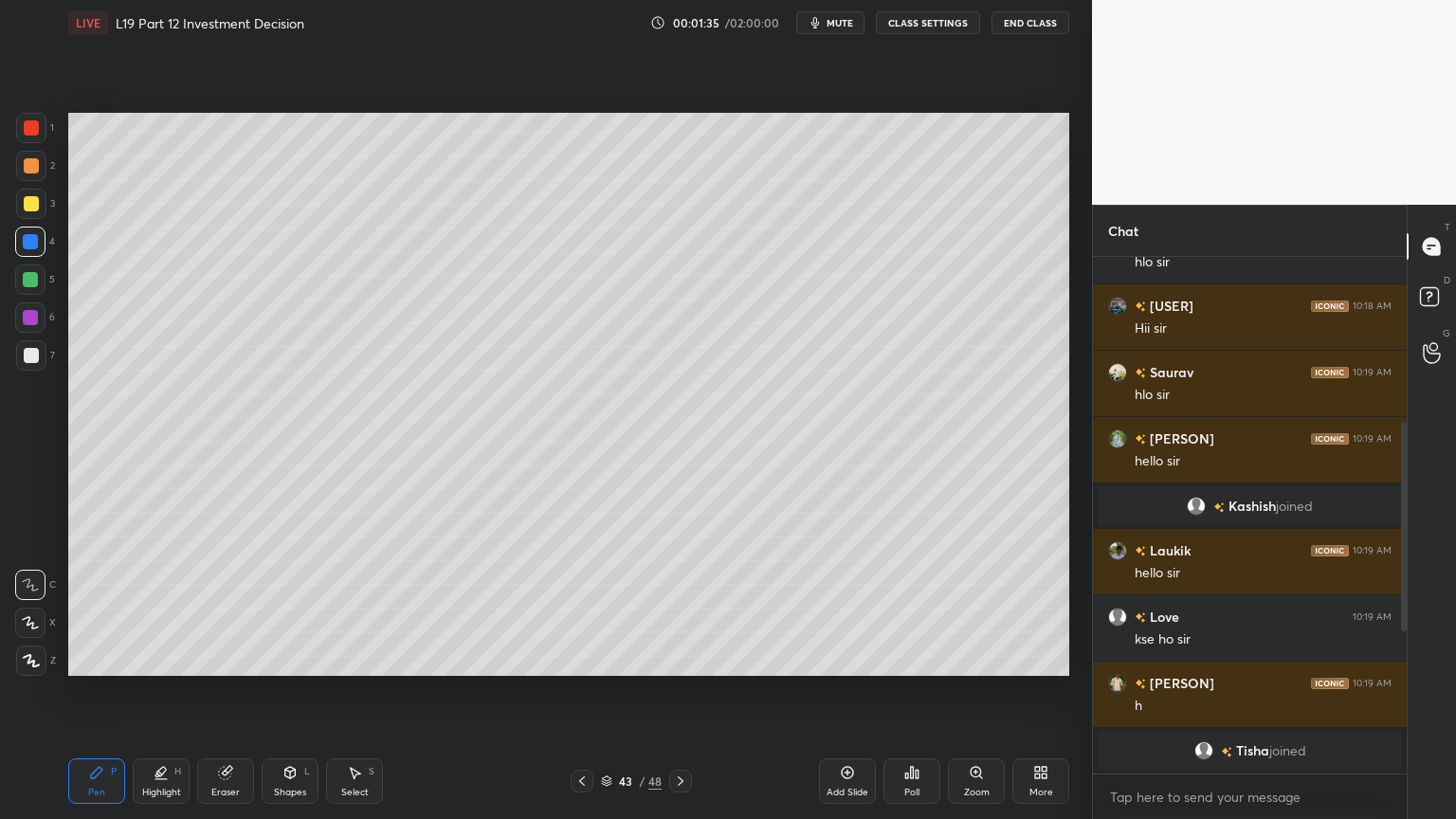 click on "L" at bounding box center (307, 772) 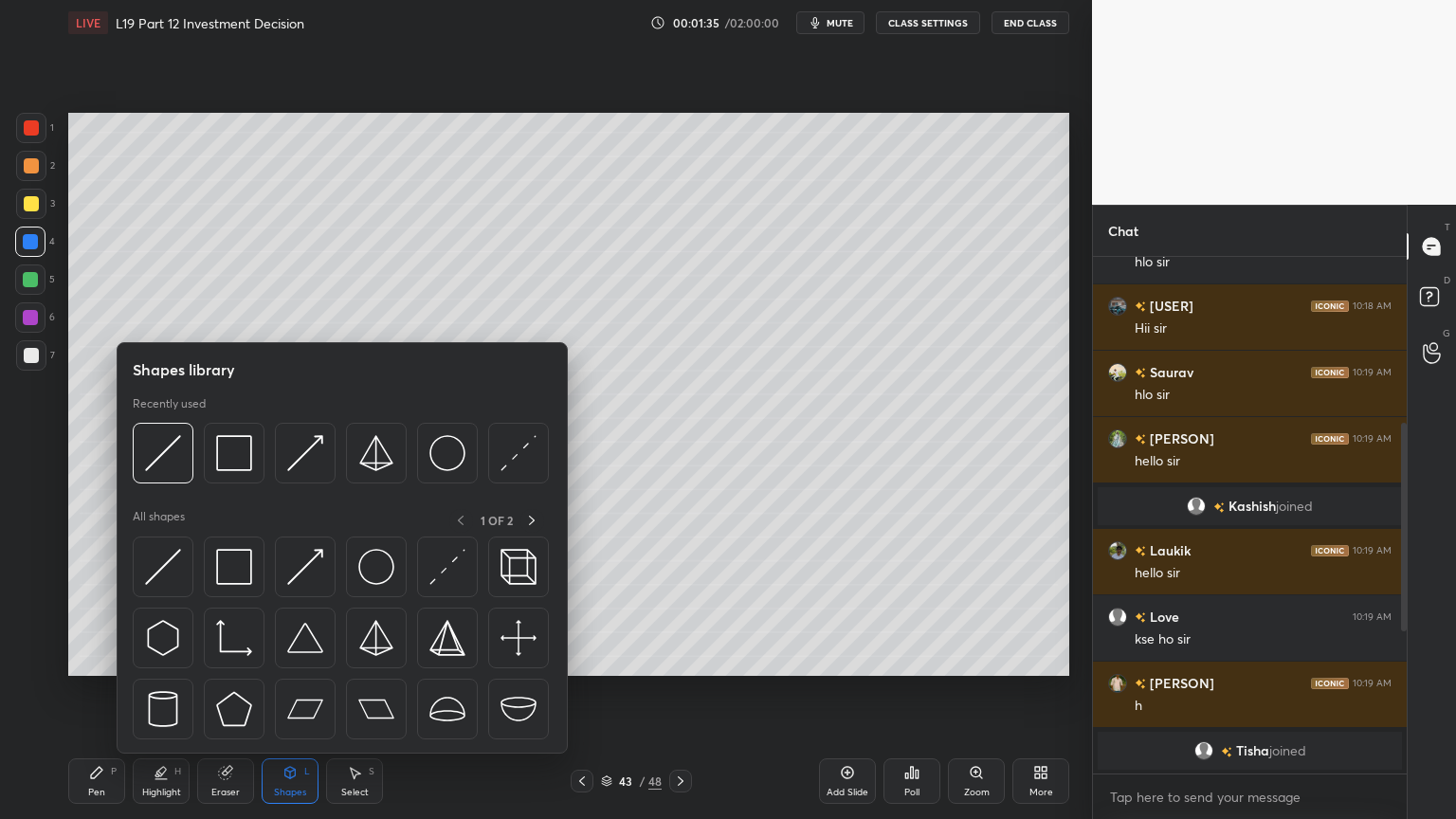 click at bounding box center [234, 453] 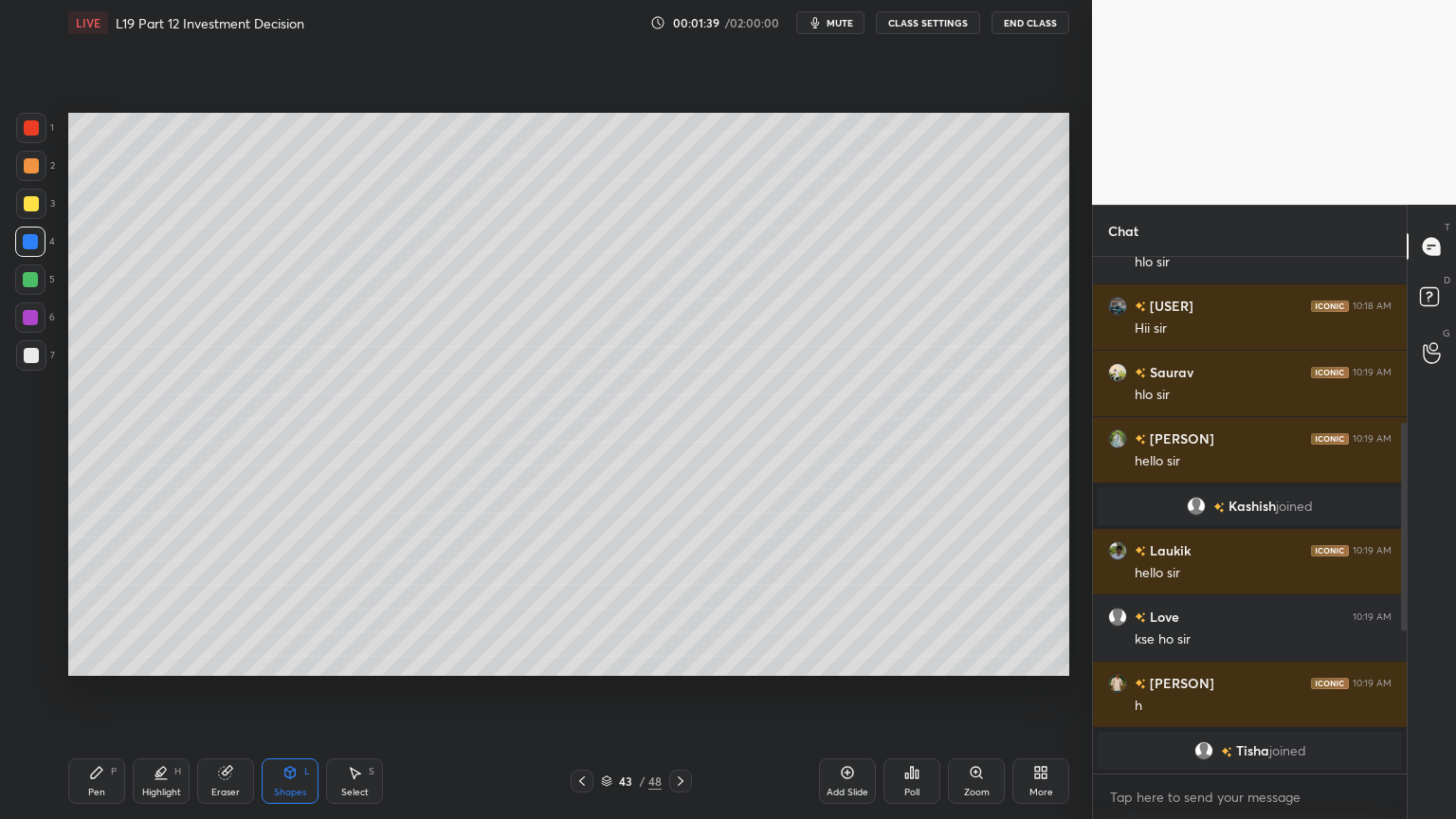 click 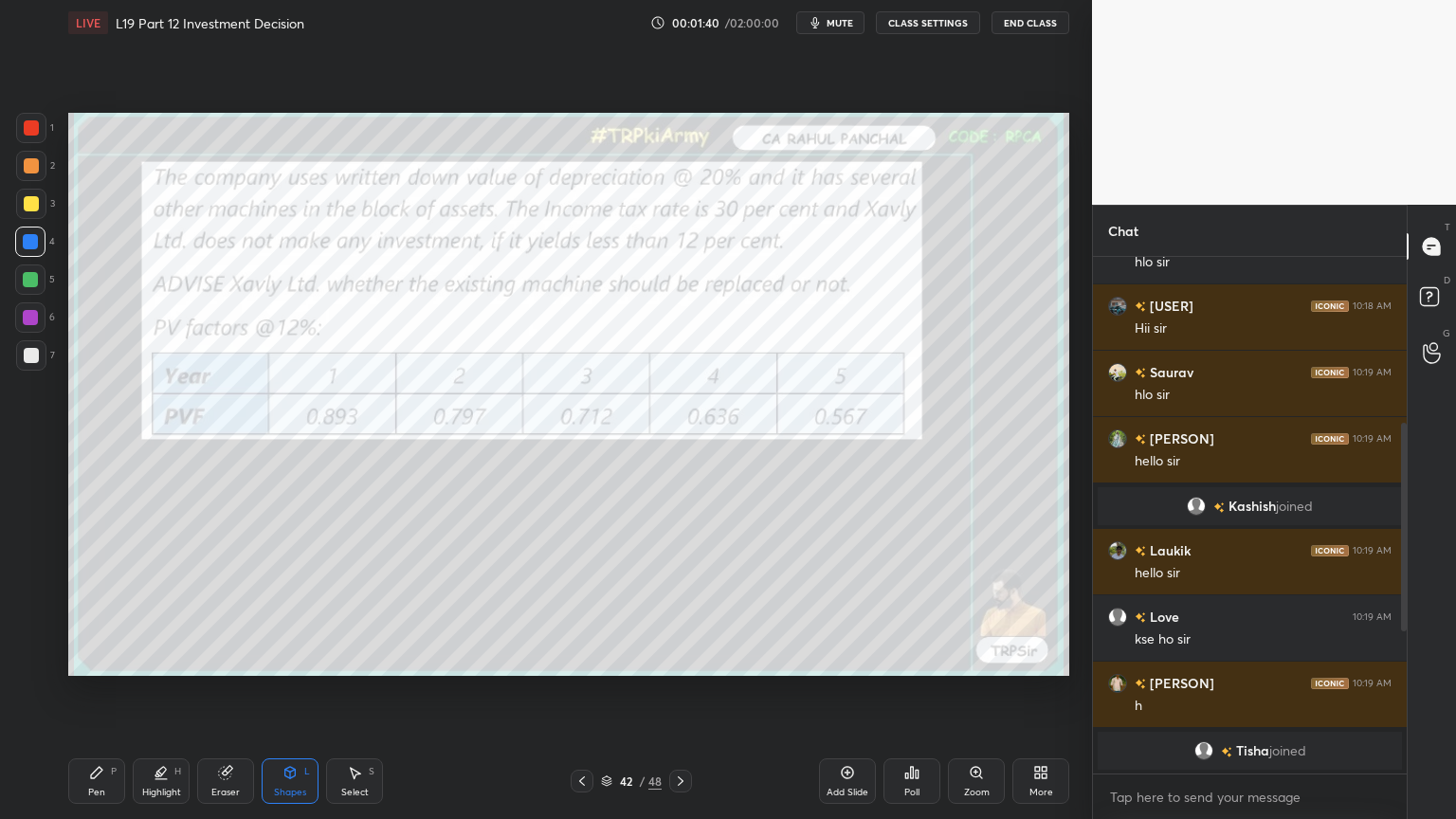 click at bounding box center (582, 781) 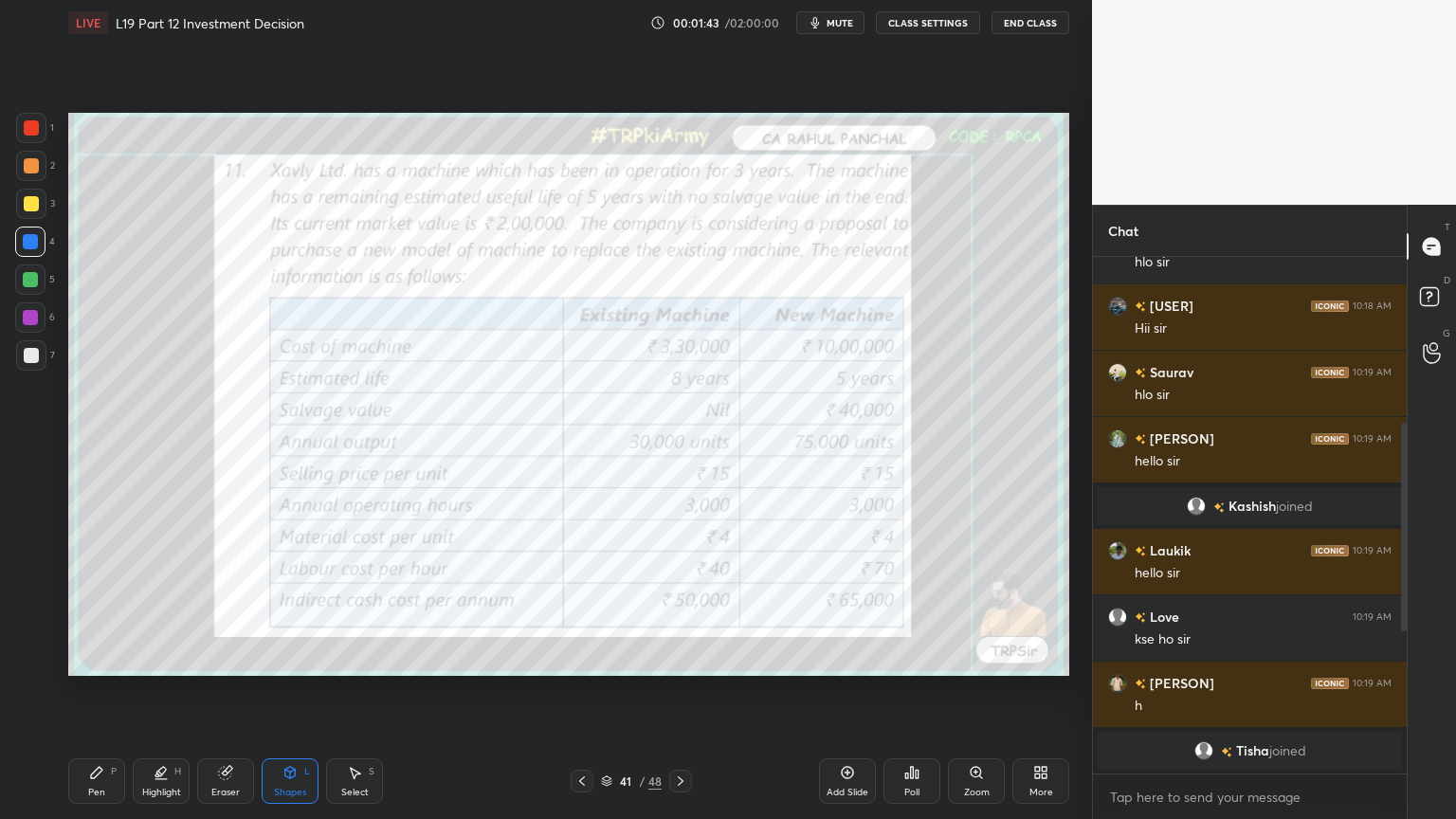 click on "Pen P" at bounding box center [97, 781] 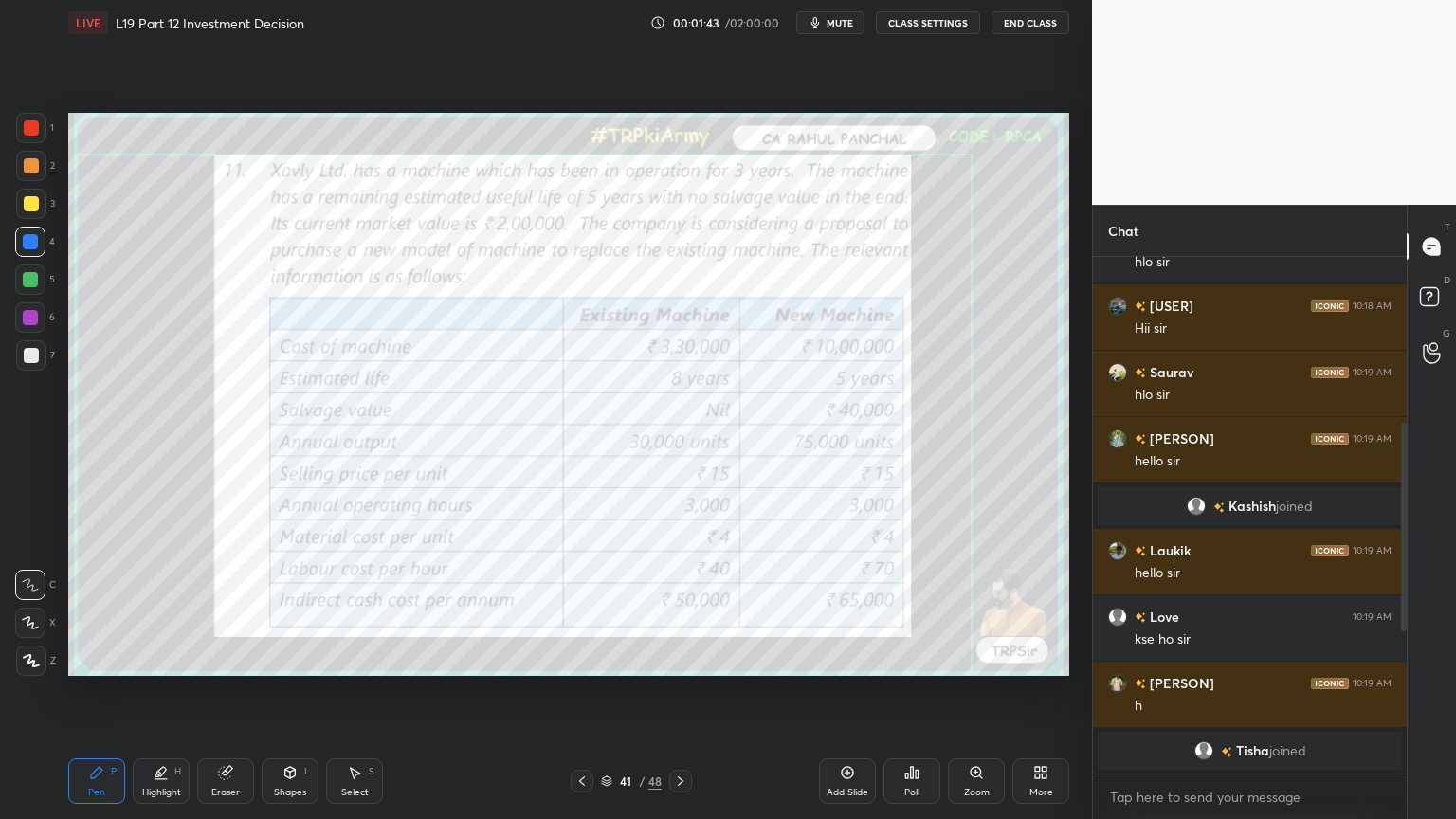 click at bounding box center (31, 204) 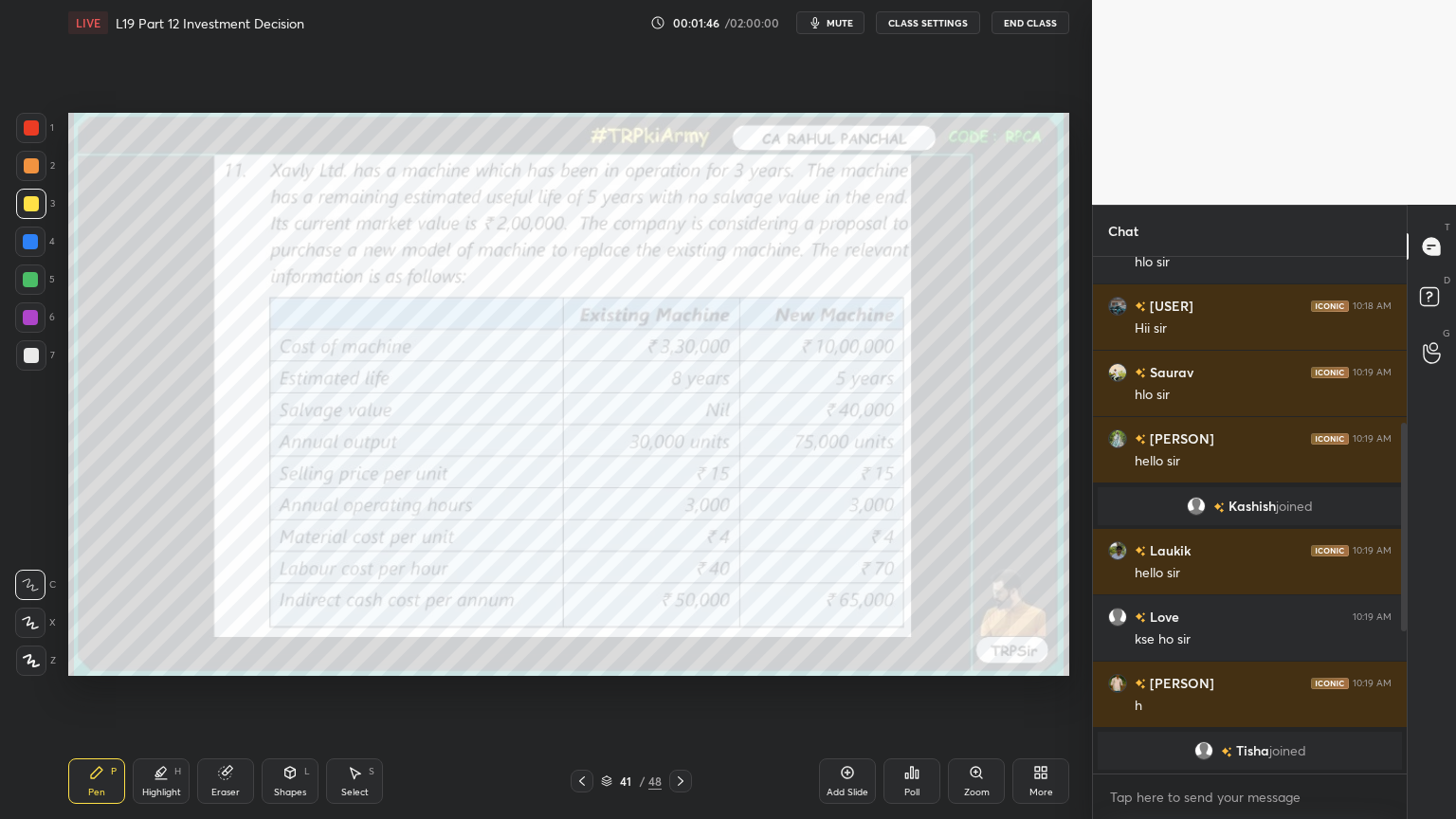 click 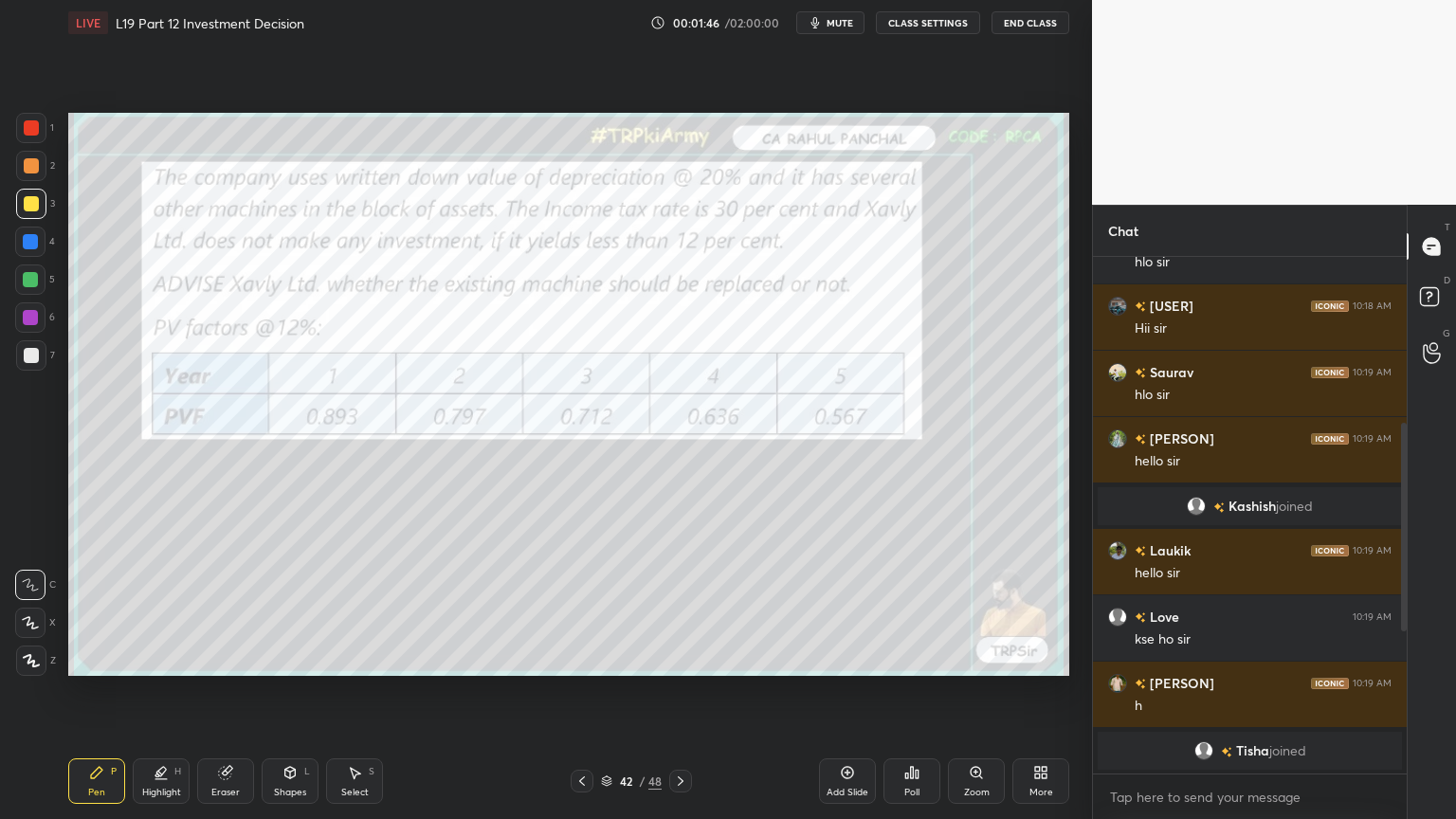 click 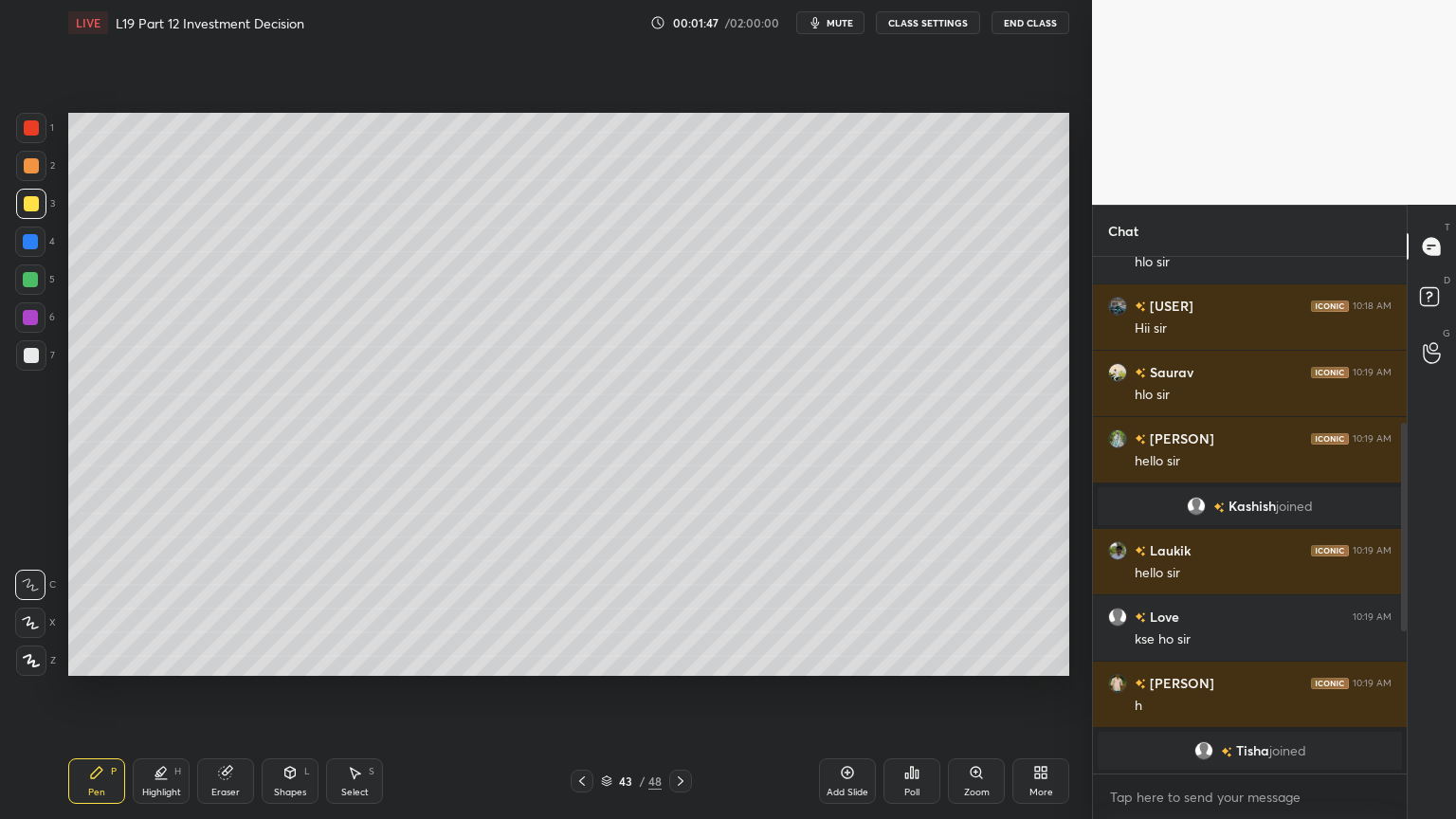 click 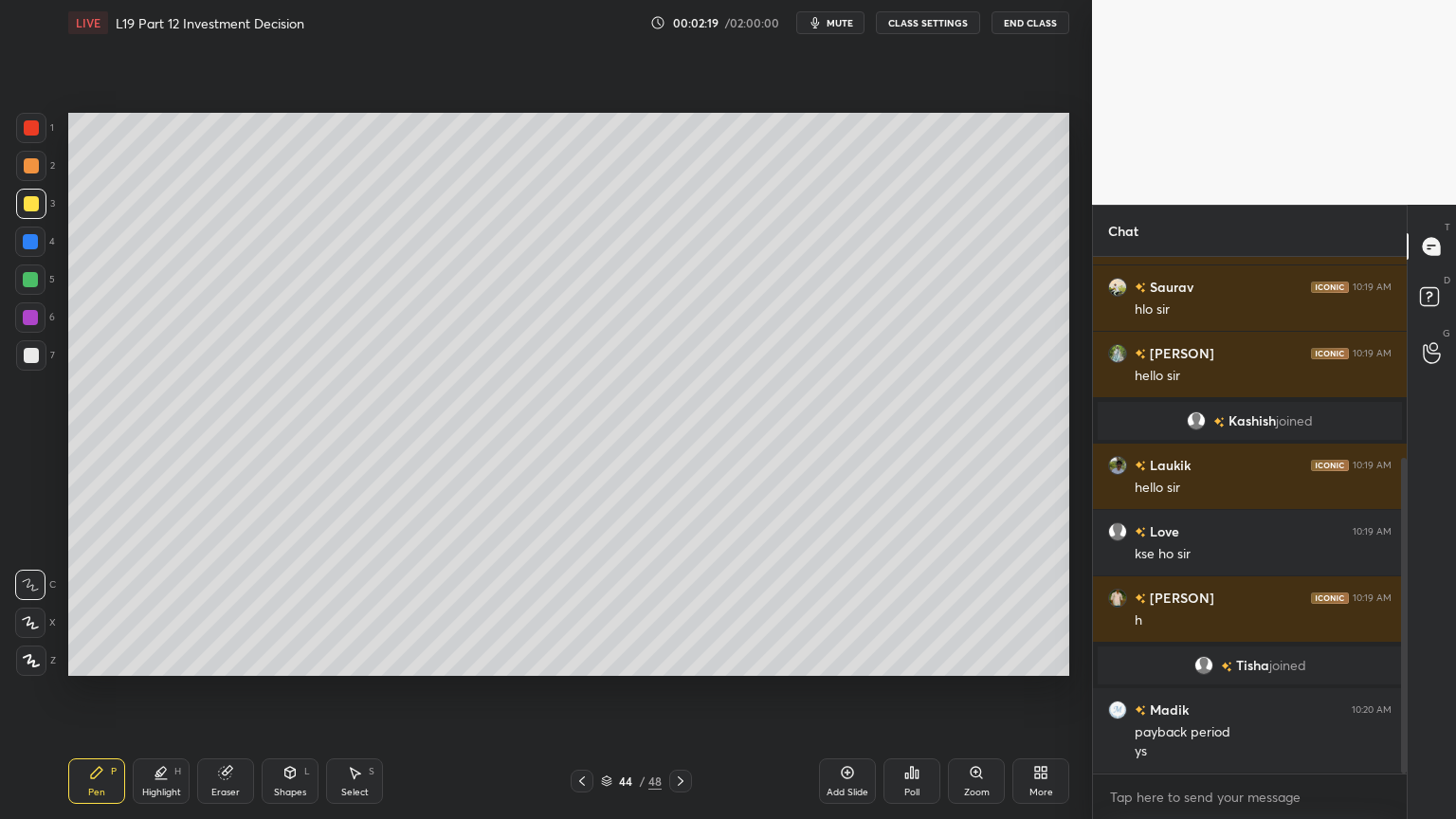 scroll, scrollTop: 394, scrollLeft: 0, axis: vertical 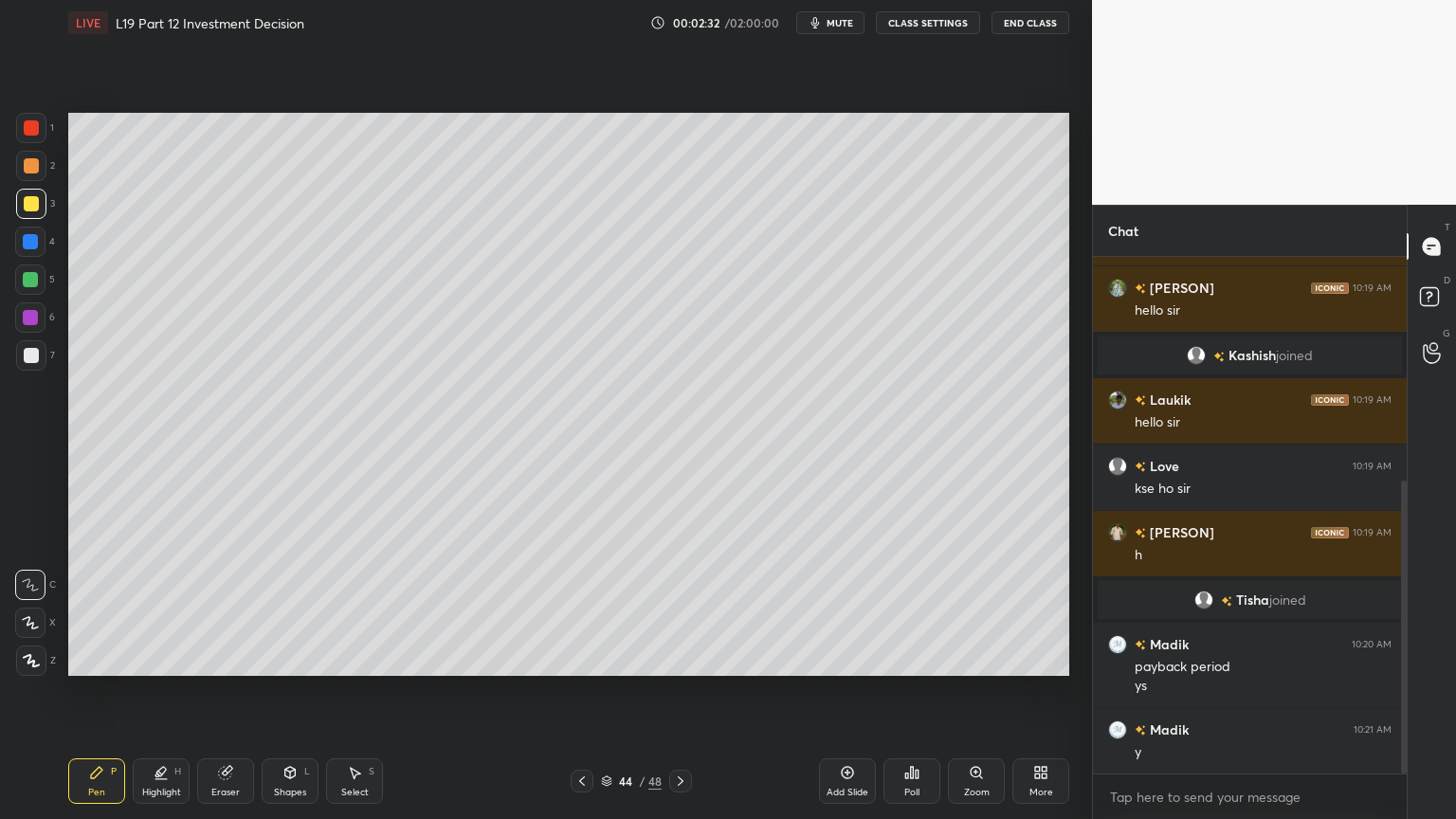 click at bounding box center [30, 318] 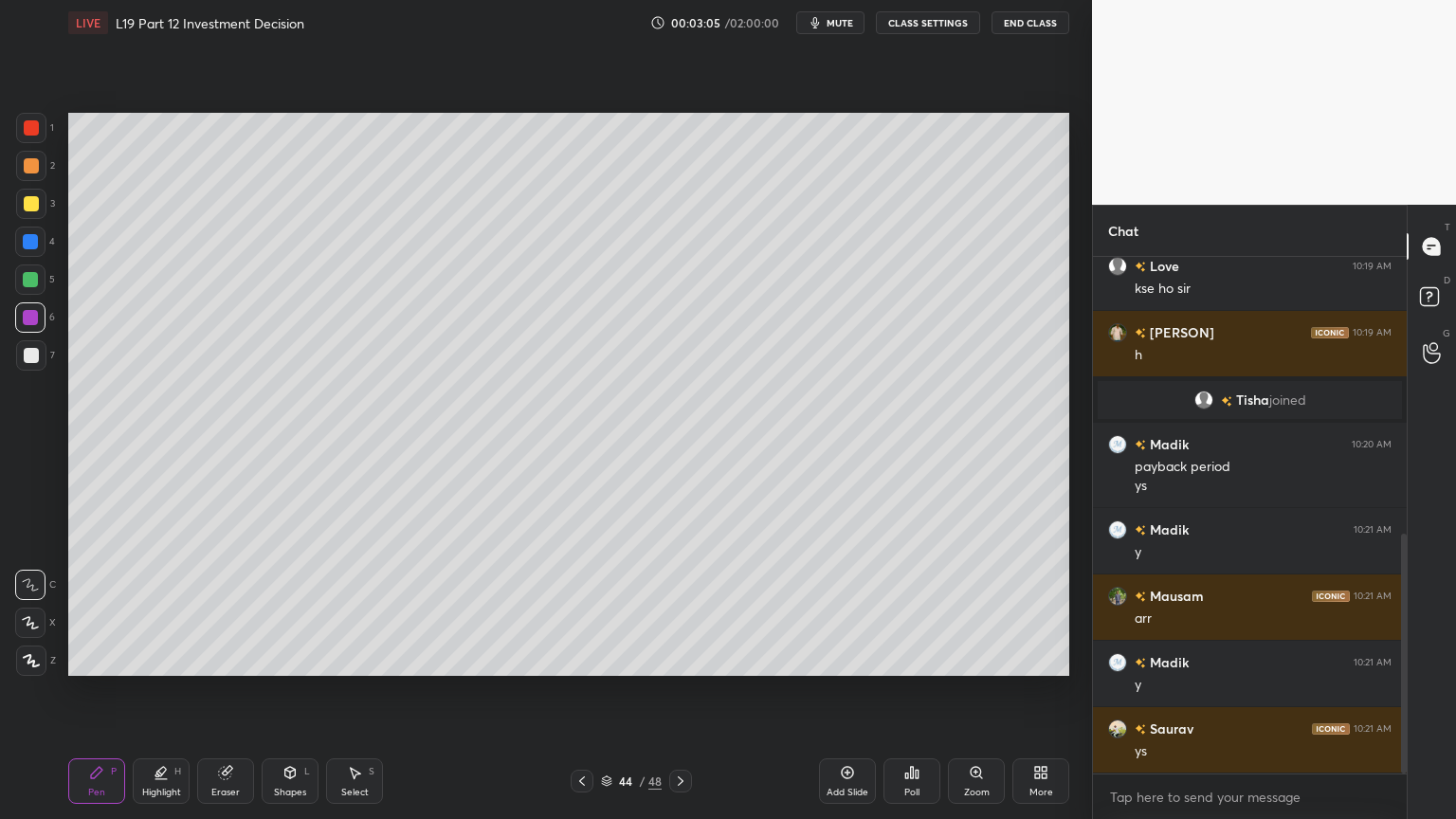 scroll, scrollTop: 660, scrollLeft: 0, axis: vertical 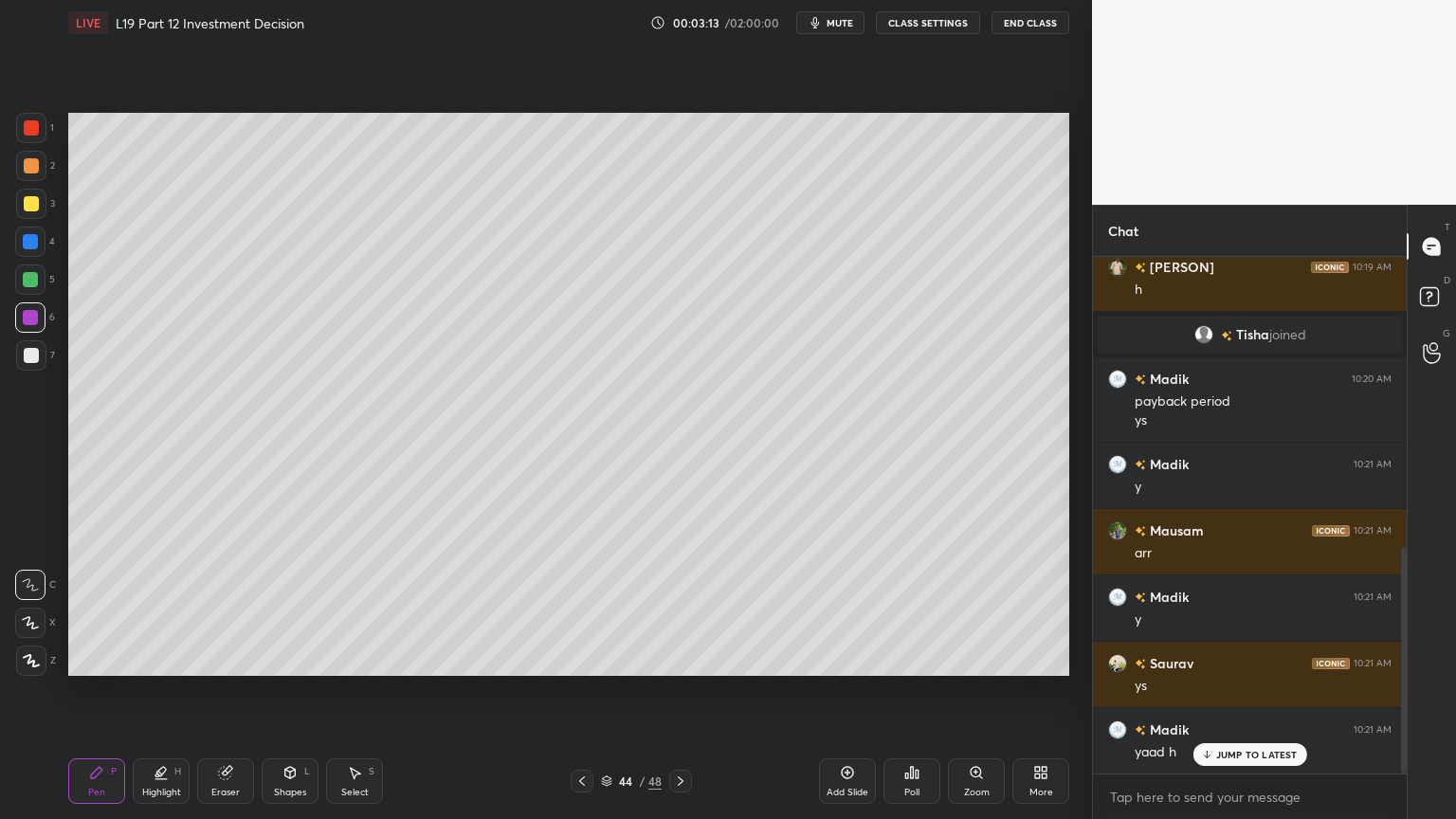 click at bounding box center (30, 242) 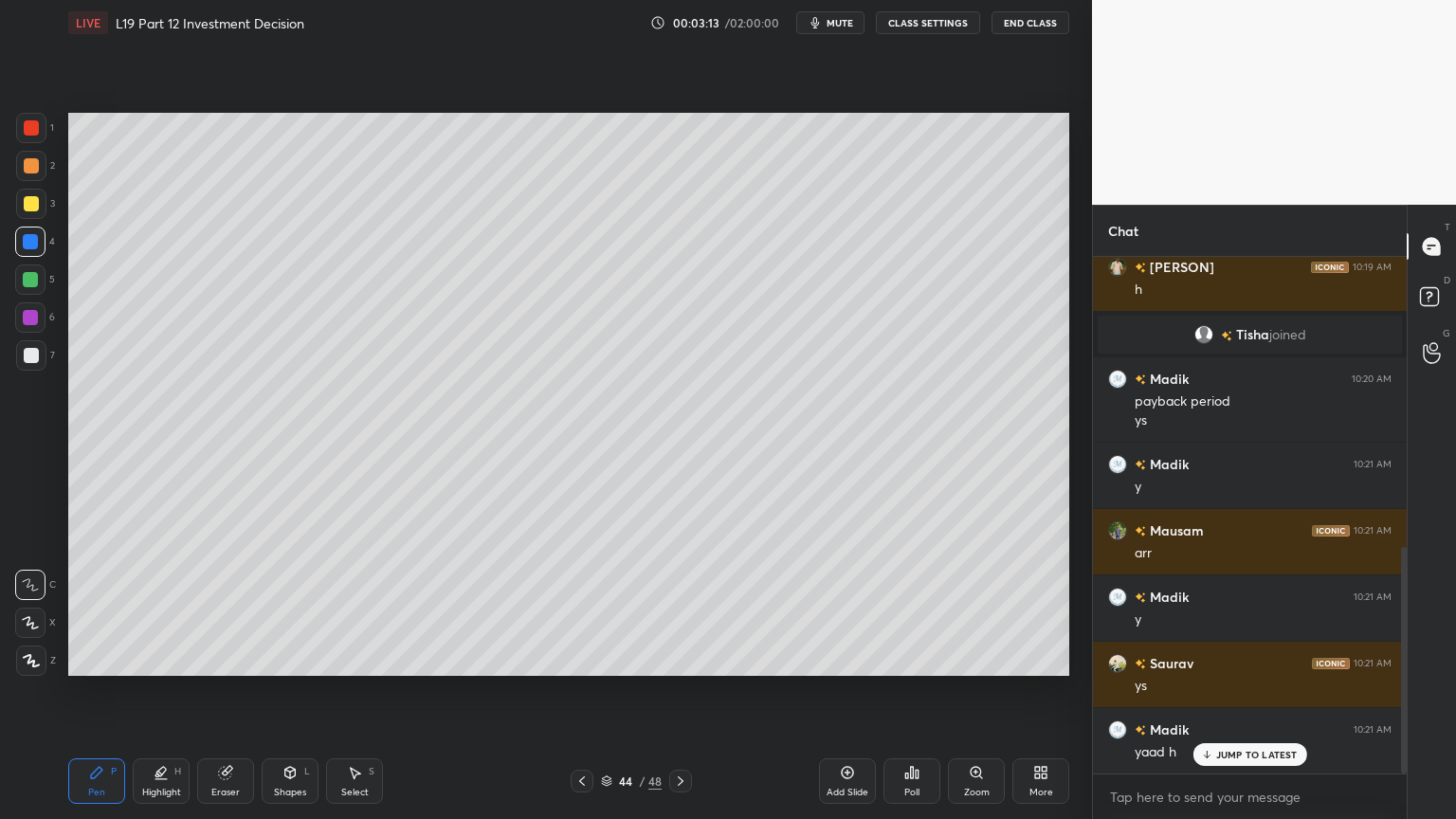 click on "3" at bounding box center (35, 208) 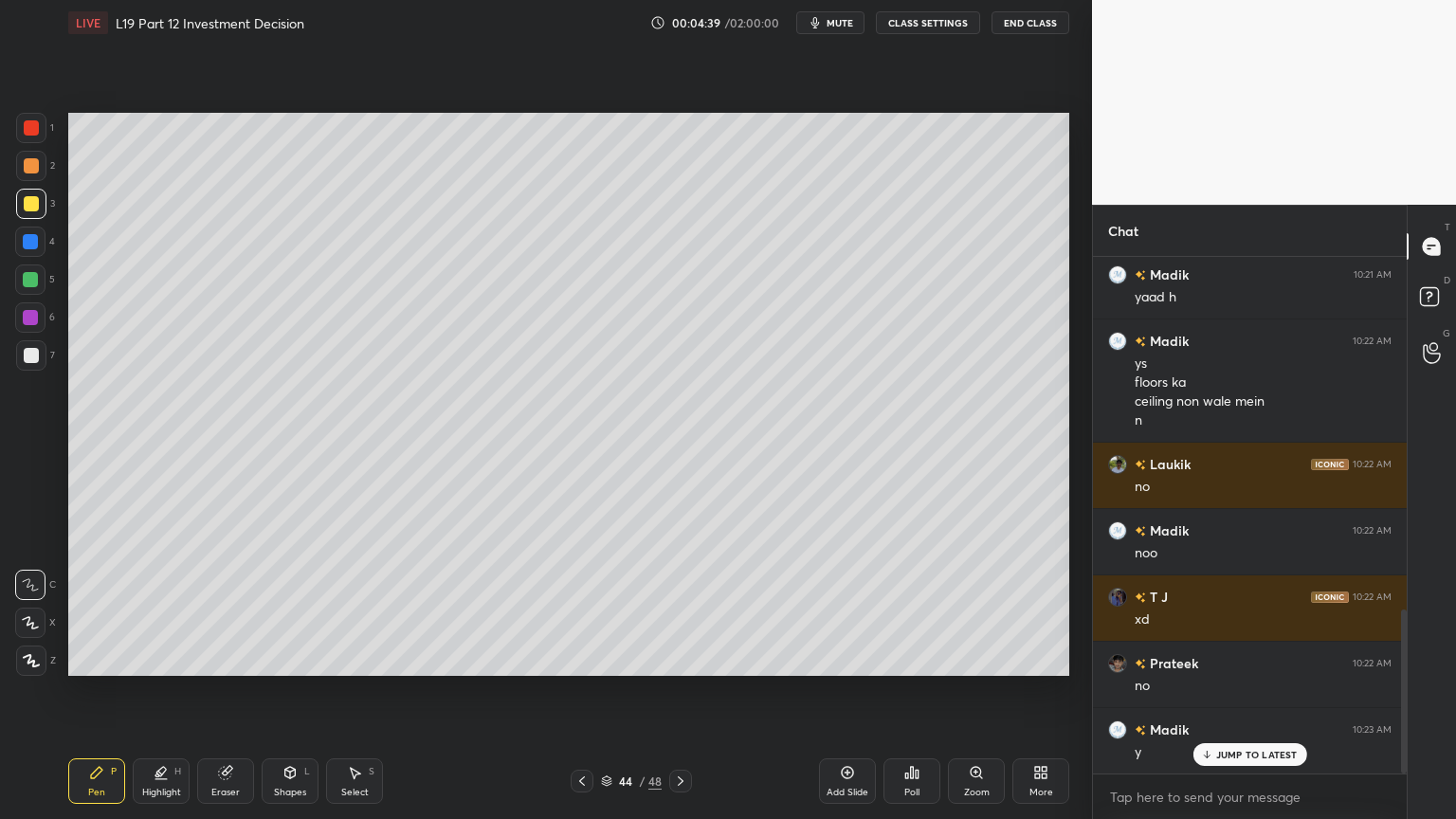 scroll, scrollTop: 1182, scrollLeft: 0, axis: vertical 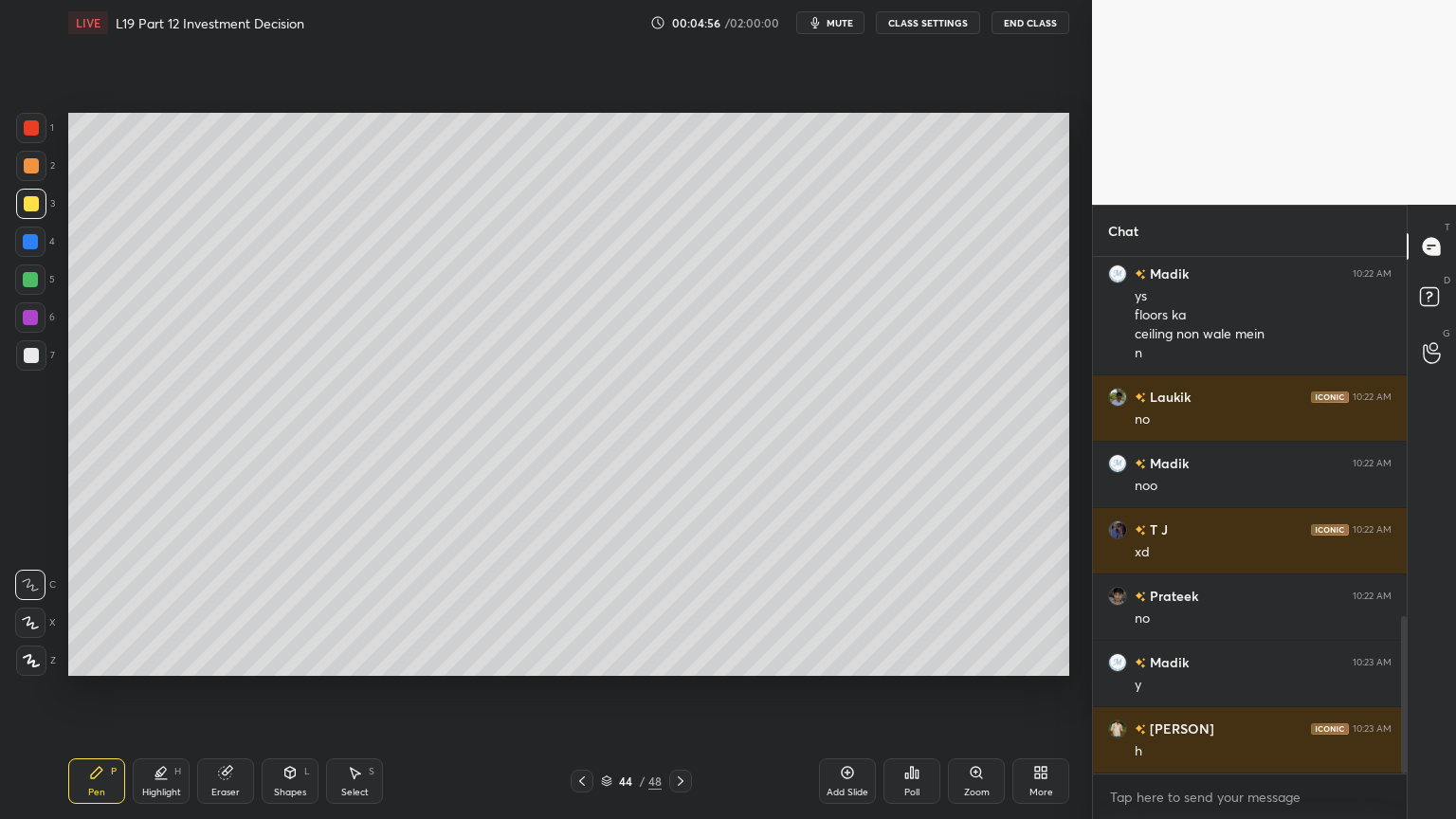 click 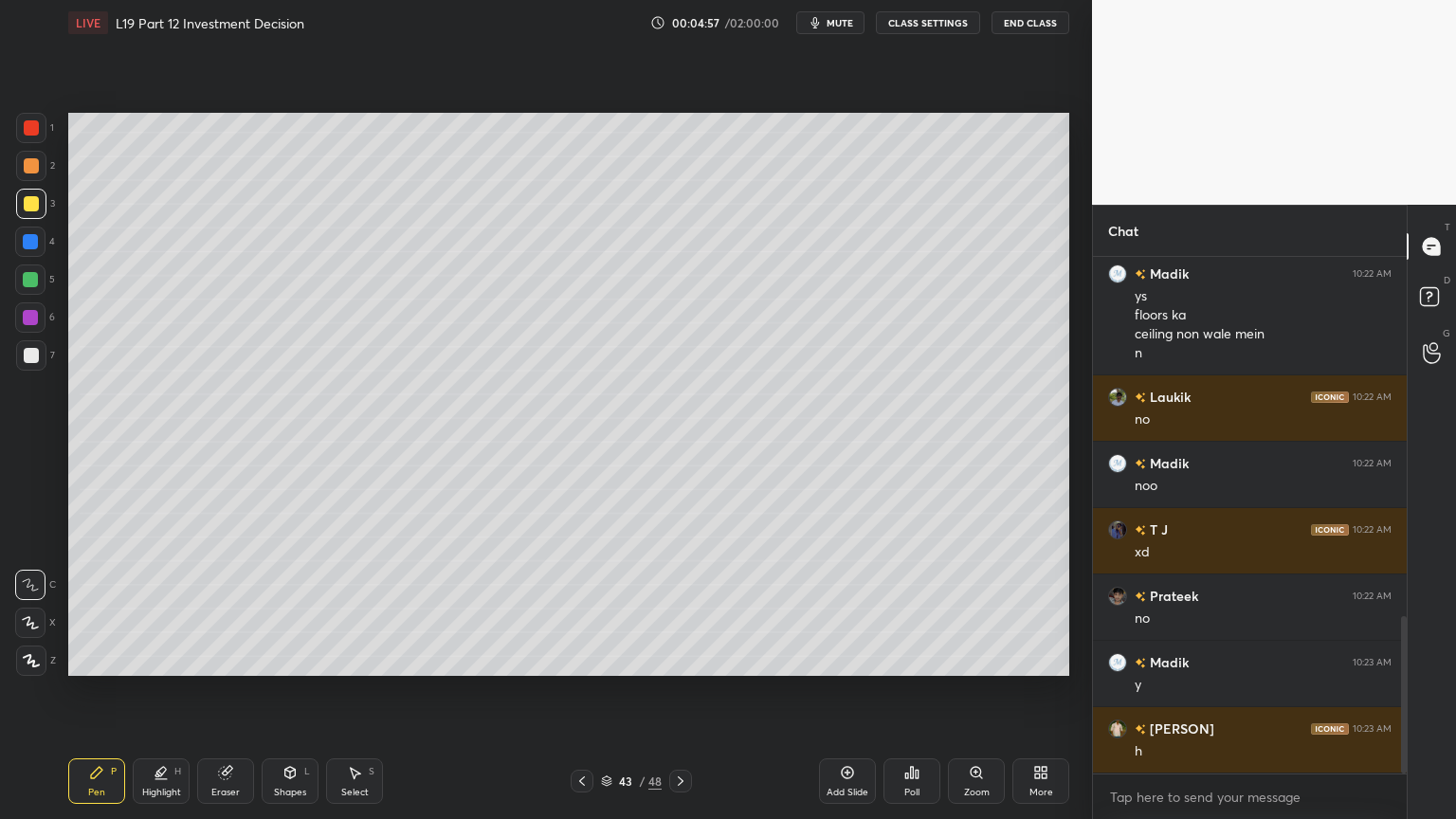 click 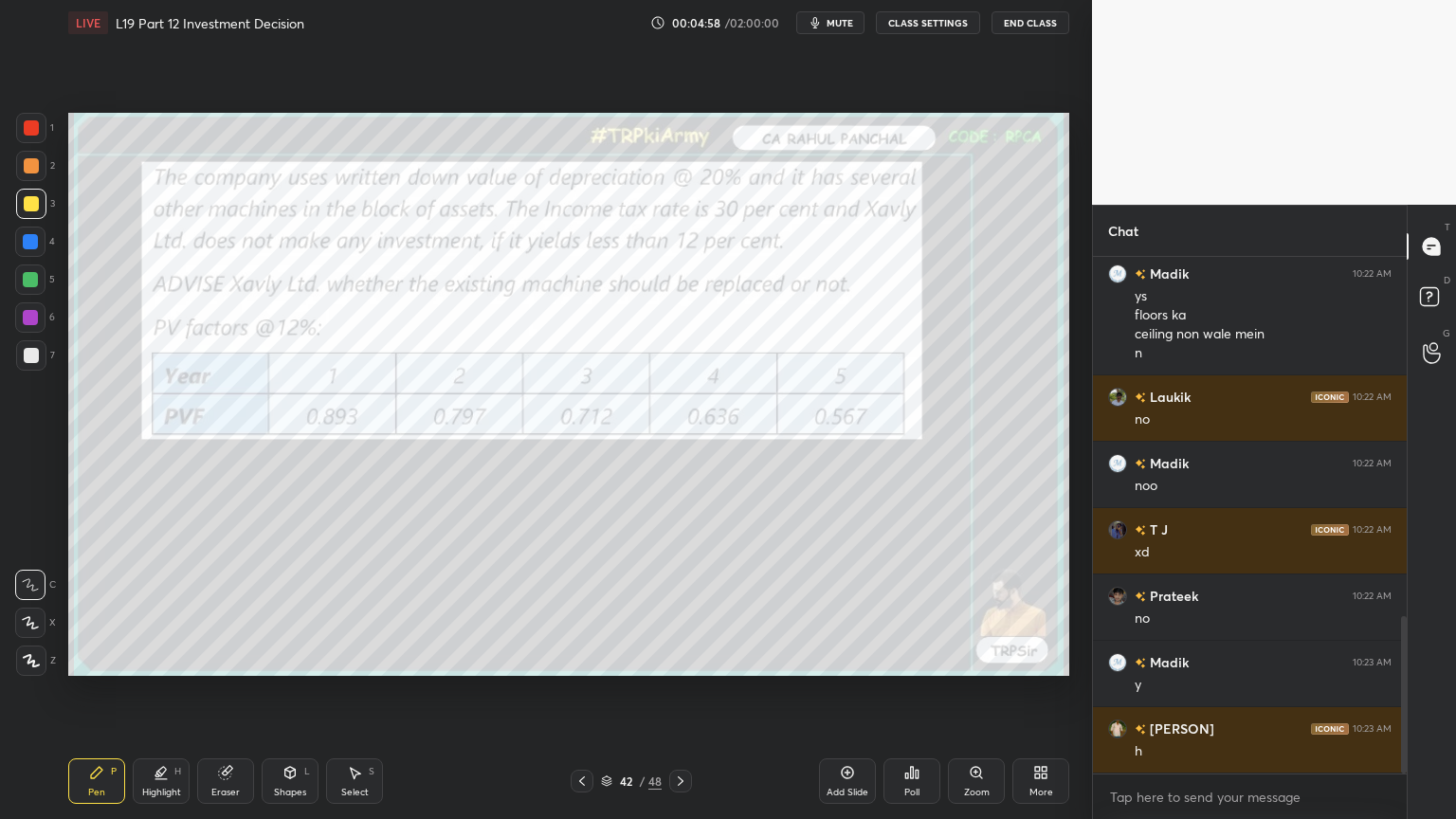 click 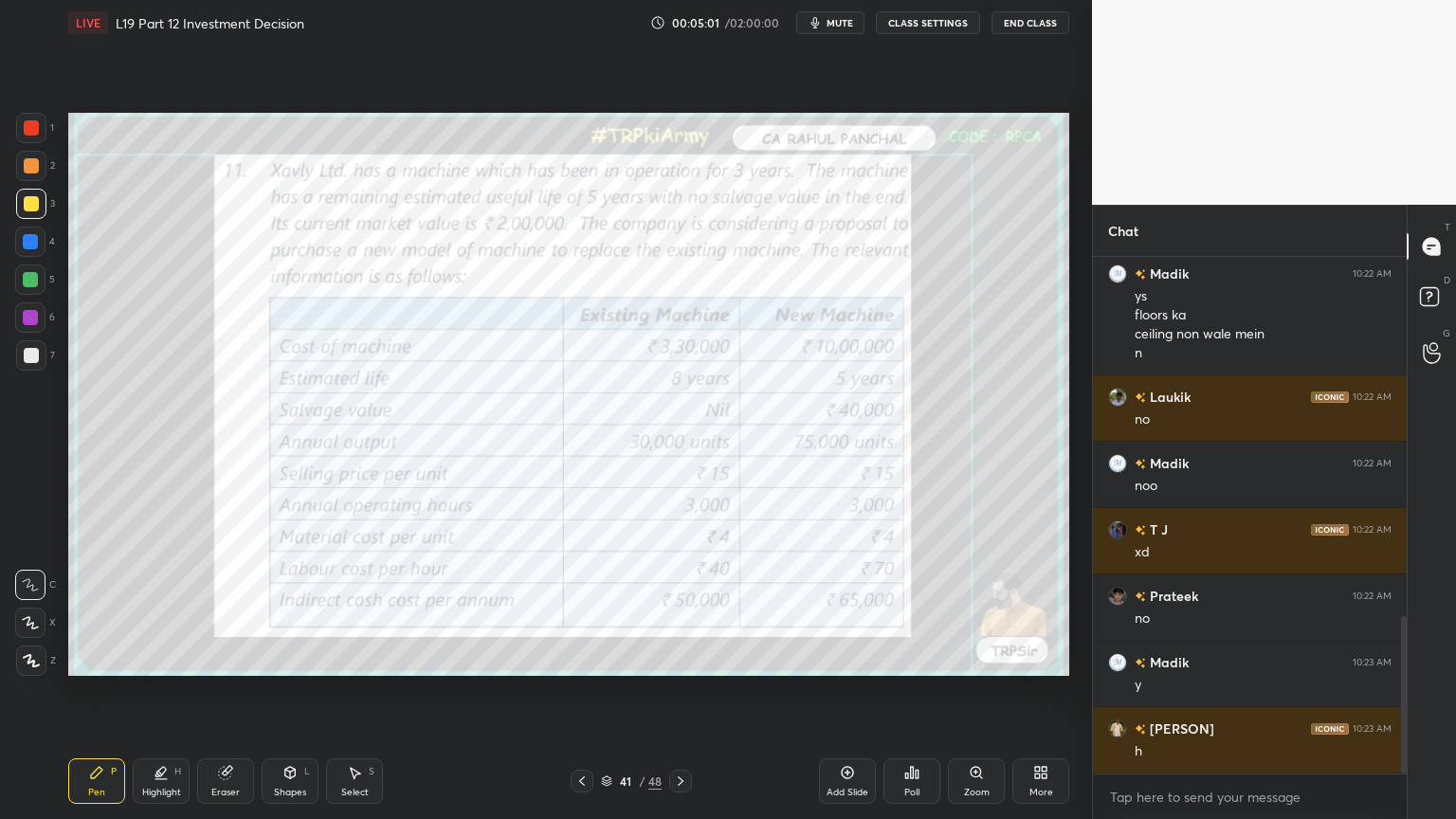 click at bounding box center [31, 128] 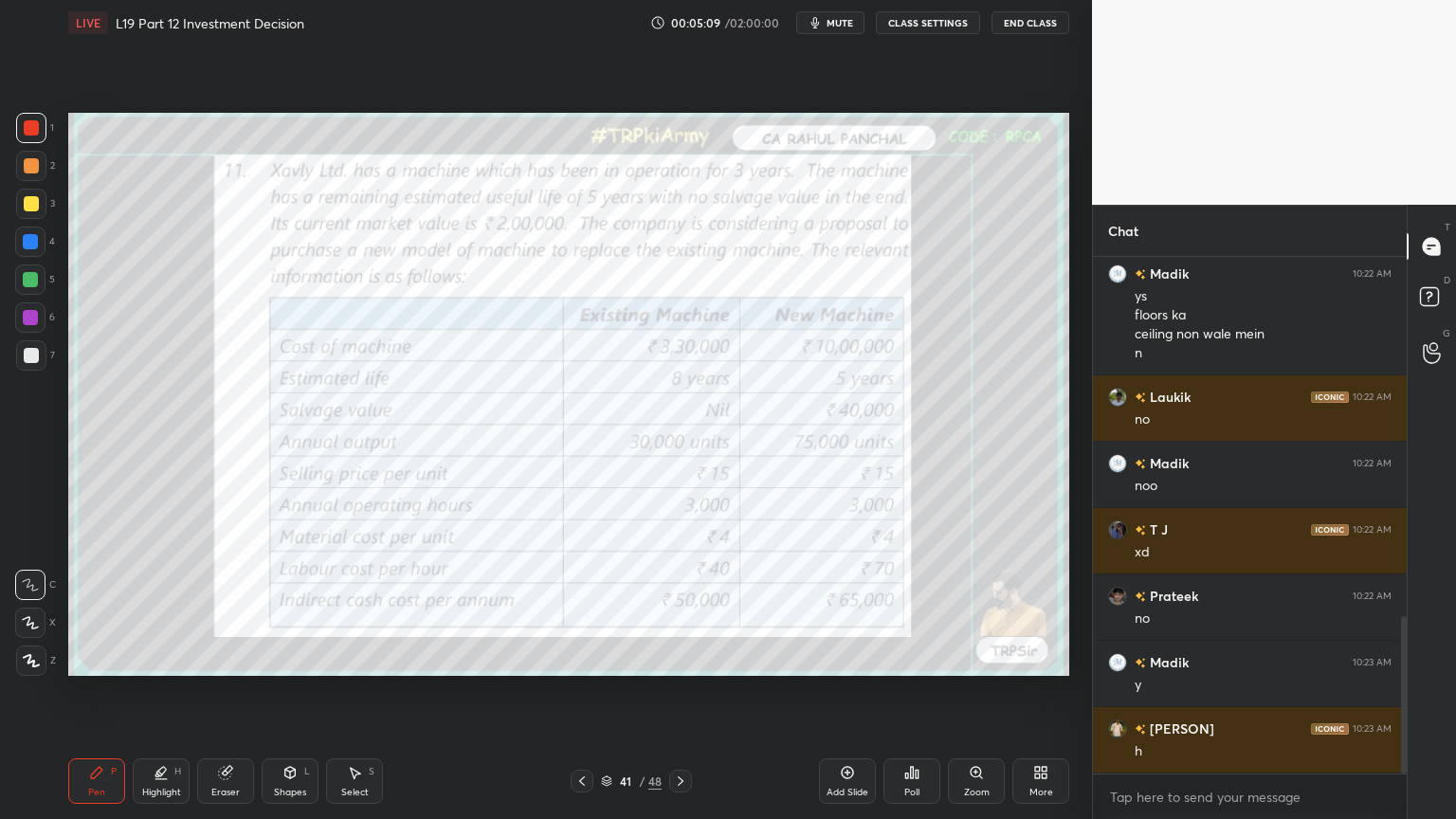click on "Pen P" at bounding box center [97, 781] 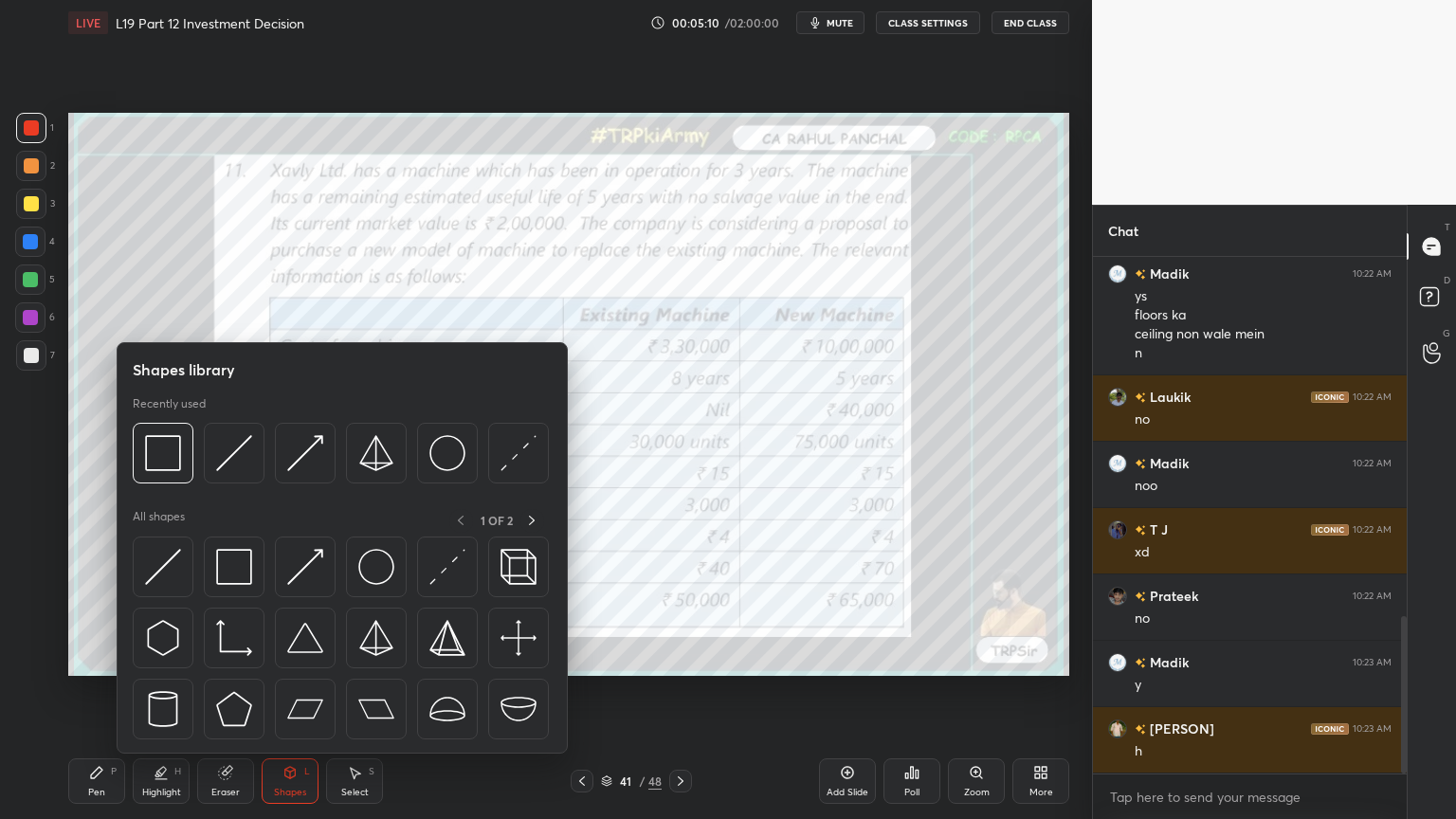 click at bounding box center [163, 453] 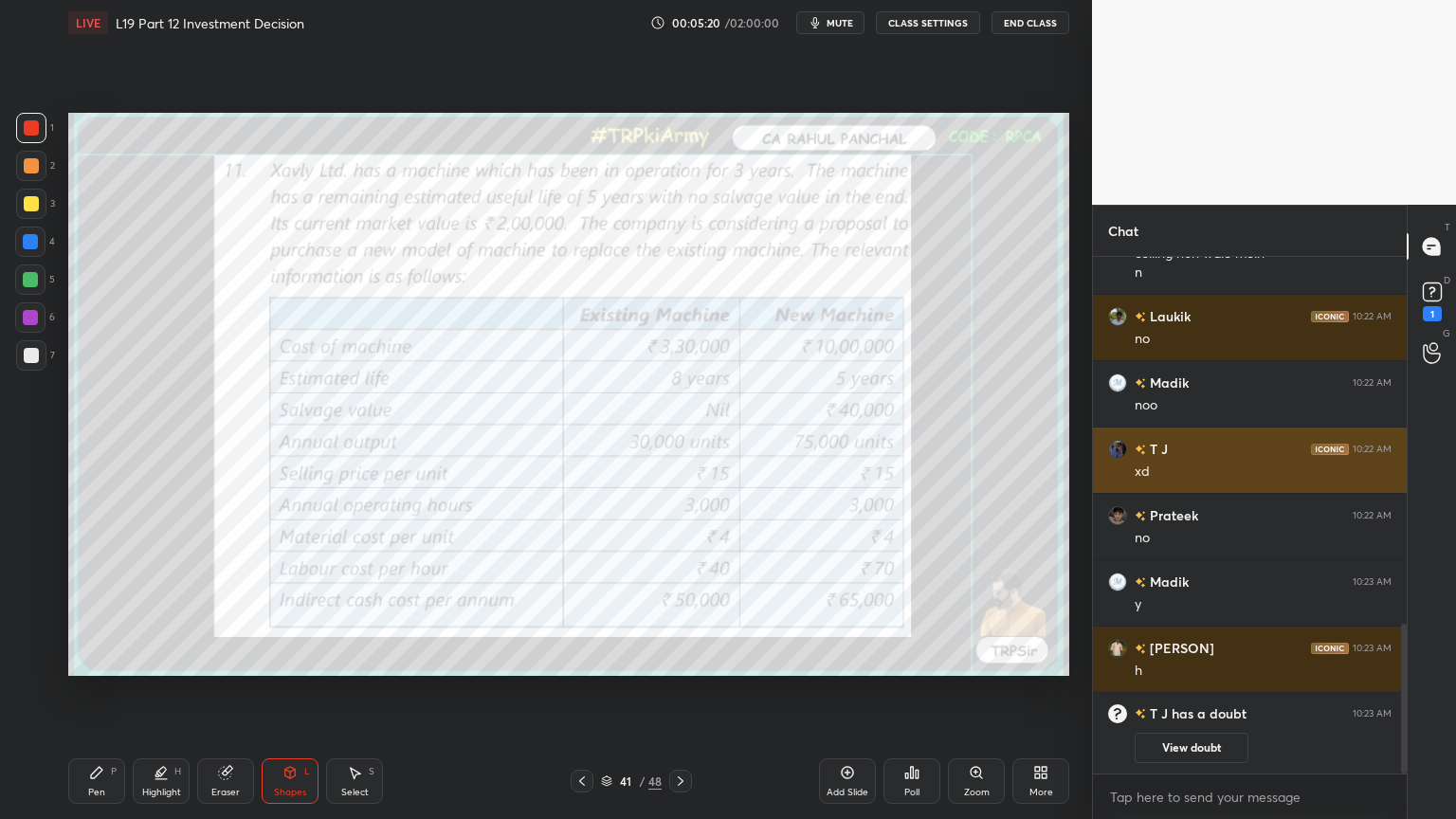 scroll, scrollTop: 1264, scrollLeft: 0, axis: vertical 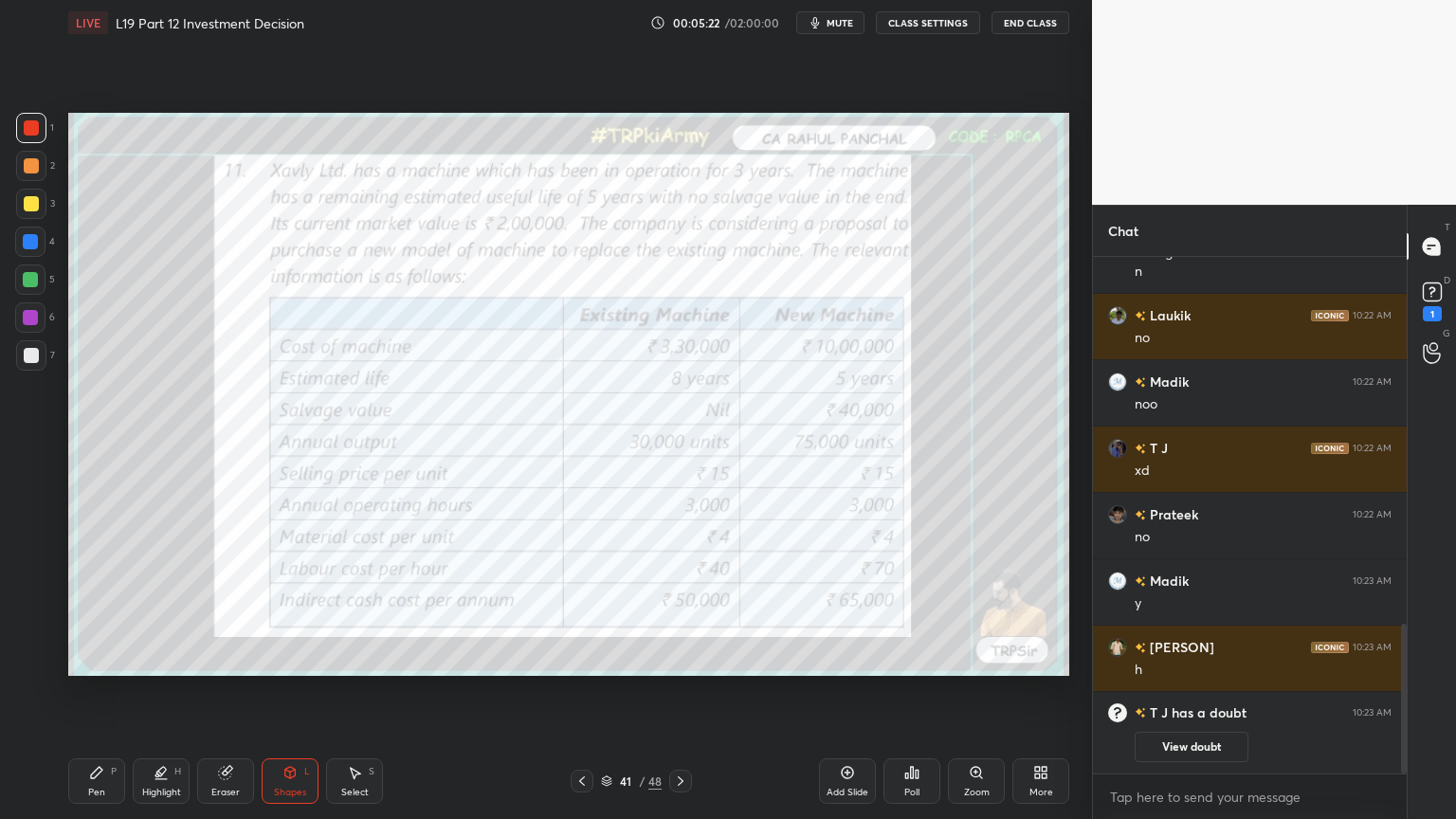 click 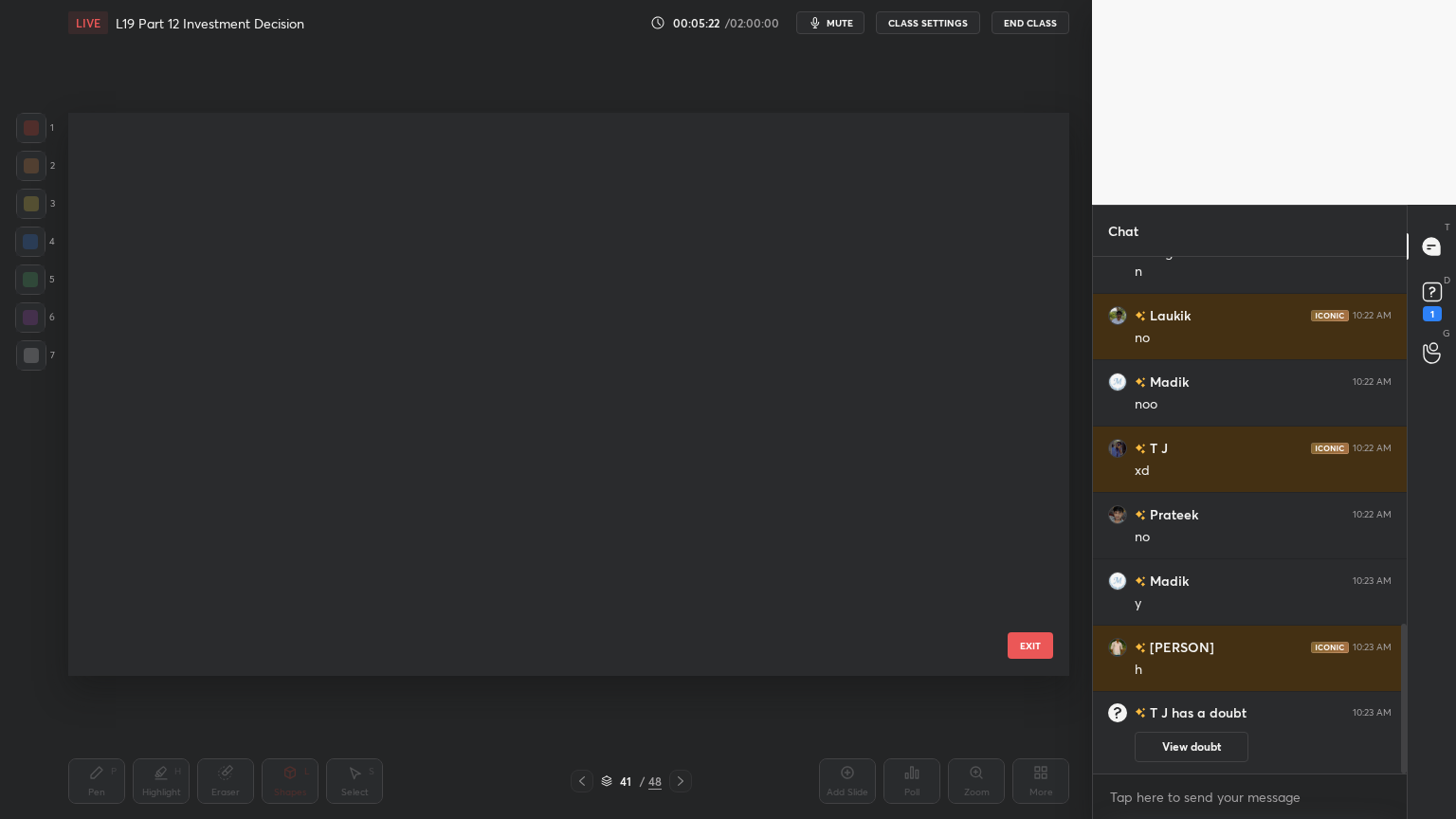 scroll, scrollTop: 1866, scrollLeft: 0, axis: vertical 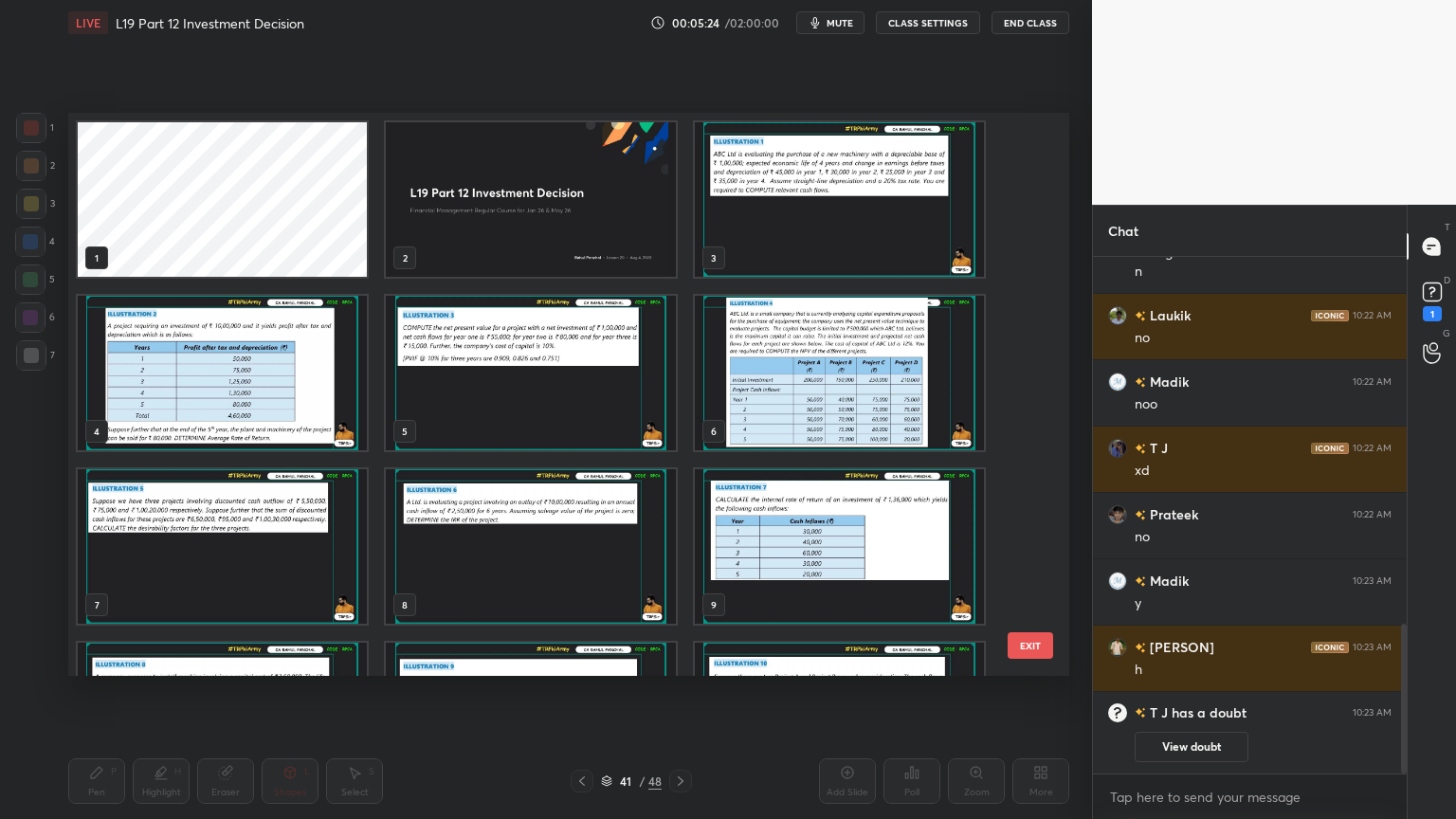 click at bounding box center [530, 199] 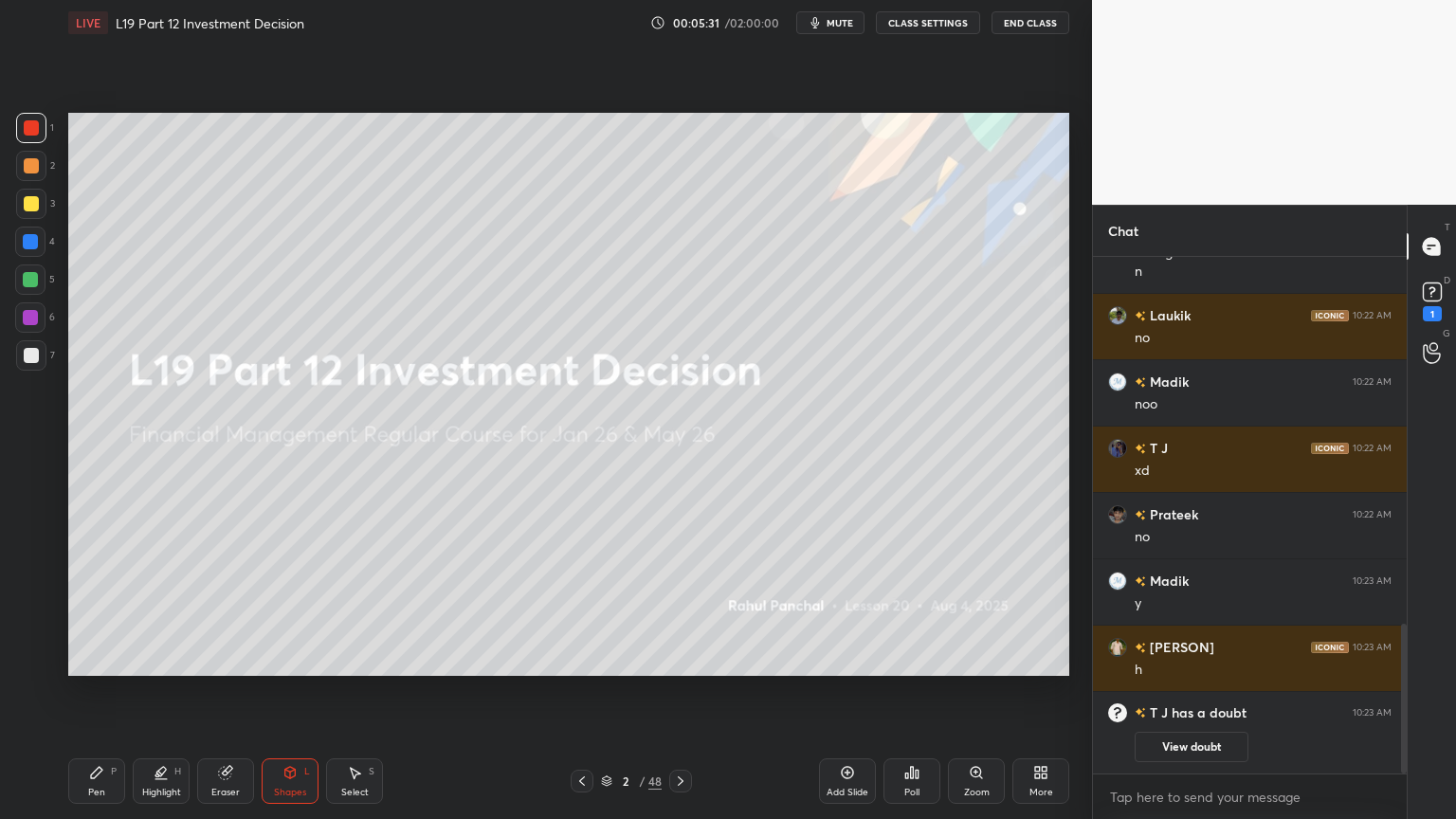 click on "2" at bounding box center [626, 781] 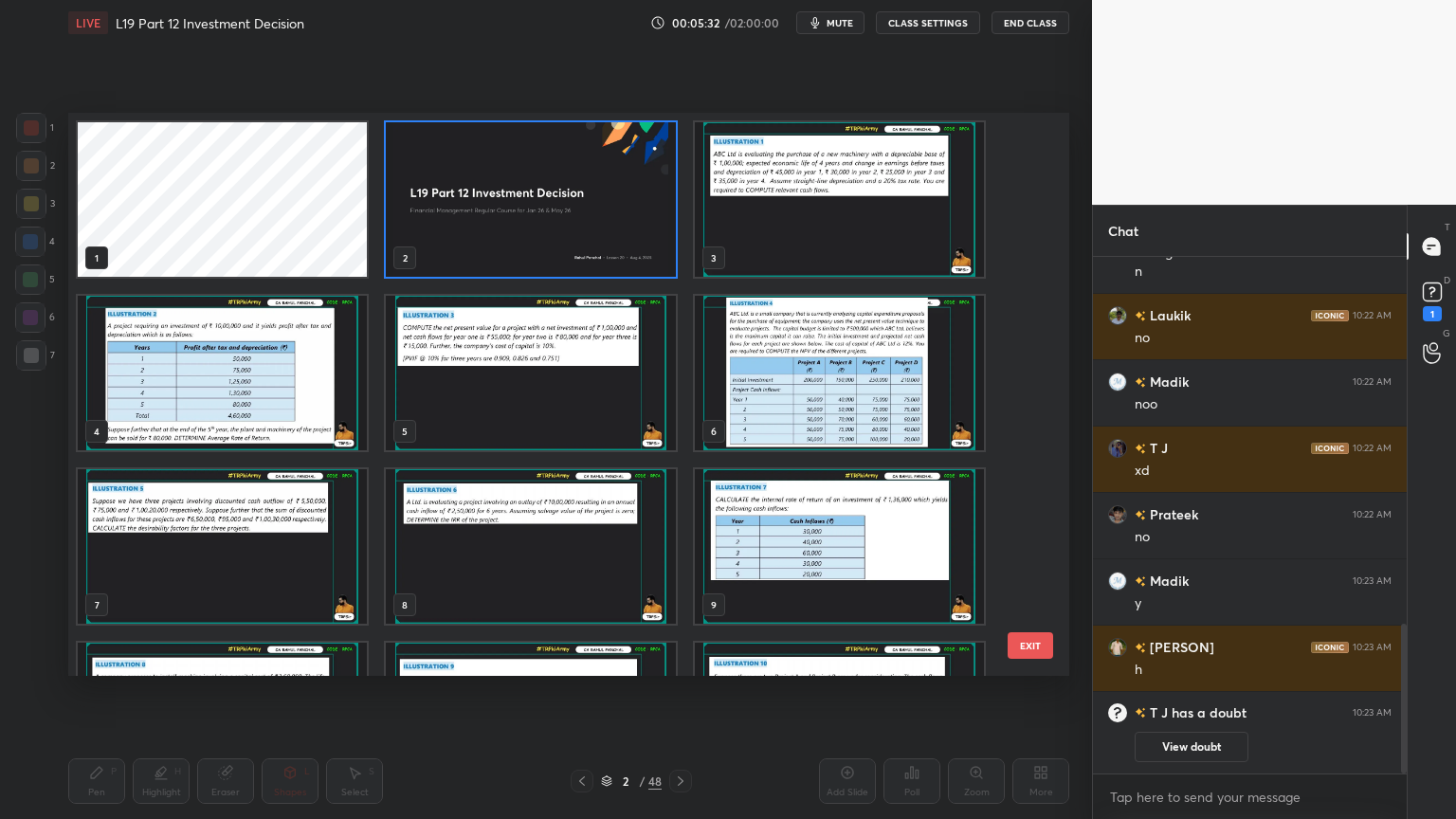 scroll, scrollTop: 6, scrollLeft: 9, axis: both 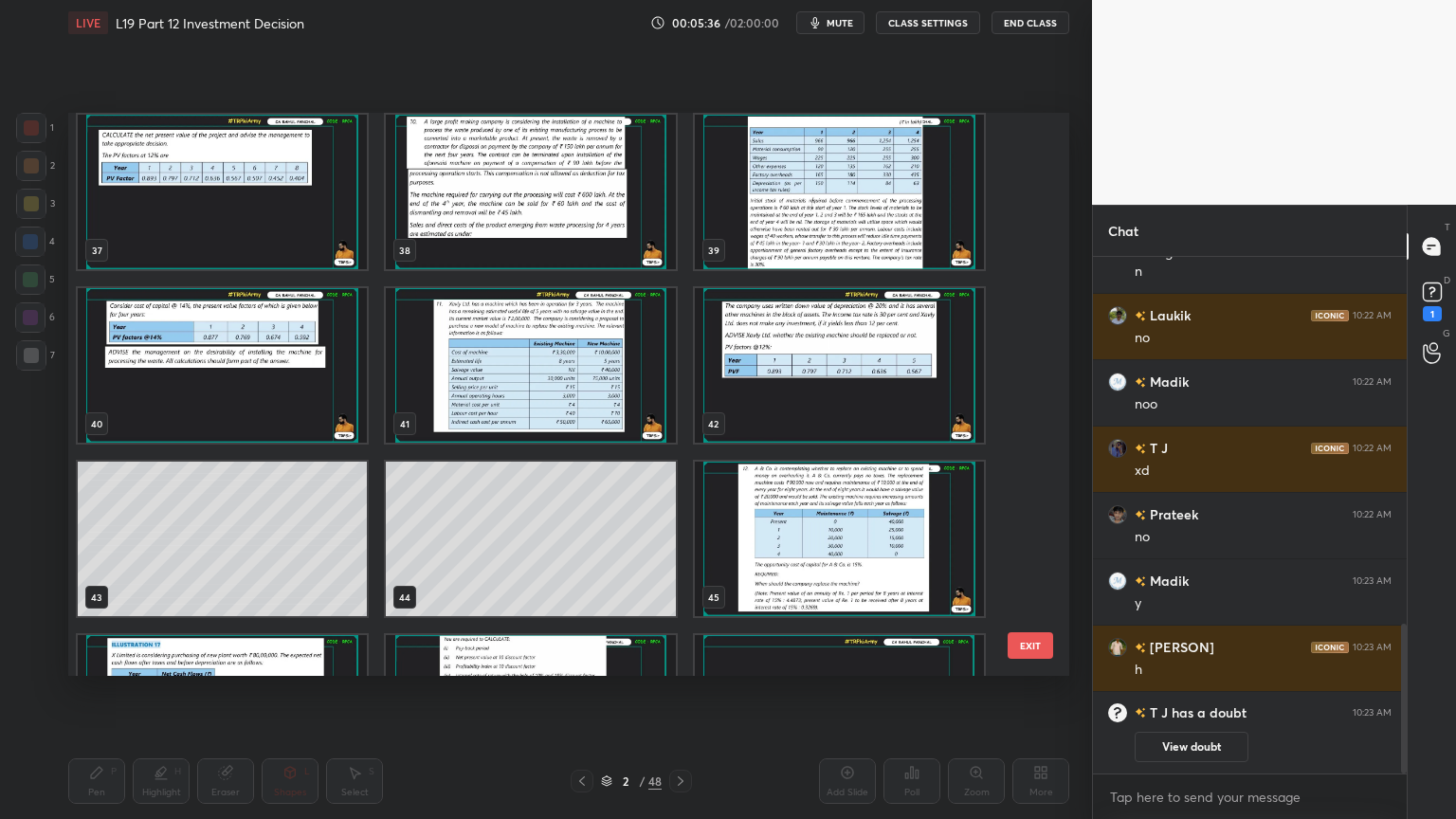 click at bounding box center [530, 365] 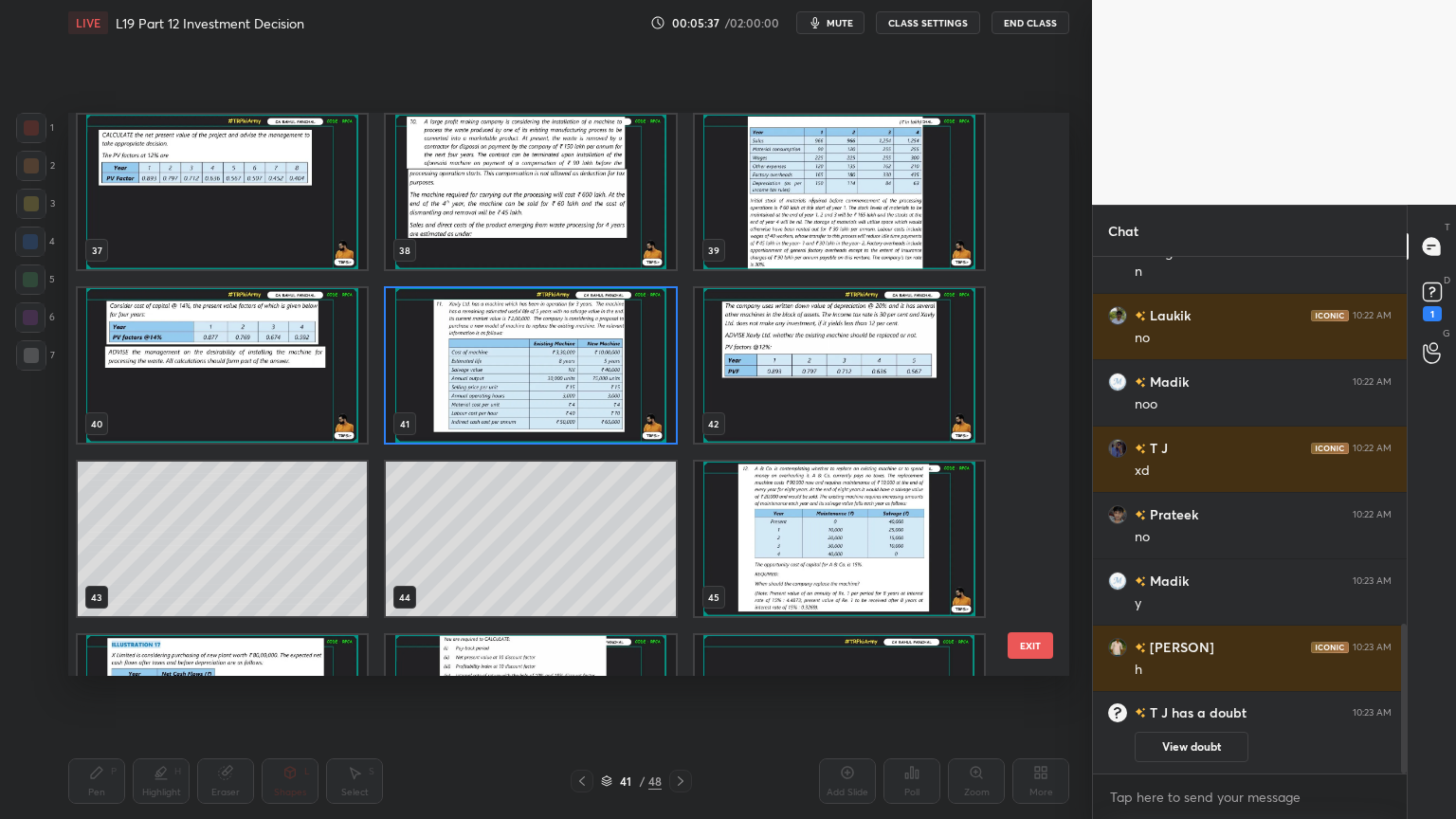 click at bounding box center (530, 365) 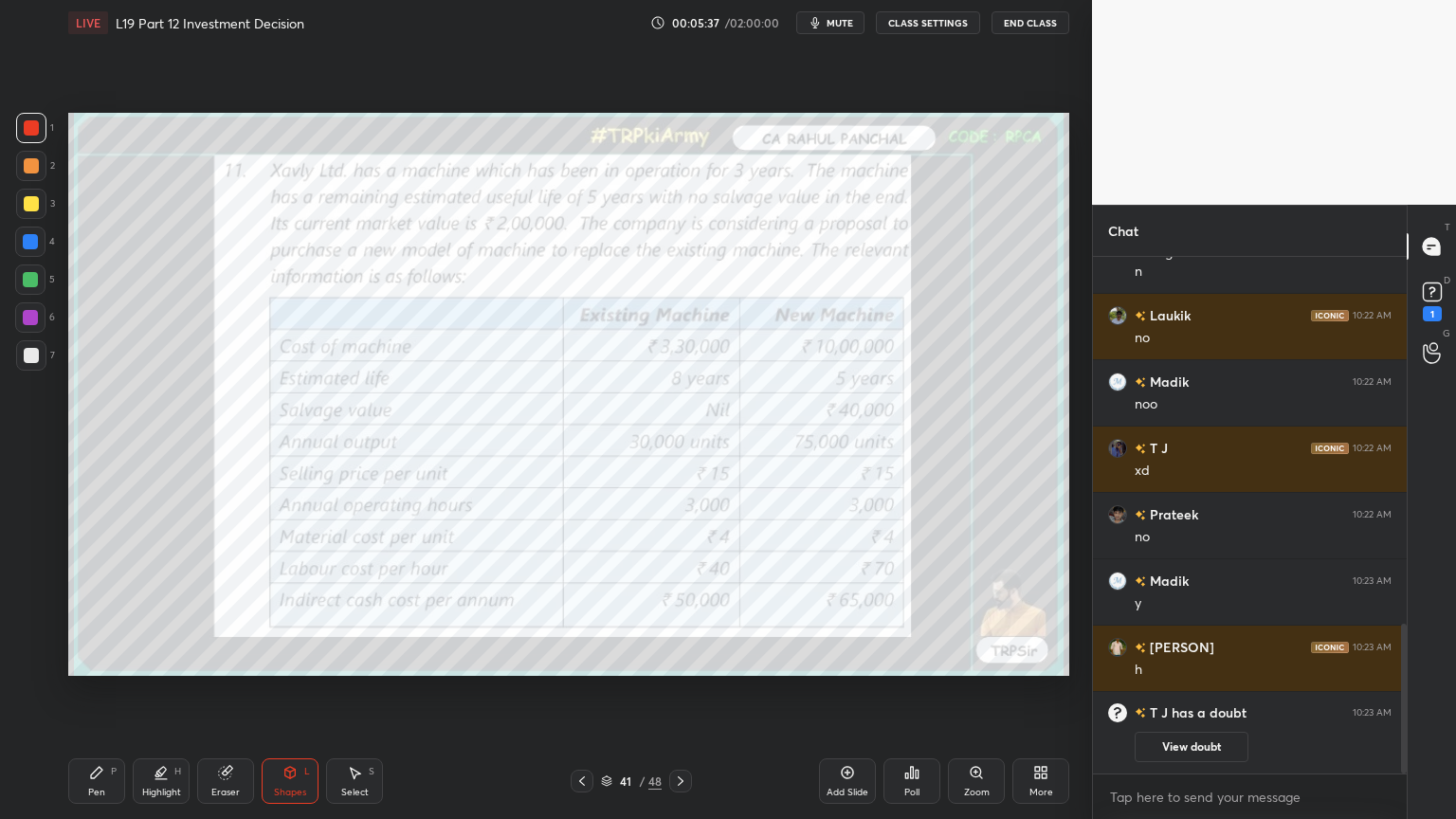 click at bounding box center [530, 365] 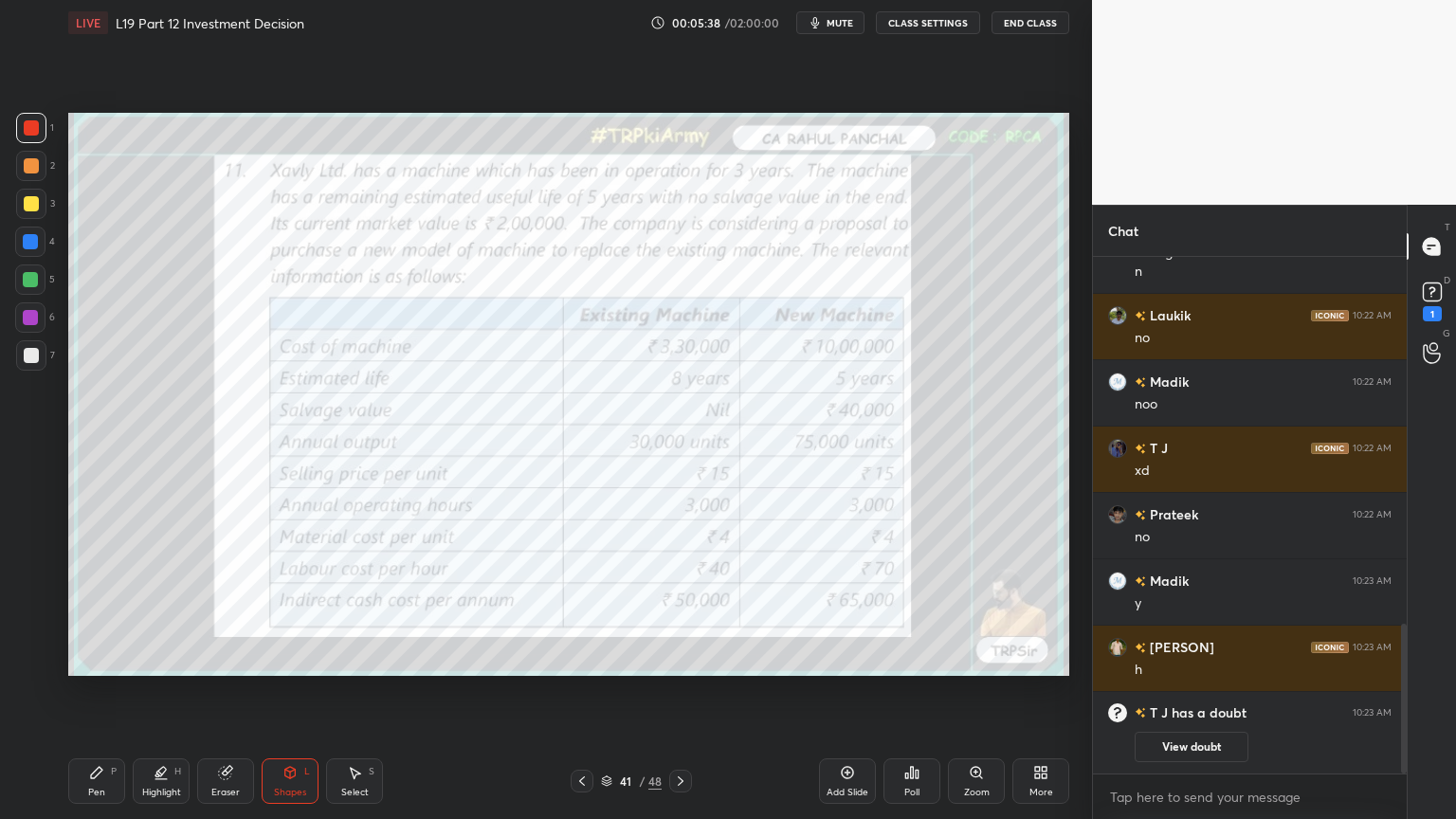 click on "Shapes L" at bounding box center (290, 781) 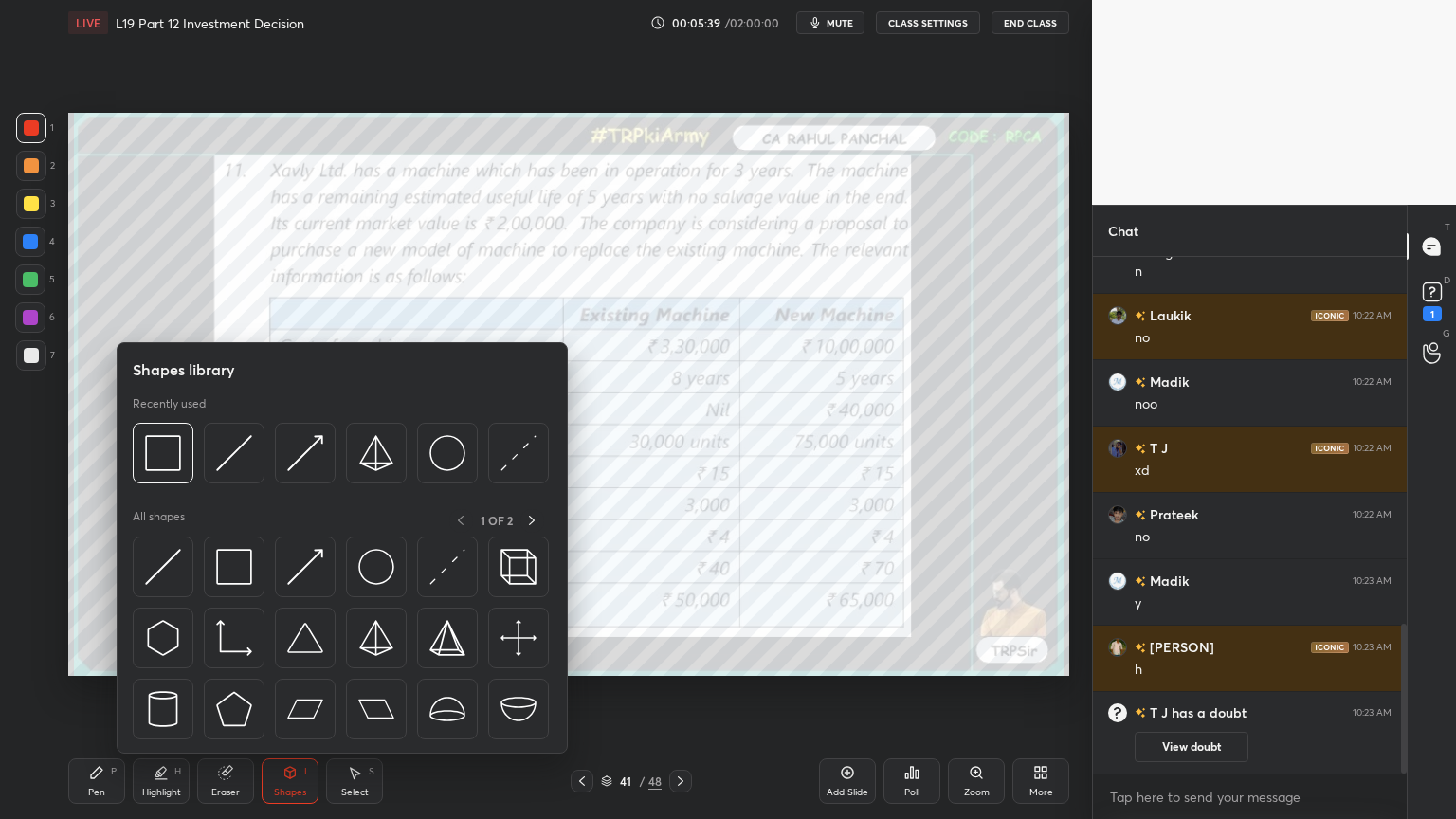 click at bounding box center [163, 453] 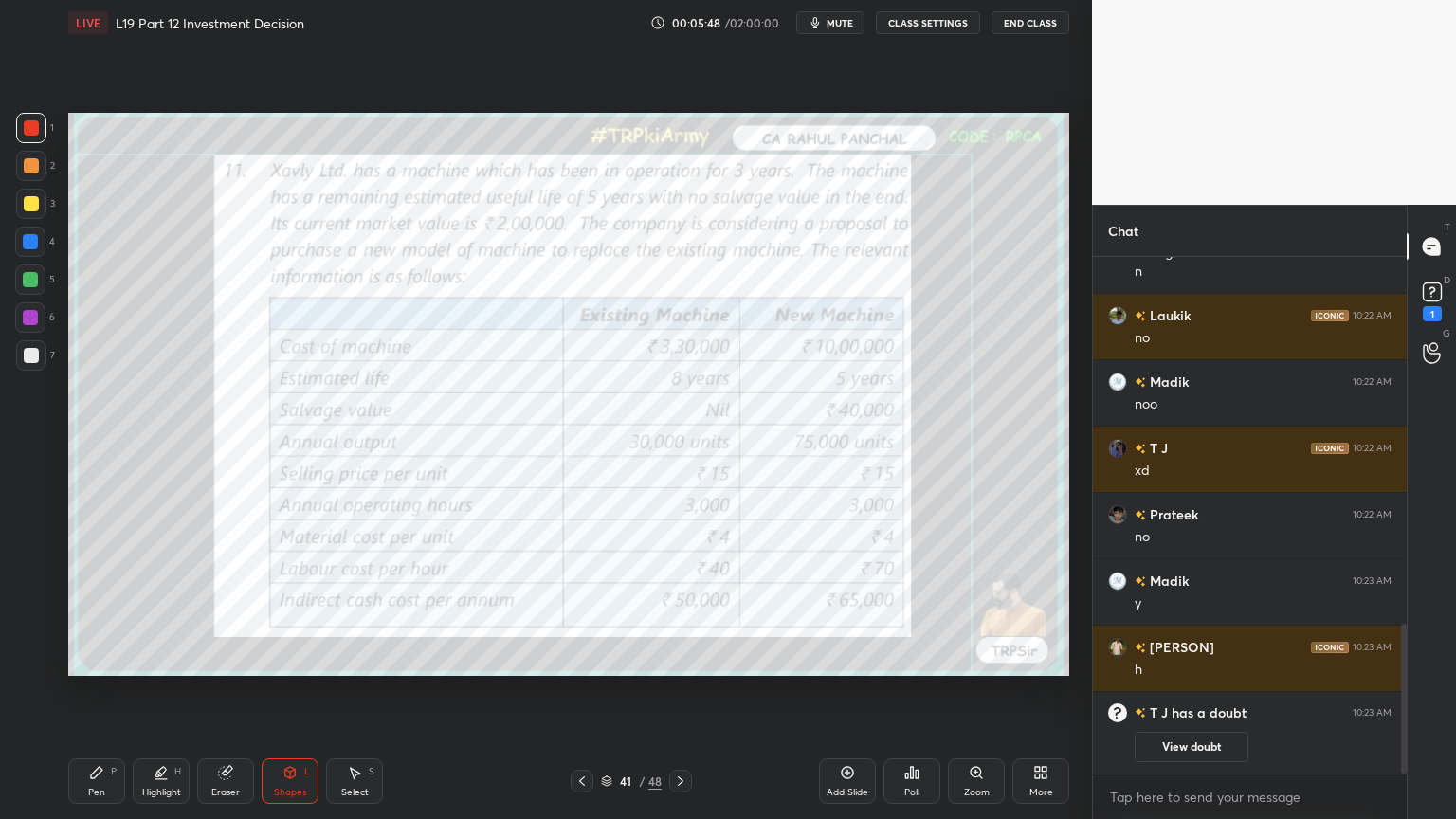 click on "Pen P" at bounding box center (97, 781) 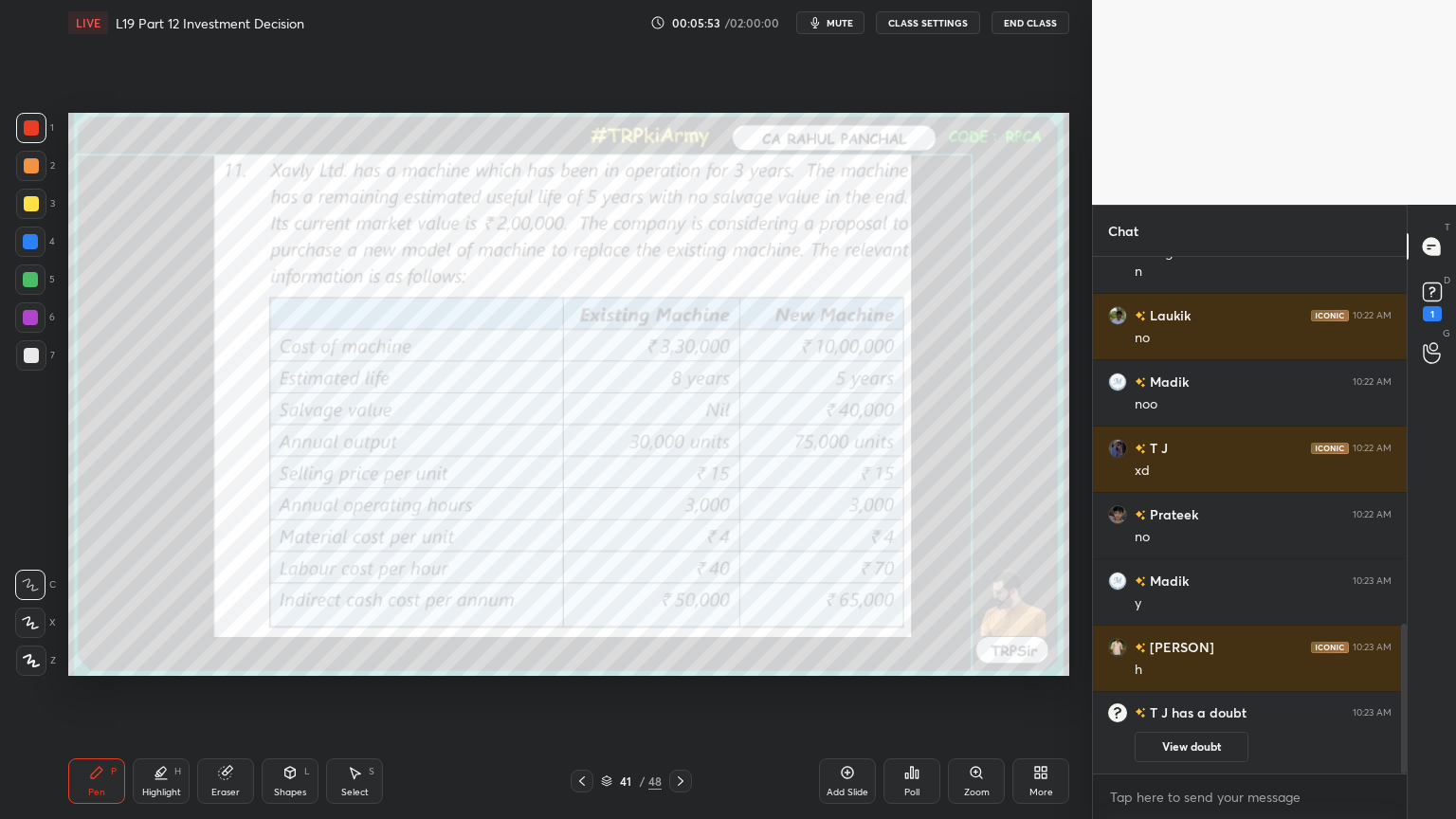 scroll, scrollTop: 1193, scrollLeft: 0, axis: vertical 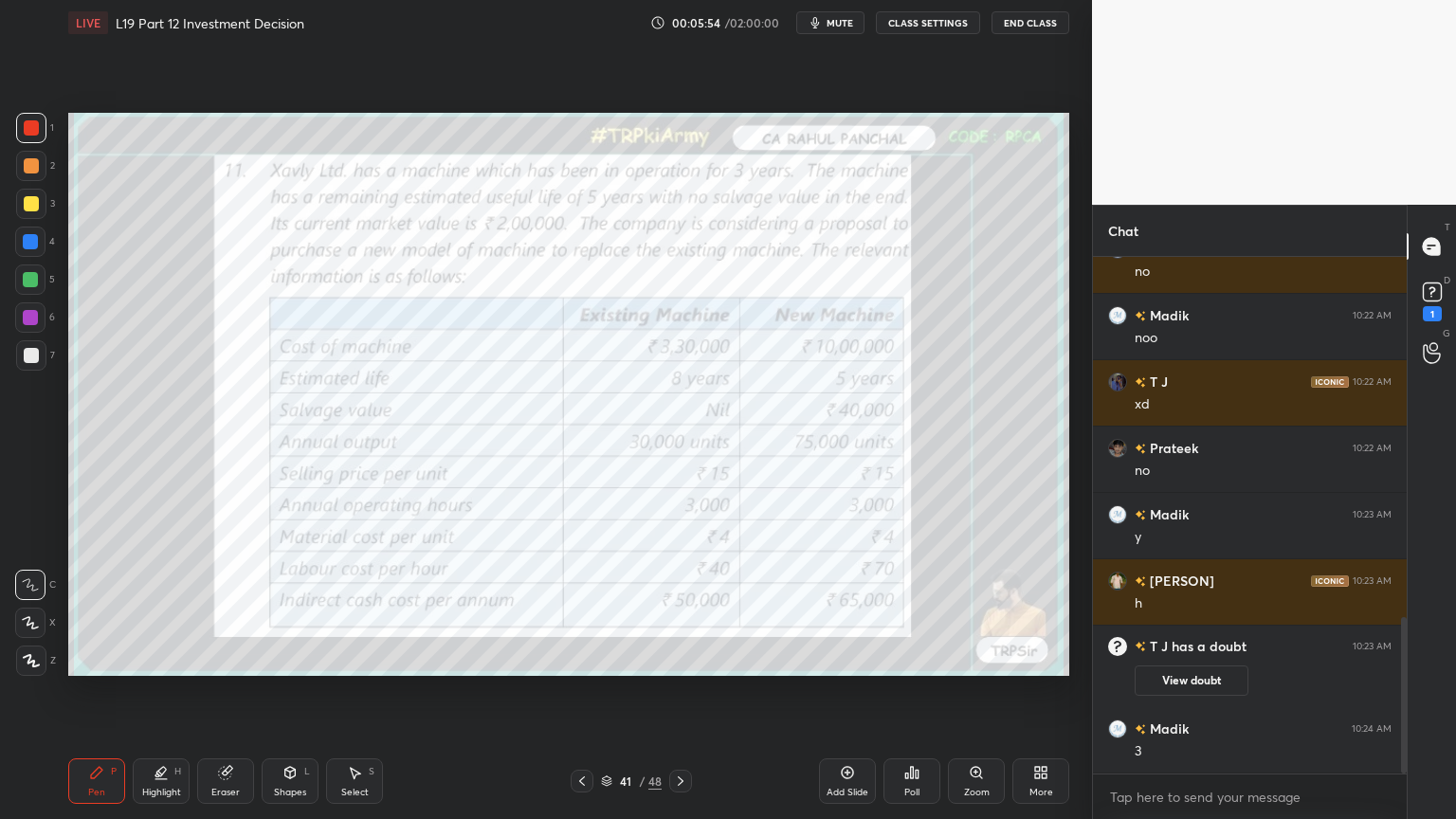 click on "Eraser" at bounding box center [226, 781] 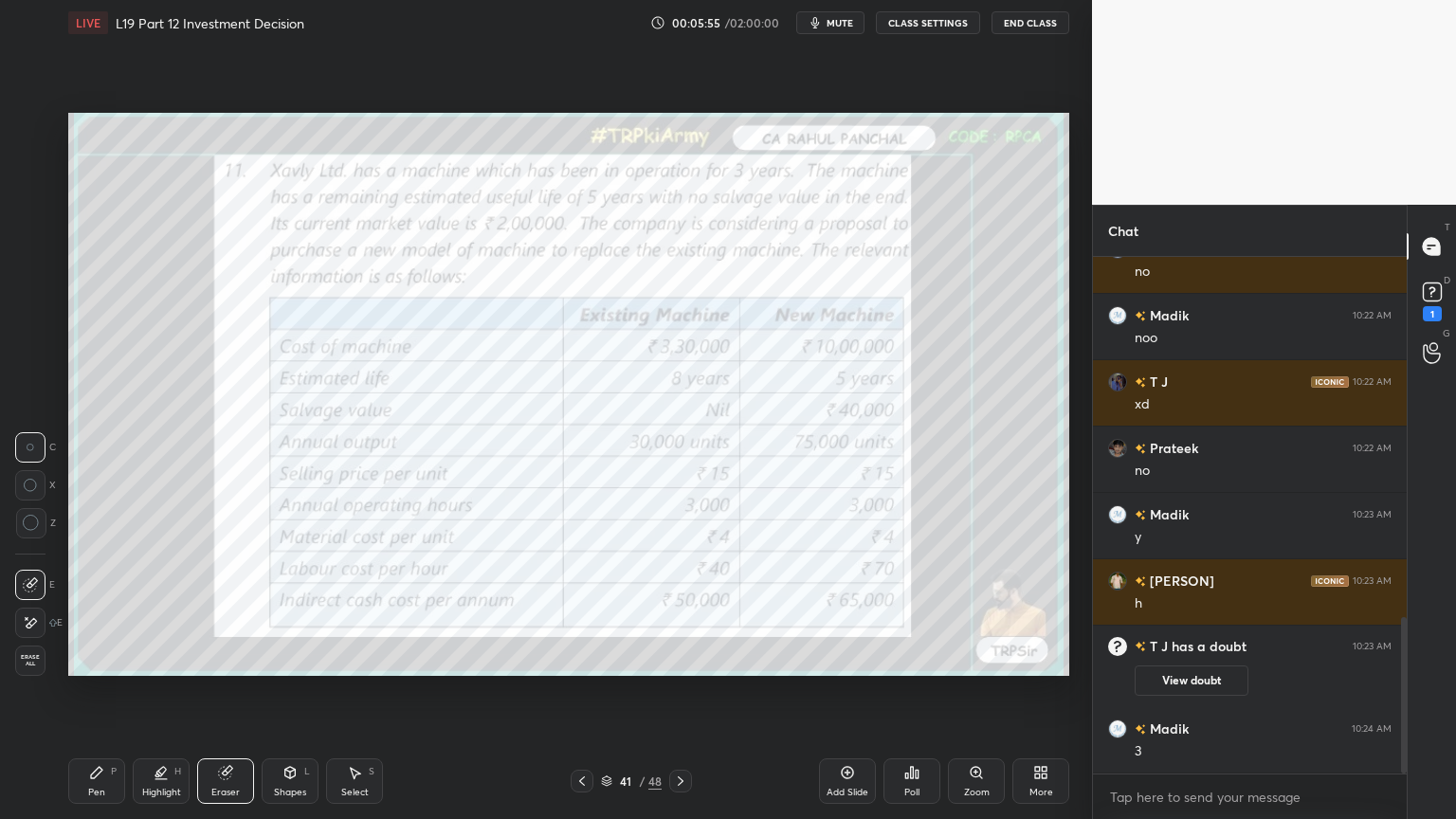 click on "Erase all" at bounding box center (30, 661) 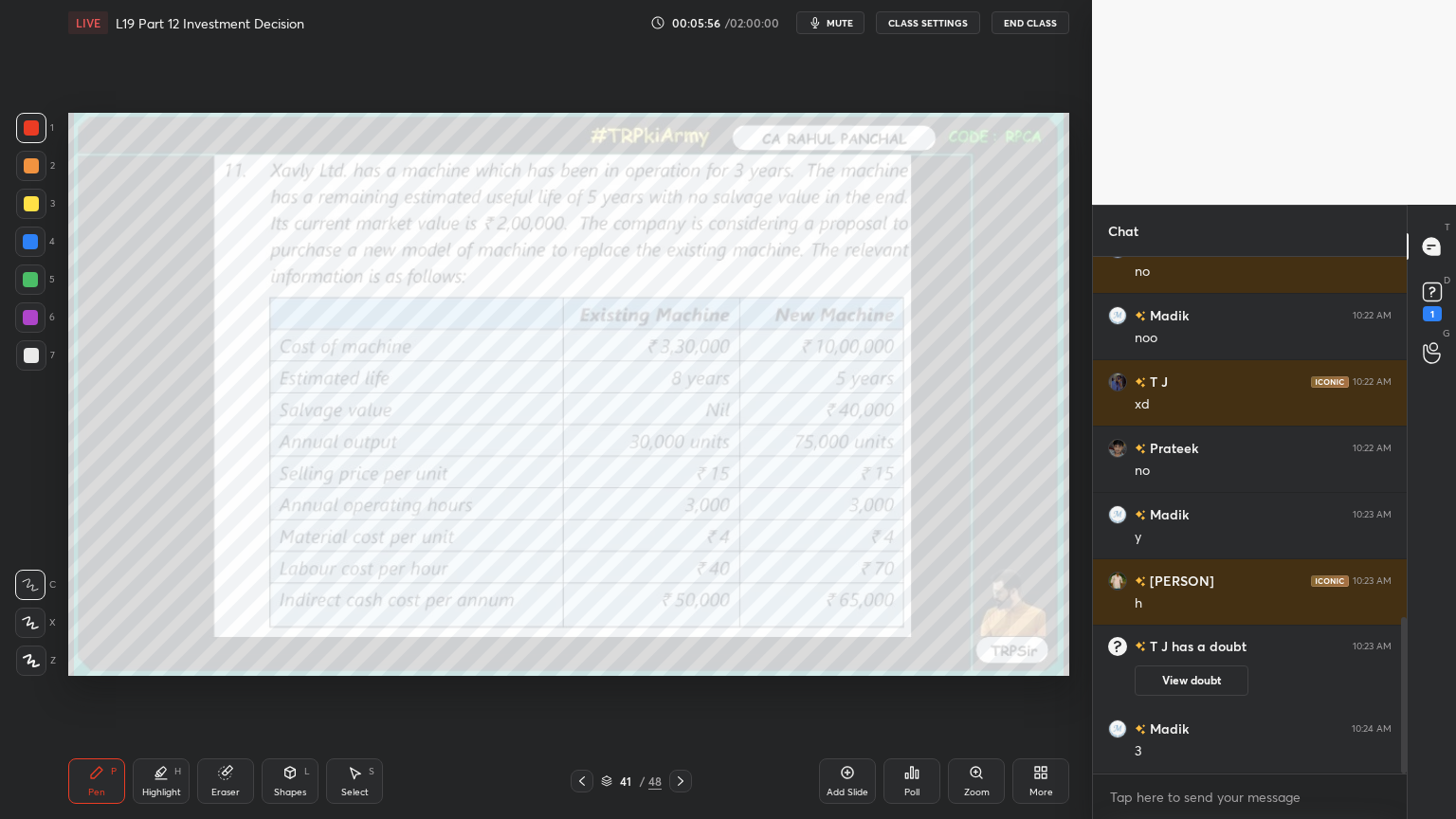 click on "Setting up your live class Poll for   secs No correct answer Start poll" at bounding box center (569, 394) 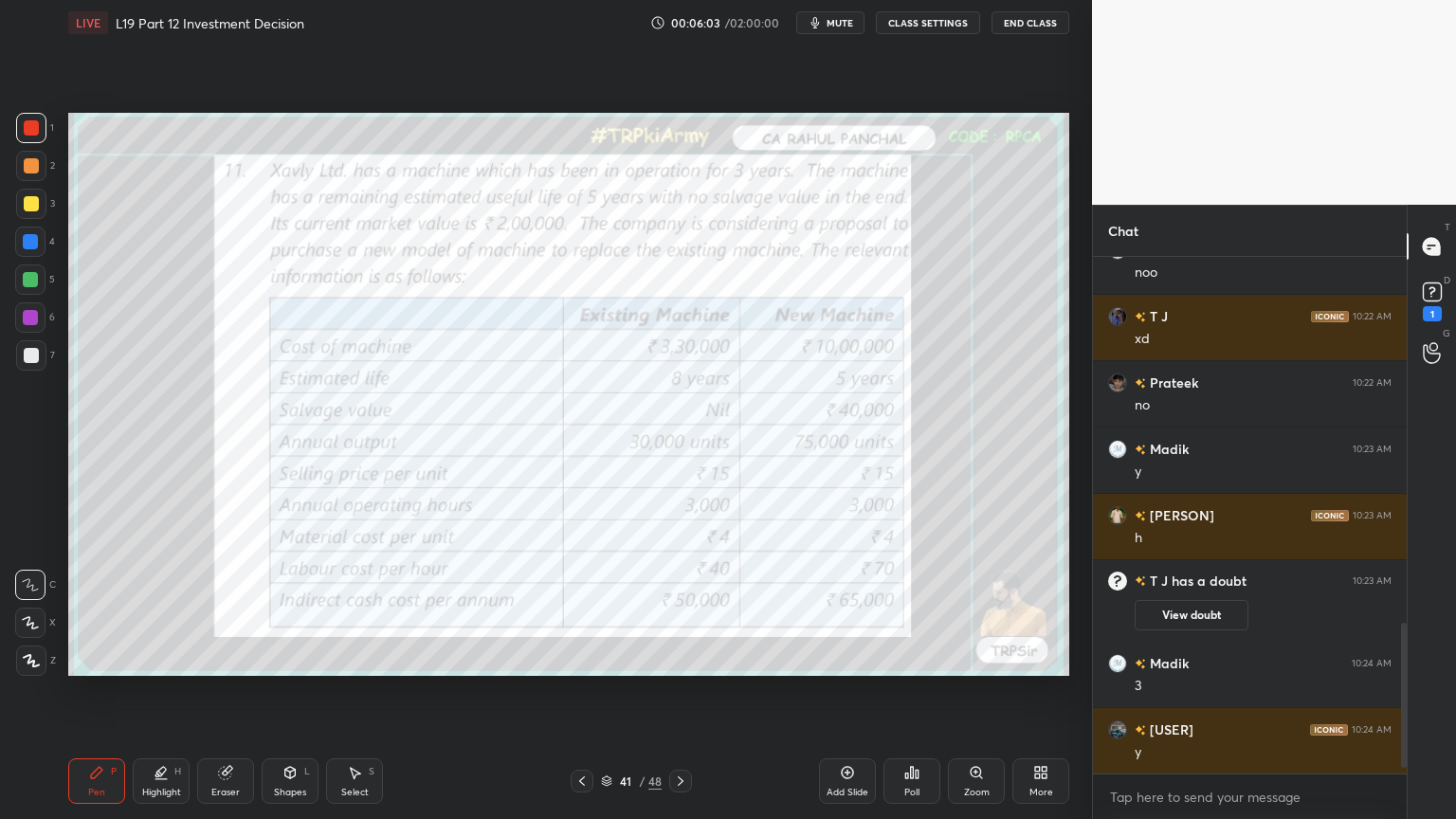 scroll, scrollTop: 1326, scrollLeft: 0, axis: vertical 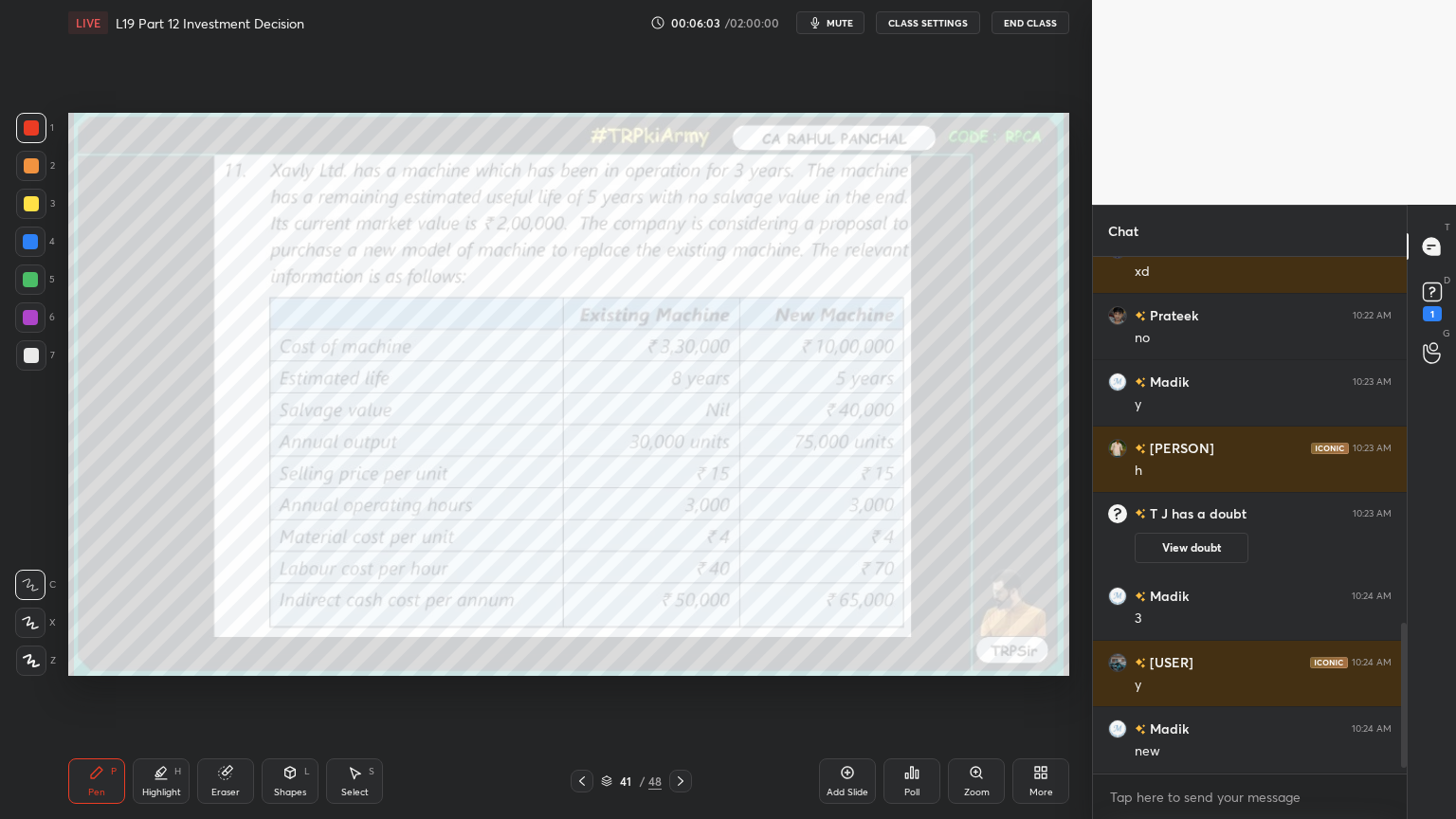 click on "Eraser" at bounding box center (226, 781) 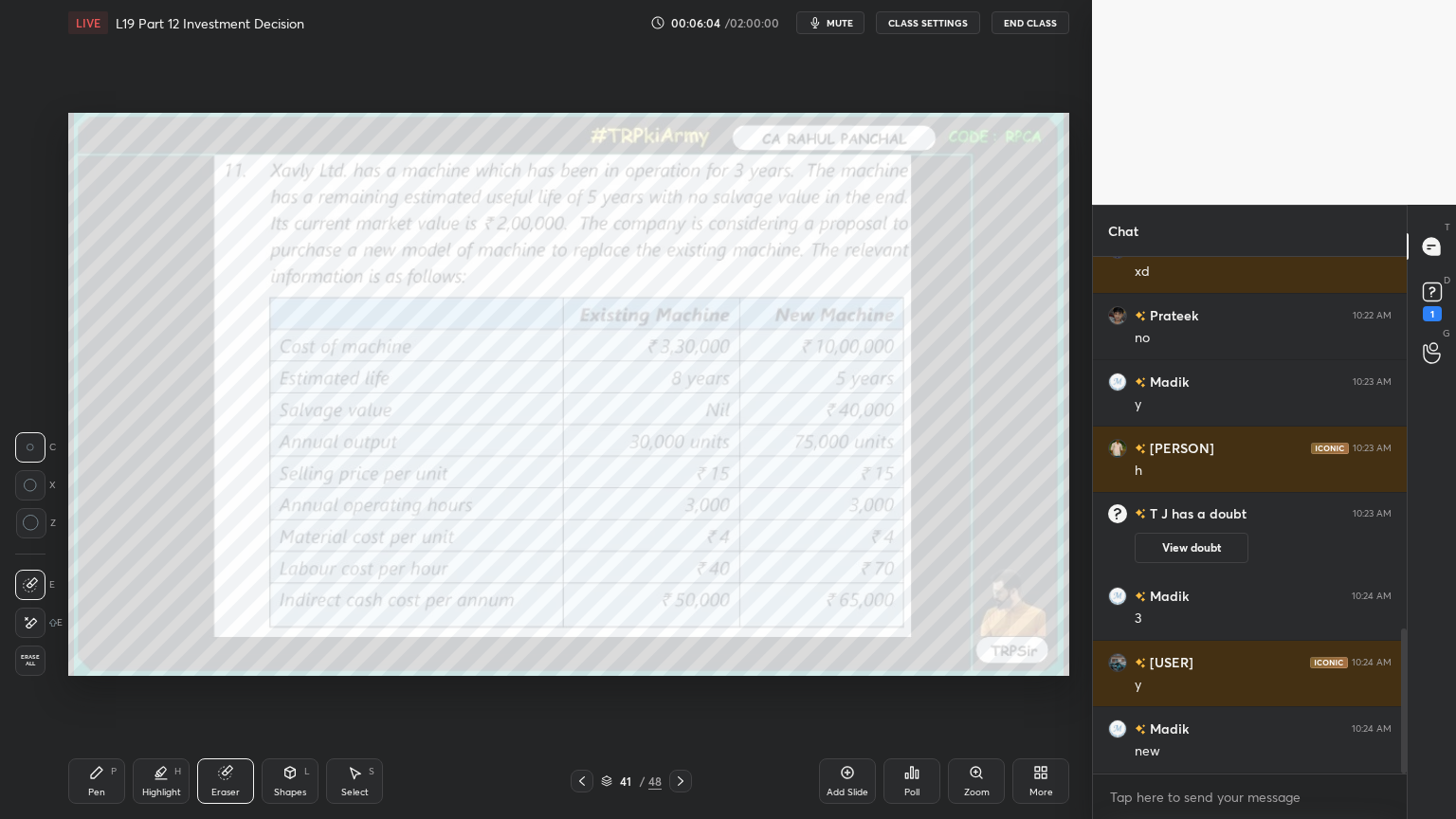click on "Erase all" at bounding box center [30, 661] 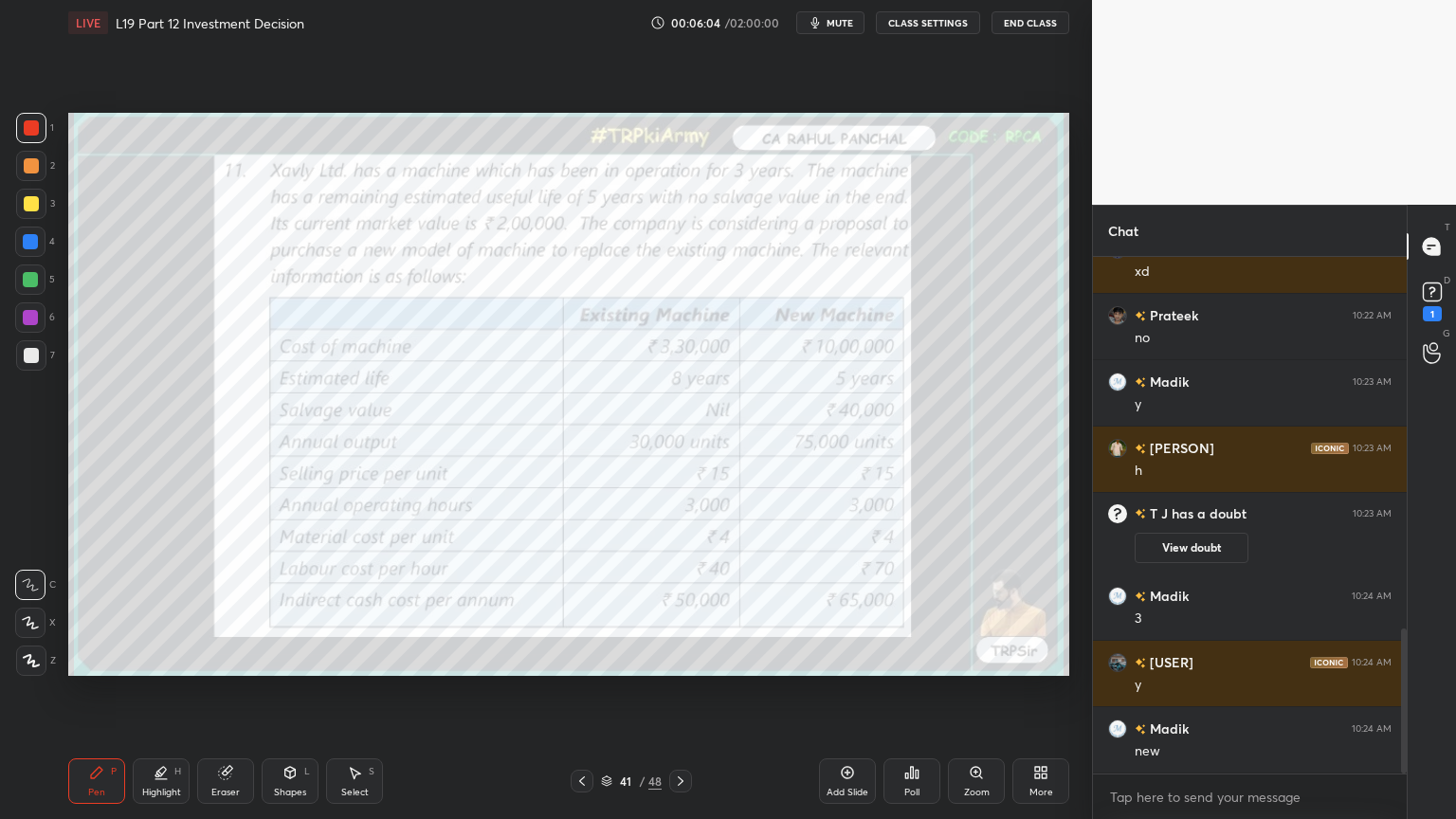 click 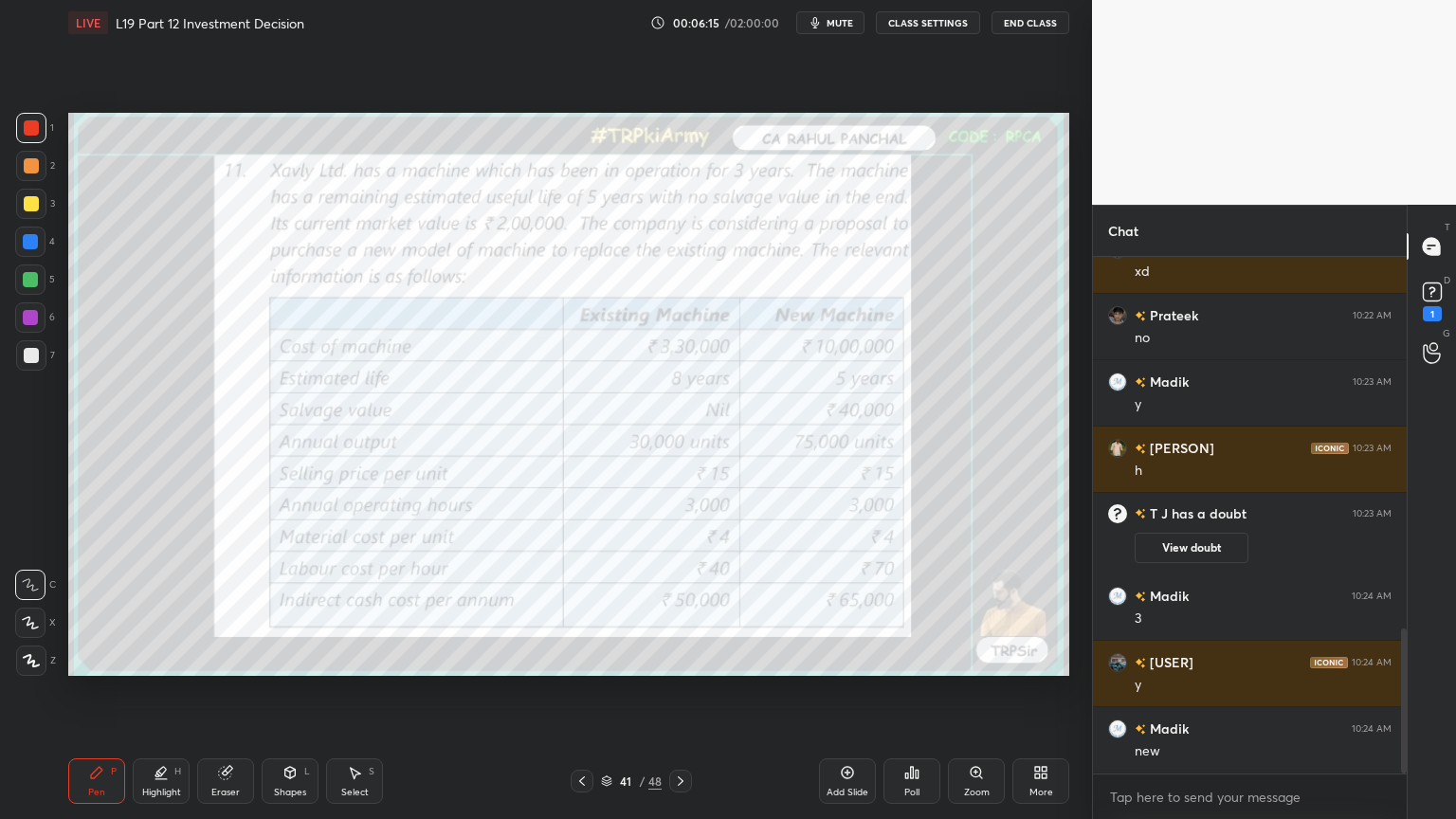 click 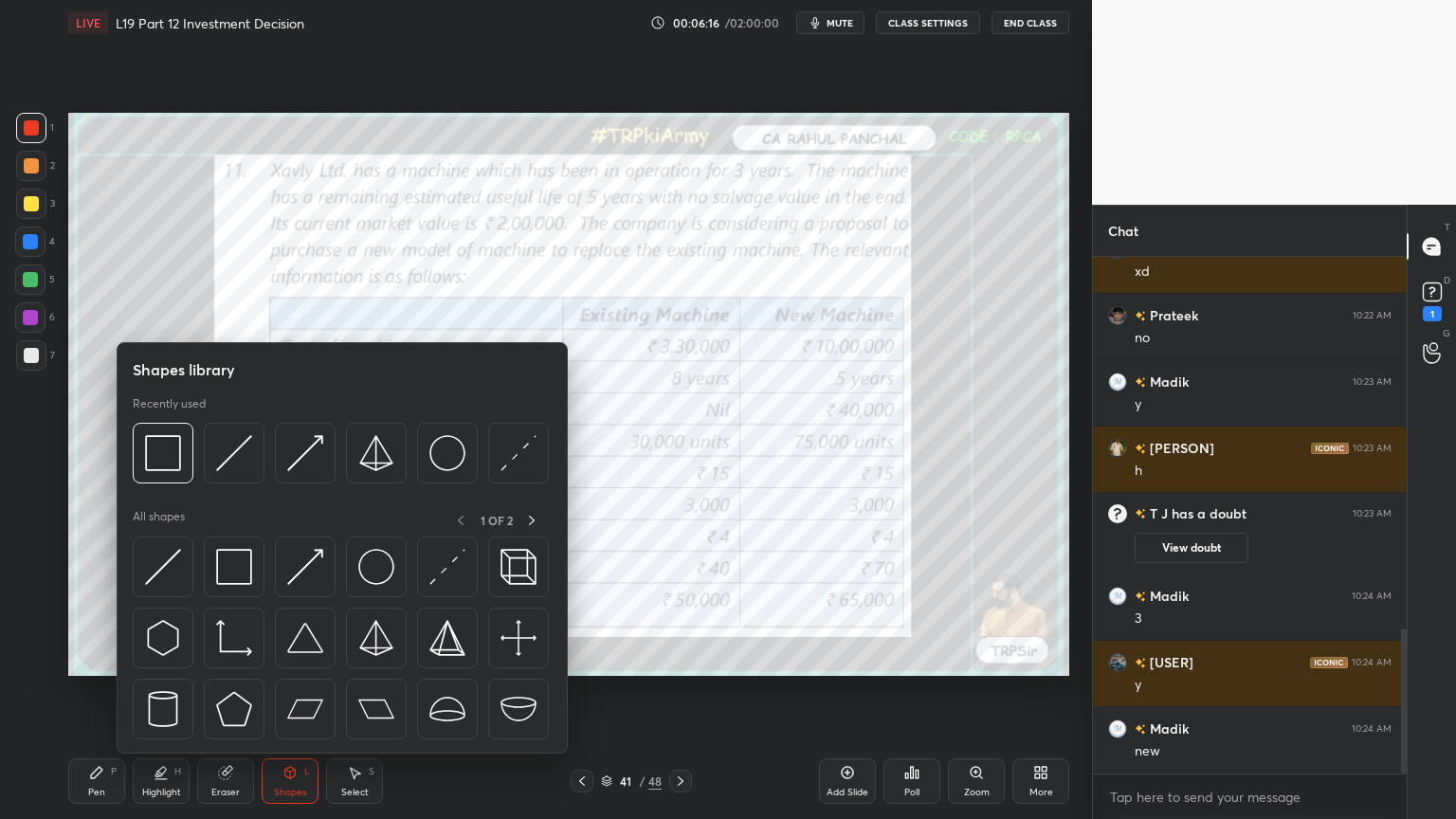 click at bounding box center [163, 453] 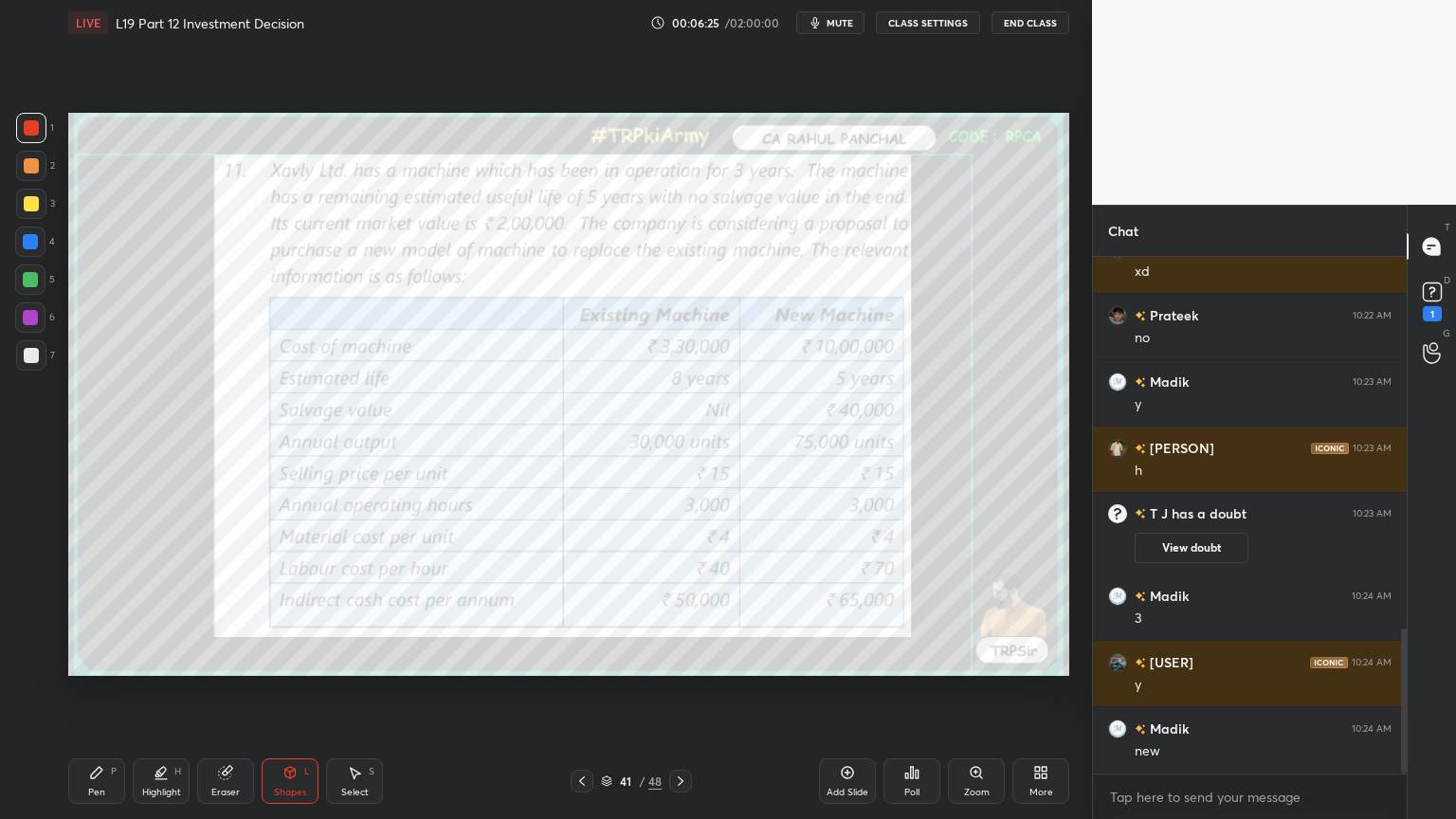 click 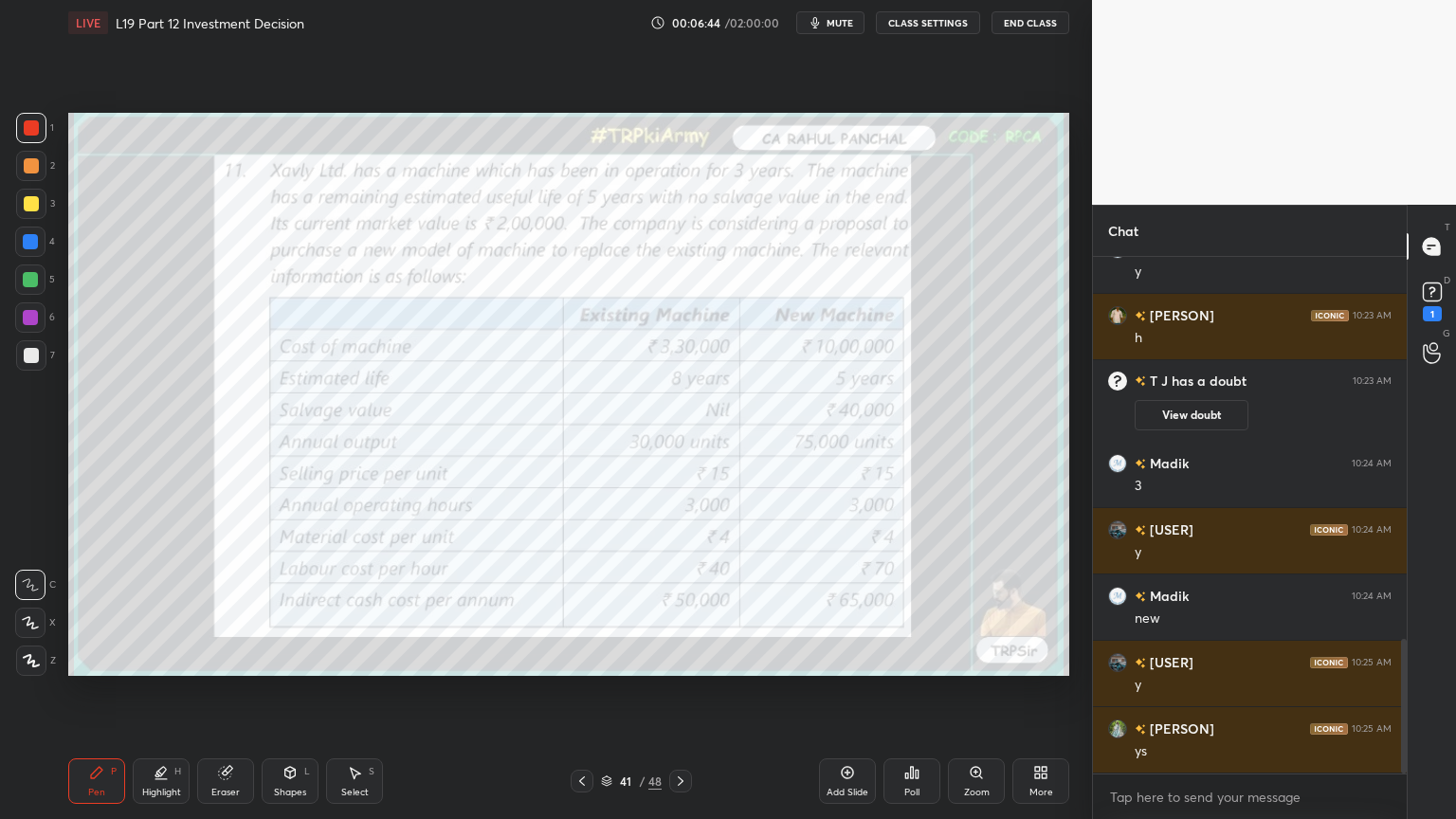 scroll, scrollTop: 1478, scrollLeft: 0, axis: vertical 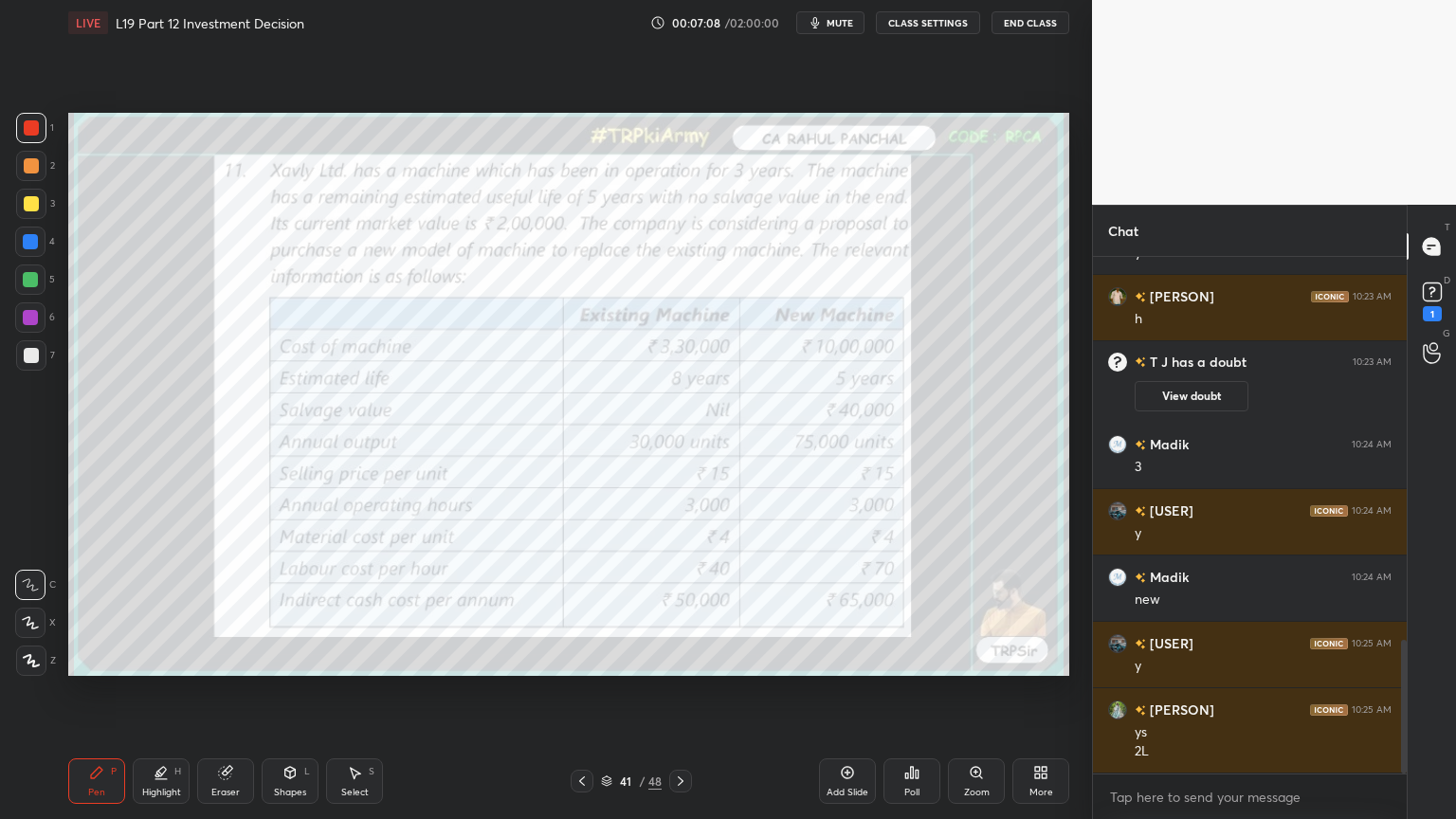 click 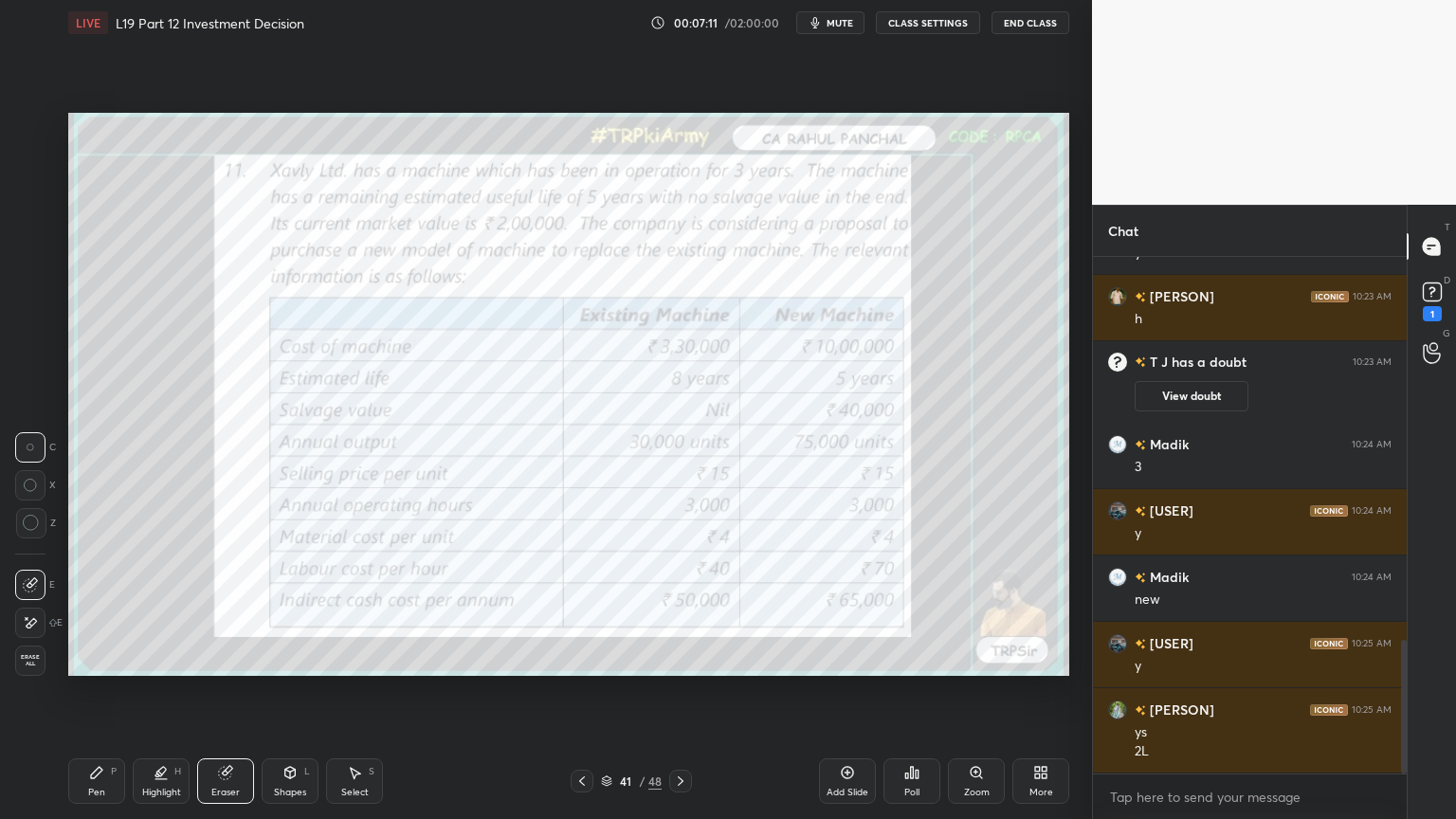 click 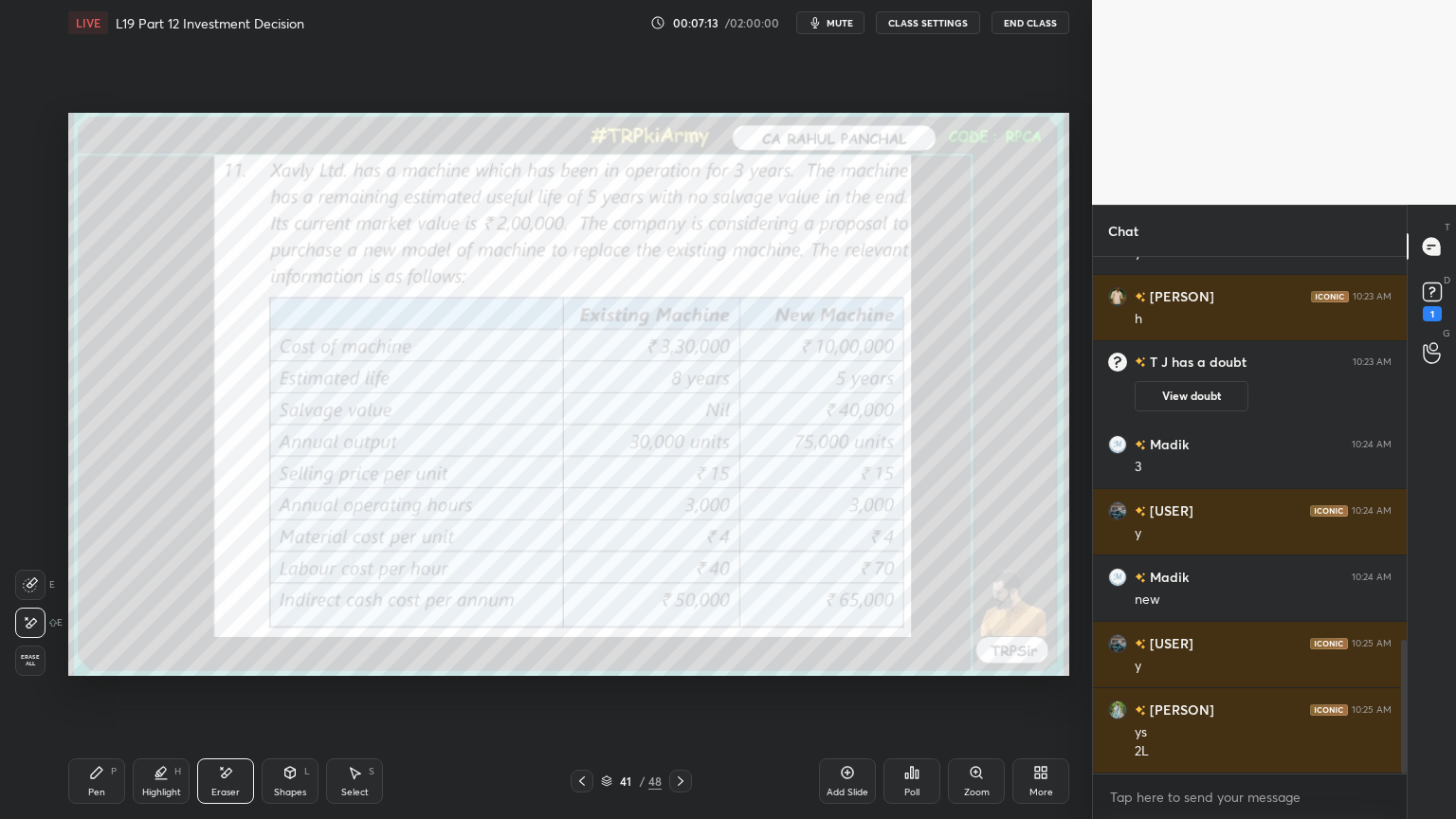 click 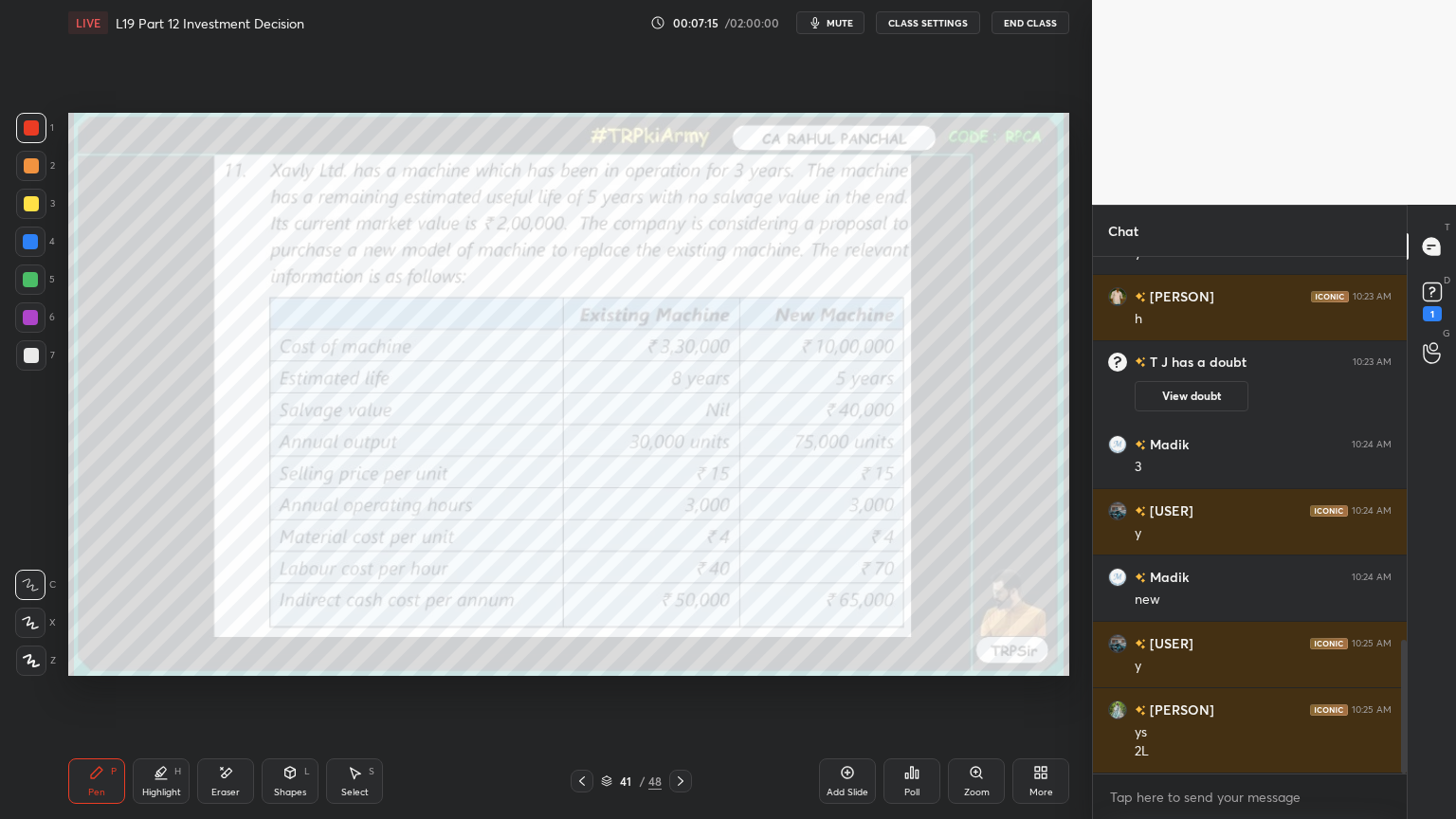 click on "Shapes" at bounding box center [290, 792] 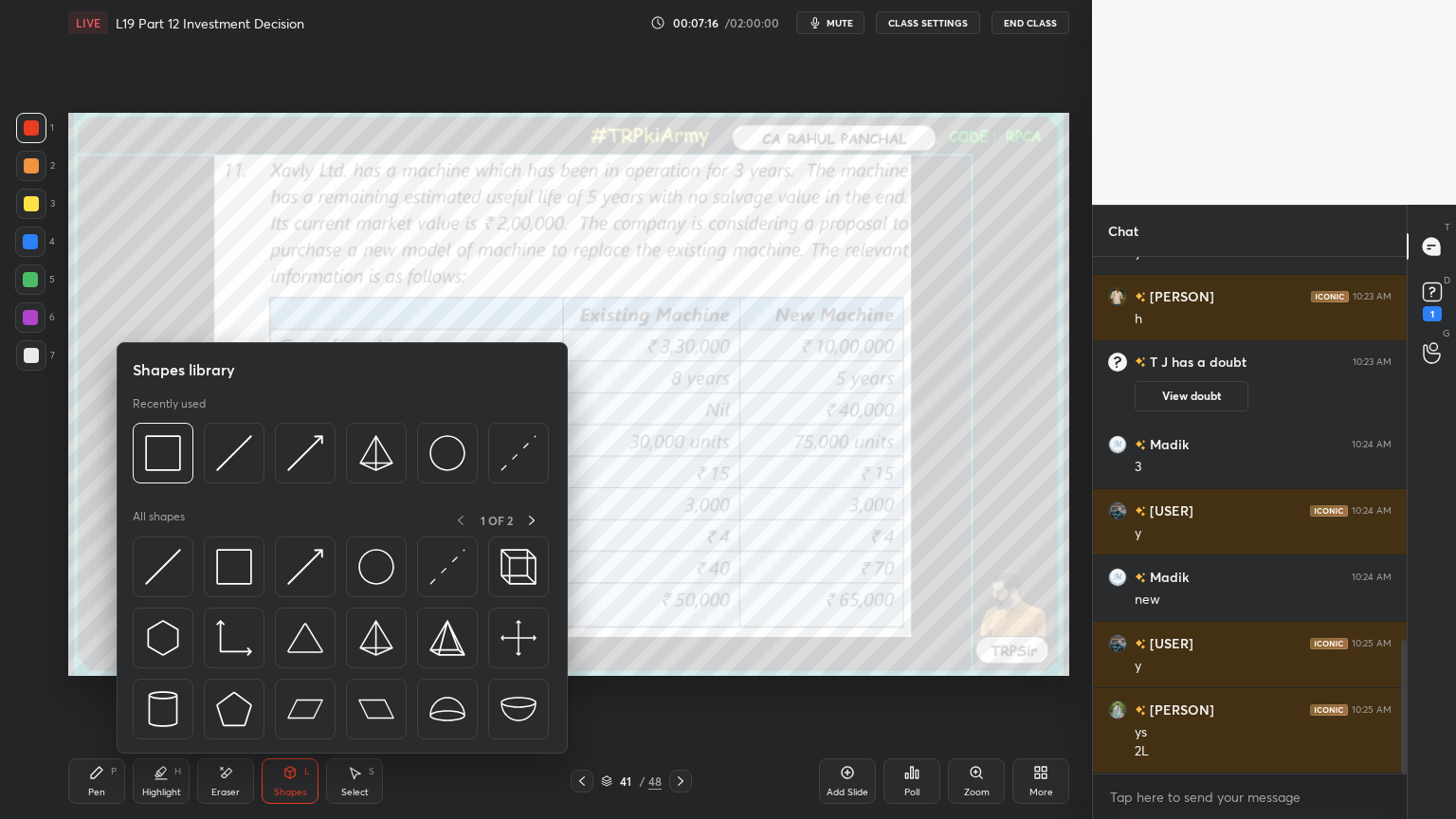 click at bounding box center [163, 453] 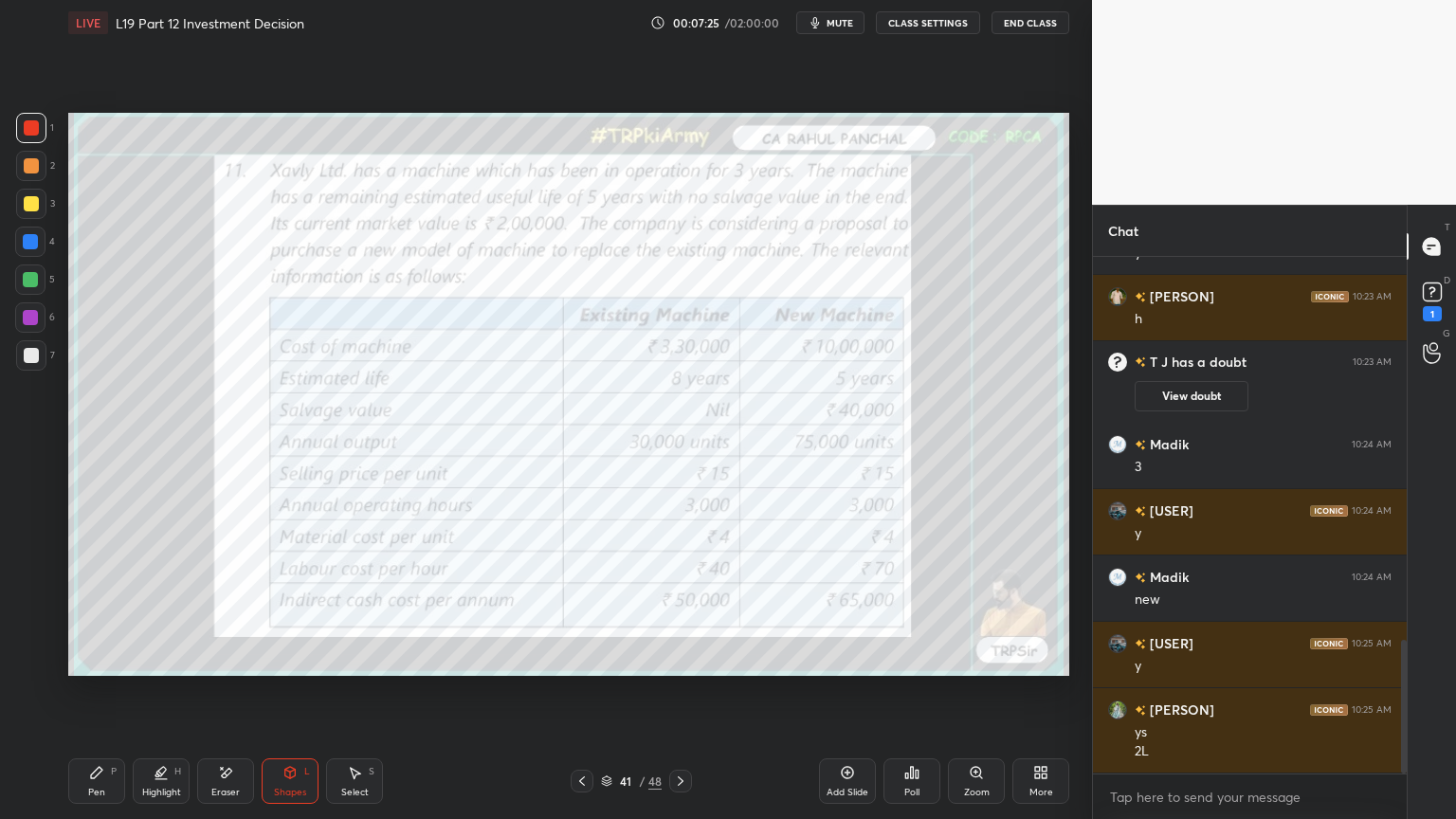 click at bounding box center [681, 781] 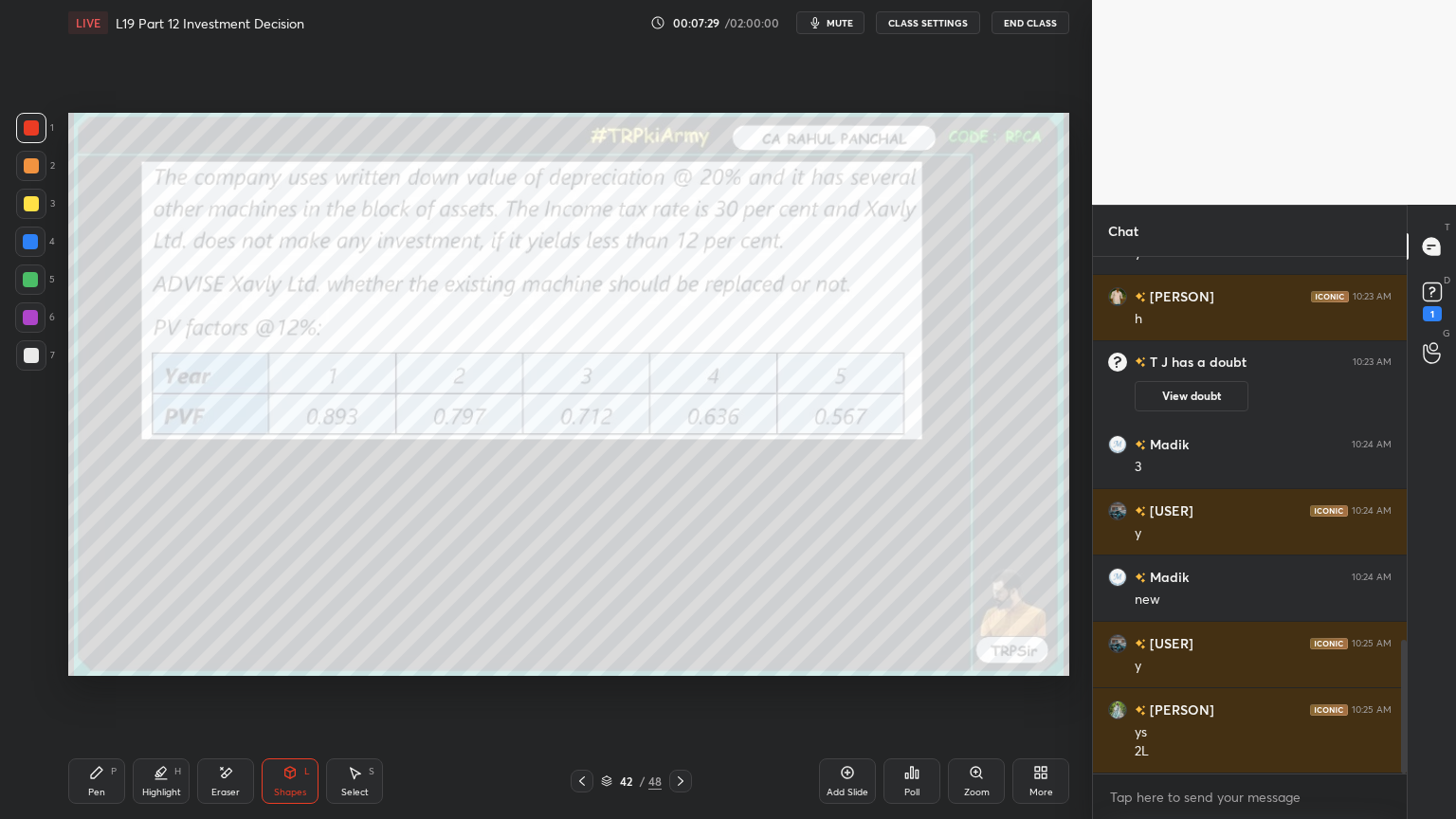 click 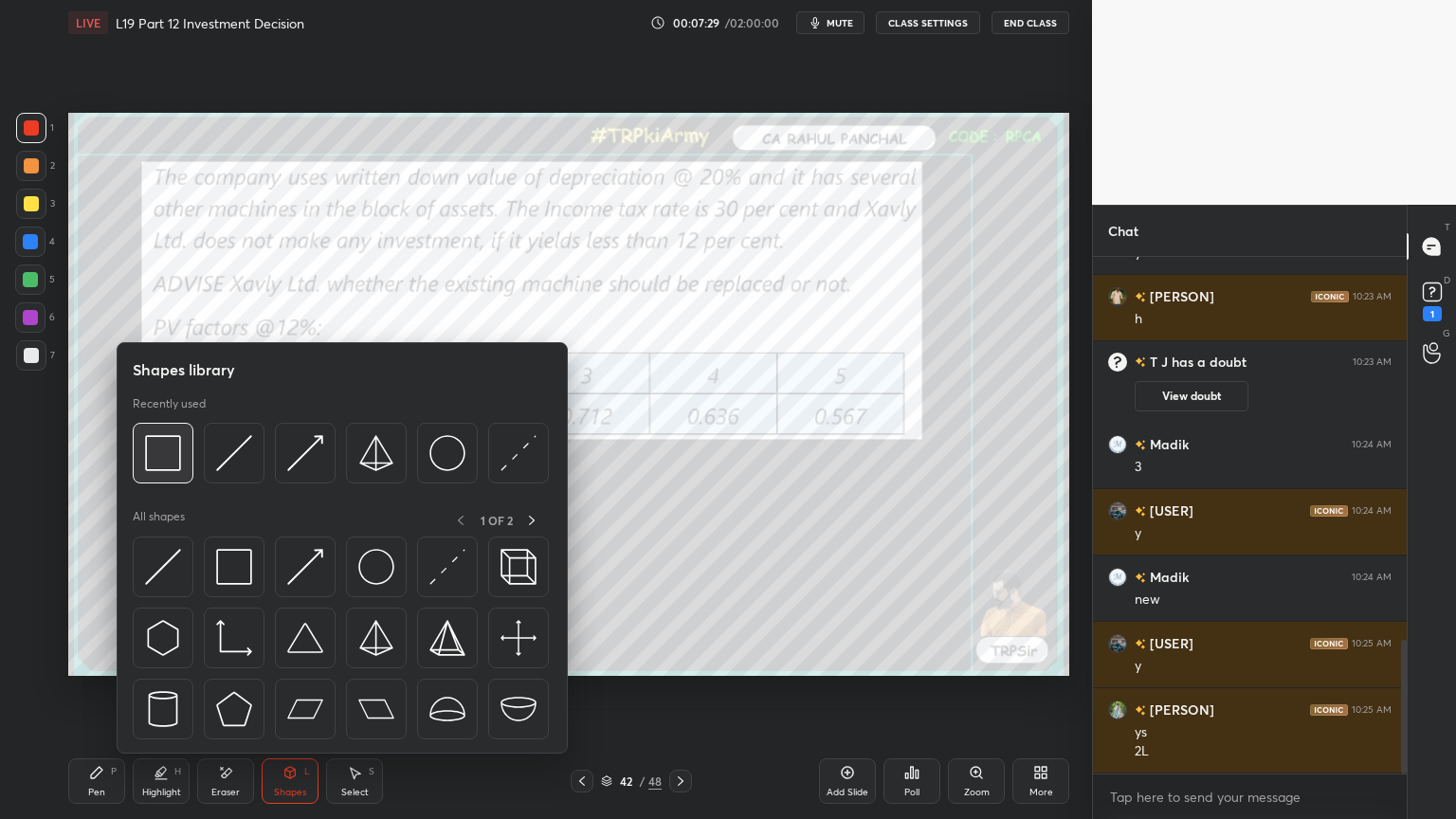 click at bounding box center [163, 453] 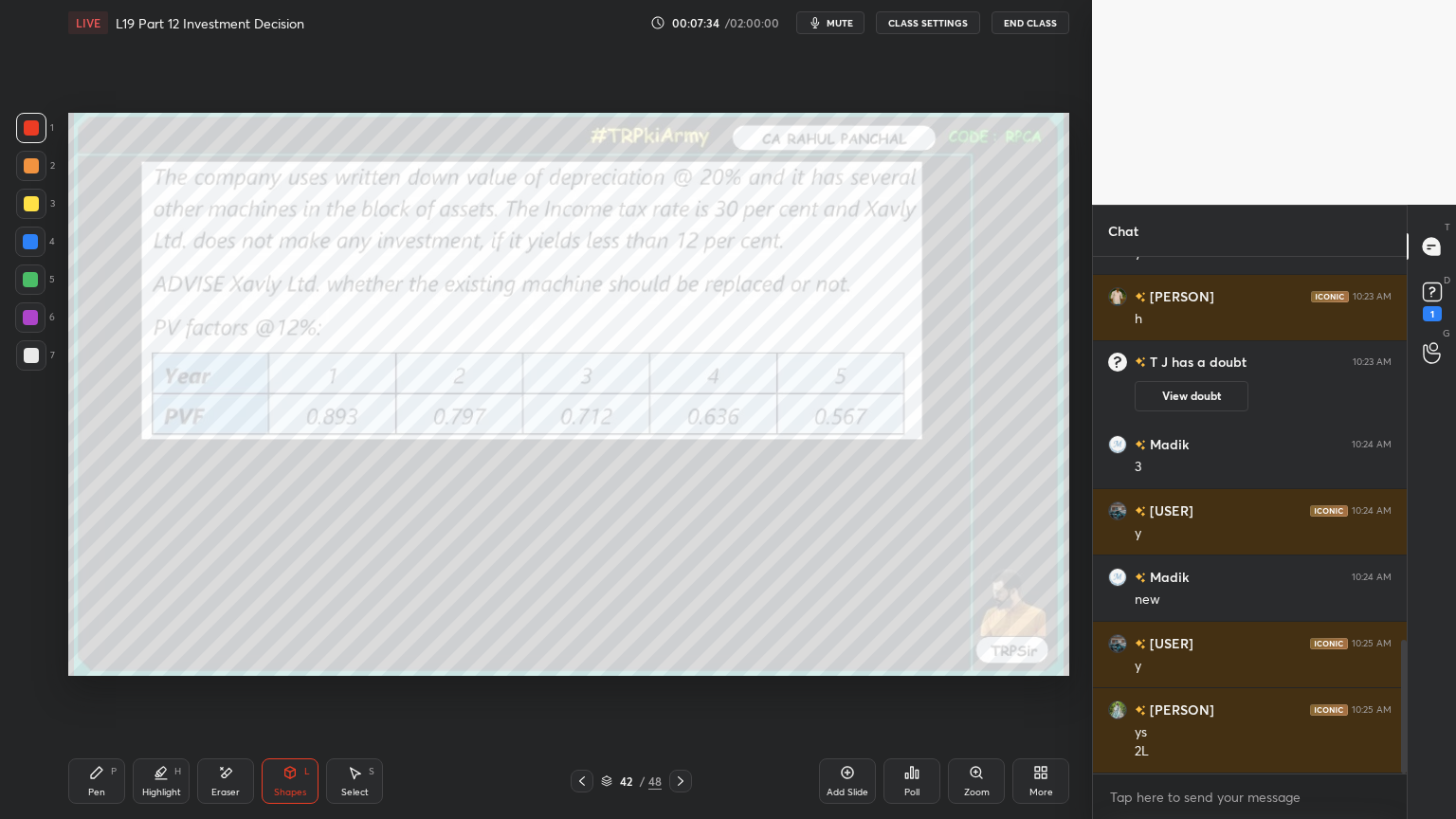 click 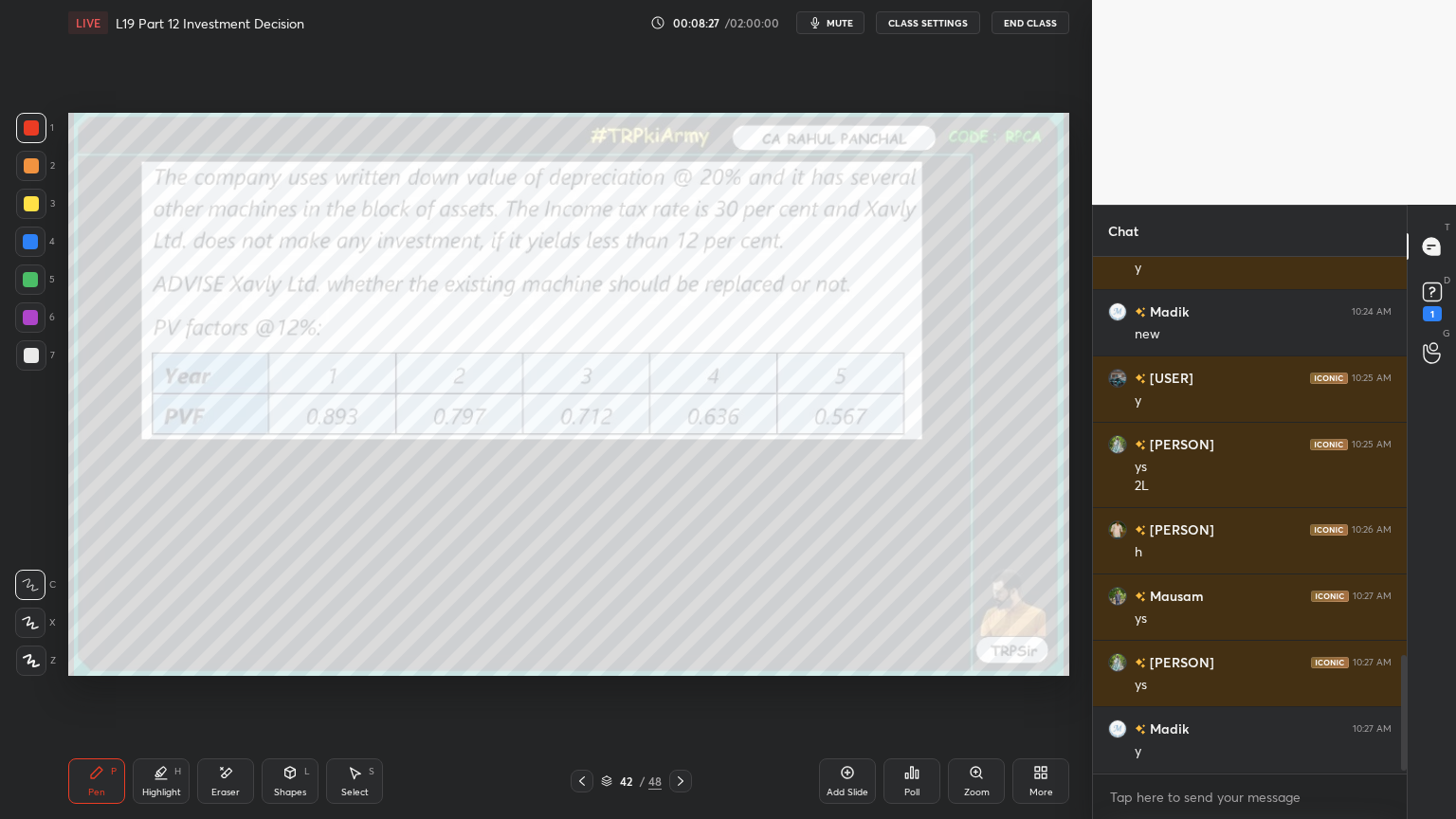 scroll, scrollTop: 1809, scrollLeft: 0, axis: vertical 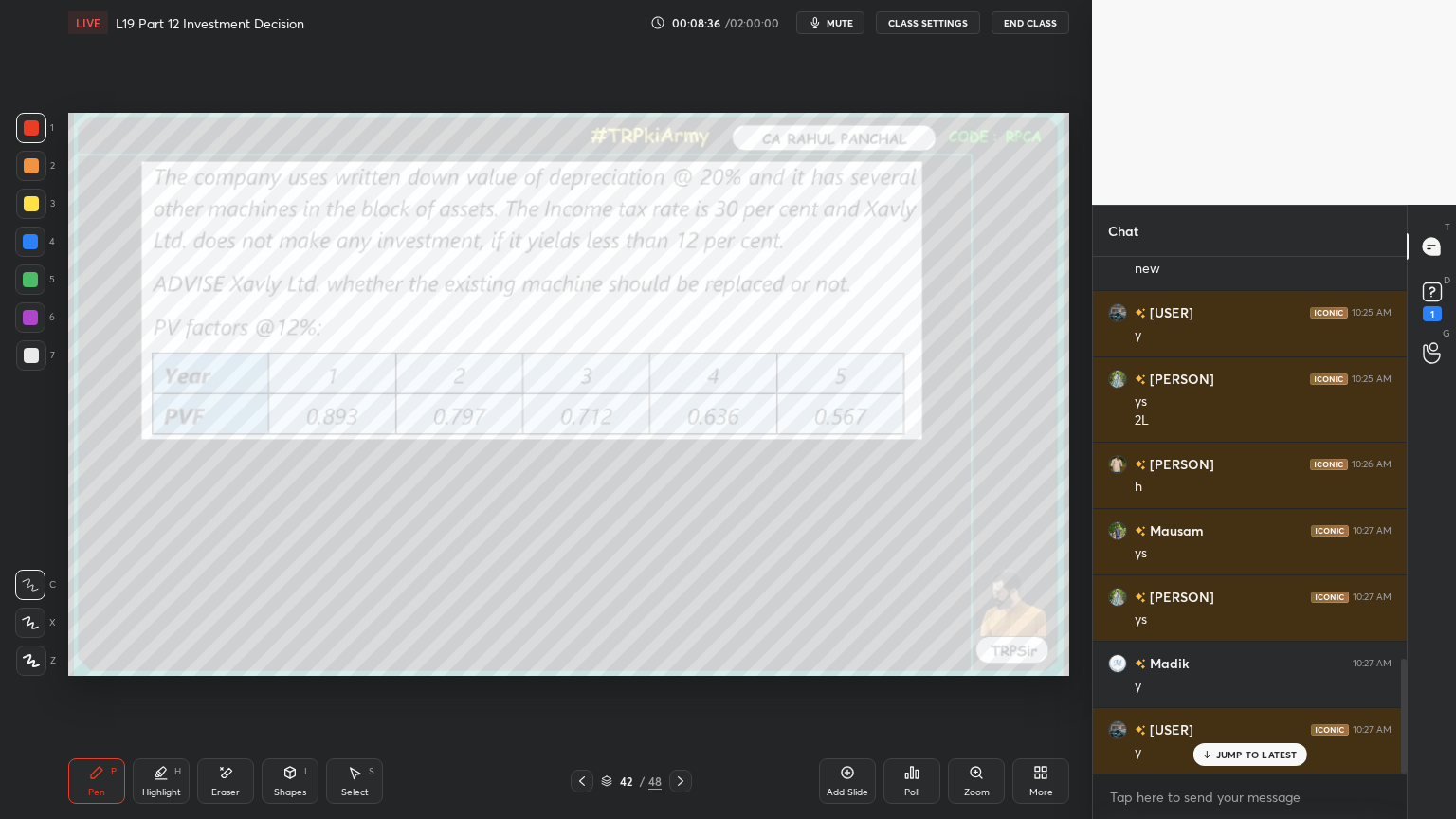 click 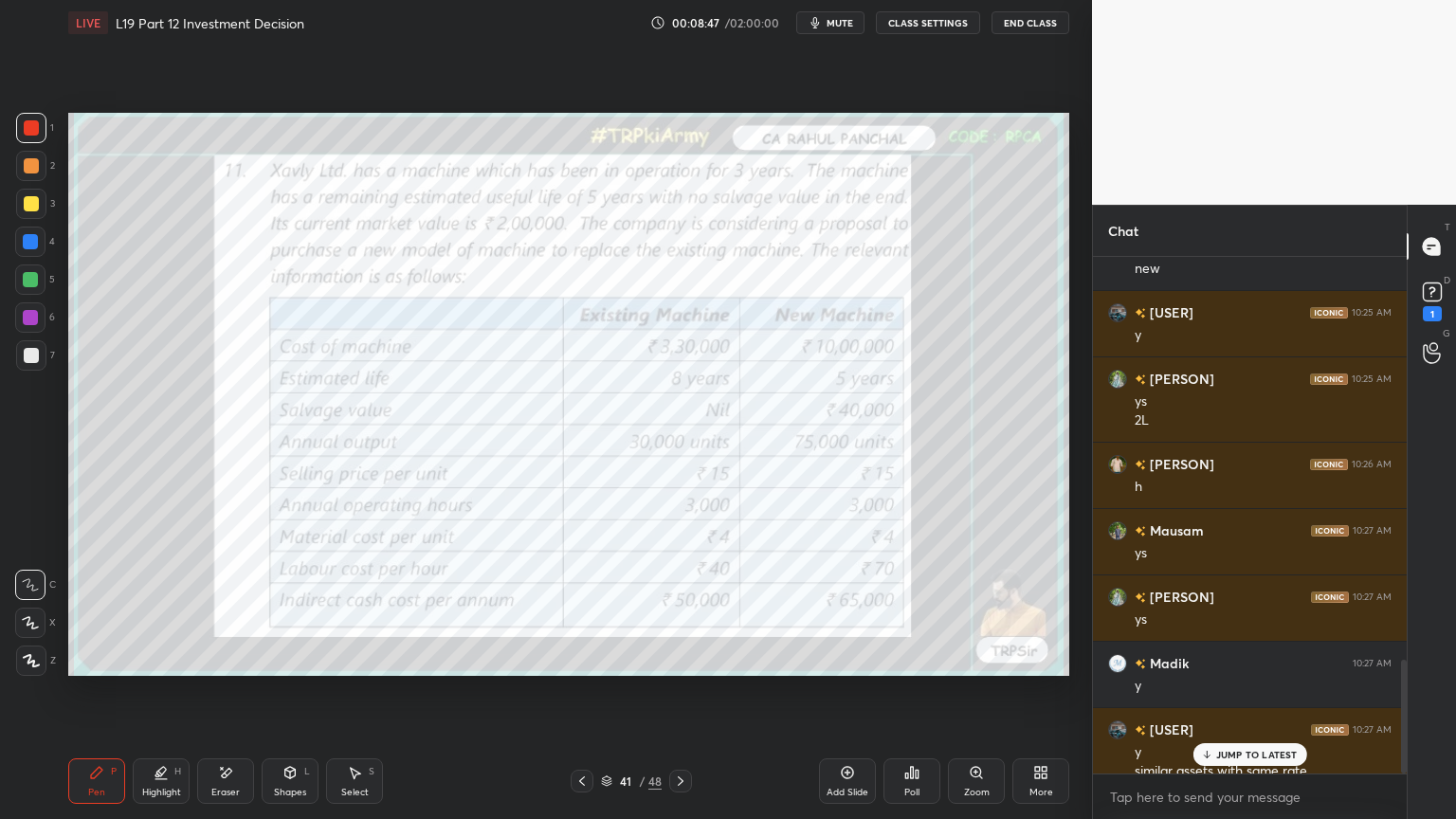 scroll, scrollTop: 1828, scrollLeft: 0, axis: vertical 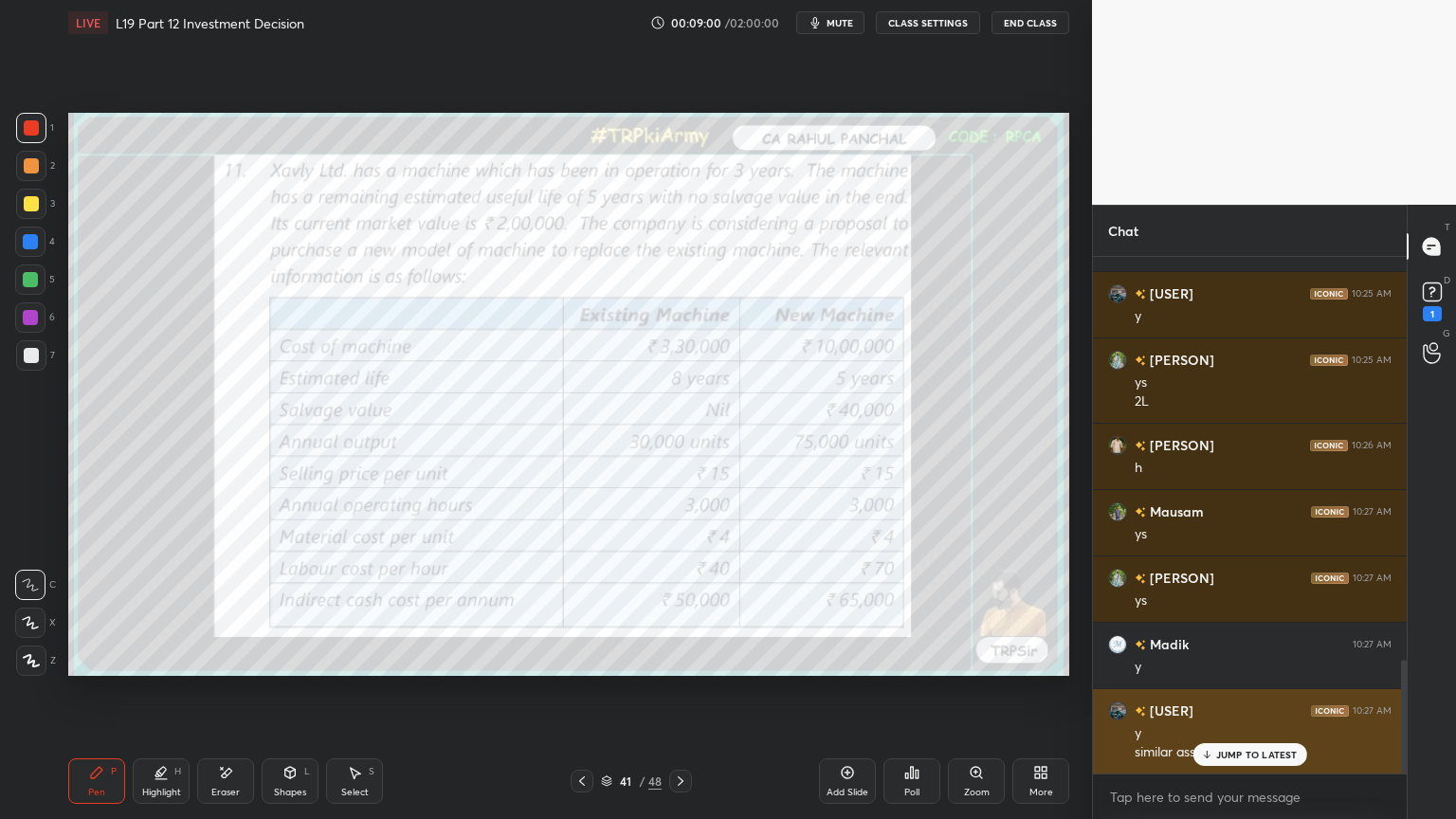 click 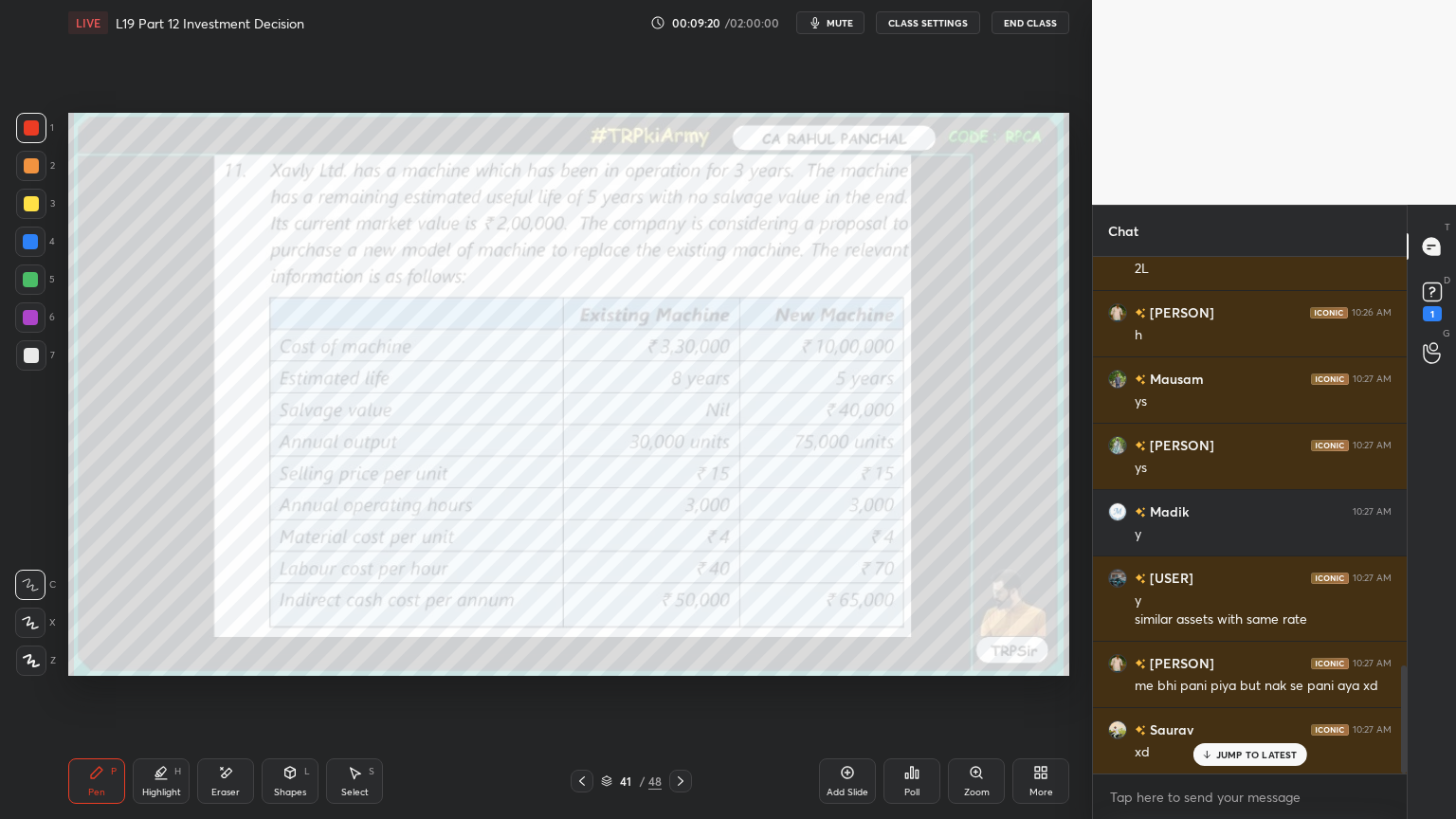 scroll, scrollTop: 2028, scrollLeft: 0, axis: vertical 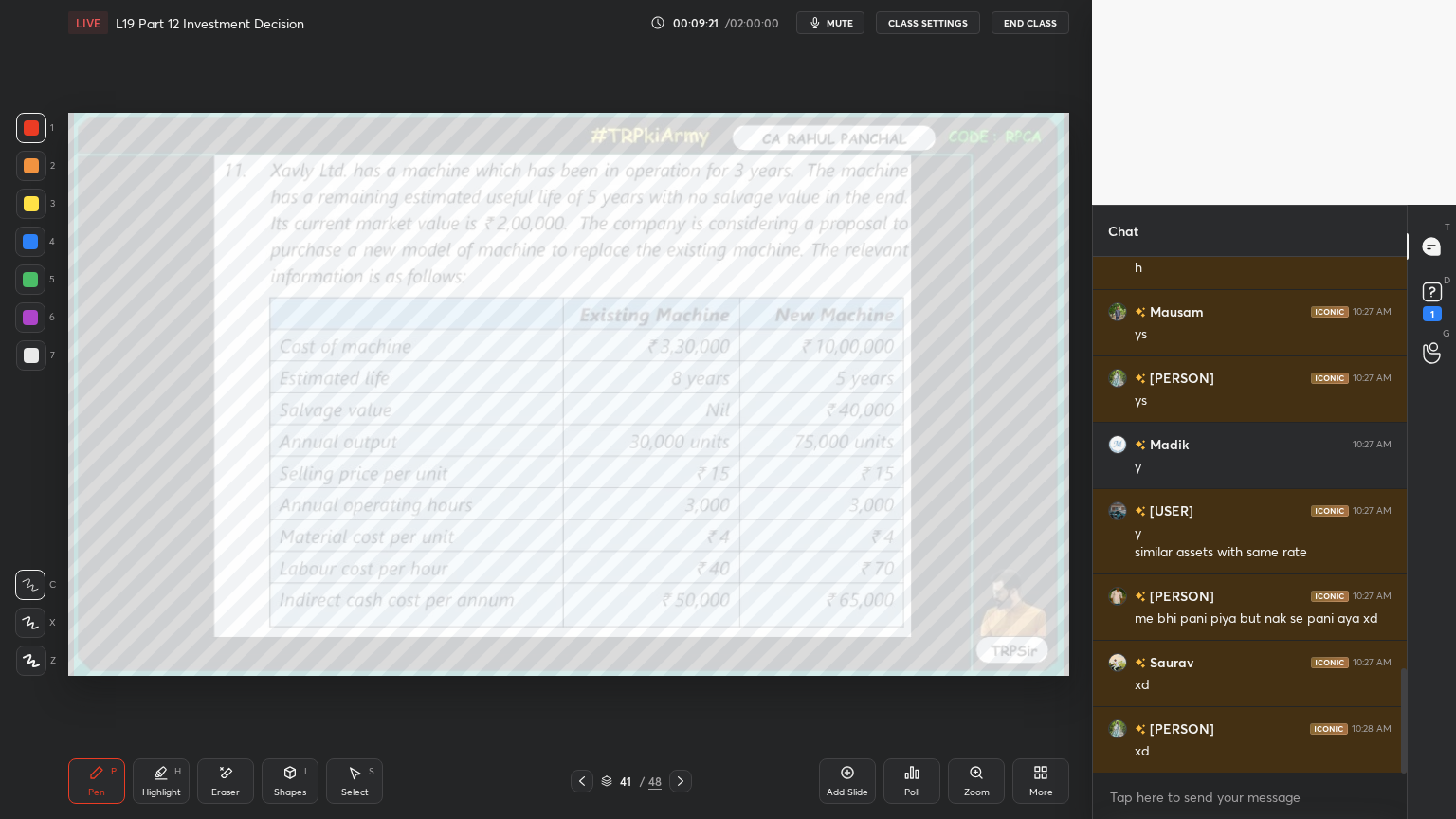 click 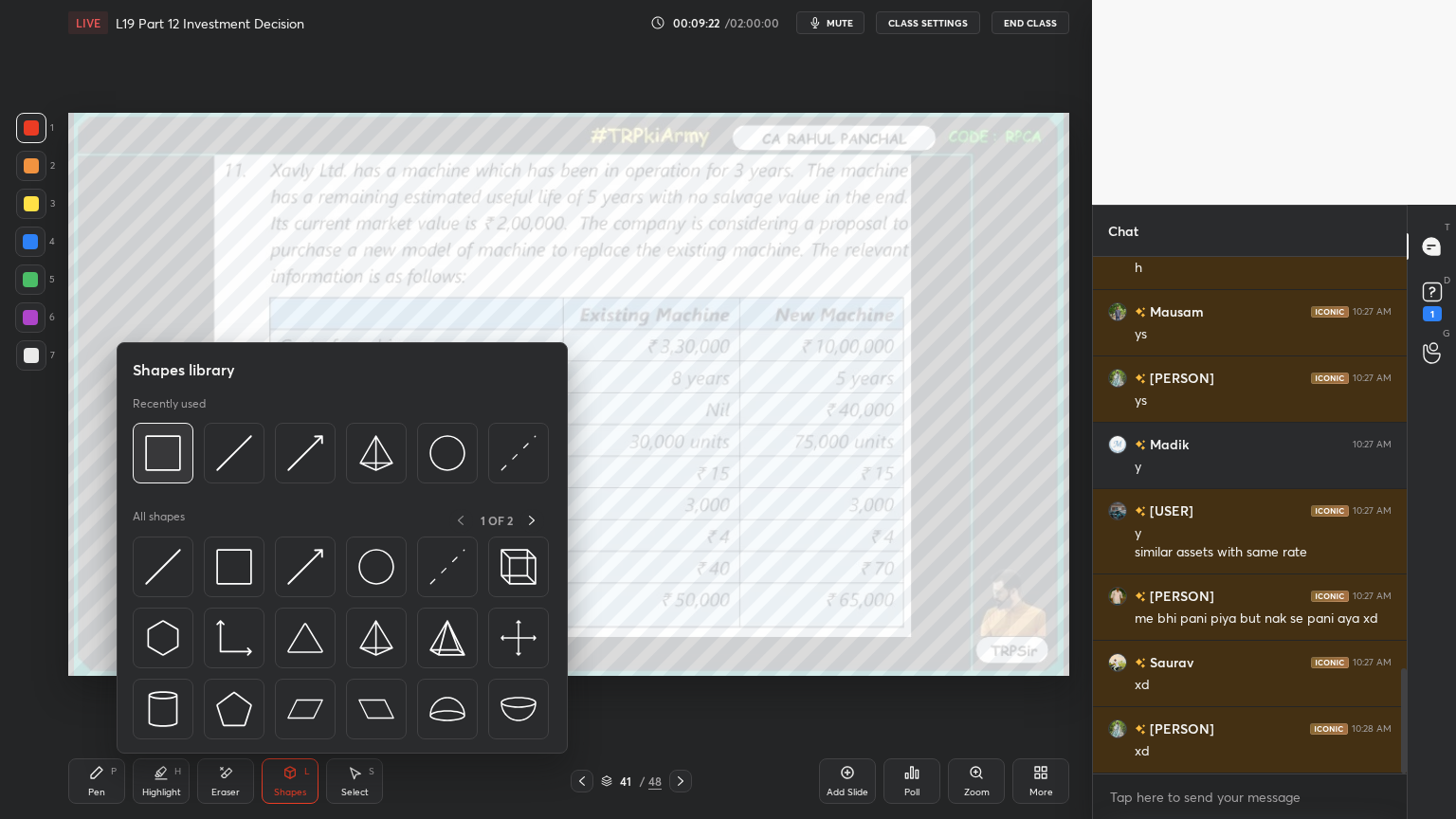 click at bounding box center (163, 453) 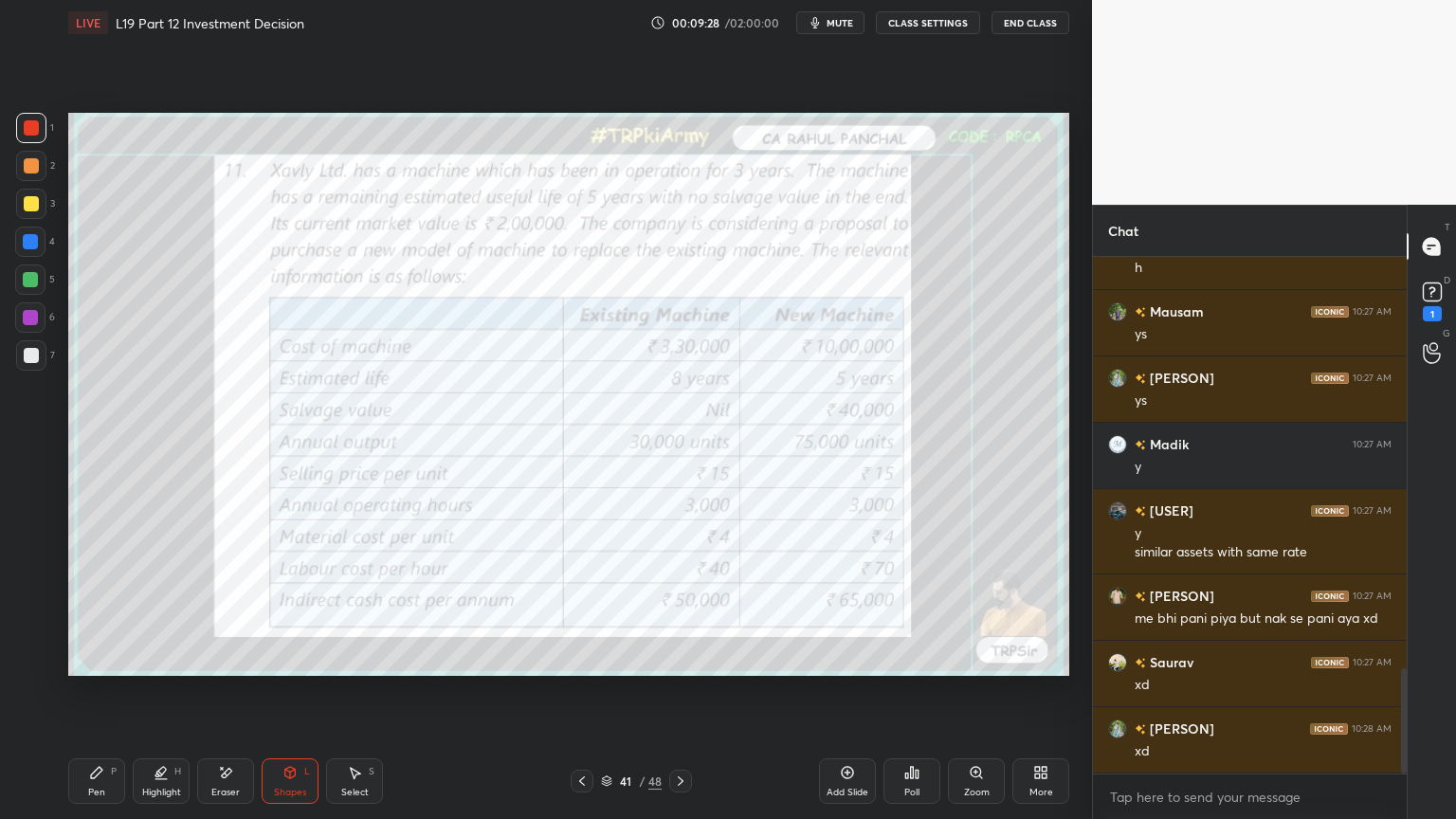 scroll, scrollTop: 2093, scrollLeft: 0, axis: vertical 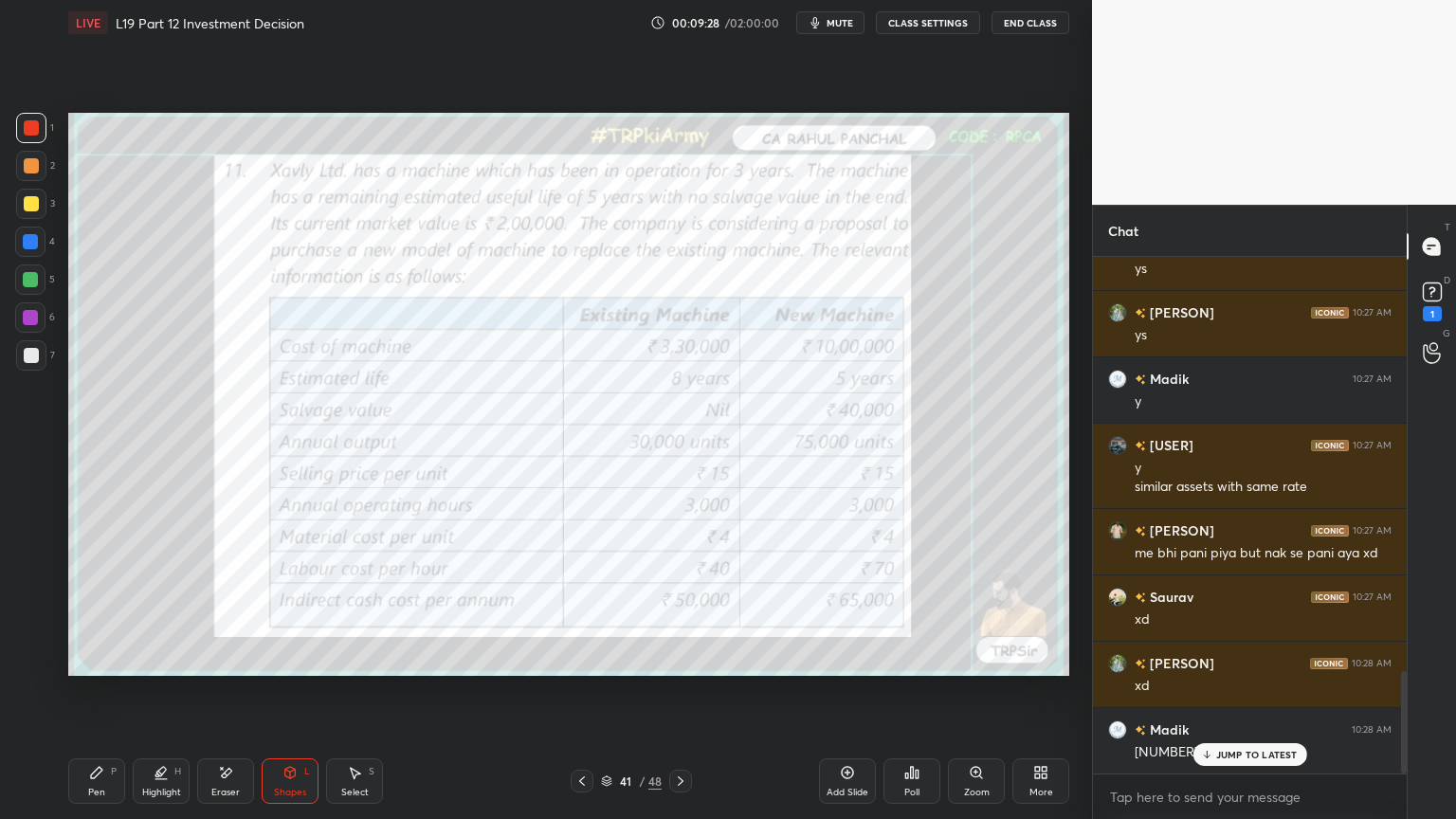 click on "Pen P" at bounding box center [97, 781] 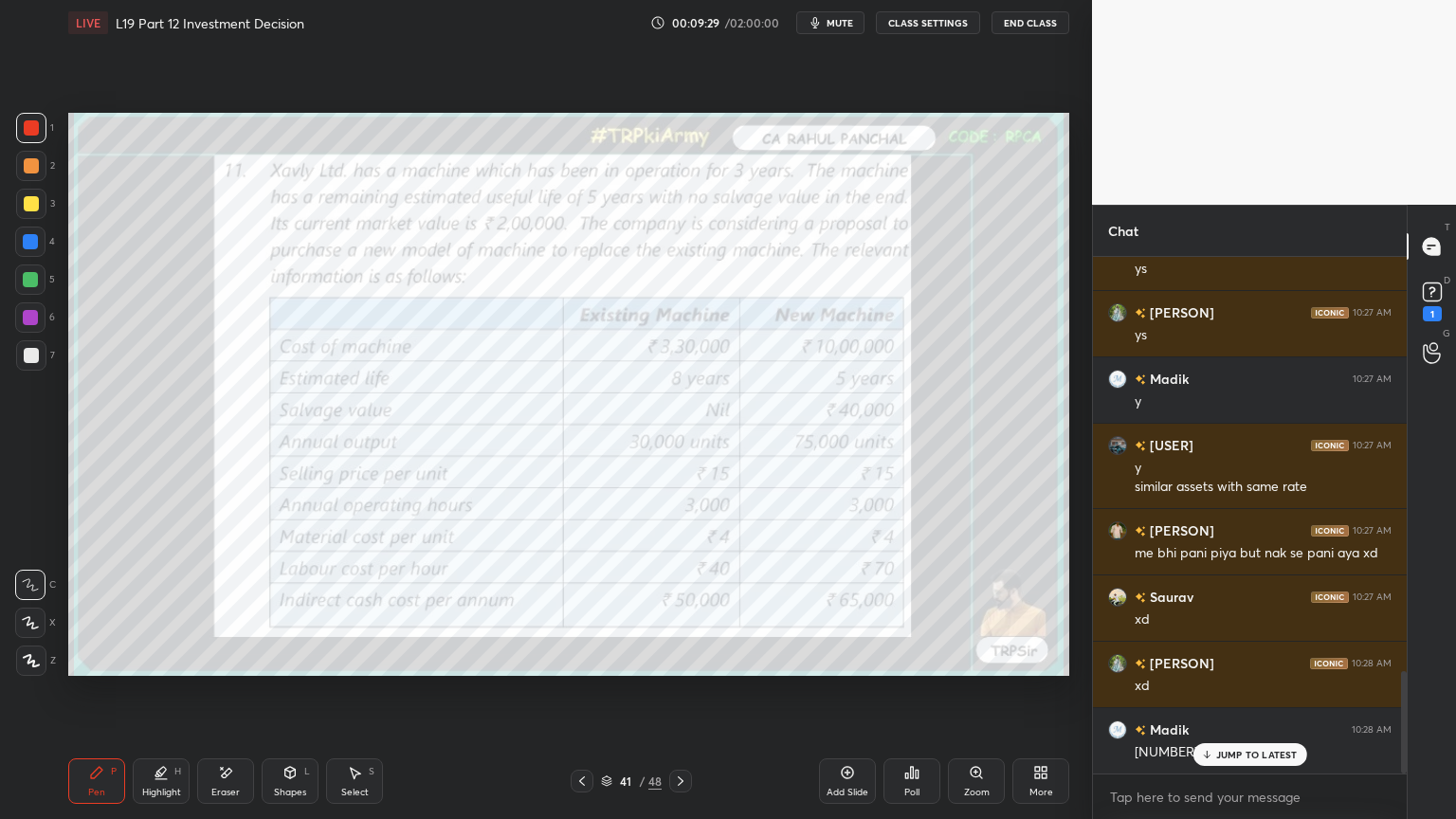 click 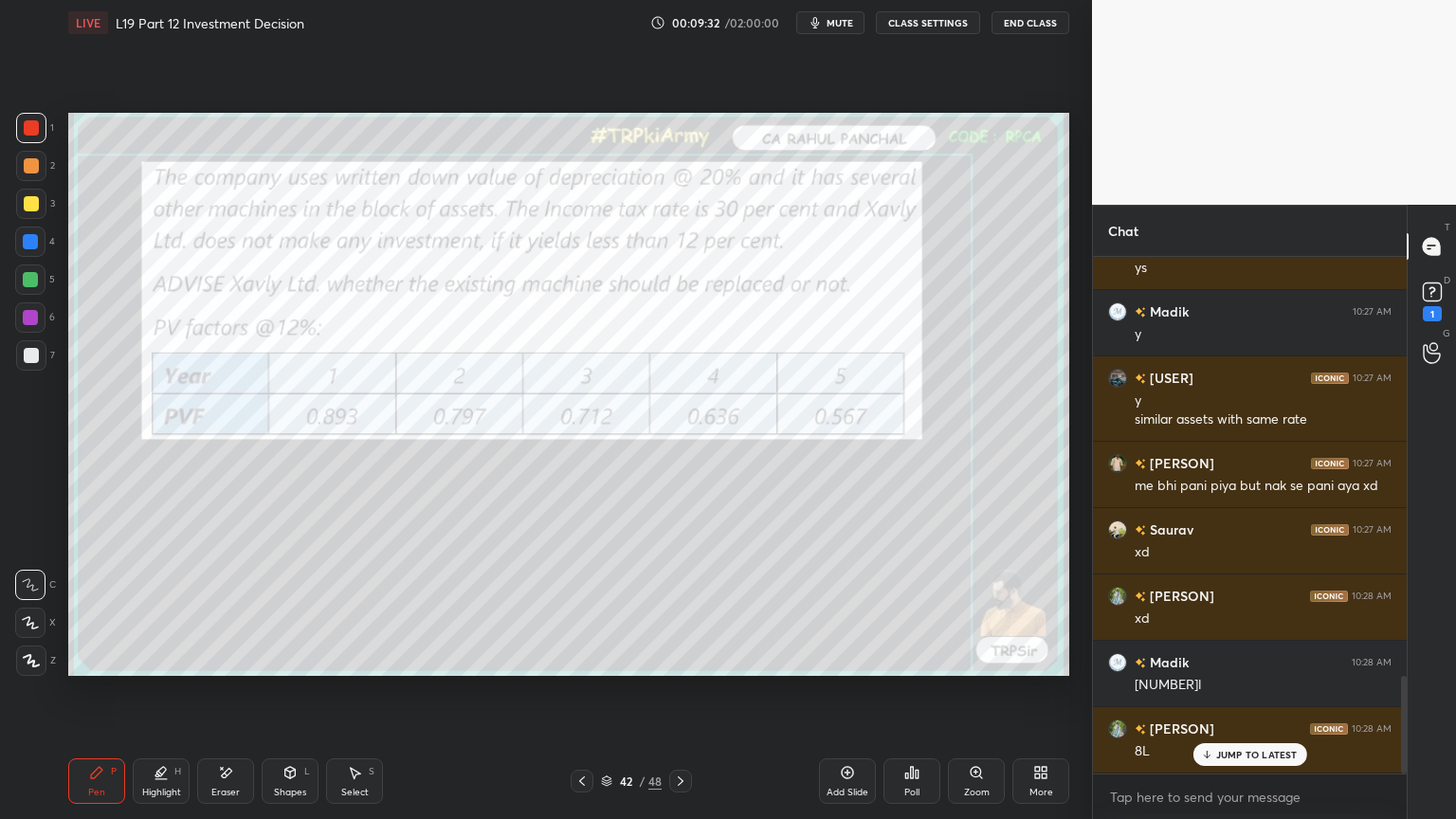 scroll, scrollTop: 2226, scrollLeft: 0, axis: vertical 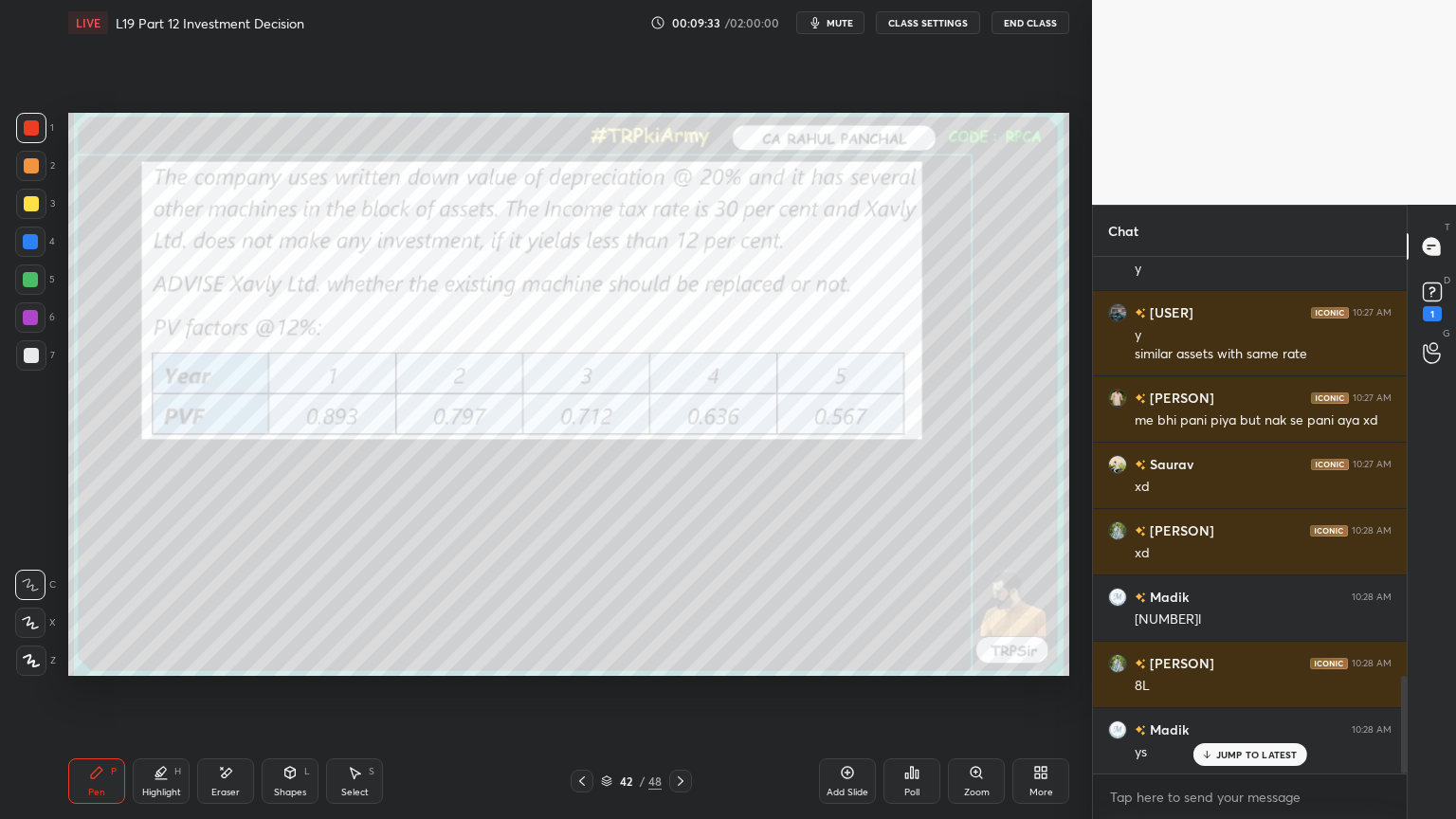 click on "Pen P Highlight H Eraser Shapes L Select S 42 / 48 Add Slide Poll Zoom More" at bounding box center [569, 781] 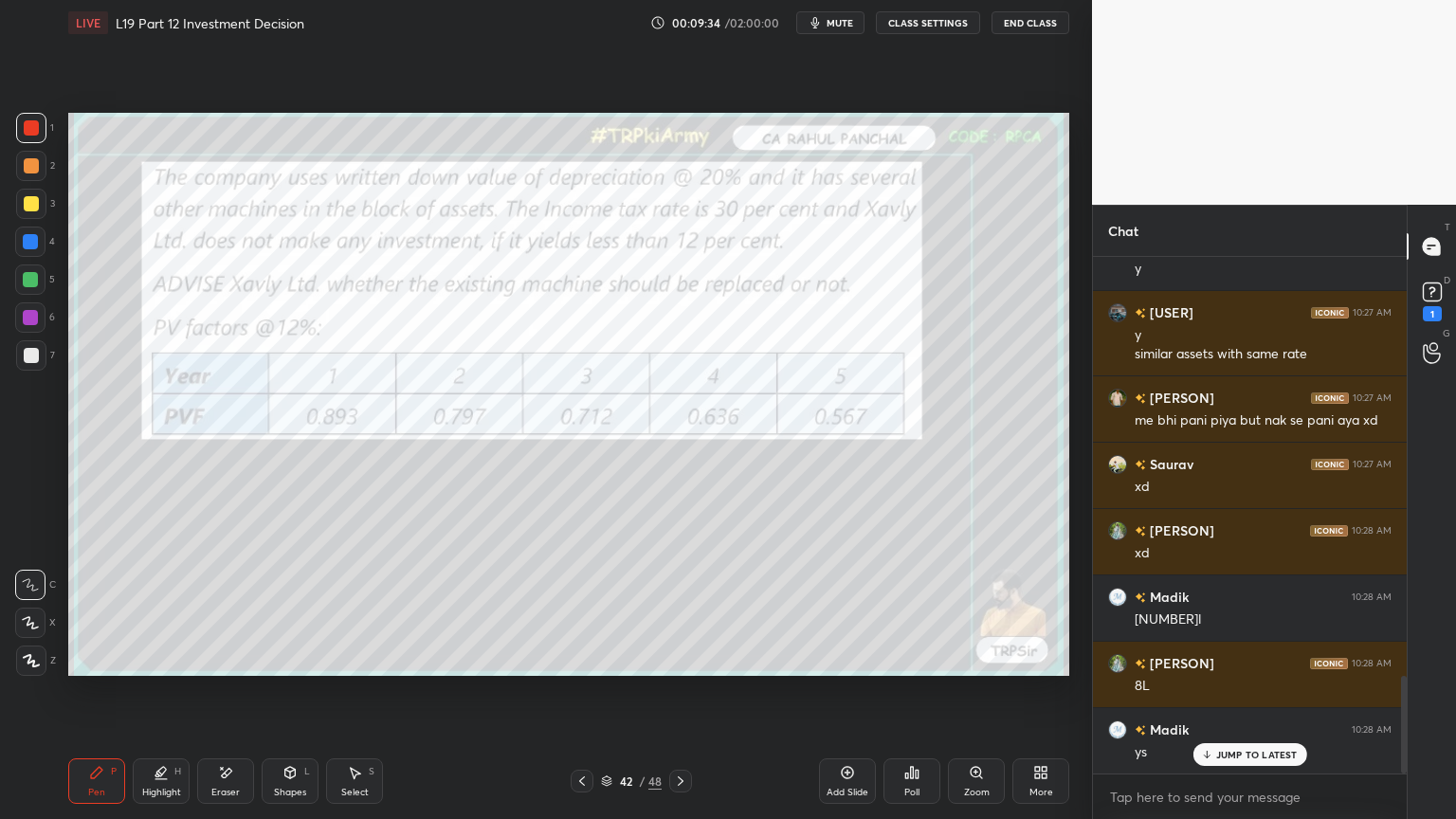 click on "42 / 48" at bounding box center (631, 781) 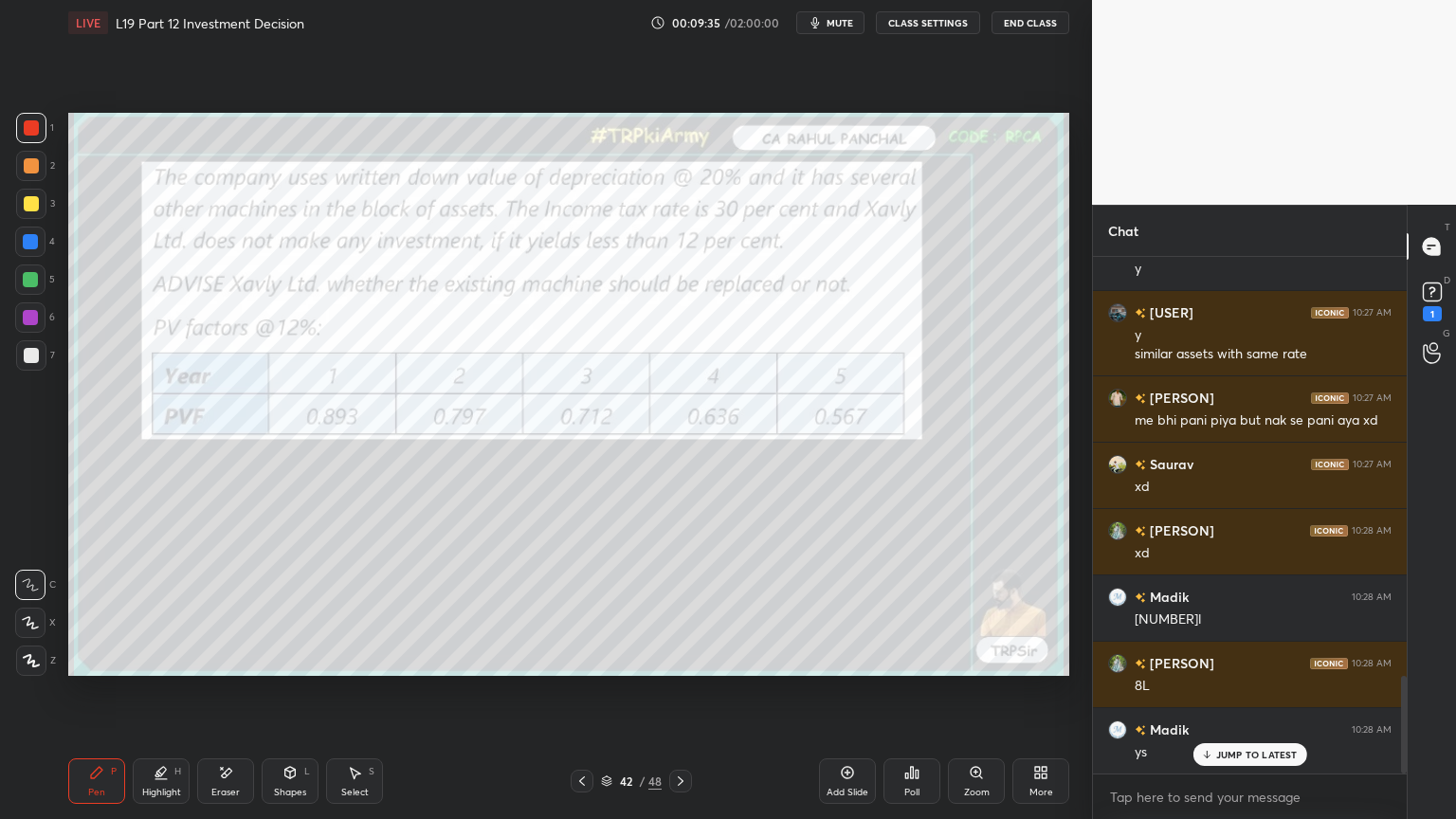 click at bounding box center [582, 781] 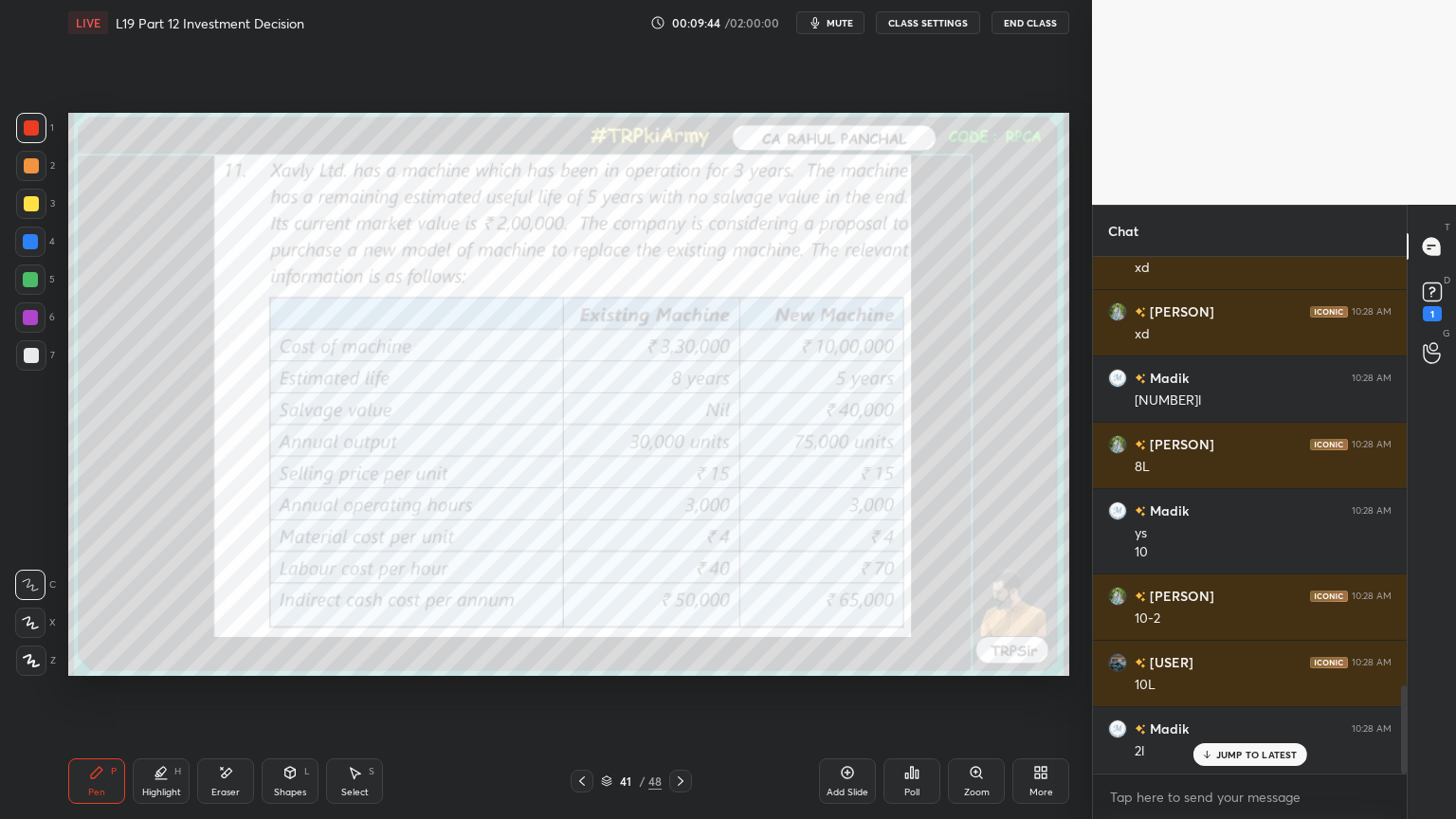 scroll, scrollTop: 2510, scrollLeft: 0, axis: vertical 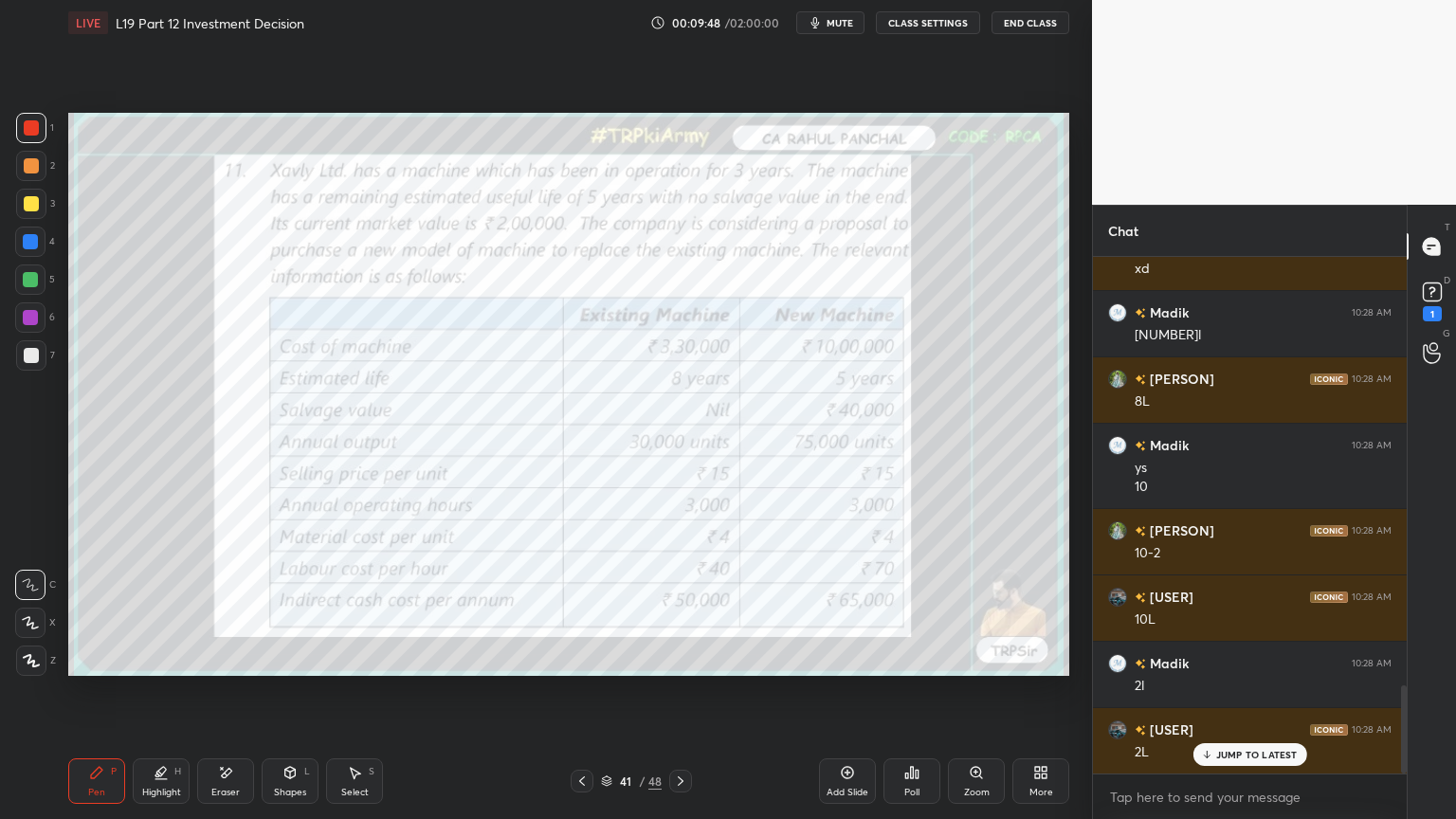 click at bounding box center (681, 781) 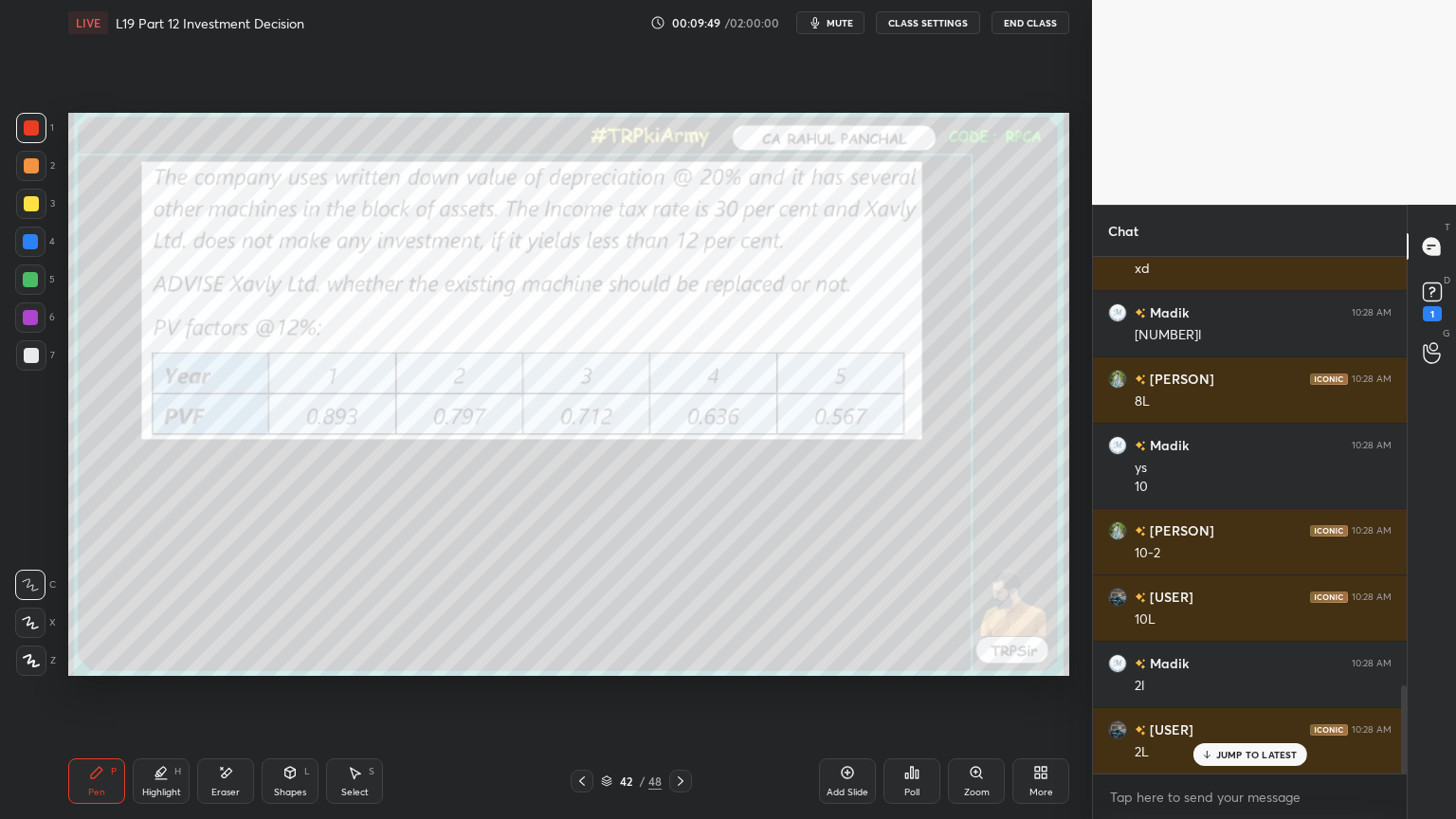 click 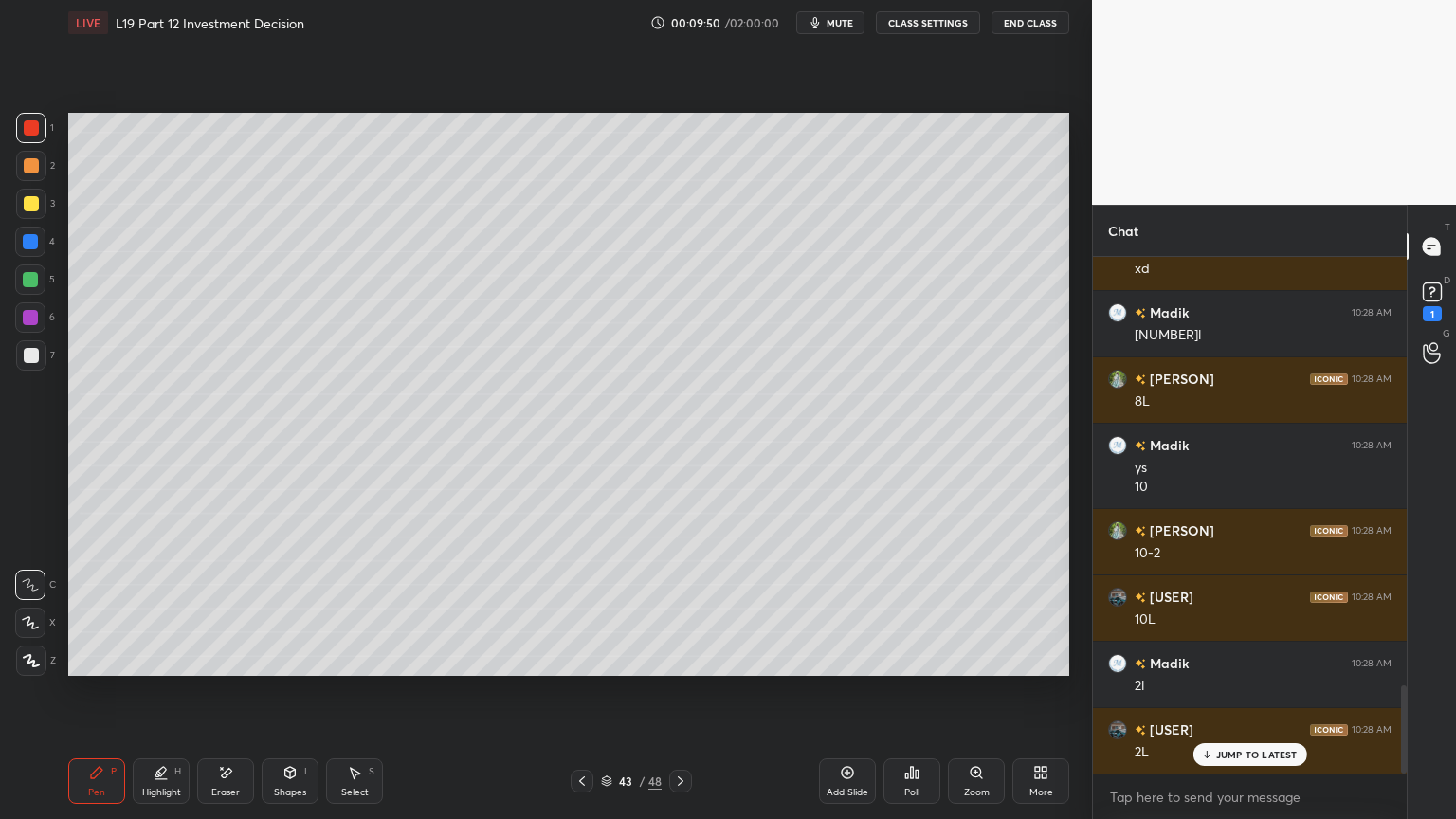 click at bounding box center [31, 204] 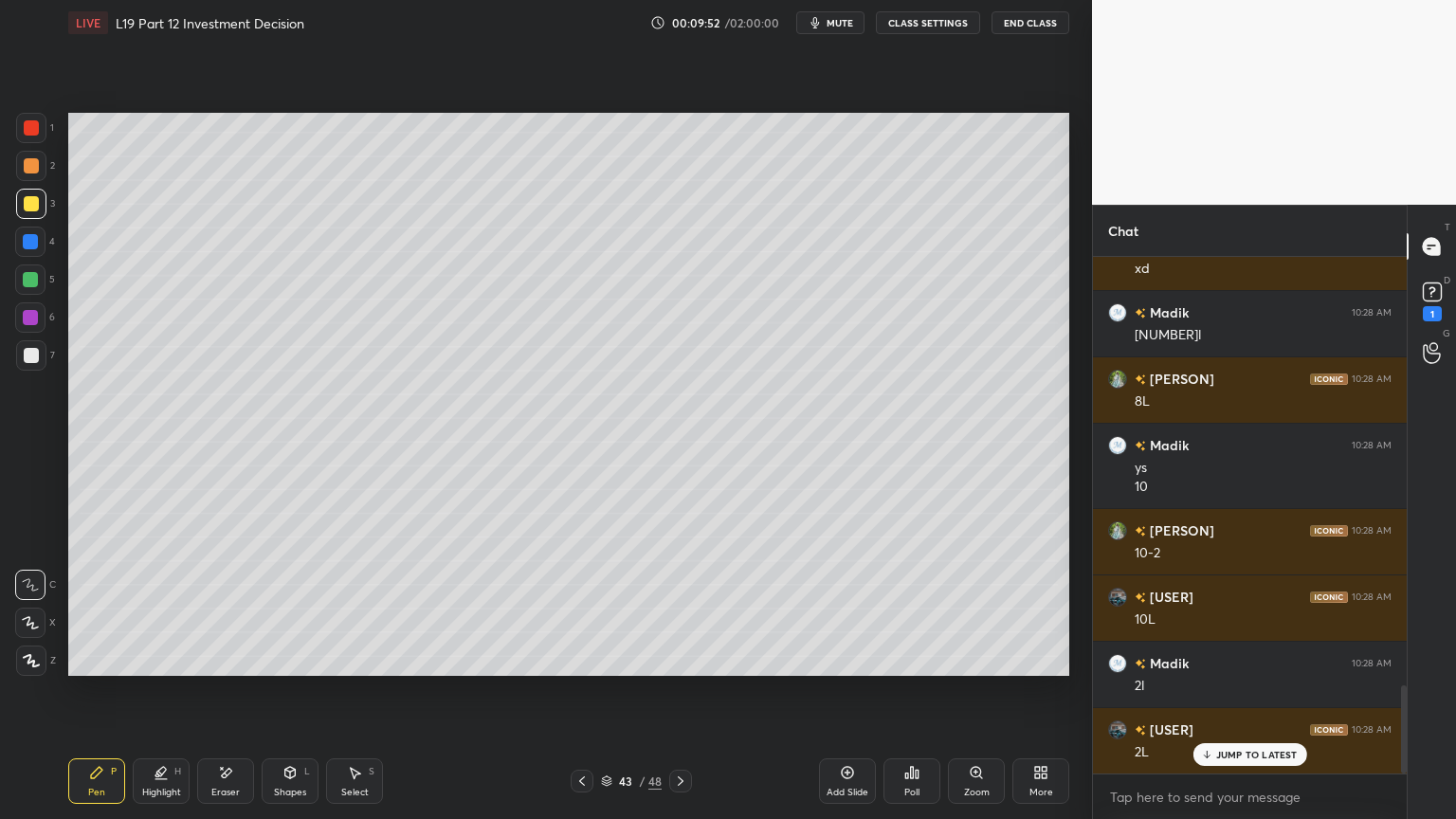 click 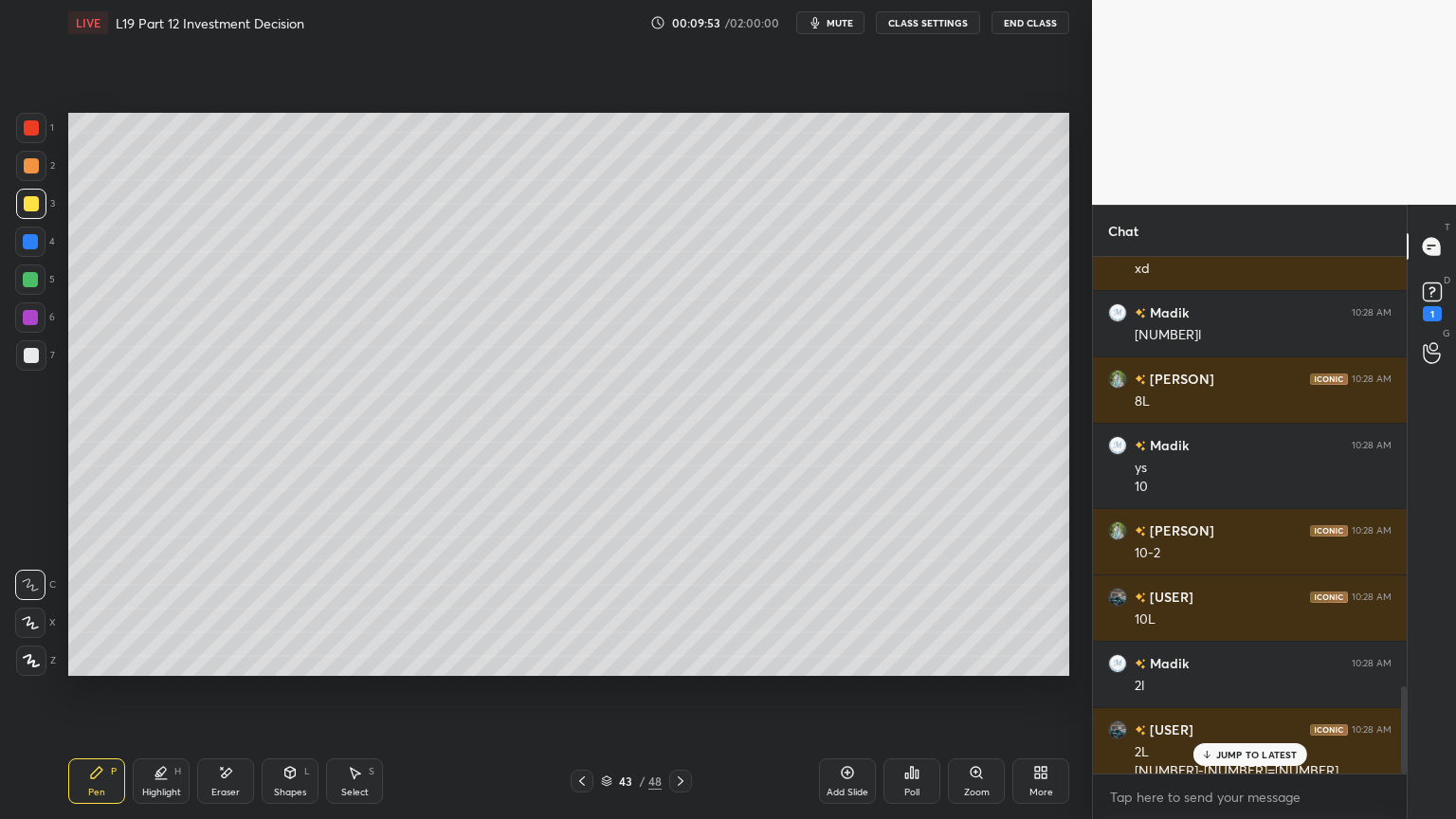 scroll, scrollTop: 2529, scrollLeft: 0, axis: vertical 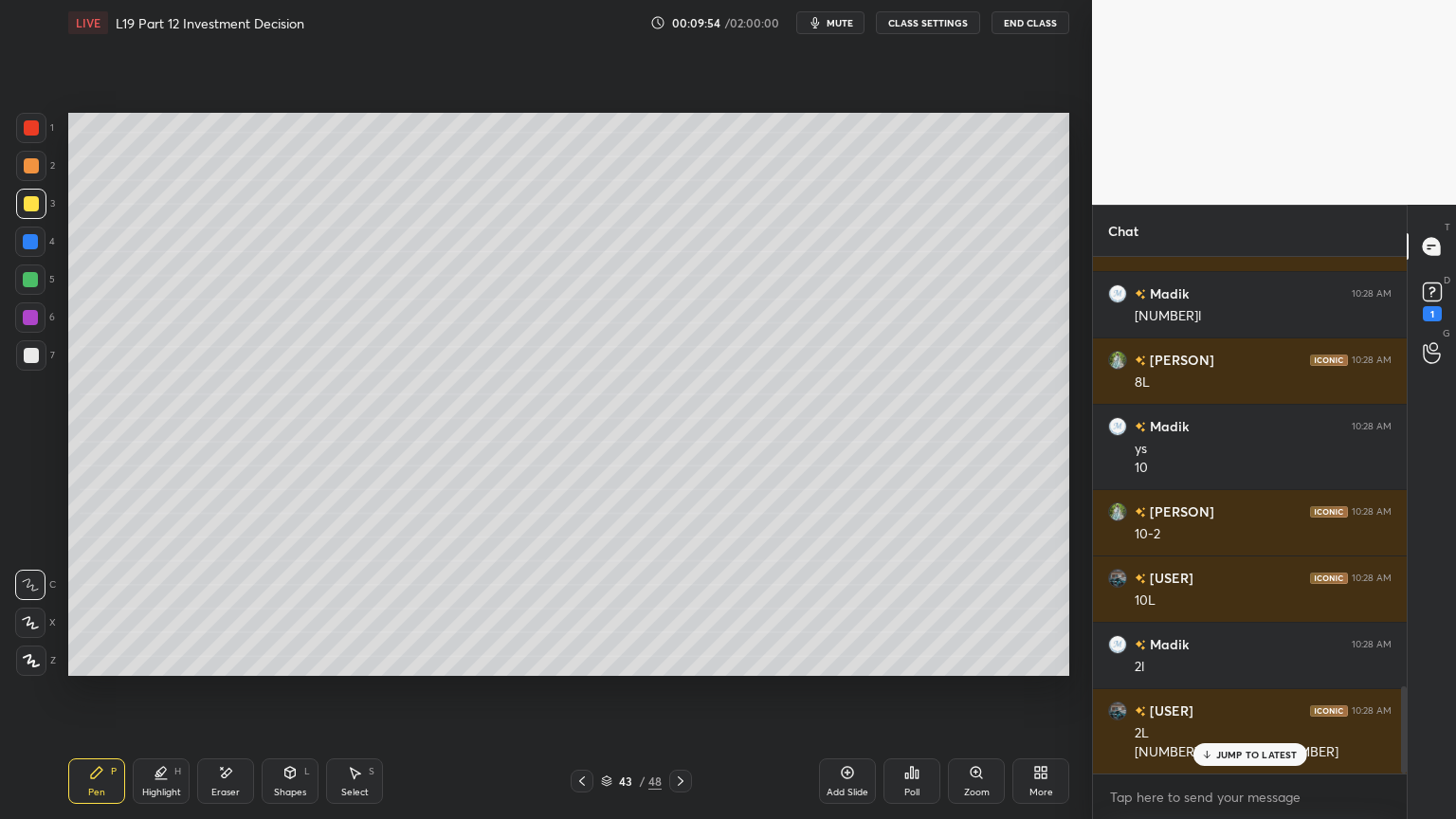 click 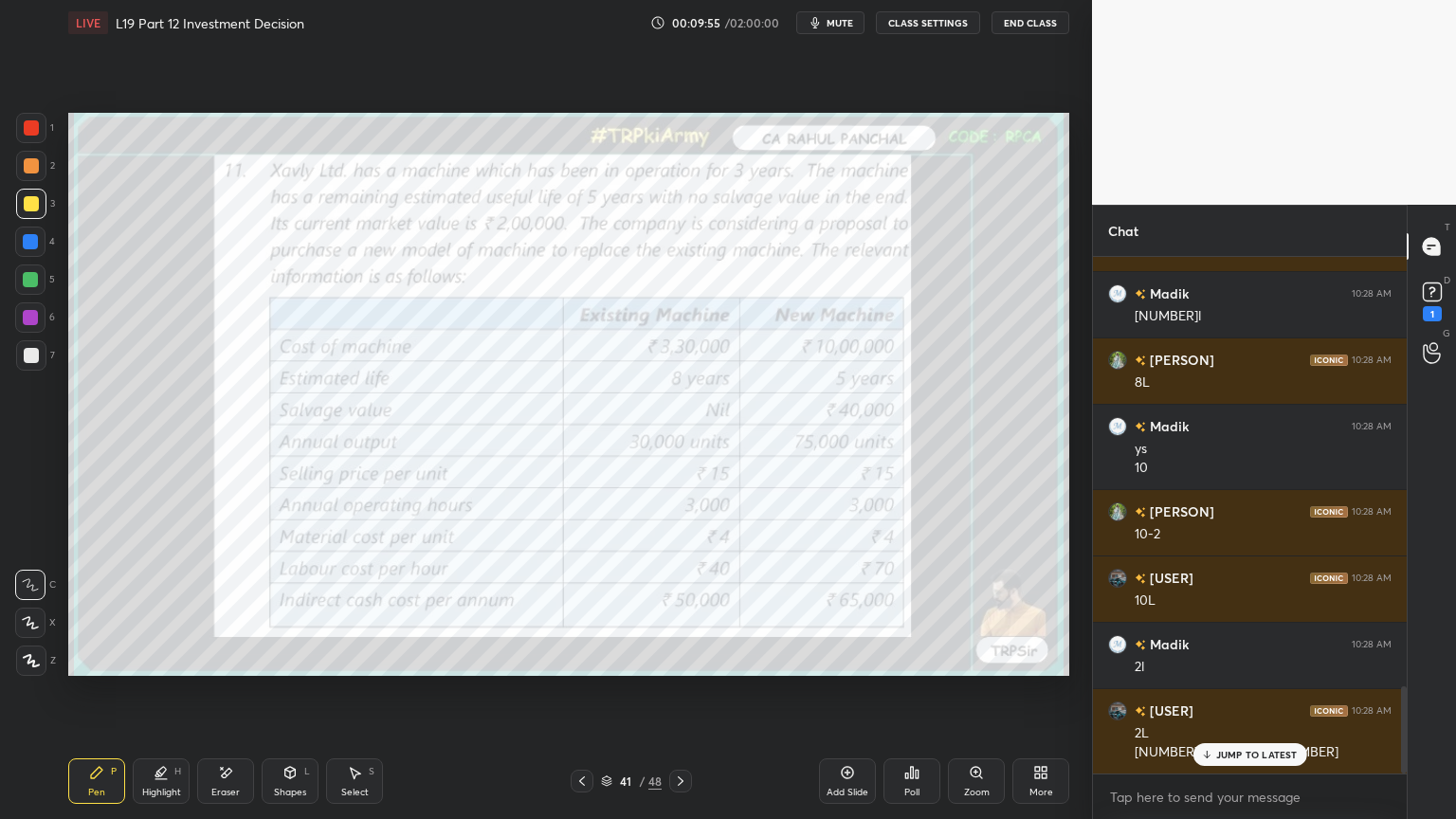 click 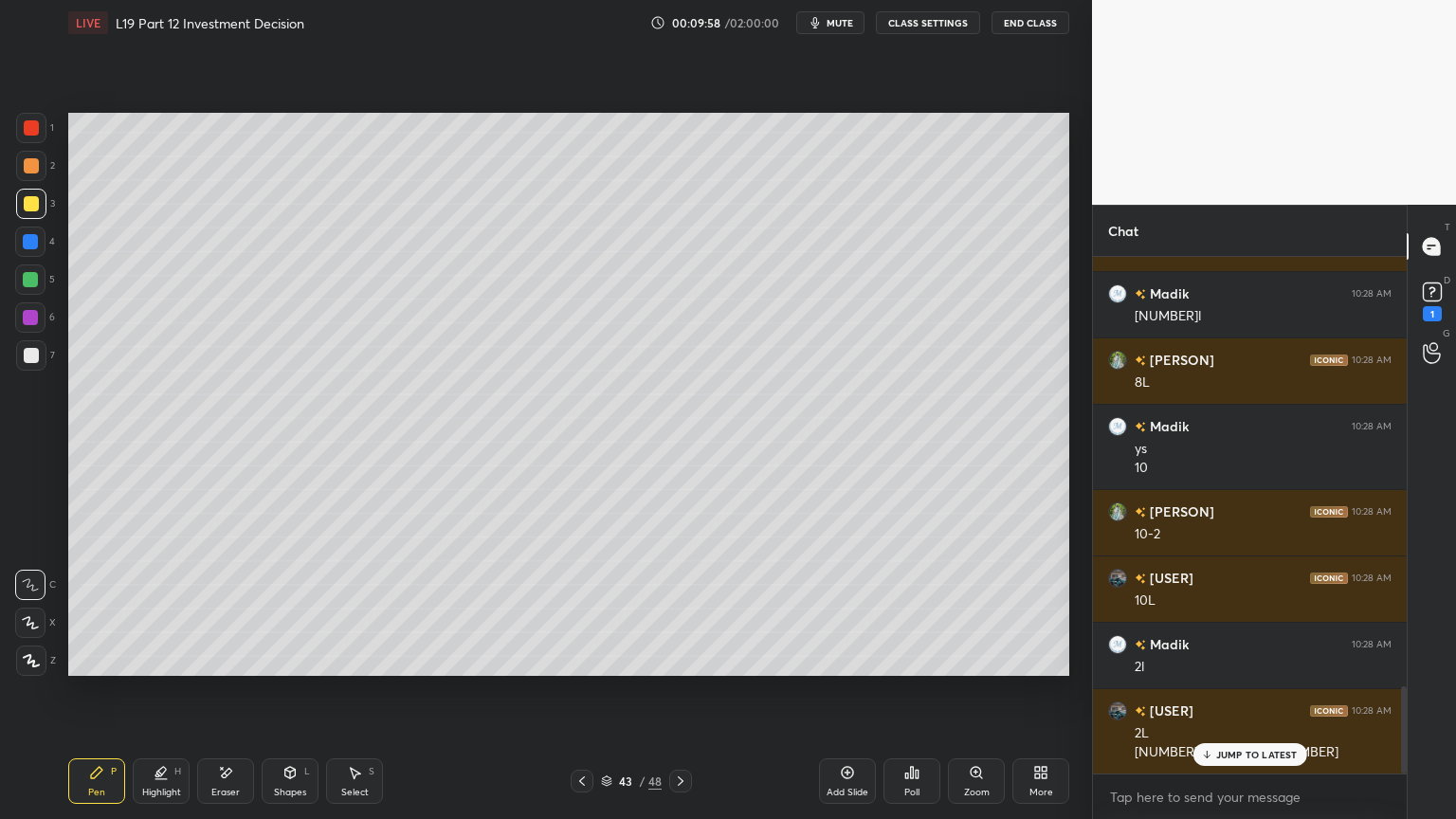click at bounding box center (31, 128) 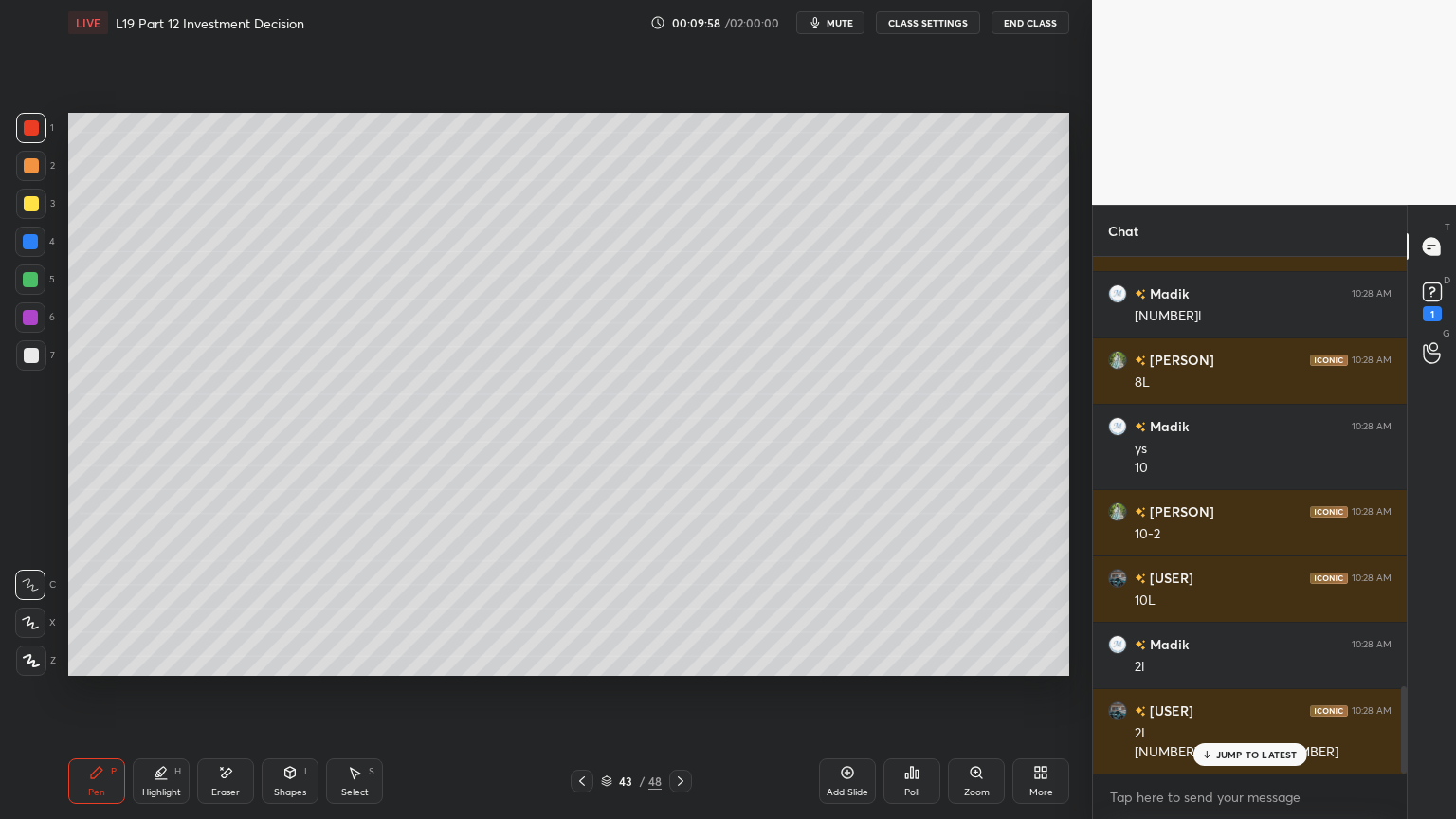 click 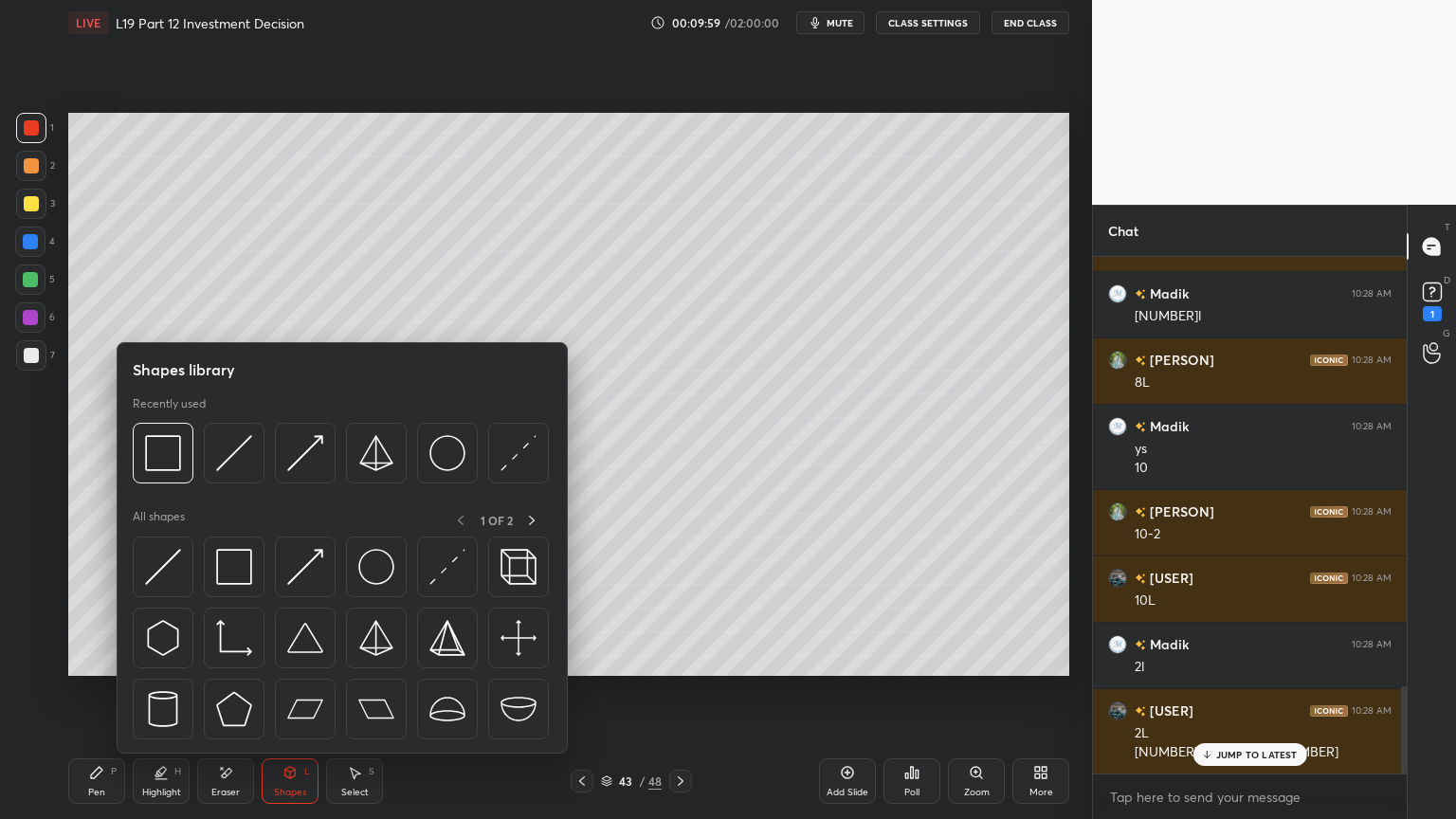 click at bounding box center [163, 453] 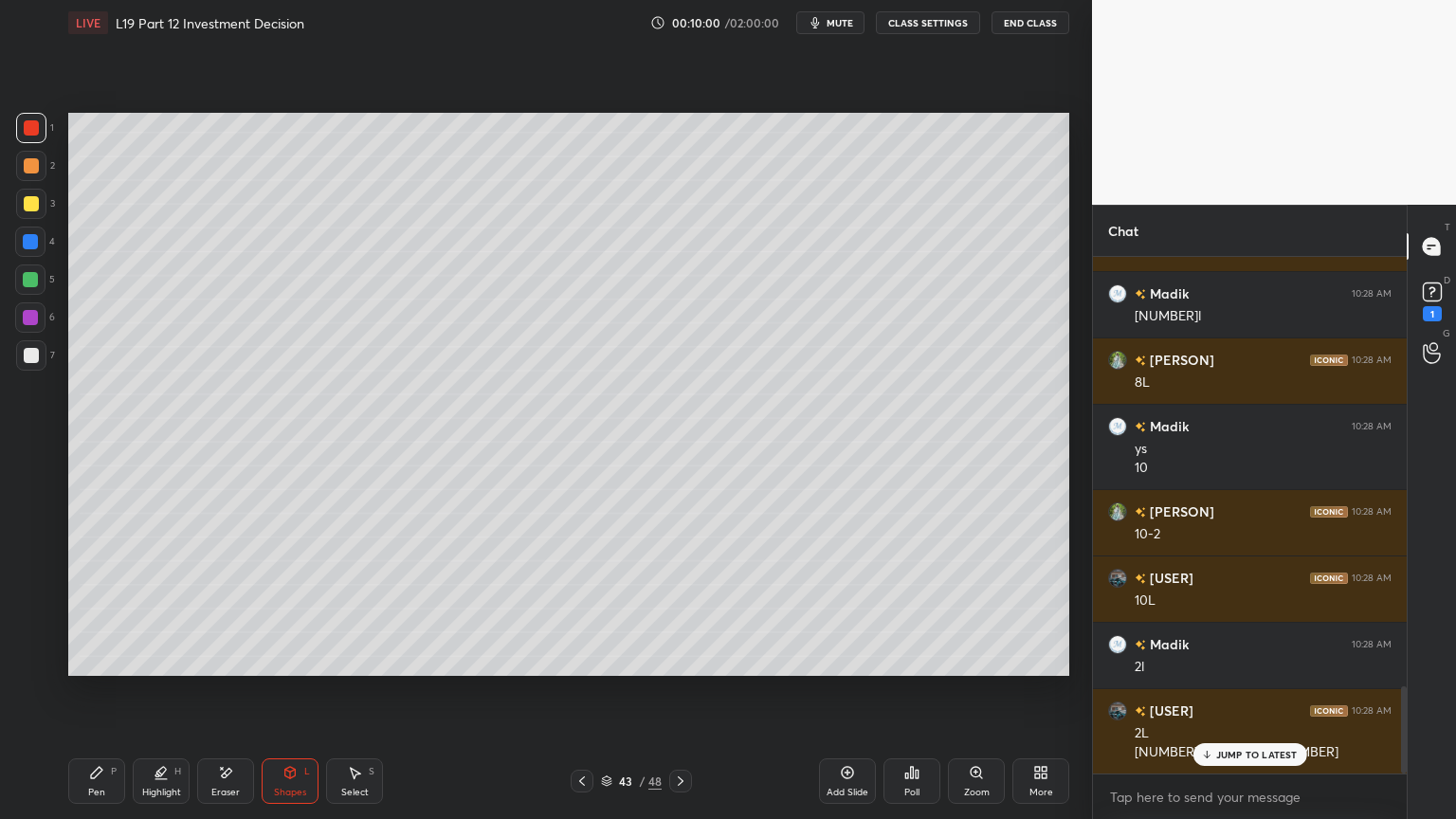 click at bounding box center (31, 204) 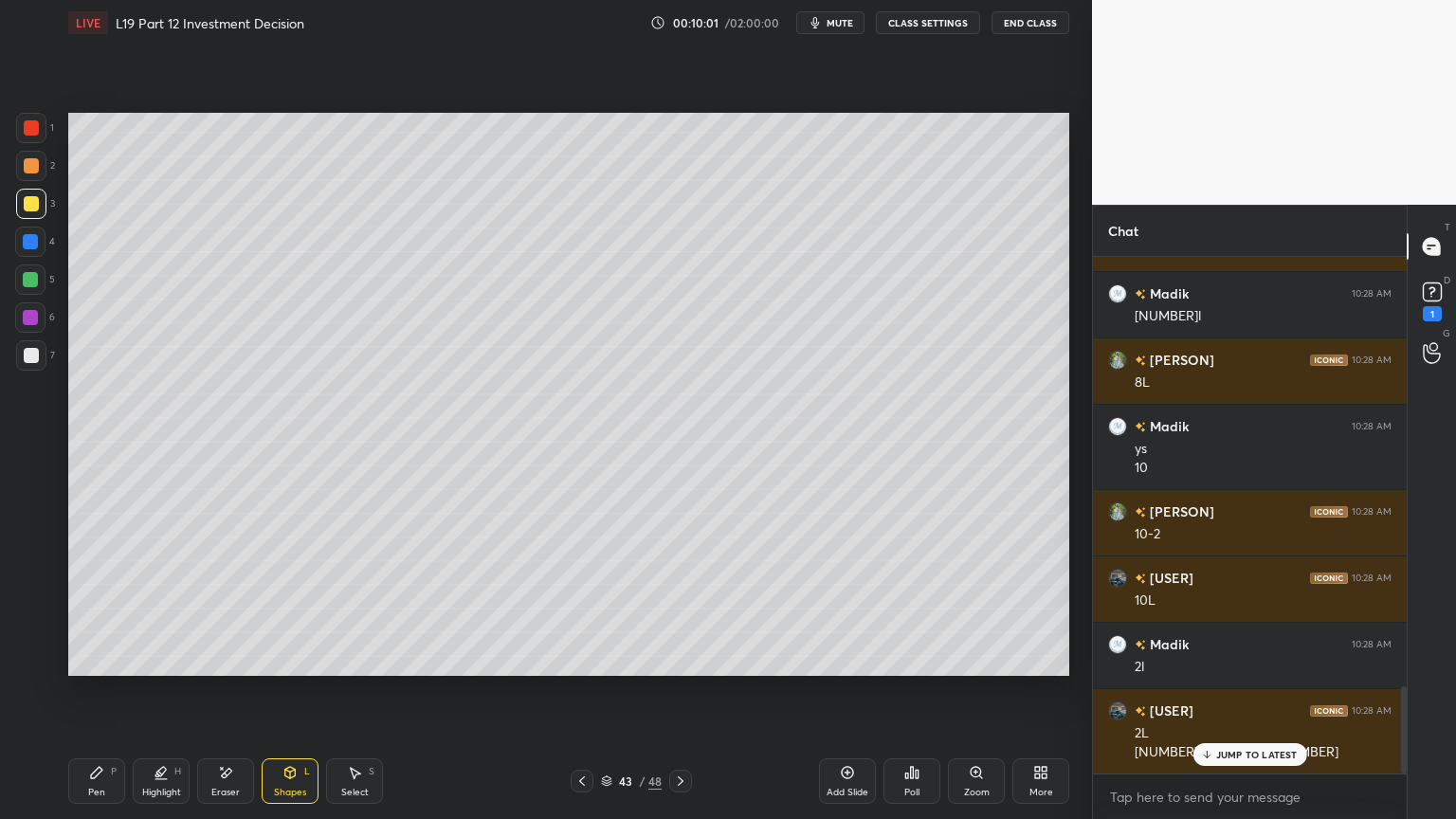 click on "Pen" at bounding box center [97, 792] 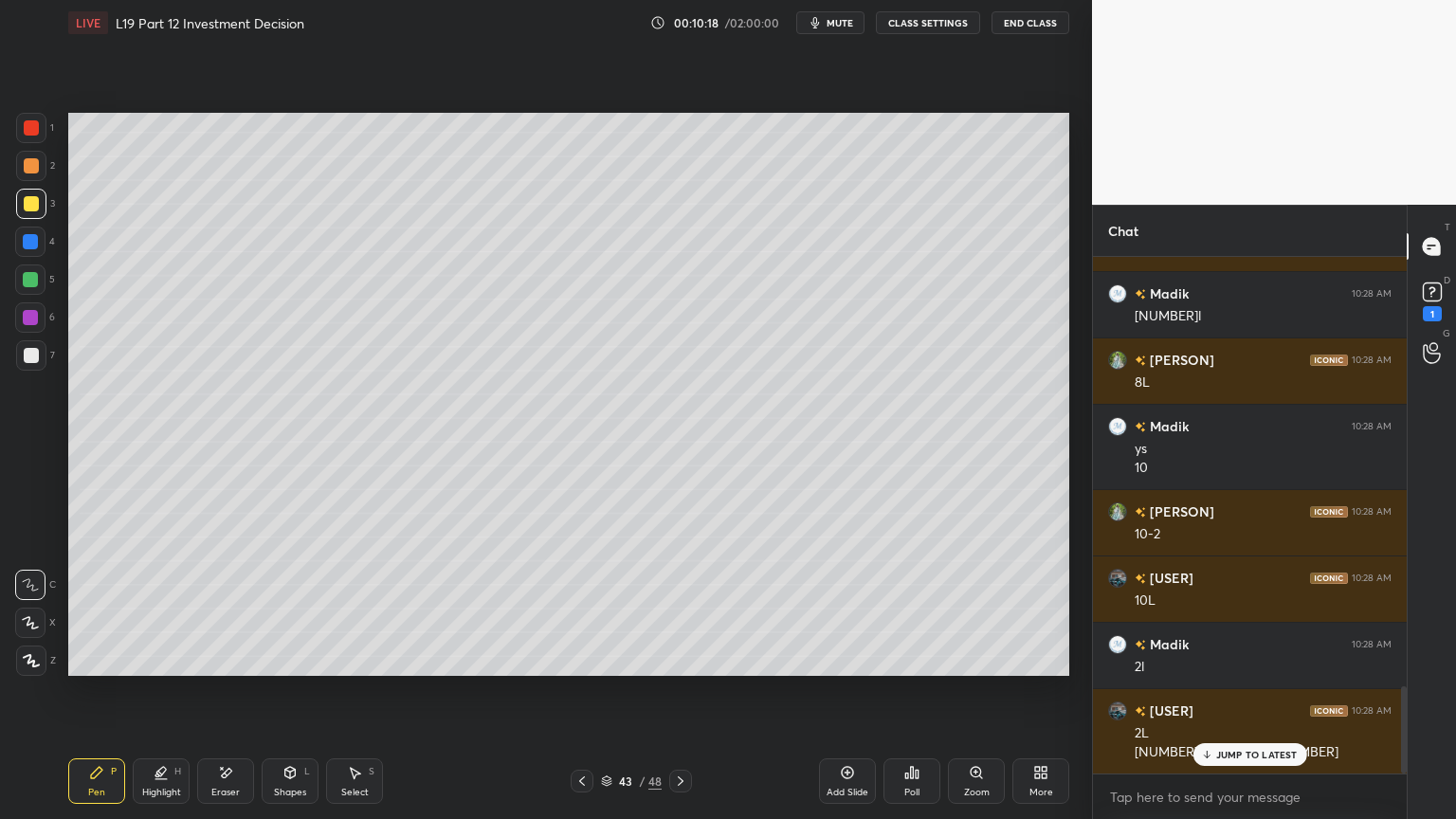 click on "Shapes L" at bounding box center [290, 781] 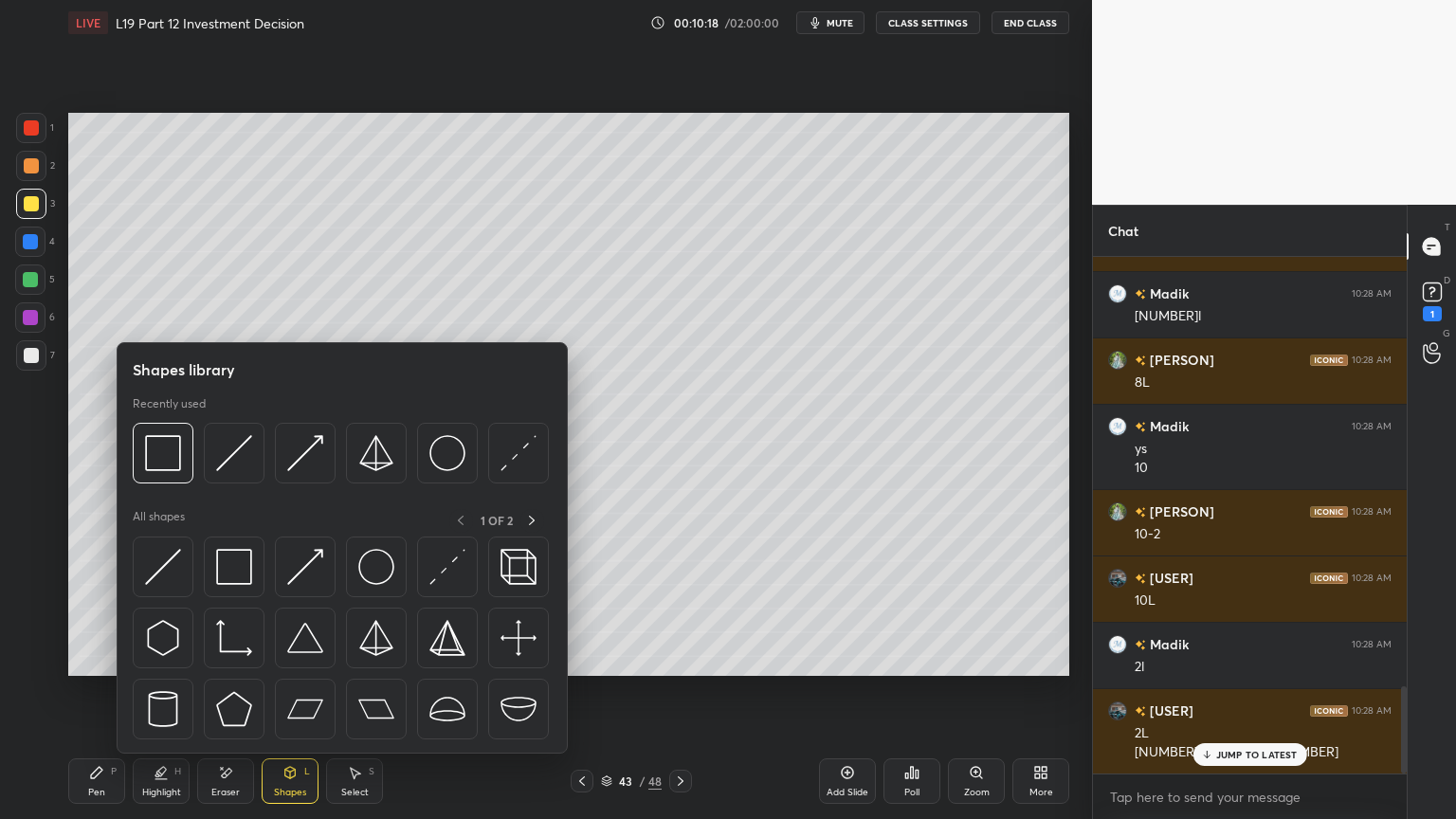 click at bounding box center [234, 453] 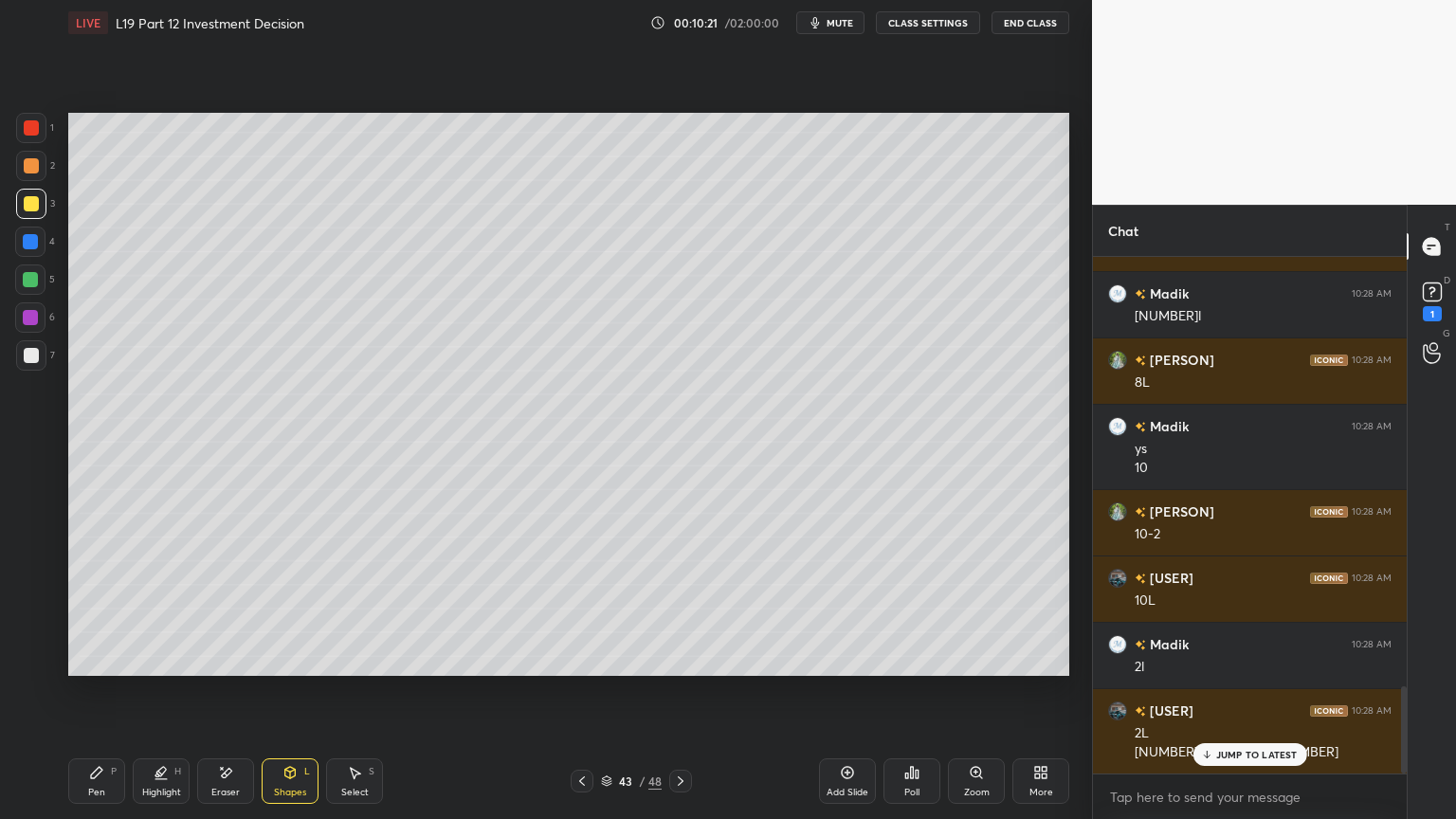 click on "Pen P" at bounding box center (97, 781) 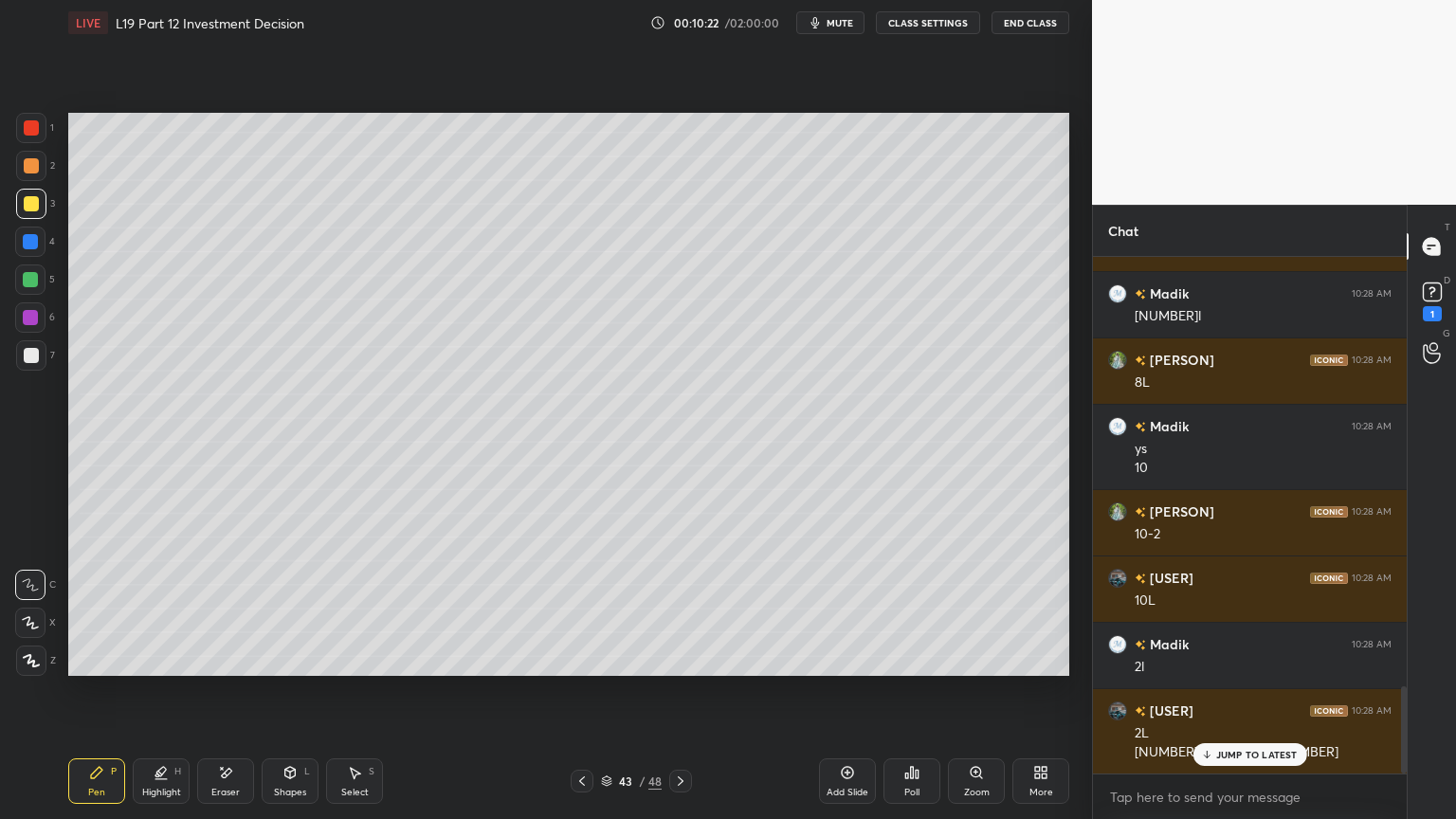 click at bounding box center [31, 355] 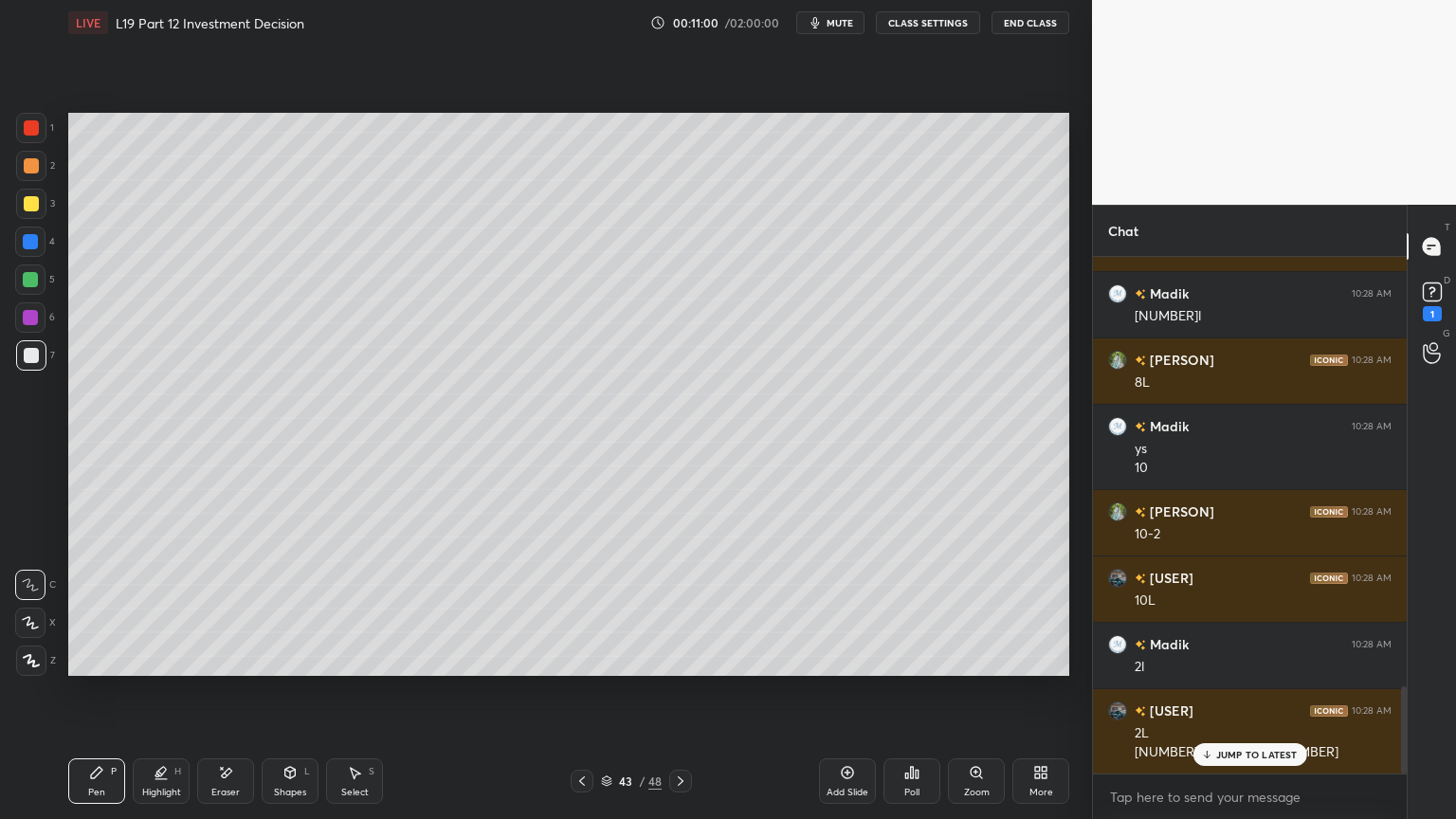 click on "Shapes L" at bounding box center (290, 781) 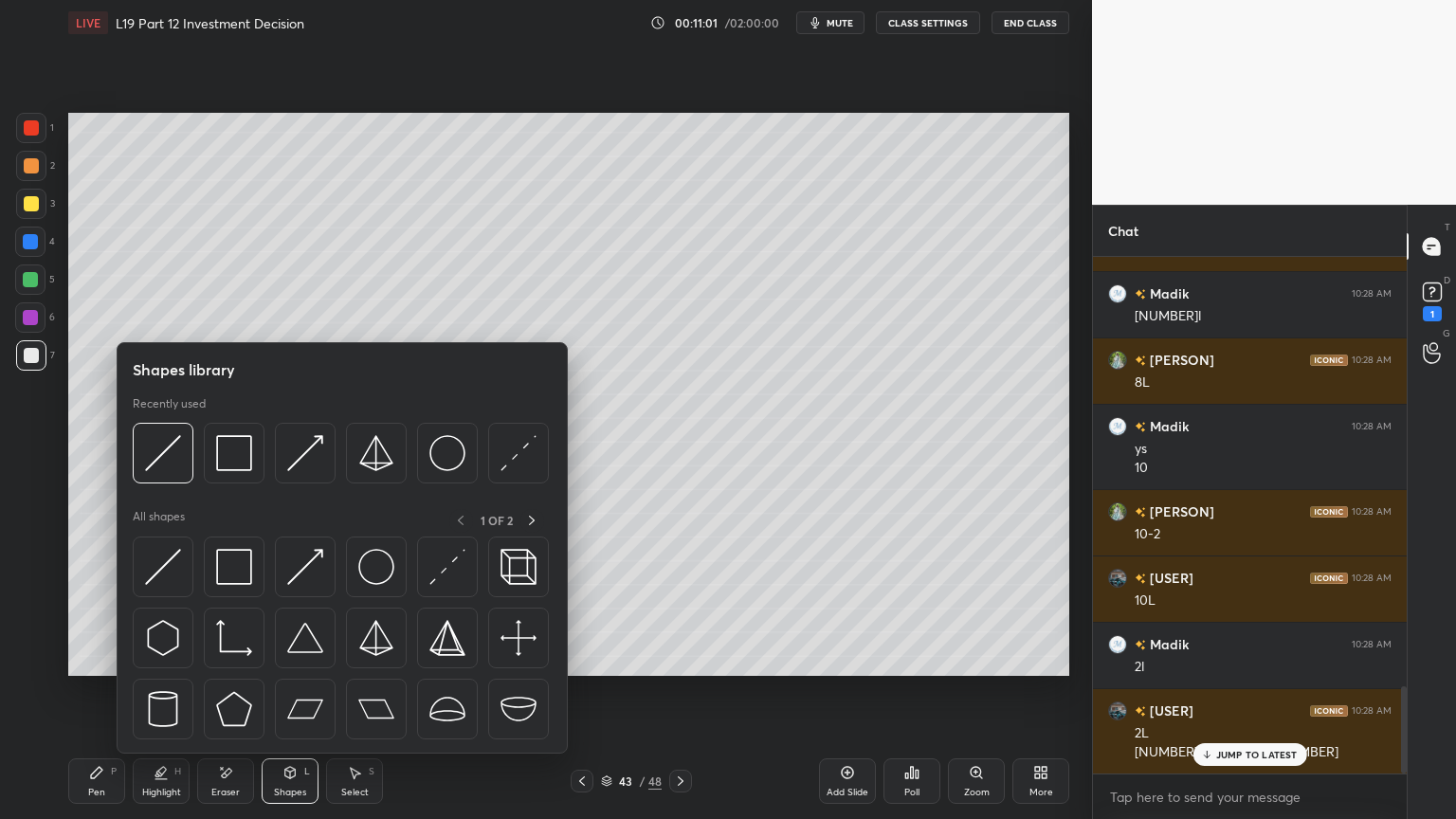 click at bounding box center (163, 453) 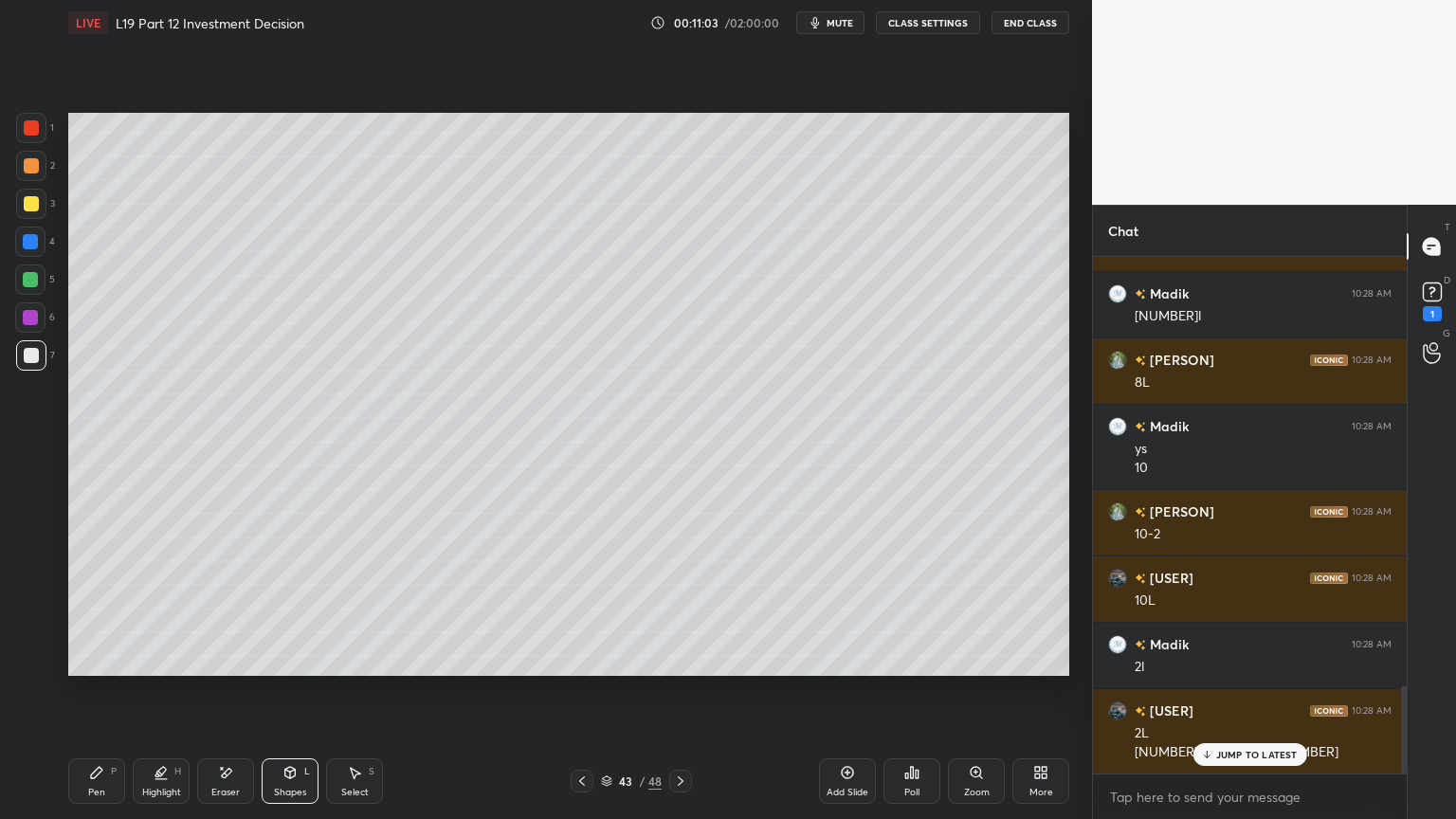 click on "Pen P" at bounding box center (97, 781) 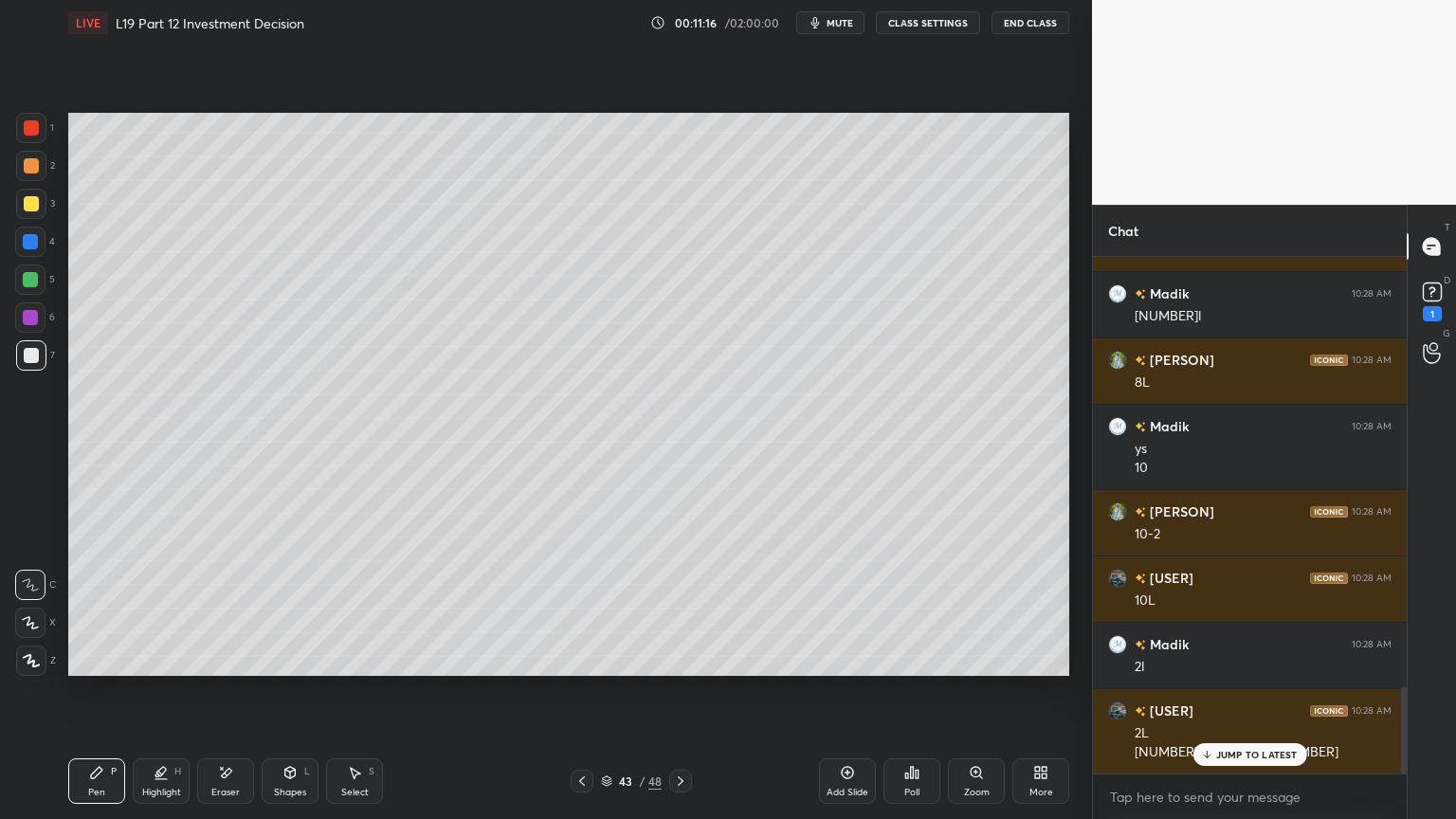 click at bounding box center [31, 204] 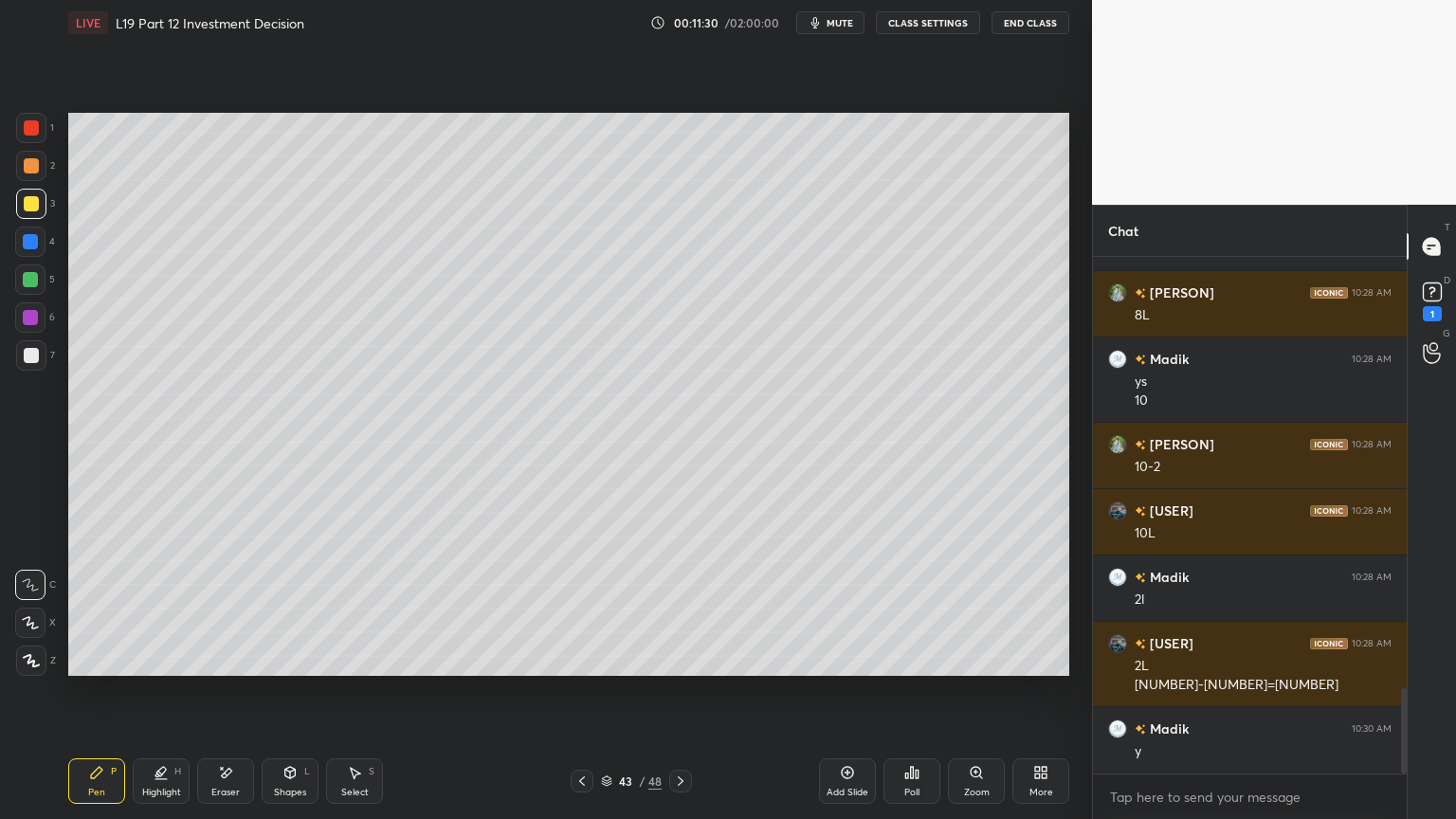scroll, scrollTop: 2729, scrollLeft: 0, axis: vertical 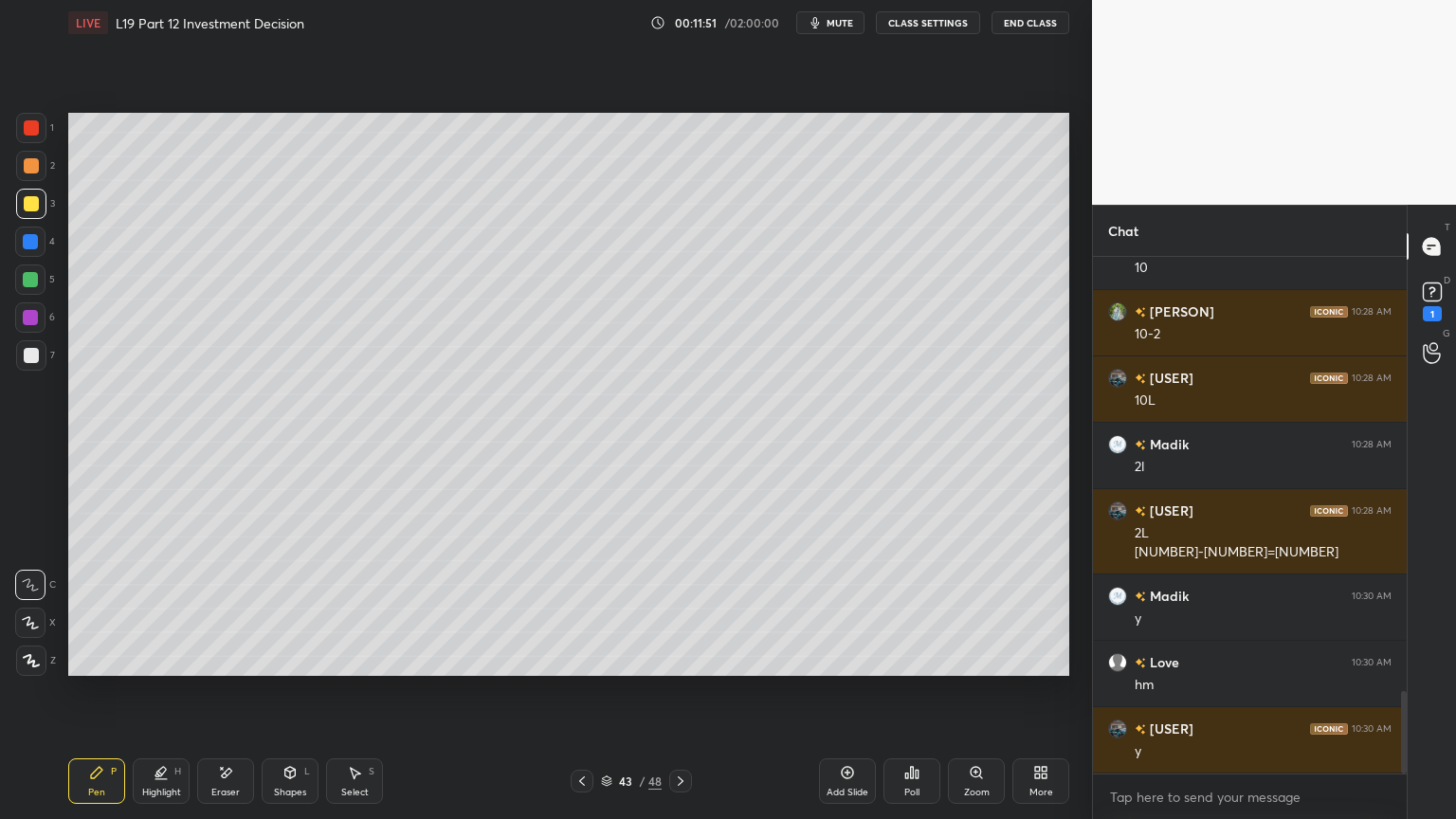 click 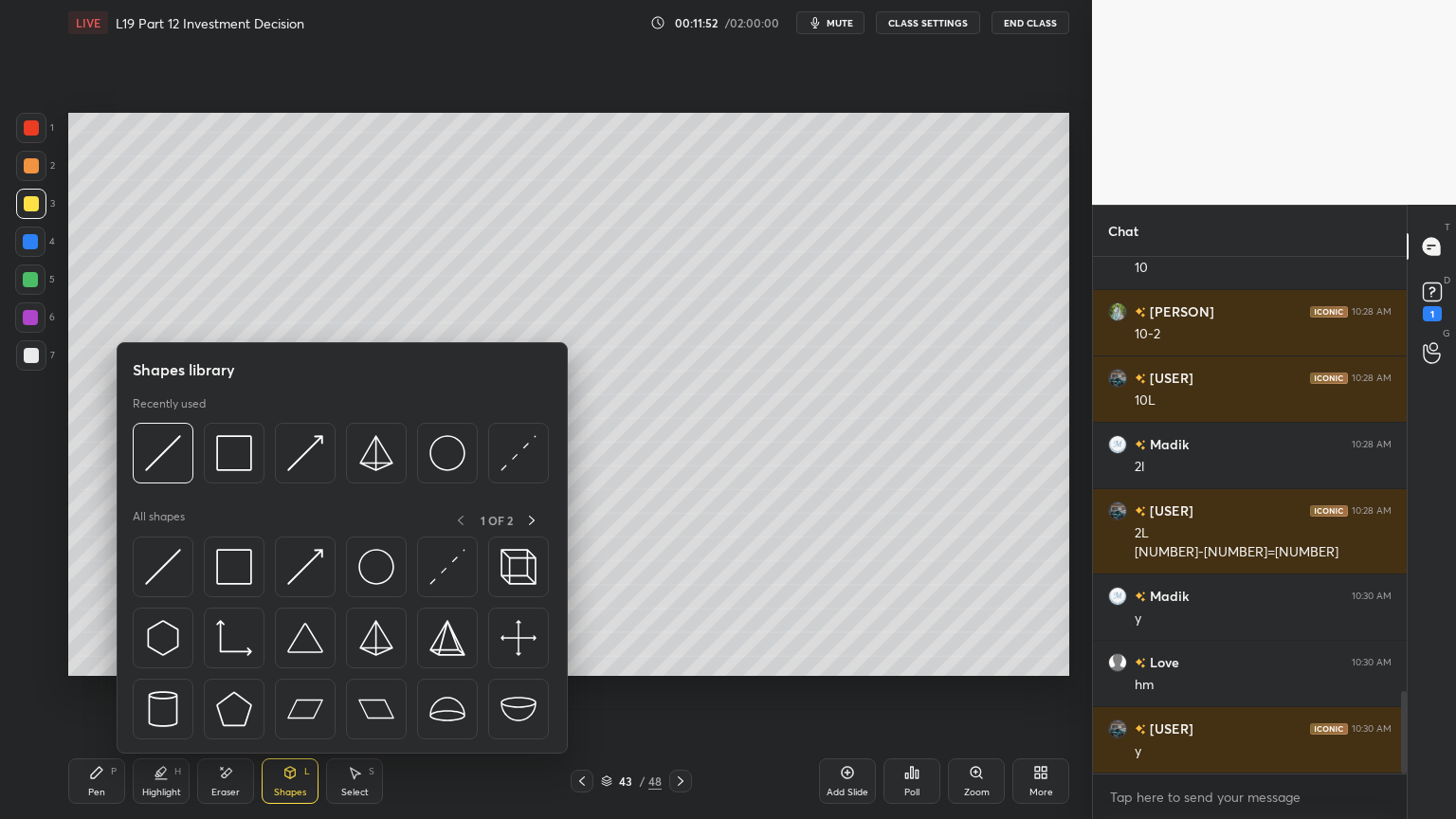 click at bounding box center (163, 453) 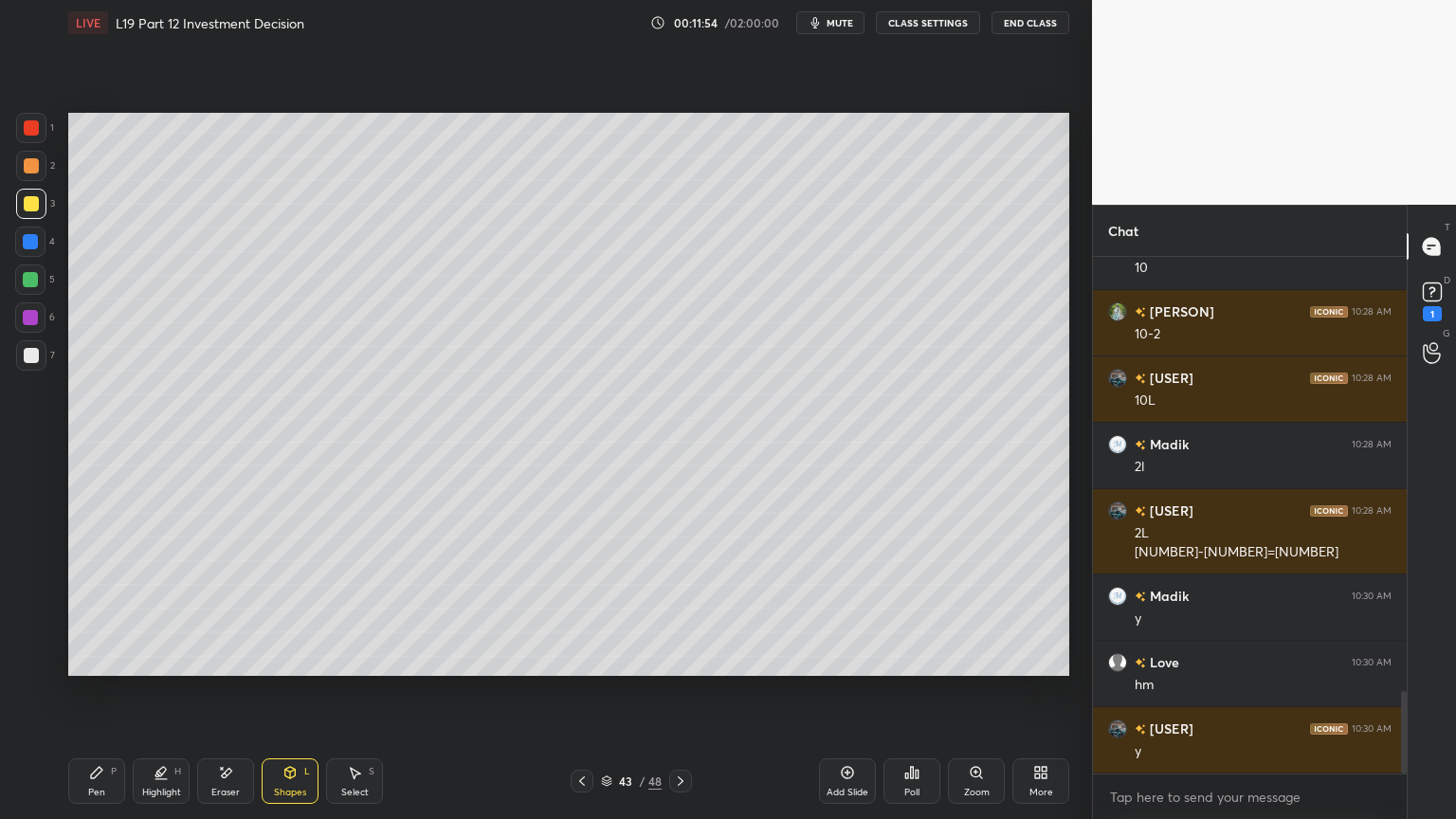 click on "Pen P" at bounding box center [97, 781] 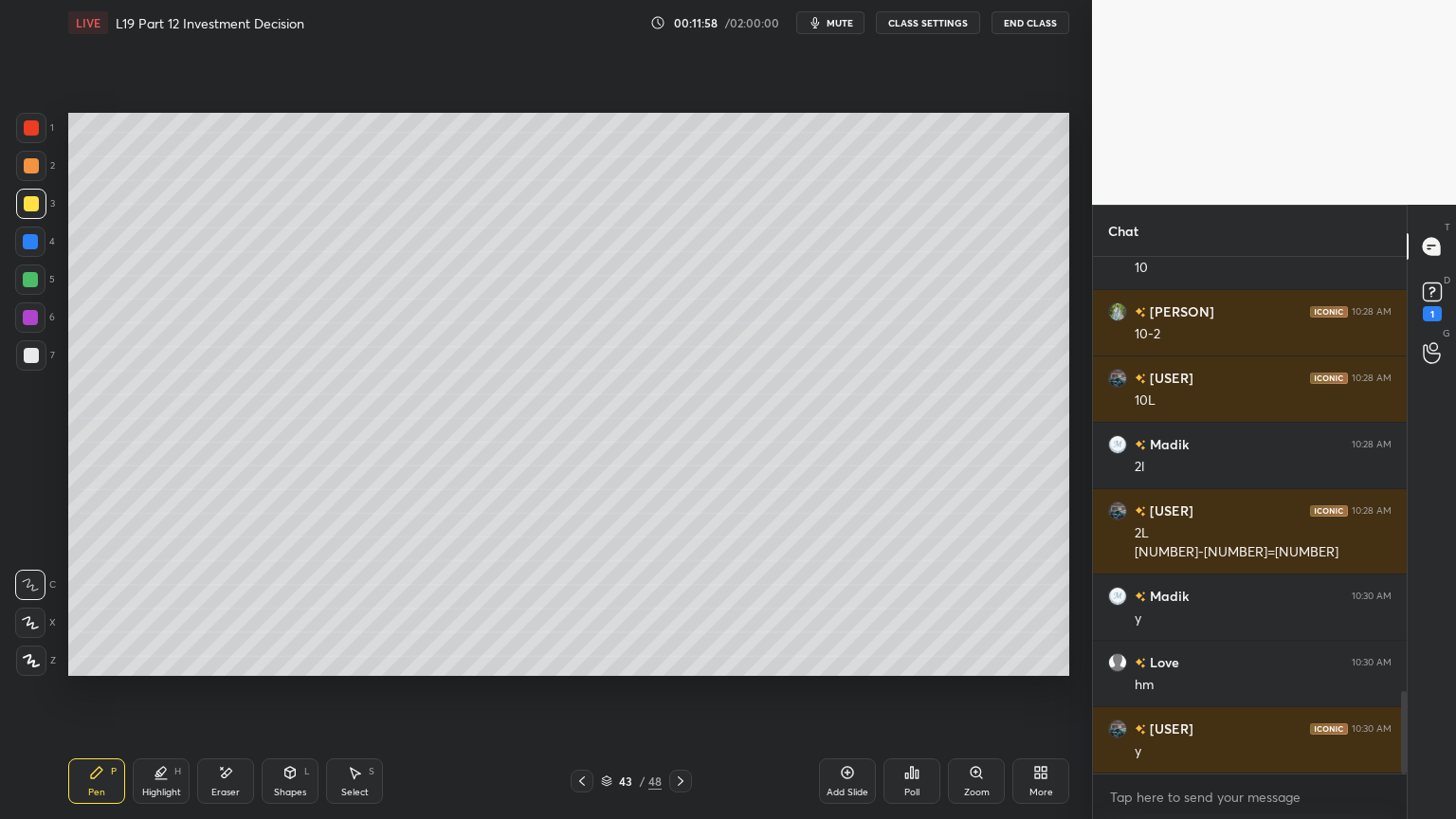click at bounding box center [31, 128] 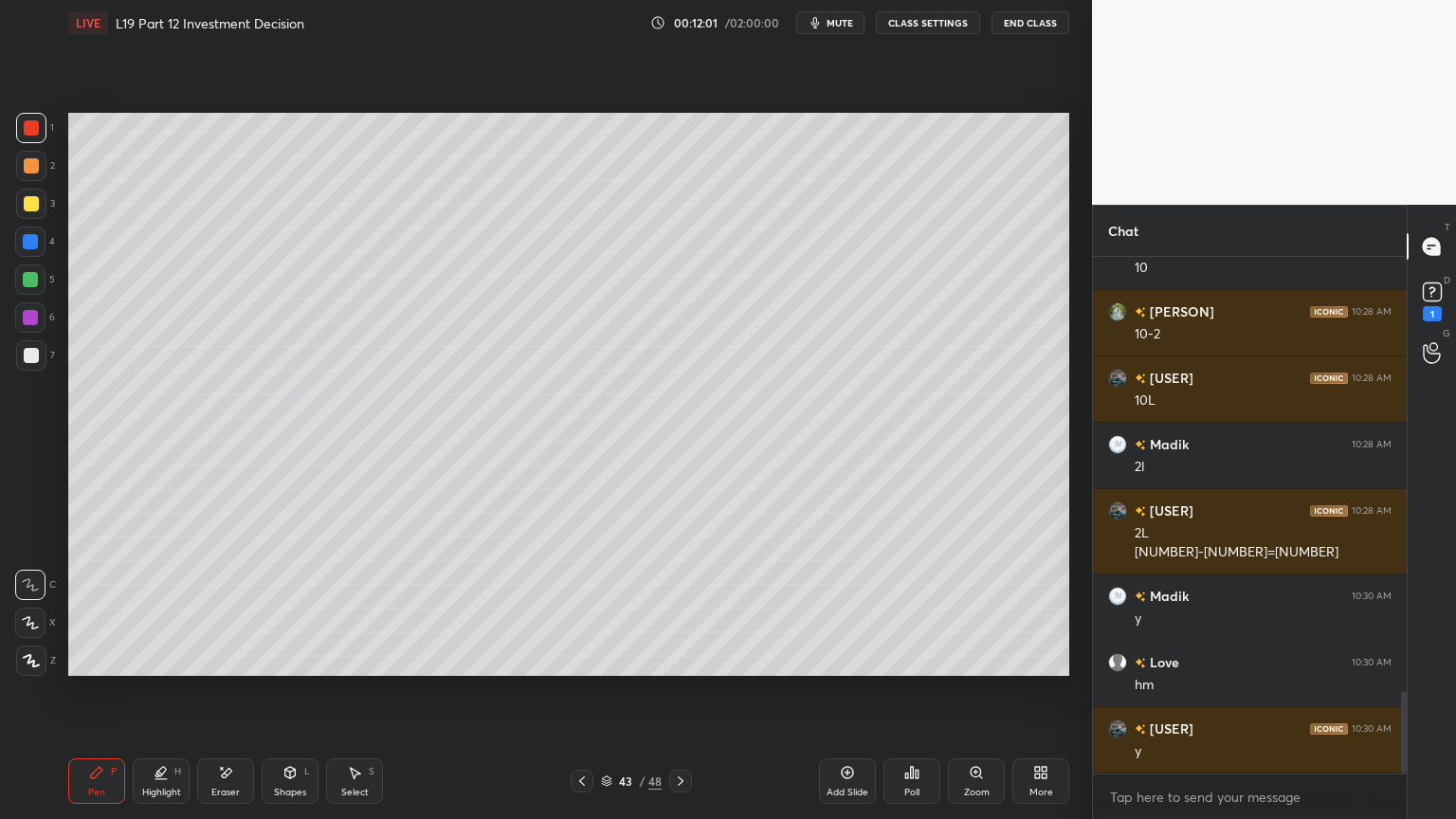 scroll, scrollTop: 2794, scrollLeft: 0, axis: vertical 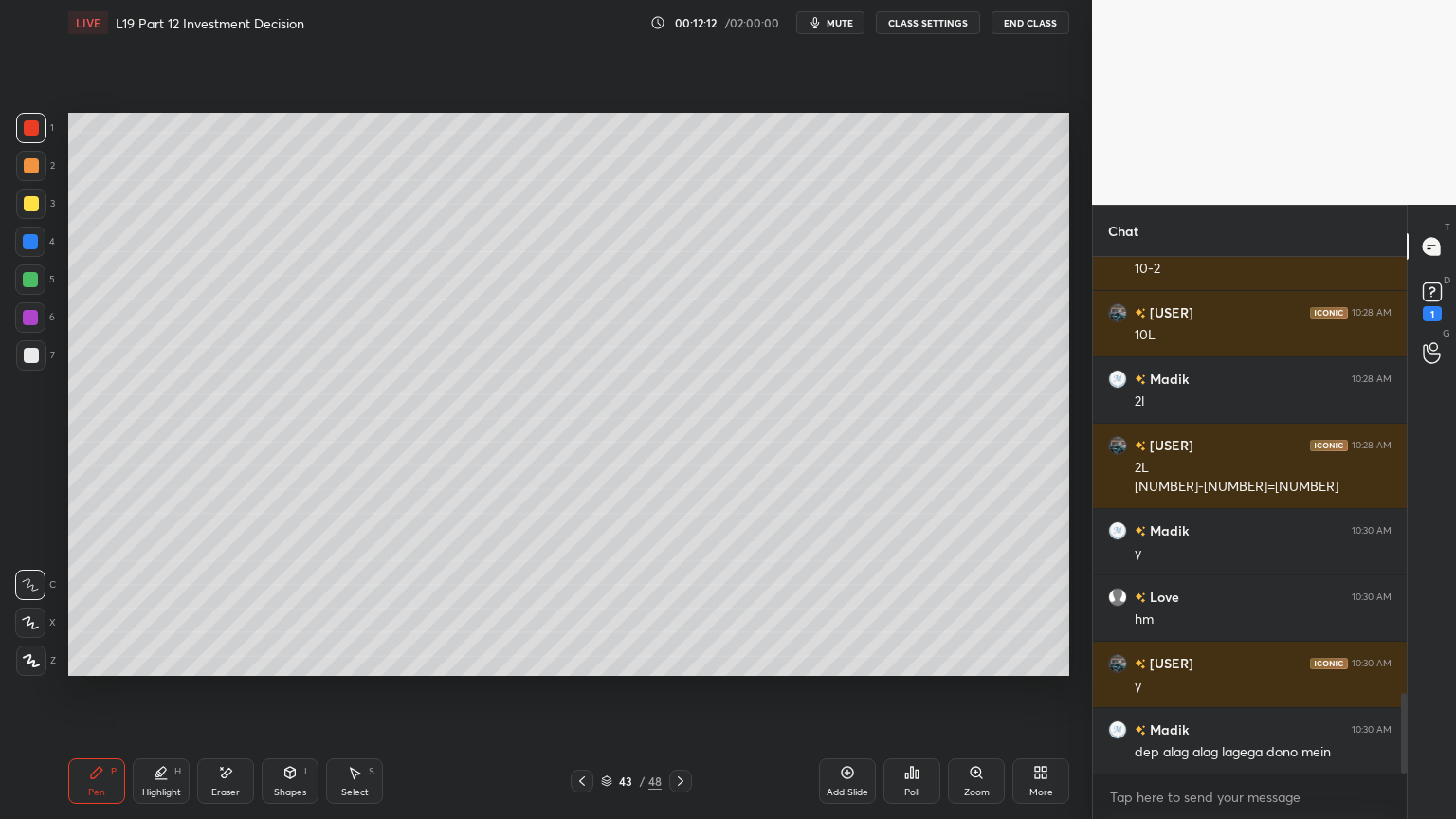 click at bounding box center (31, 166) 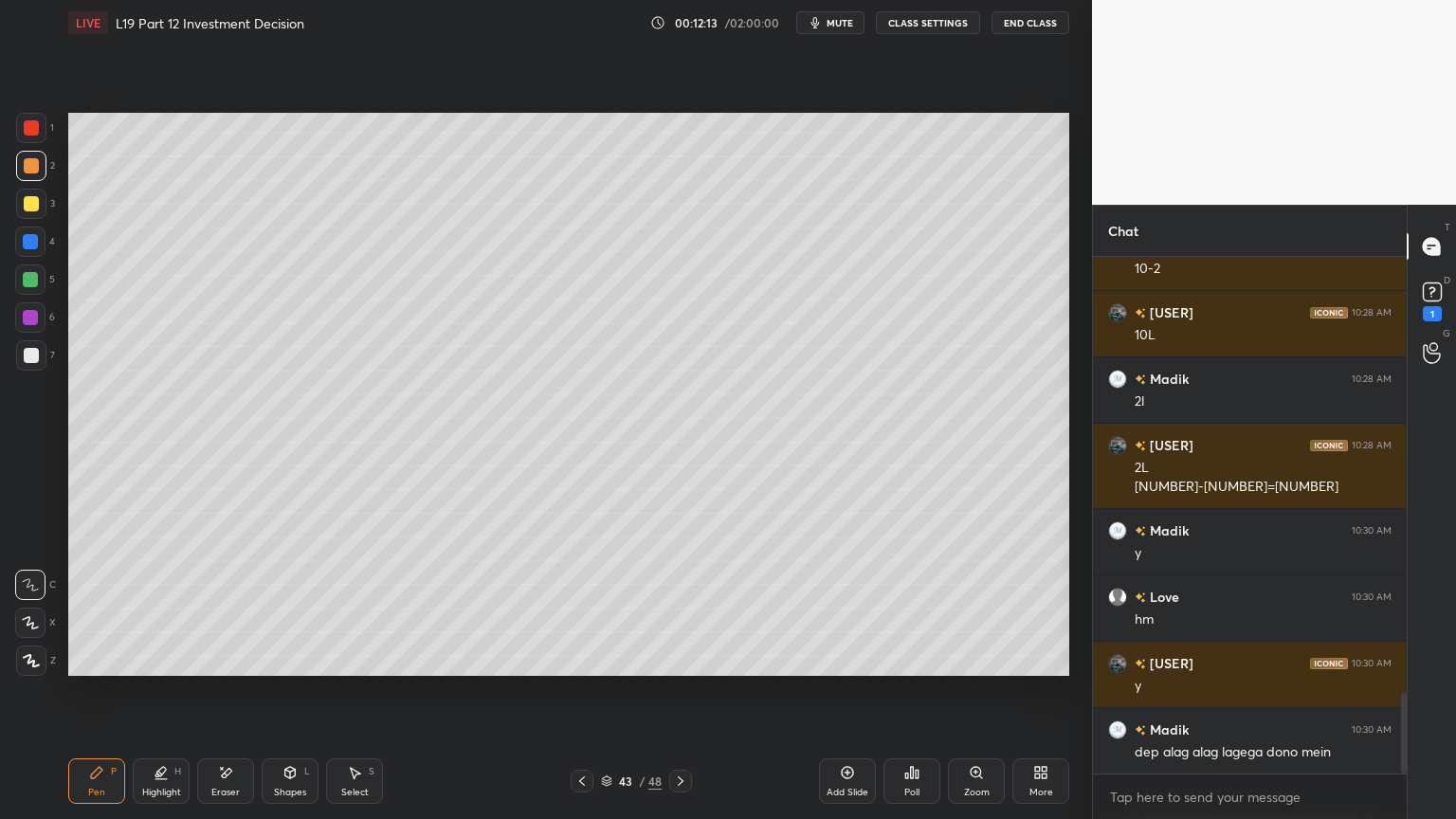 click on "Pen P" at bounding box center [97, 781] 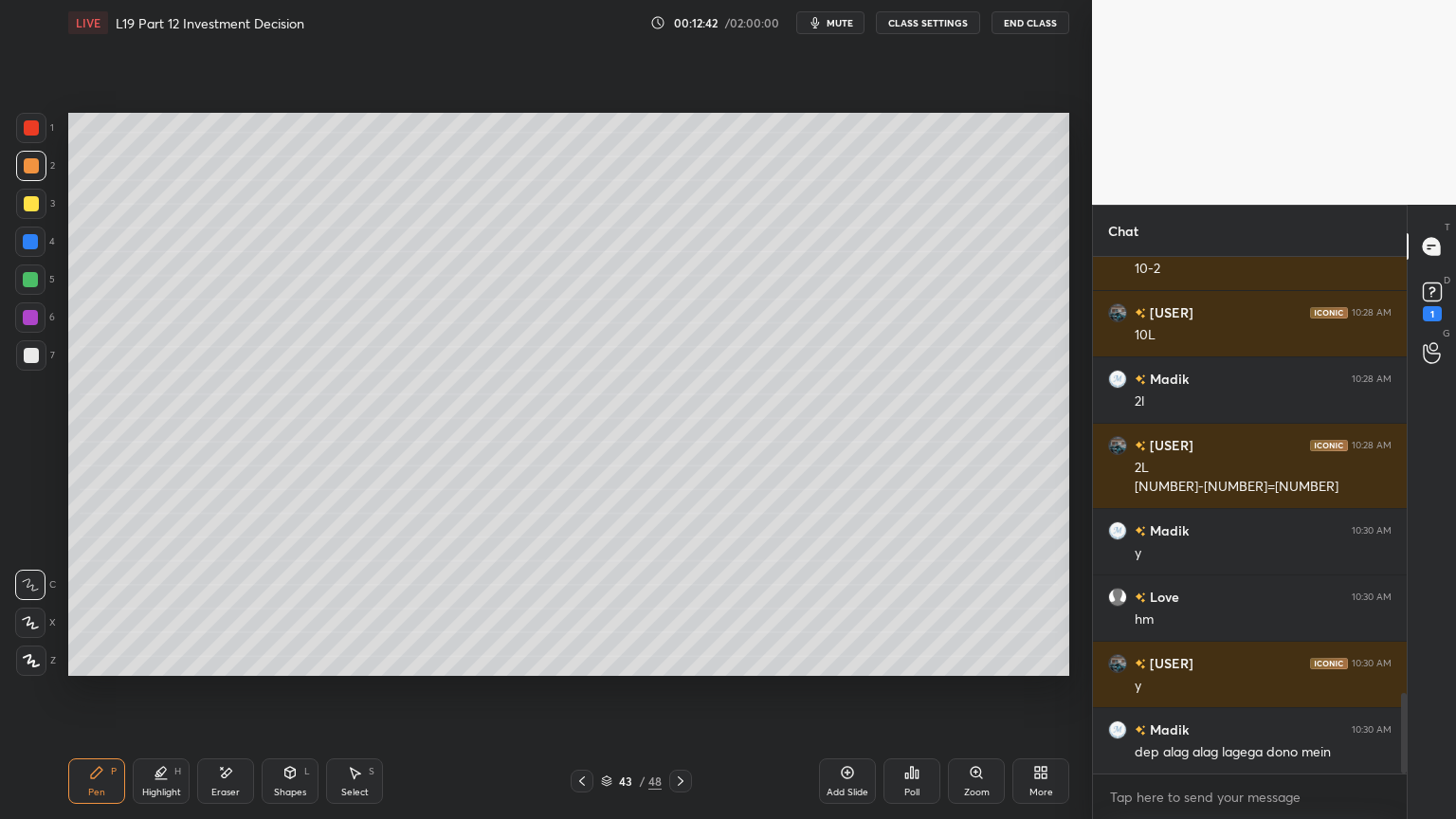 click on "Shapes L" at bounding box center (290, 781) 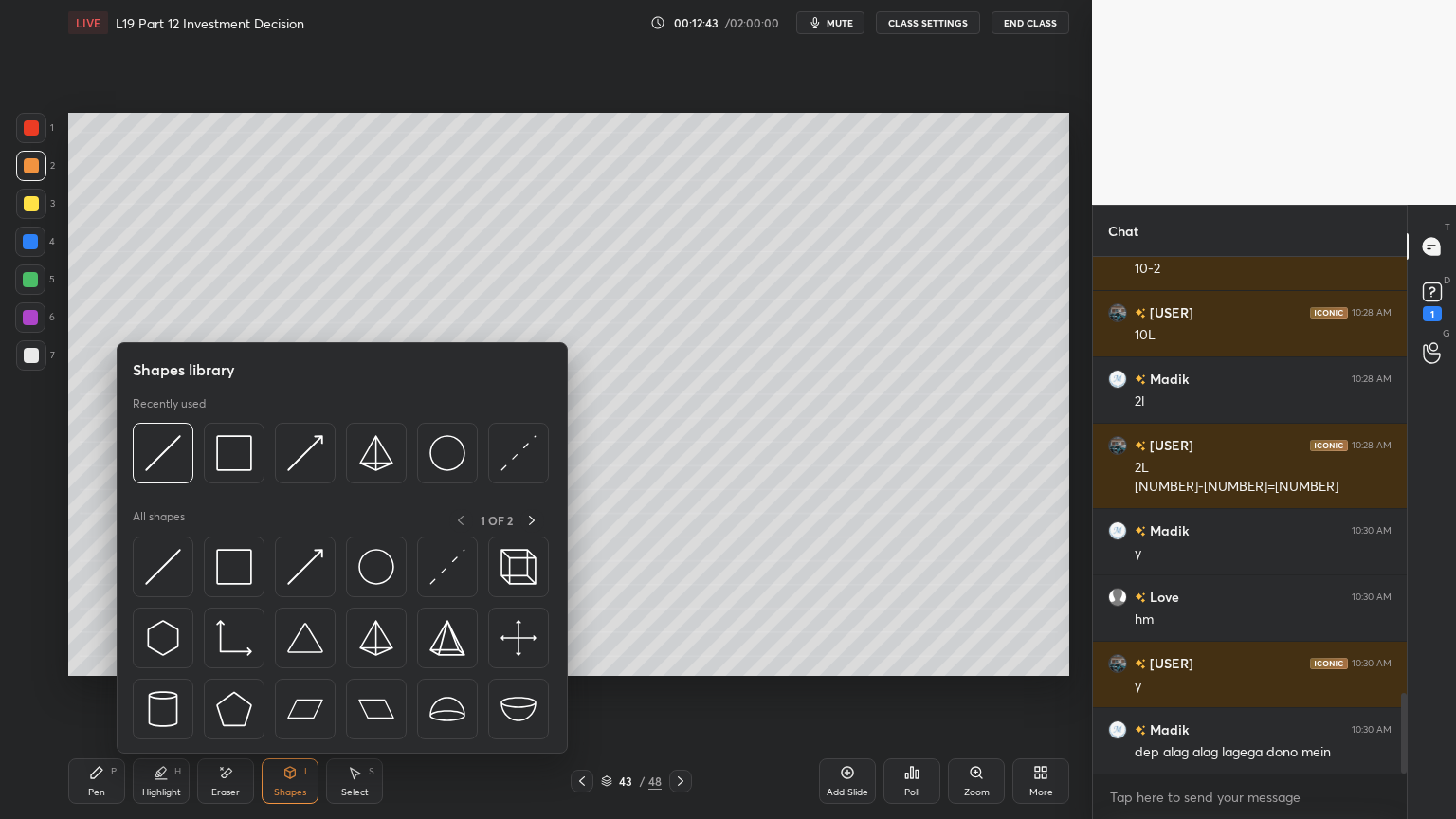 click at bounding box center [163, 453] 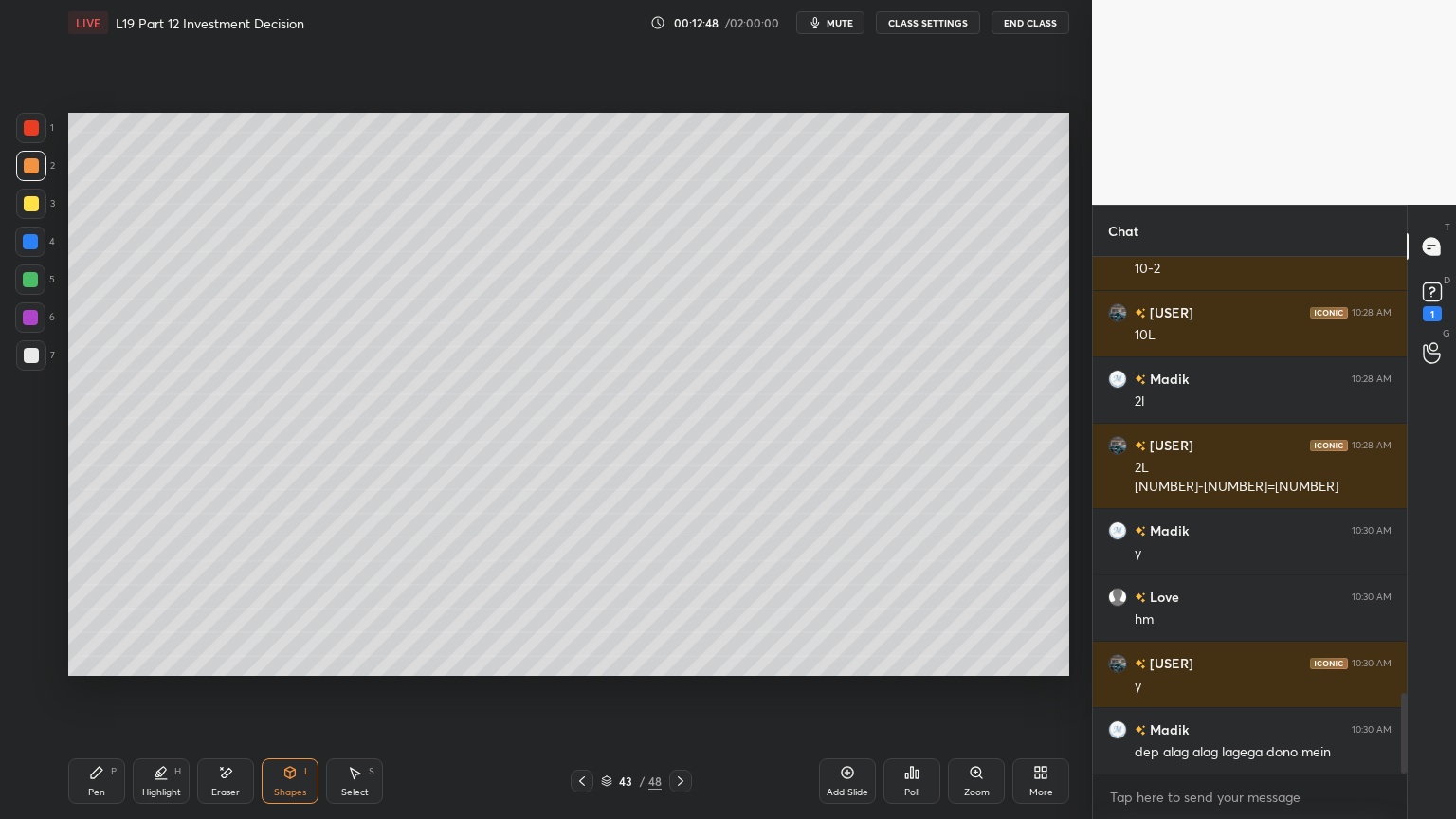 click on "Pen P" at bounding box center [97, 781] 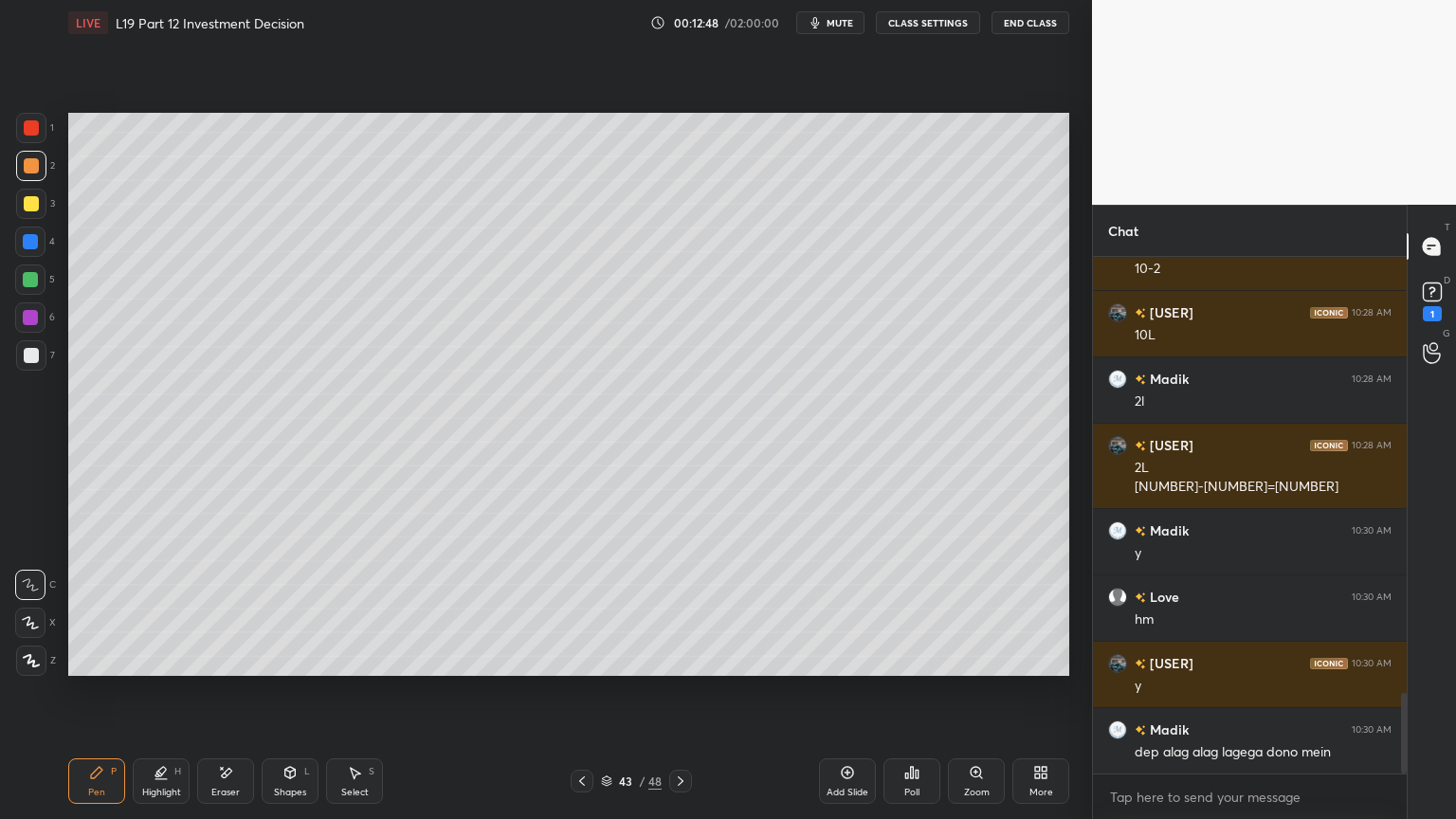 click at bounding box center (31, 355) 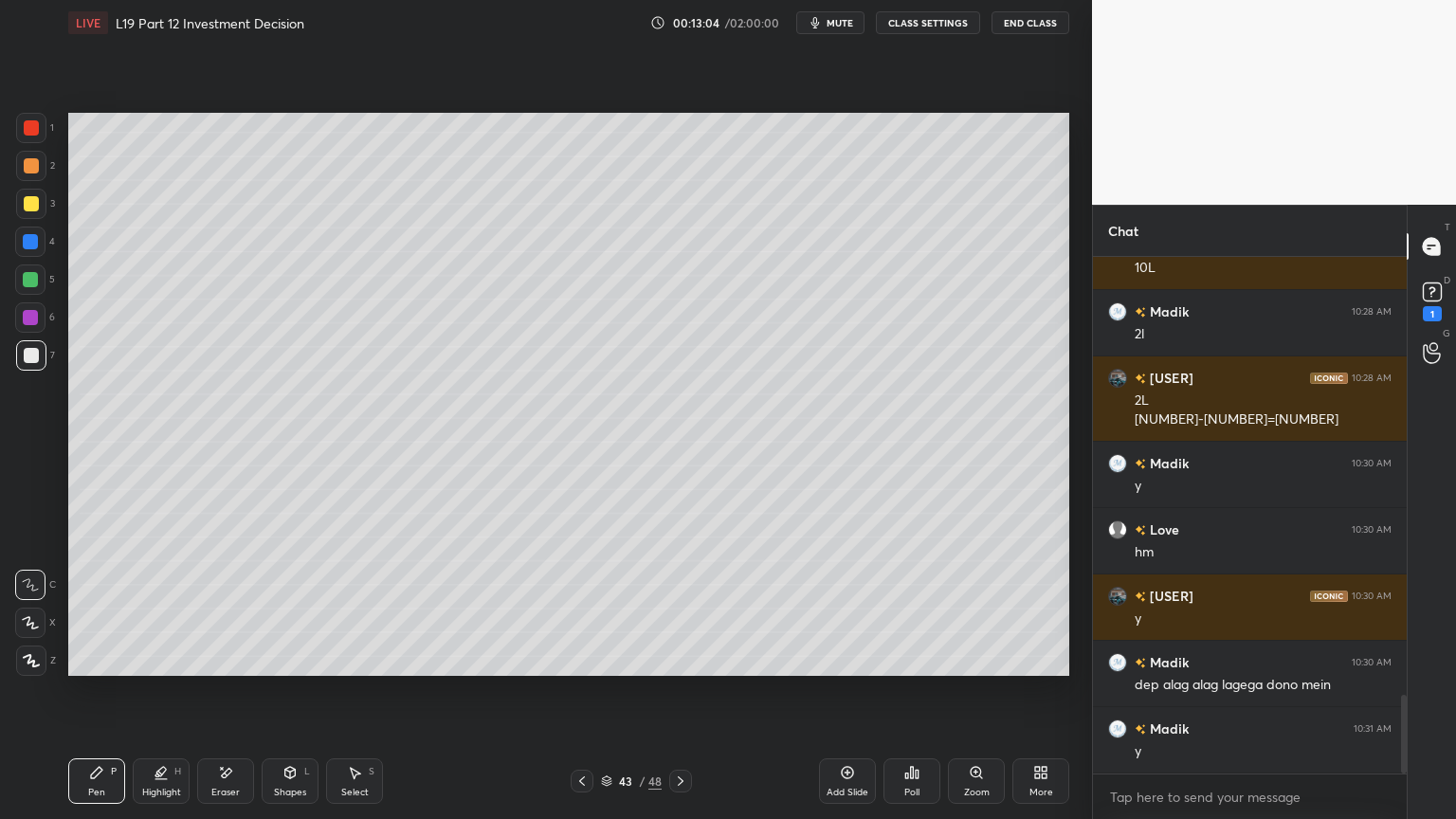 scroll, scrollTop: 2927, scrollLeft: 0, axis: vertical 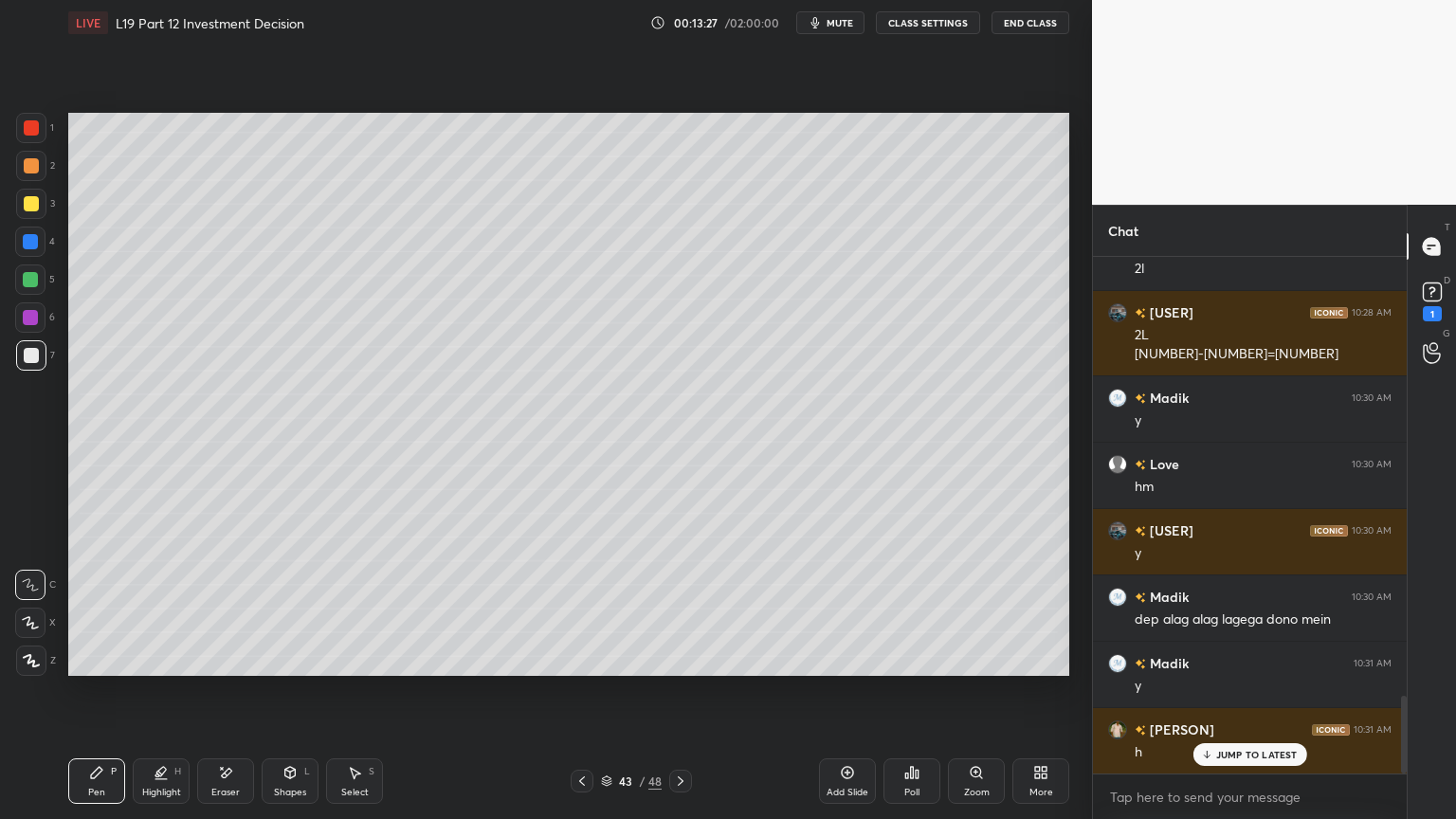 click 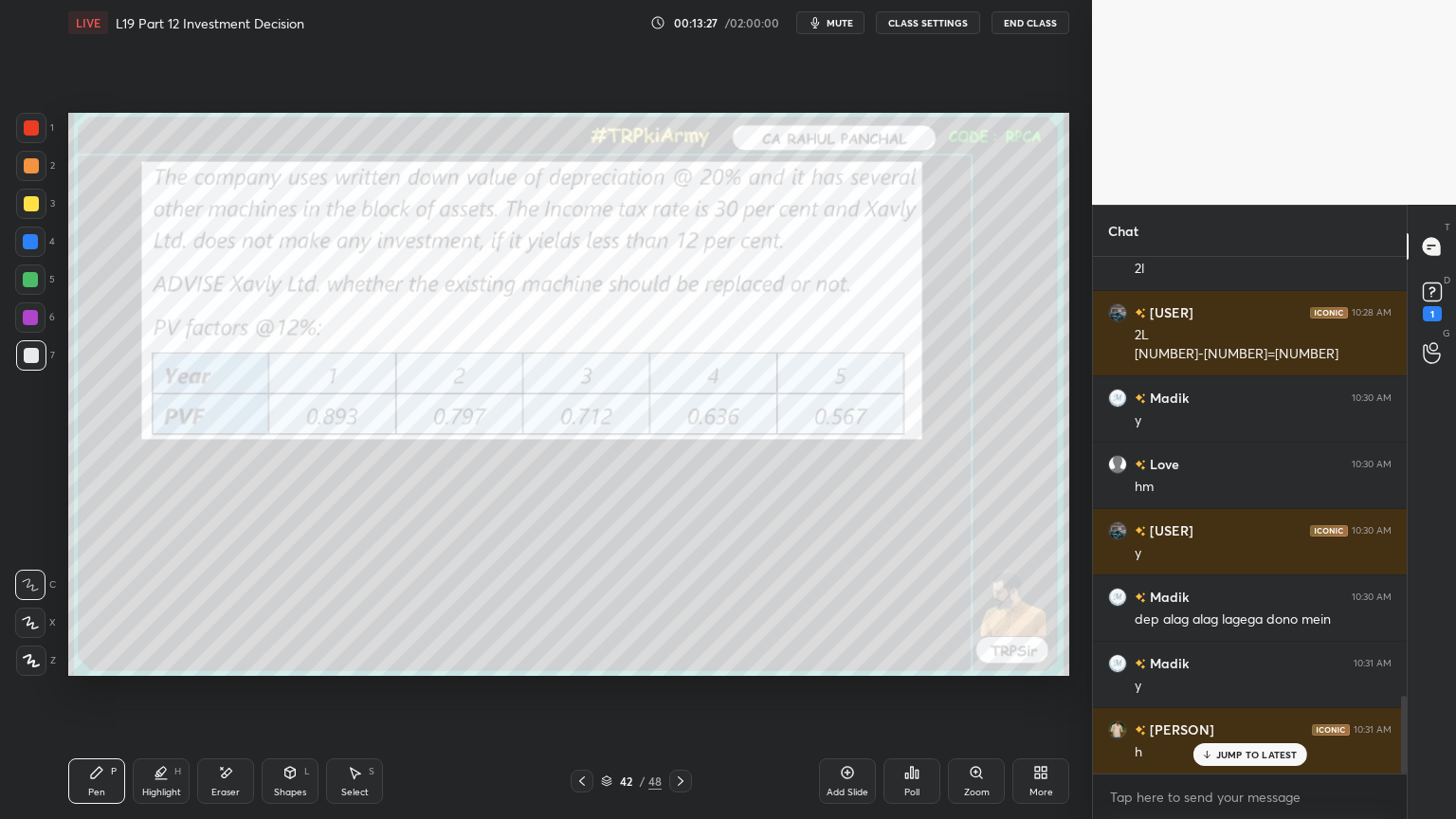 click at bounding box center [582, 781] 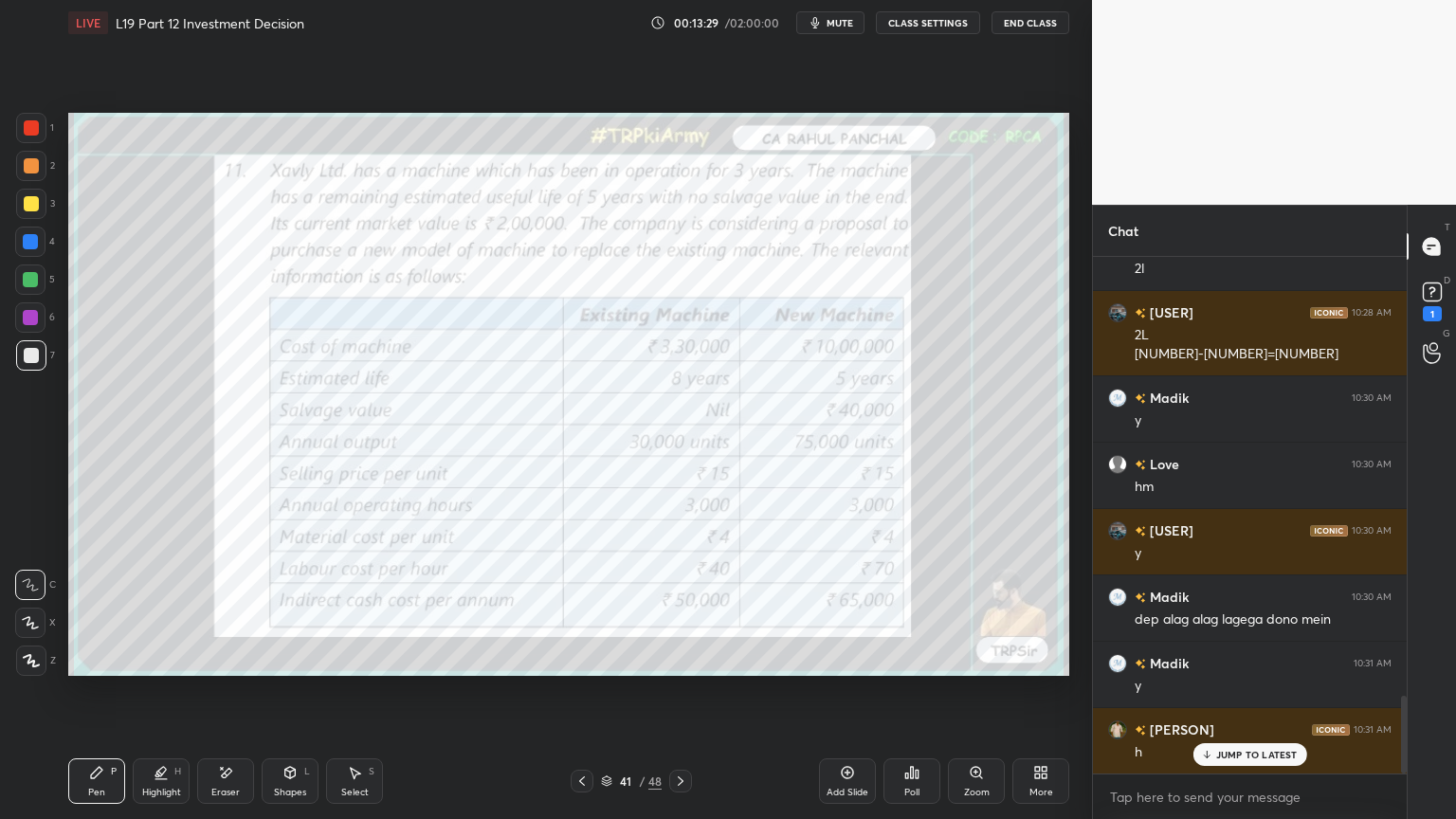 click on "Eraser" at bounding box center [226, 792] 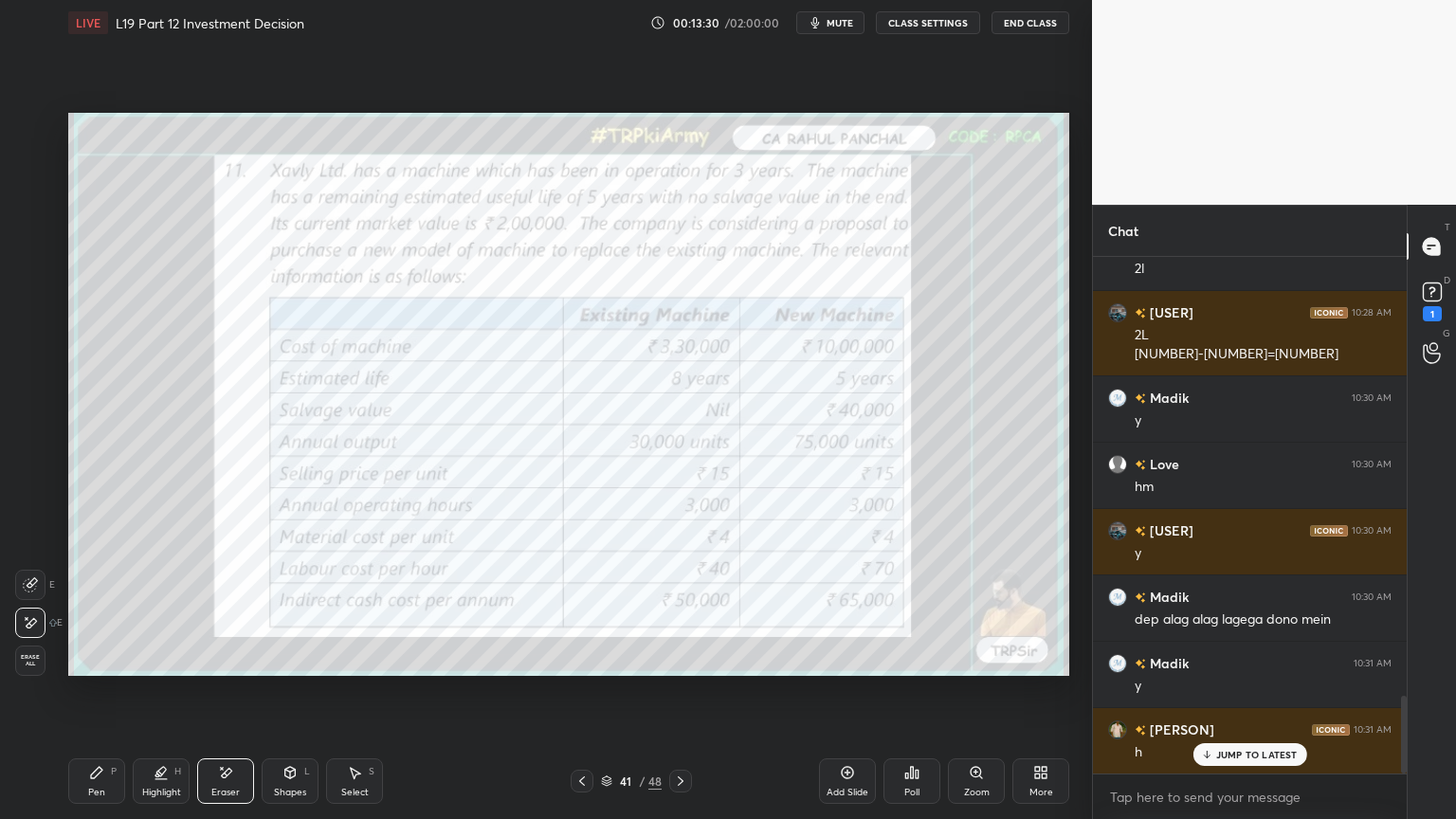 click on "Erase all" at bounding box center [30, 661] 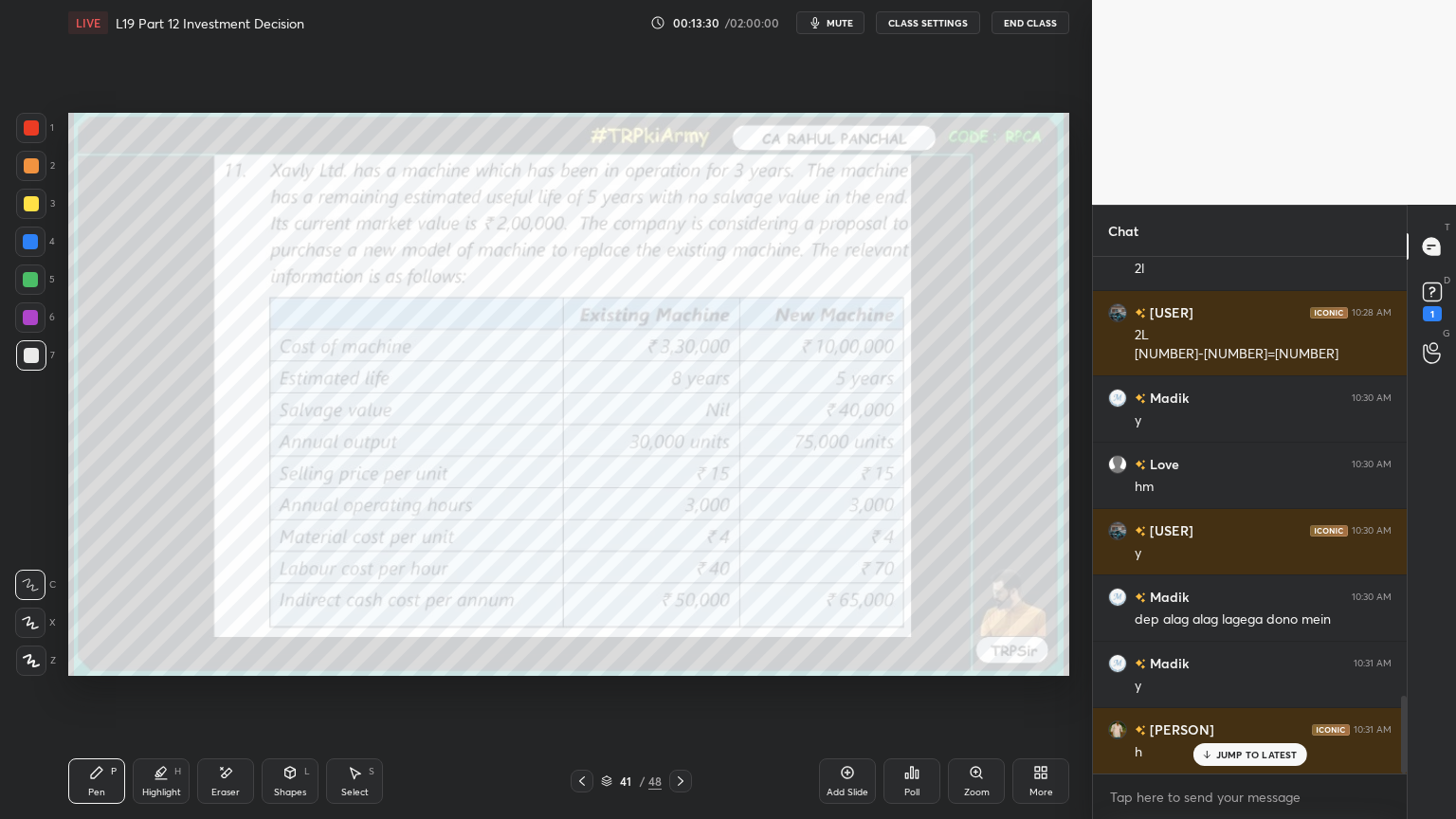 click on "Setting up your live class Poll for   secs No correct answer Start poll" at bounding box center (569, 394) 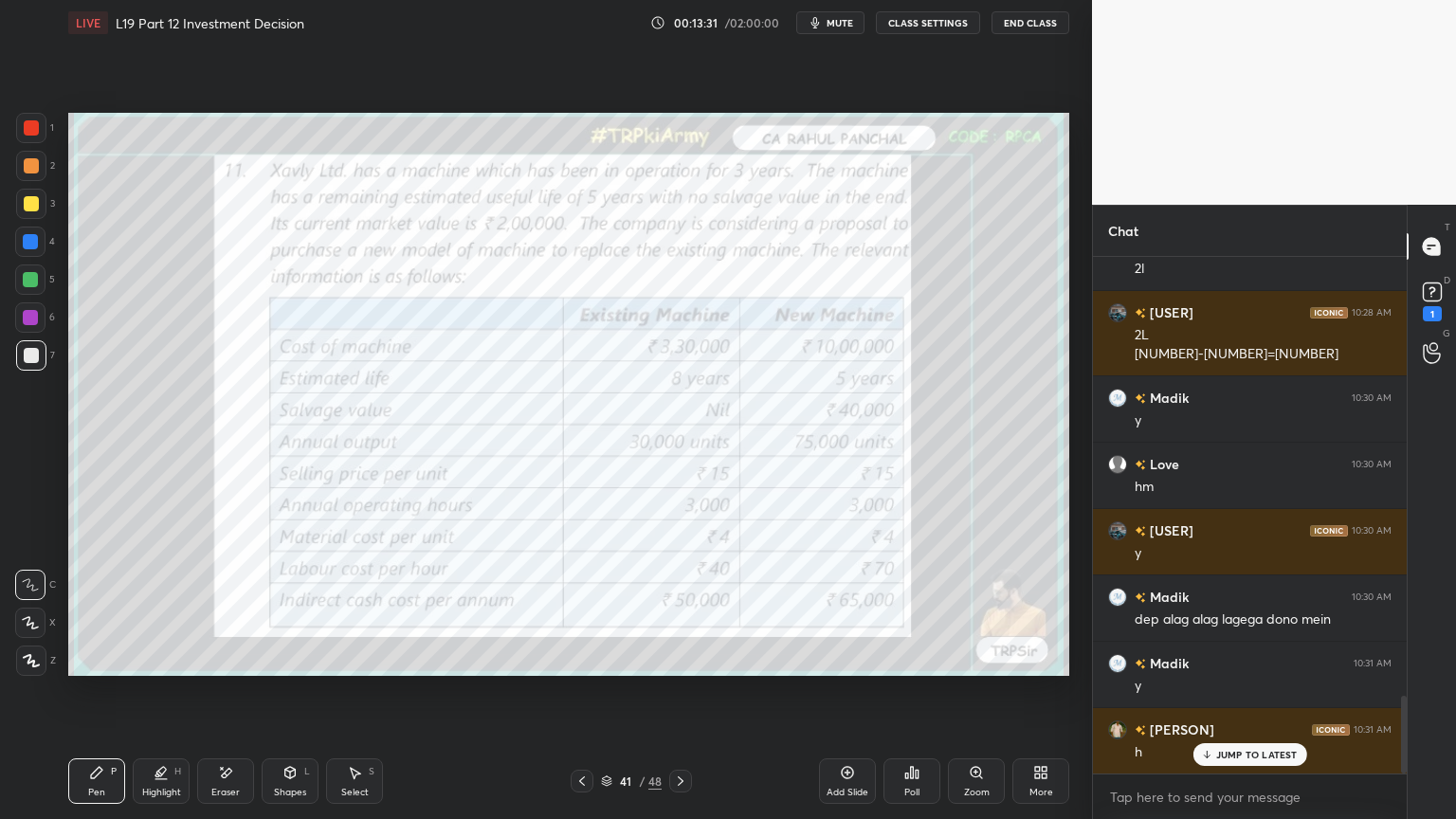 click at bounding box center [31, 128] 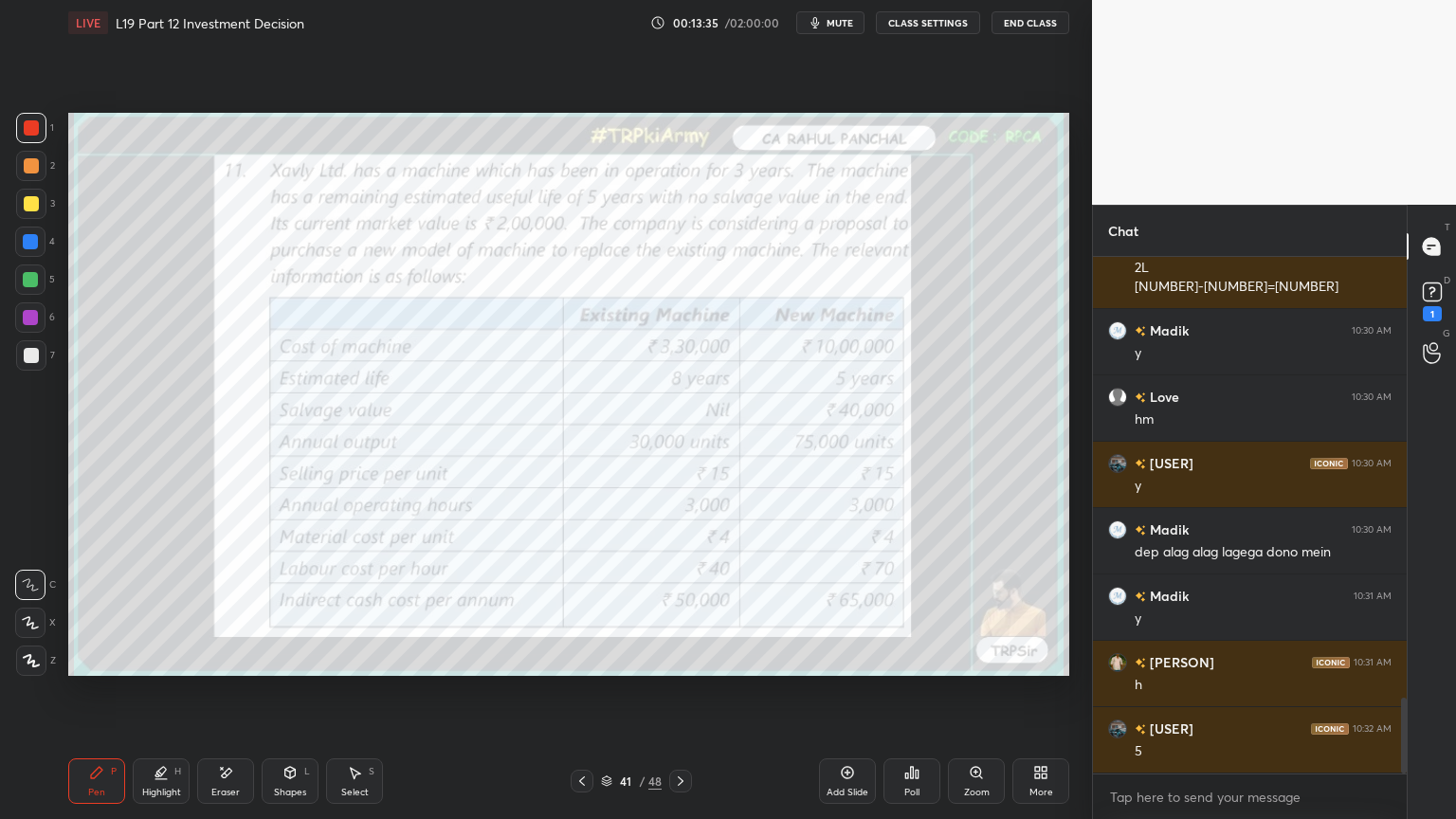 scroll, scrollTop: 3060, scrollLeft: 0, axis: vertical 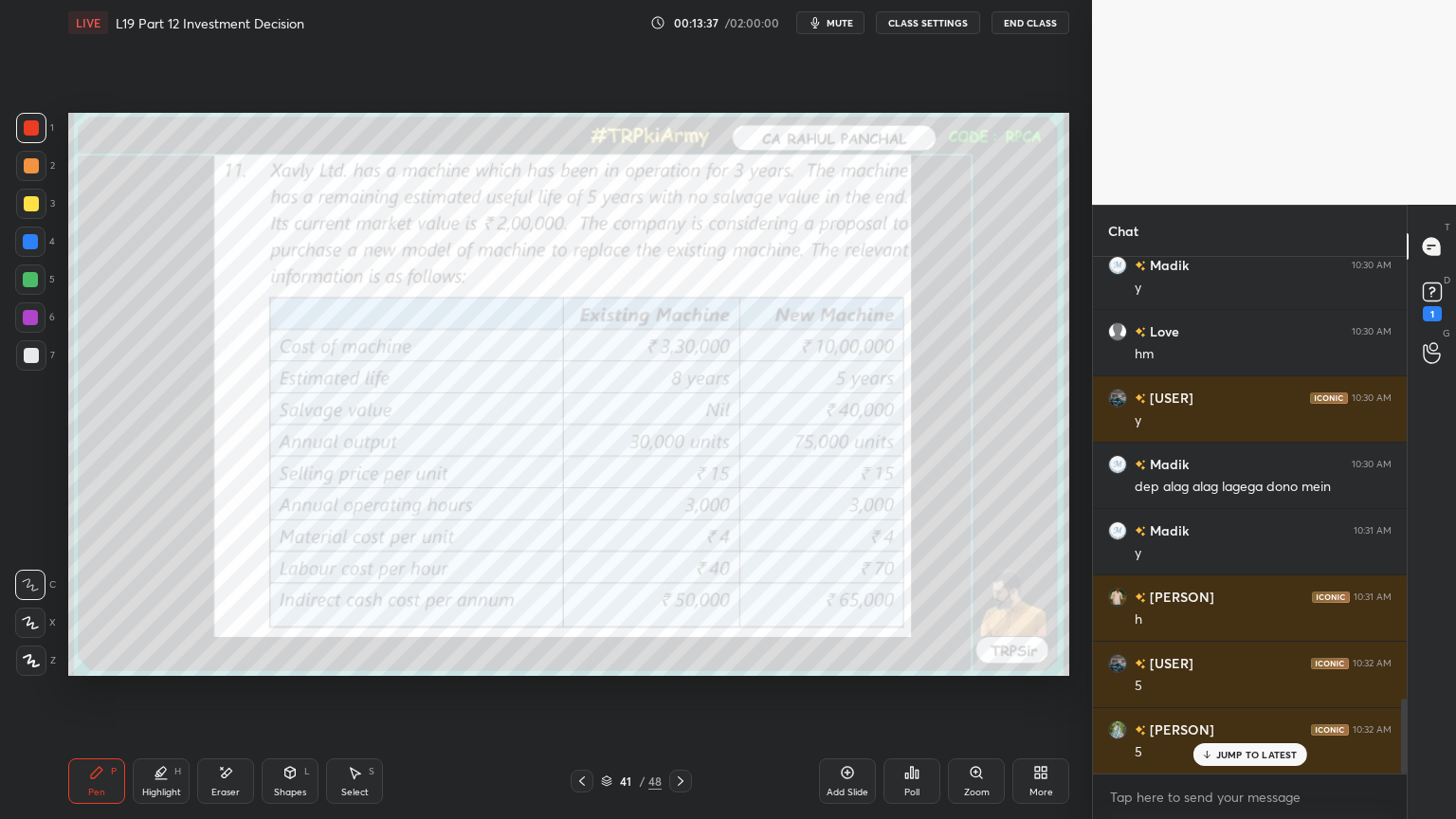 click on "Eraser" at bounding box center (226, 781) 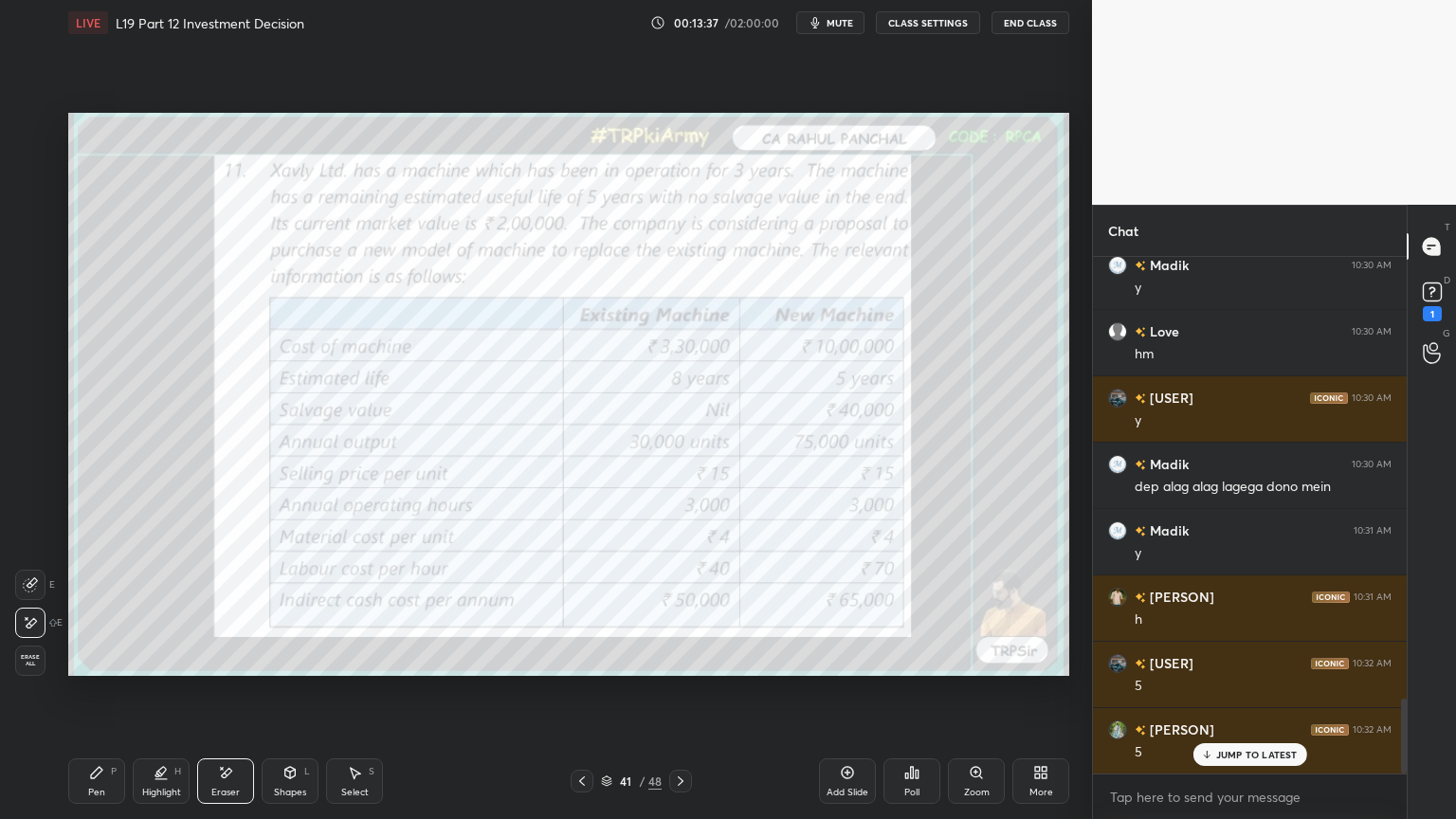 scroll, scrollTop: 3127, scrollLeft: 0, axis: vertical 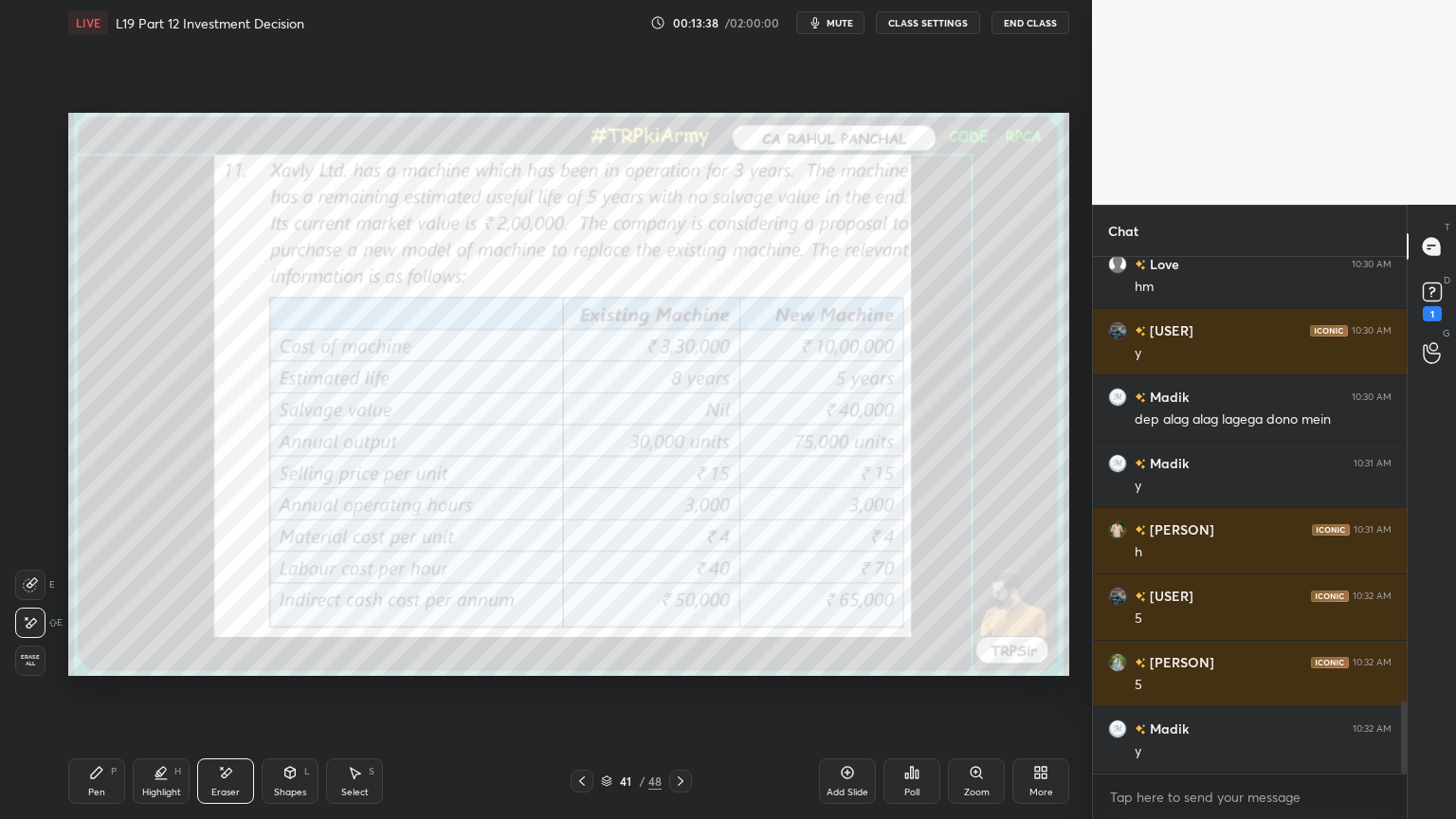 click on "Erase all" at bounding box center [30, 661] 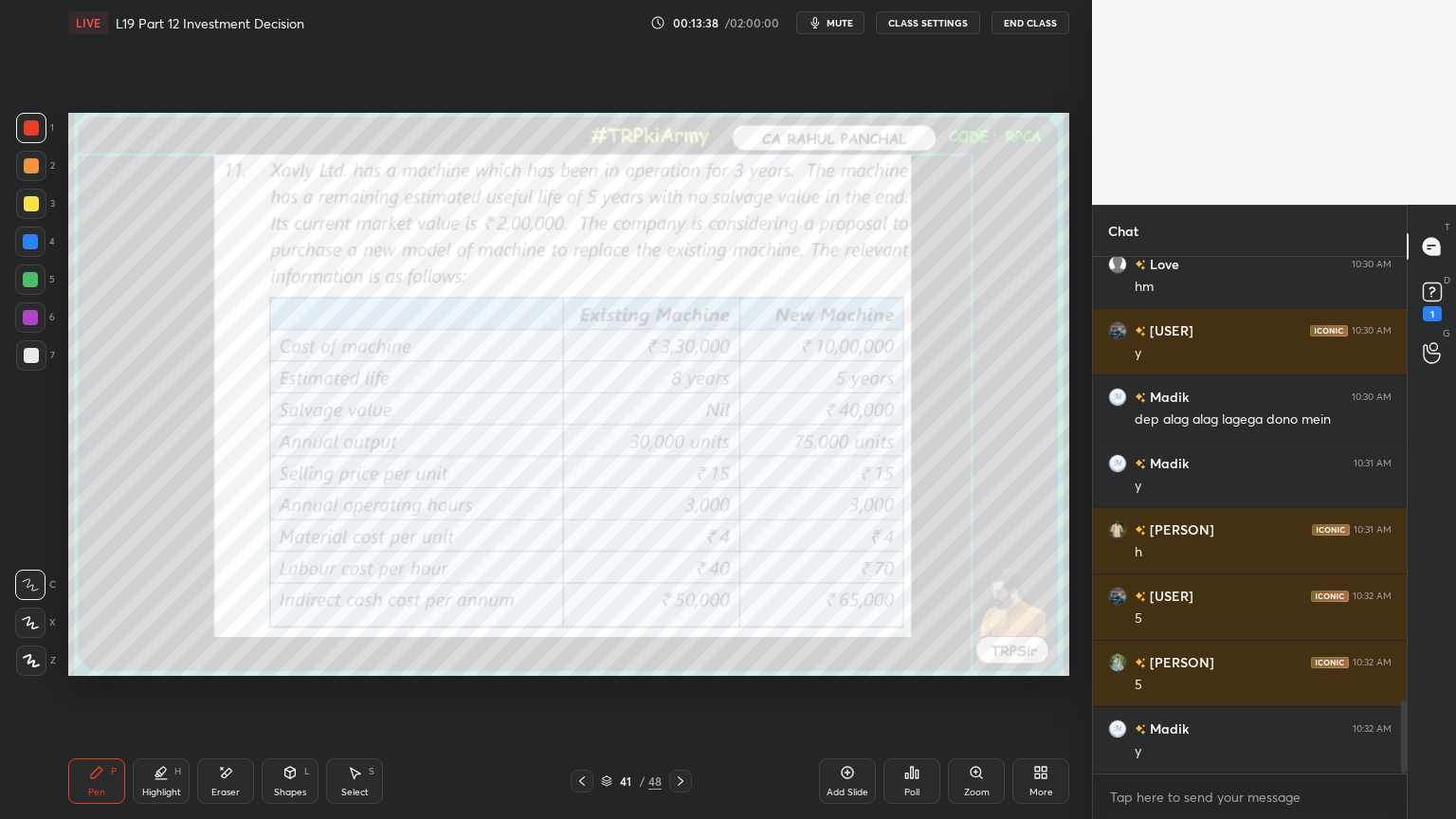 click on "Setting up your live class Poll for   secs No correct answer Start poll" at bounding box center (569, 394) 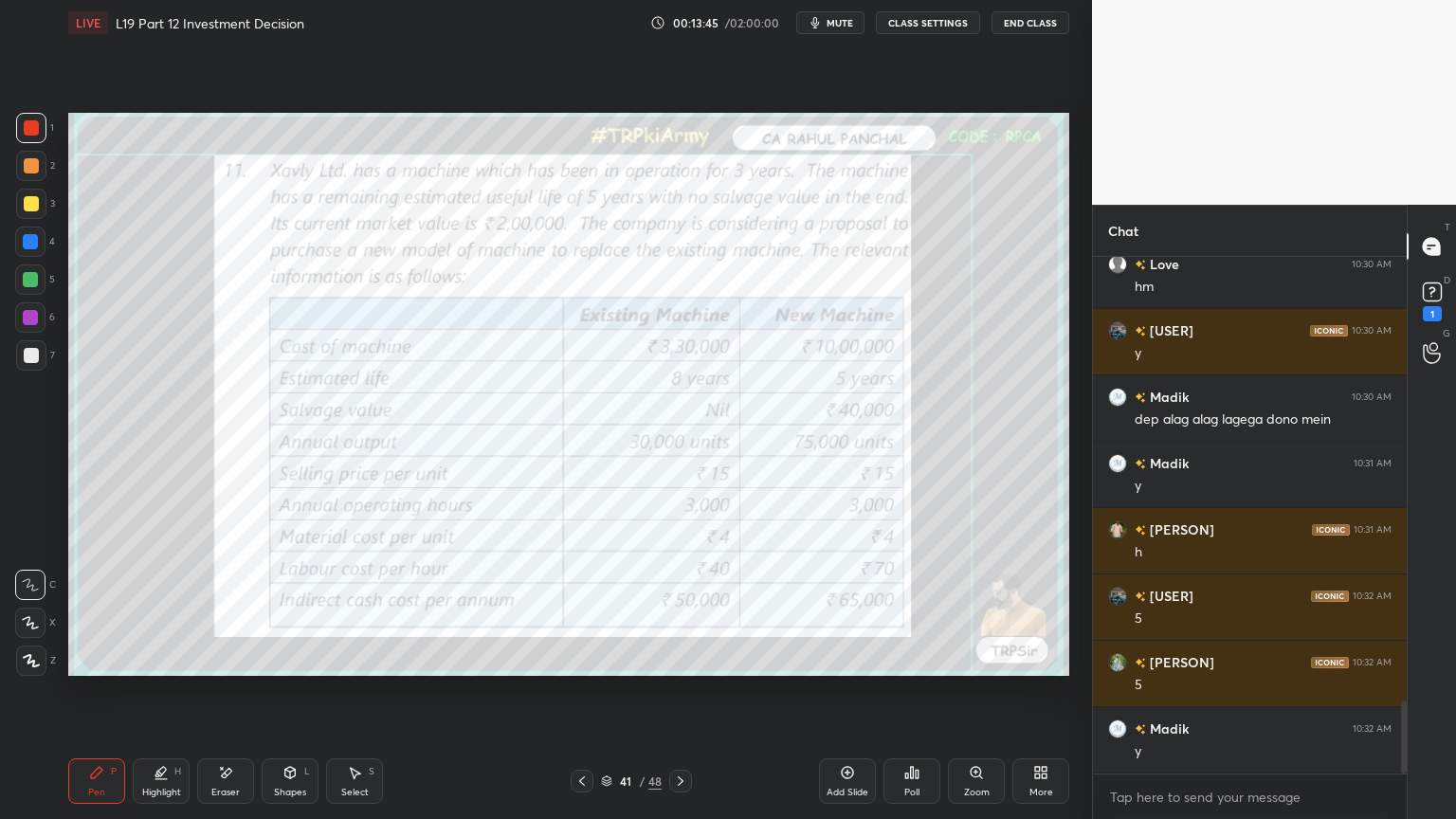 click at bounding box center (681, 781) 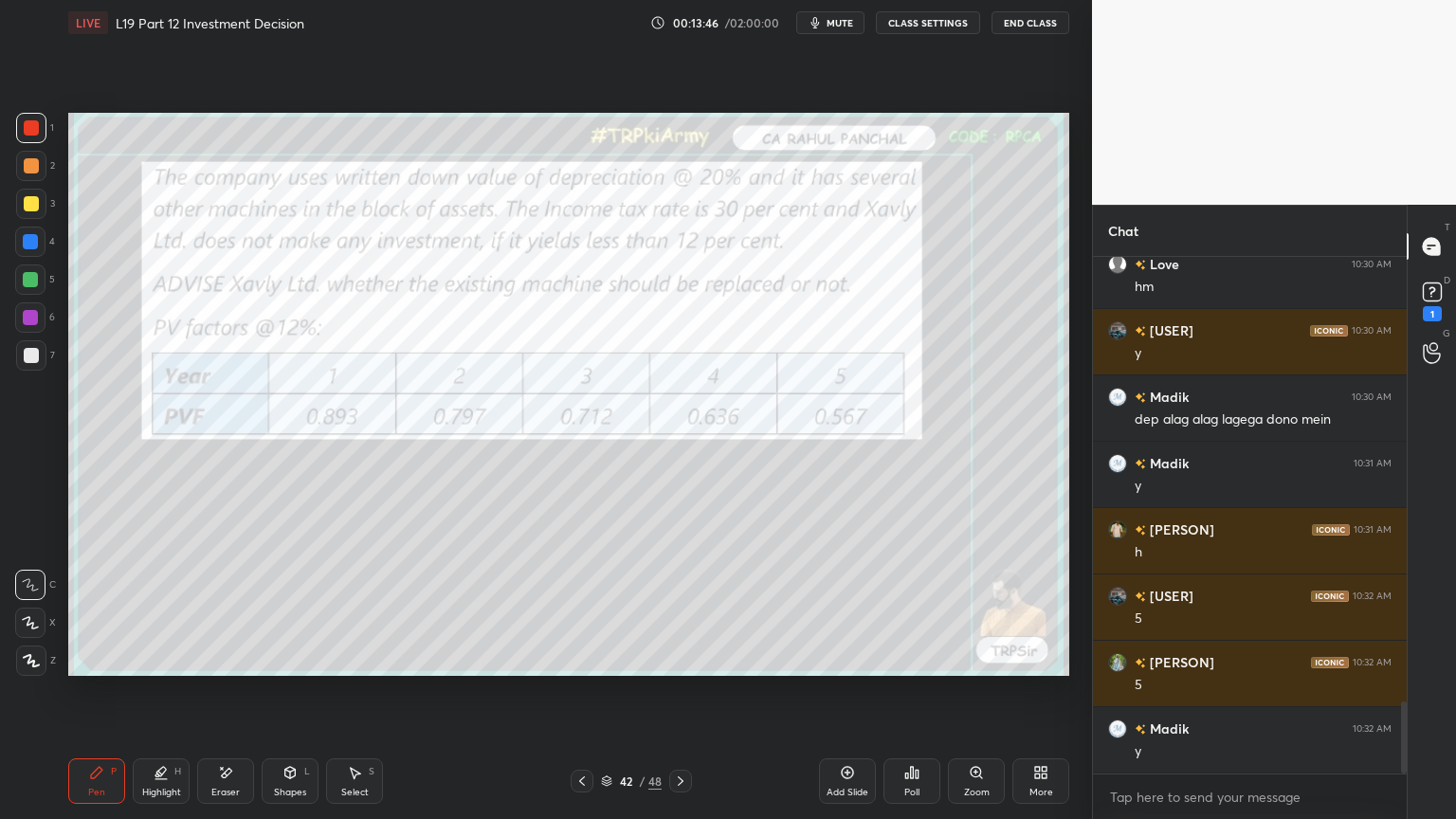 scroll, scrollTop: 3193, scrollLeft: 0, axis: vertical 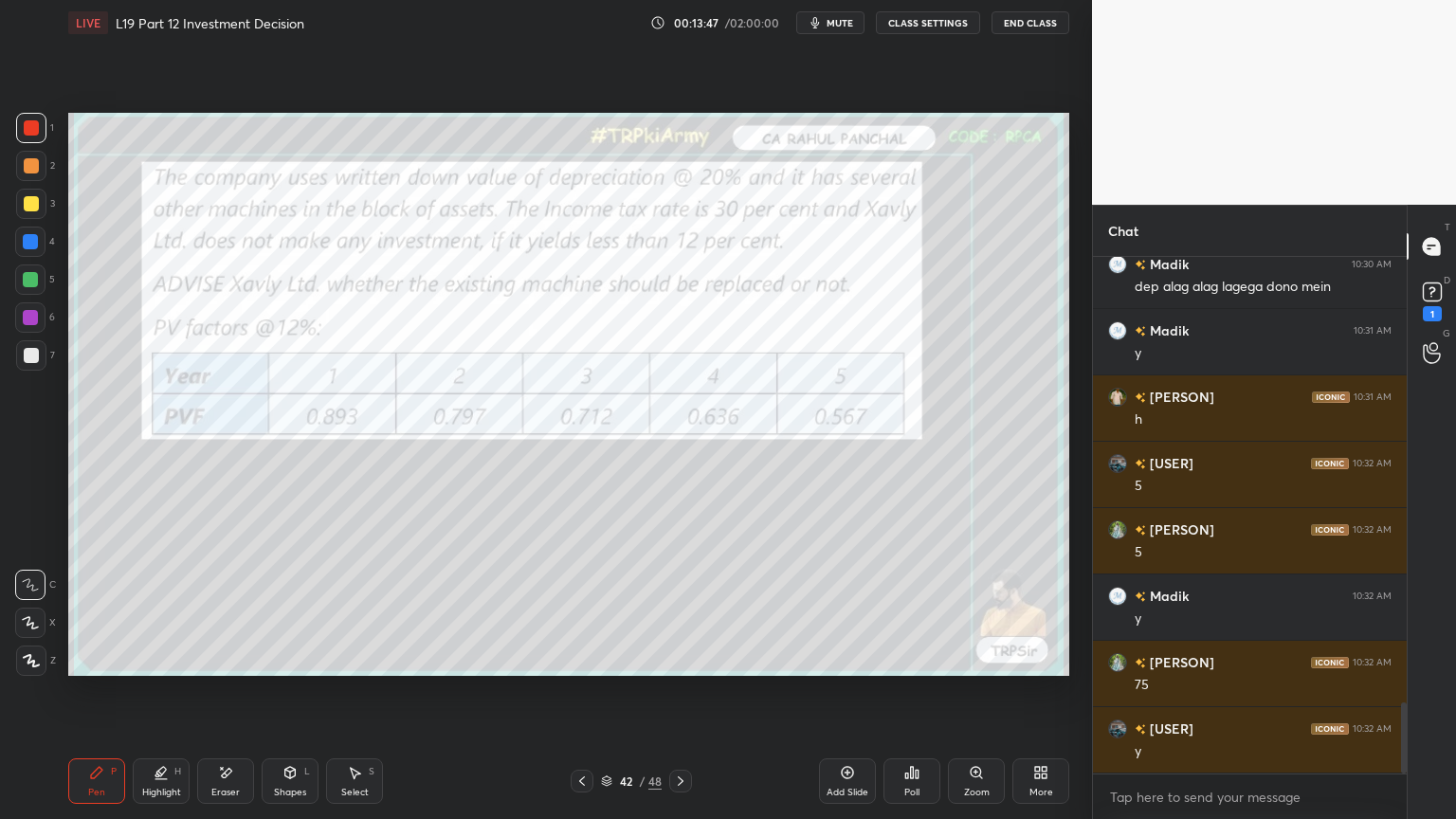click on "42 / 48" at bounding box center [631, 781] 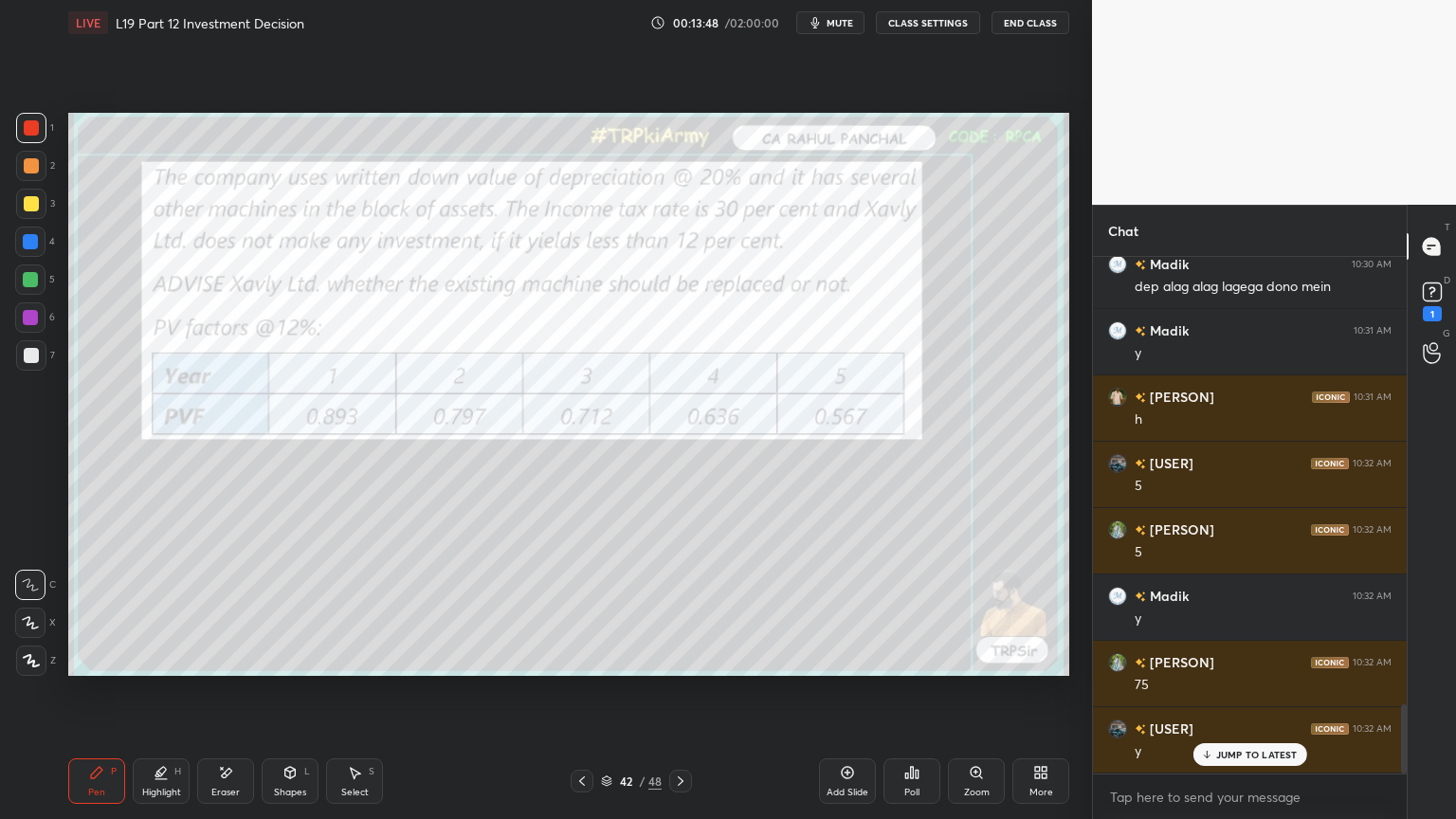 scroll, scrollTop: 3325, scrollLeft: 0, axis: vertical 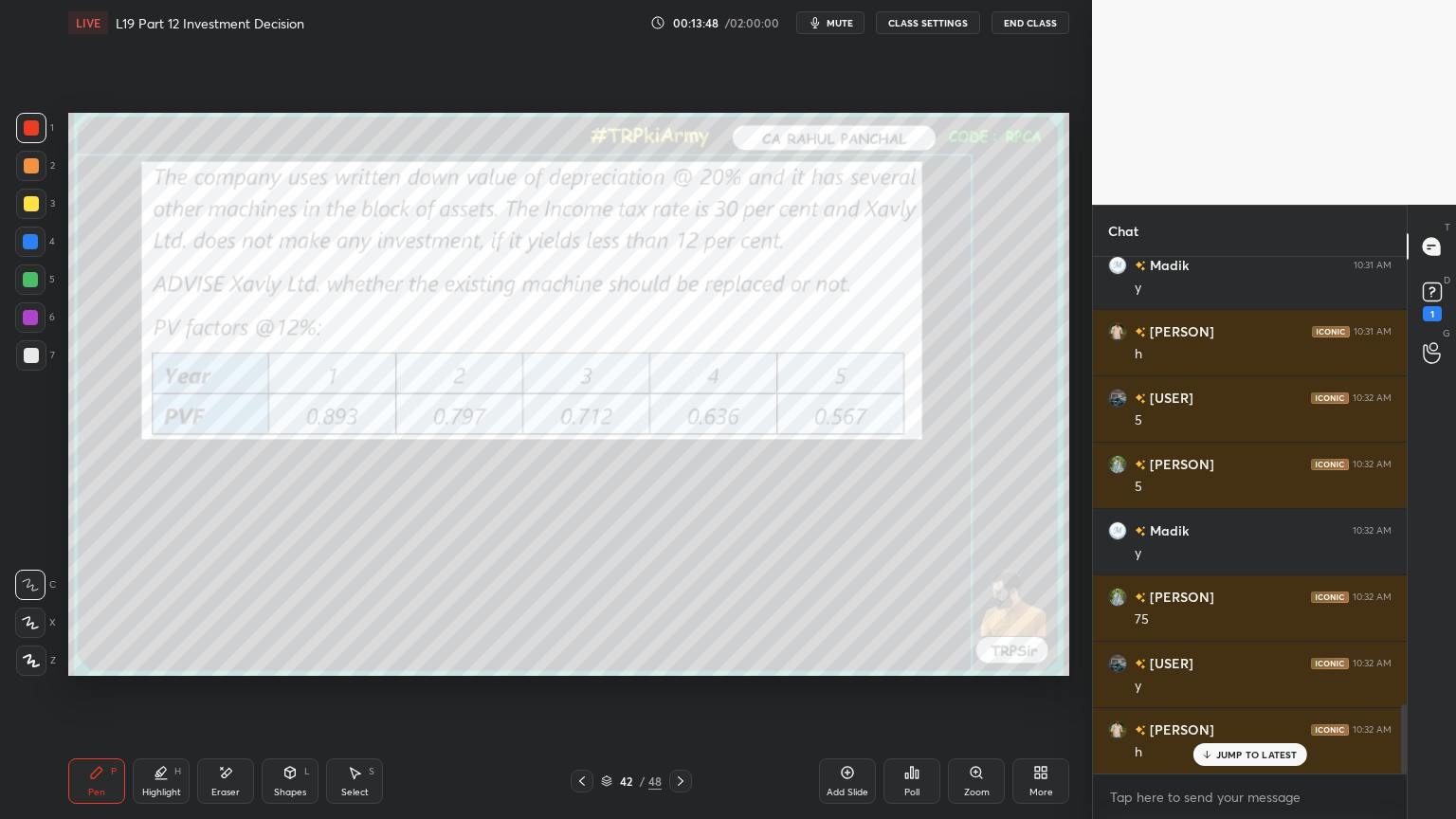 click 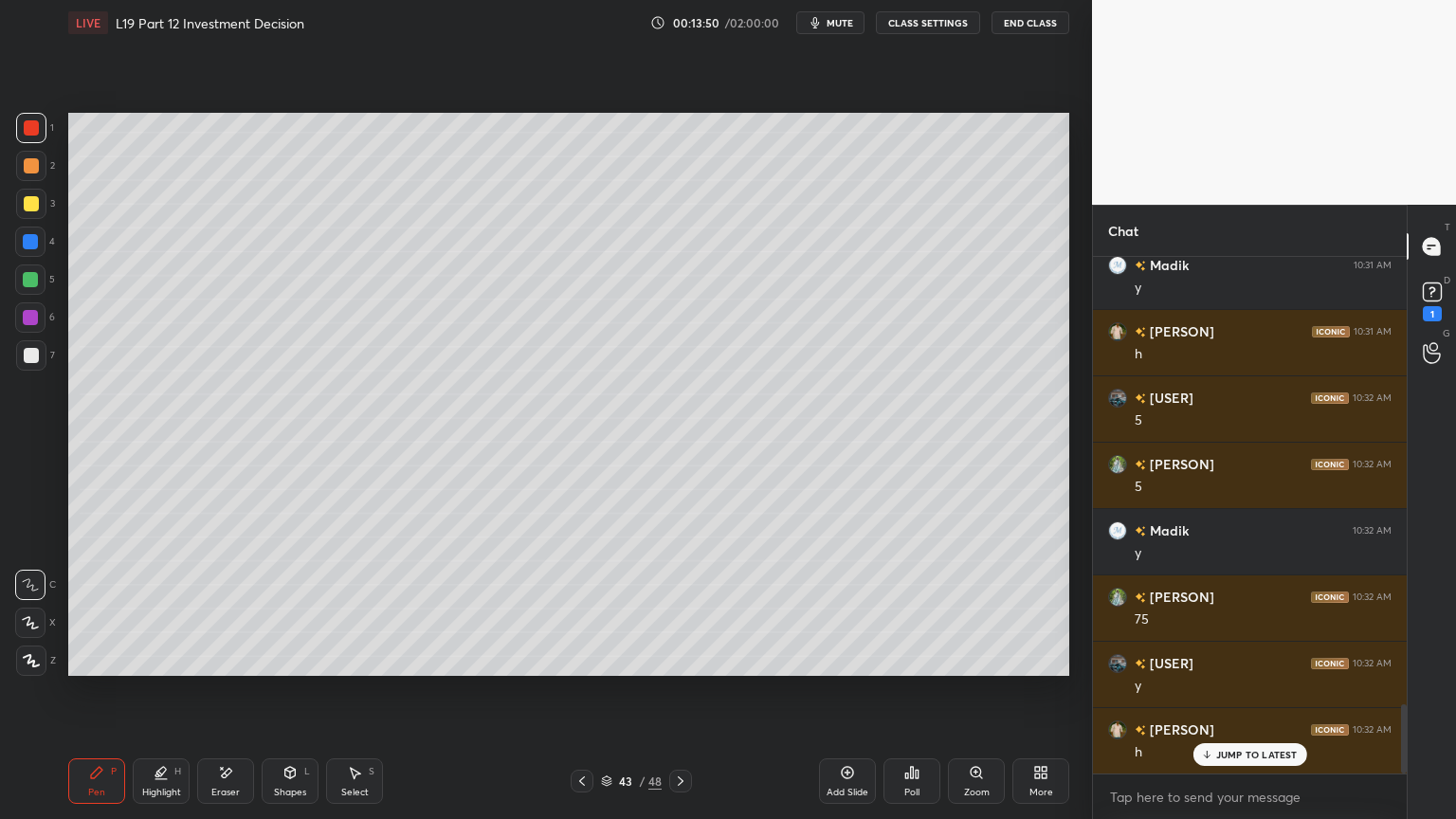 click at bounding box center [31, 355] 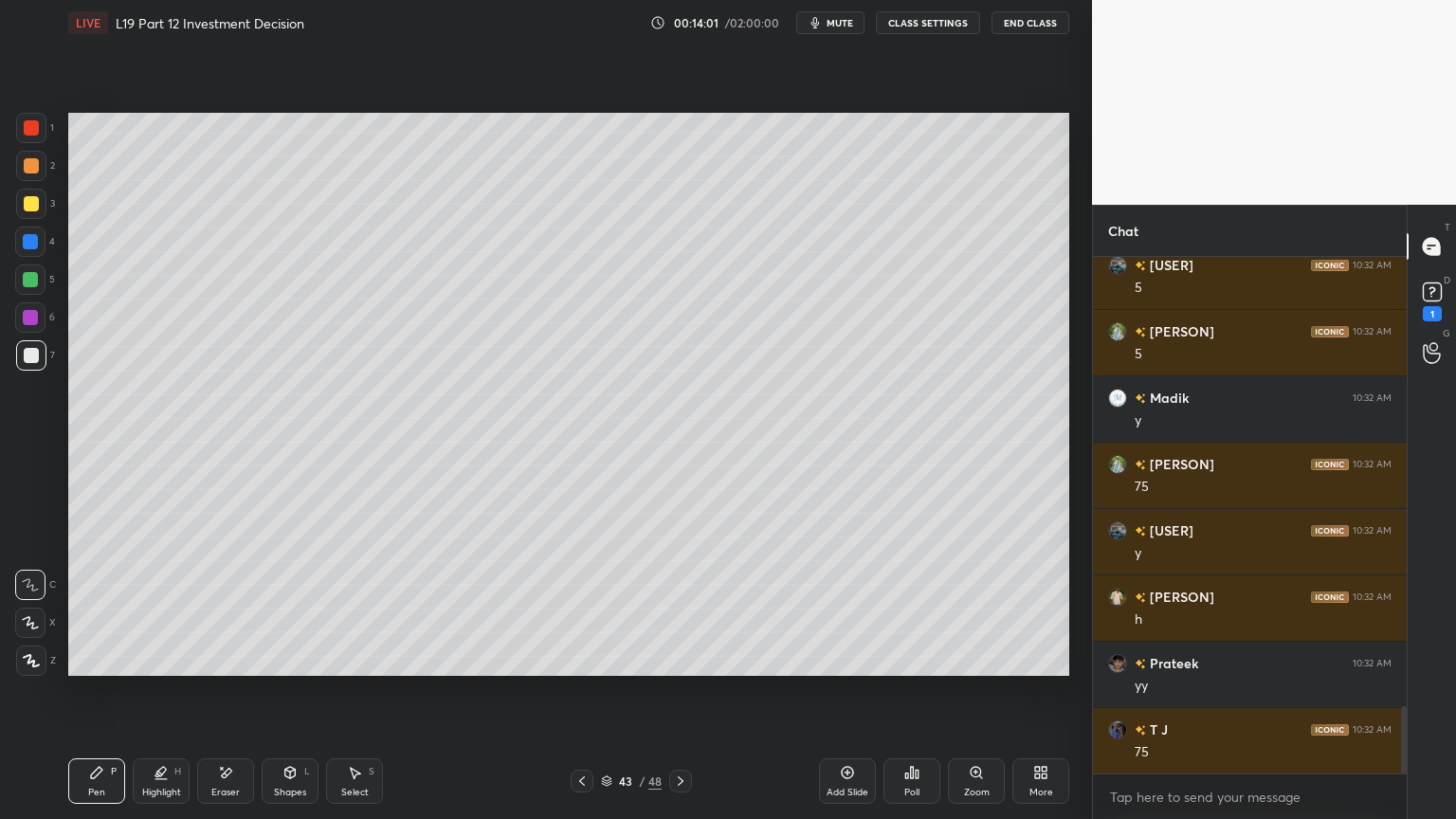 scroll, scrollTop: 3525, scrollLeft: 0, axis: vertical 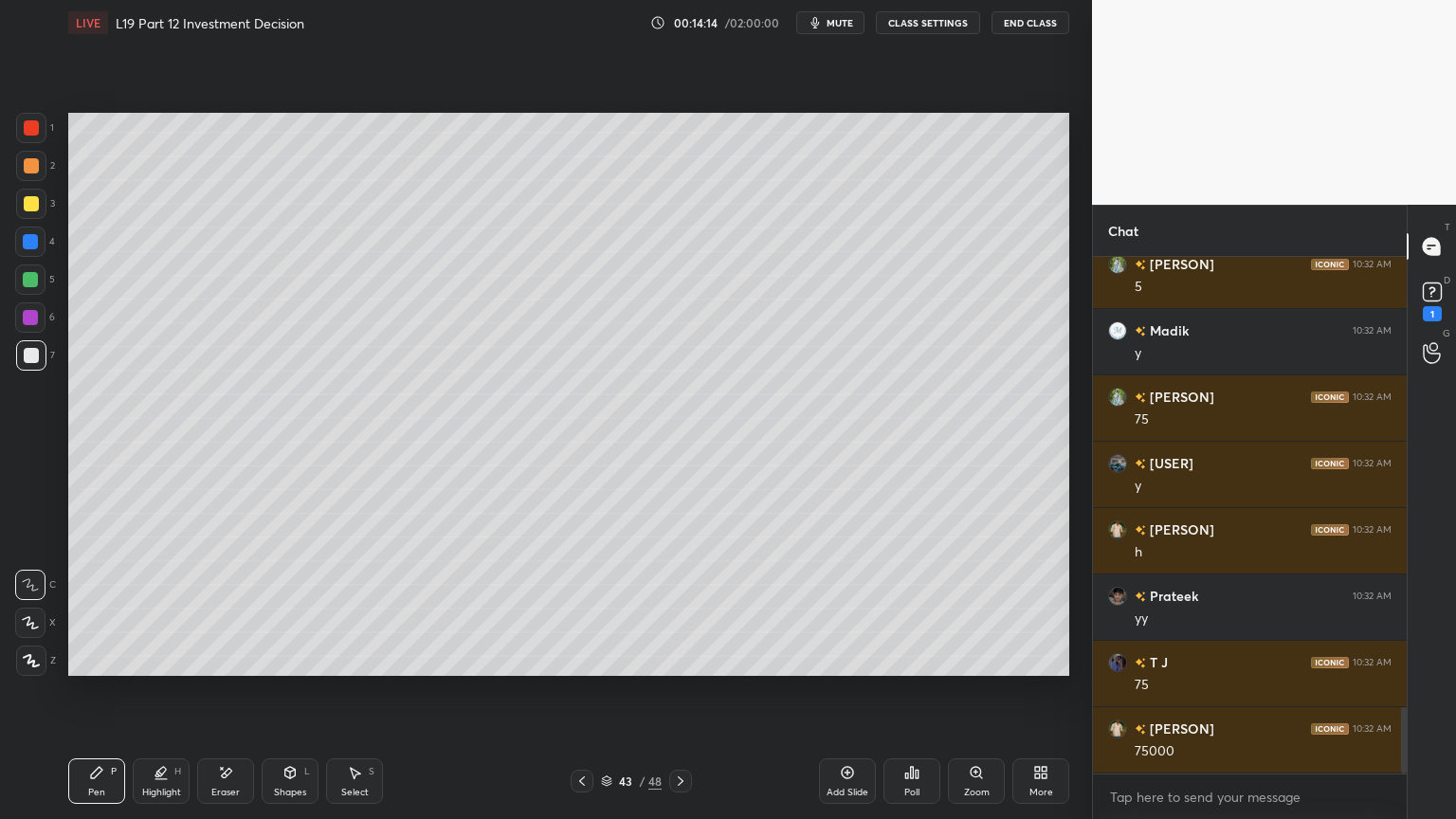 click at bounding box center (582, 781) 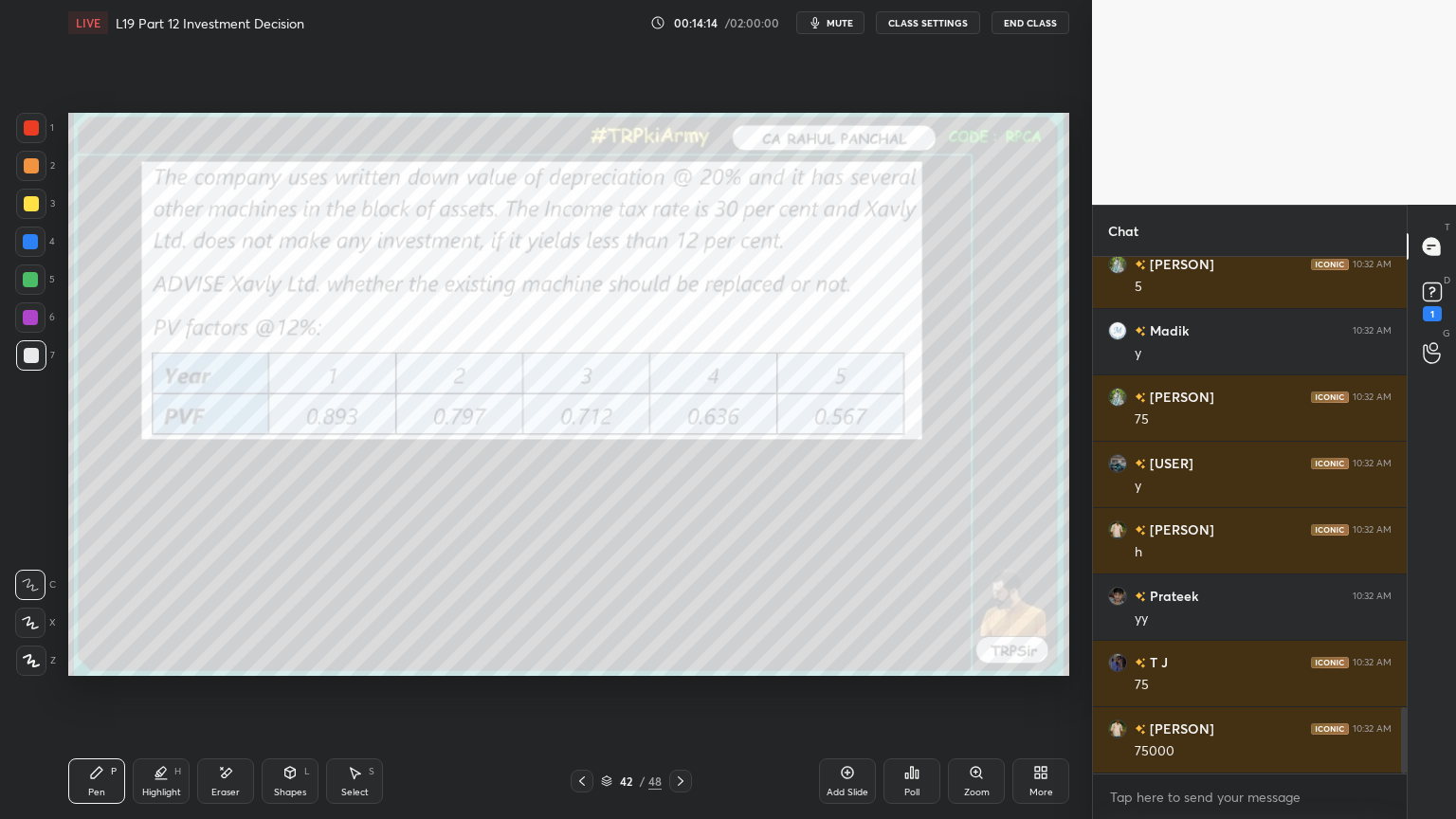 click on "42 / 48" at bounding box center [631, 781] 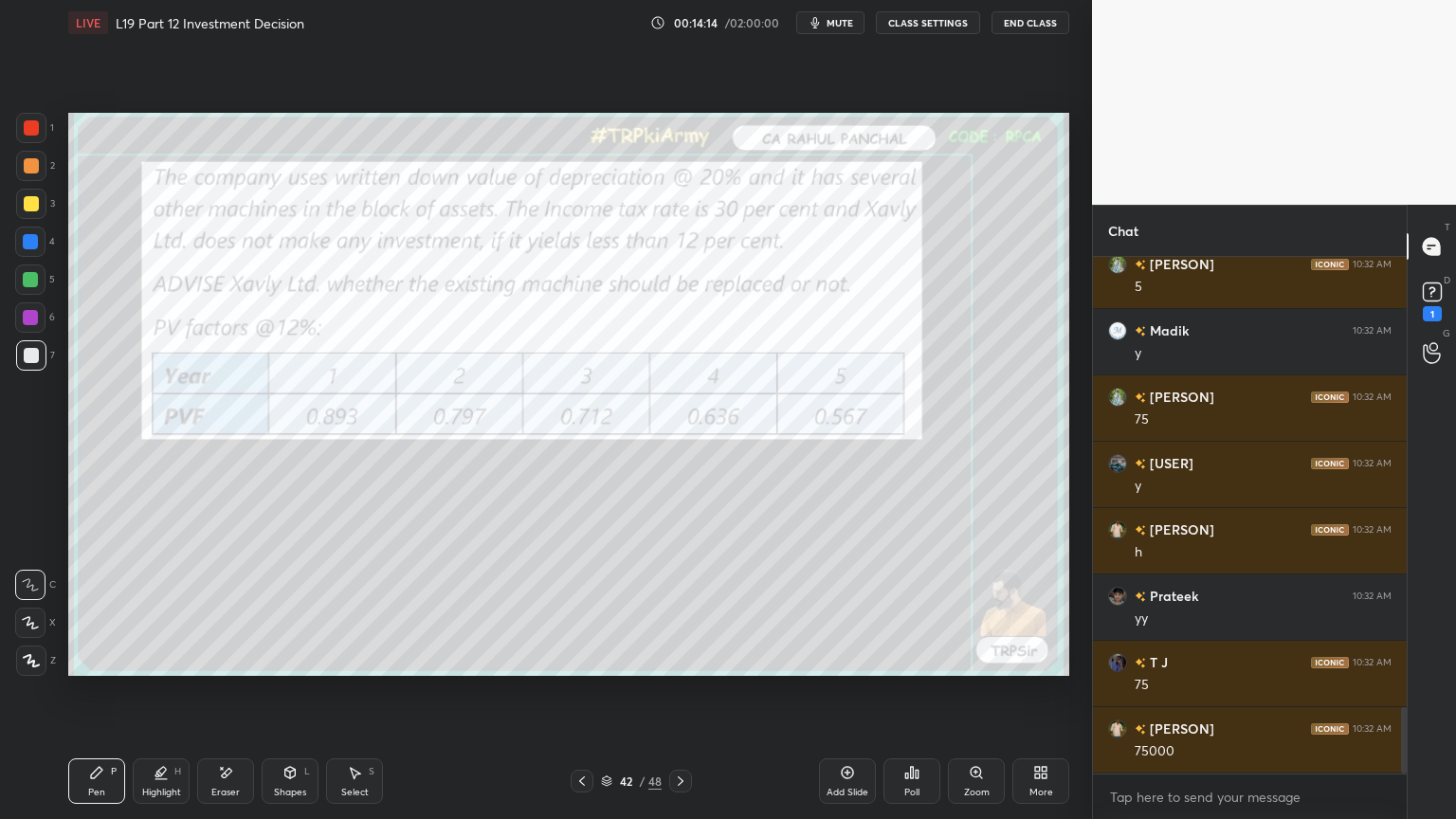 click at bounding box center (582, 781) 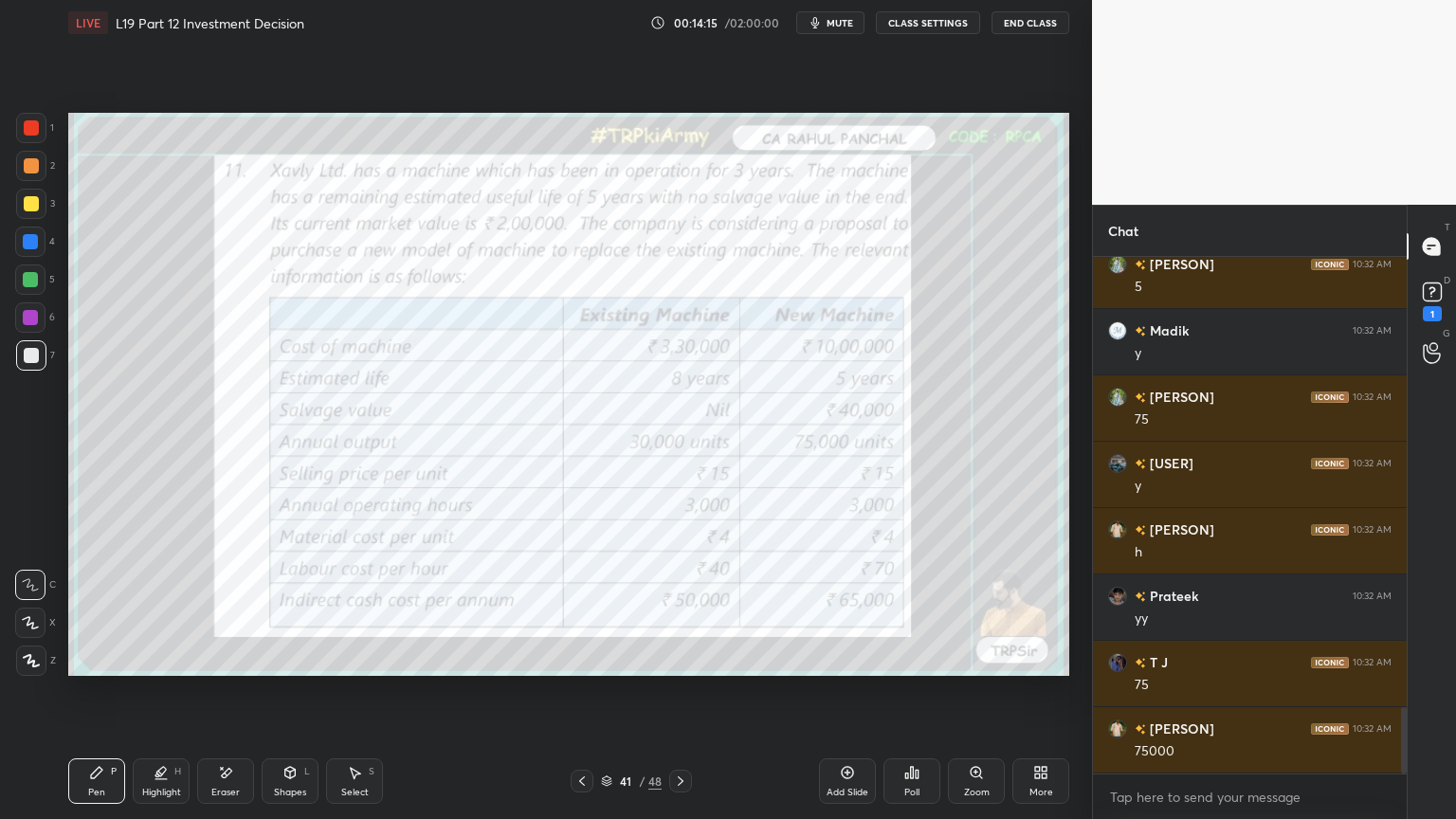 click 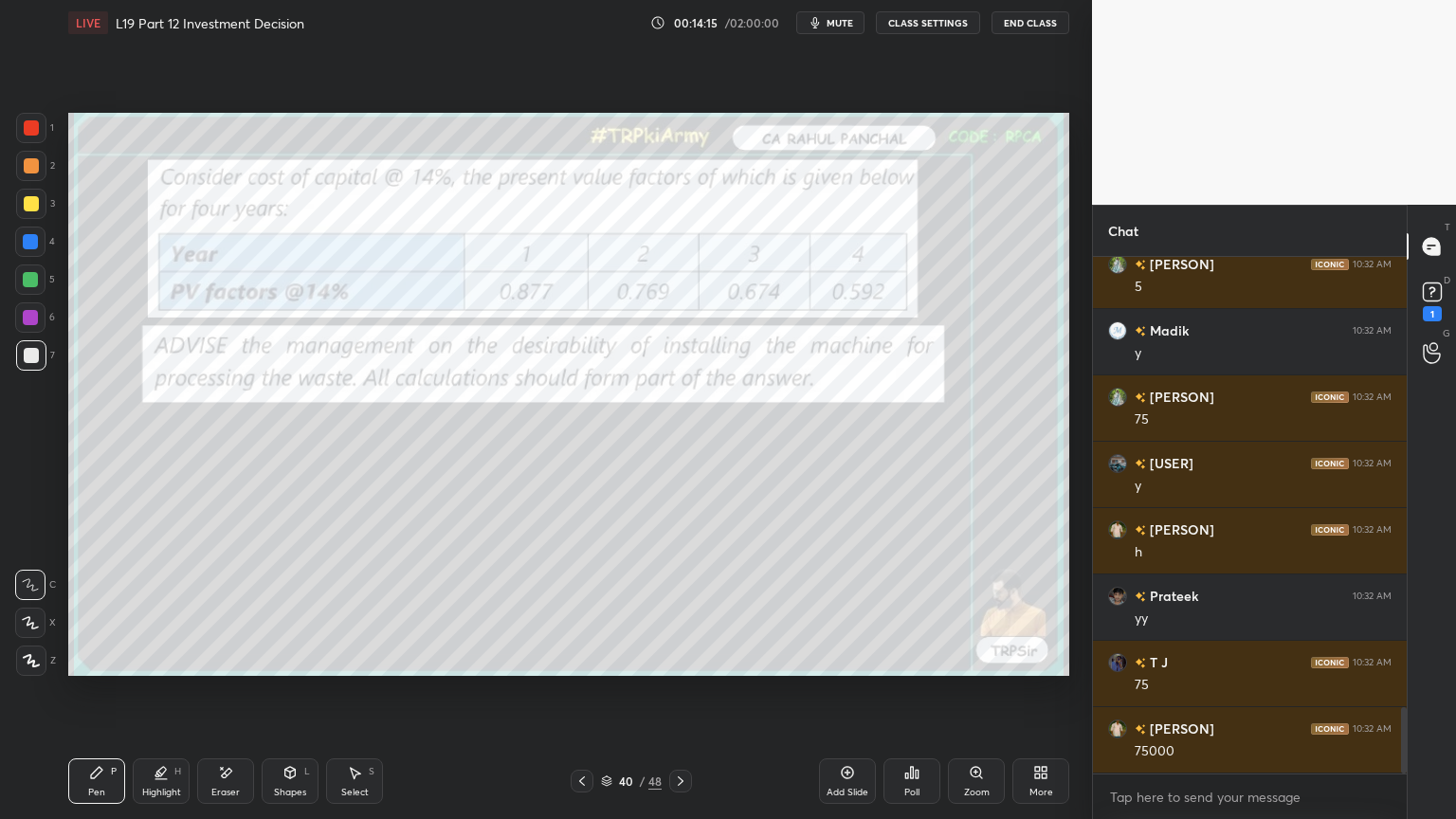click 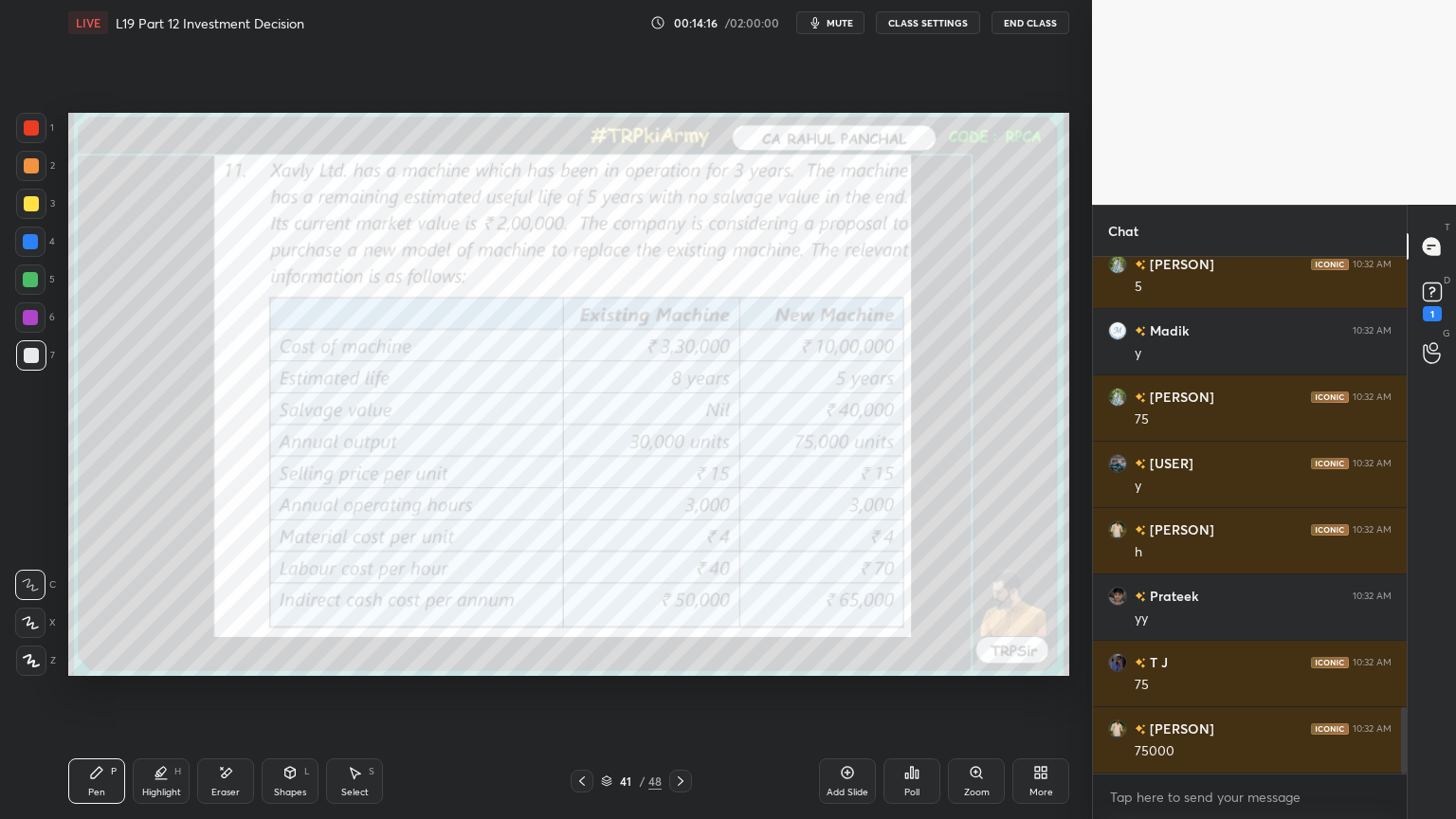 click on "Eraser" at bounding box center [226, 781] 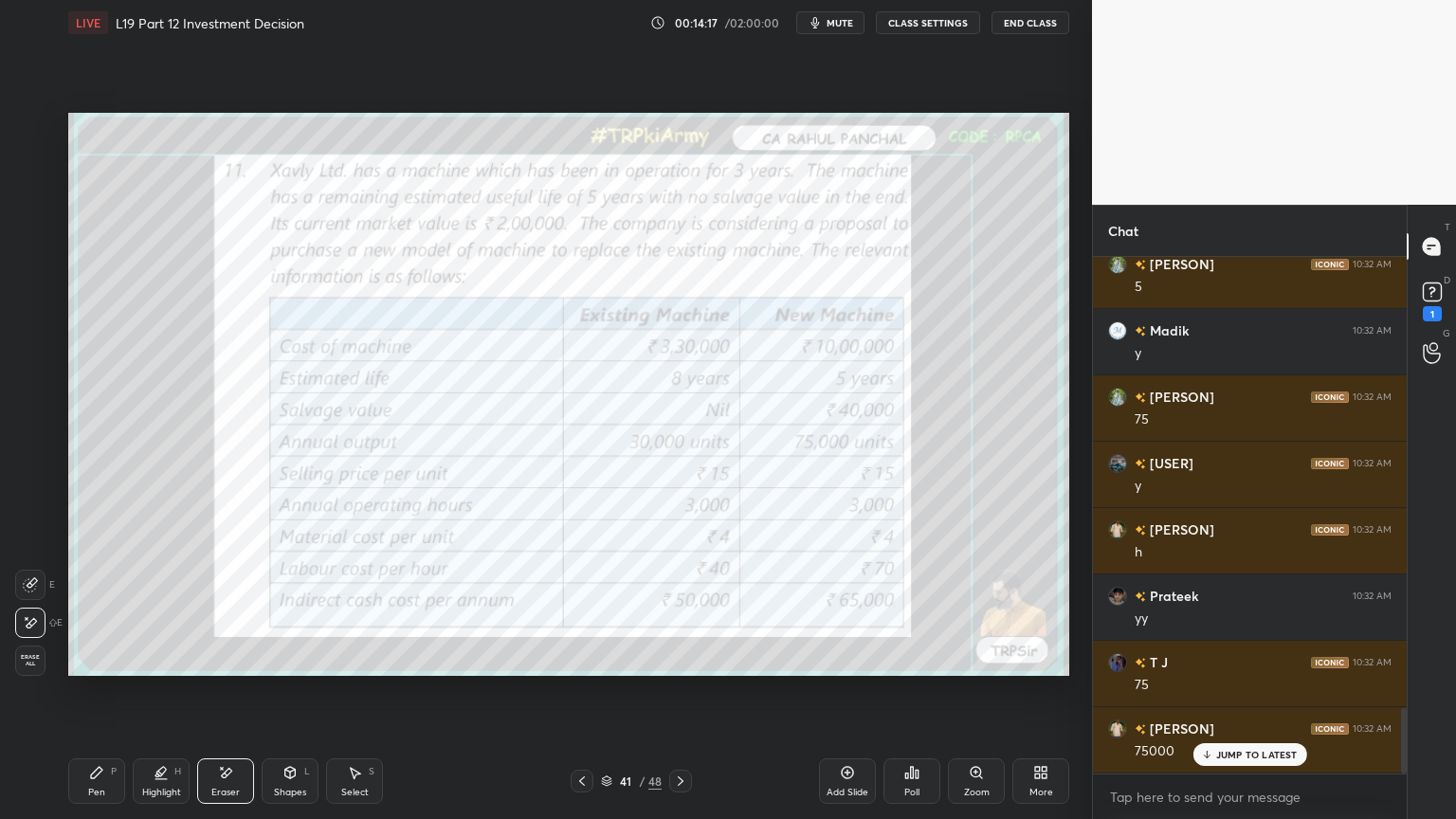 scroll, scrollTop: 3591, scrollLeft: 0, axis: vertical 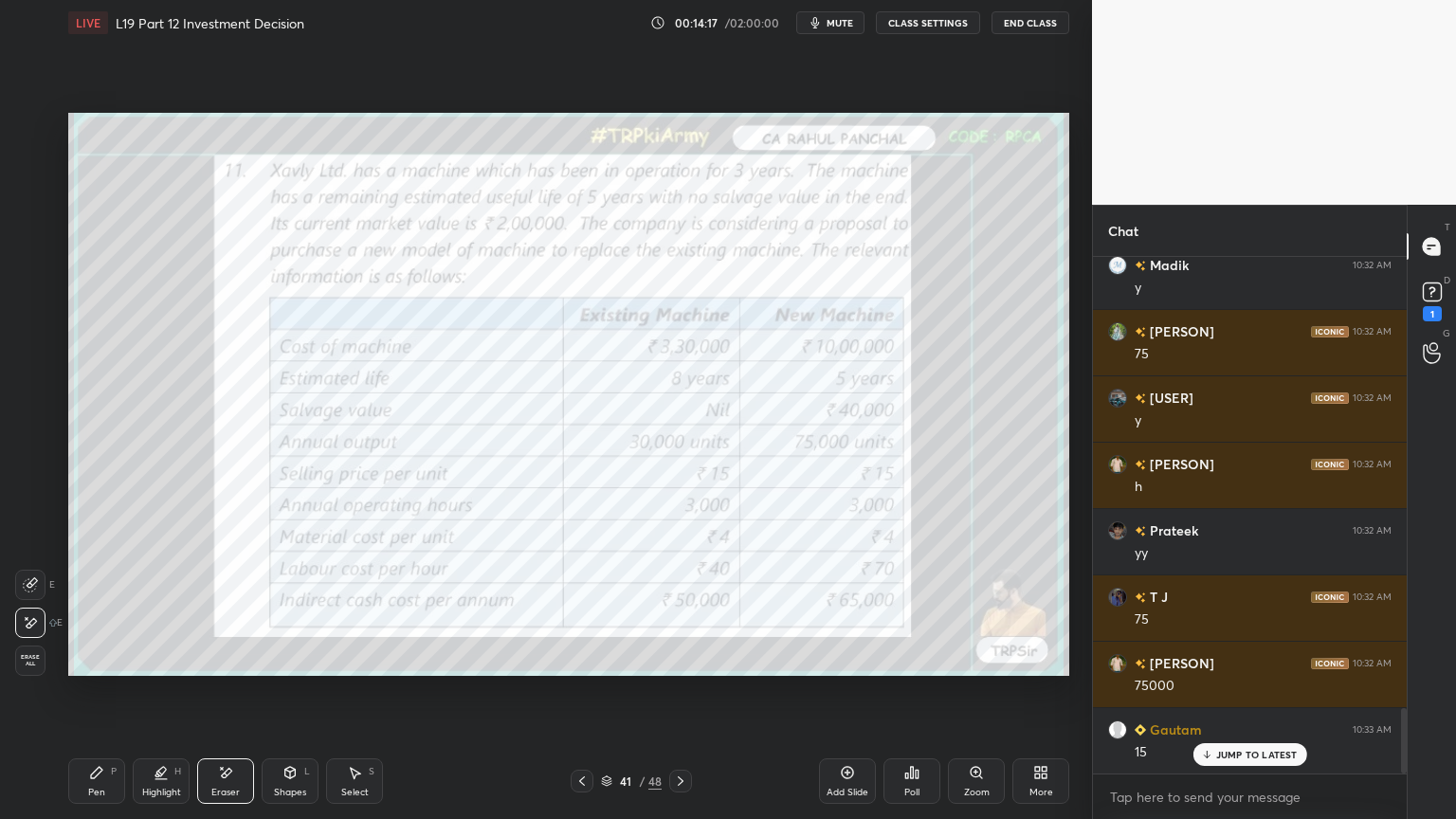 click on "Erase all" at bounding box center [30, 661] 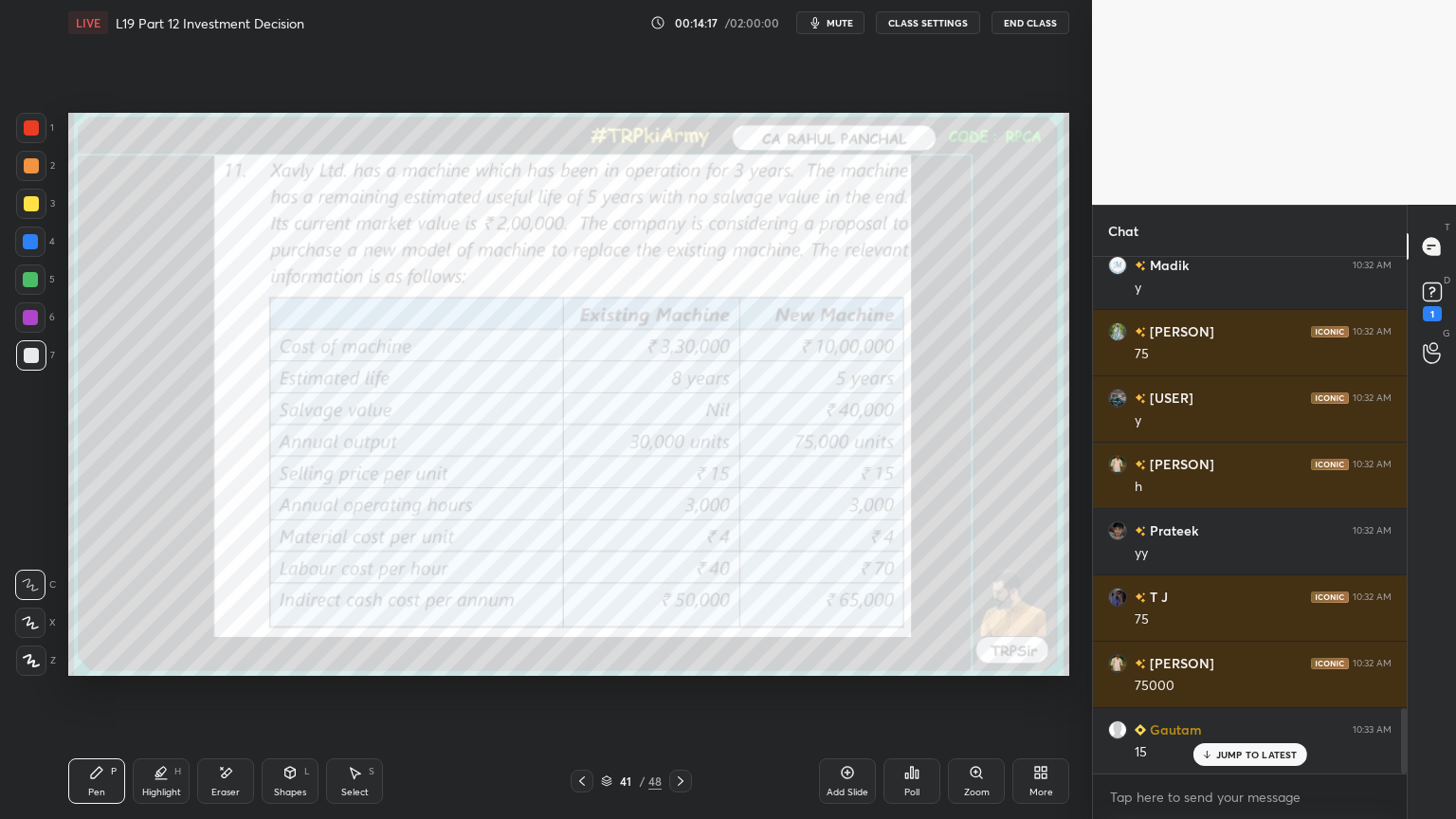 click on "Pen P Highlight H Eraser Shapes L Select S 41 / 48 Add Slide Poll Zoom More" at bounding box center (569, 781) 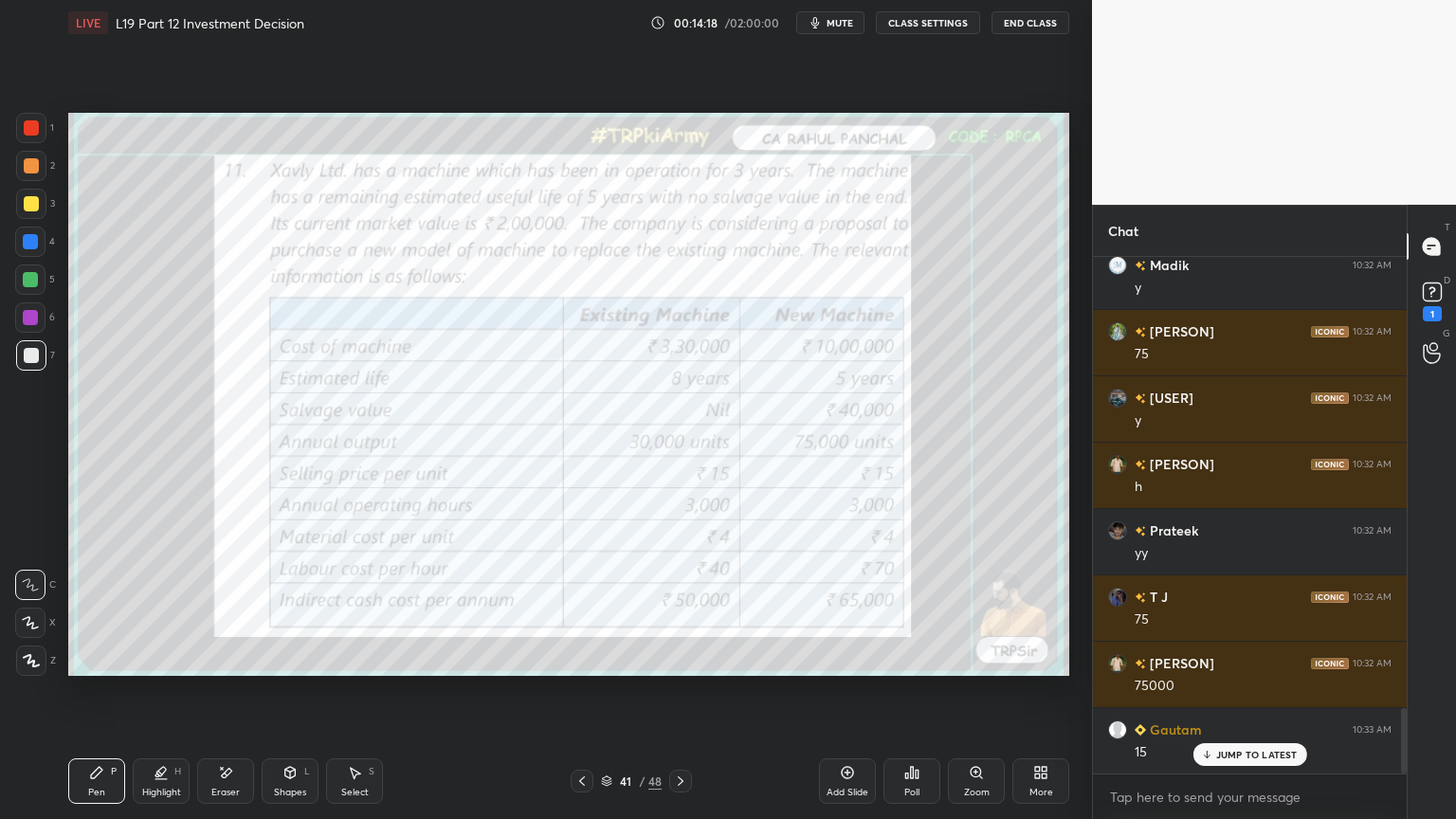 scroll, scrollTop: 3658, scrollLeft: 0, axis: vertical 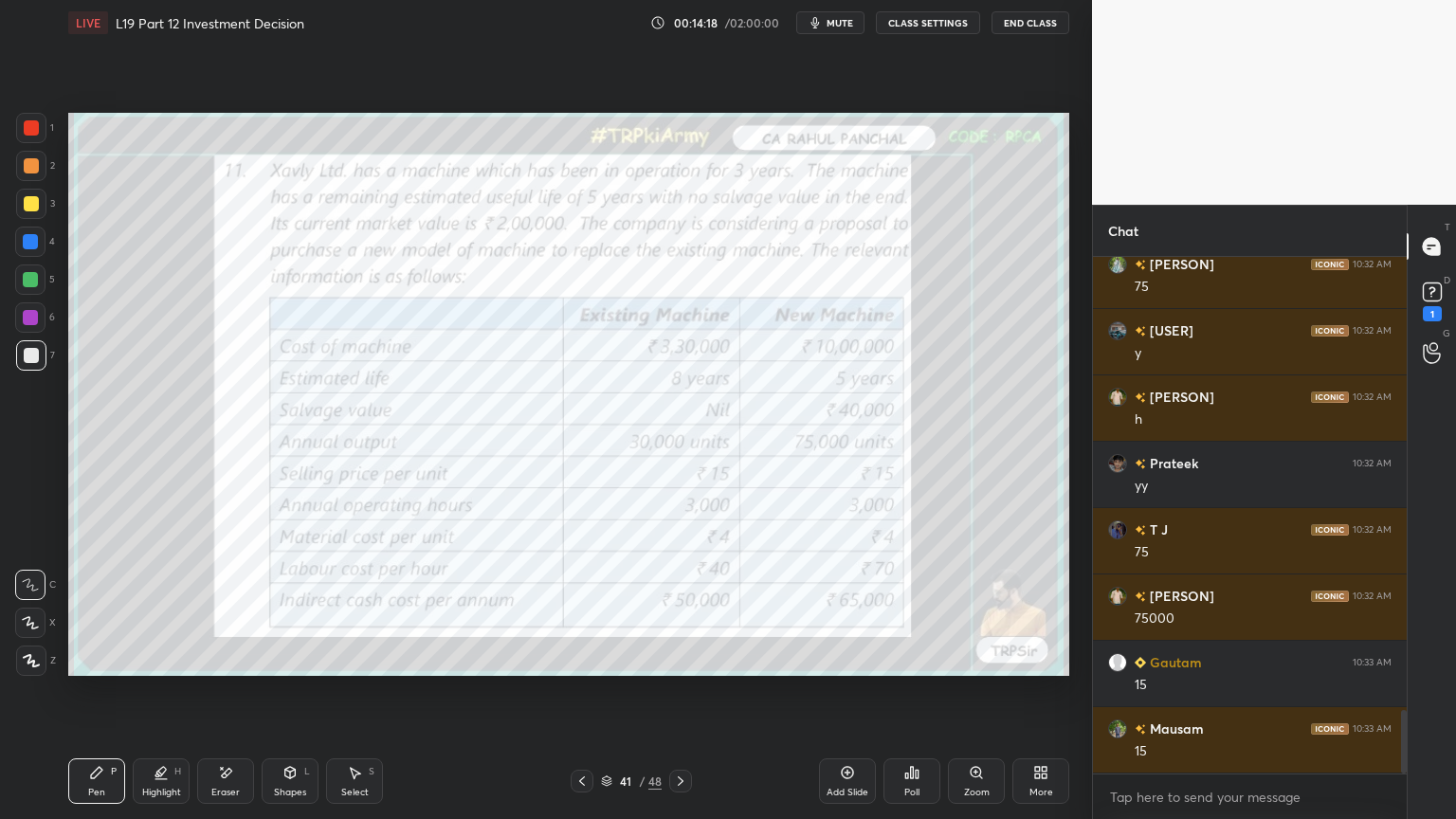 click at bounding box center (31, 128) 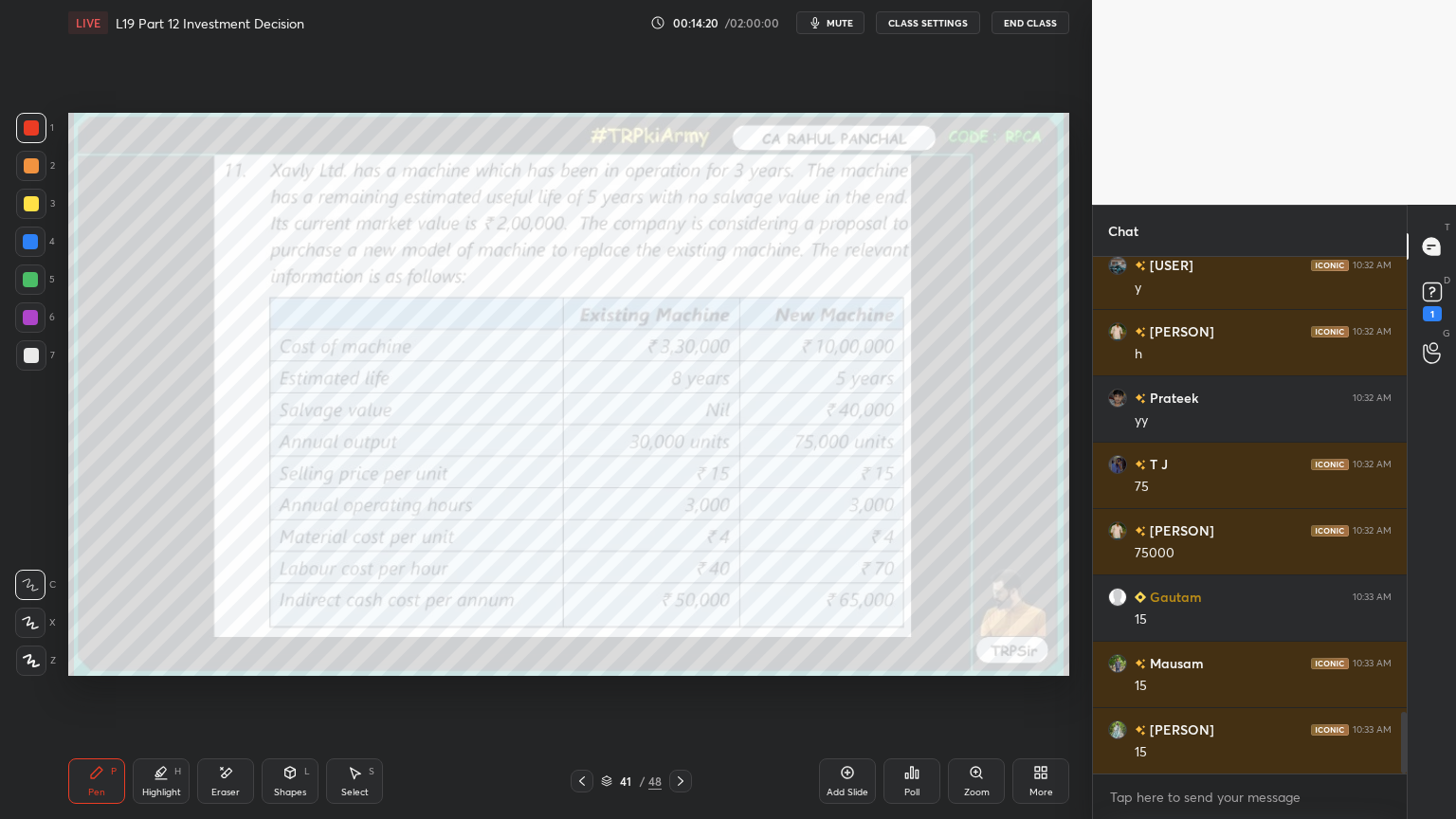 scroll, scrollTop: 3791, scrollLeft: 0, axis: vertical 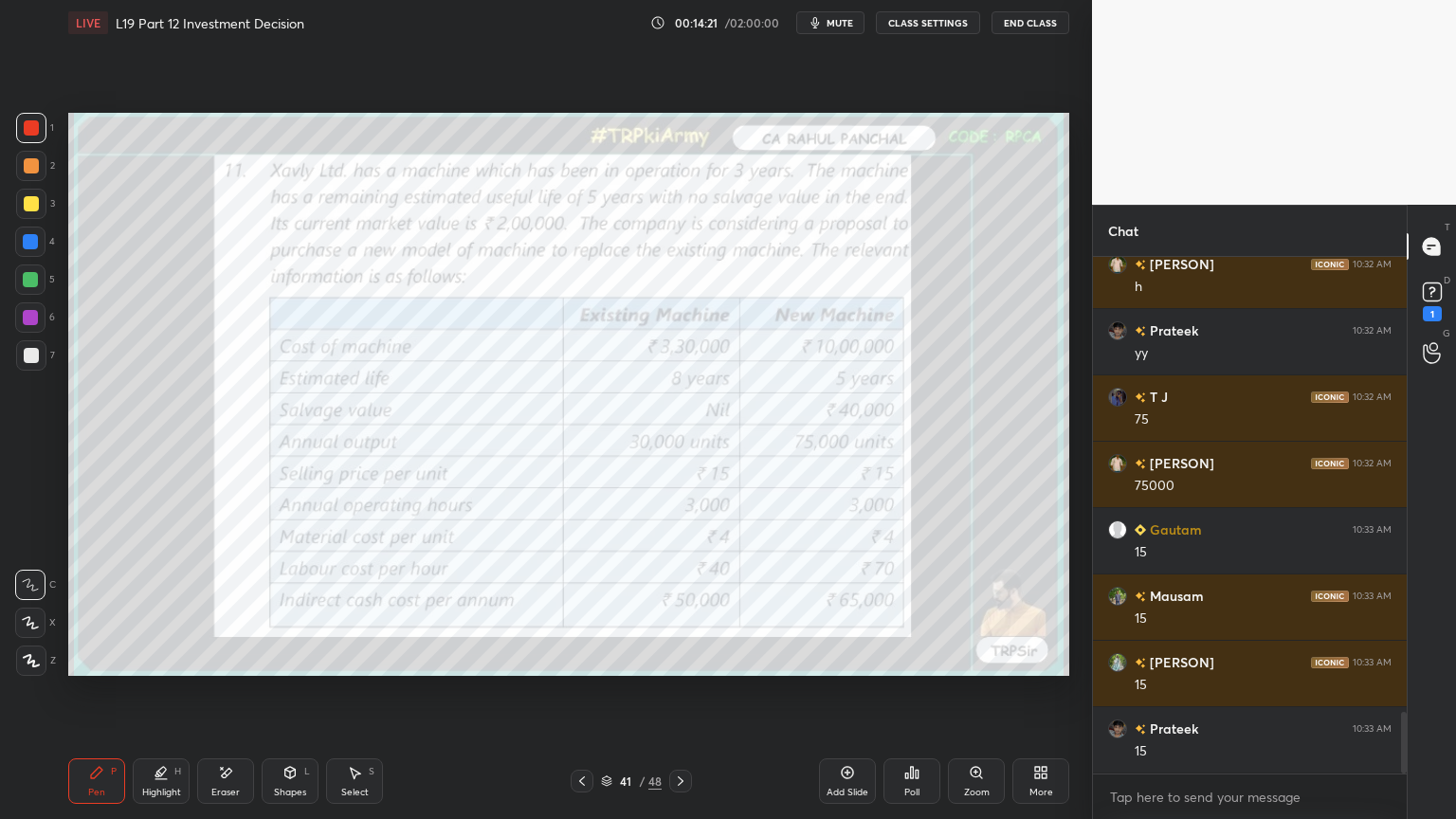 click 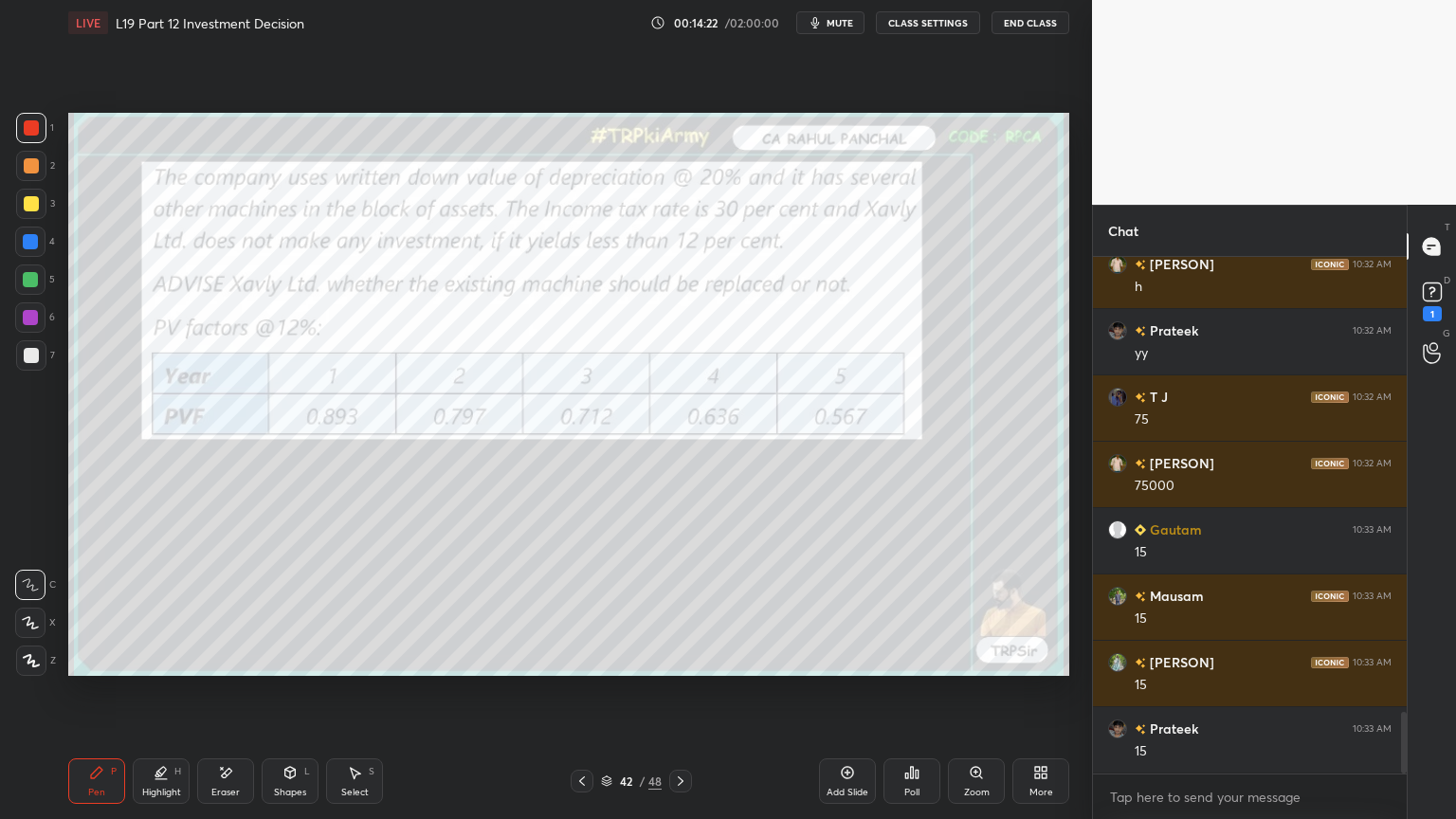 click 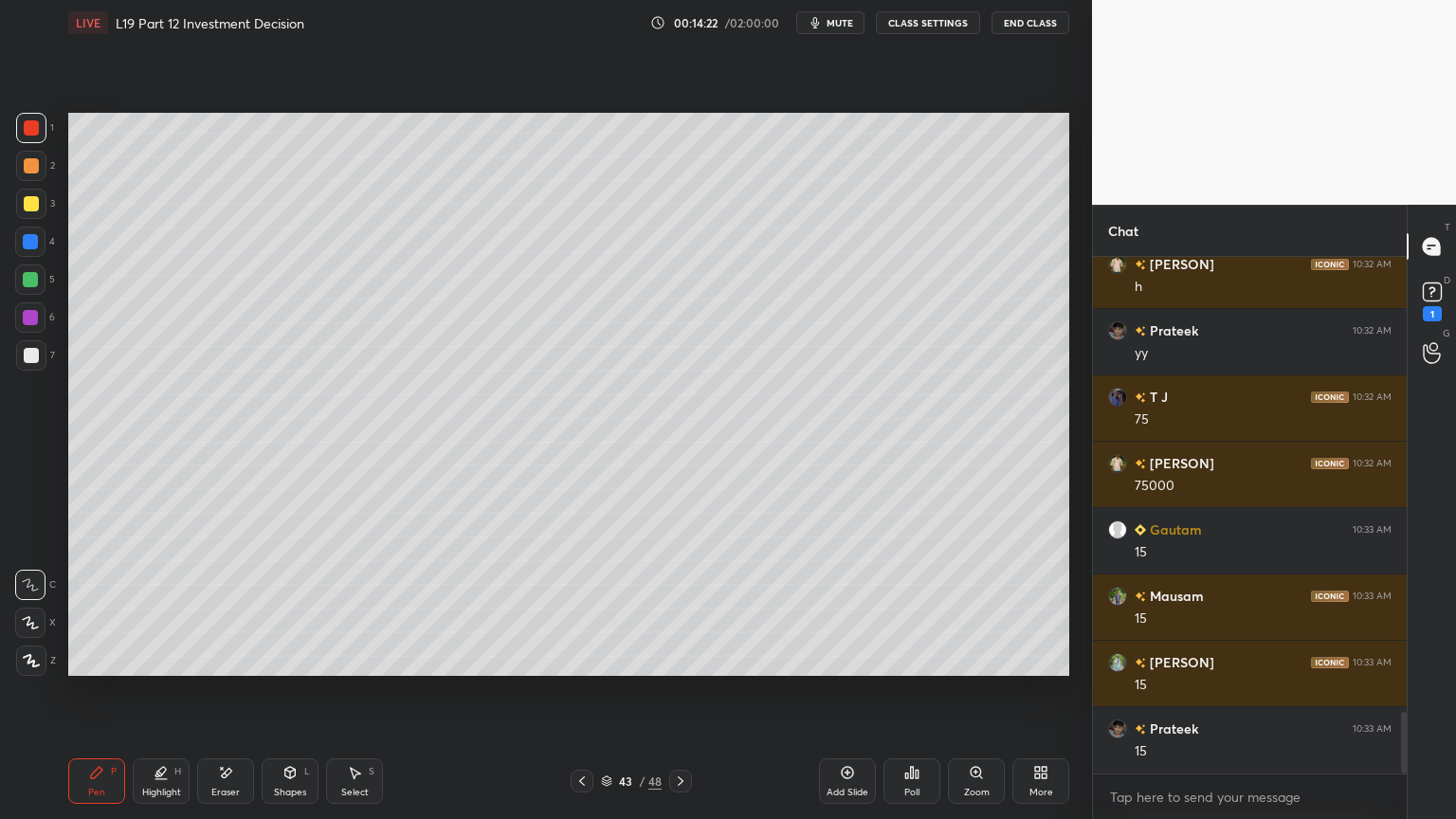 click 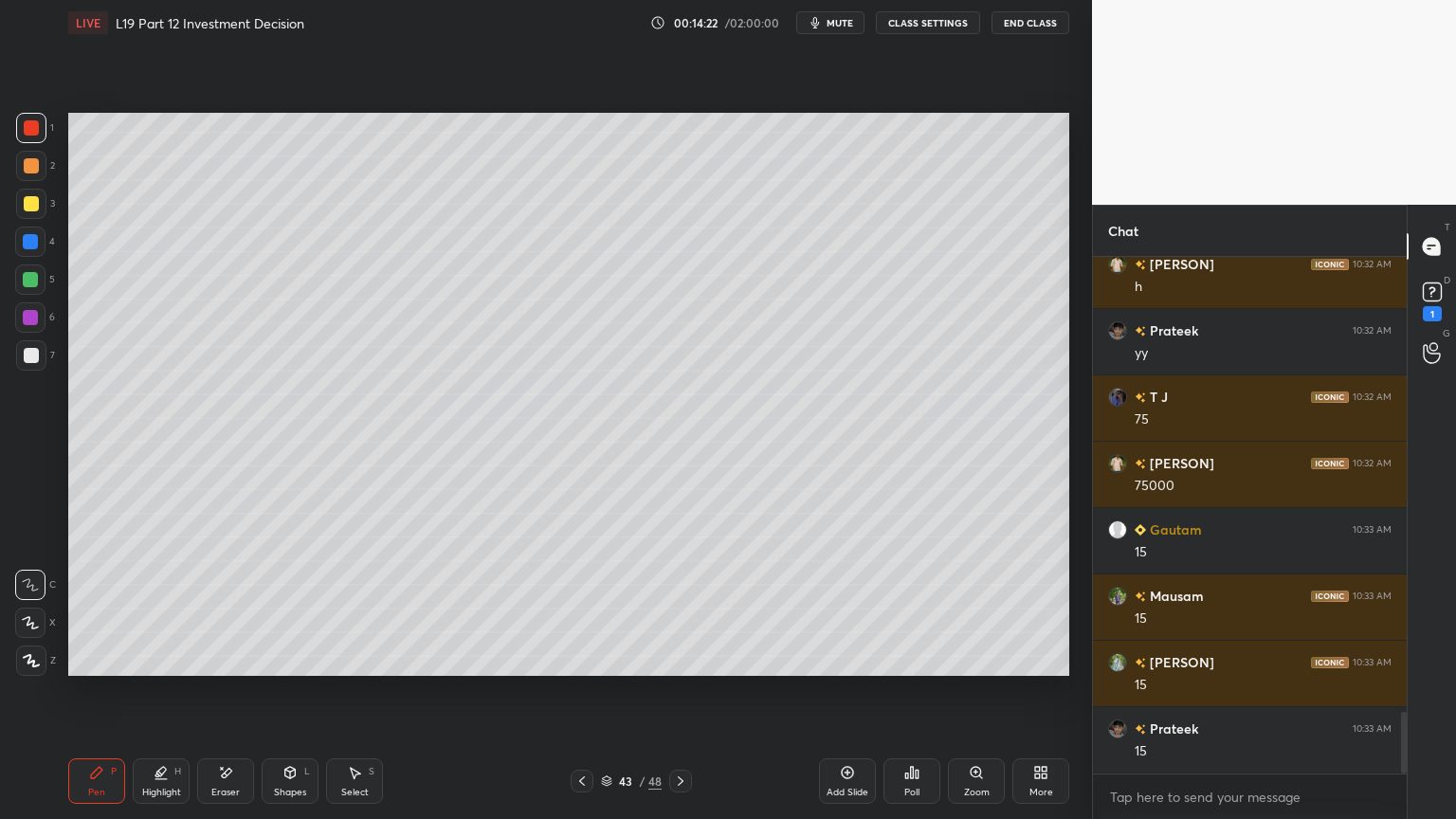 scroll, scrollTop: 3856, scrollLeft: 0, axis: vertical 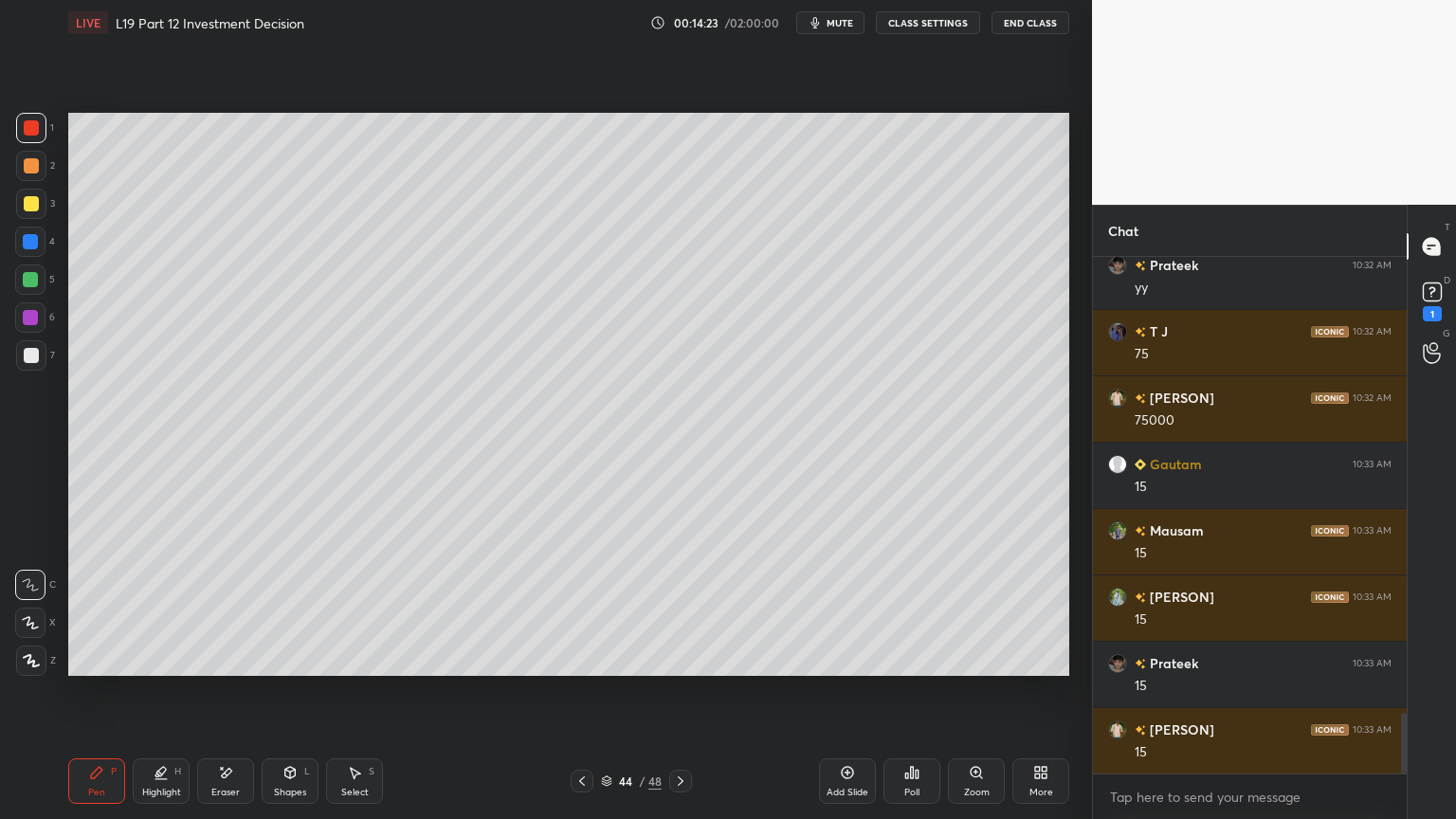 click 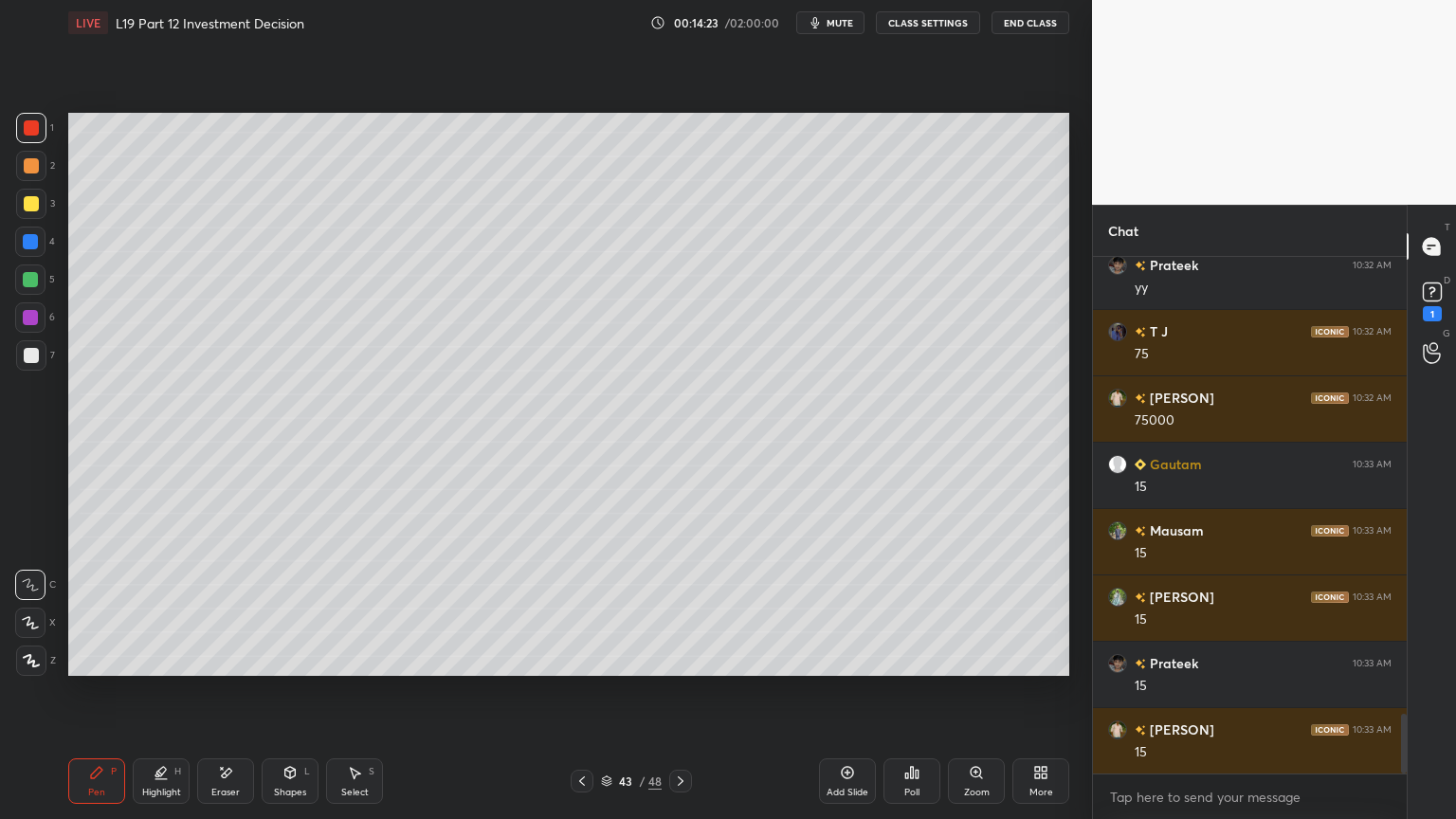 scroll, scrollTop: 3923, scrollLeft: 0, axis: vertical 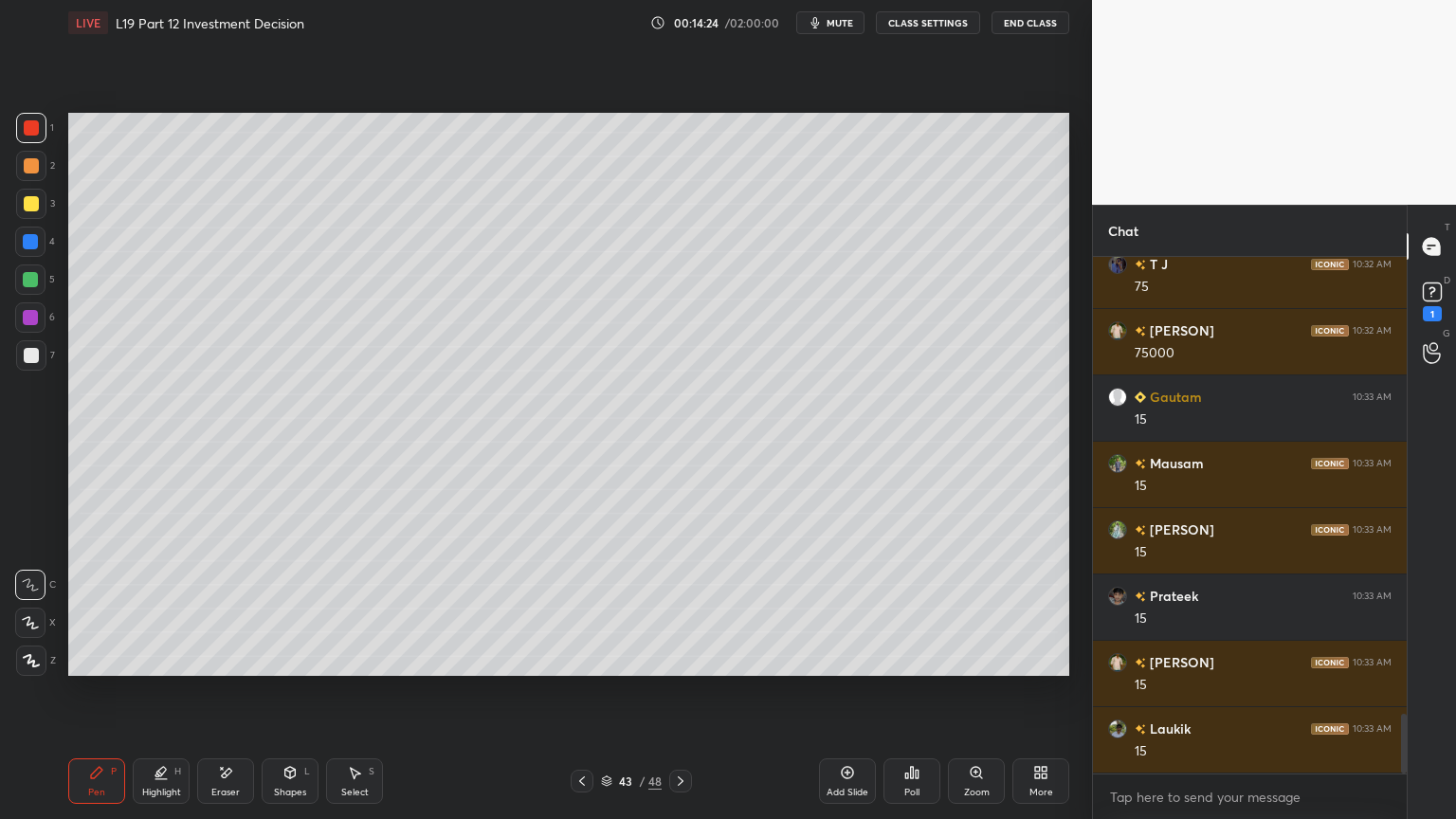 click at bounding box center (30, 280) 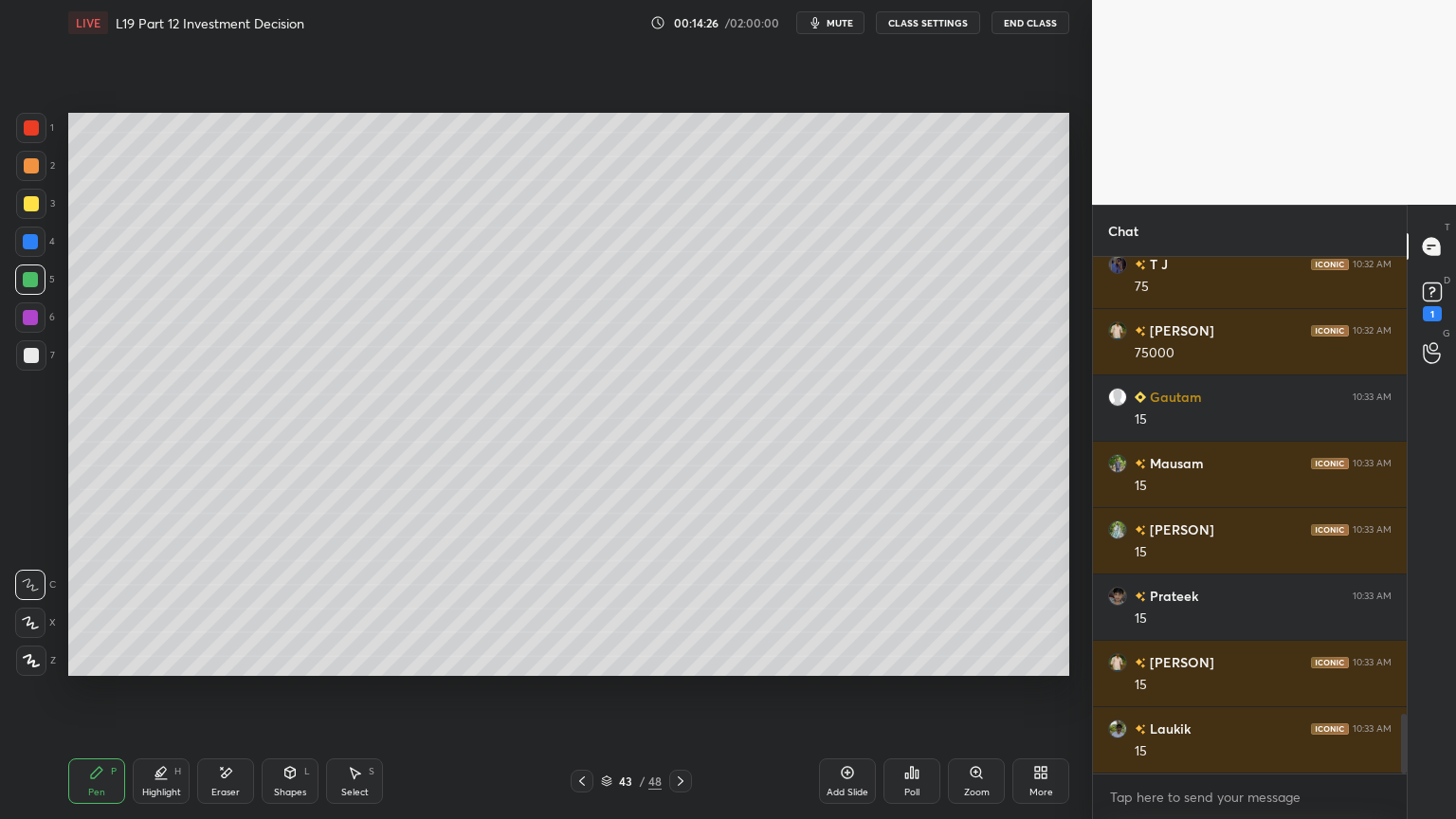 click at bounding box center [31, 355] 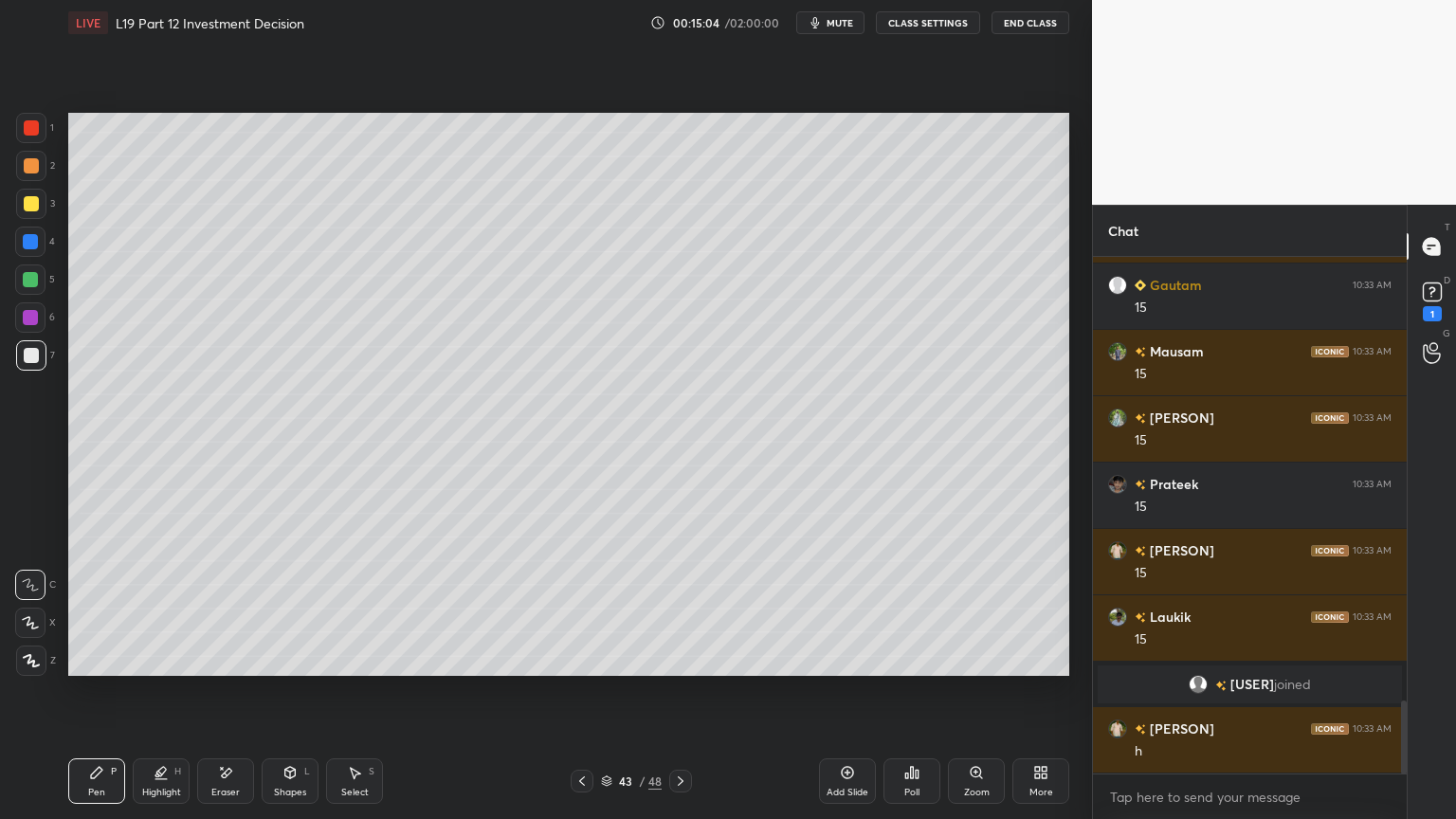 scroll, scrollTop: 3196, scrollLeft: 0, axis: vertical 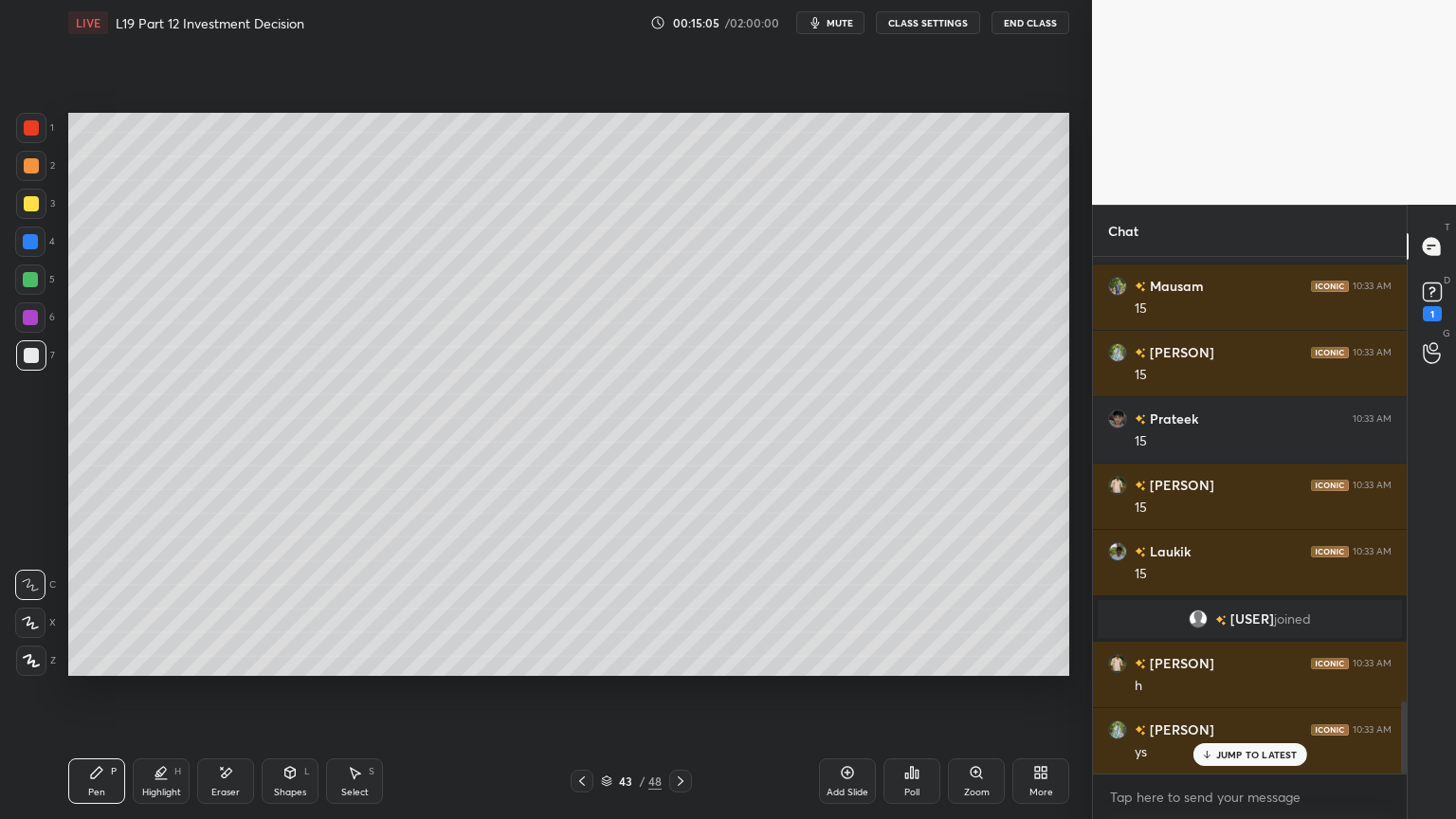 click on "Select S" at bounding box center [355, 781] 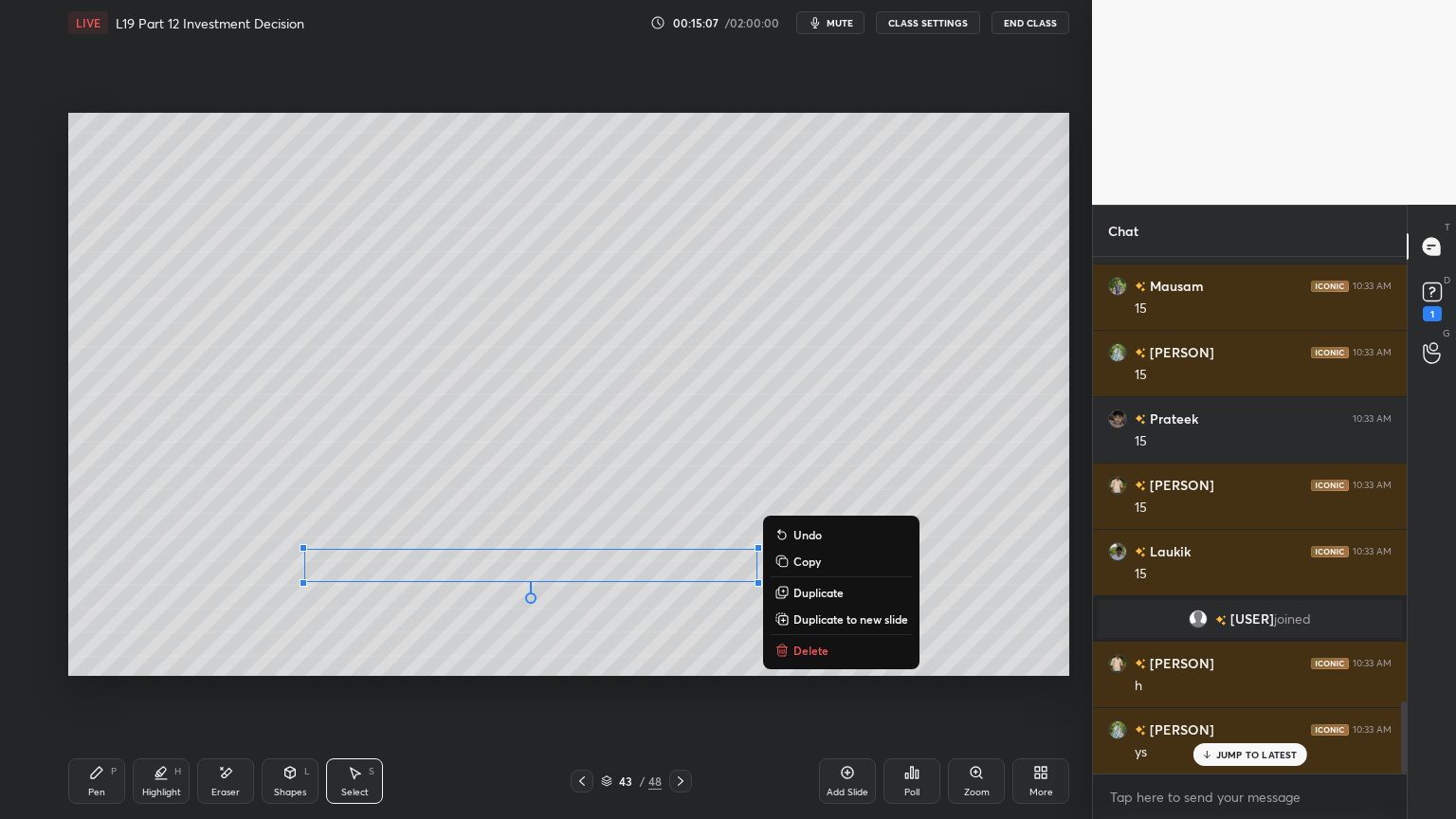 click on "Delete" at bounding box center (810, 650) 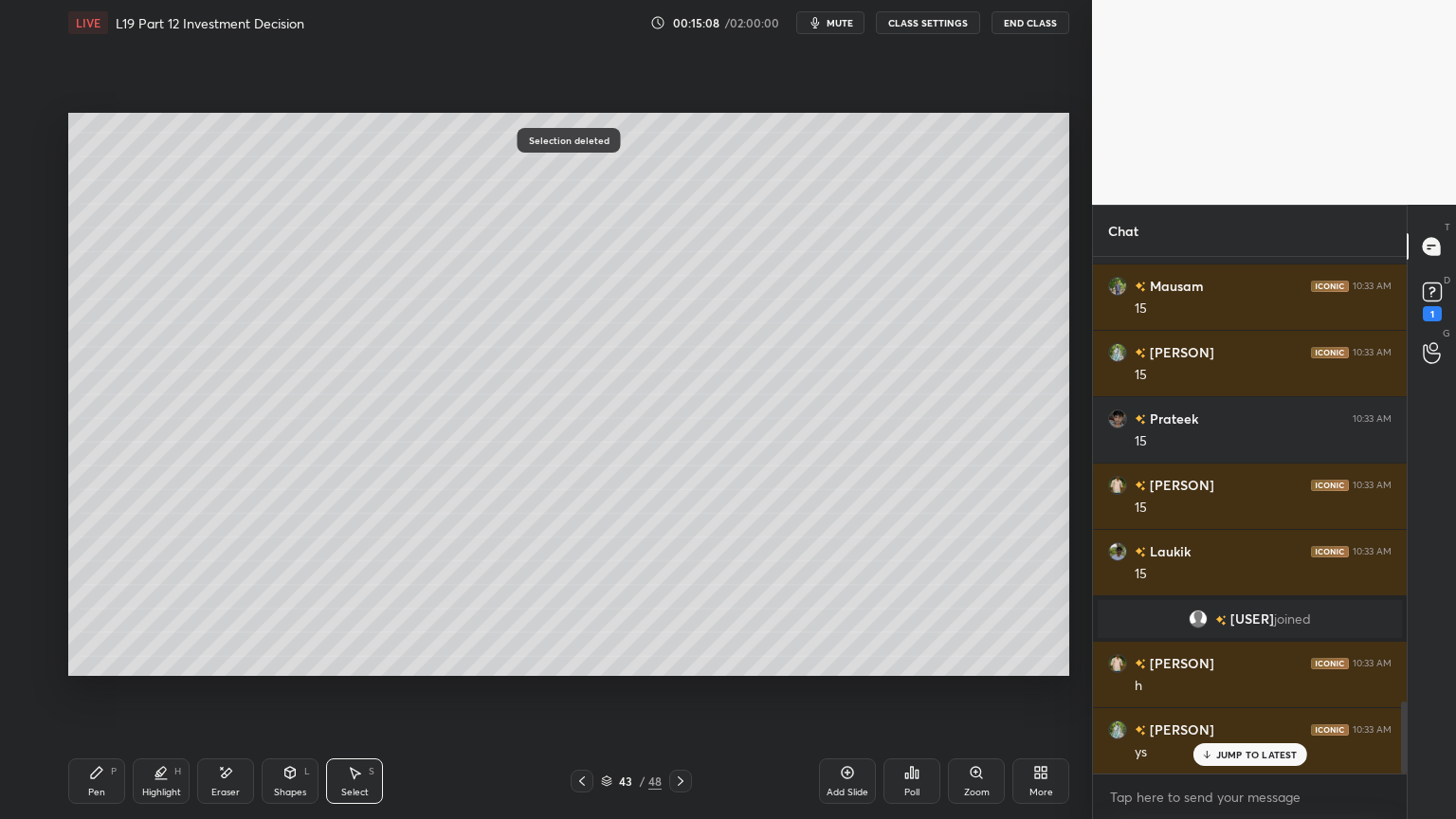 click 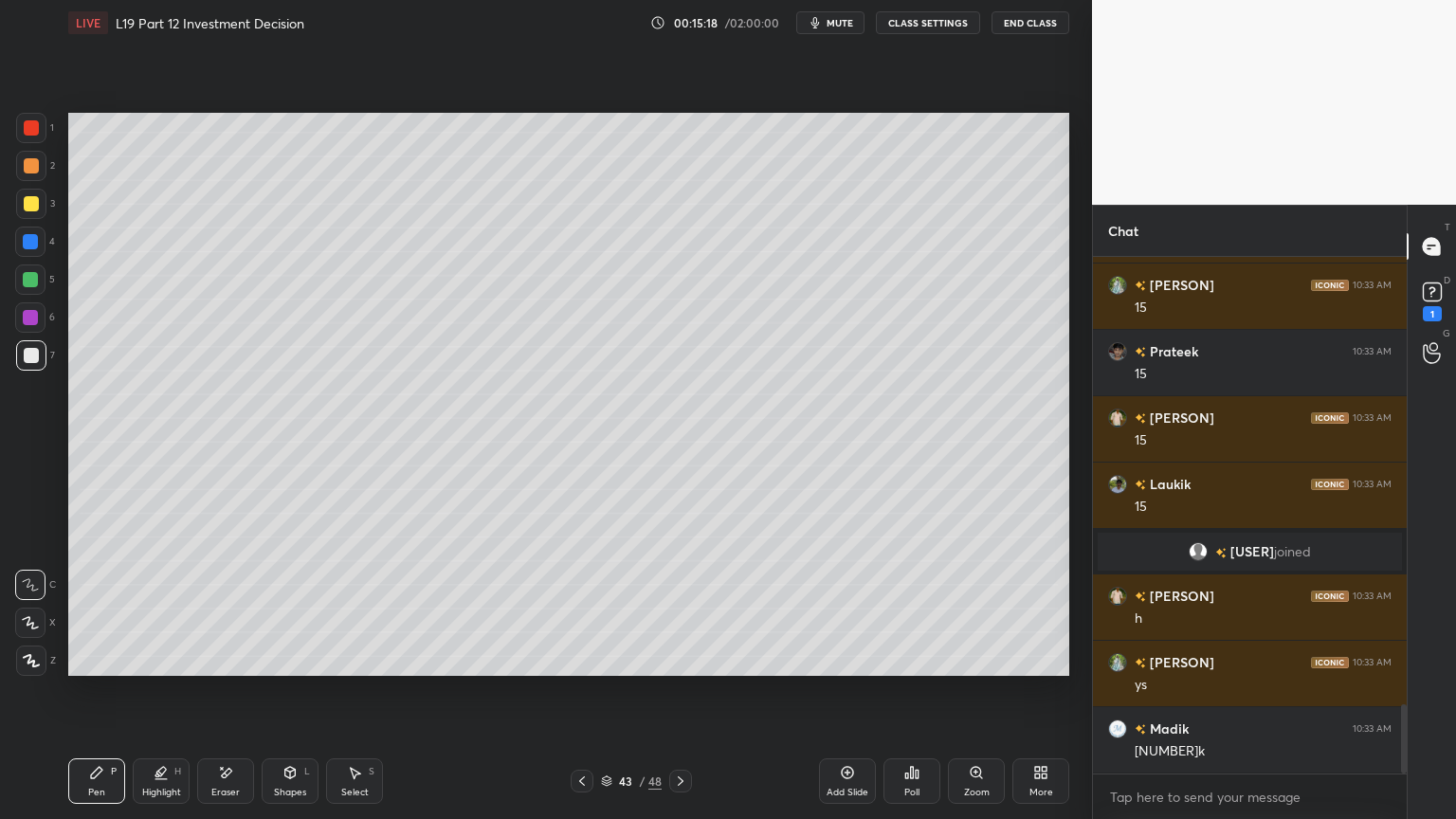 scroll, scrollTop: 3329, scrollLeft: 0, axis: vertical 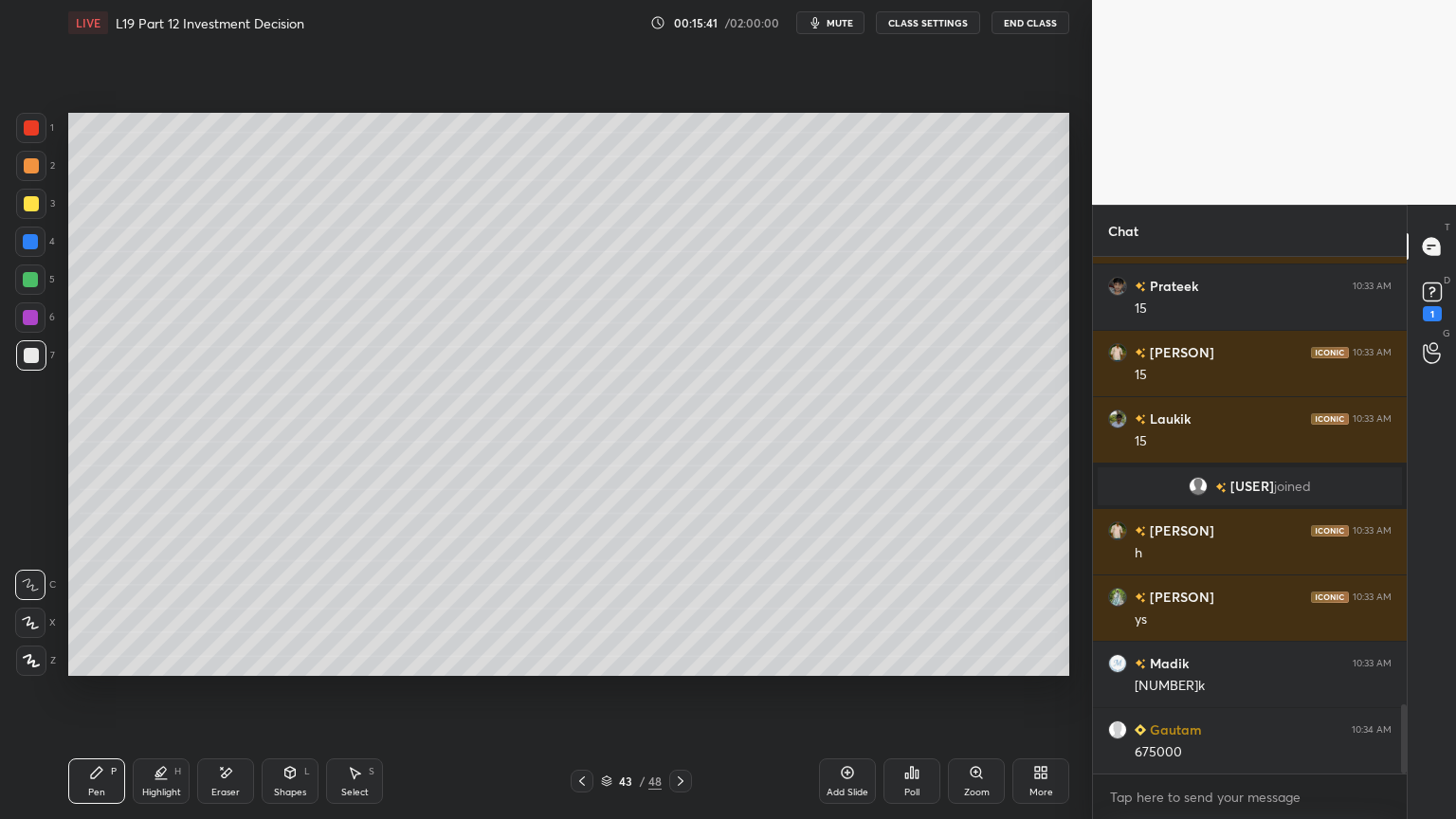 click on "Shapes L" at bounding box center (290, 781) 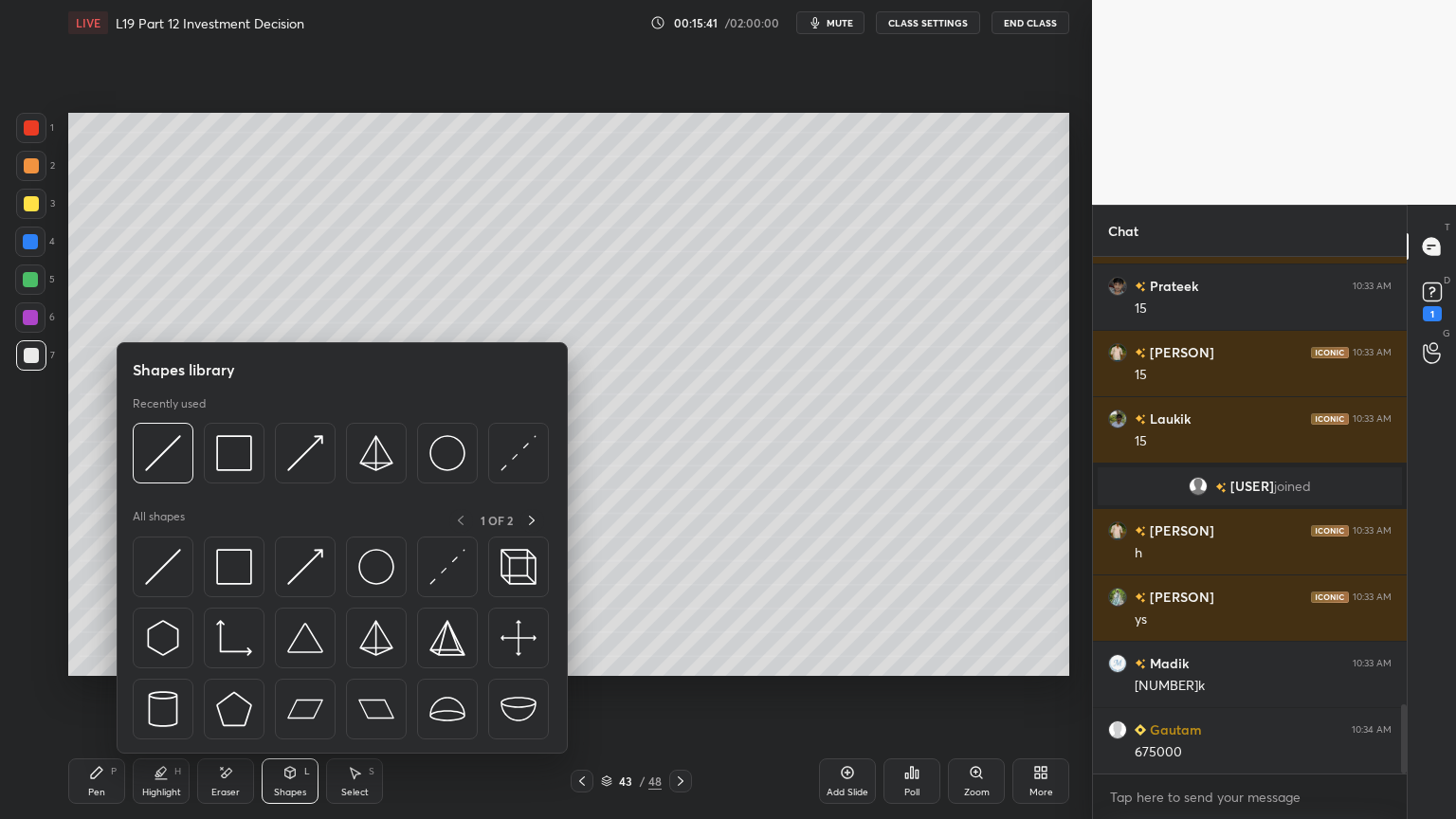 click at bounding box center (163, 453) 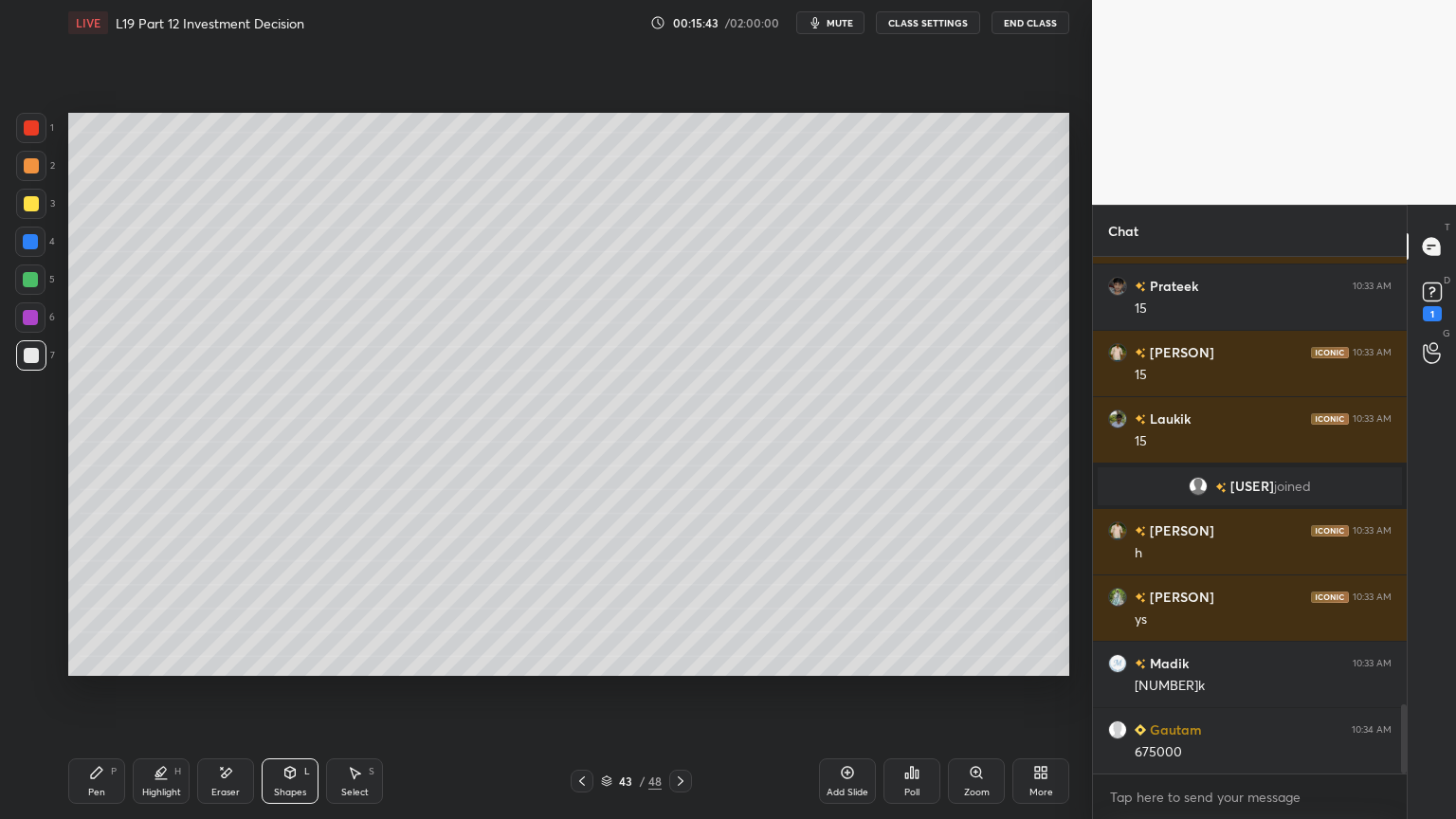 click 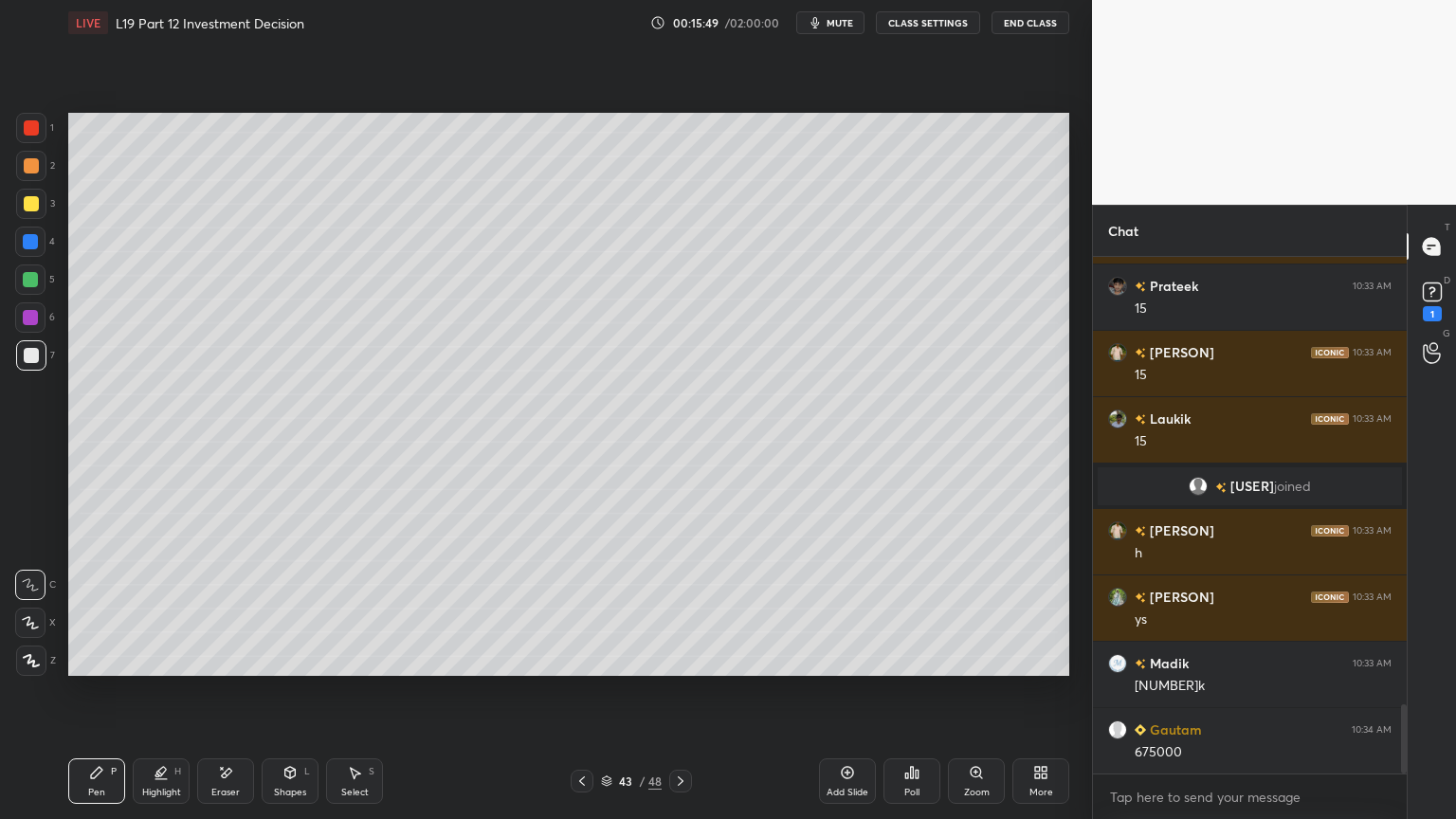 click 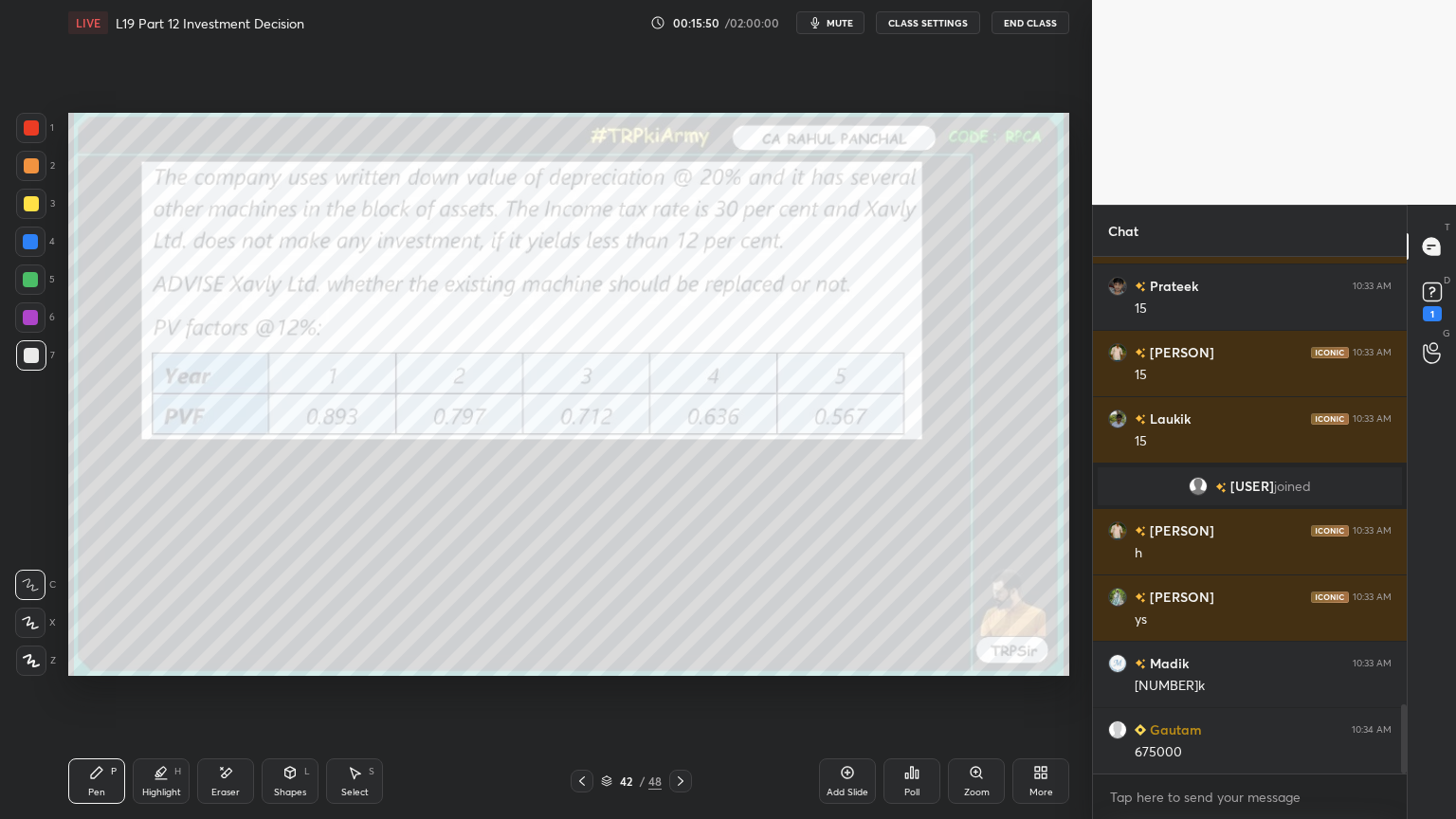 click 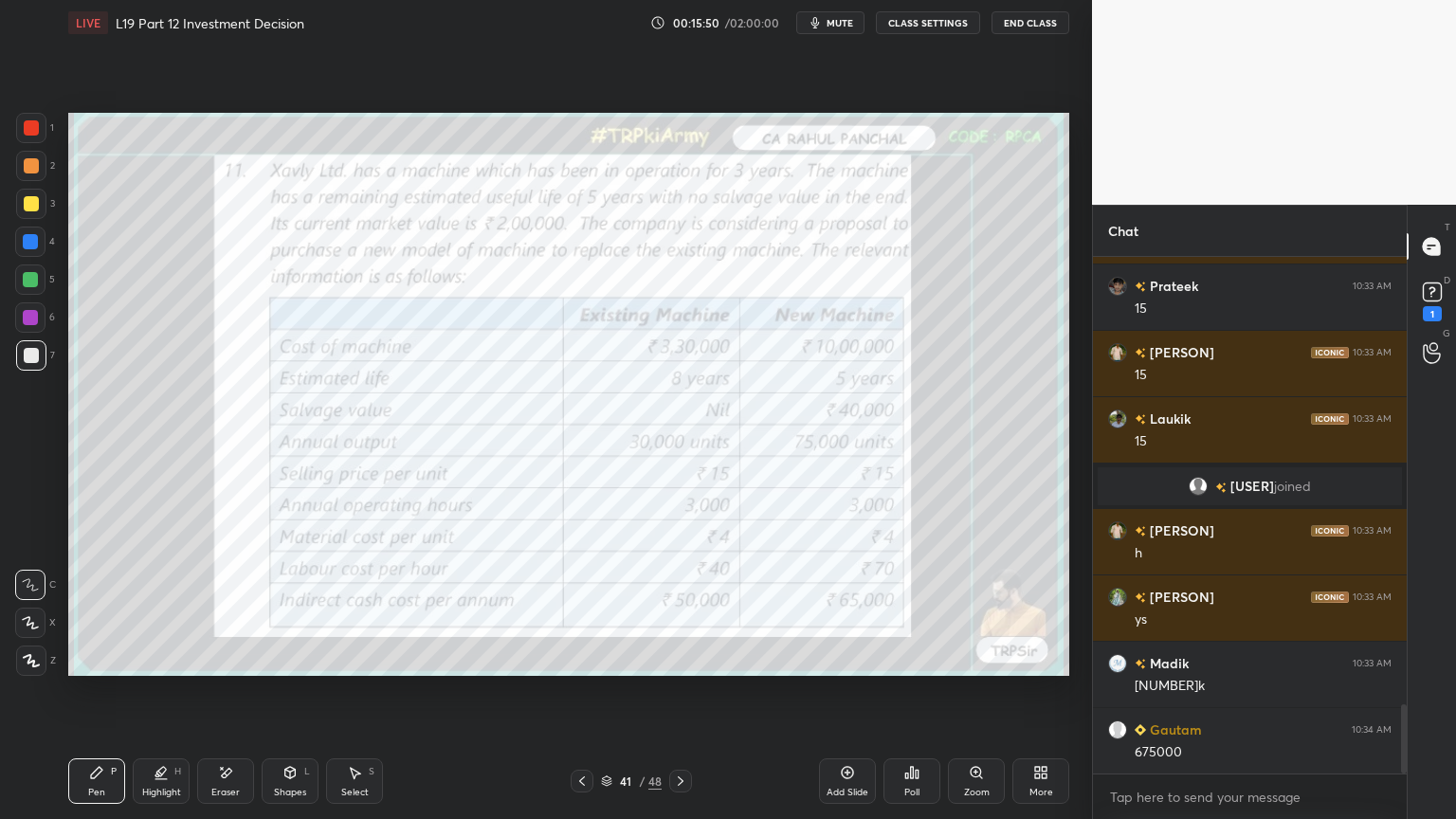 click at bounding box center (31, 128) 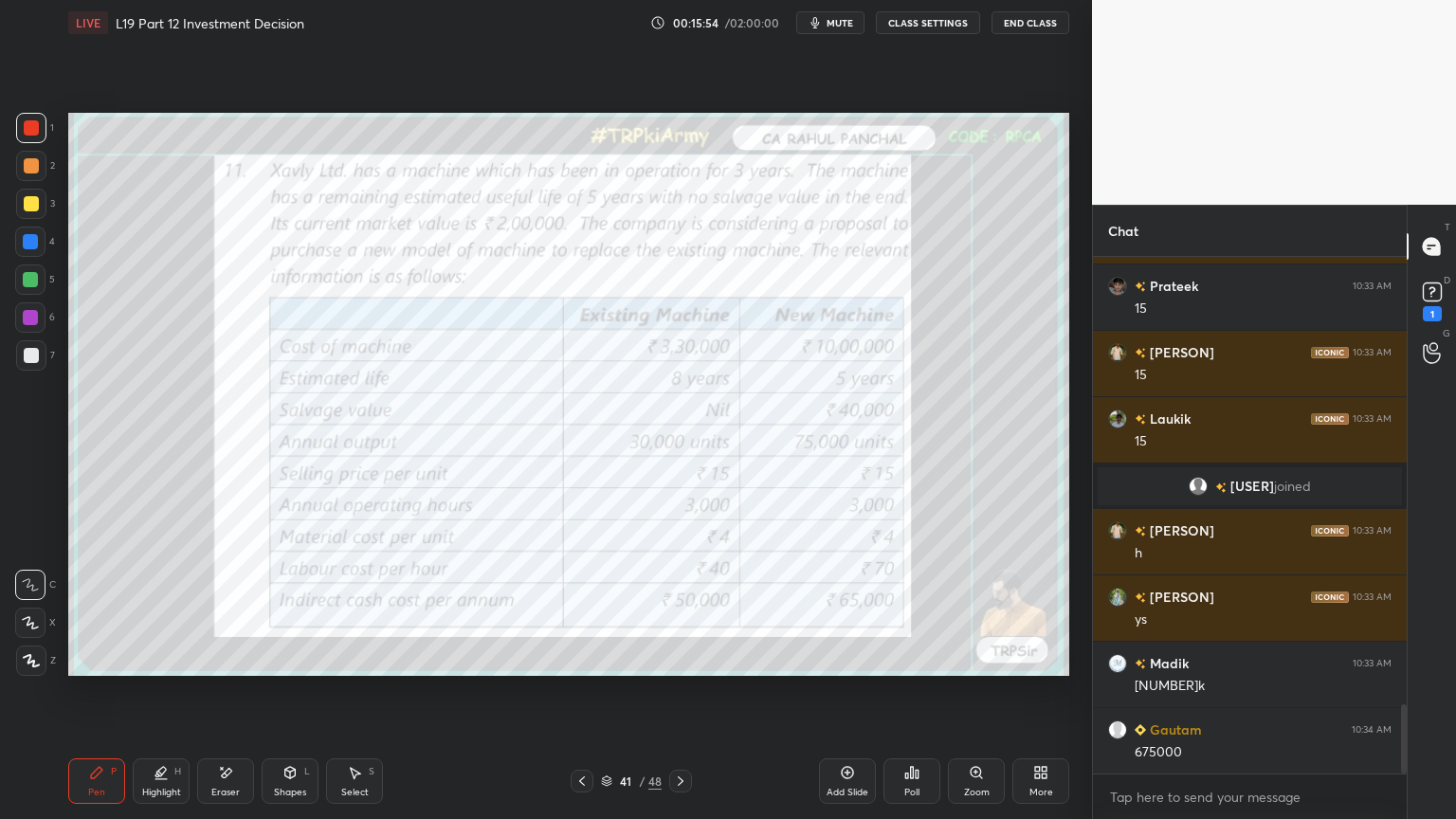 scroll, scrollTop: 3396, scrollLeft: 0, axis: vertical 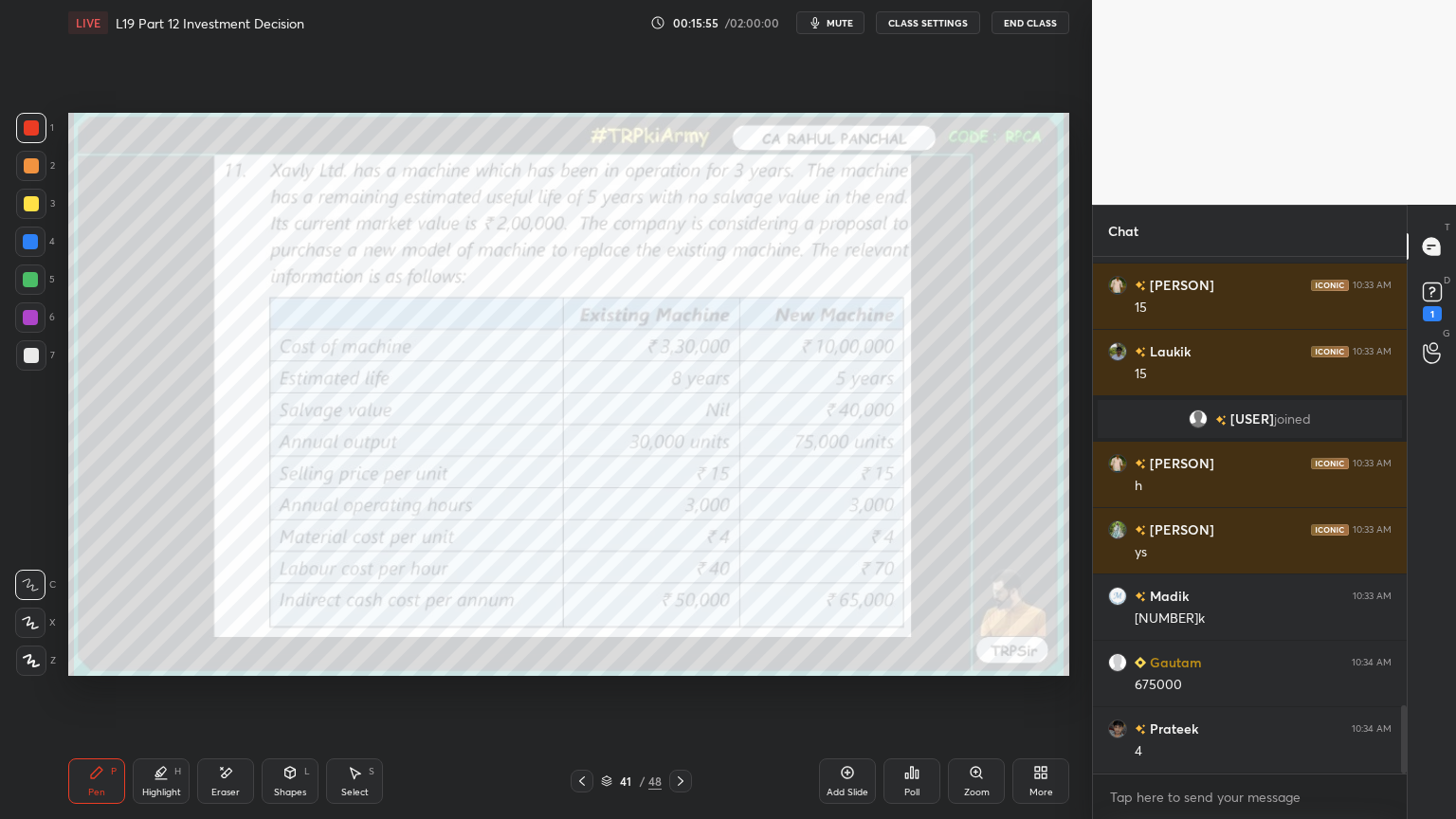 click 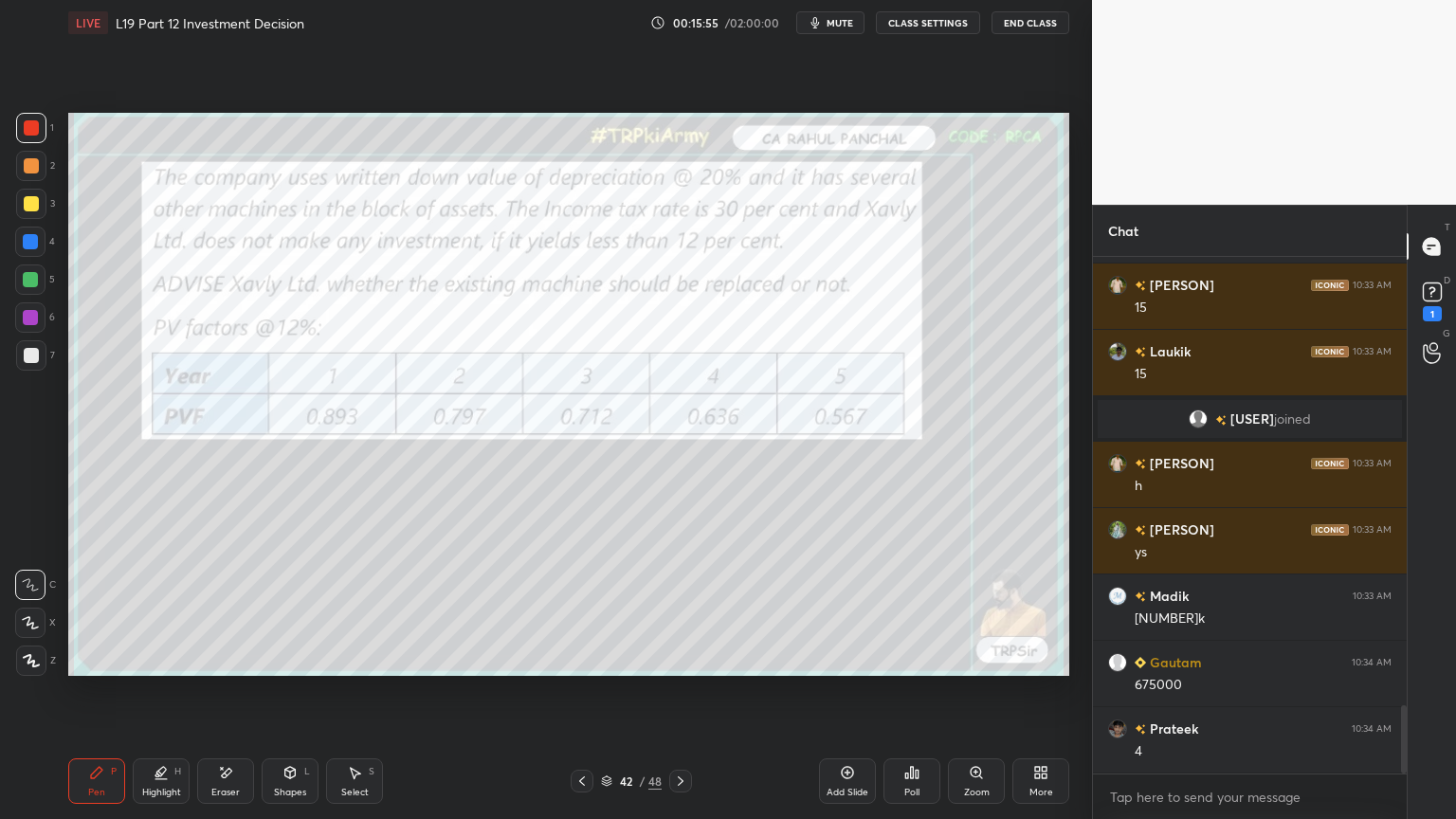 click 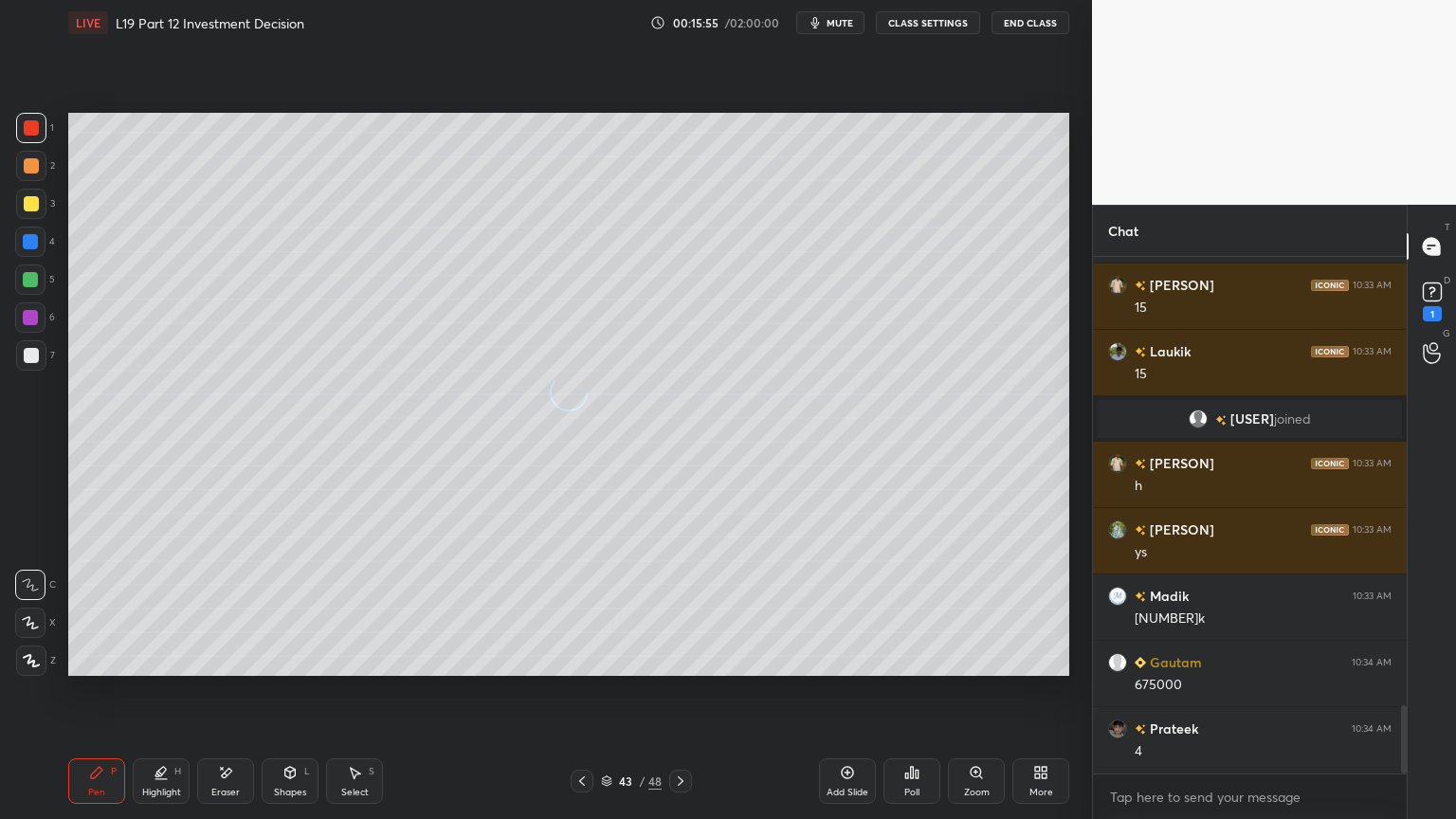scroll, scrollTop: 3462, scrollLeft: 0, axis: vertical 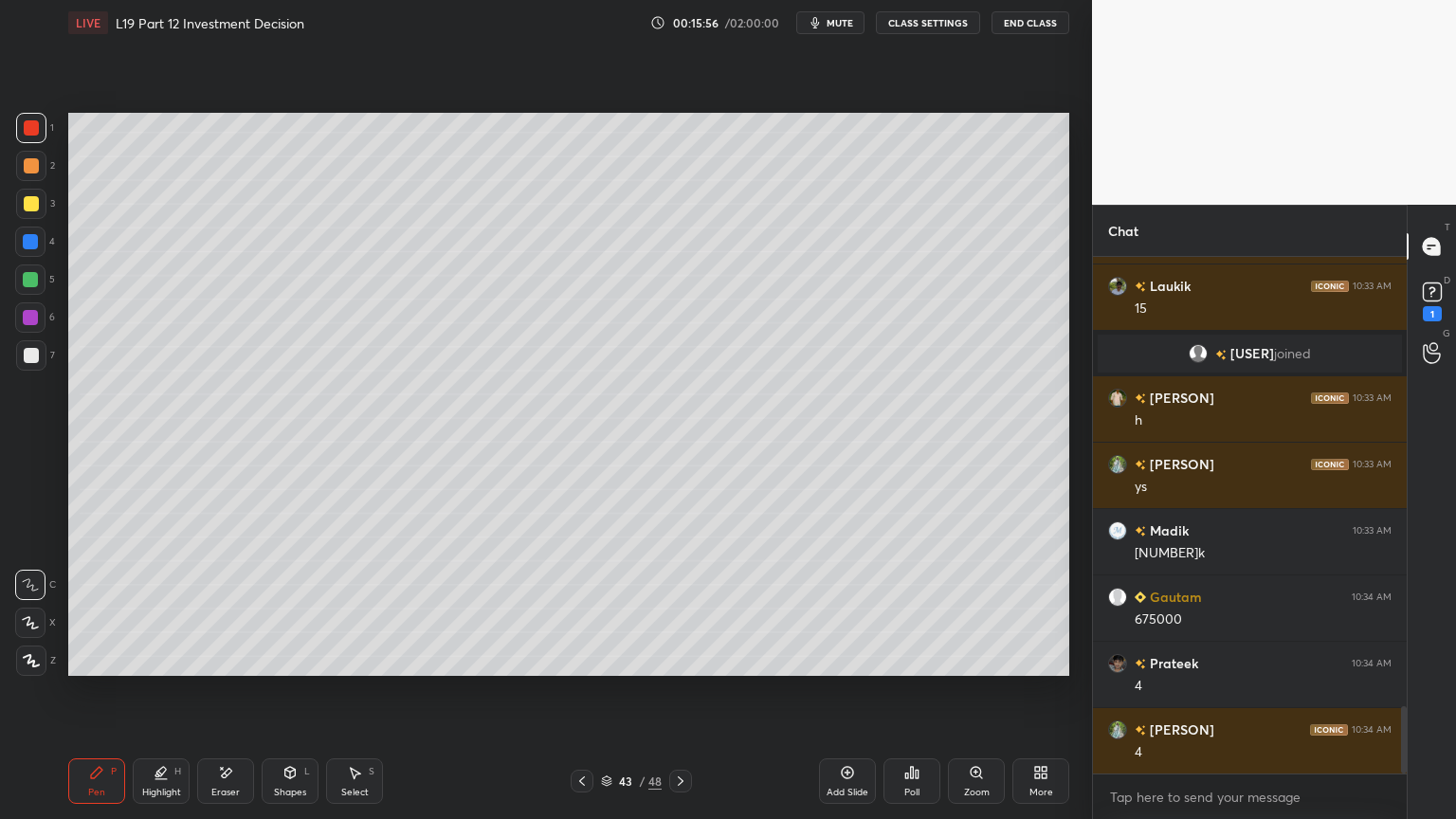 click at bounding box center [31, 355] 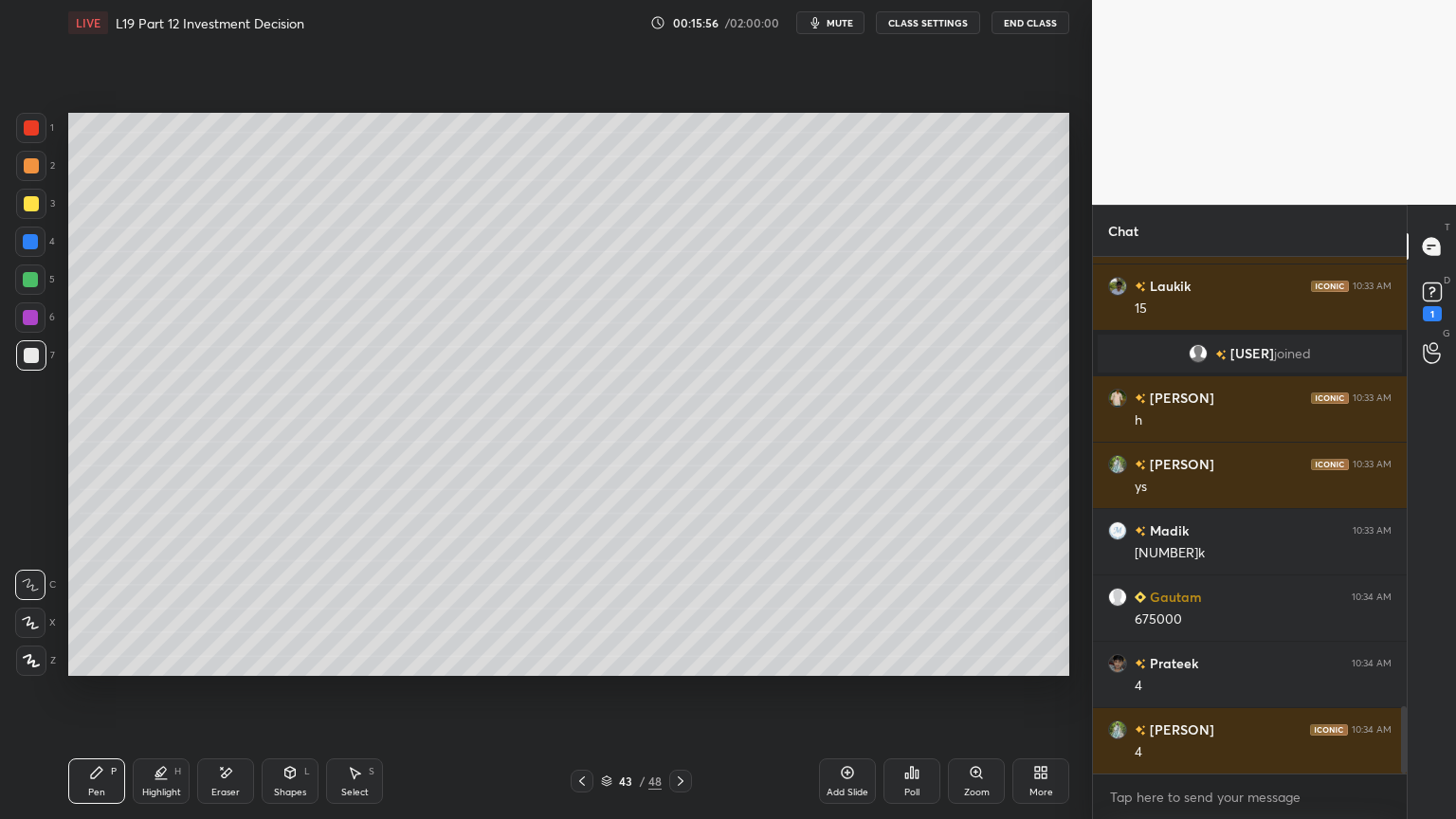 click at bounding box center [30, 280] 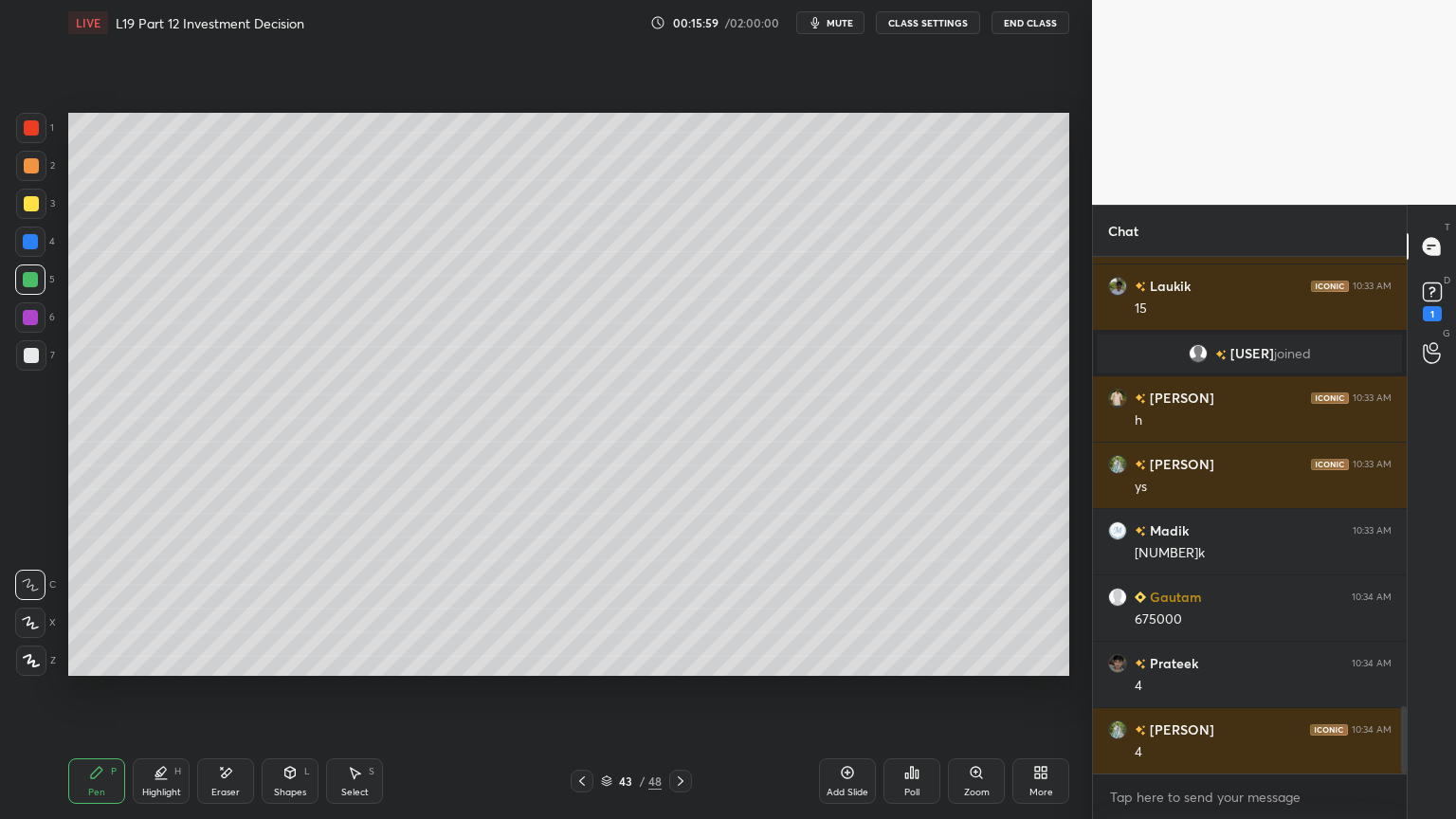 click on "7" at bounding box center [35, 359] 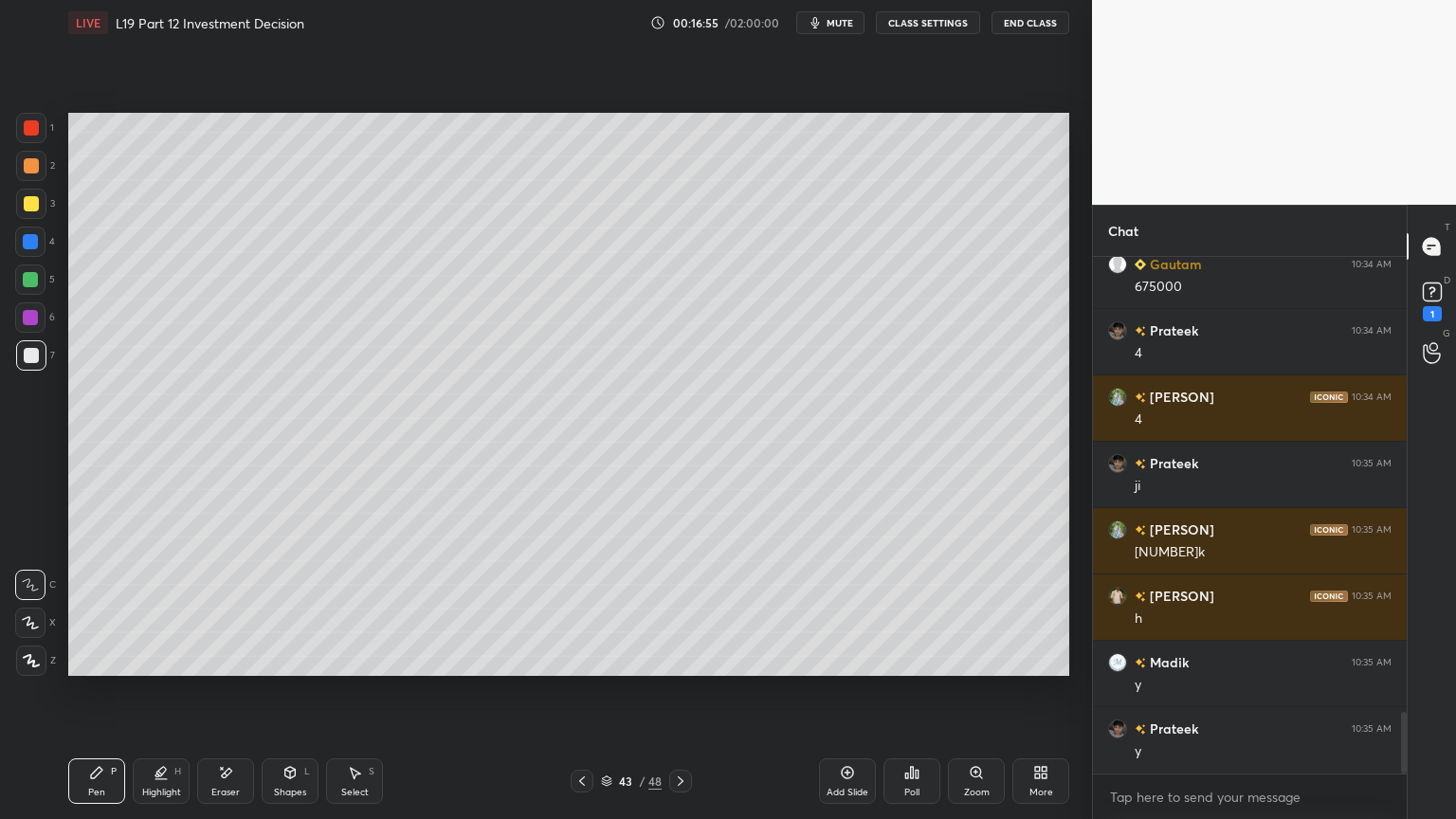 scroll, scrollTop: 3860, scrollLeft: 0, axis: vertical 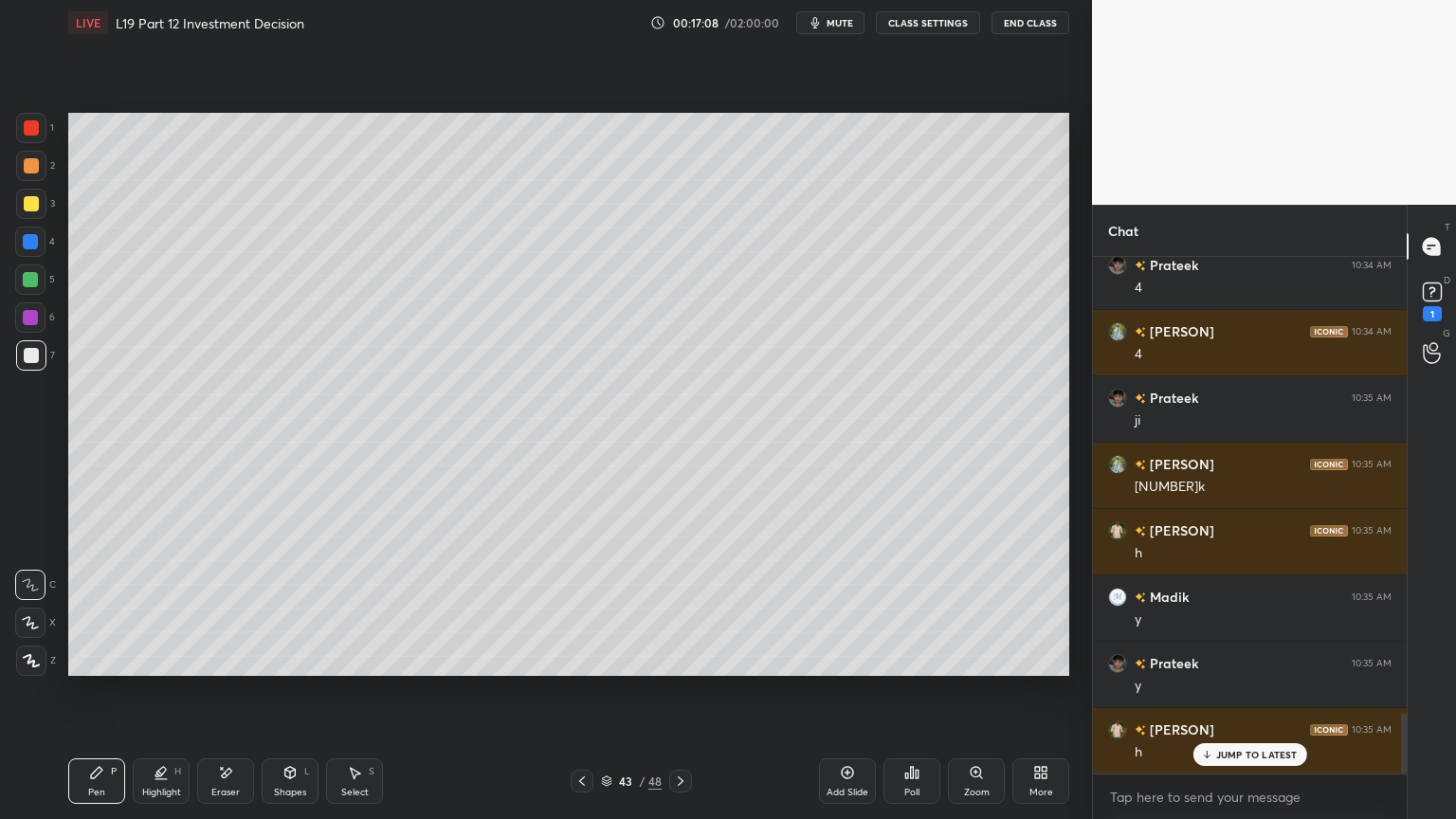 click 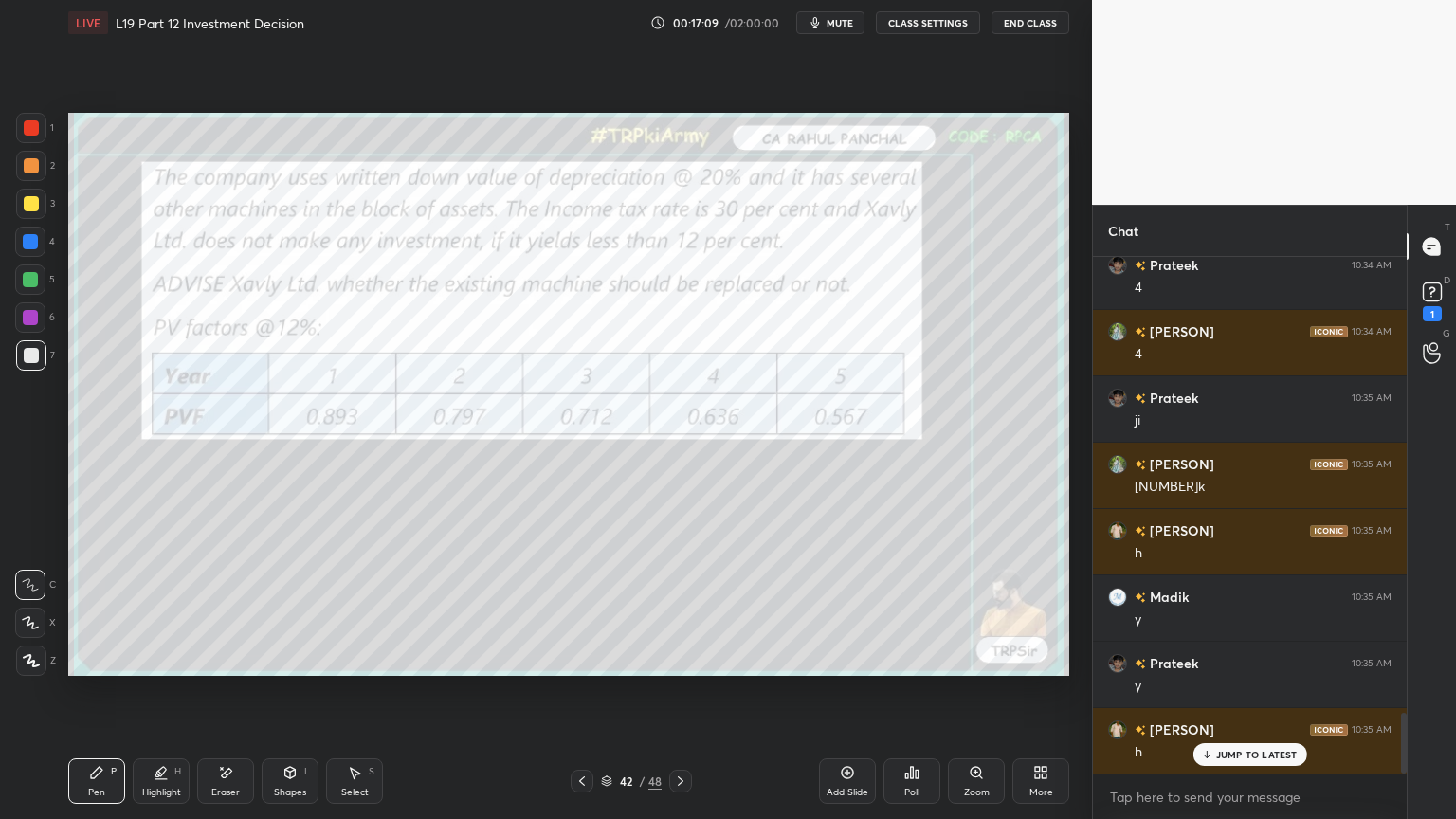 click 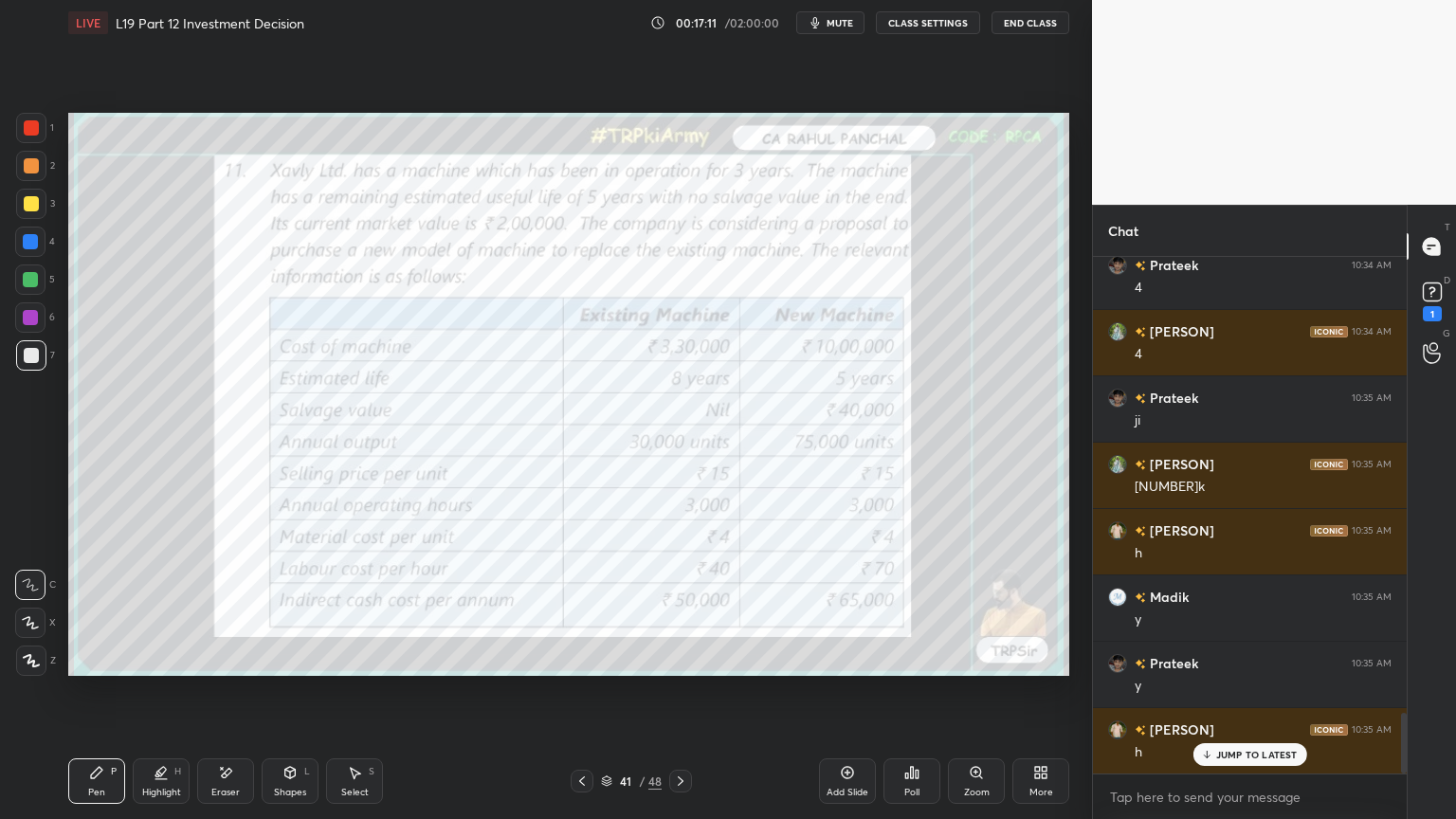 click 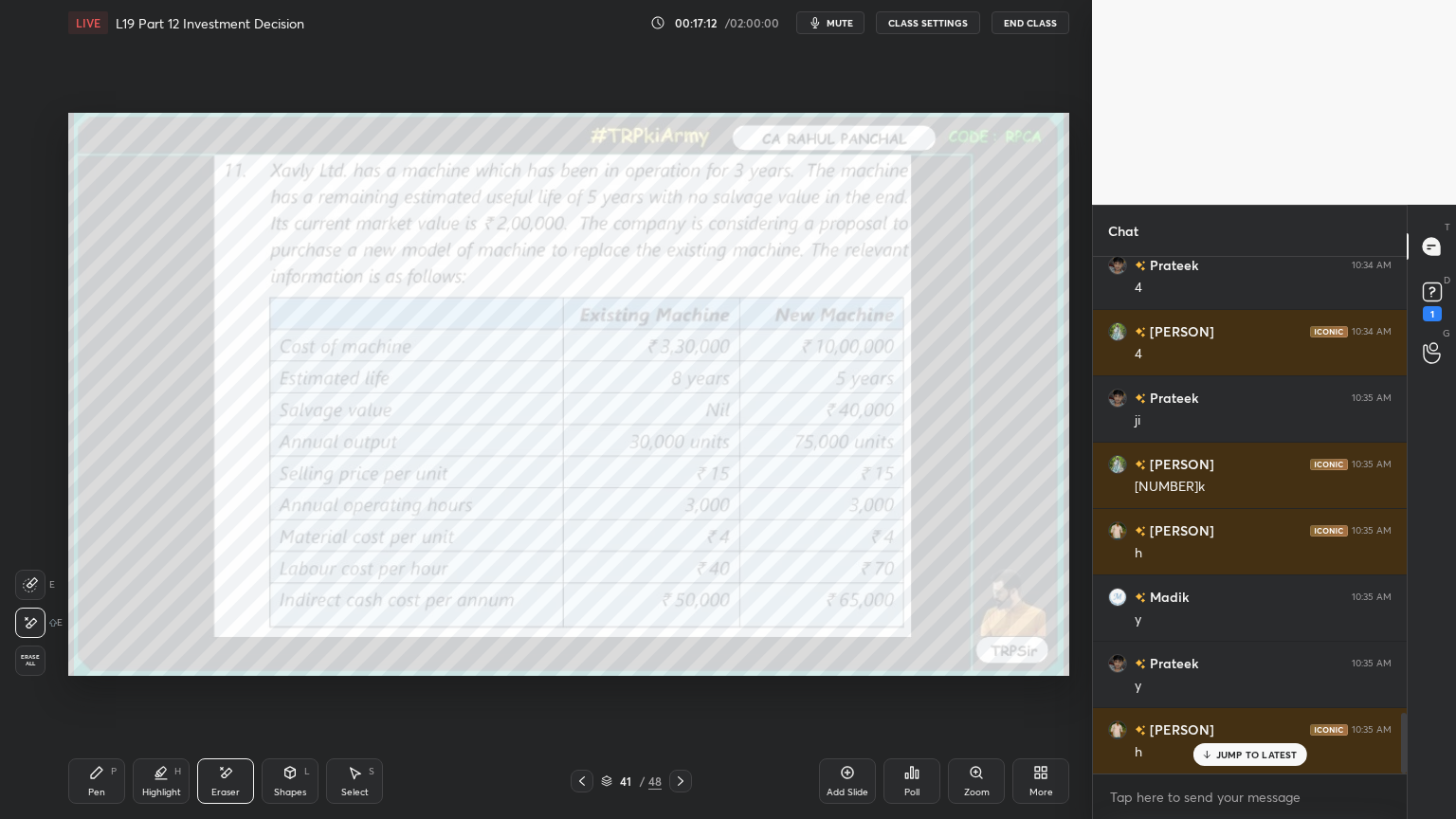 click on "Erase all" at bounding box center (30, 661) 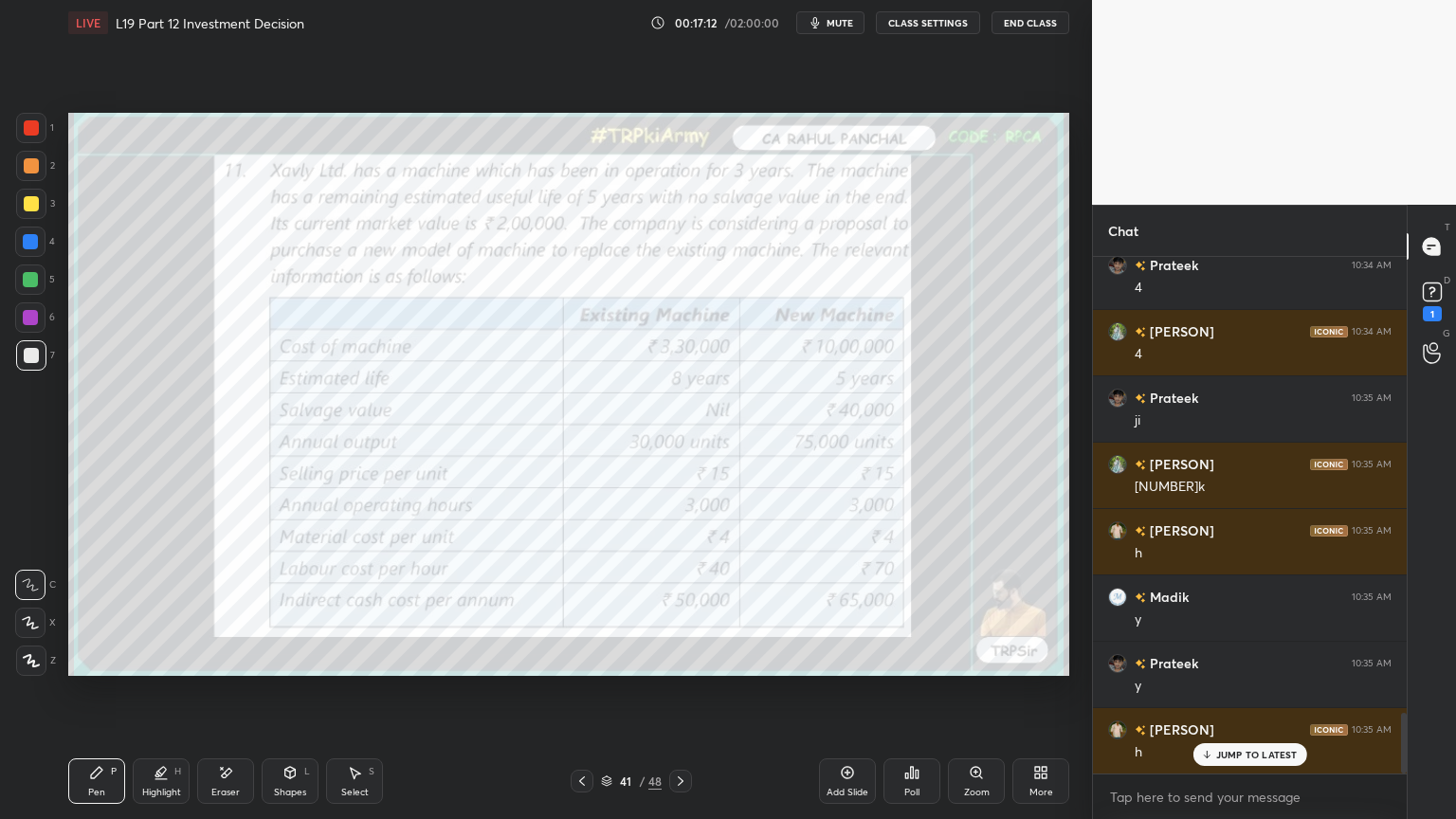 click on "Setting up your live class Poll for   secs No correct answer Start poll" at bounding box center [569, 394] 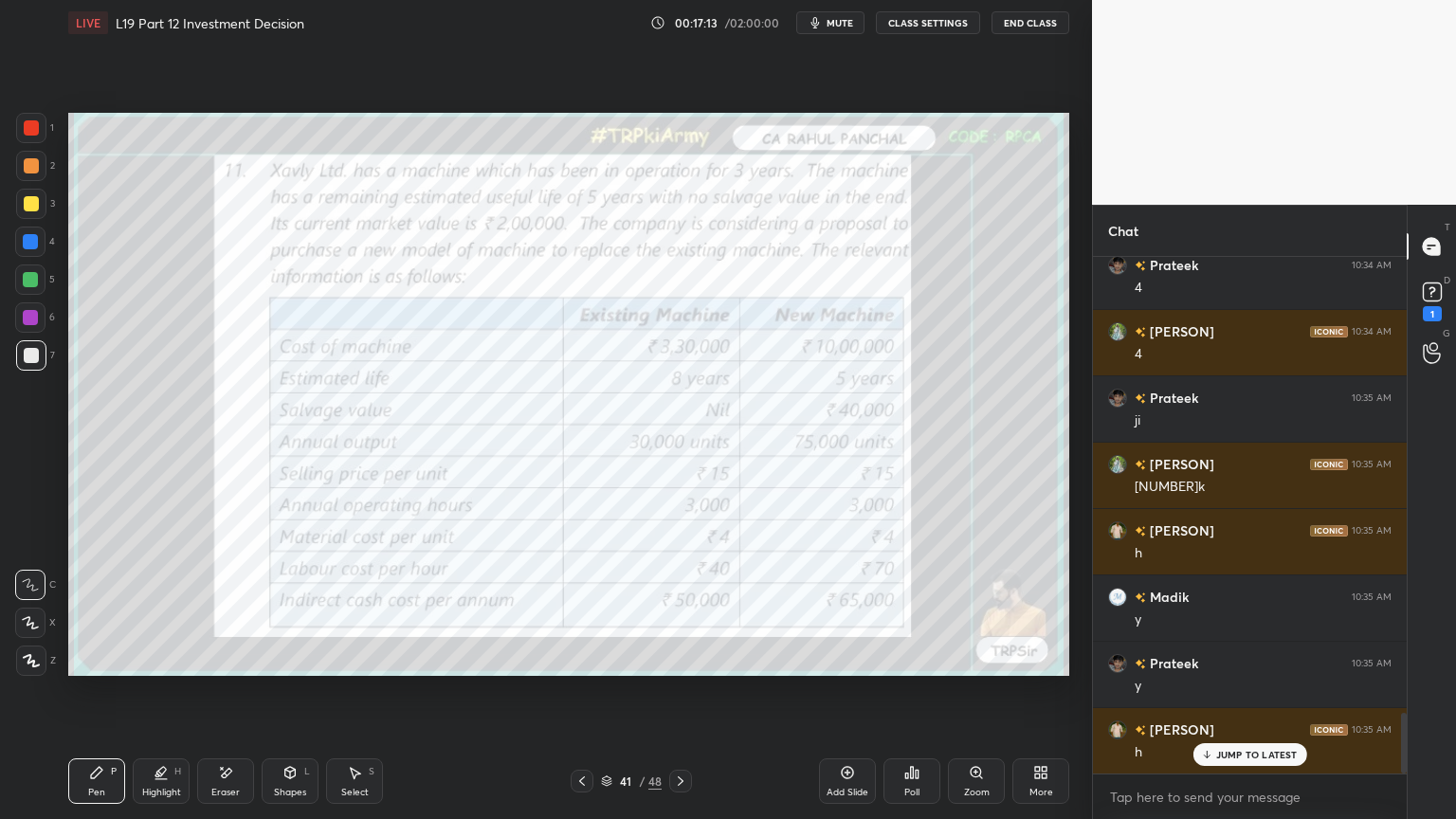 click at bounding box center (31, 128) 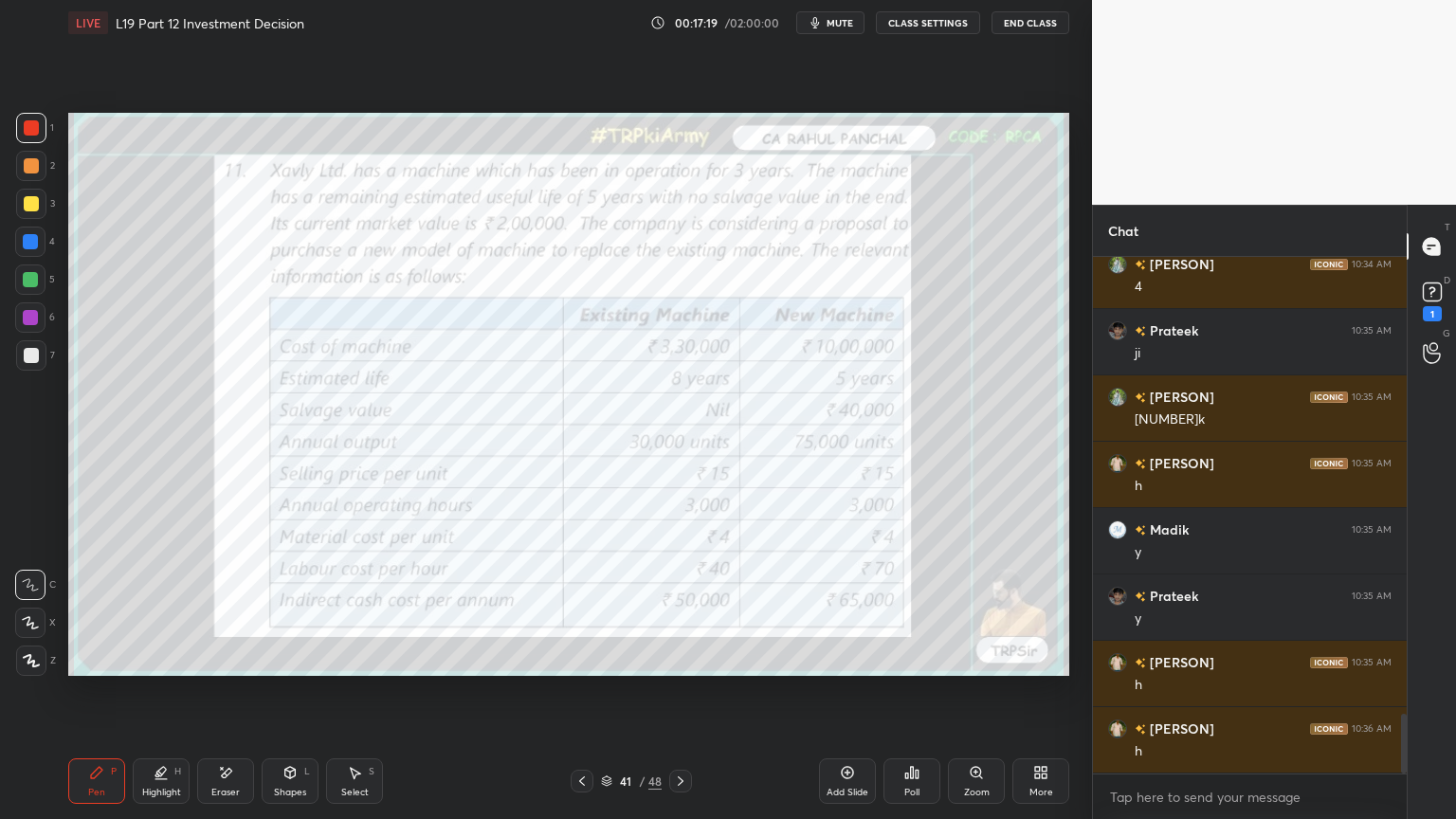 scroll, scrollTop: 3993, scrollLeft: 0, axis: vertical 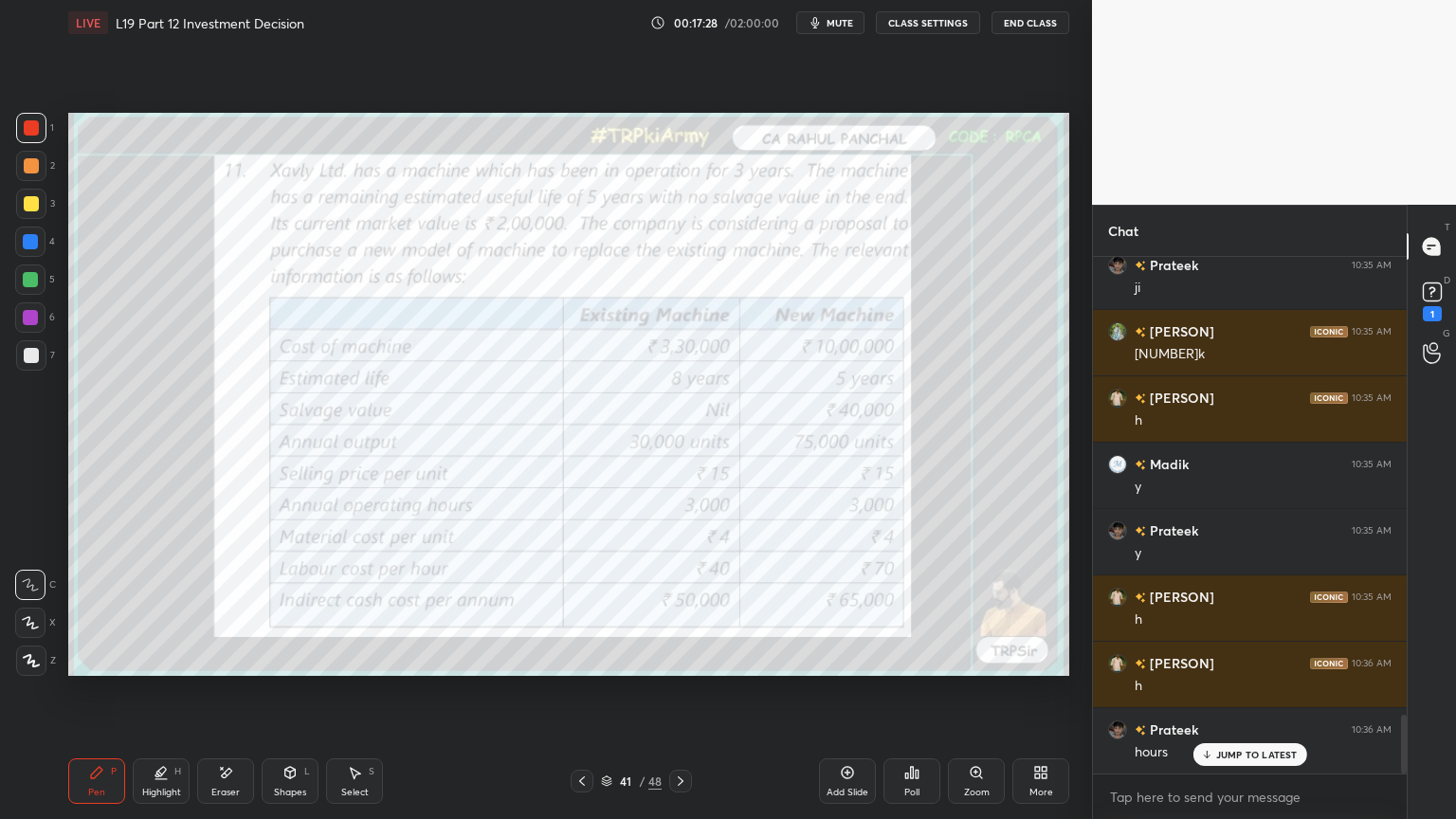 click at bounding box center [681, 781] 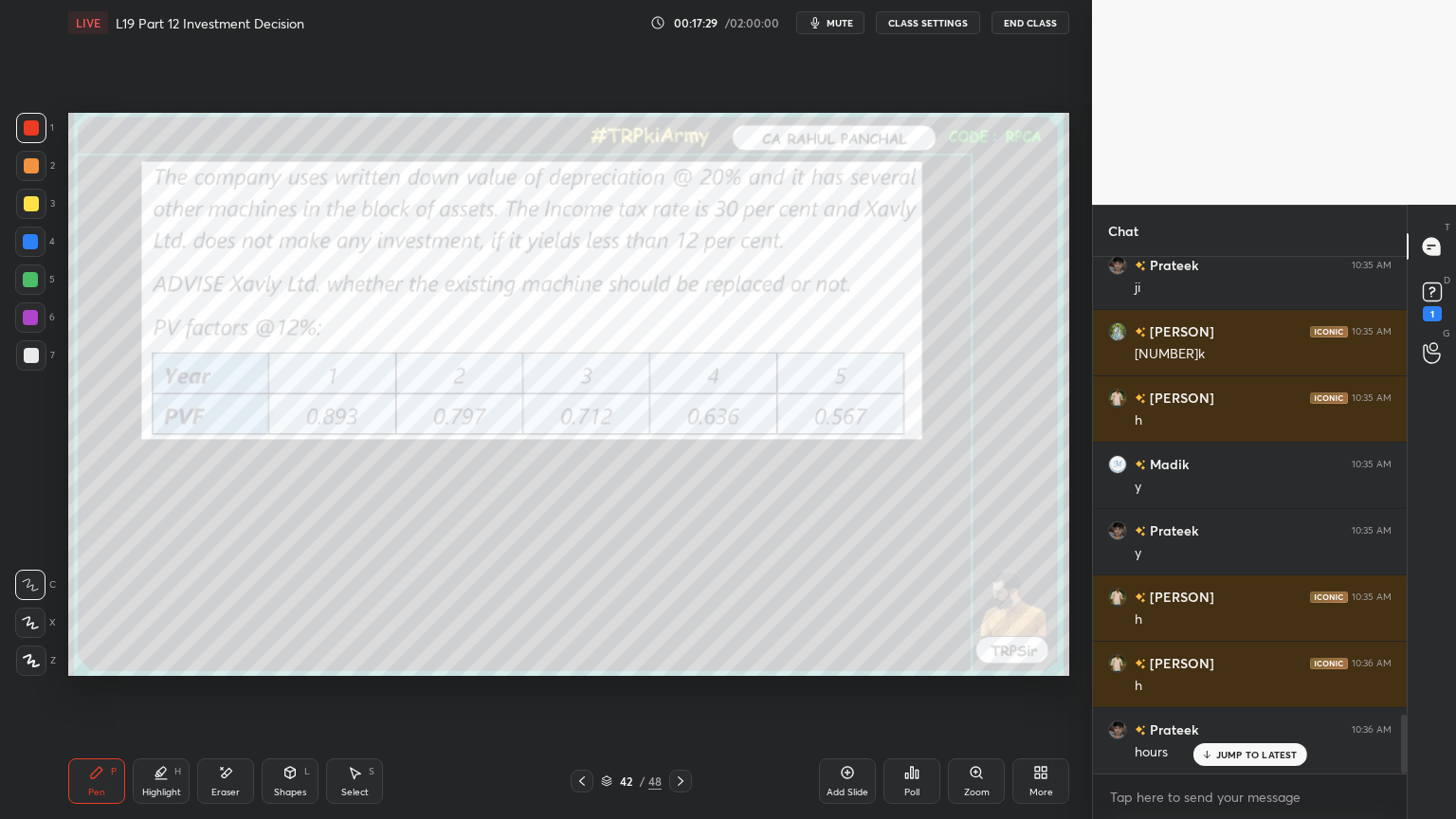 click 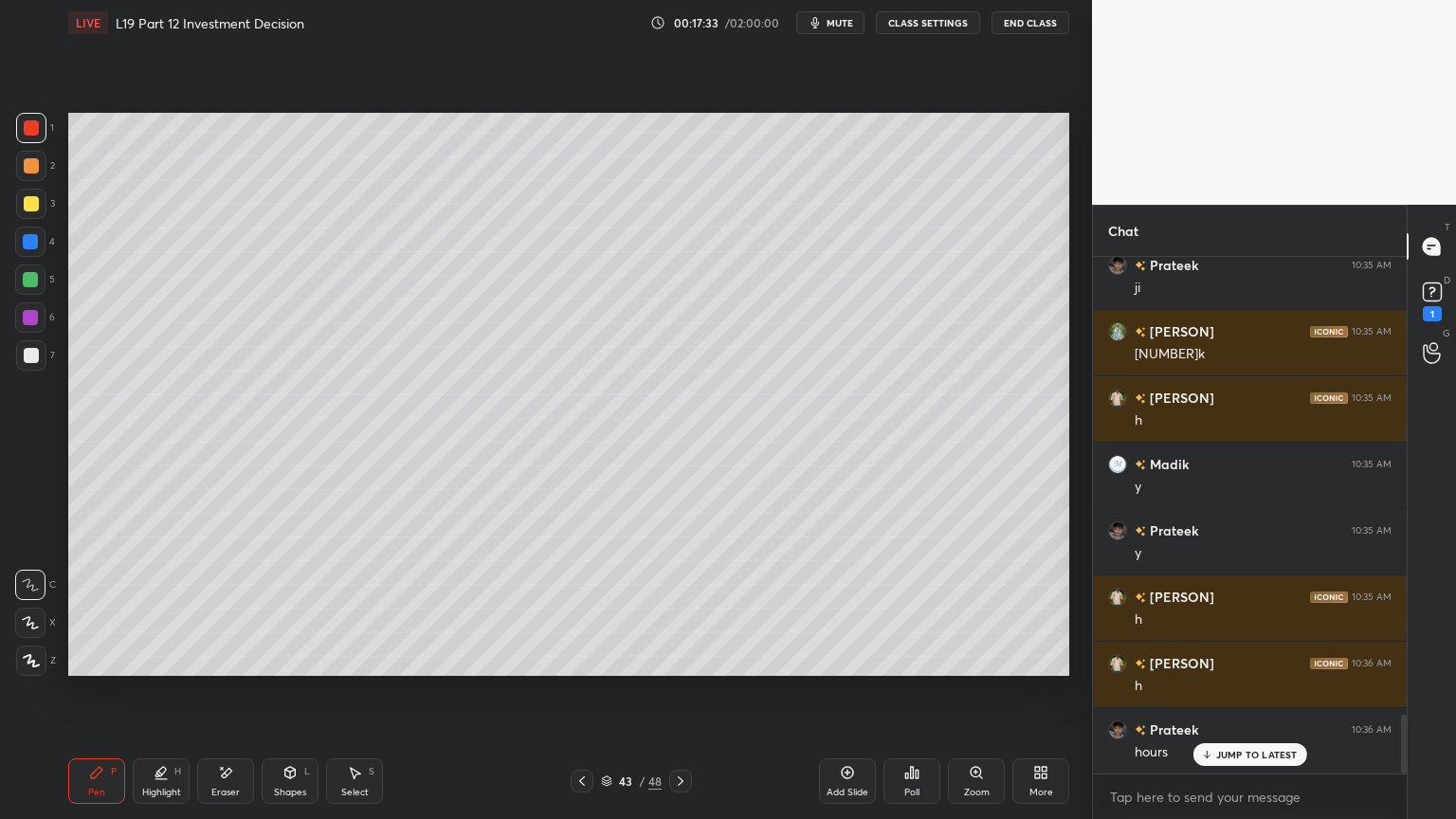 click 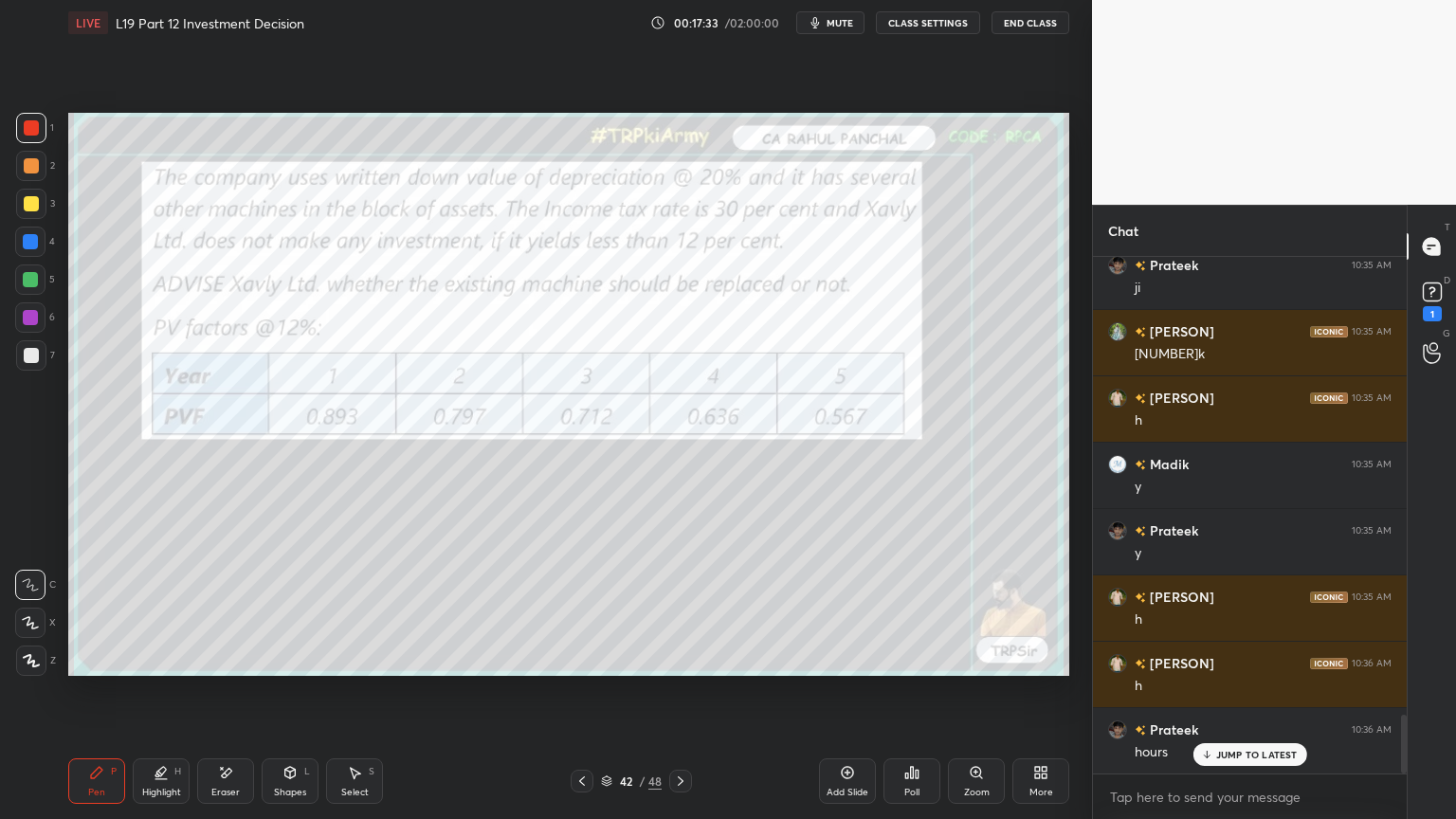 click 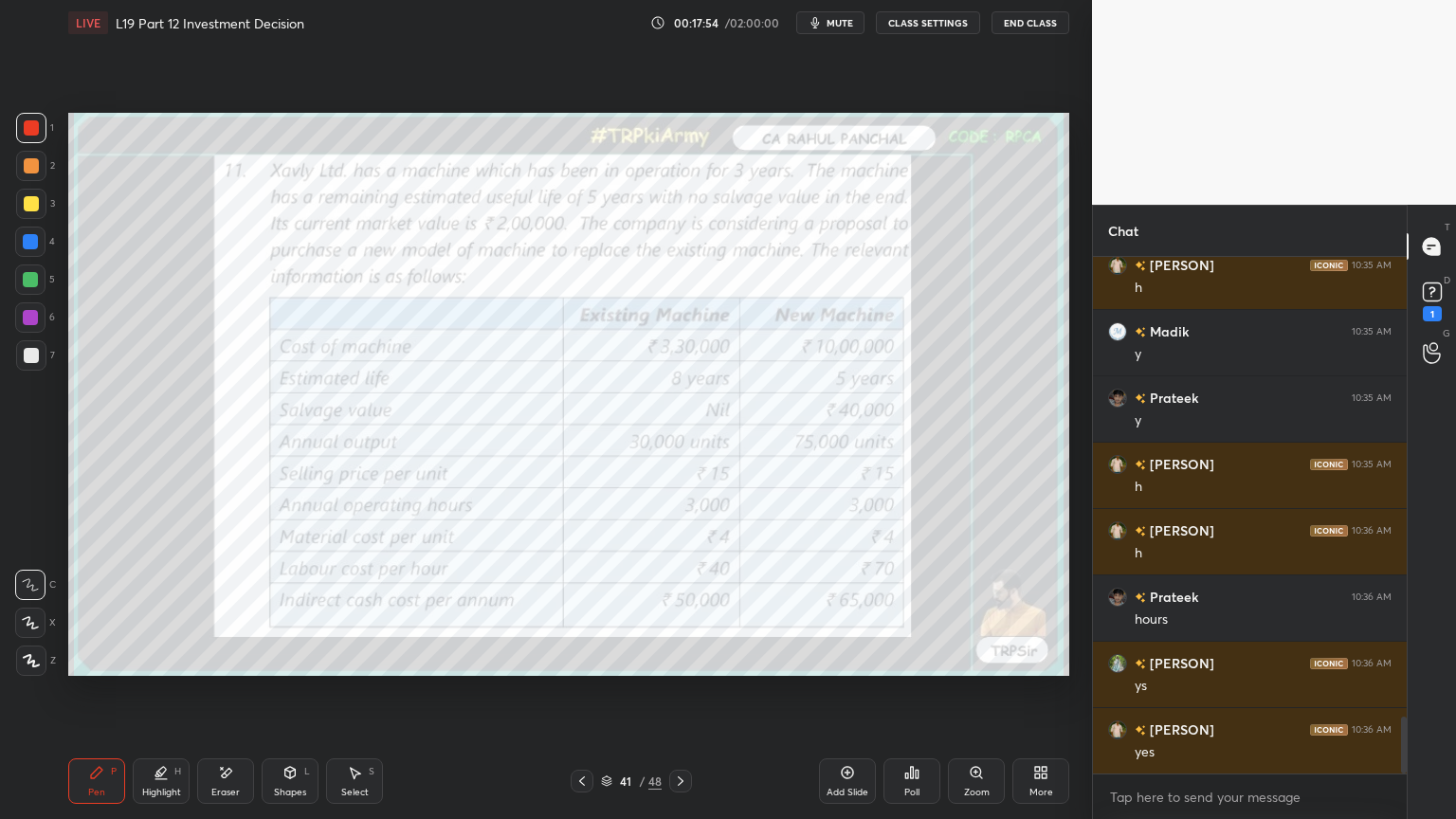 scroll, scrollTop: 4193, scrollLeft: 0, axis: vertical 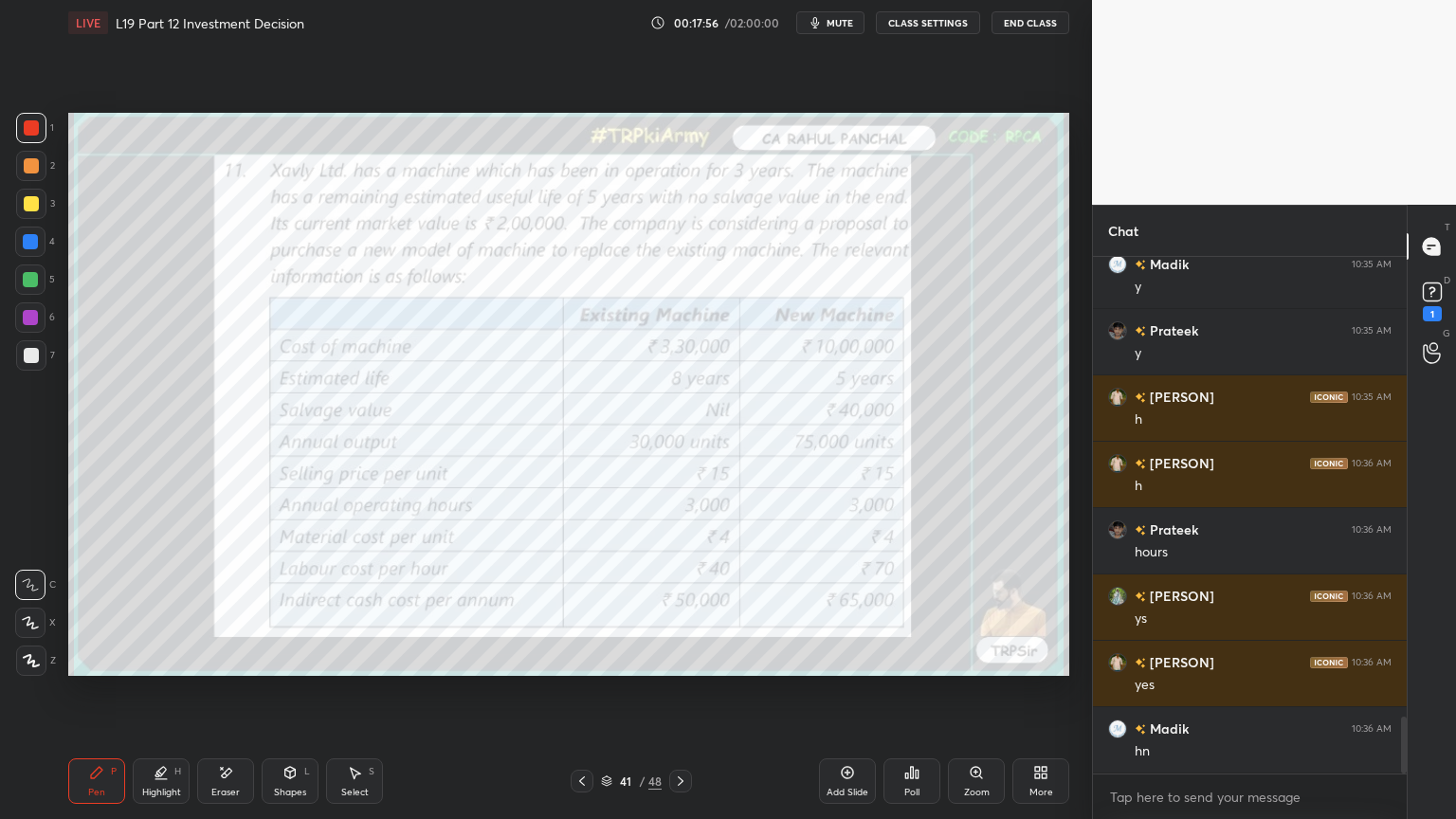 click on "Eraser" at bounding box center (226, 792) 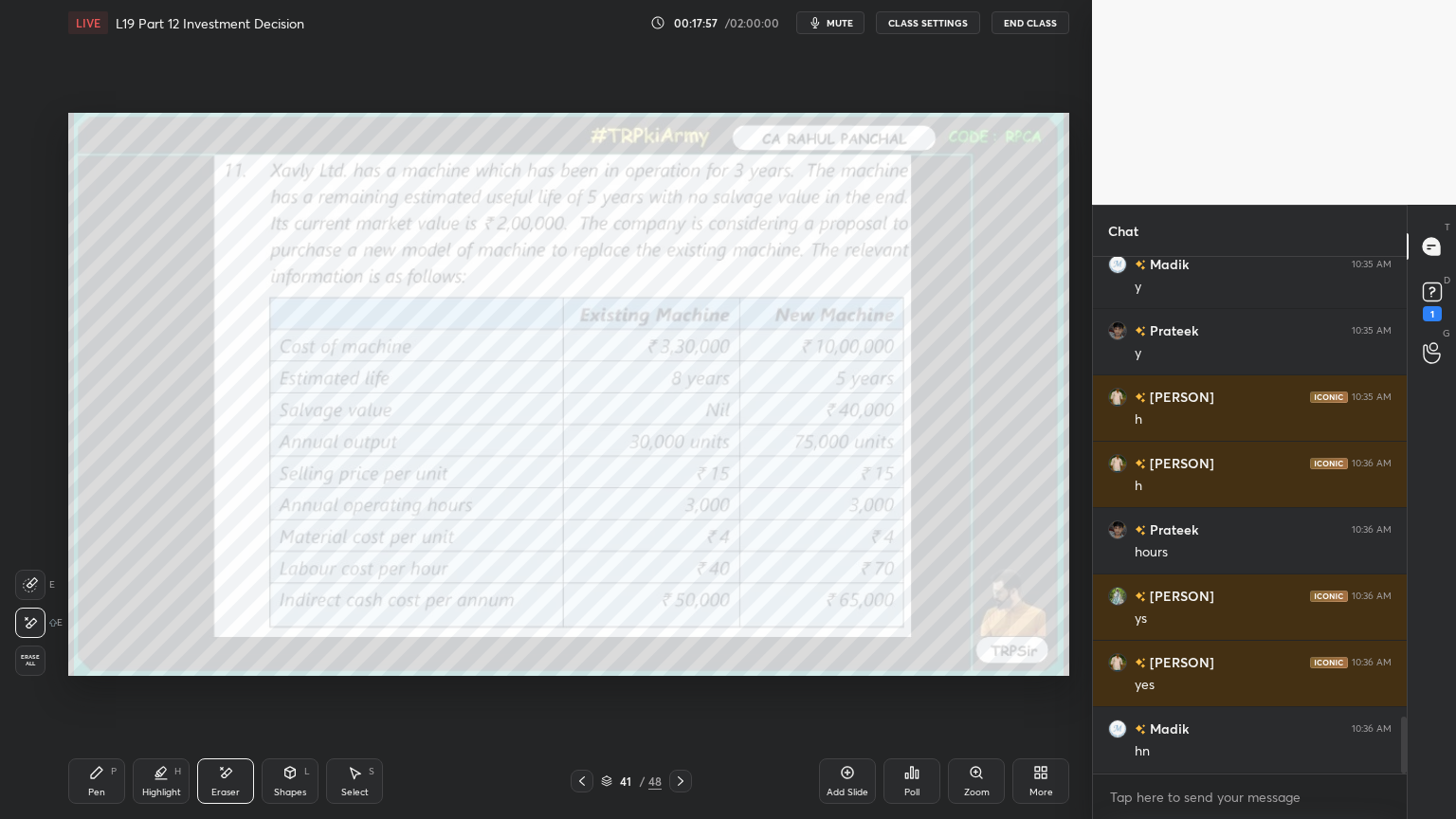 click on "Erase all" at bounding box center [30, 661] 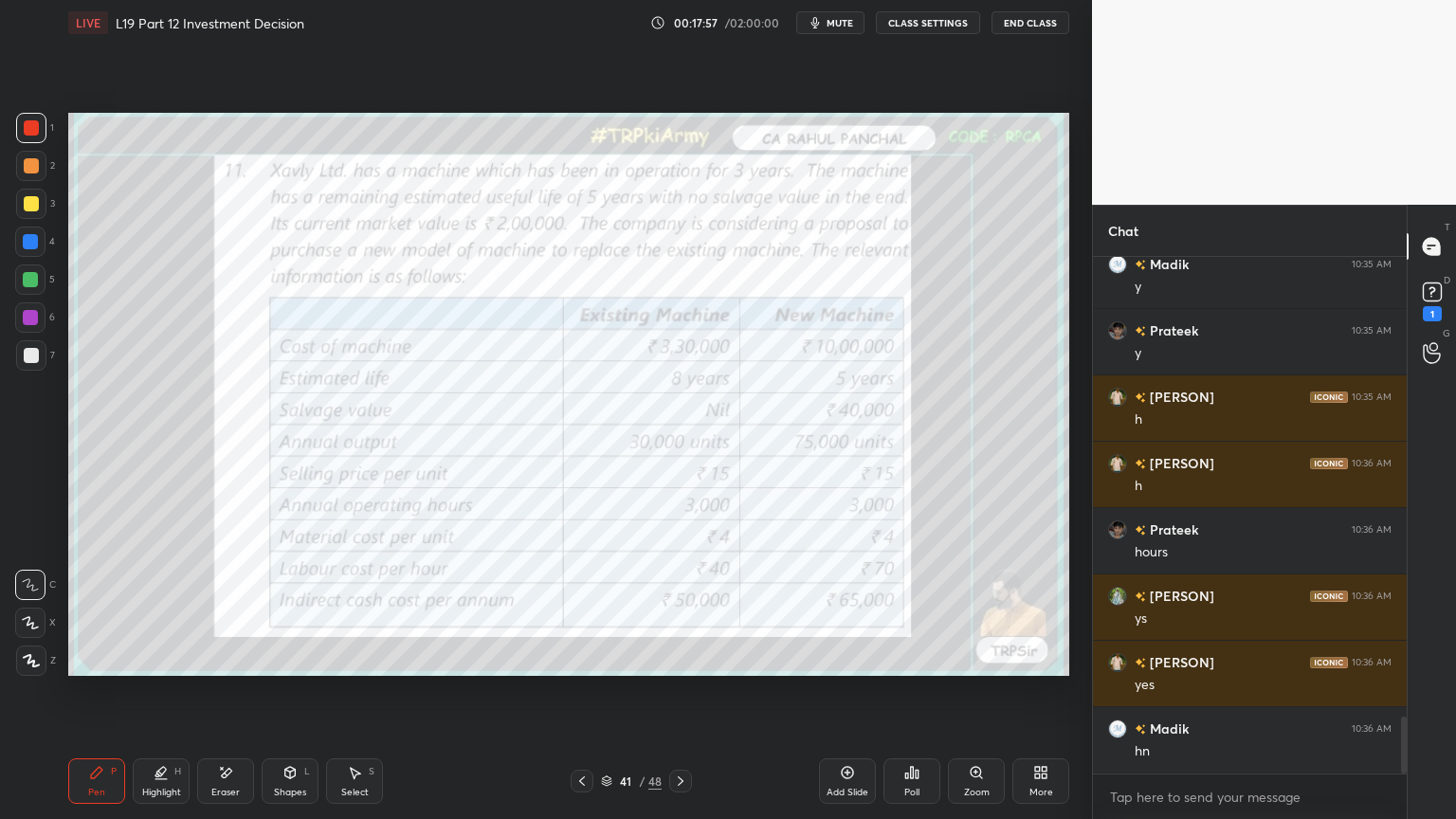 click on "Setting up your live class Poll for   secs No correct answer Start poll" at bounding box center [569, 394] 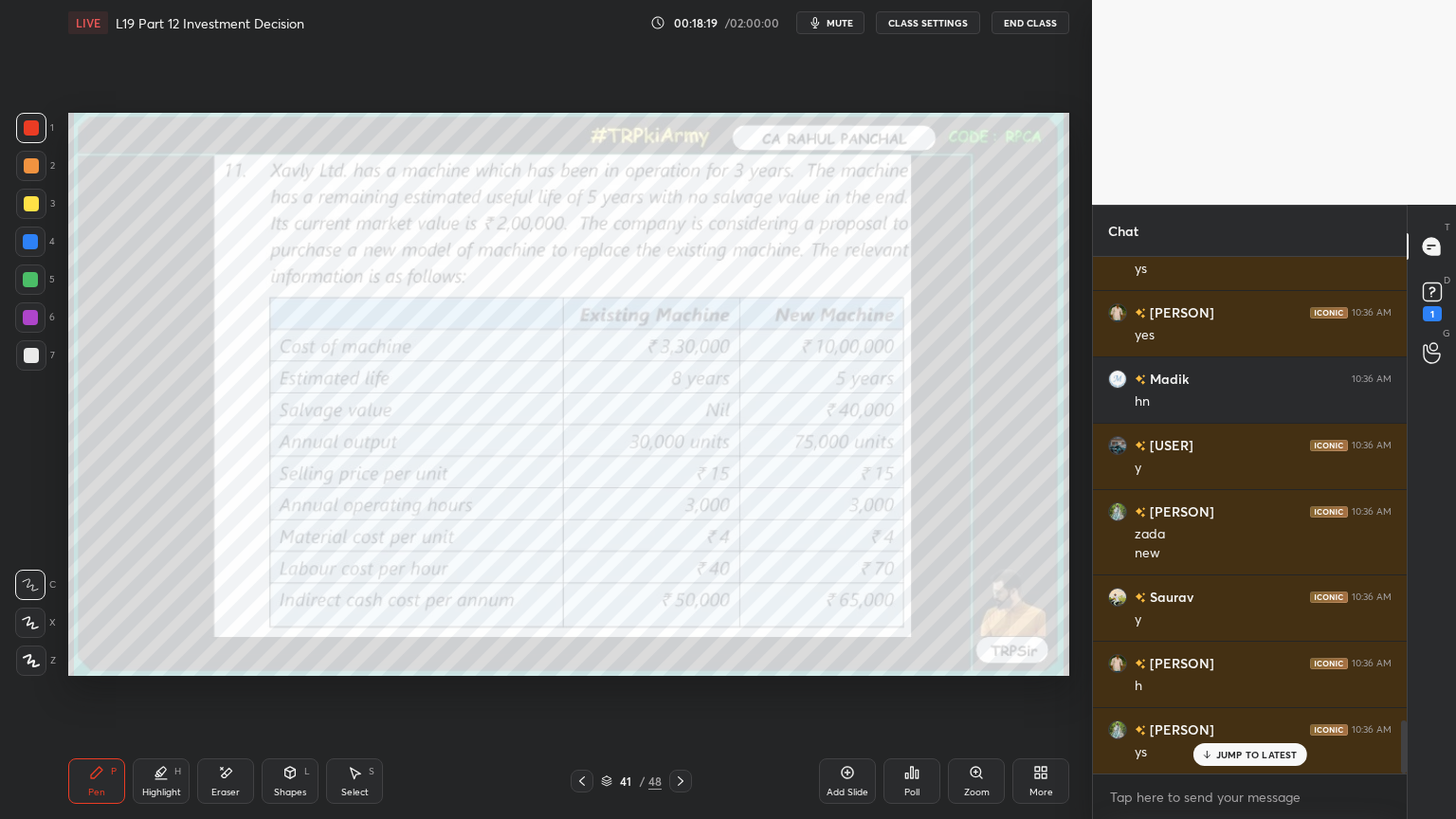 scroll, scrollTop: 4610, scrollLeft: 0, axis: vertical 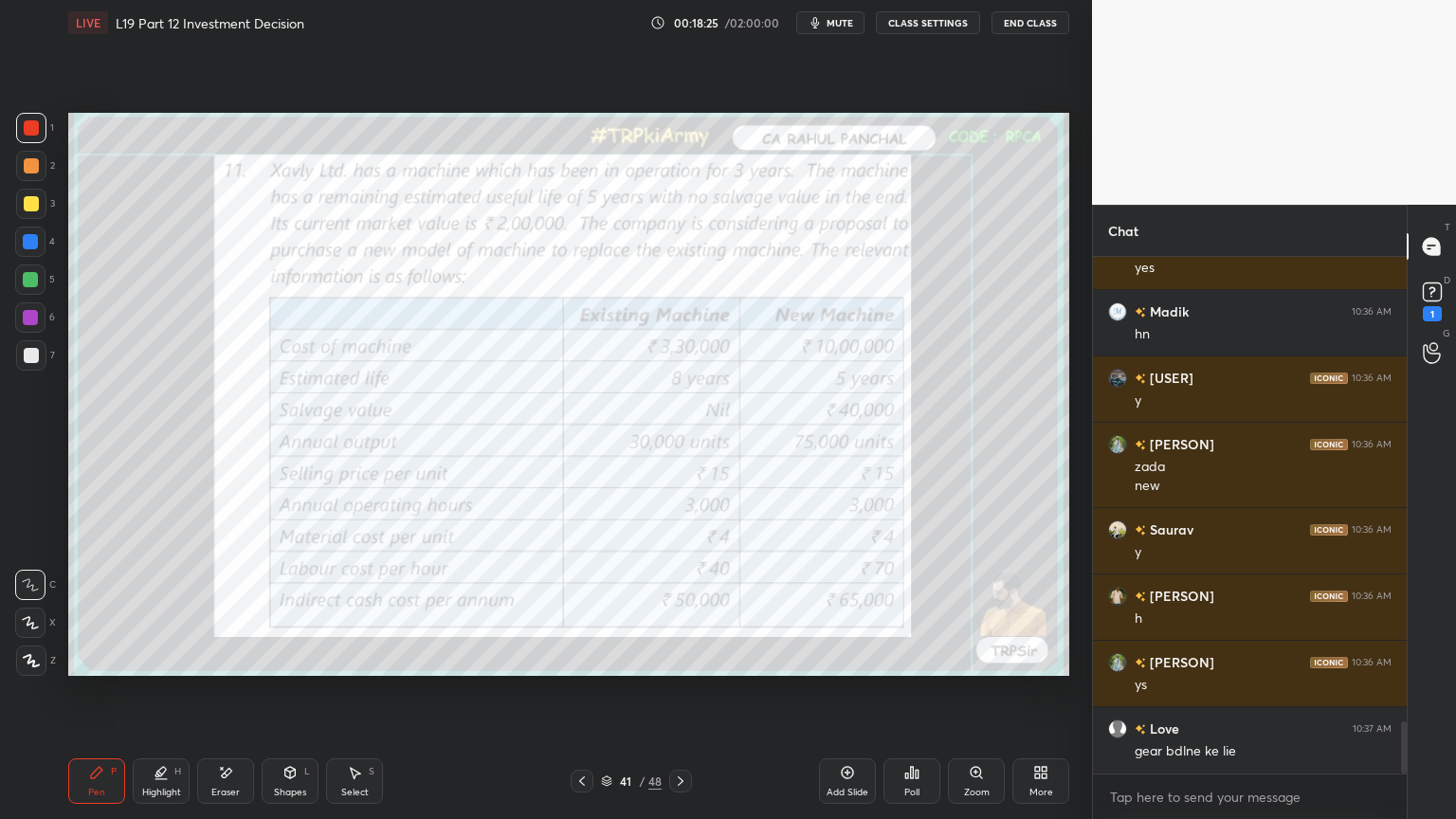 click on "Eraser" at bounding box center [226, 792] 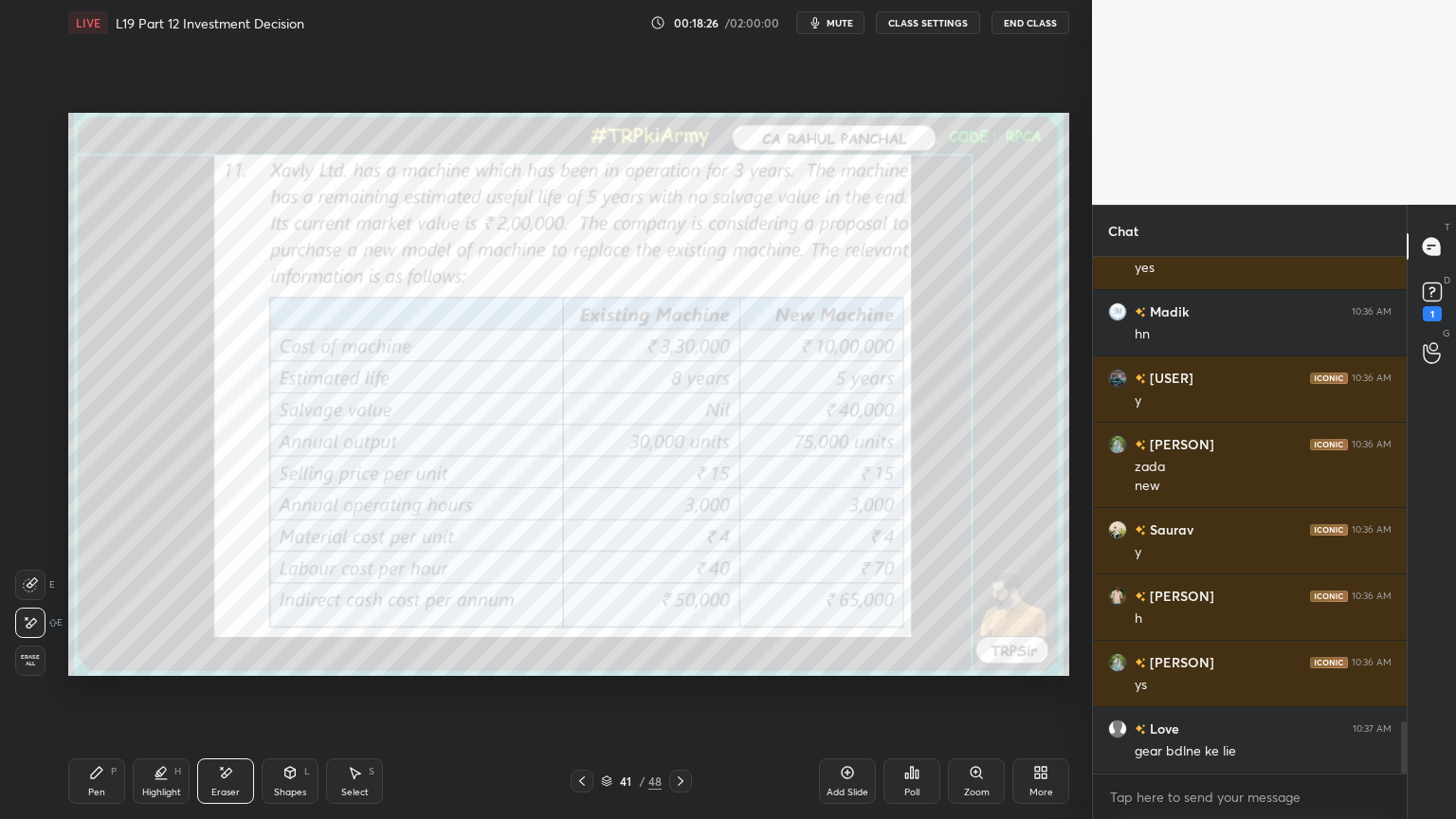 click on "Erase all" at bounding box center (30, 661) 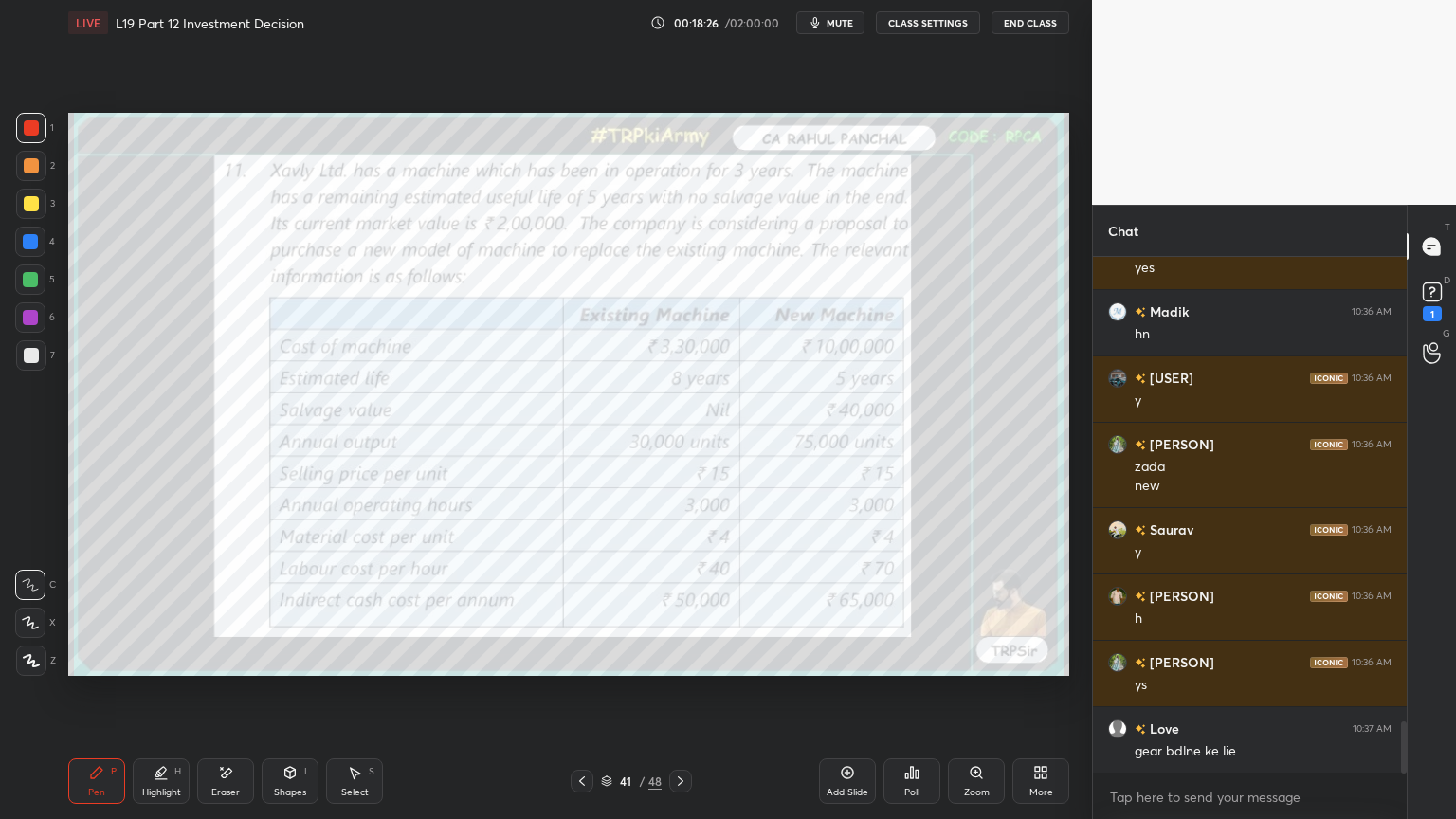 click on "Pen P Highlight H Eraser Shapes L Select S 41 / 48 Add Slide Poll Zoom More" at bounding box center (569, 781) 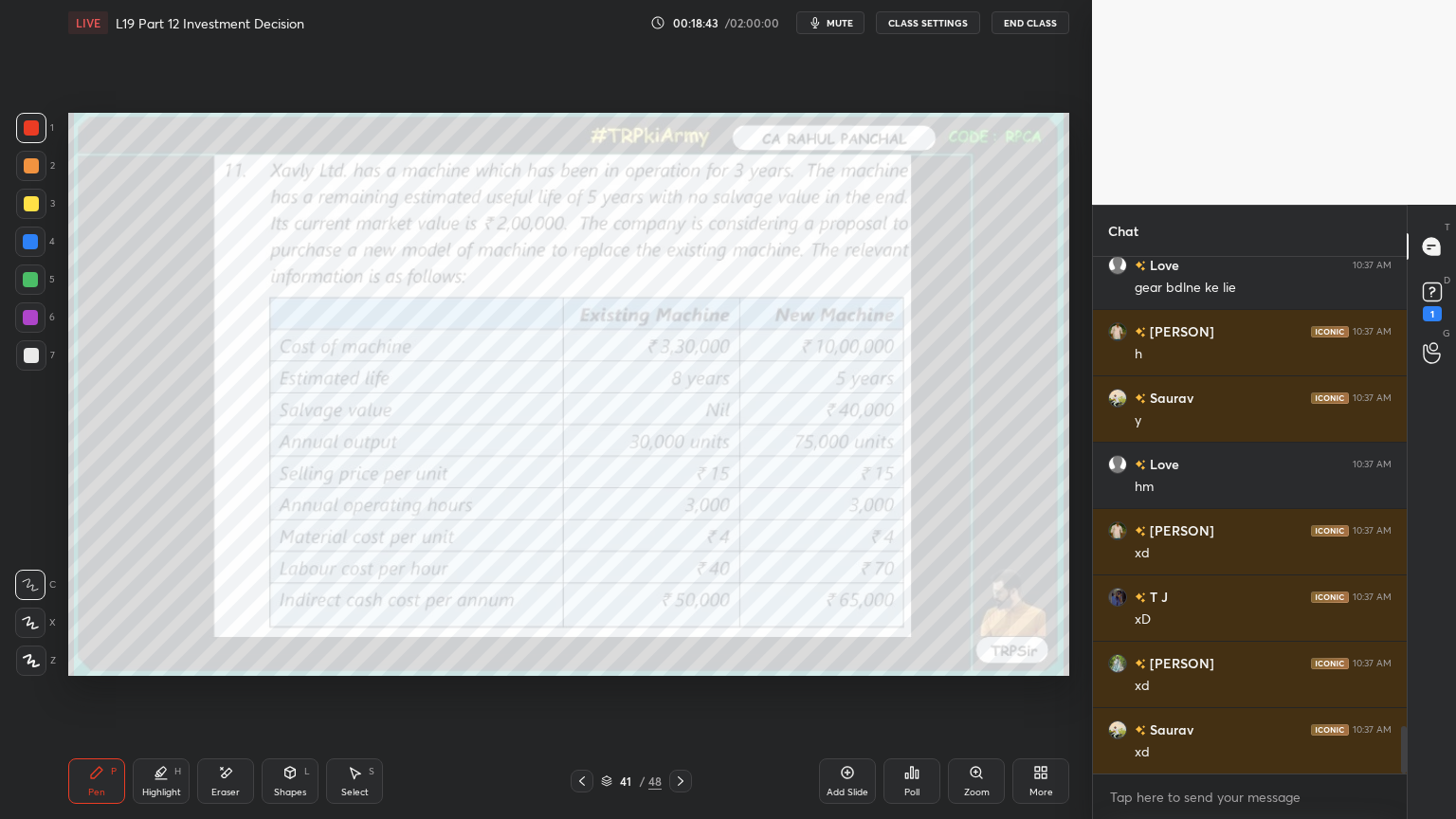 scroll, scrollTop: 5141, scrollLeft: 0, axis: vertical 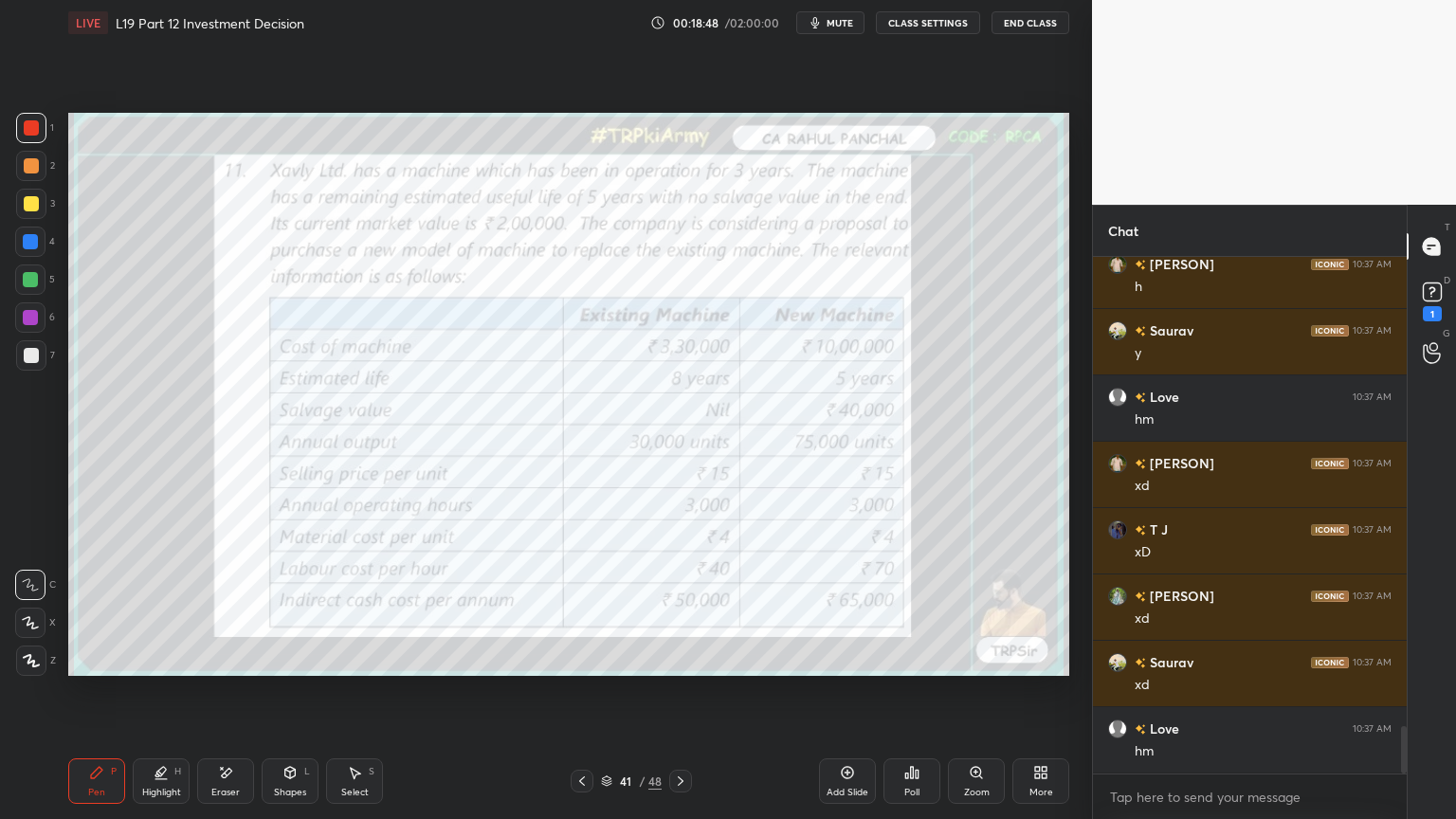 click at bounding box center [681, 781] 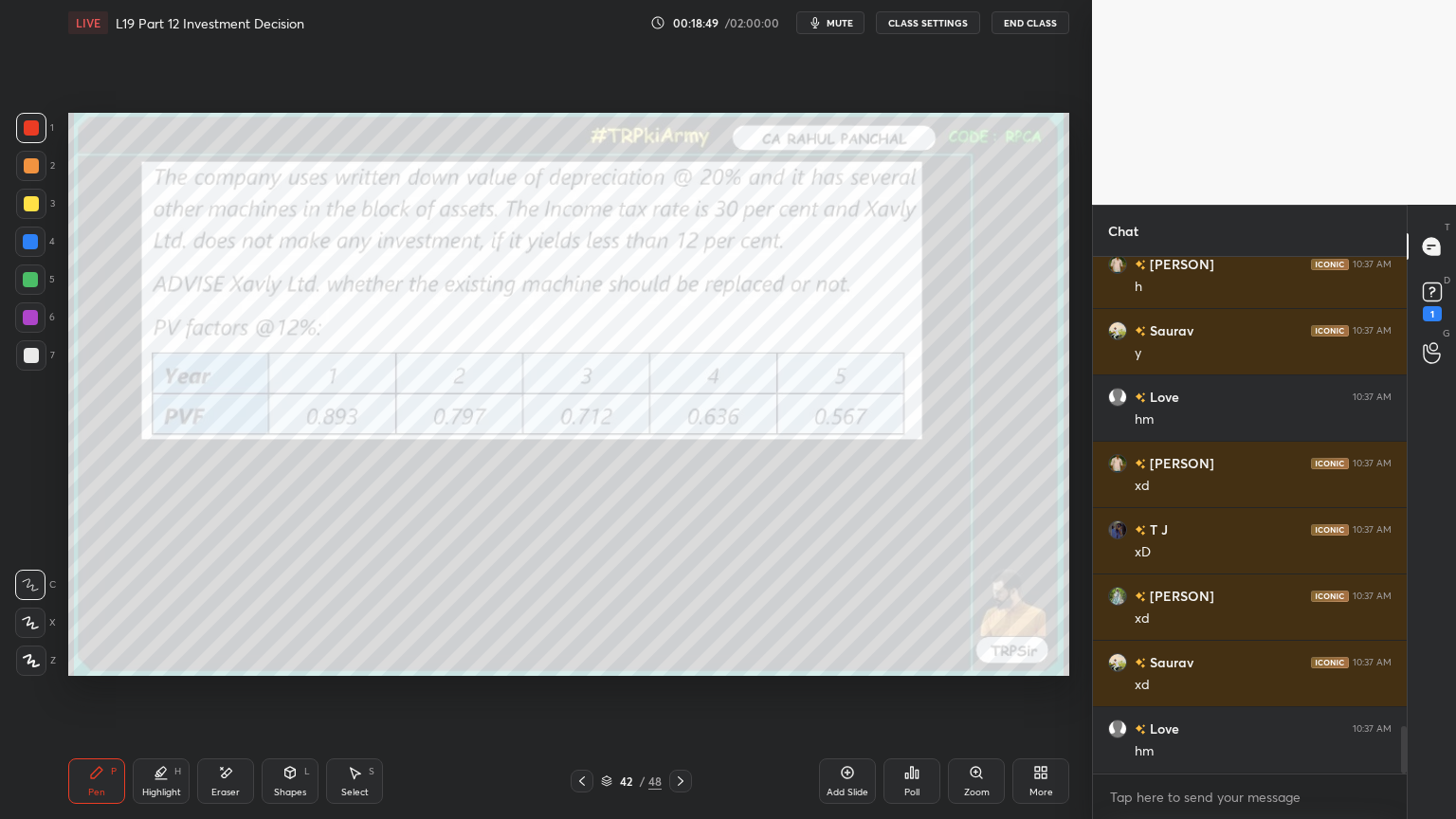 click 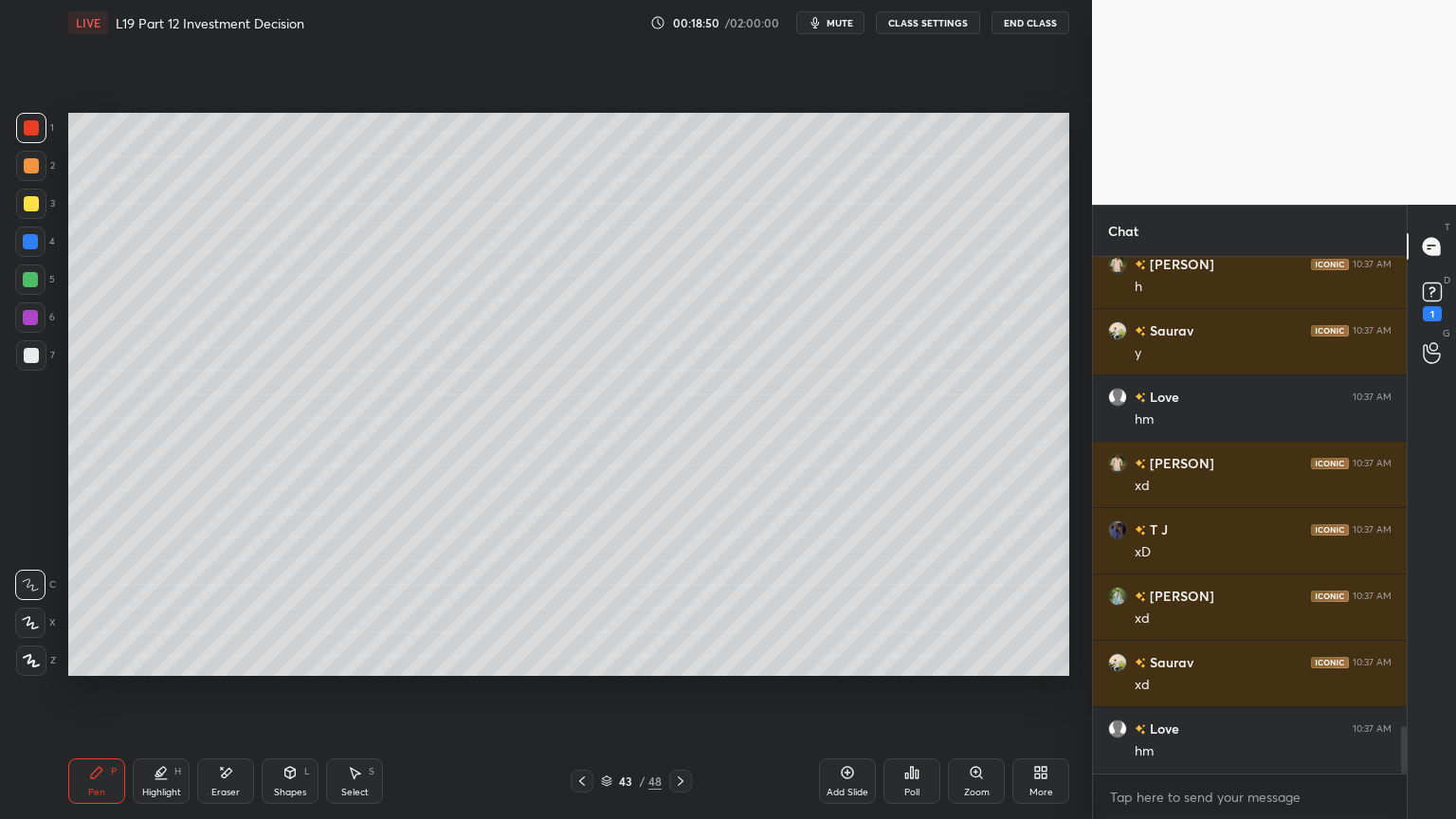 scroll, scrollTop: 5206, scrollLeft: 0, axis: vertical 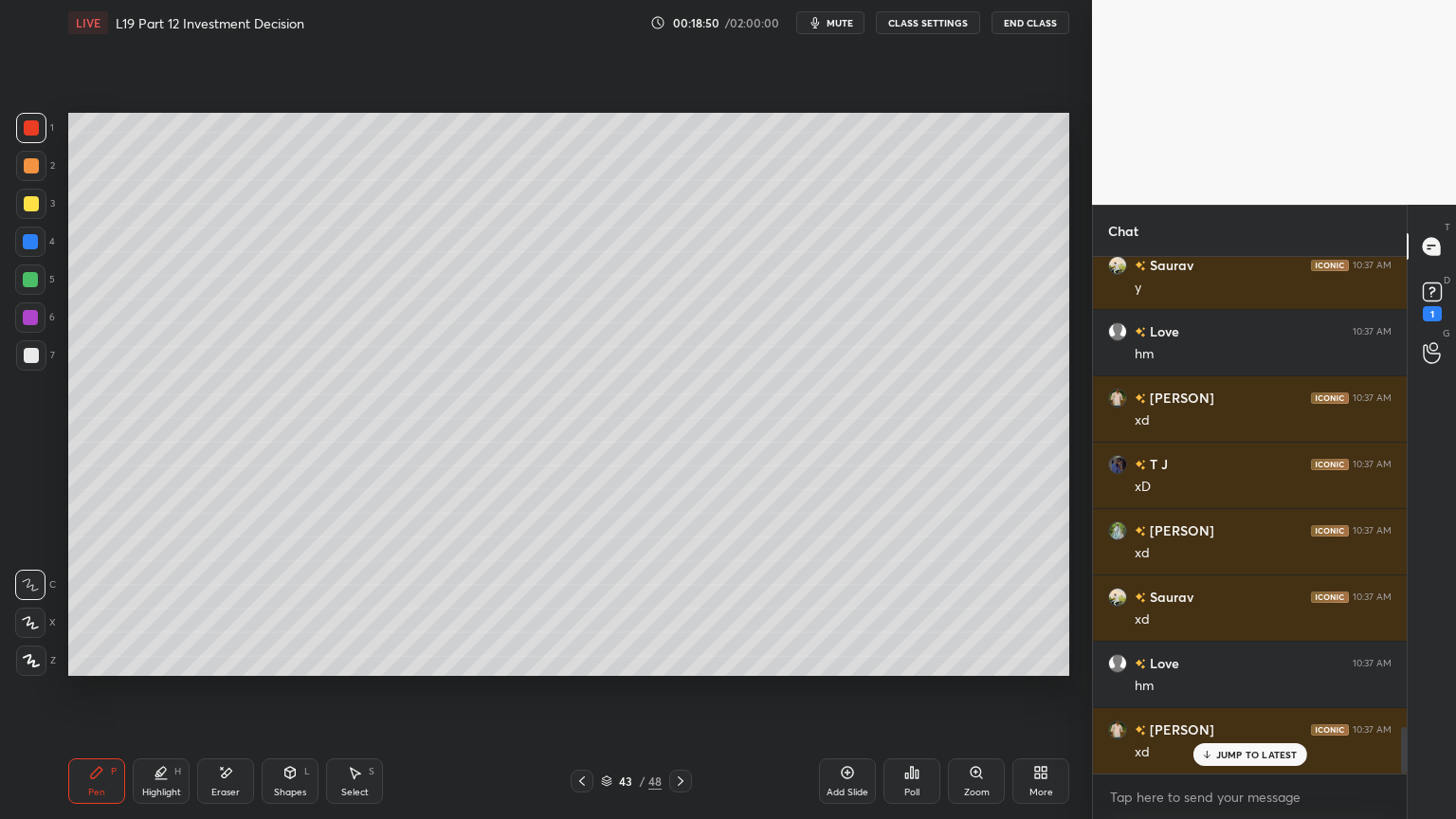 click at bounding box center (31, 355) 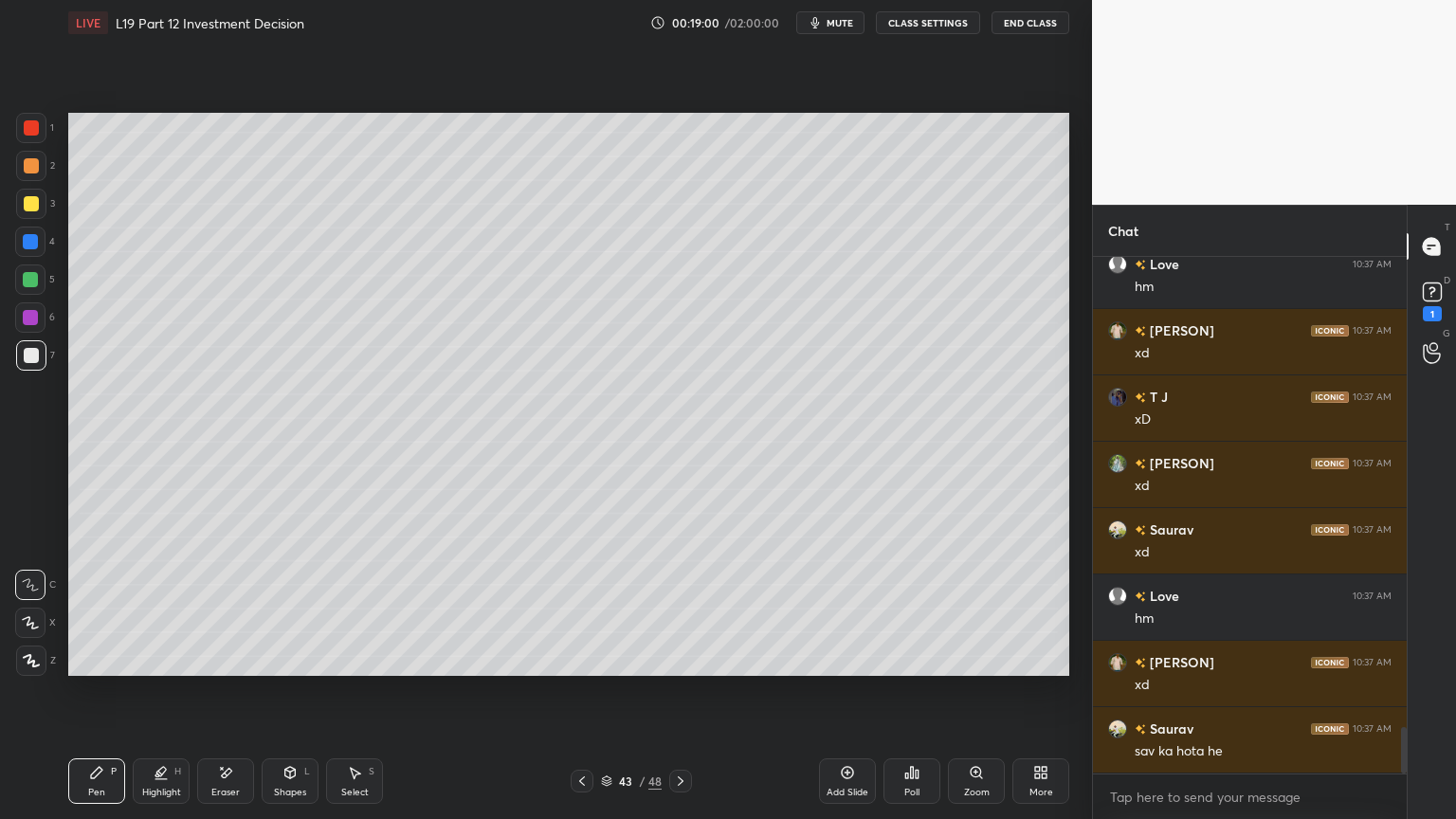 scroll, scrollTop: 5339, scrollLeft: 0, axis: vertical 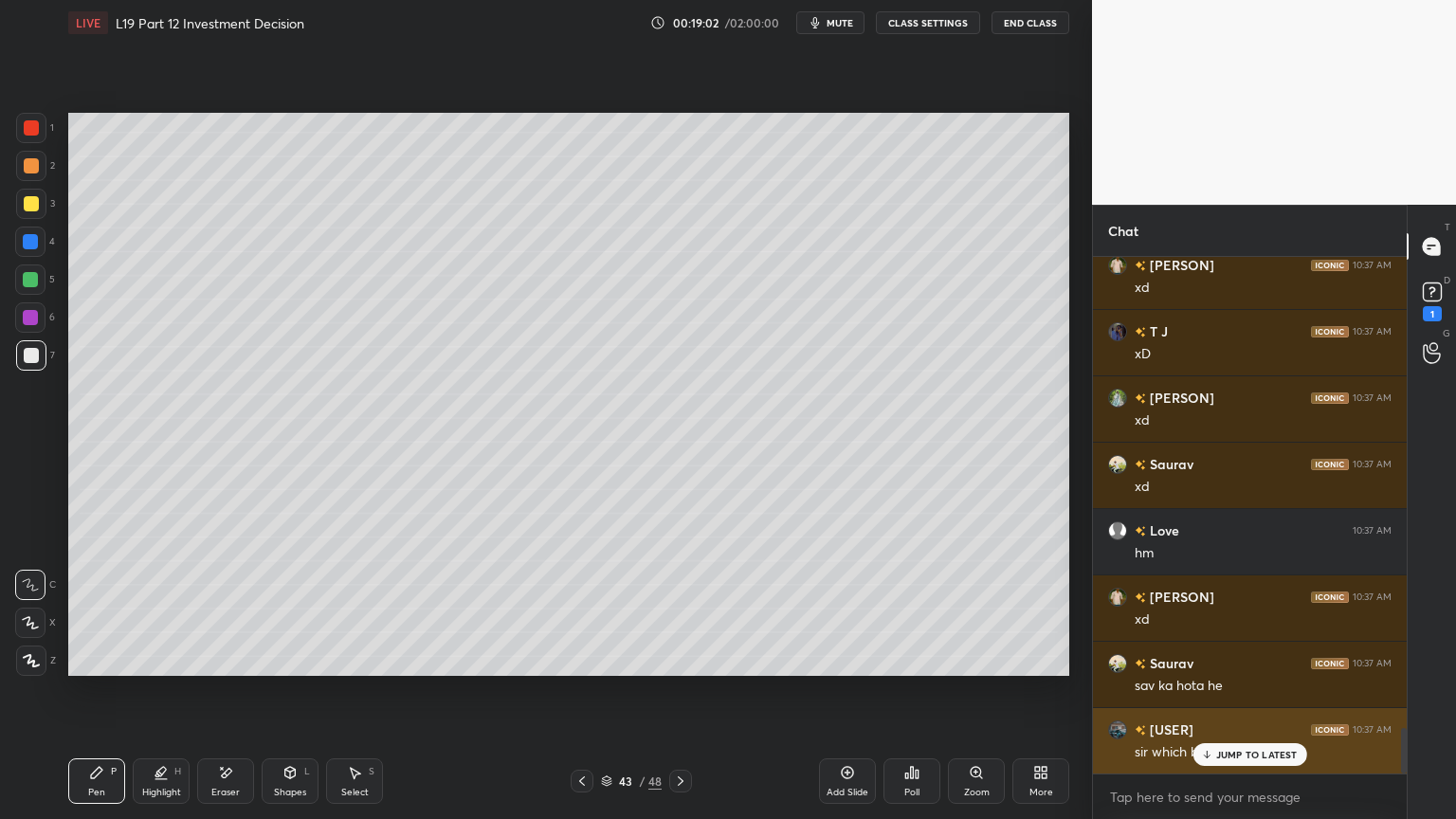 click on "[PERSON] 10:37 AM sir which bike do you have" at bounding box center (1249, 740) 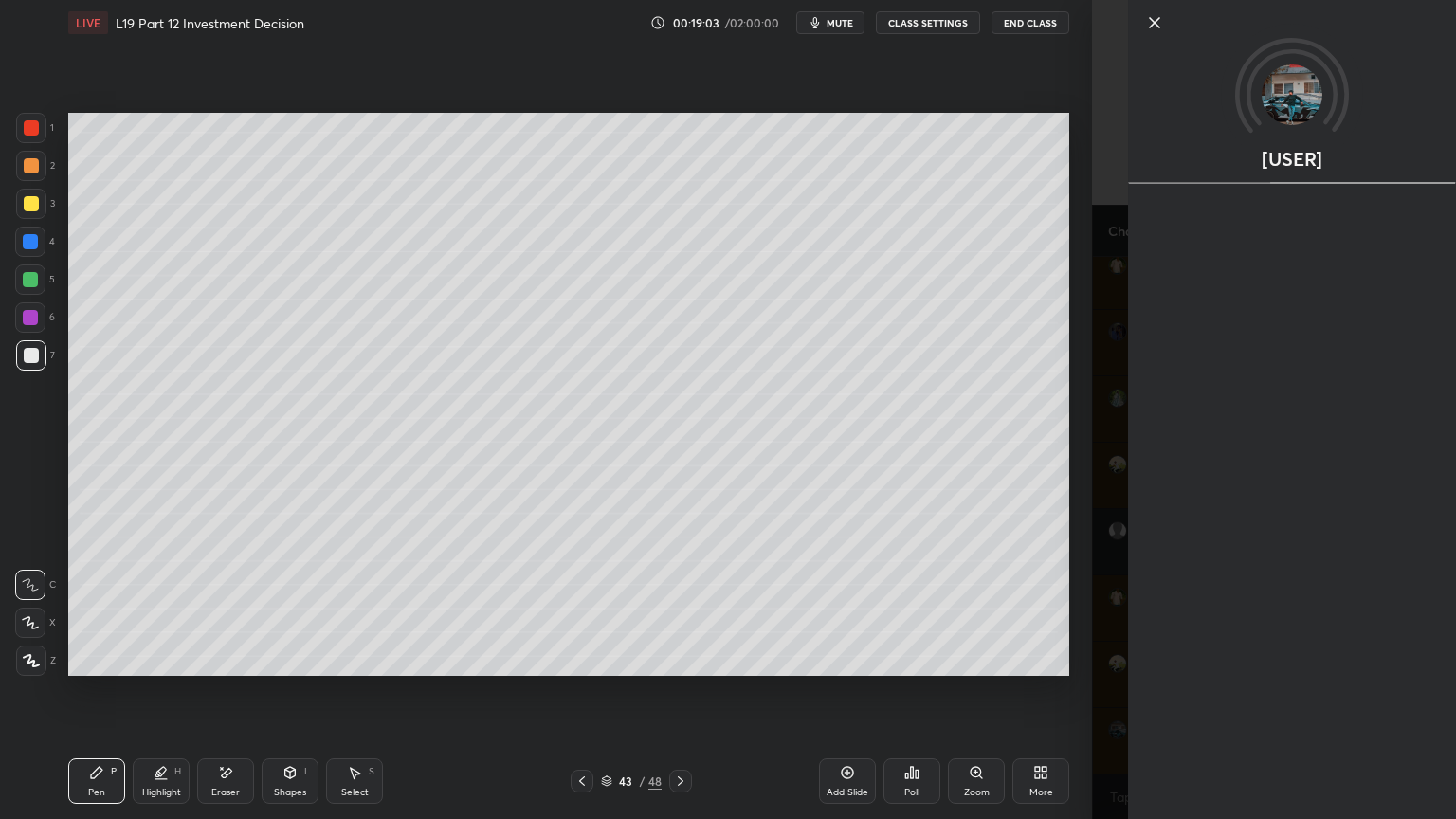 click on "[USER]" at bounding box center [1274, 410] 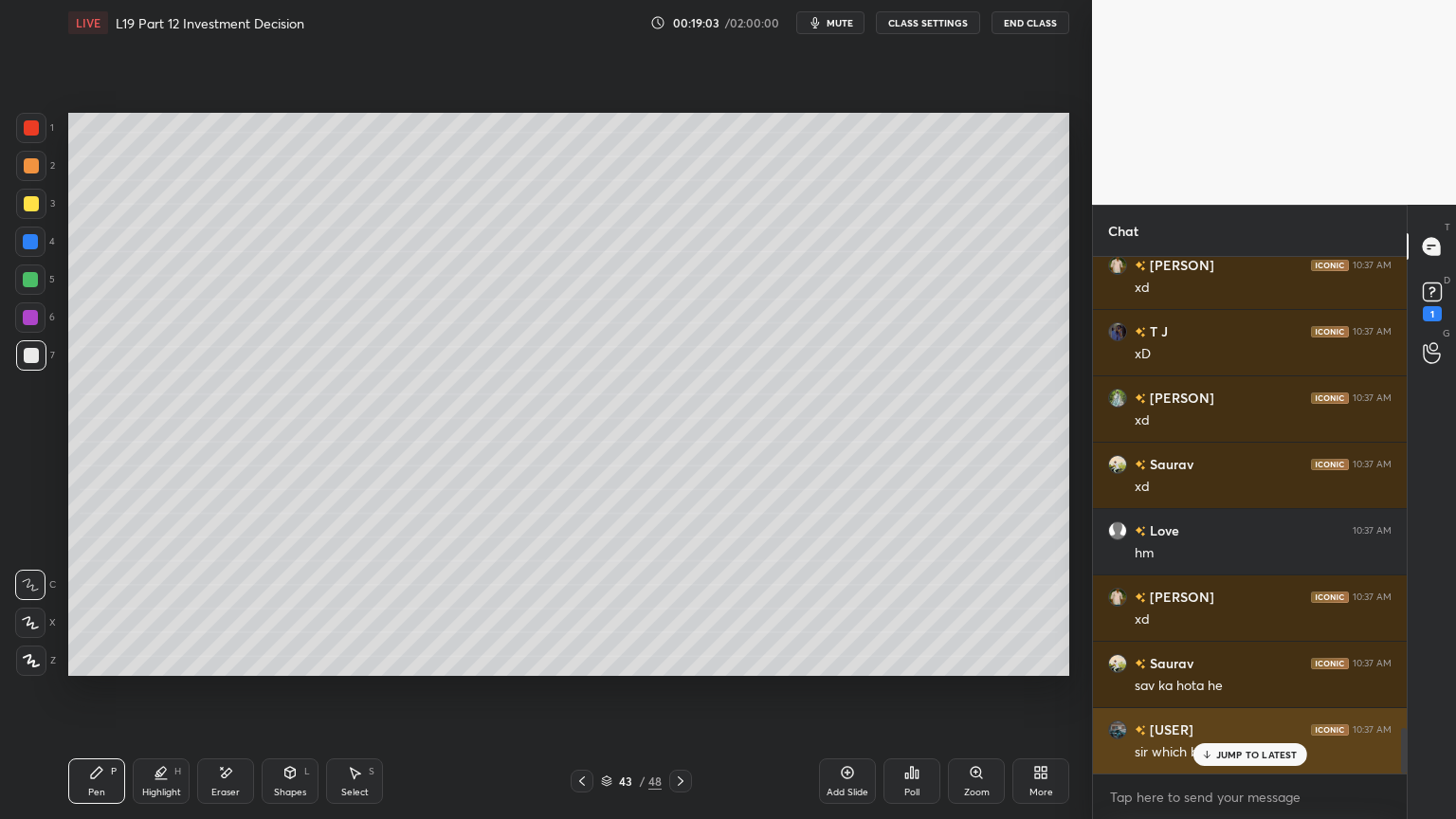 click on "JUMP TO LATEST" at bounding box center [1249, 755] 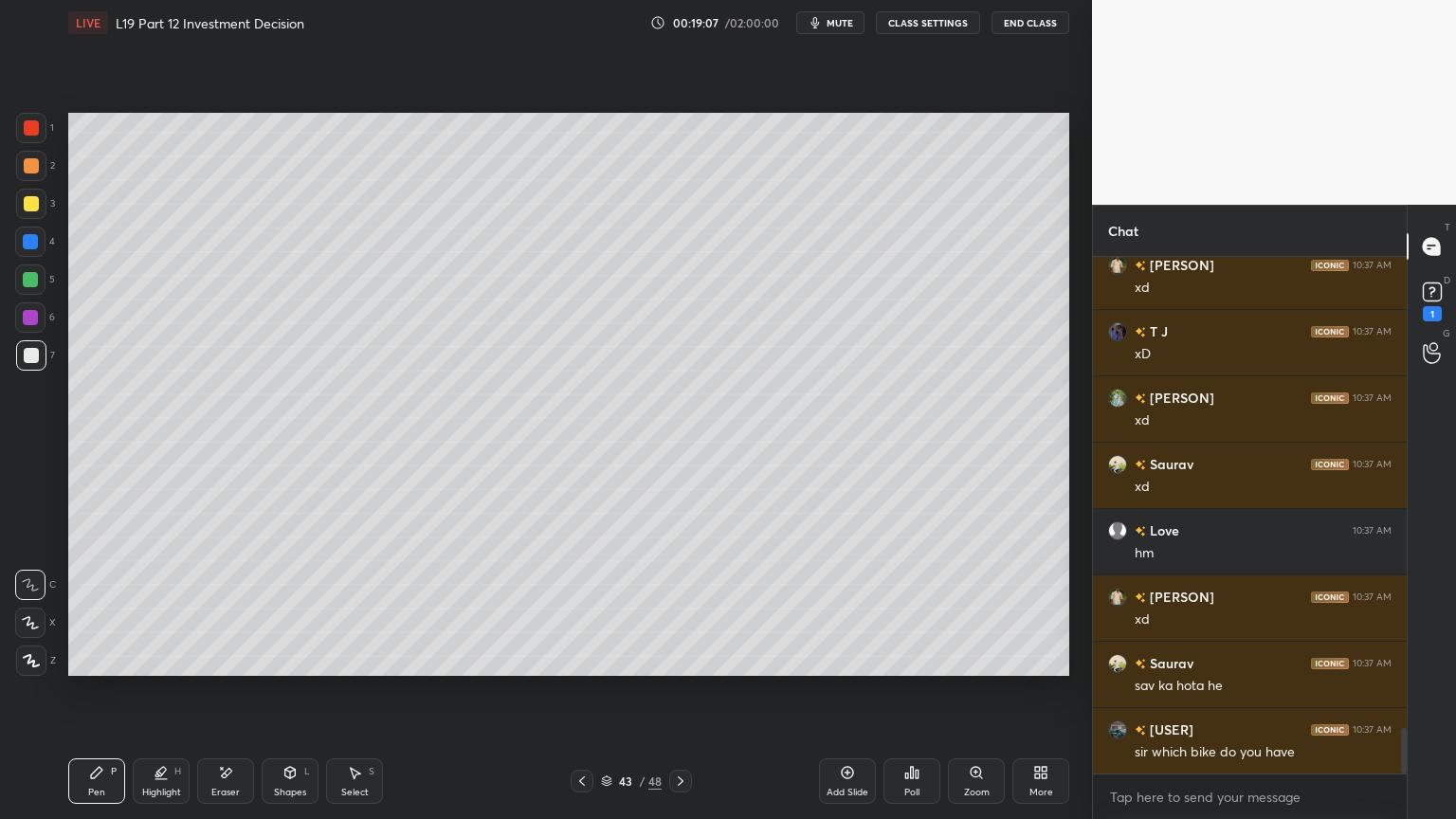 click at bounding box center (582, 781) 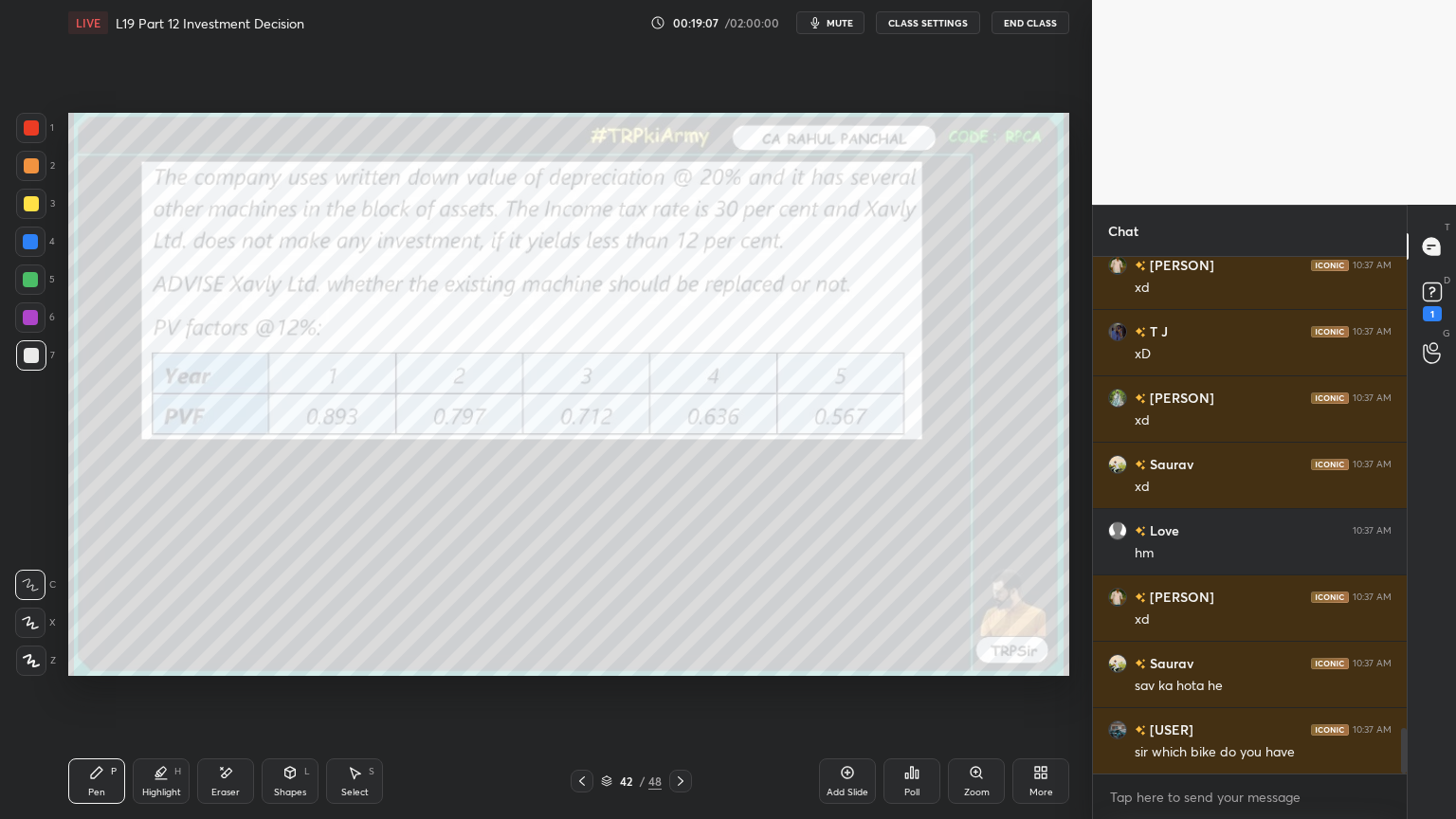 scroll, scrollTop: 5406, scrollLeft: 0, axis: vertical 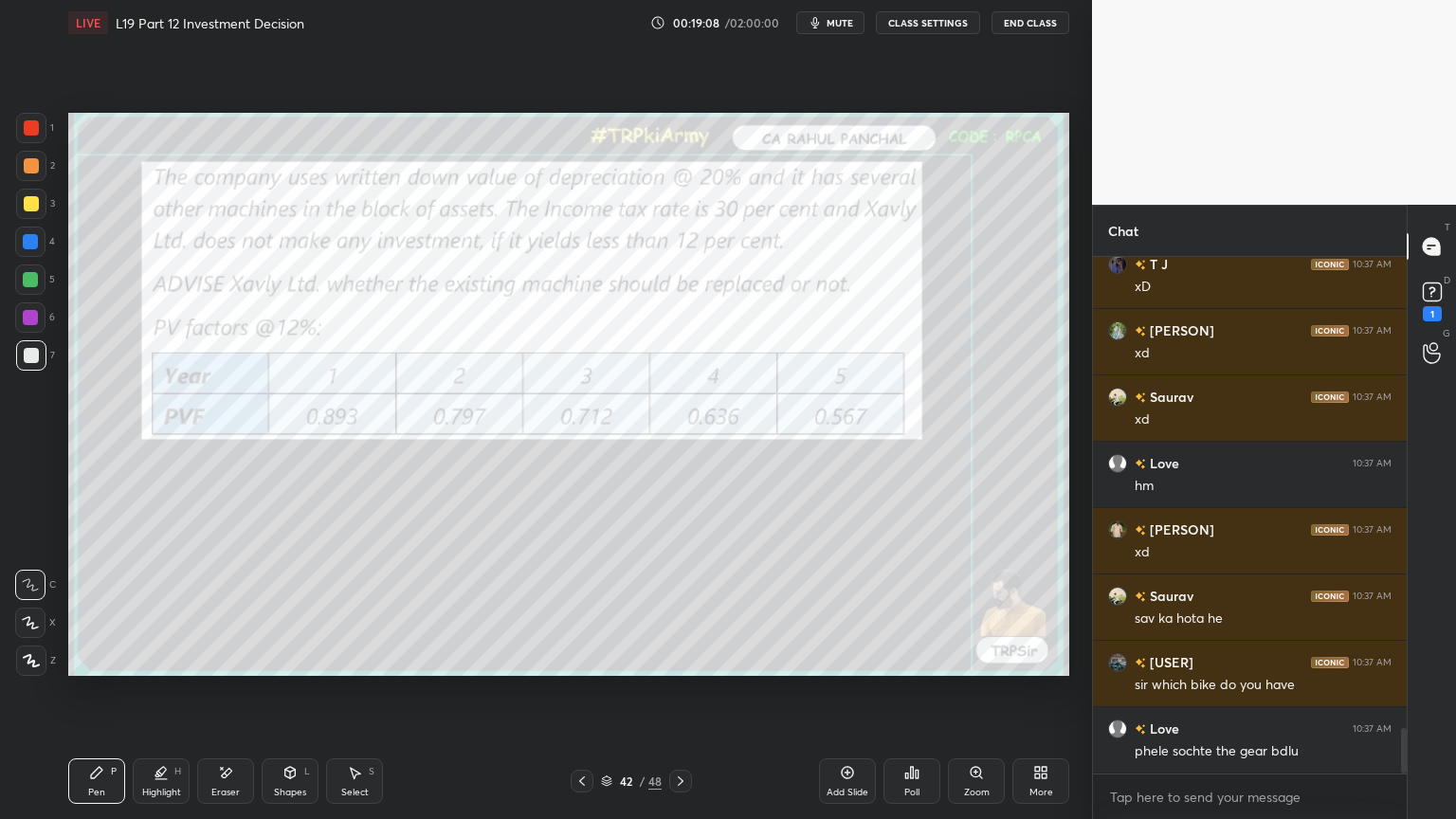click 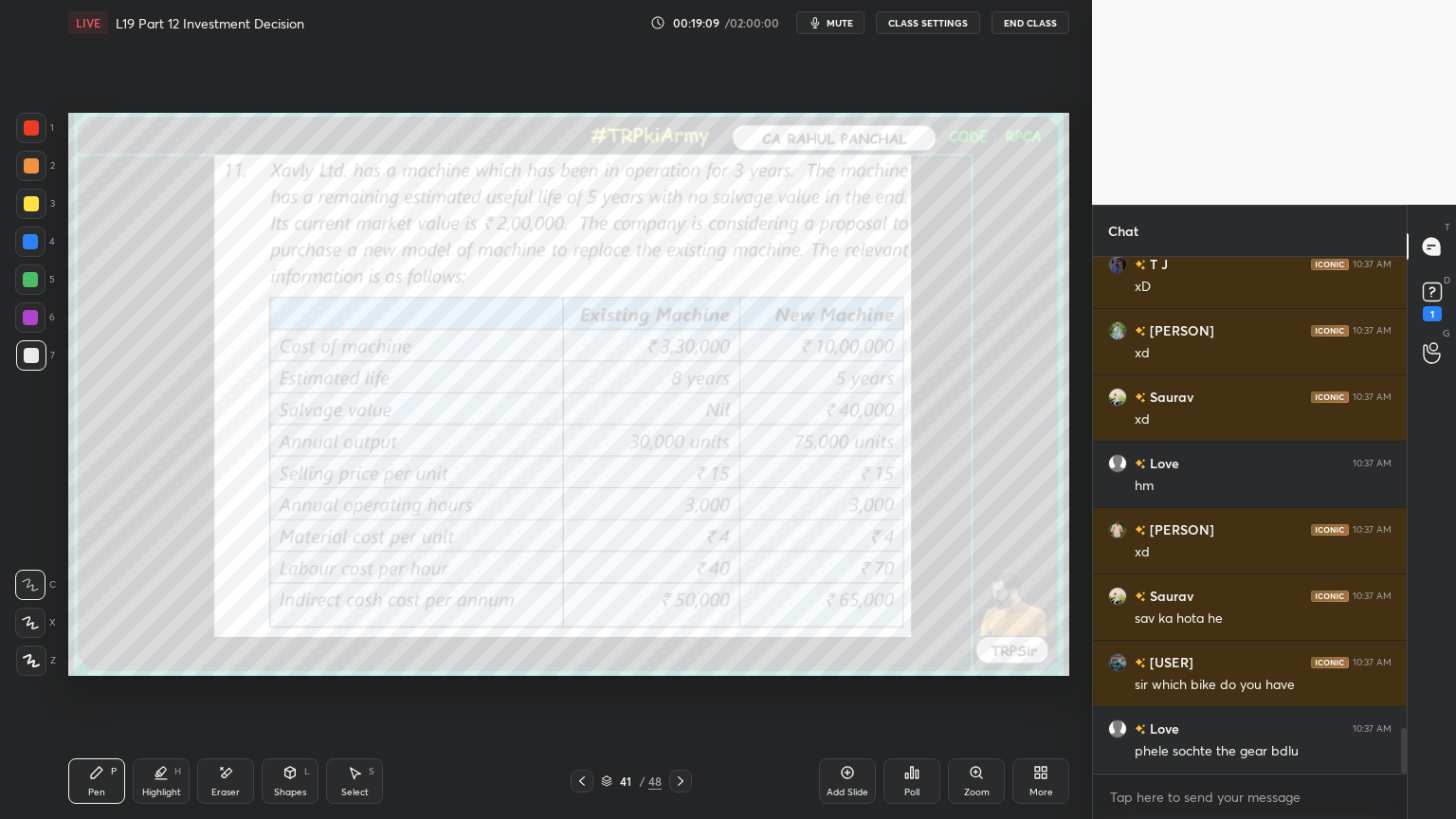 click 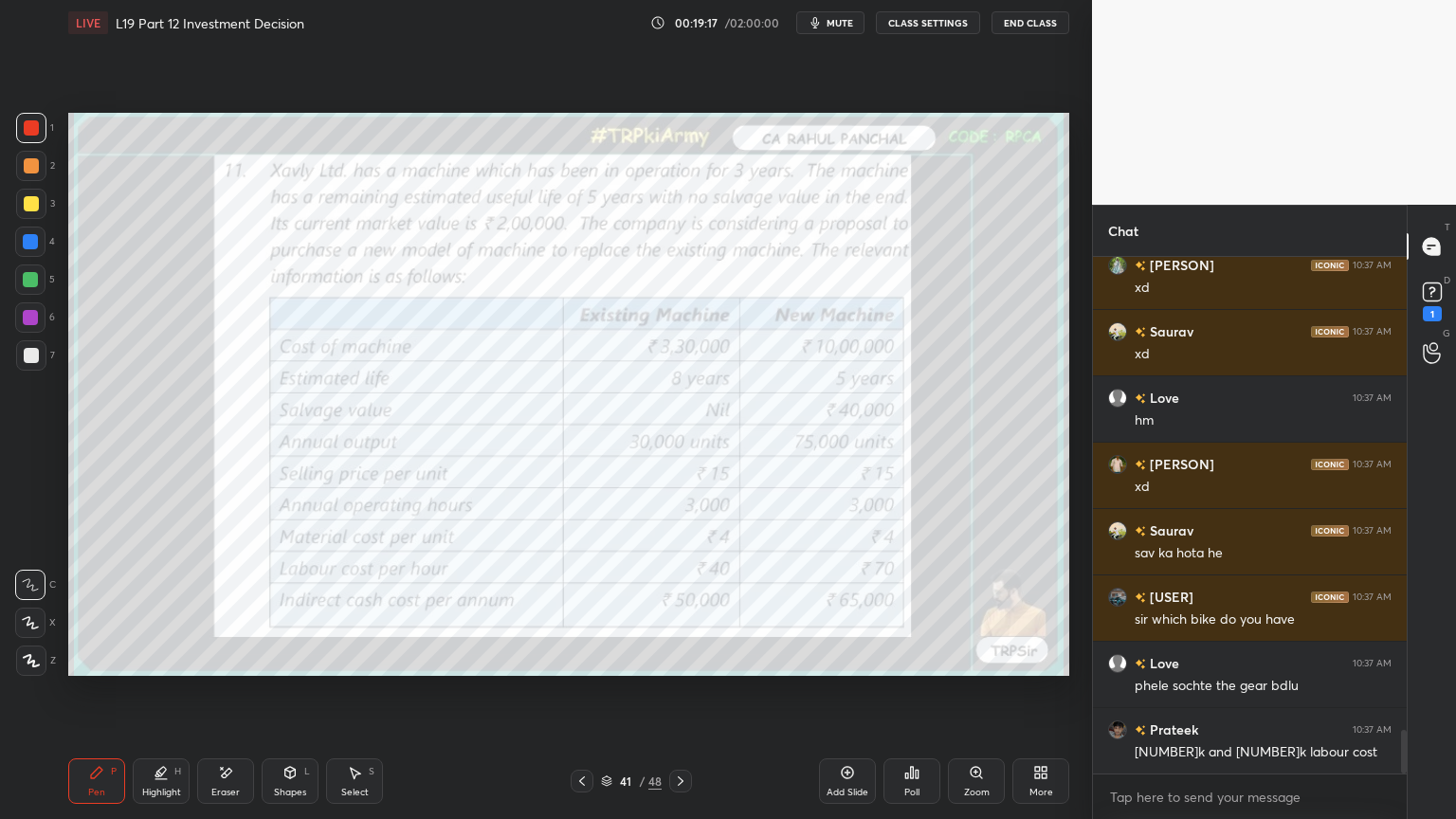 scroll, scrollTop: 5539, scrollLeft: 0, axis: vertical 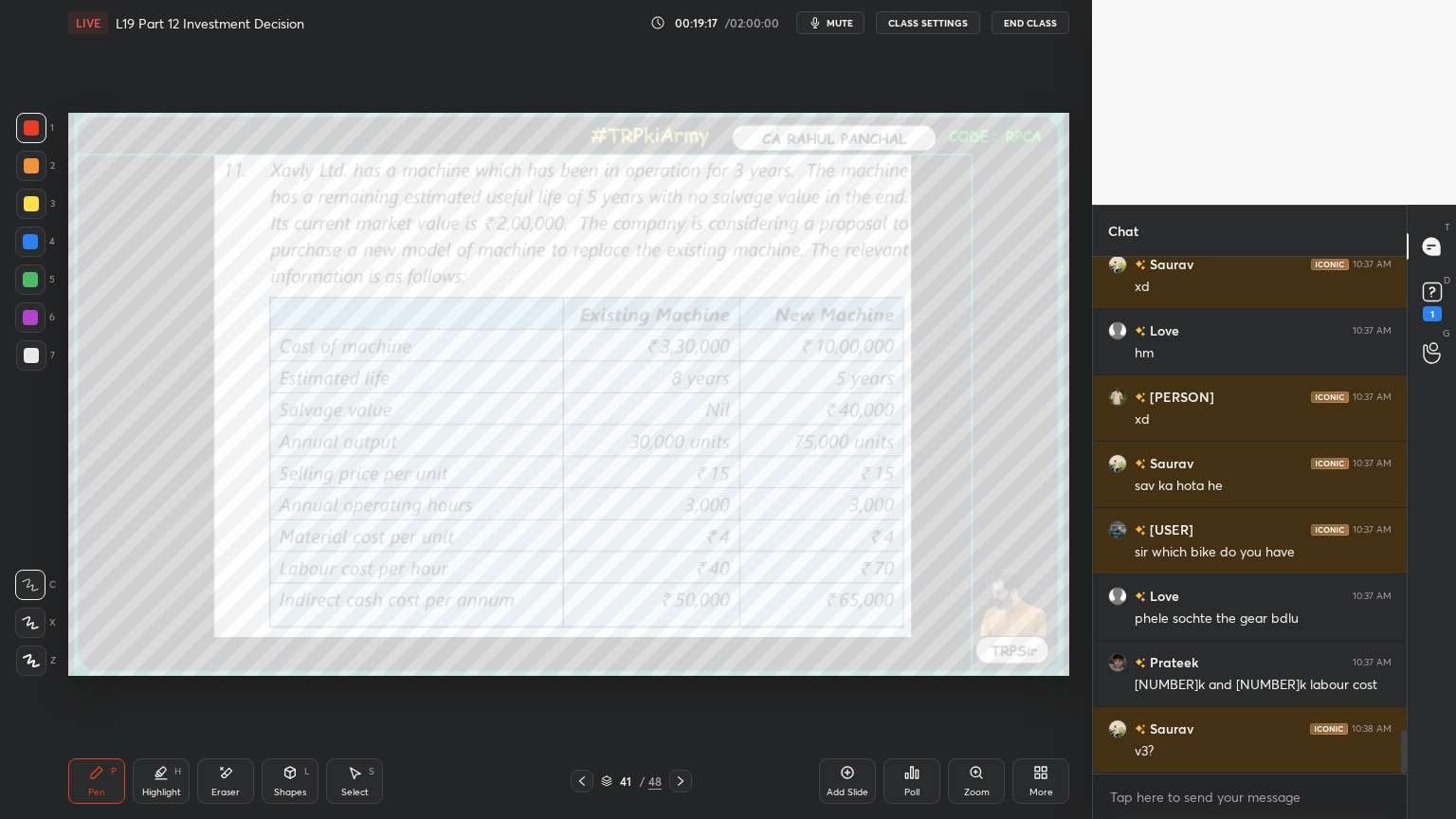 click 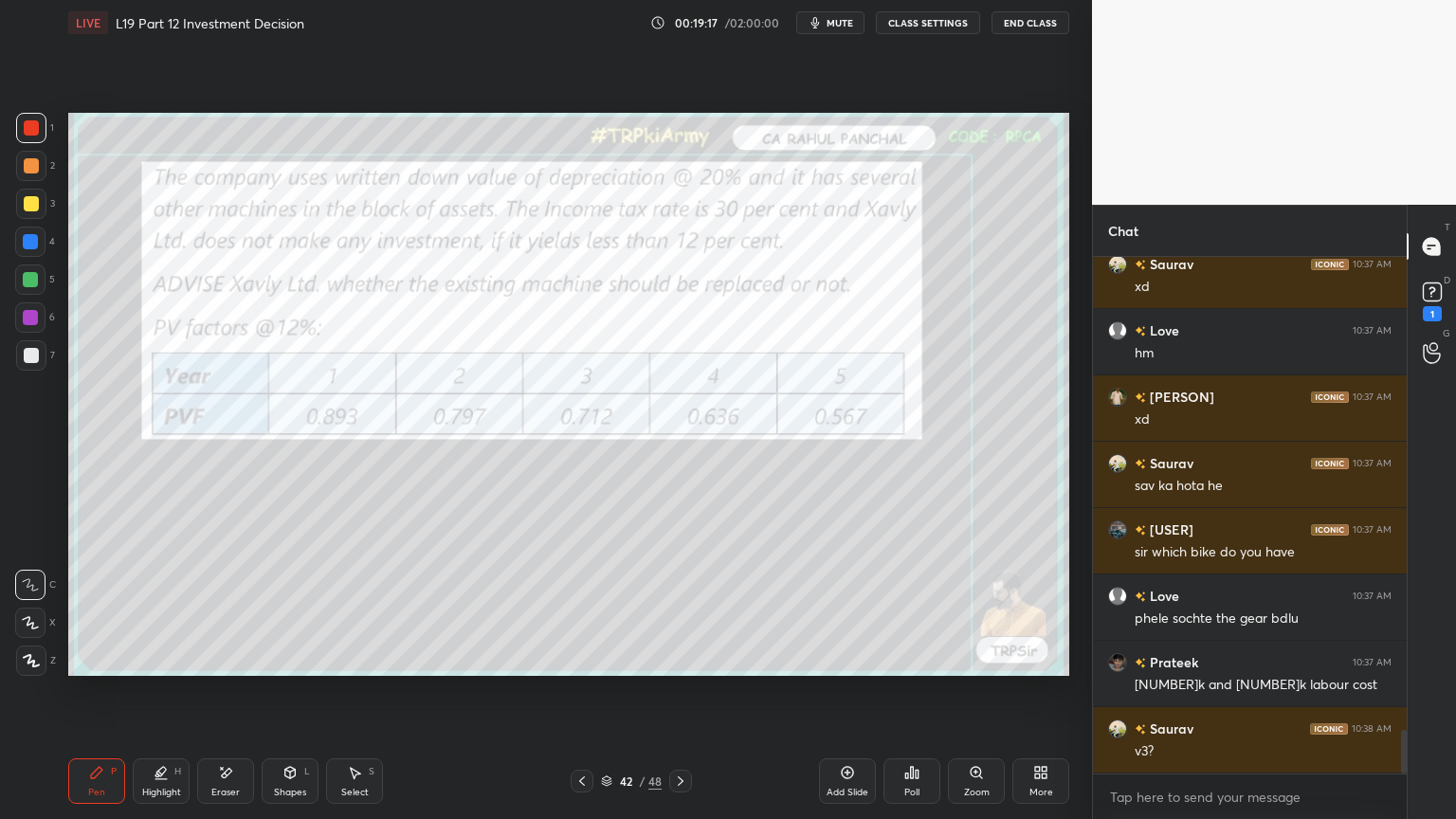 click 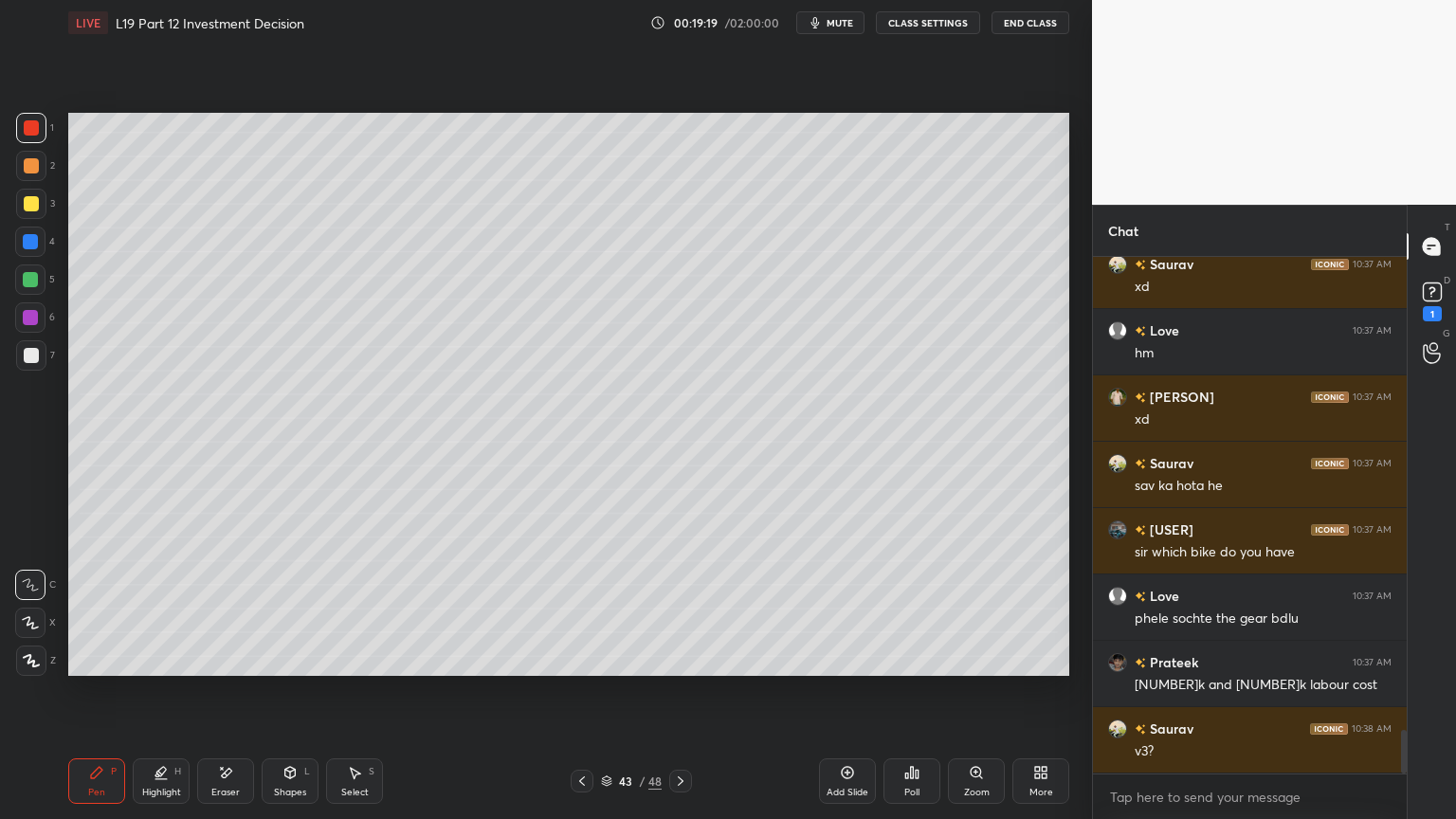 click on "5" at bounding box center [35, 283] 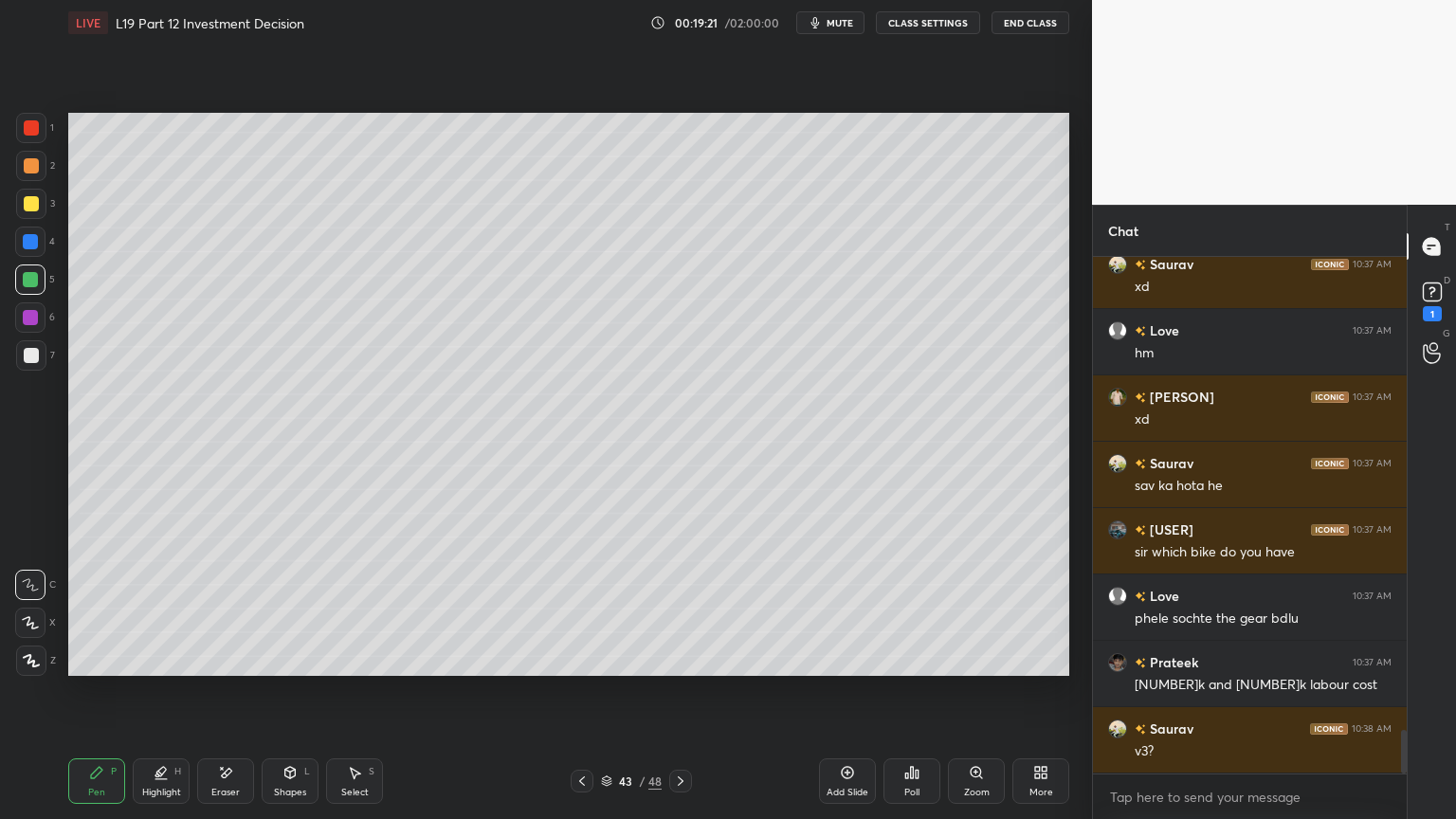 scroll, scrollTop: 5604, scrollLeft: 0, axis: vertical 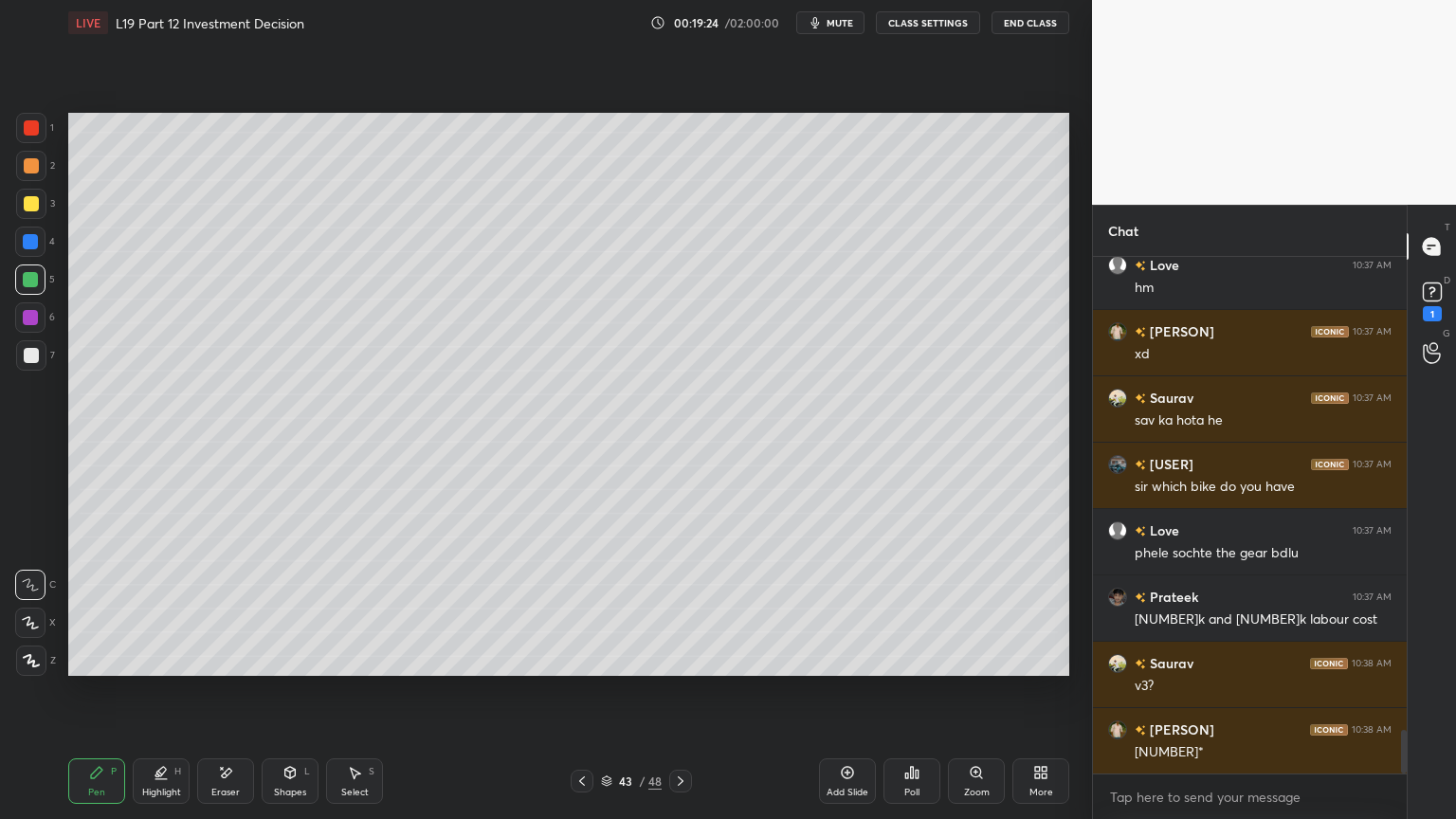 click on "1 2 3 4 5 6 7 C X Z E E Erase all   H H" at bounding box center [30, 394] 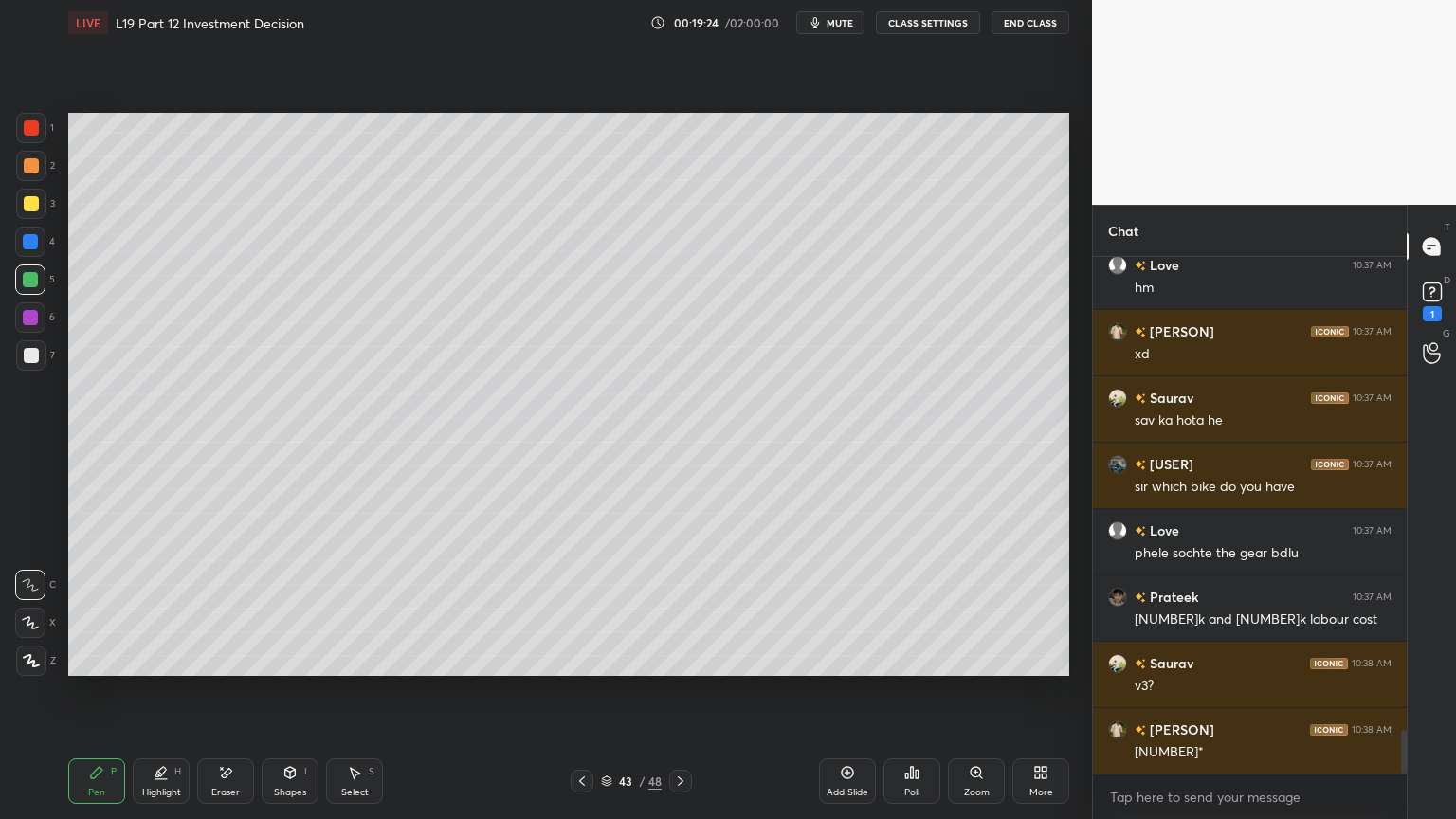 click at bounding box center (31, 355) 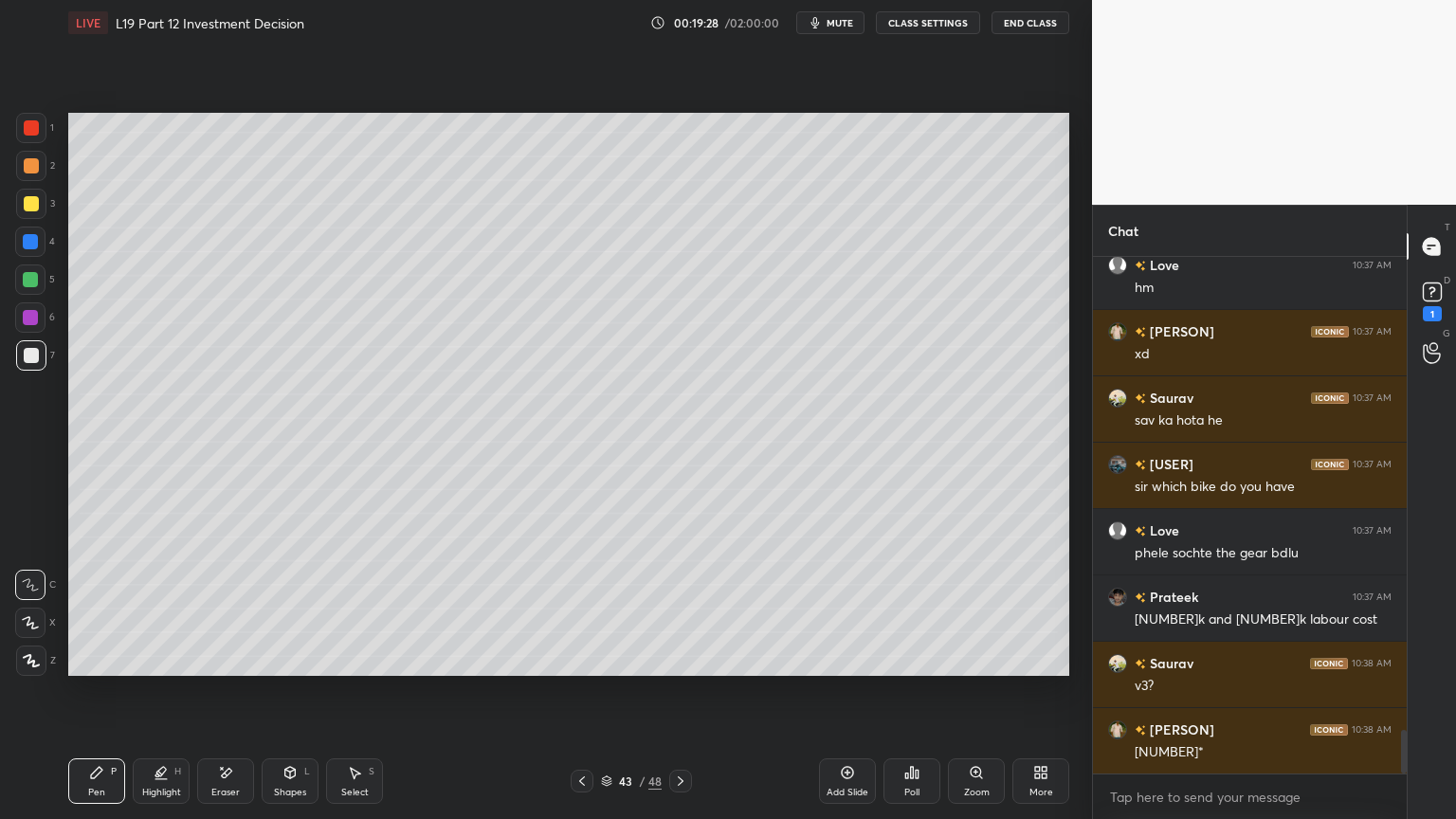 scroll, scrollTop: 5623, scrollLeft: 0, axis: vertical 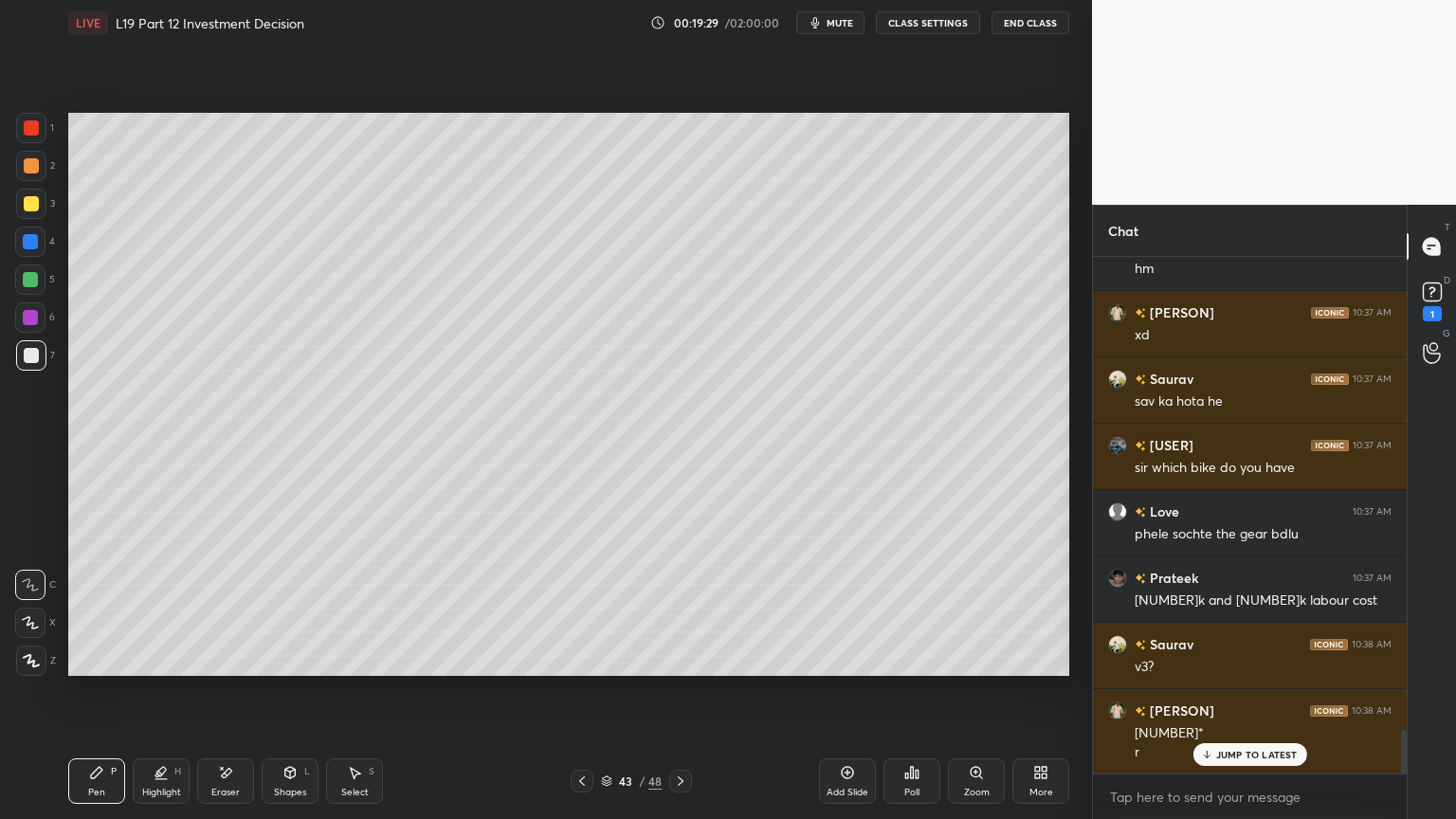 click at bounding box center [30, 280] 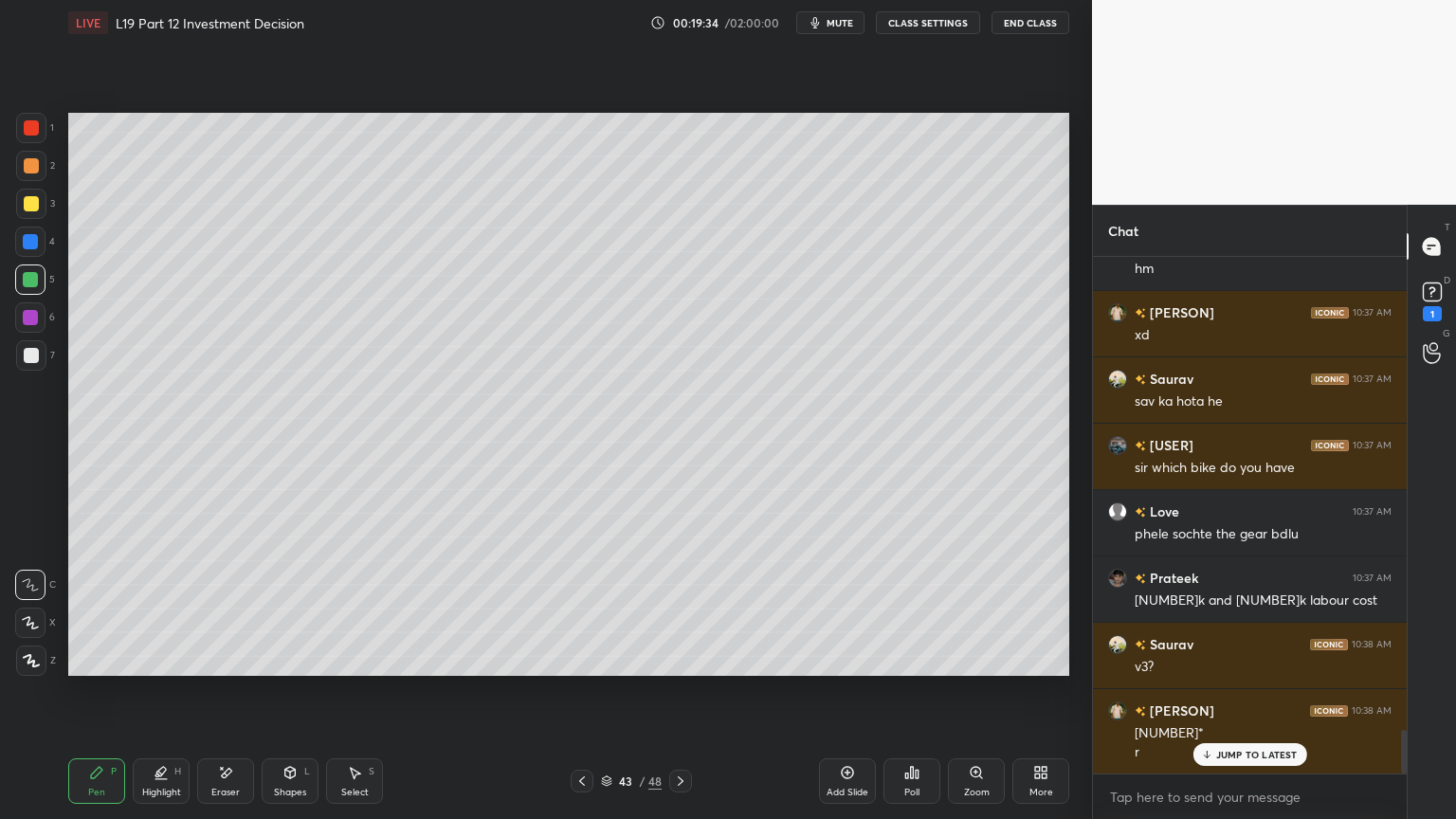 click at bounding box center (31, 355) 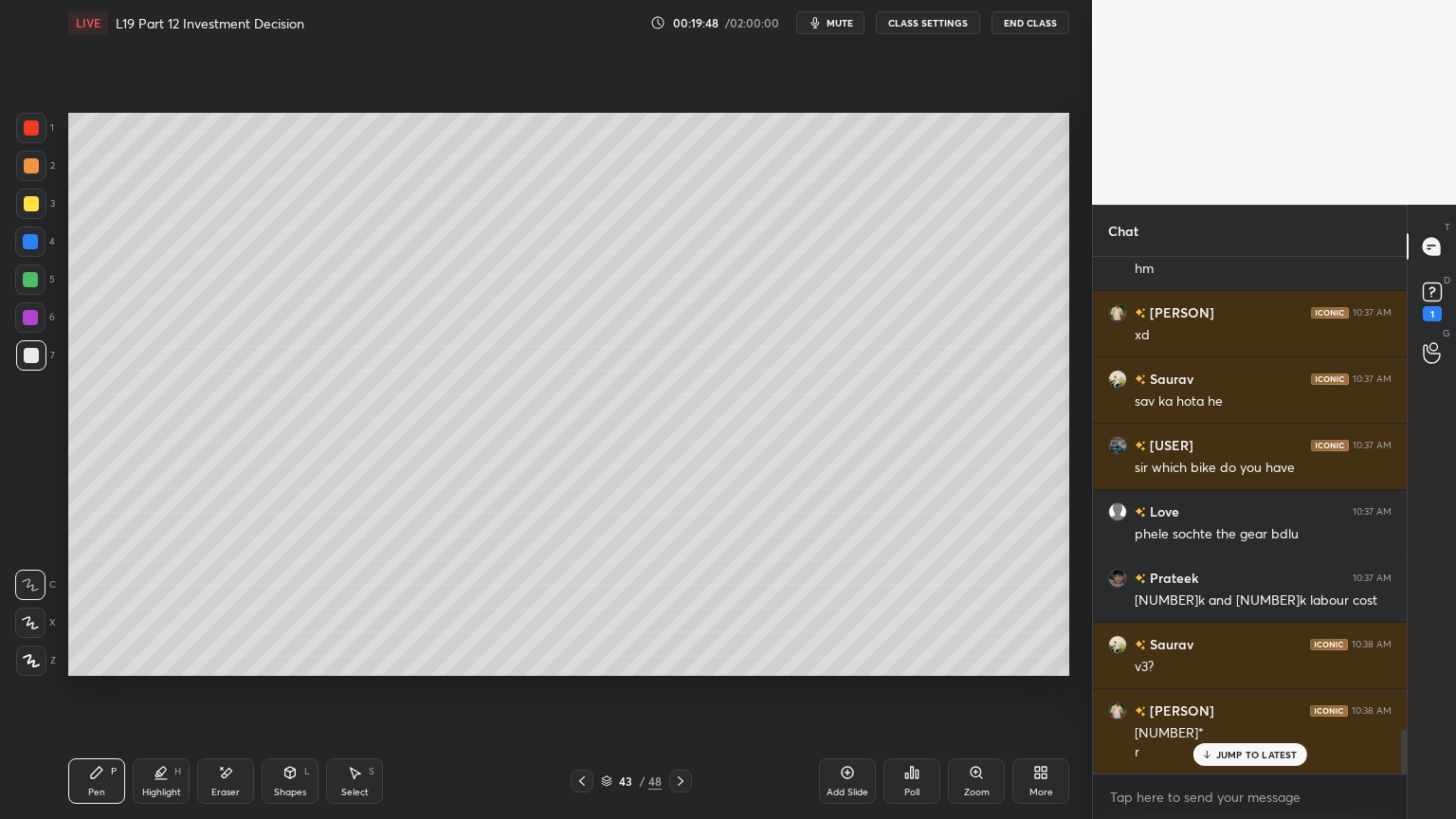 scroll, scrollTop: 5690, scrollLeft: 0, axis: vertical 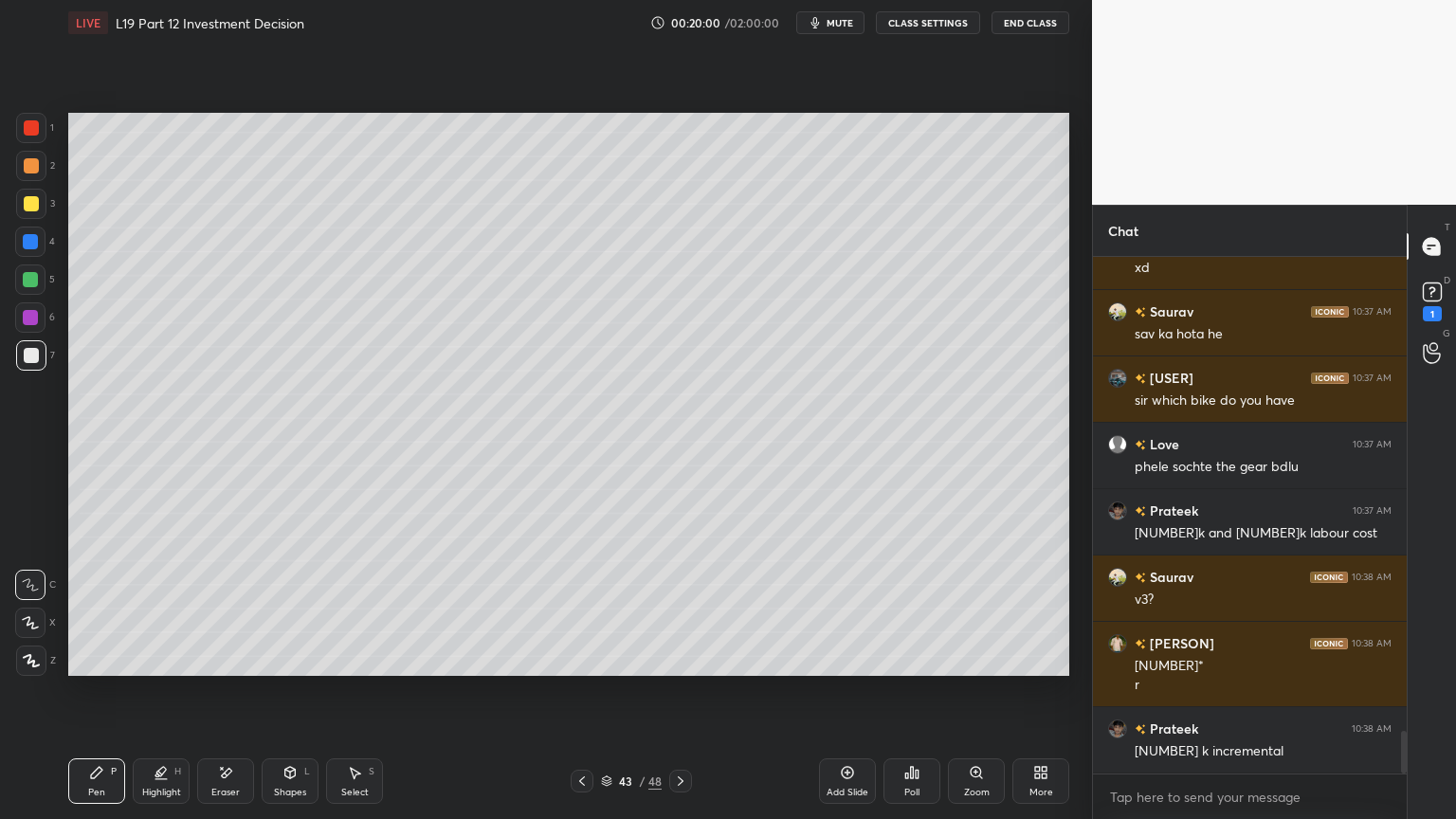 click at bounding box center (582, 781) 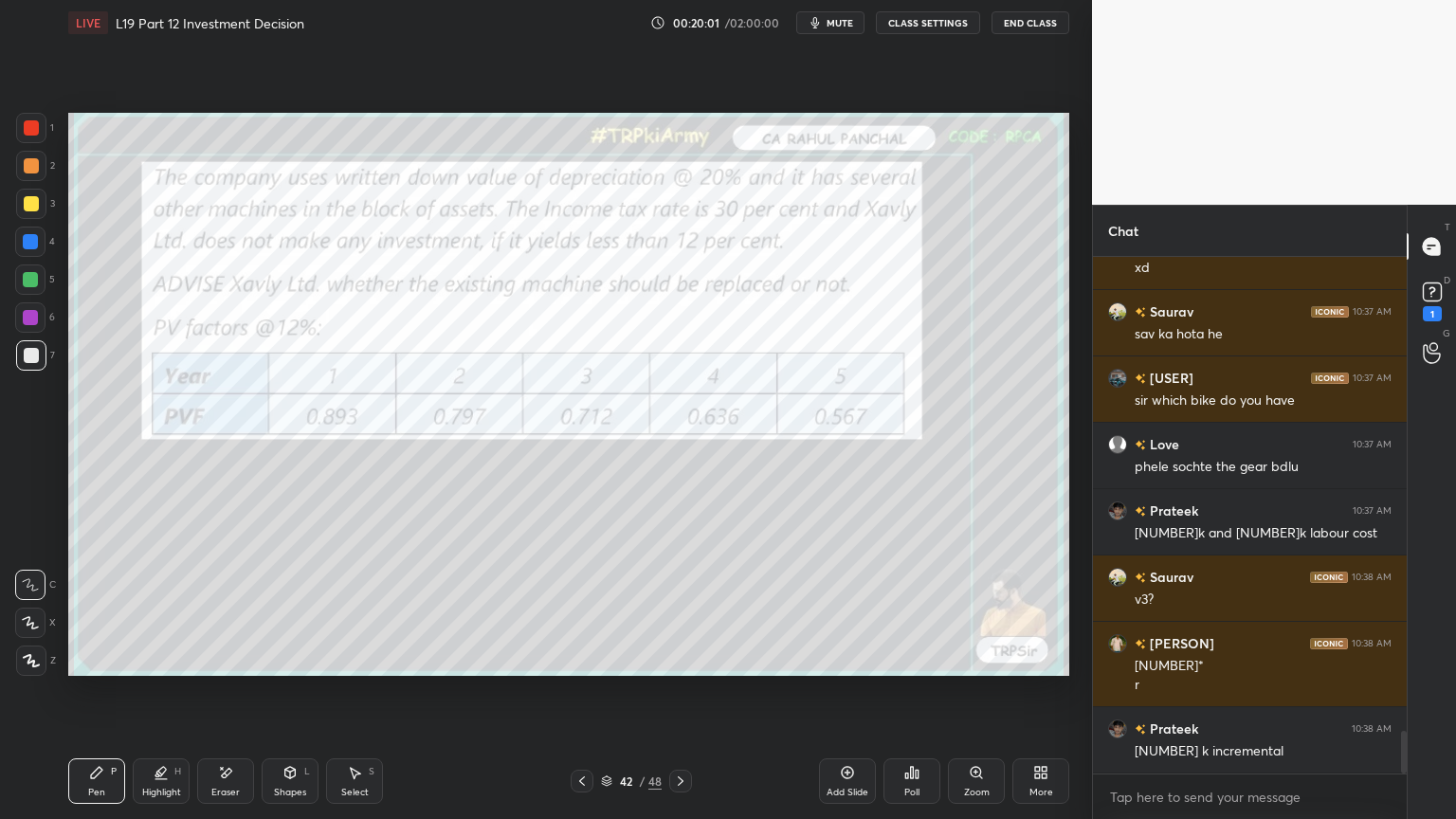 click 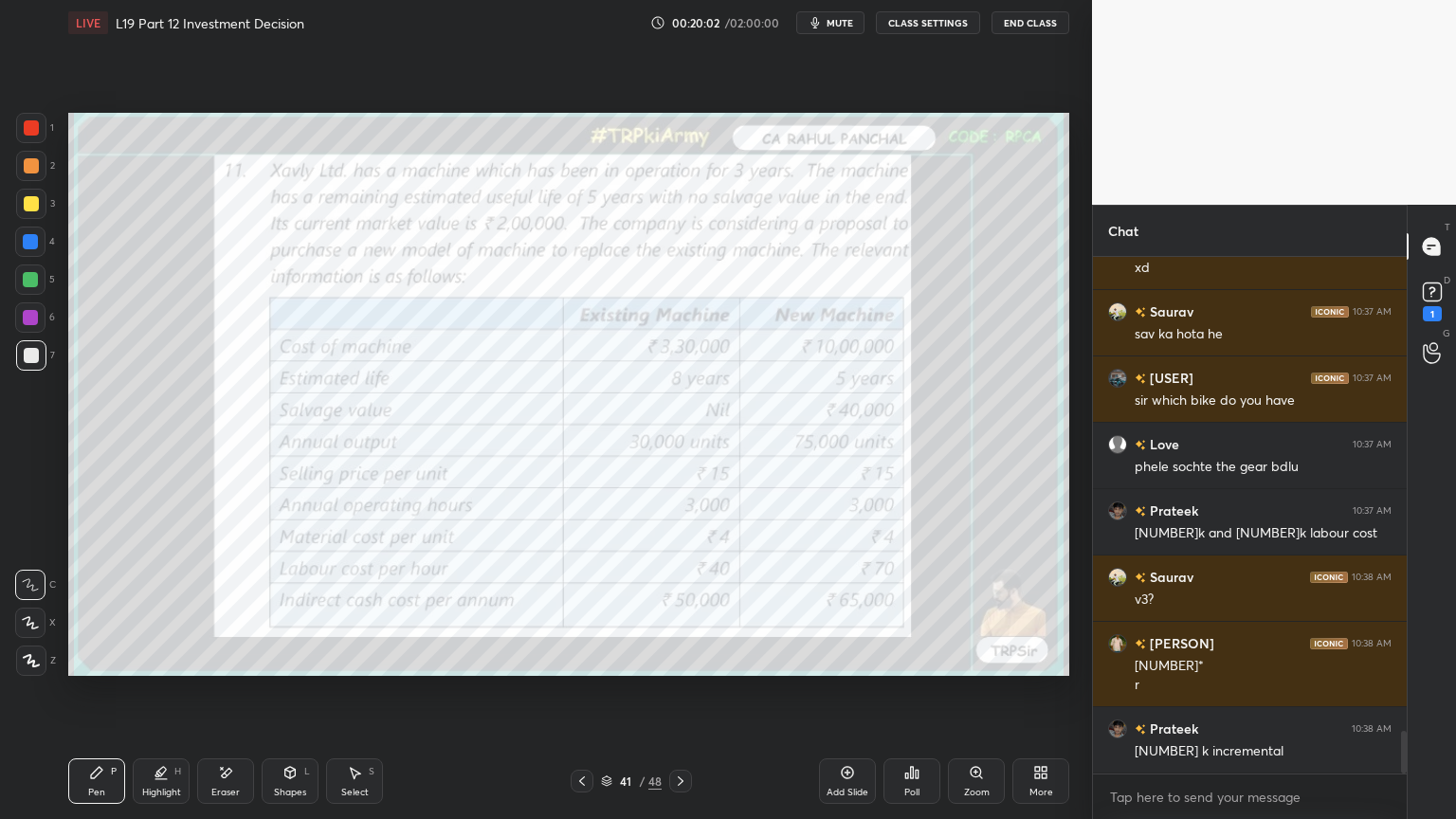 scroll, scrollTop: 5756, scrollLeft: 0, axis: vertical 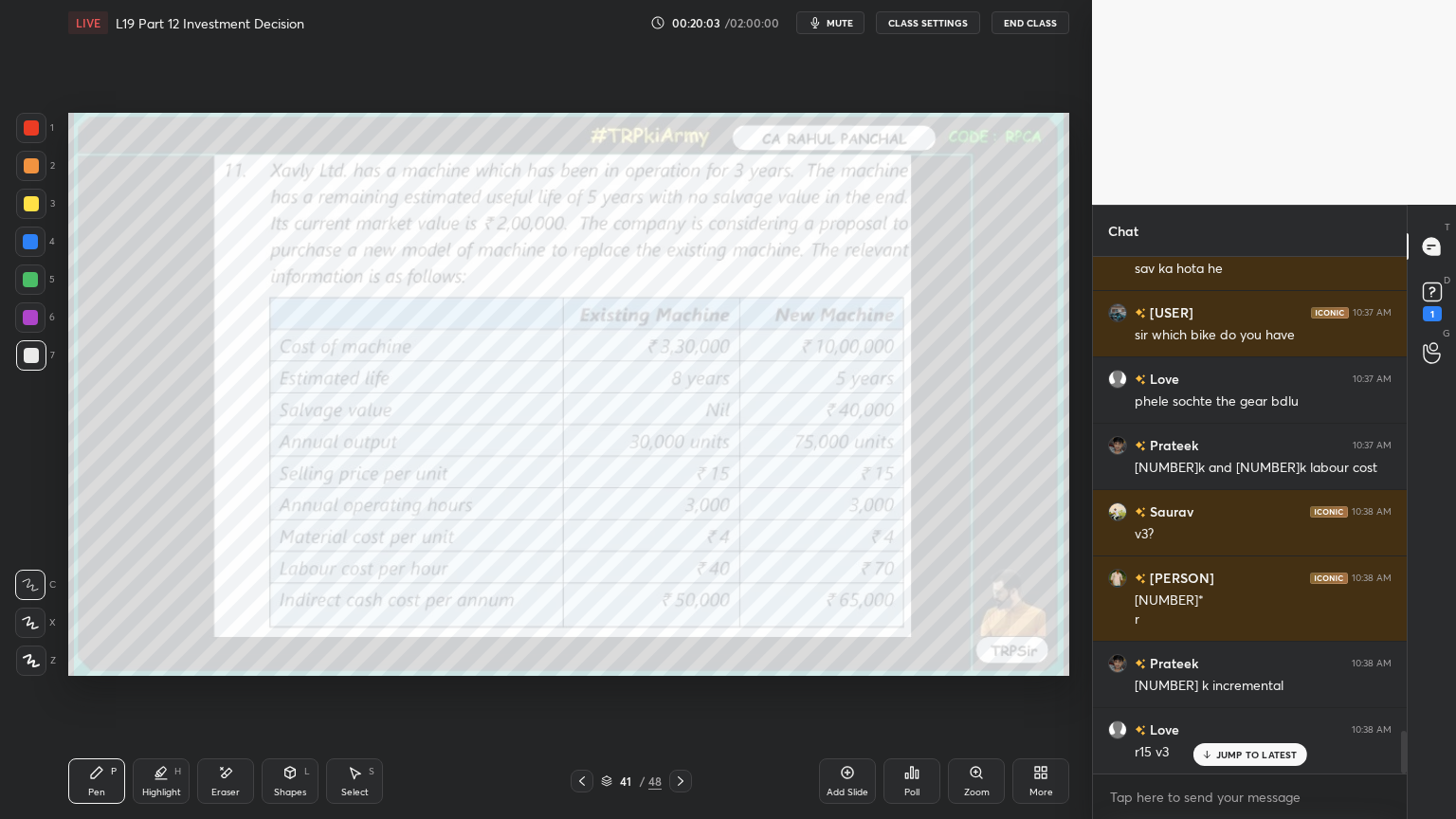 click at bounding box center [31, 166] 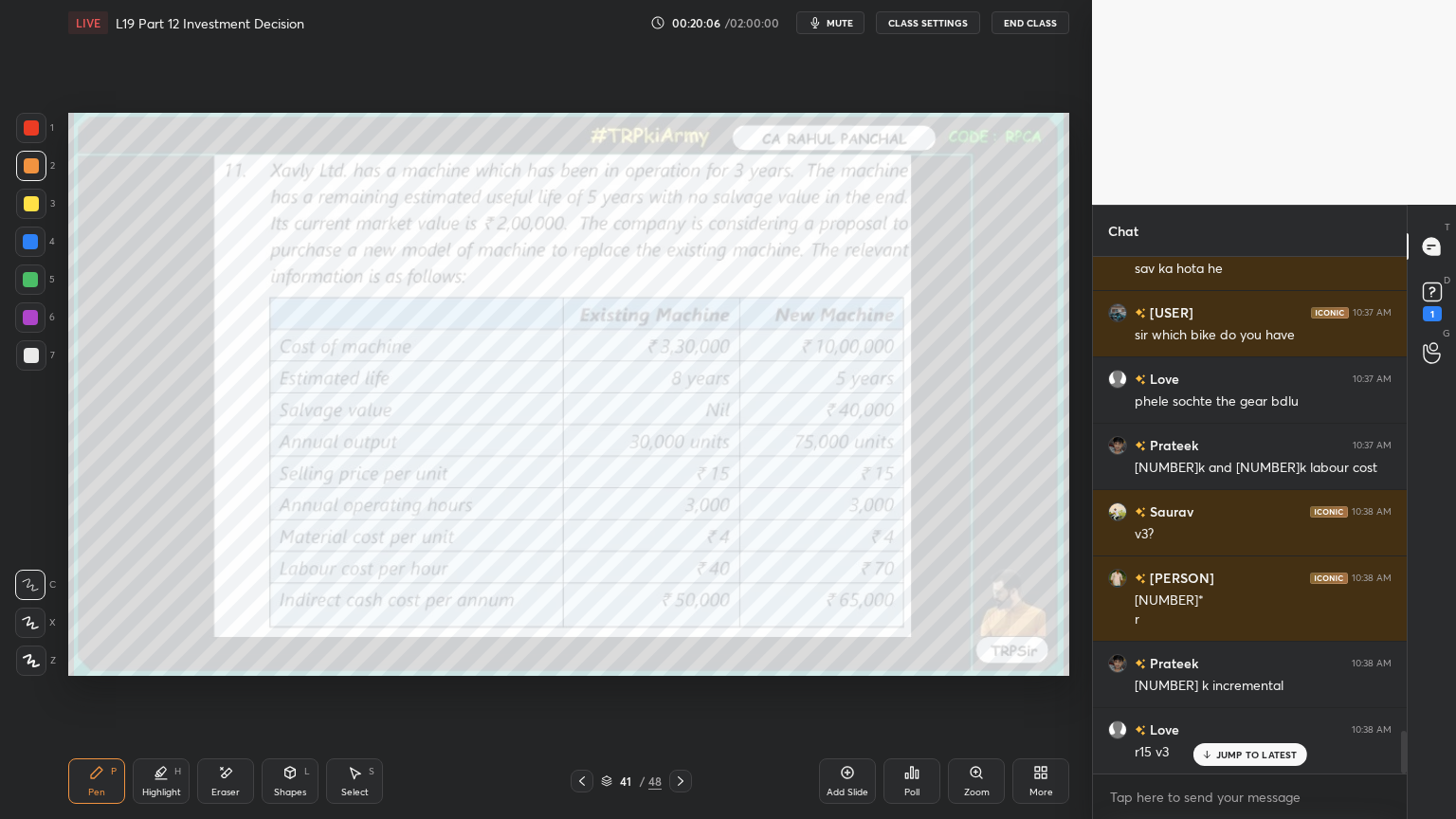 click on "Eraser" at bounding box center [226, 792] 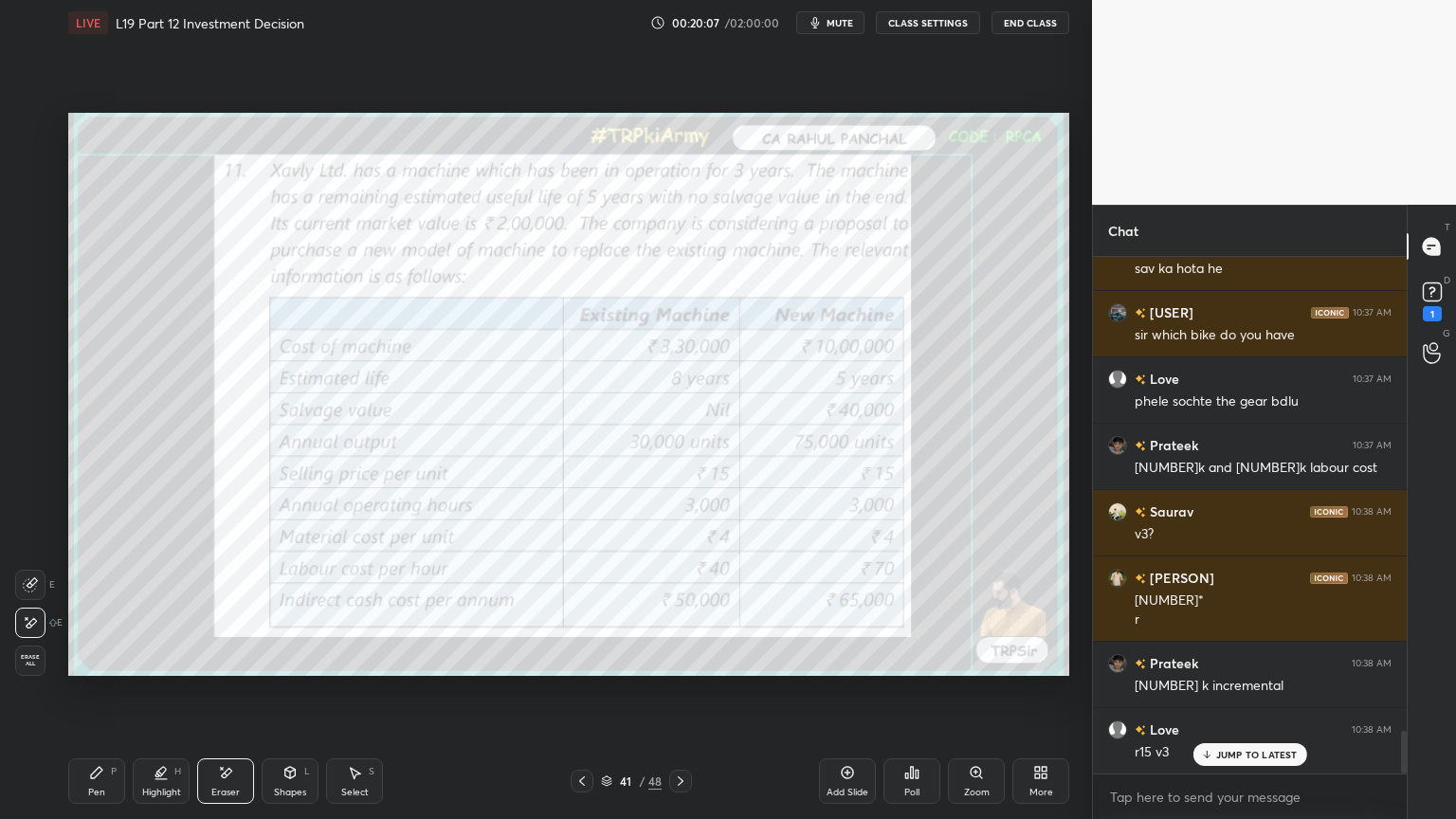 click on "Erase all" at bounding box center (30, 661) 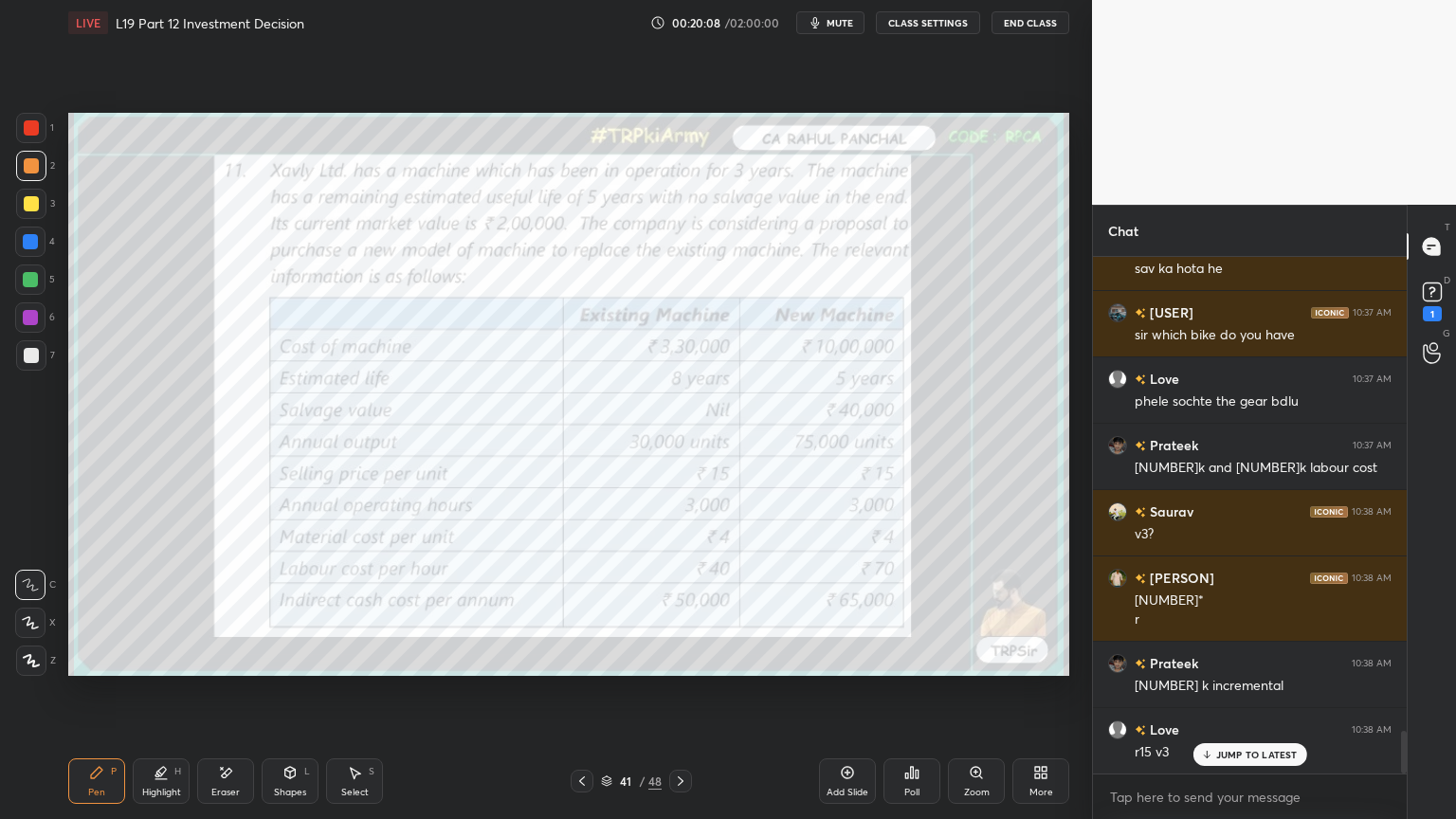 click on "Pen P Highlight H Eraser Shapes L Select S 41 / 48 Add Slide Poll Zoom More" at bounding box center [569, 781] 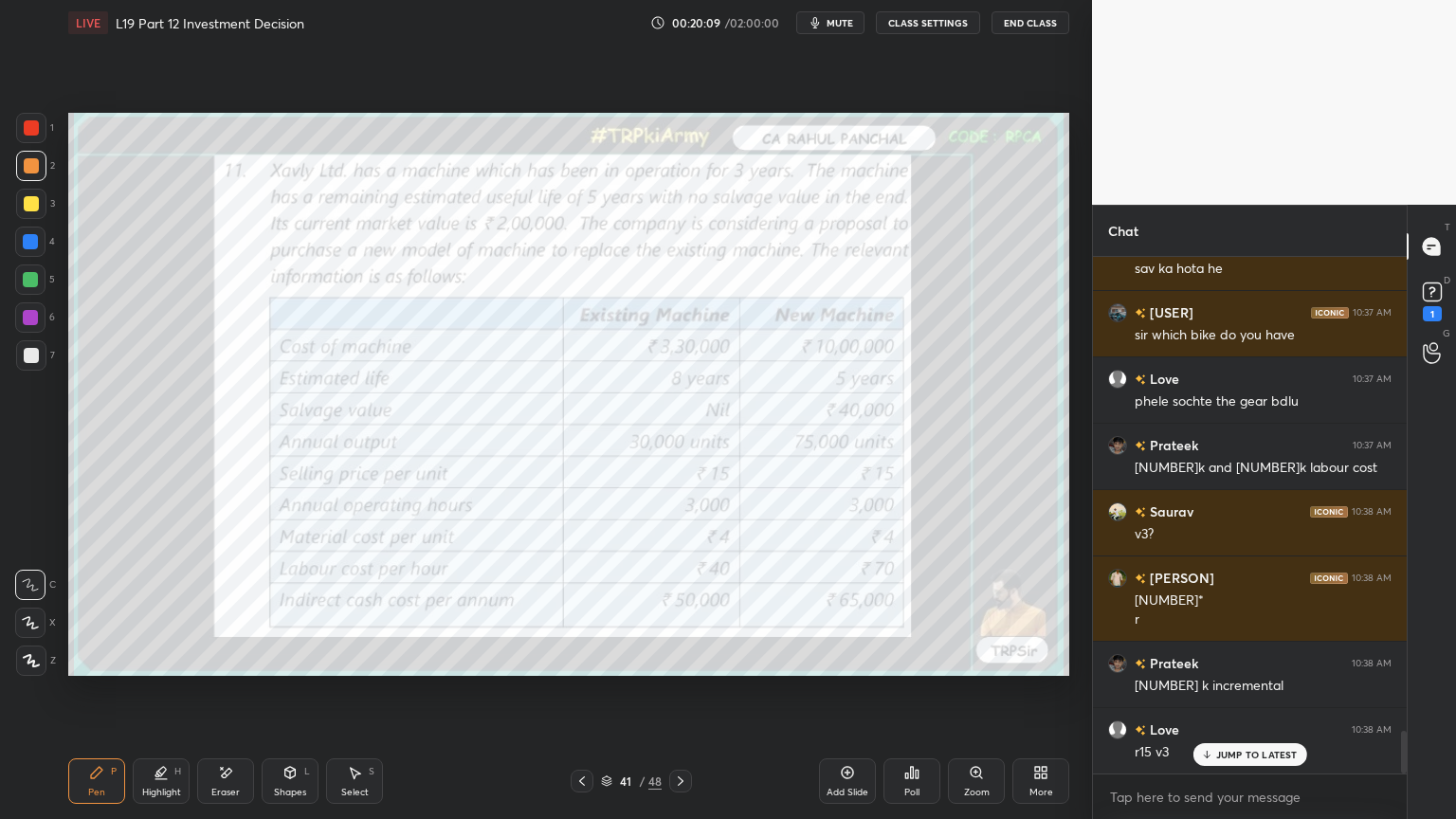 click at bounding box center [31, 128] 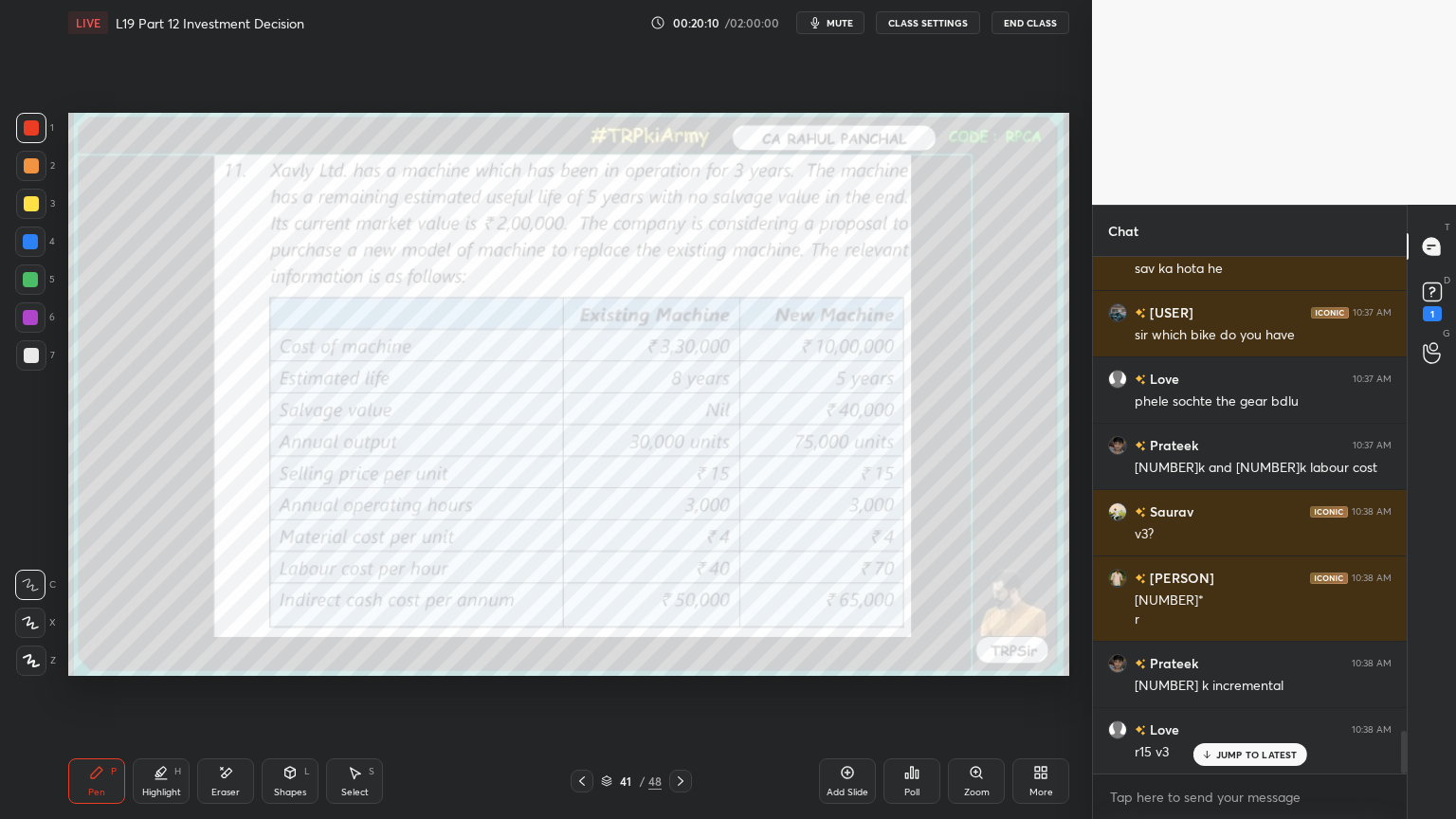 click at bounding box center (30, 242) 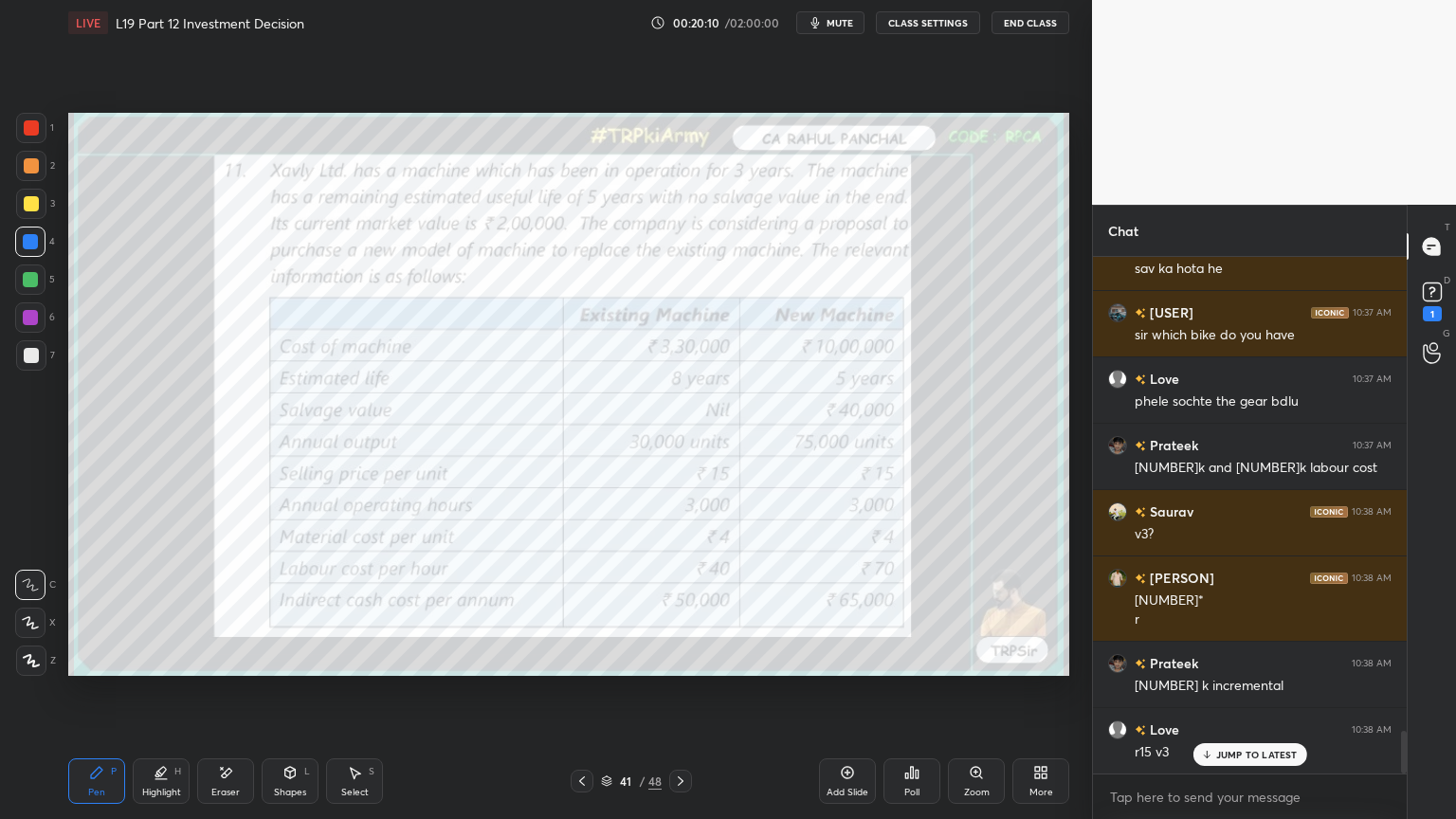 click on "2" at bounding box center (35, 166) 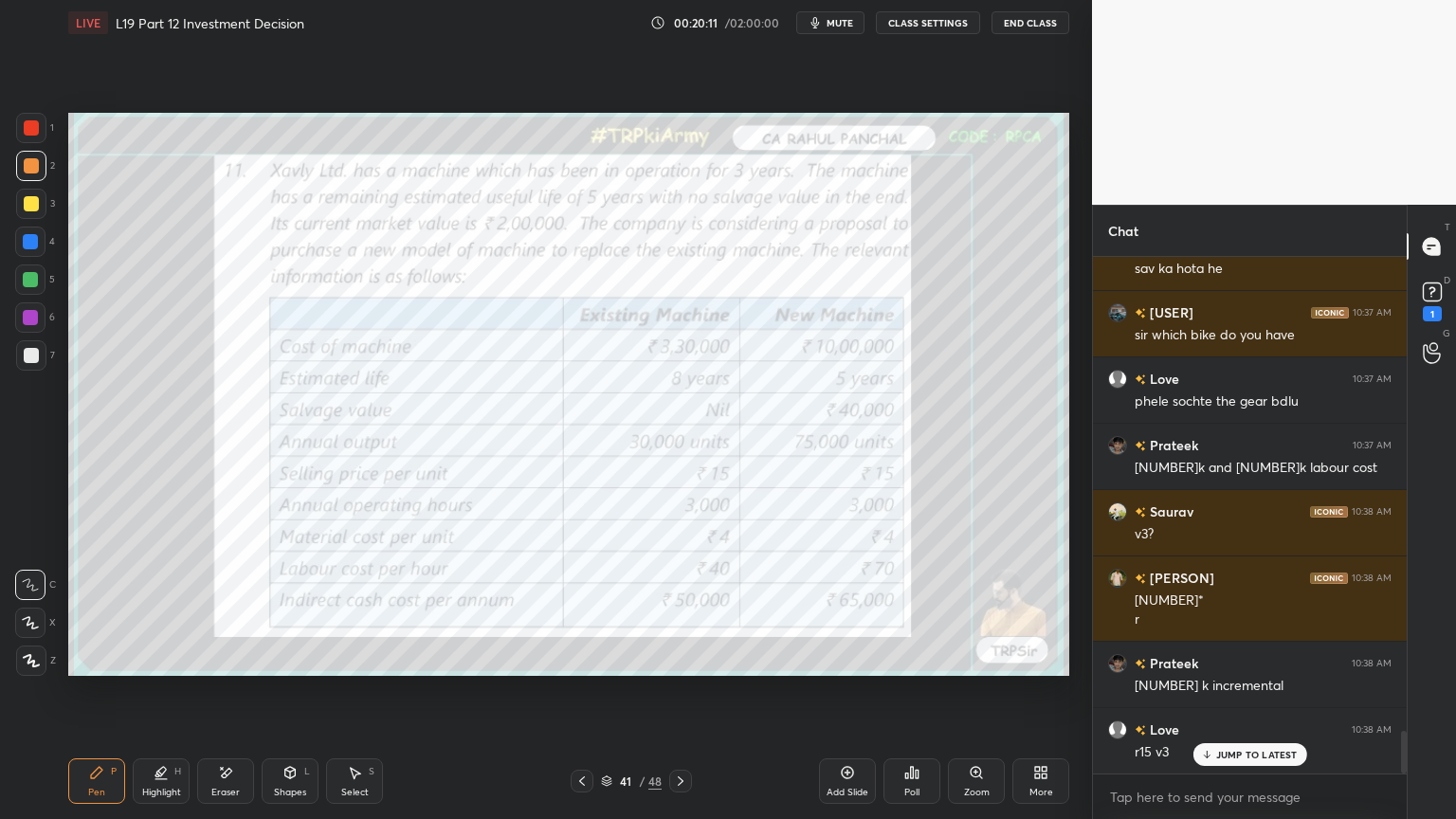 click on "1" at bounding box center (35, 132) 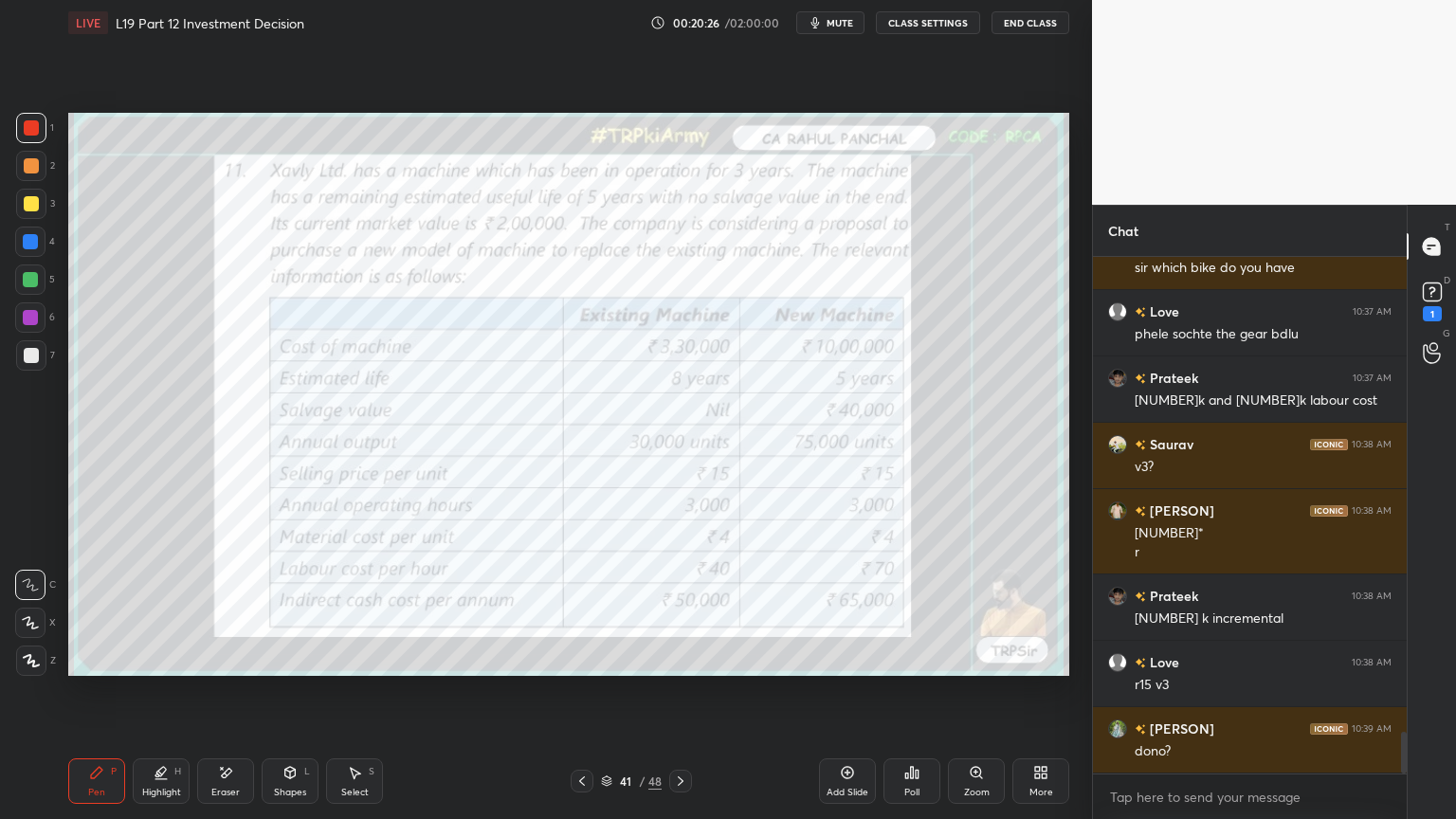 scroll, scrollTop: 5888, scrollLeft: 0, axis: vertical 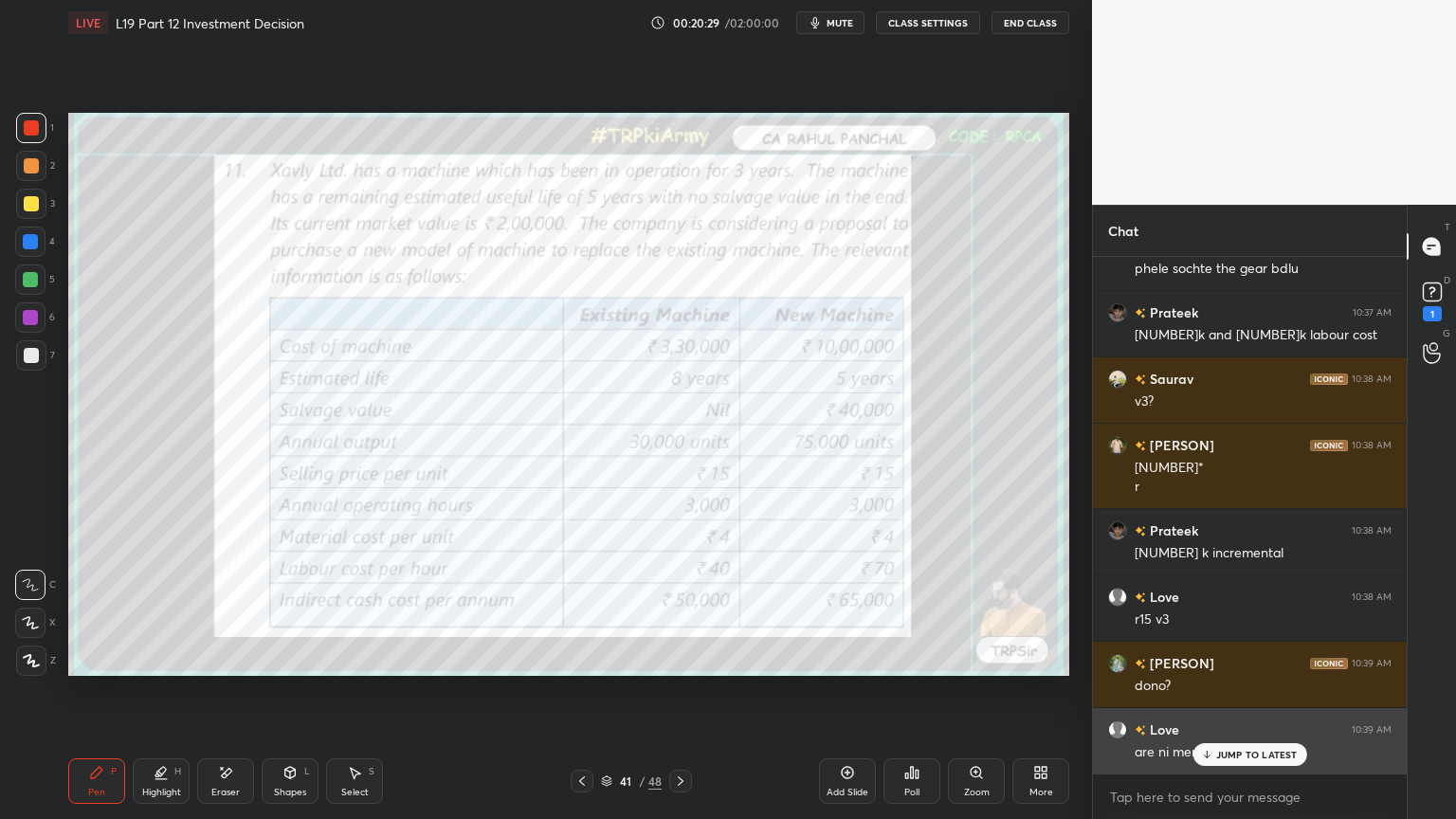 click on "JUMP TO LATEST" at bounding box center [1249, 755] 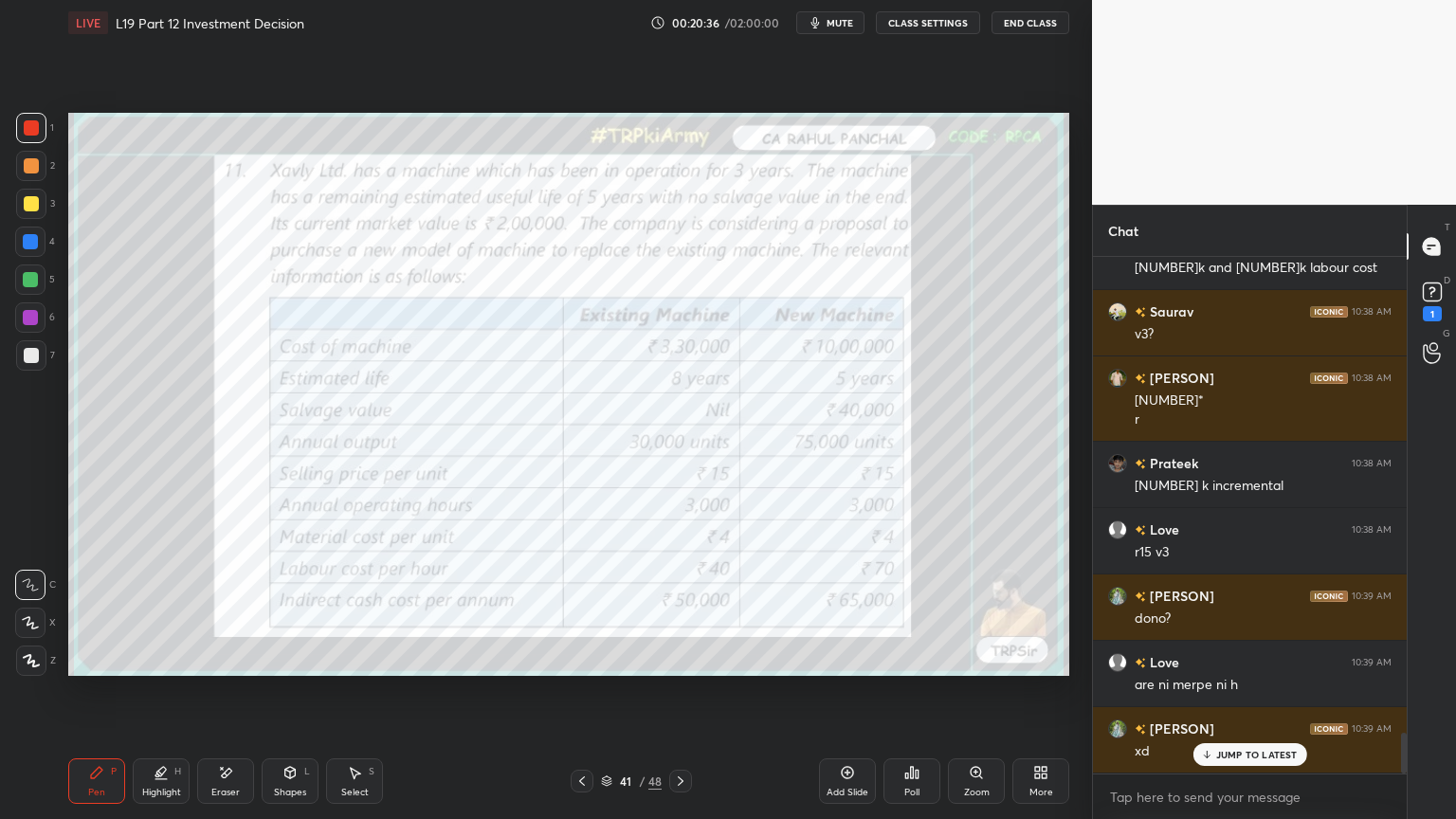 scroll, scrollTop: 6021, scrollLeft: 0, axis: vertical 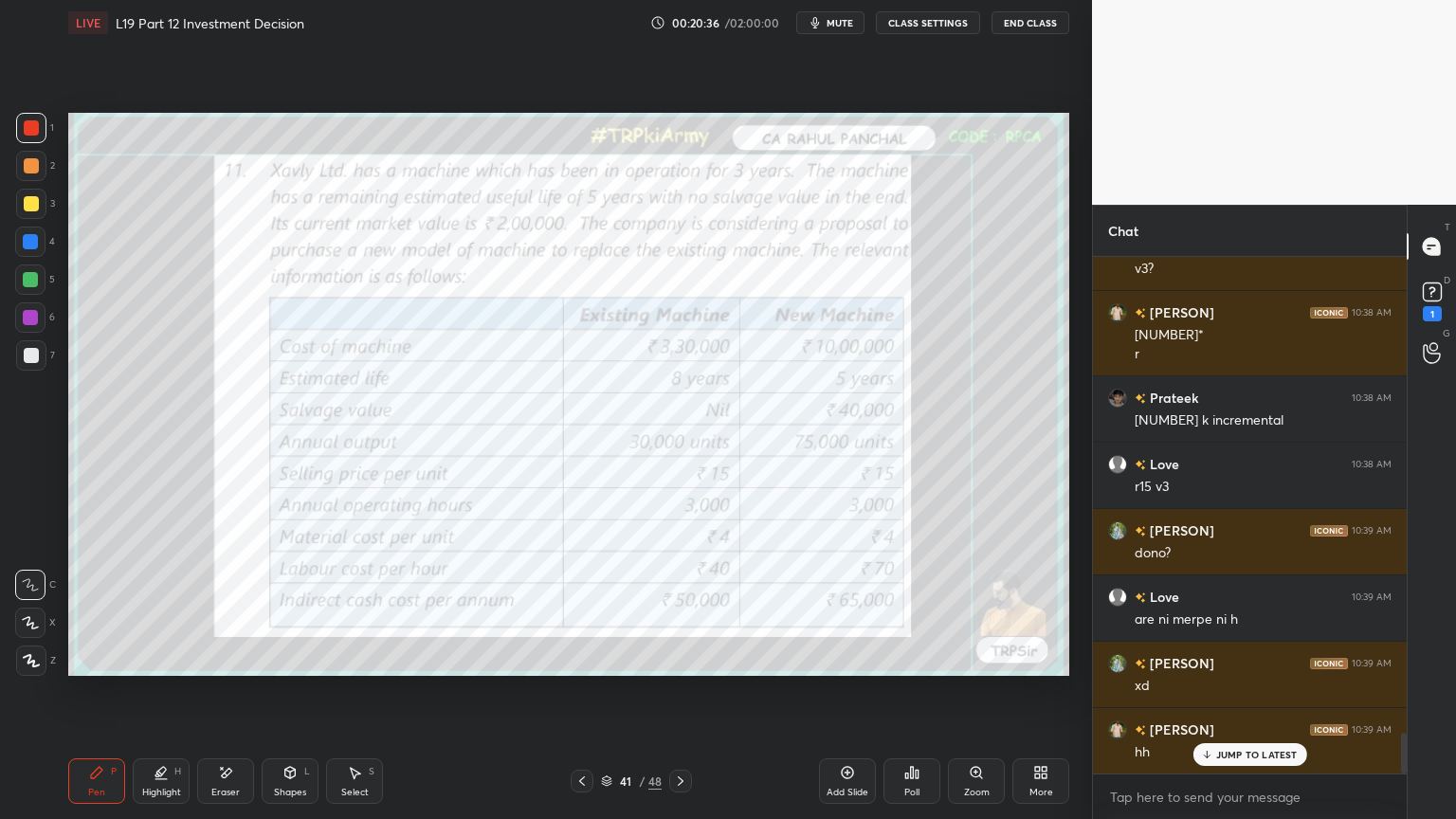 click 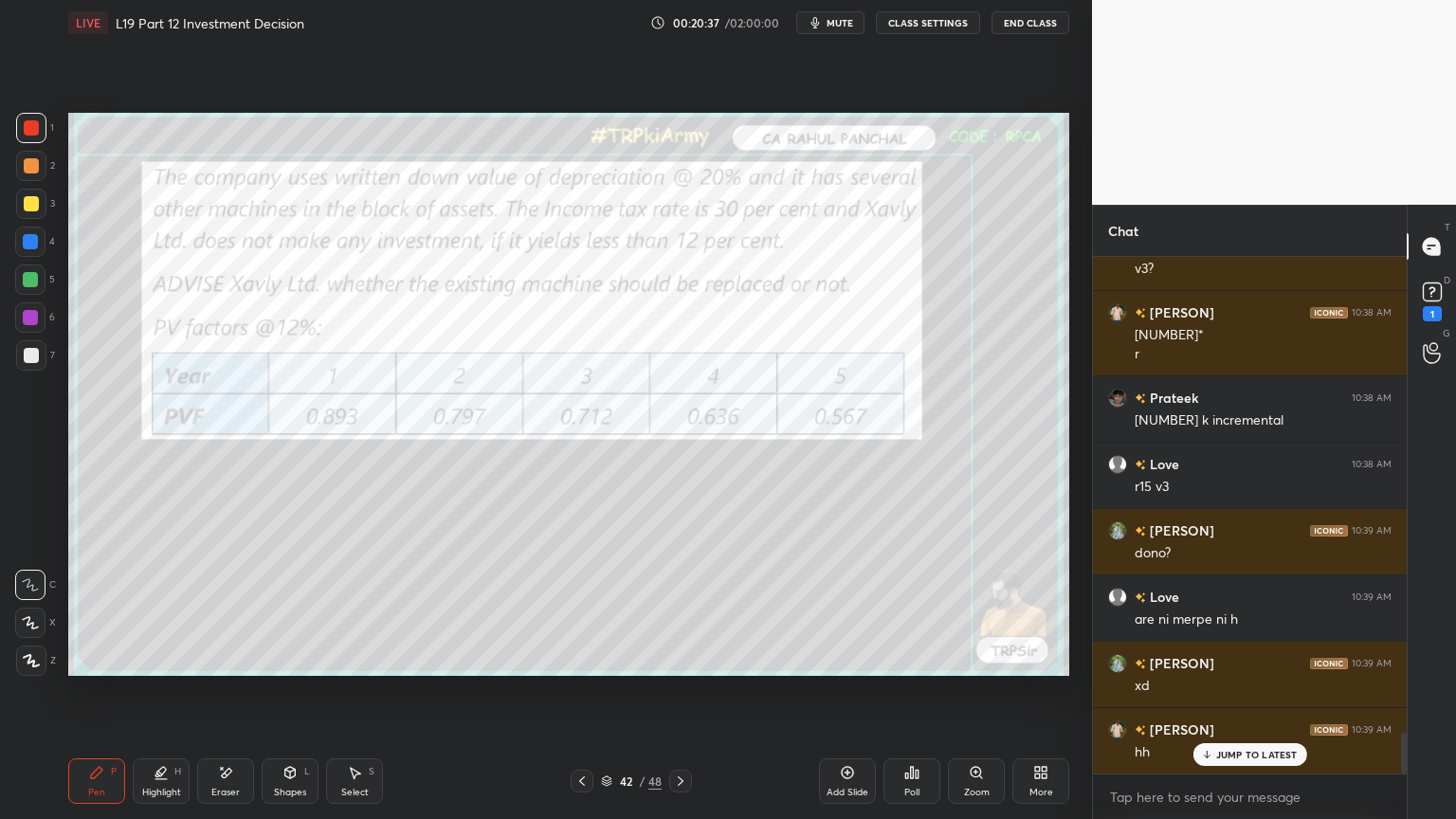 click 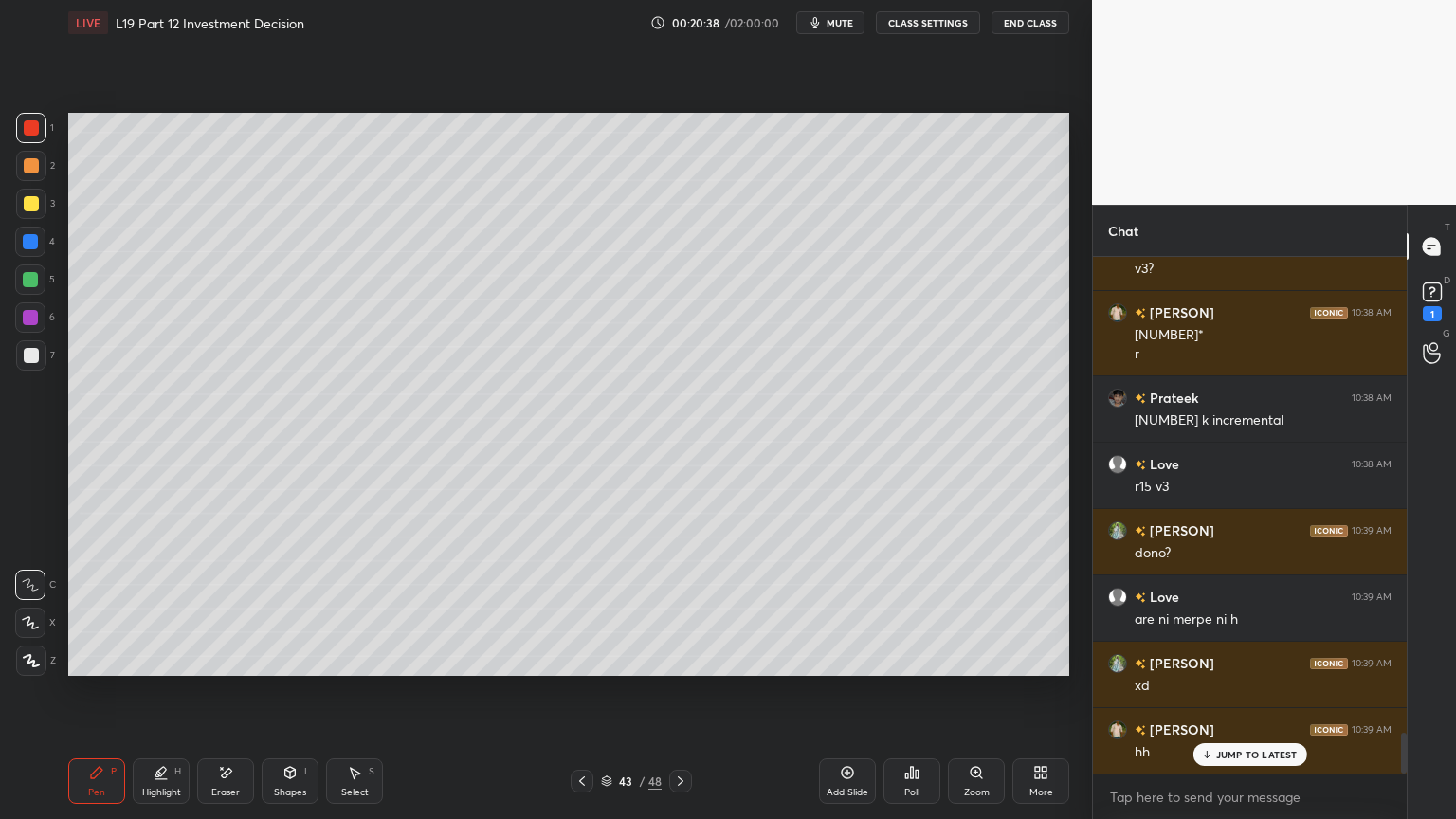 click at bounding box center (31, 355) 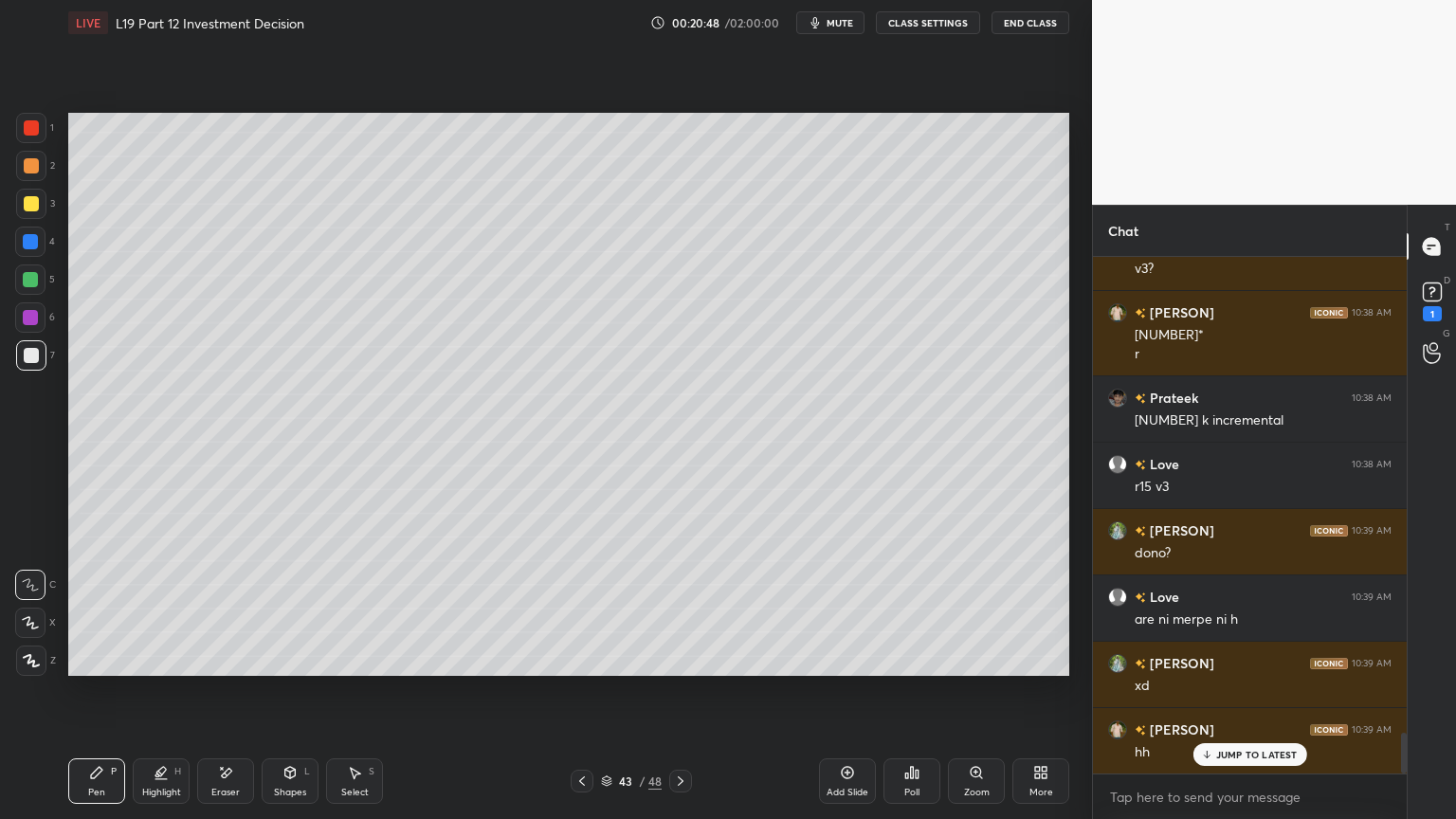 click on "Select S" at bounding box center (355, 781) 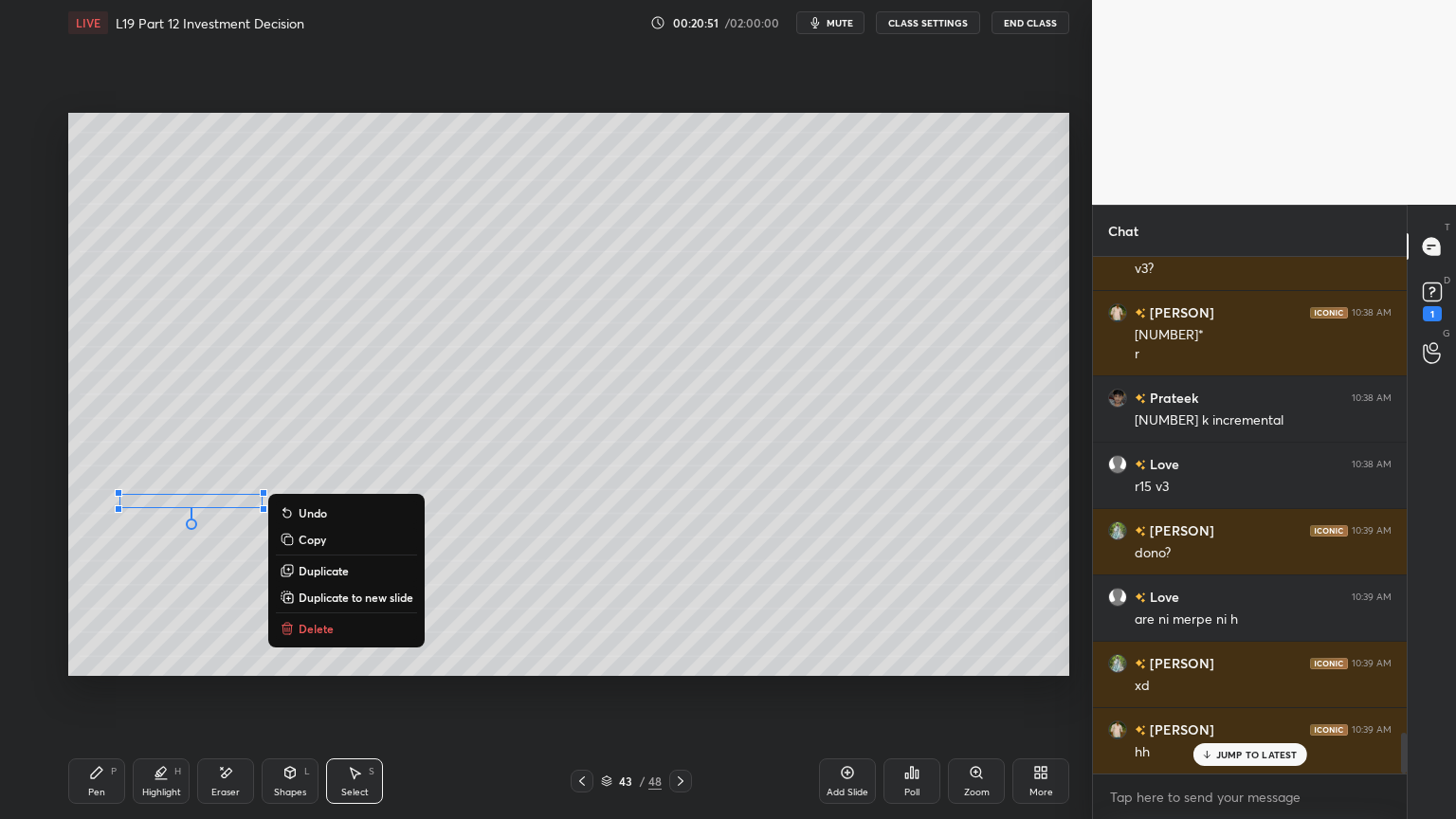 click on "Pen" at bounding box center [97, 792] 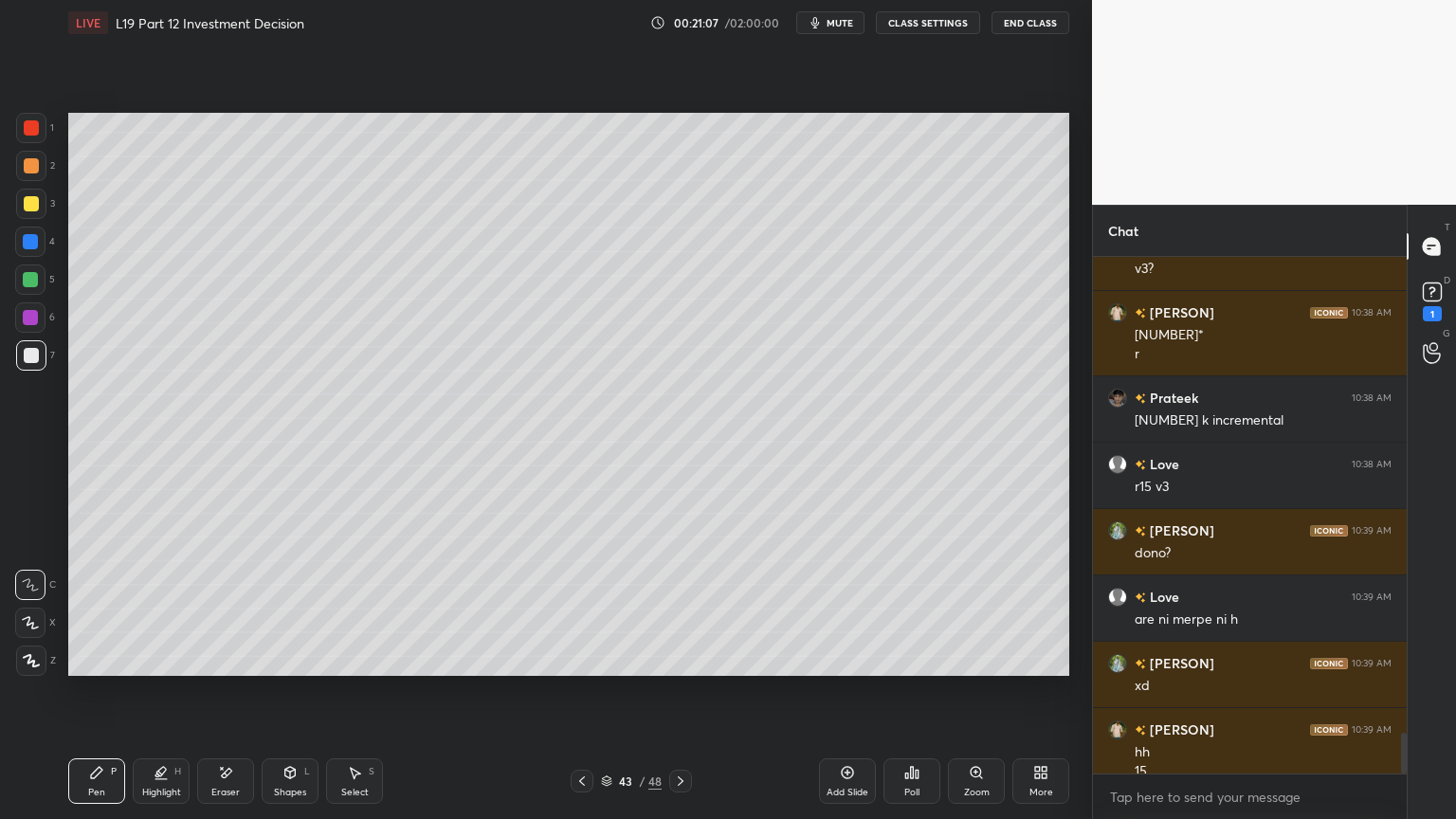 scroll, scrollTop: 6040, scrollLeft: 0, axis: vertical 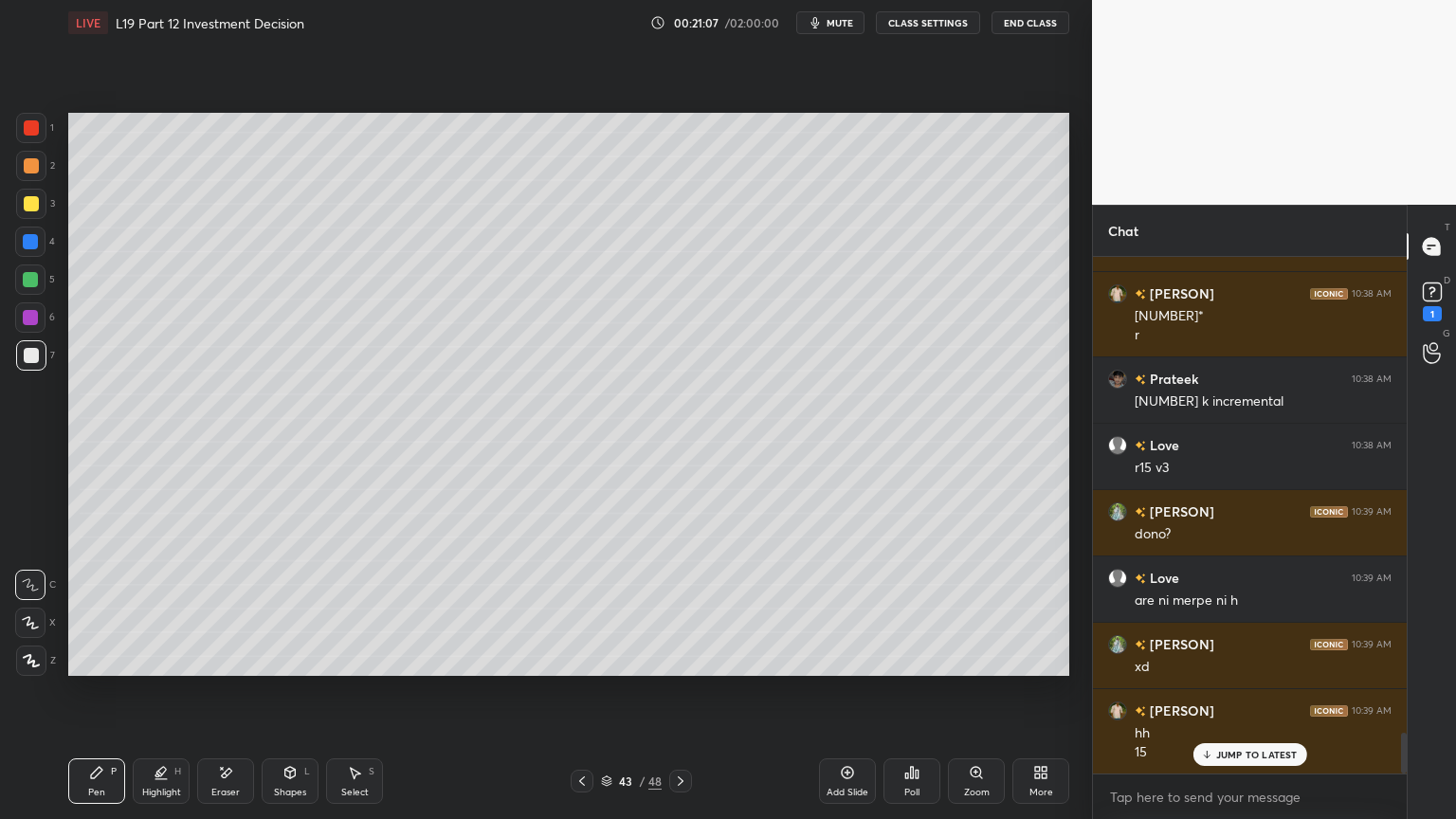 click on "Shapes L" at bounding box center (290, 781) 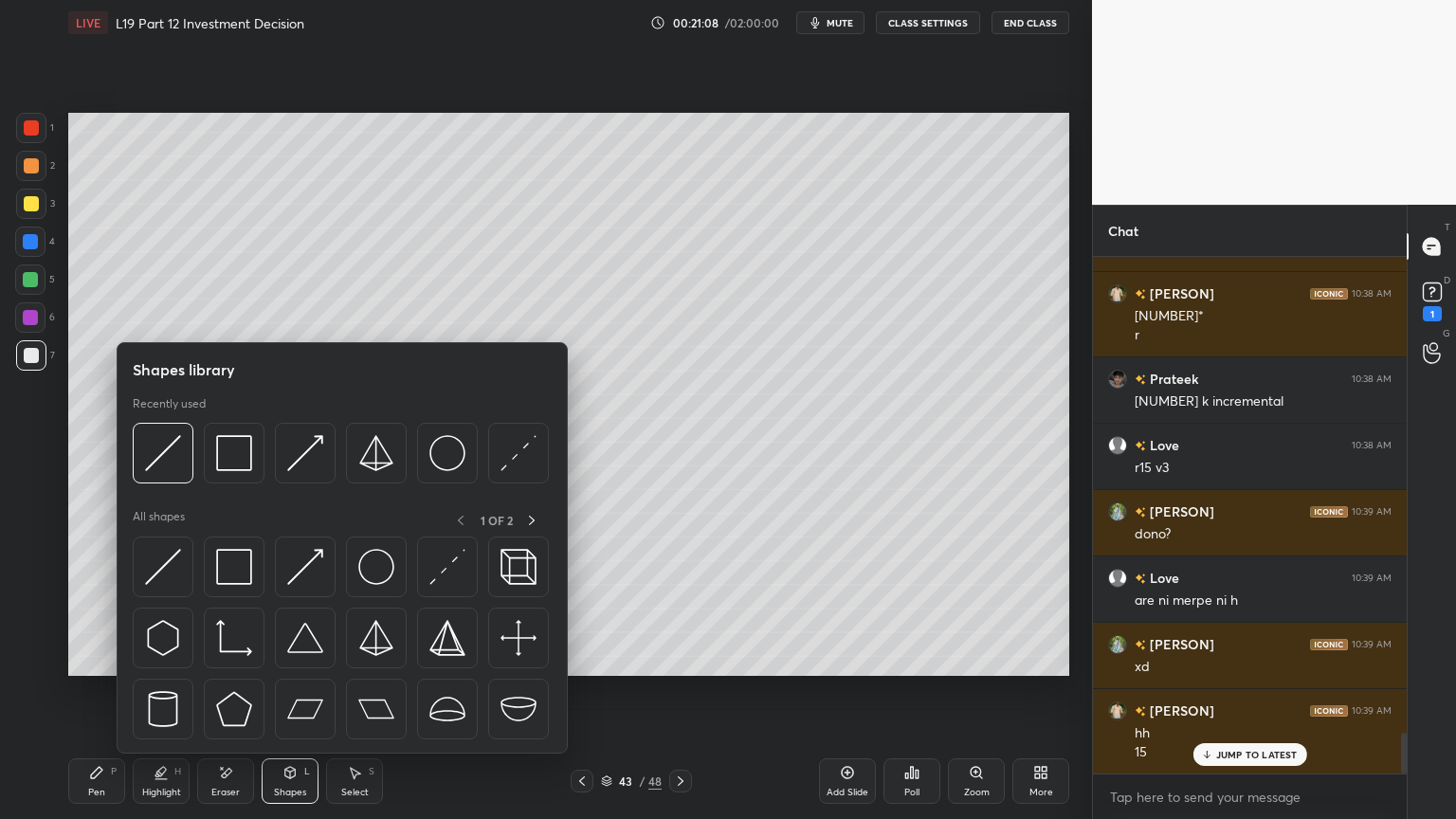 click at bounding box center [163, 453] 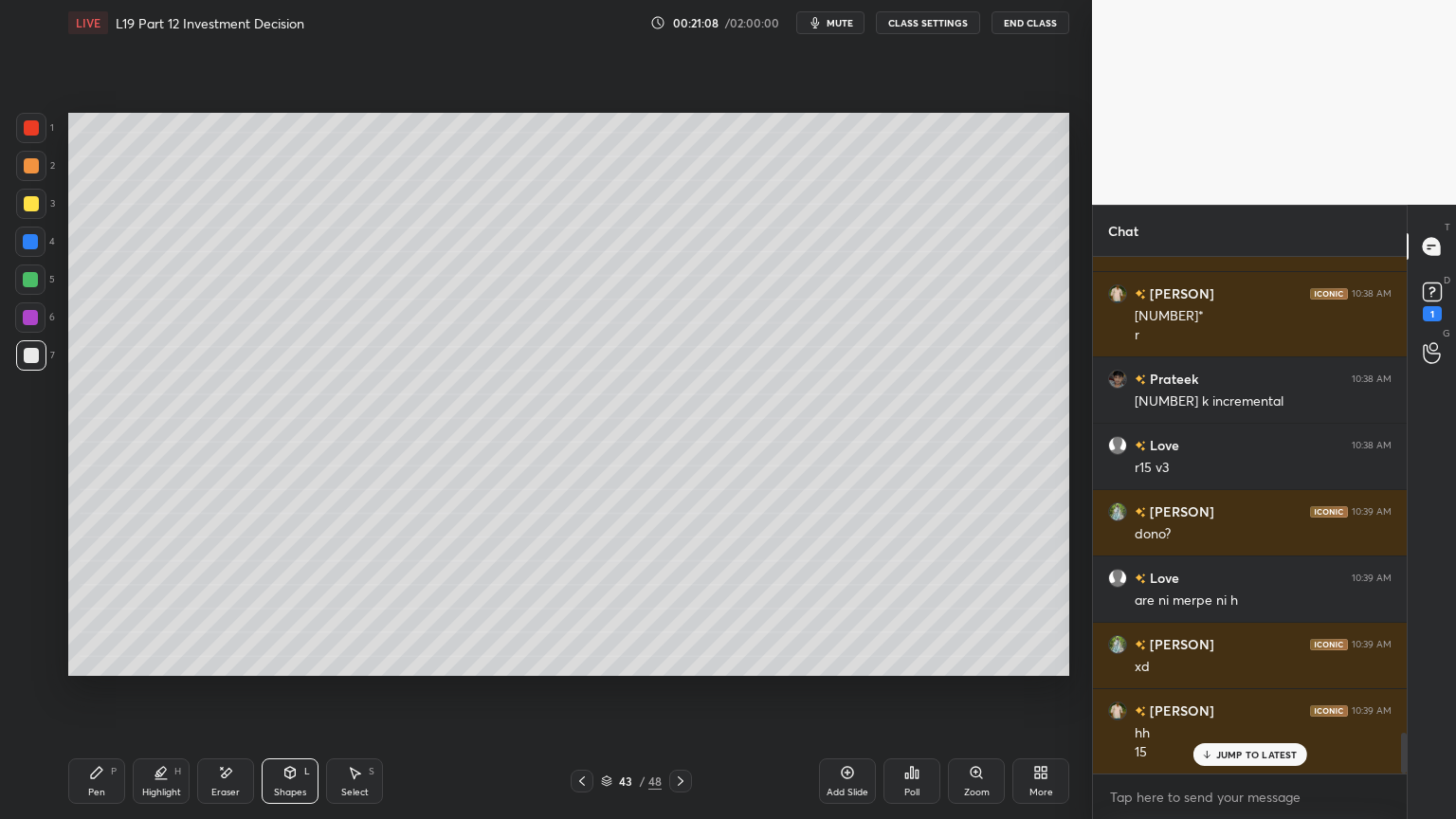 click at bounding box center [30, 242] 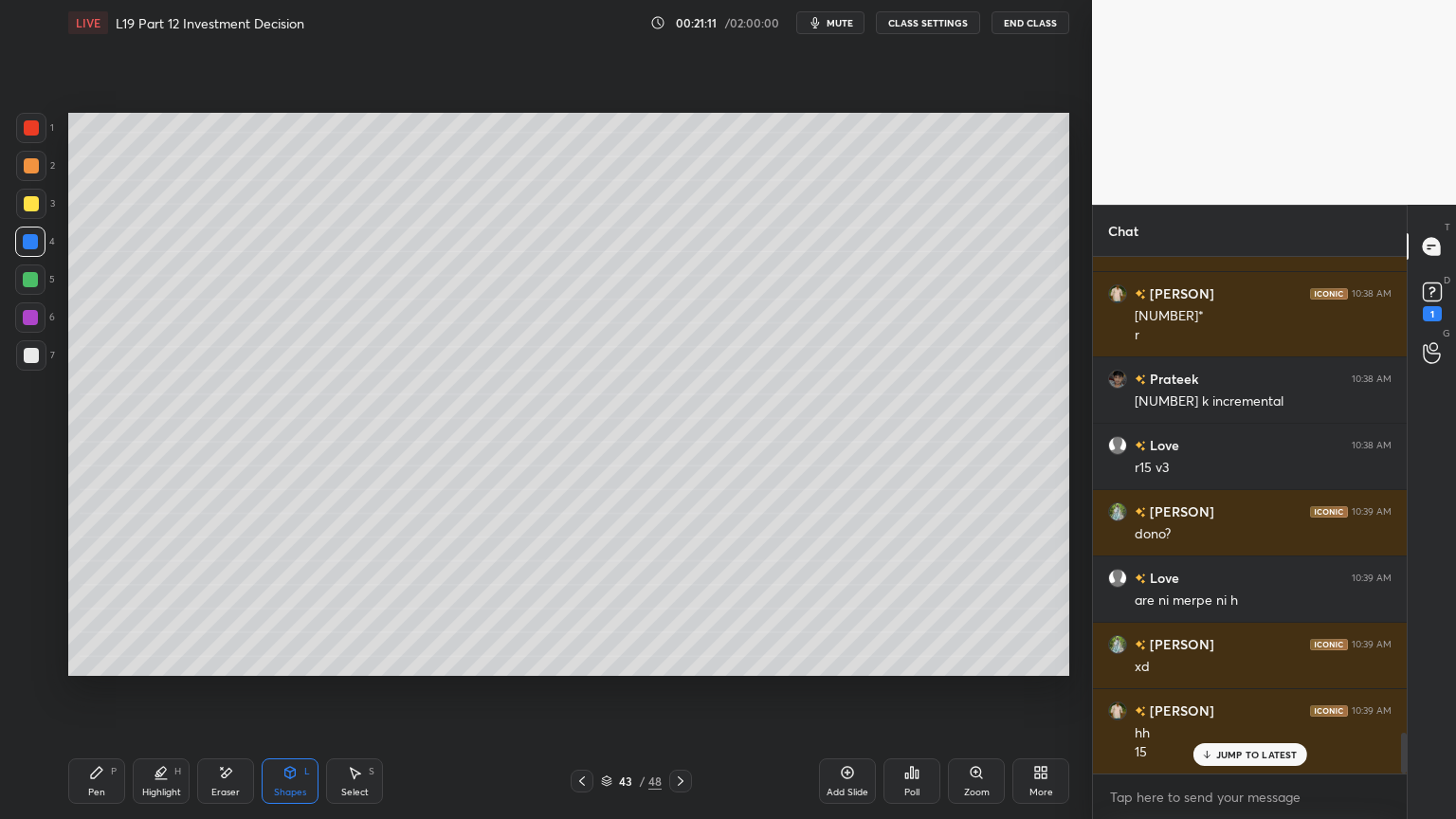 click at bounding box center [31, 355] 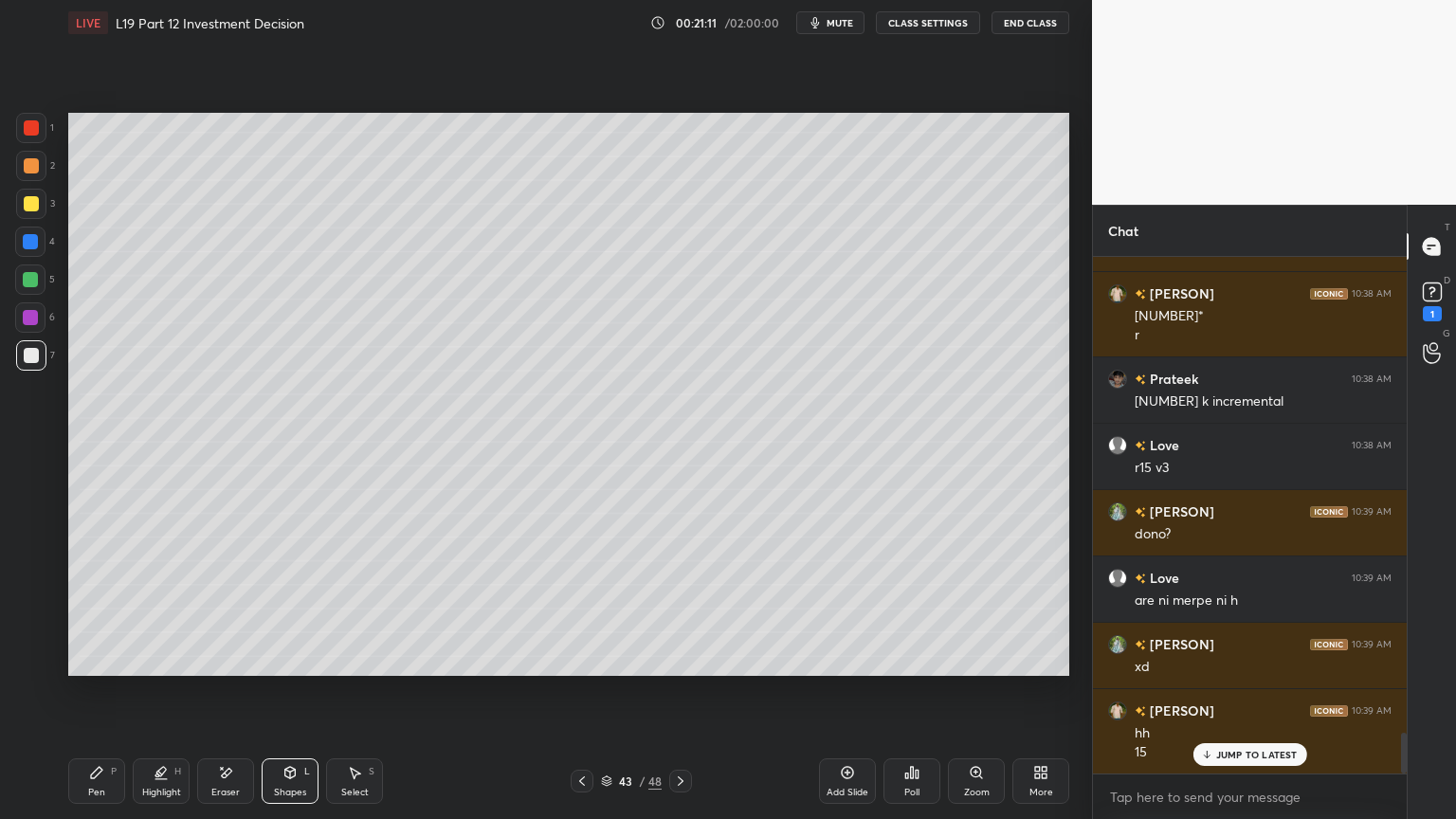 click on "Pen P" at bounding box center [97, 781] 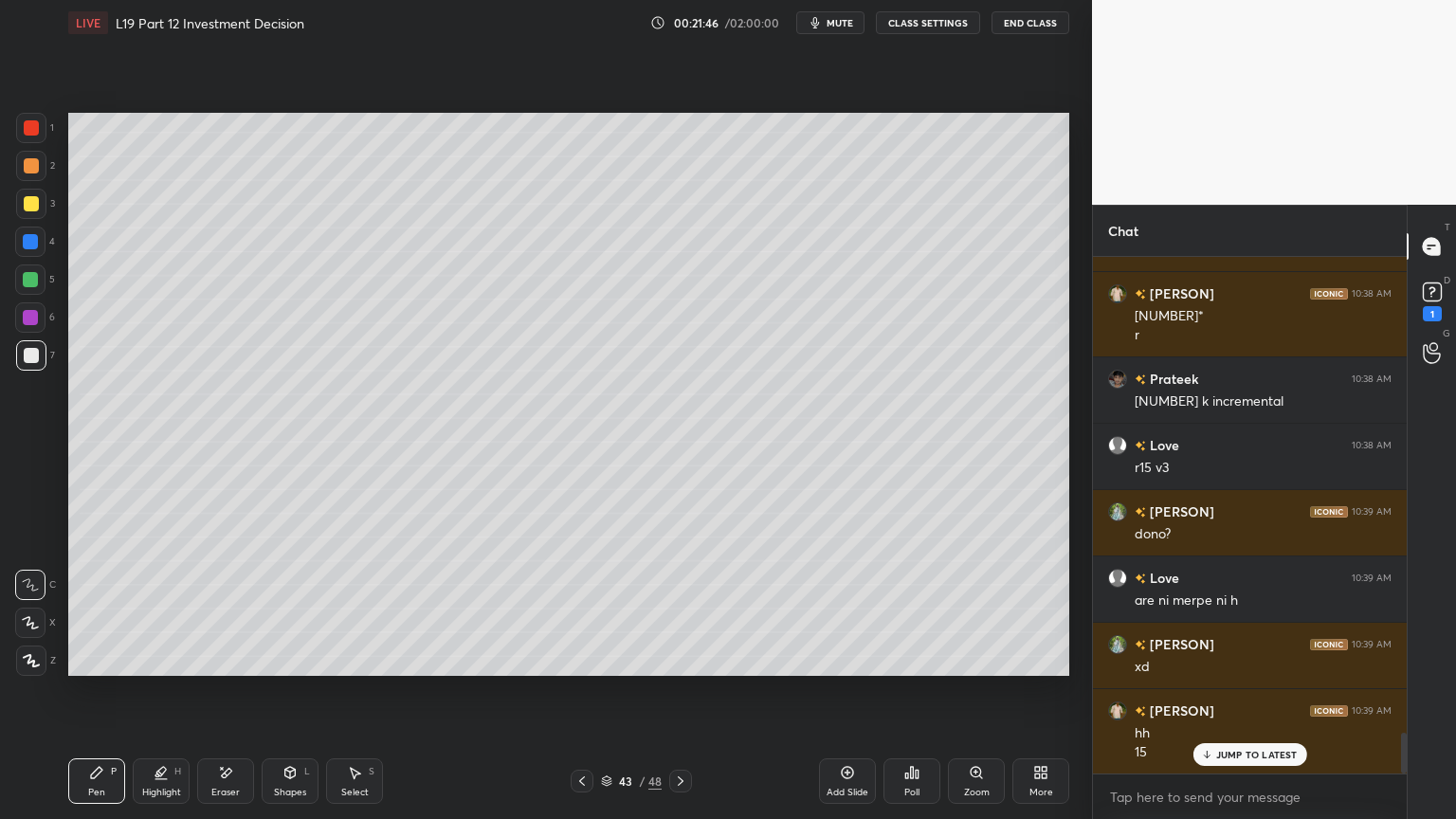 scroll, scrollTop: 6107, scrollLeft: 0, axis: vertical 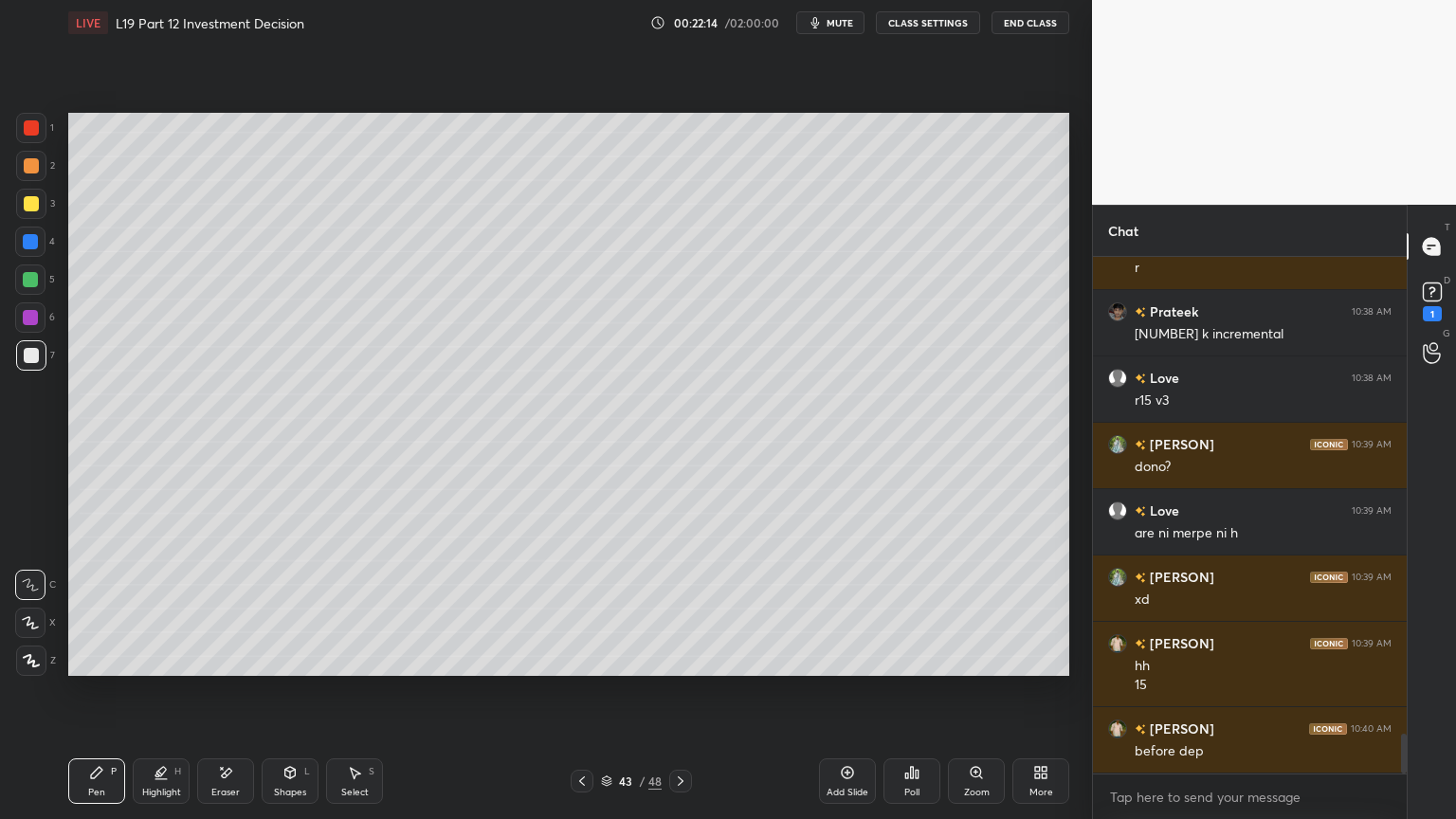 click at bounding box center (582, 781) 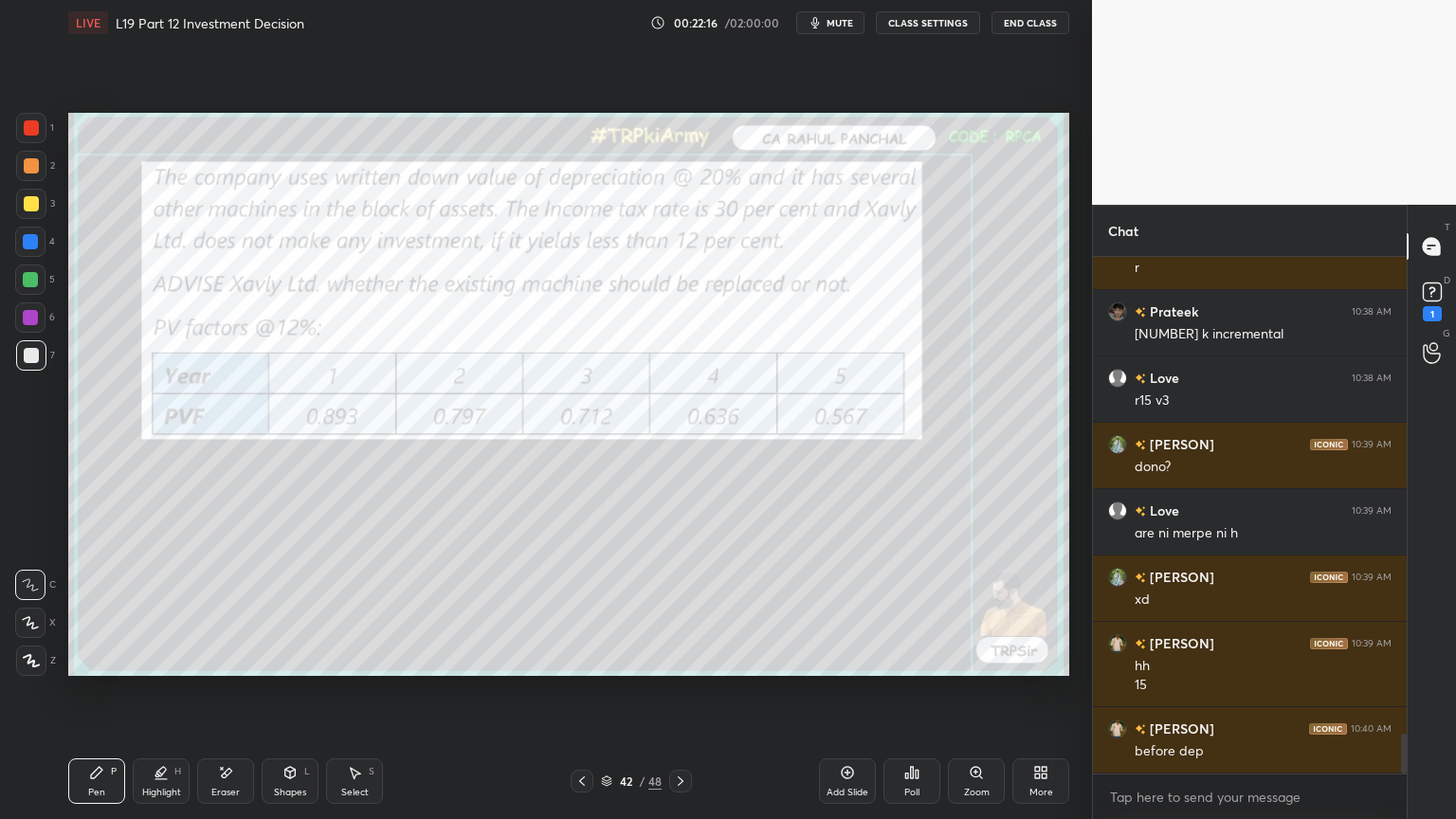 click 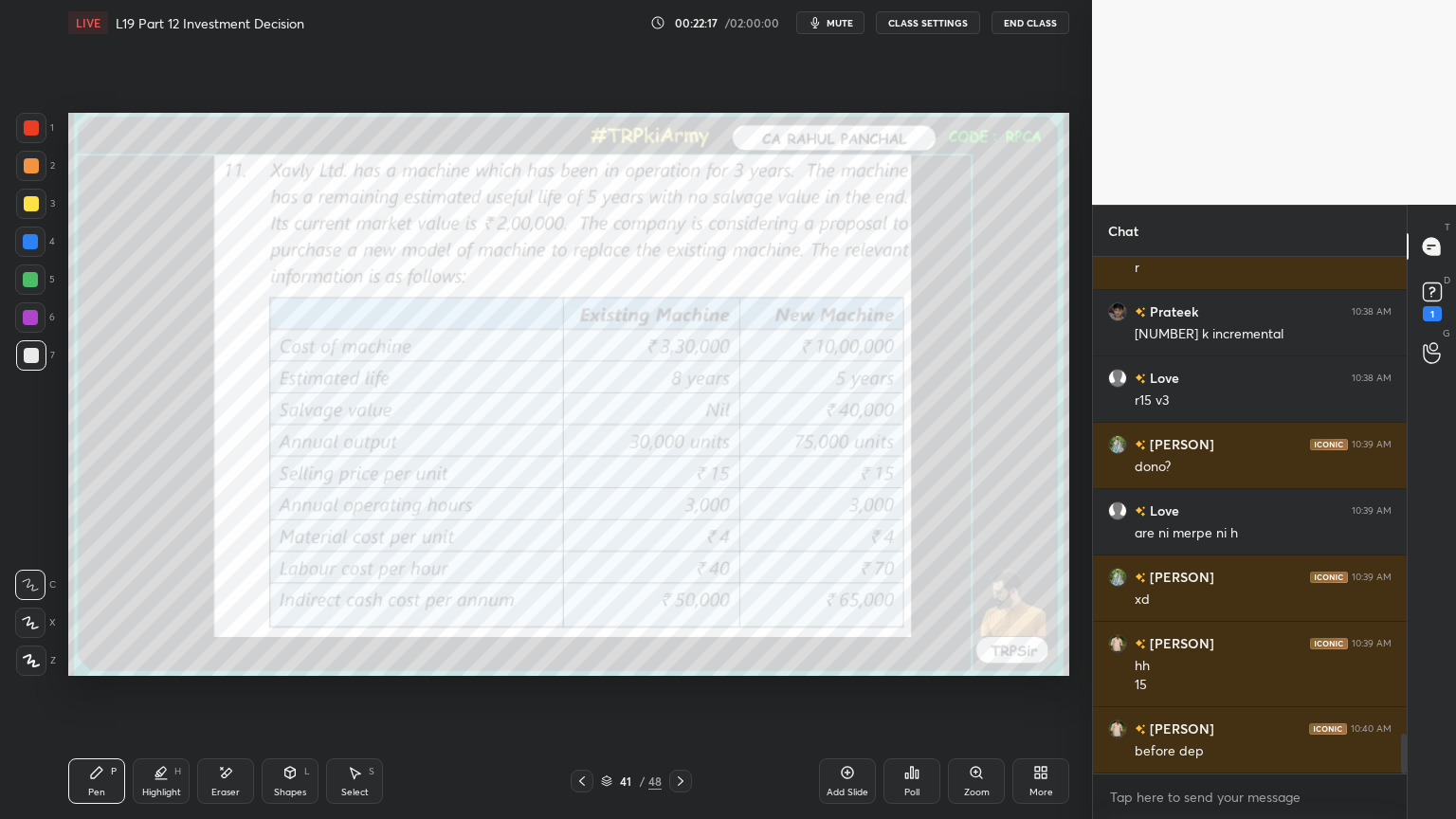 click on "Eraser" at bounding box center [226, 781] 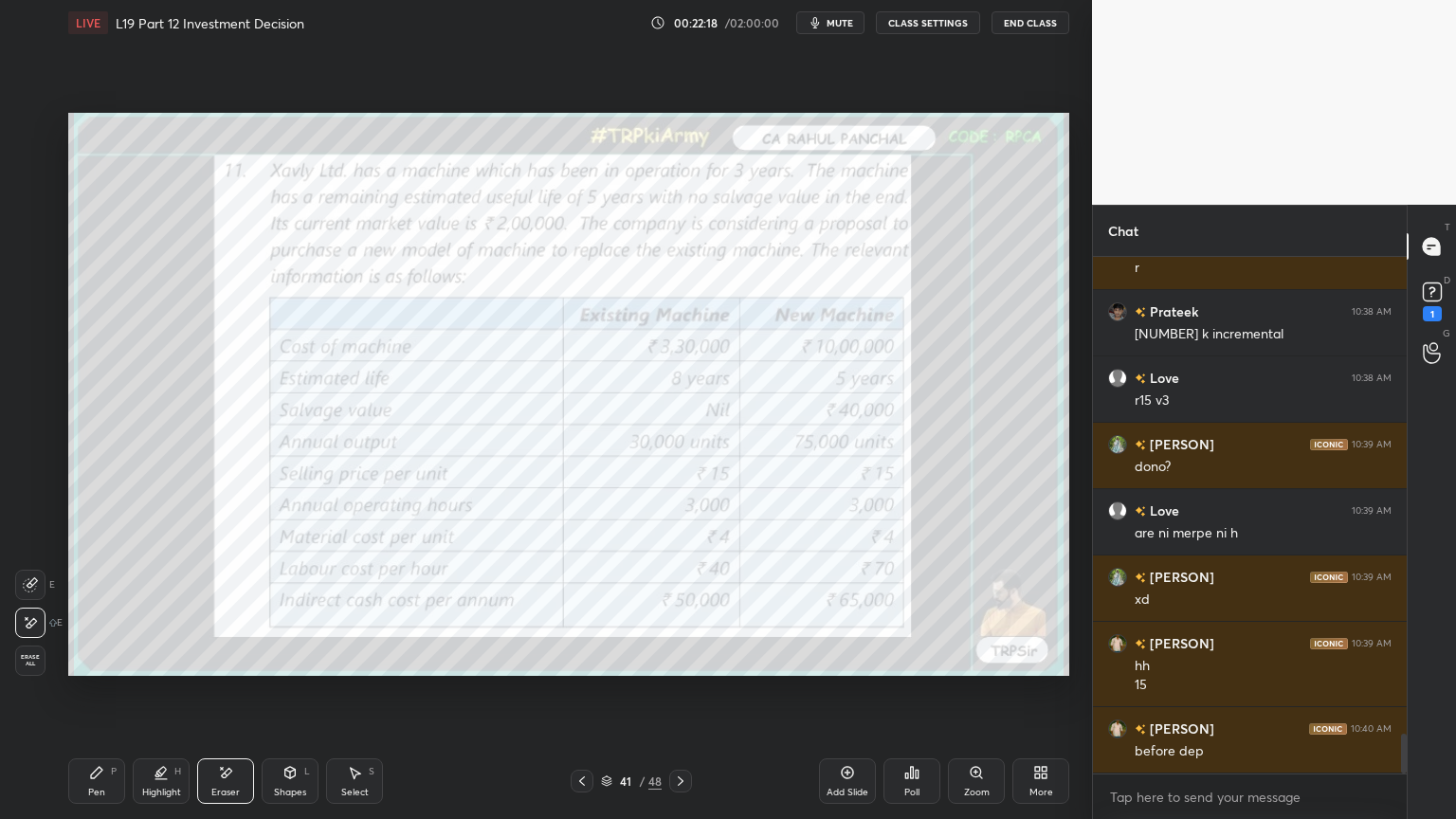 click on "Erase all" at bounding box center (30, 661) 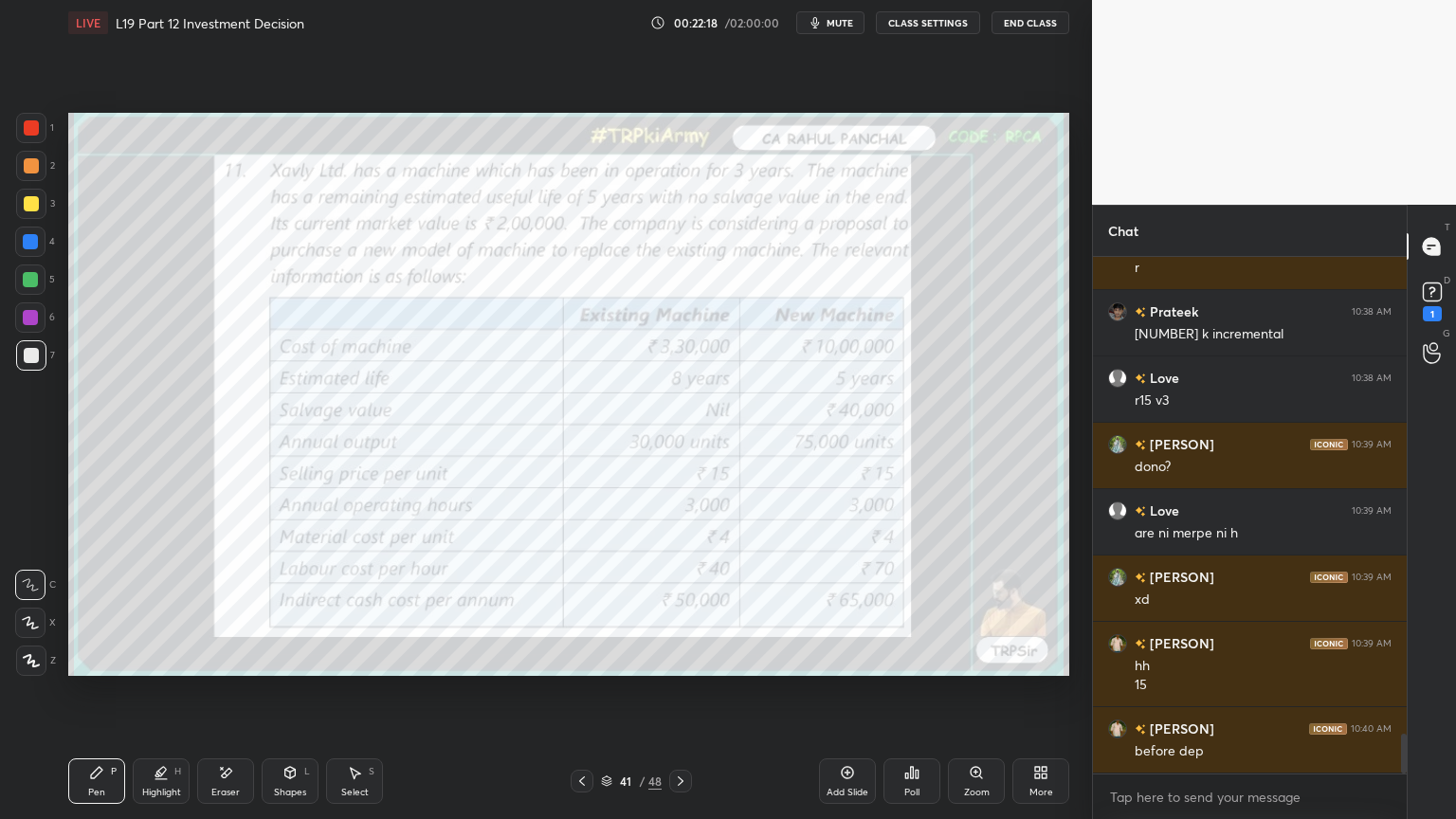 click on "Pen P Highlight H Eraser Shapes L Select S 41 / 48 Add Slide Poll Zoom More" at bounding box center [569, 781] 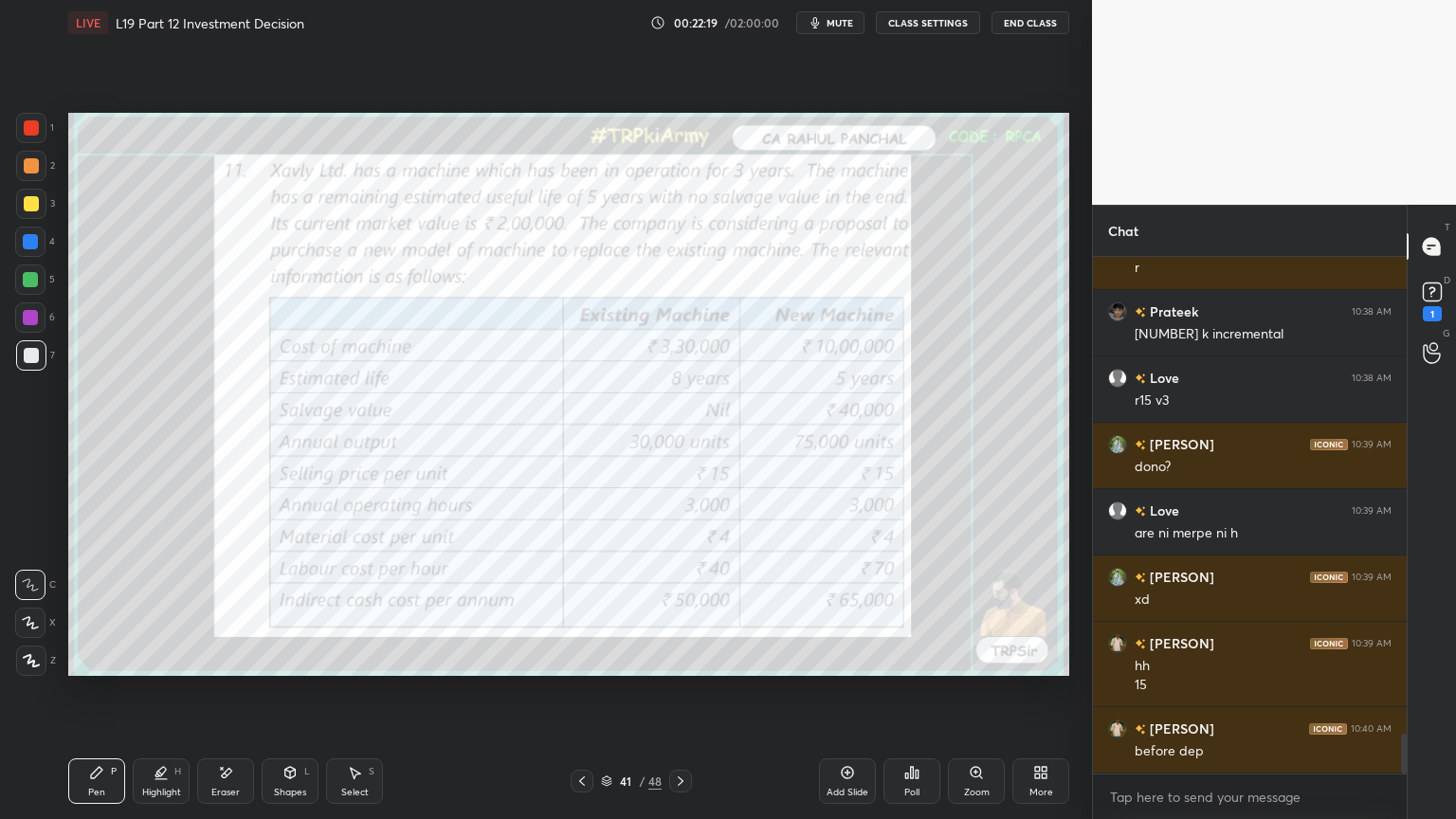 click at bounding box center [31, 128] 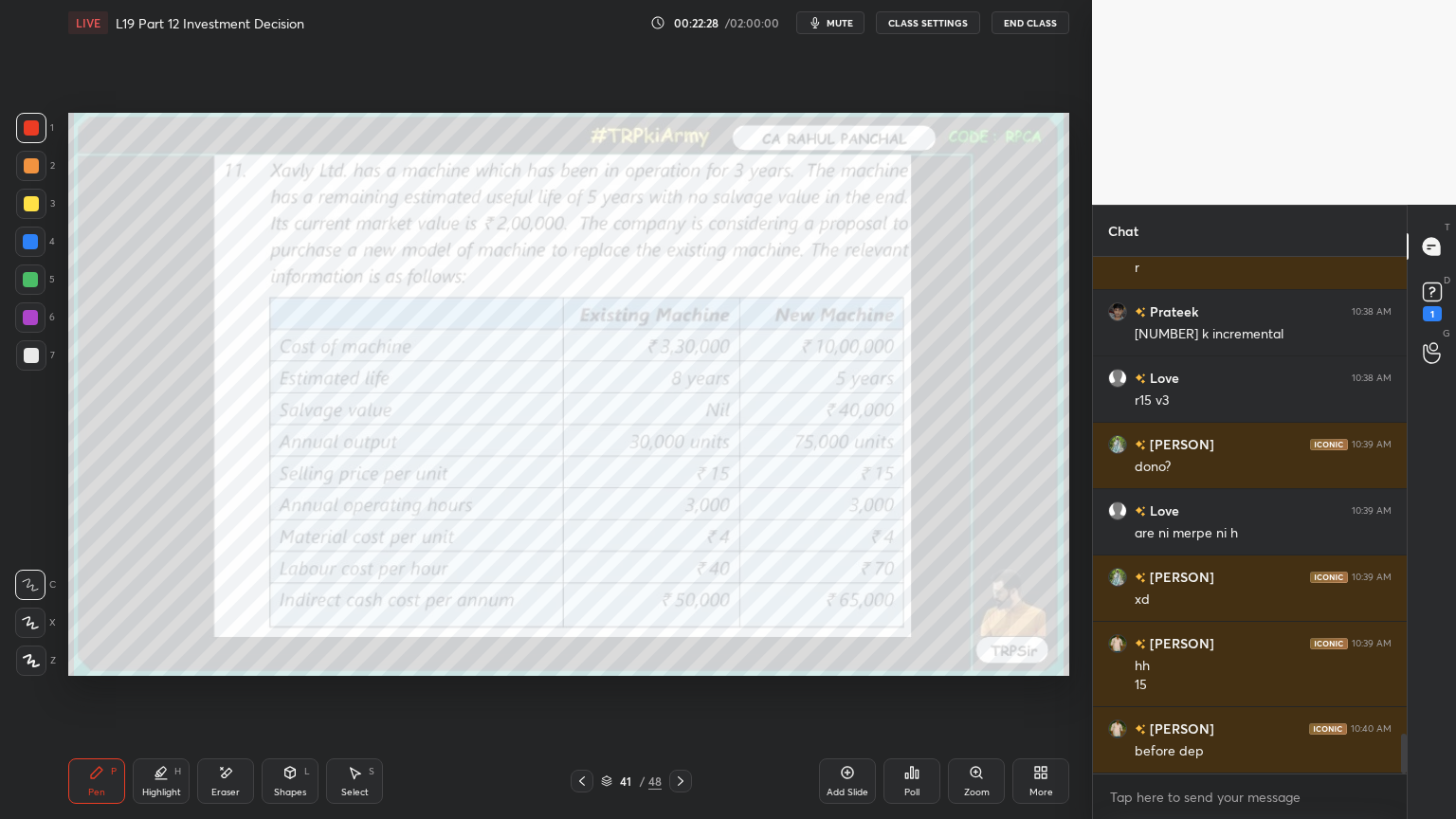 click 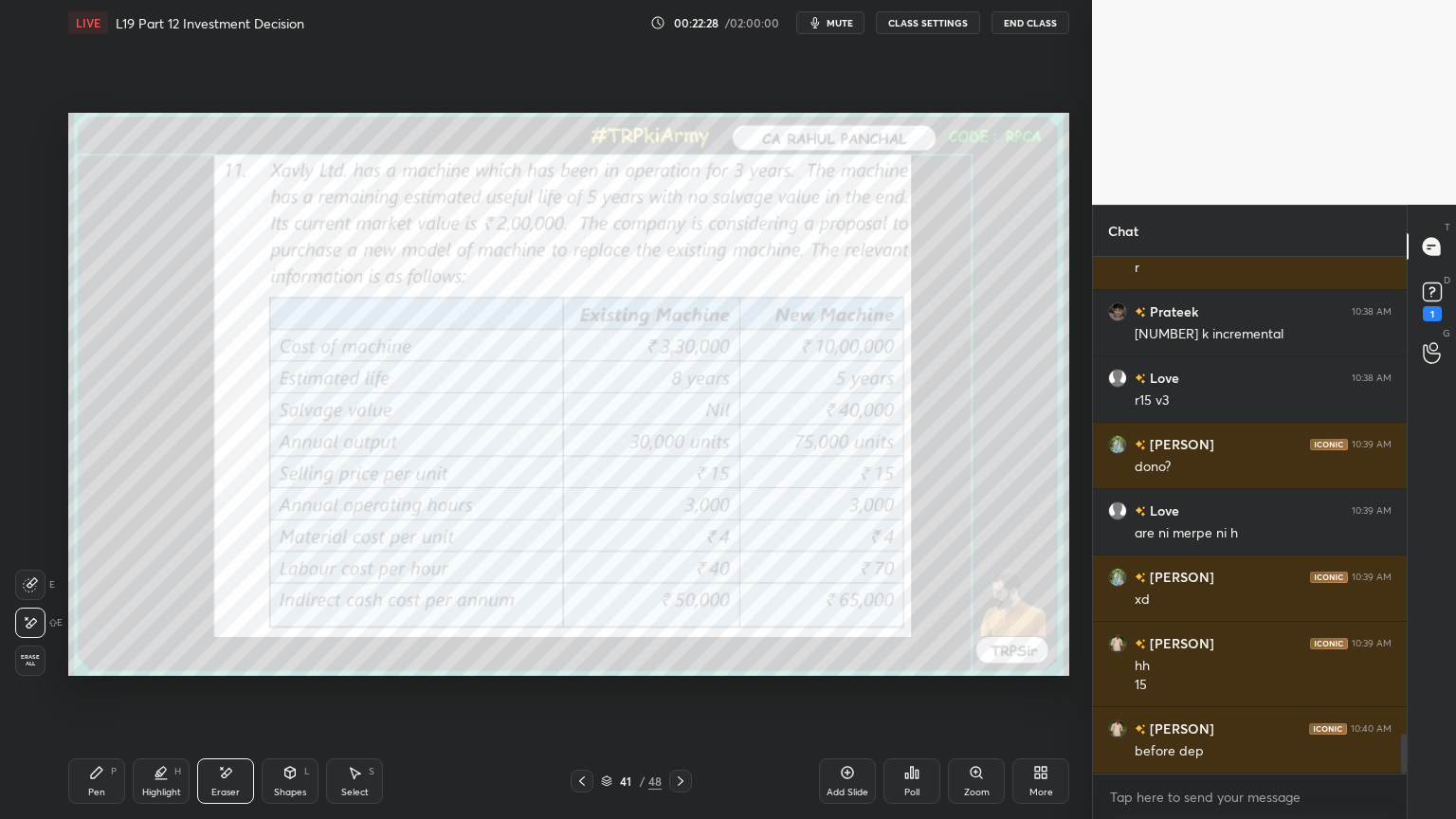 click on "Erase all" at bounding box center (30, 661) 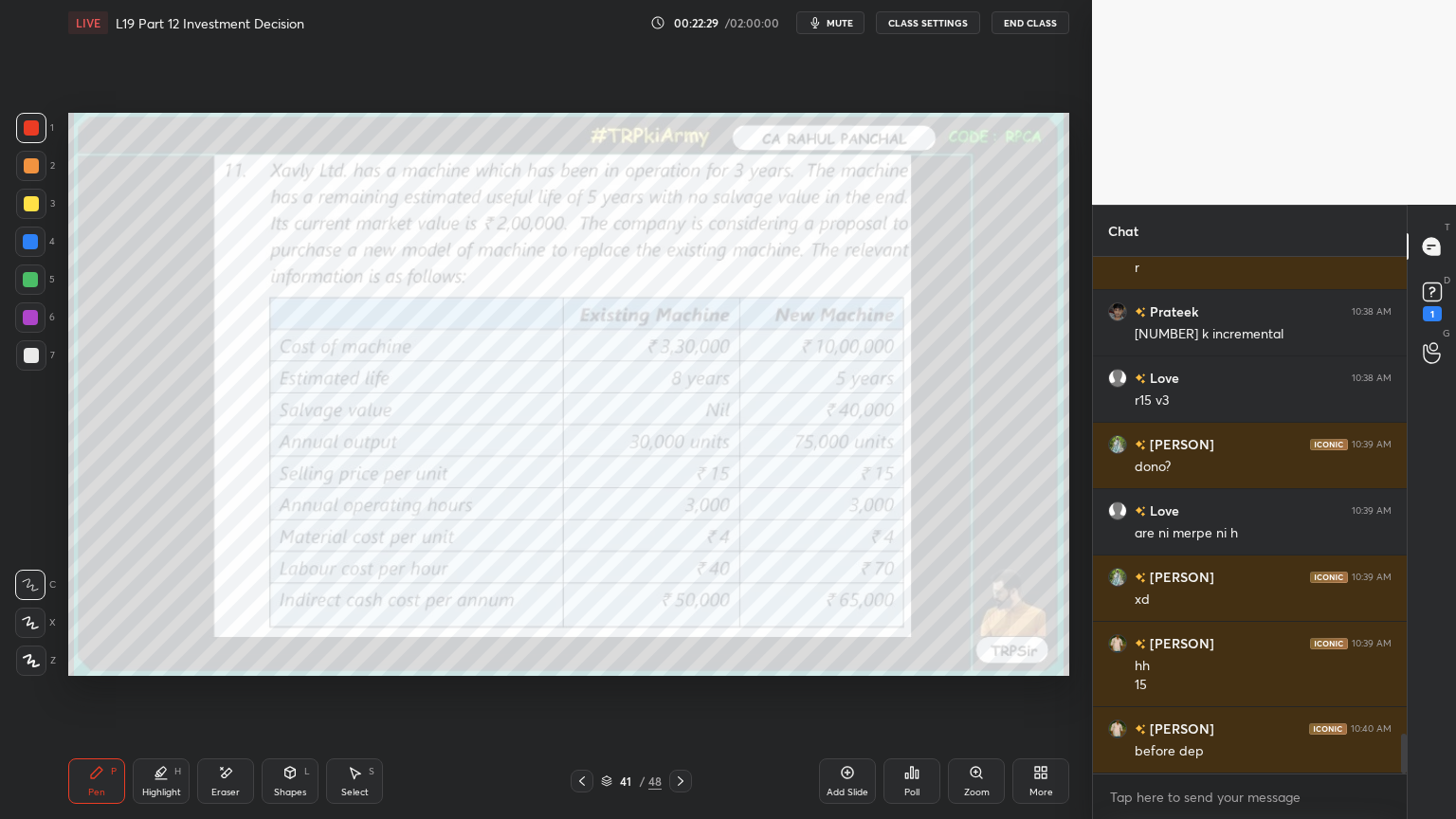 click on "Setting up your live class Poll for   secs No correct answer Start poll" at bounding box center [569, 394] 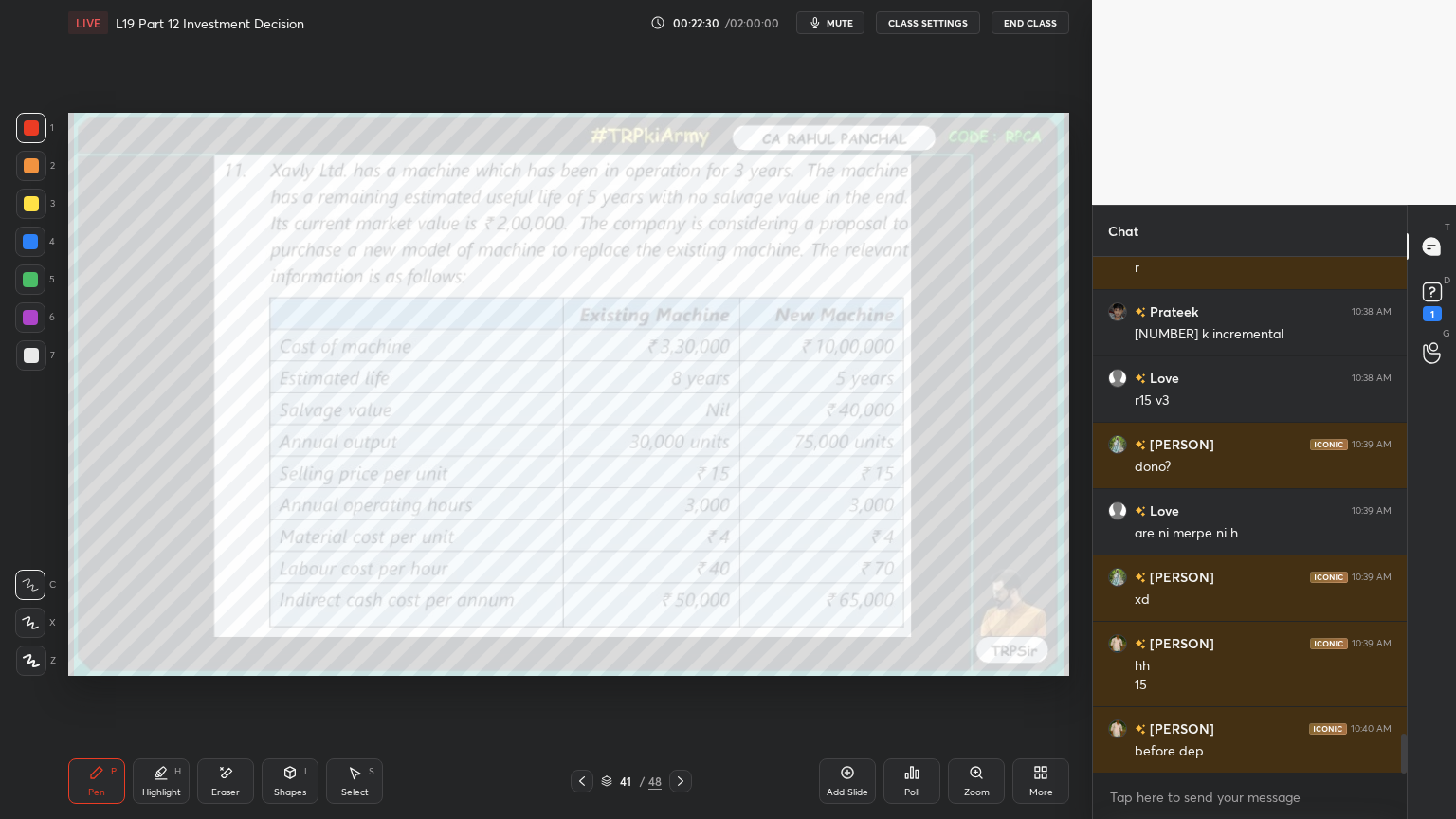 click at bounding box center (681, 781) 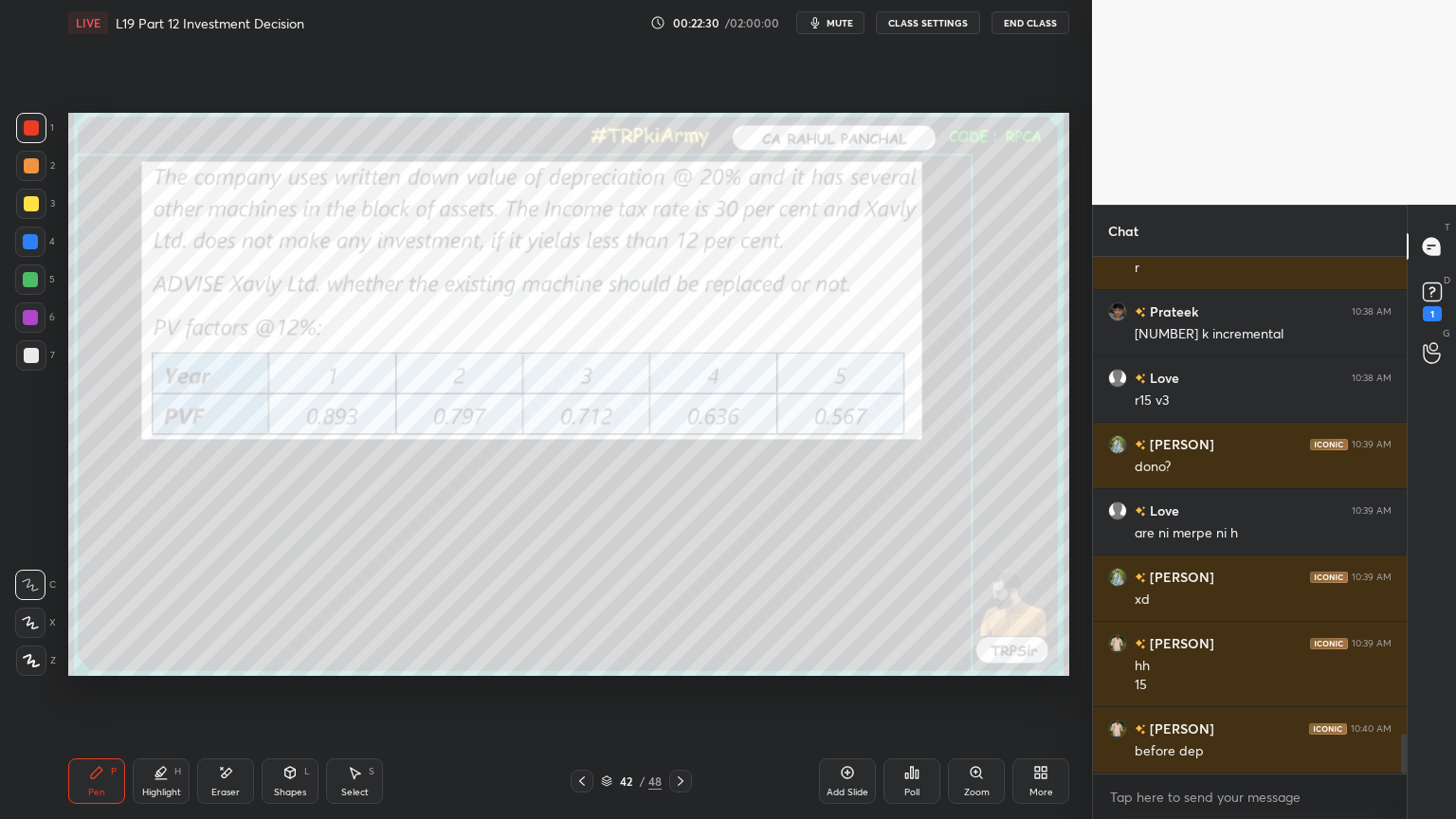 click at bounding box center [681, 781] 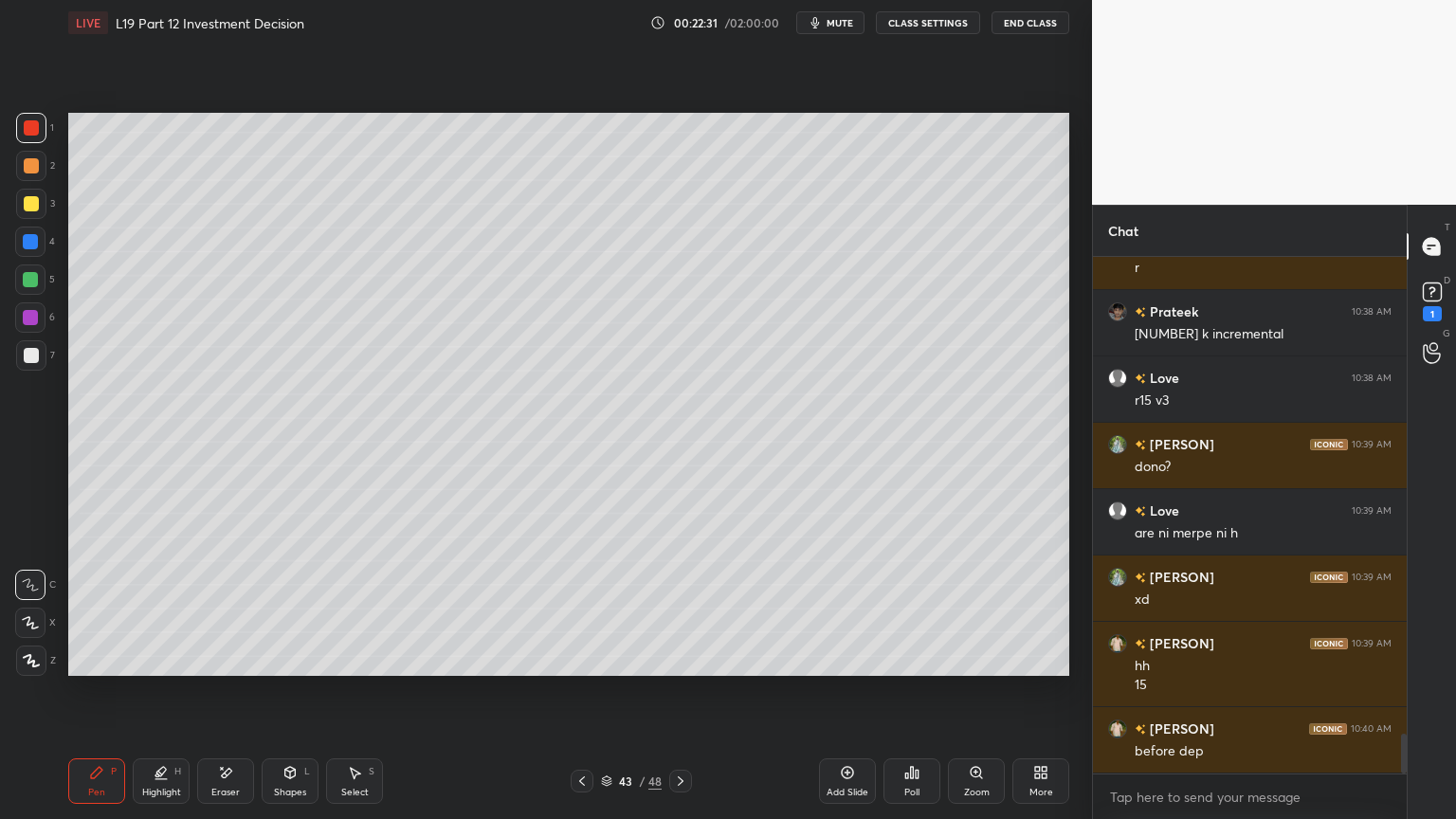 click at bounding box center (681, 781) 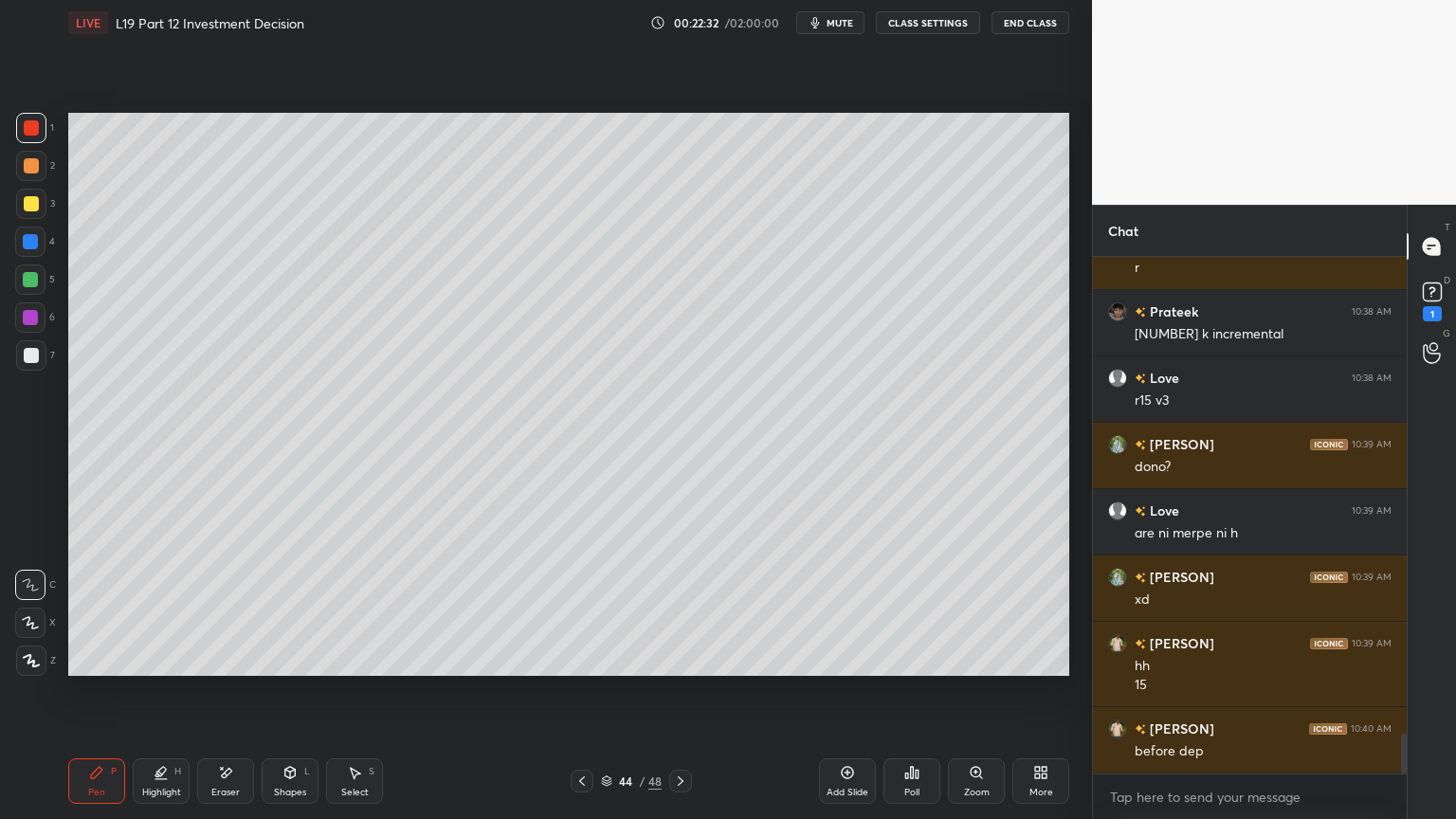 click 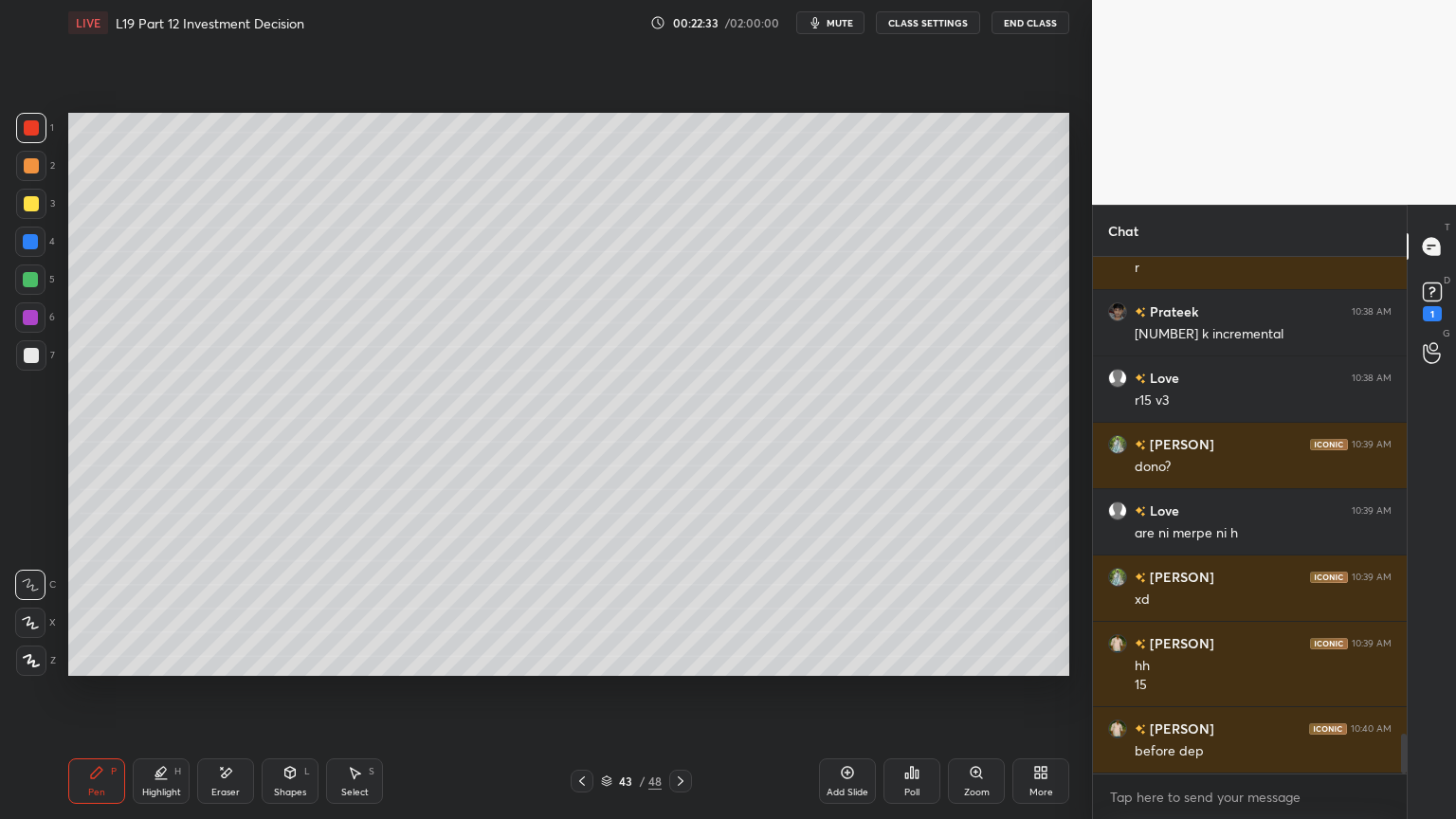 click on "Add Slide" at bounding box center (847, 781) 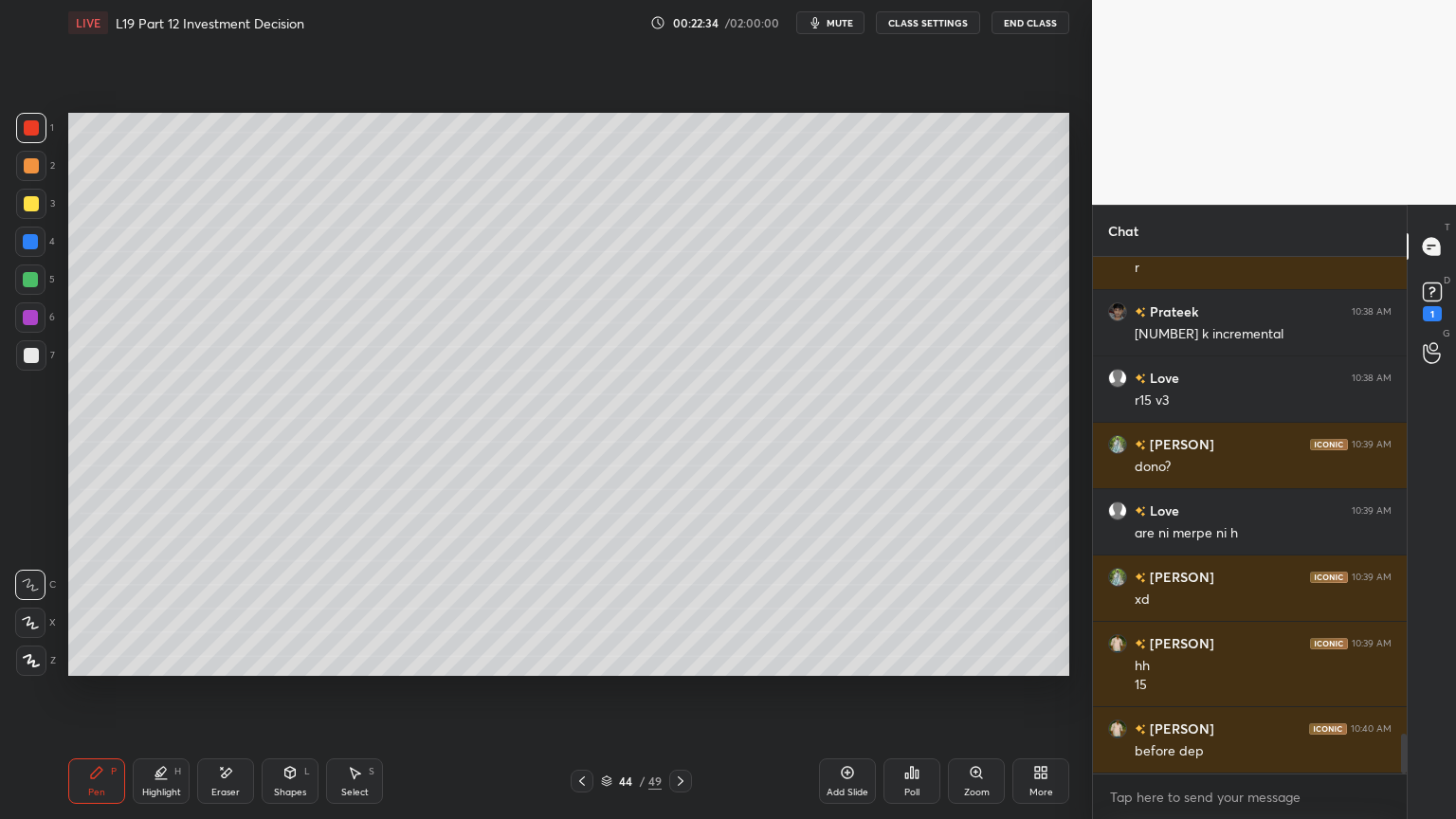 click on "4" at bounding box center [35, 242] 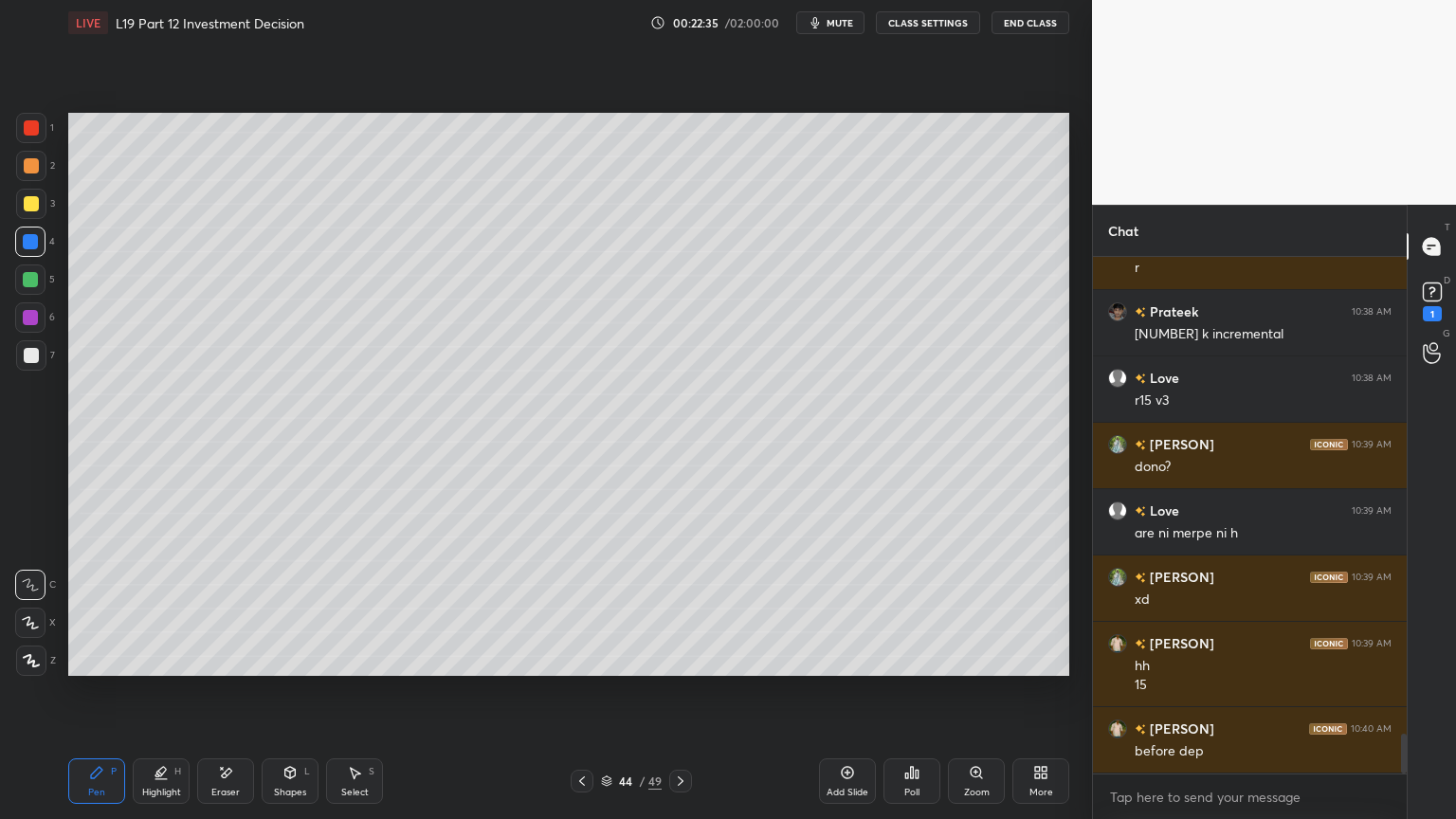 click on "Shapes L" at bounding box center (290, 781) 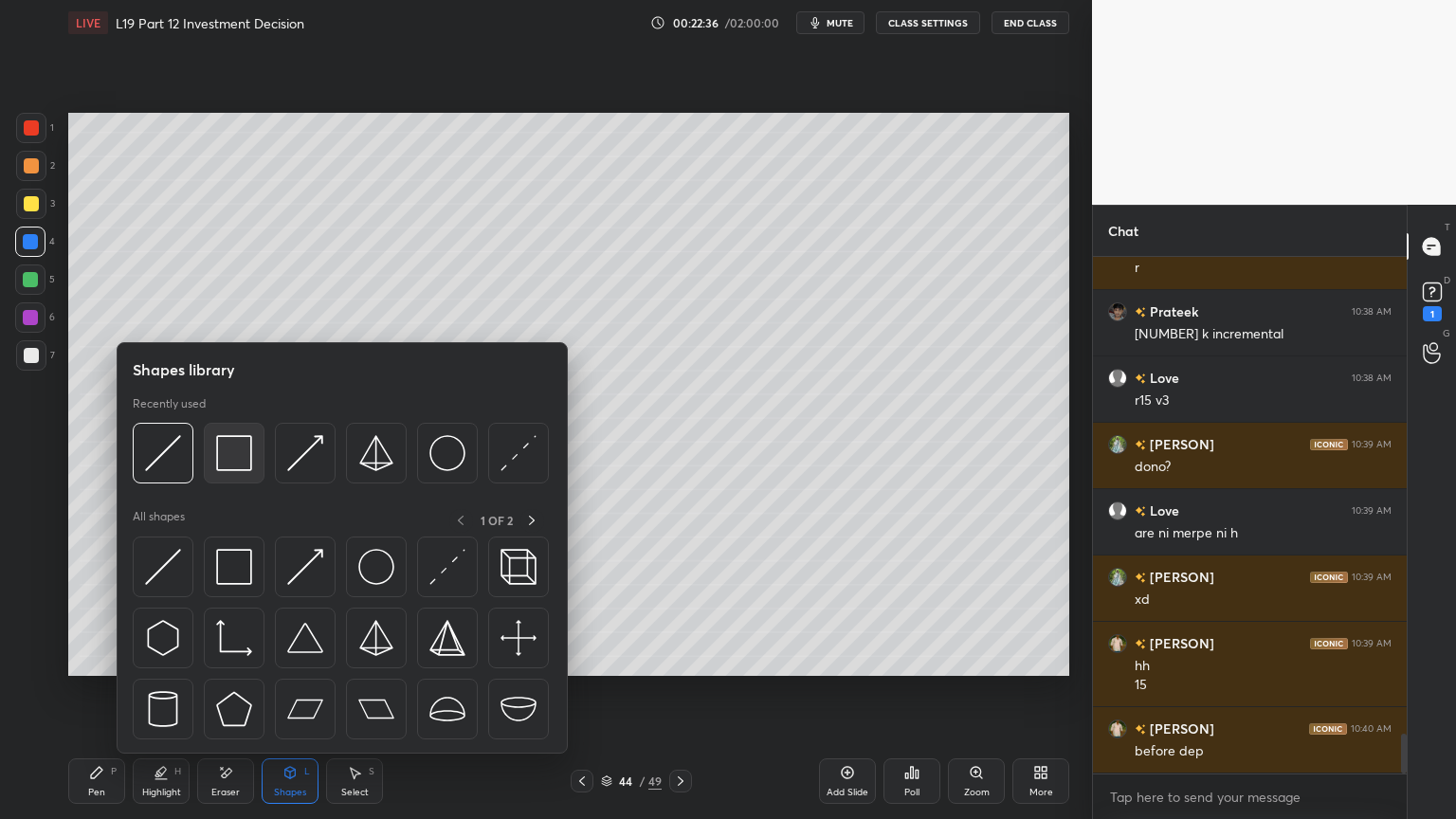 click at bounding box center [234, 453] 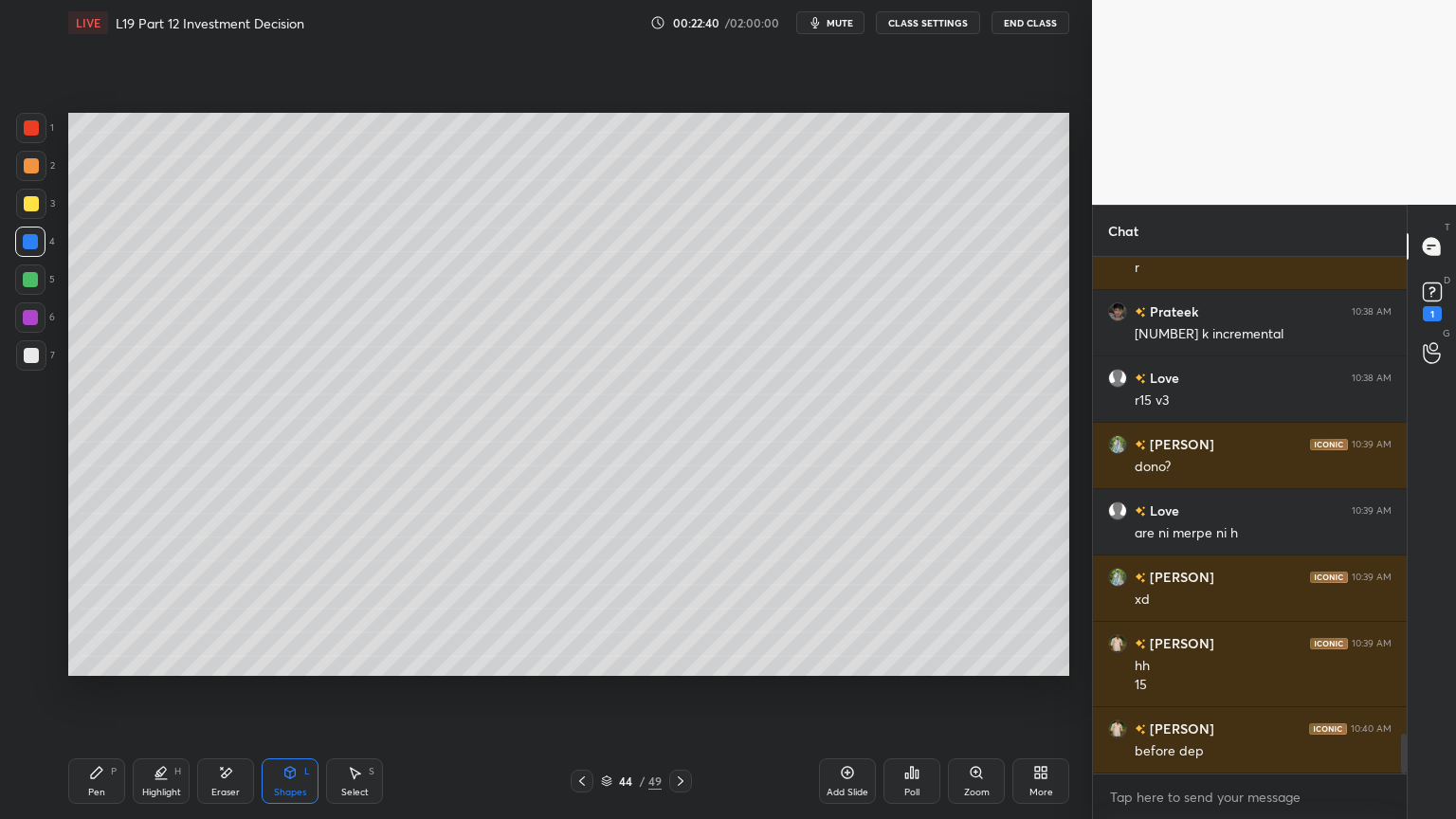 click on "Pen P Highlight H Eraser Shapes L Select S 44 / 49 Add Slide Poll Zoom More" at bounding box center [569, 781] 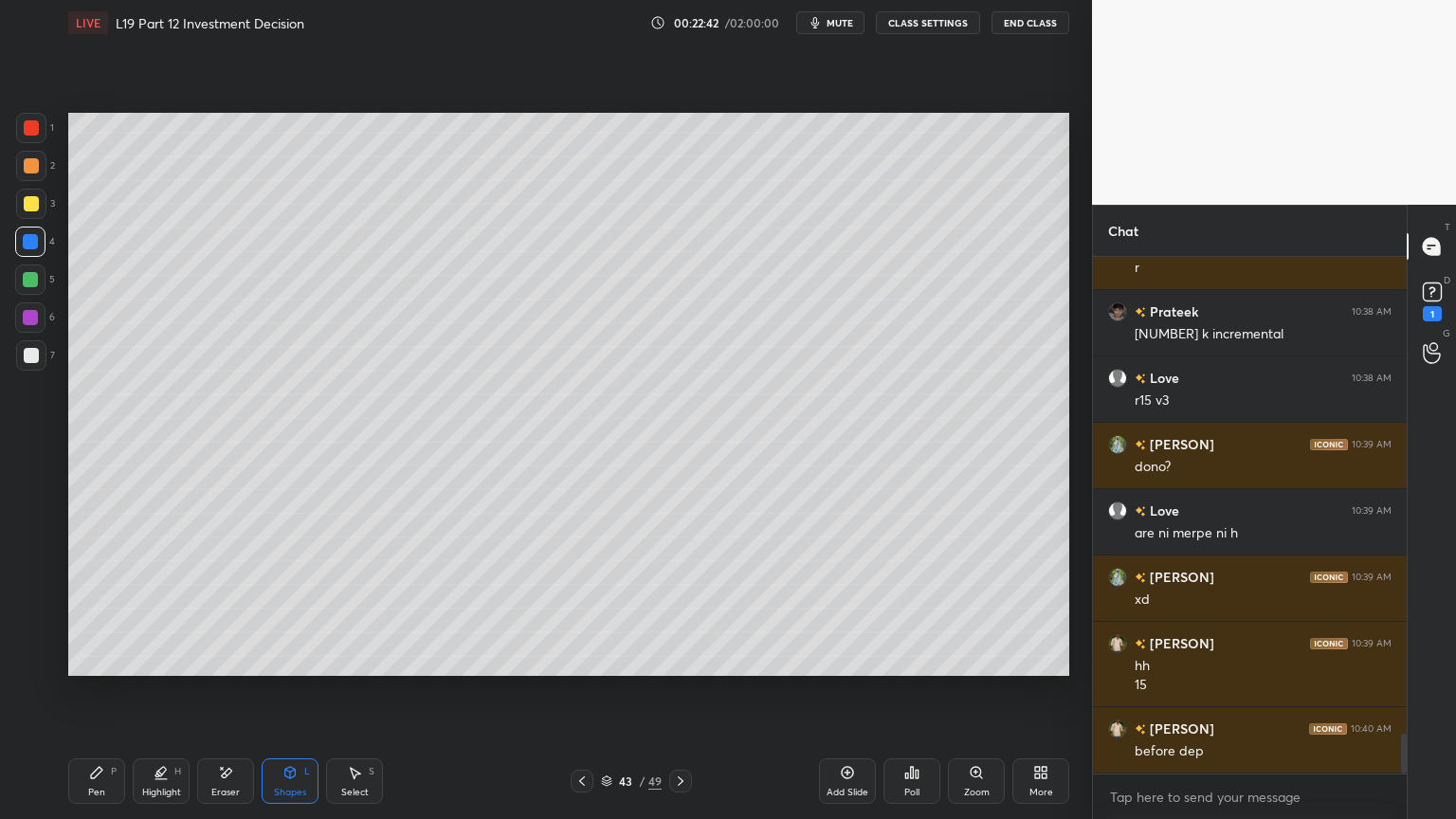 click on "3" at bounding box center (35, 208) 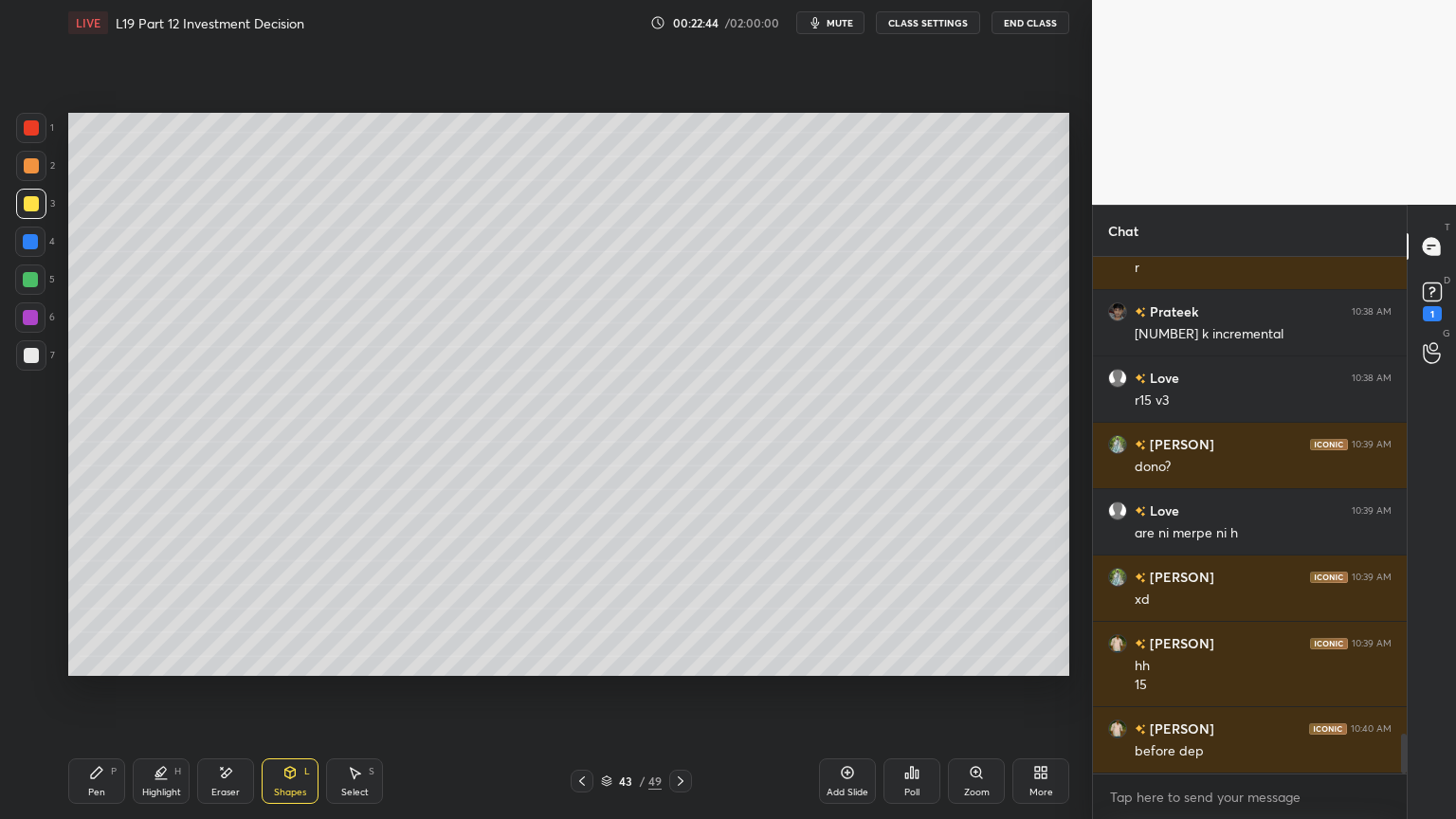 click 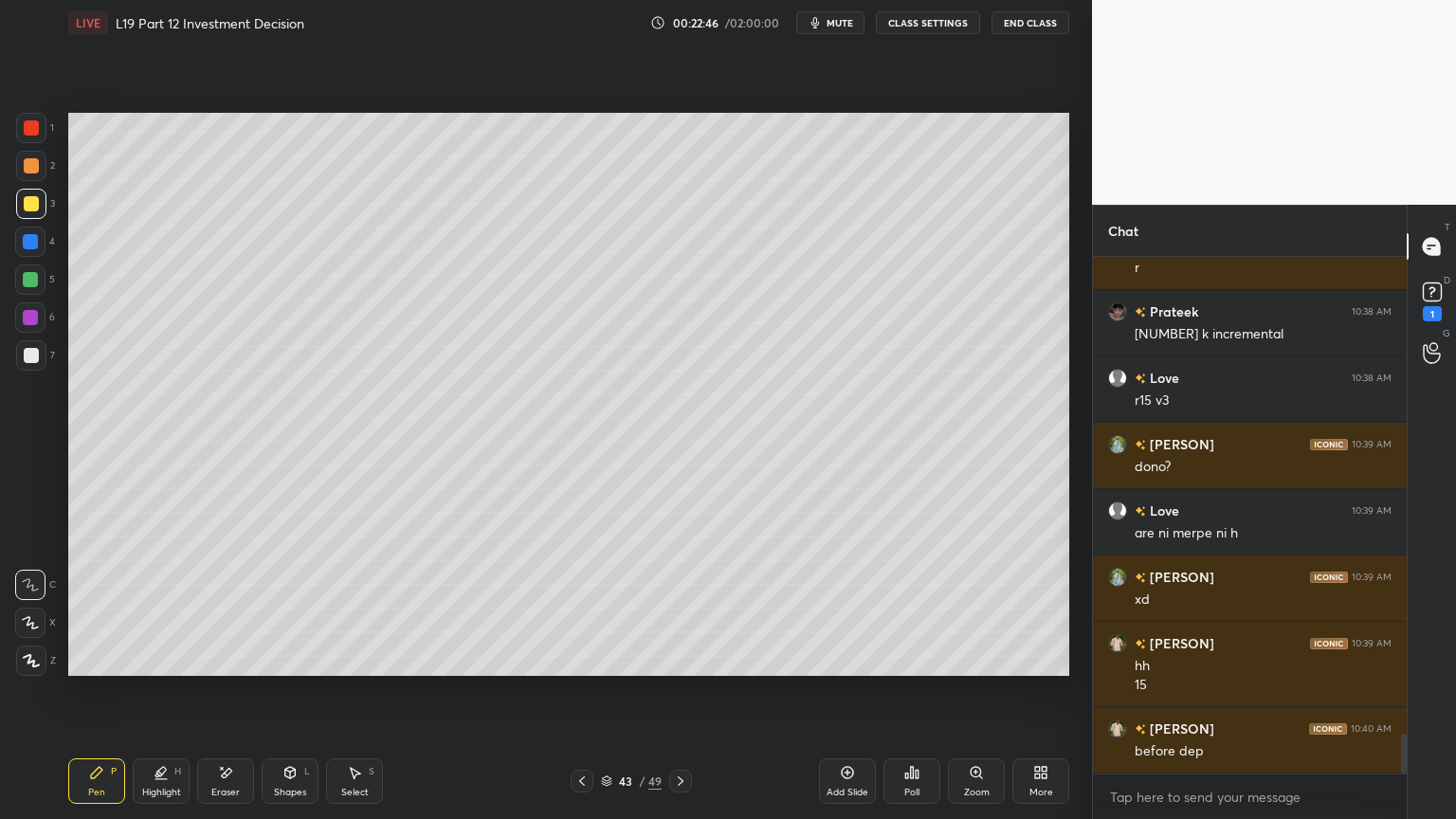 click 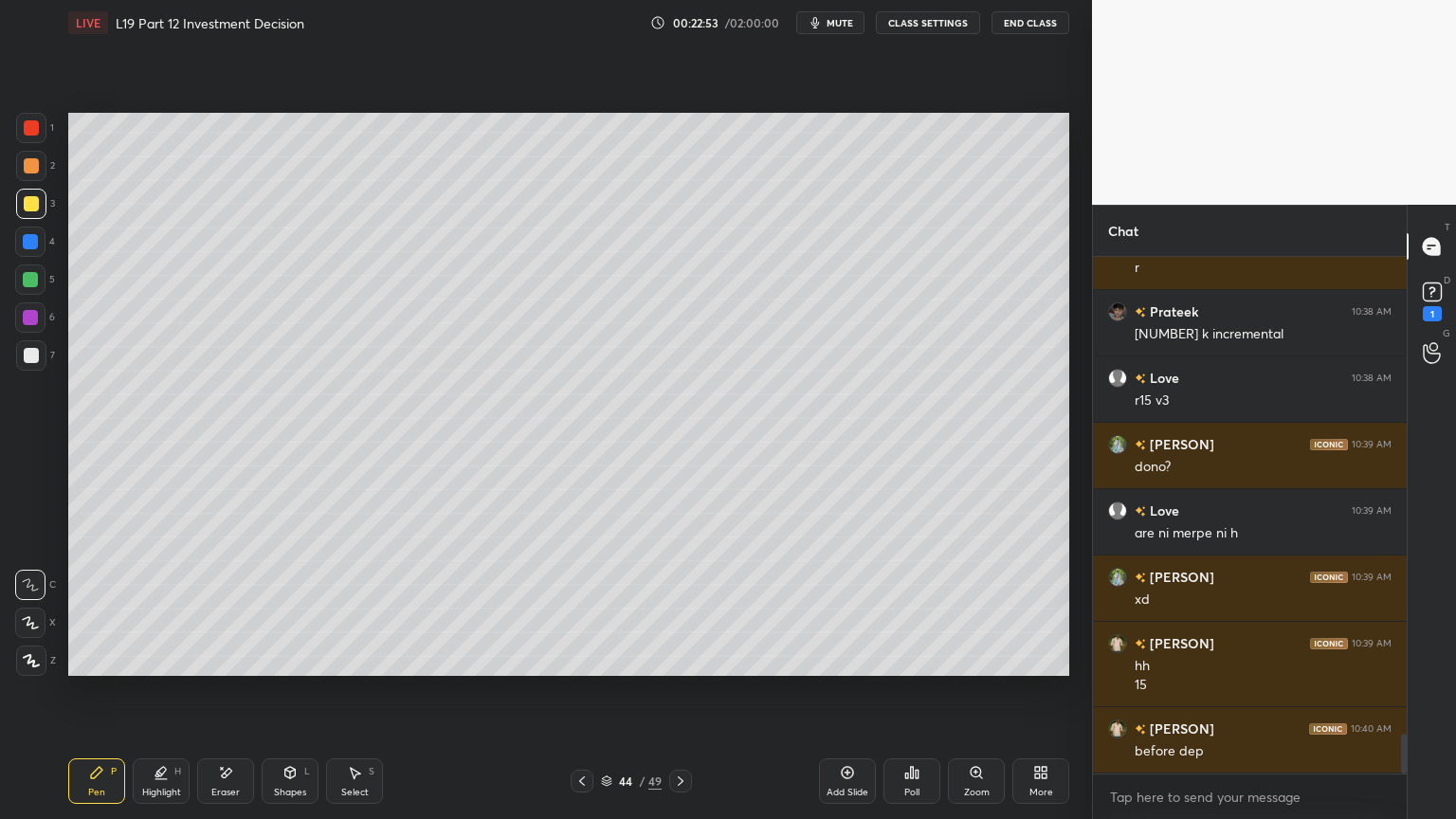scroll, scrollTop: 6173, scrollLeft: 0, axis: vertical 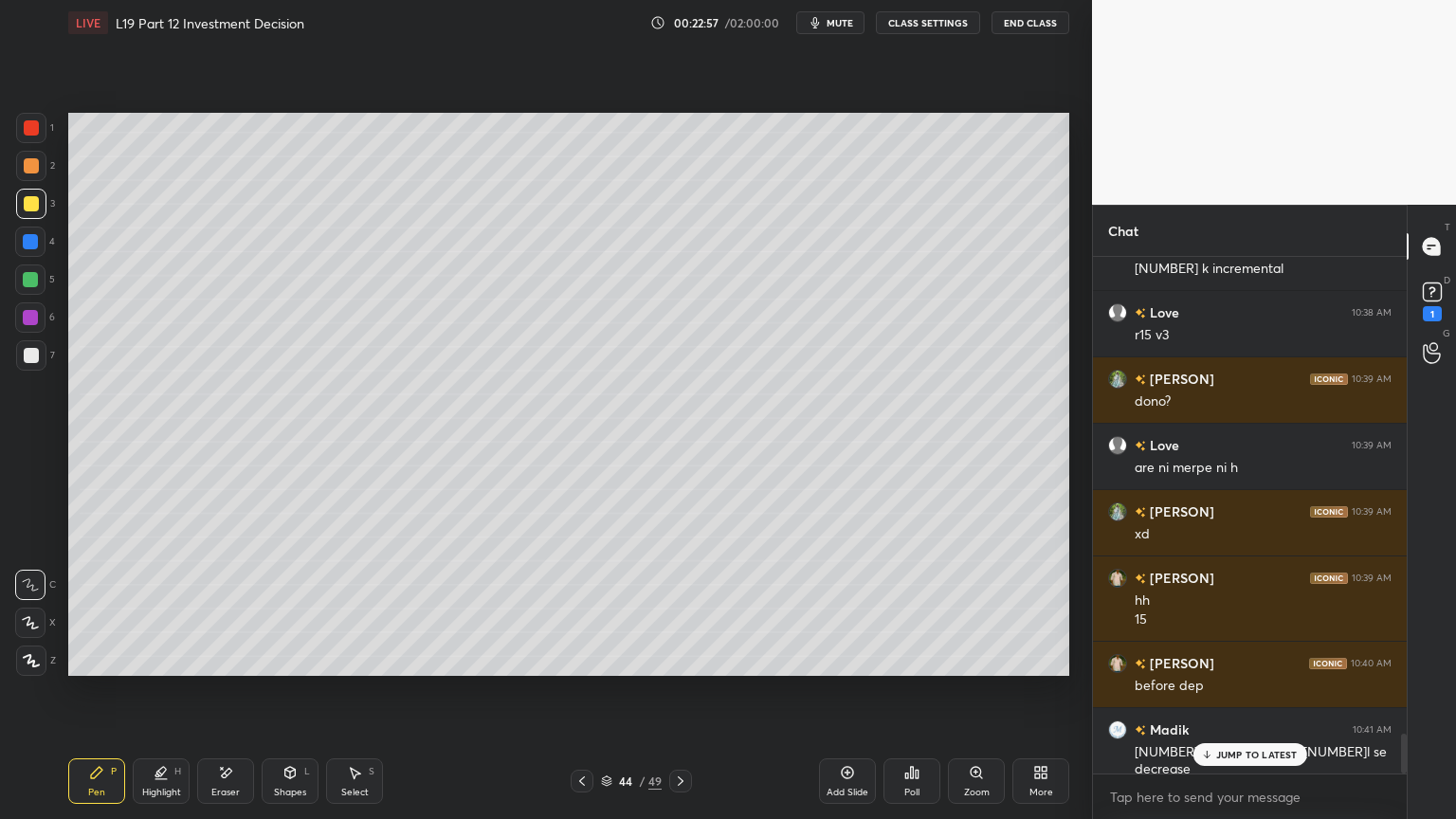 click 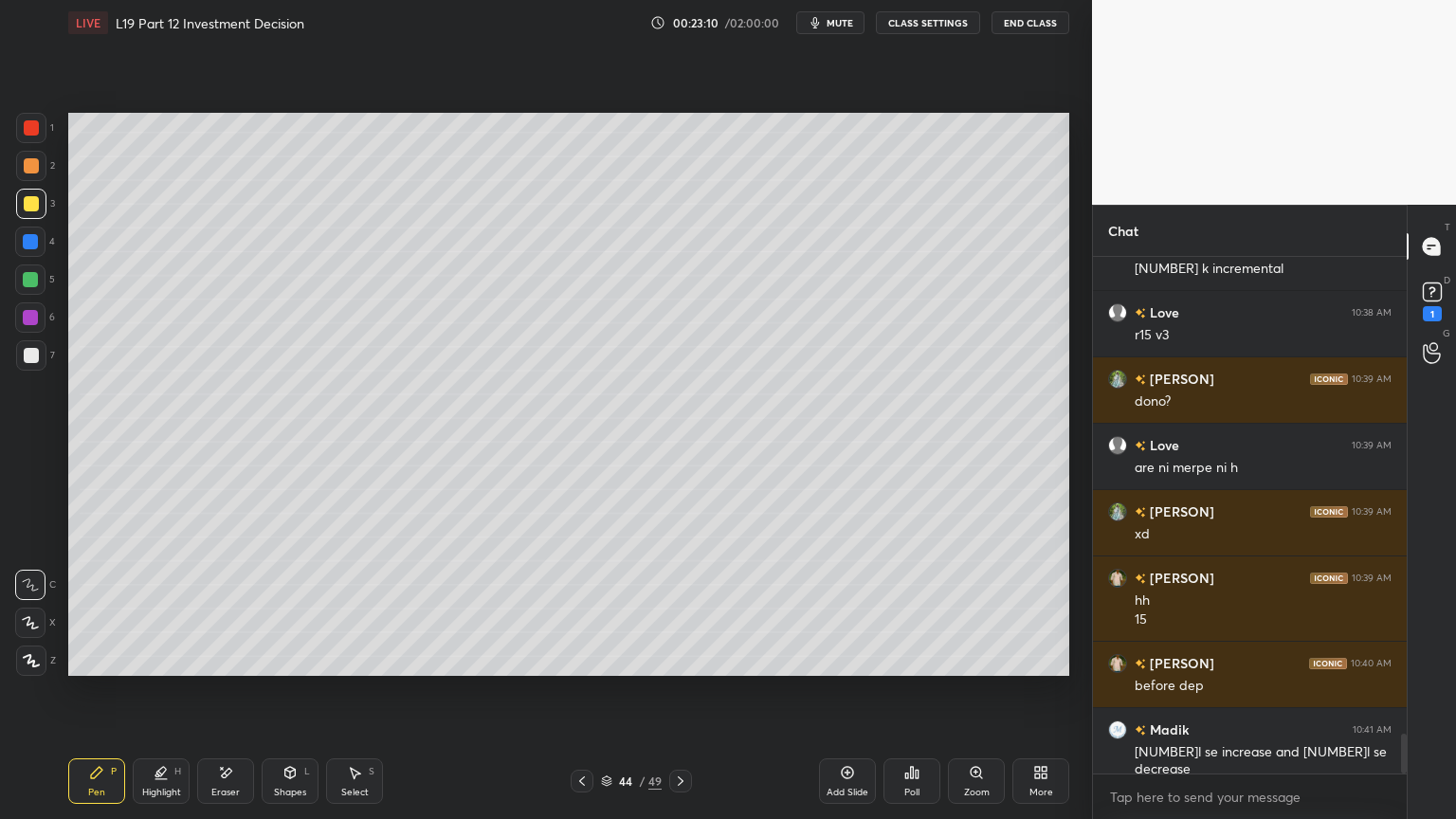 click 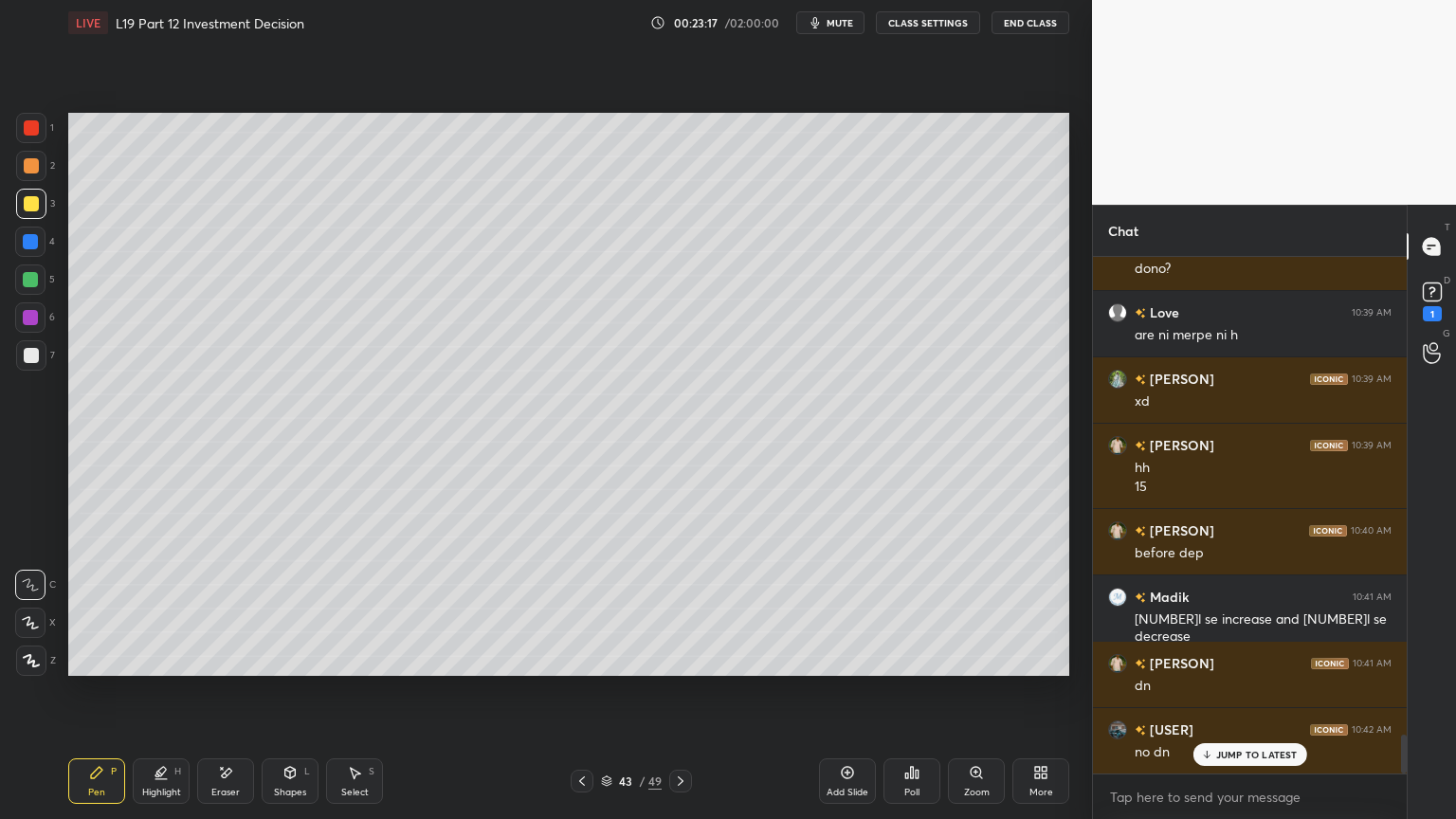 scroll, scrollTop: 6373, scrollLeft: 0, axis: vertical 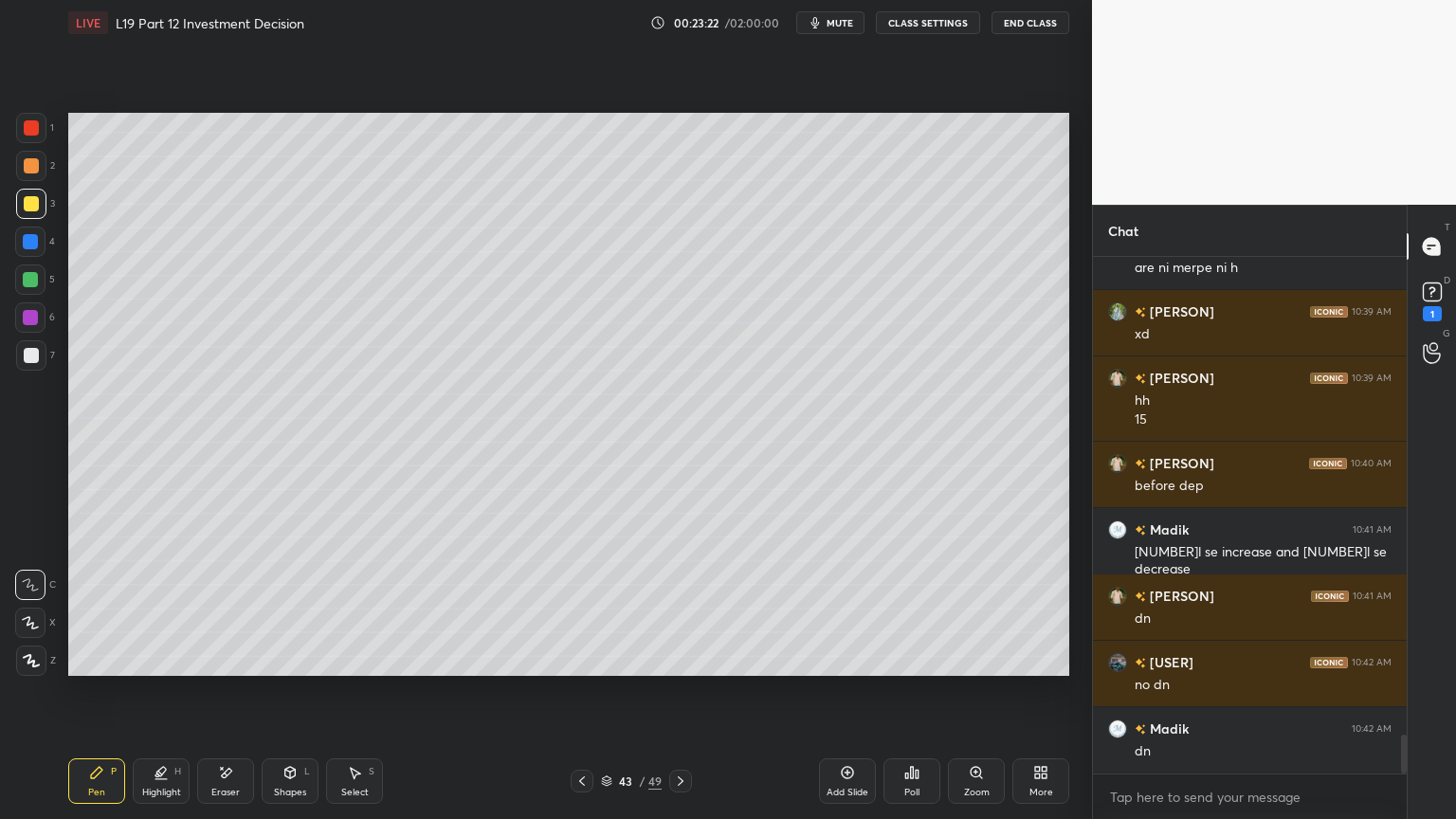 click 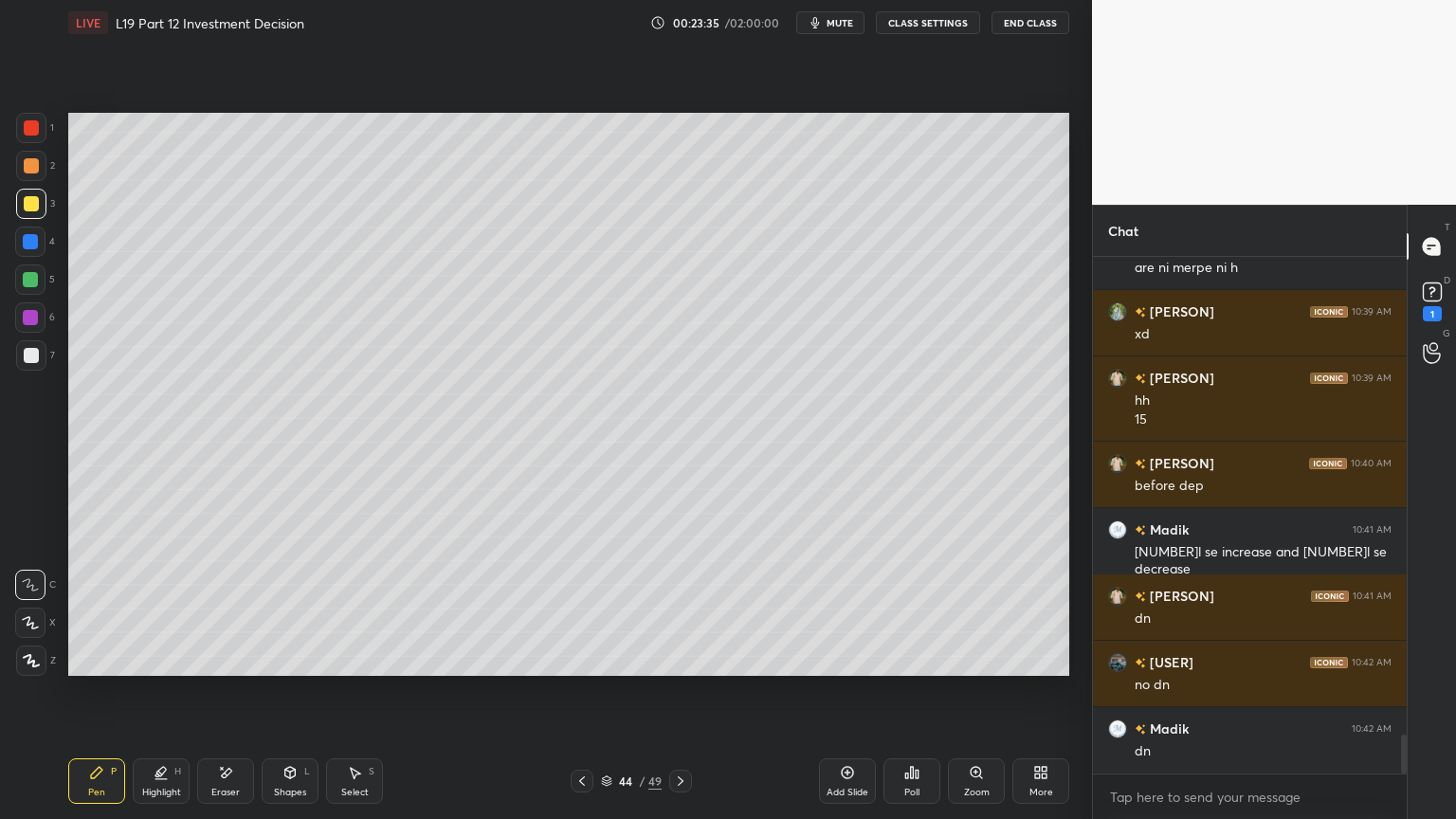 click on "Shapes L" at bounding box center (290, 781) 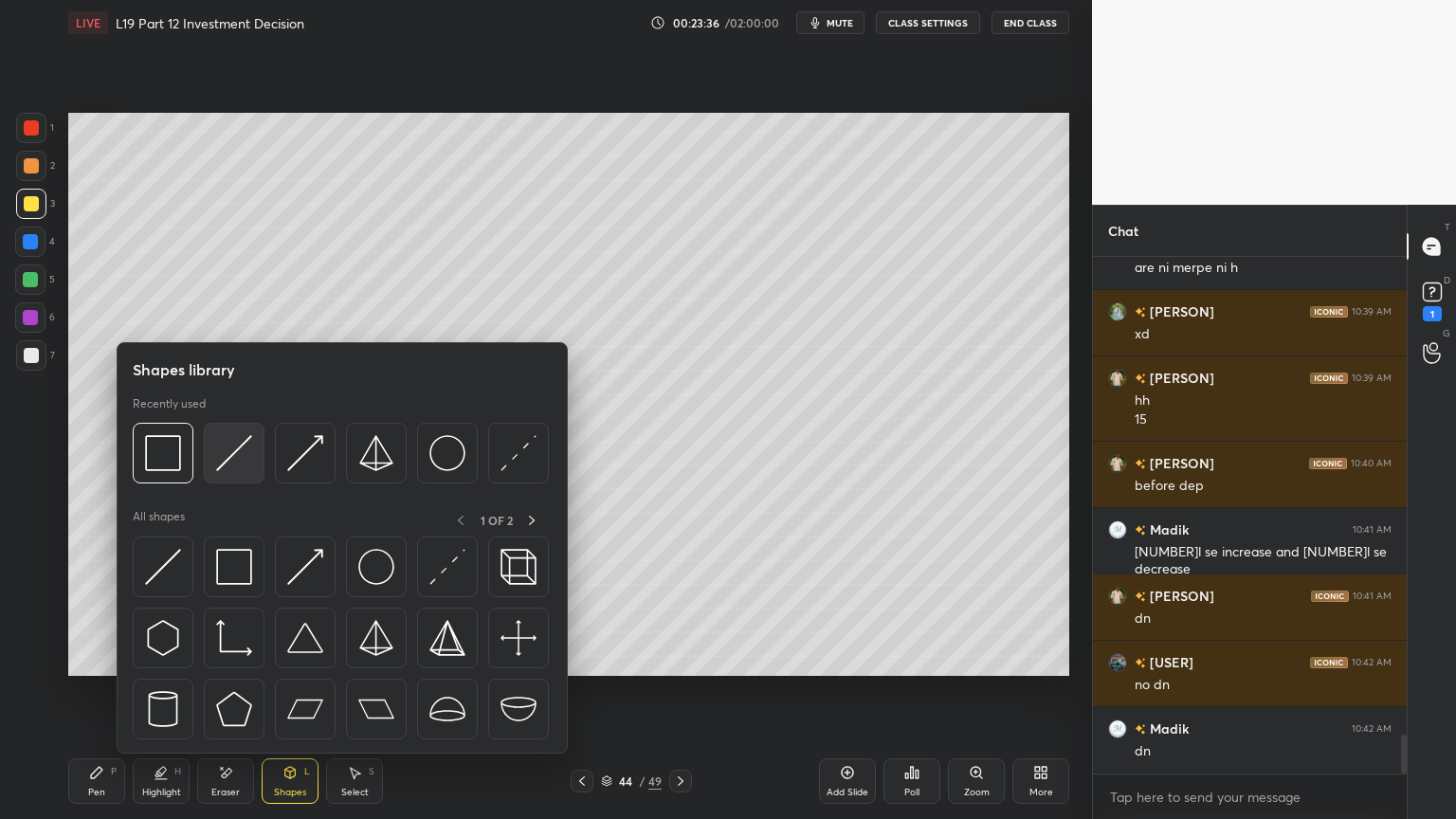 click at bounding box center (234, 453) 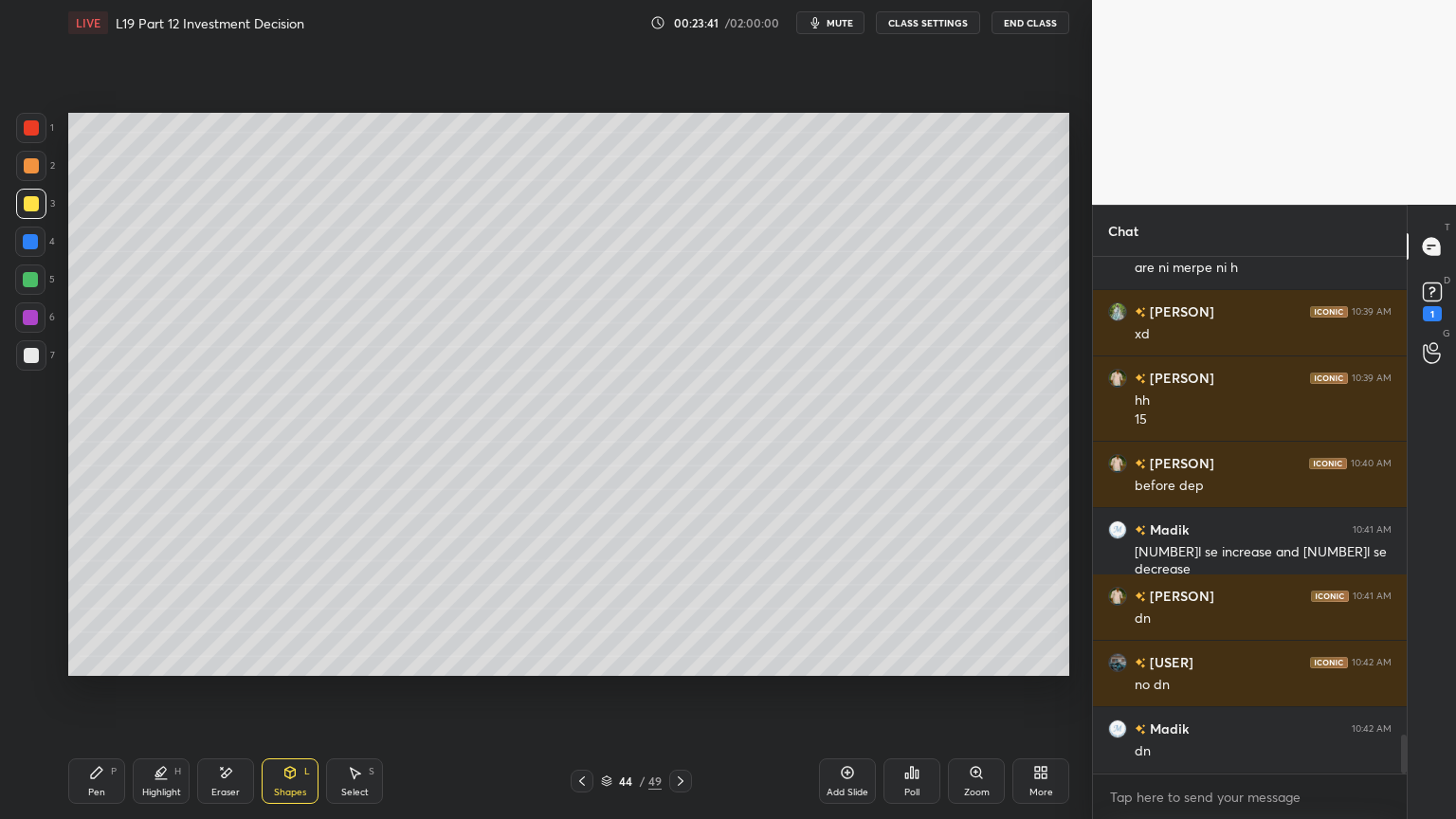 click at bounding box center [31, 166] 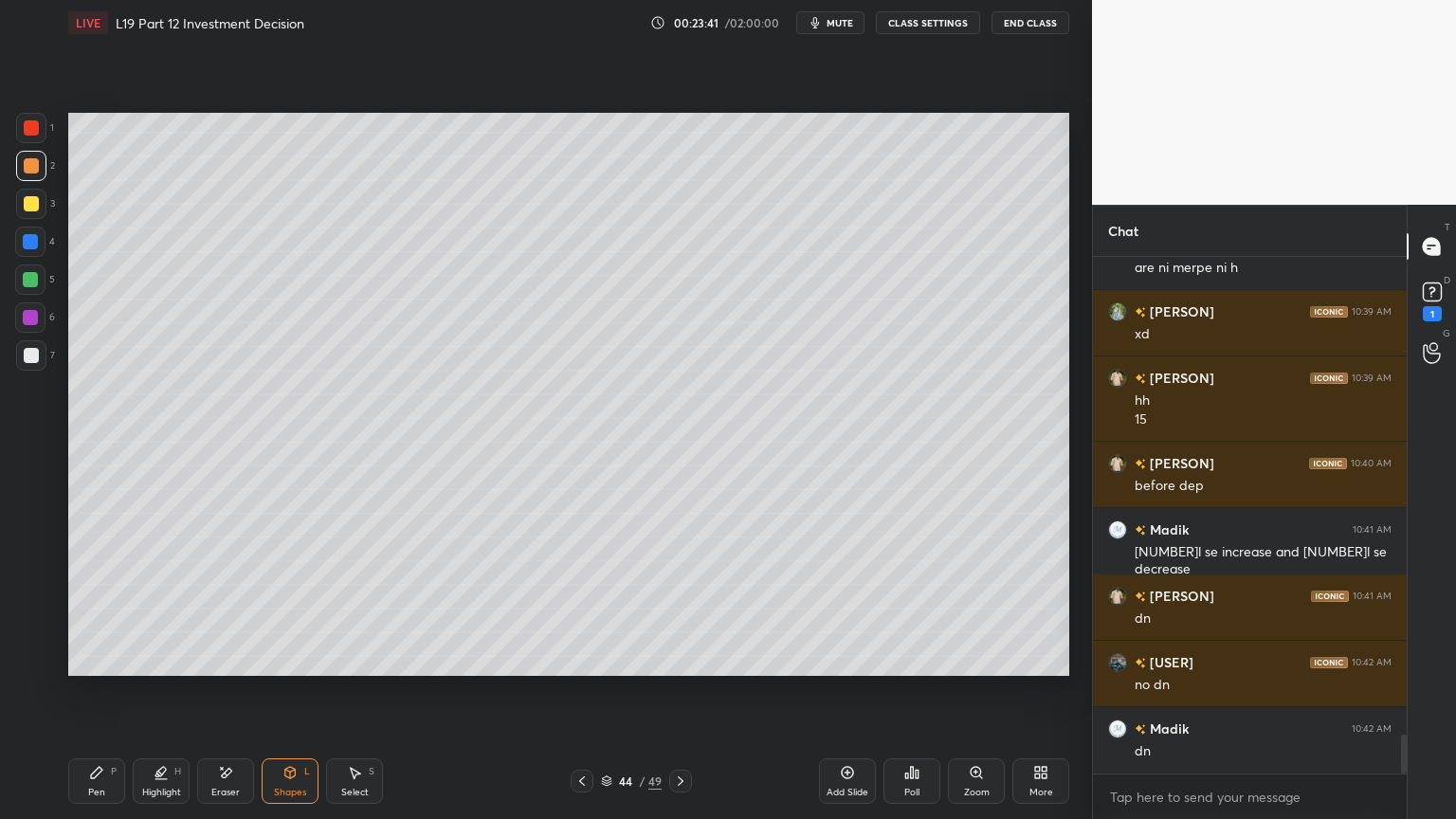 click 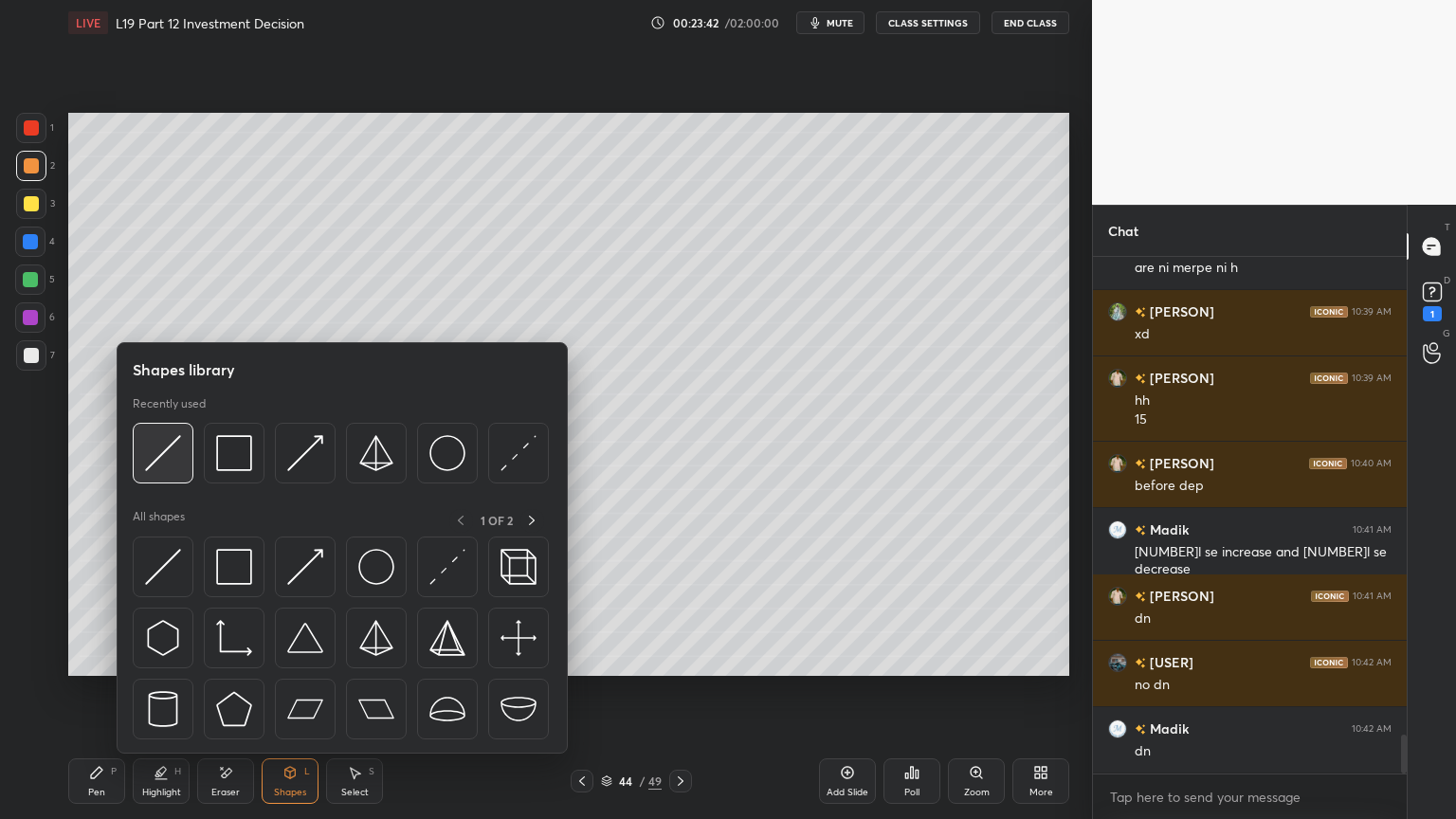 click at bounding box center [163, 453] 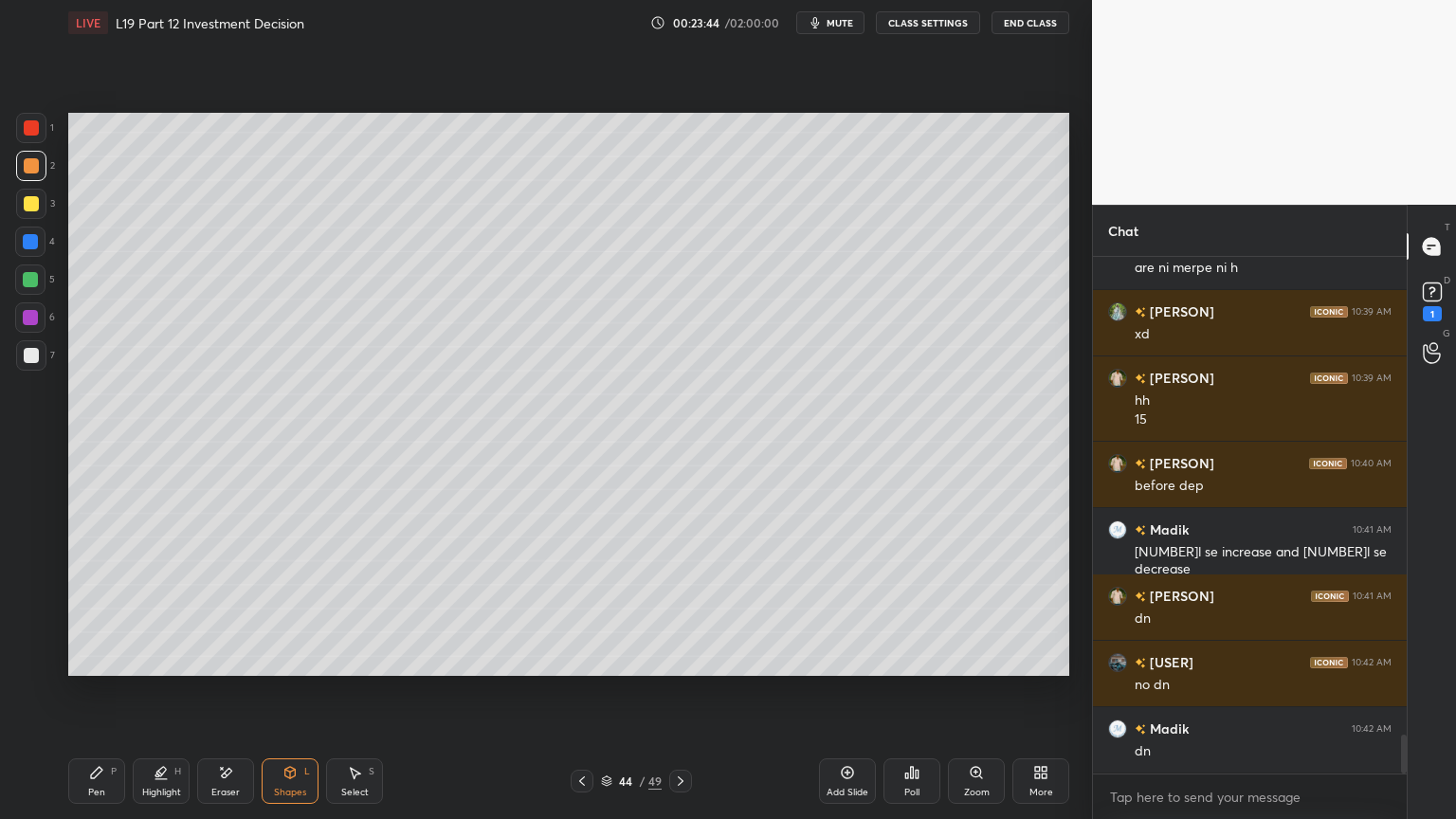 click 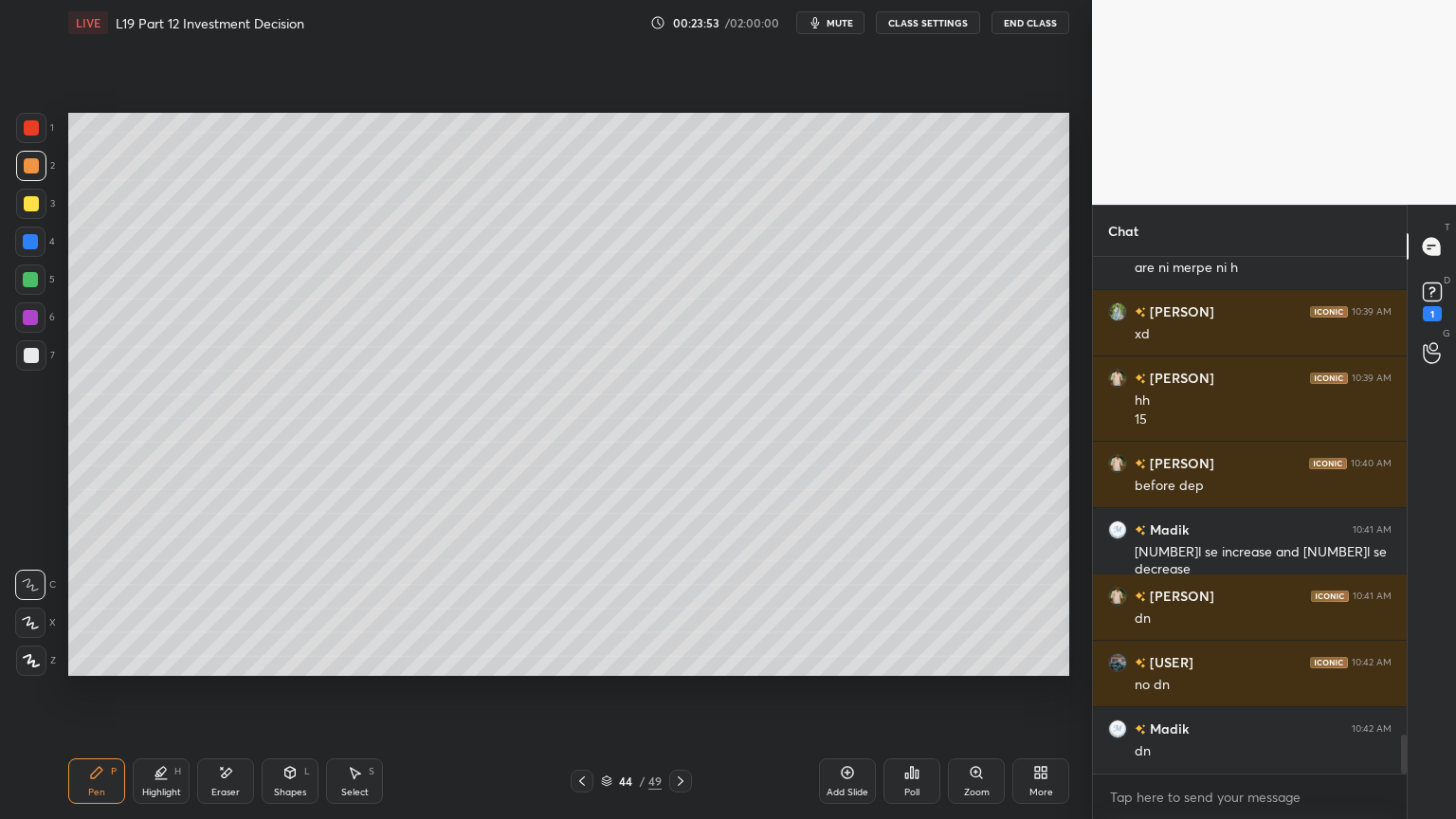 click at bounding box center (31, 355) 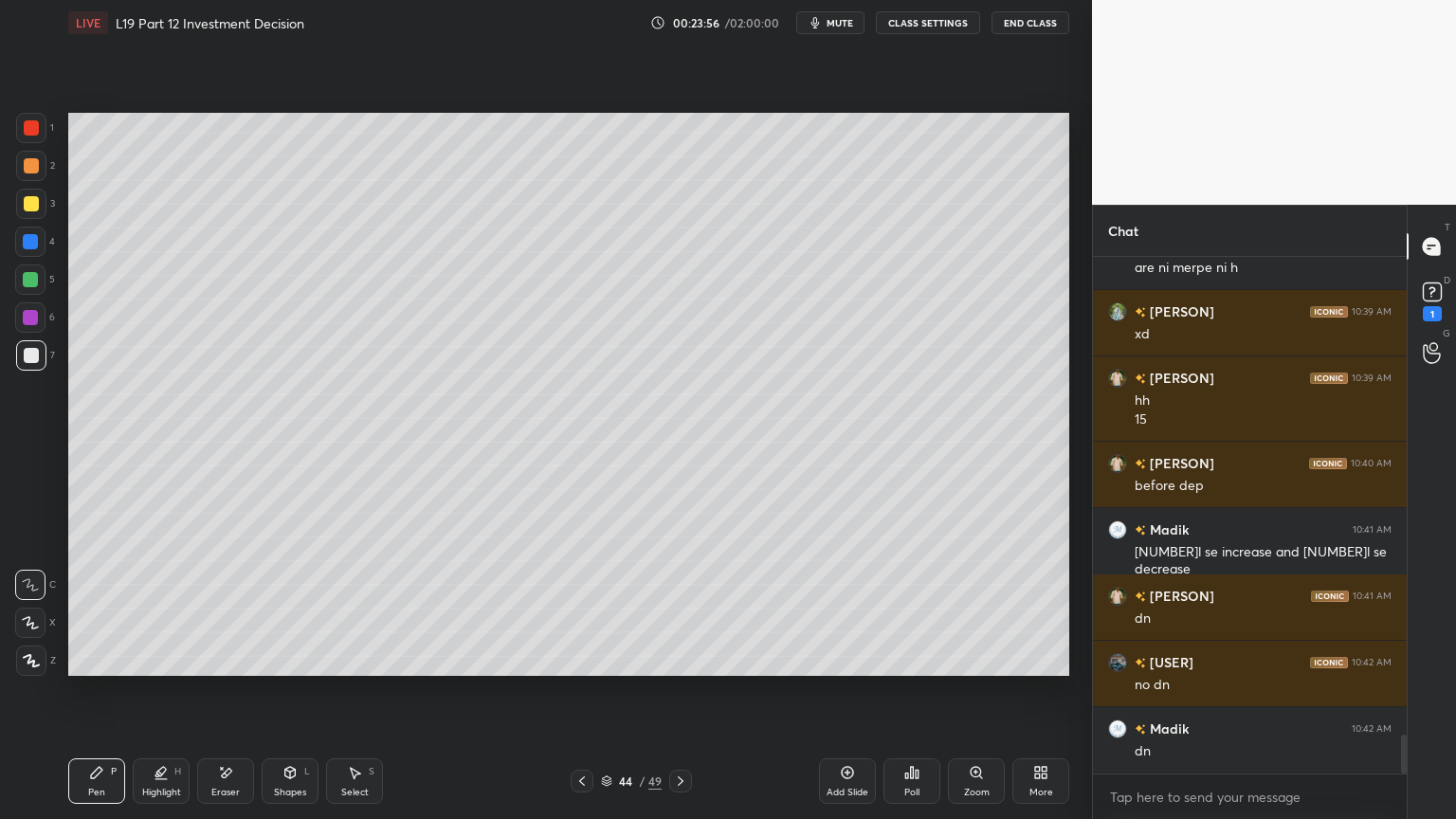 click at bounding box center [31, 204] 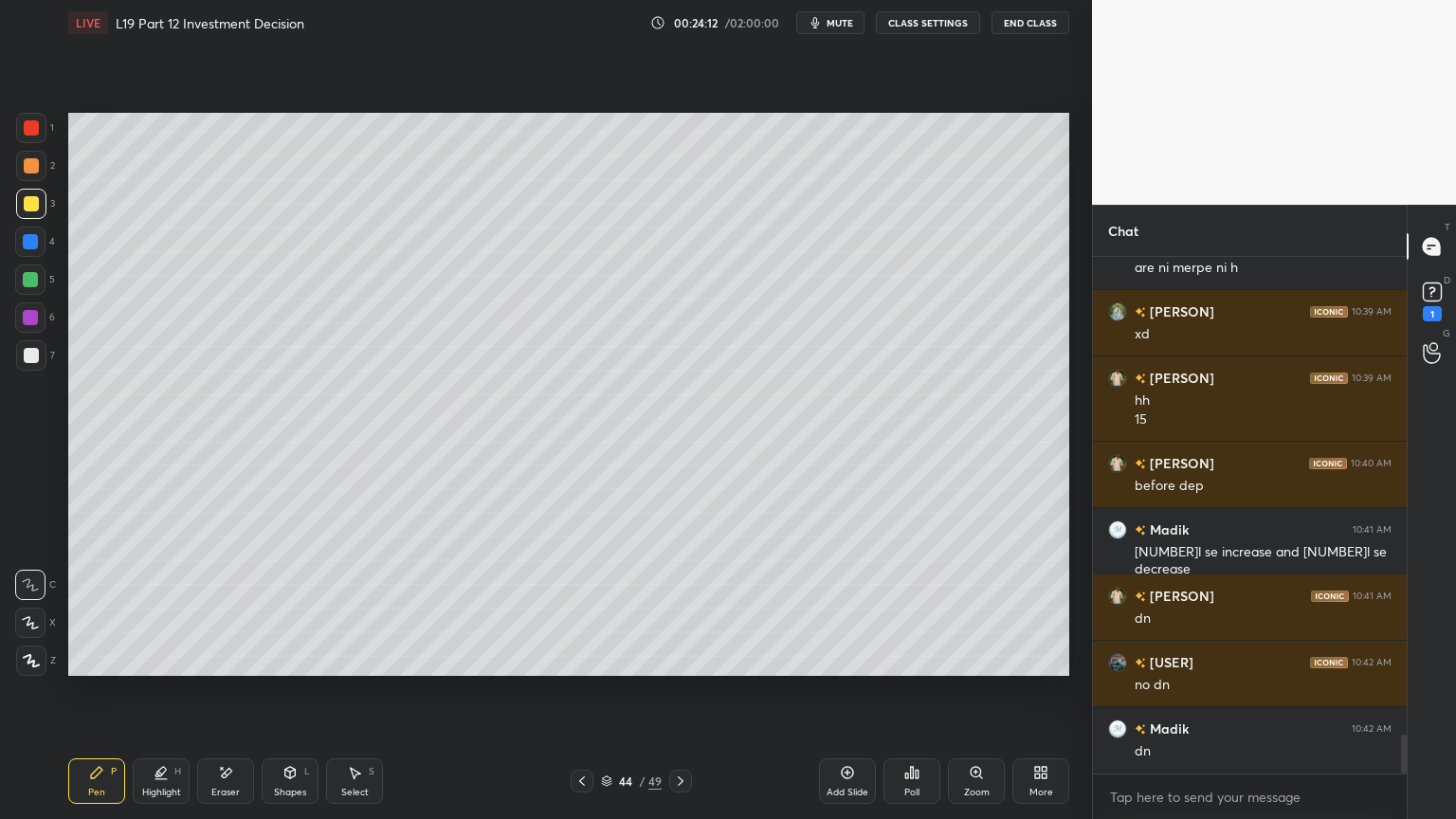 scroll, scrollTop: 6418, scrollLeft: 0, axis: vertical 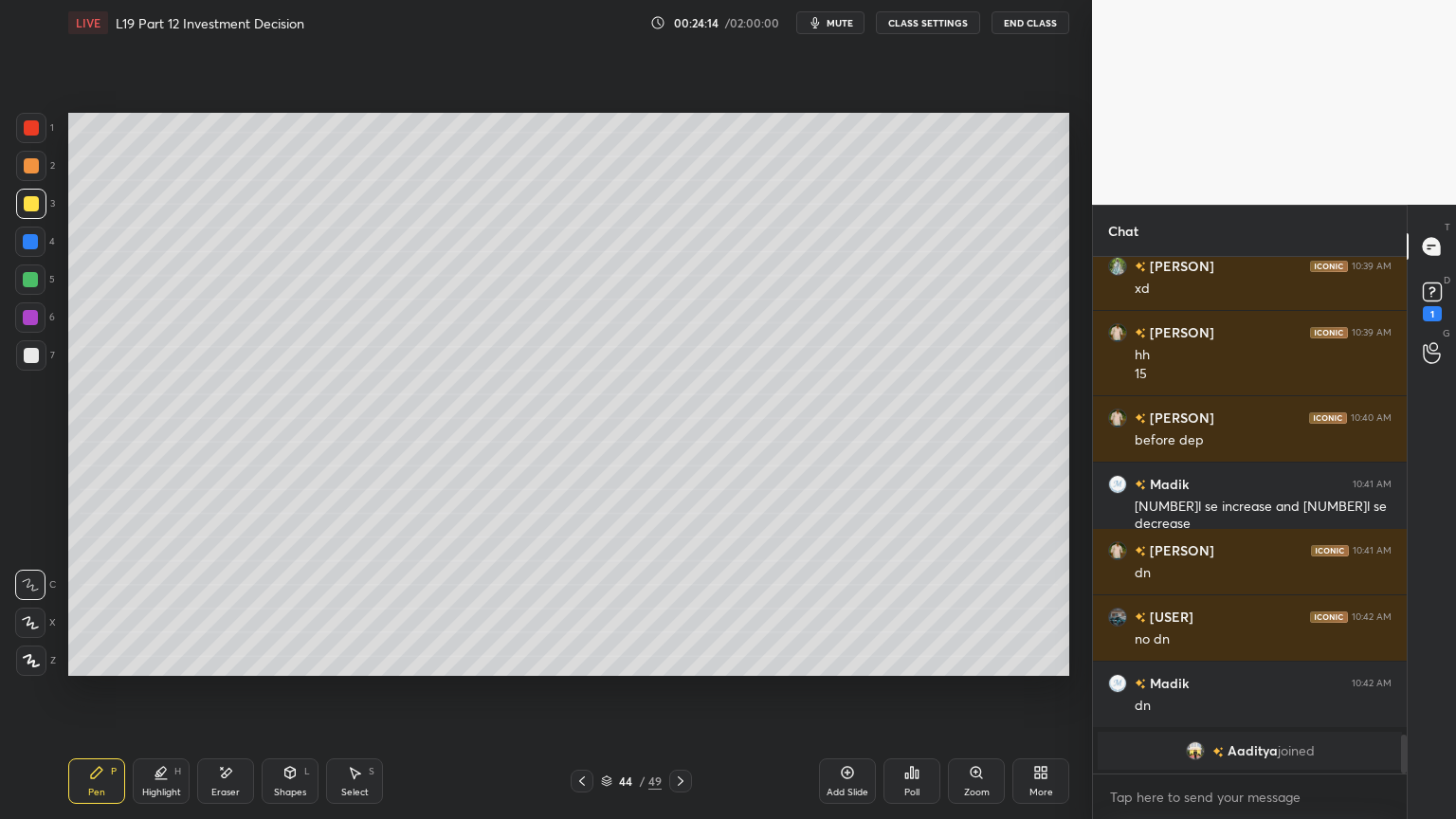 click 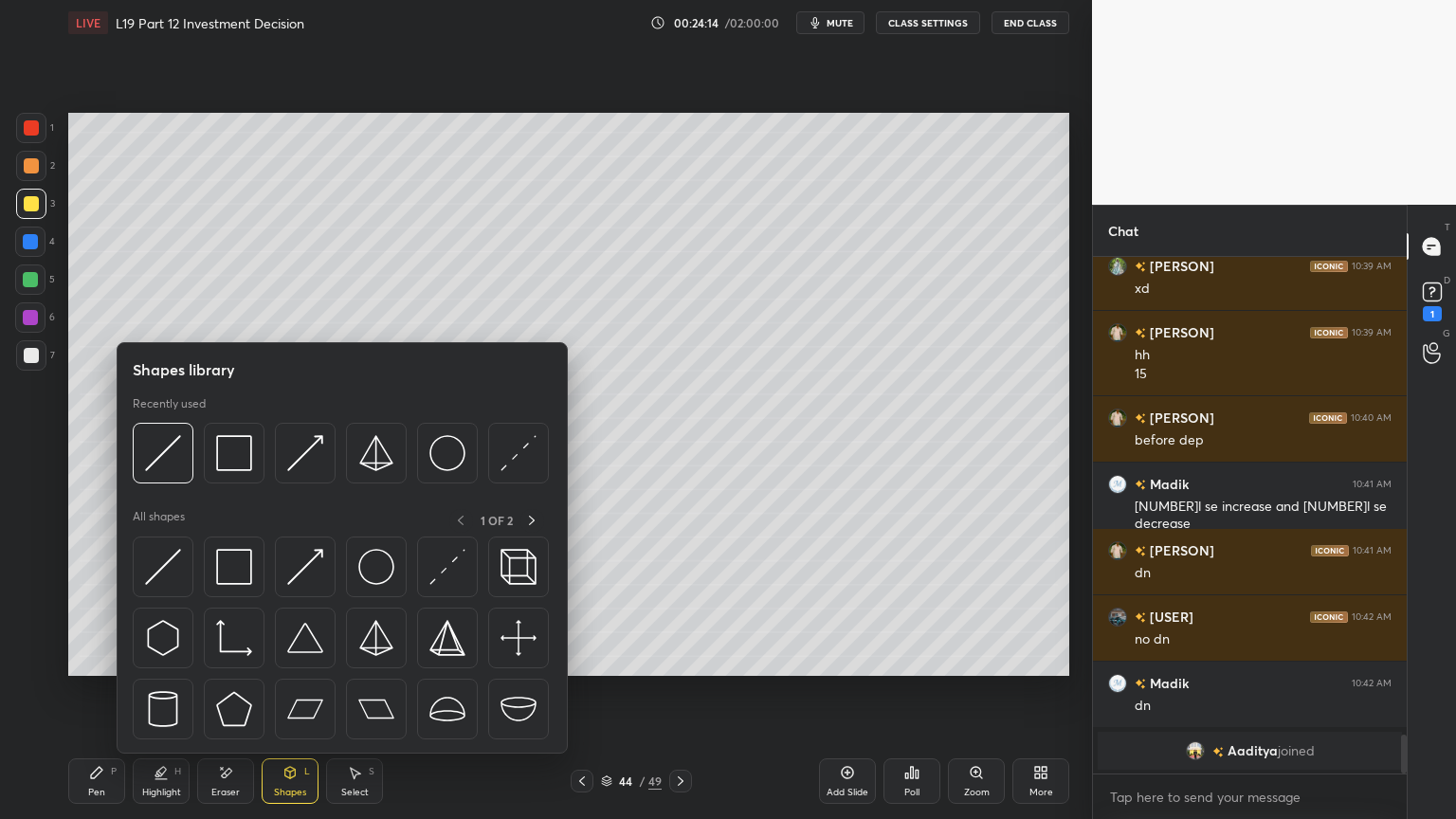 click at bounding box center (163, 453) 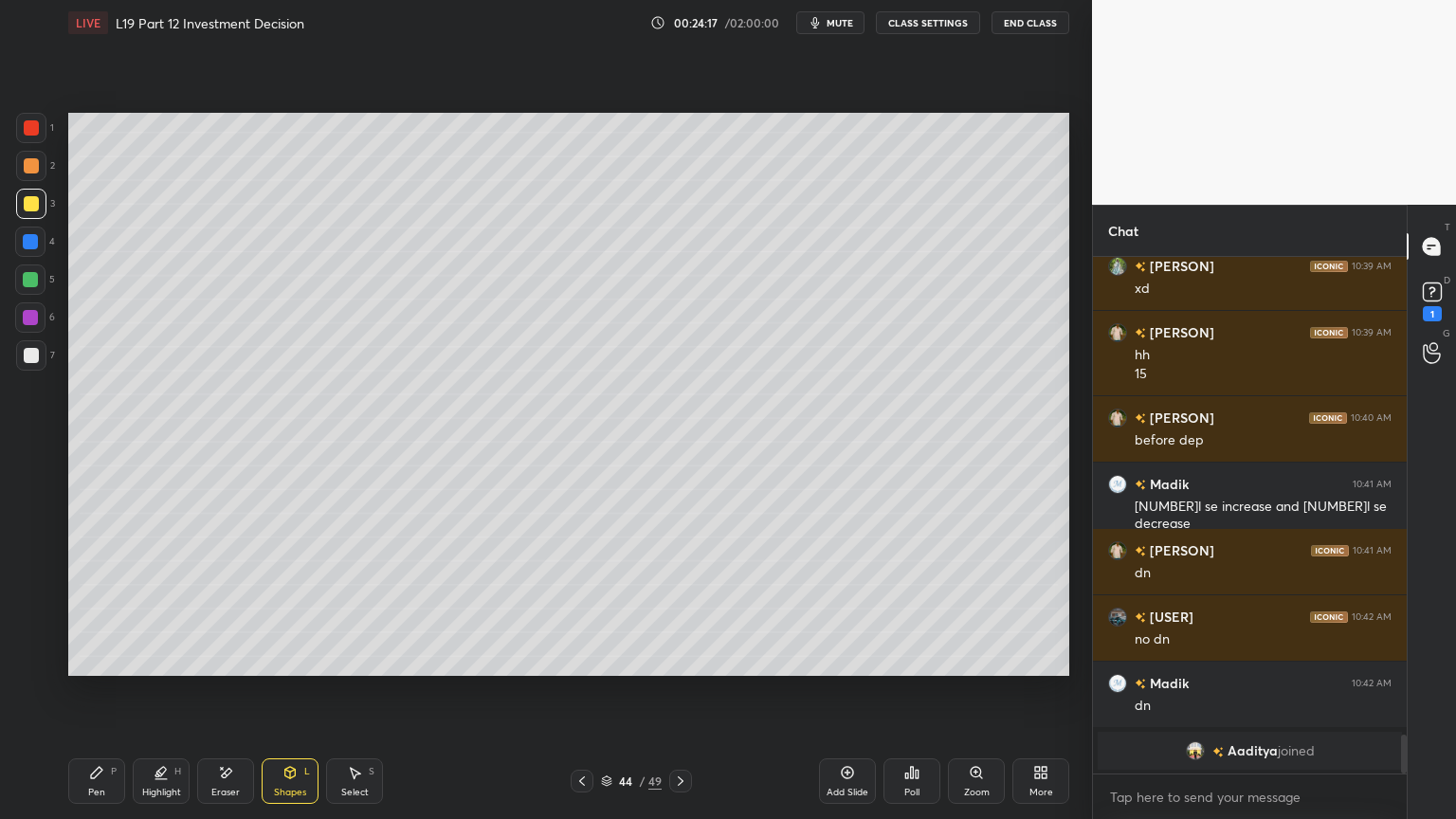 click on "1 2 3 4 5 6 7 C X Z E E Erase all   H H" at bounding box center (30, 394) 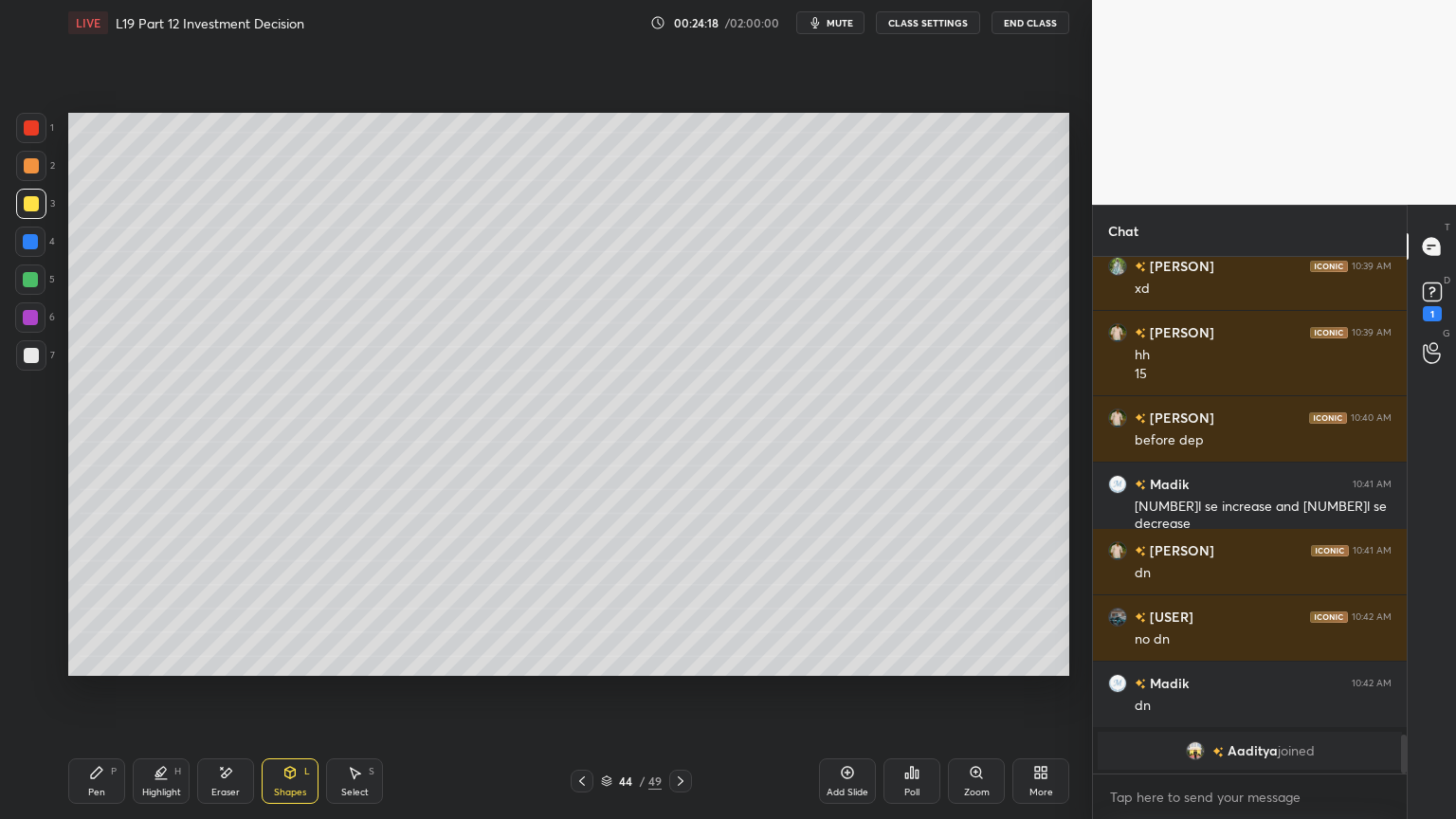 click at bounding box center [31, 355] 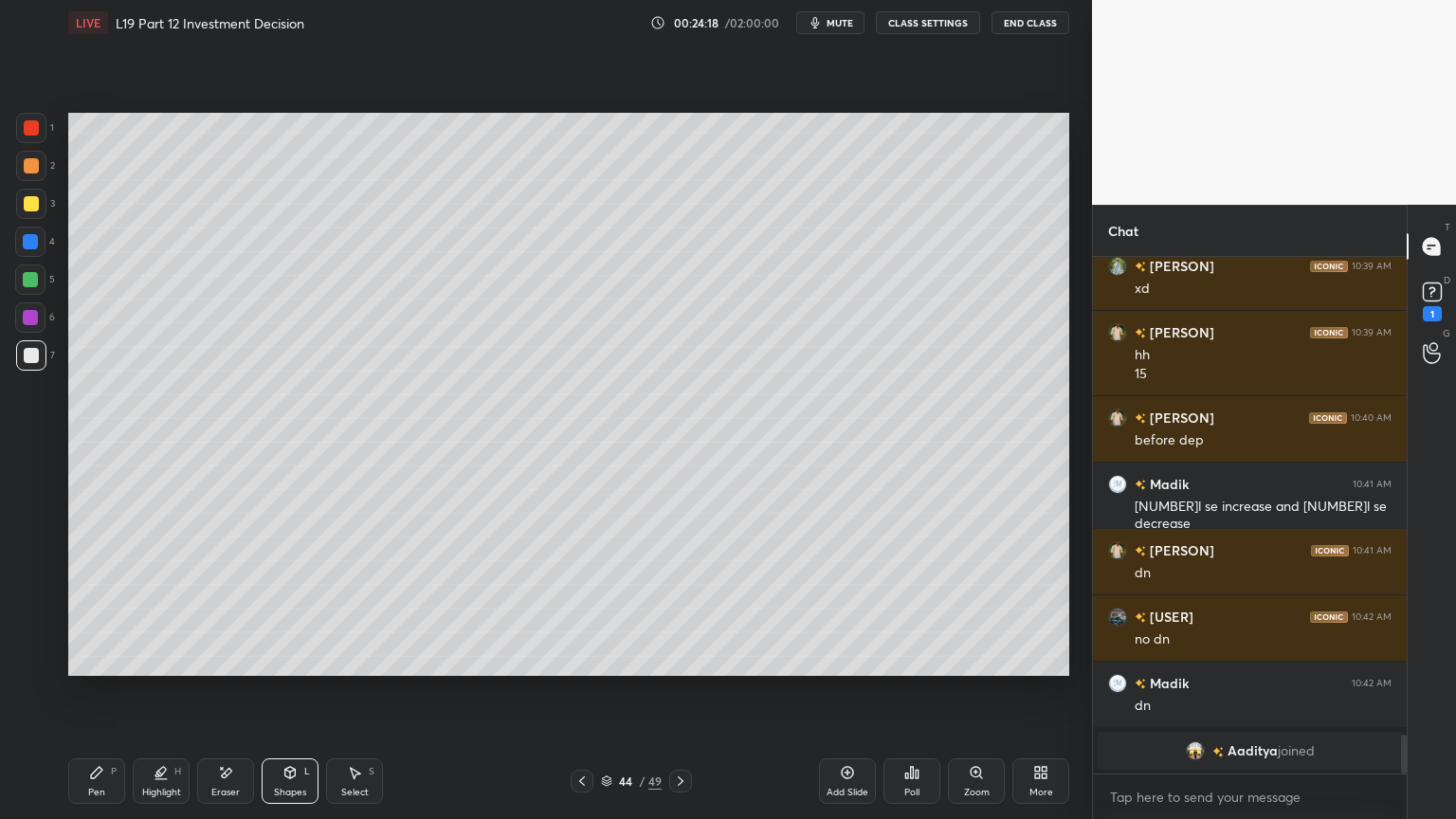 click on "Pen P" at bounding box center [97, 781] 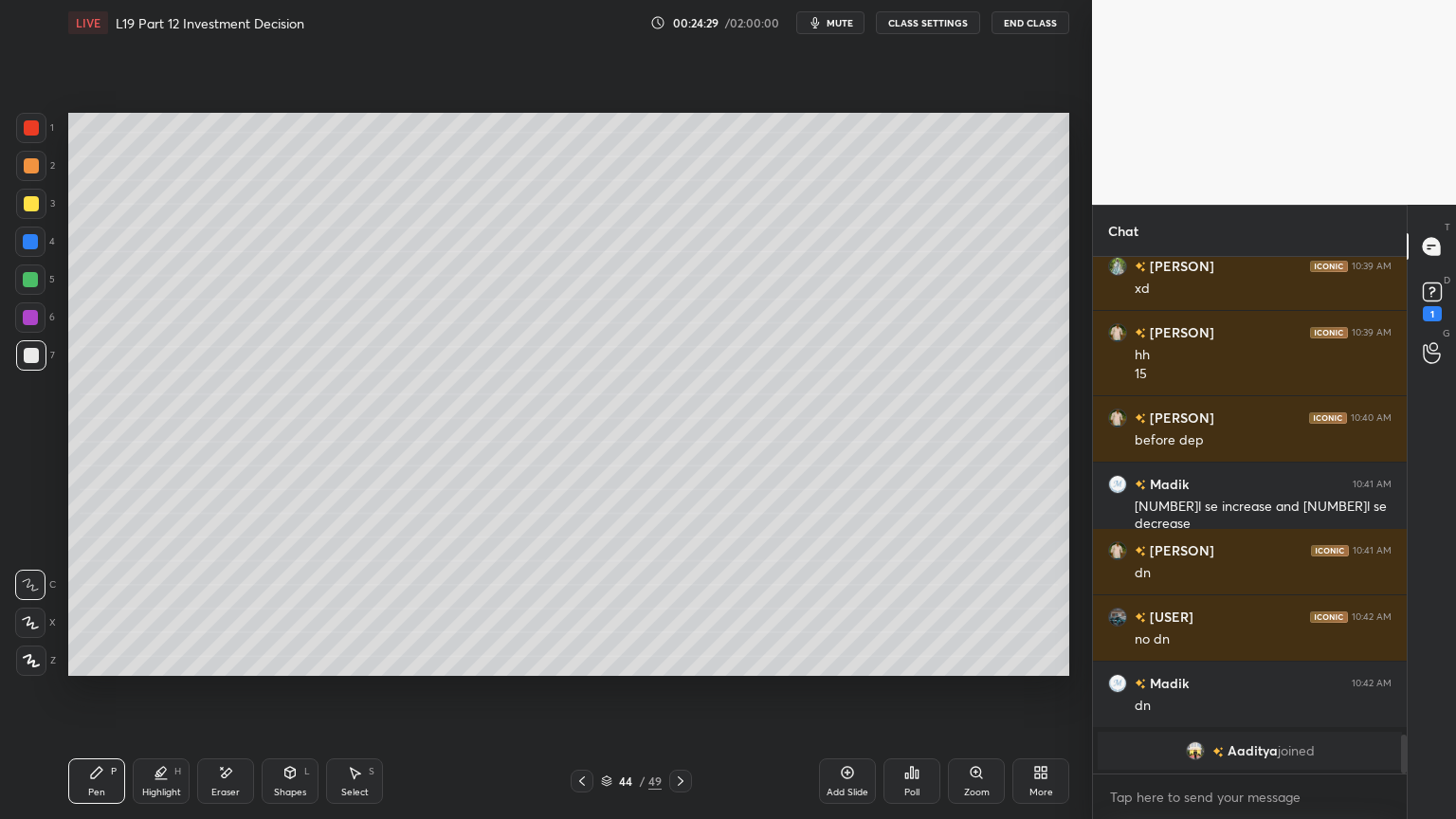 click at bounding box center (31, 204) 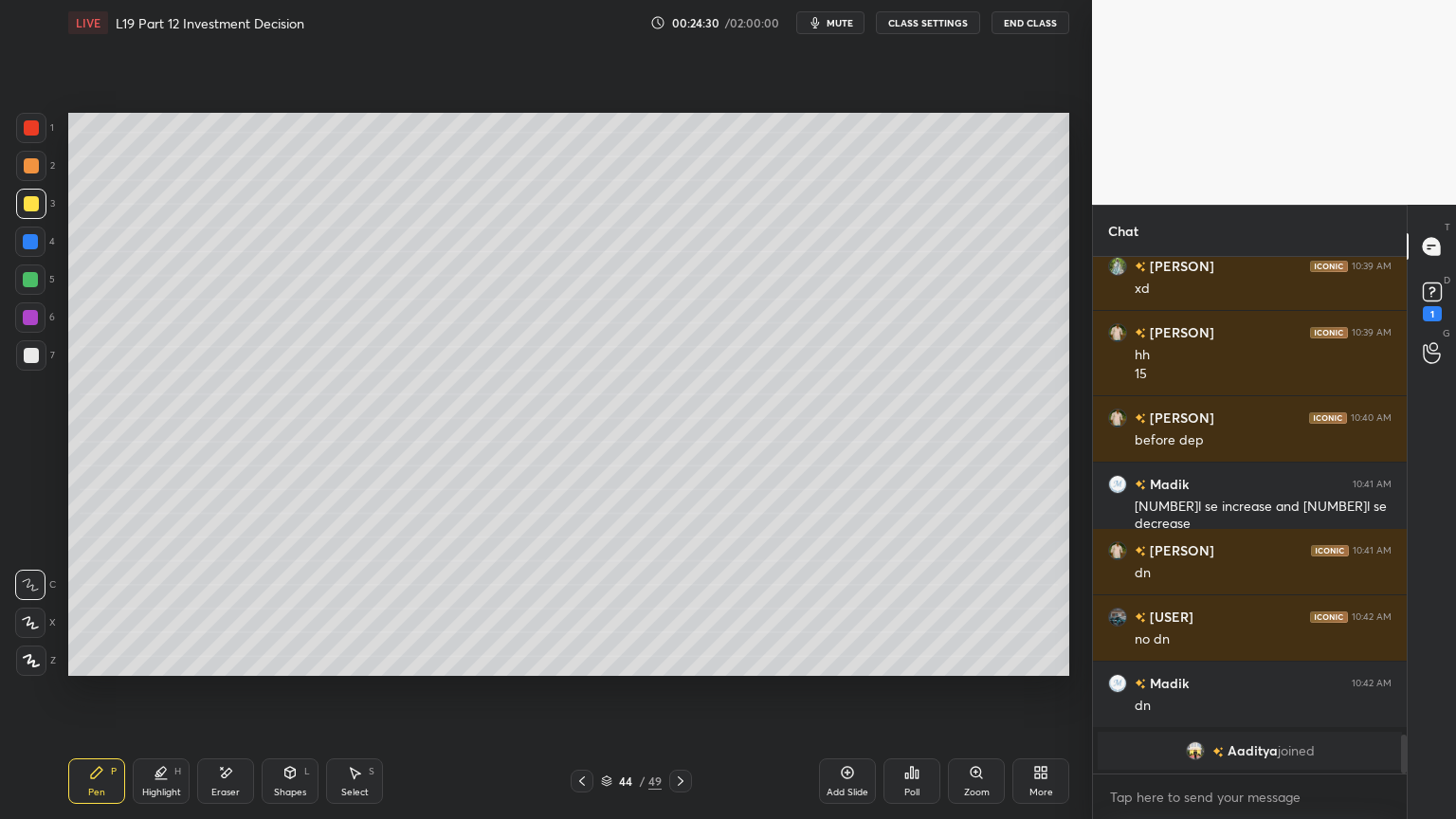 click on "2" at bounding box center (35, 170) 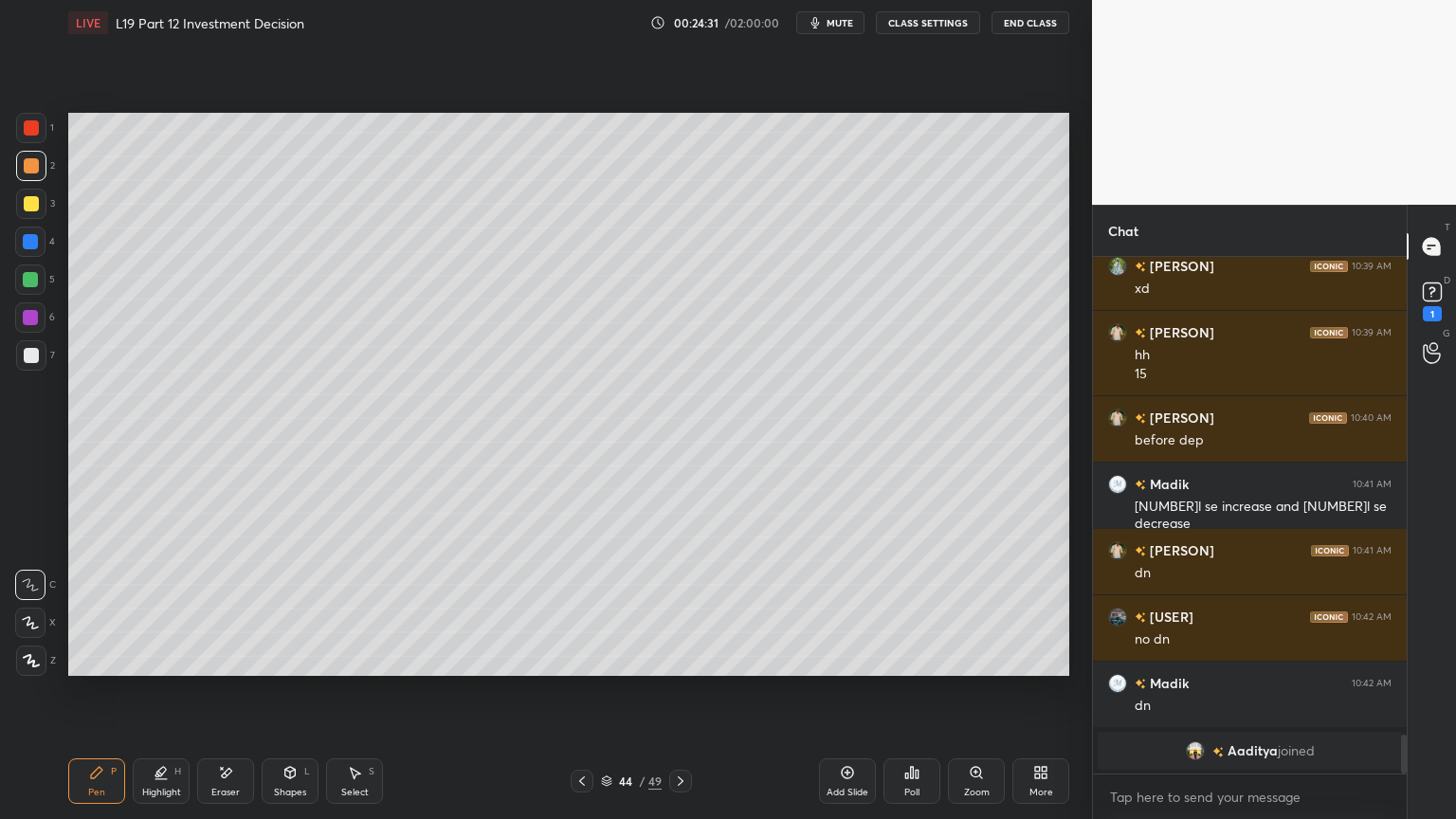 click 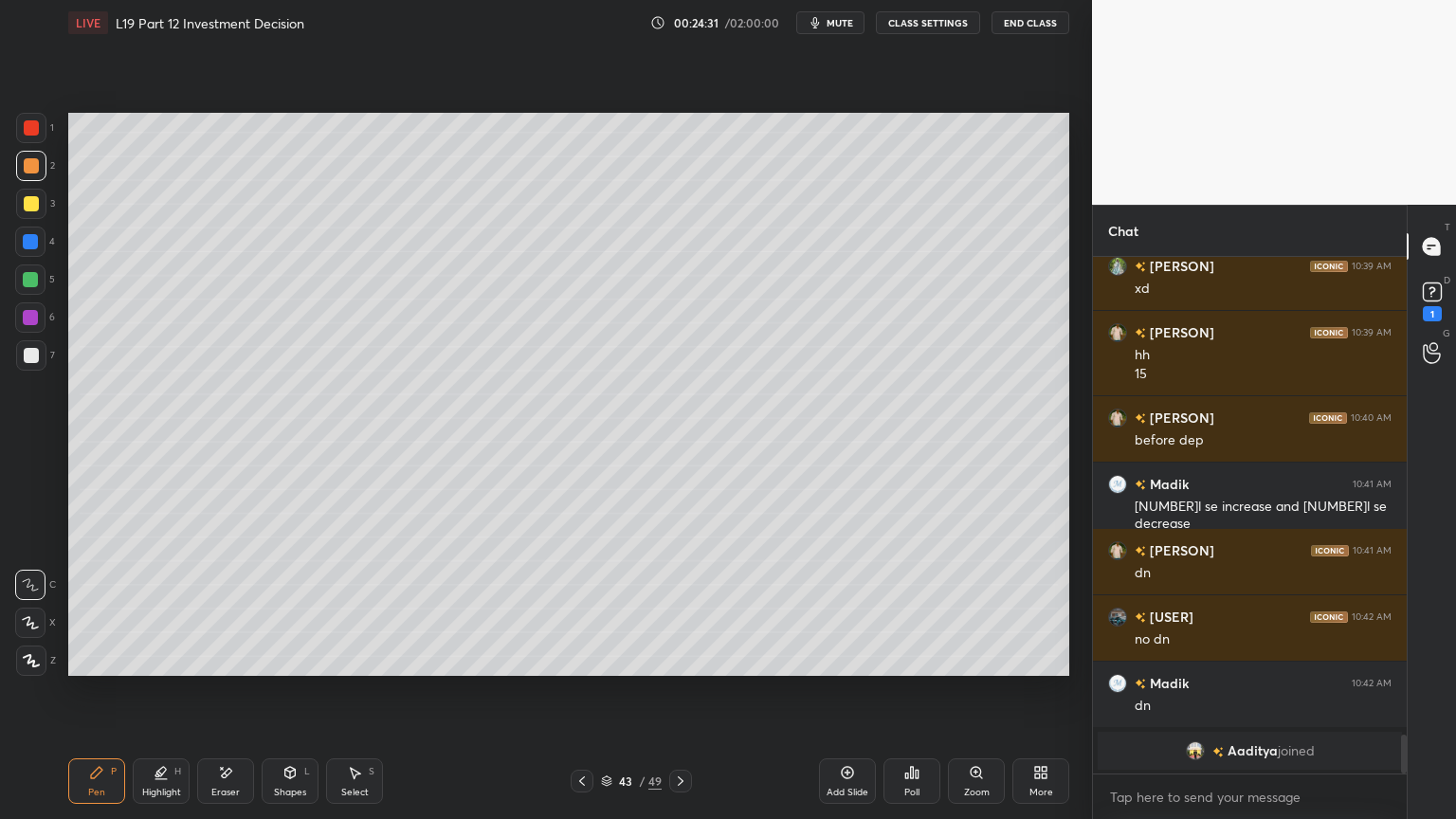 click 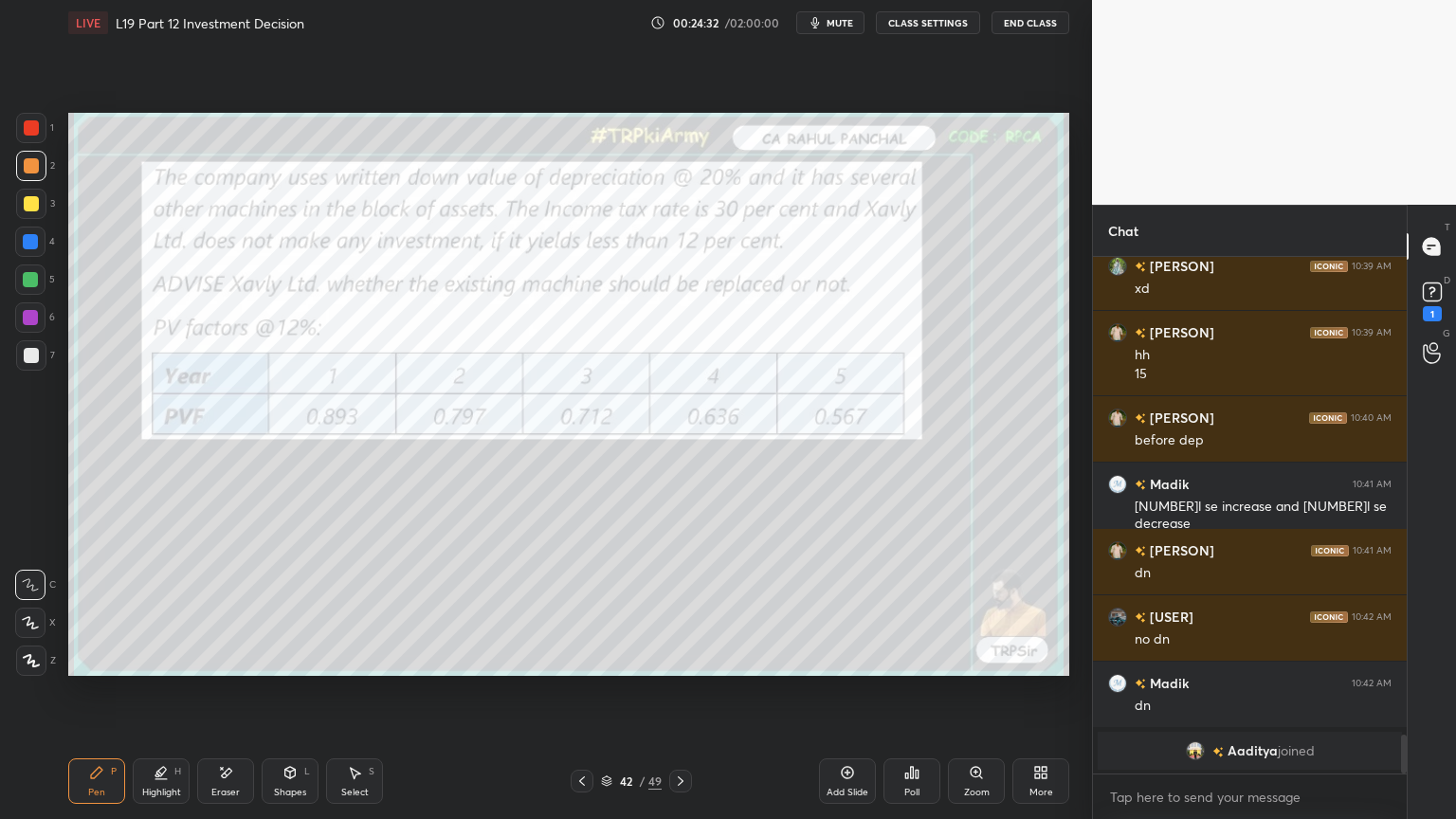 click 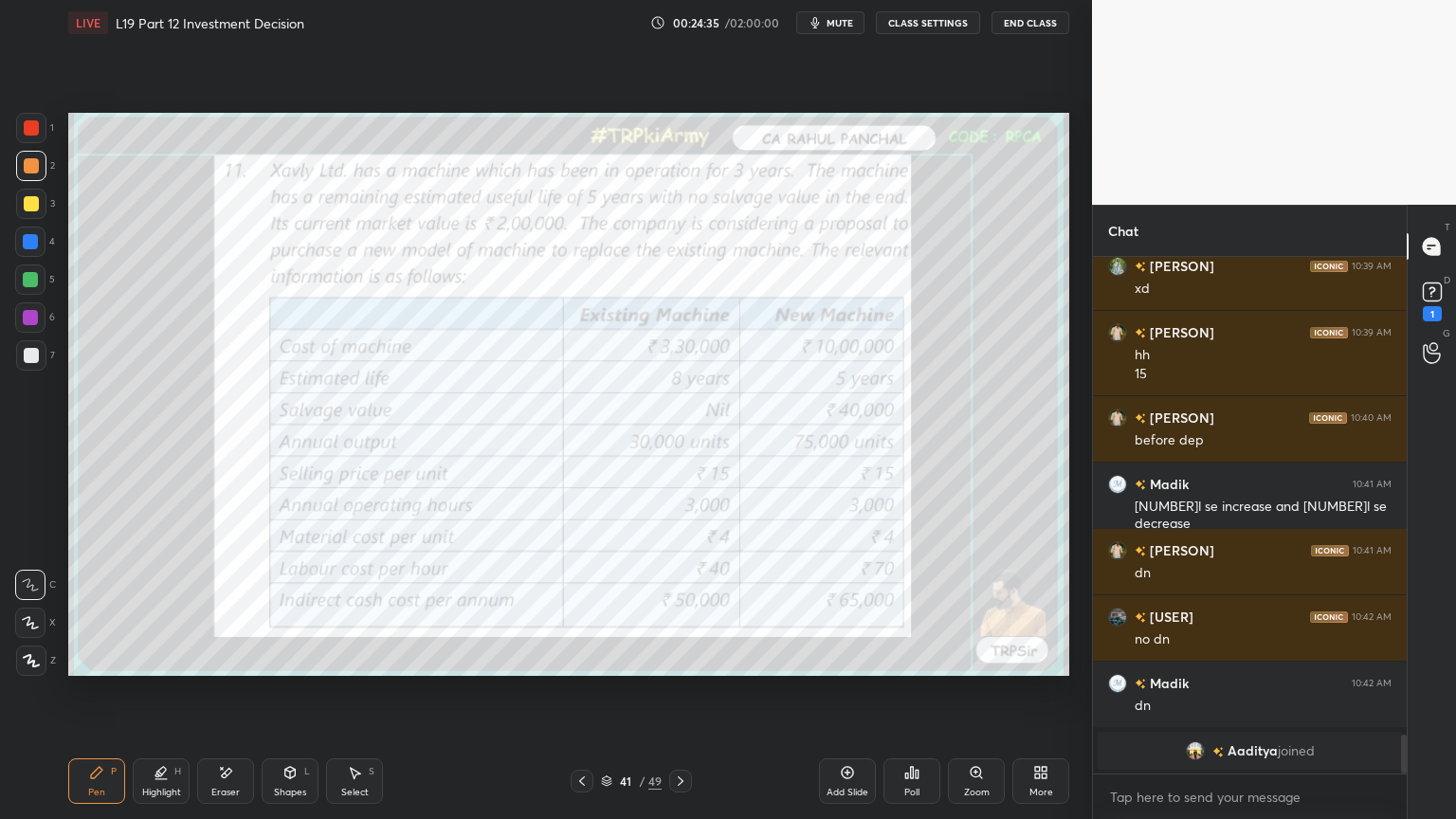 click at bounding box center [681, 781] 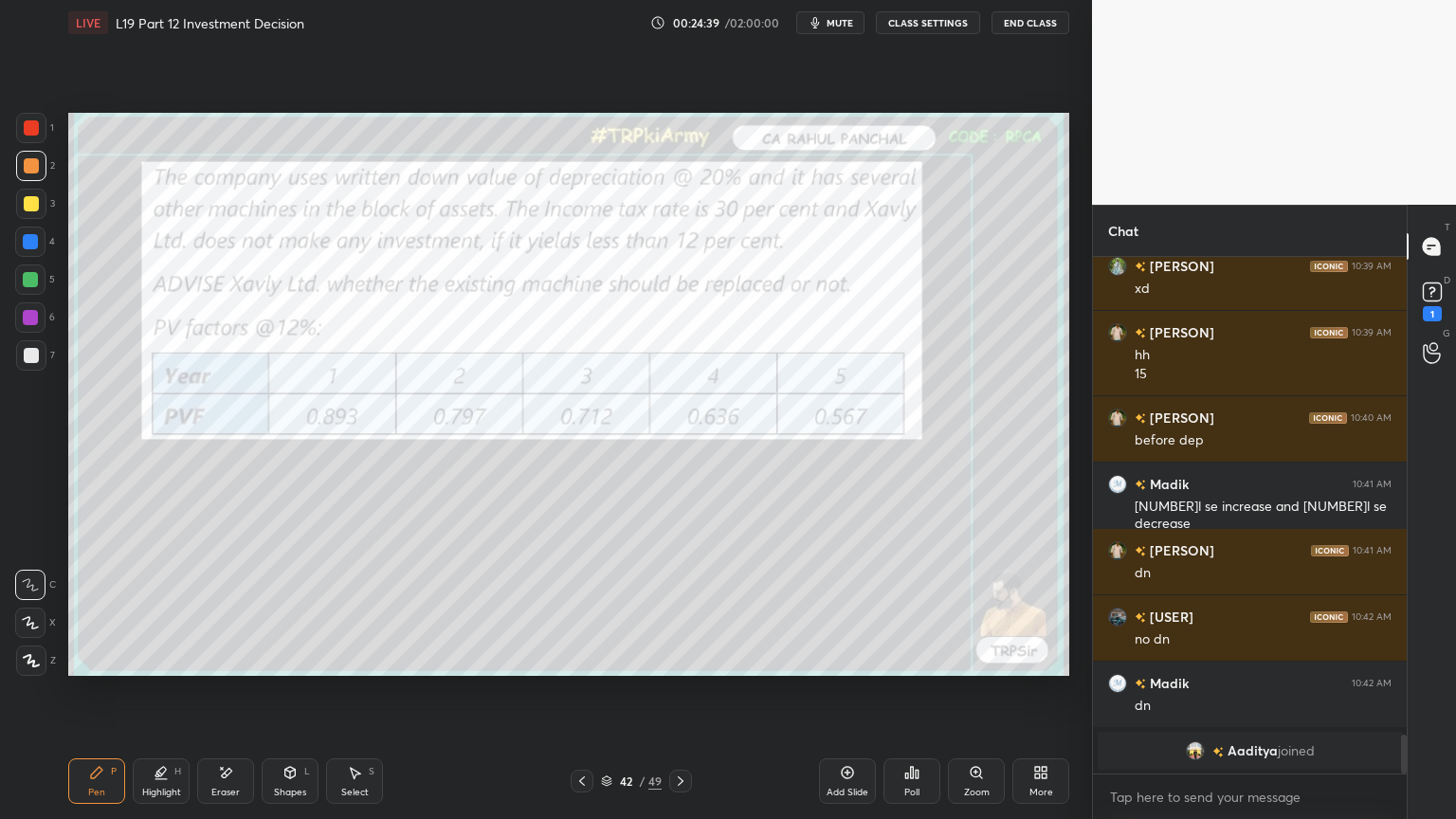 scroll, scrollTop: 5501, scrollLeft: 0, axis: vertical 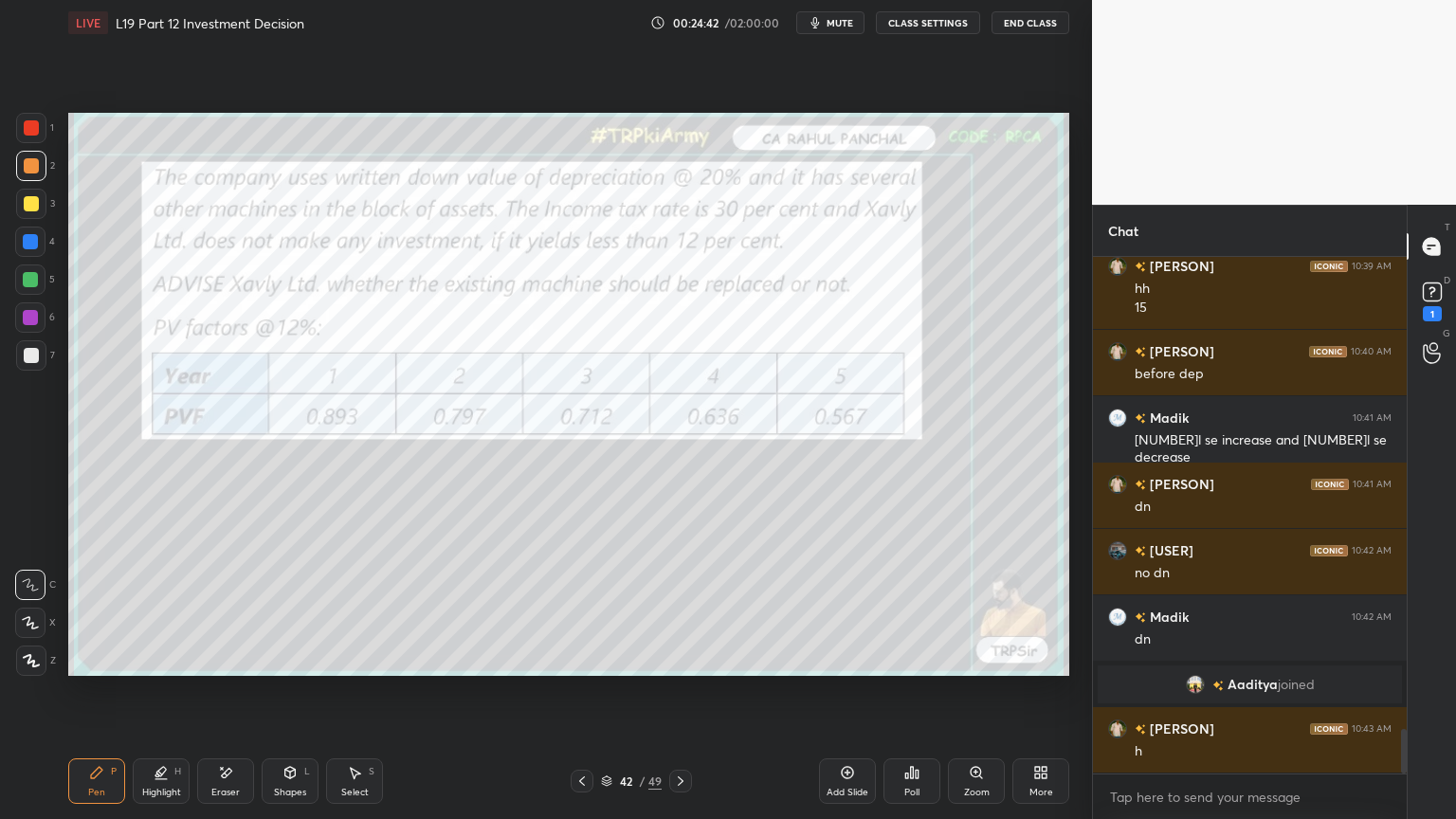 click 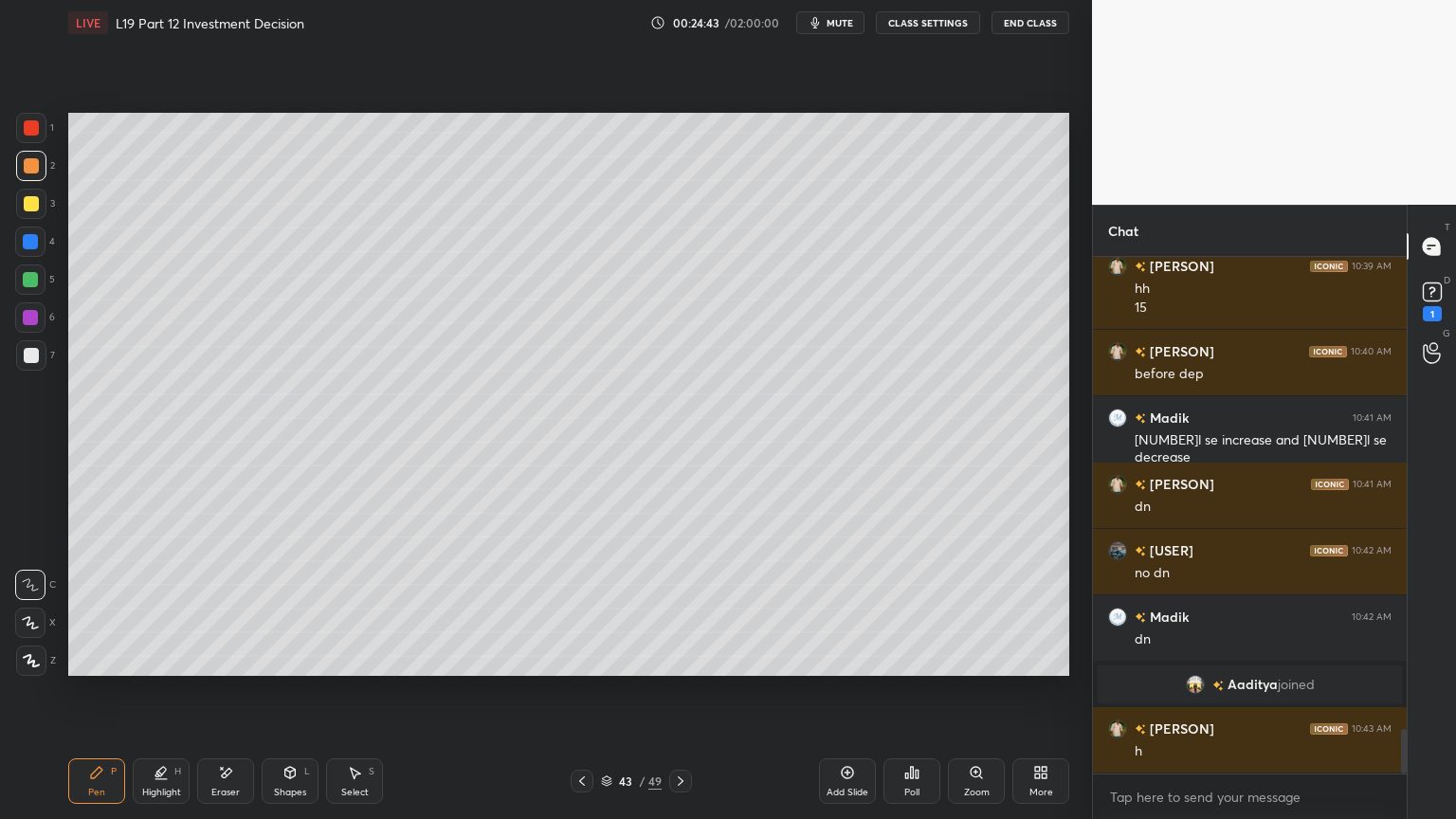click 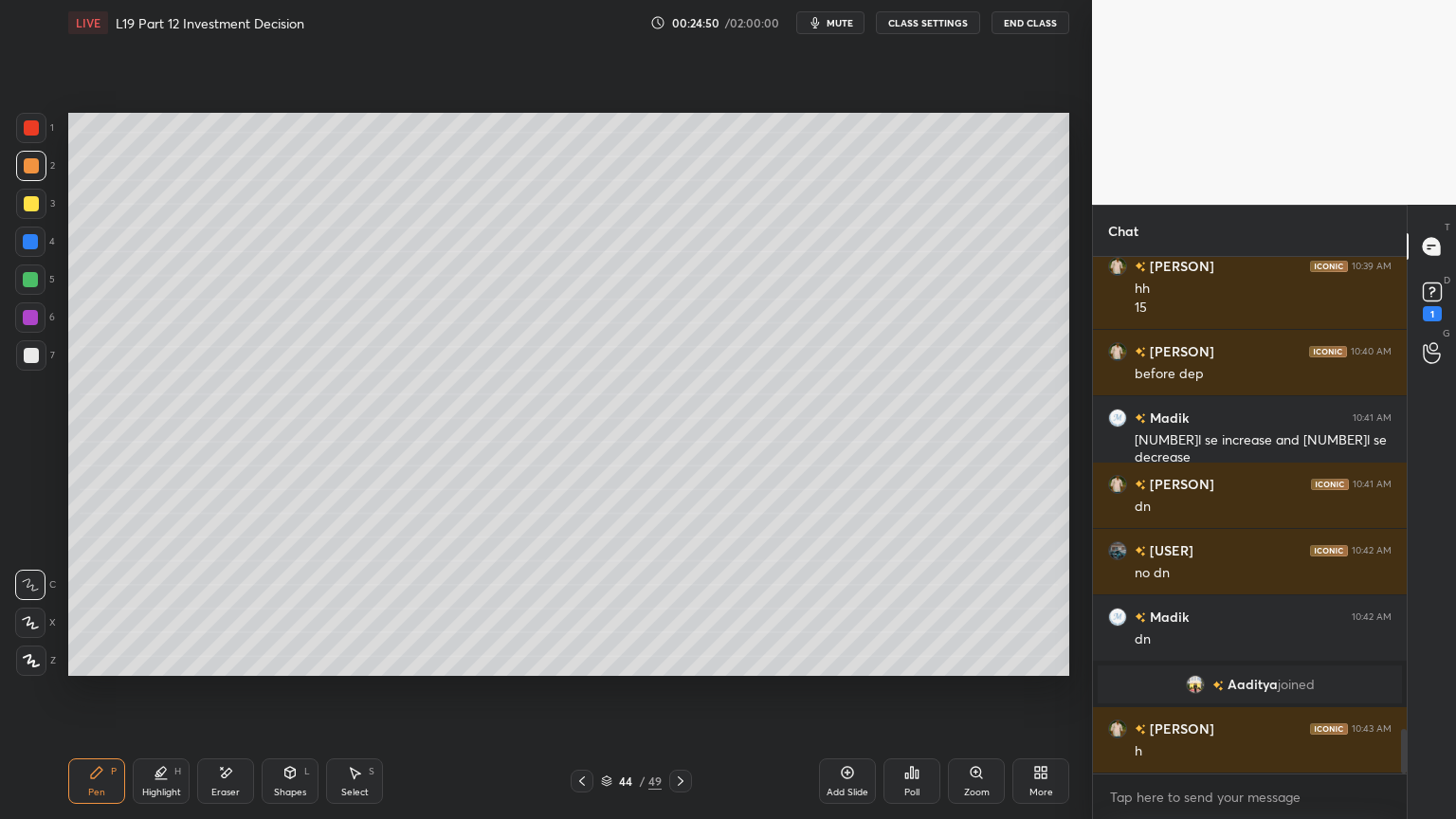 click at bounding box center (31, 355) 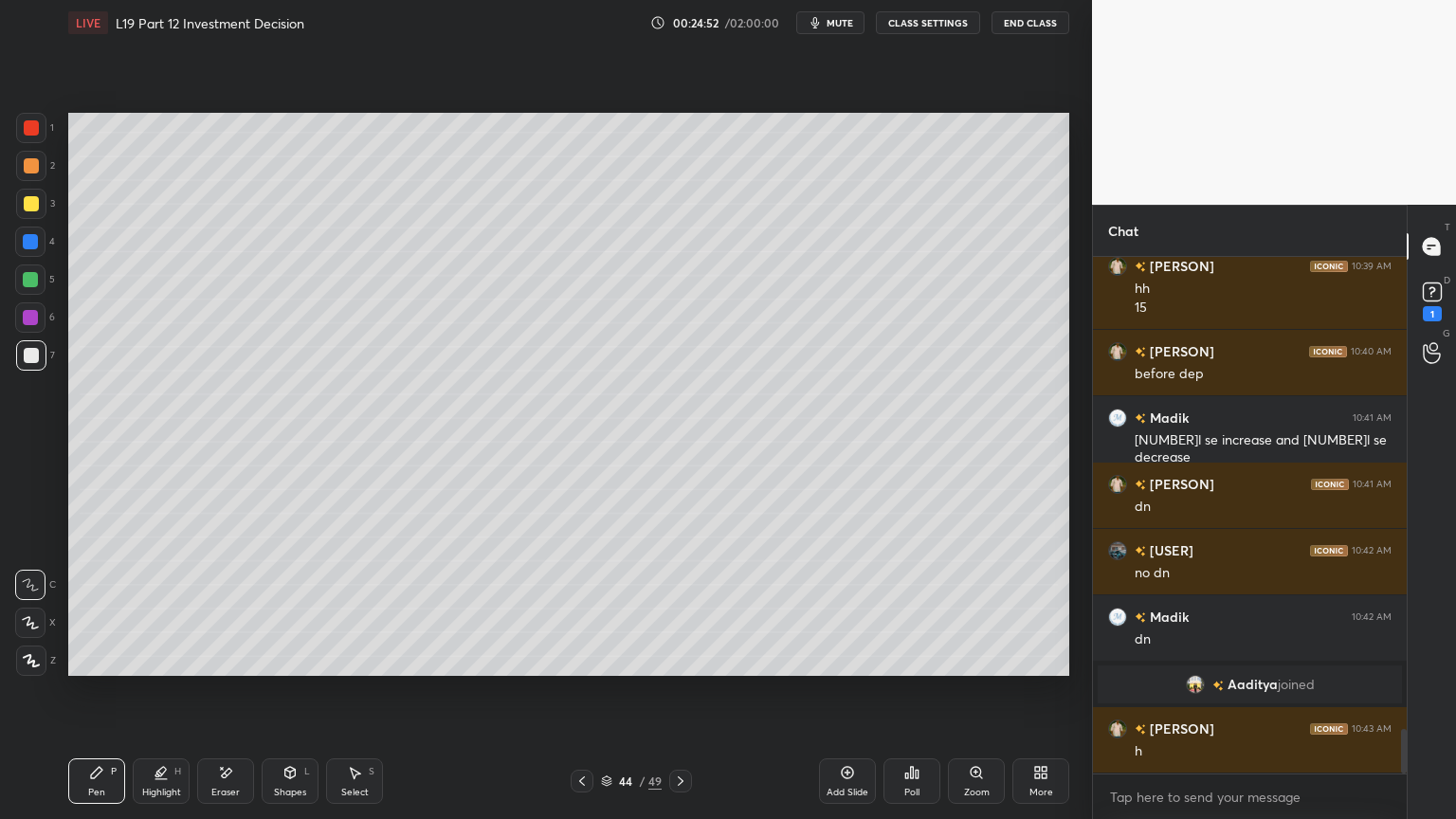 click on "Pen P Highlight H Eraser Shapes L Select S 44 / 49 Add Slide Poll Zoom More" at bounding box center (569, 781) 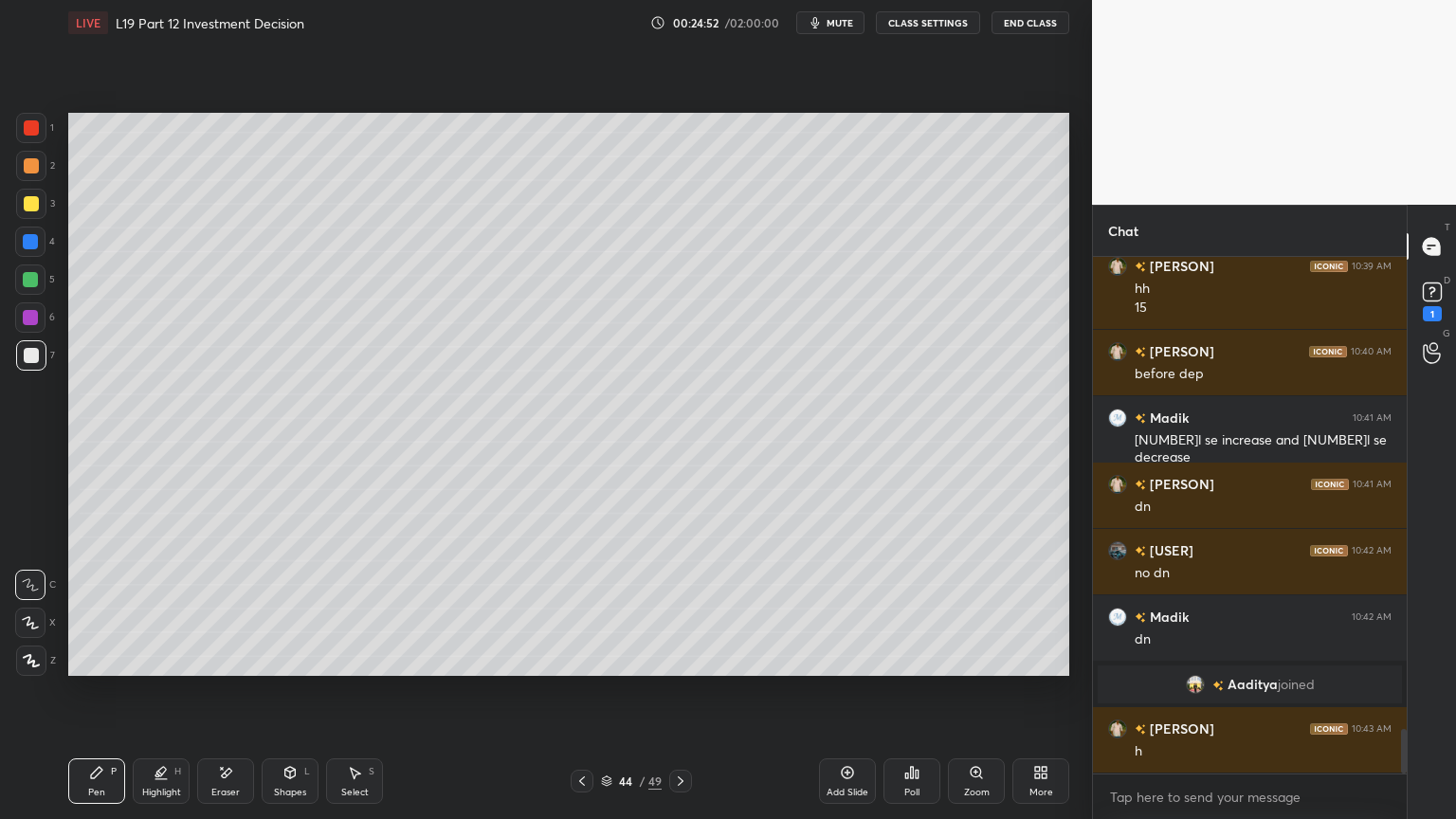 click 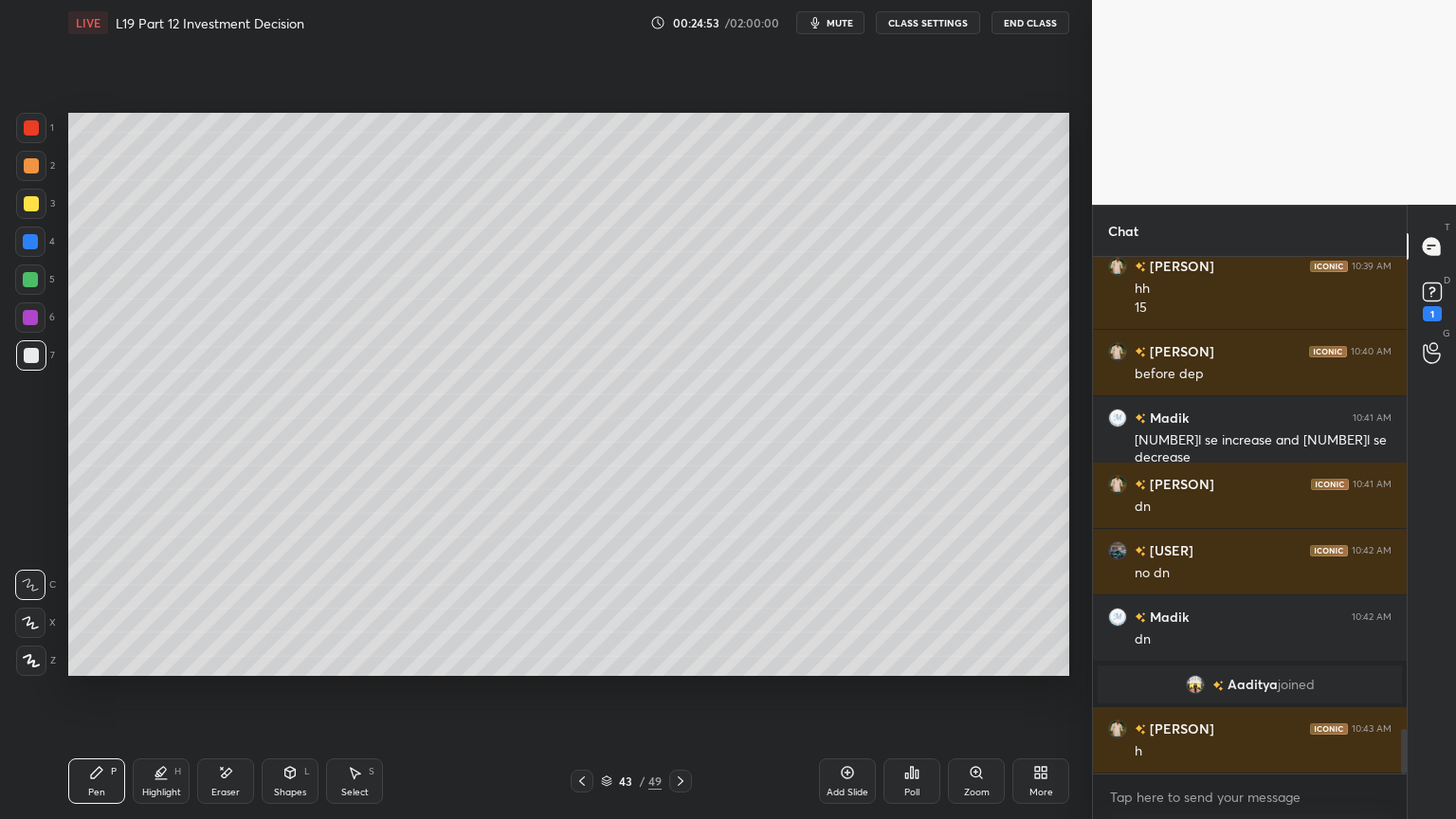 click 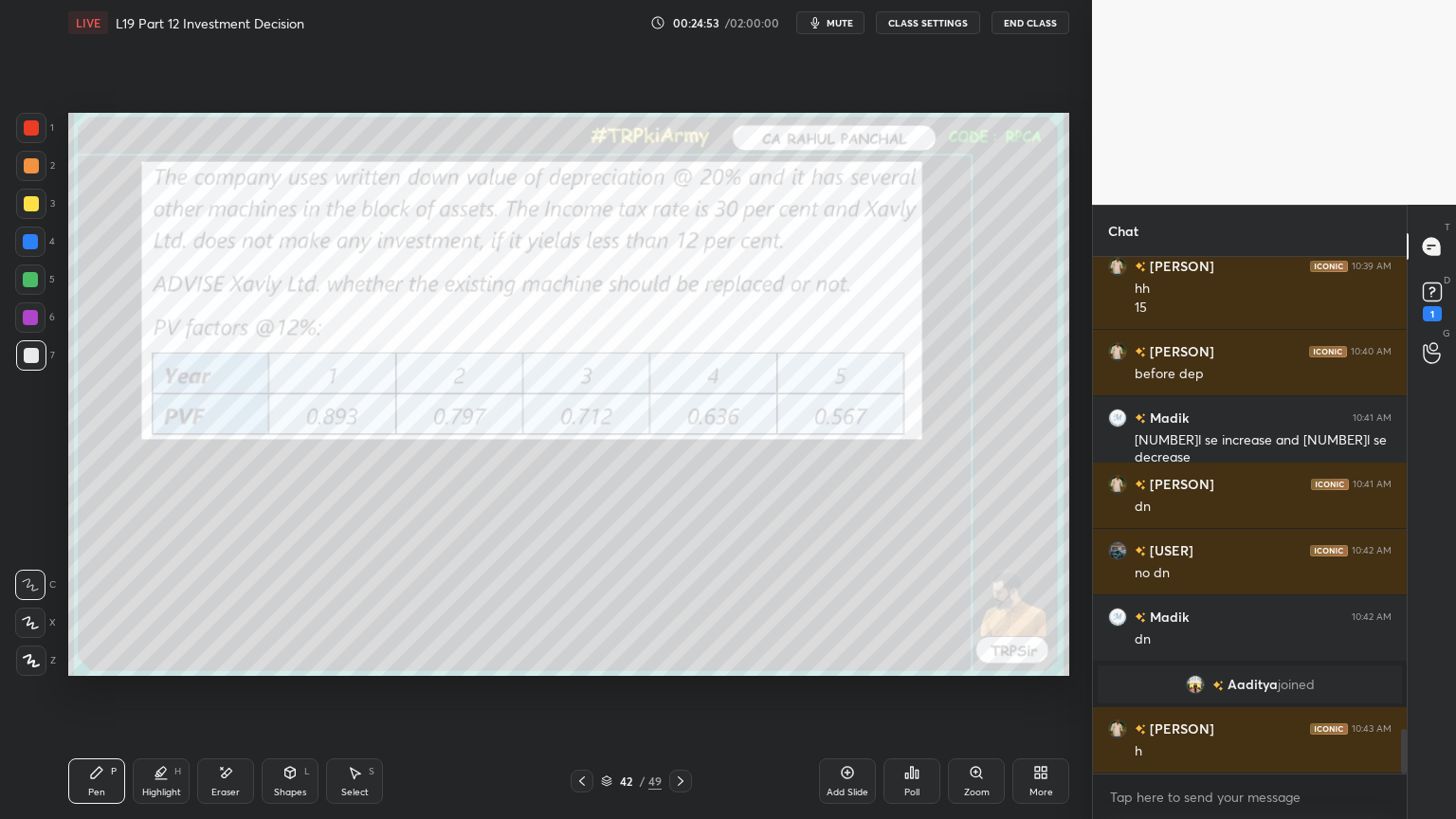 click at bounding box center [582, 781] 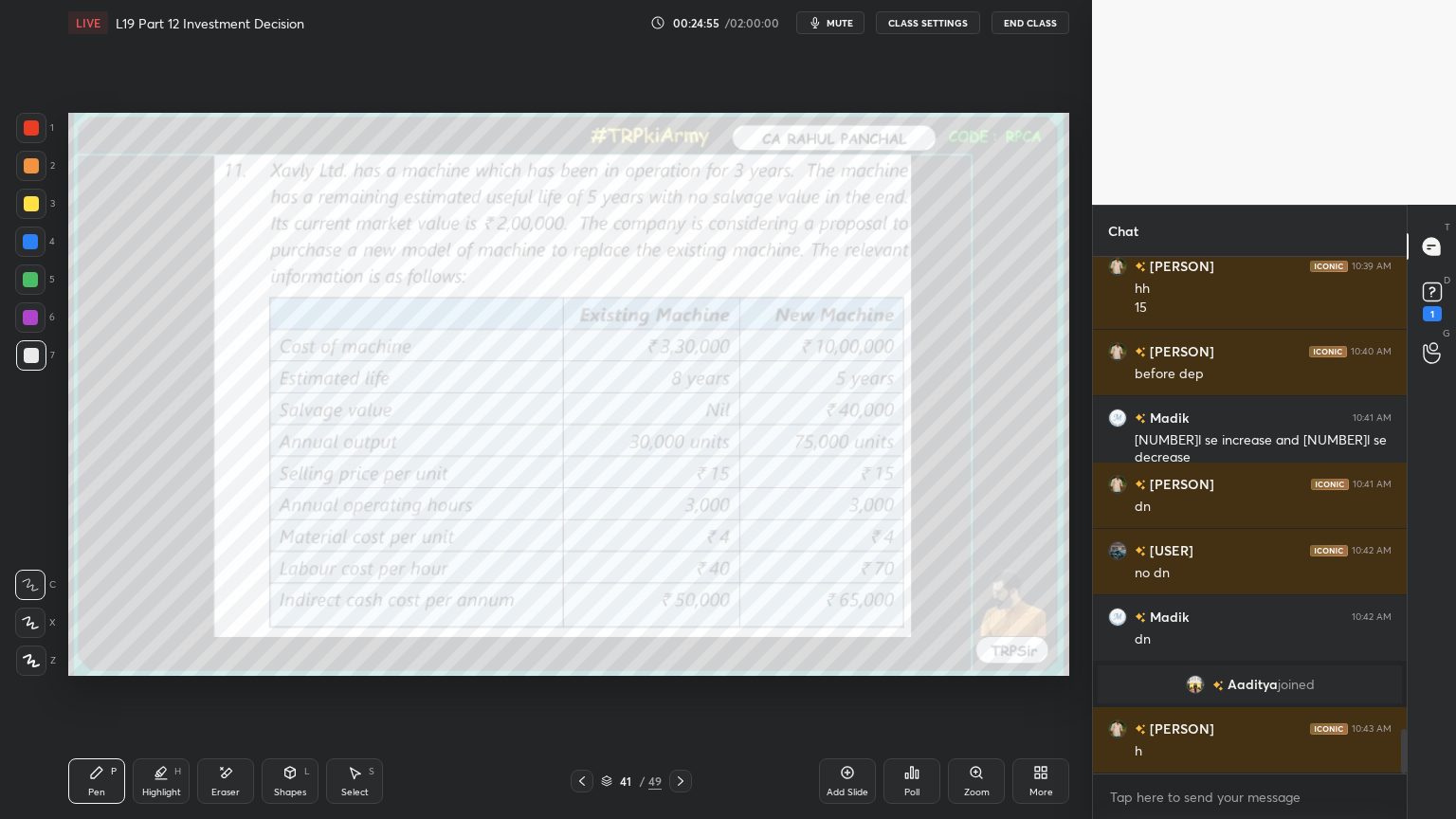 scroll, scrollTop: 5566, scrollLeft: 0, axis: vertical 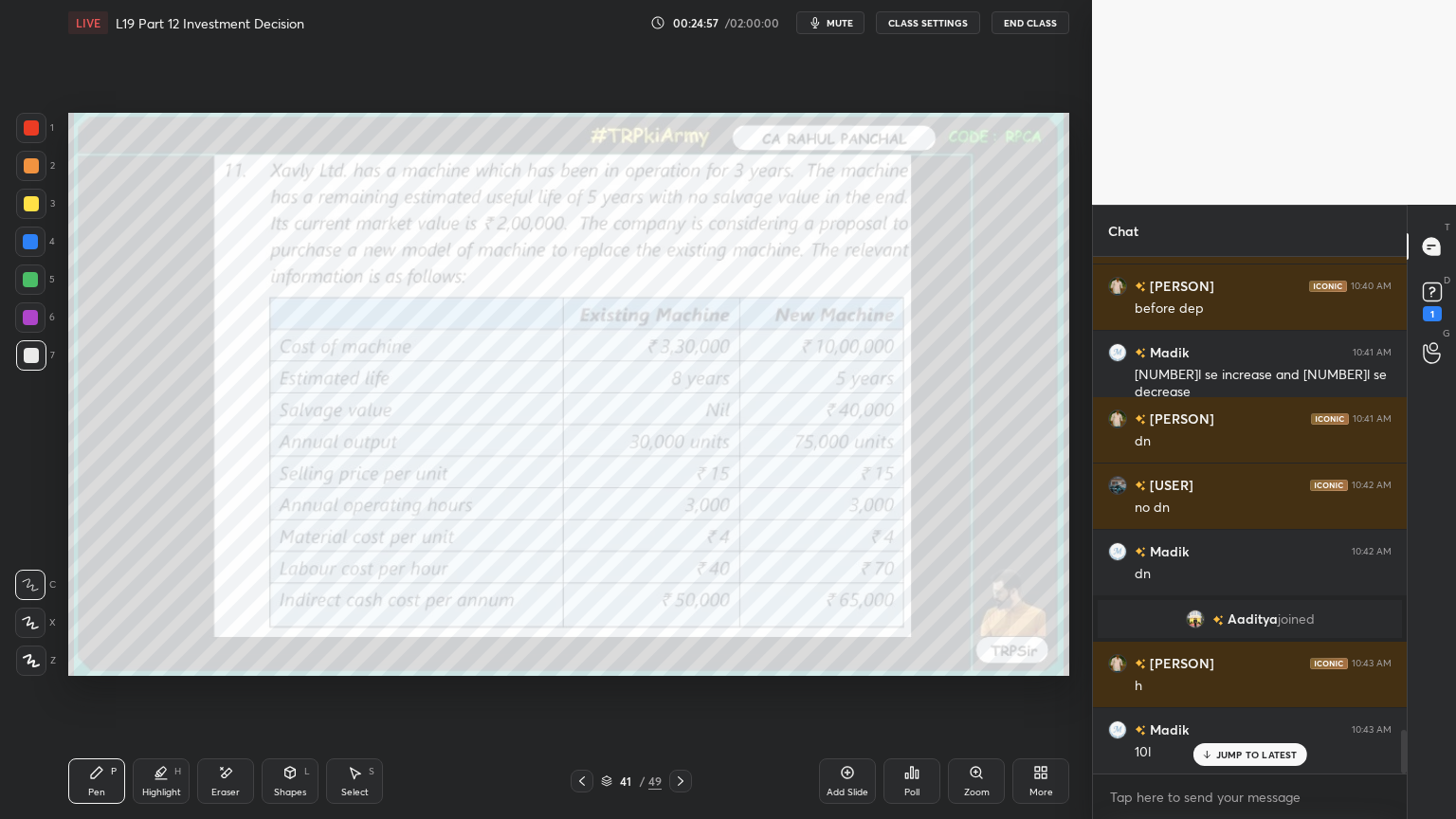 click 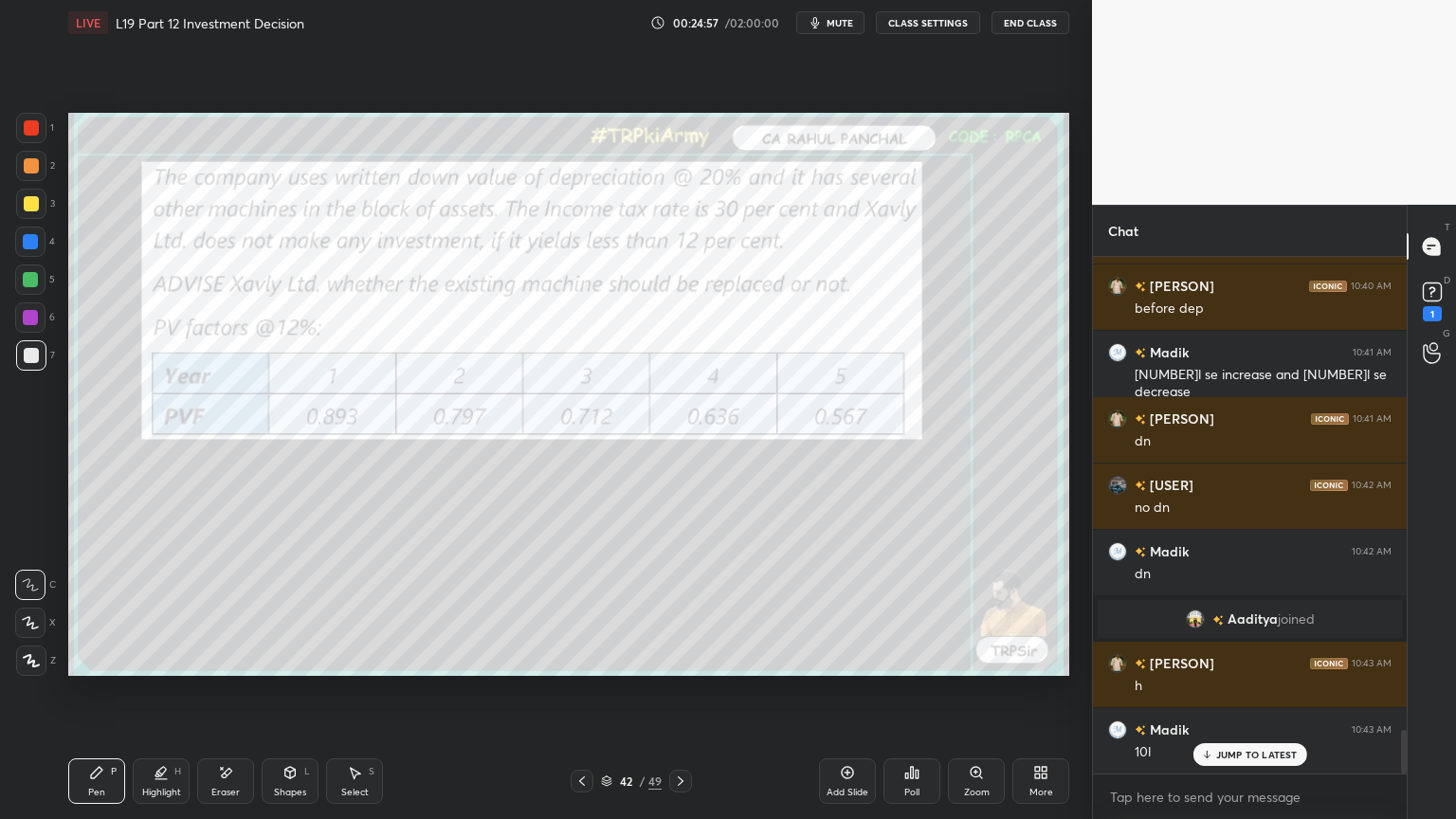 click 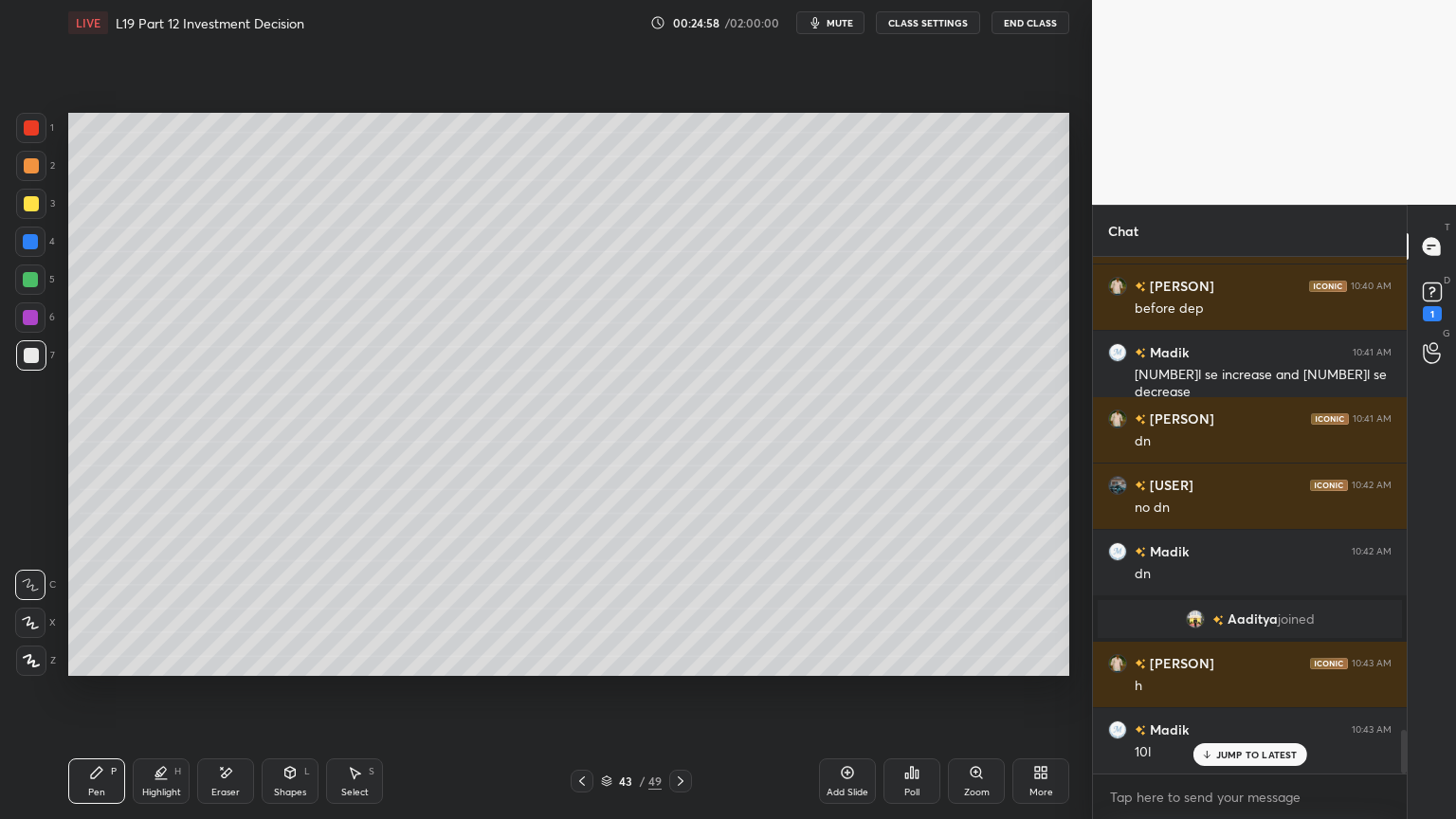 click 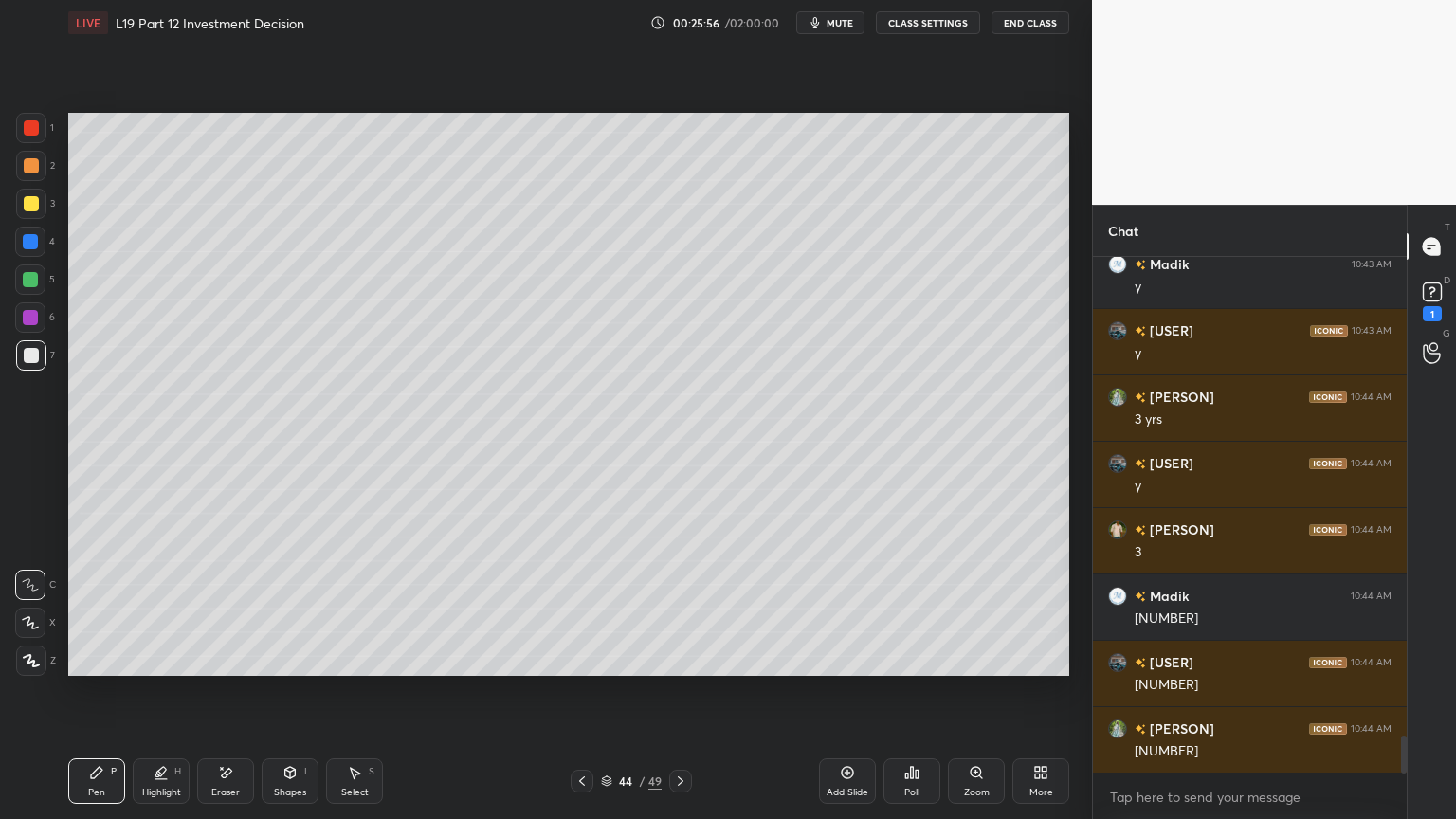 scroll, scrollTop: 6571, scrollLeft: 0, axis: vertical 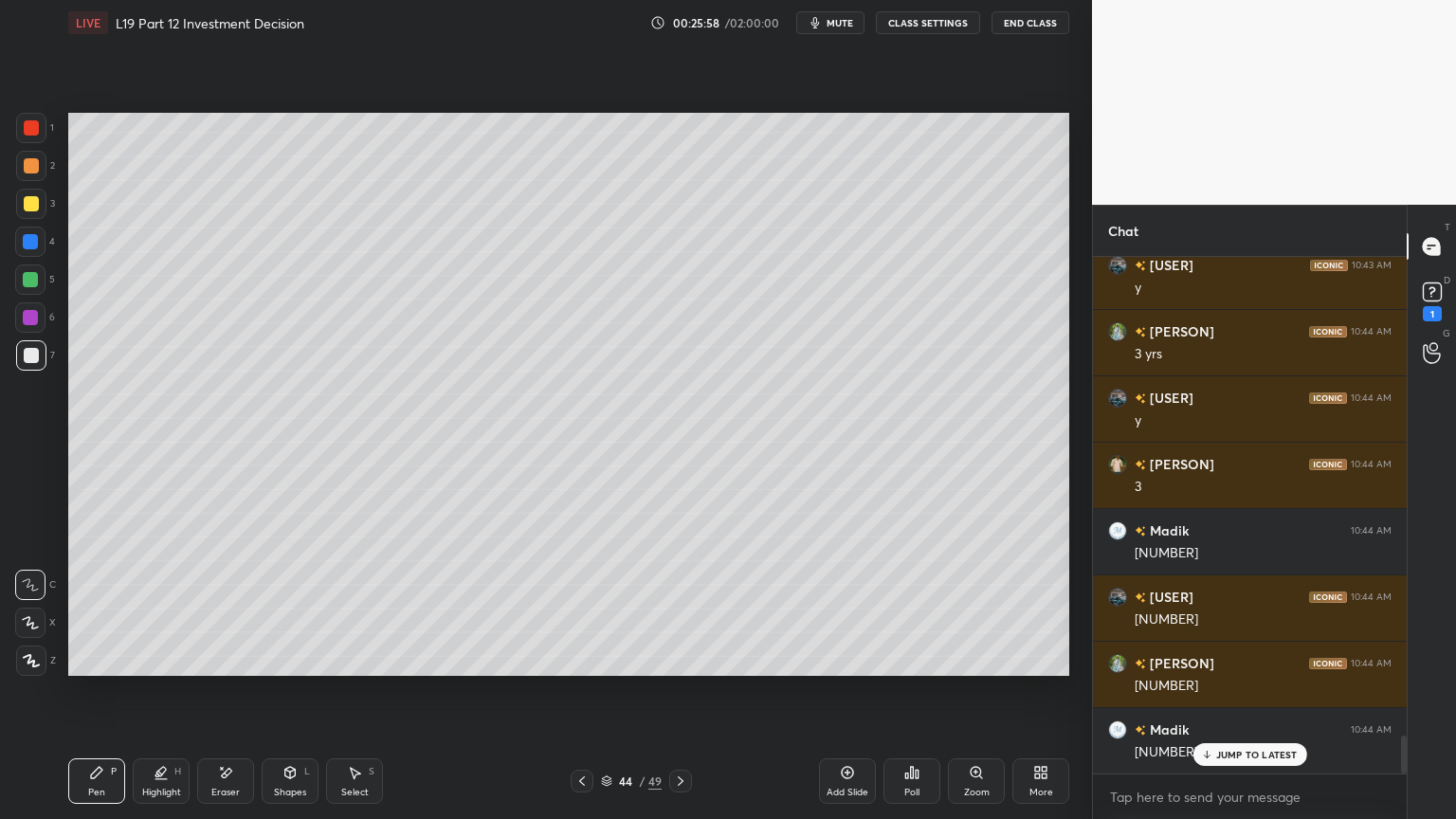 click 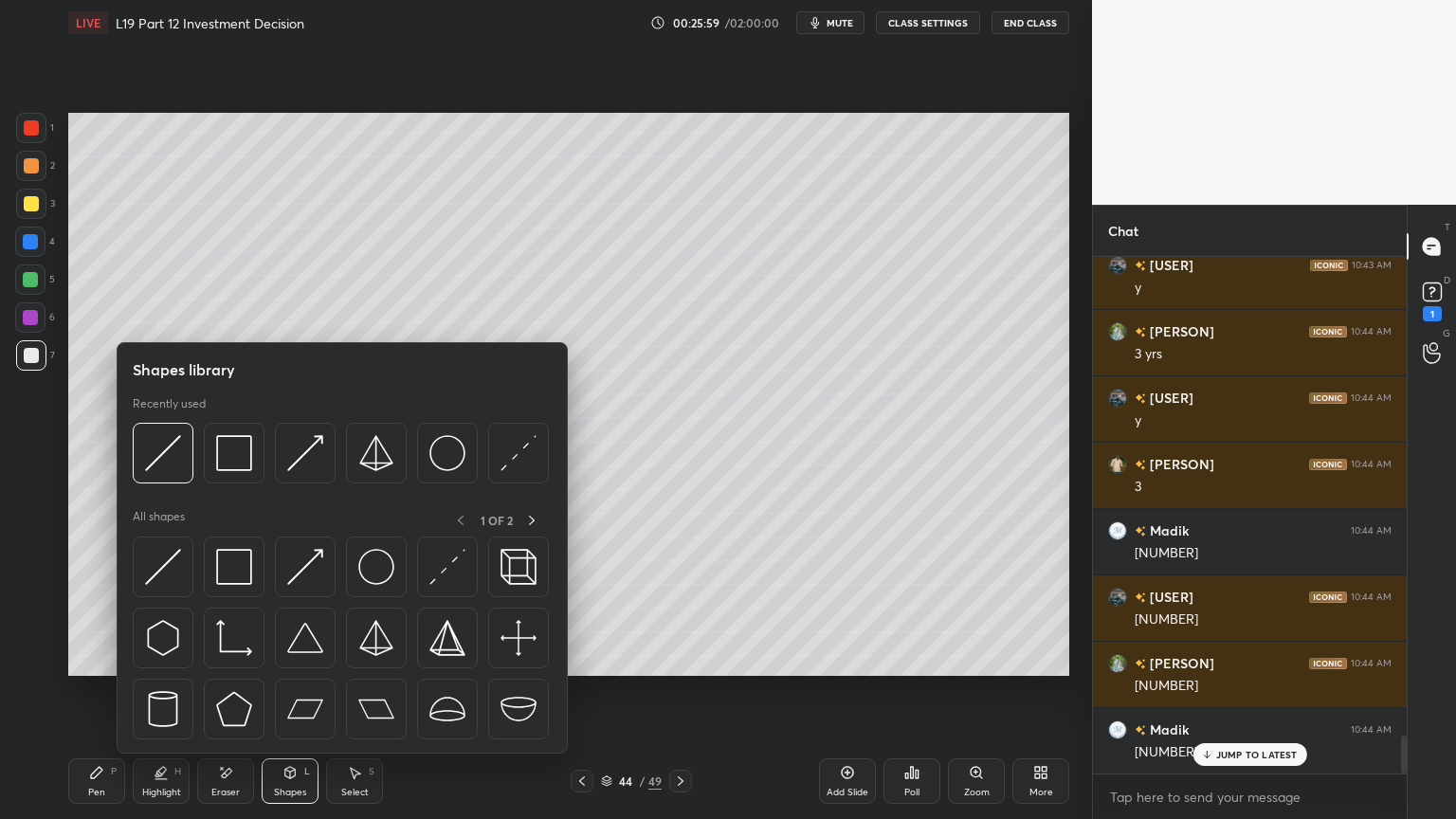 click at bounding box center [163, 453] 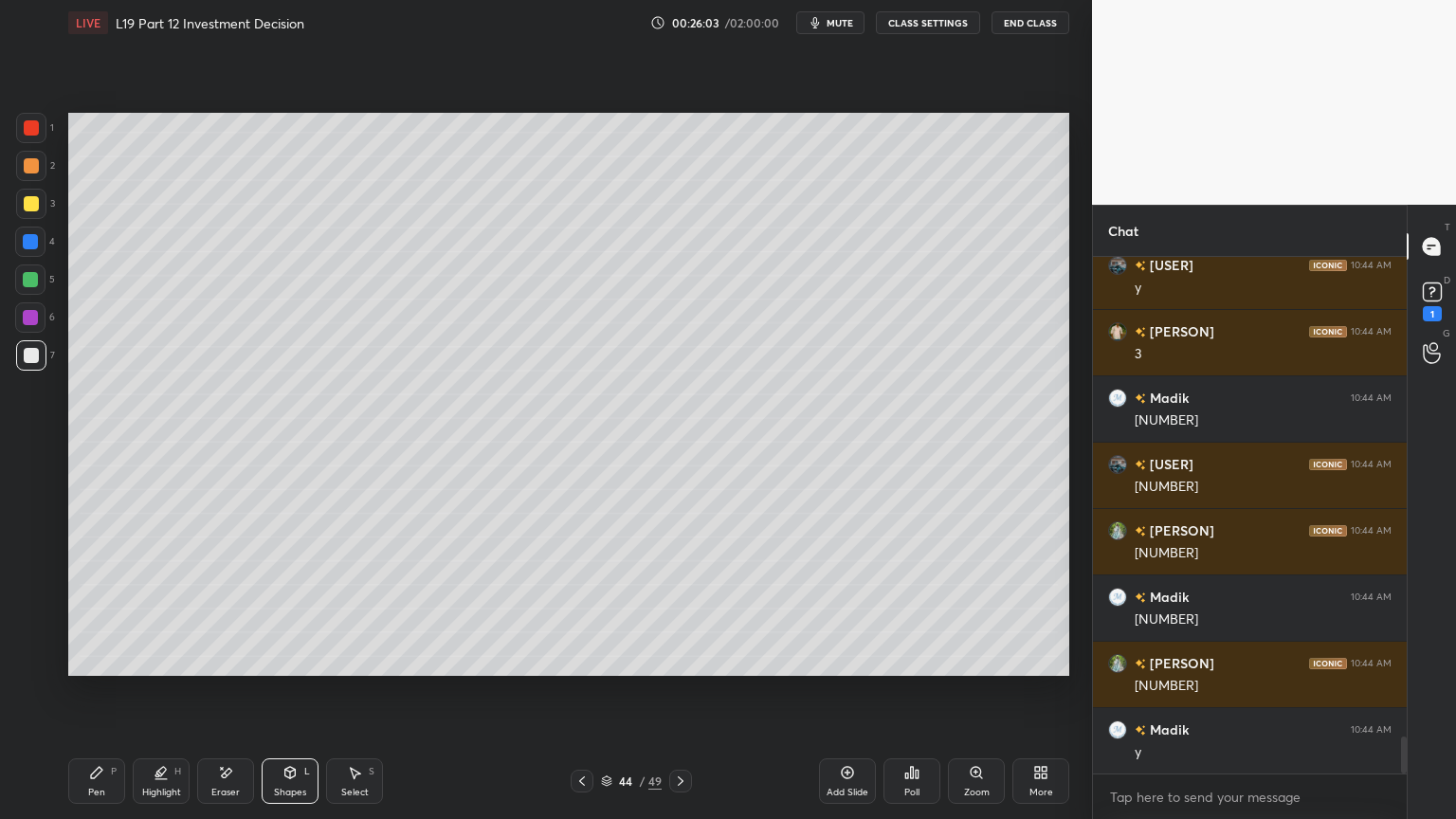 scroll, scrollTop: 6771, scrollLeft: 0, axis: vertical 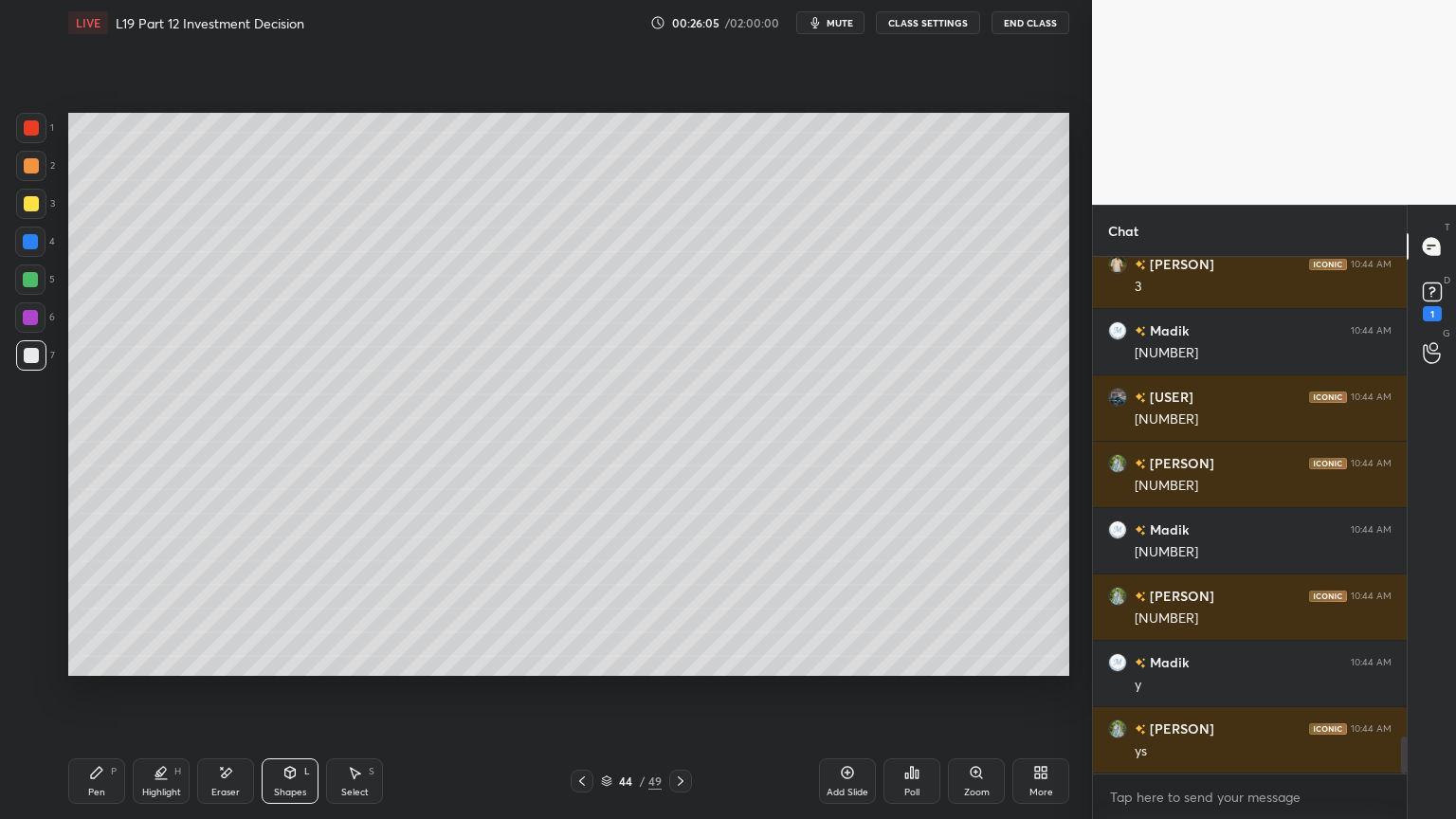 click on "Pen P" at bounding box center (97, 781) 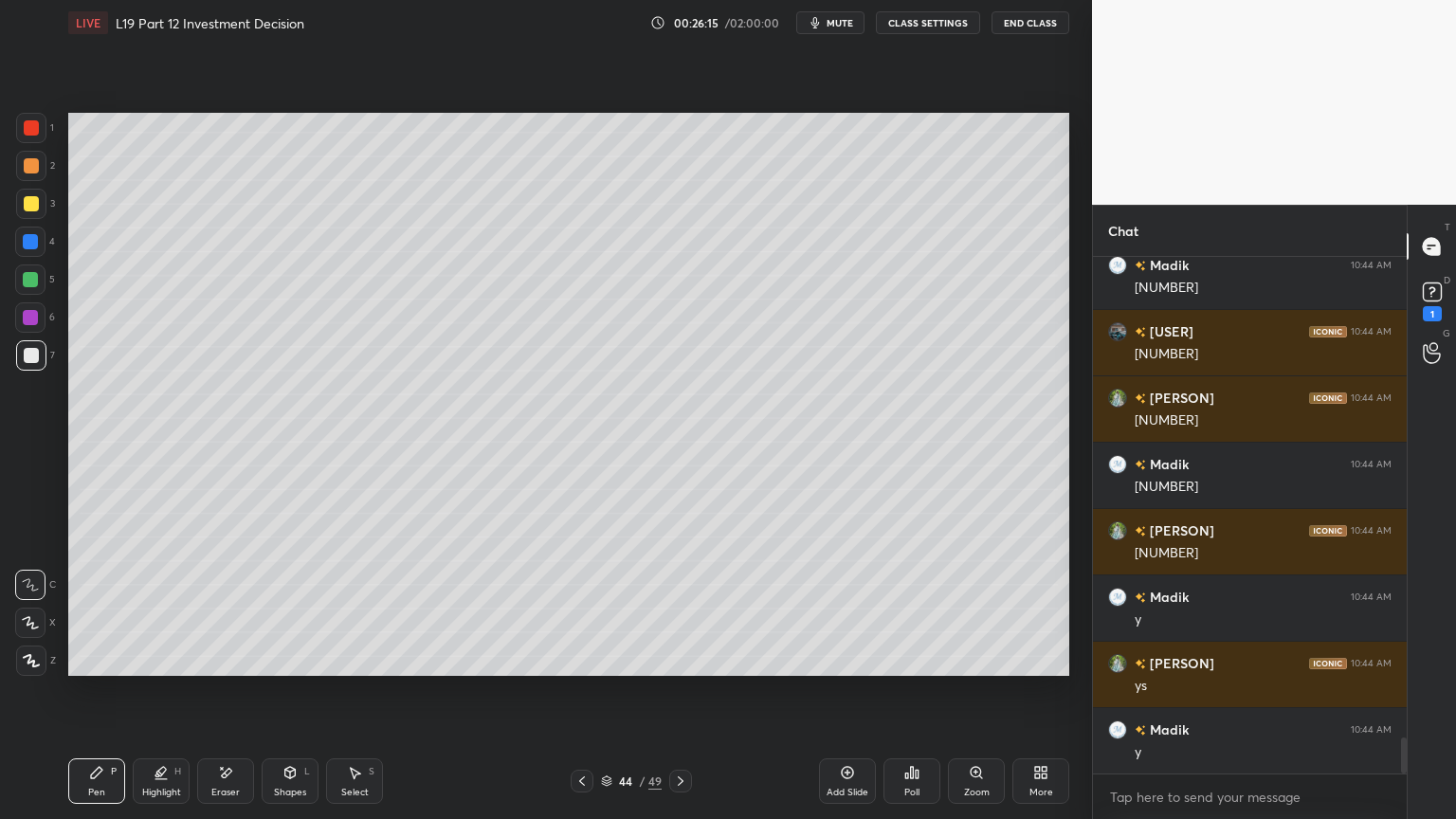scroll, scrollTop: 6904, scrollLeft: 0, axis: vertical 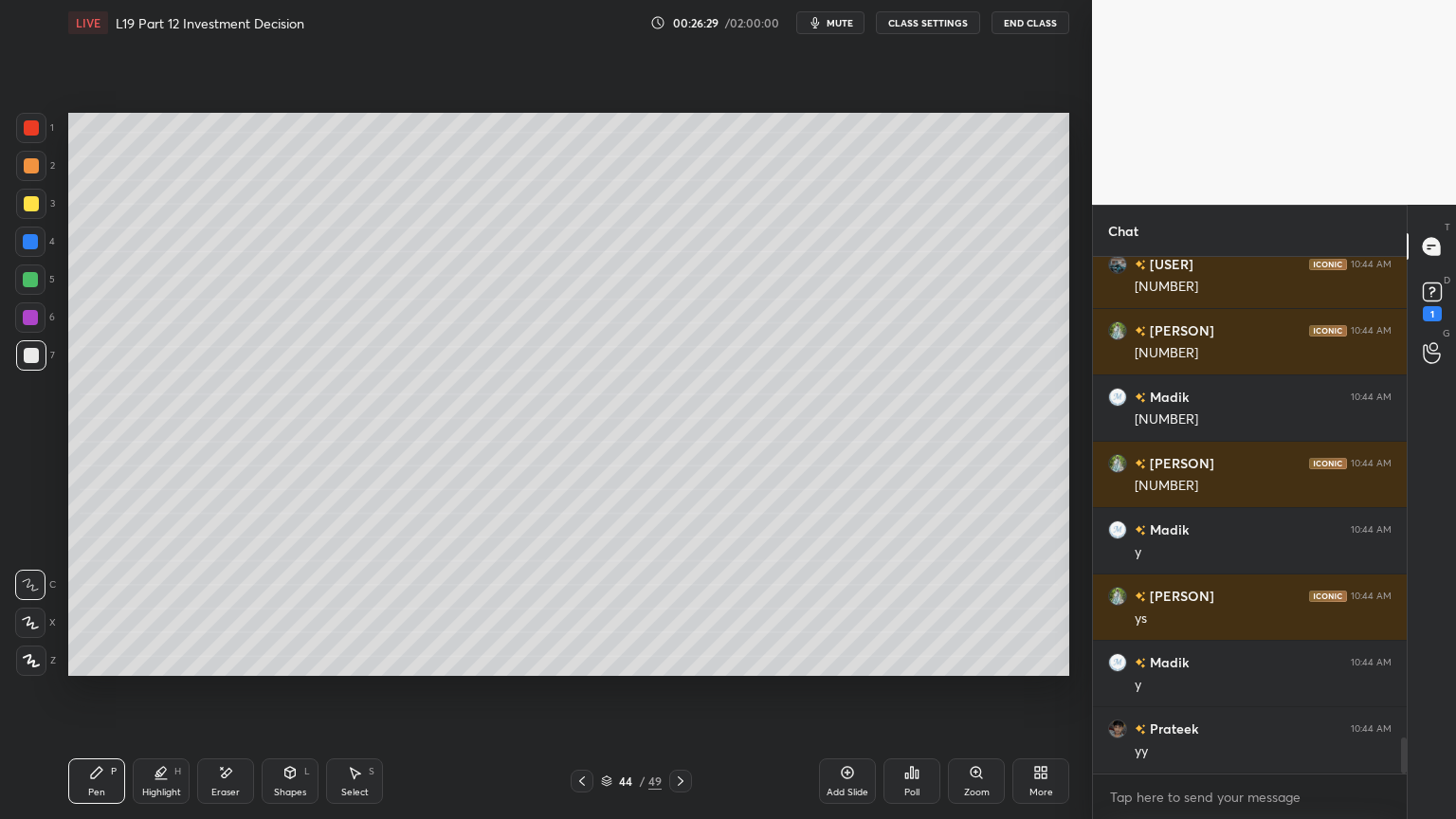 click at bounding box center [31, 128] 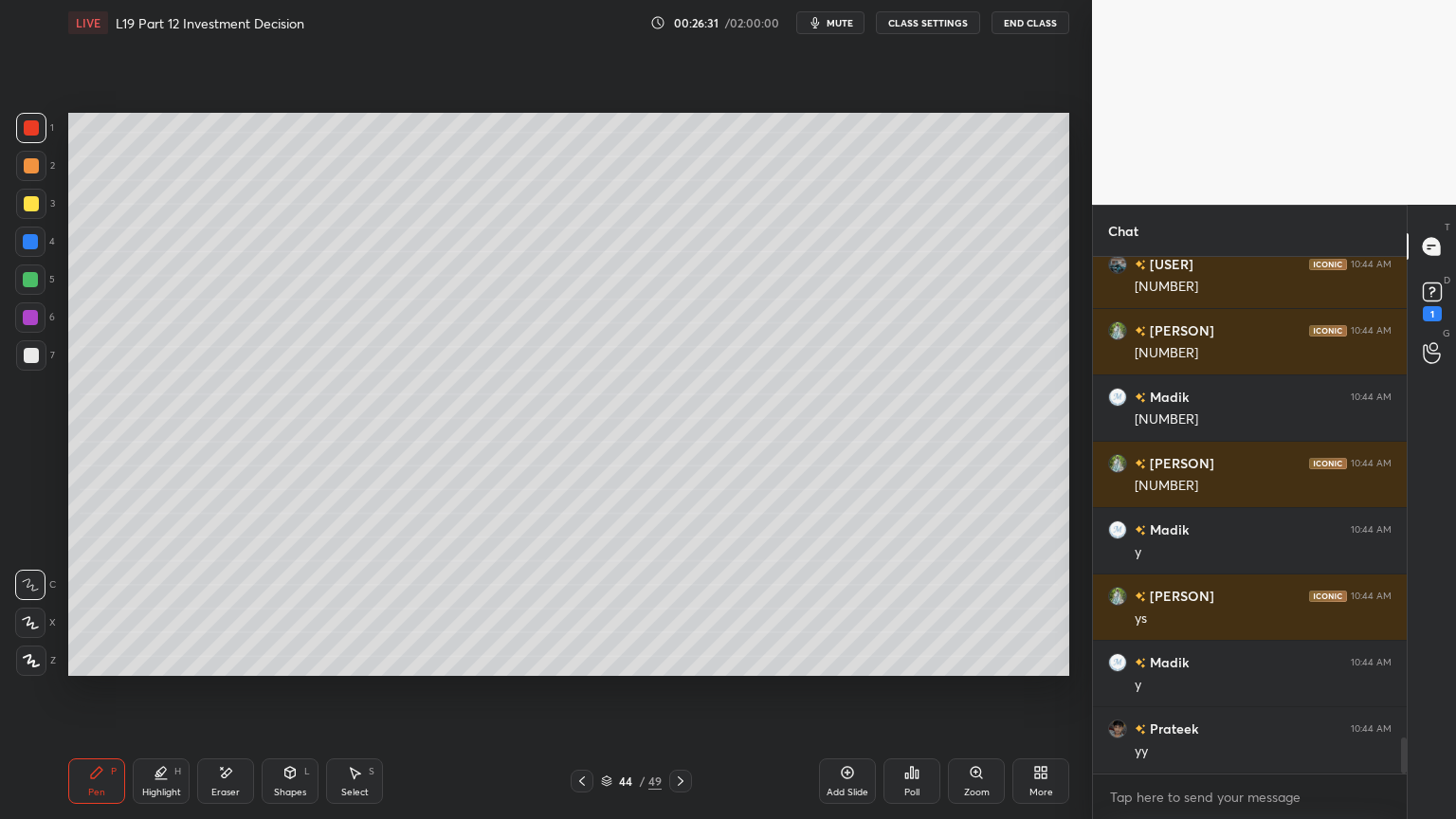 click at bounding box center [31, 355] 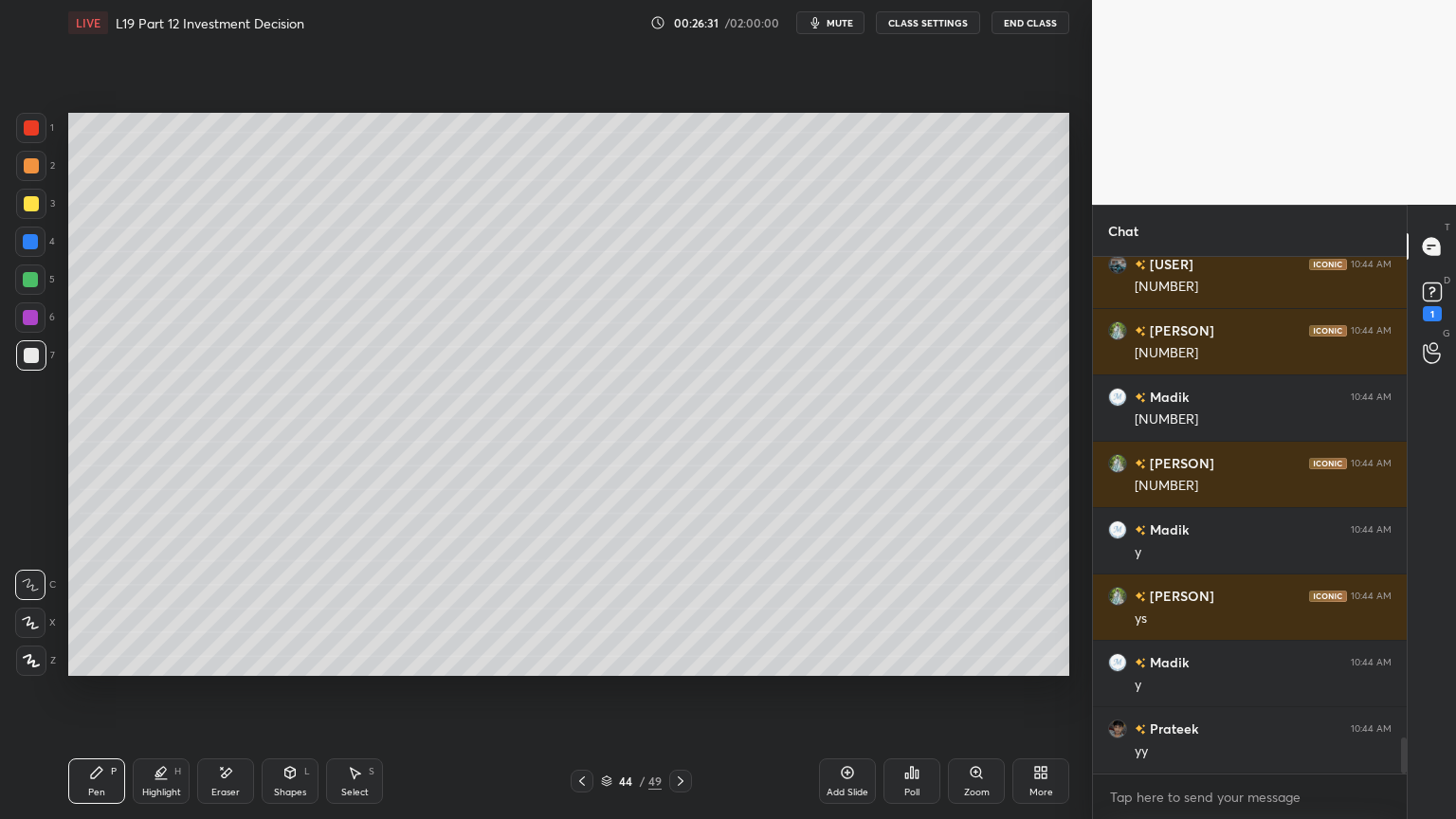 click 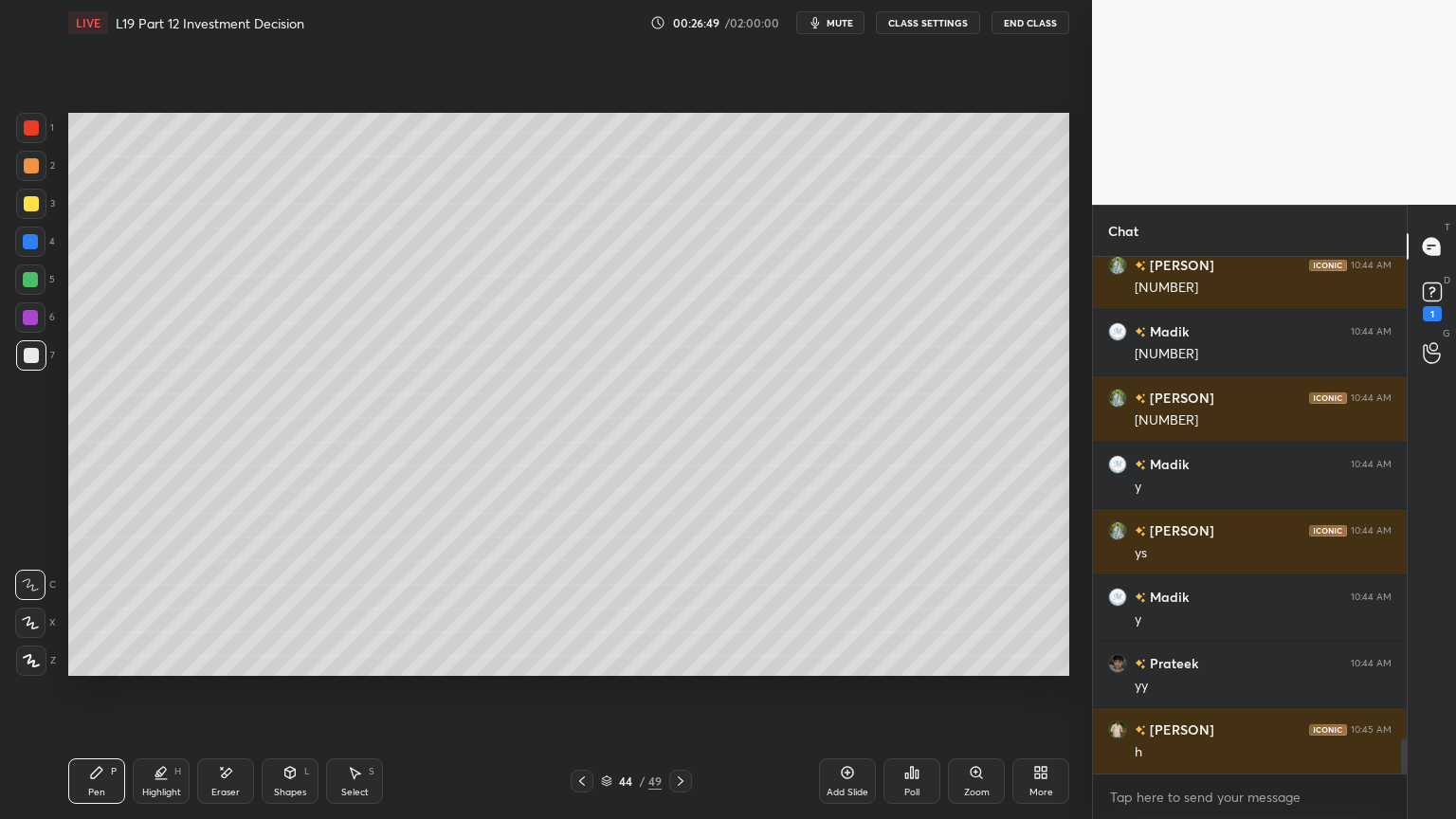 scroll, scrollTop: 7036, scrollLeft: 0, axis: vertical 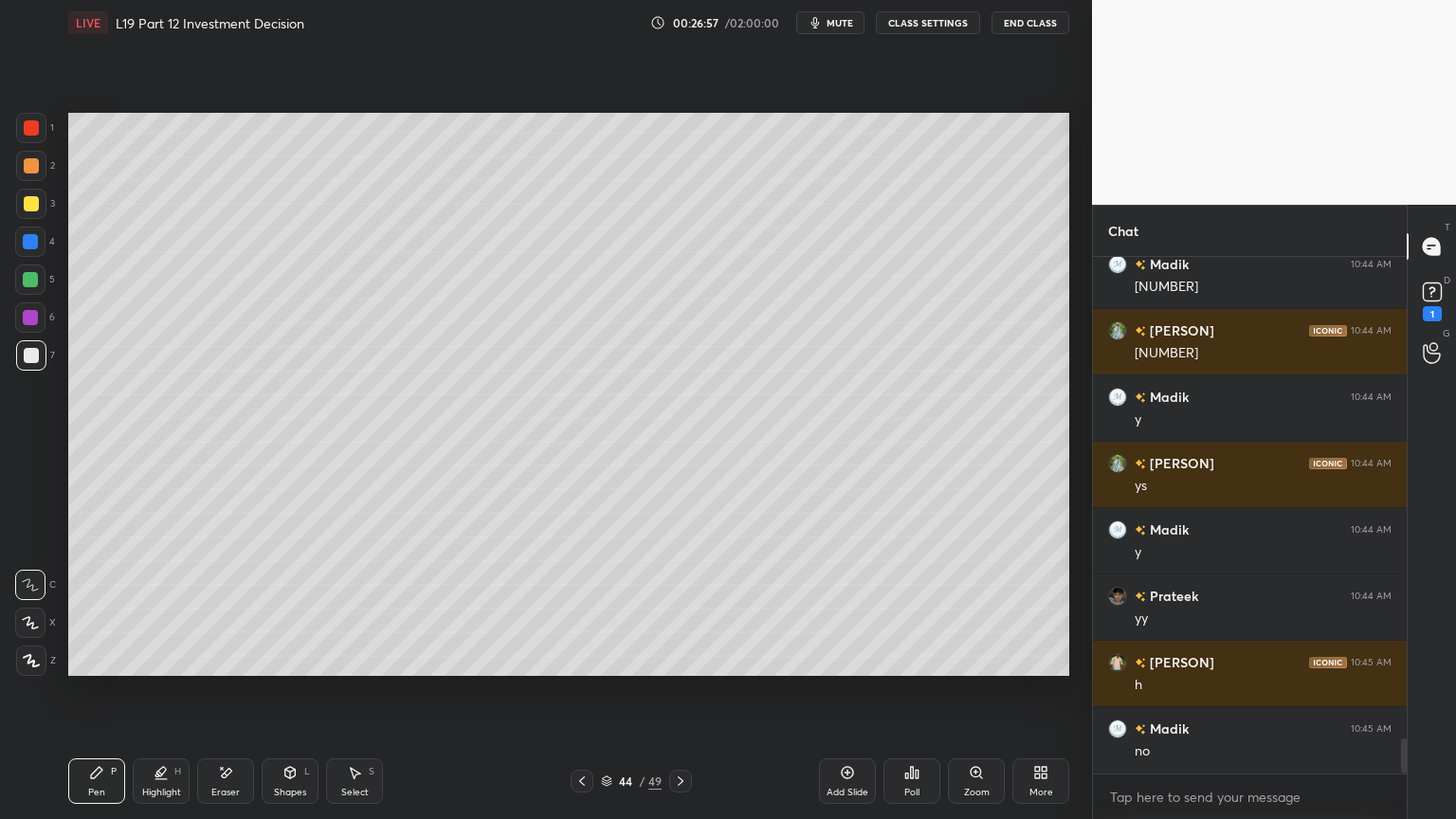 click at bounding box center (31, 204) 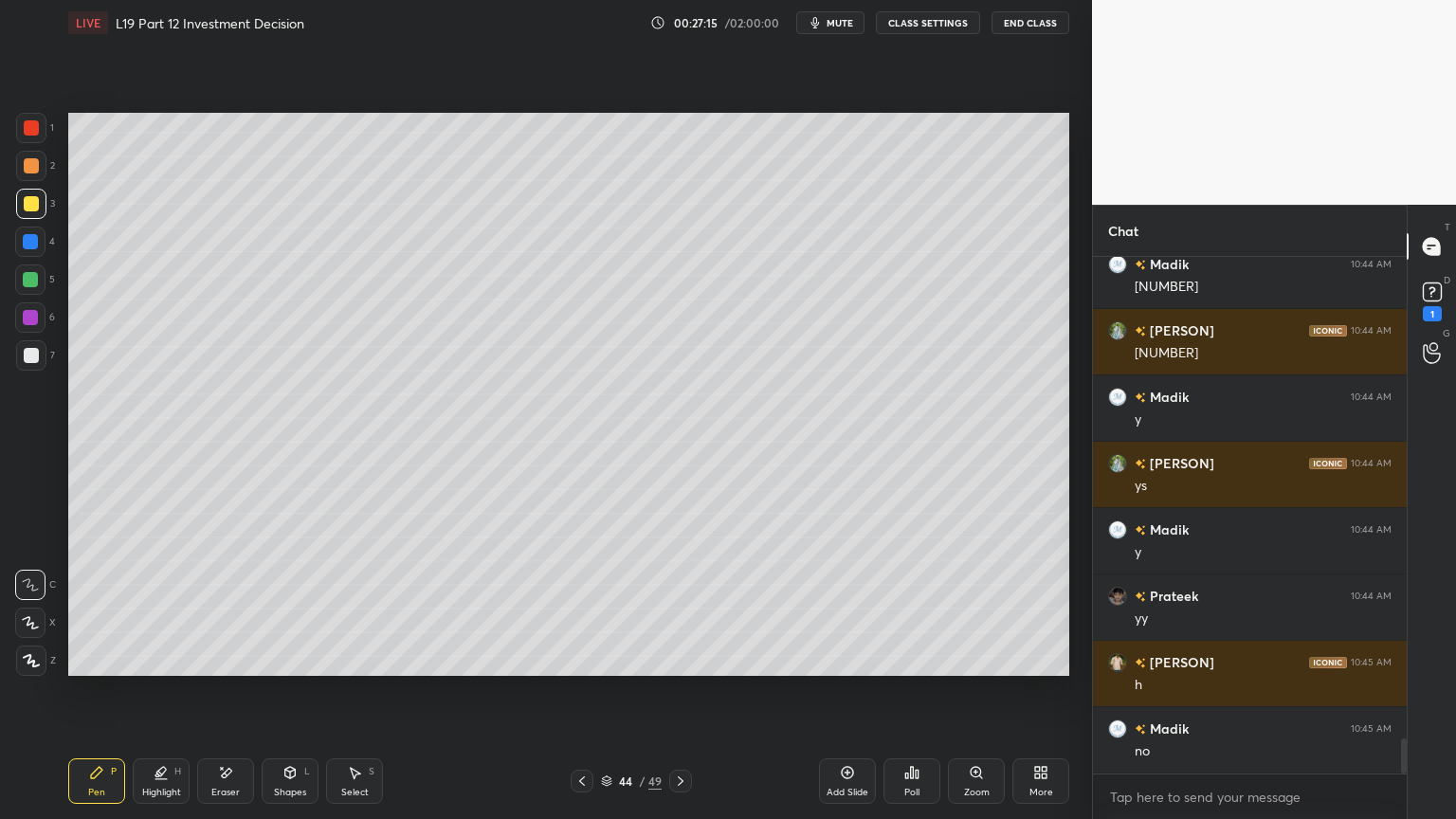 click on "Shapes L" at bounding box center (290, 781) 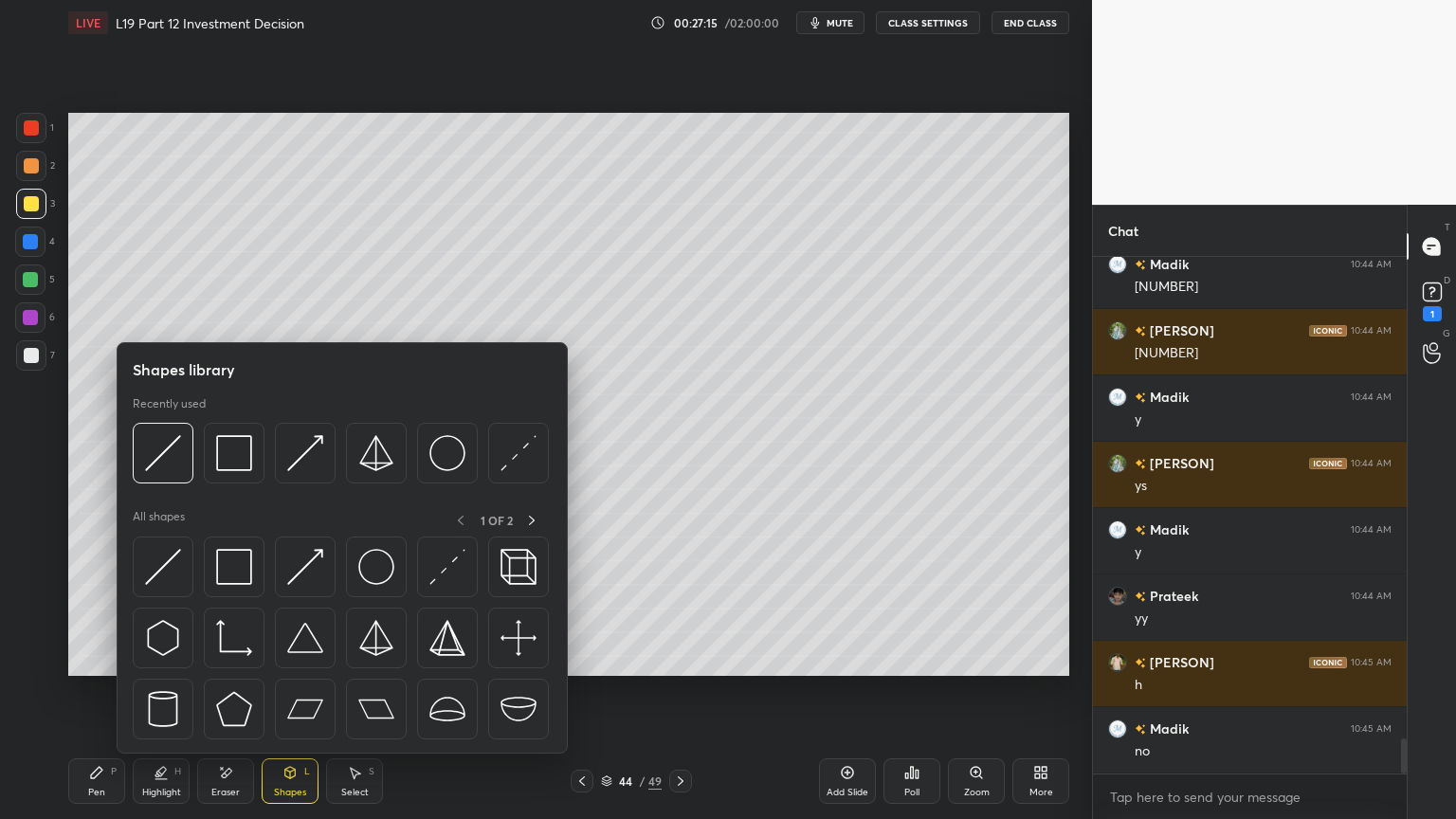 click at bounding box center (163, 453) 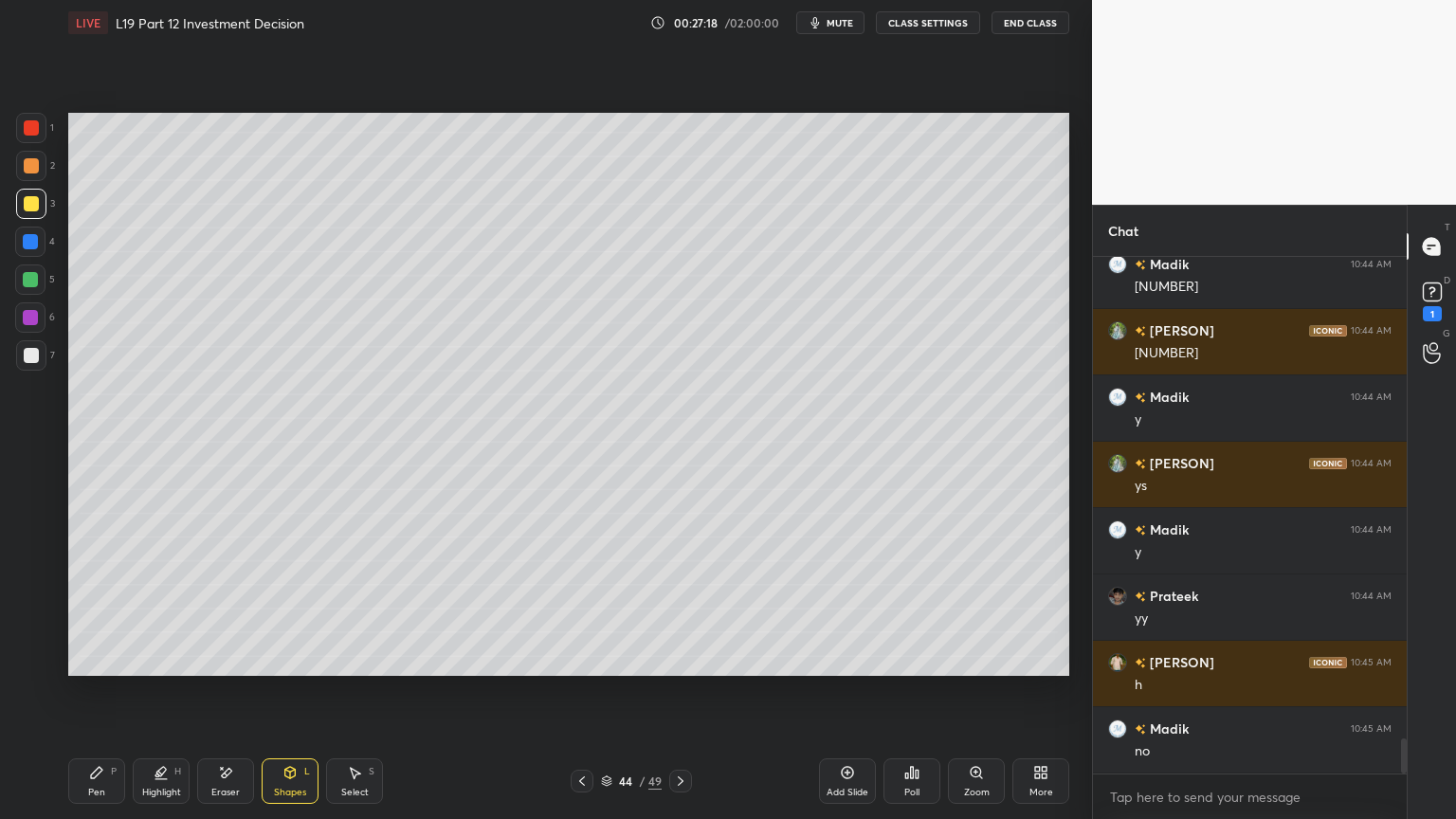 click at bounding box center [31, 355] 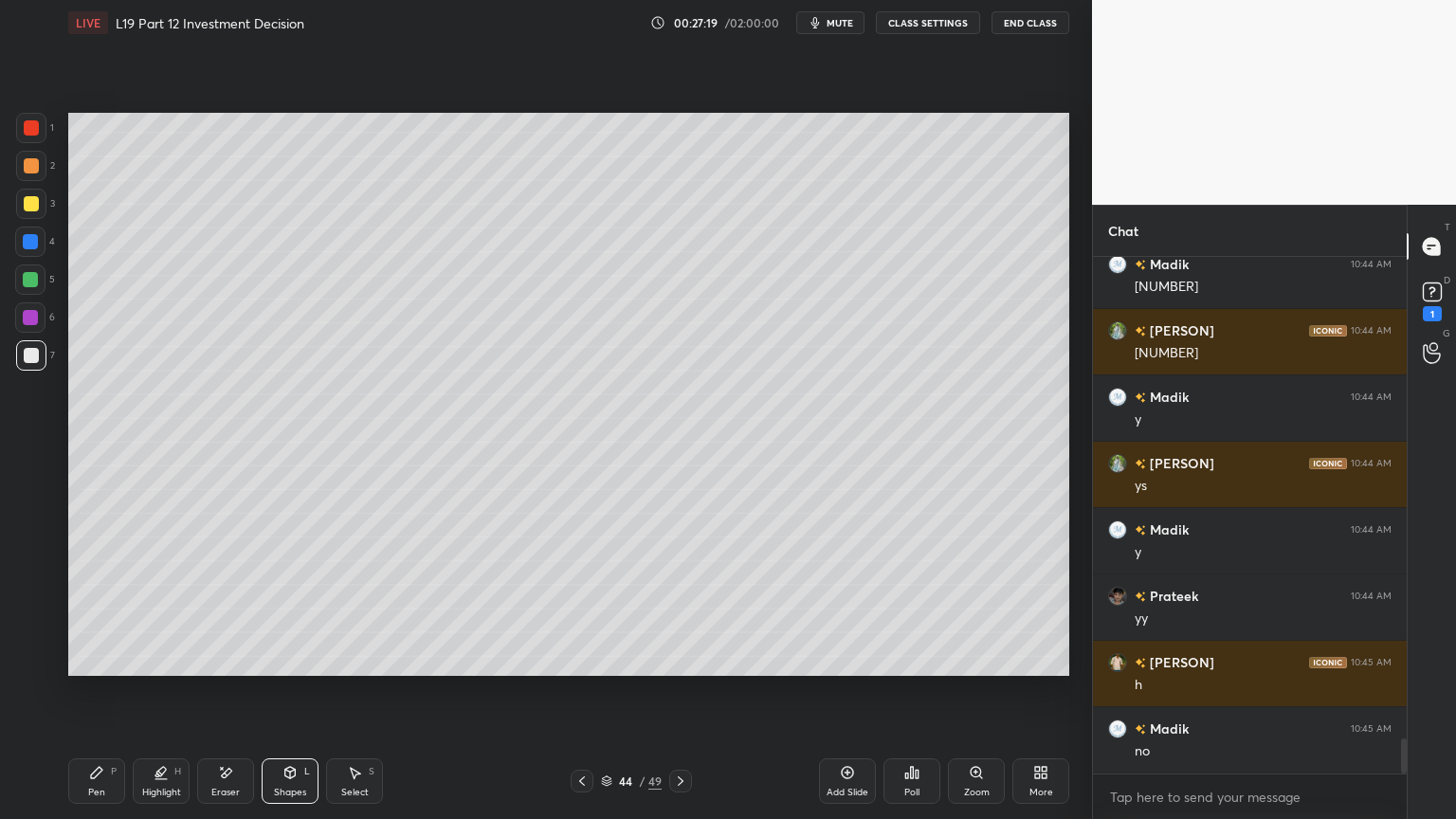 click on "P" at bounding box center [114, 772] 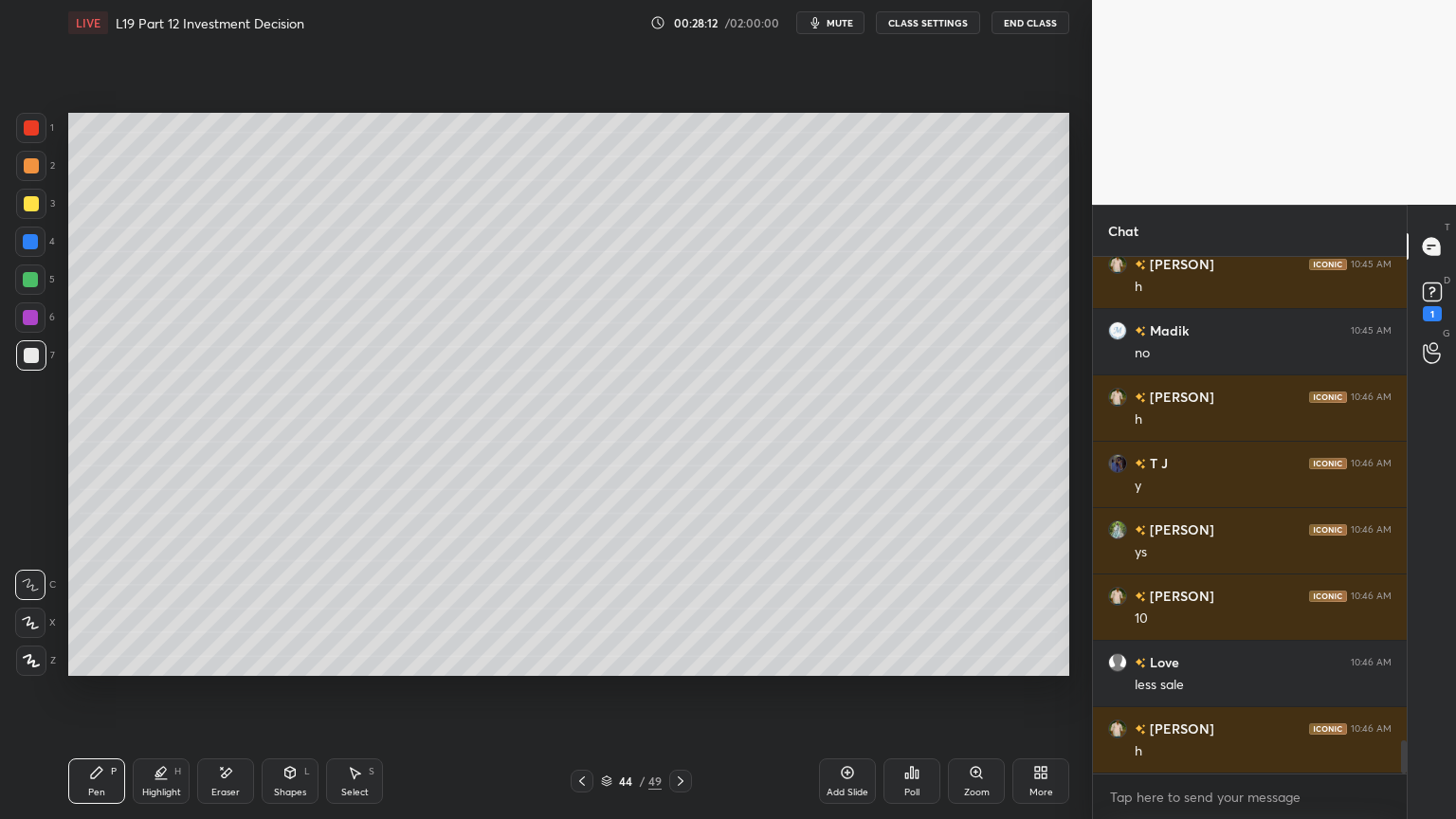 scroll, scrollTop: 7500, scrollLeft: 0, axis: vertical 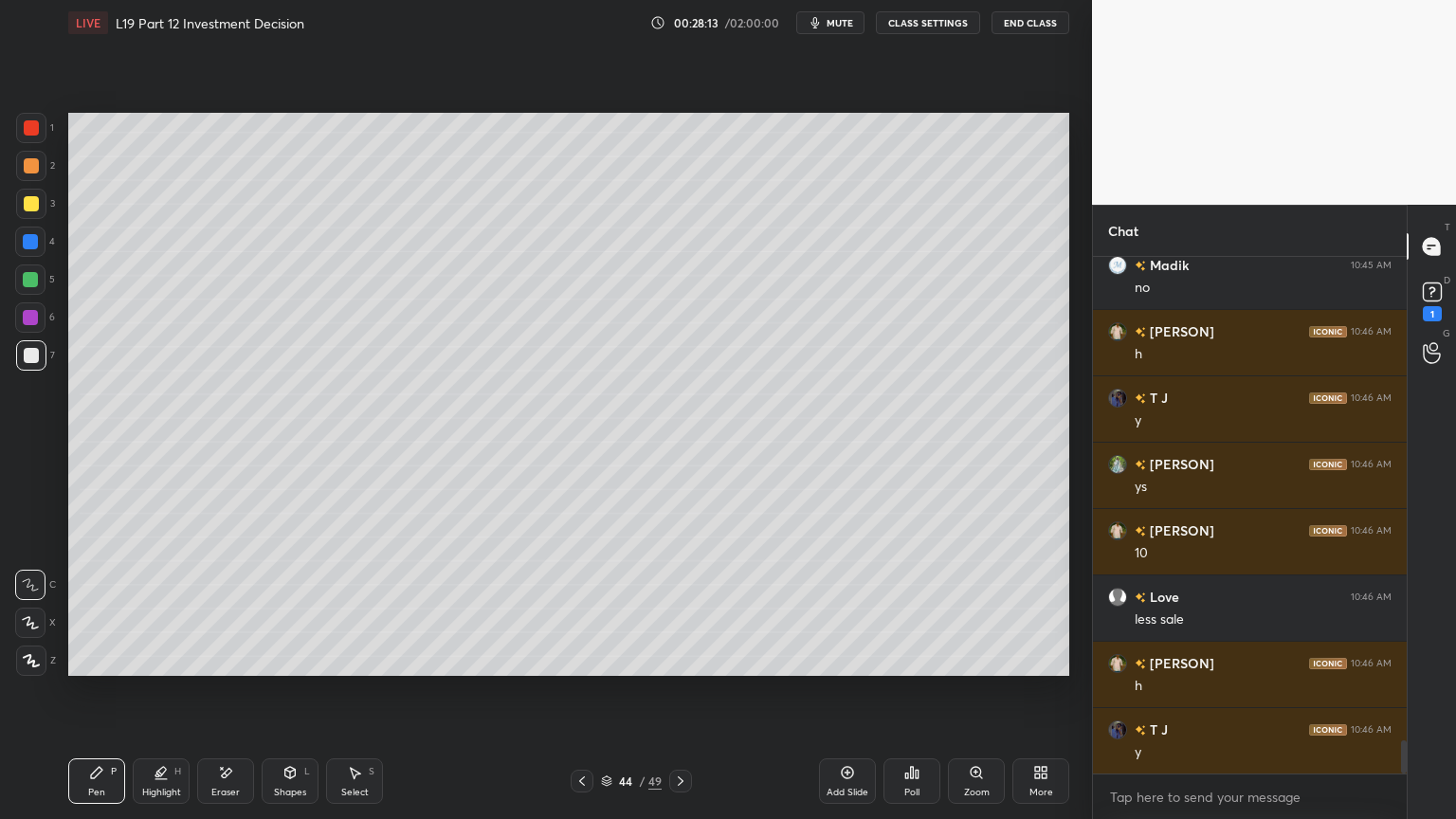 click 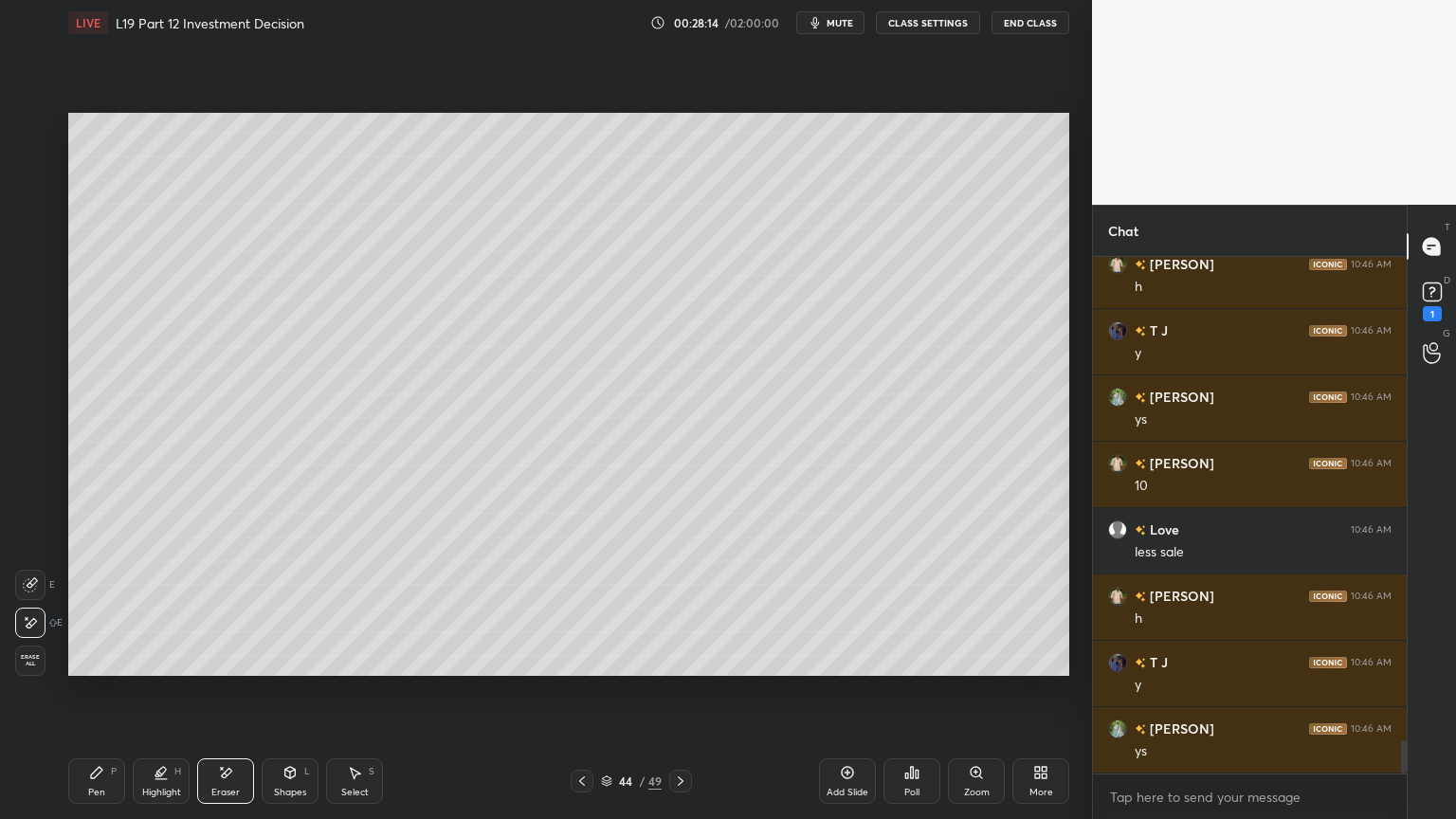 click on "Pen P" at bounding box center [97, 781] 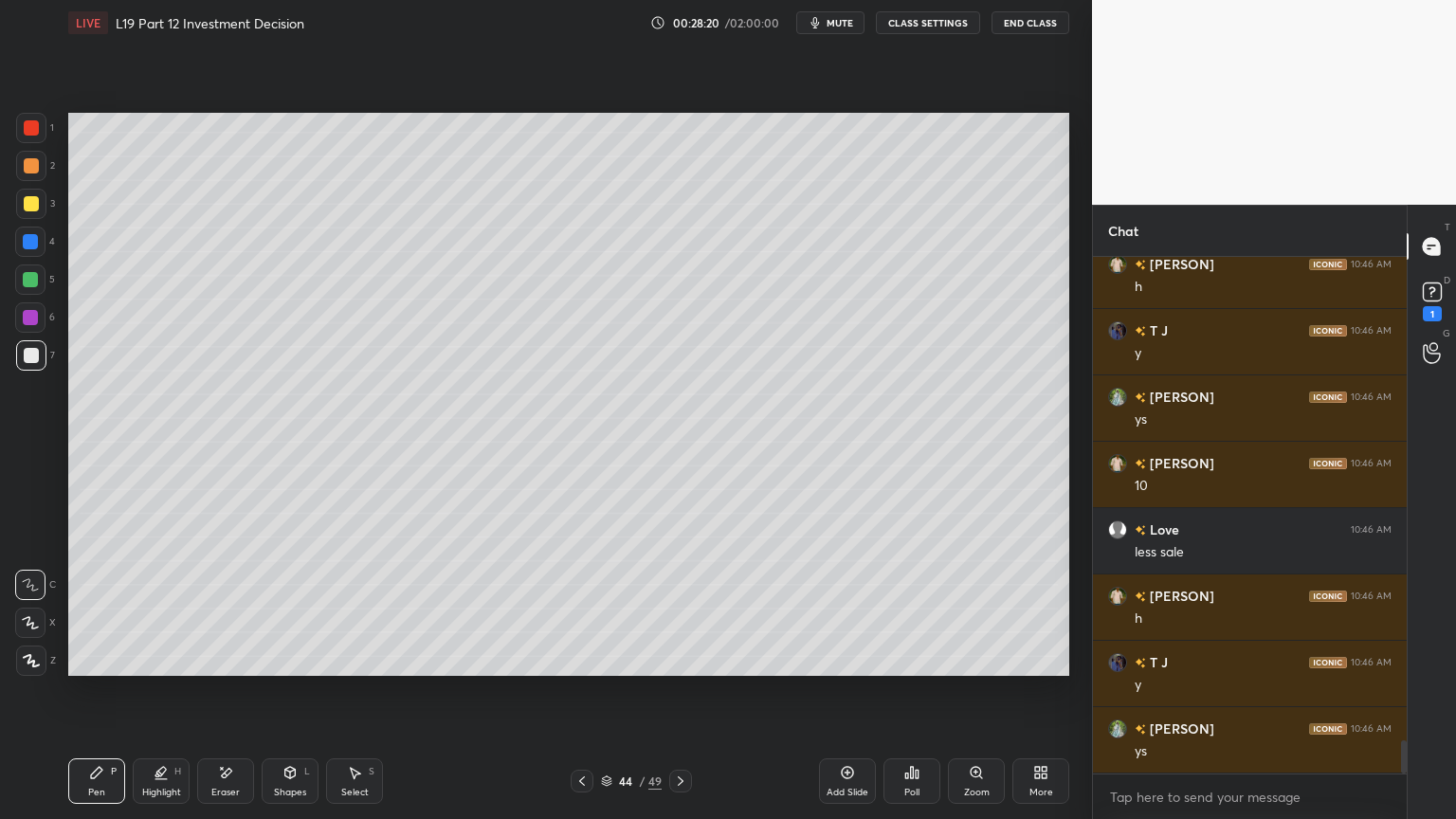 scroll, scrollTop: 7633, scrollLeft: 0, axis: vertical 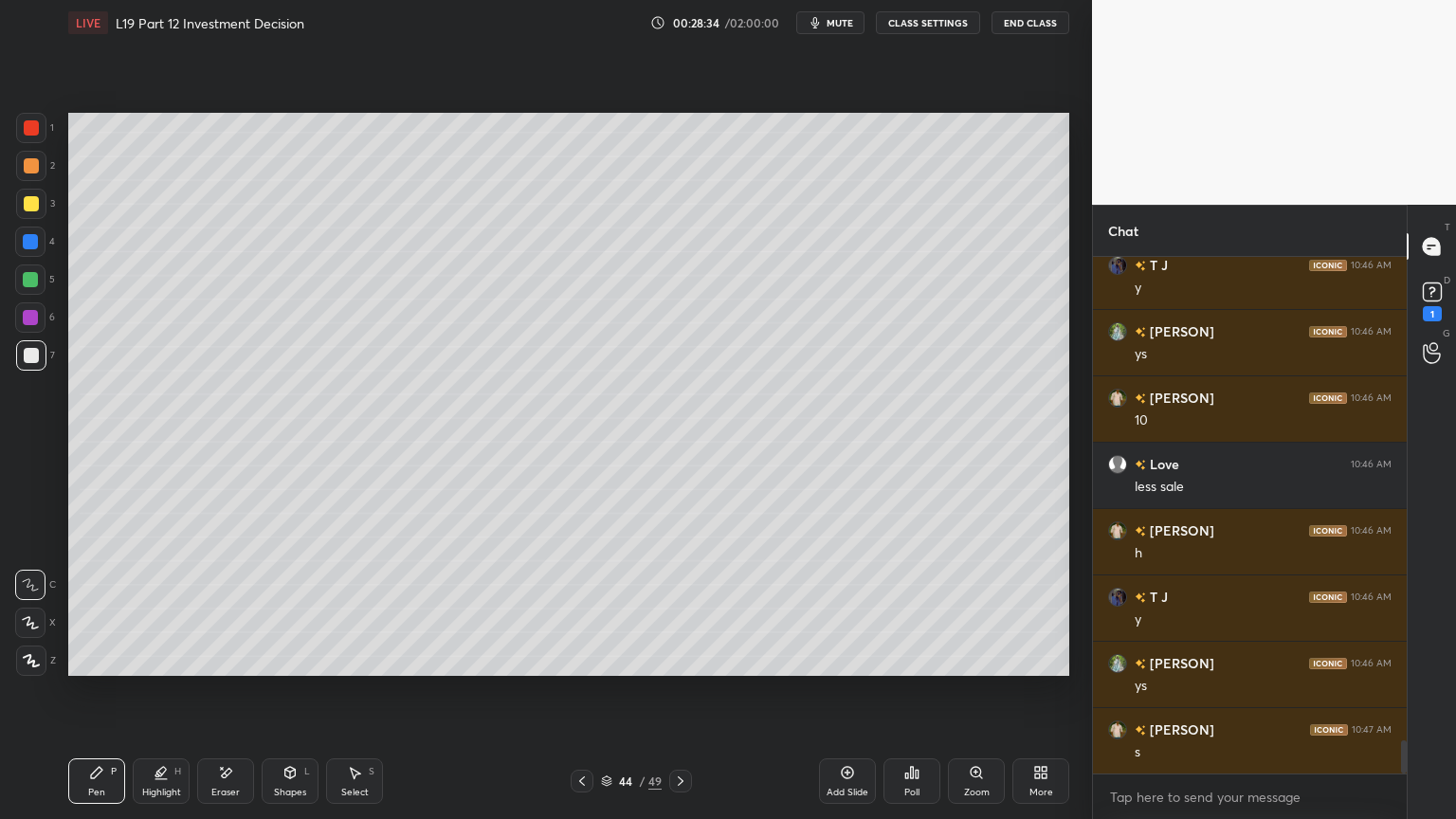 click 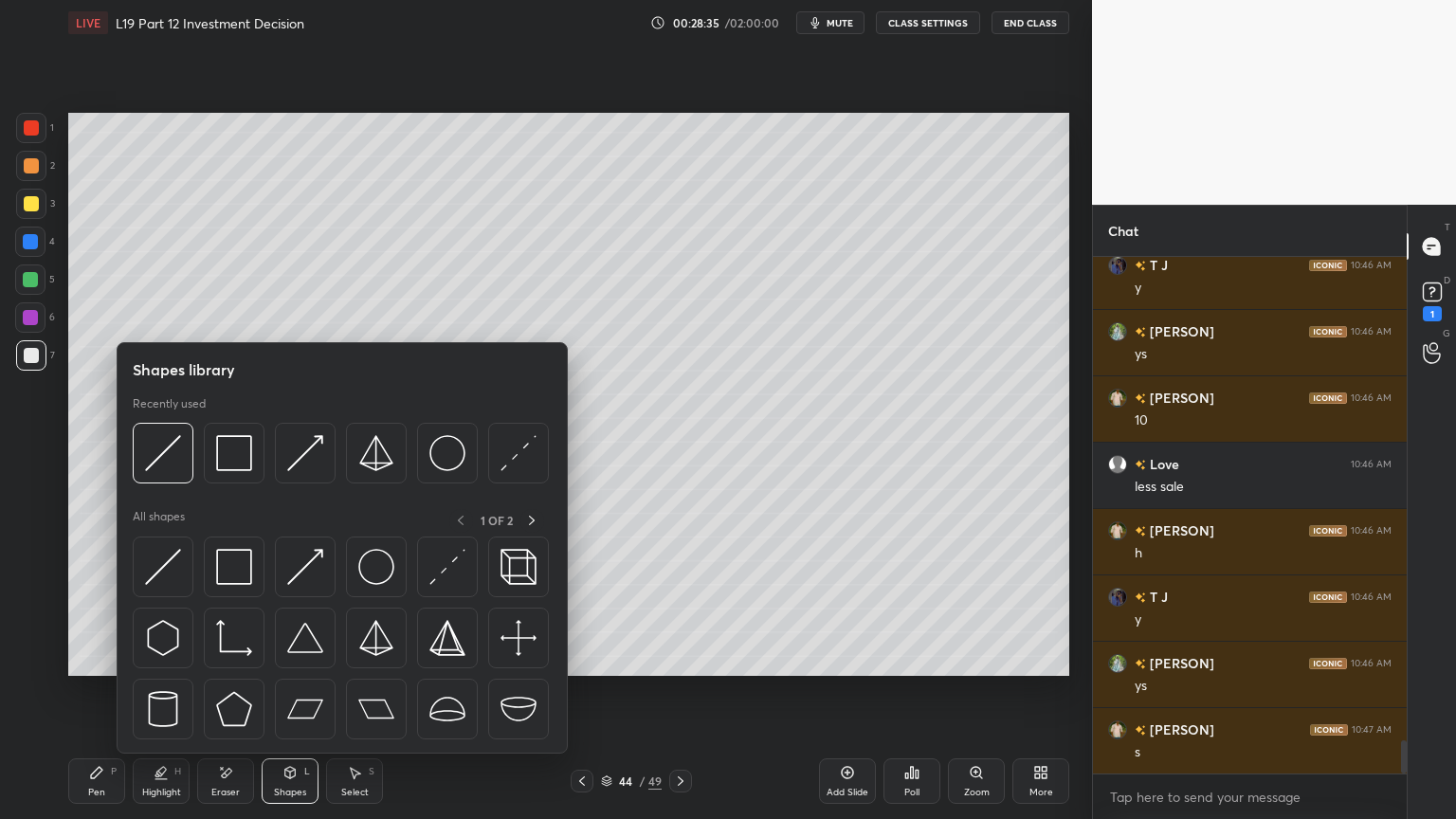 click at bounding box center (163, 453) 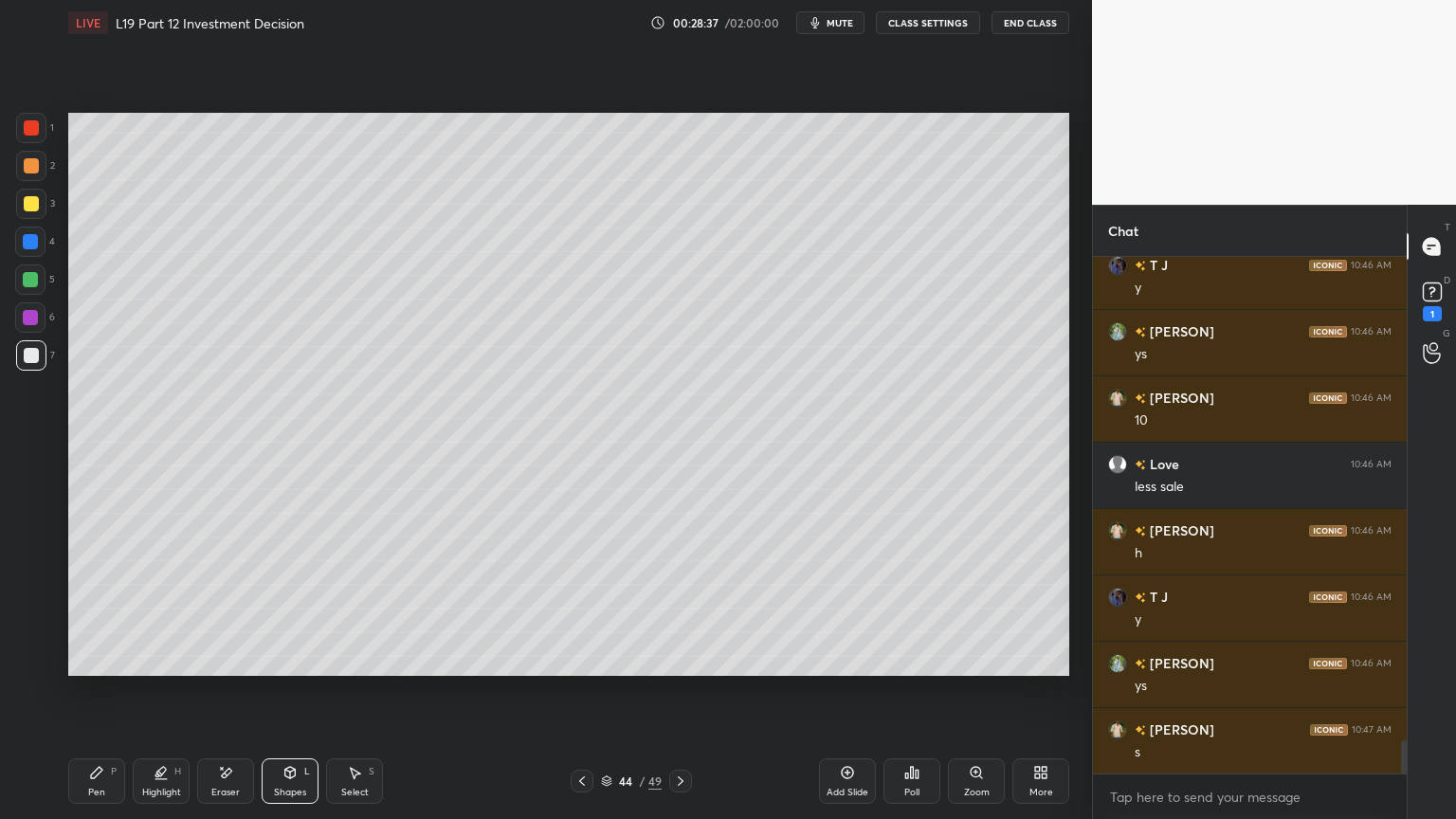 click 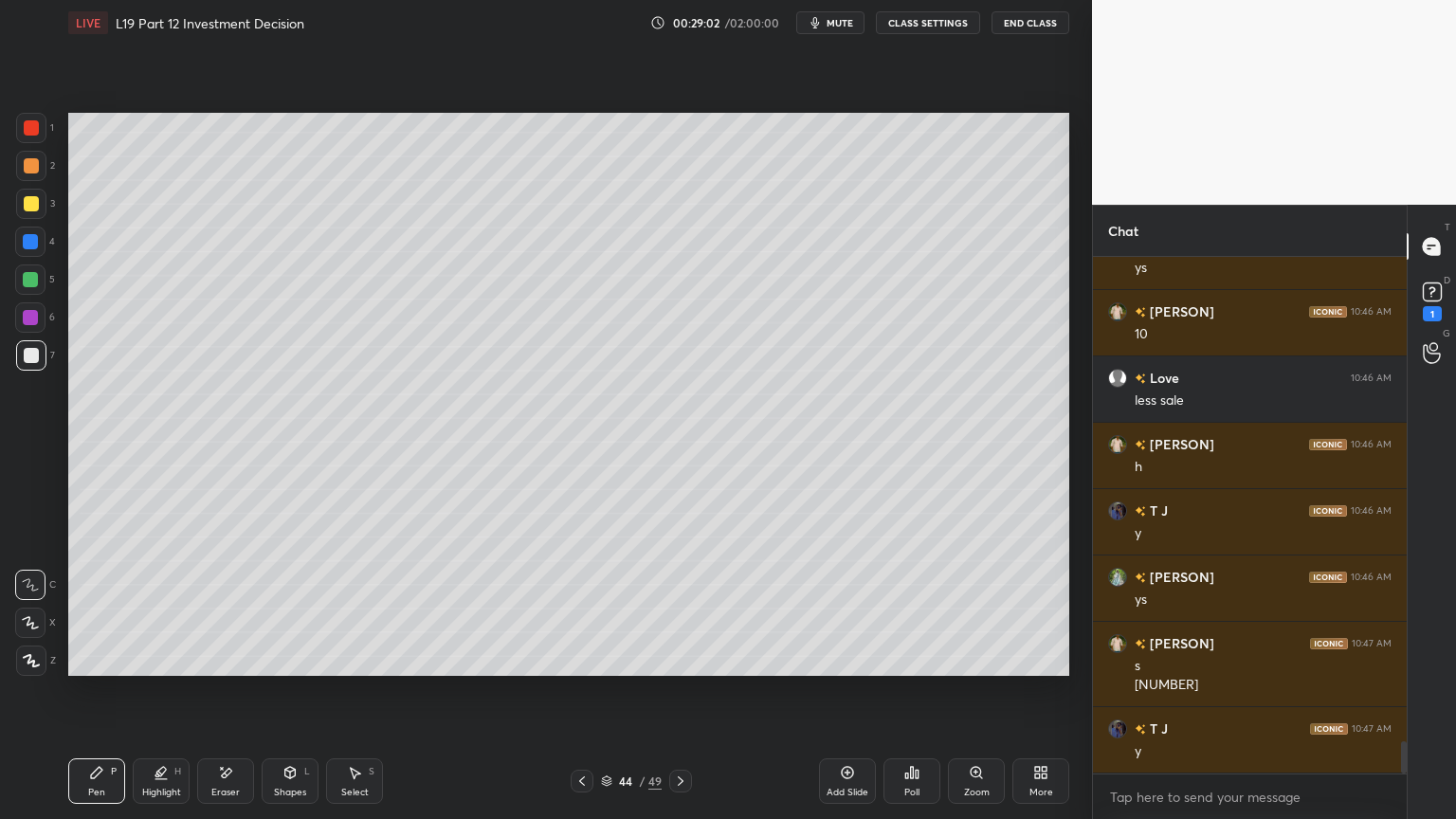 scroll, scrollTop: 7784, scrollLeft: 0, axis: vertical 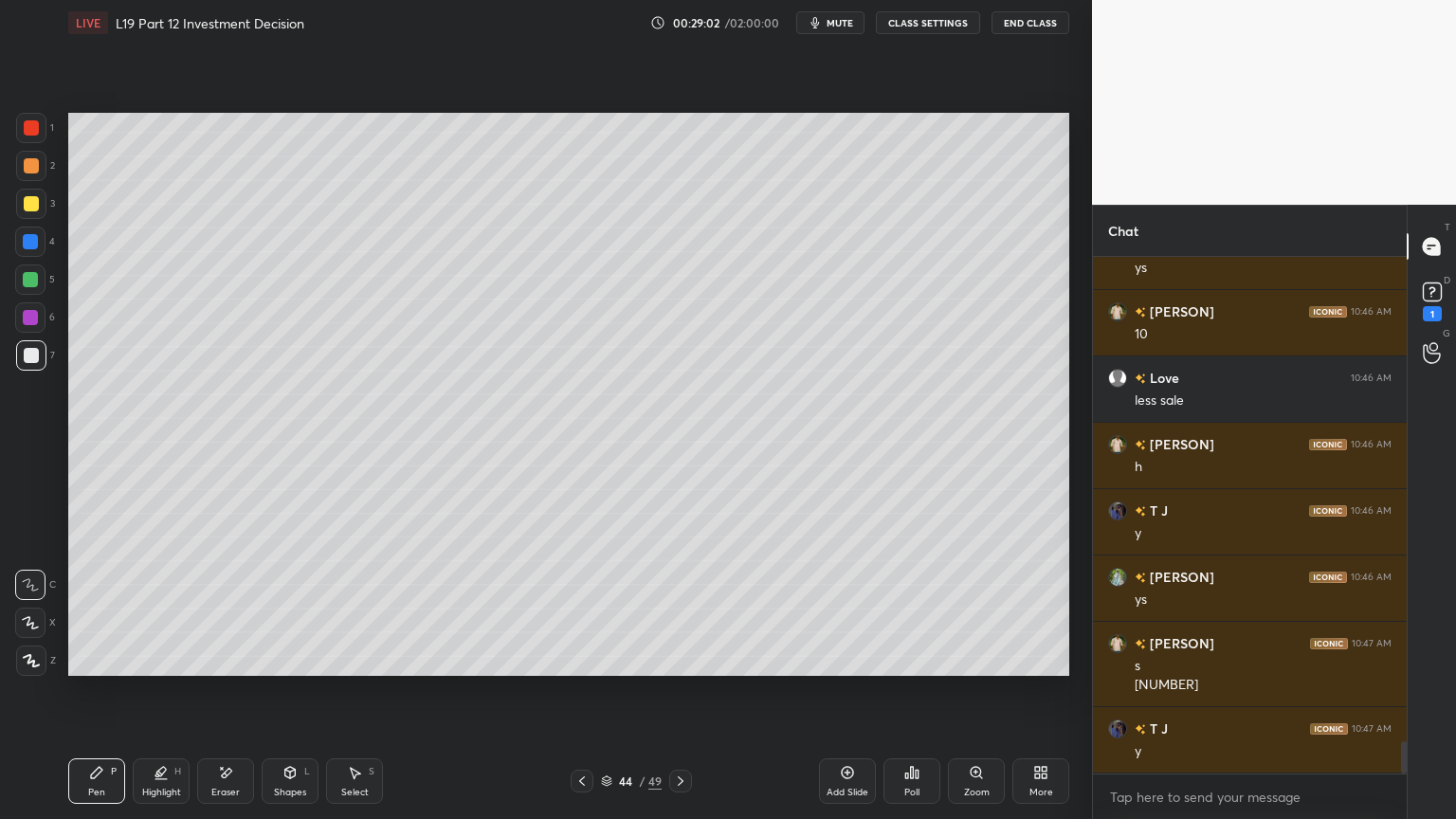 click at bounding box center [31, 128] 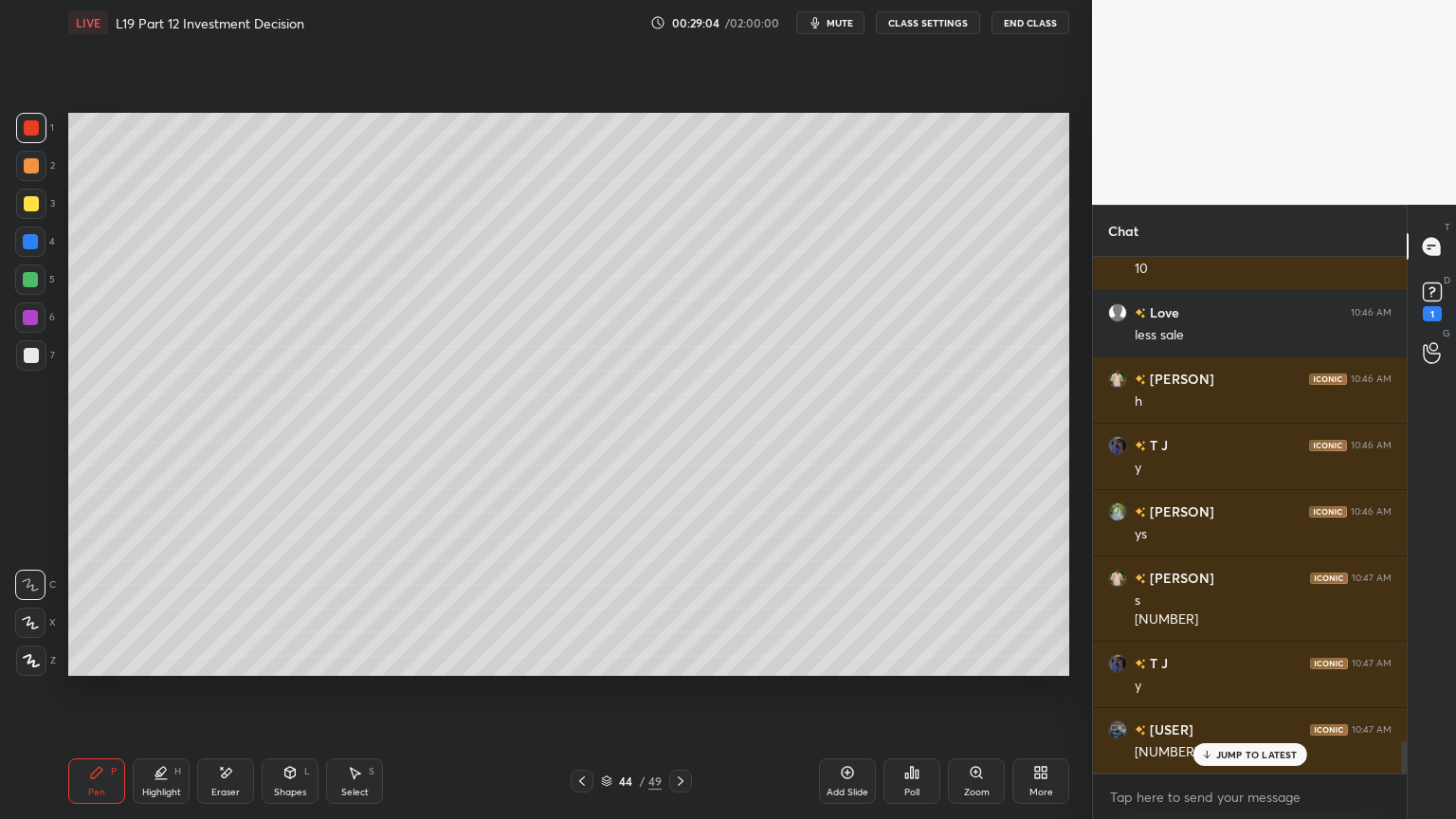 click on "7" at bounding box center [35, 355] 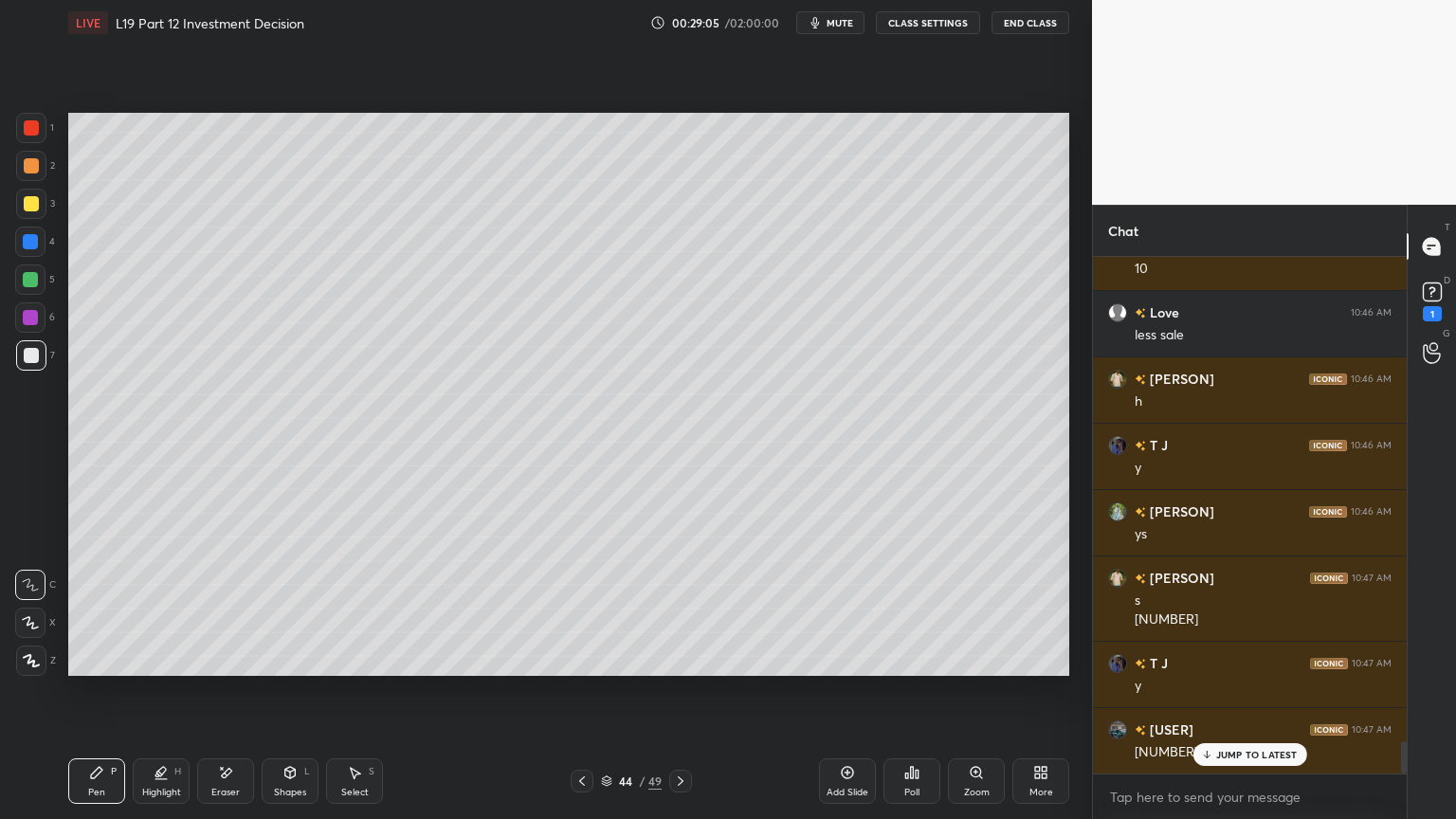 click 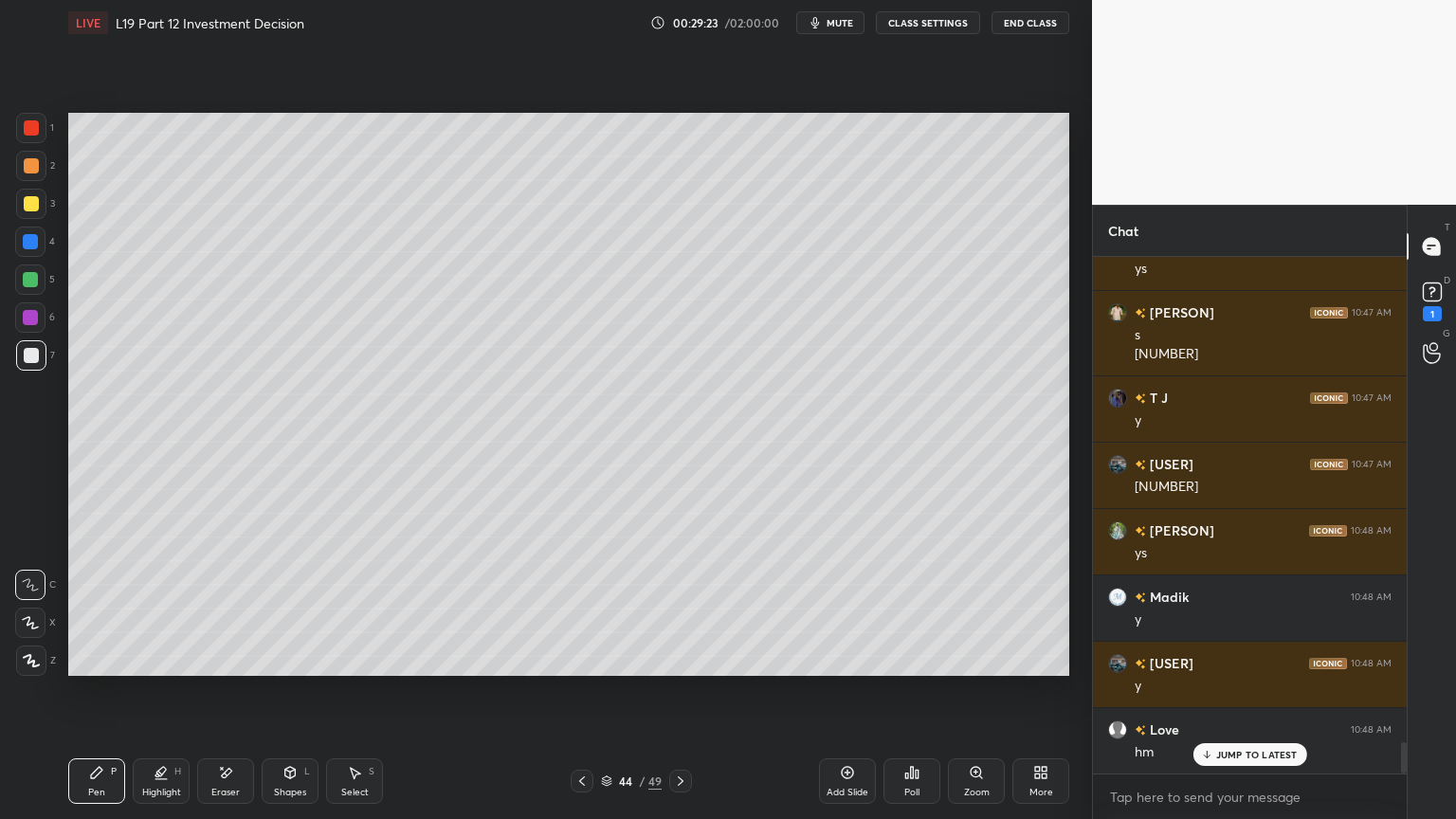 scroll, scrollTop: 8117, scrollLeft: 0, axis: vertical 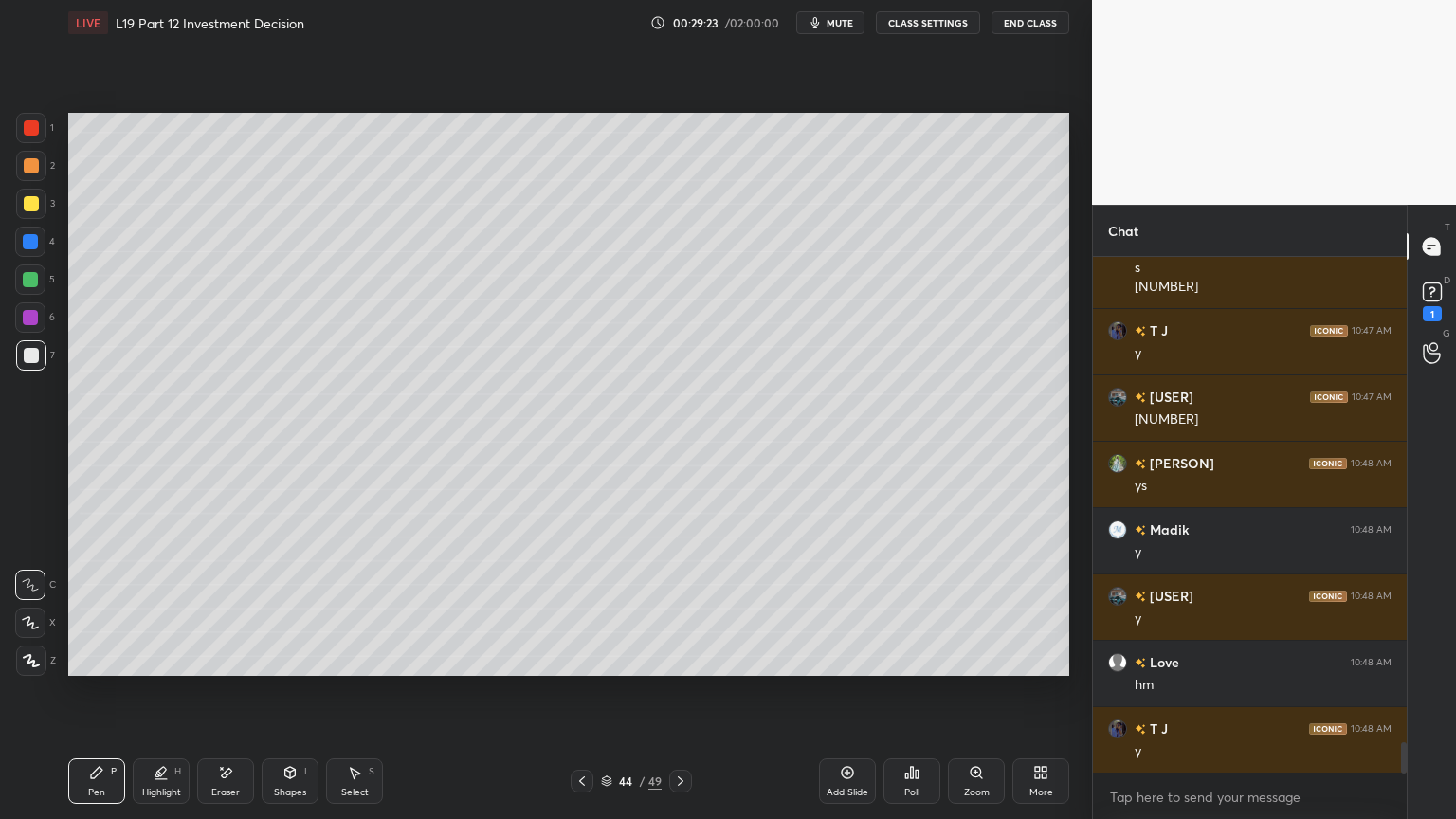 click at bounding box center (31, 204) 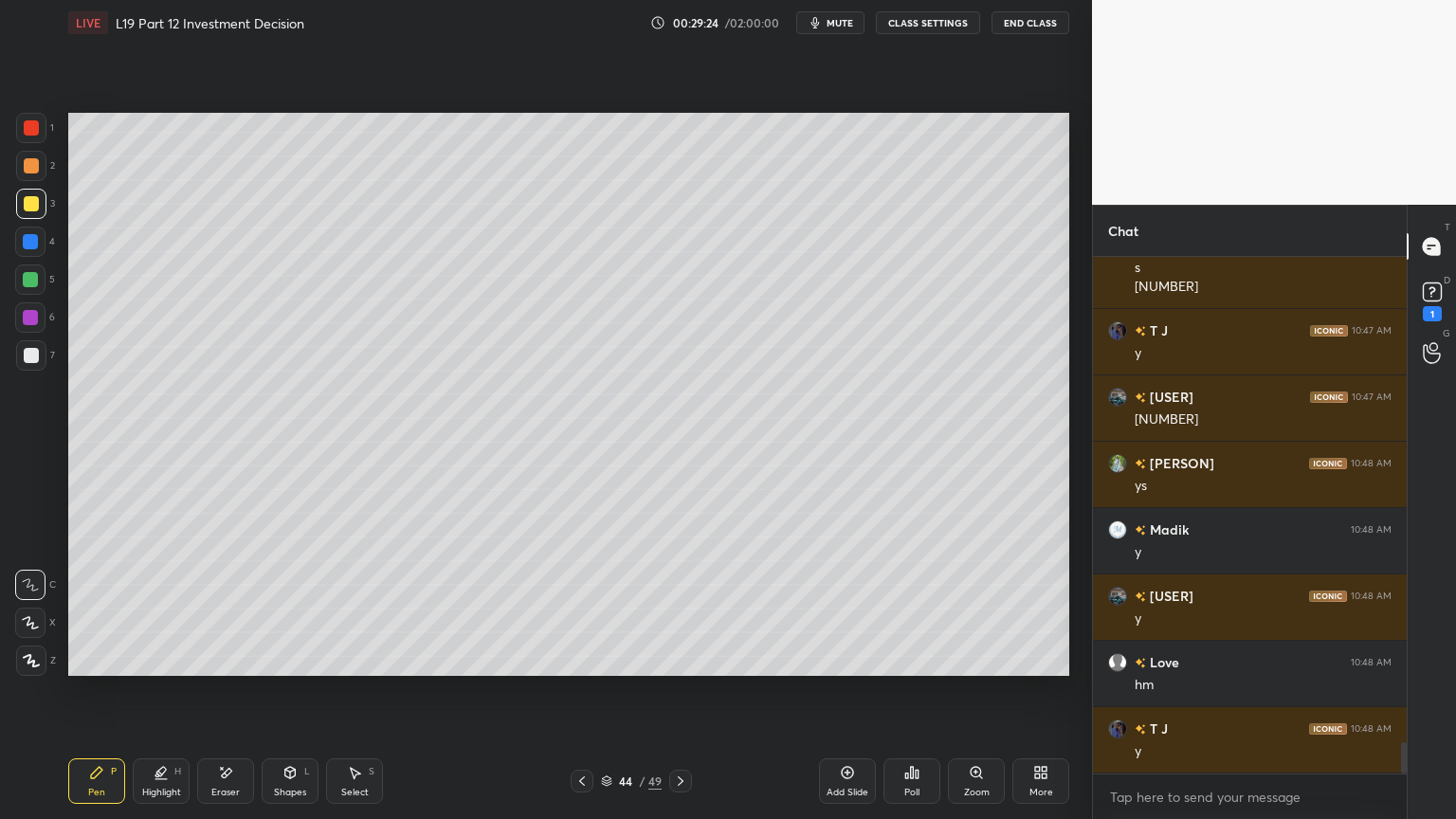 scroll, scrollTop: 8182, scrollLeft: 0, axis: vertical 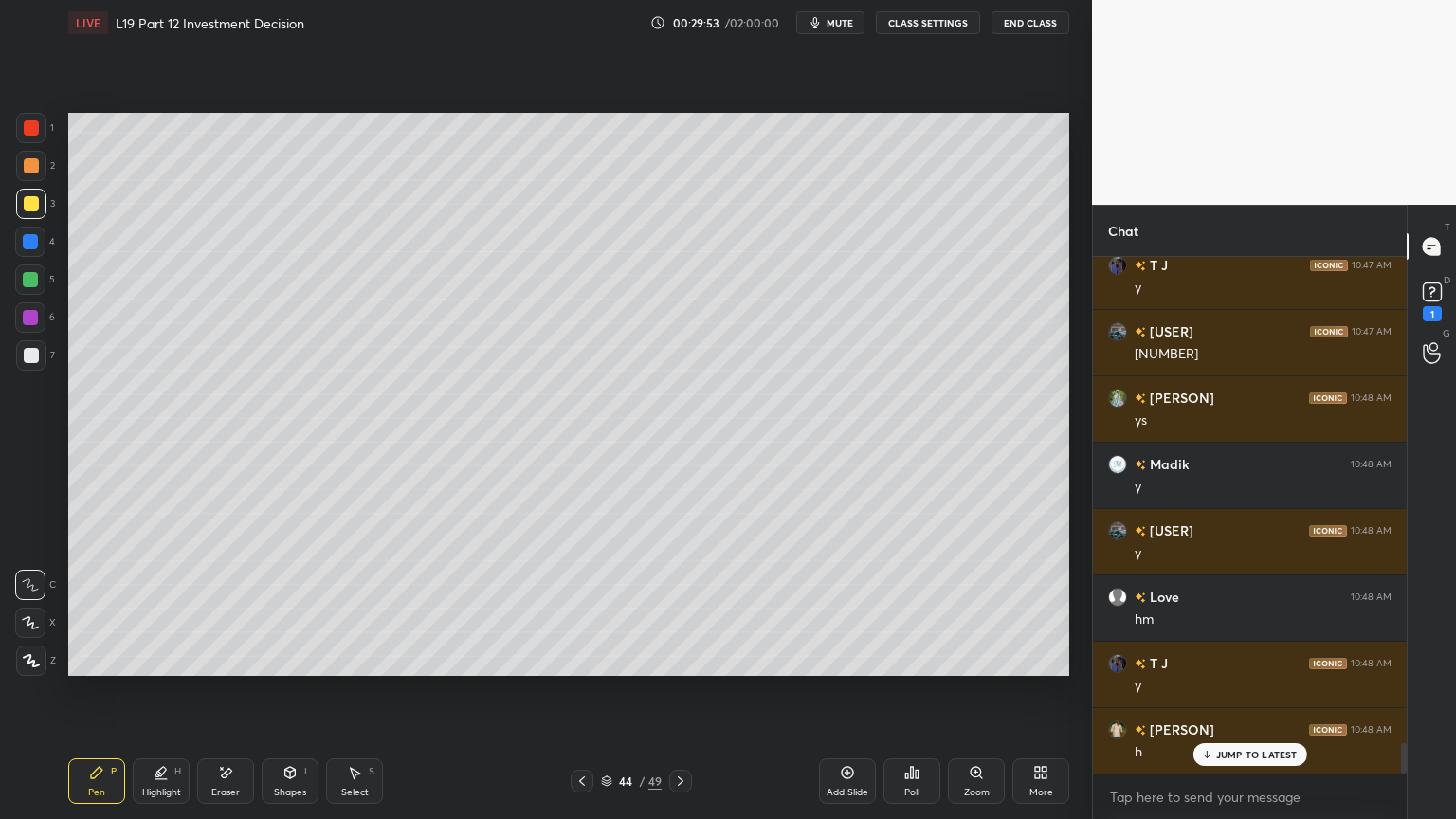 click at bounding box center [31, 166] 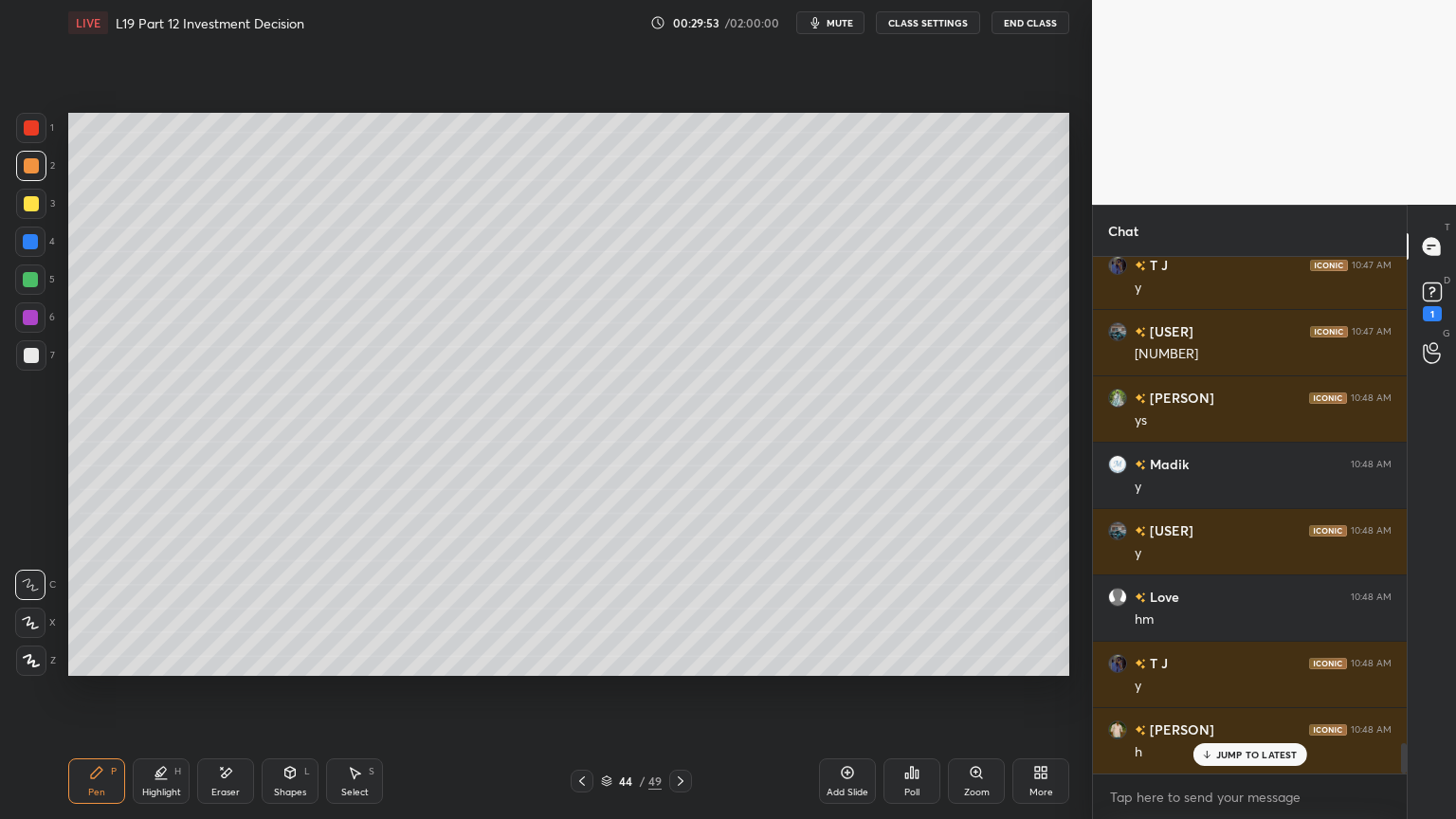 click at bounding box center [31, 128] 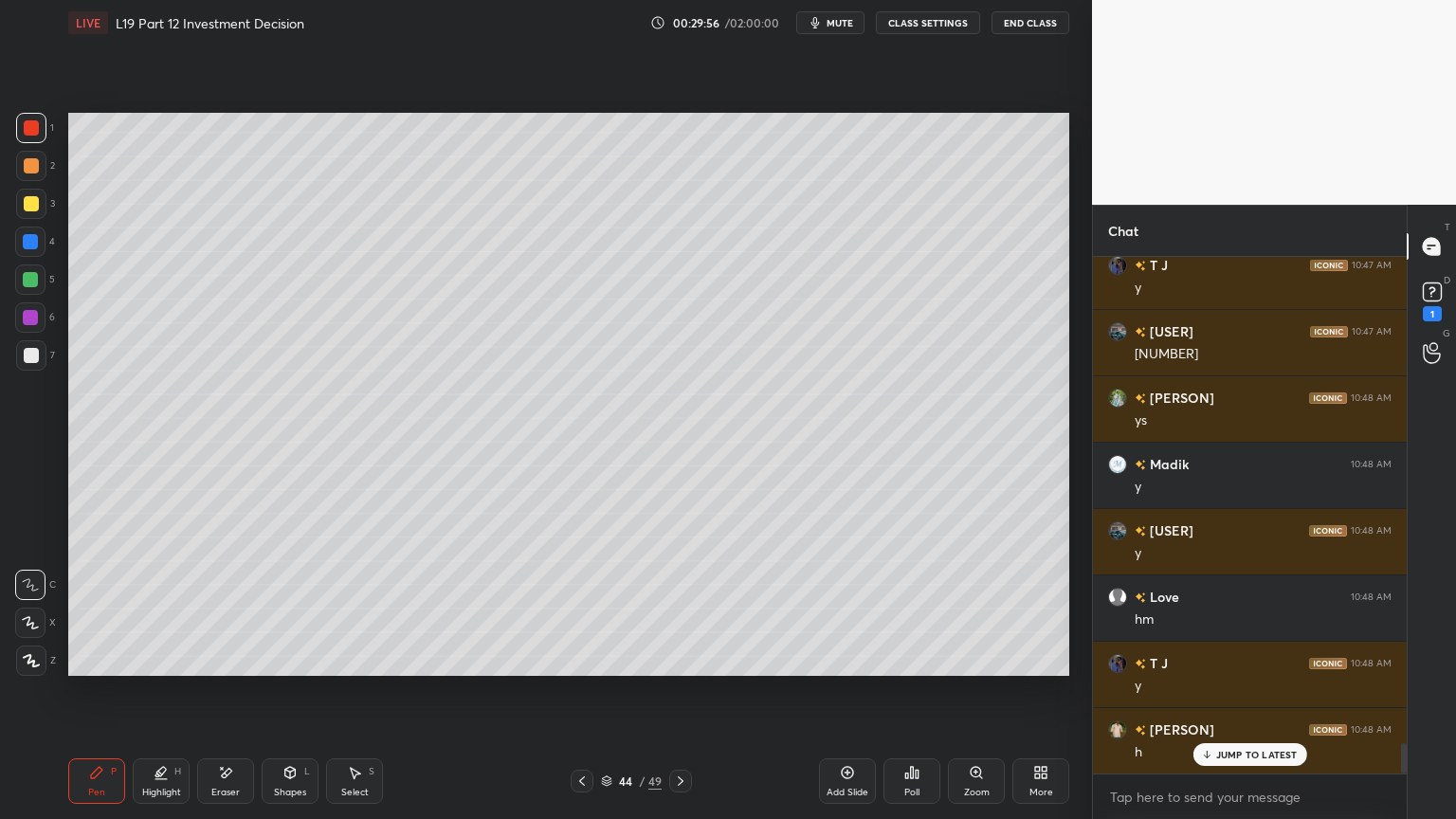 click at bounding box center [31, 355] 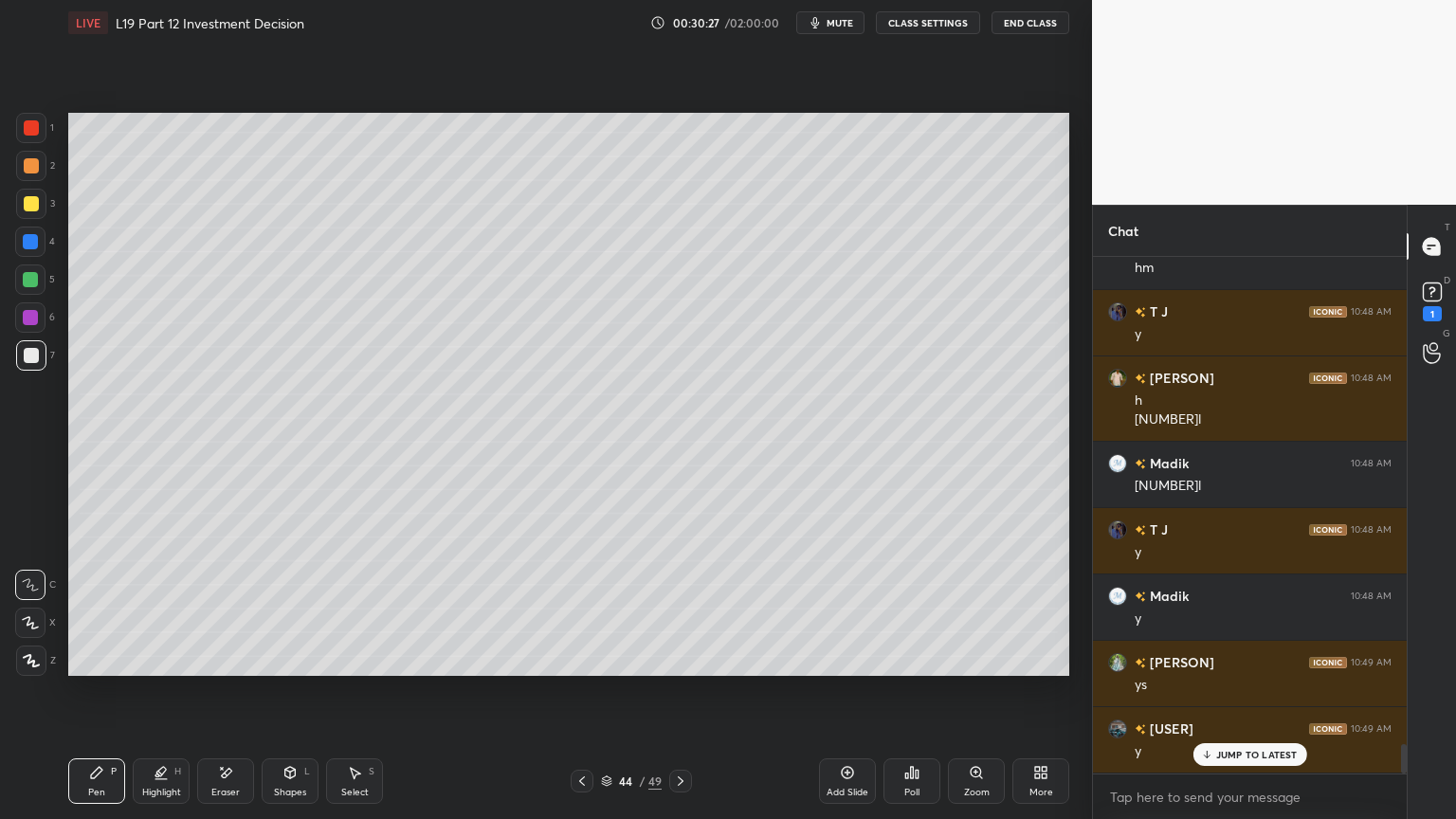 scroll, scrollTop: 8600, scrollLeft: 0, axis: vertical 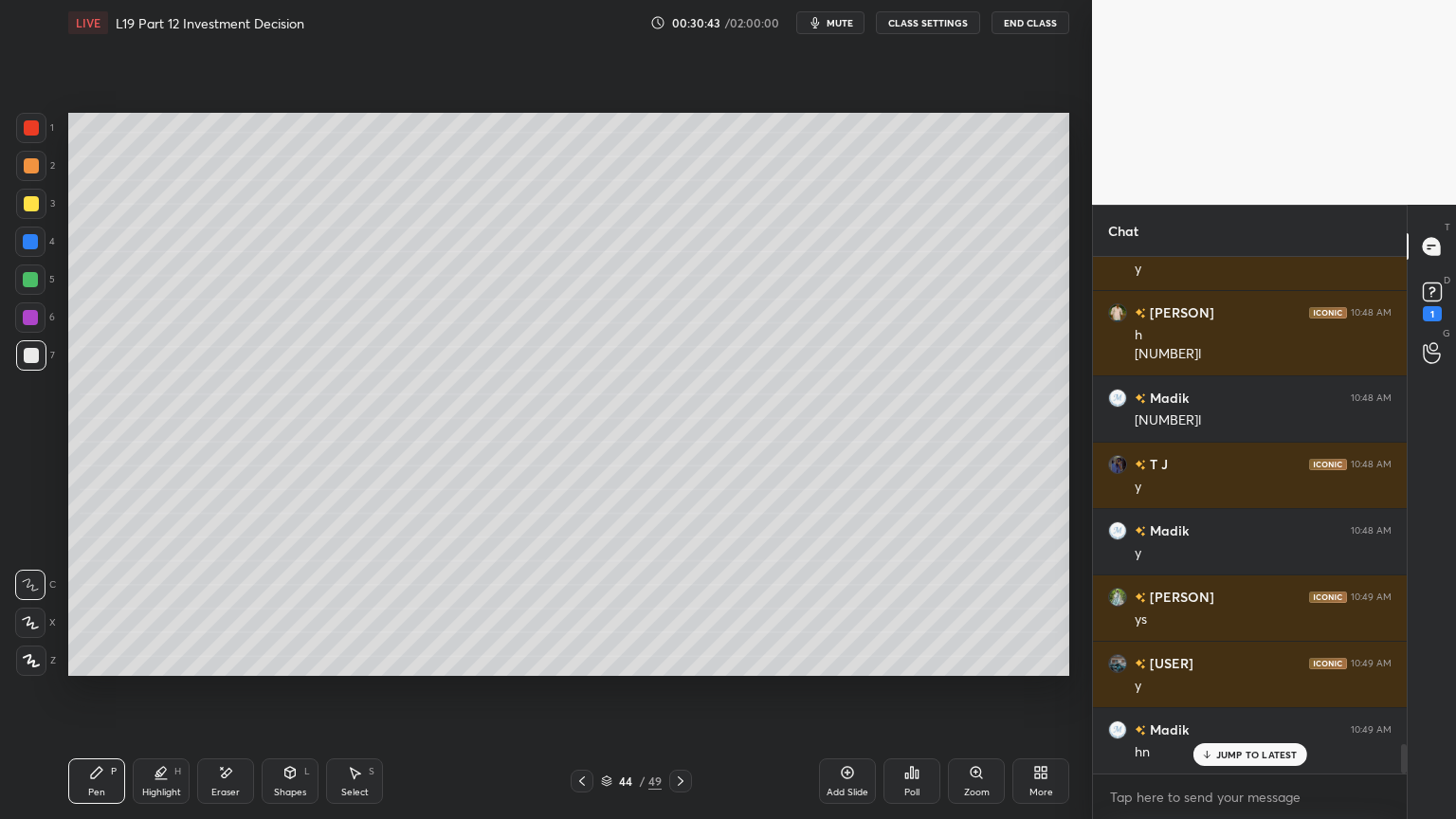 click 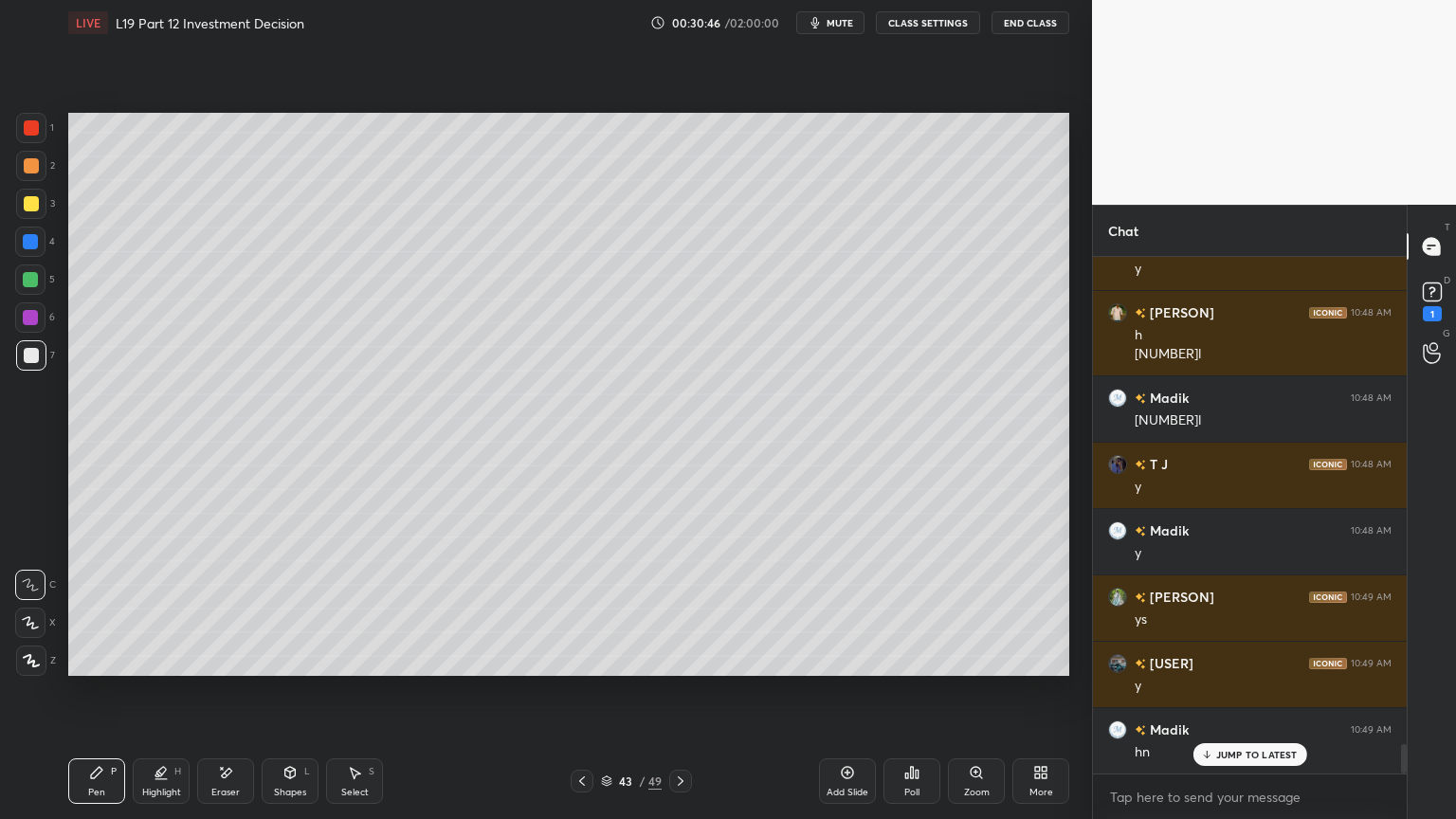 click 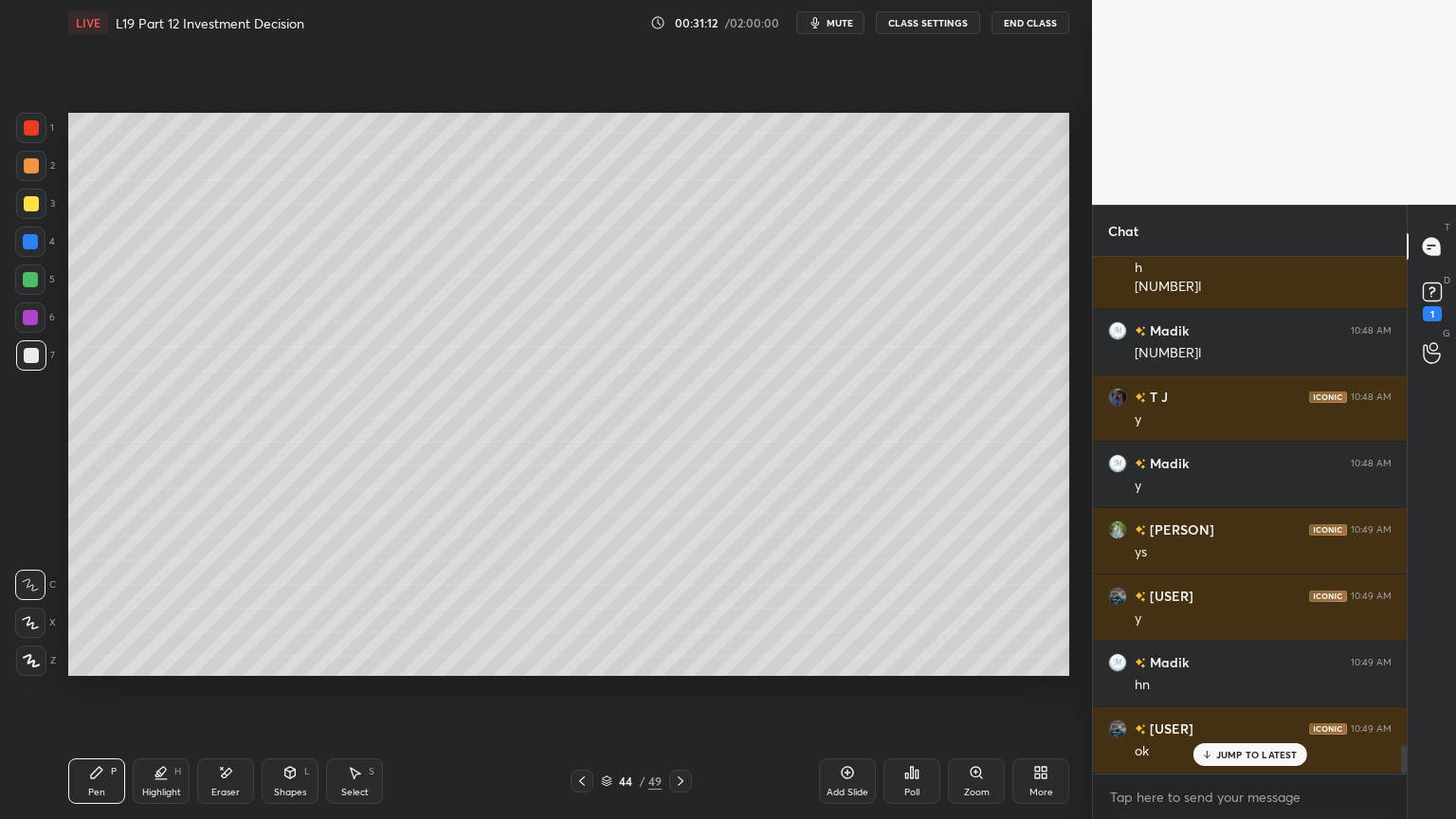 scroll, scrollTop: 8732, scrollLeft: 0, axis: vertical 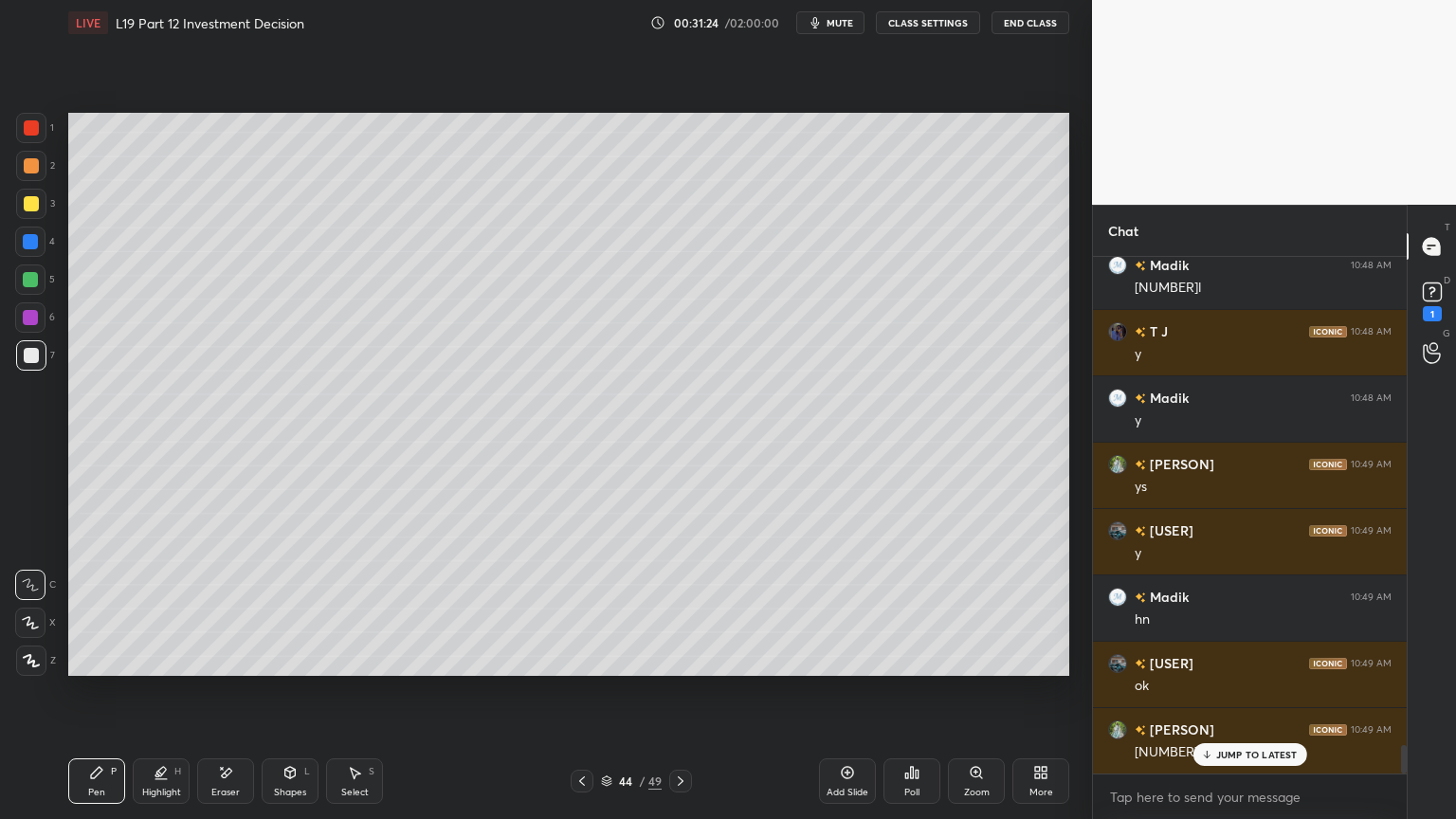 click 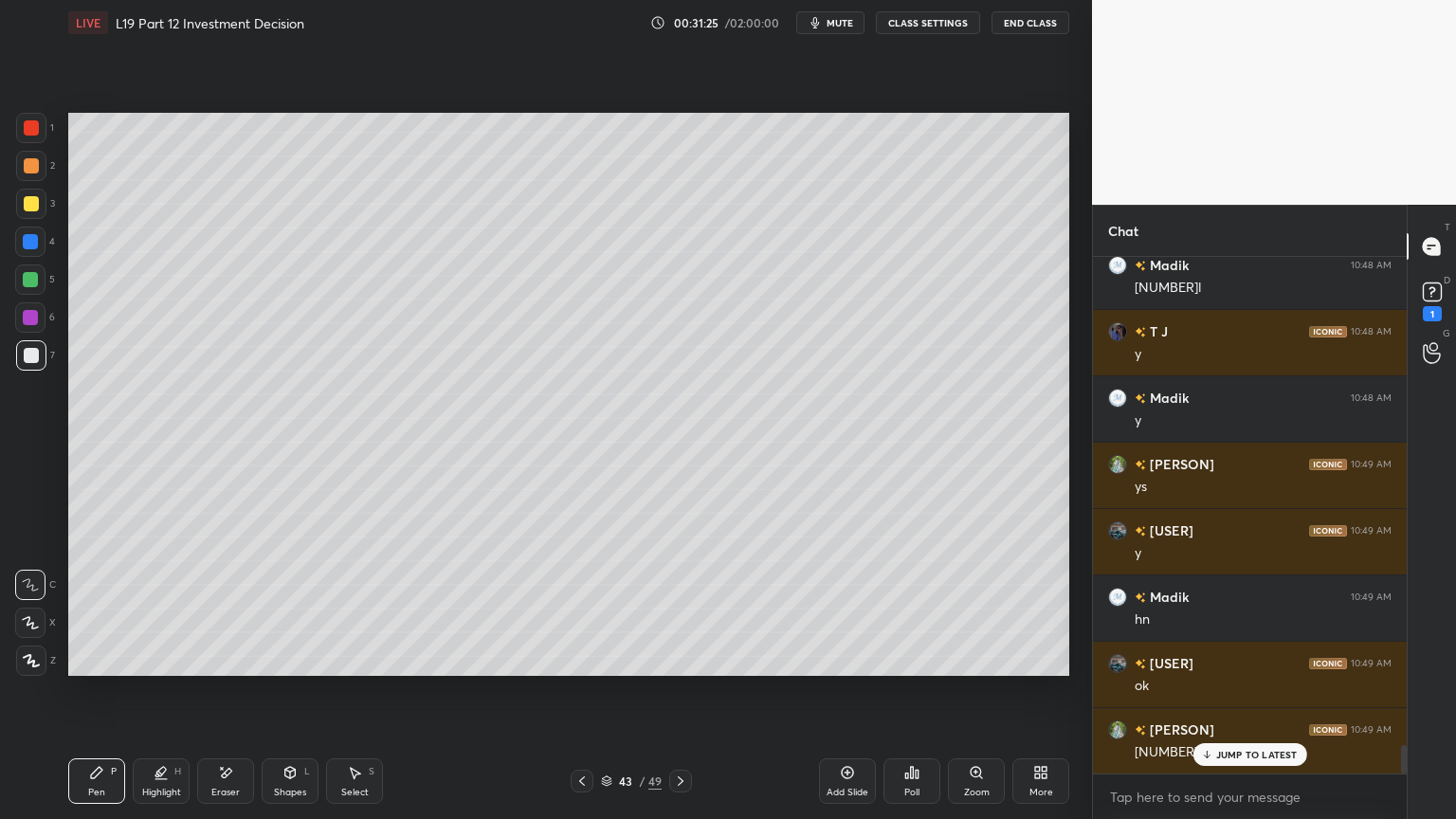 scroll, scrollTop: 8800, scrollLeft: 0, axis: vertical 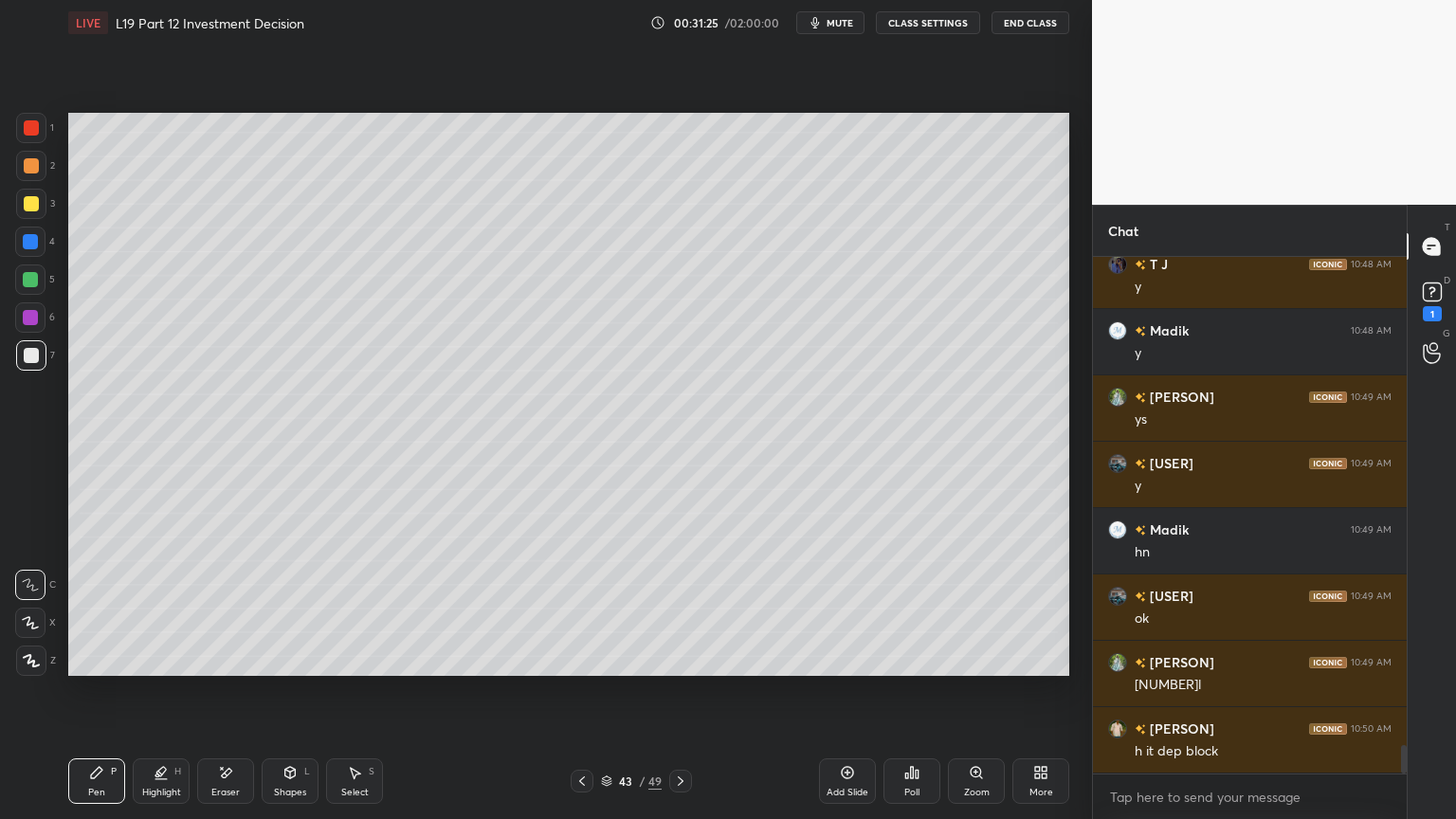 click on "Highlight H" at bounding box center (161, 781) 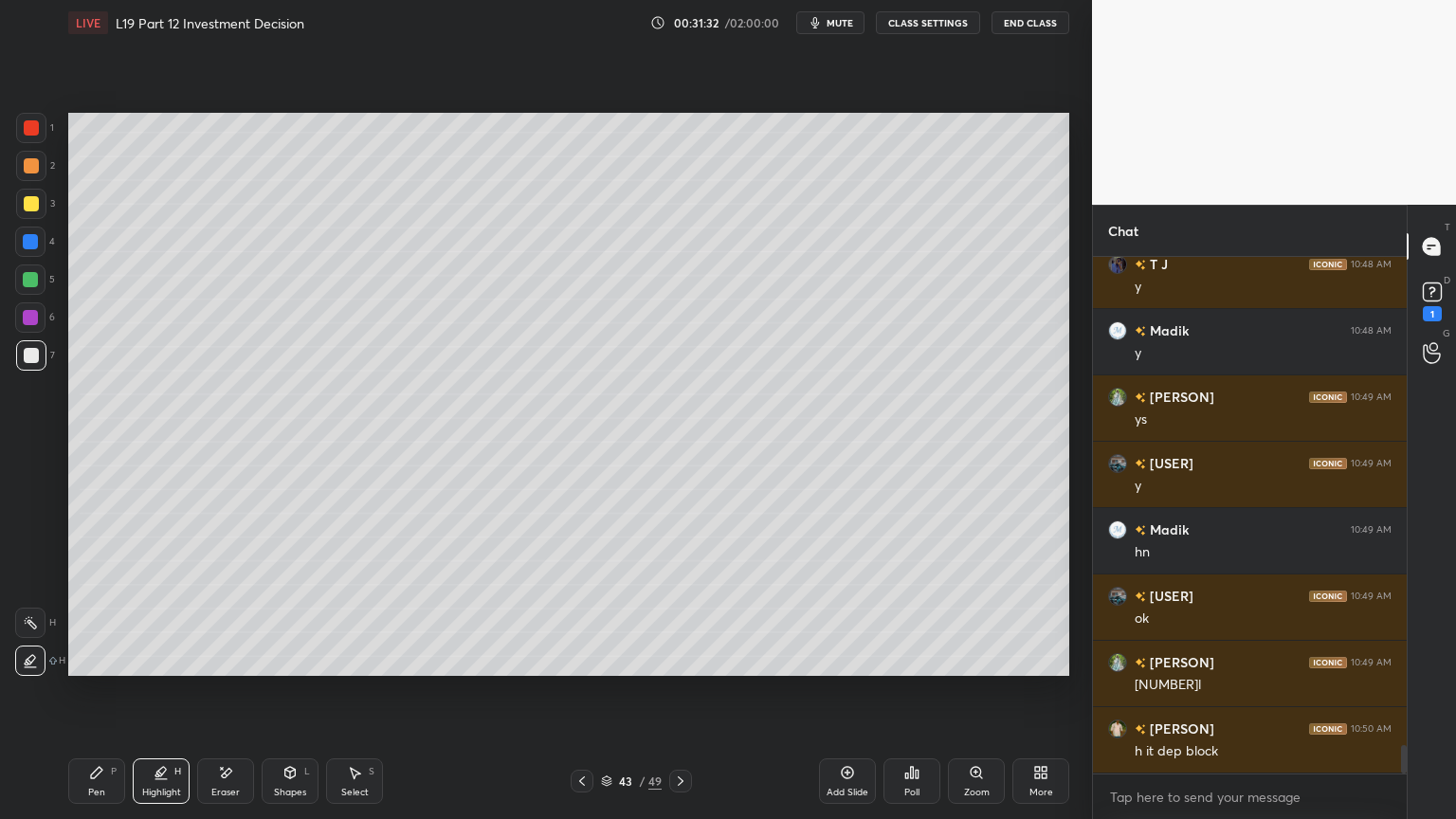 click 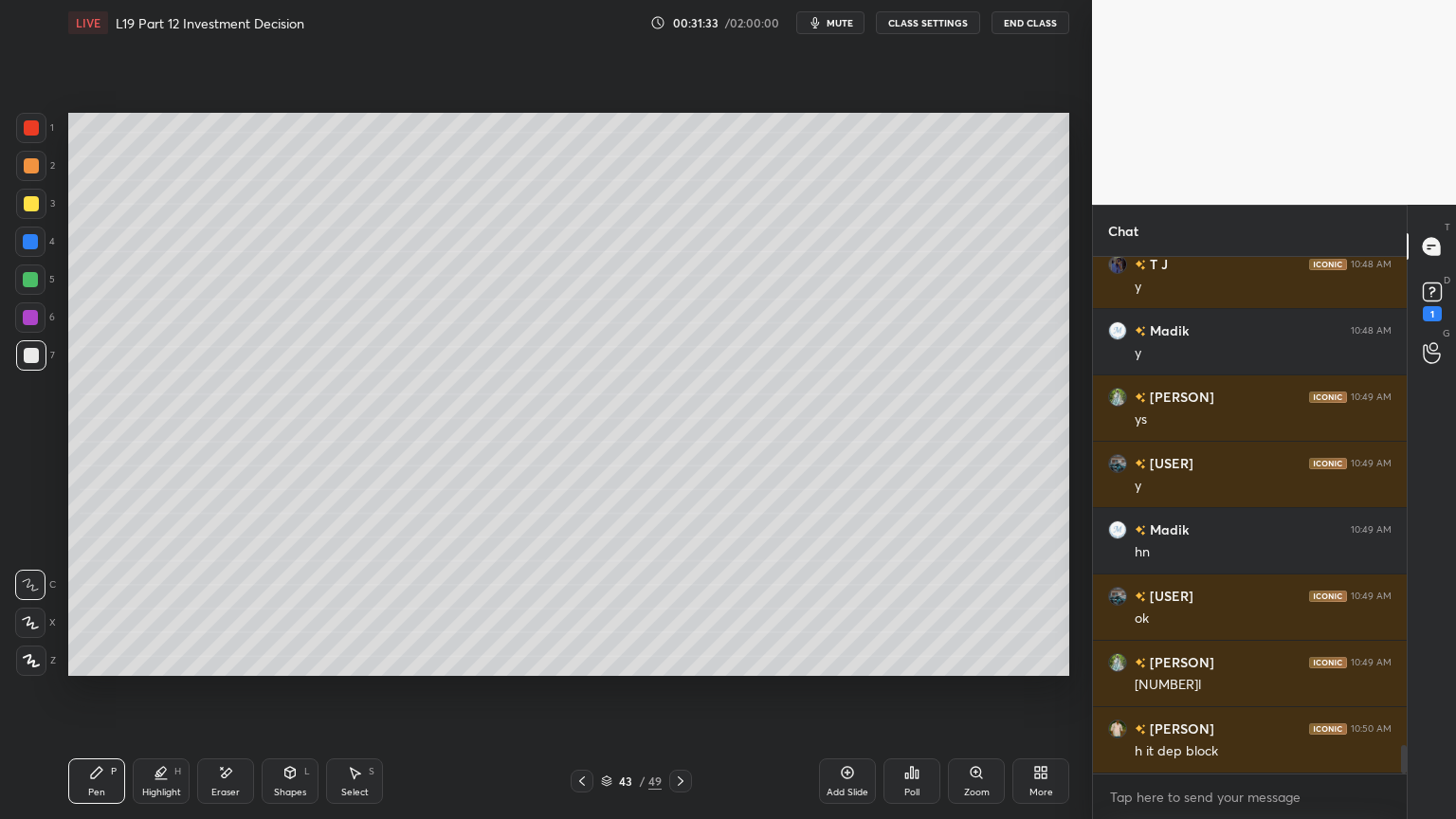 click 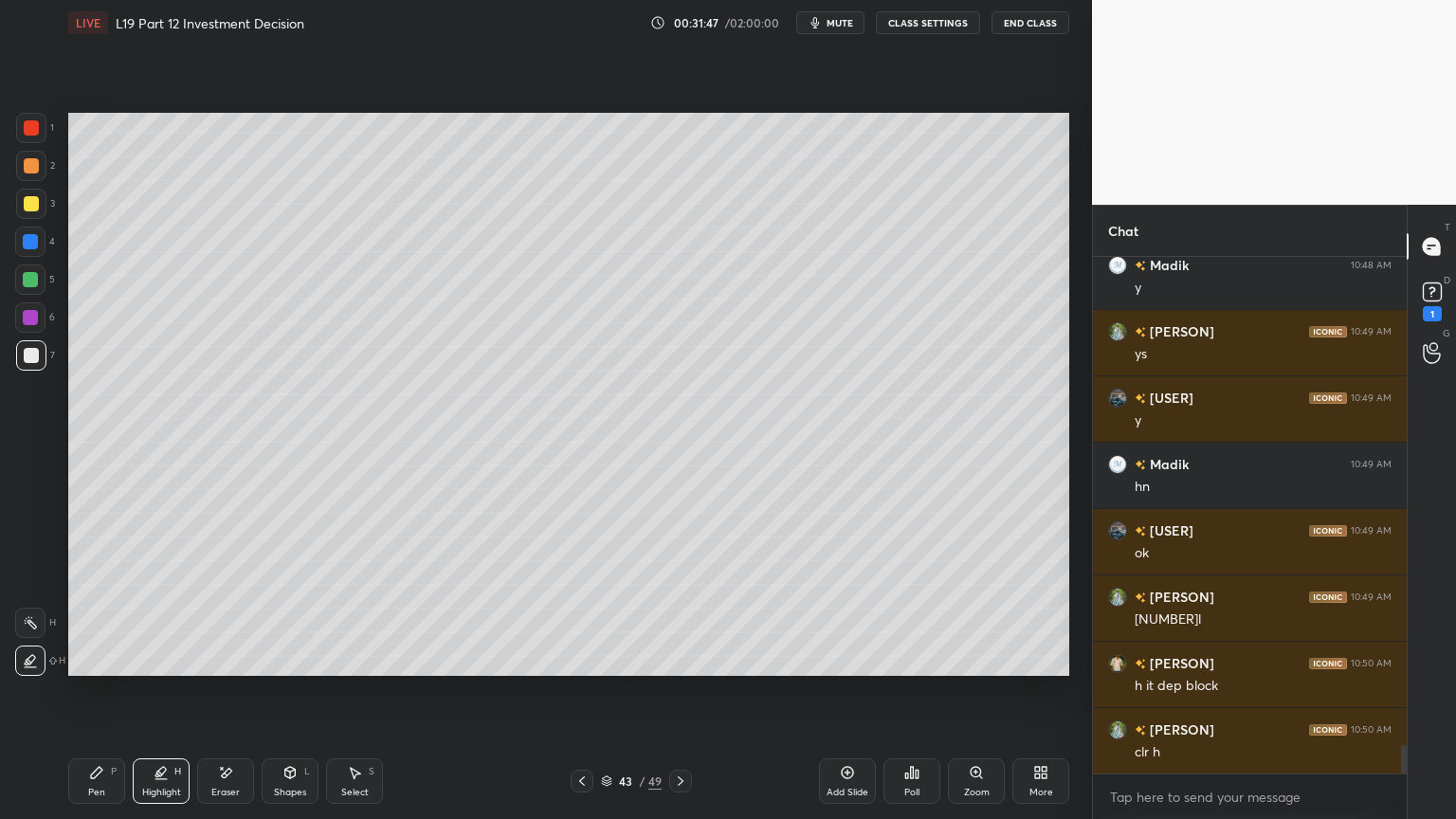scroll, scrollTop: 8932, scrollLeft: 0, axis: vertical 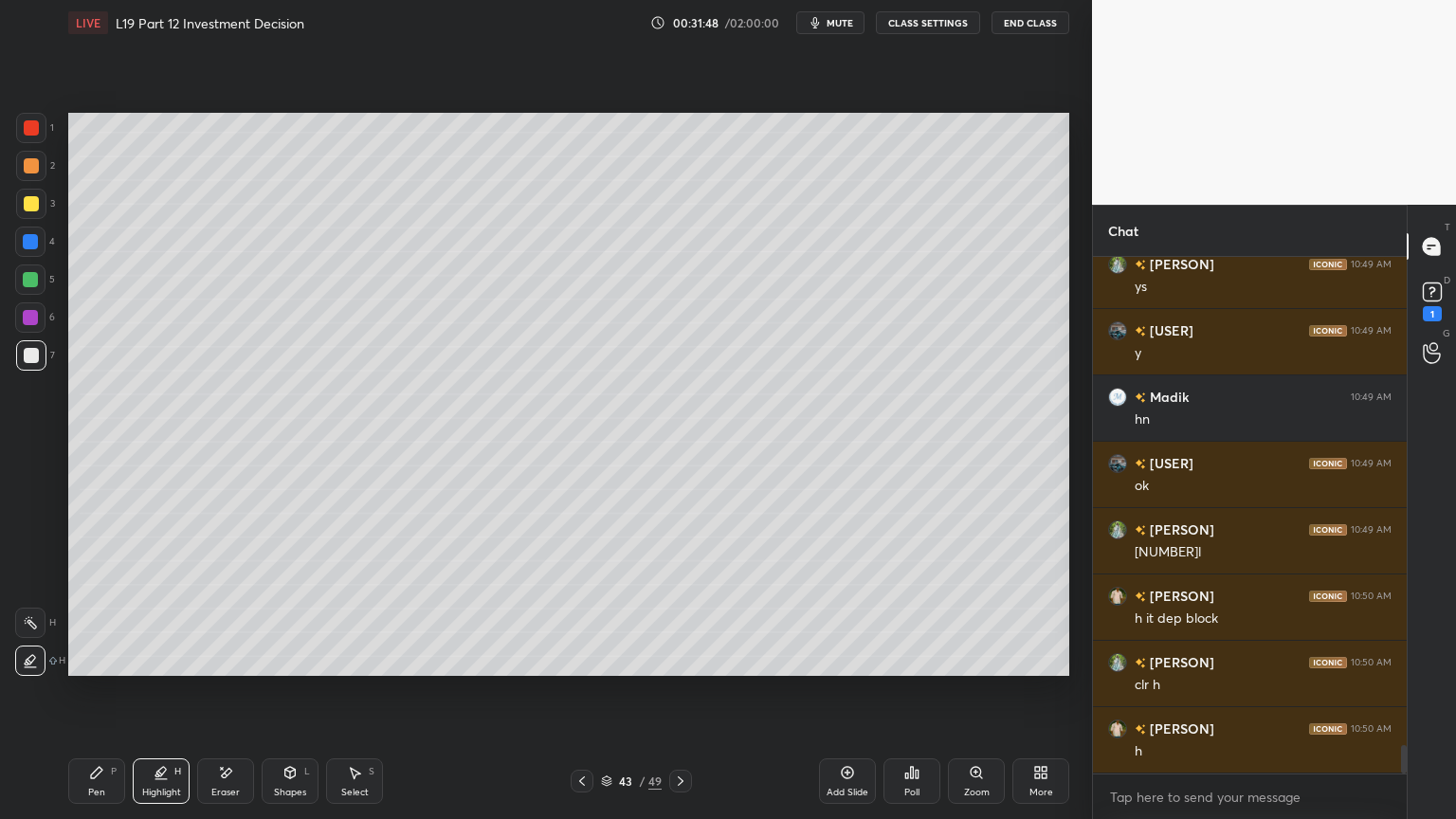 click at bounding box center [30, 623] 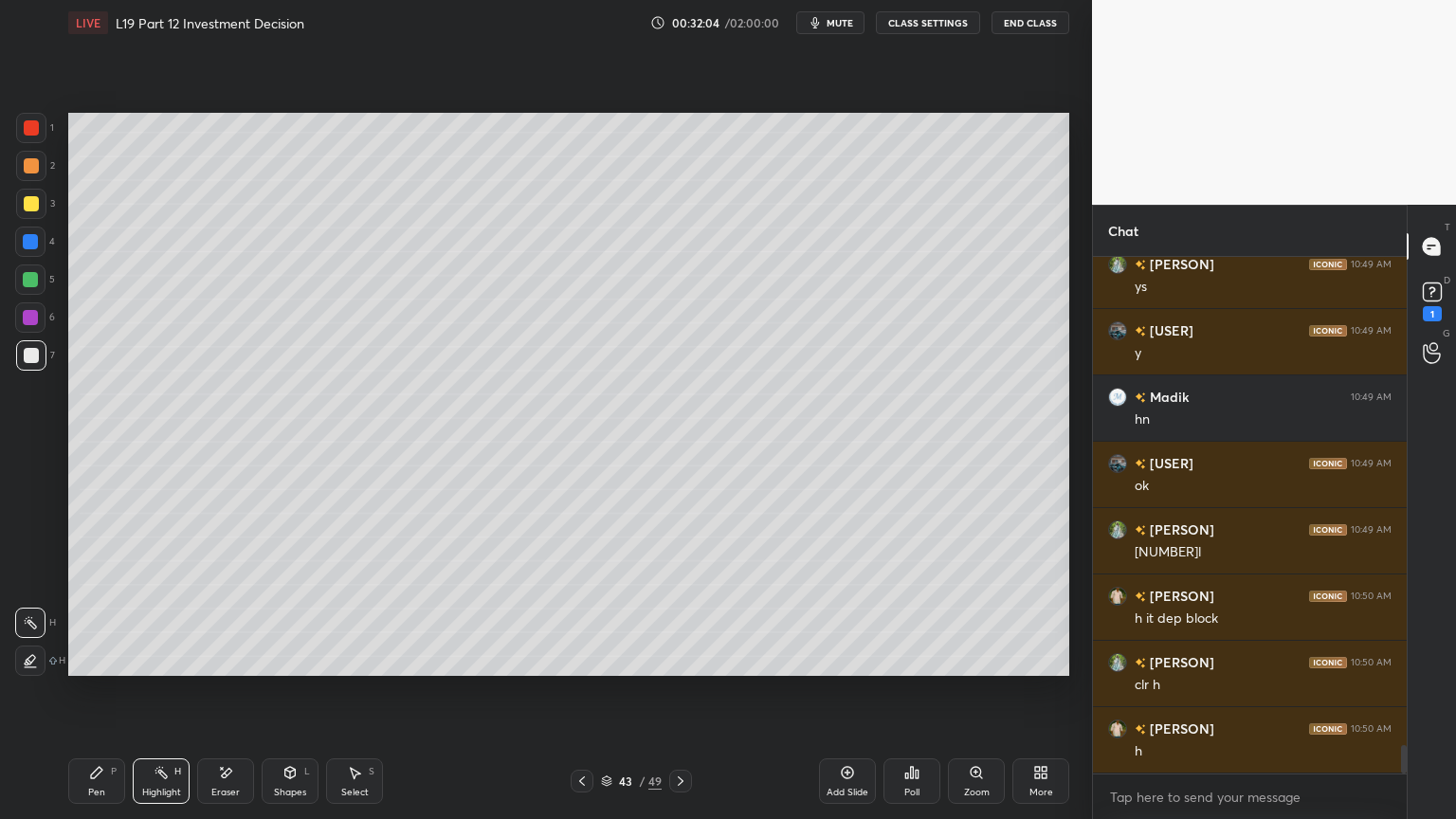 click 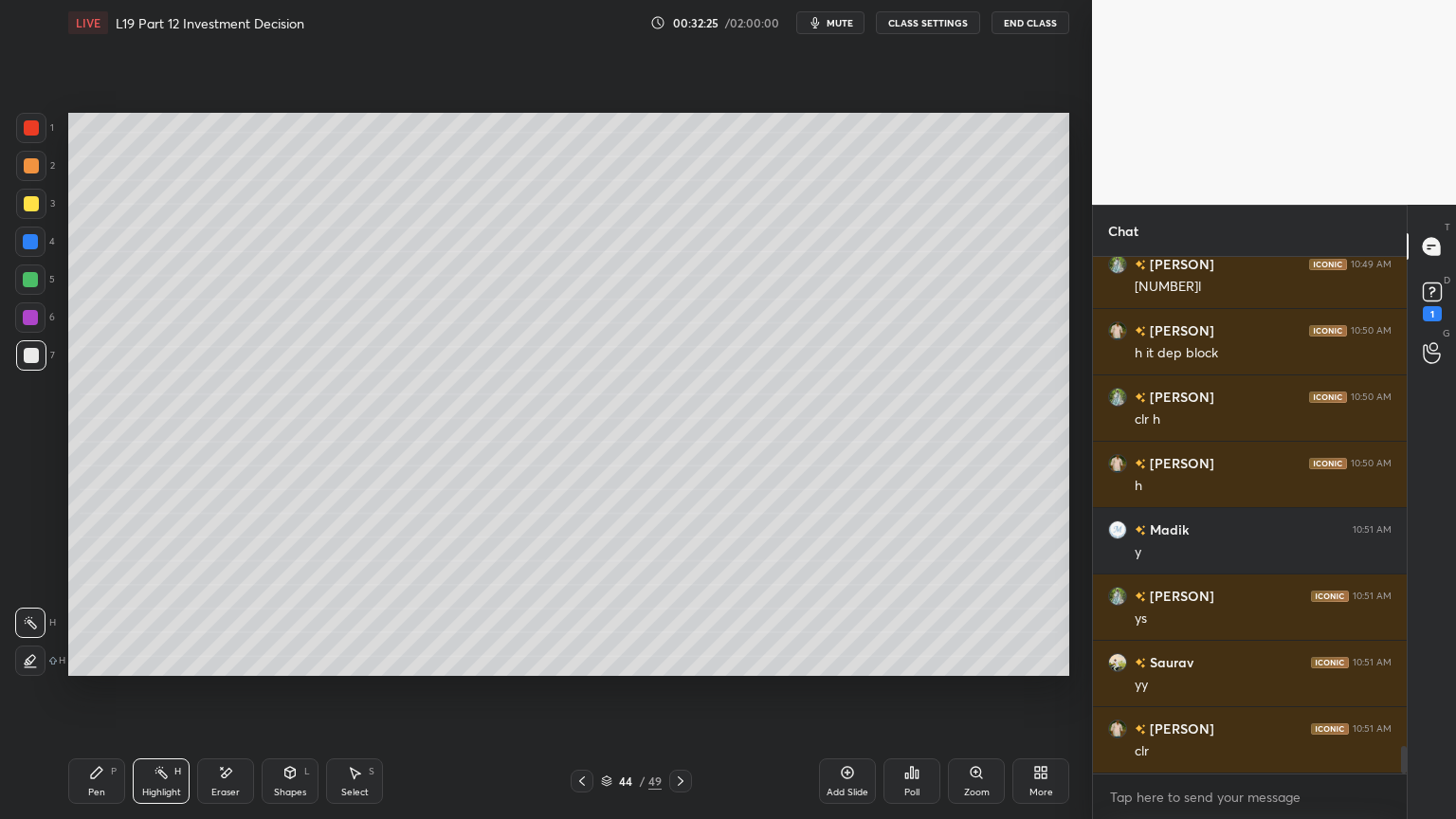 scroll, scrollTop: 9263, scrollLeft: 0, axis: vertical 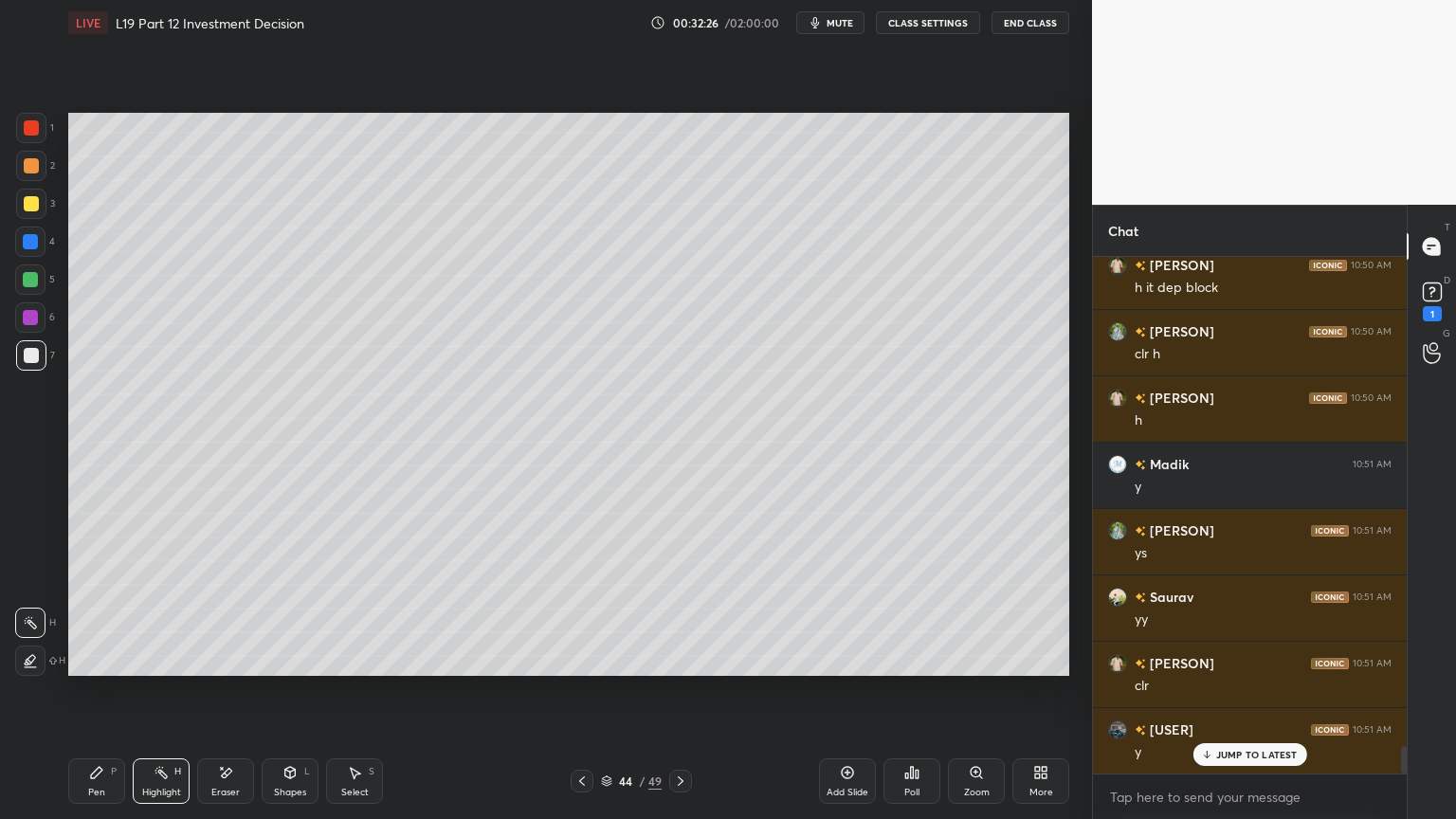 click on "44 / 49" at bounding box center (631, 781) 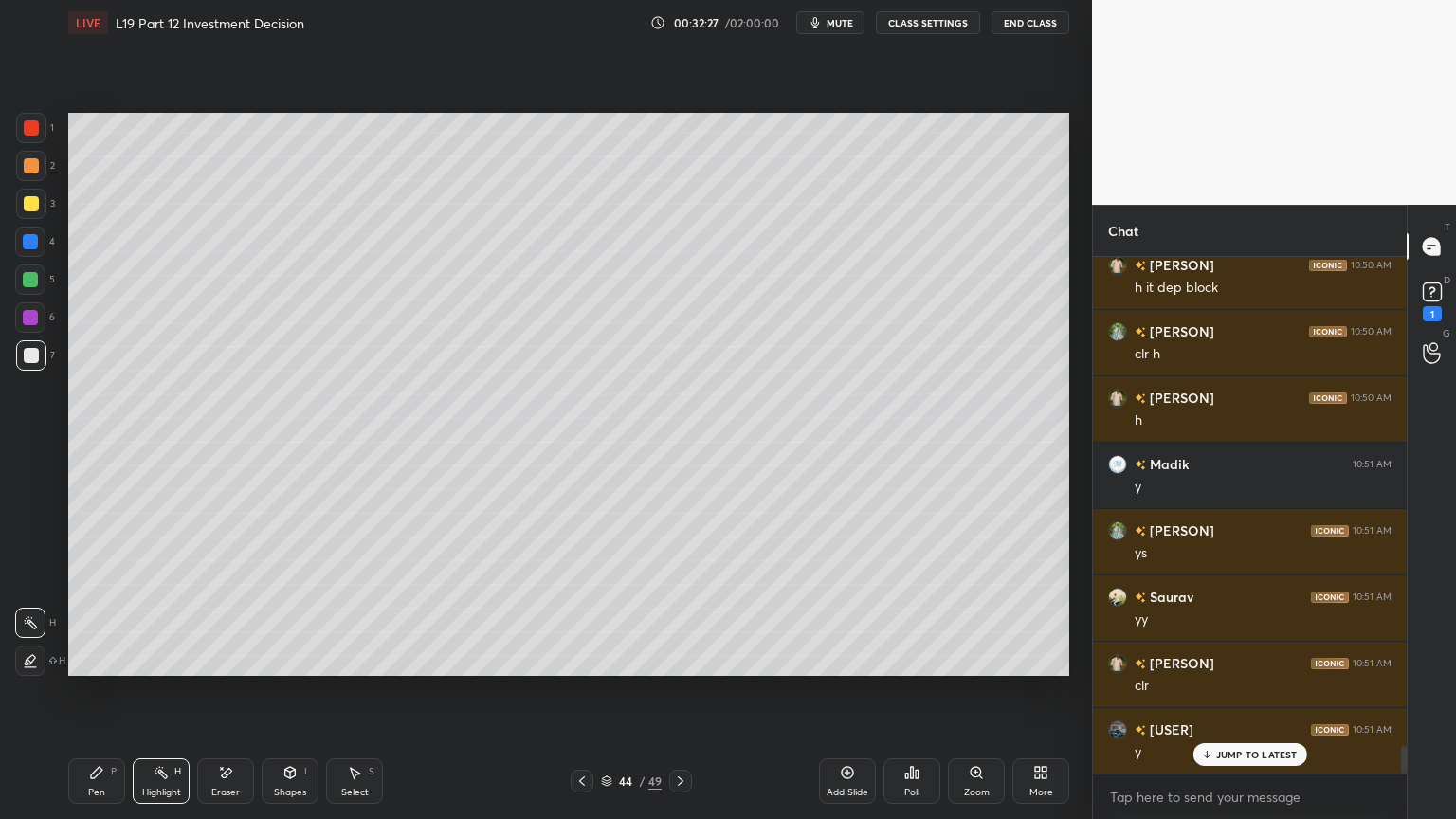 click 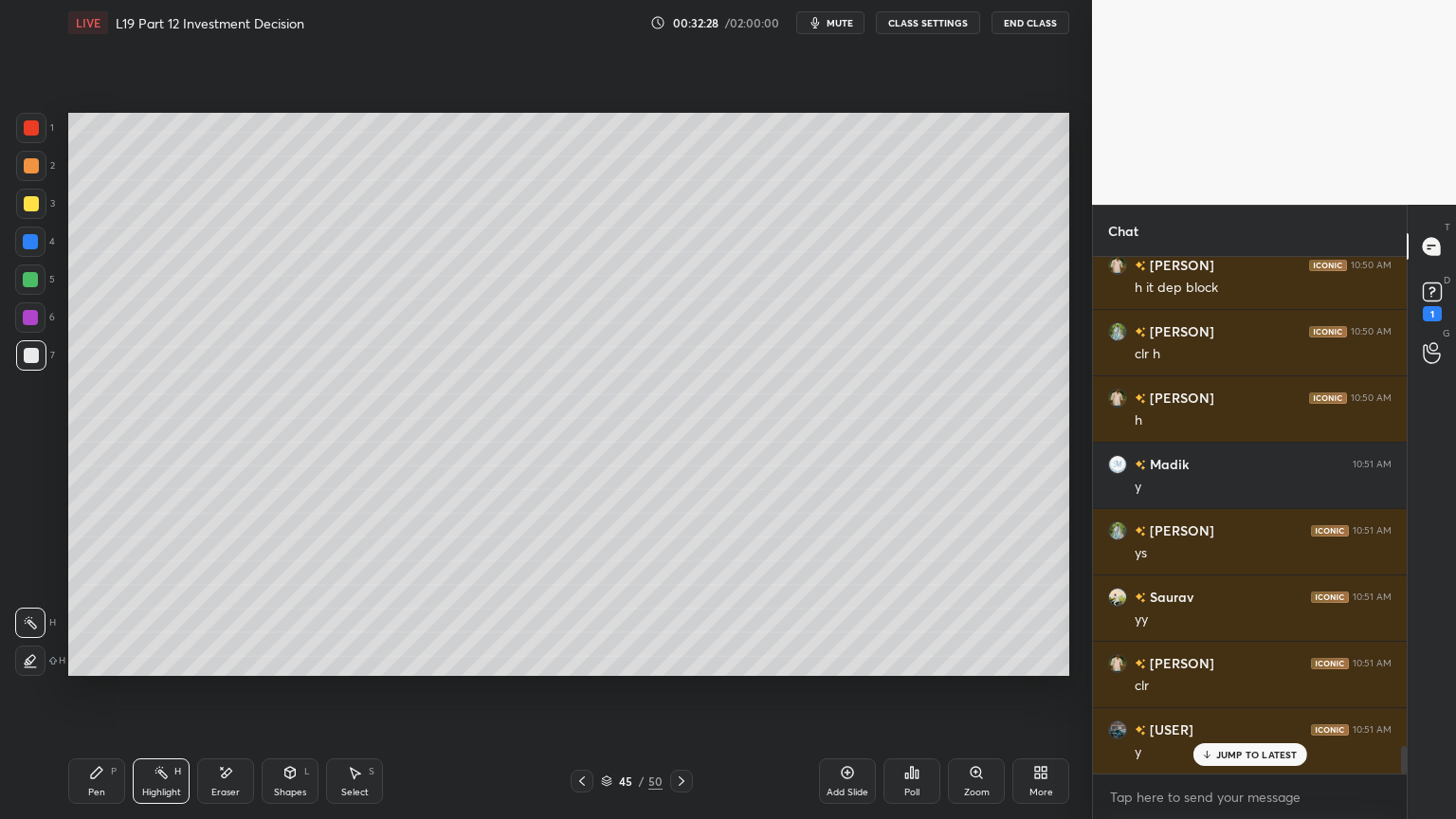 click at bounding box center (30, 242) 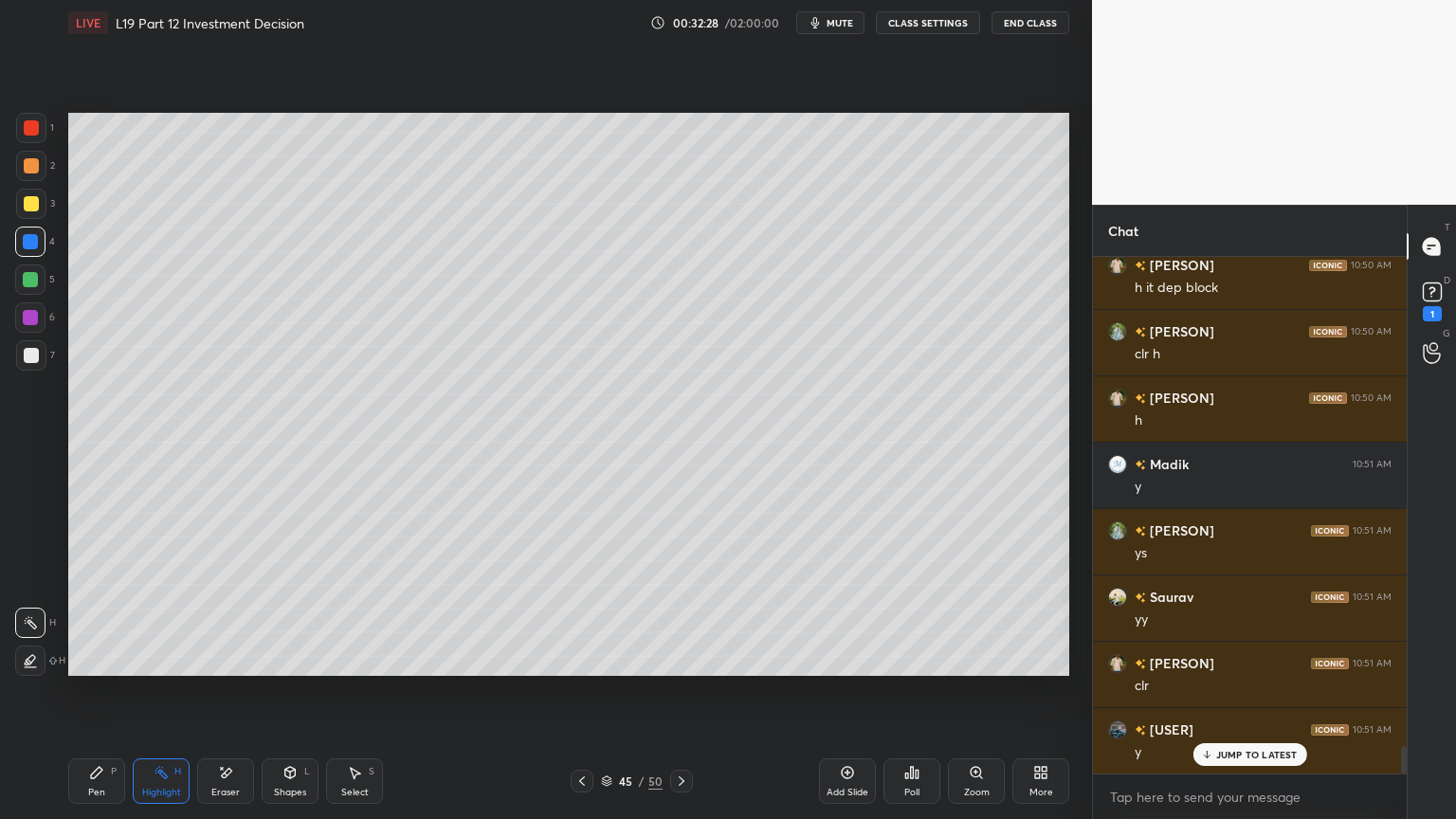 click on "Shapes L" at bounding box center (290, 781) 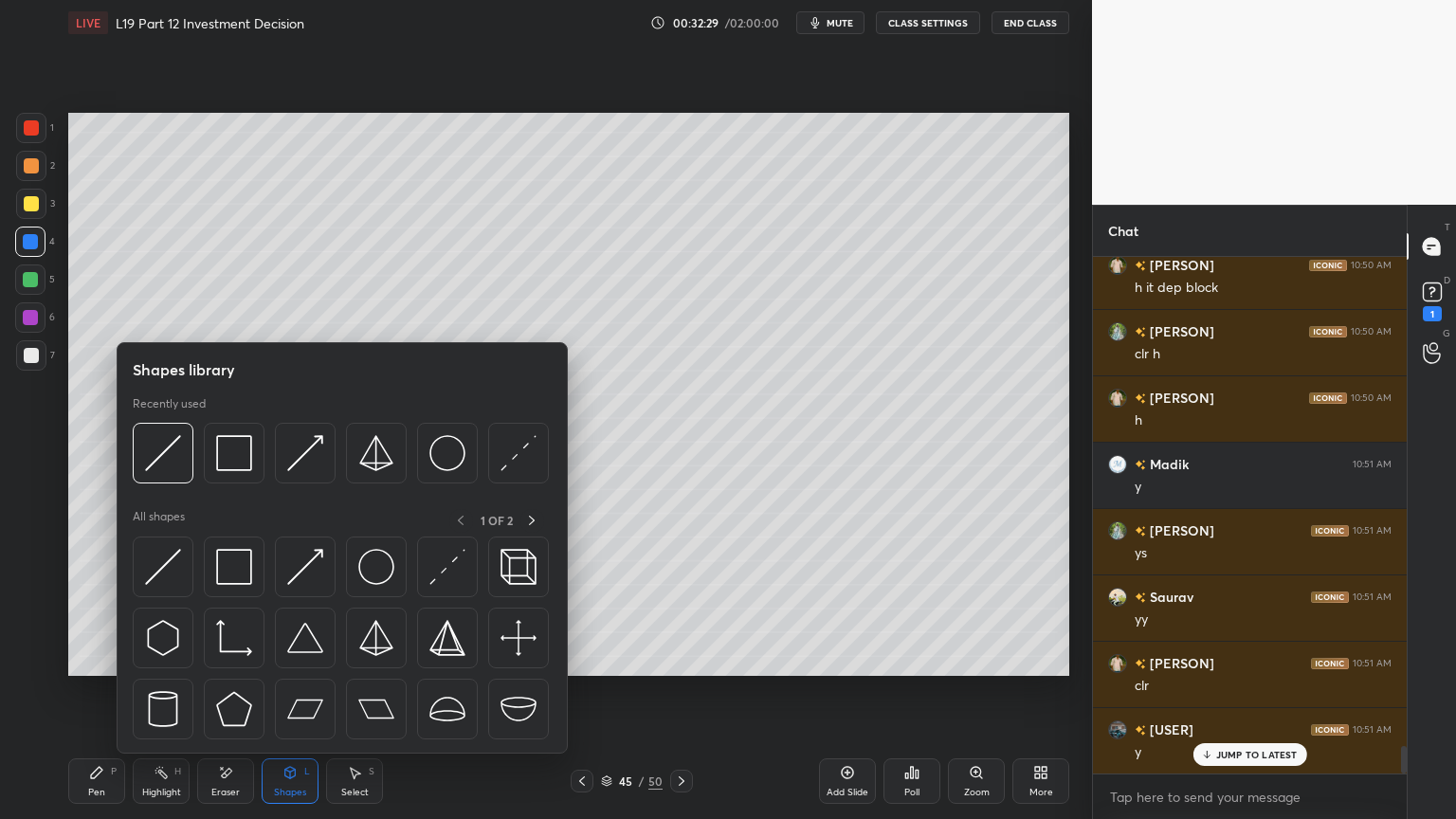 click at bounding box center [234, 453] 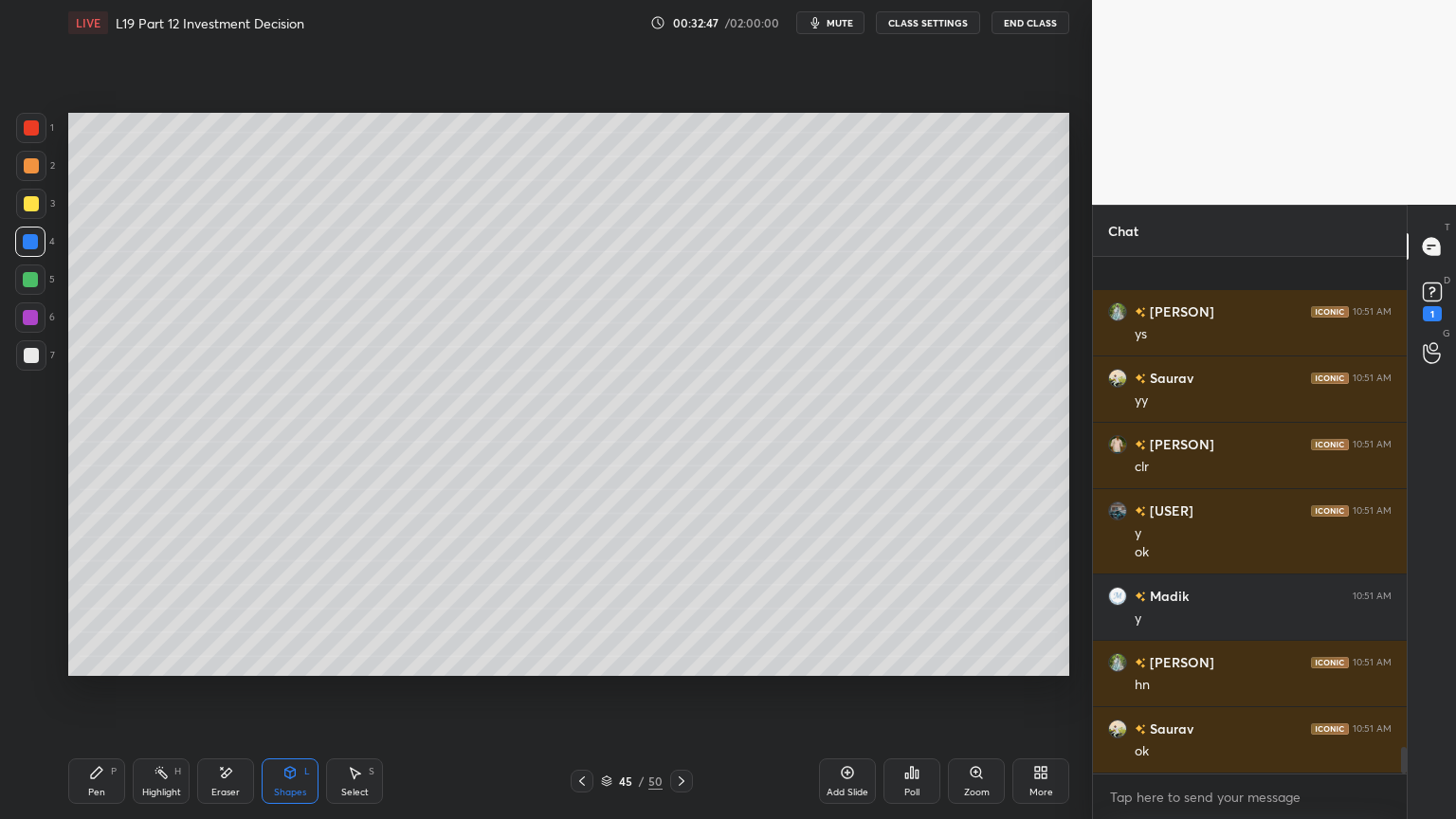 scroll, scrollTop: 9615, scrollLeft: 0, axis: vertical 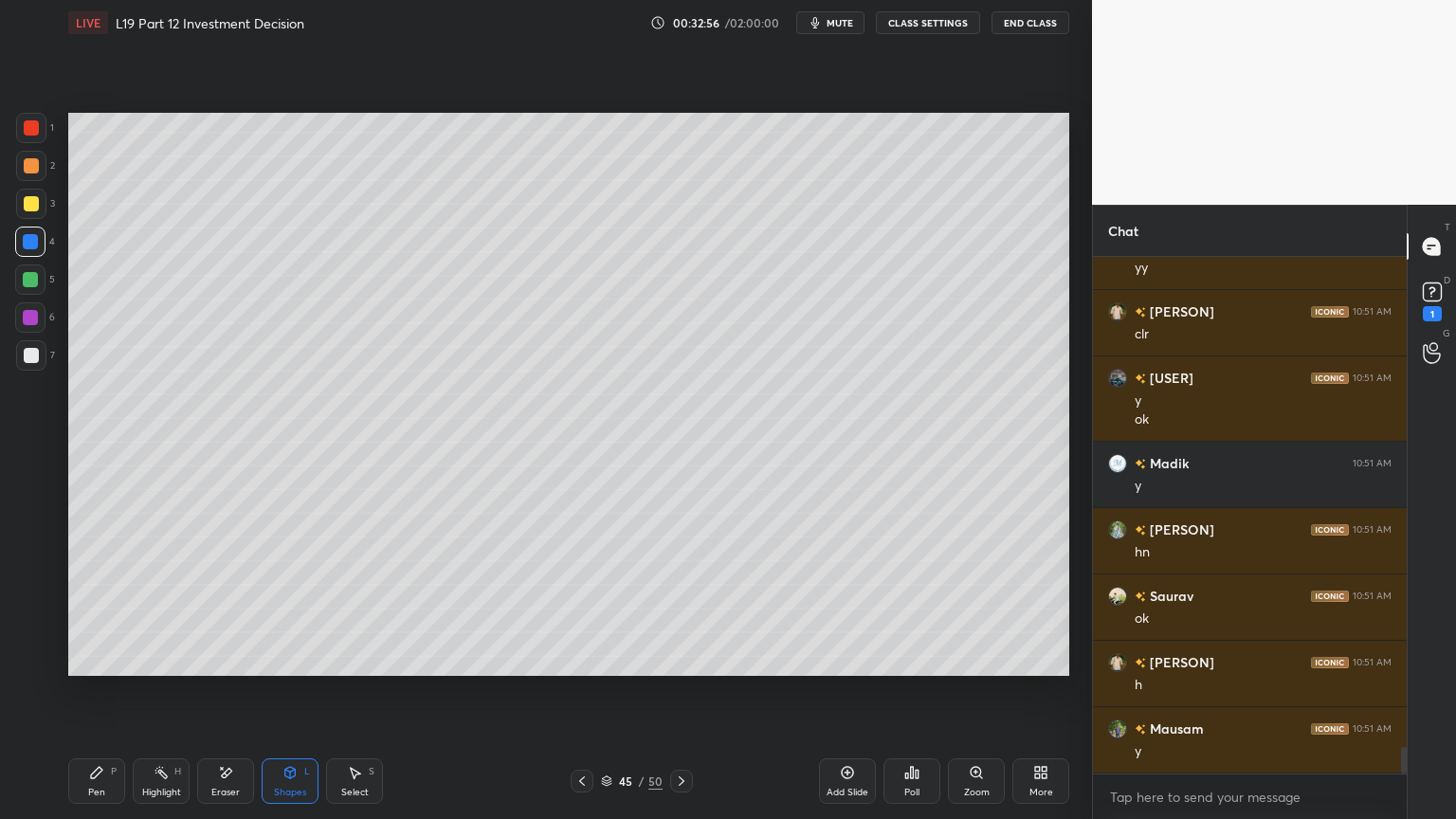 click at bounding box center (31, 204) 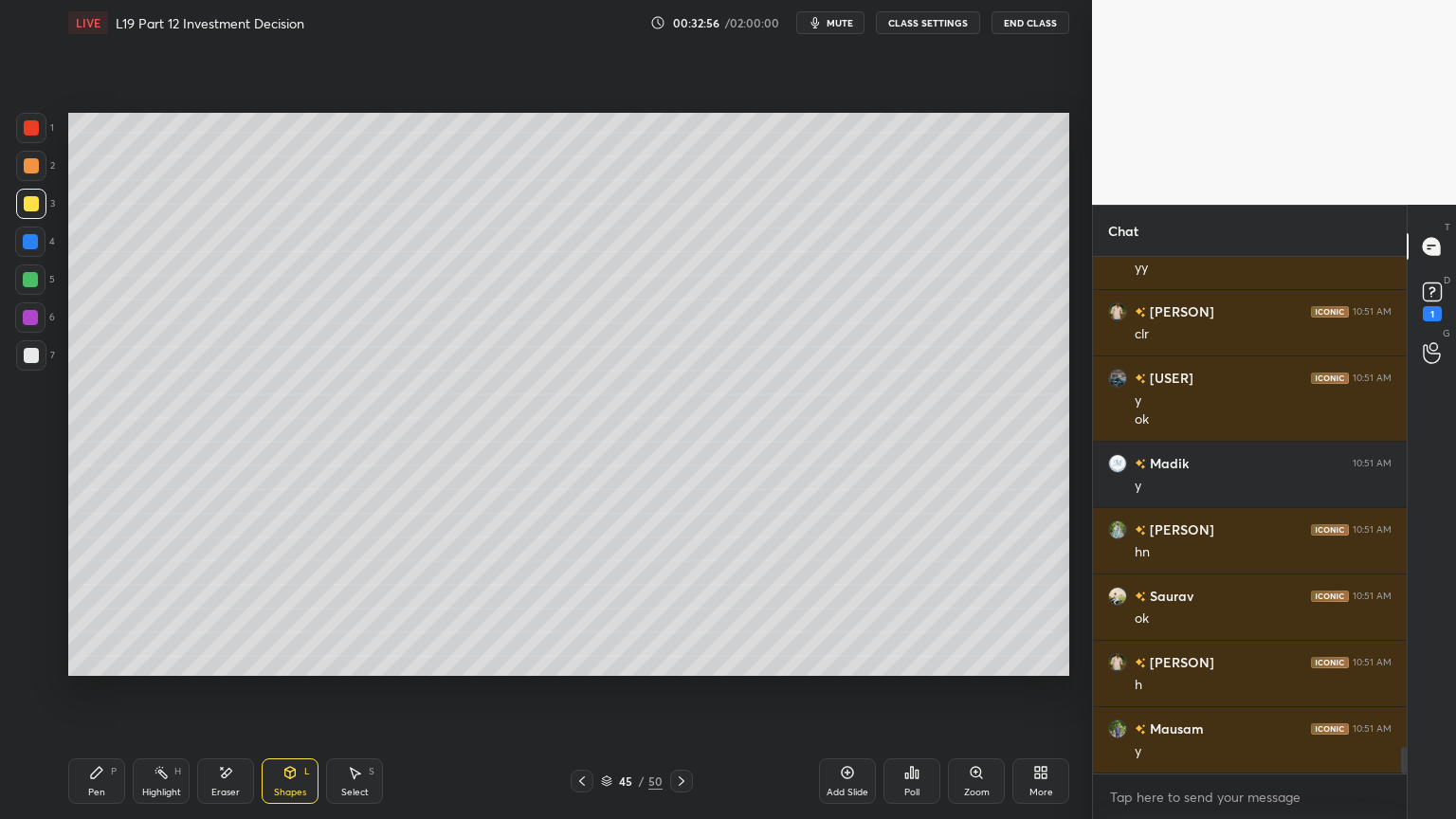 click on "Pen P" at bounding box center (97, 781) 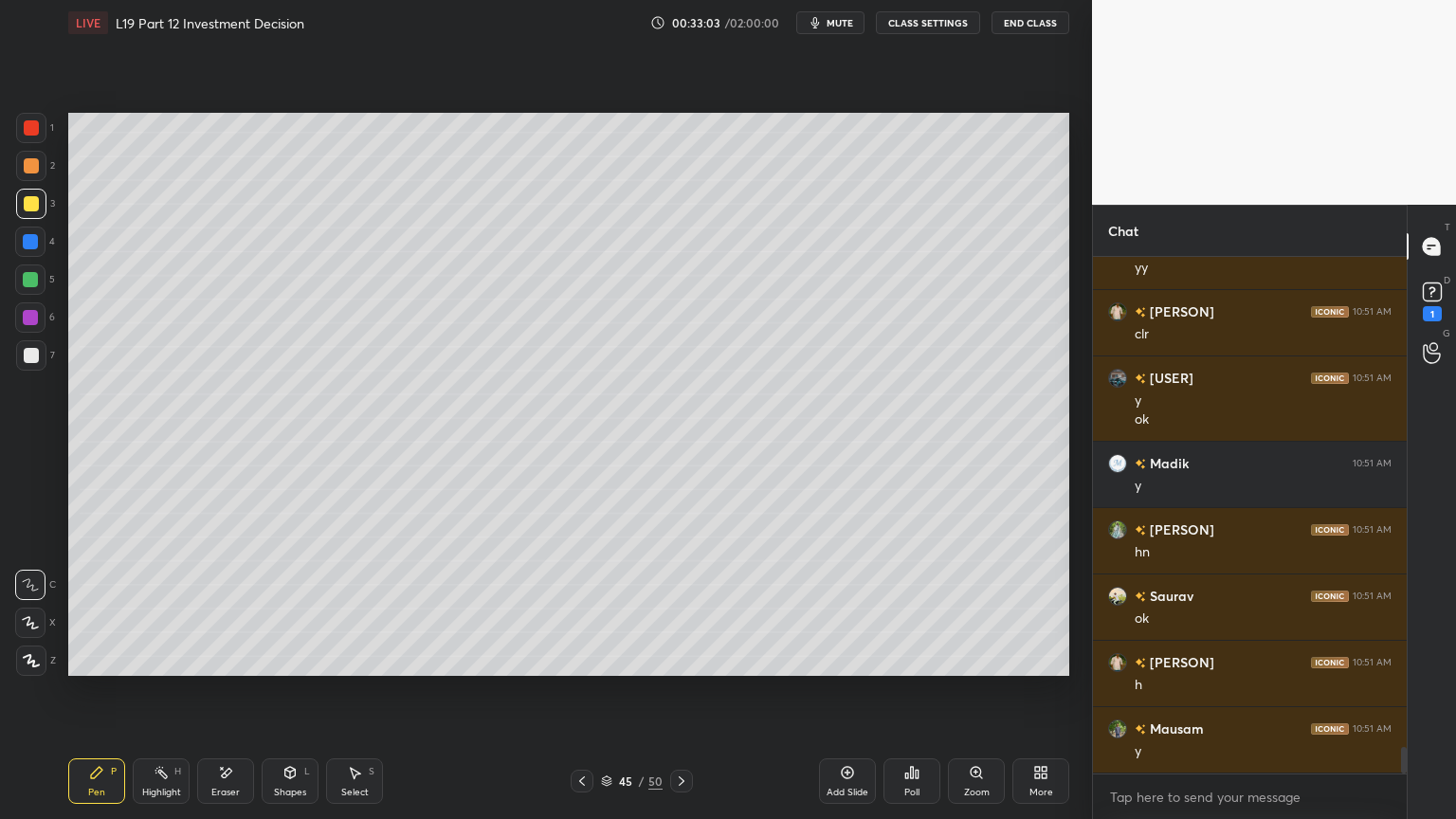 click 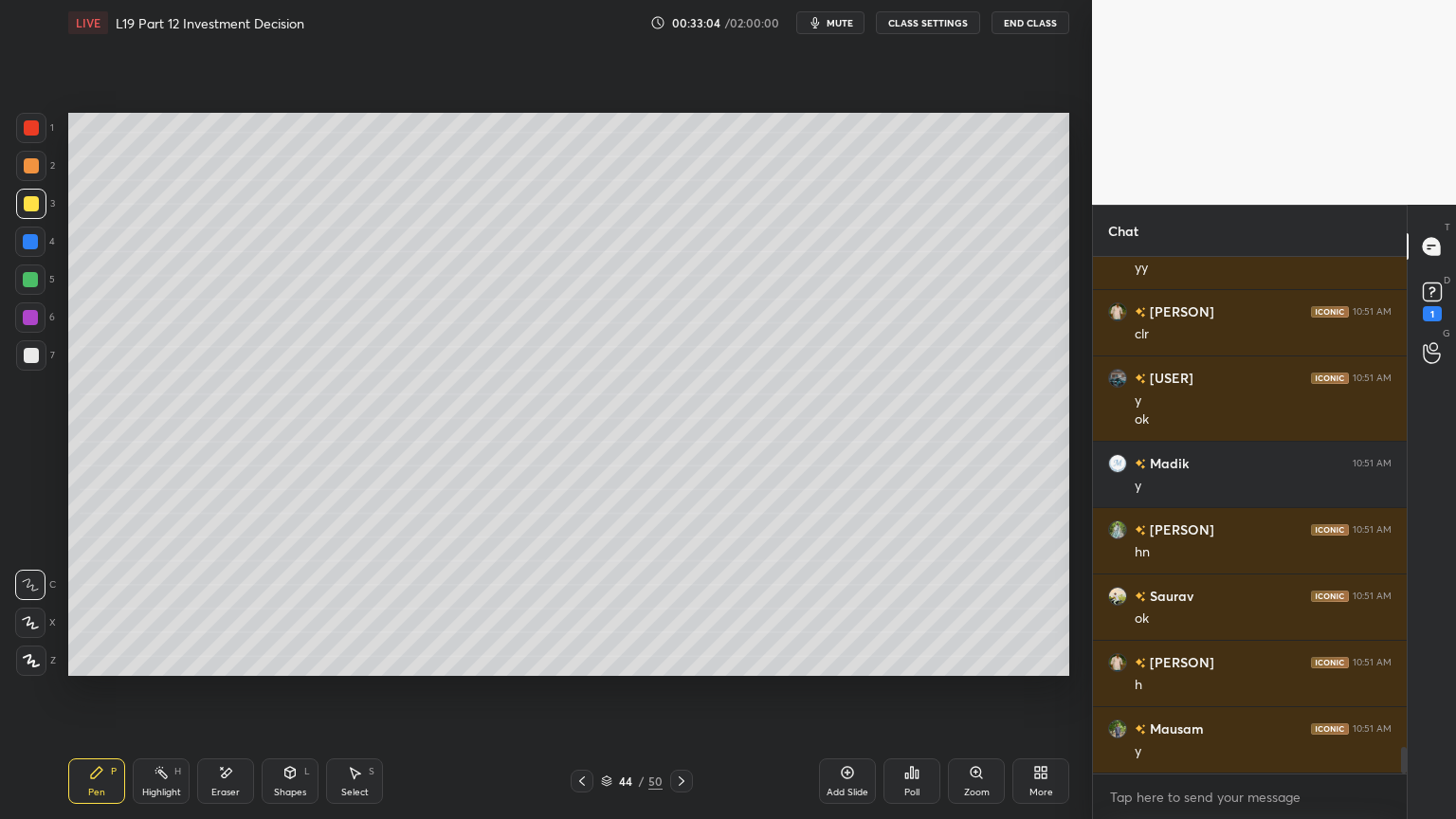 click 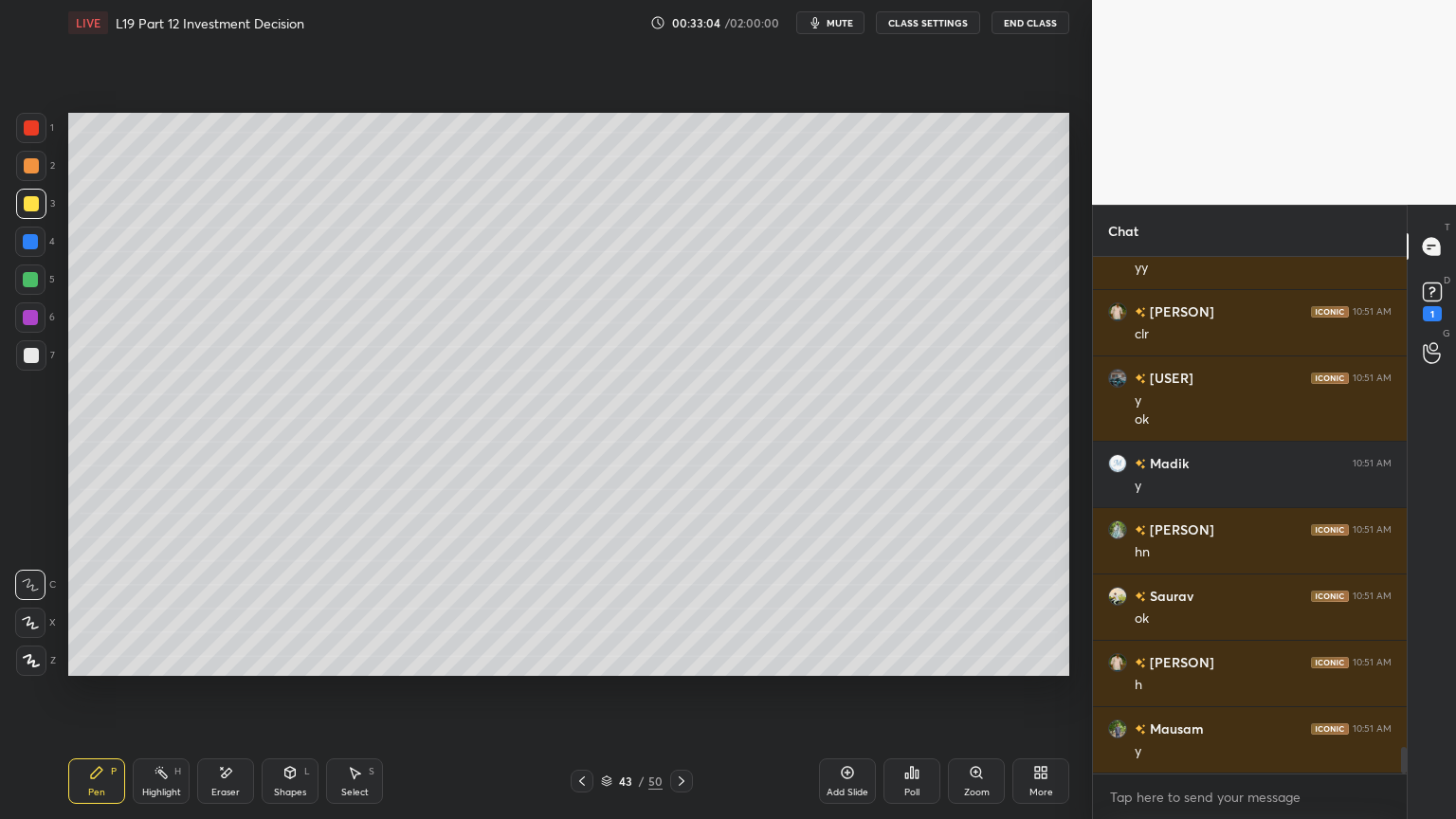 click 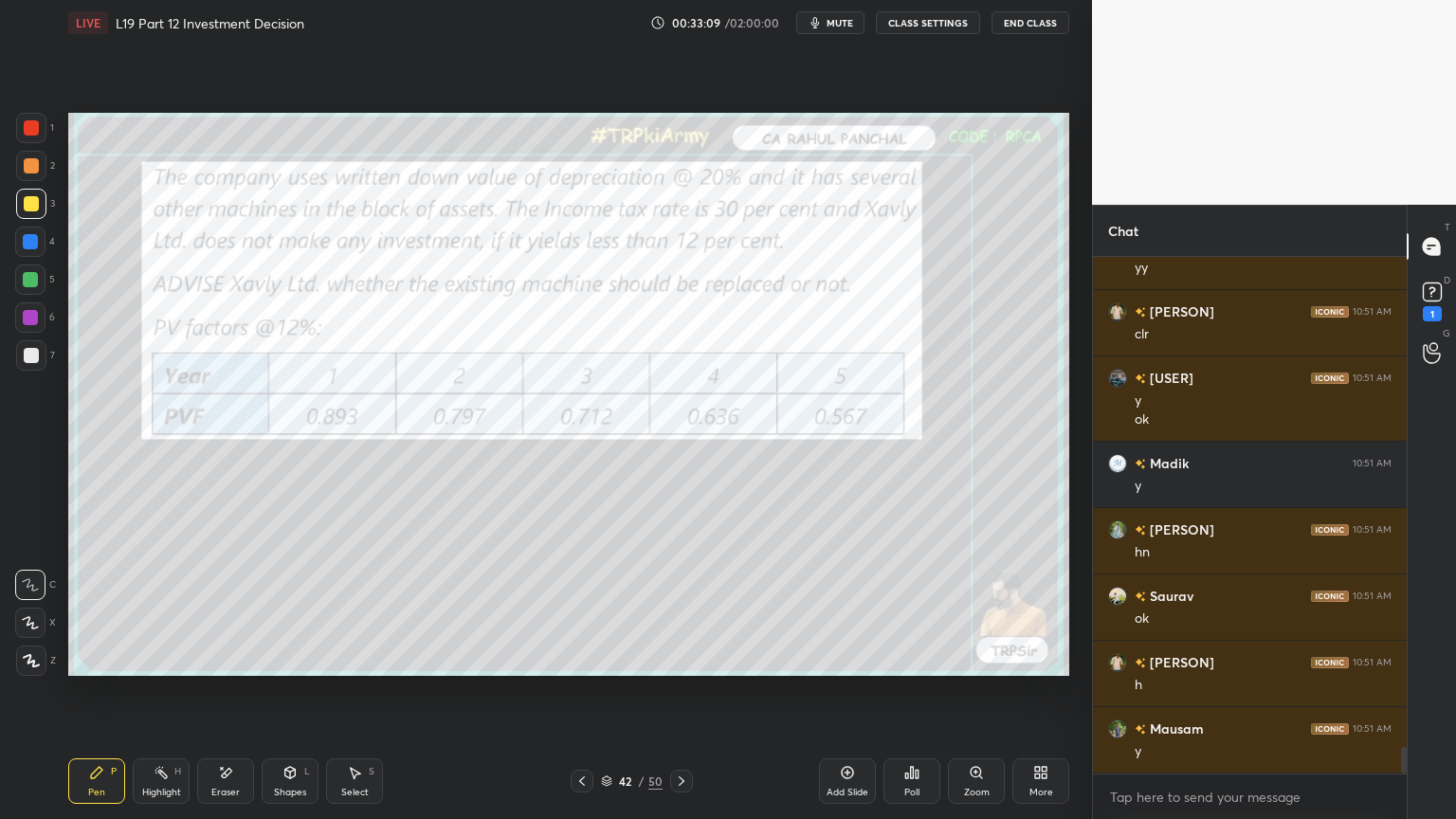click 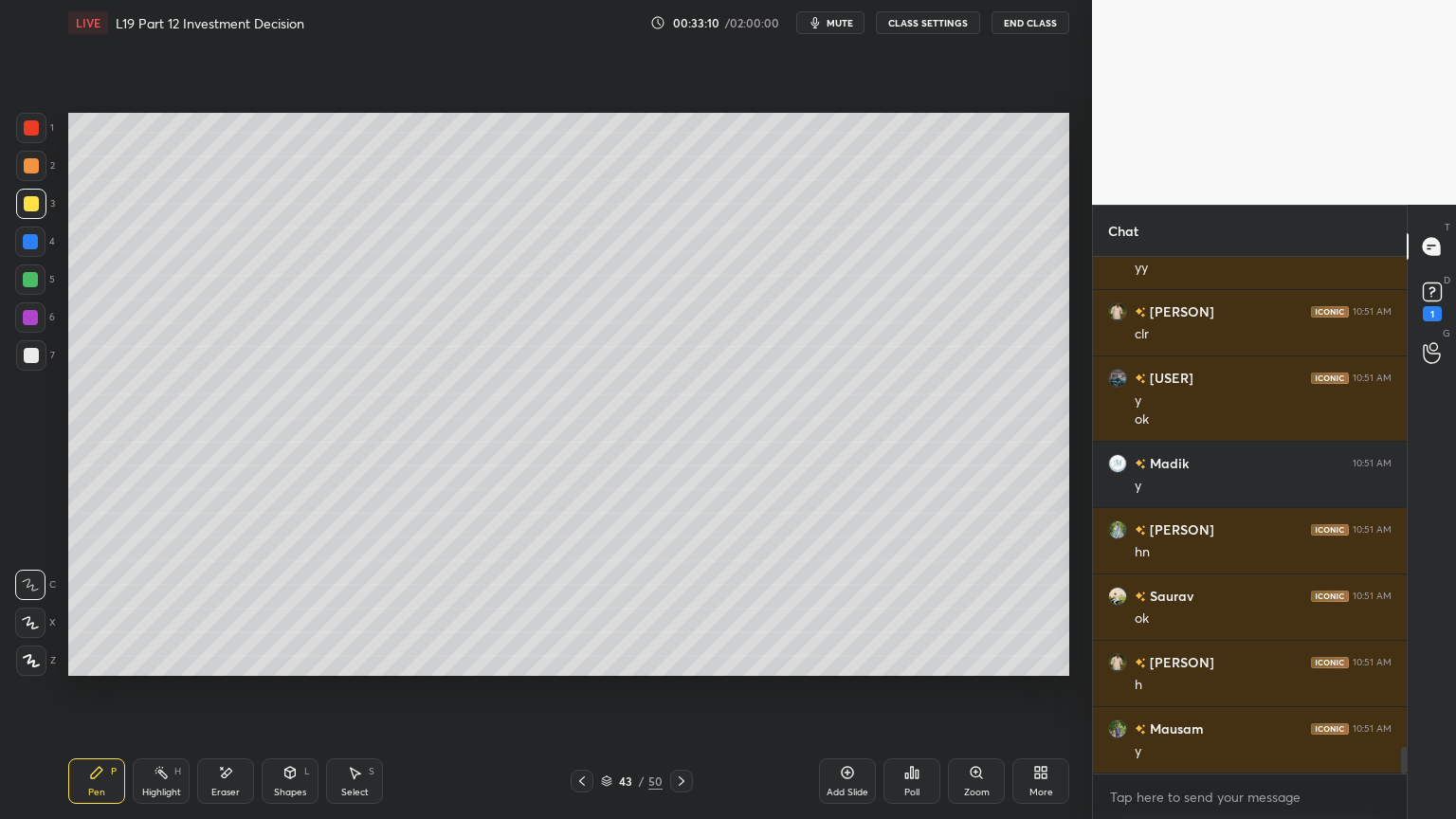 click 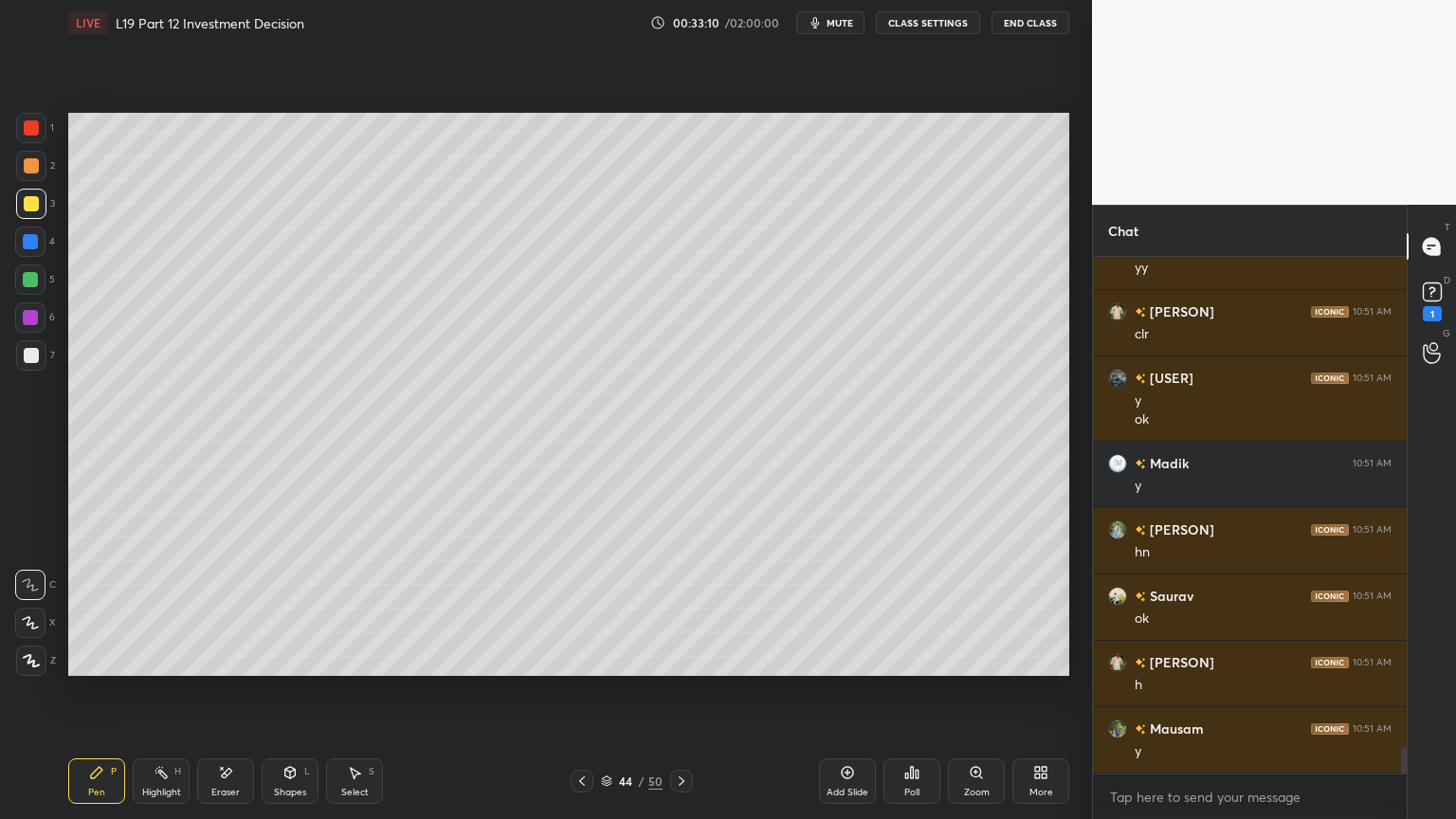 click on "44 / 50" at bounding box center [631, 781] 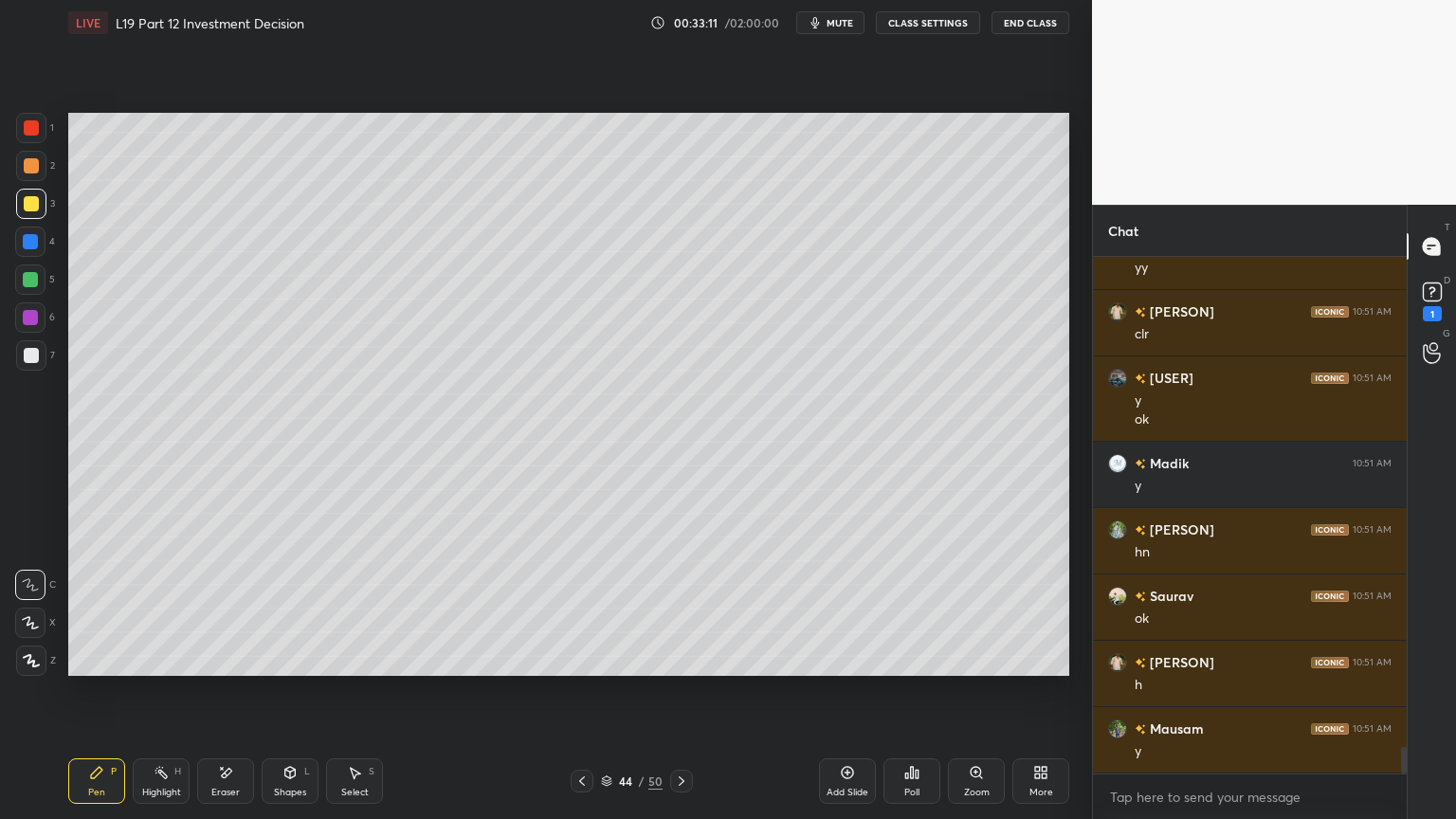 click on "44 / 50" at bounding box center (631, 781) 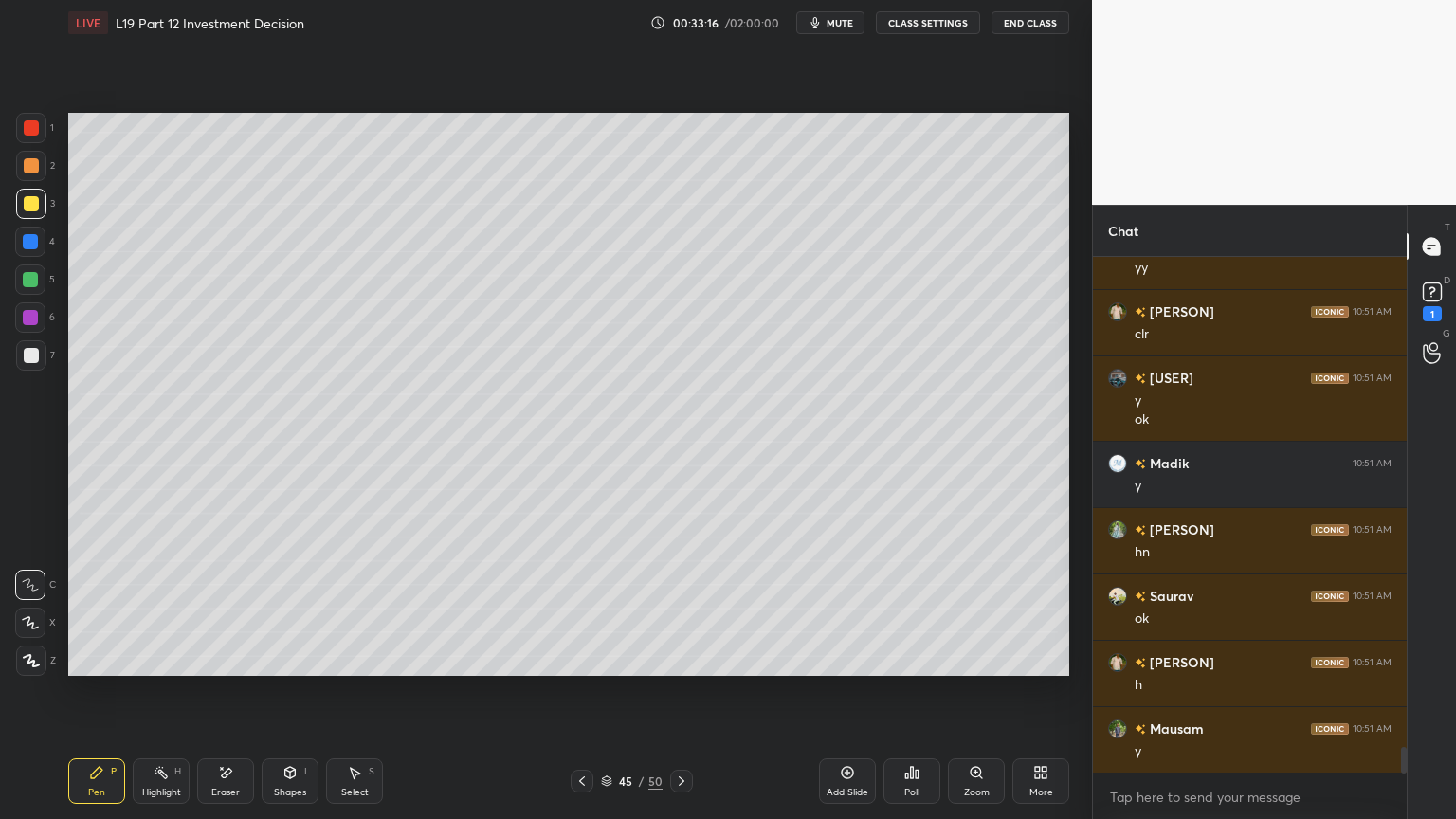 click on "Shapes L" at bounding box center [290, 781] 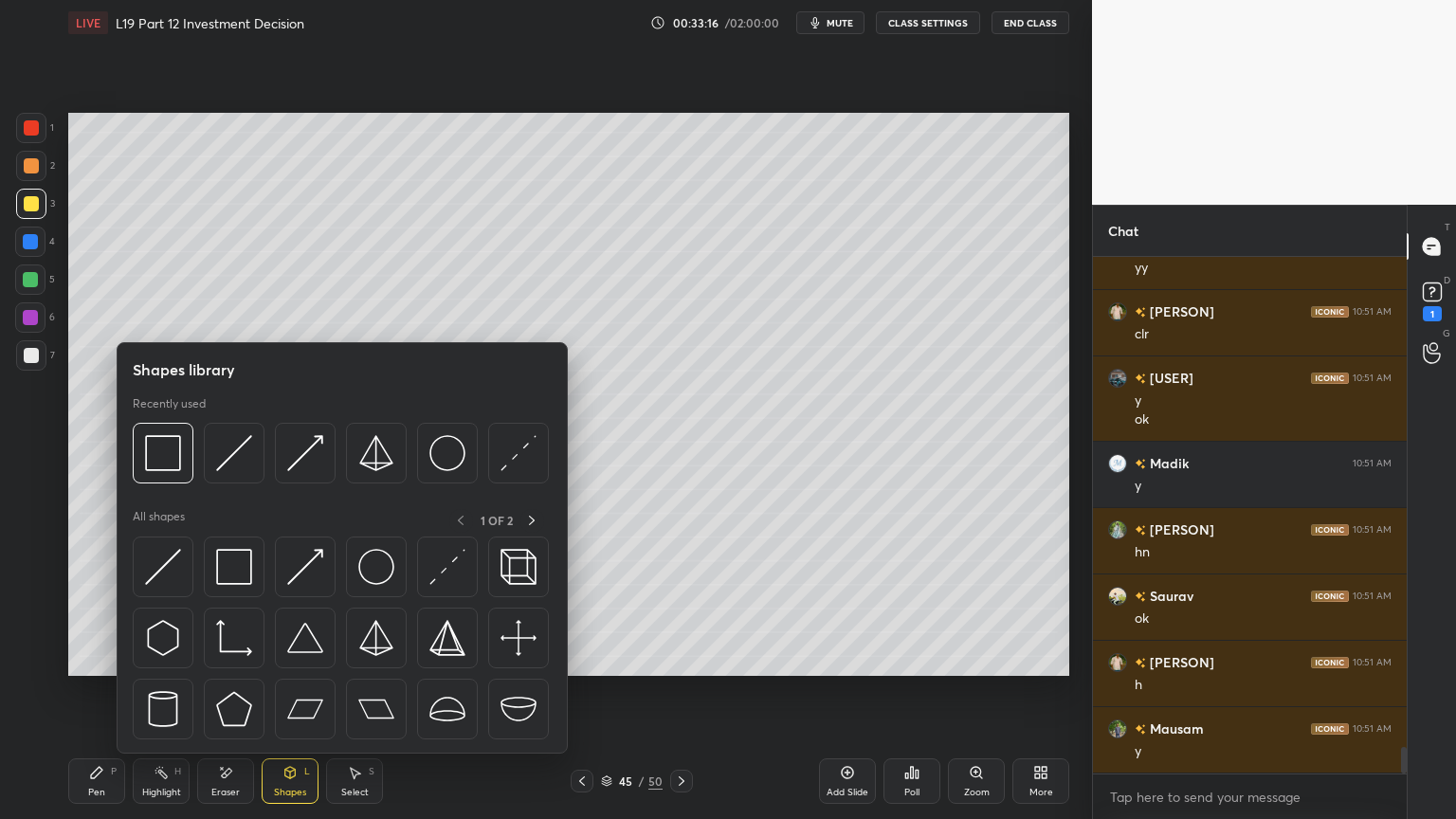 click at bounding box center (234, 453) 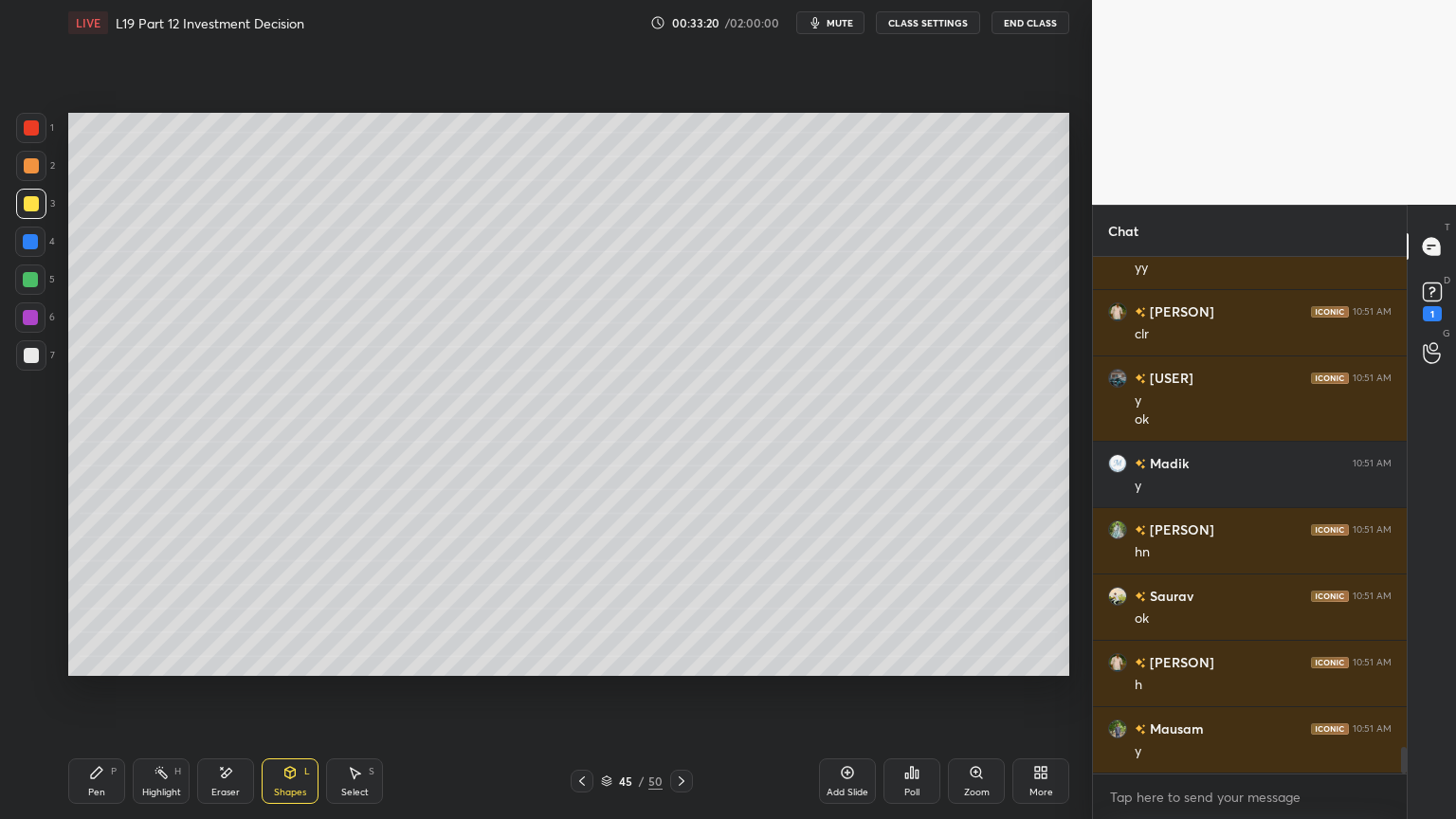 click at bounding box center [31, 166] 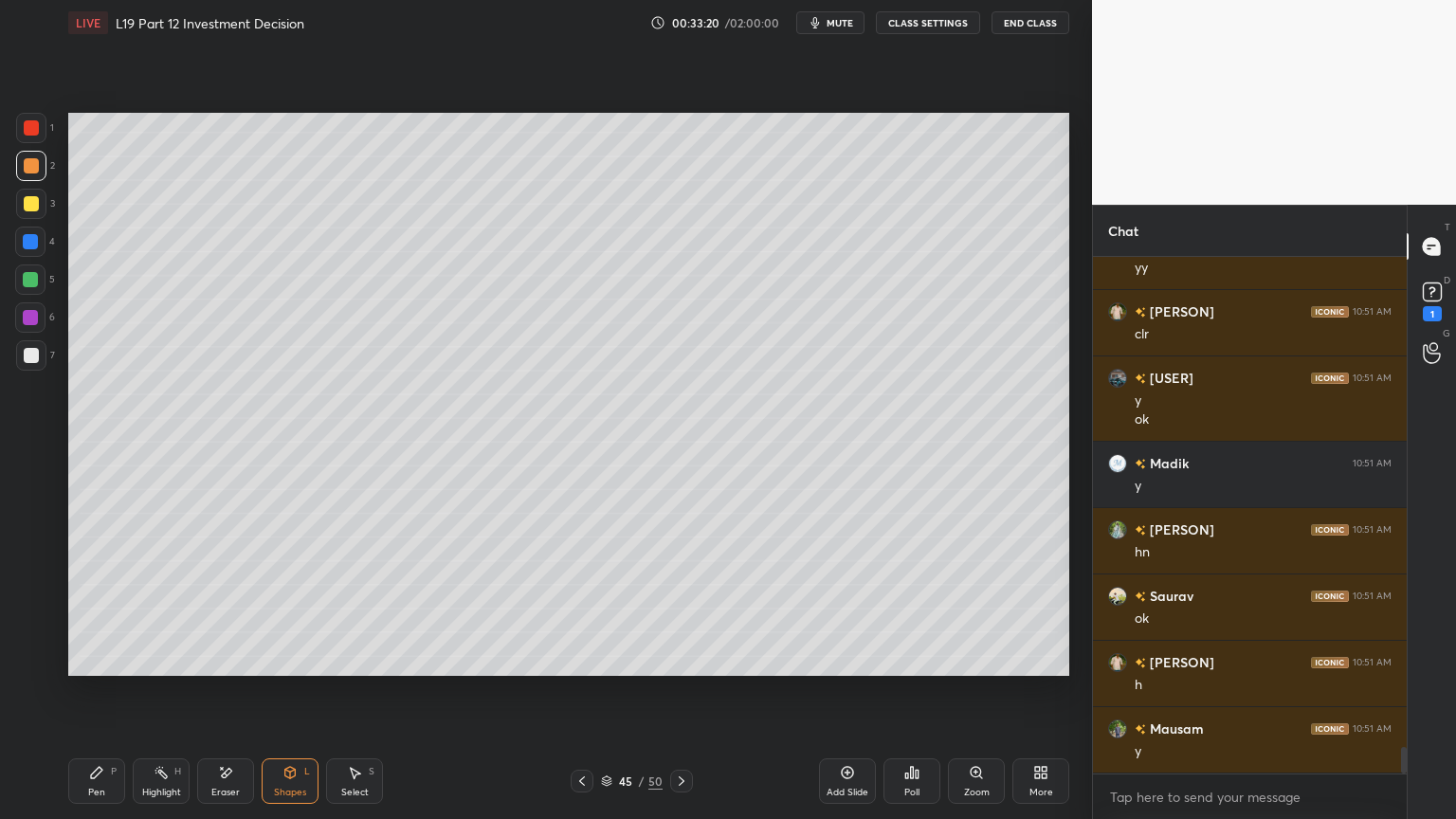 click on "Pen P" at bounding box center [97, 781] 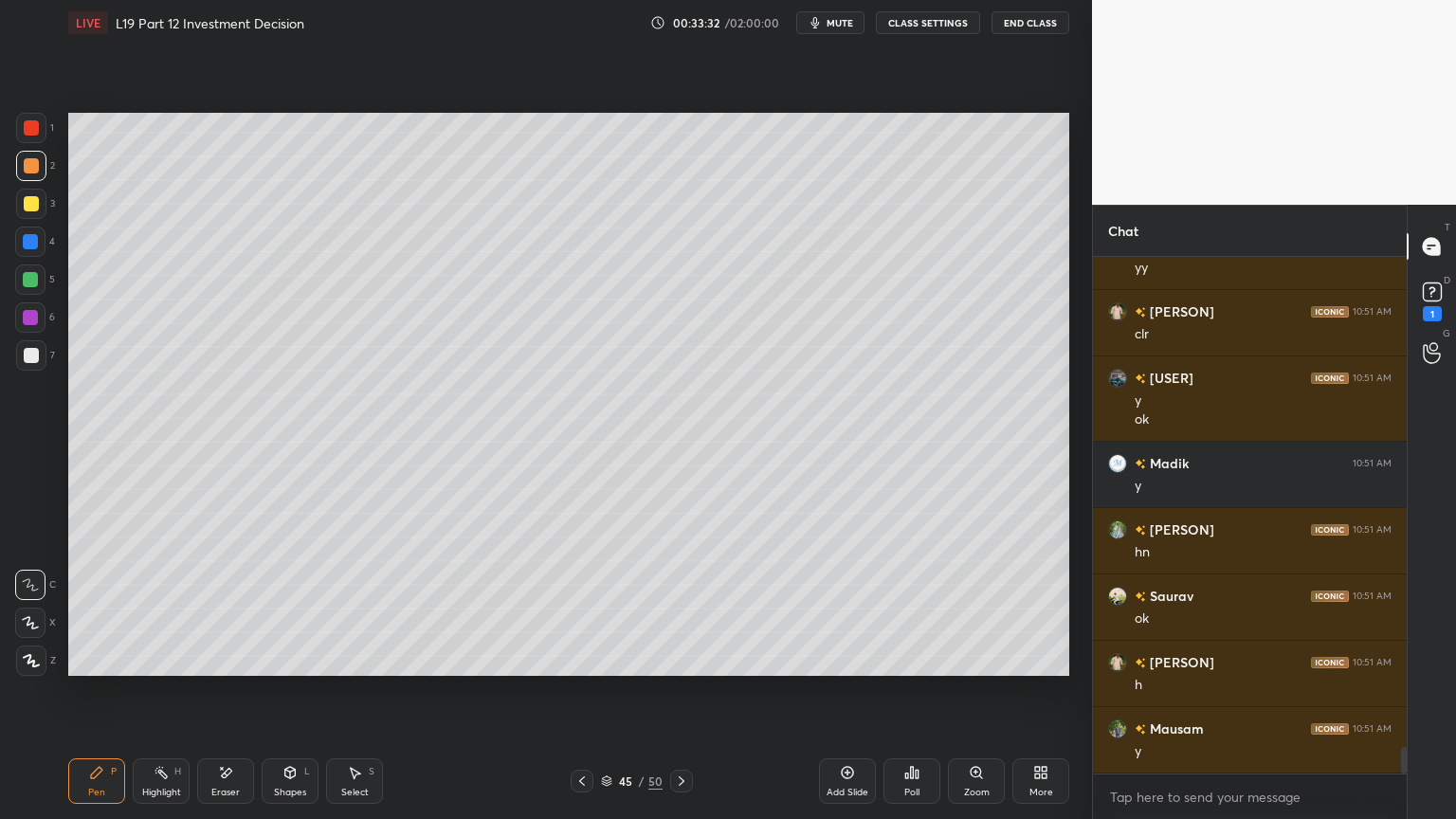 click 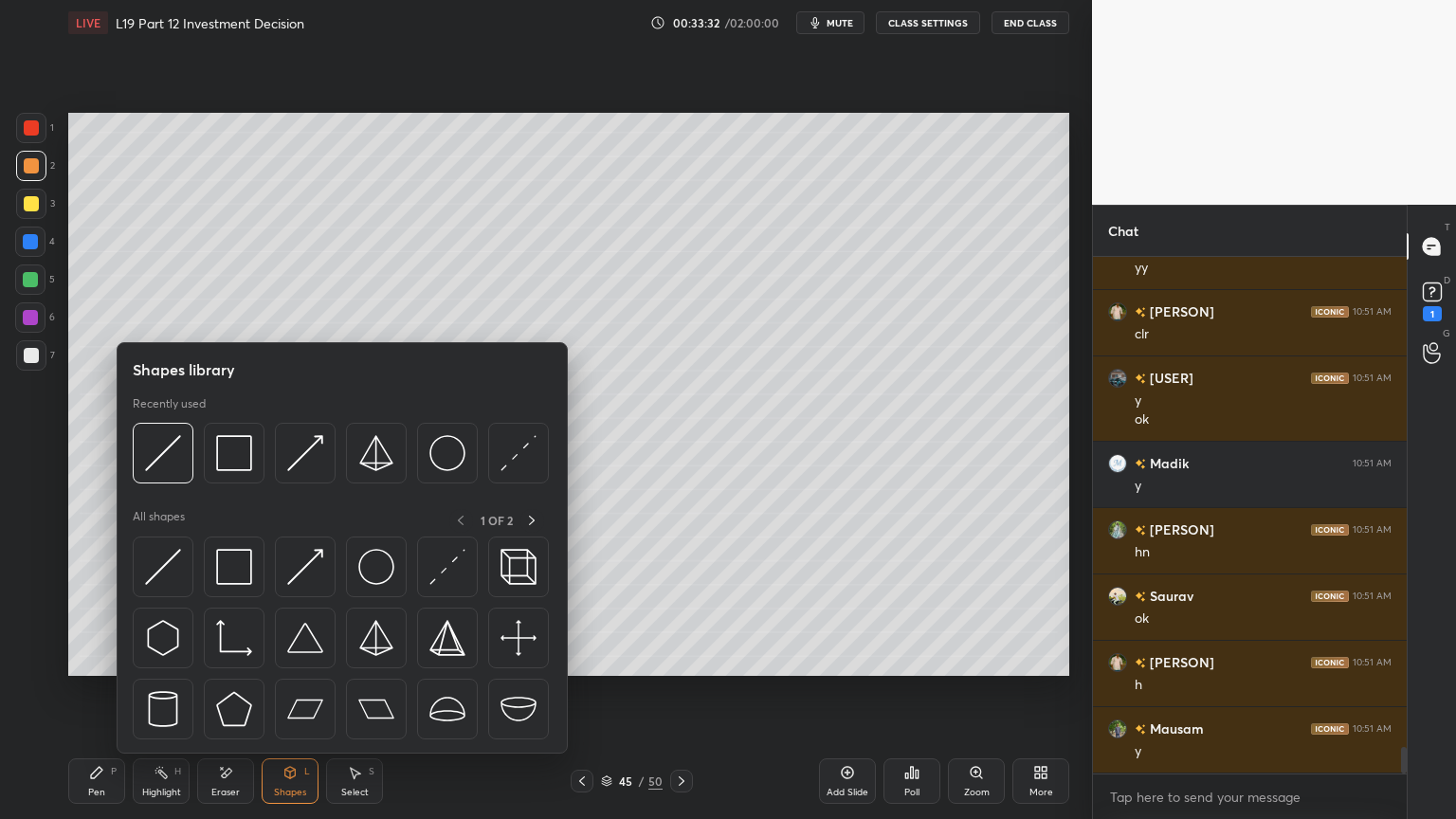 click at bounding box center (163, 453) 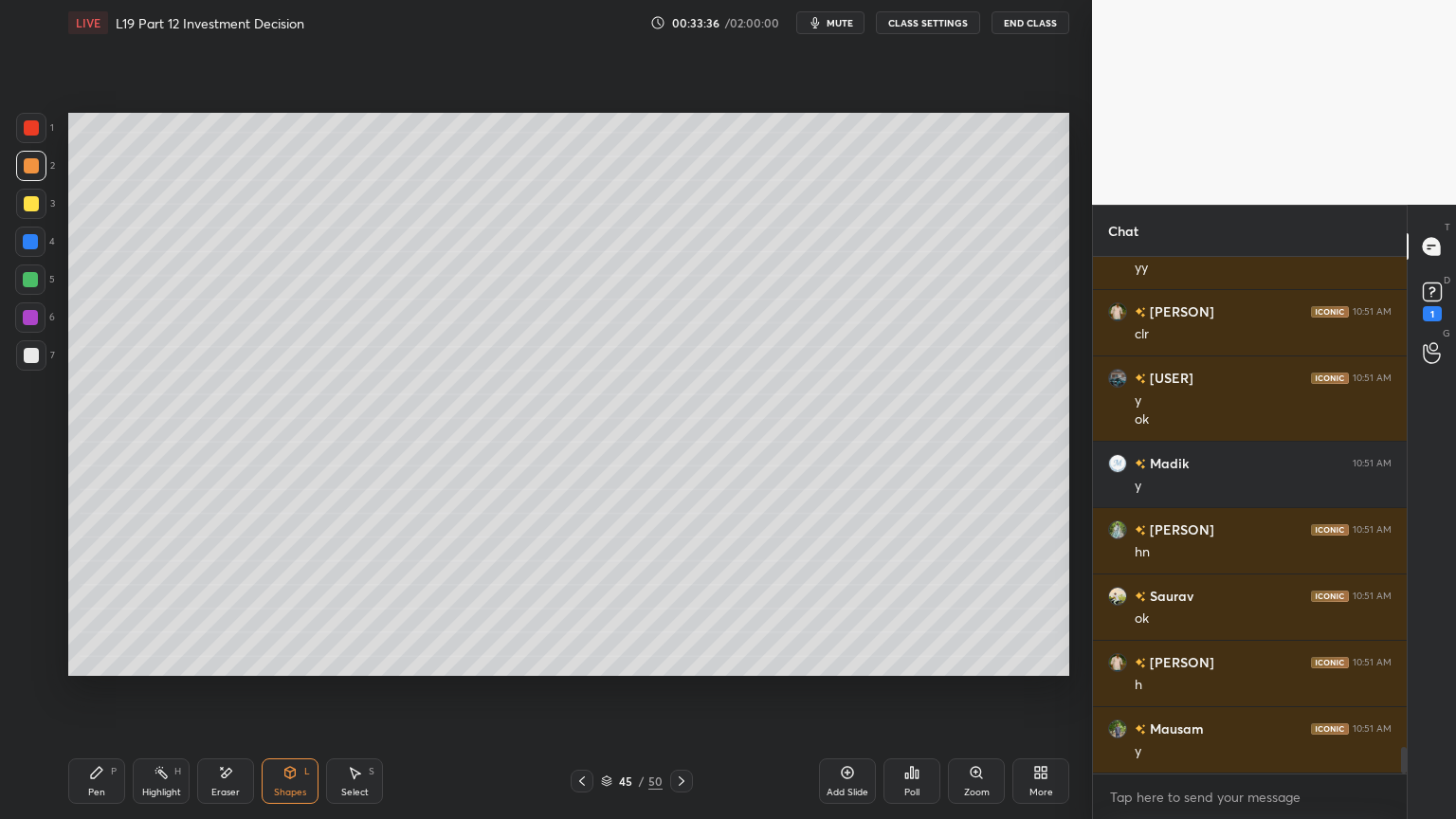 click on "Pen" at bounding box center [97, 792] 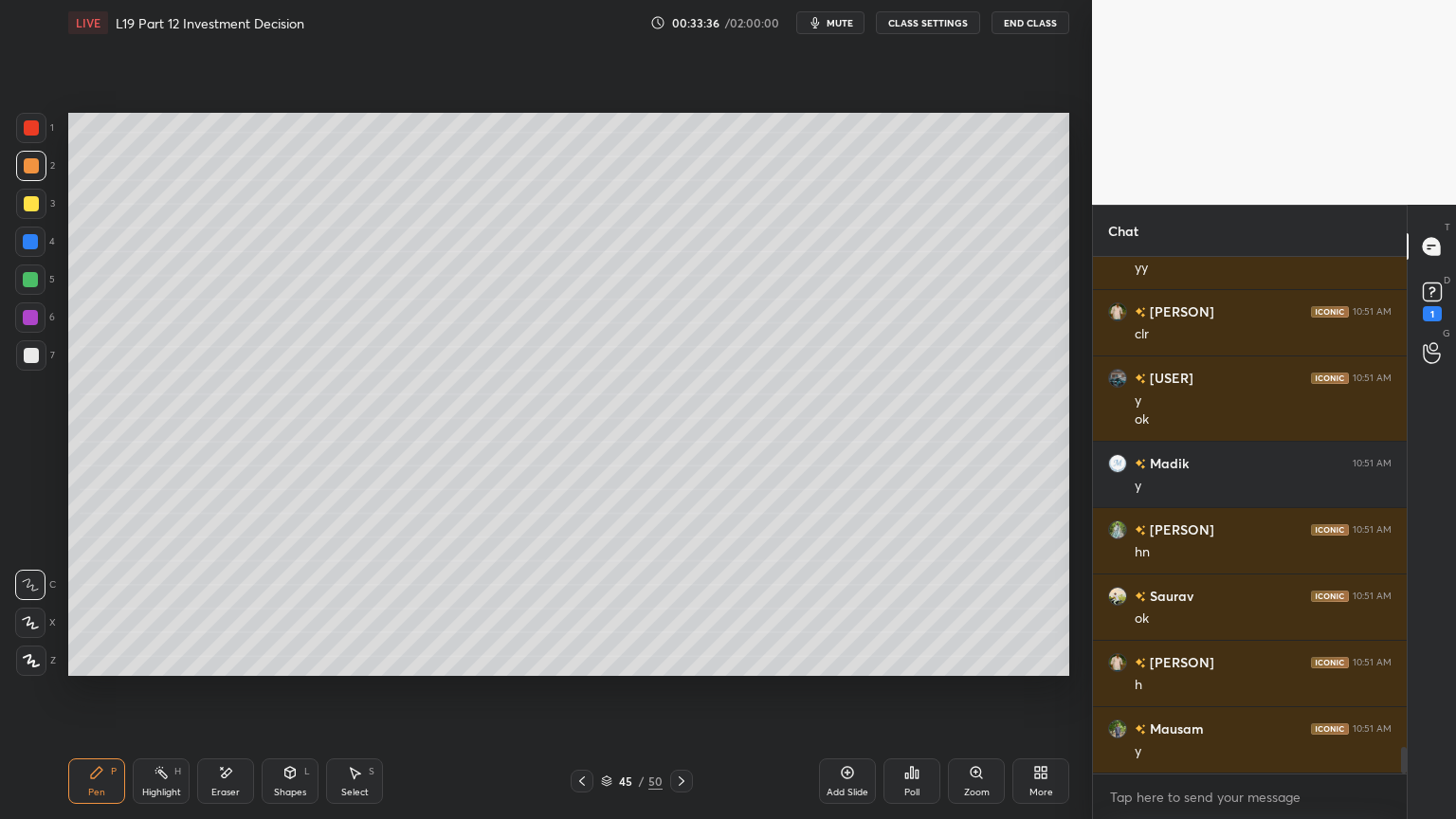 click at bounding box center [31, 355] 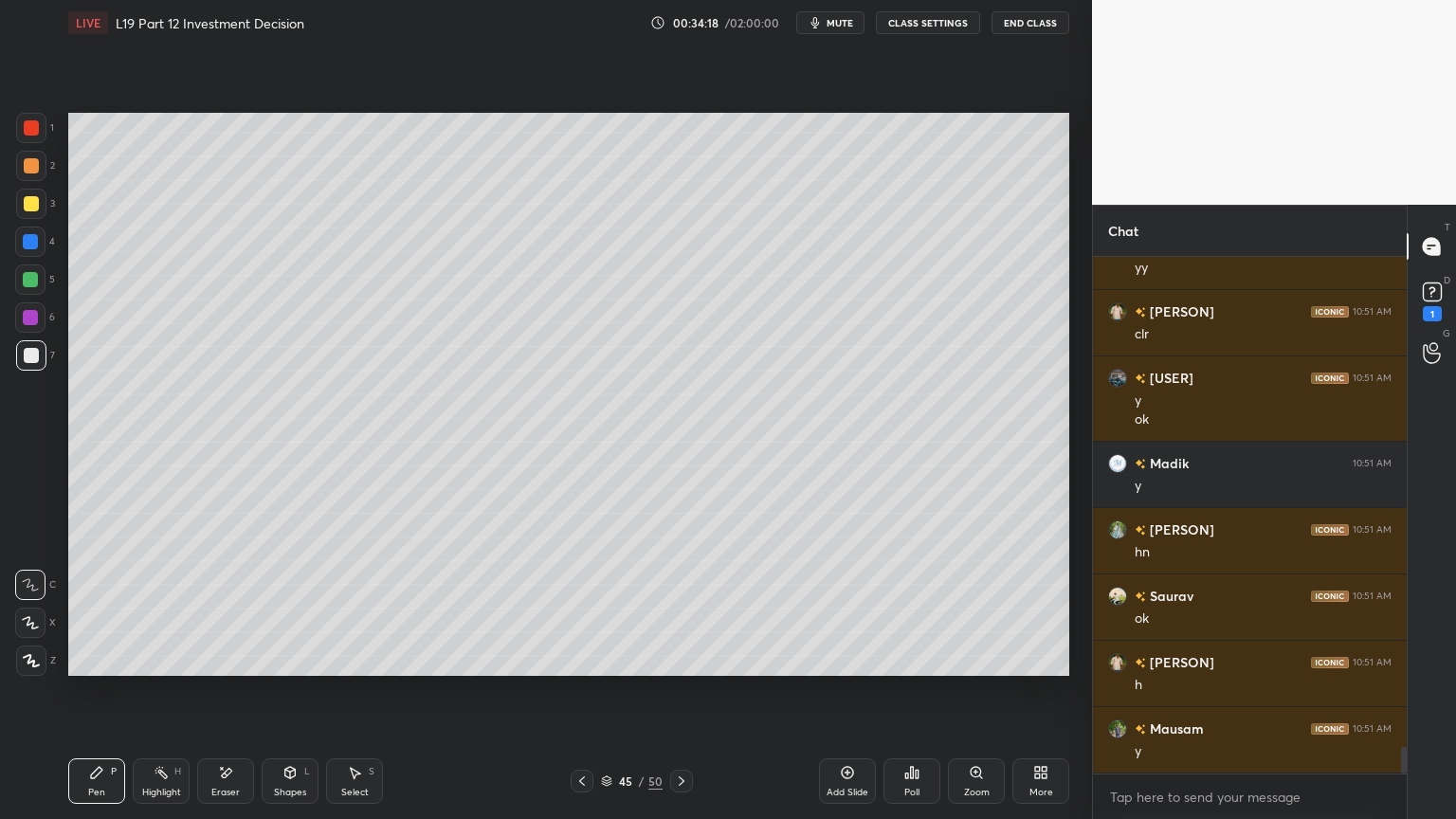click 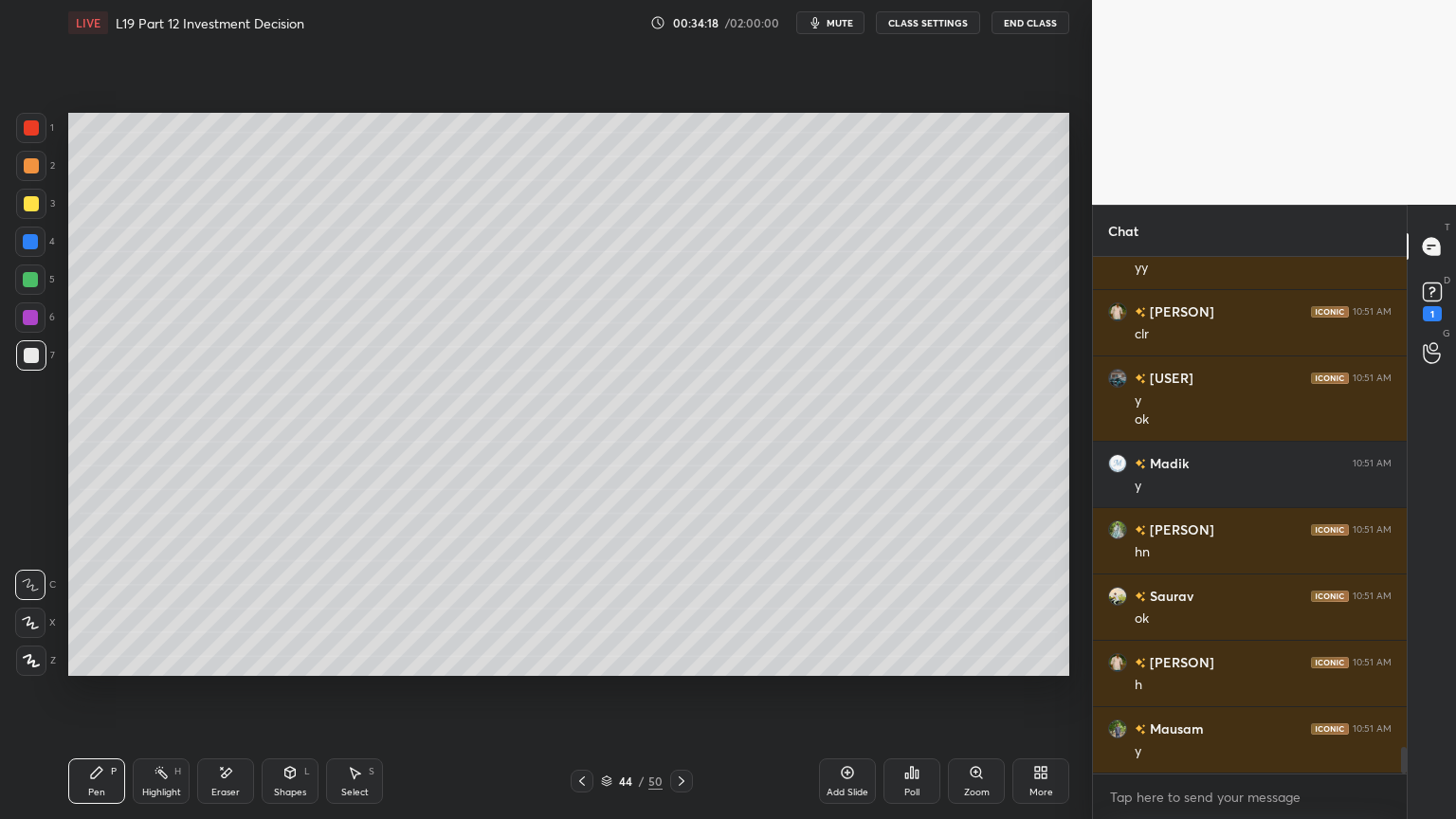 click 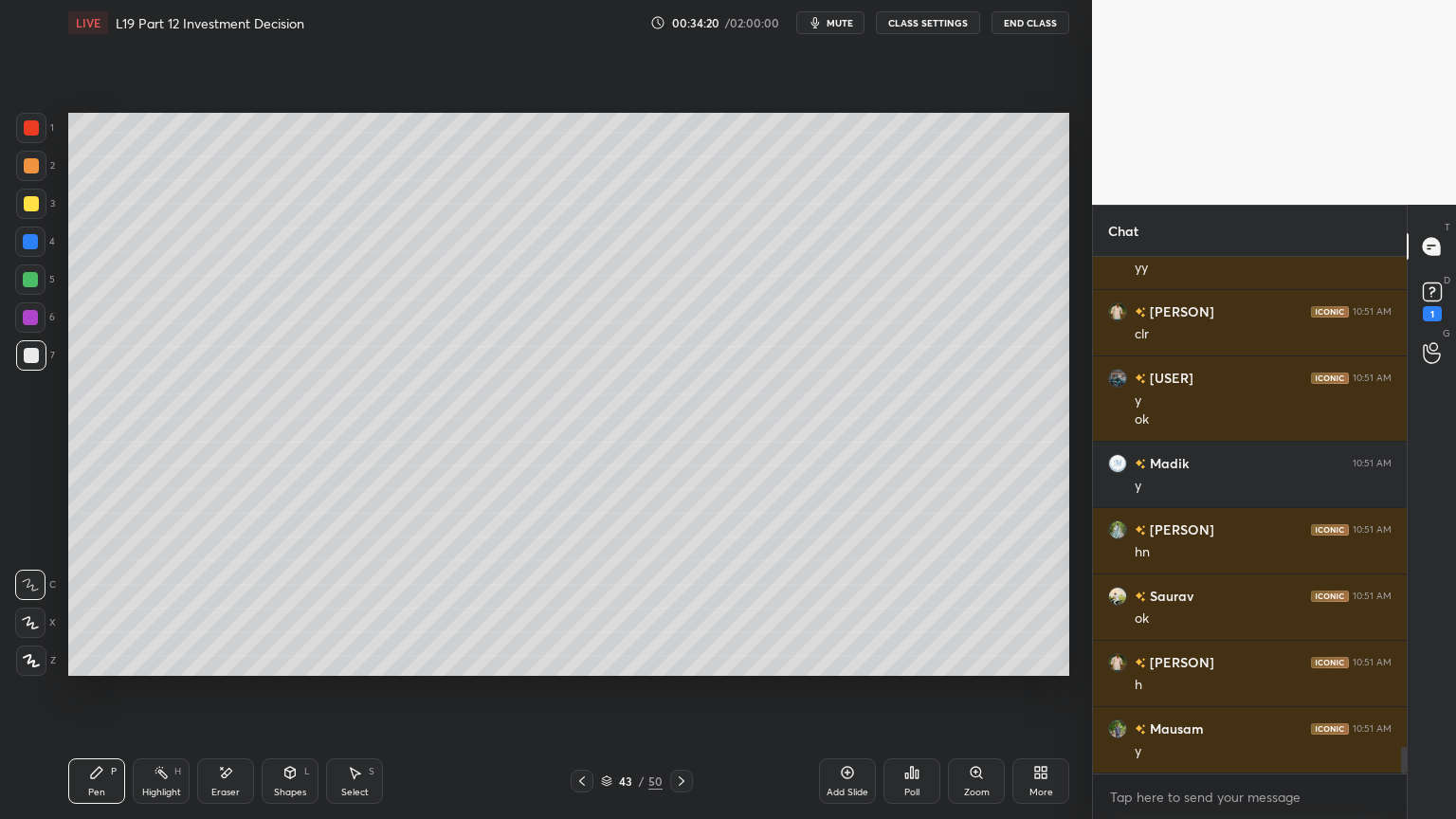 click 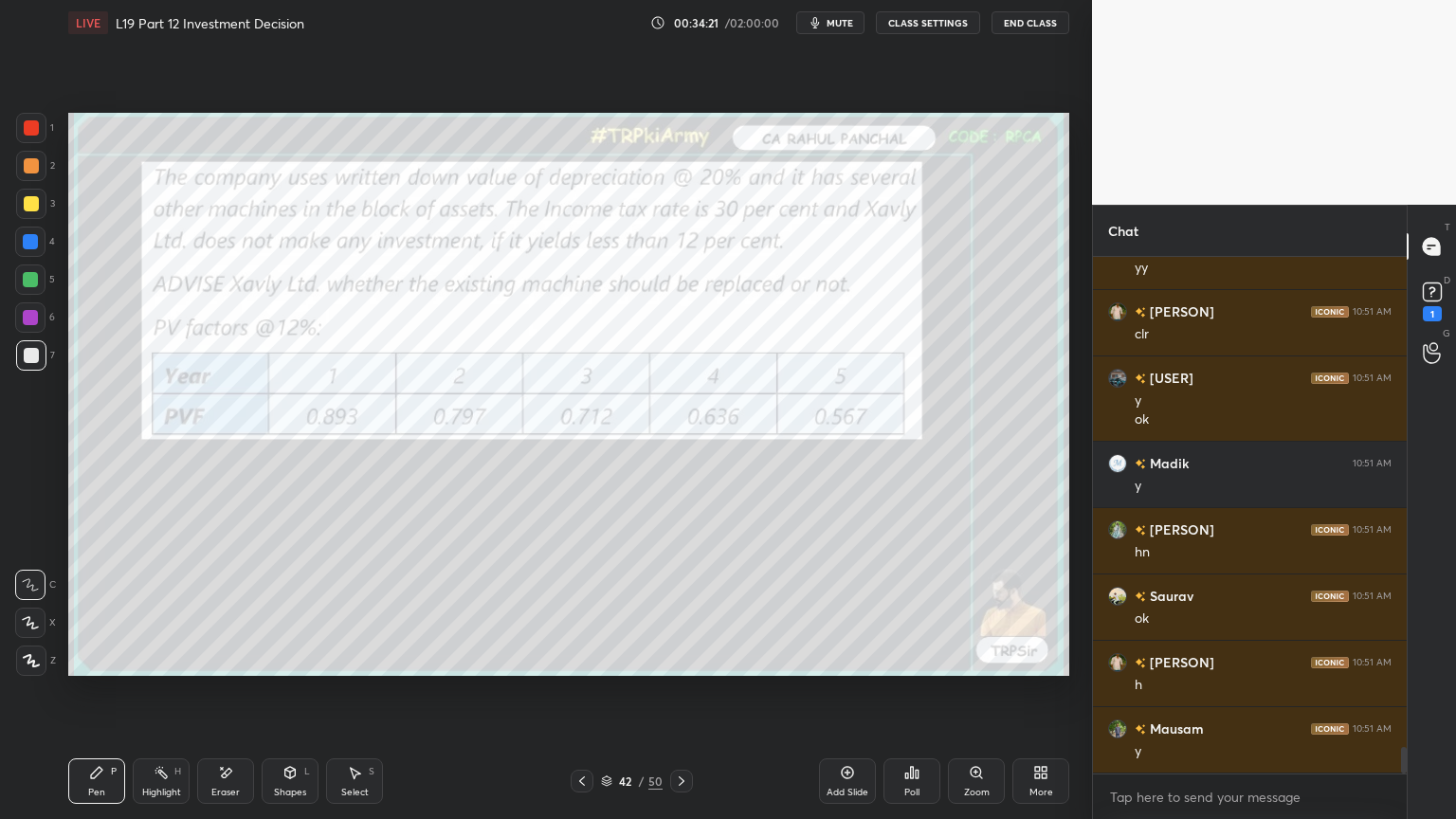 click at bounding box center (31, 128) 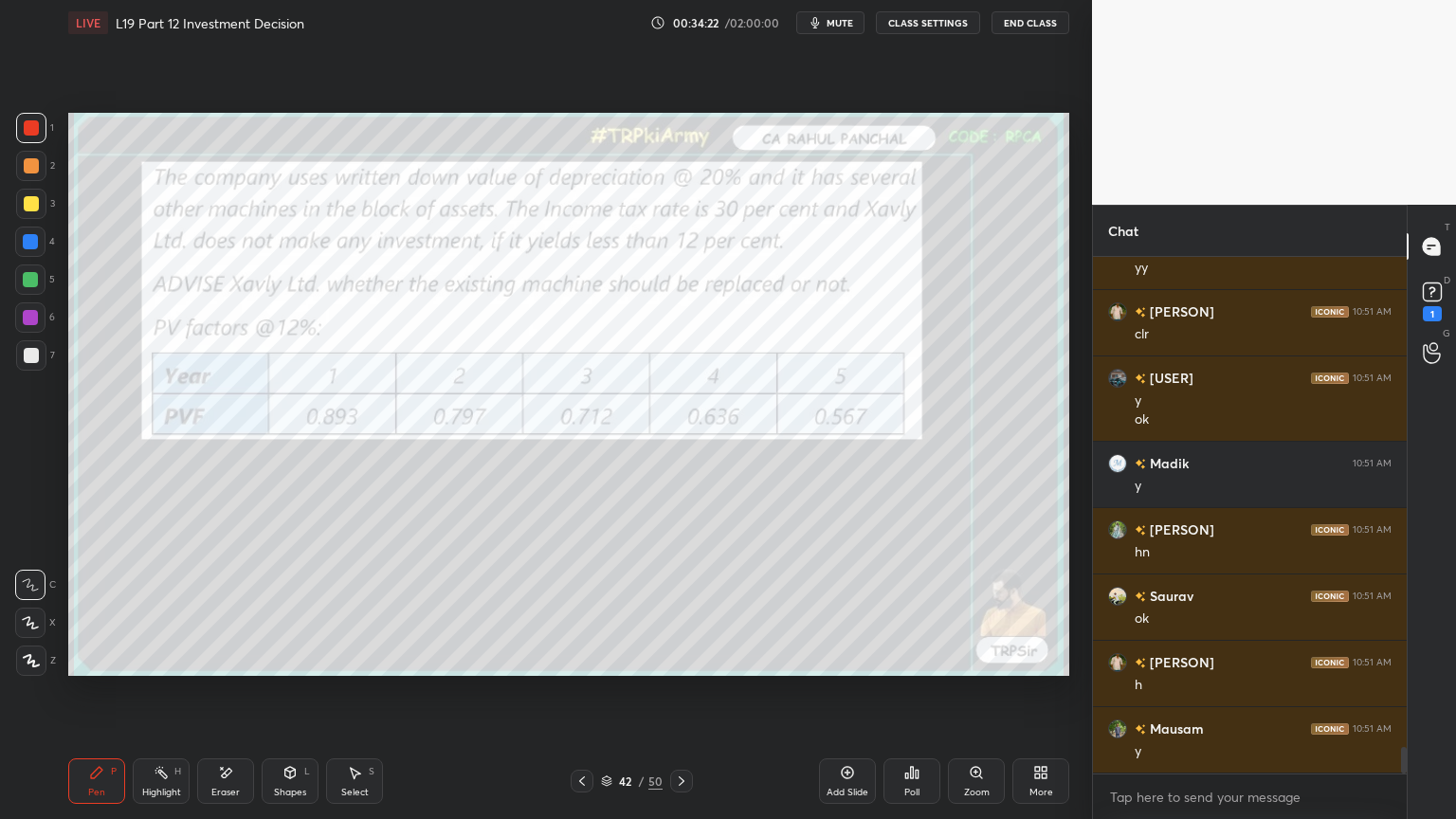 click 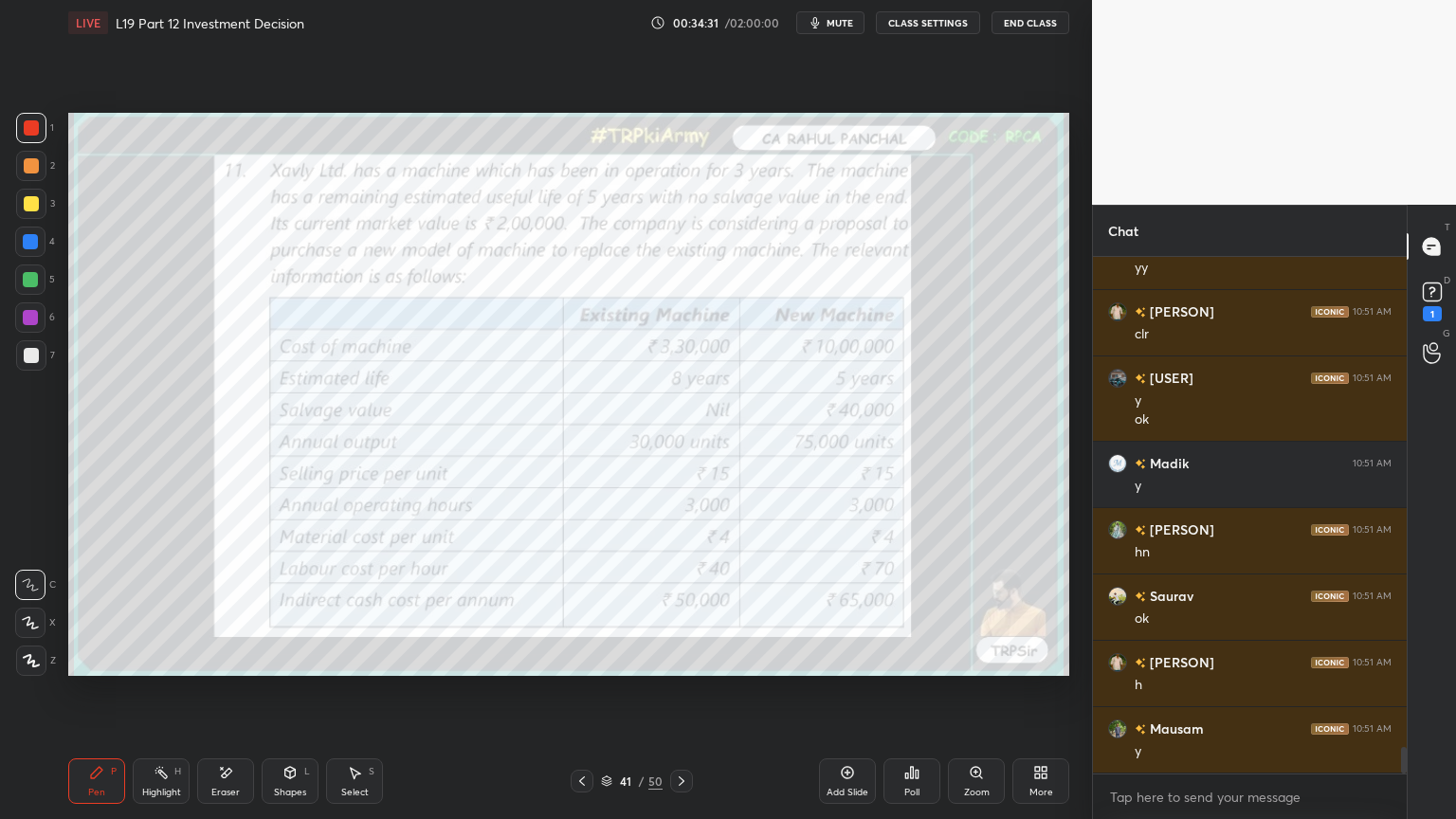 scroll, scrollTop: 9680, scrollLeft: 0, axis: vertical 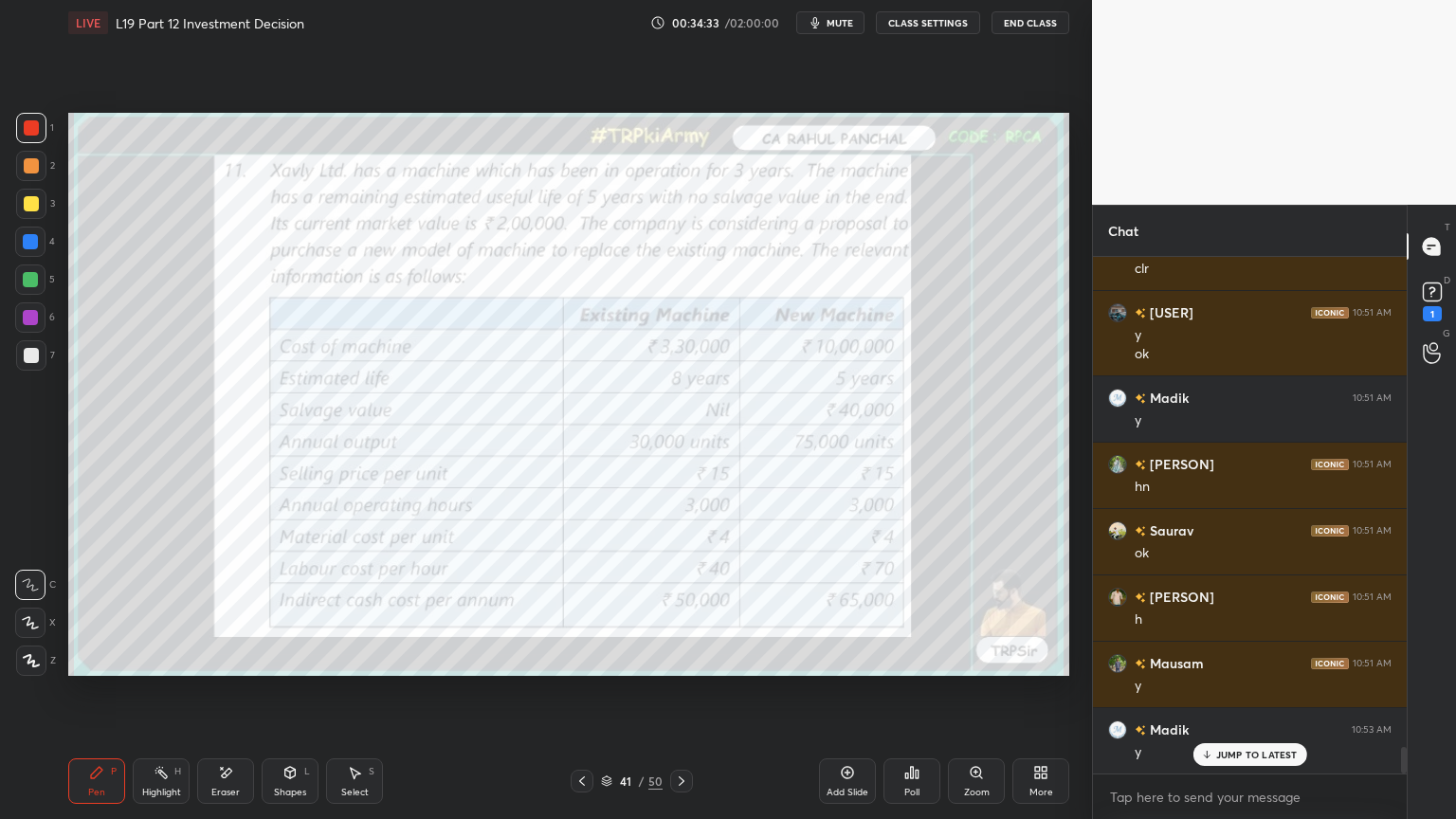 click 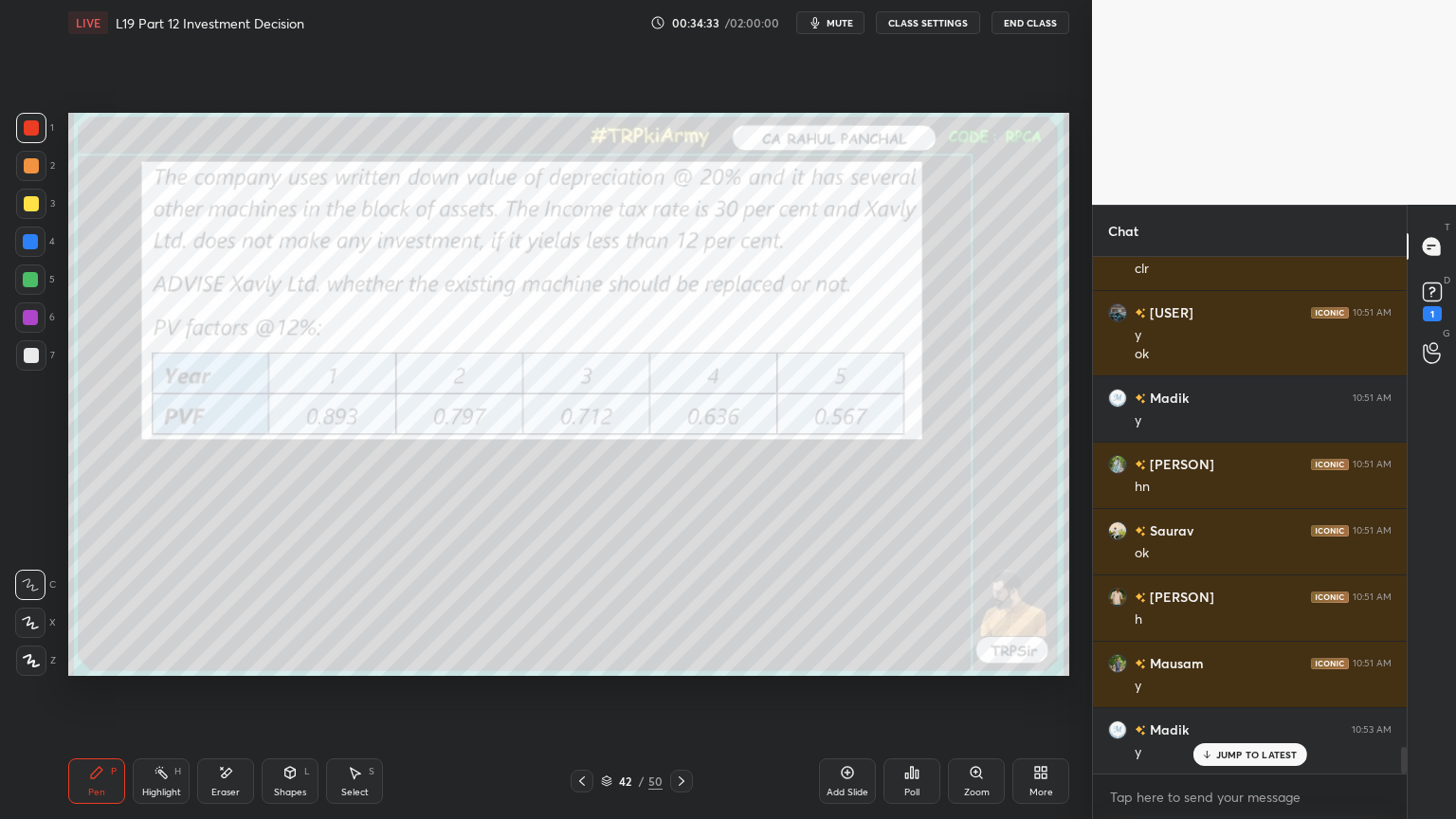 click 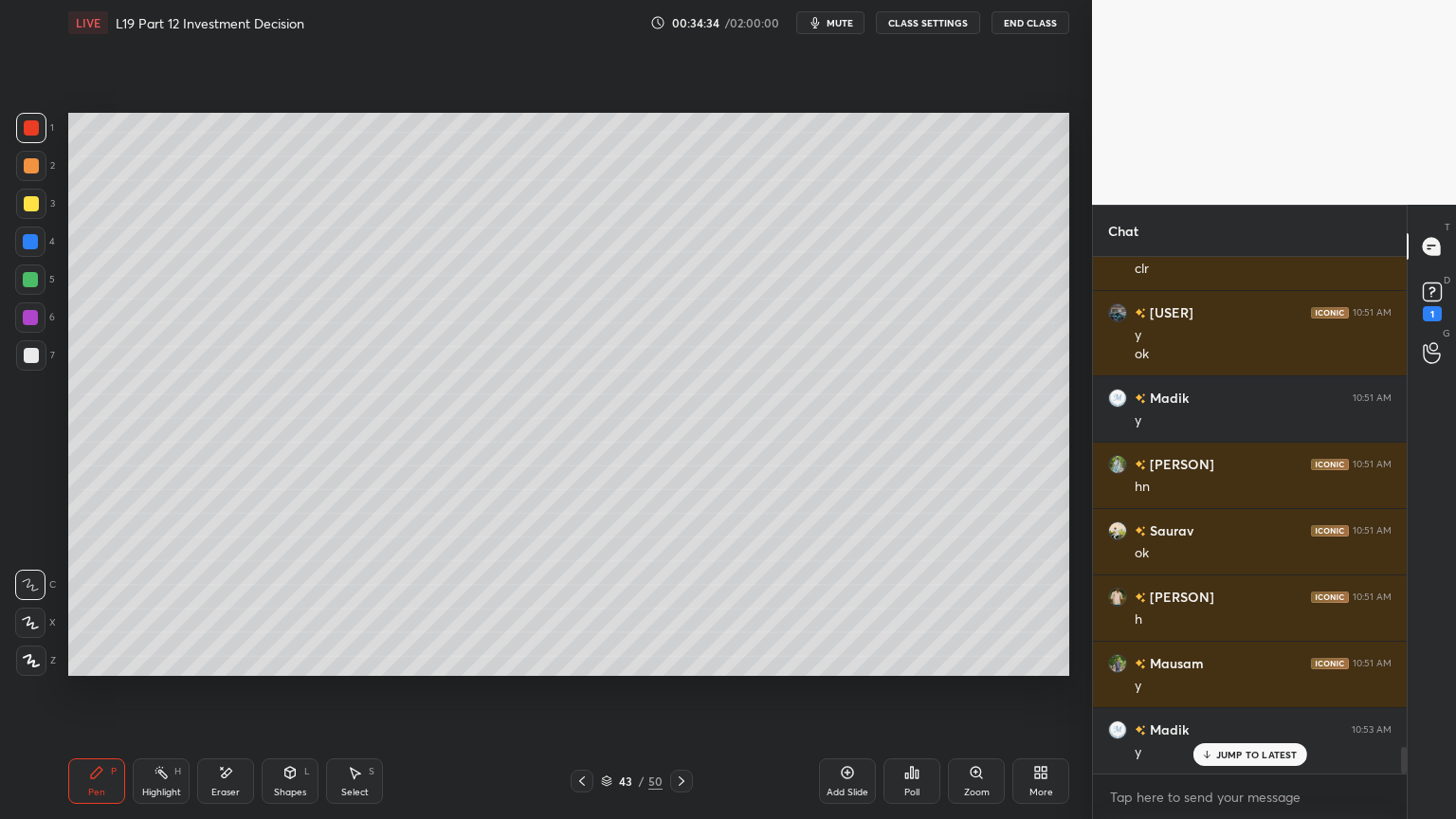 click on "43 / 50" at bounding box center (631, 781) 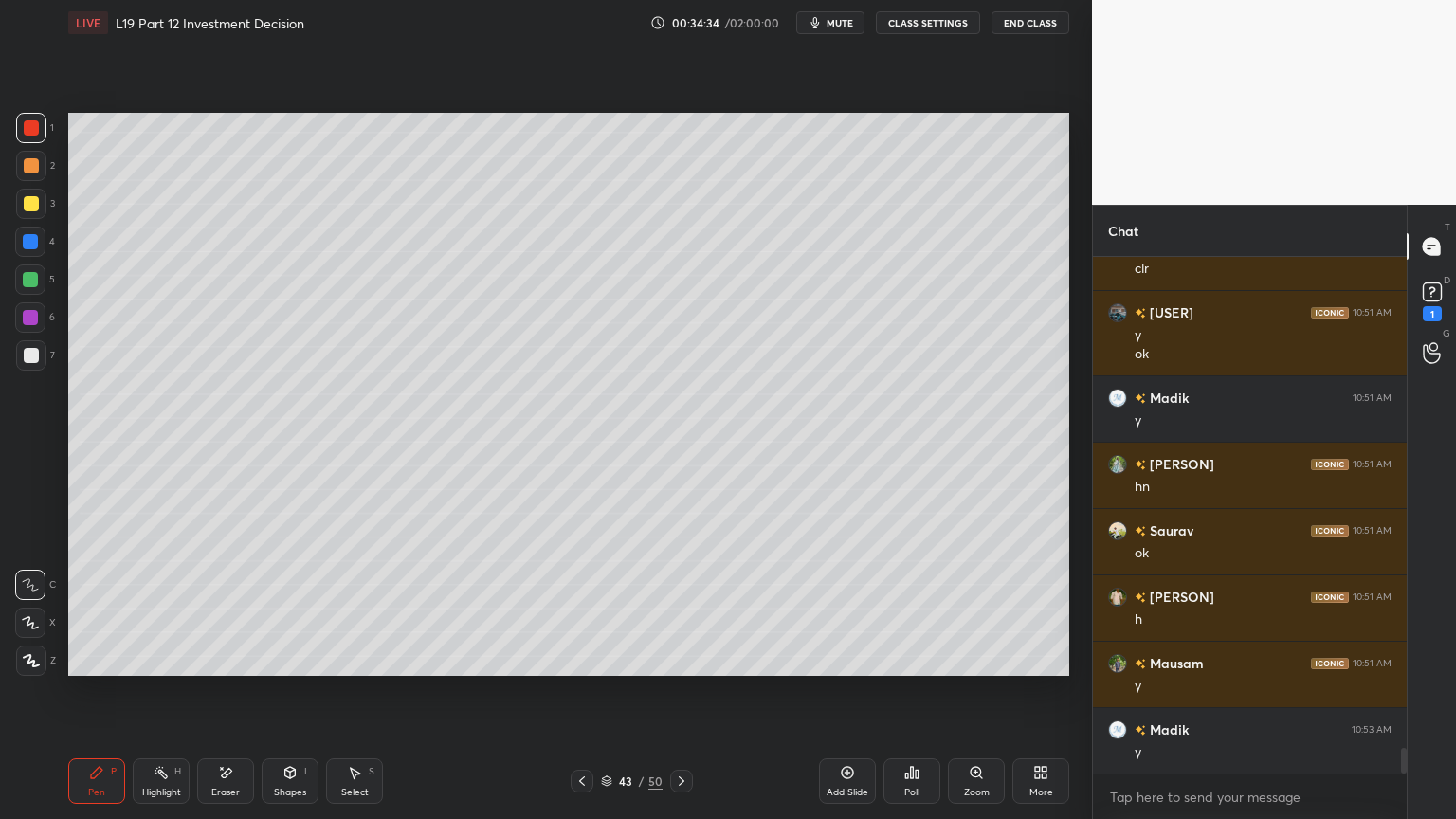 scroll, scrollTop: 9747, scrollLeft: 0, axis: vertical 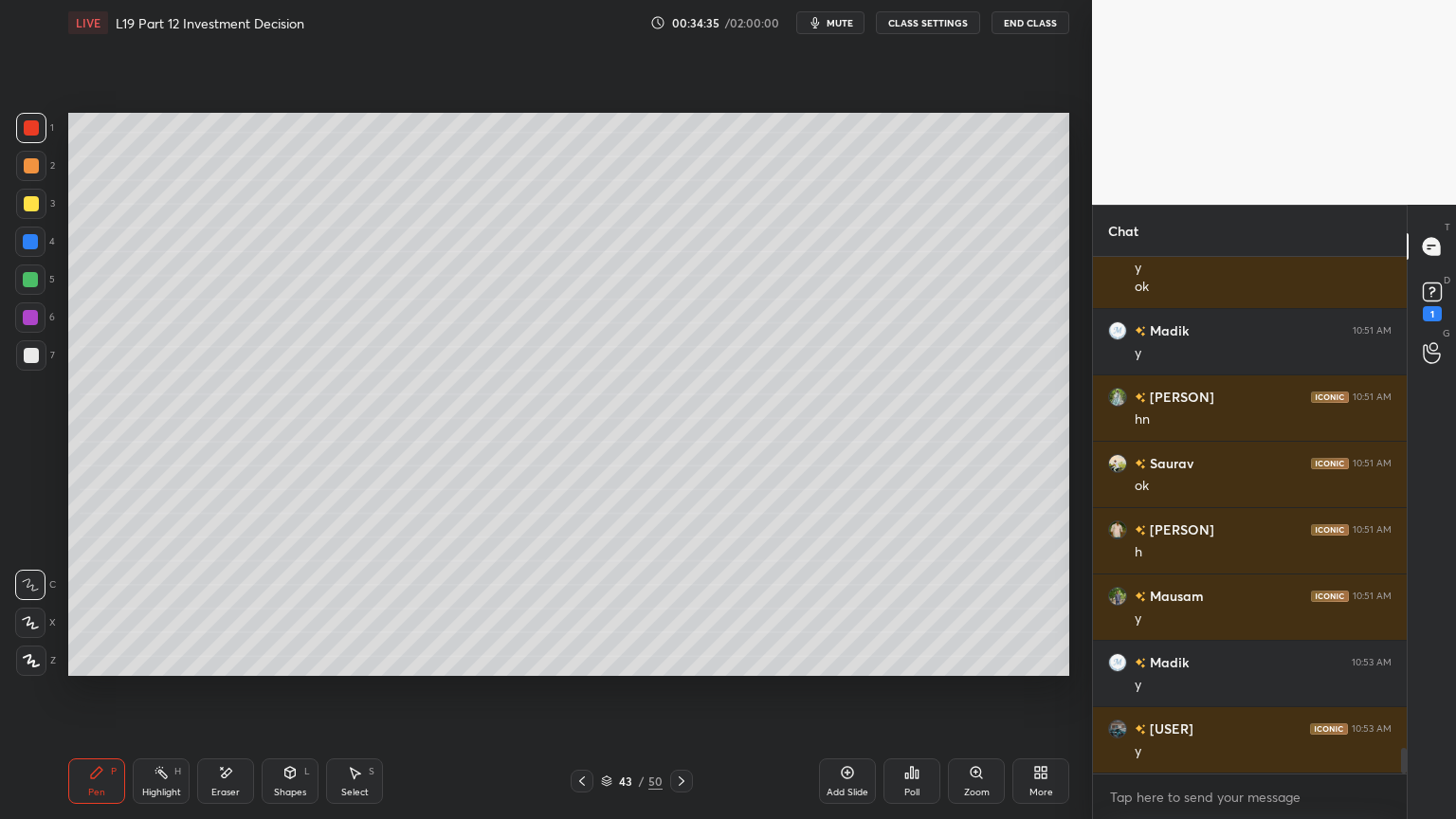 click 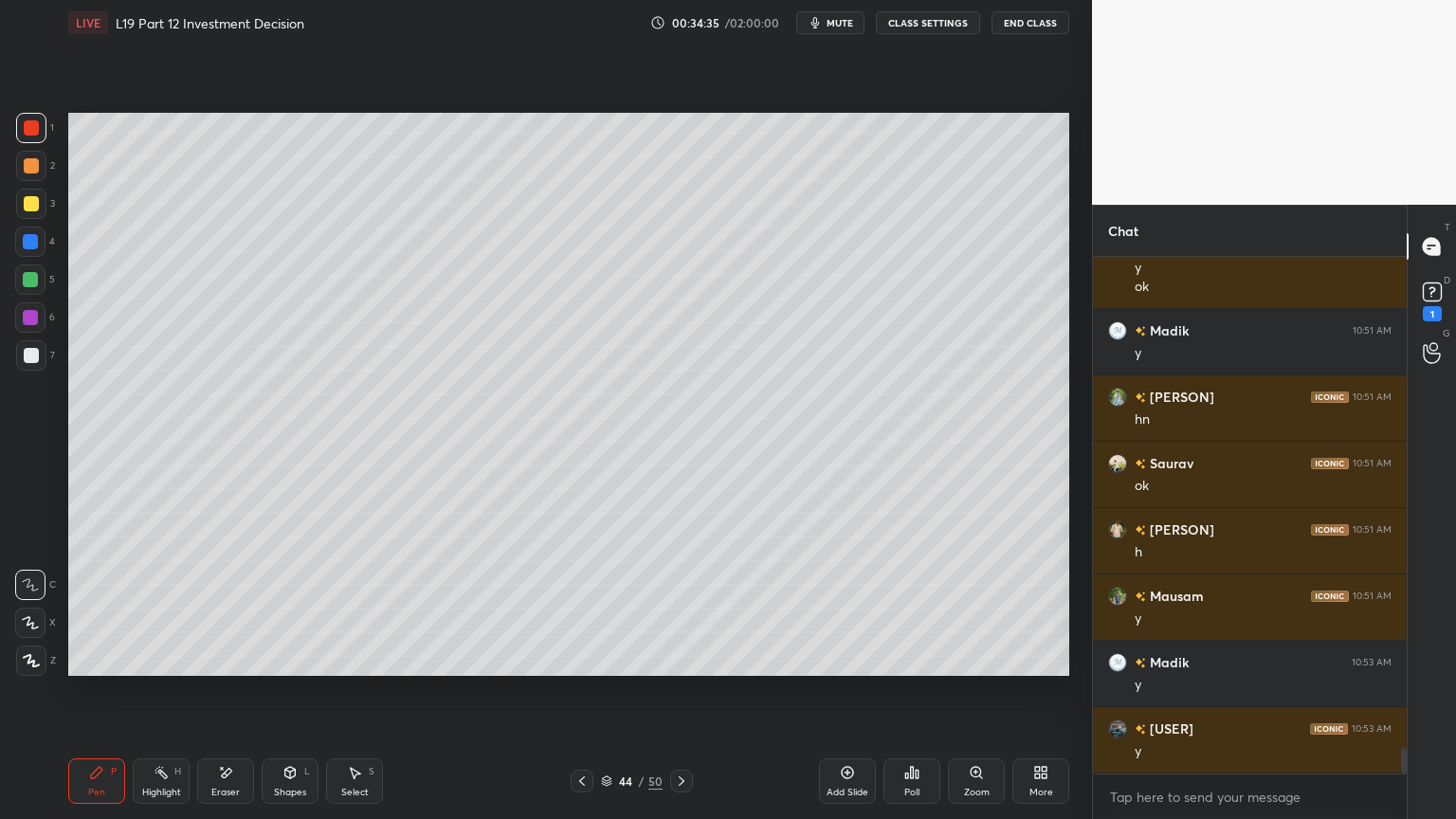 scroll, scrollTop: 9813, scrollLeft: 0, axis: vertical 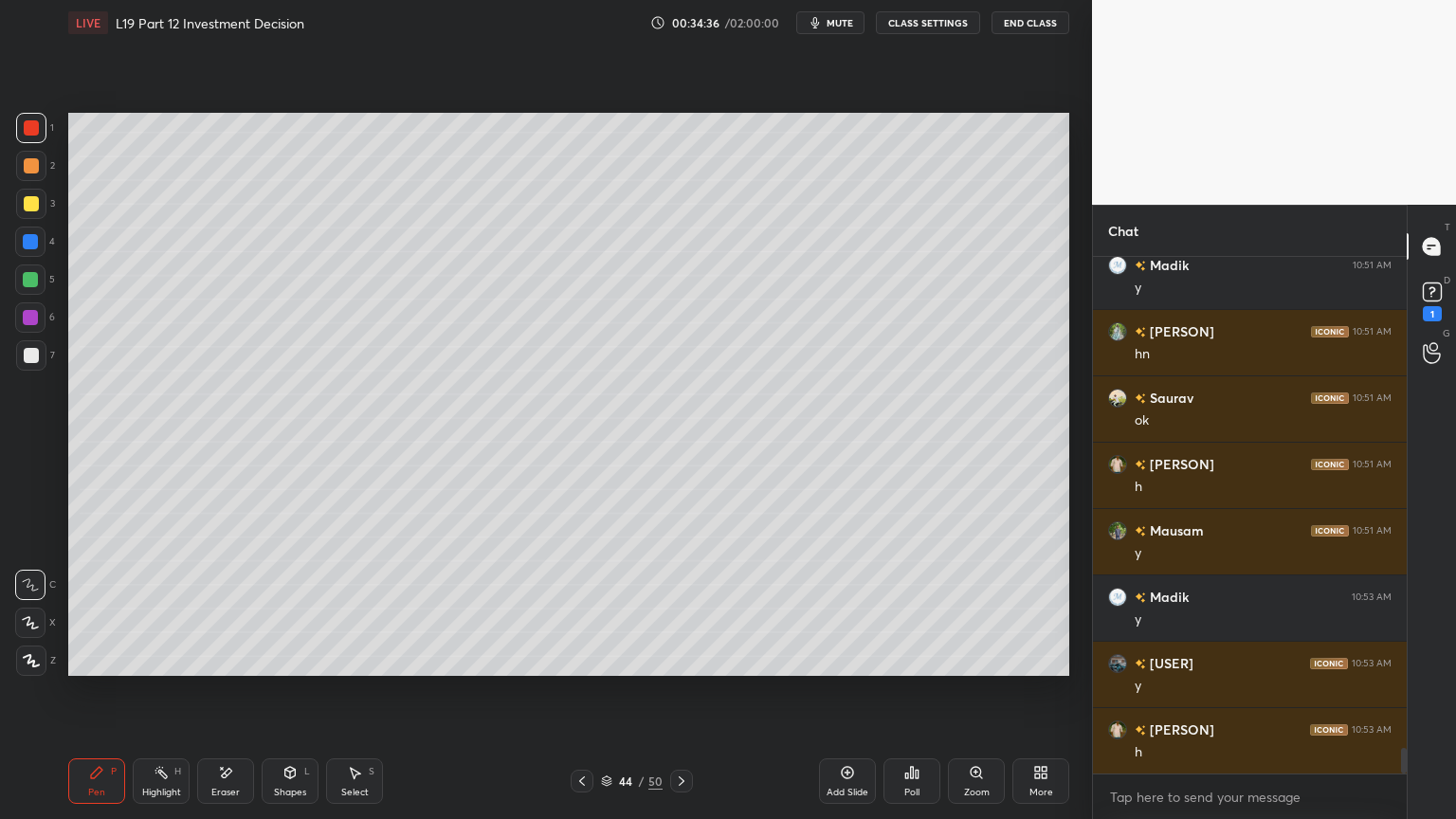 click on "44 / 50" at bounding box center [631, 781] 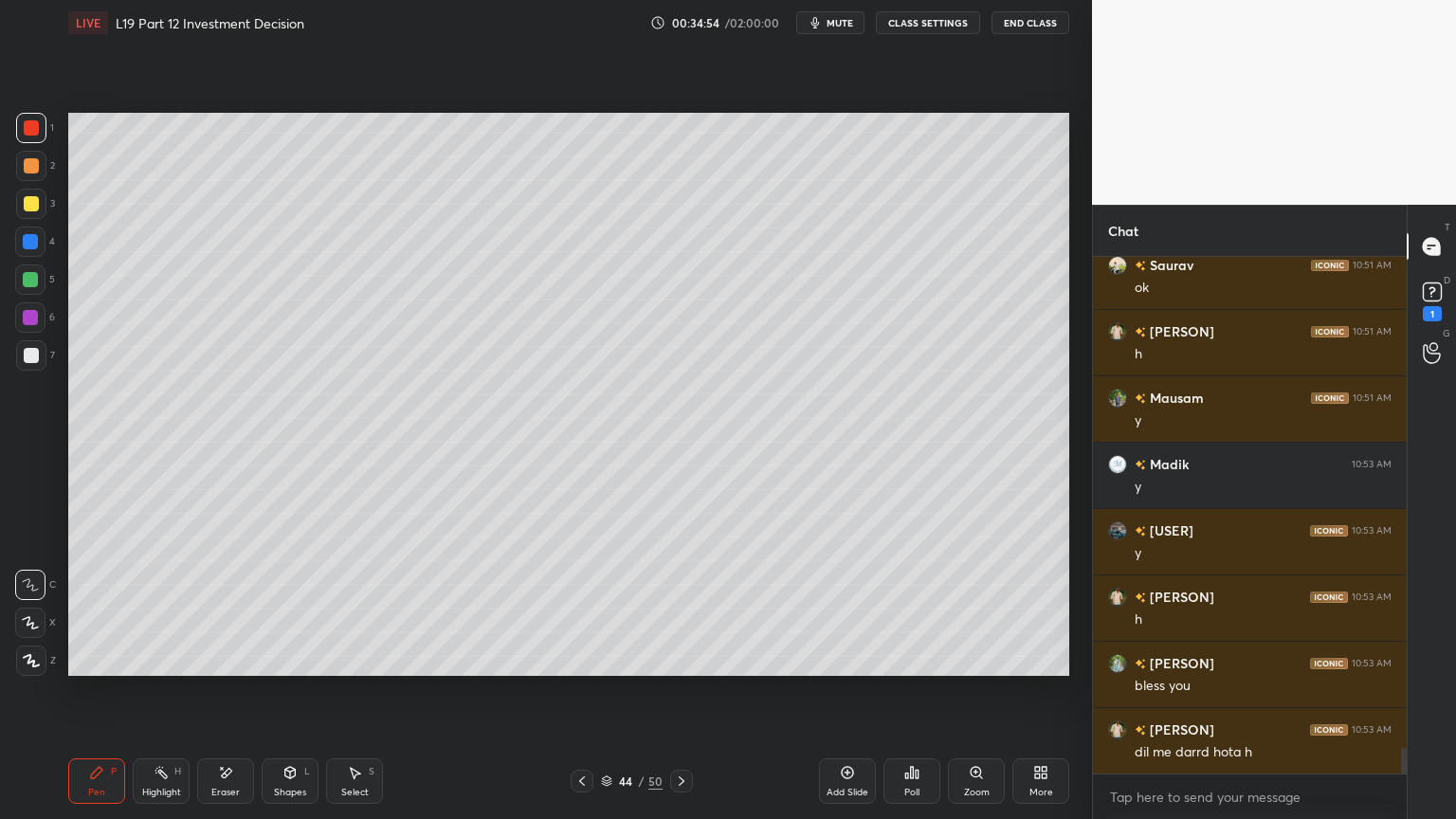 scroll, scrollTop: 10013, scrollLeft: 0, axis: vertical 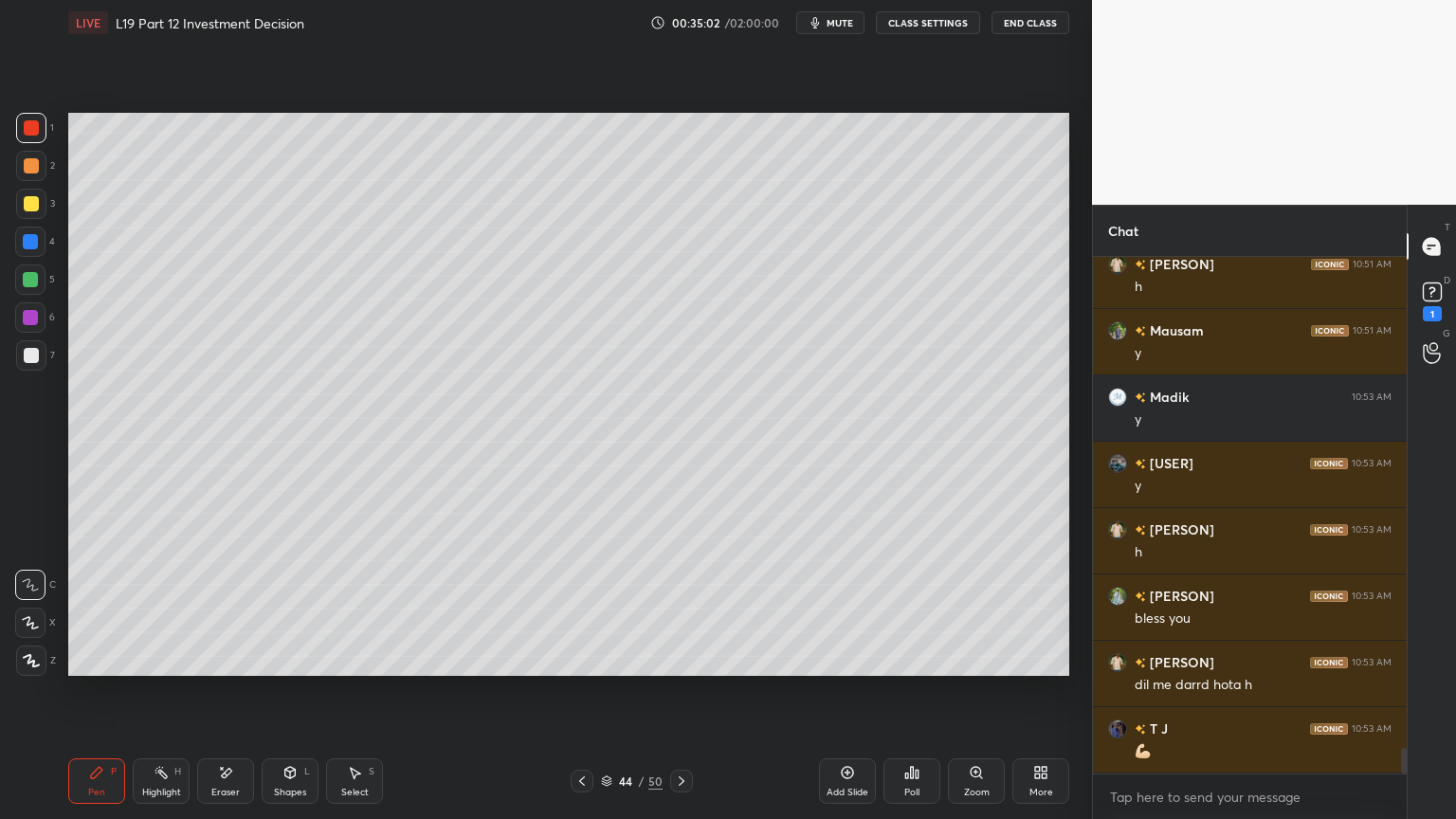 click on "7" at bounding box center [35, 359] 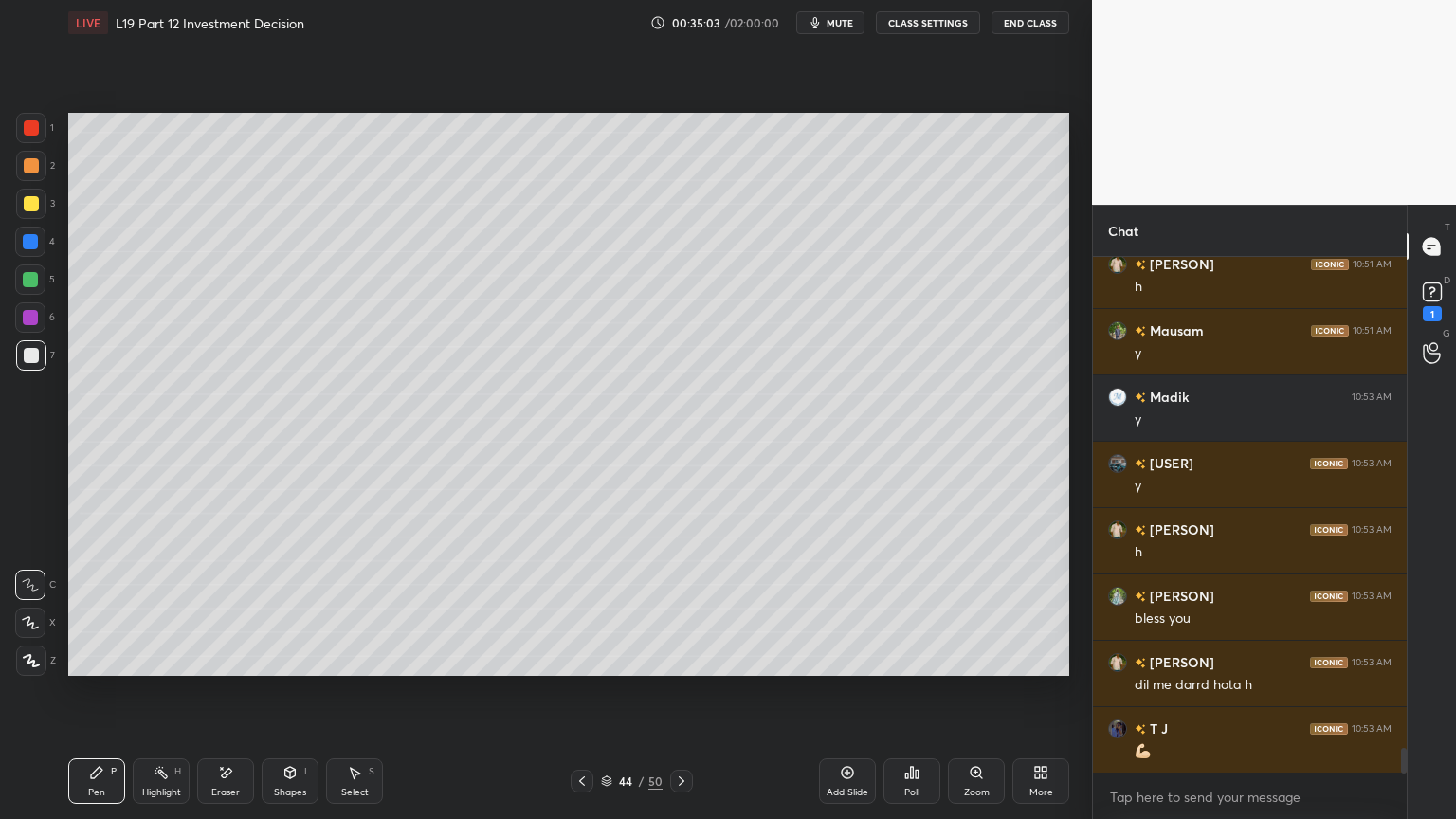 click 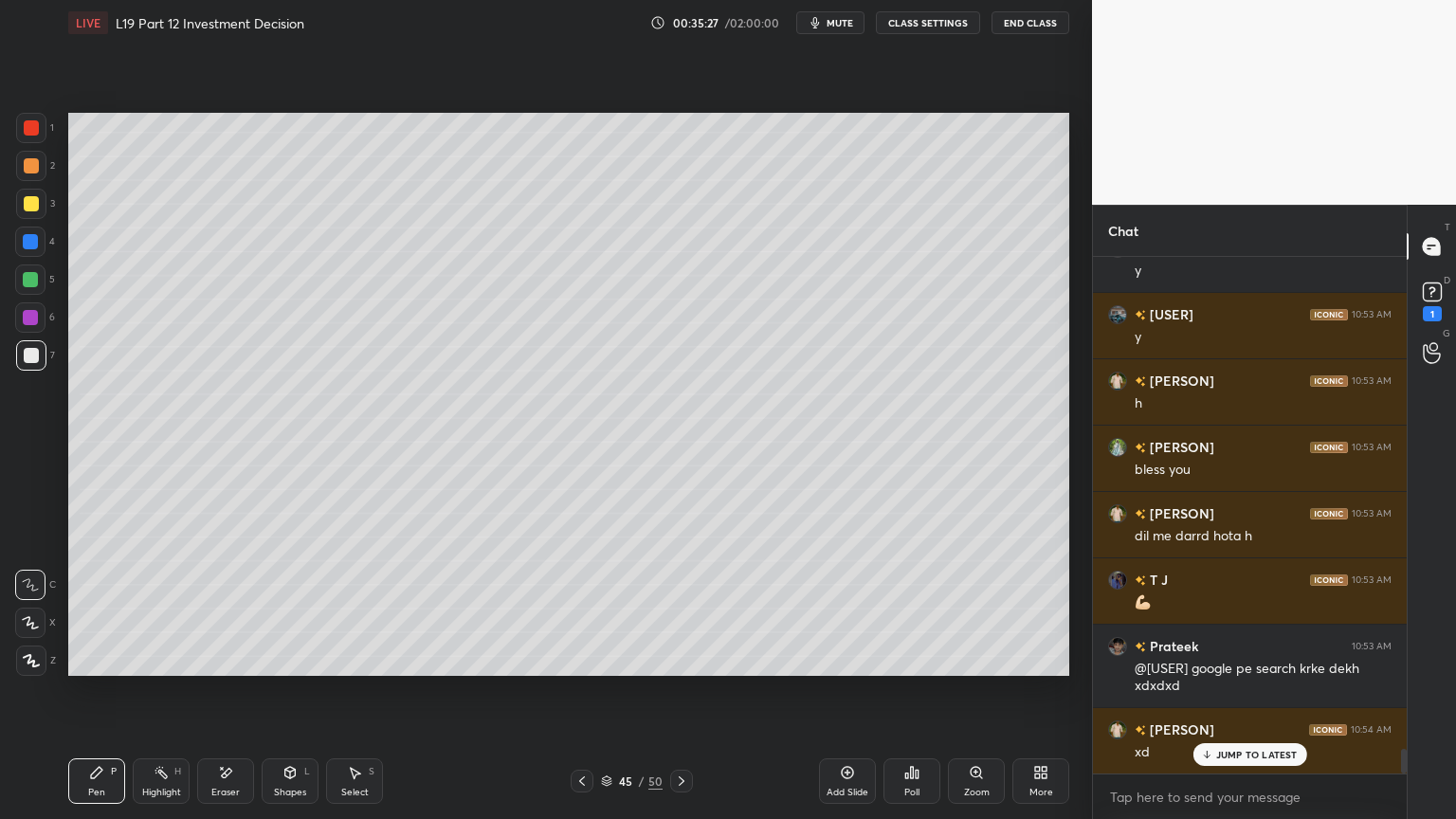 scroll, scrollTop: 10229, scrollLeft: 0, axis: vertical 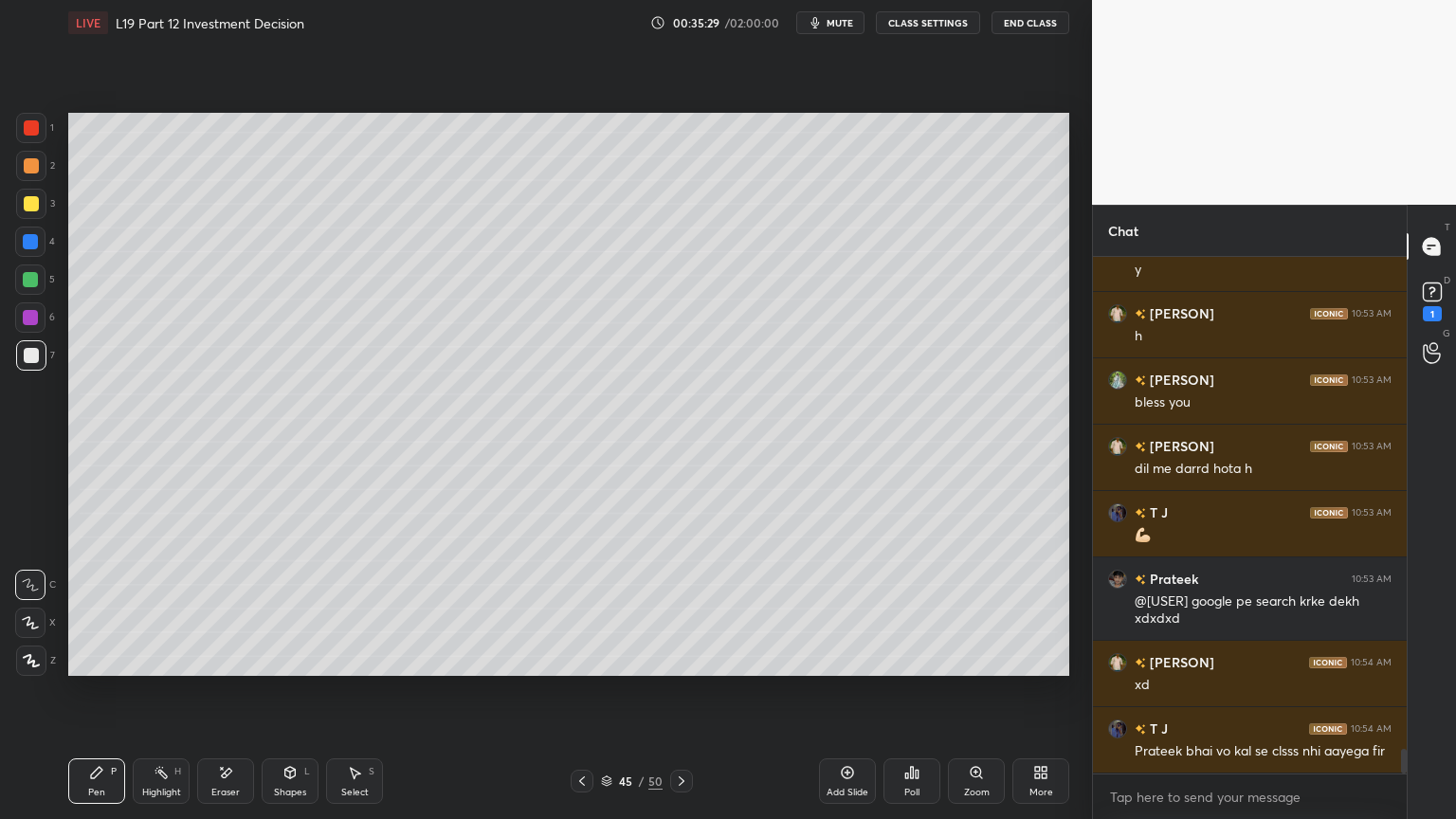 click at bounding box center [31, 204] 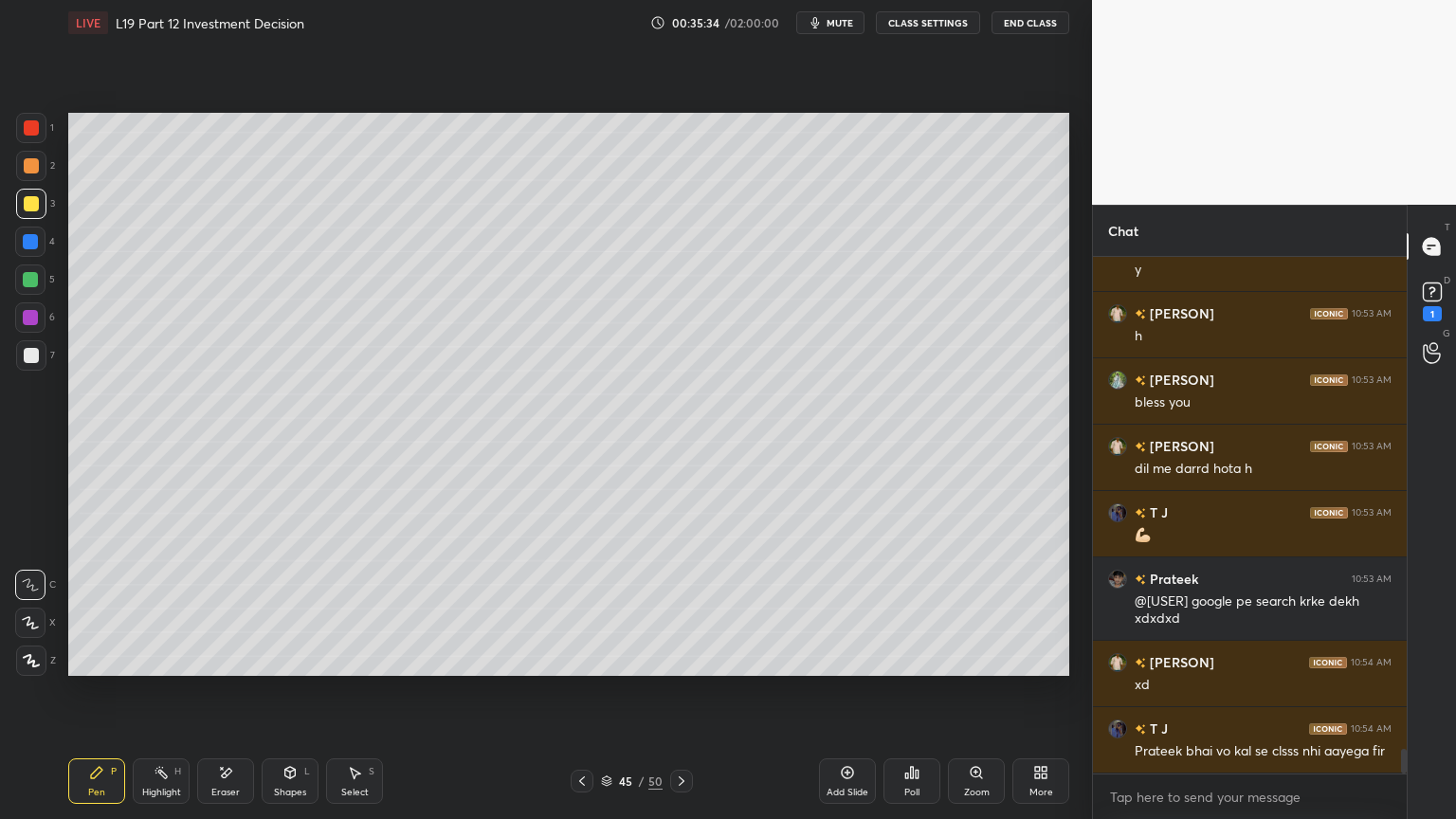 click 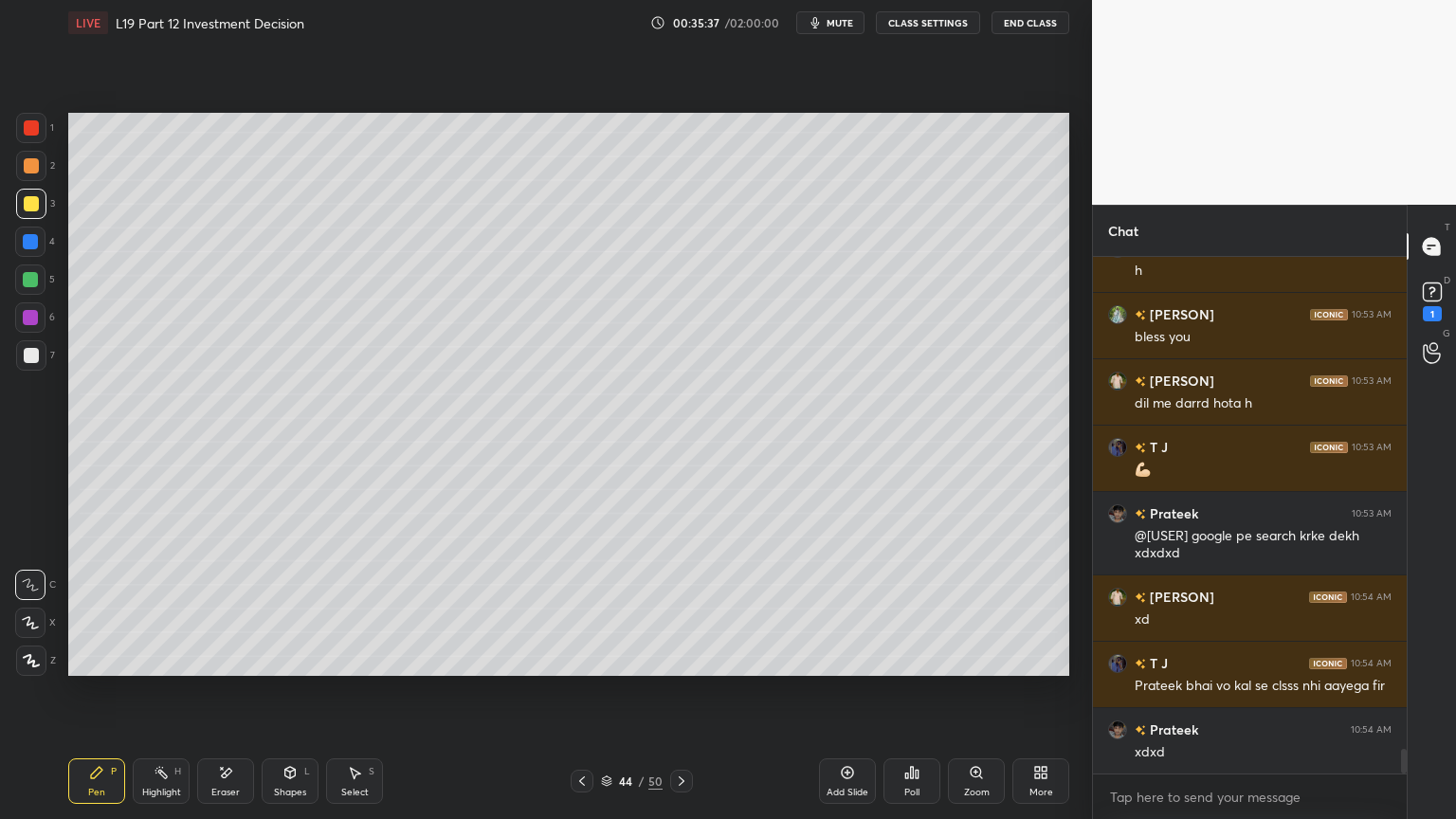scroll, scrollTop: 10362, scrollLeft: 0, axis: vertical 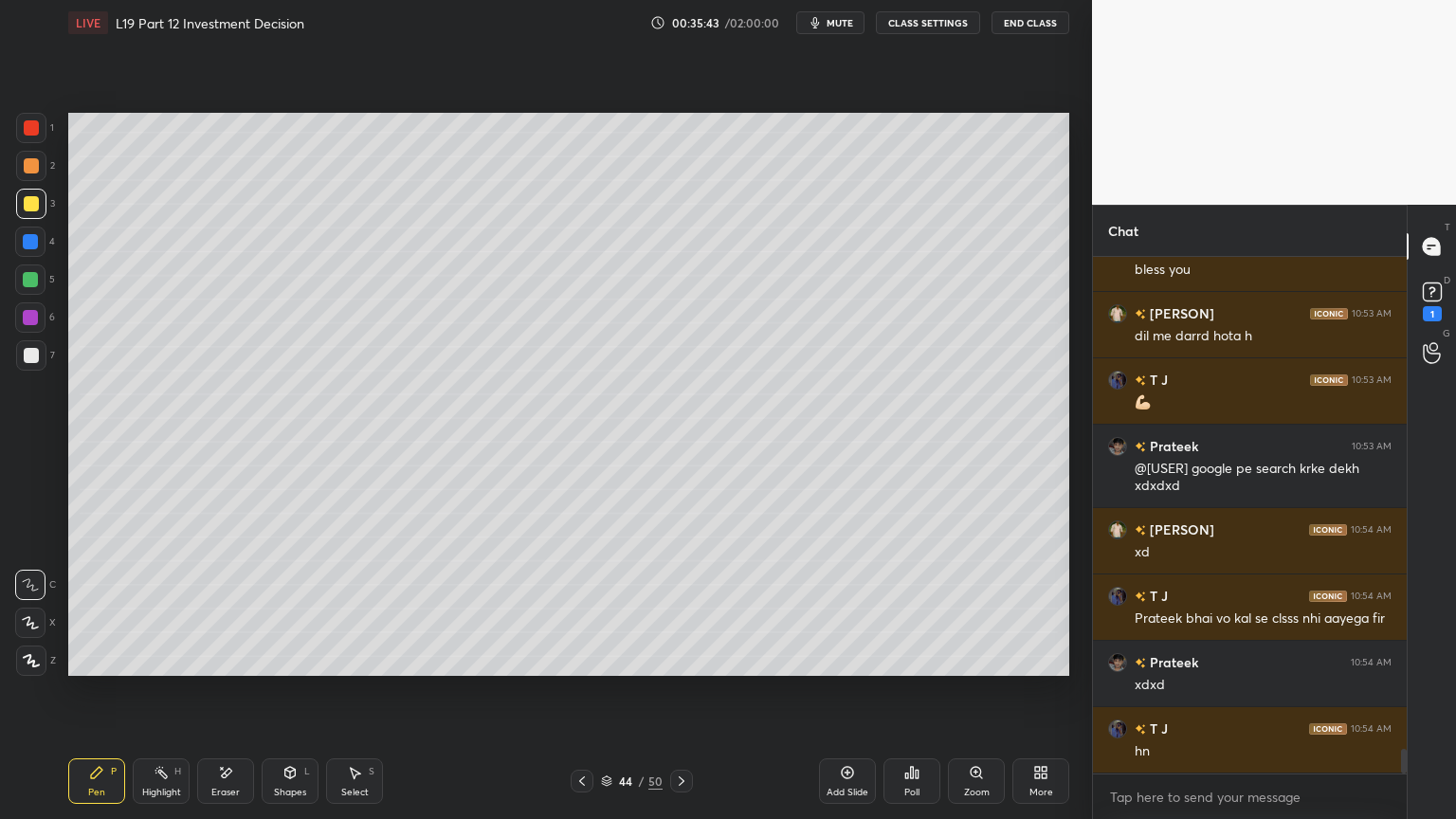 click 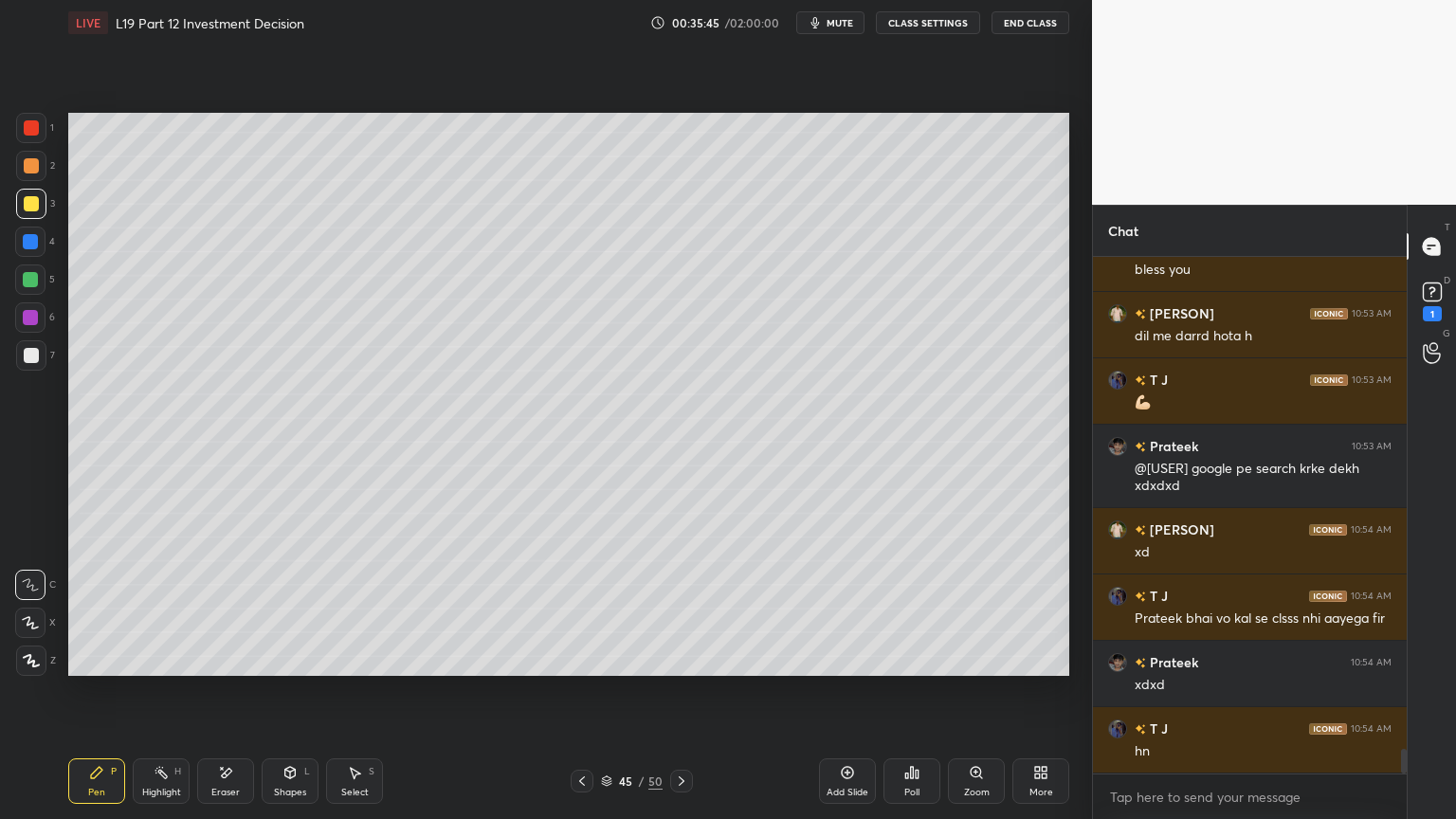 click on "5" at bounding box center [35, 280] 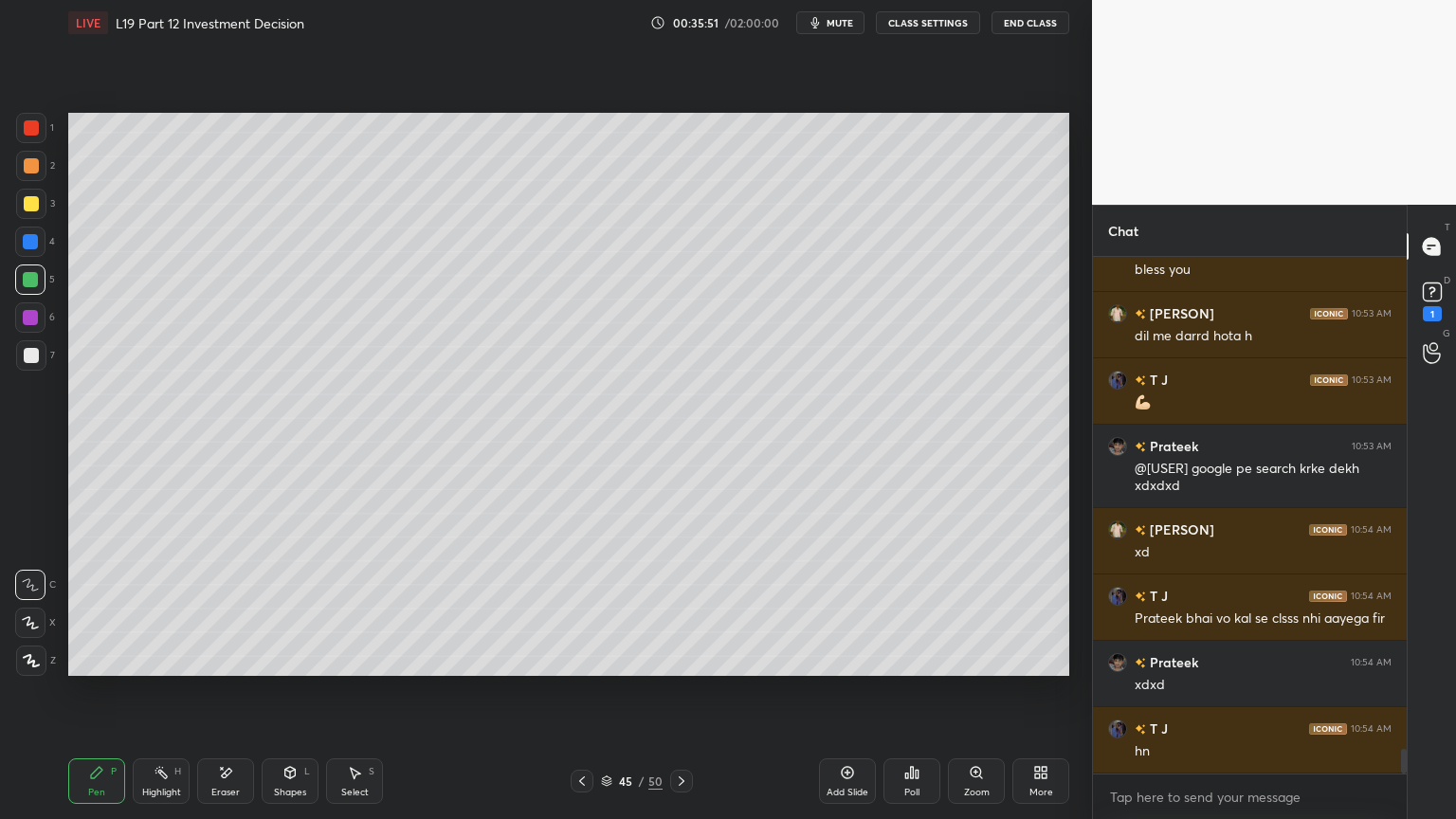 click at bounding box center (31, 355) 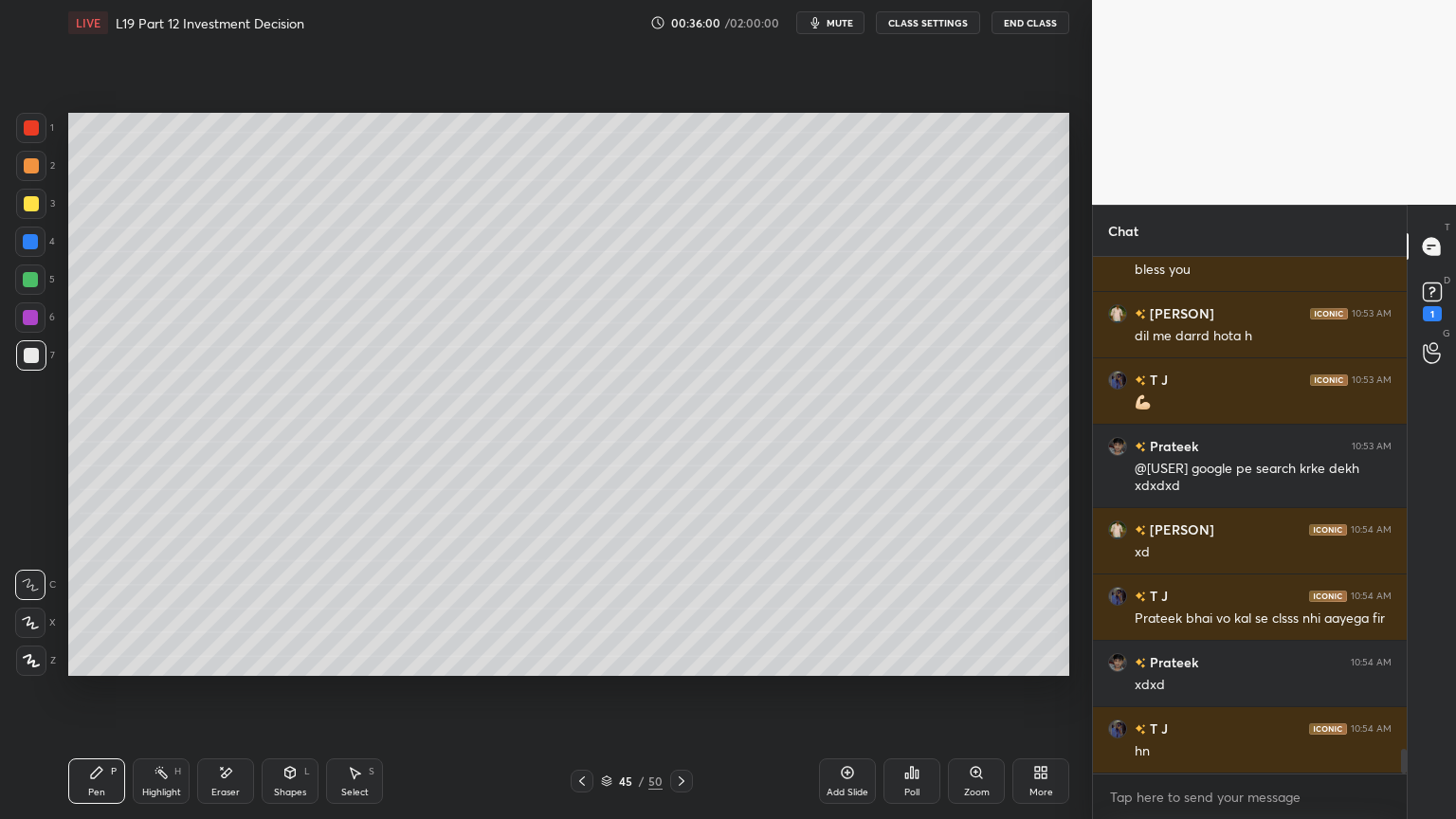 scroll, scrollTop: 10427, scrollLeft: 0, axis: vertical 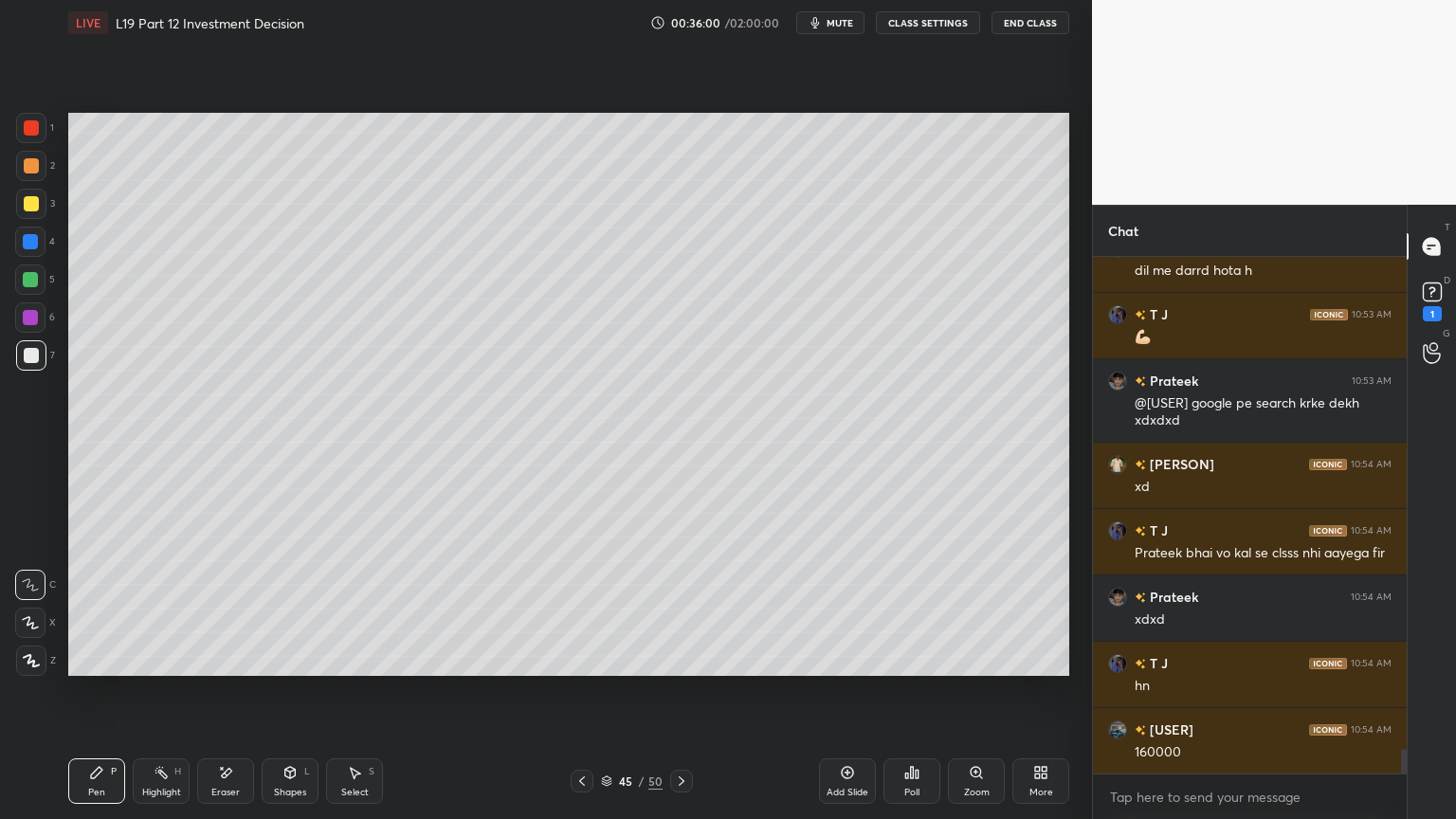 click at bounding box center (30, 280) 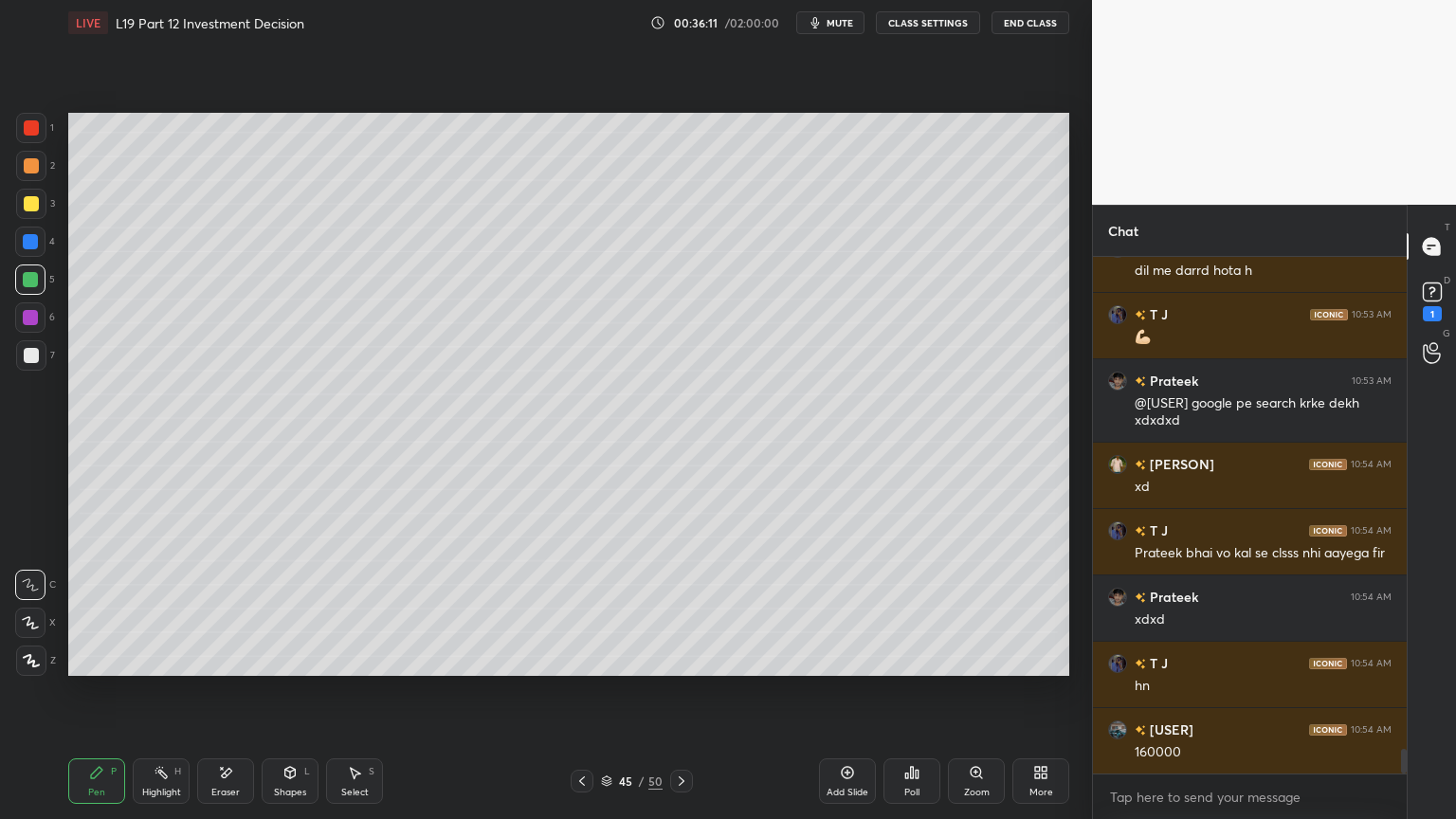 click at bounding box center (31, 355) 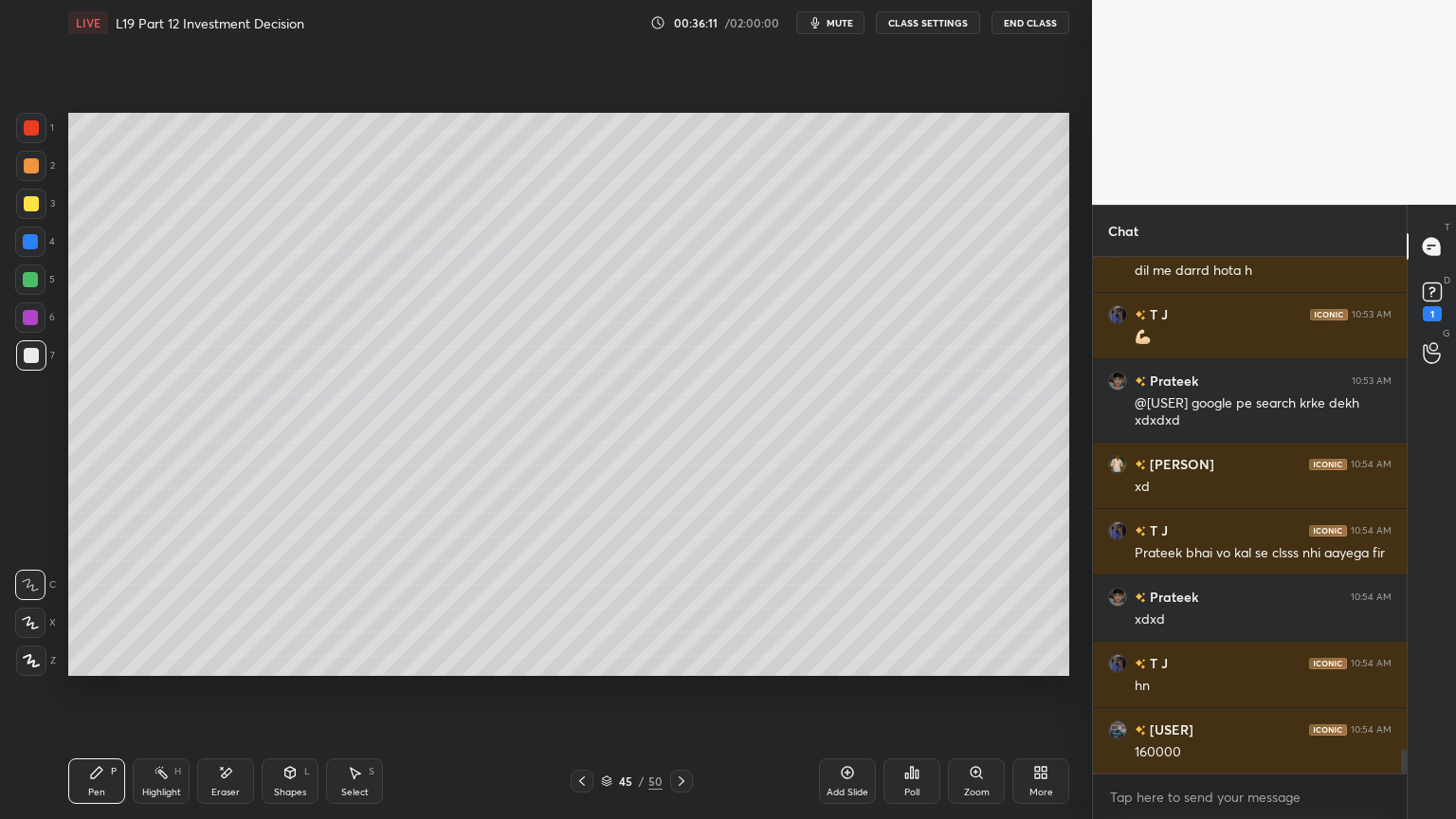 scroll, scrollTop: 10446, scrollLeft: 0, axis: vertical 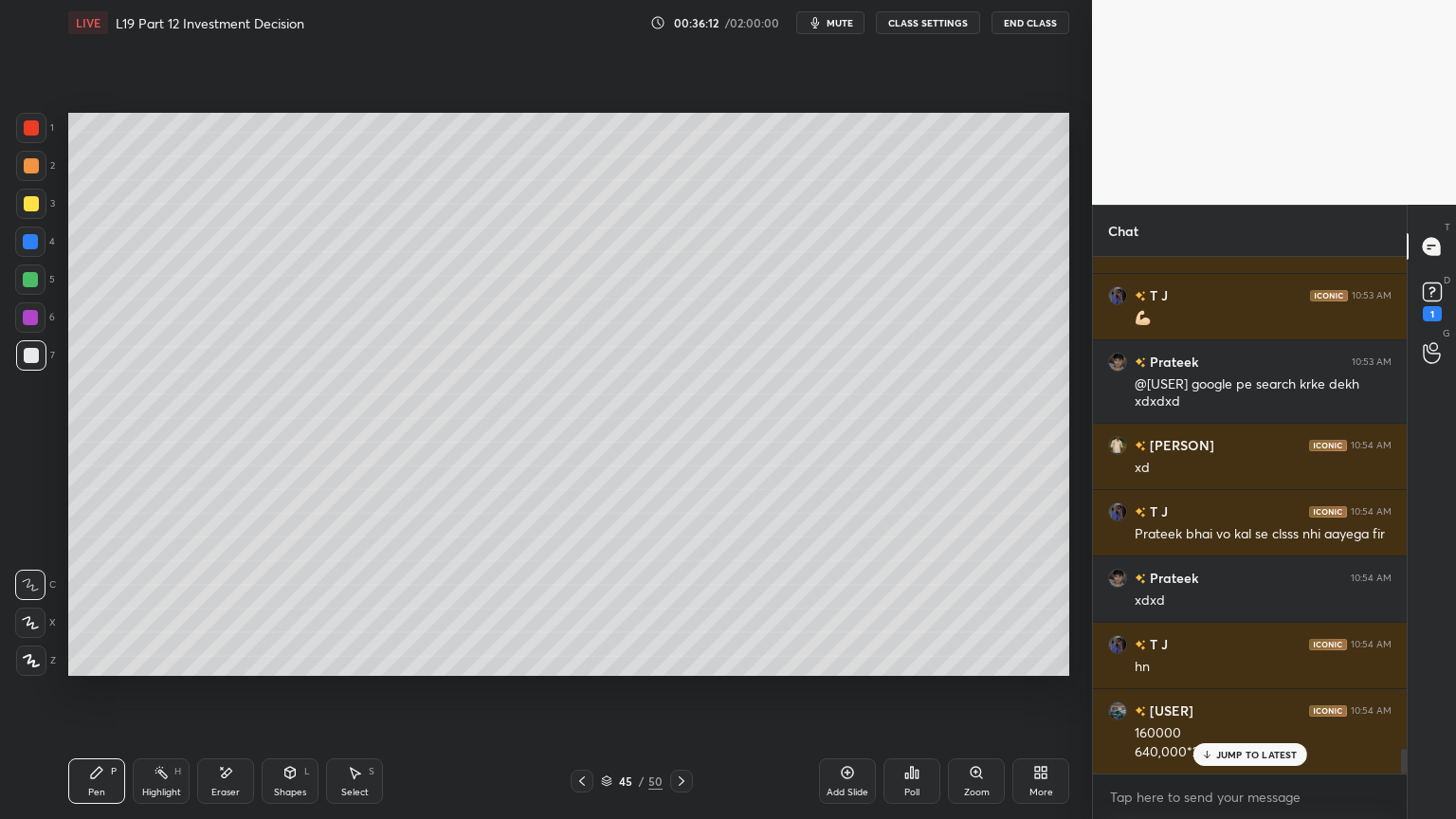 click on "Eraser" at bounding box center (226, 781) 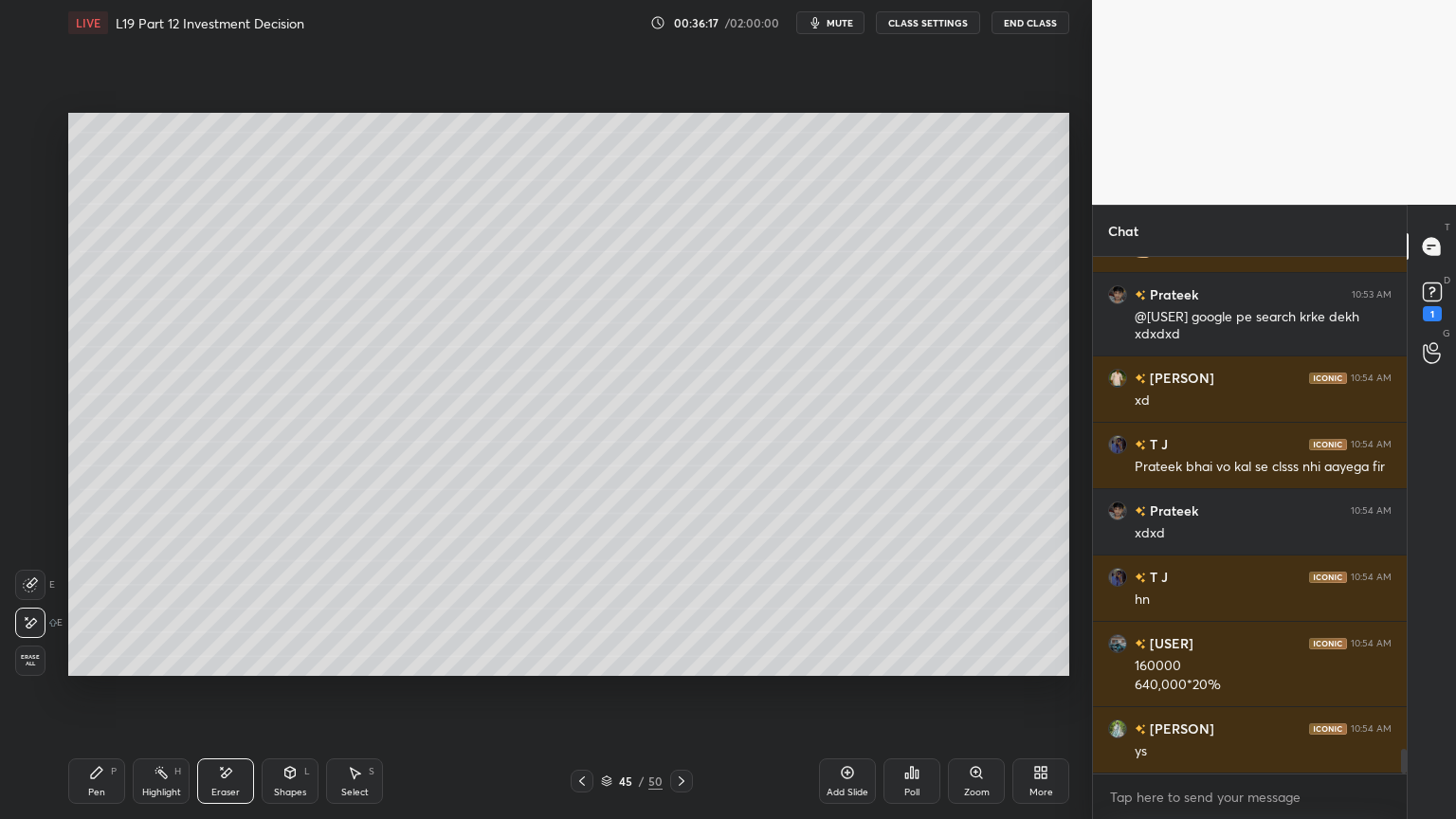 scroll, scrollTop: 10579, scrollLeft: 0, axis: vertical 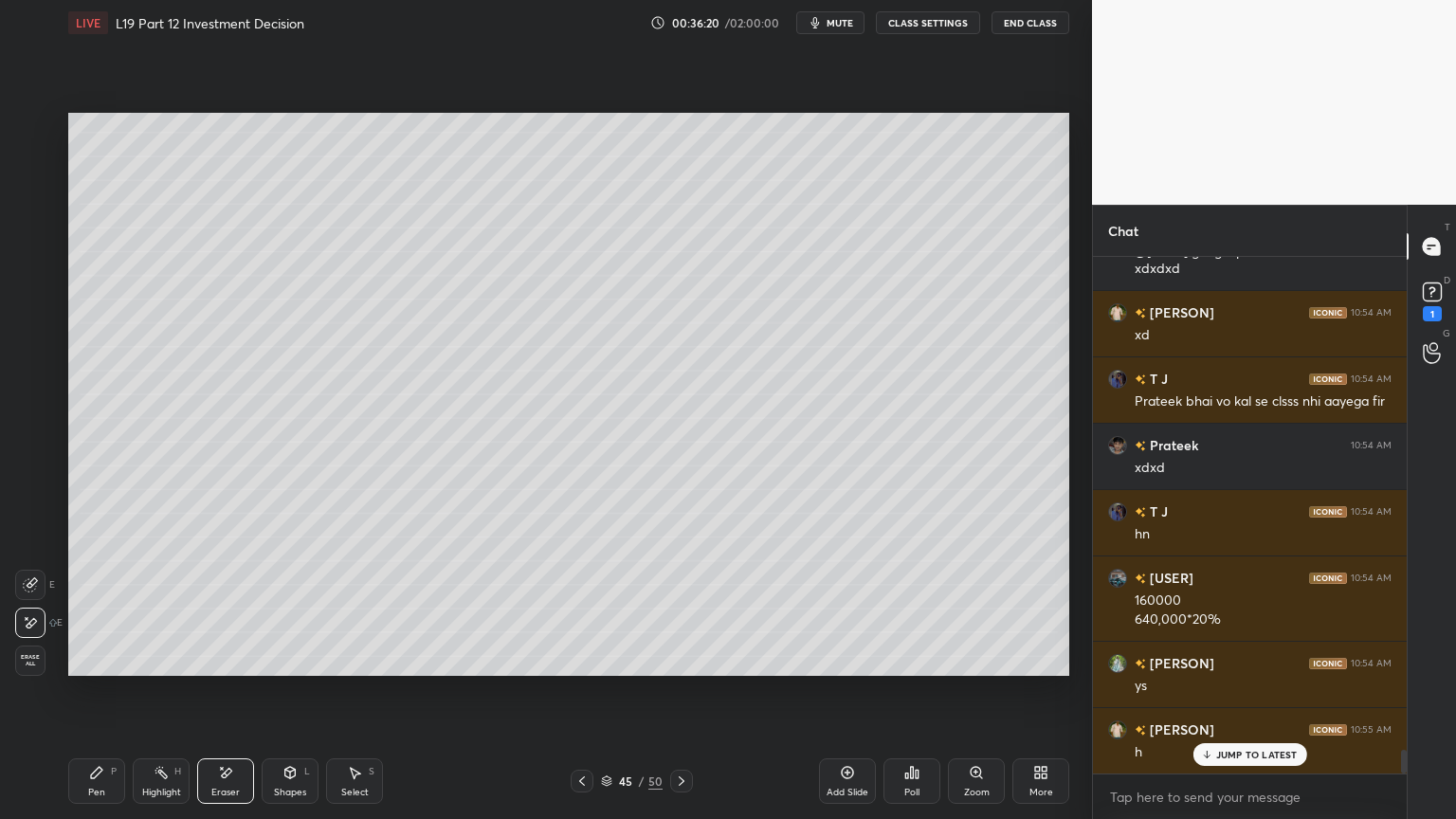 click on "Pen P" at bounding box center [97, 781] 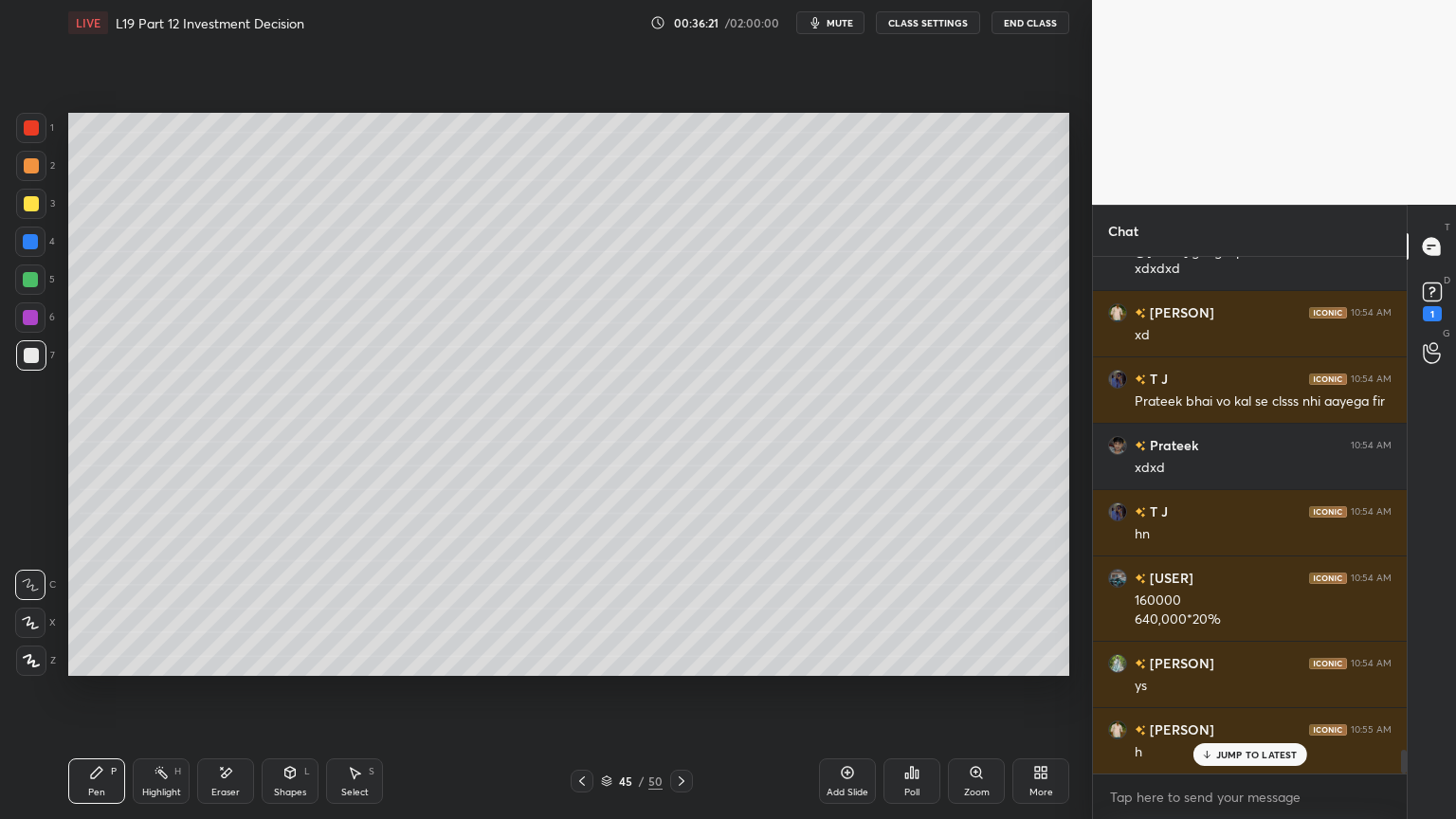 scroll, scrollTop: 10646, scrollLeft: 0, axis: vertical 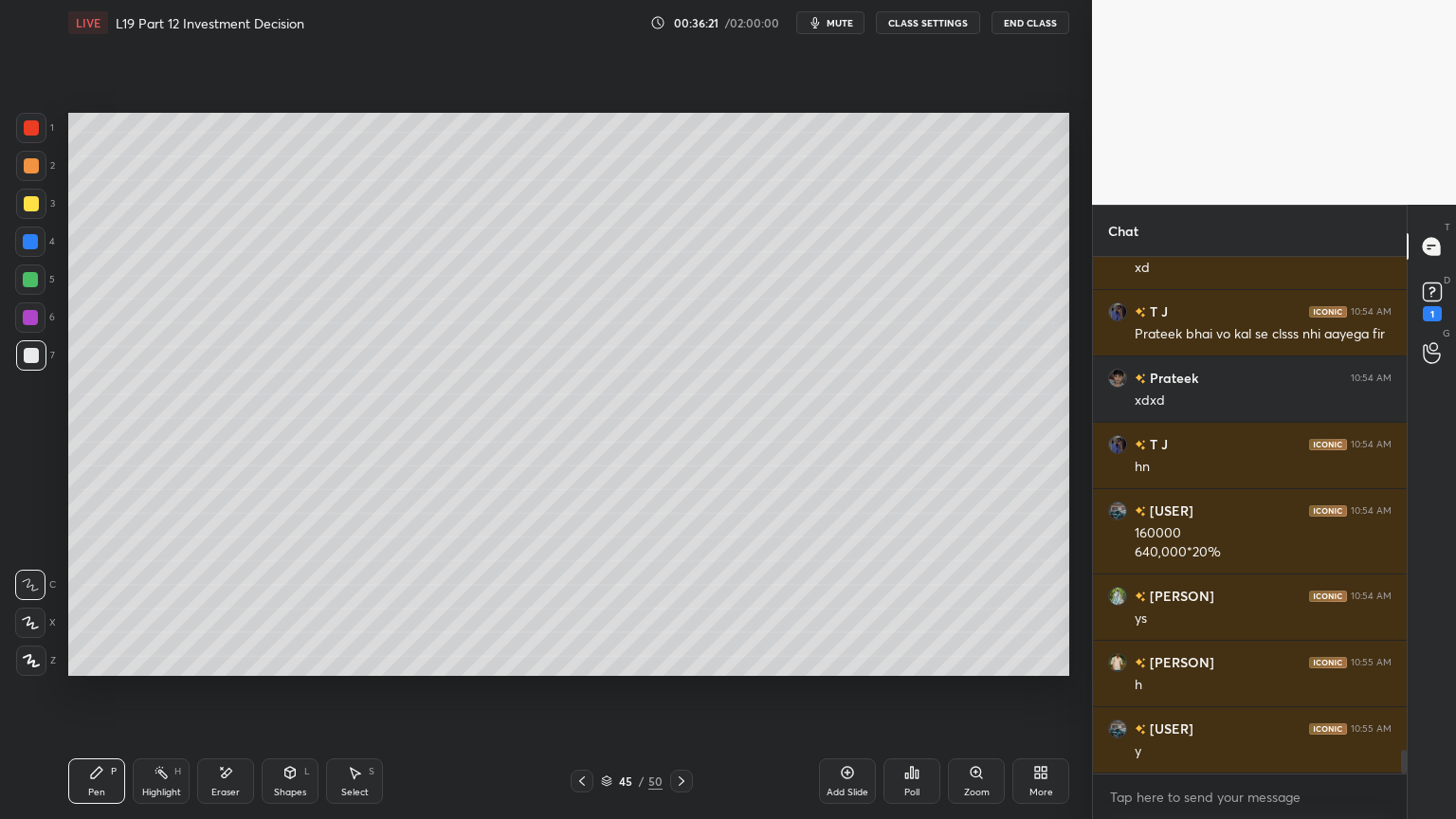 click at bounding box center [31, 355] 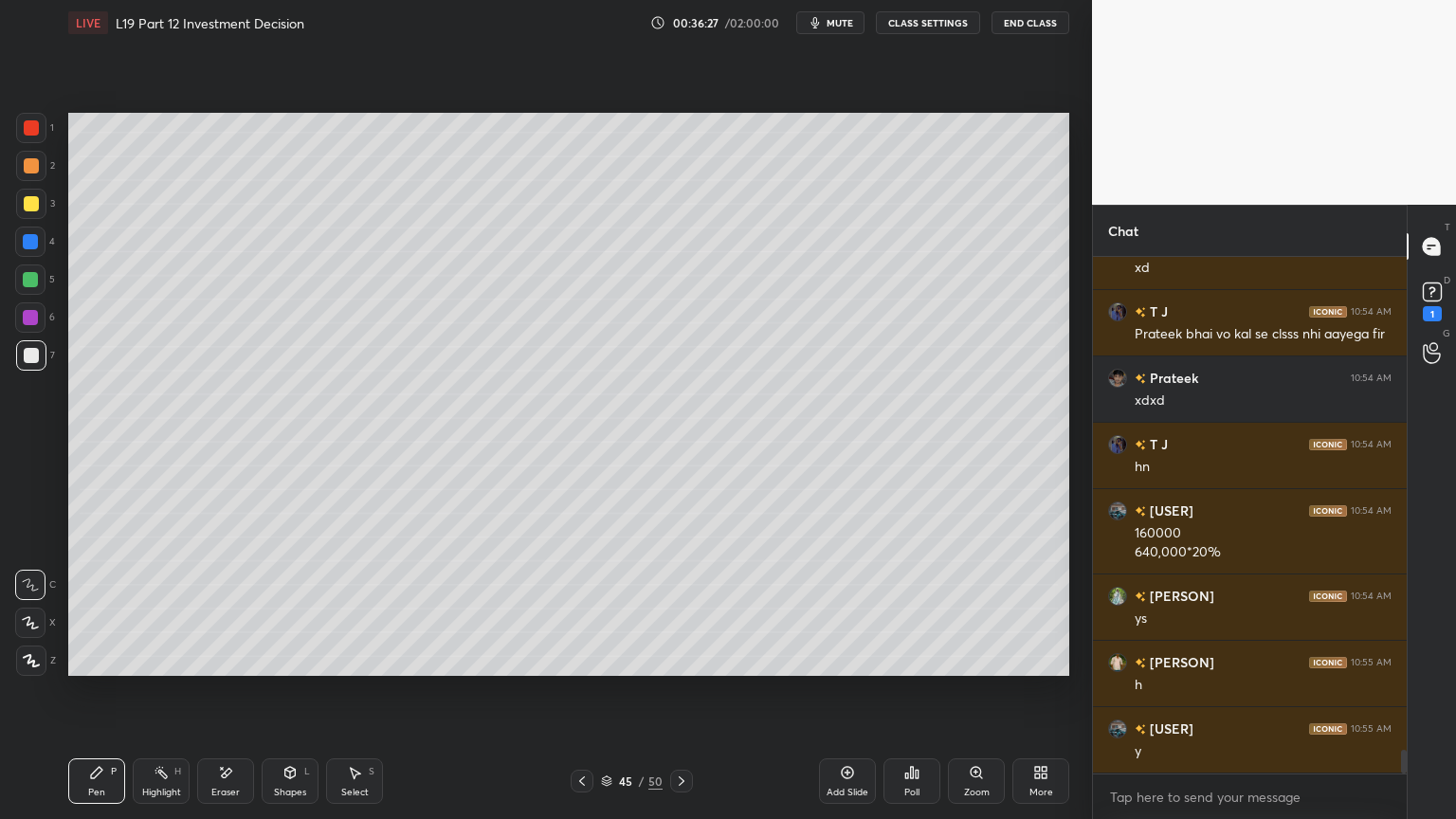 click 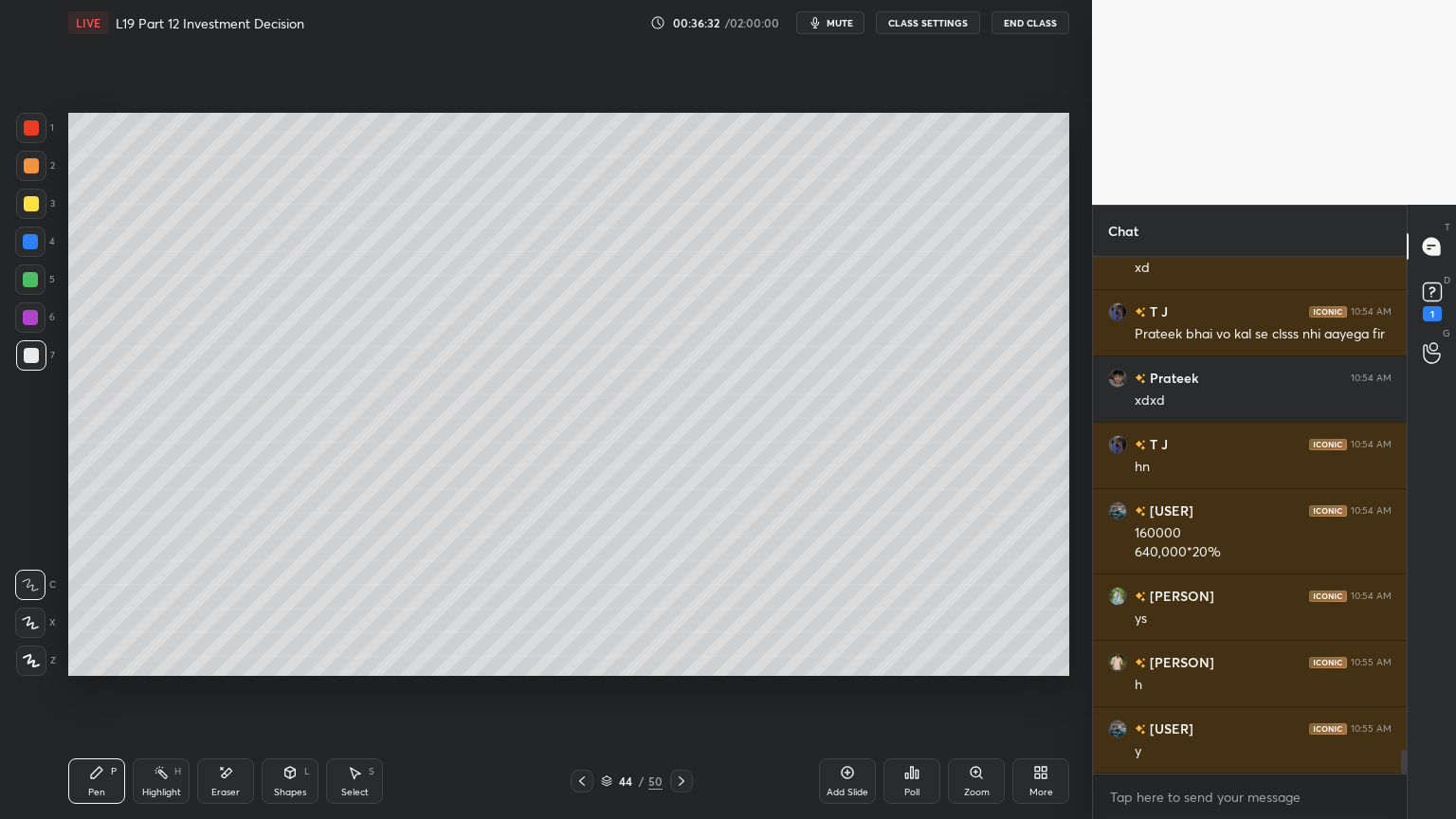 click 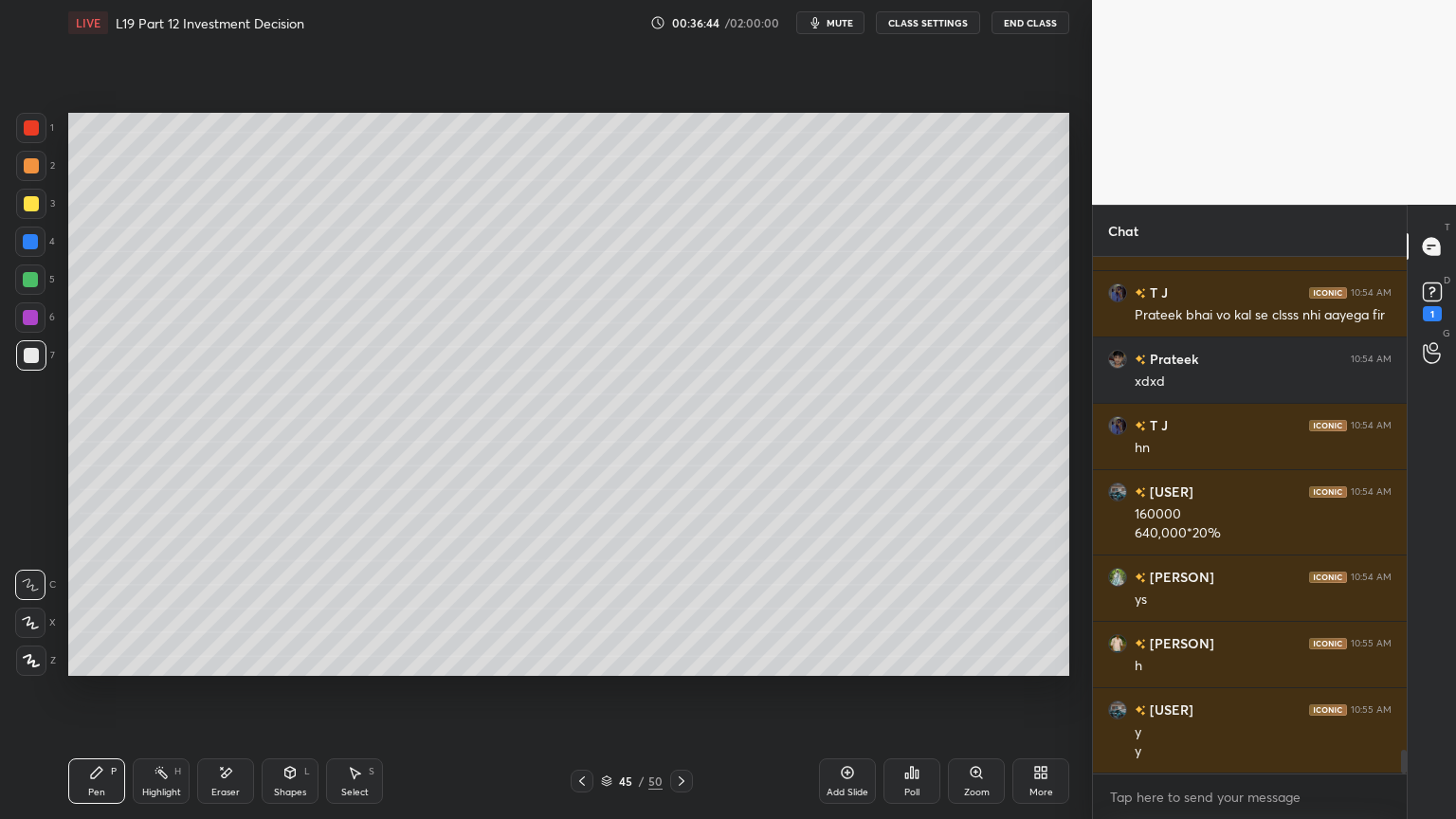 scroll, scrollTop: 10730, scrollLeft: 0, axis: vertical 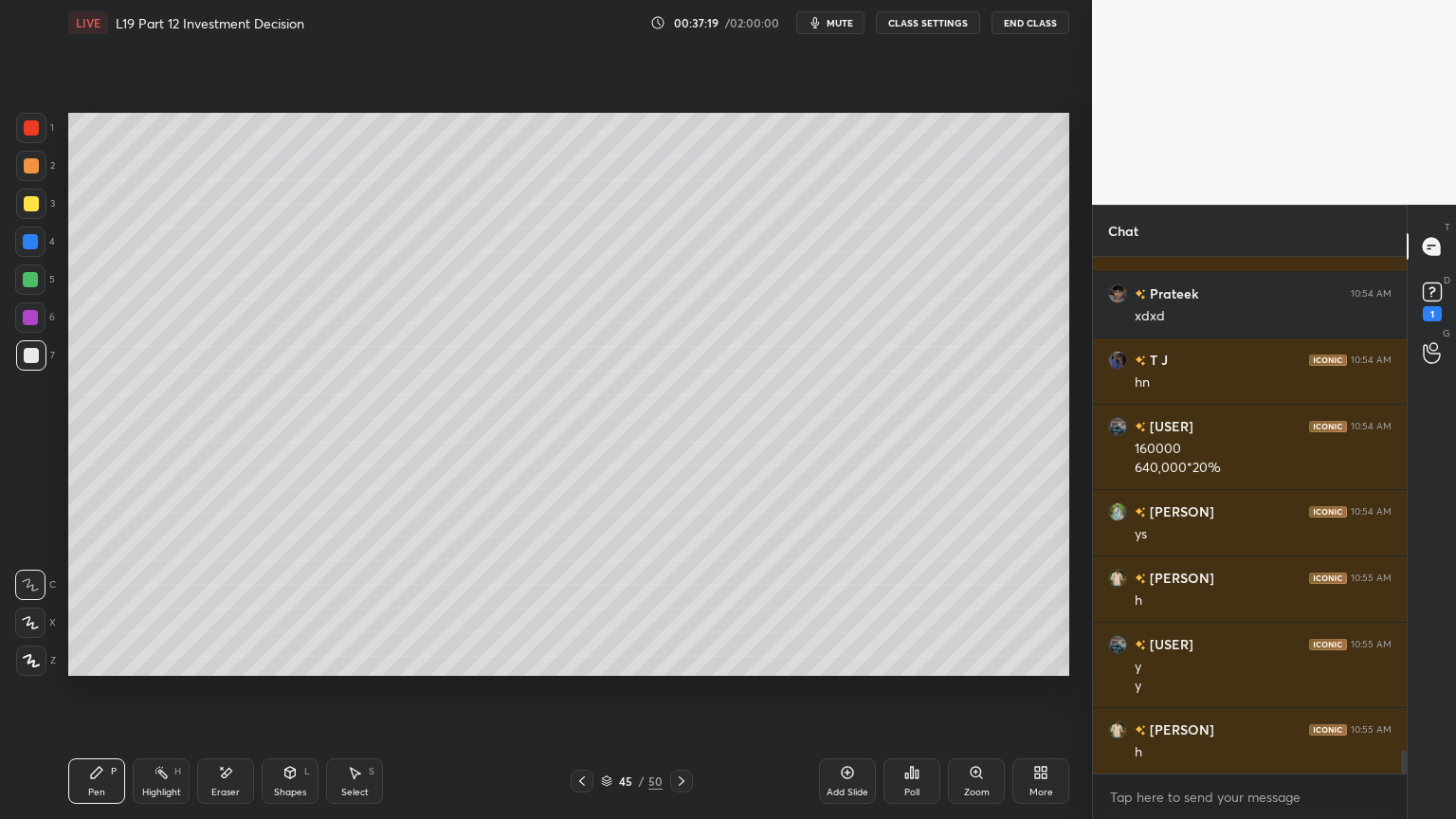 click on "Eraser" at bounding box center (226, 781) 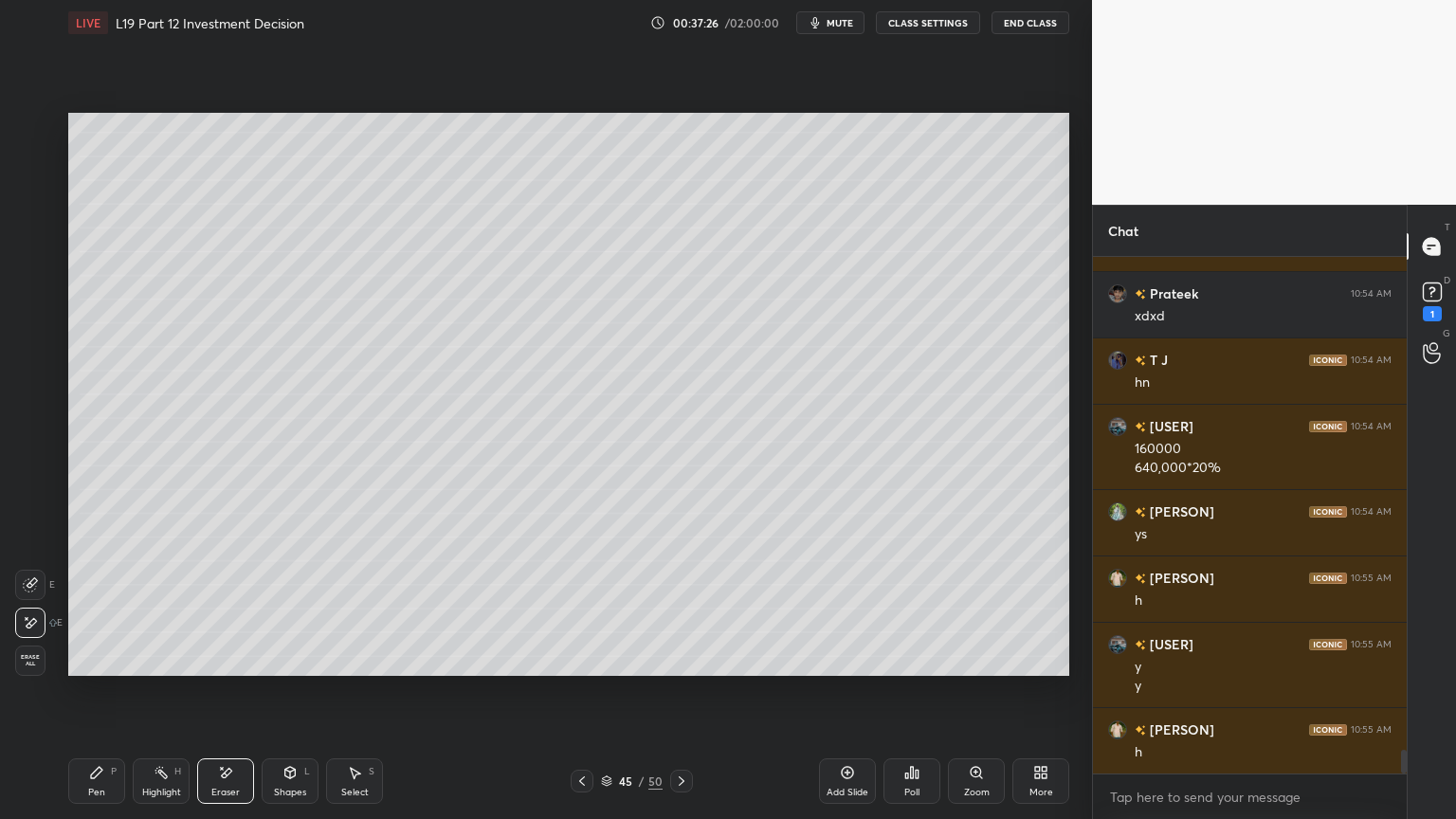 click on "Select S" at bounding box center (355, 781) 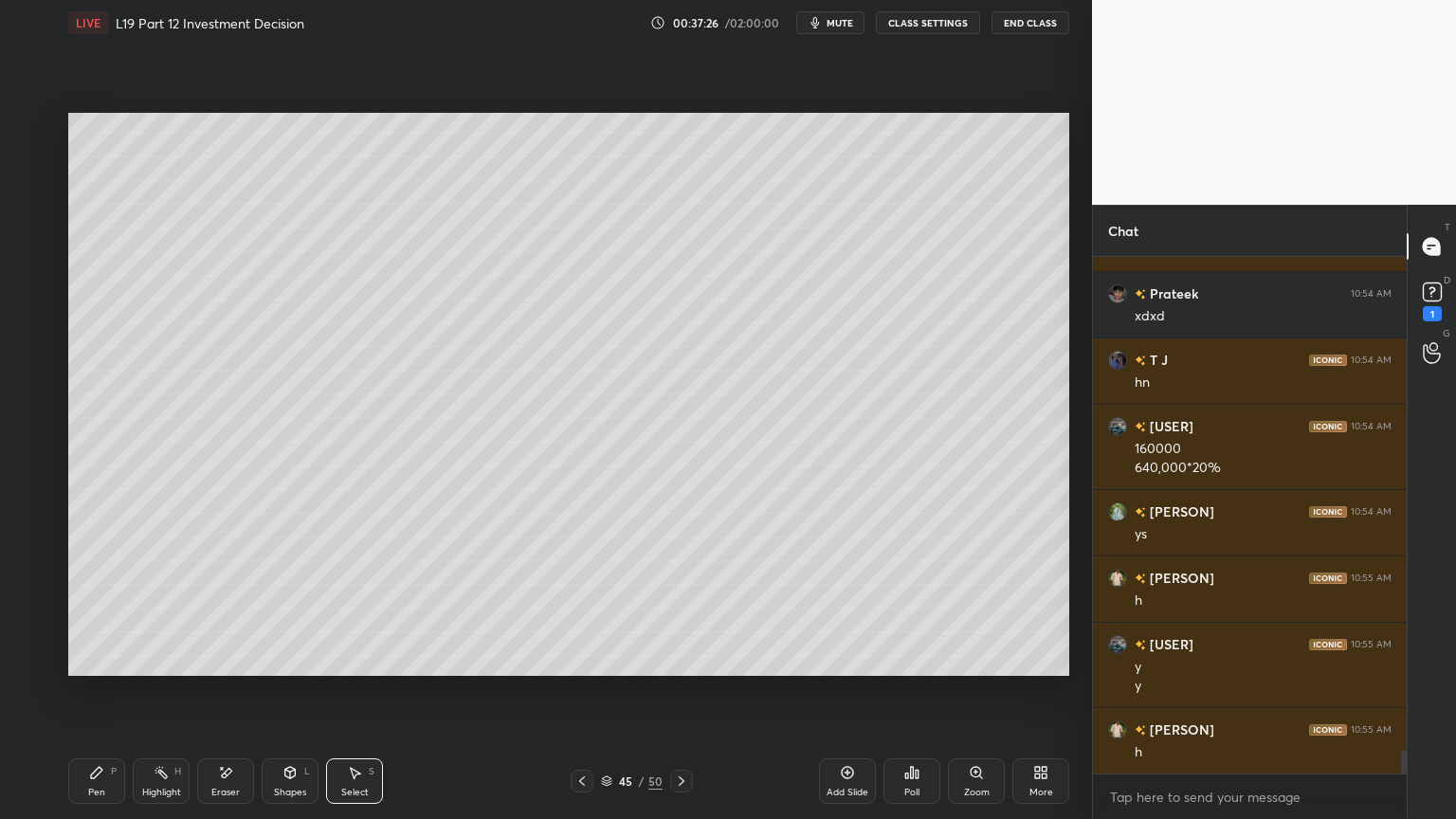 scroll, scrollTop: 10798, scrollLeft: 0, axis: vertical 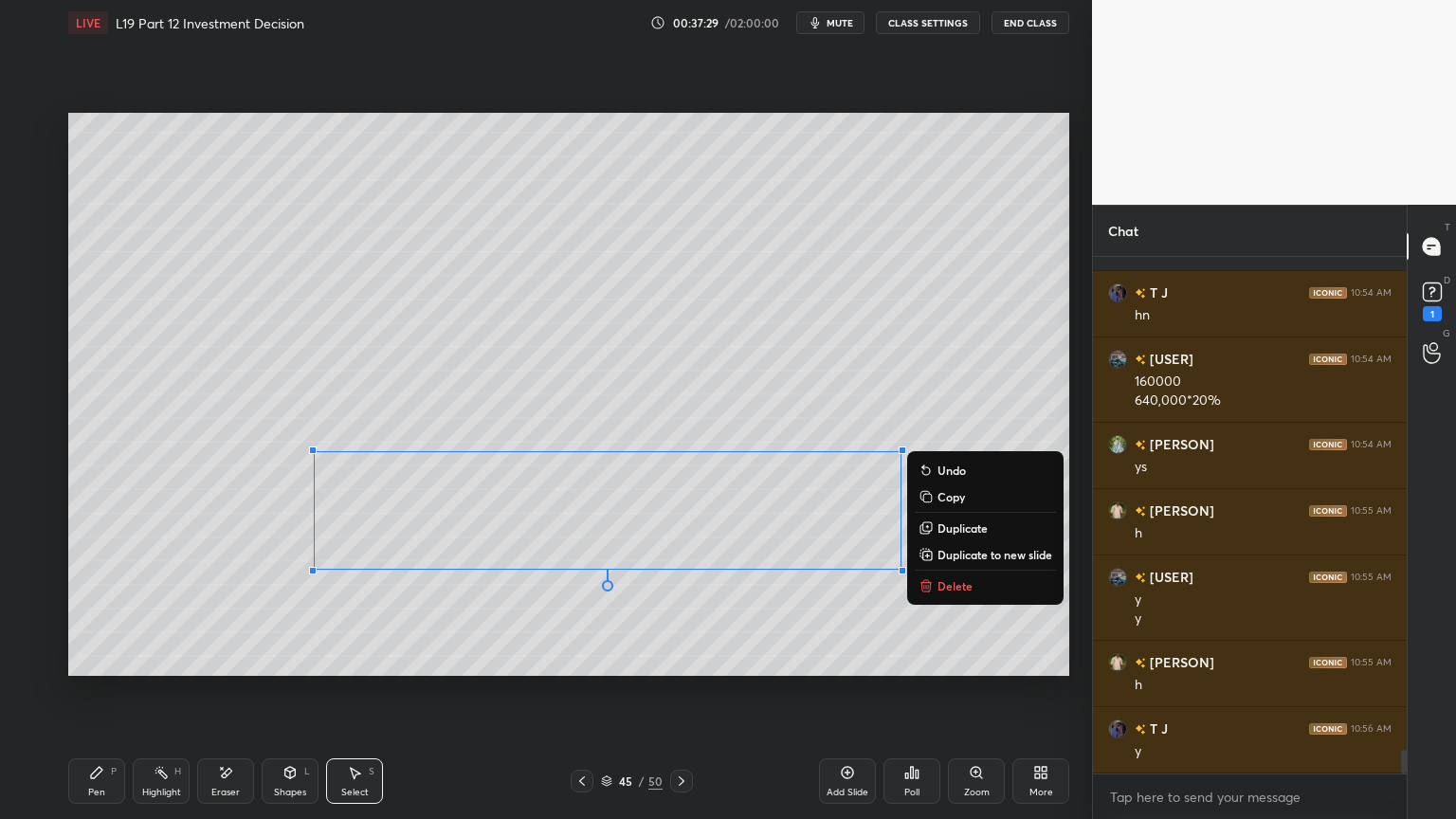 click 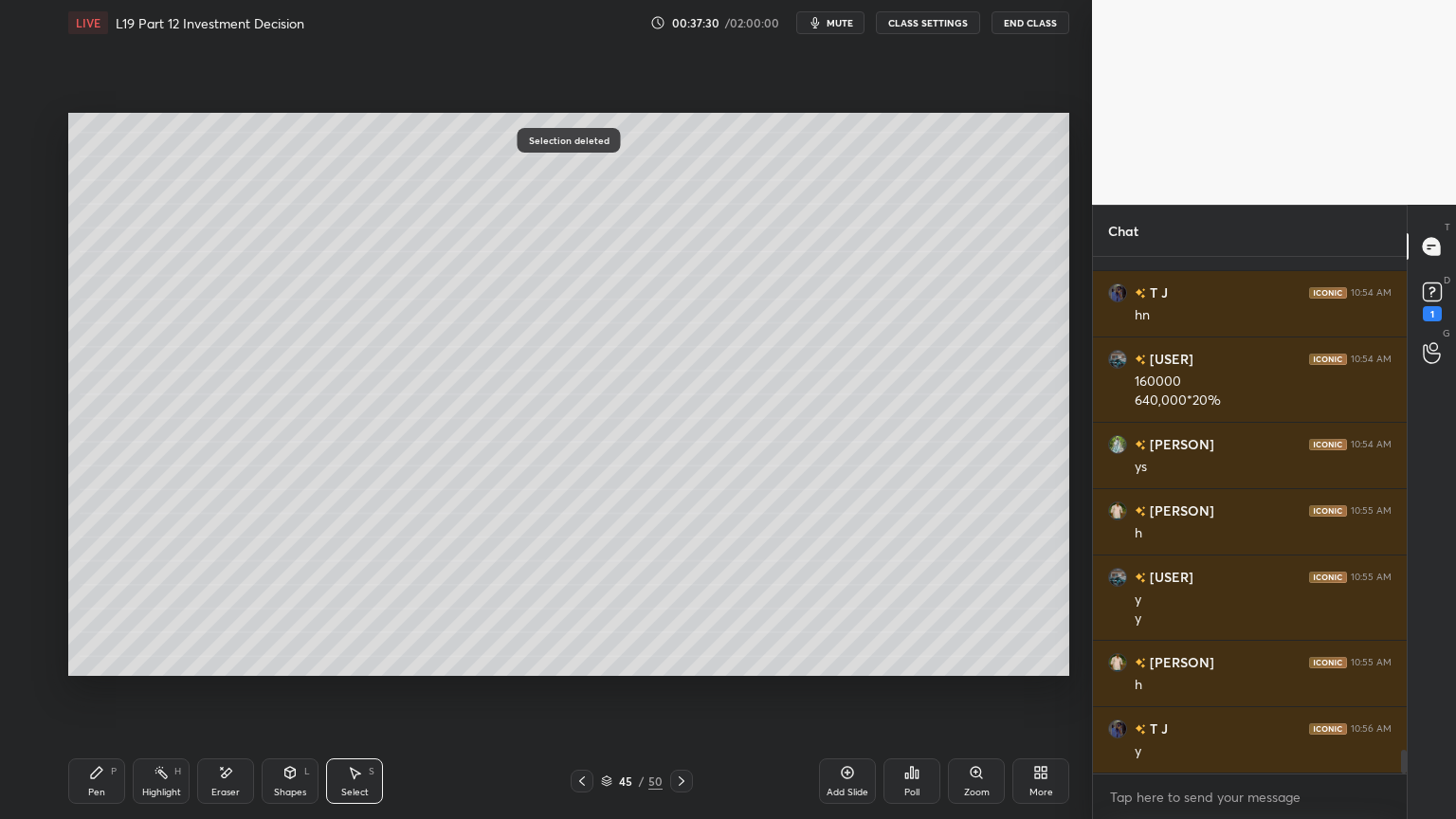 click on "Pen P" at bounding box center (97, 781) 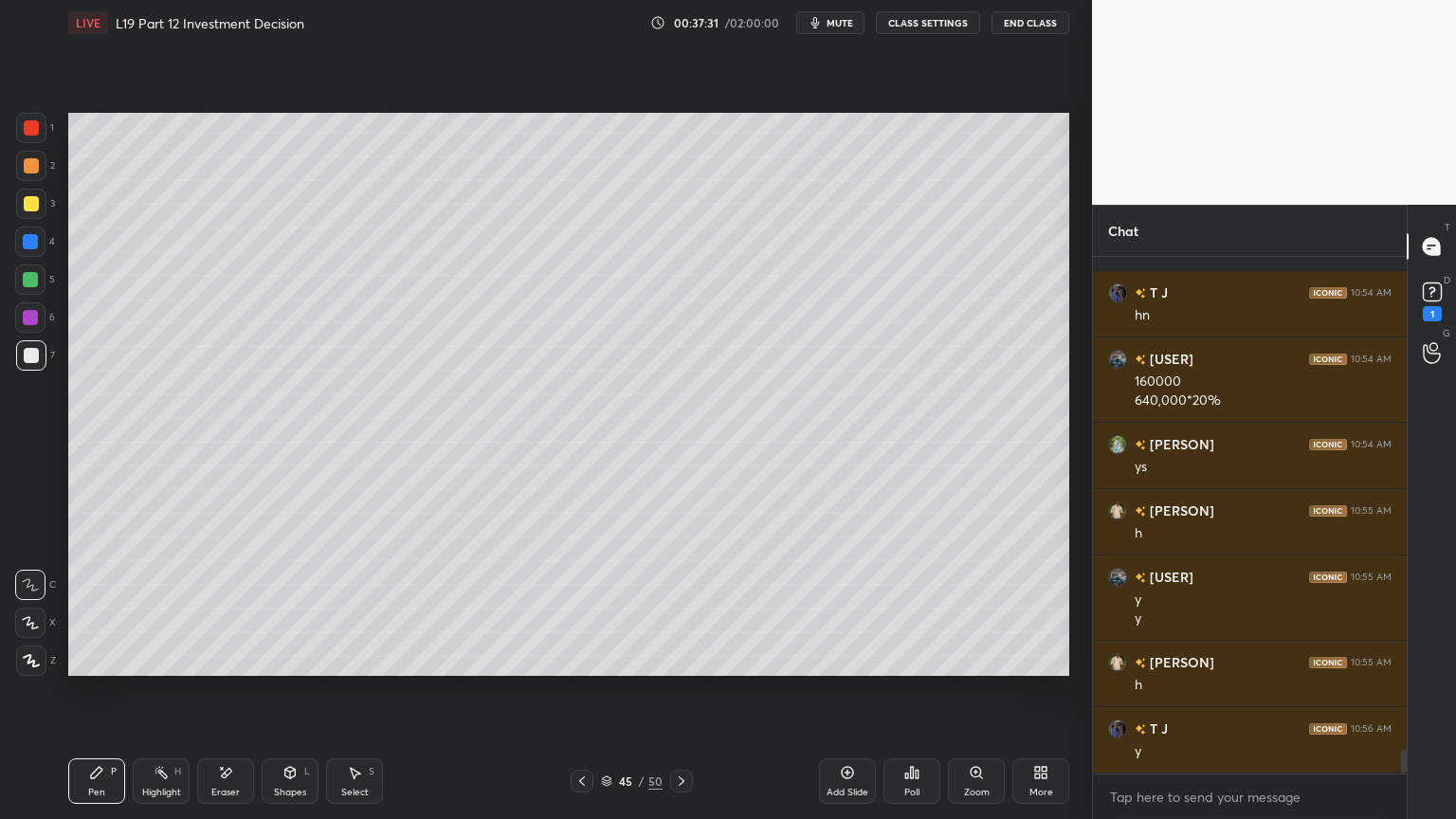 click at bounding box center (30, 280) 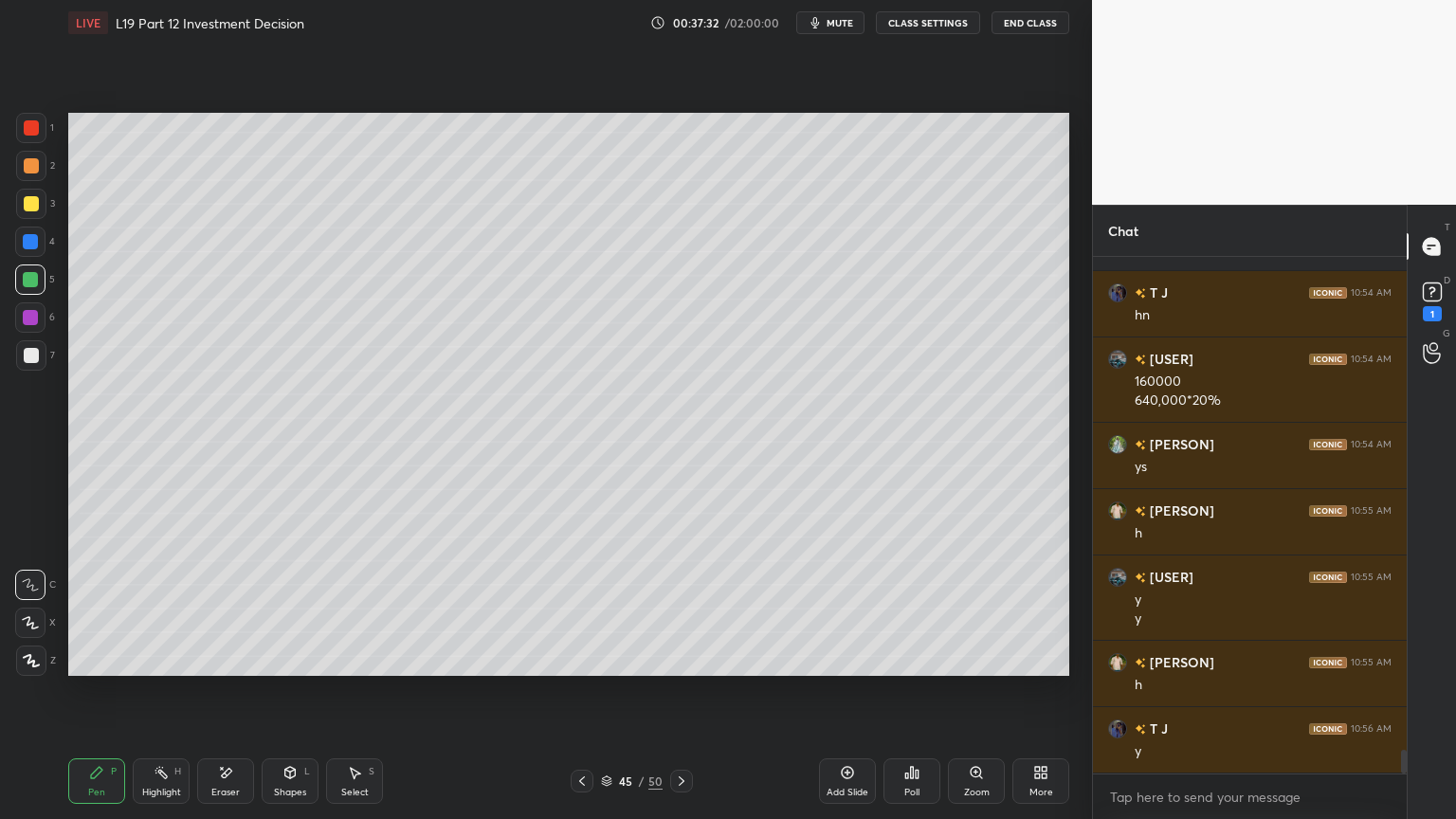 scroll, scrollTop: 10863, scrollLeft: 0, axis: vertical 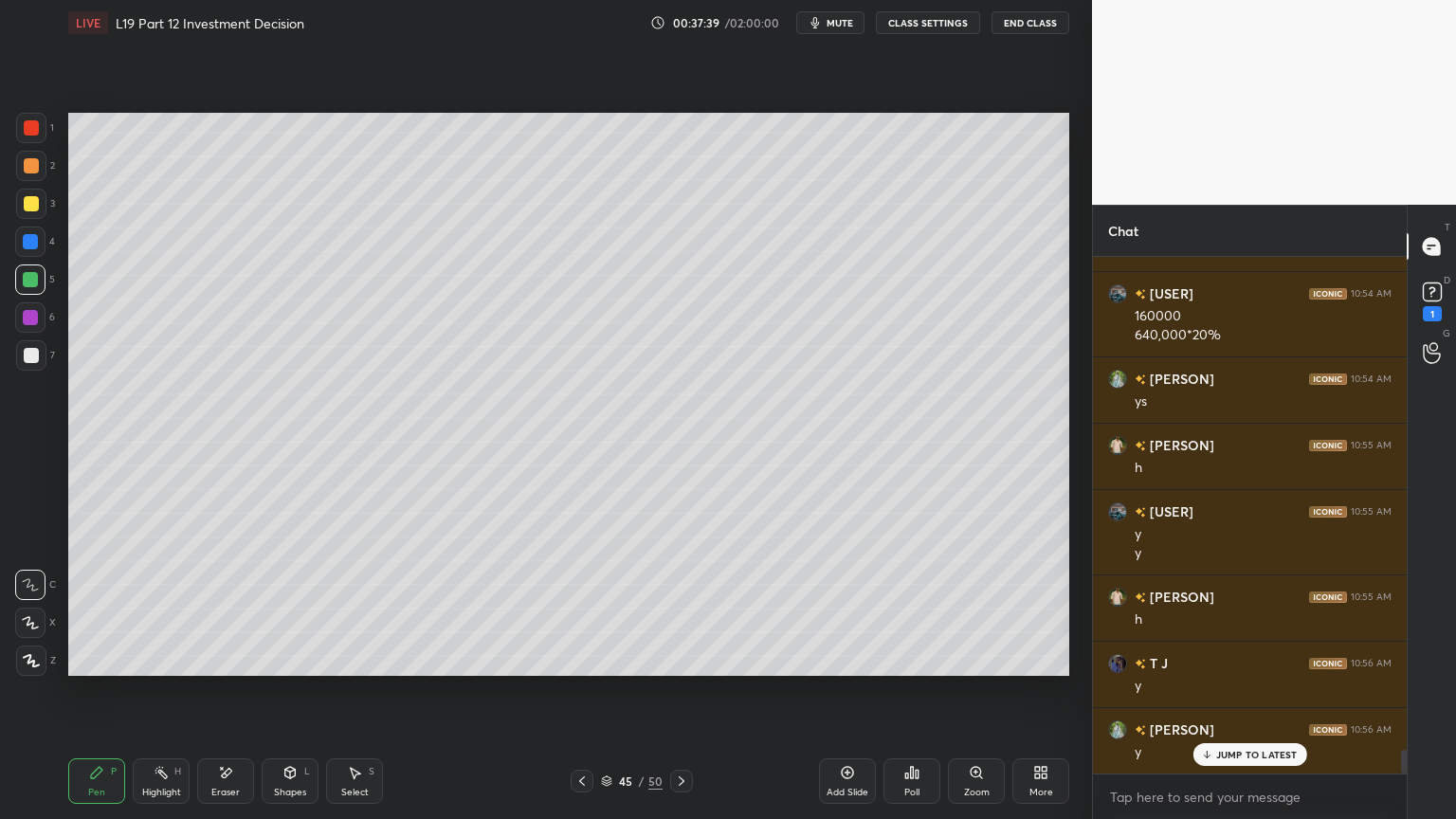 click on "Select S" at bounding box center [355, 781] 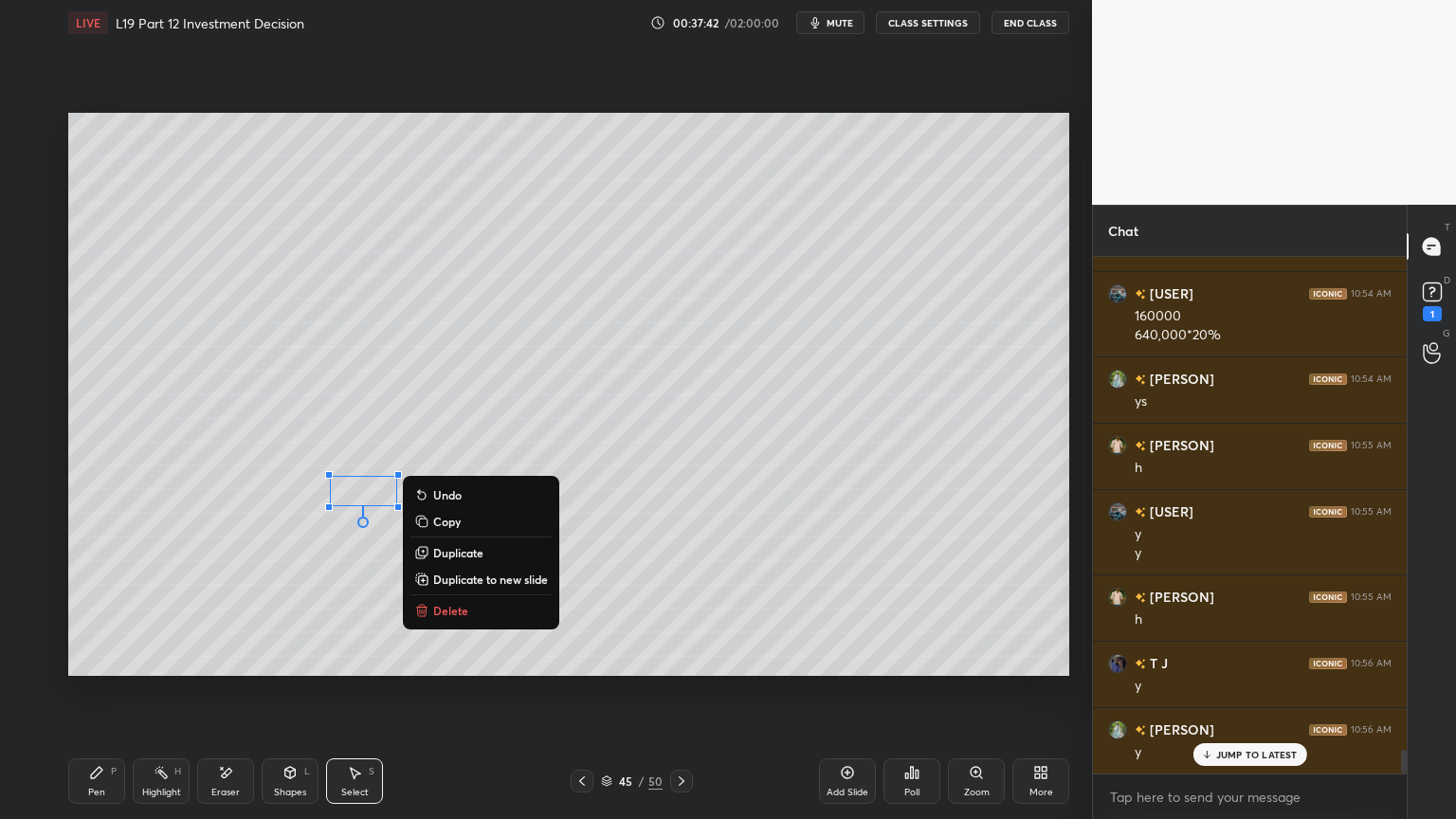 click on "Delete" at bounding box center (450, 610) 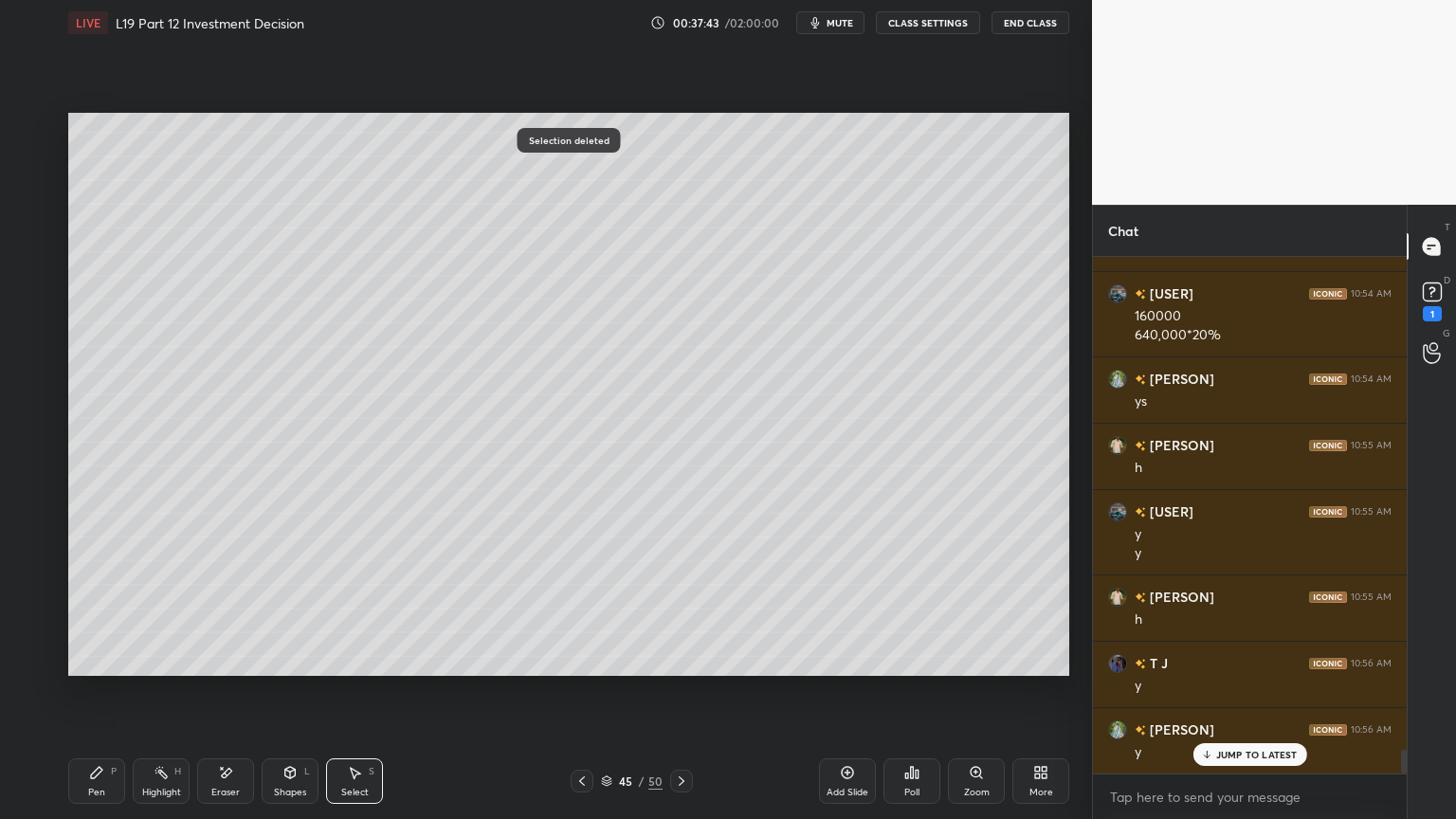 click on "Pen P" at bounding box center (97, 781) 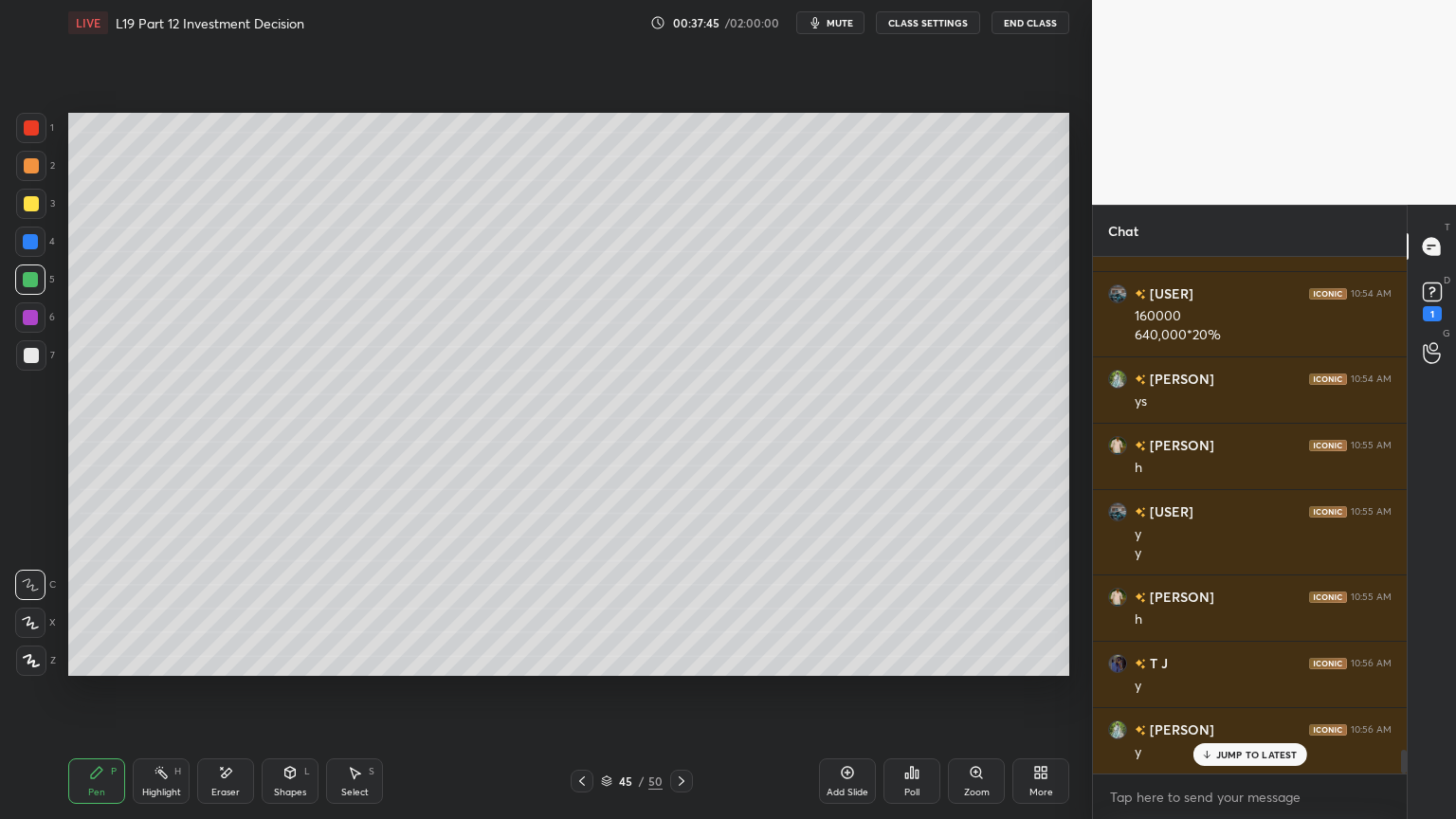 click 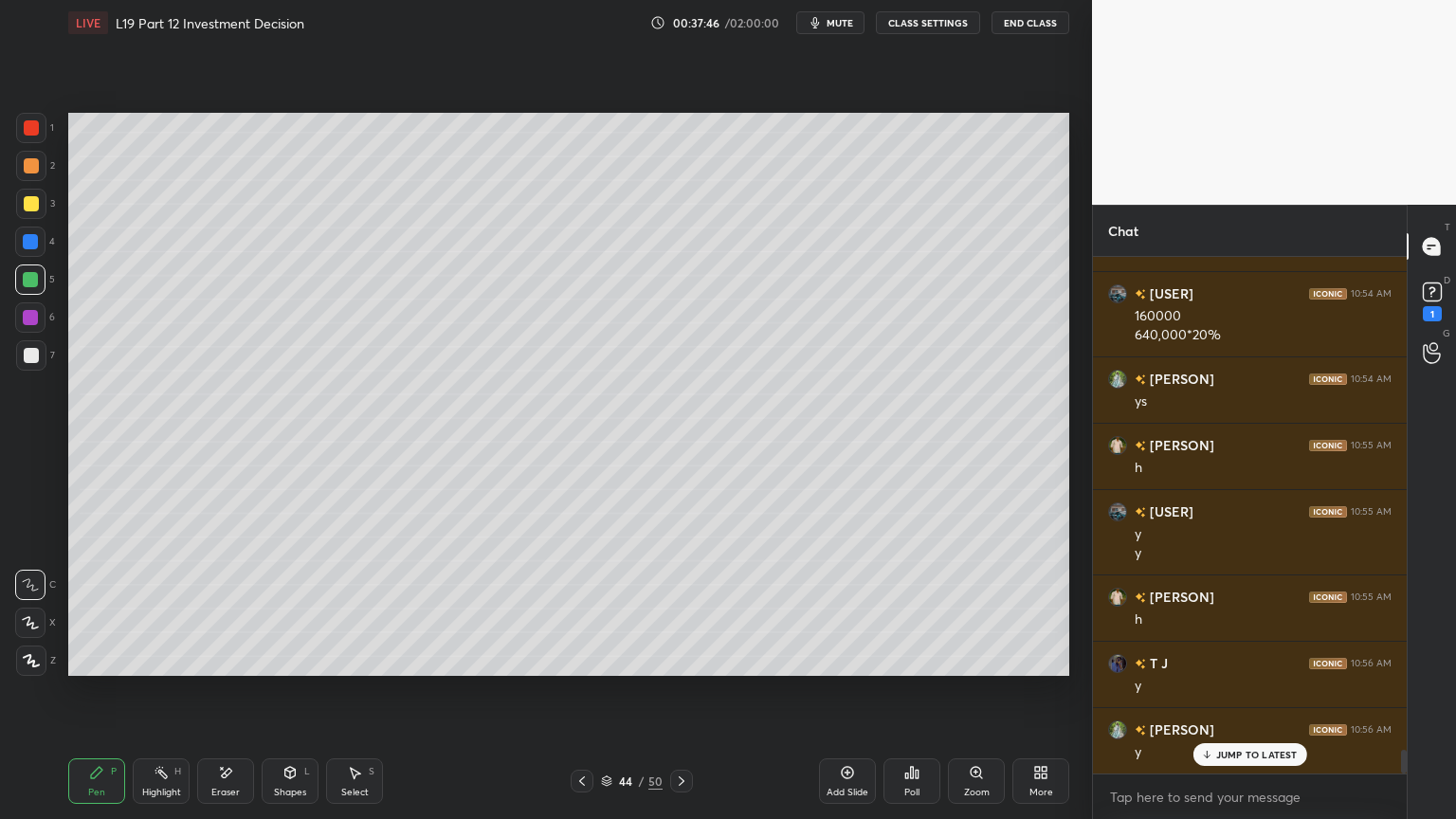 click 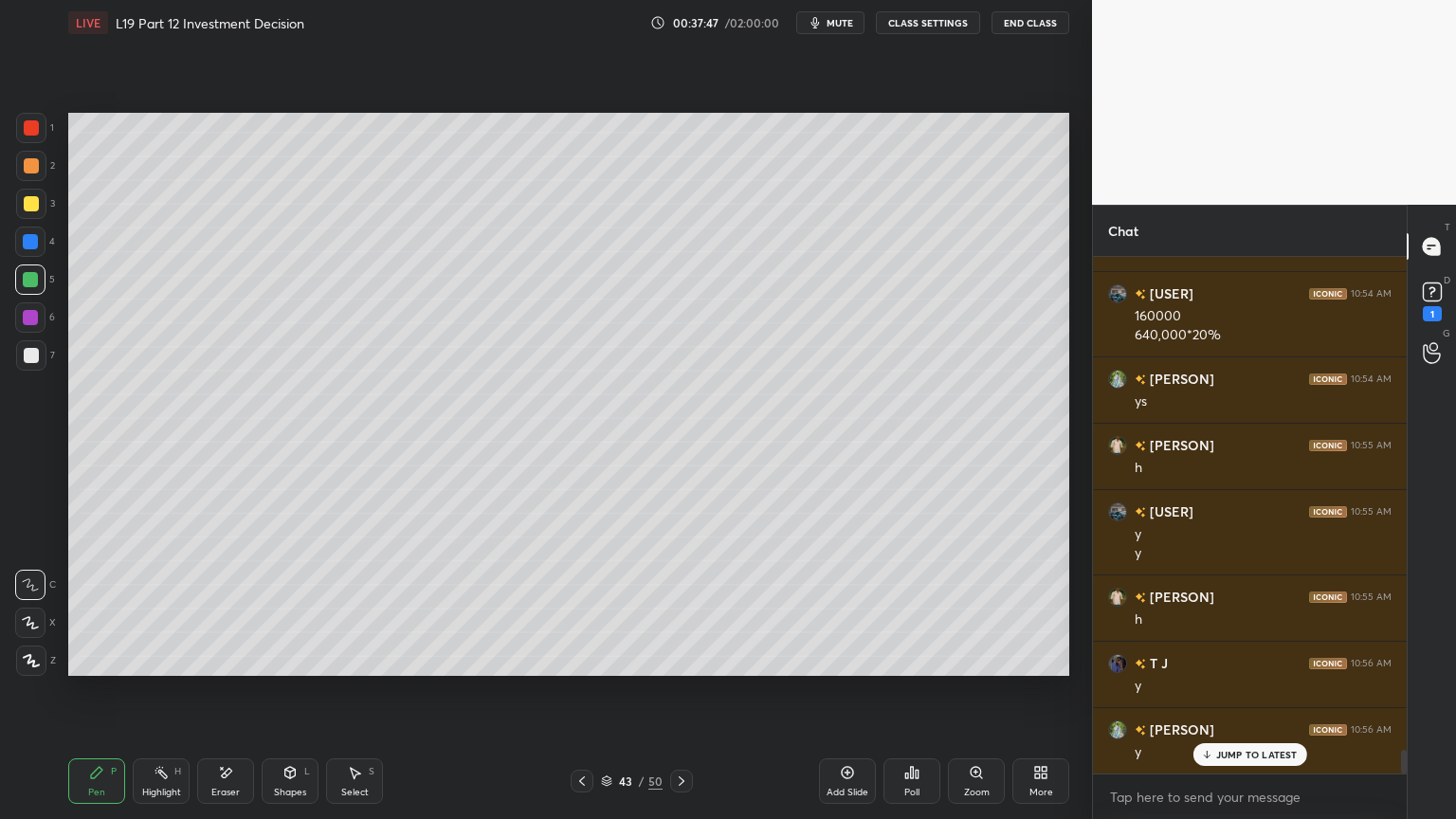 click 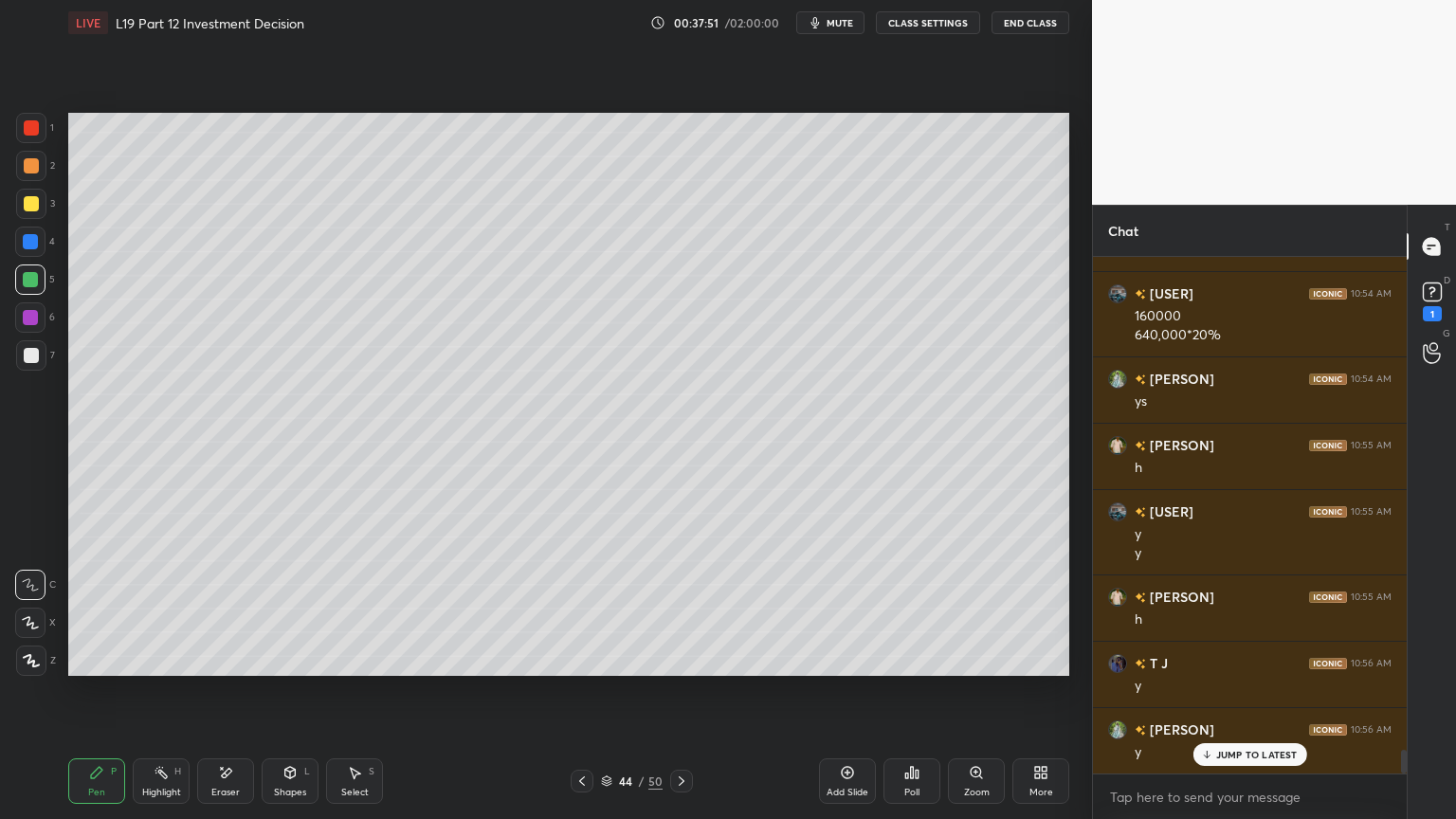 click 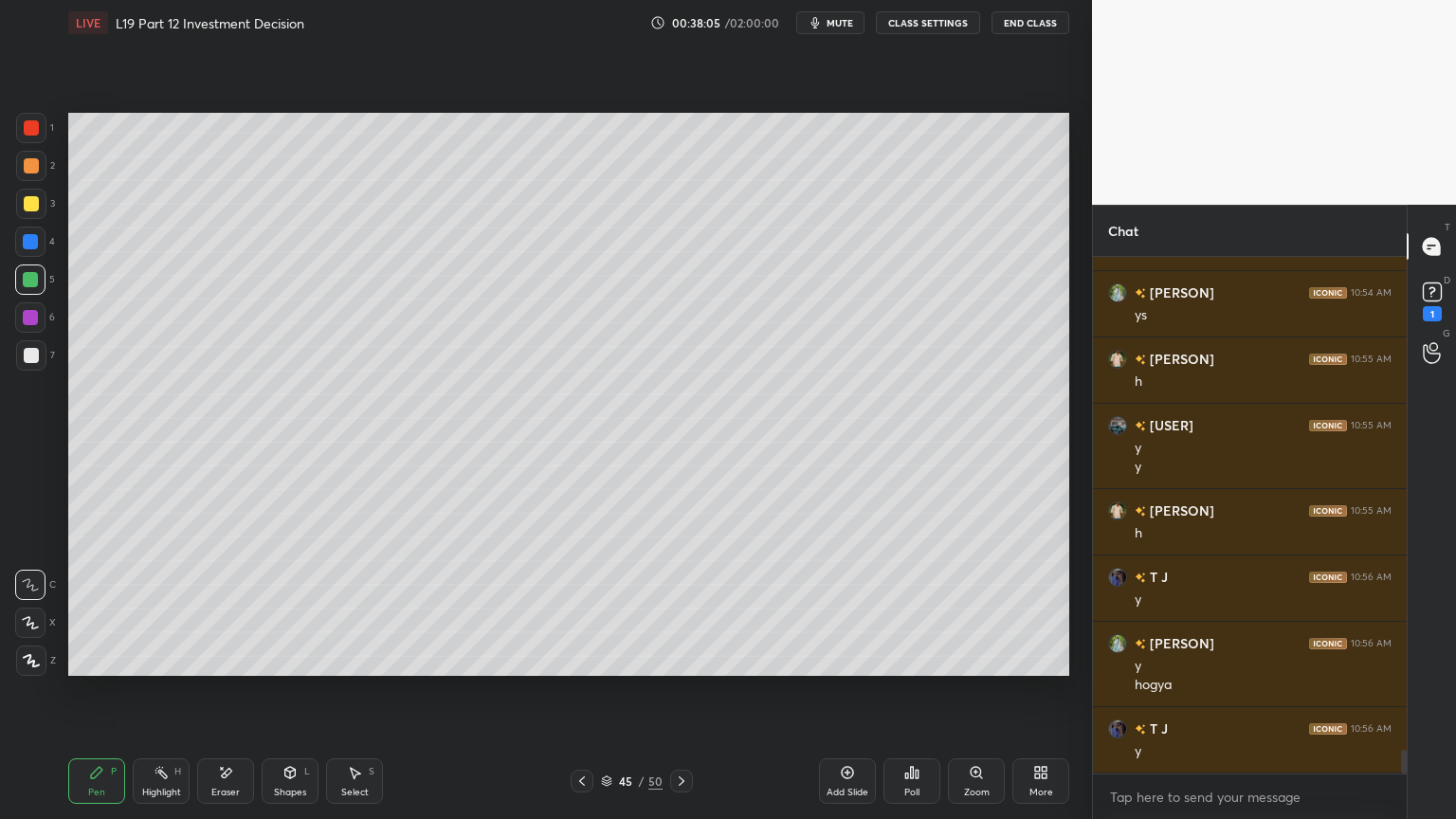 scroll, scrollTop: 11015, scrollLeft: 0, axis: vertical 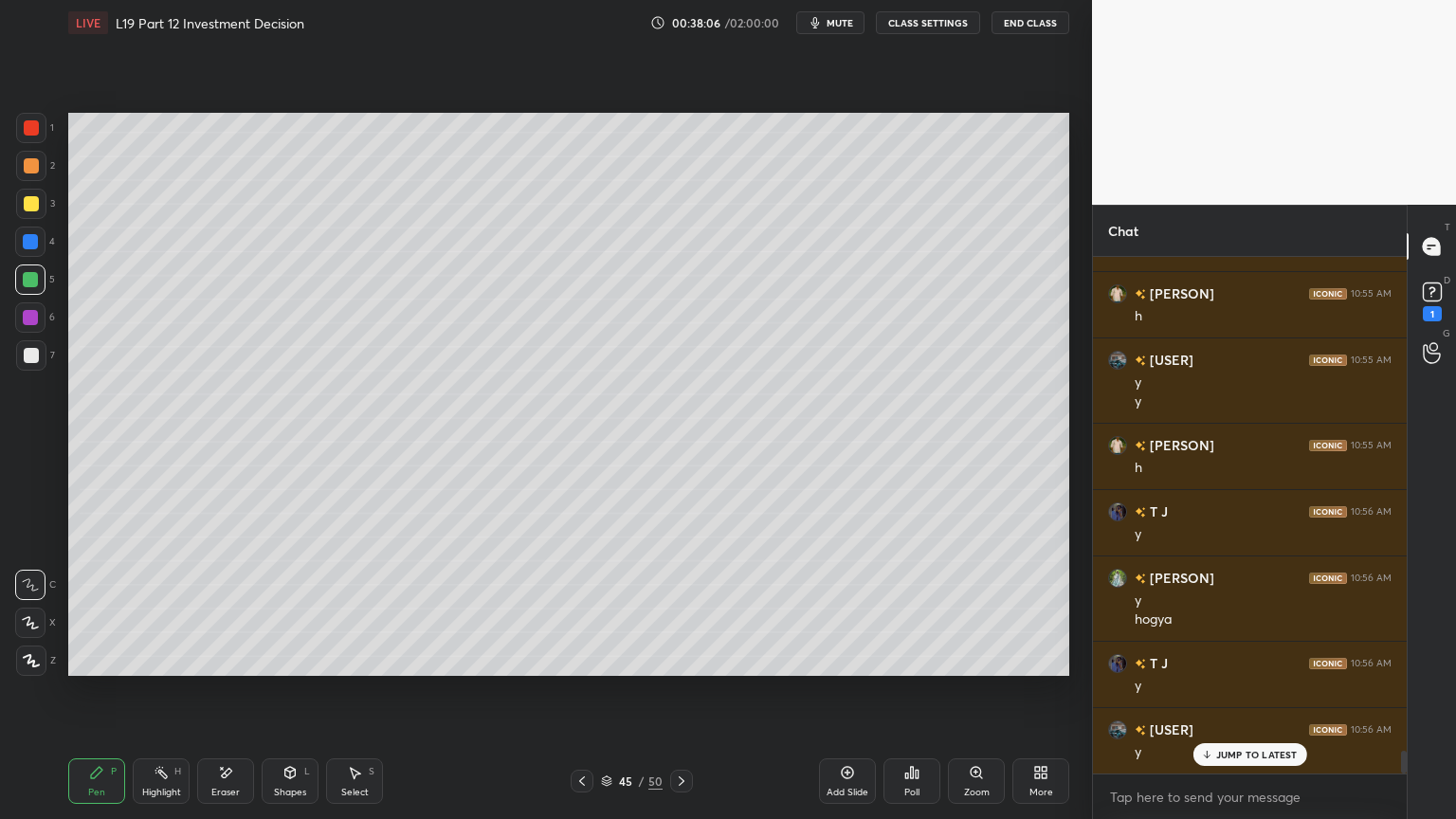 click on "1 2 3 4 5 6 7 C X Z E E Erase all   H H" at bounding box center (30, 394) 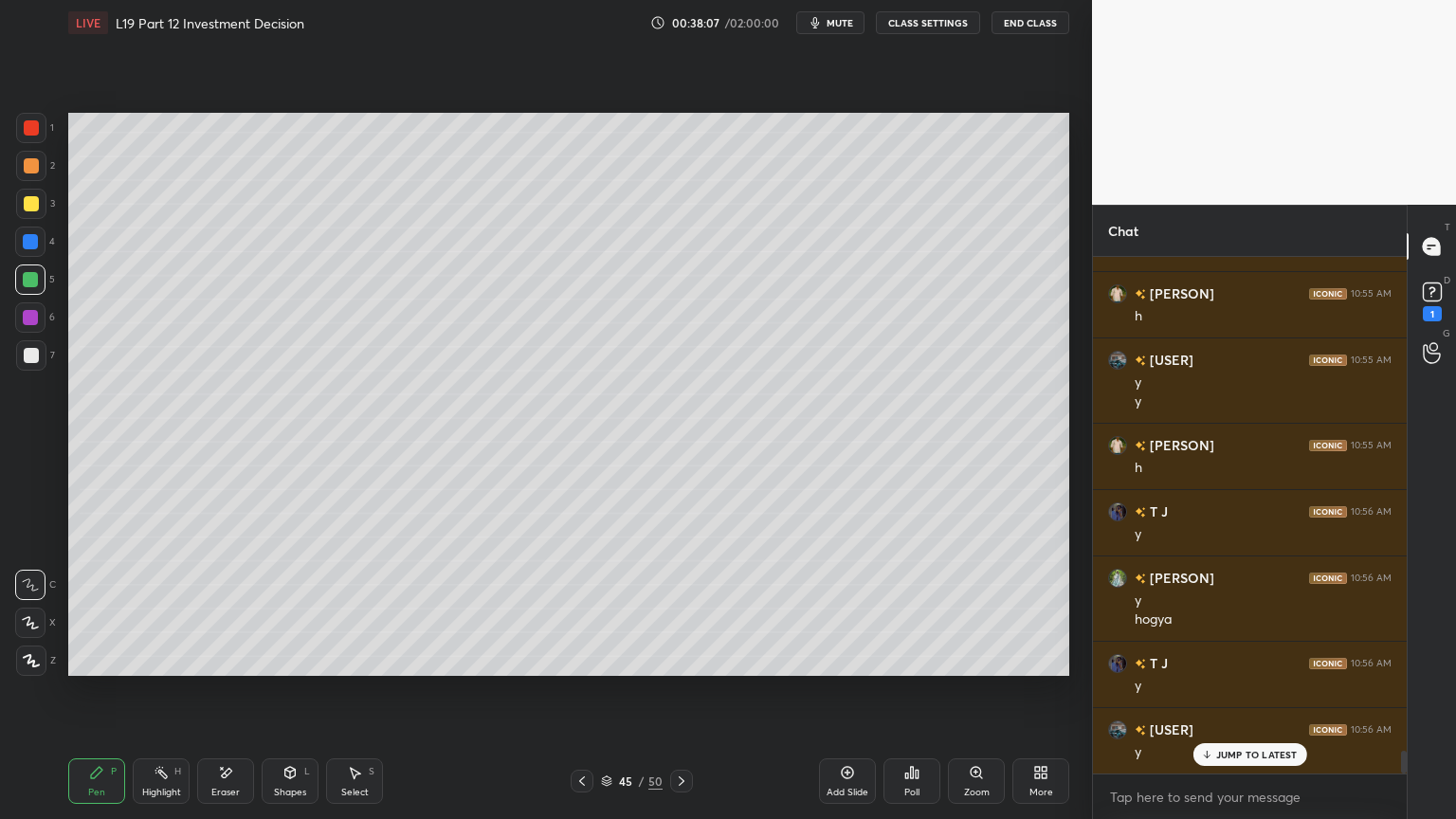 click on "Shapes L" at bounding box center [290, 781] 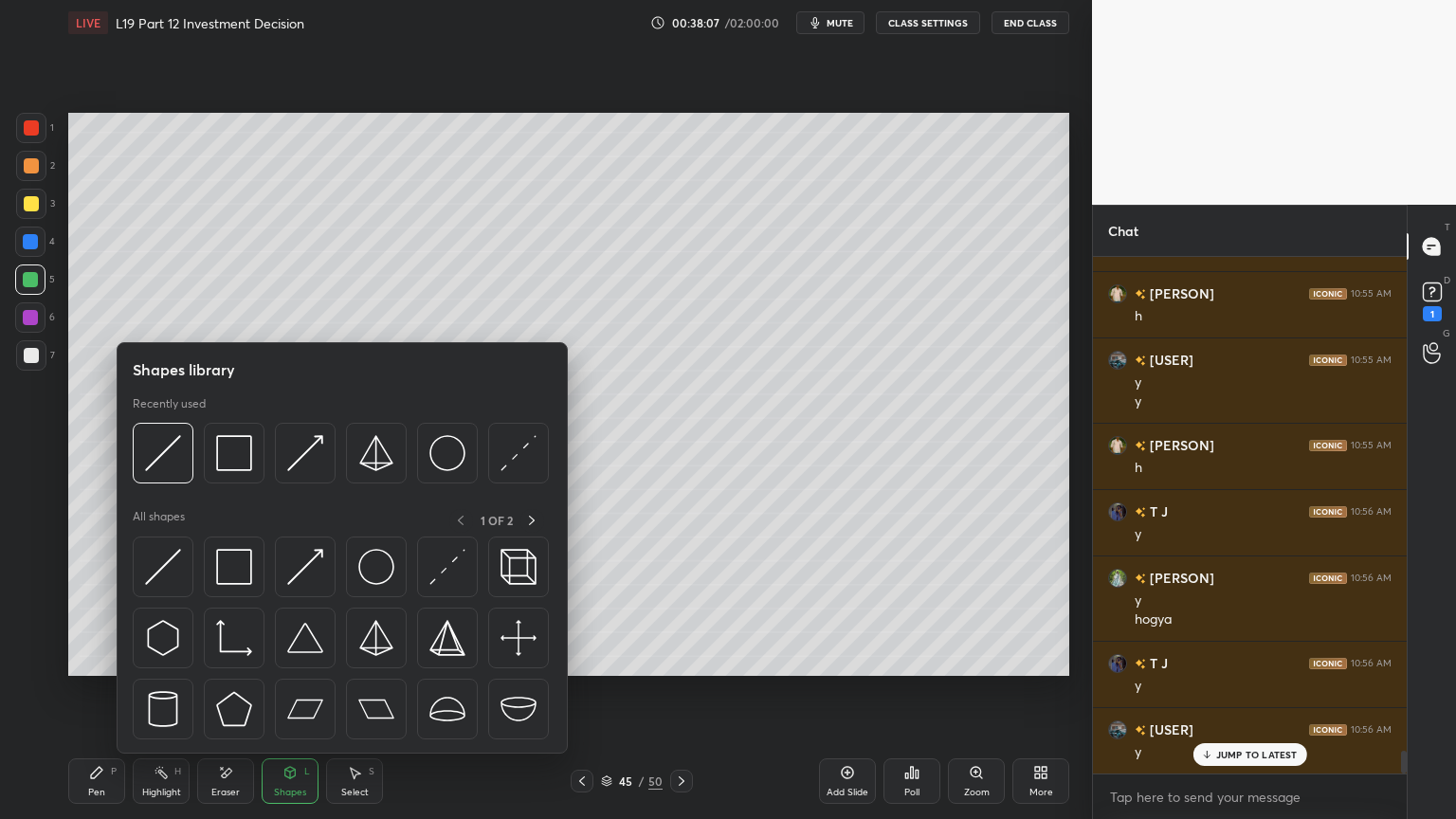 click at bounding box center [163, 453] 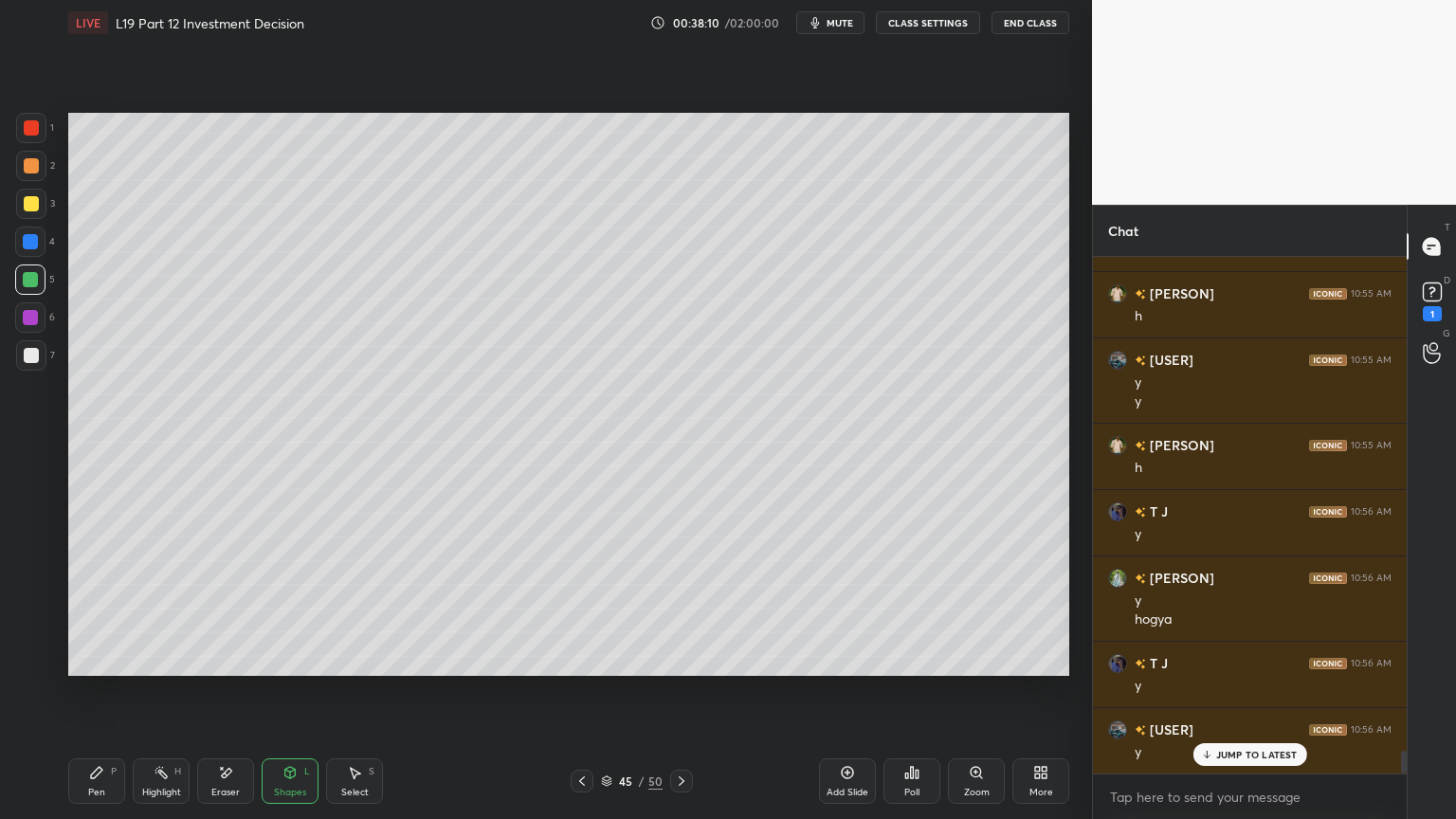 click on "Pen P" at bounding box center [97, 781] 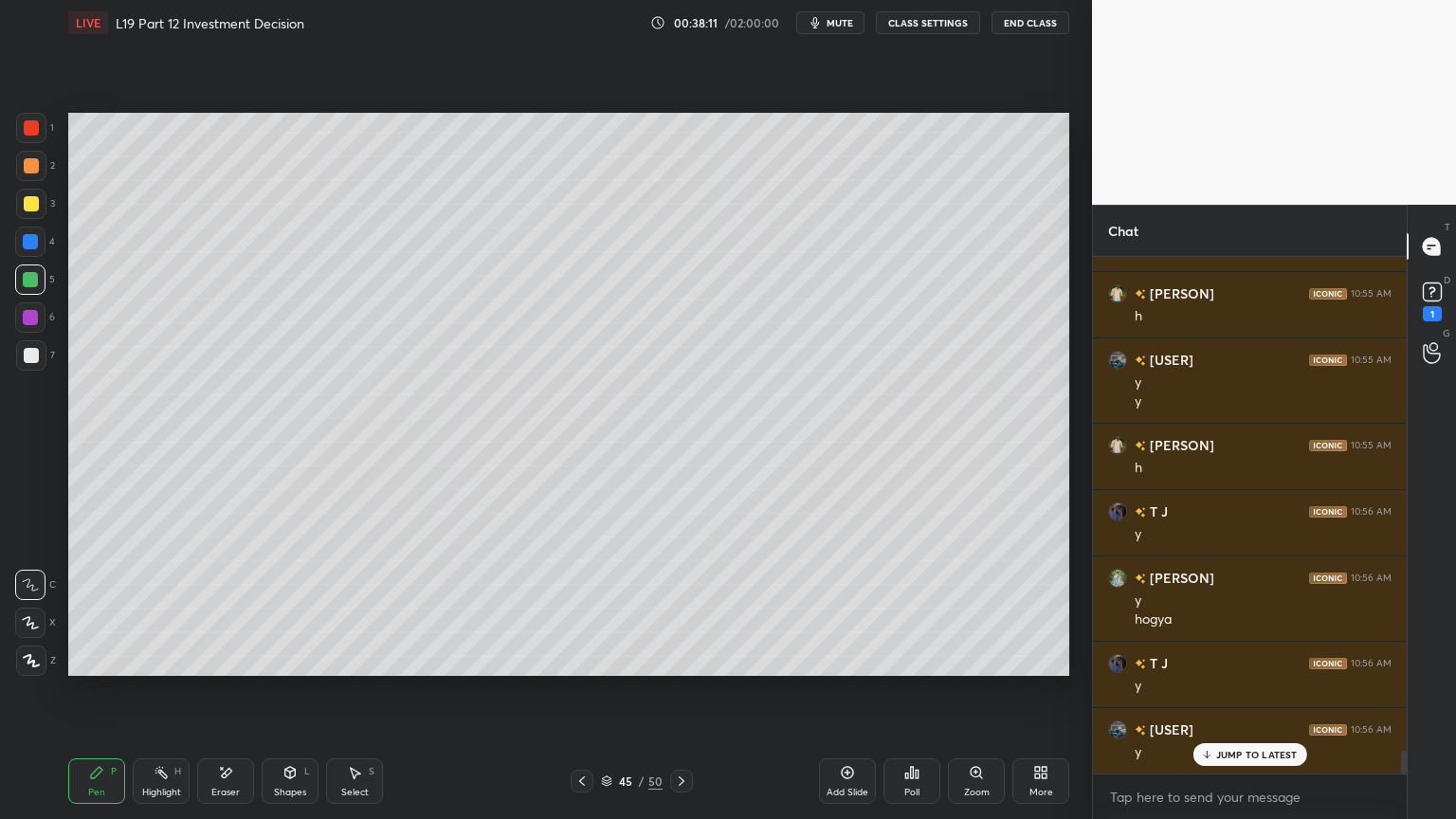 click at bounding box center (31, 355) 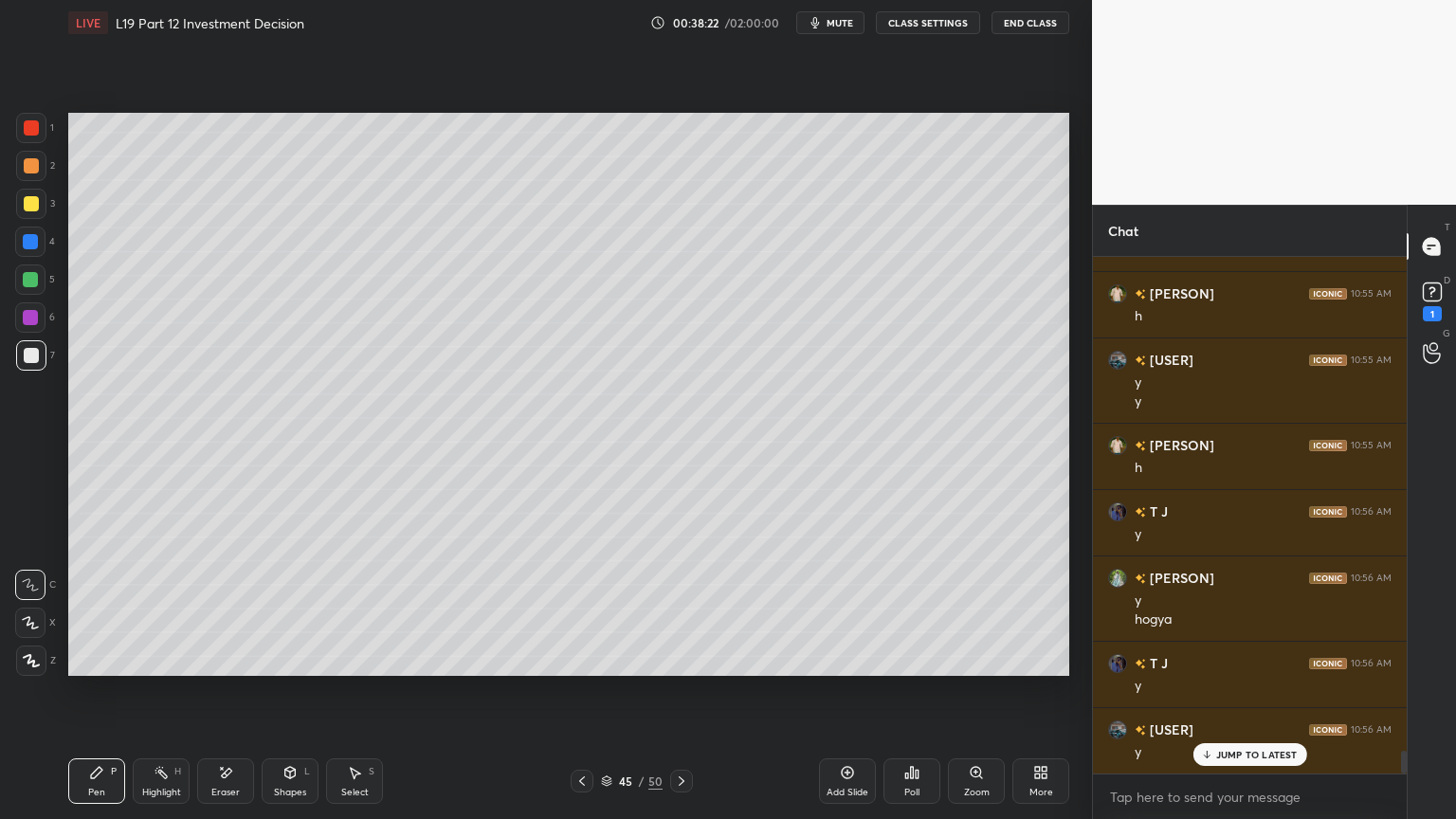 click at bounding box center (30, 280) 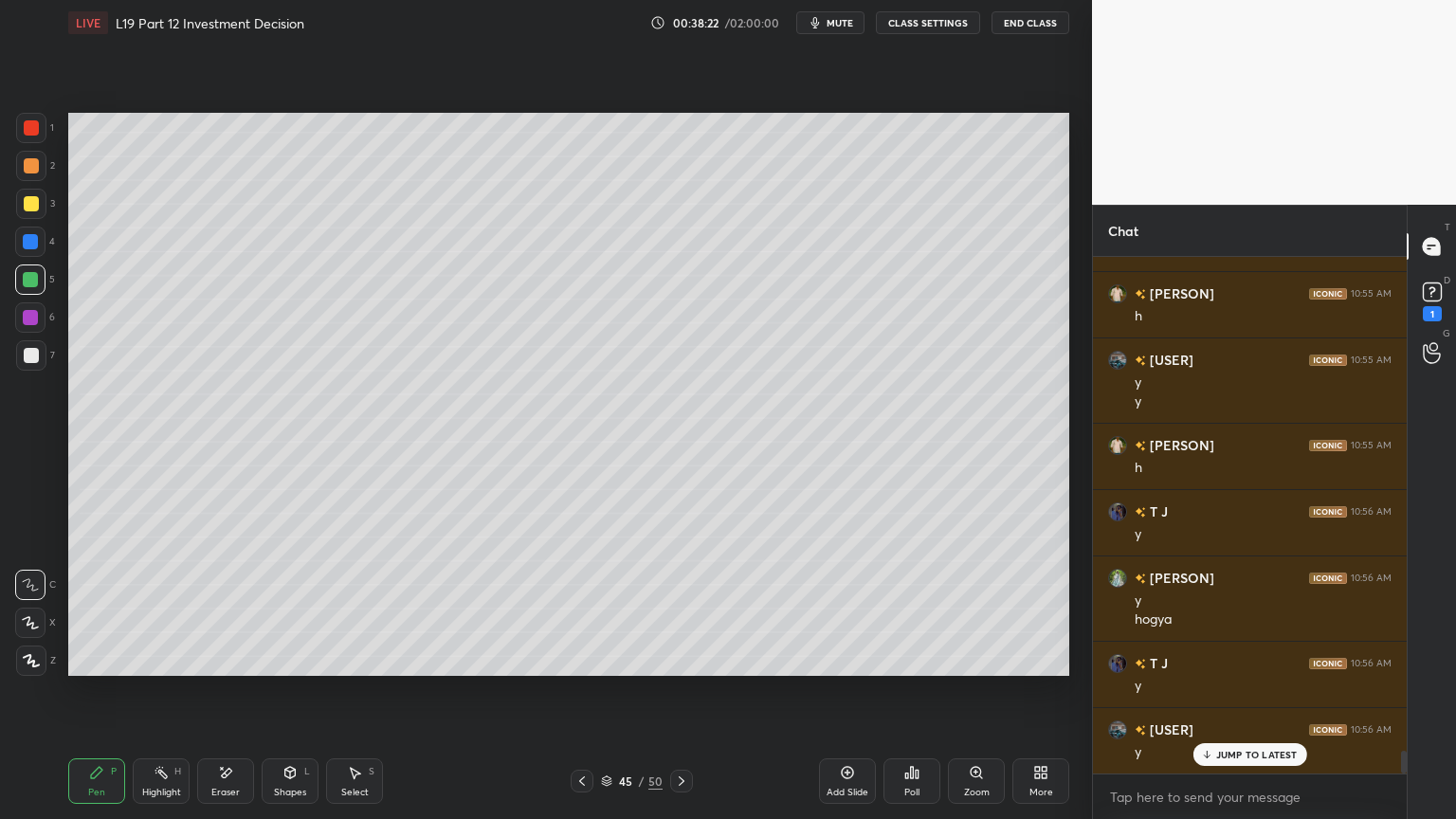 click on "Shapes L" at bounding box center (290, 781) 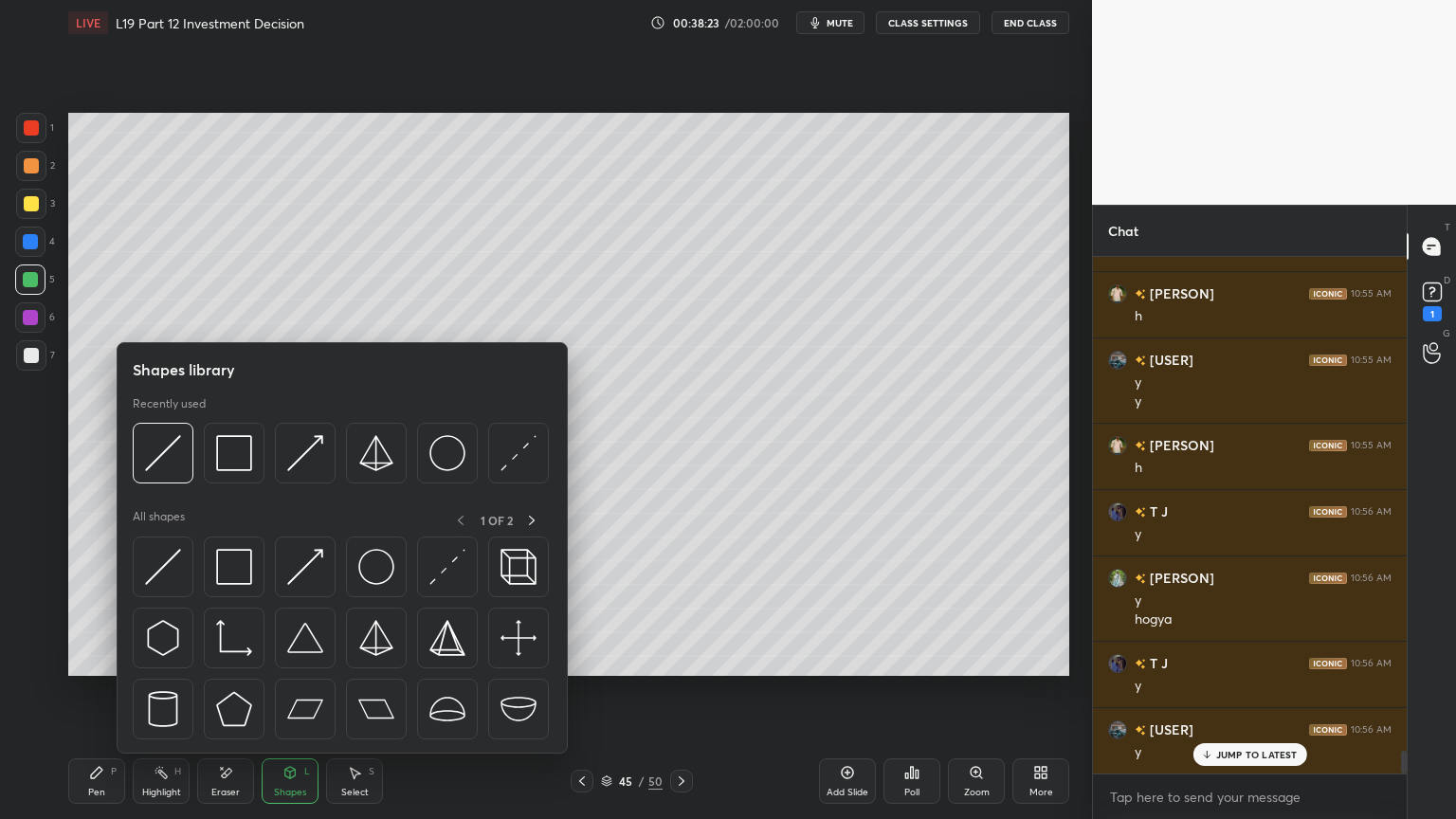 click at bounding box center [163, 453] 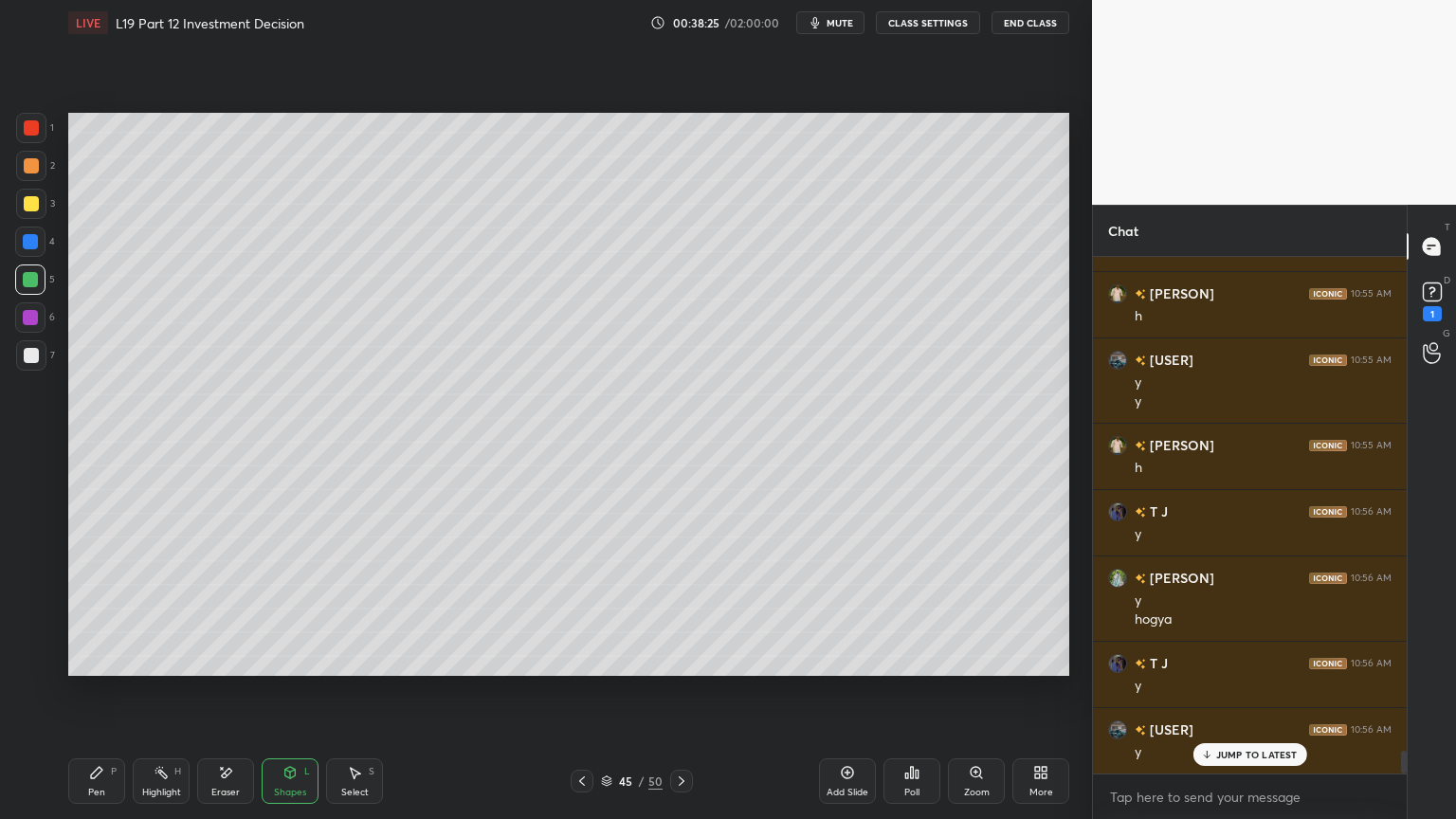 click at bounding box center (31, 355) 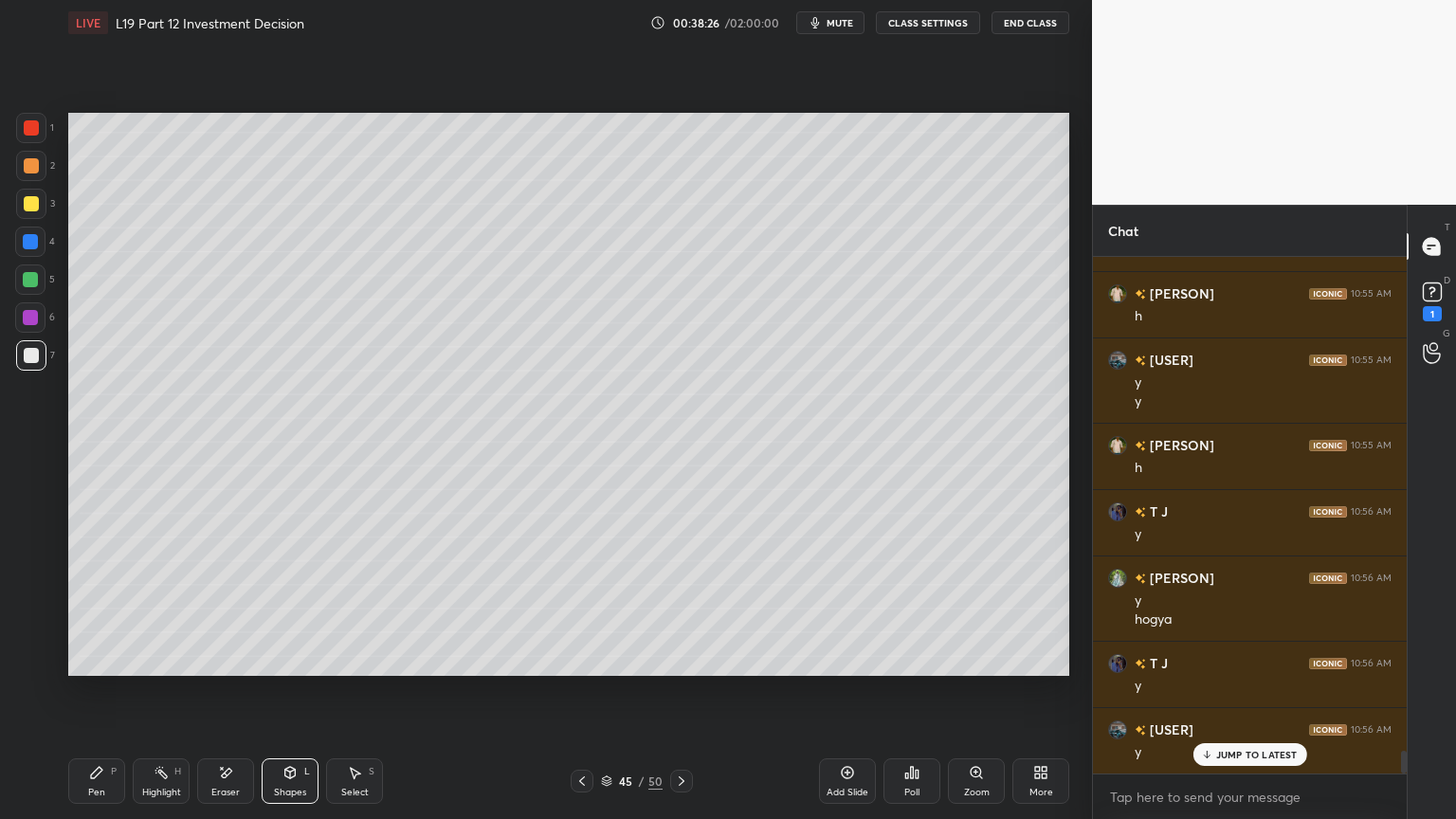 click at bounding box center (30, 280) 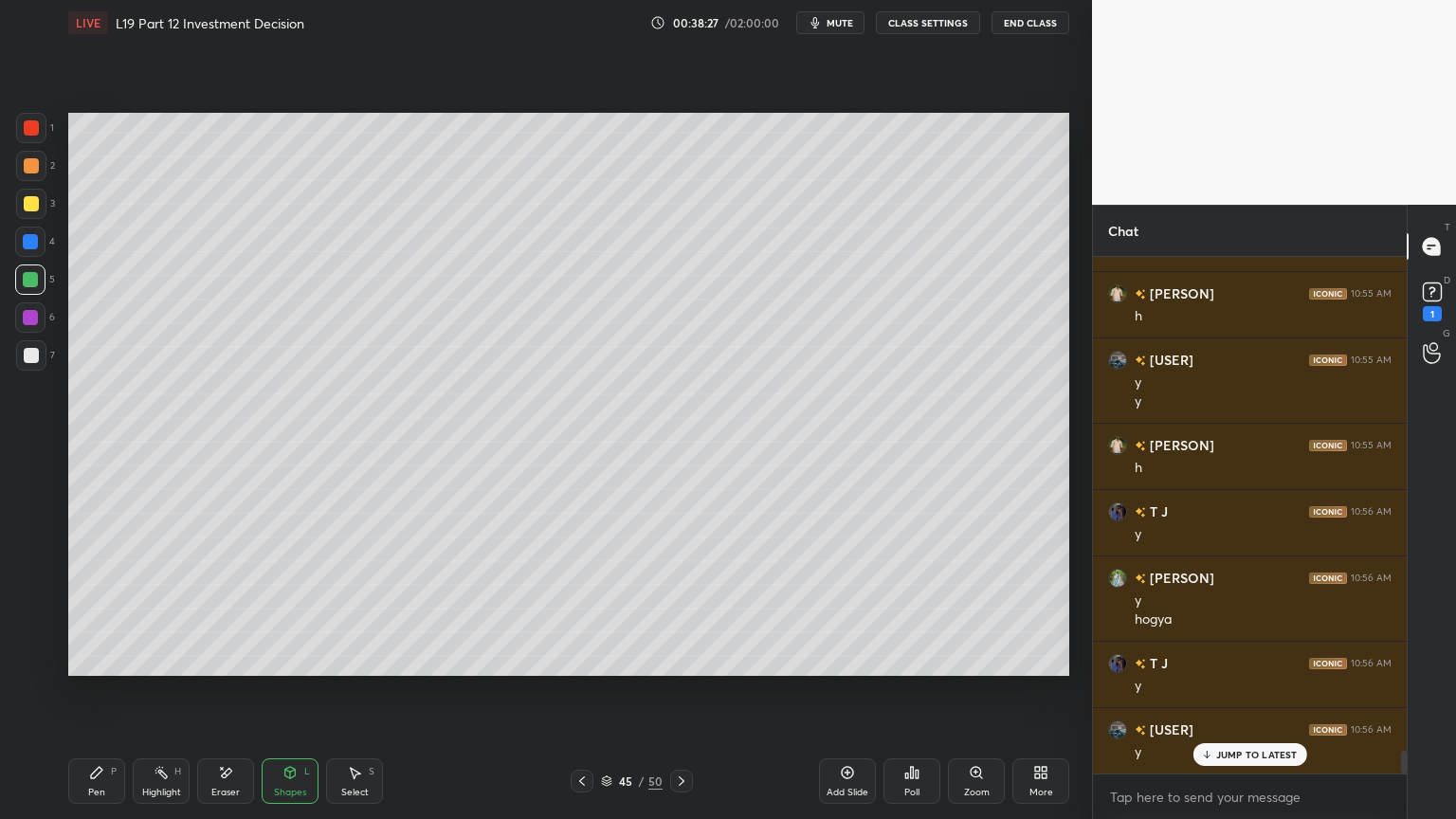 click on "Pen P Highlight H Eraser Shapes L Select S 45 / 50 Add Slide Poll Zoom More" at bounding box center [569, 781] 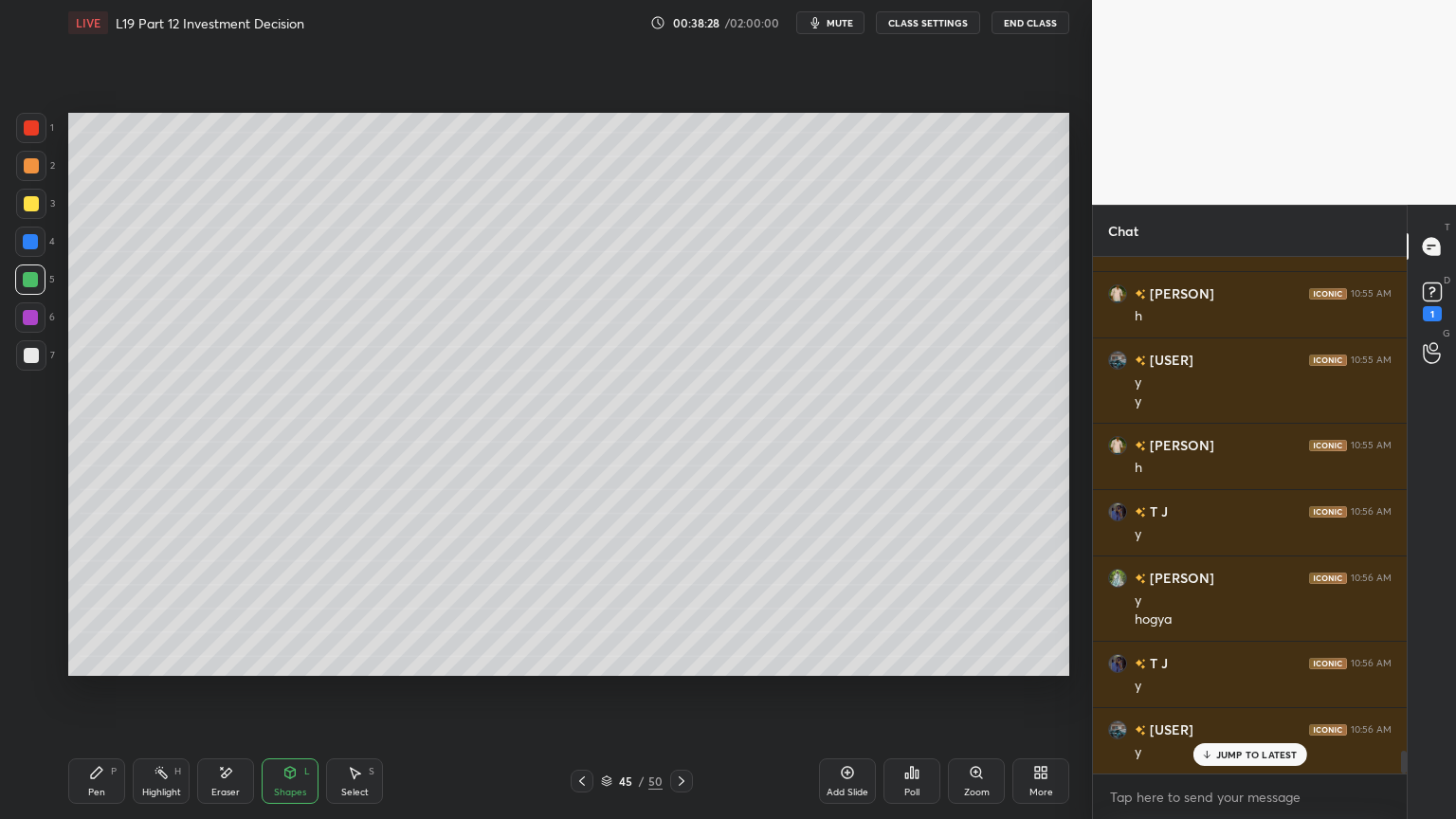 click on "Pen P" at bounding box center (97, 781) 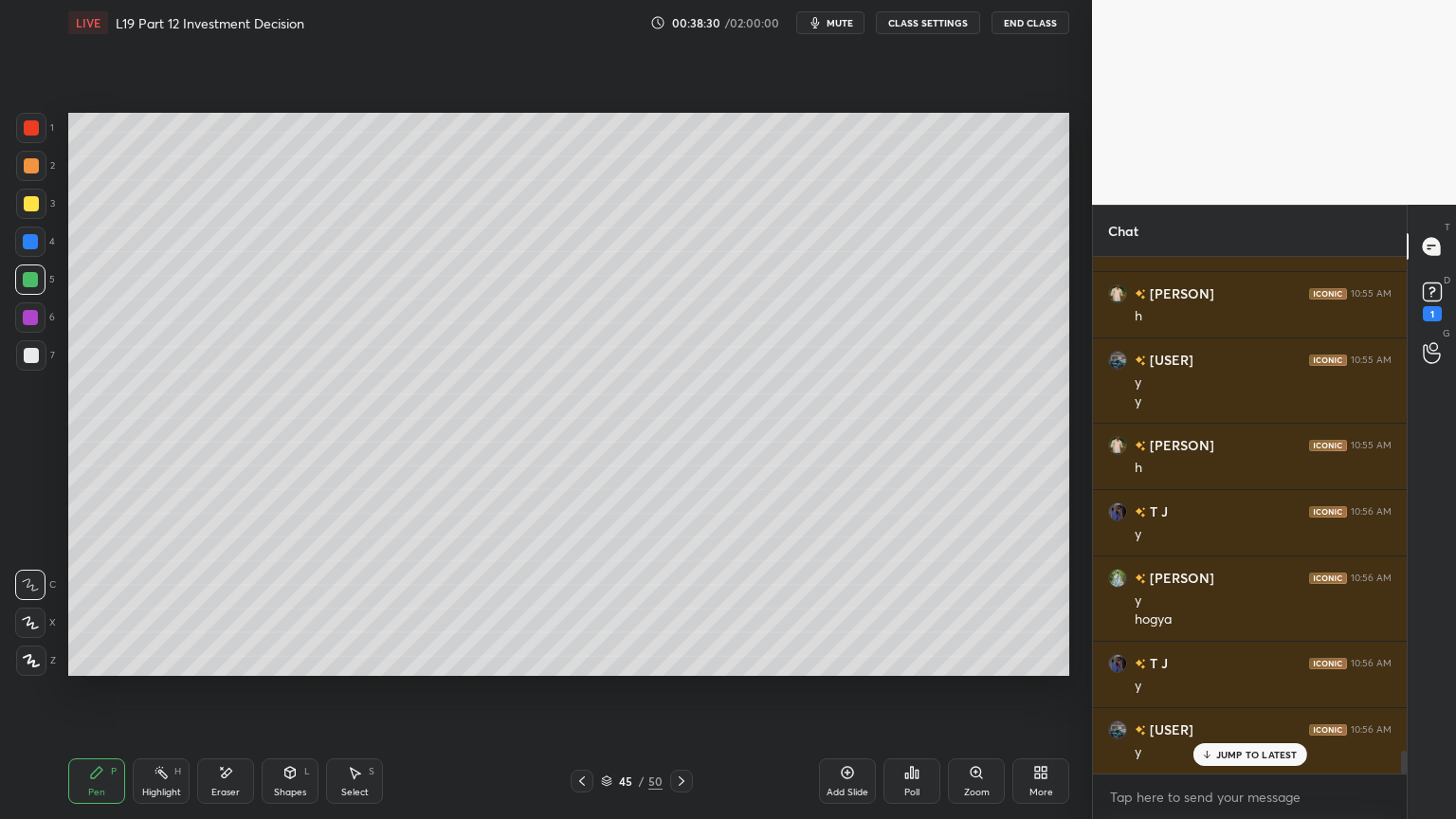 click at bounding box center (30, 318) 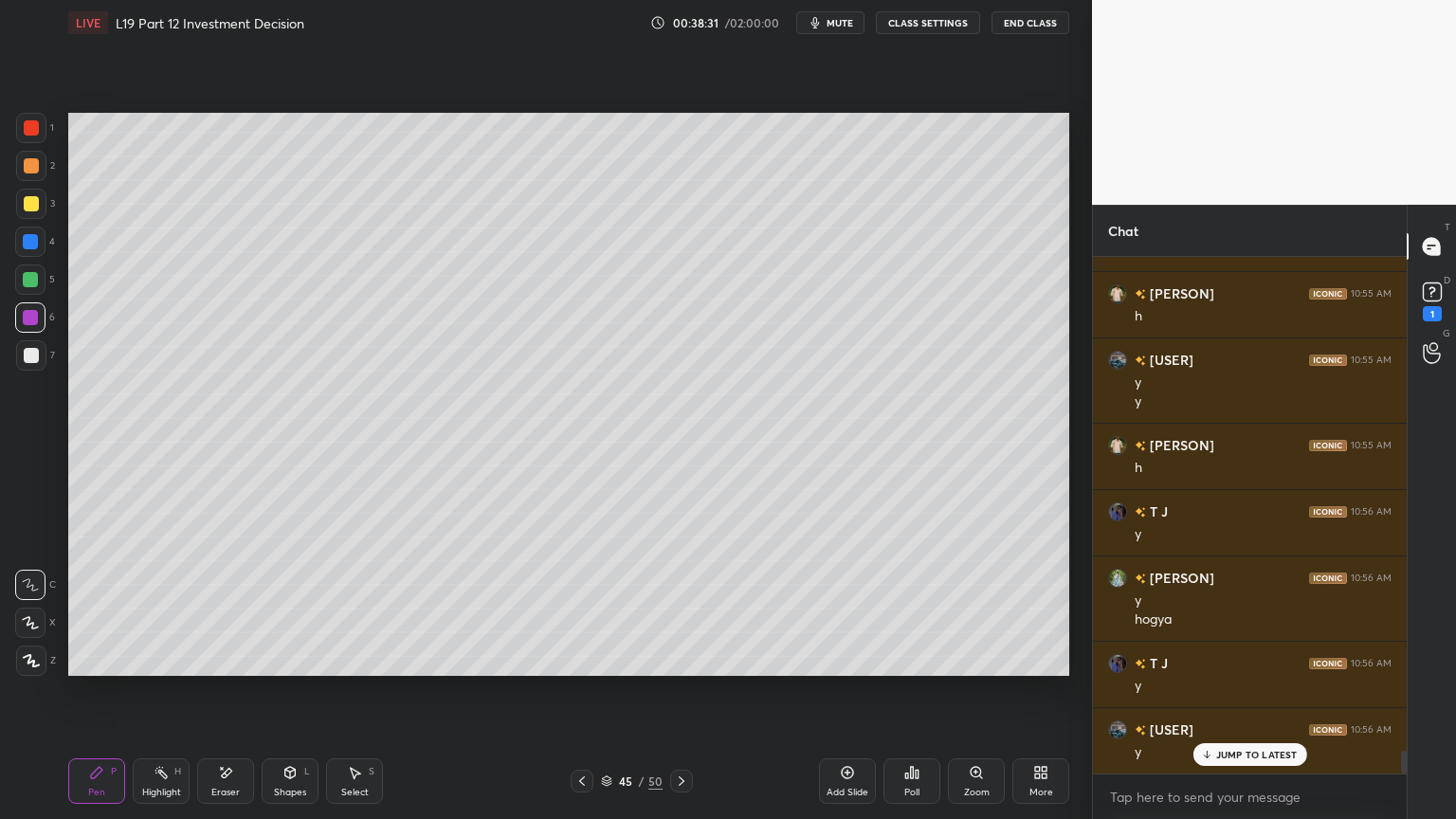 click 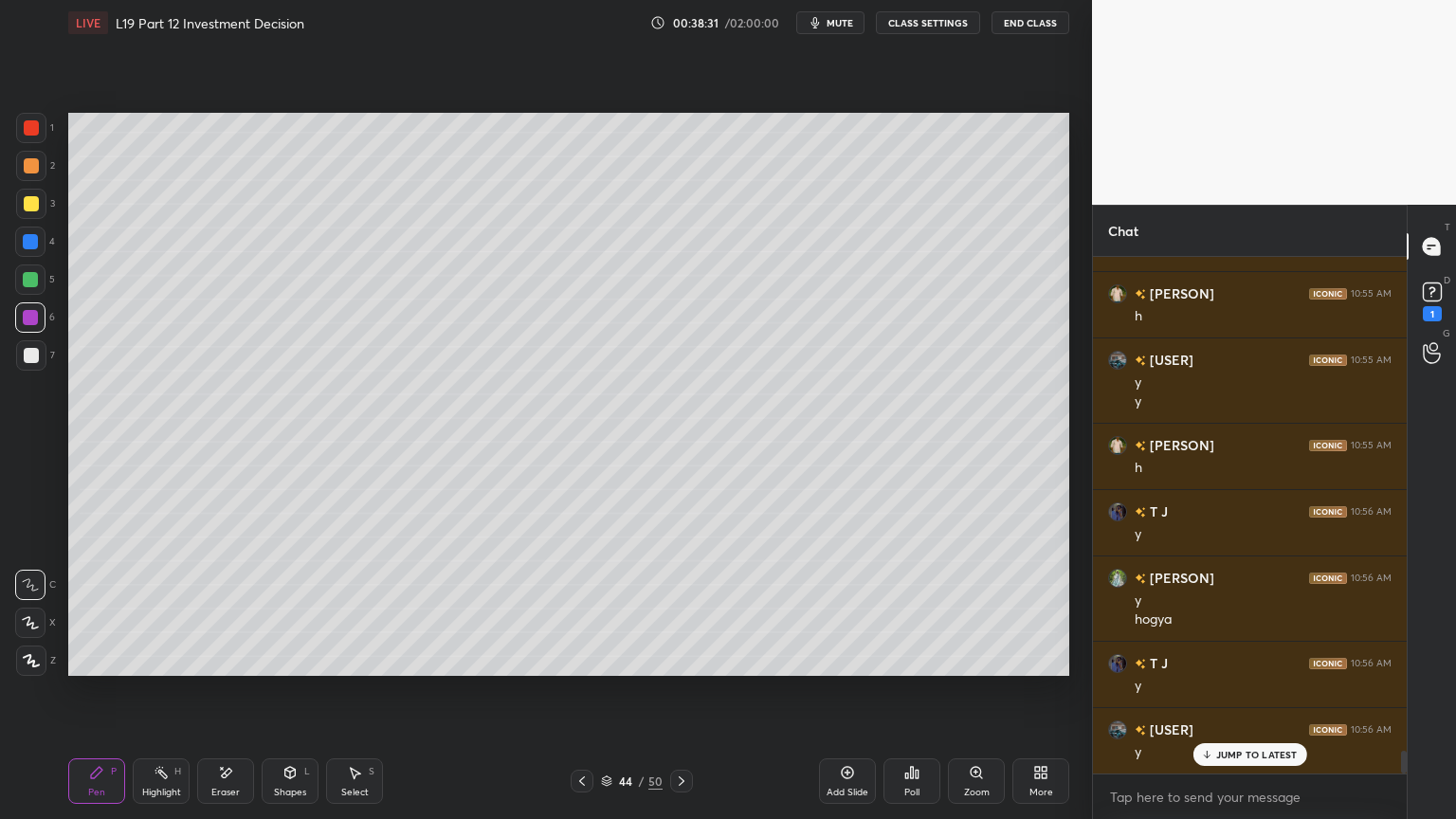 click 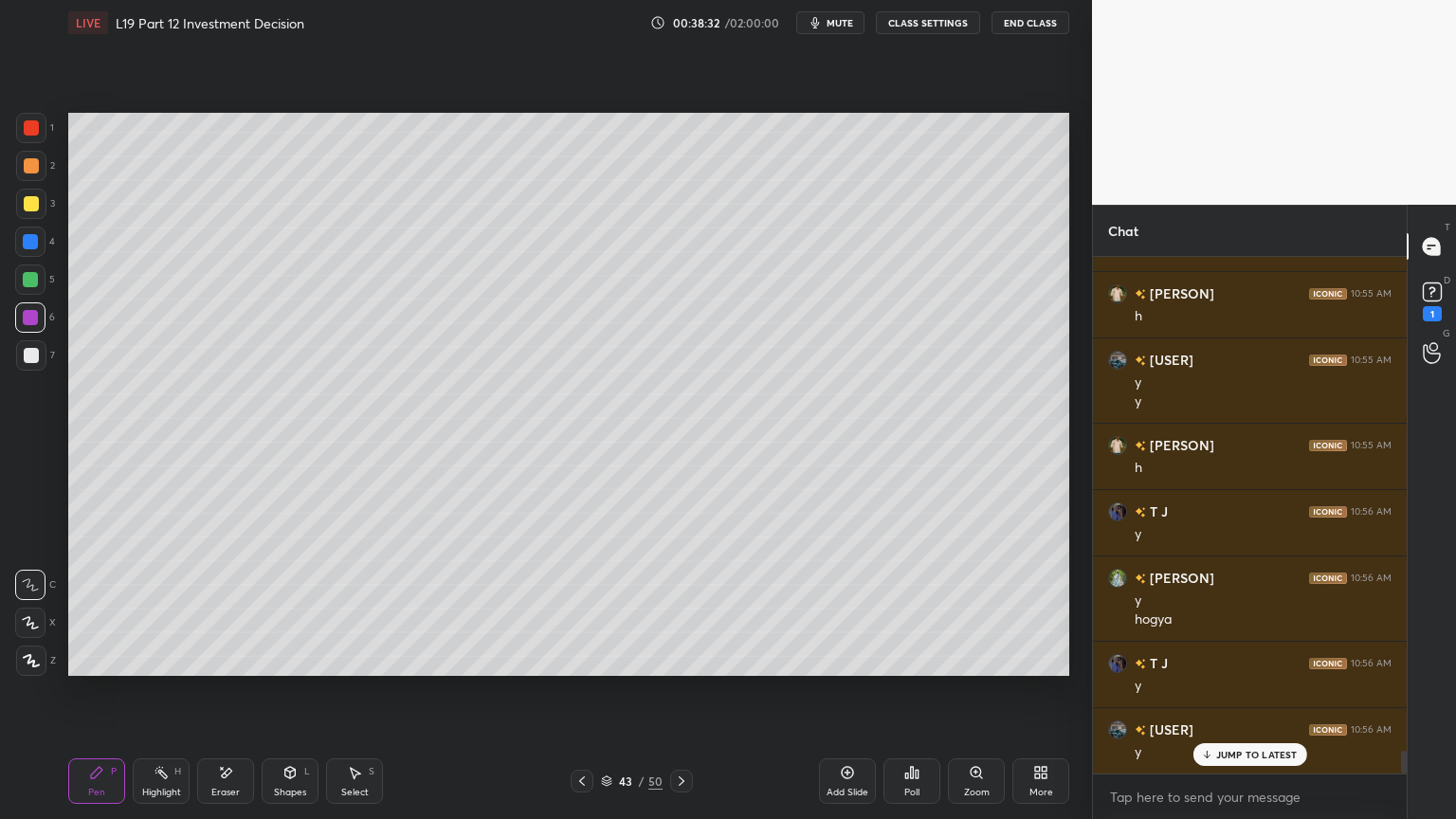 click 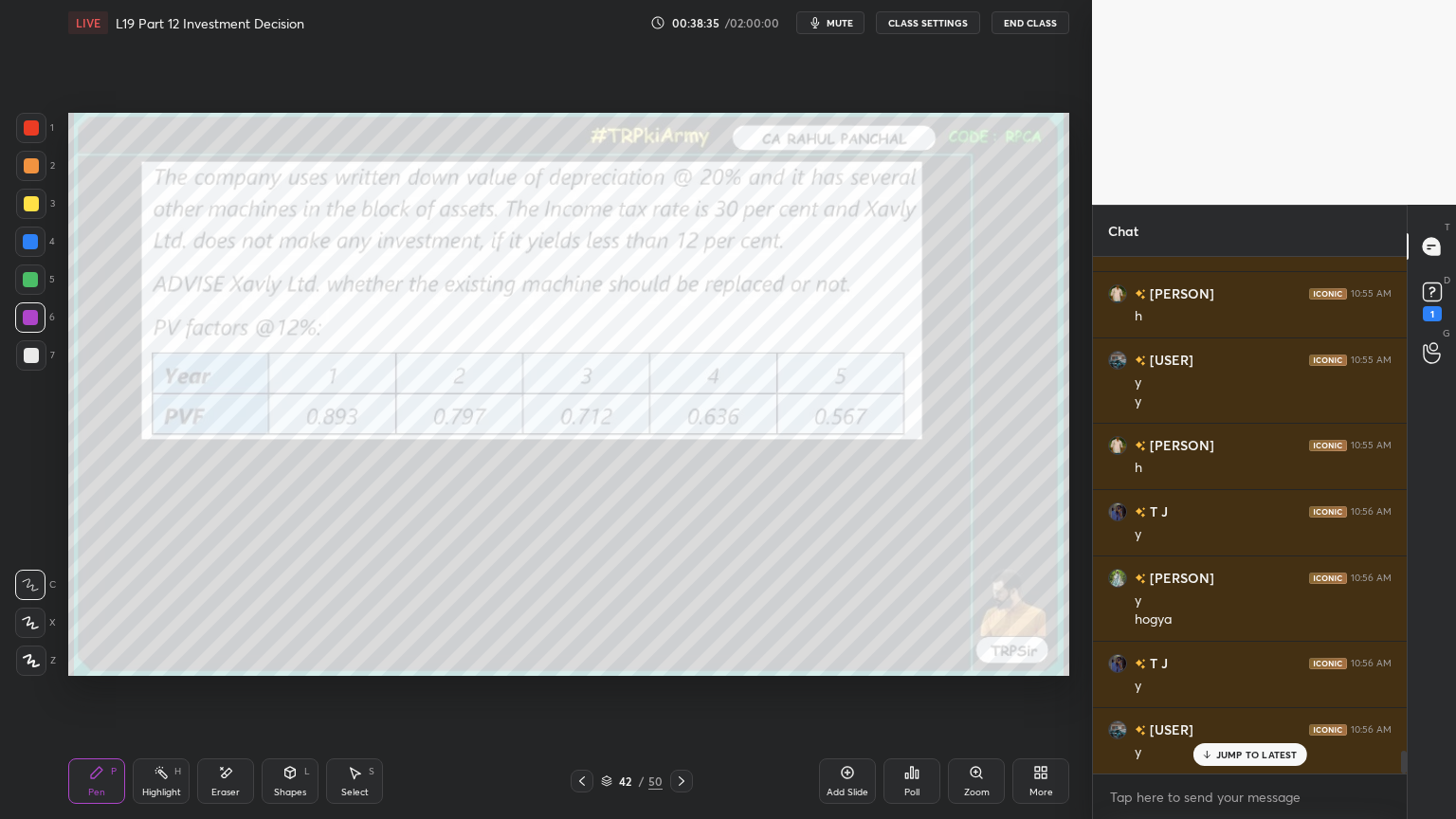 click 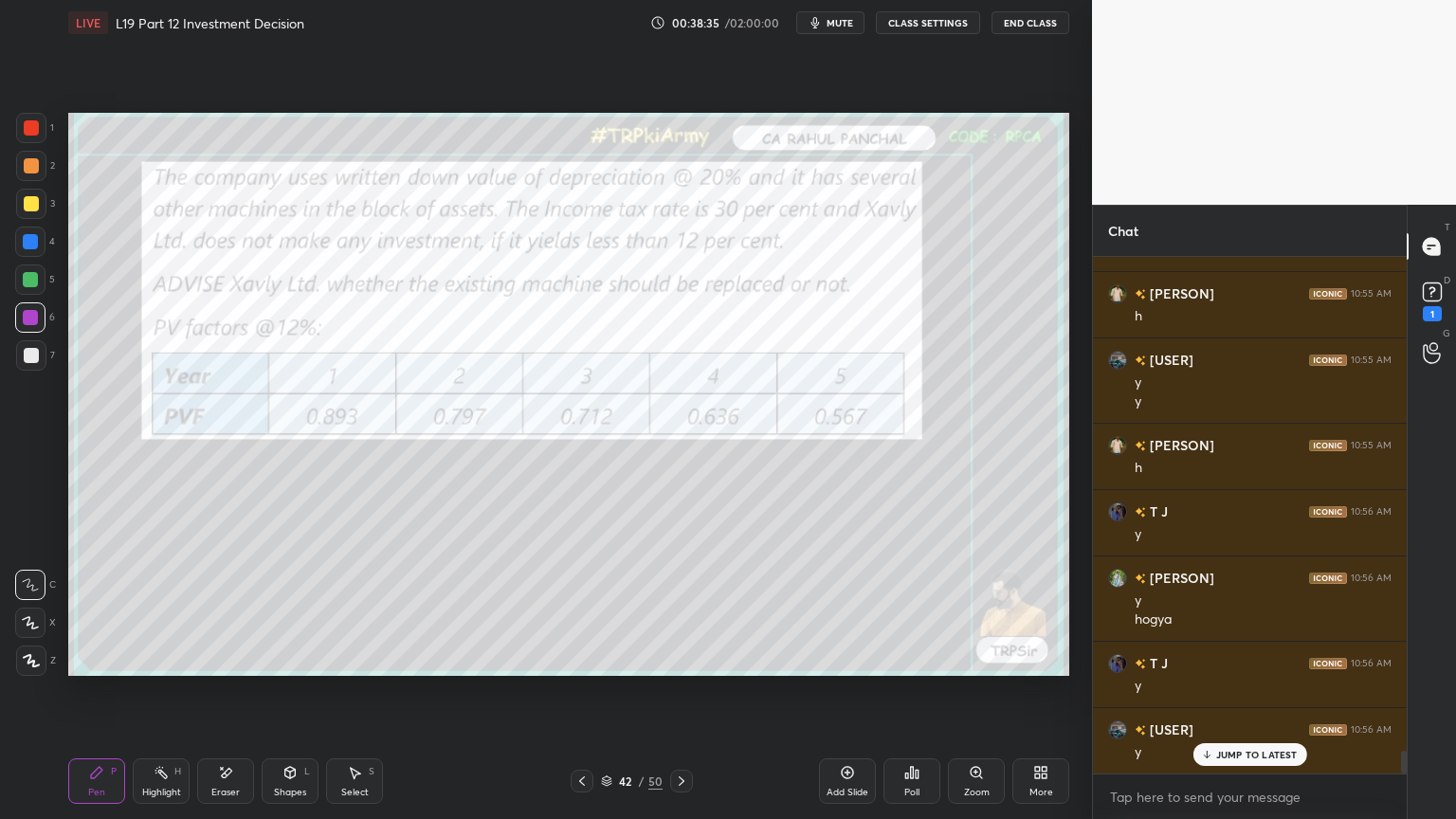 click 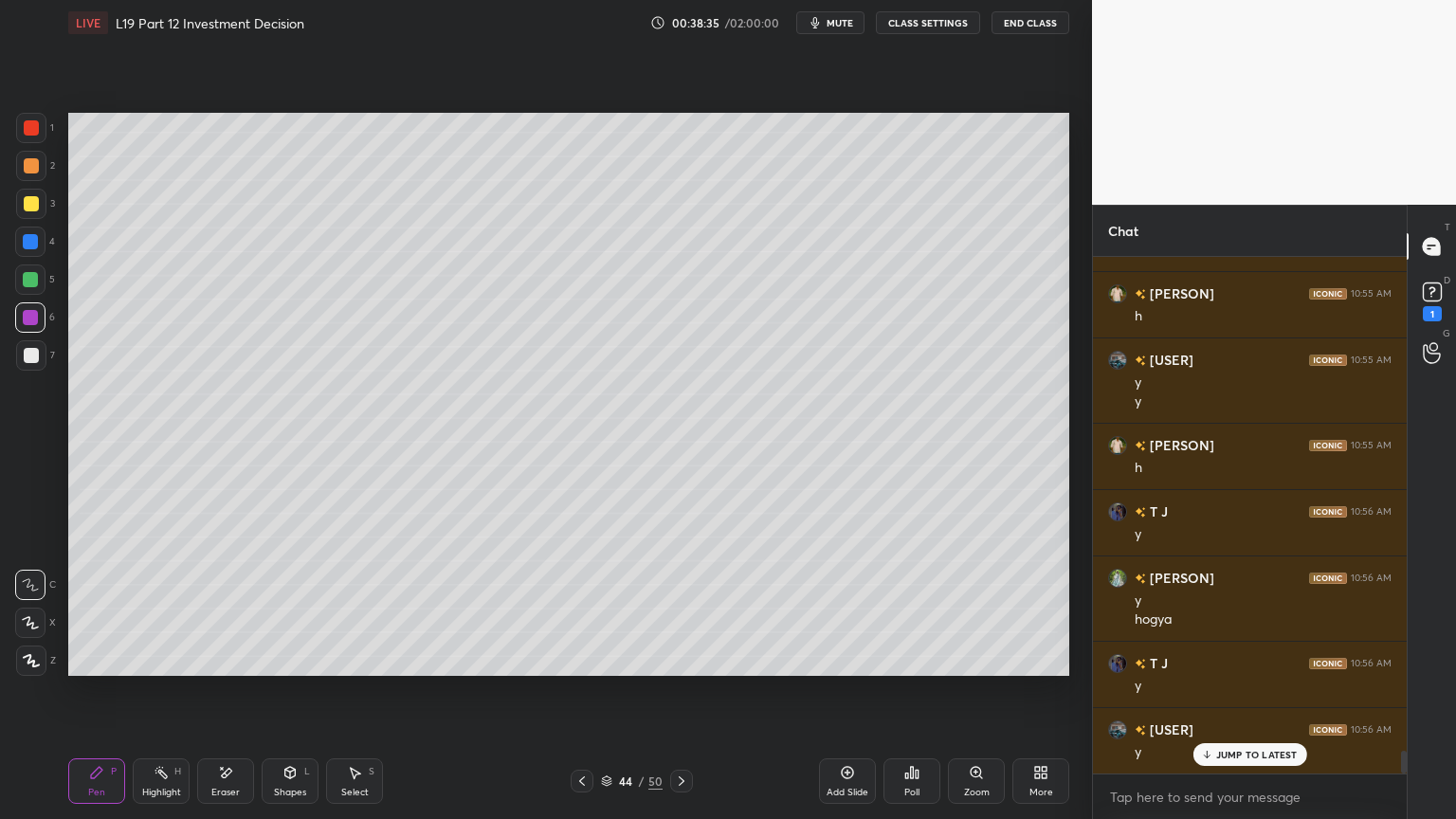 click 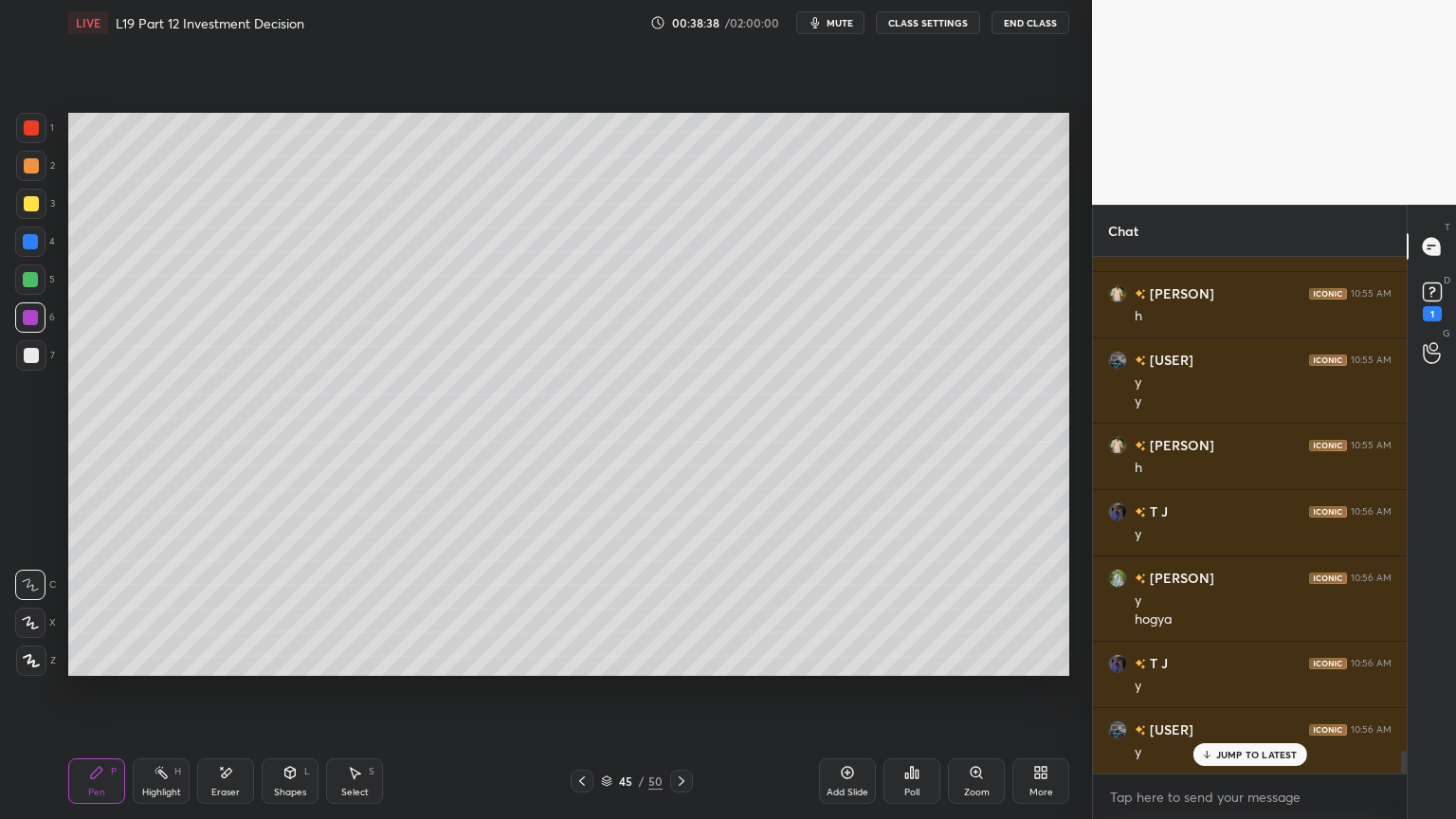 click at bounding box center [31, 355] 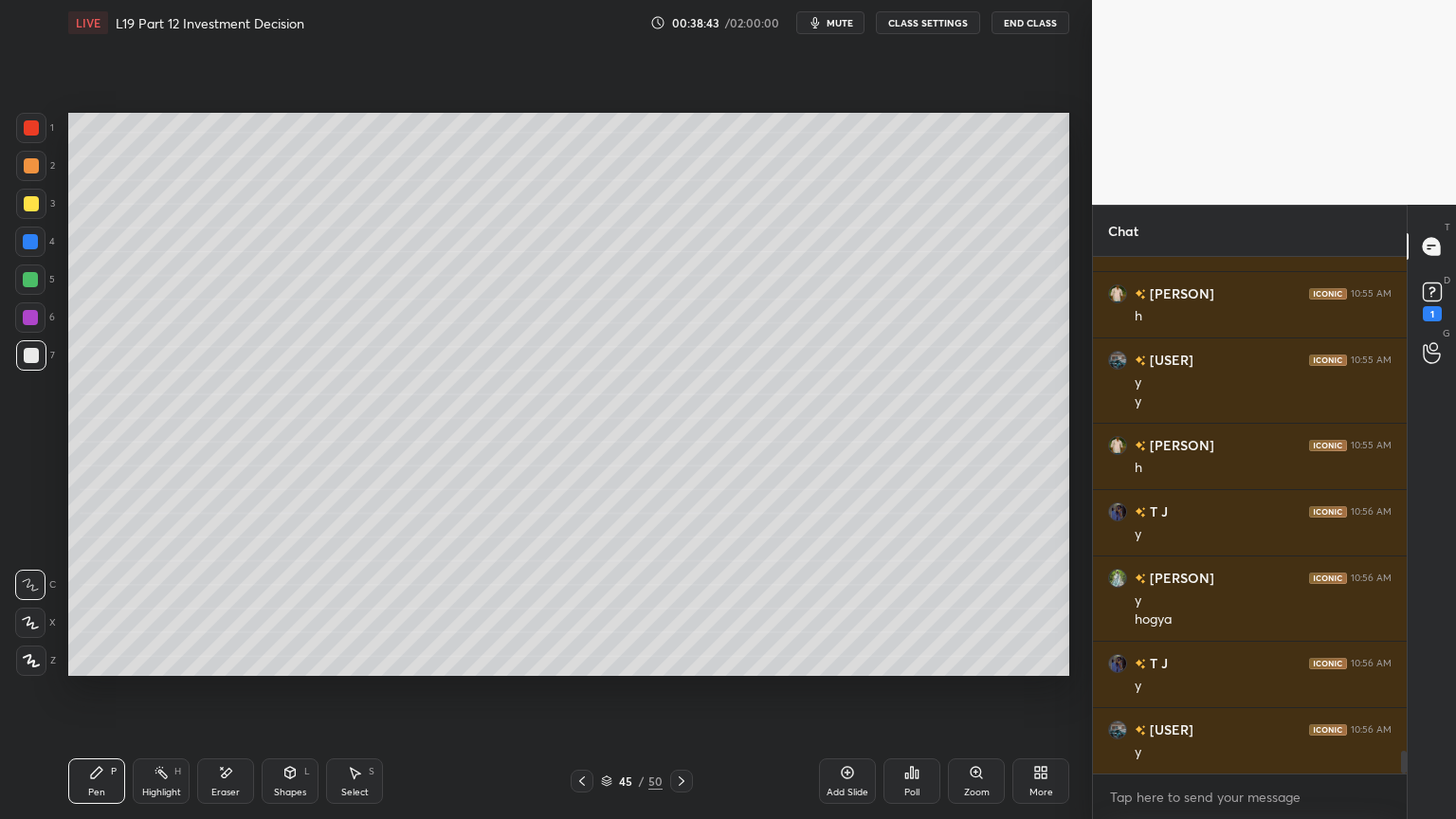 scroll, scrollTop: 11082, scrollLeft: 0, axis: vertical 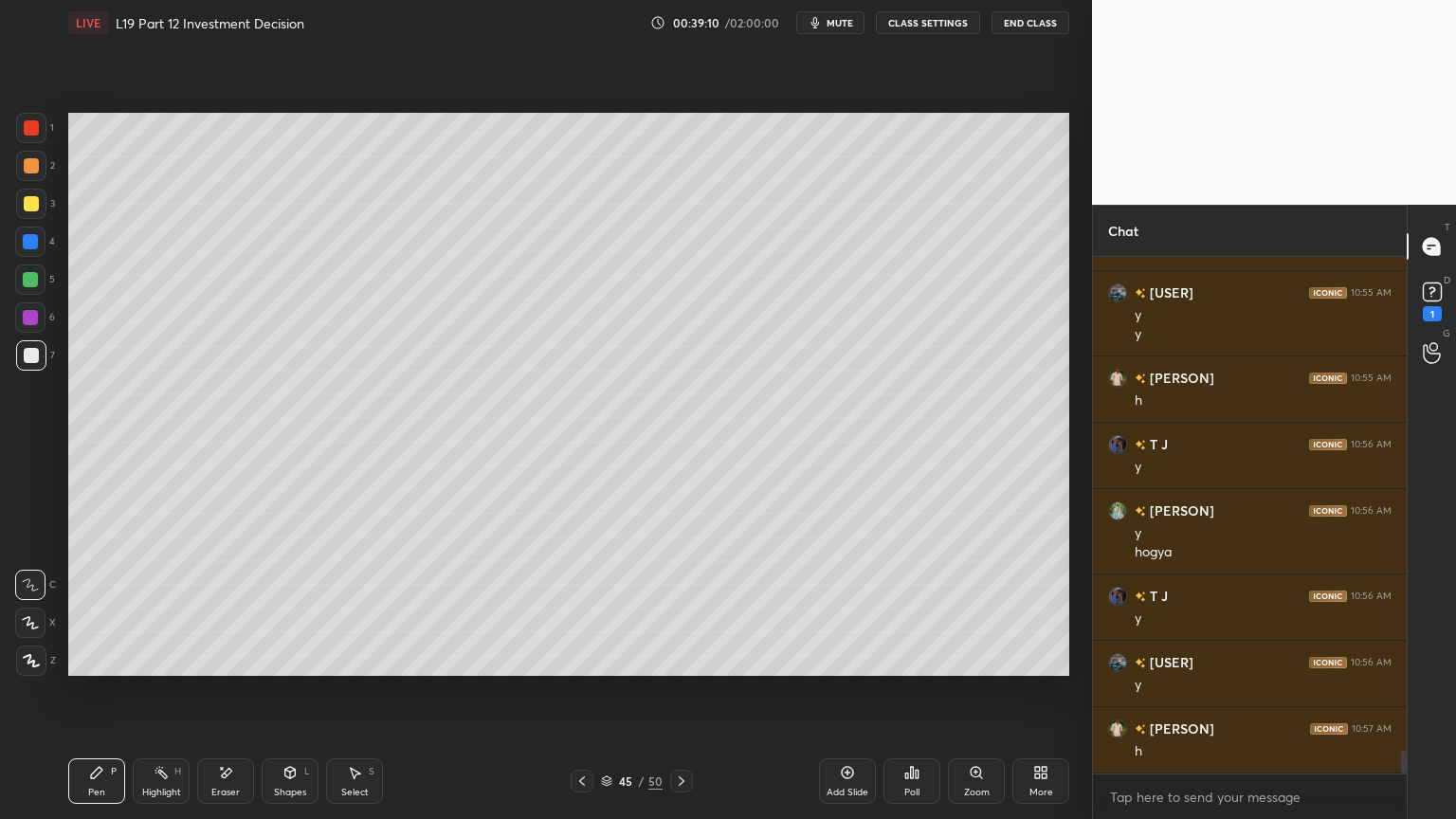 click at bounding box center (30, 280) 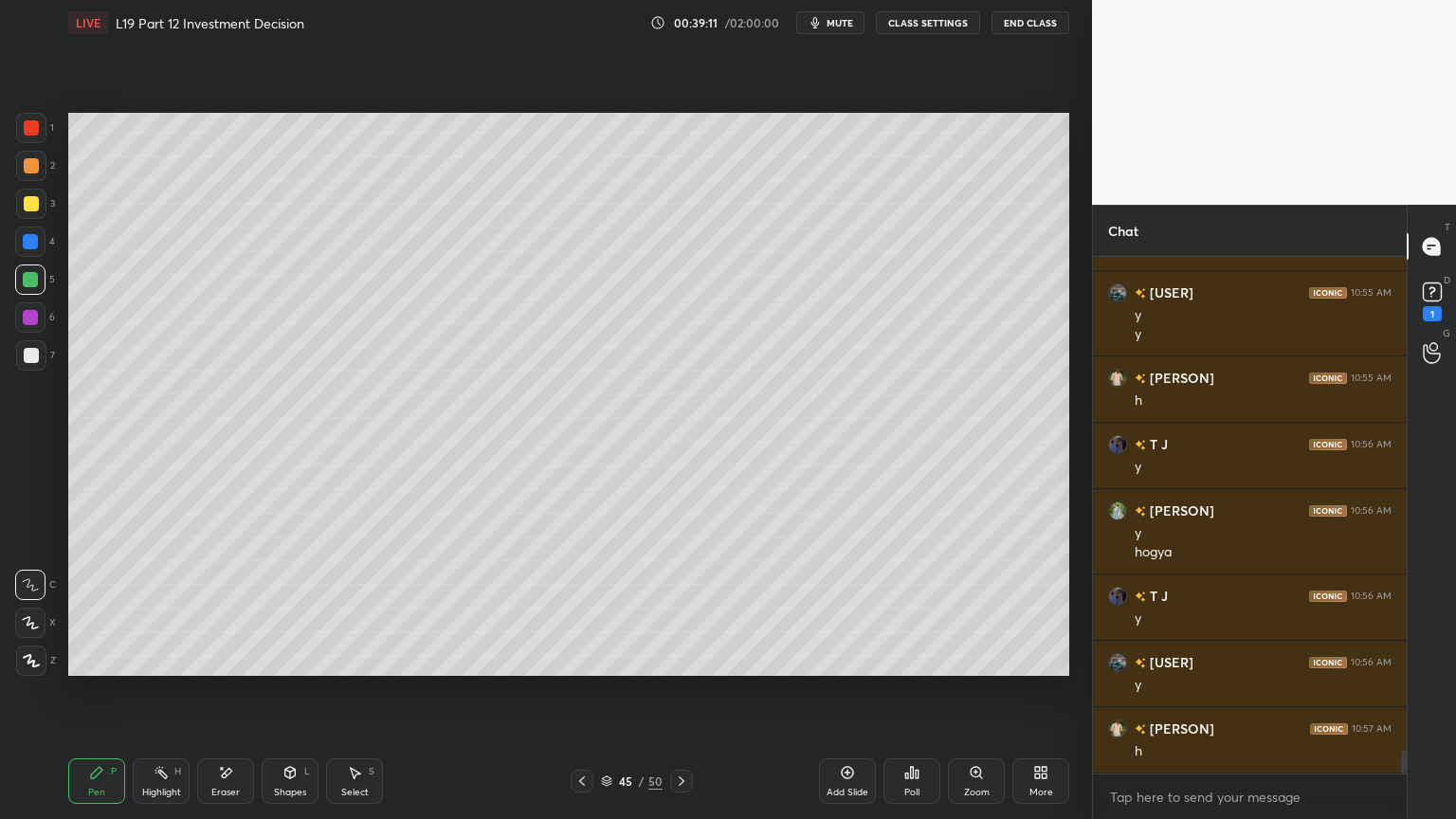 click on "Shapes L" at bounding box center [290, 781] 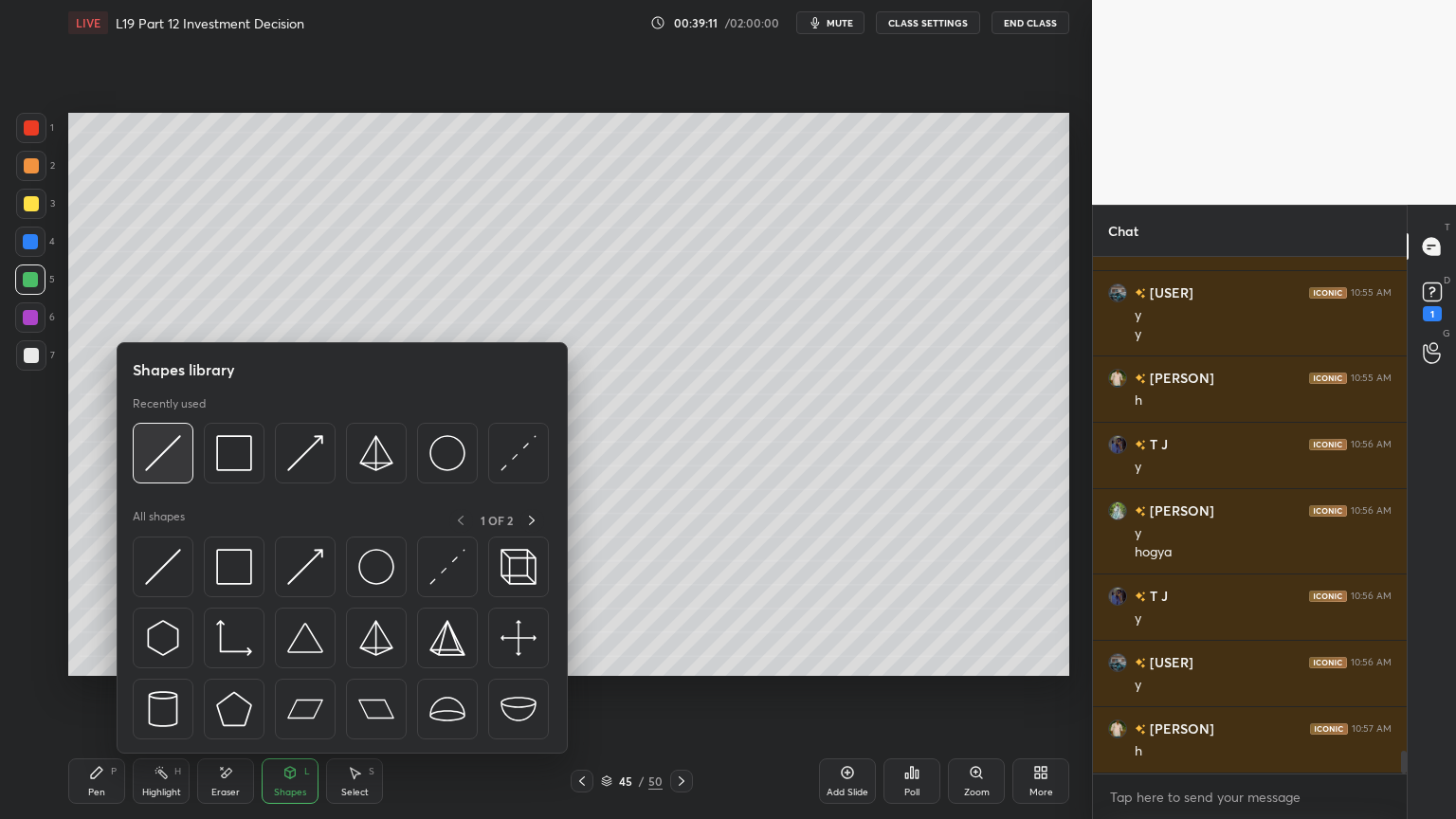 click at bounding box center [163, 453] 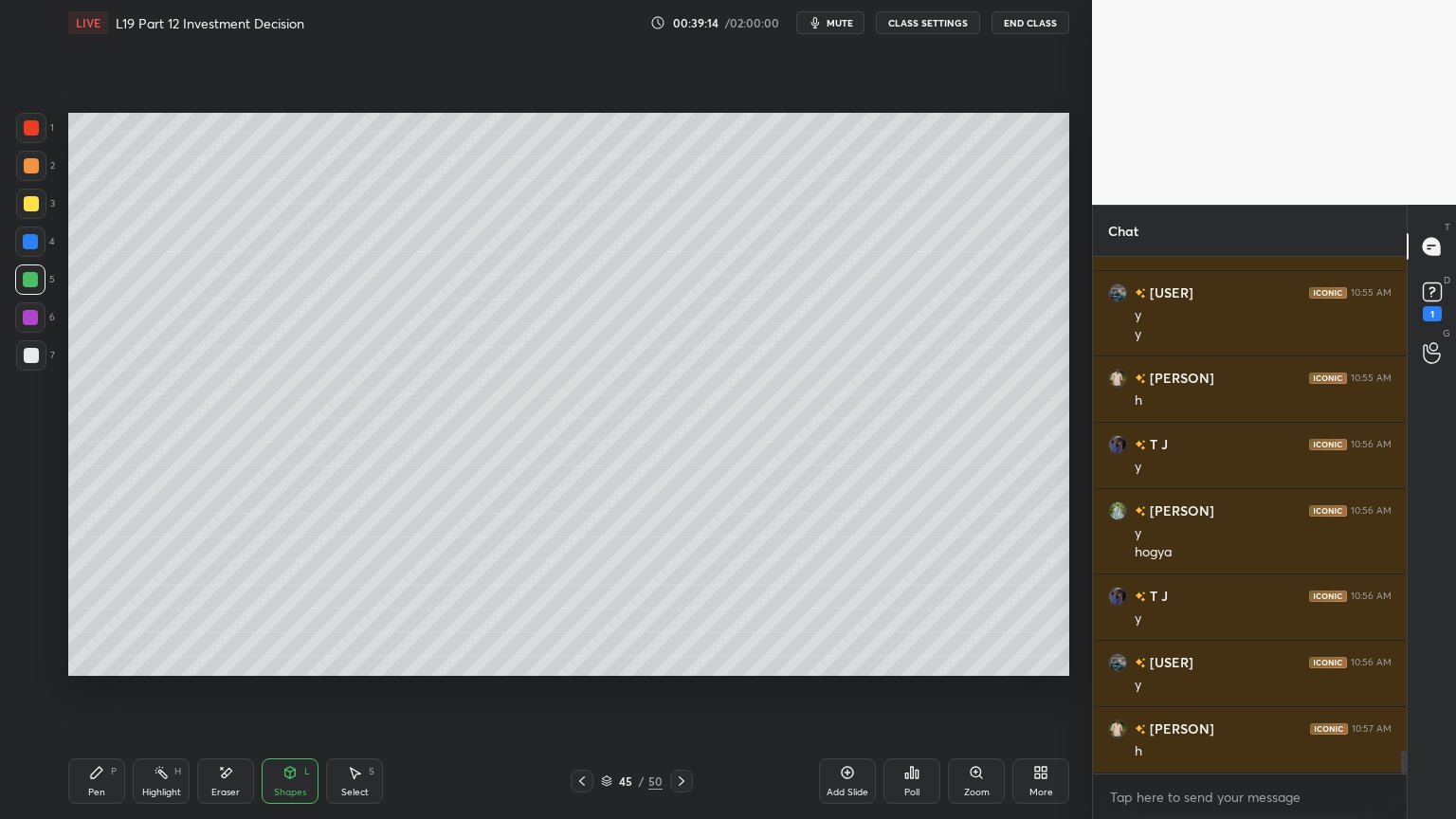 click at bounding box center [31, 355] 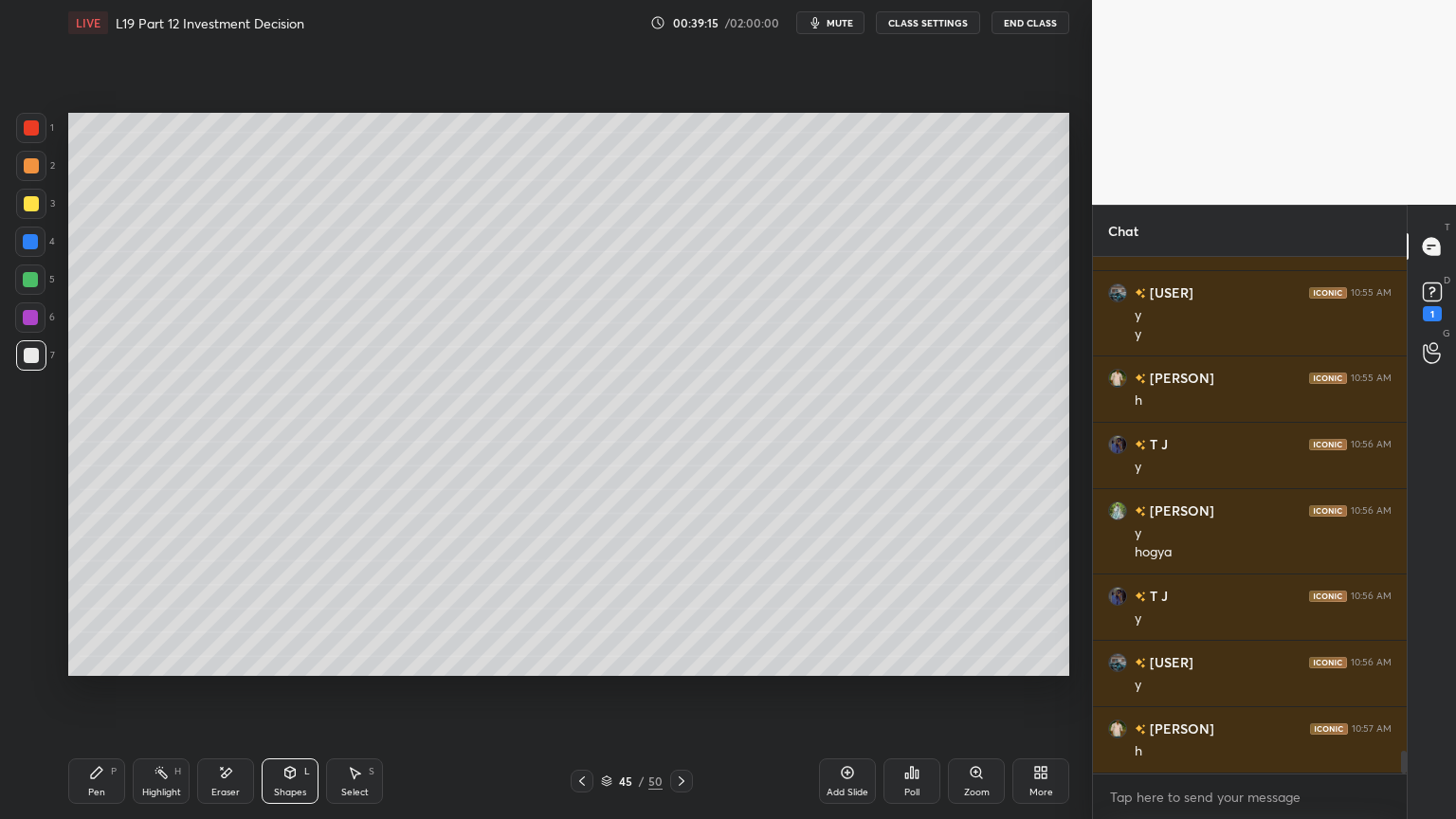 click 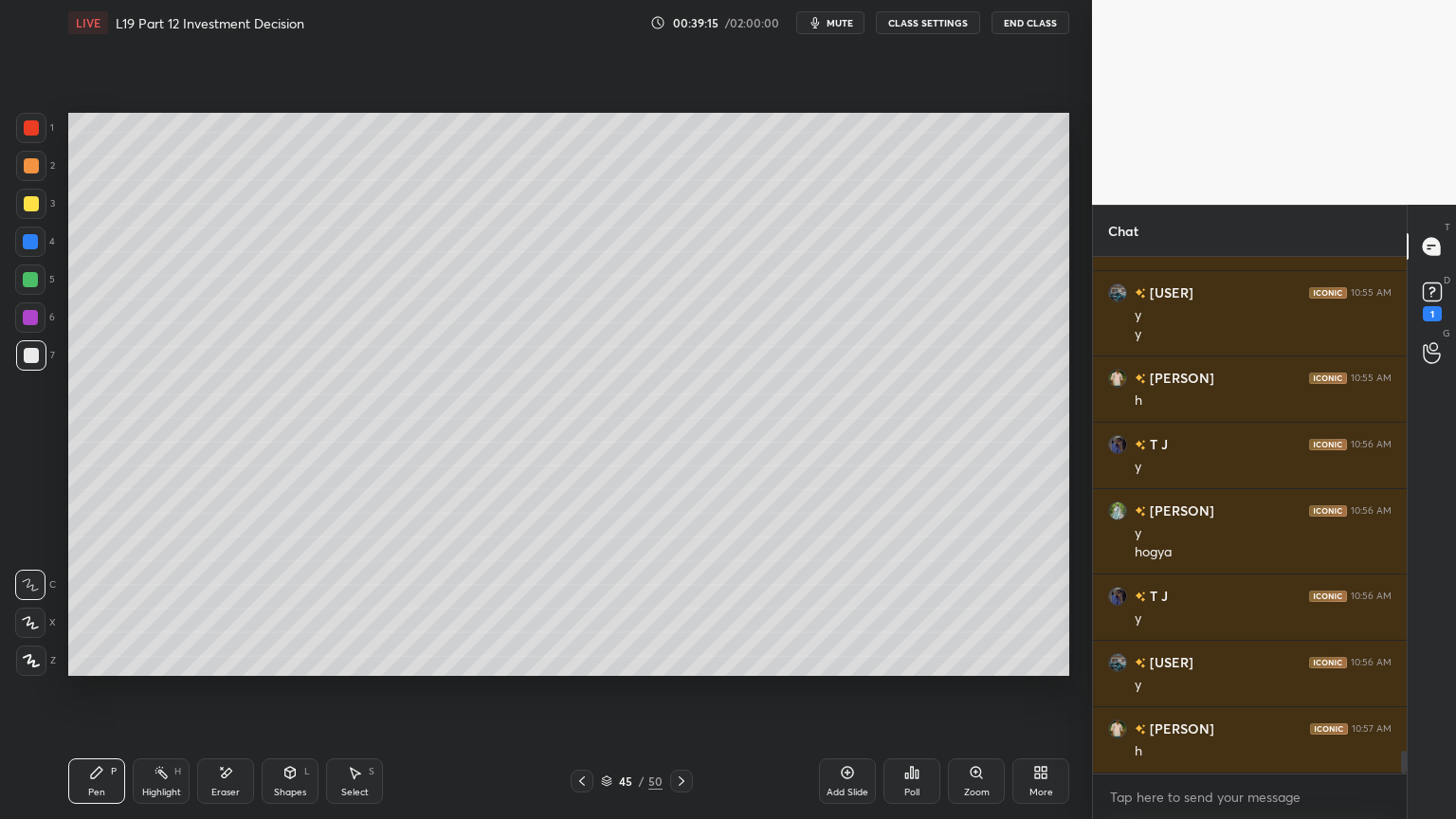 click on "Pen P" at bounding box center (97, 781) 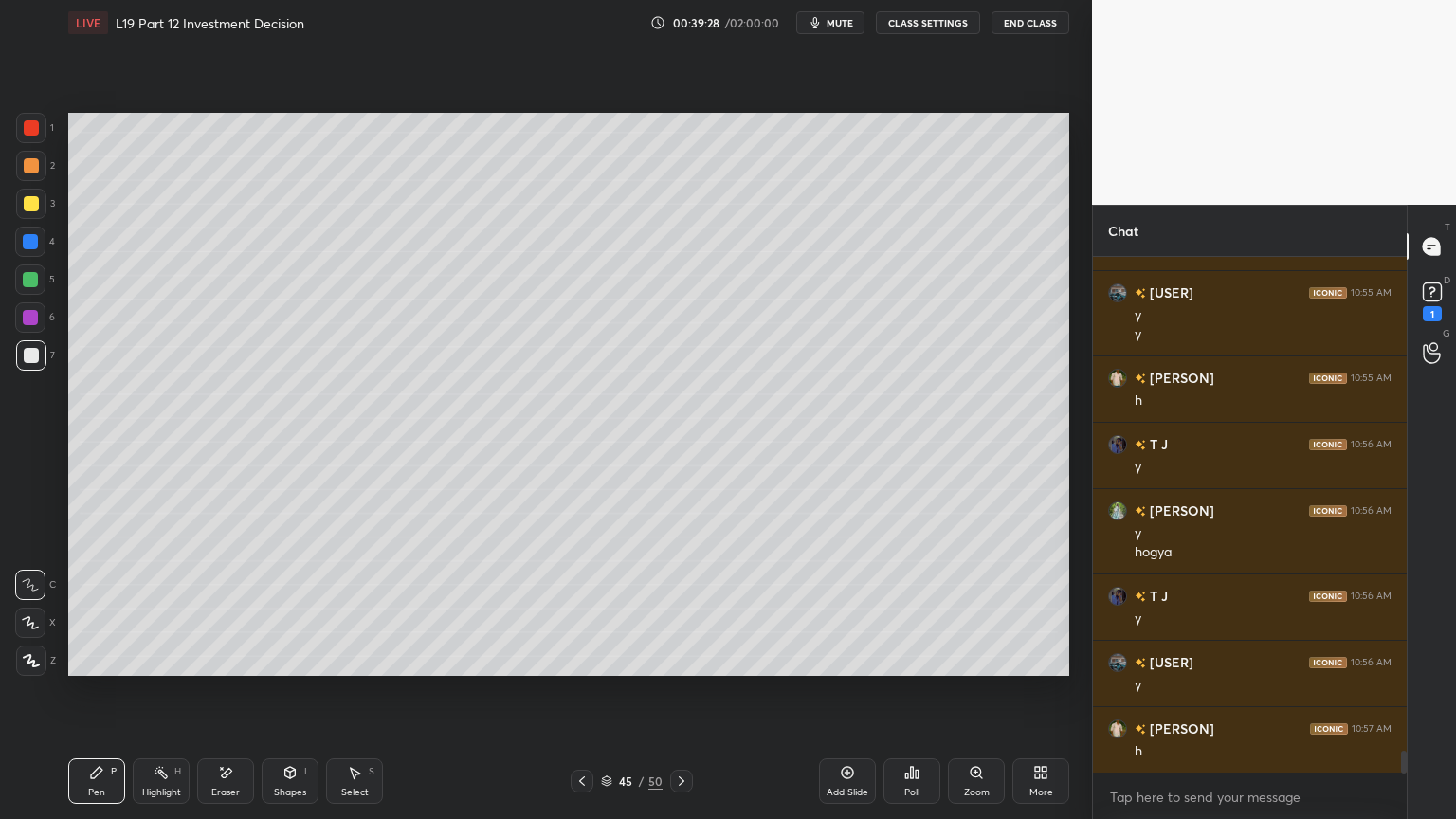 click 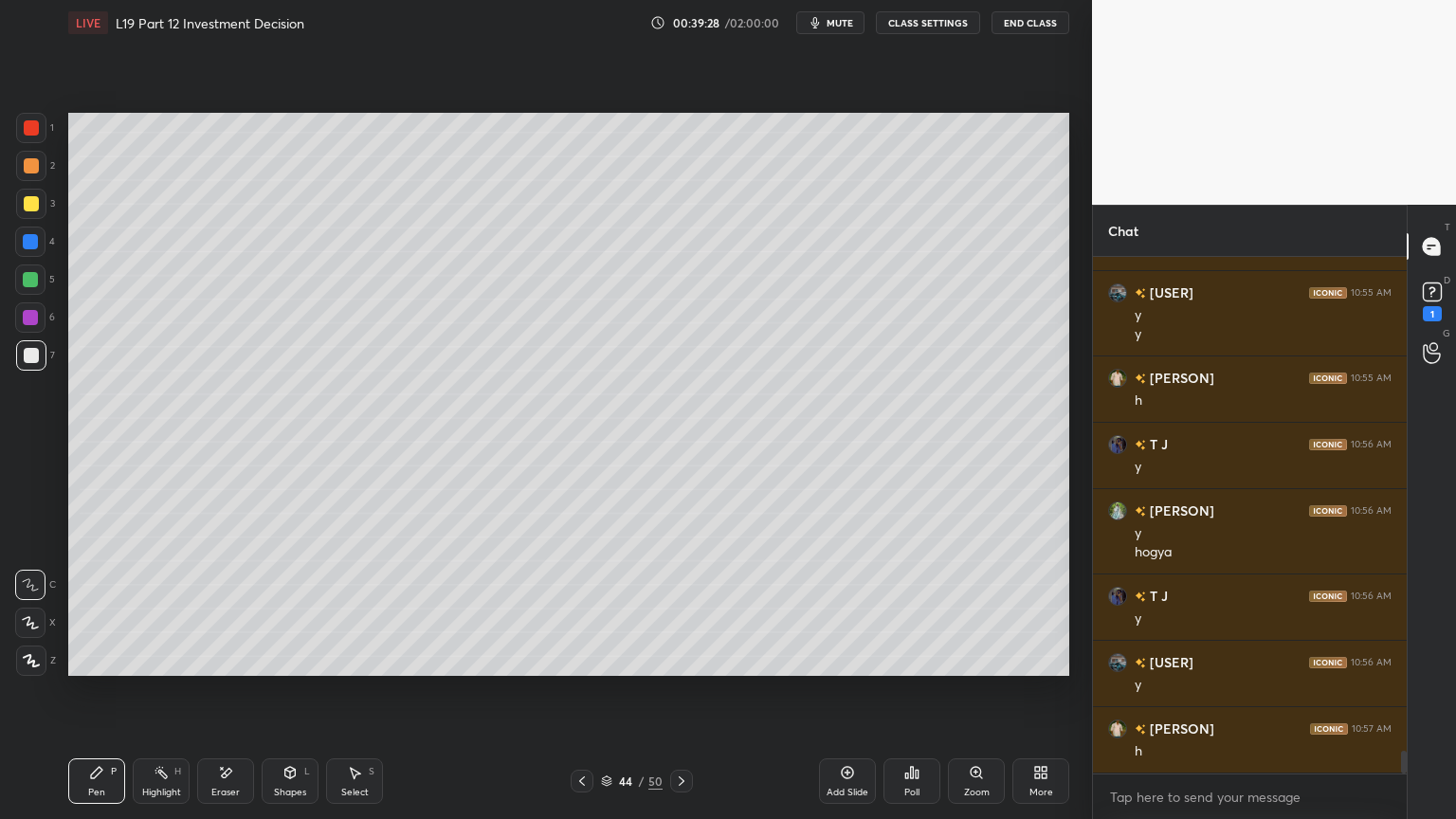 click 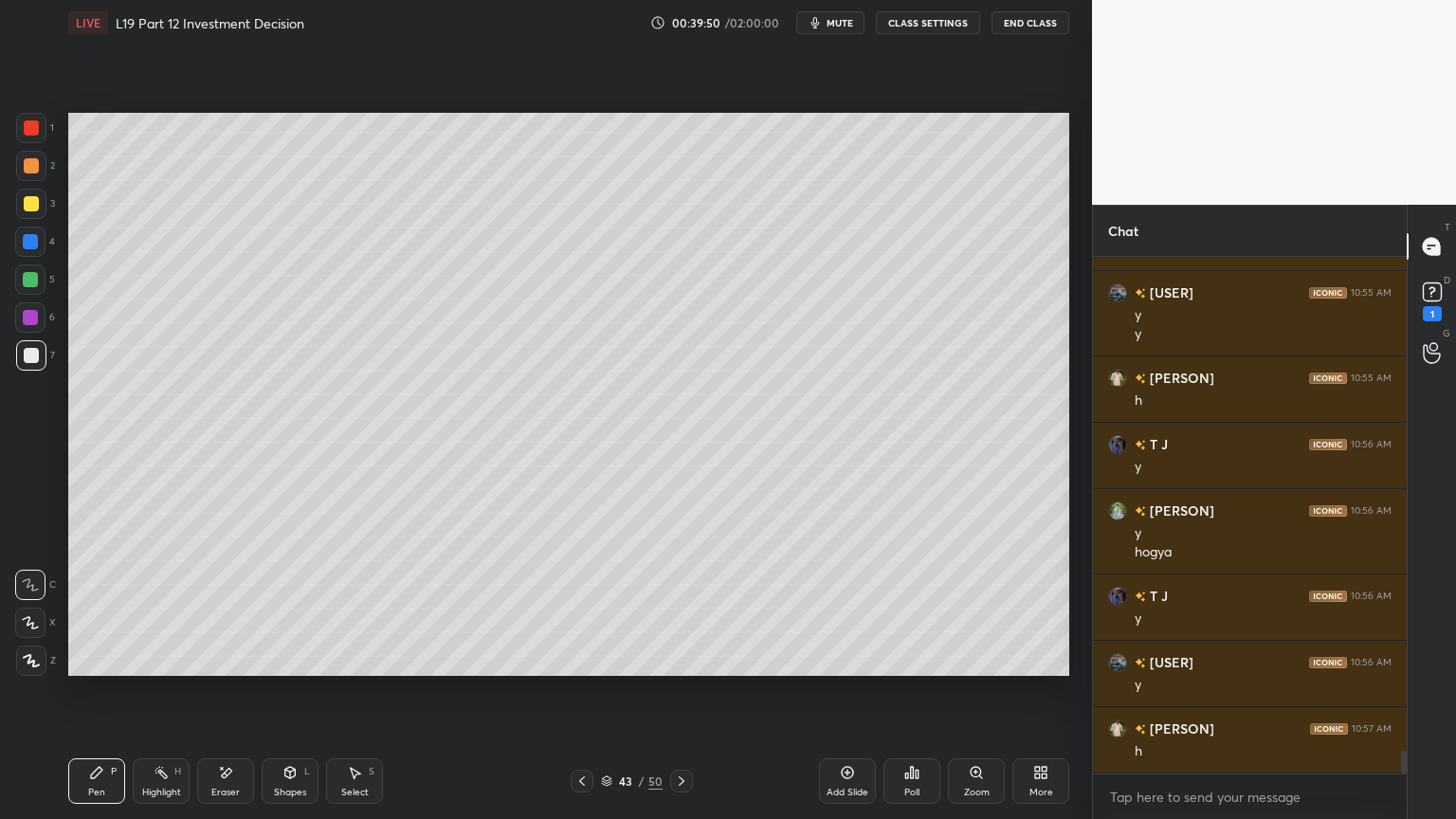 click 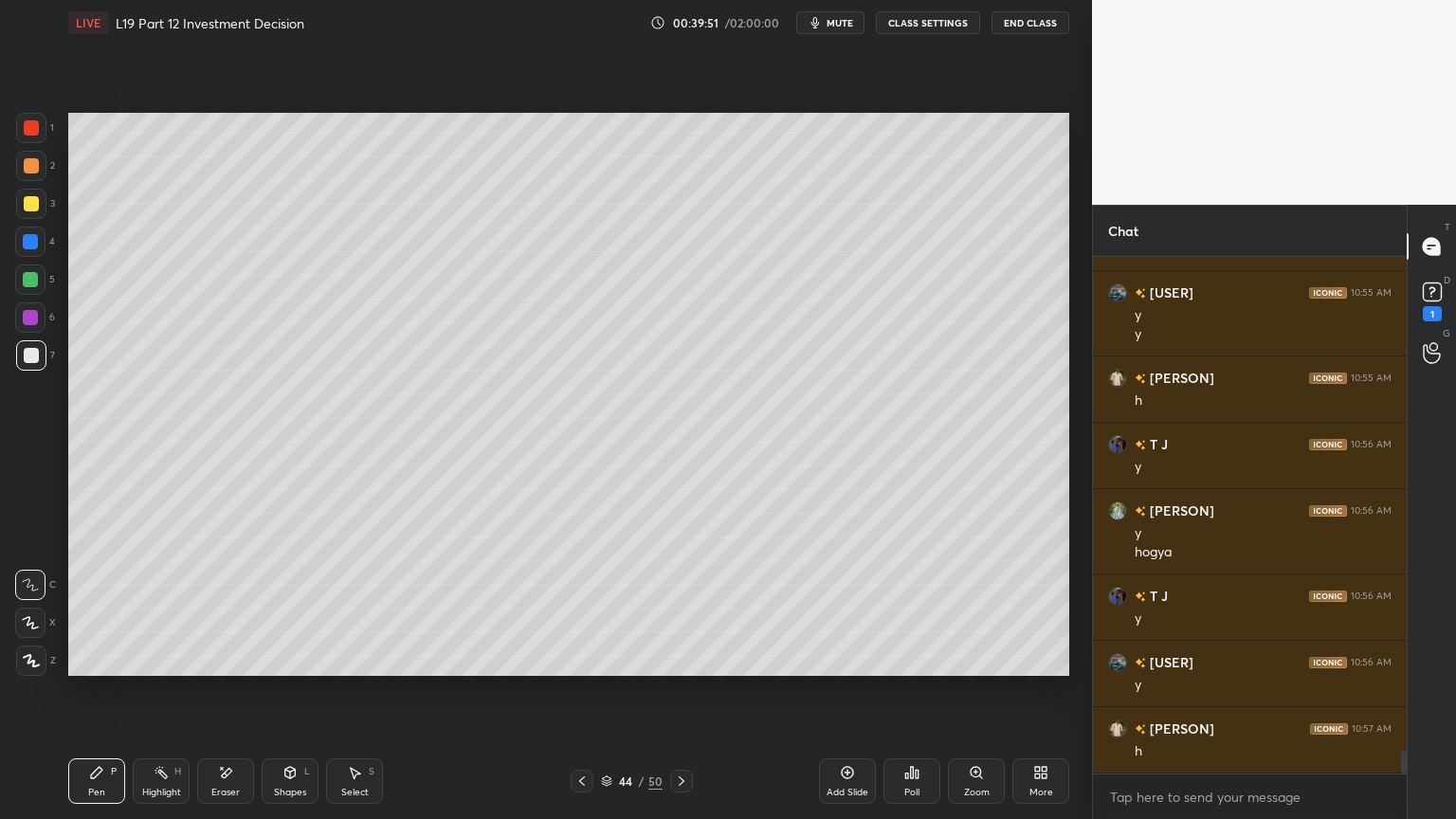 click 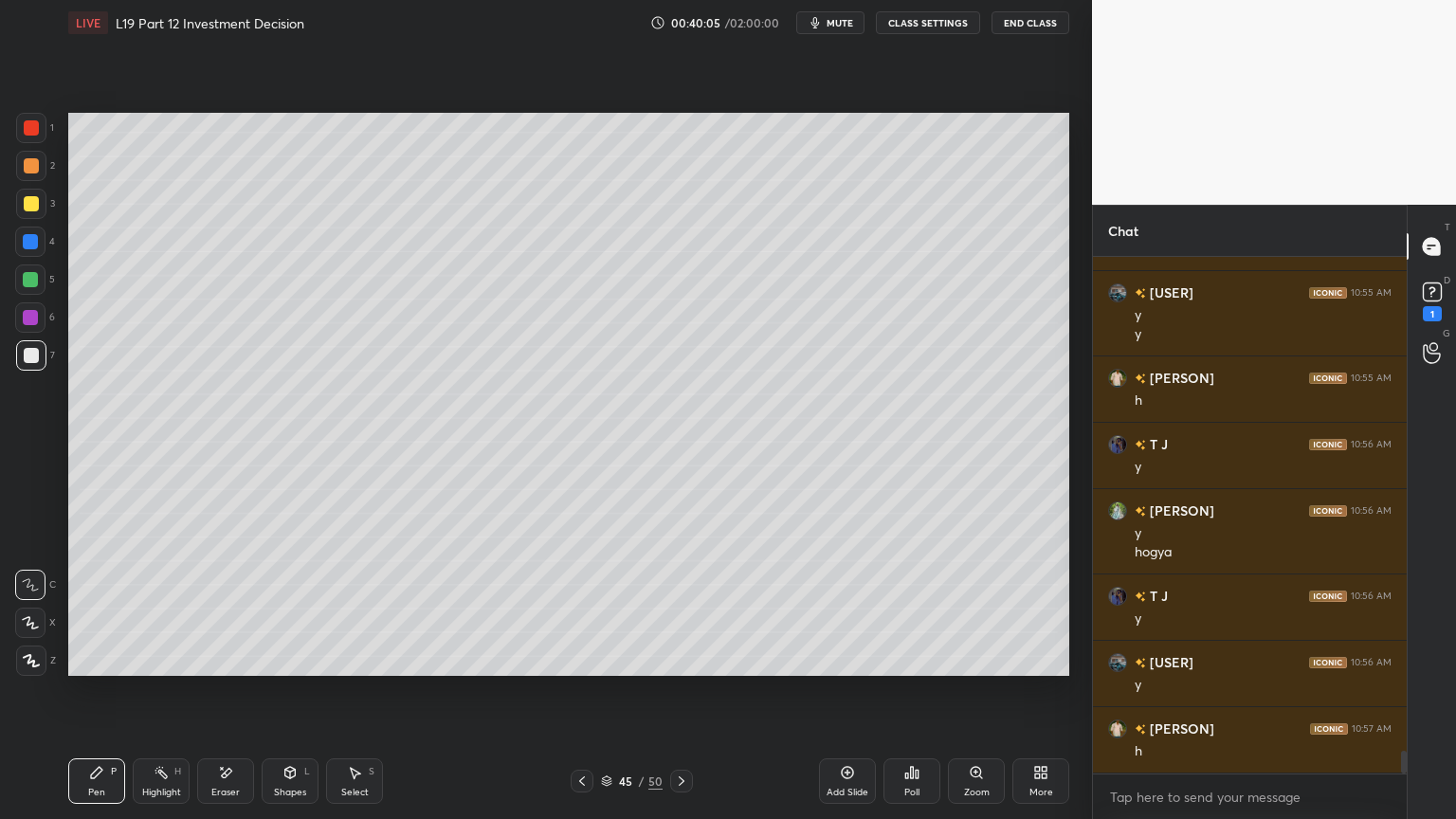 click 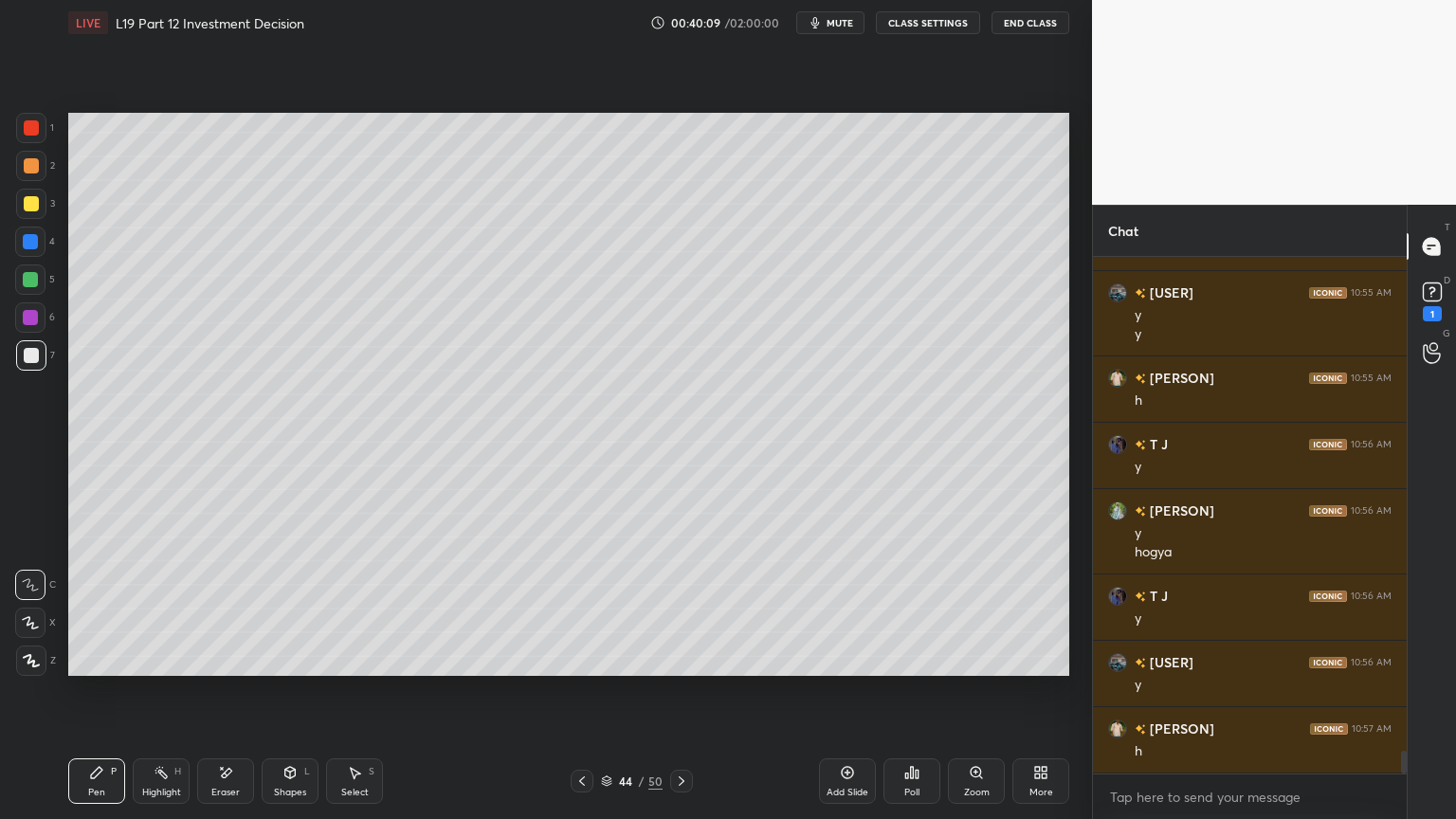 click 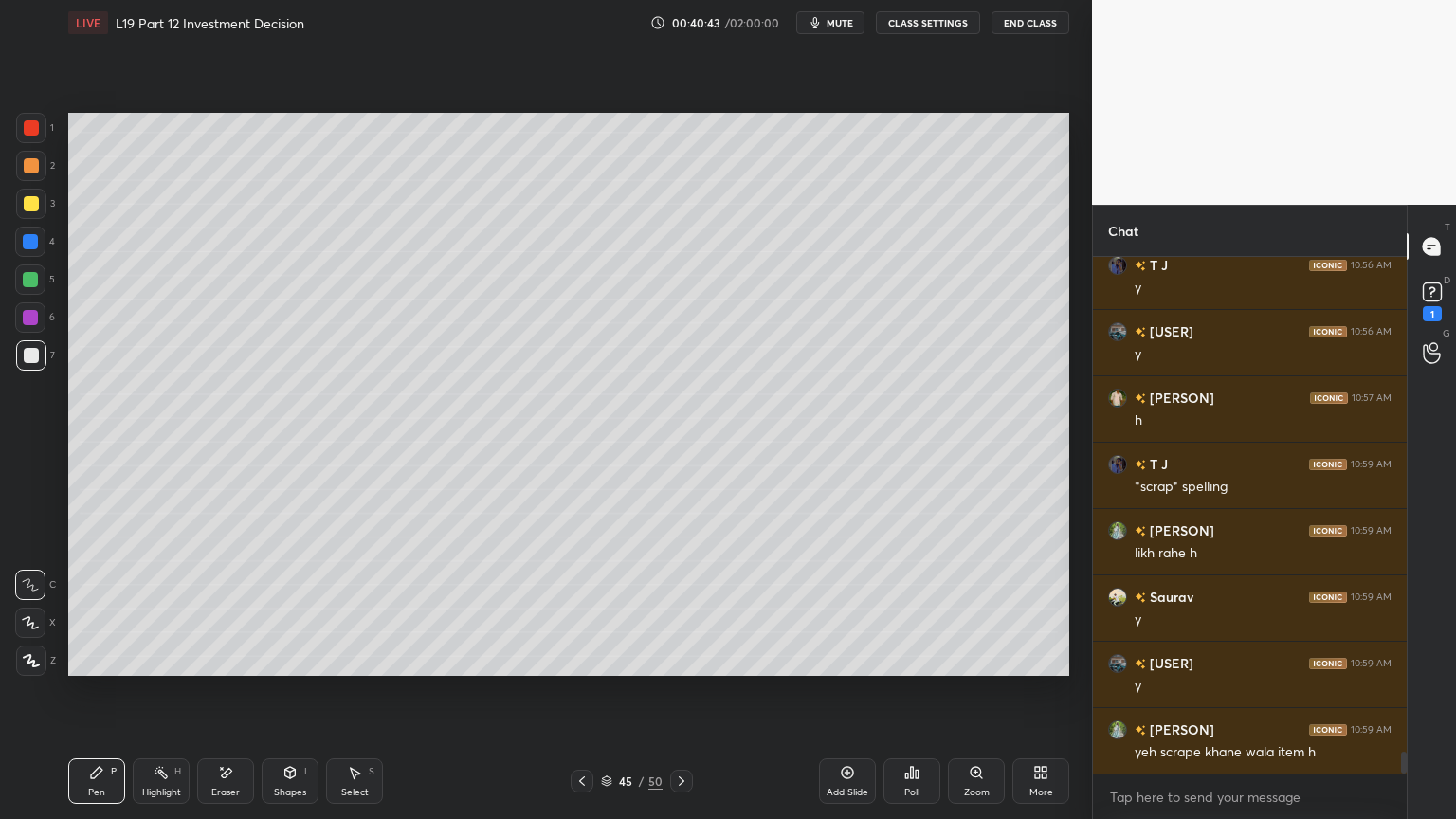 scroll, scrollTop: 11480, scrollLeft: 0, axis: vertical 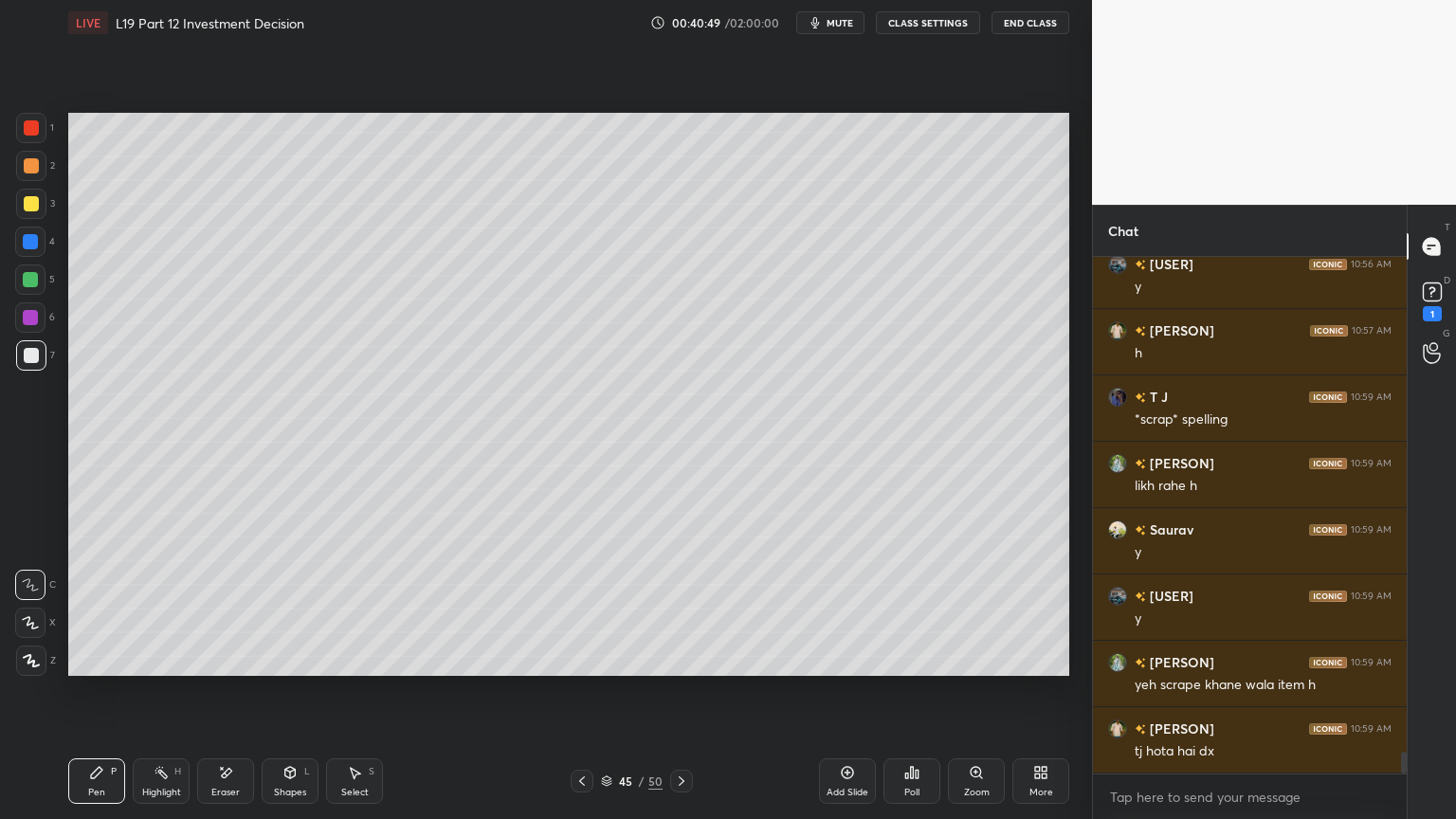 click 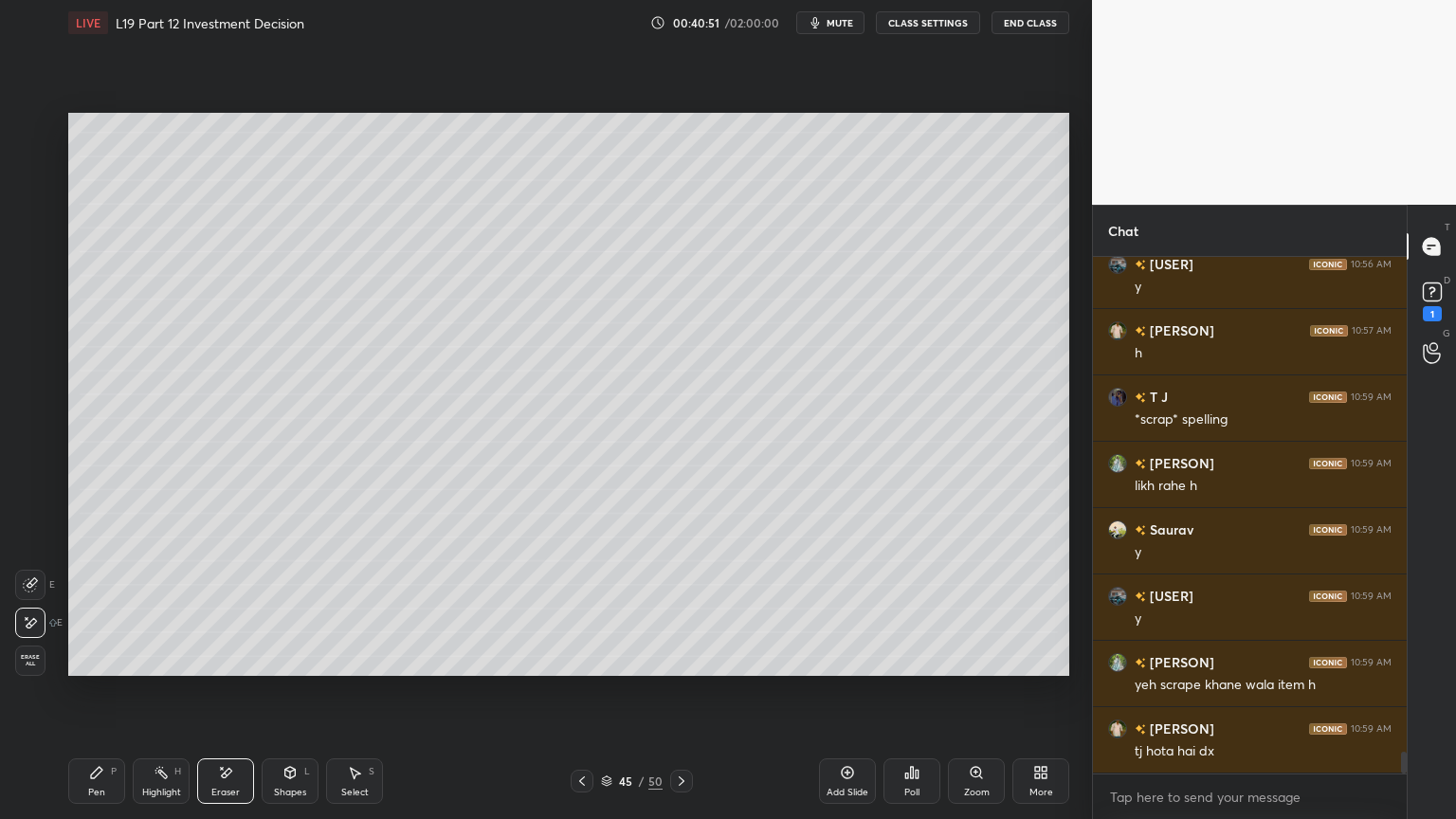 click on "Pen P" at bounding box center [97, 781] 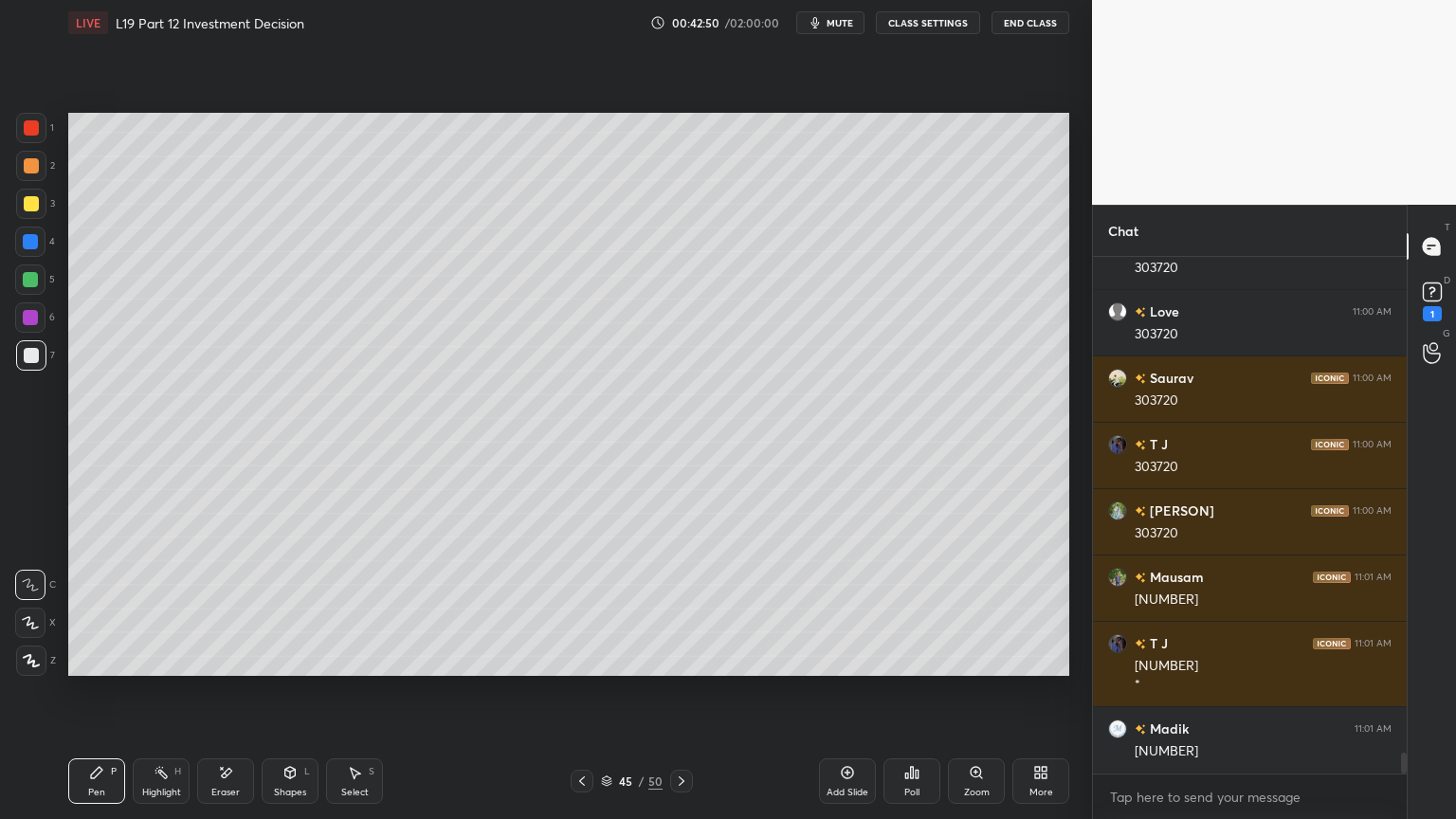 scroll, scrollTop: 12512, scrollLeft: 0, axis: vertical 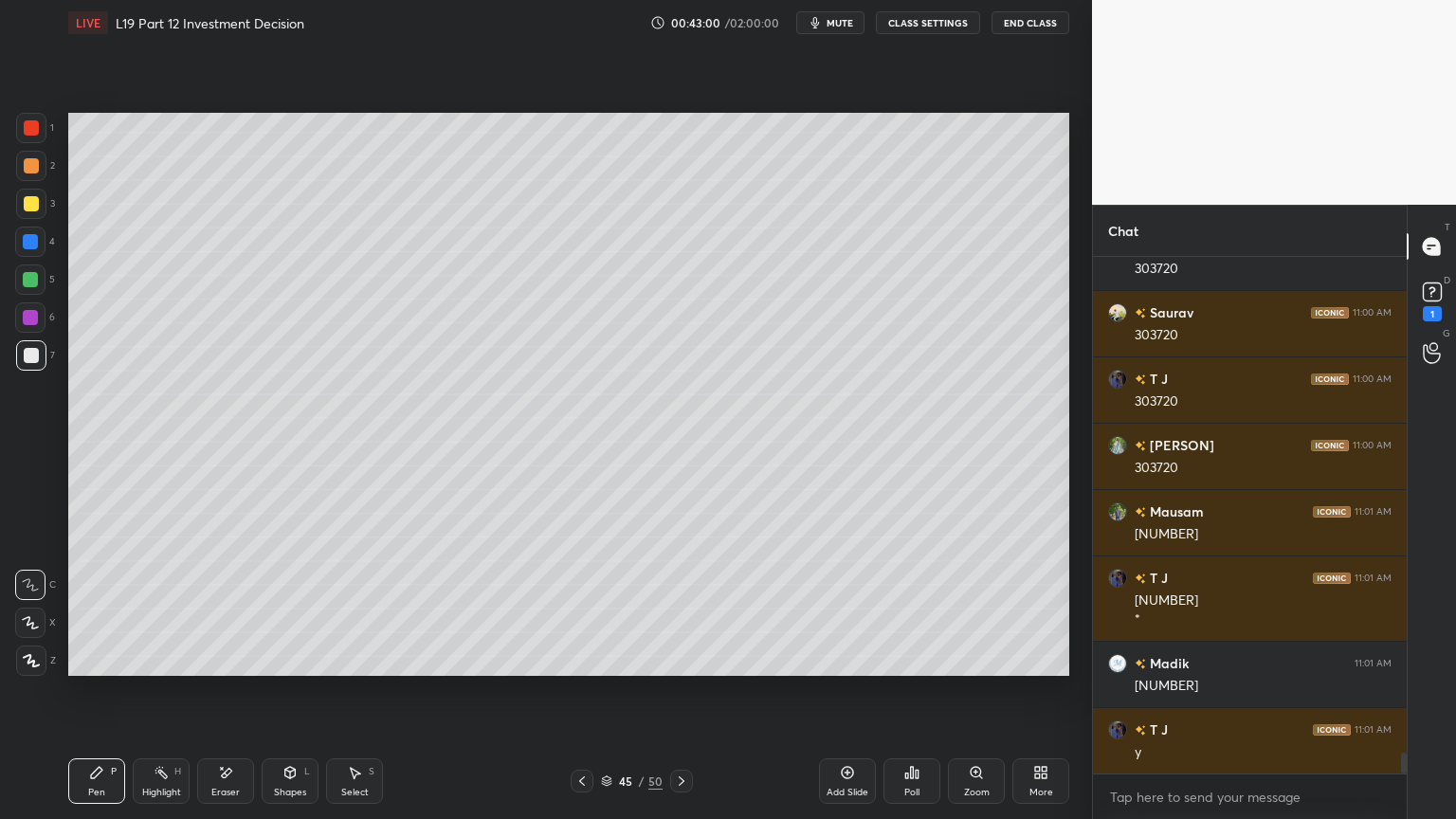 click at bounding box center (31, 166) 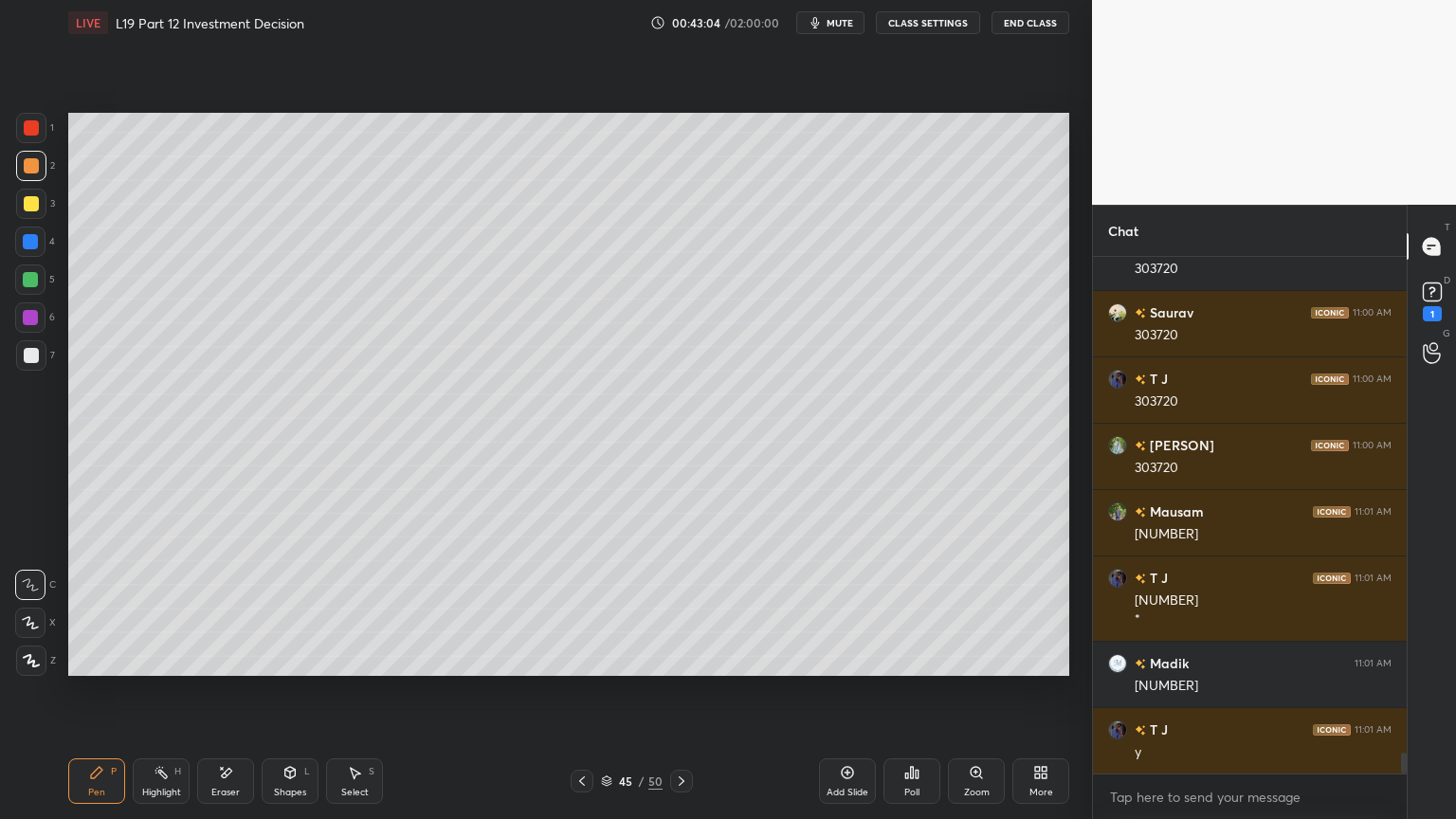 click at bounding box center (582, 781) 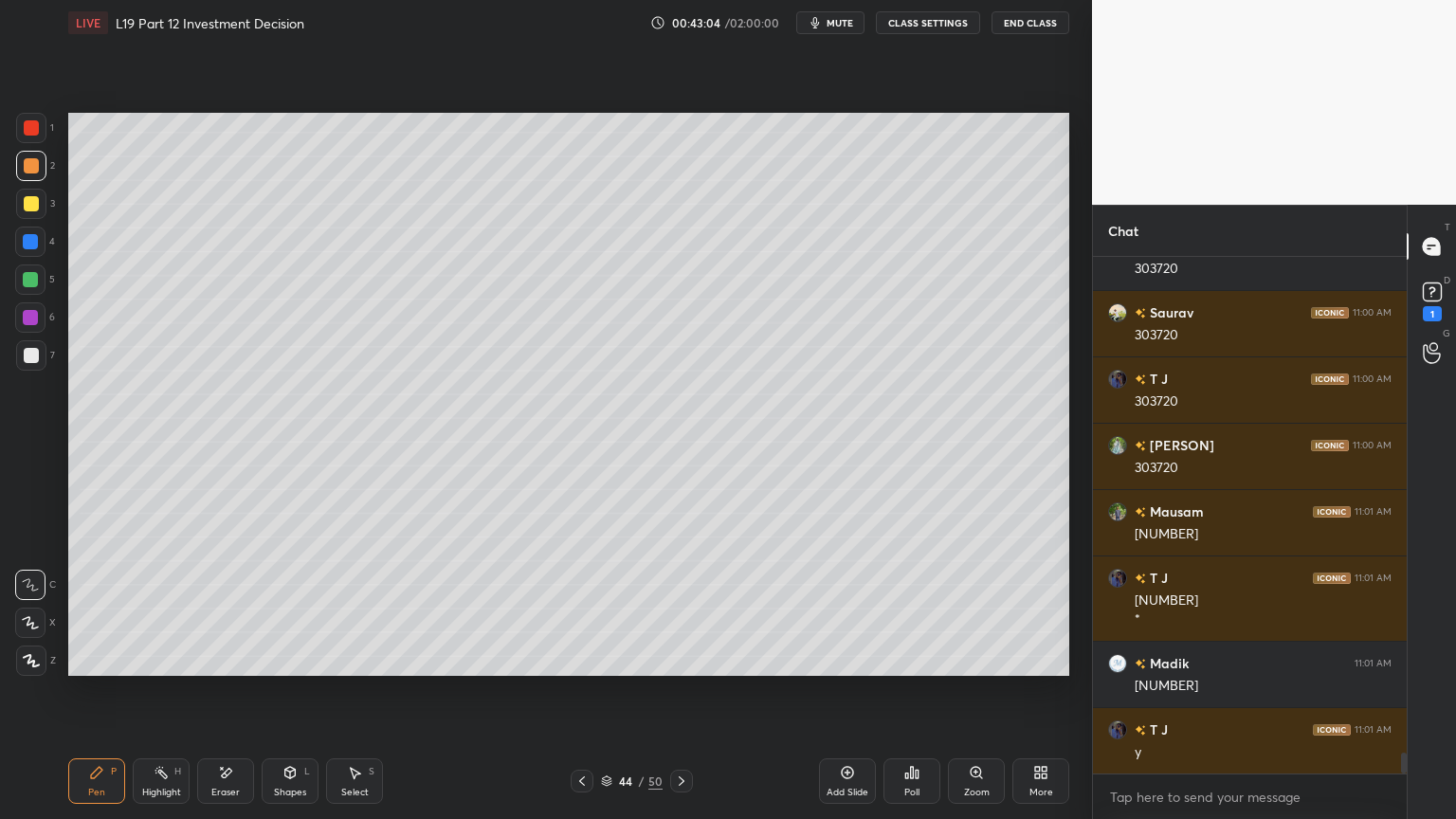 click 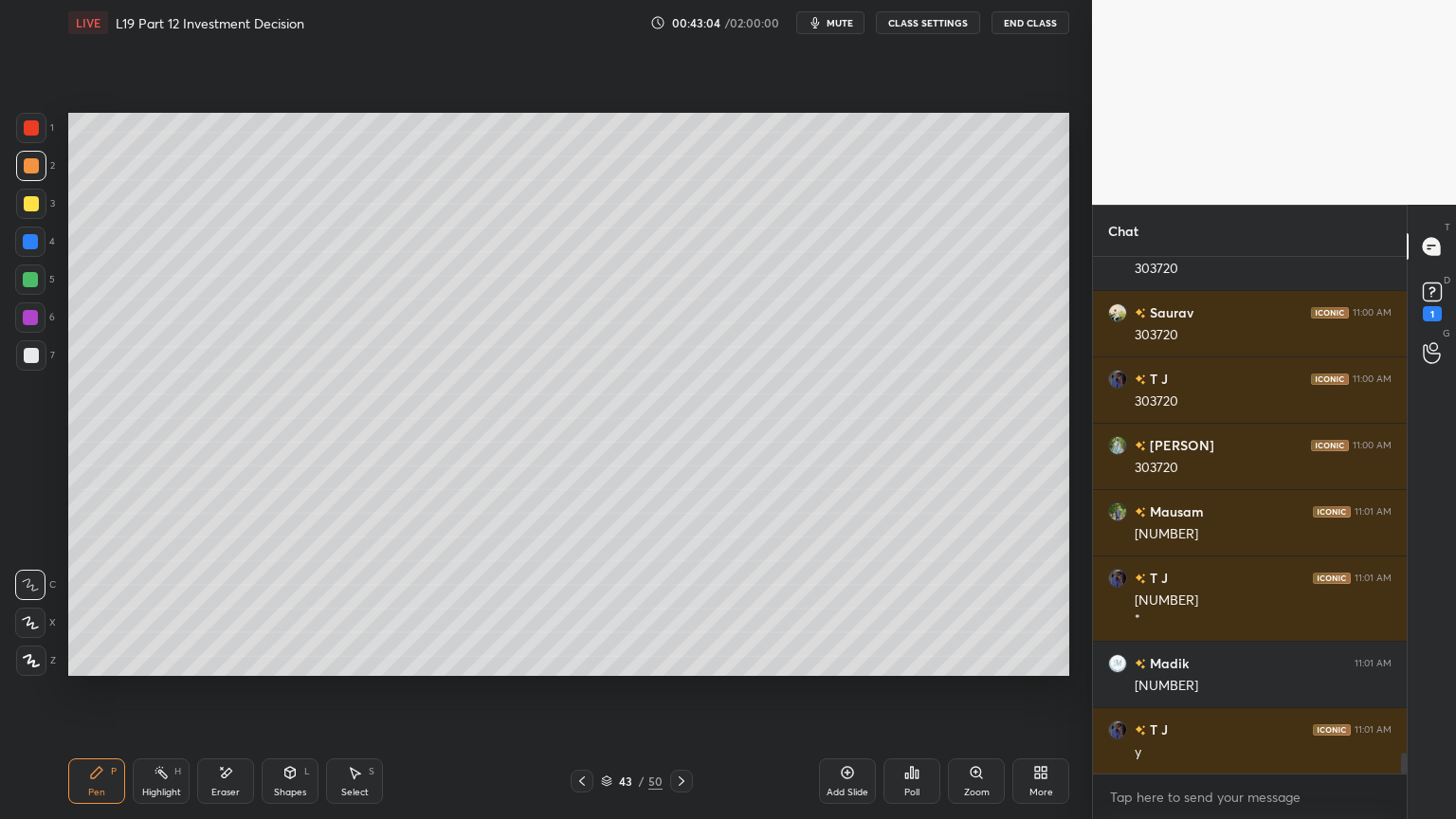 click 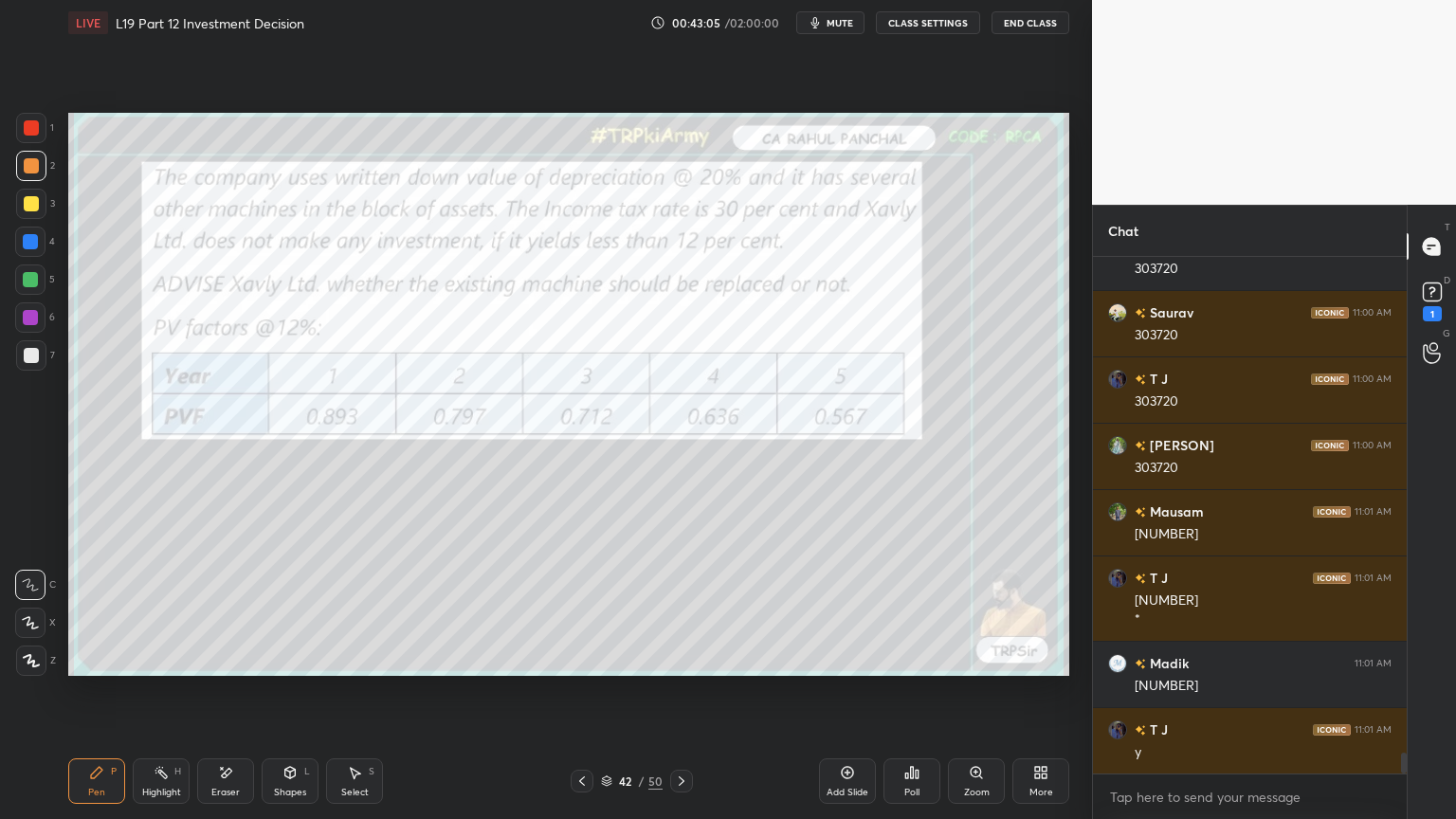 click 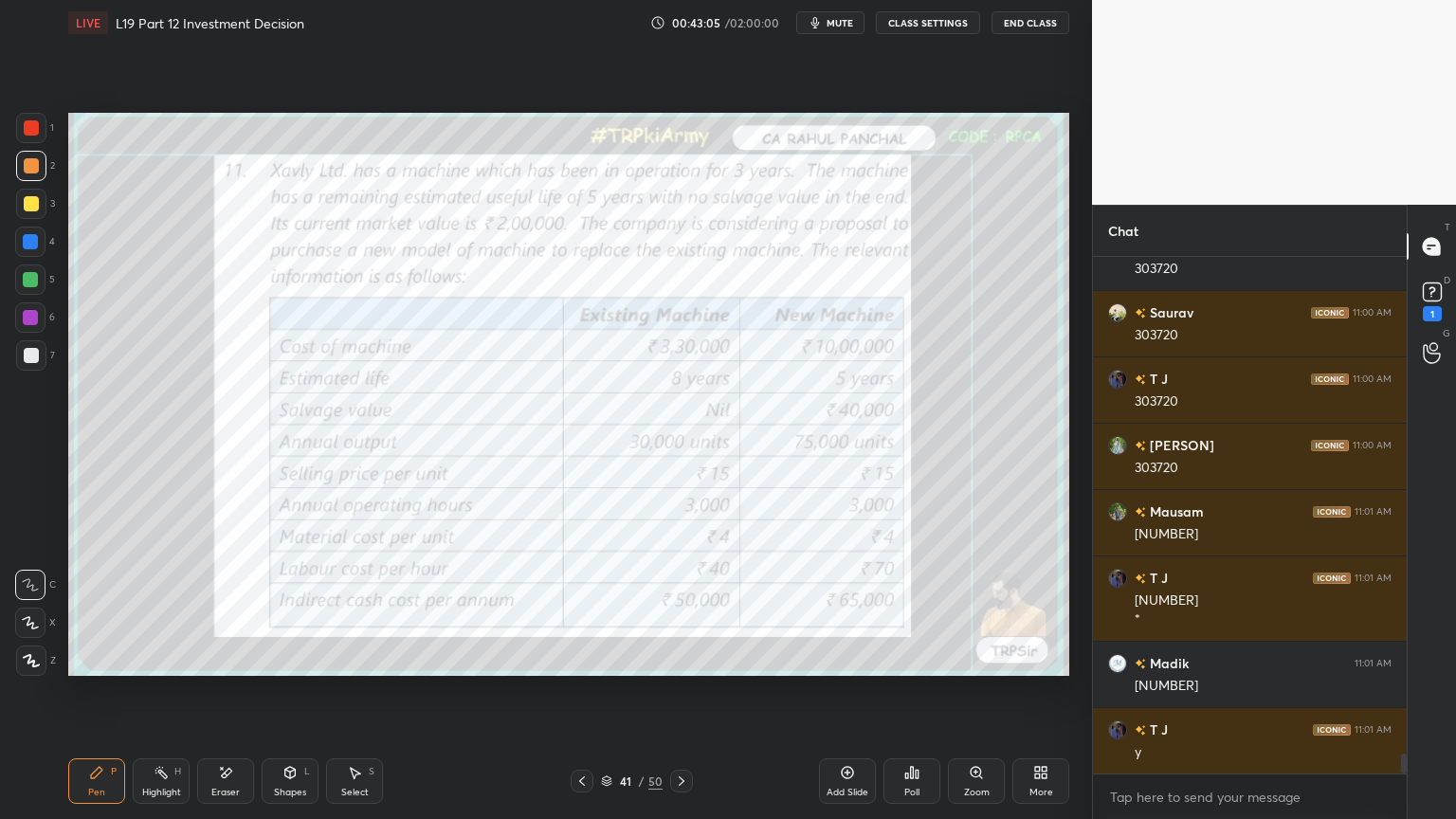 scroll, scrollTop: 12580, scrollLeft: 0, axis: vertical 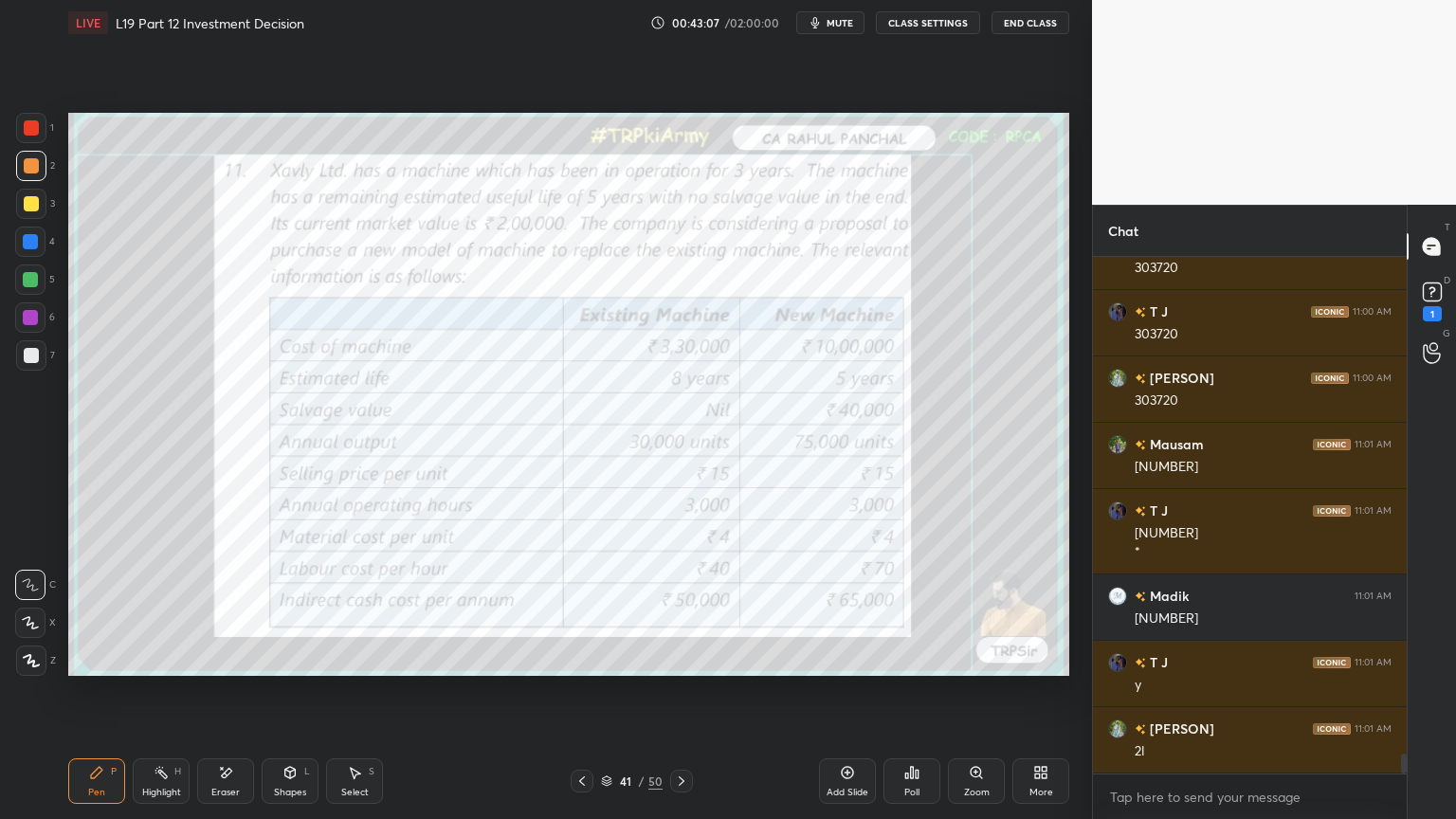 click 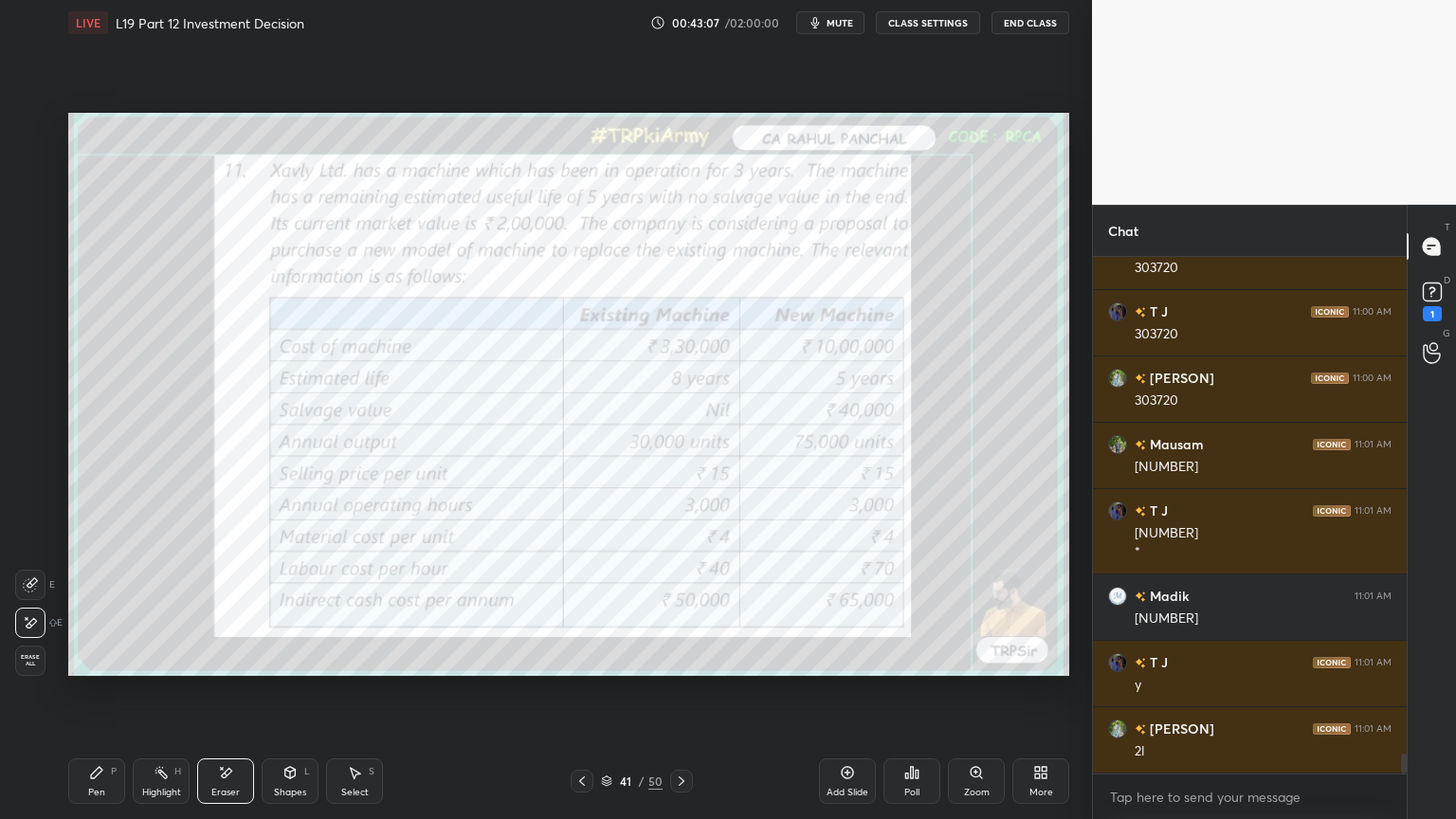 click on "Erase all" at bounding box center (30, 661) 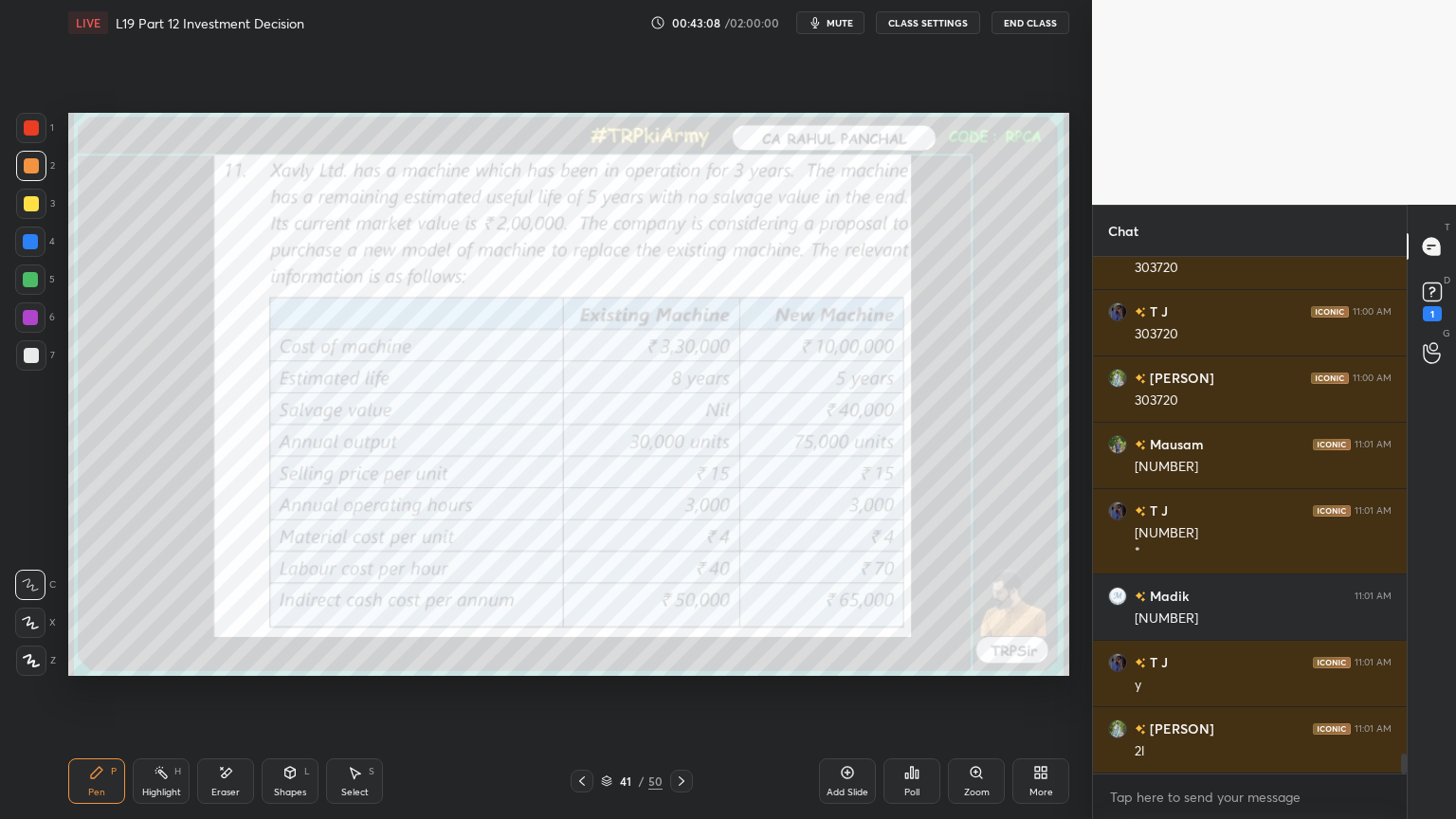click on "Setting up your live class Poll for   secs No correct answer Start poll" at bounding box center (569, 394) 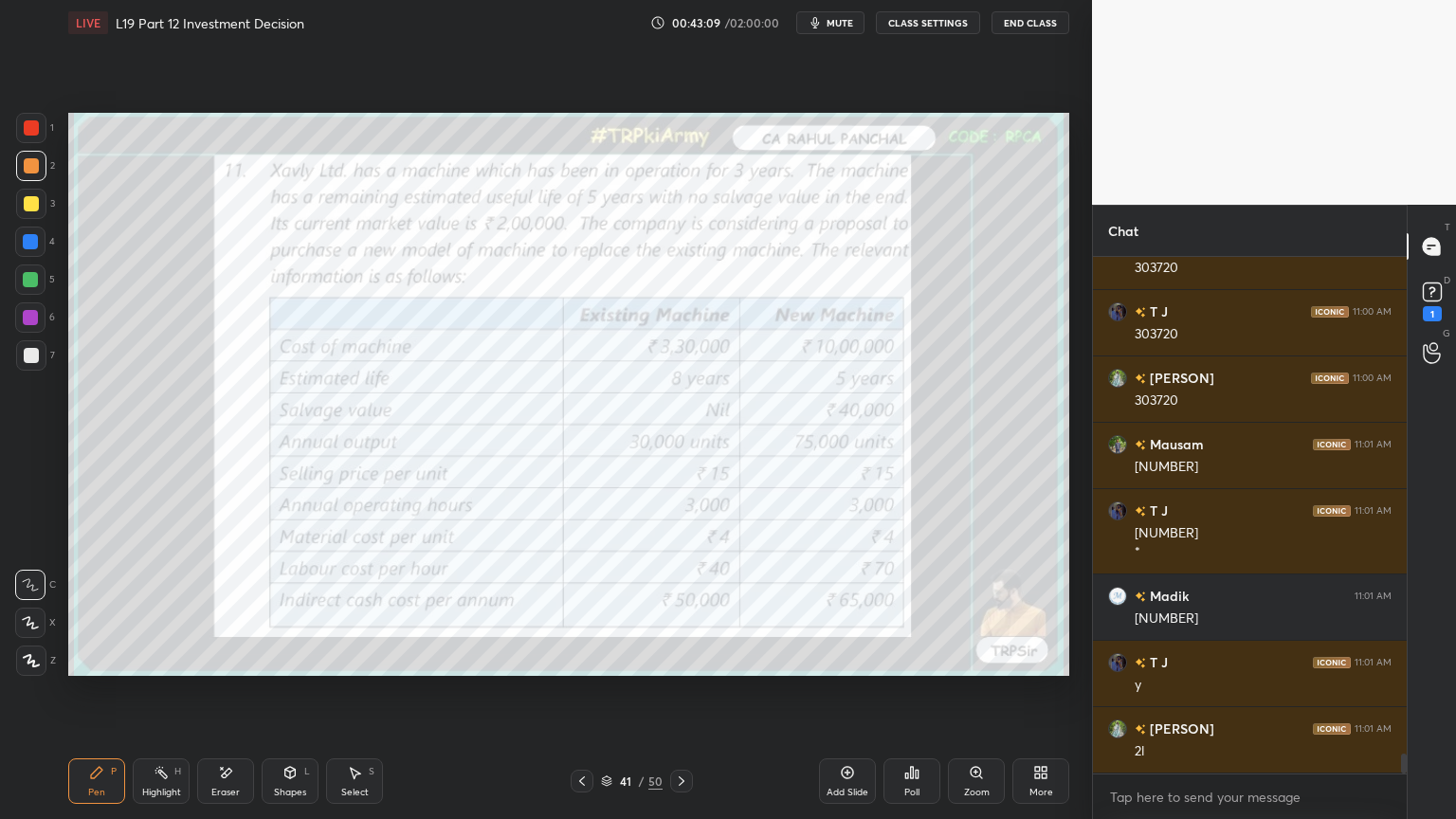 click at bounding box center [31, 128] 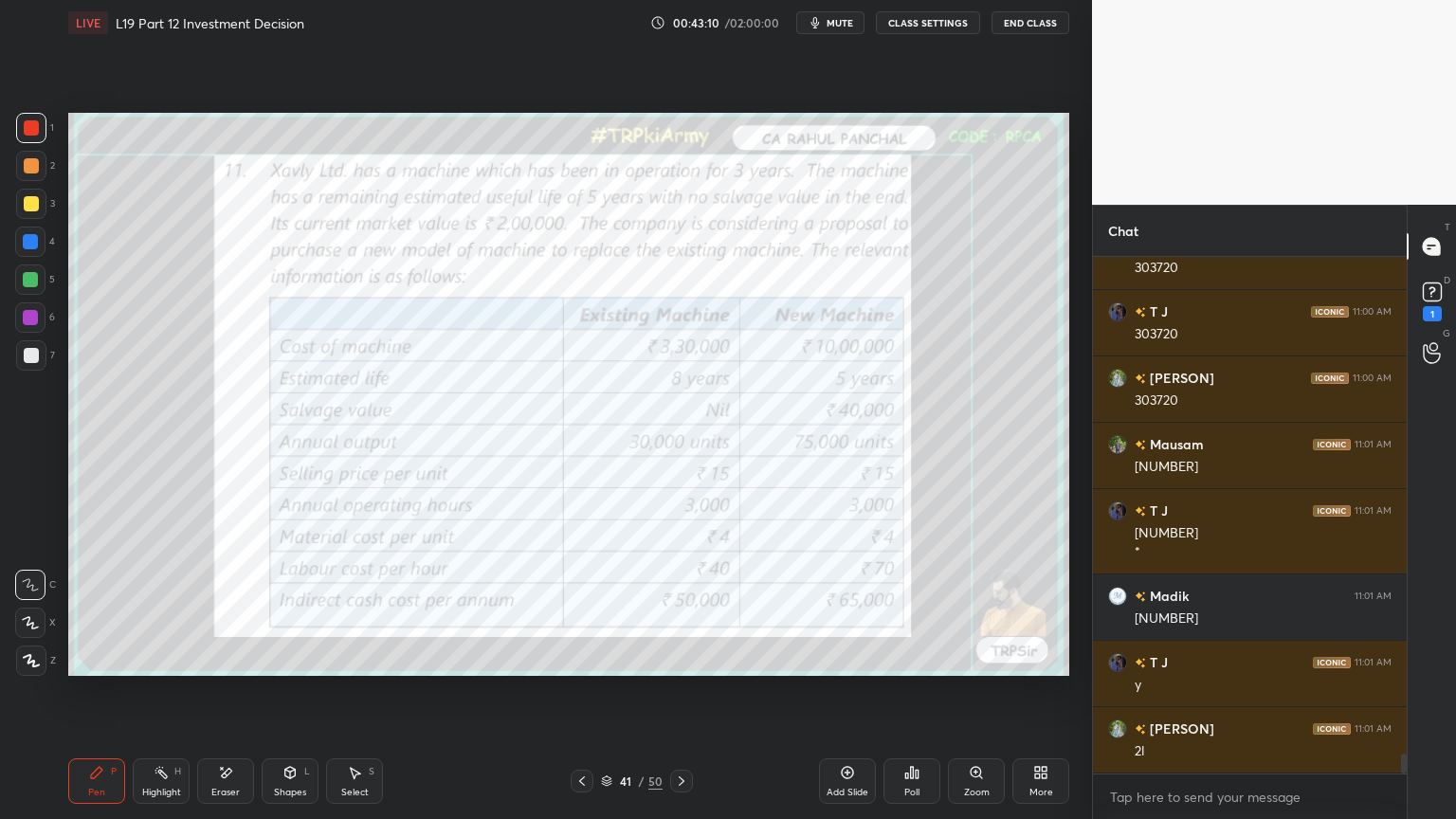 scroll, scrollTop: 12645, scrollLeft: 0, axis: vertical 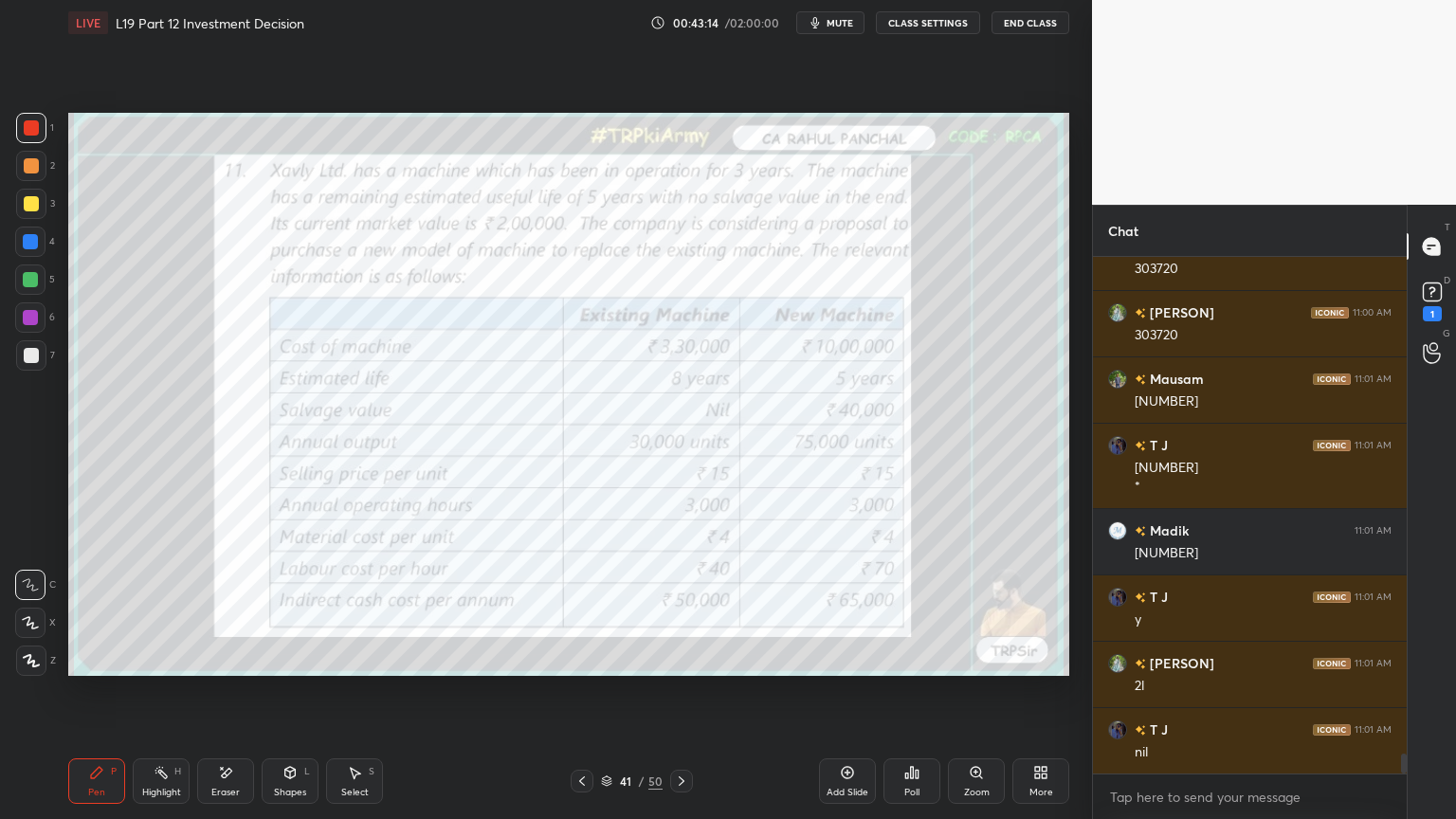 click 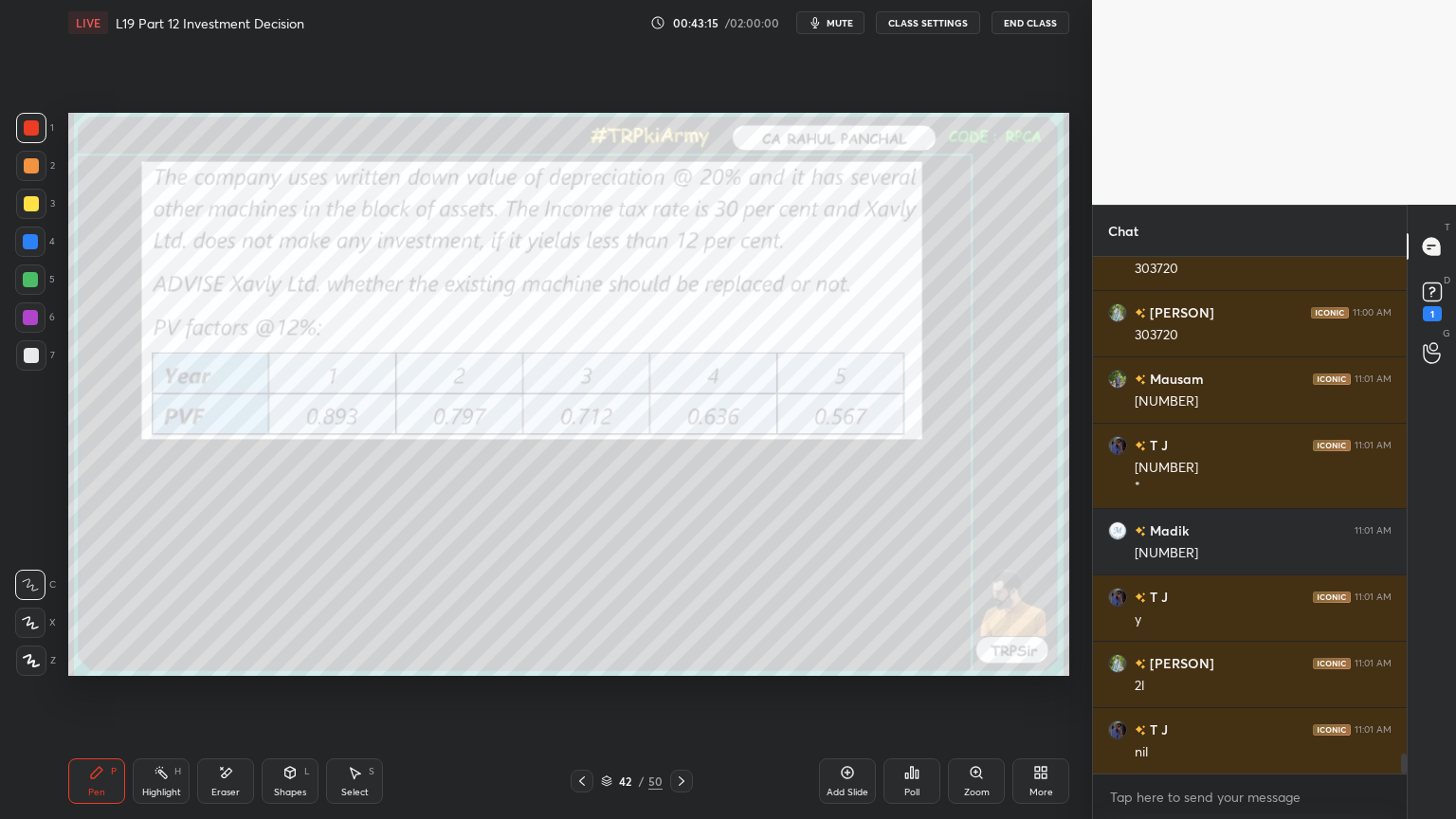 click 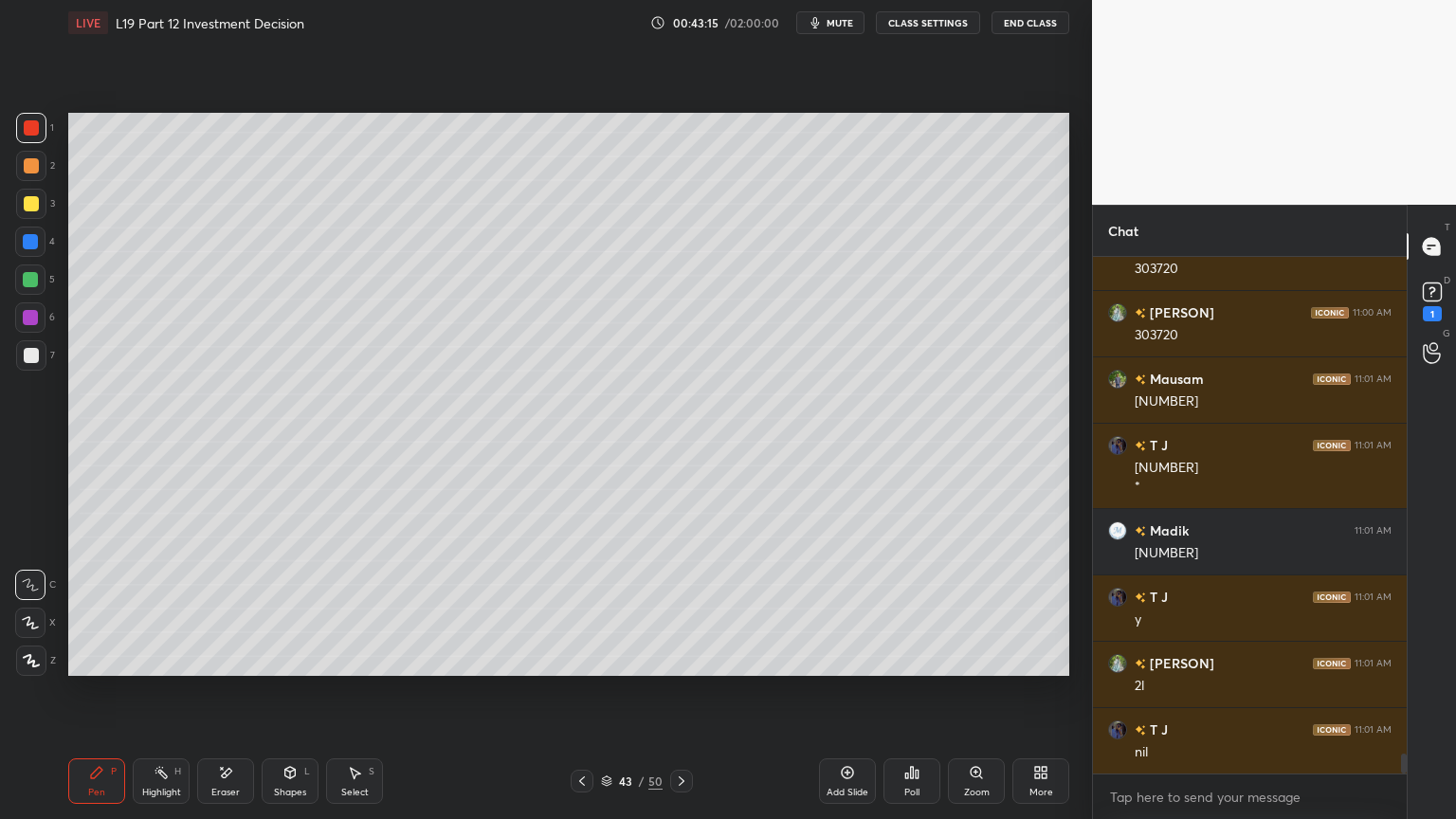 click 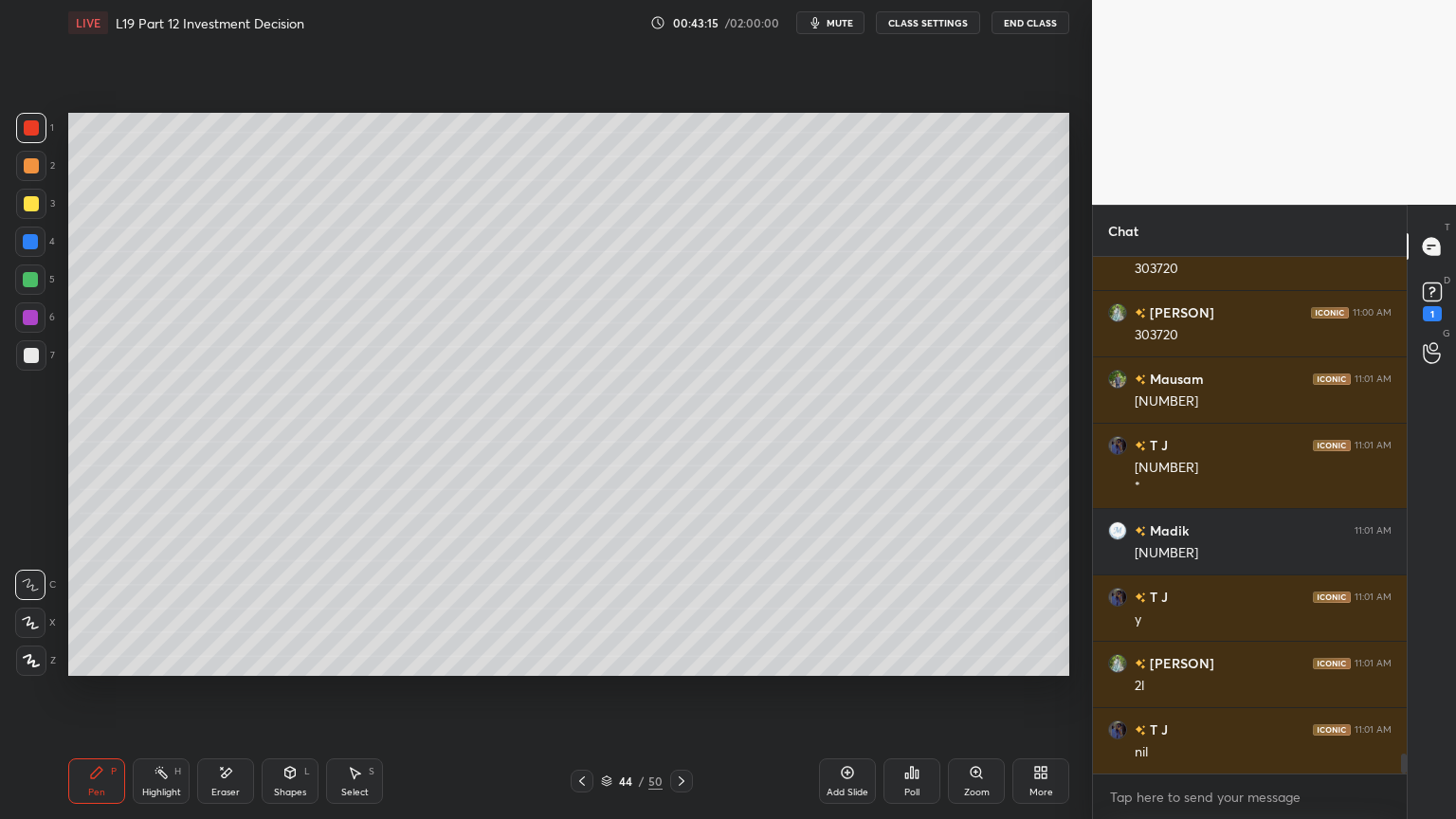 scroll, scrollTop: 12664, scrollLeft: 0, axis: vertical 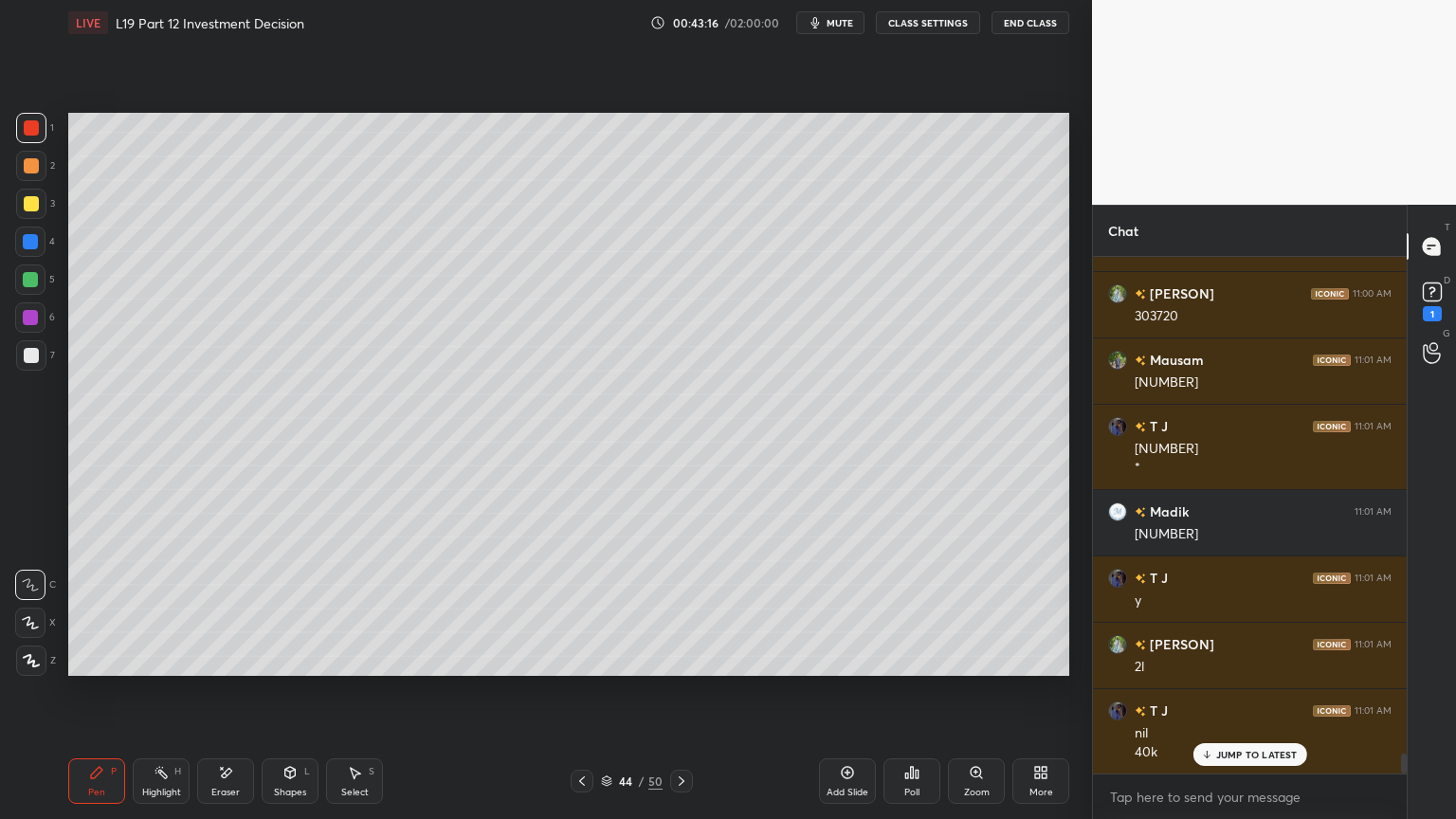 click 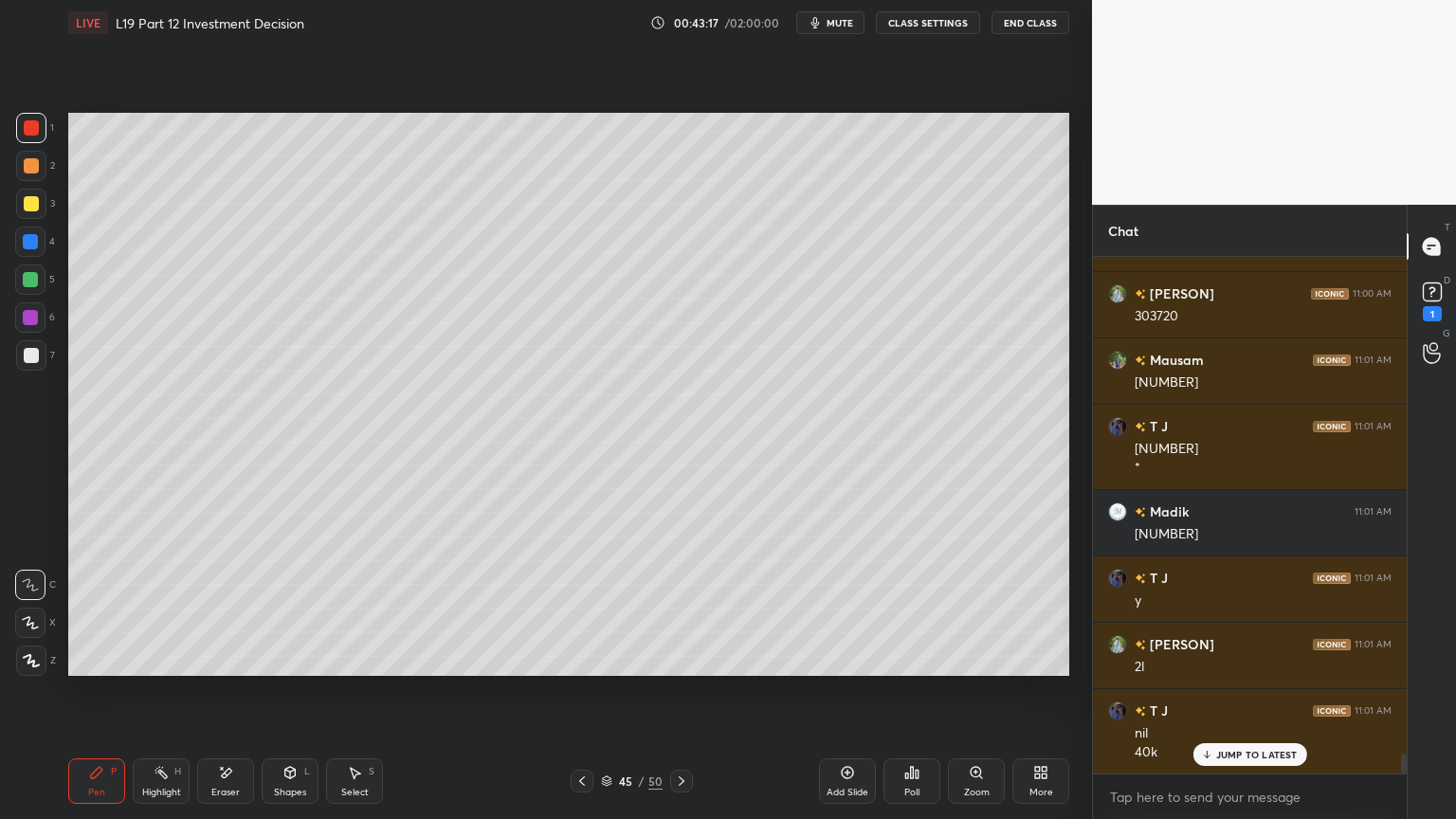 click at bounding box center (30, 318) 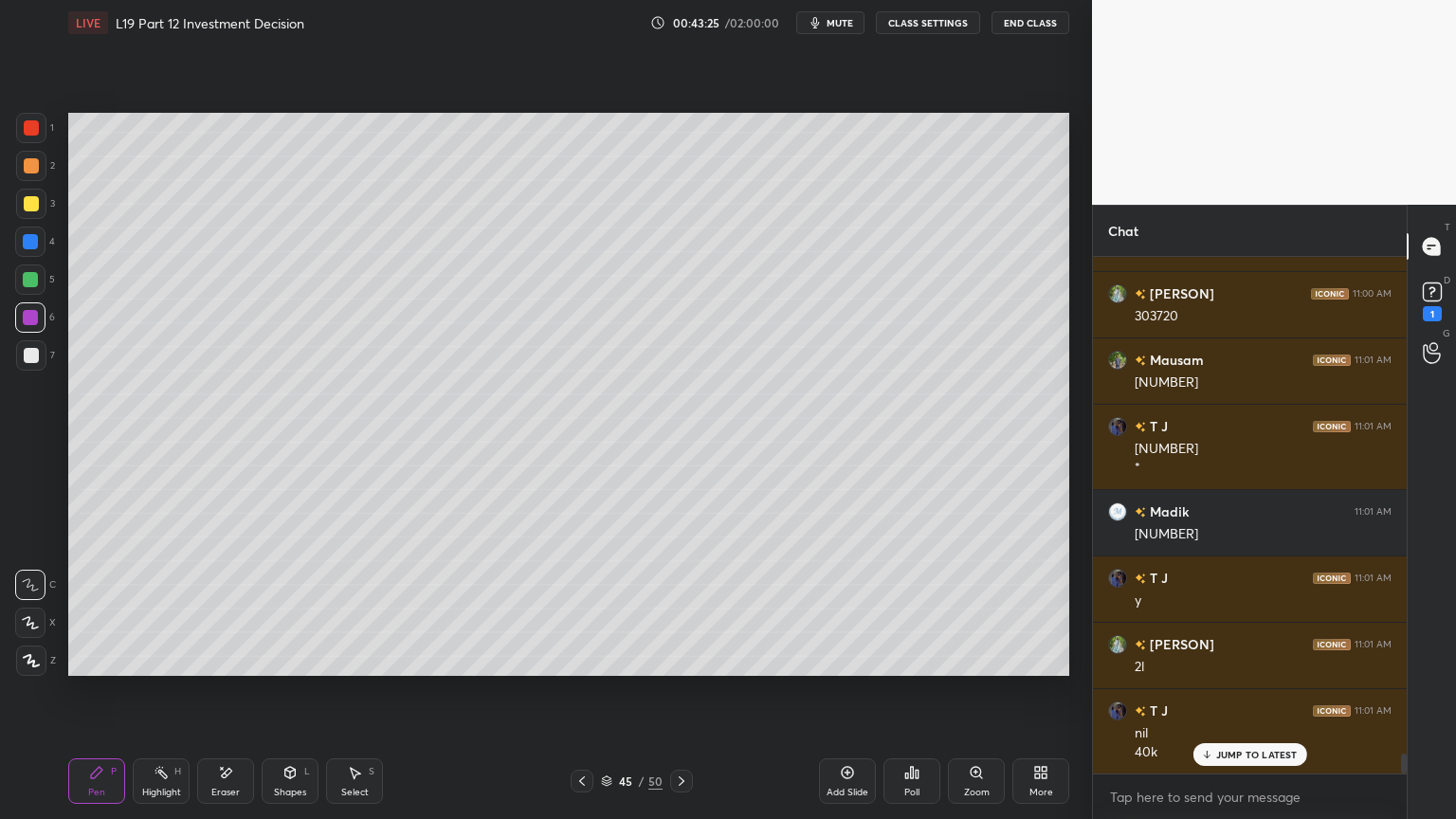 click at bounding box center (31, 355) 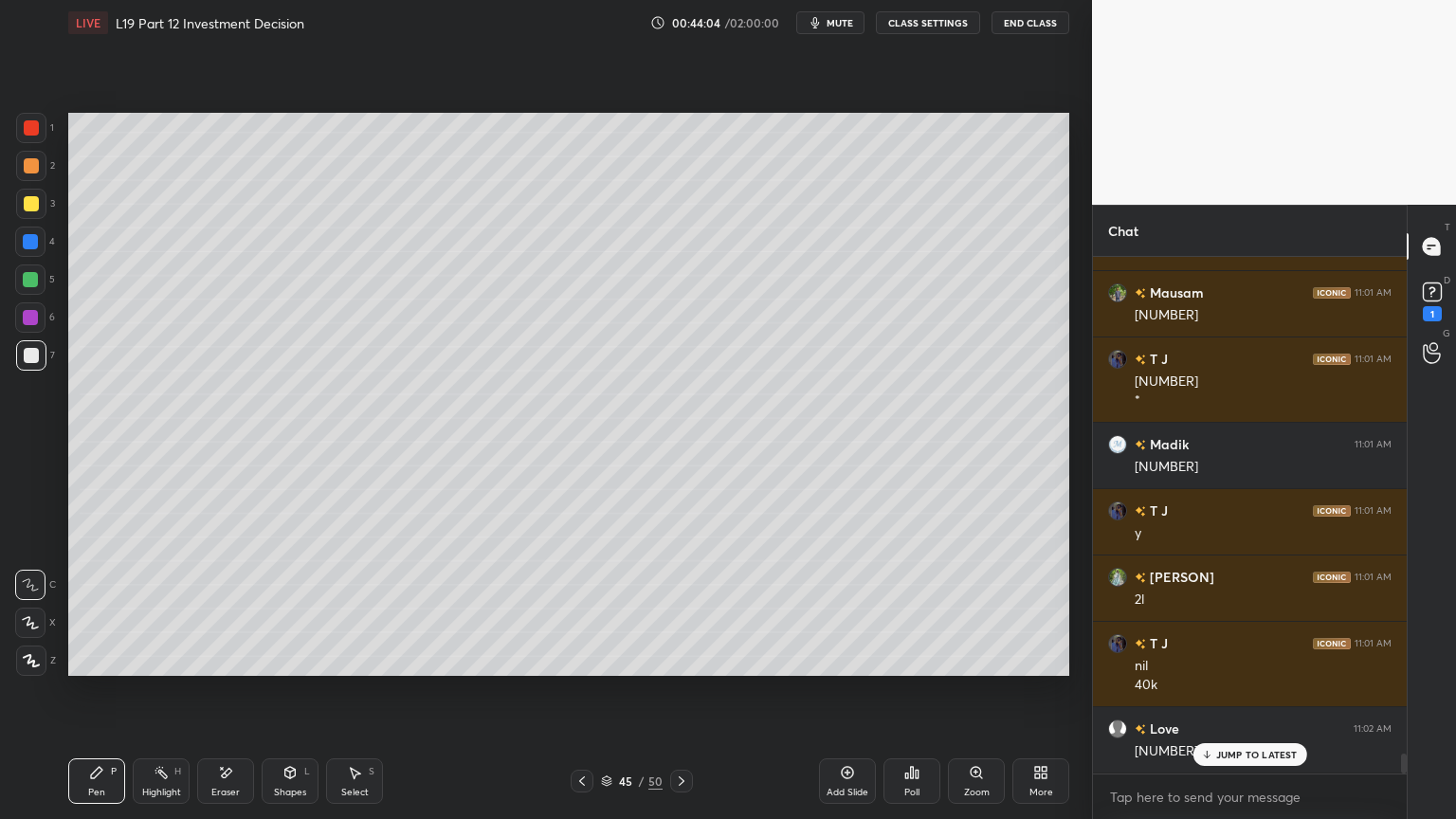 scroll, scrollTop: 12797, scrollLeft: 0, axis: vertical 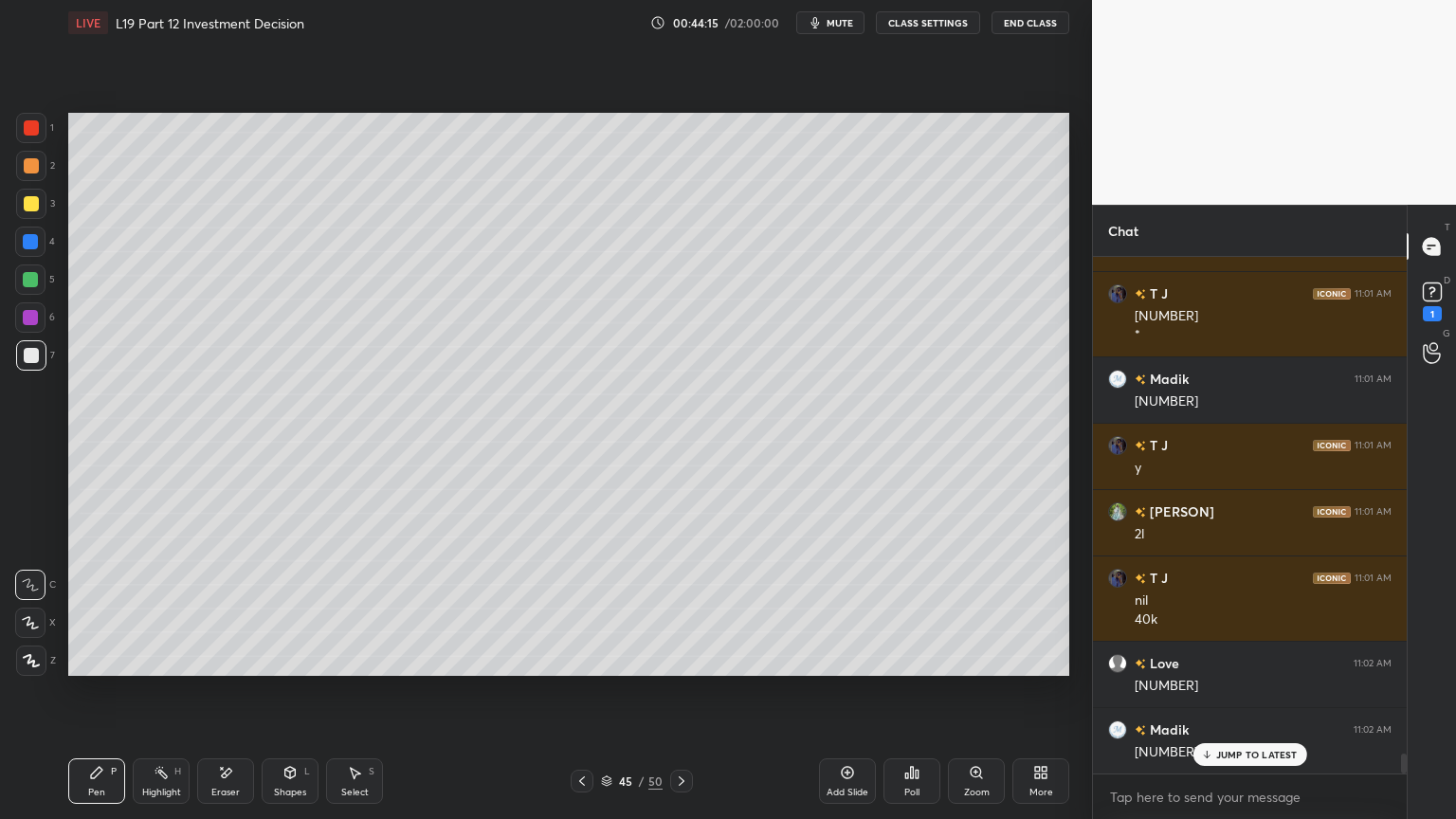 click 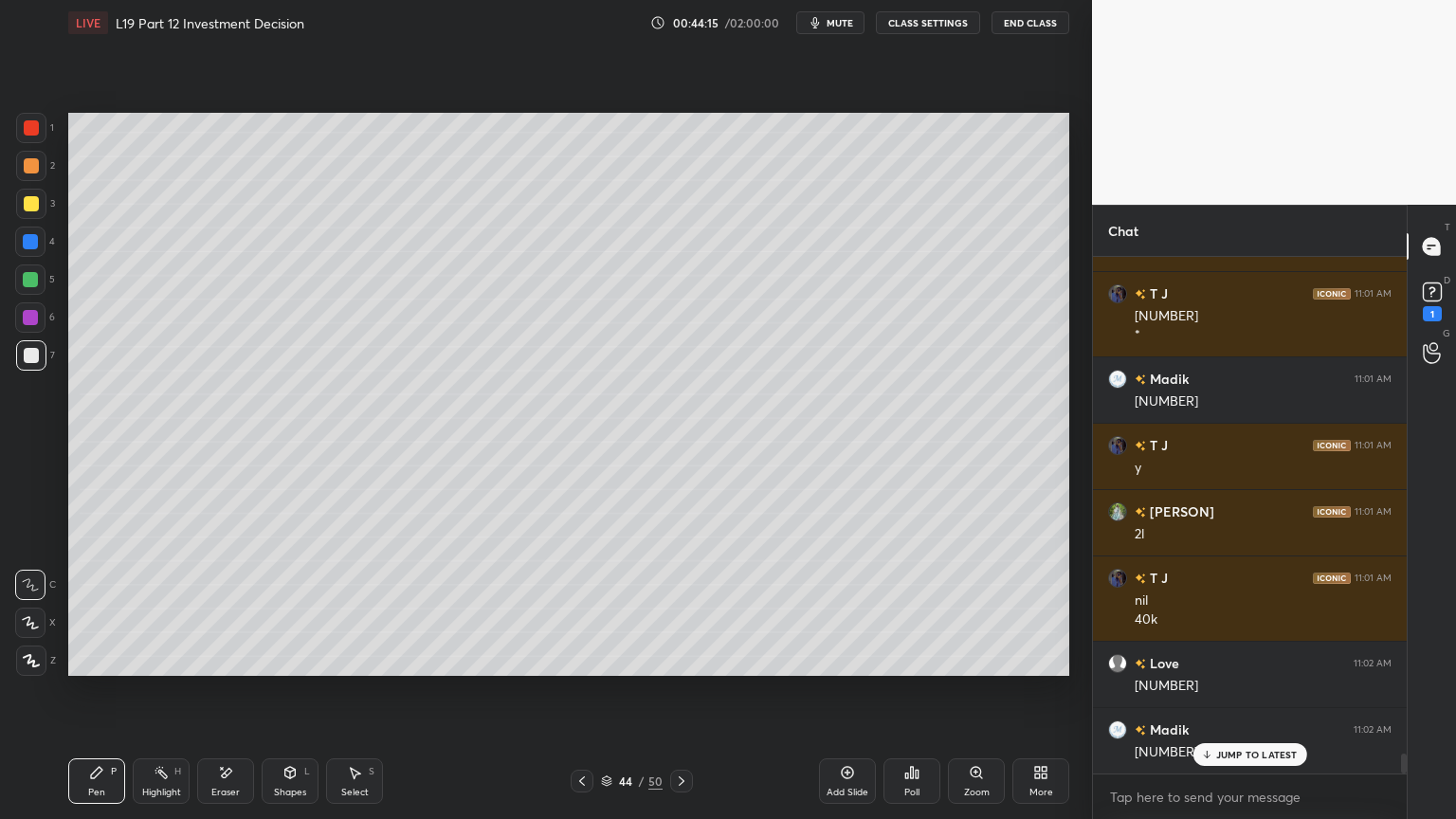 click at bounding box center (582, 781) 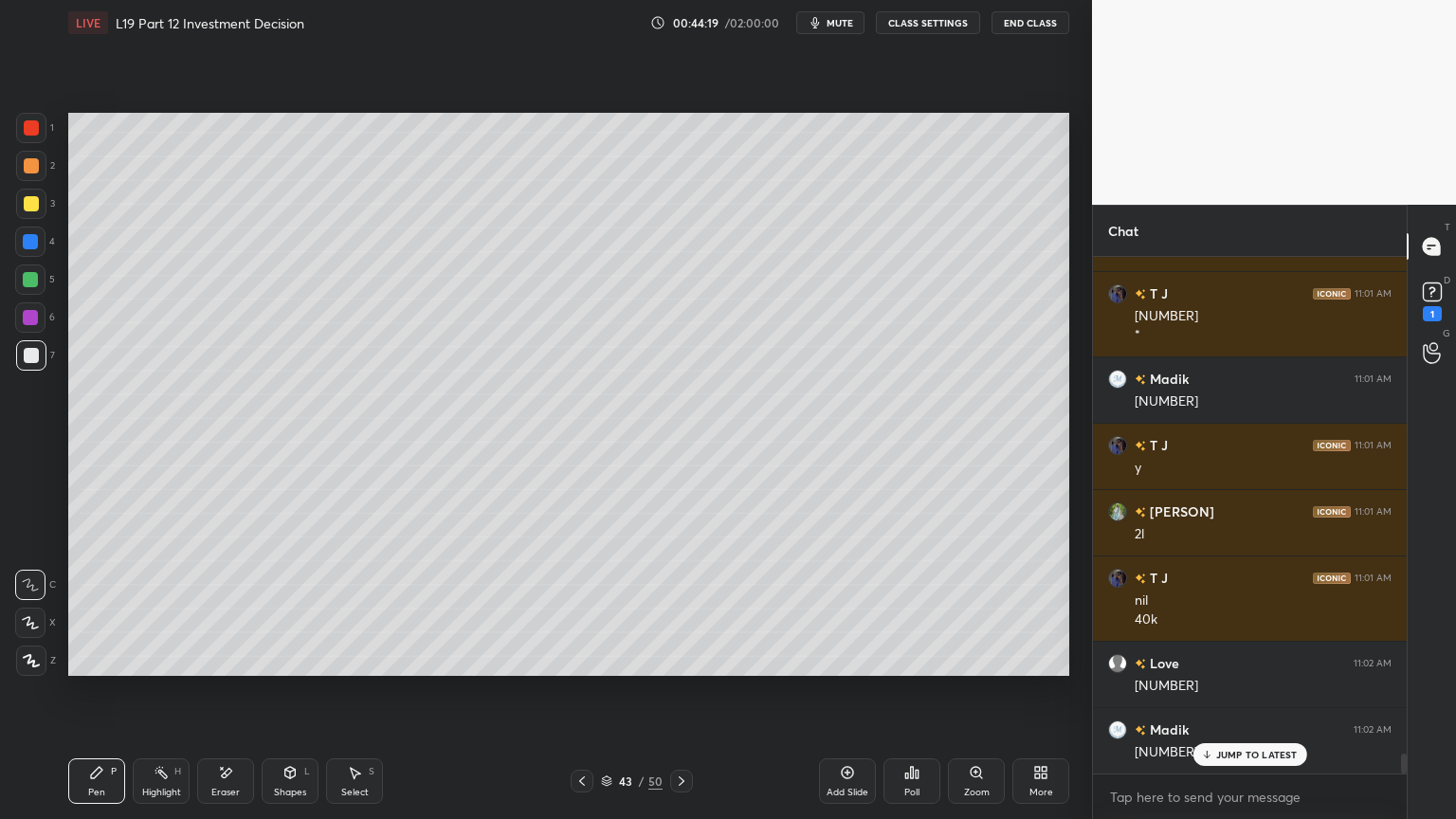 click 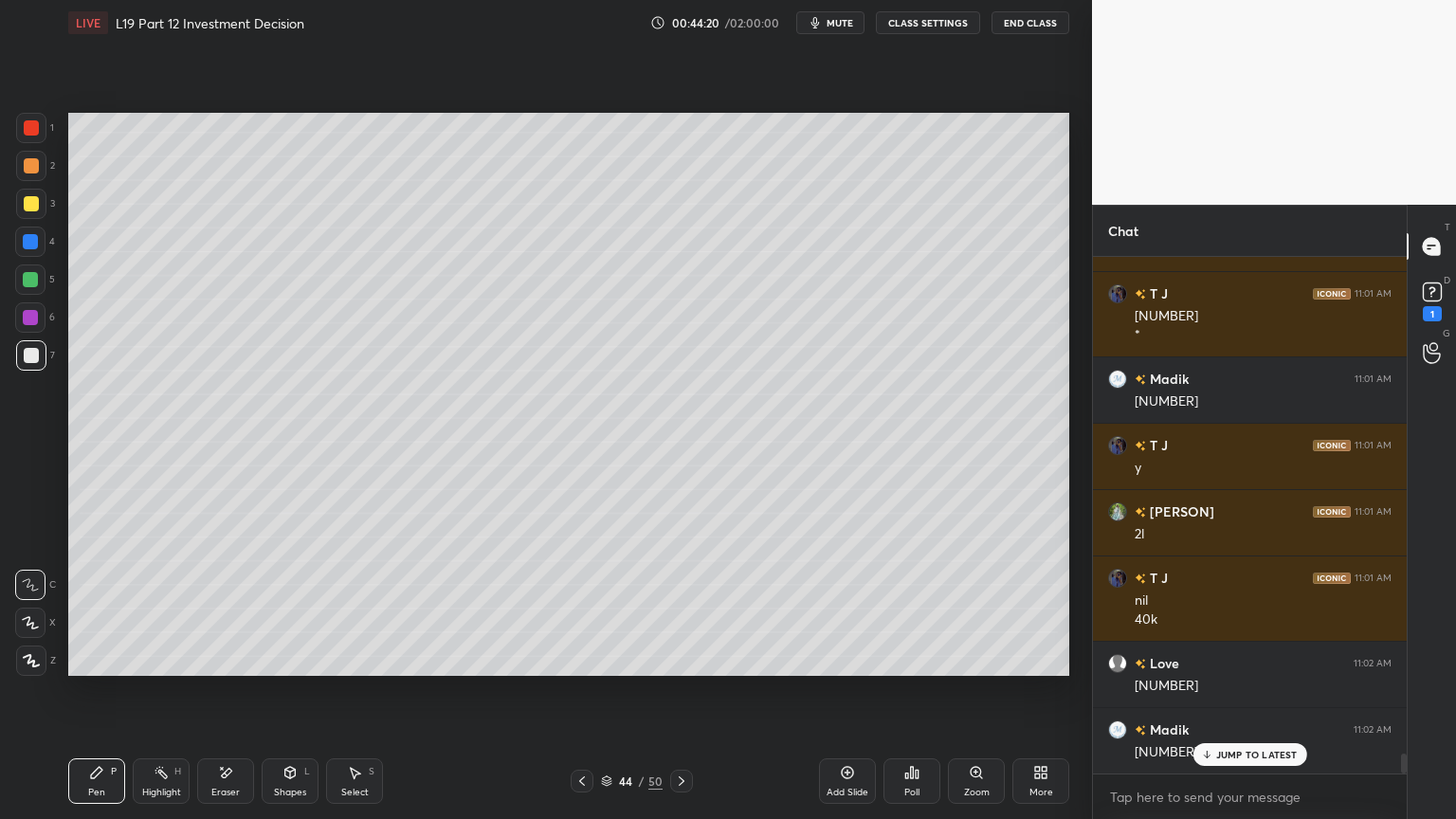 click 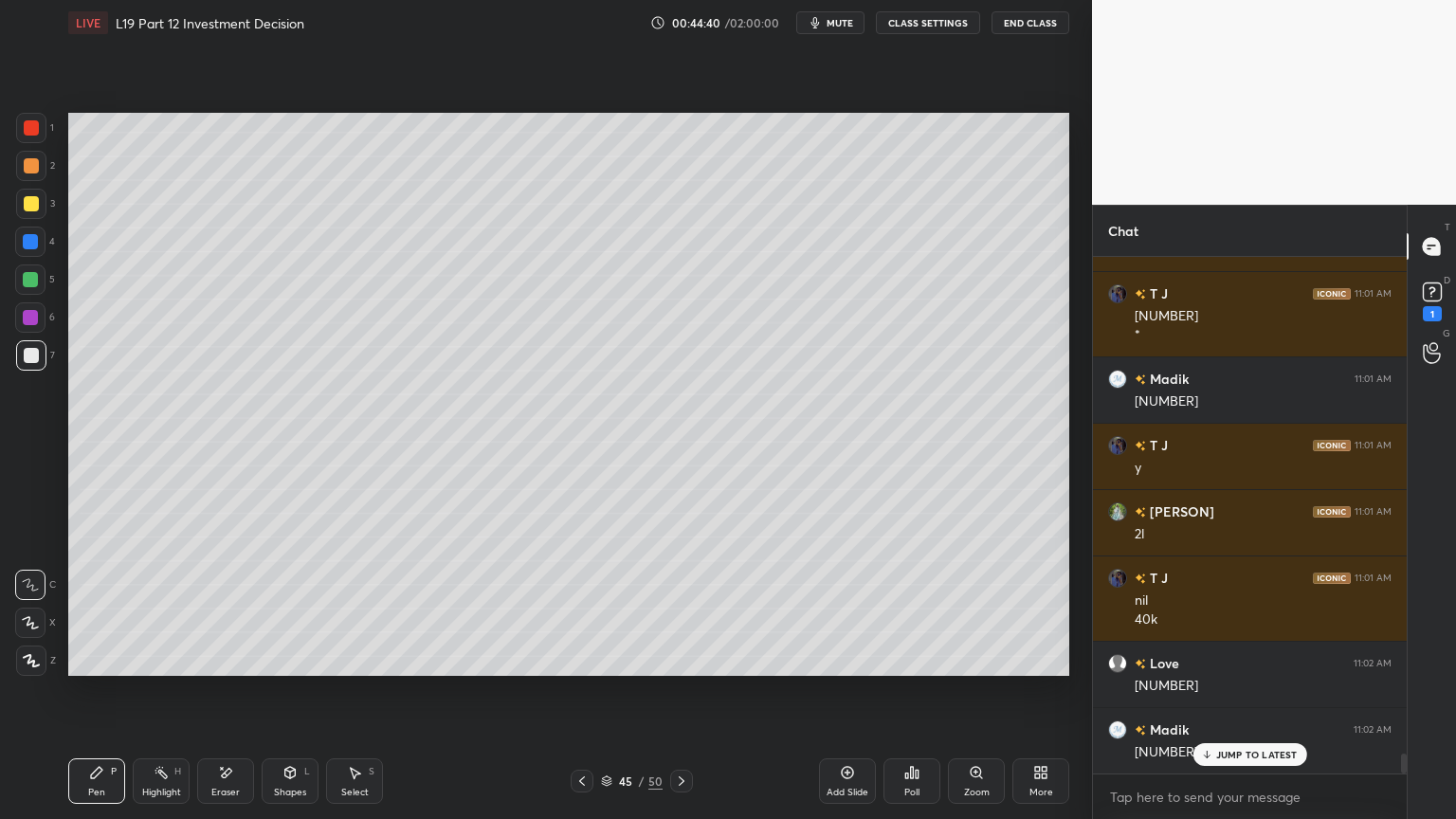 click 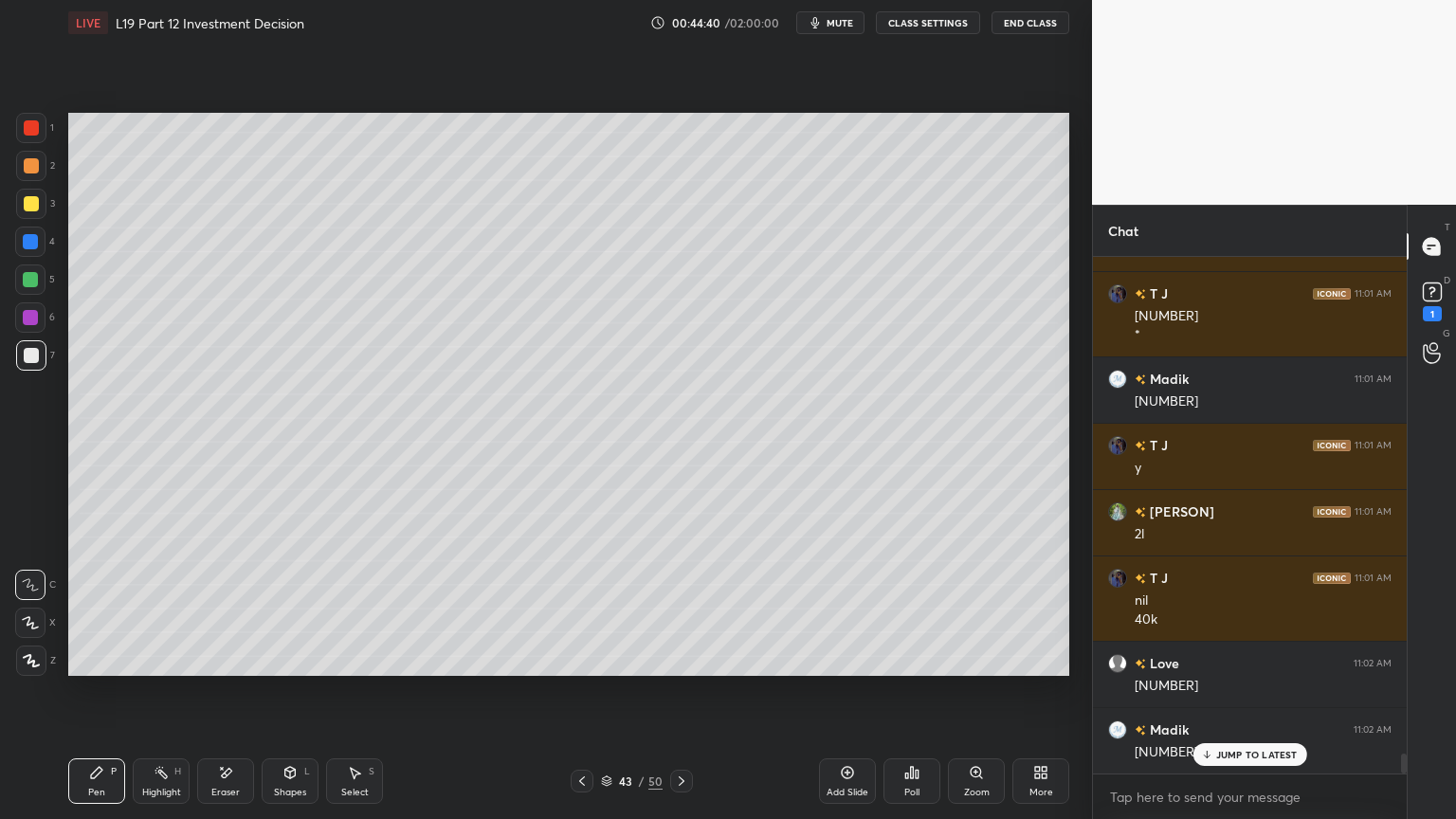 click 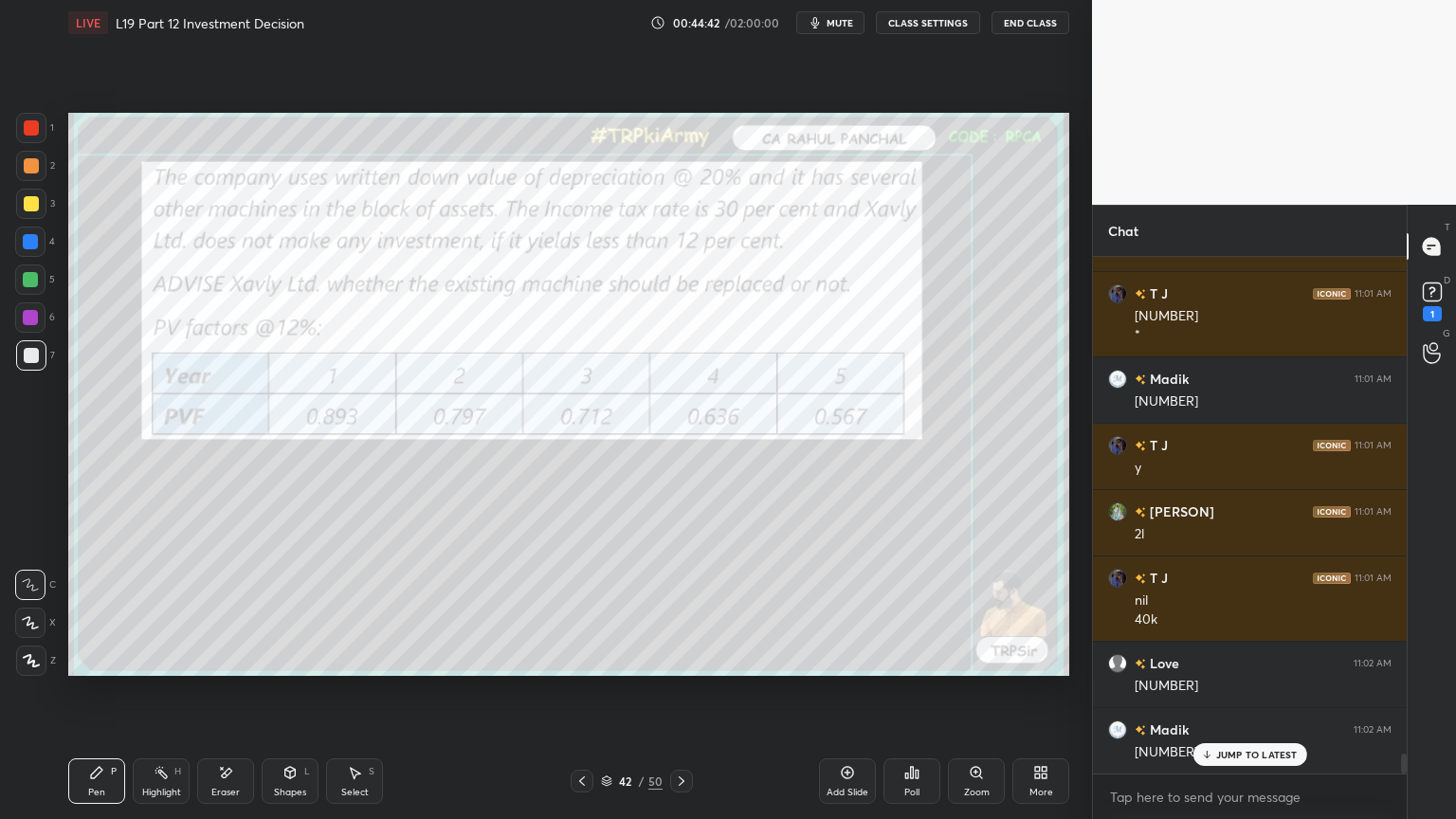 click 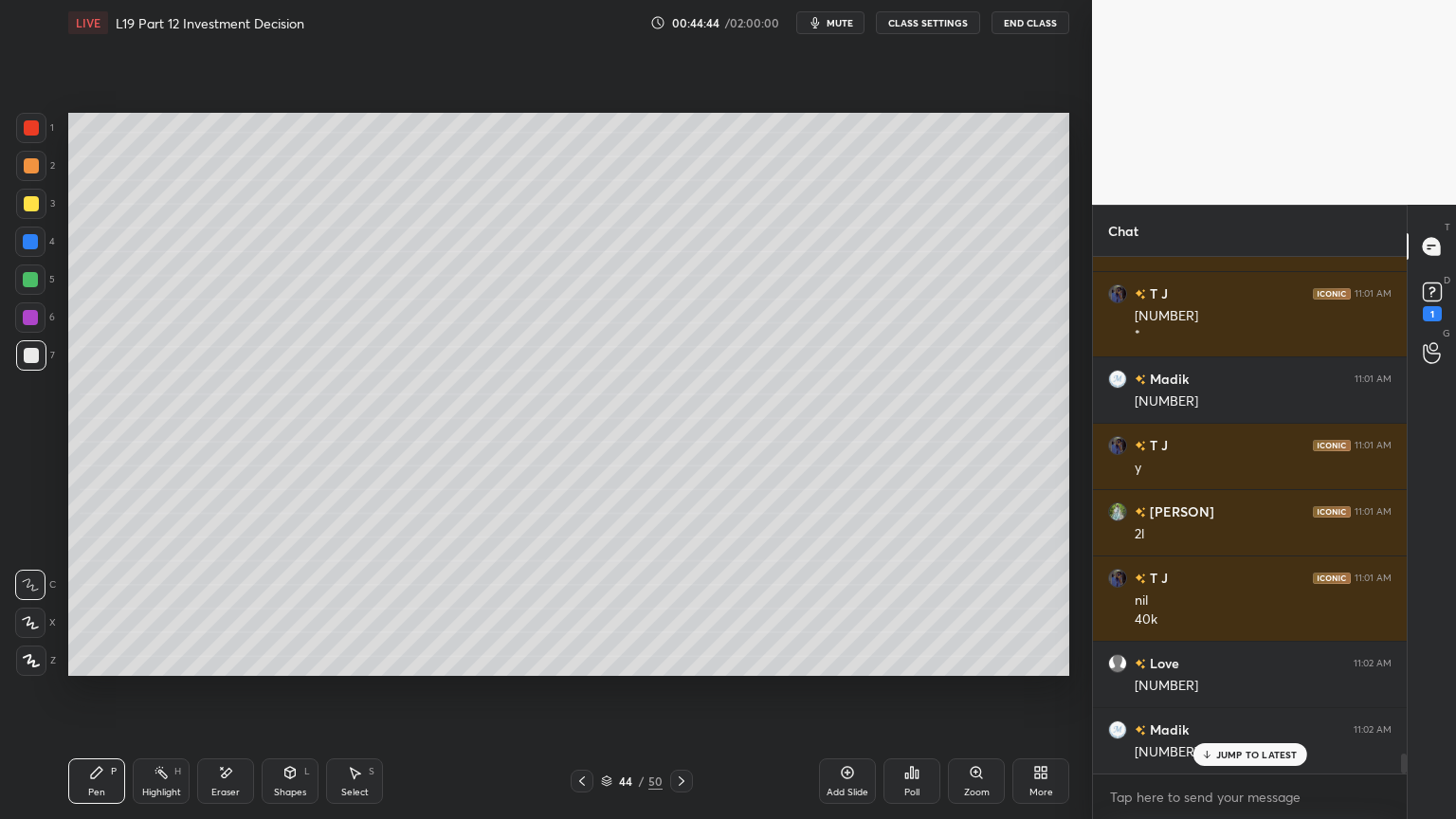 click 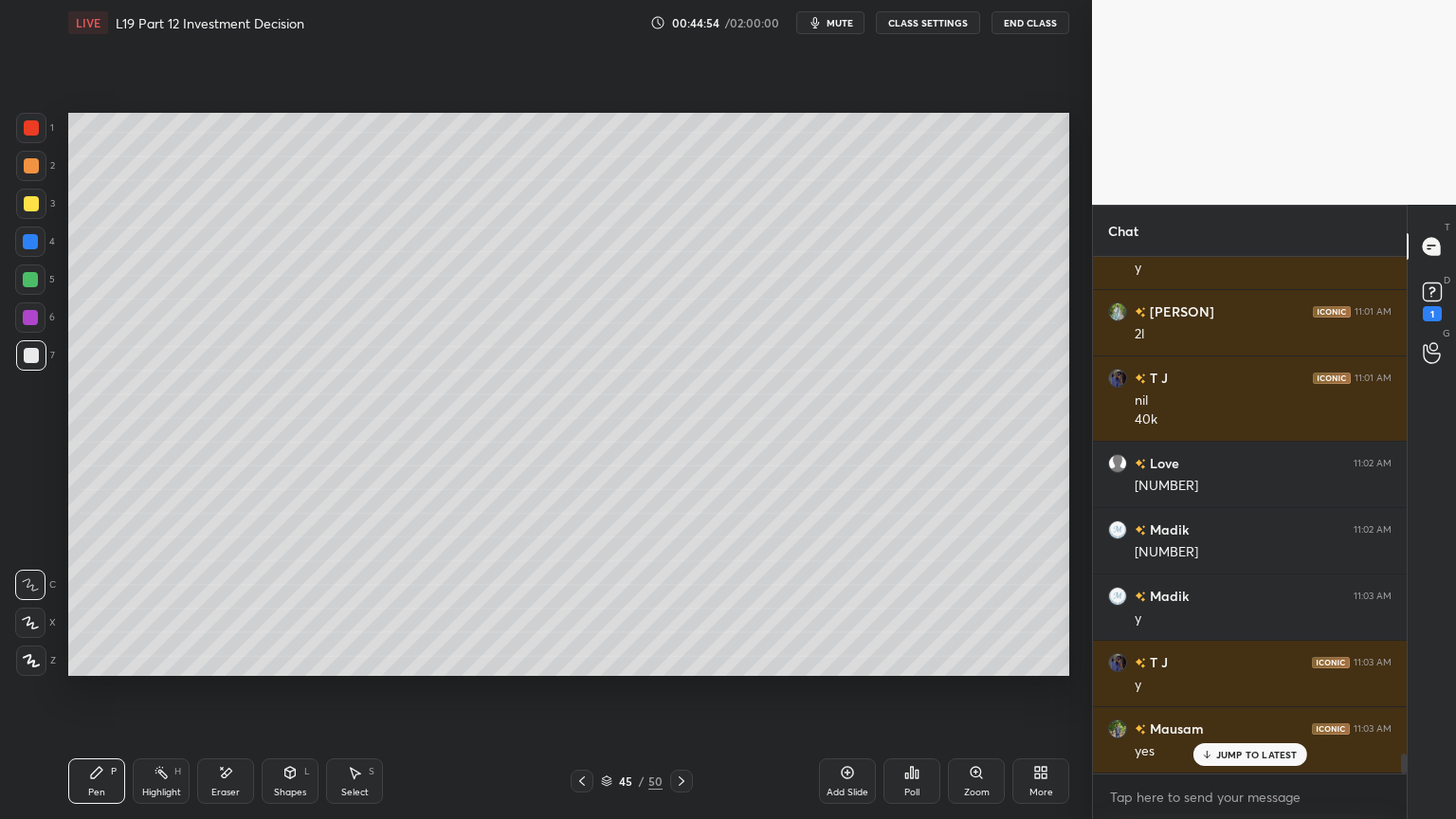 scroll, scrollTop: 13062, scrollLeft: 0, axis: vertical 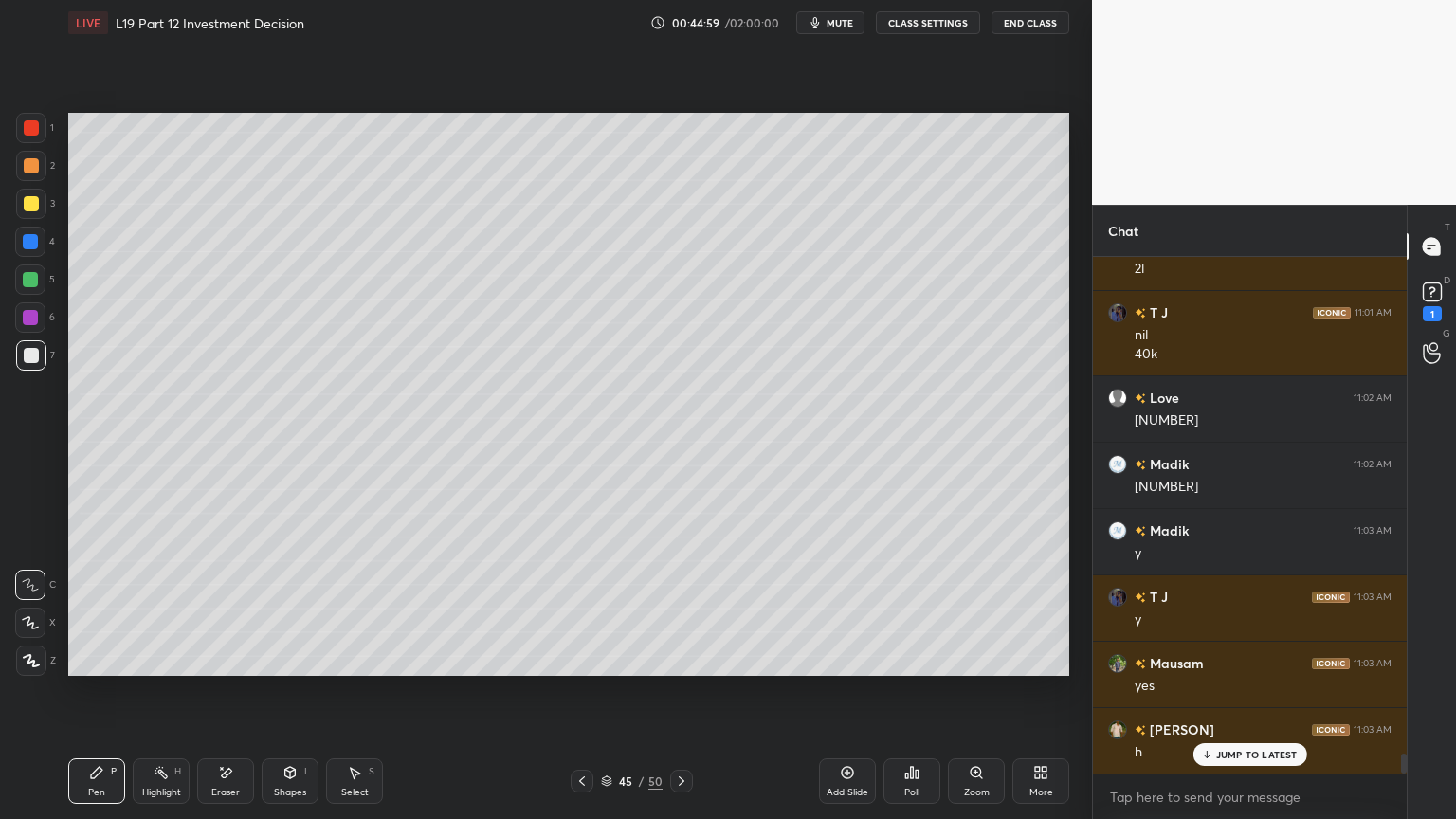 click on "Highlight" at bounding box center (161, 792) 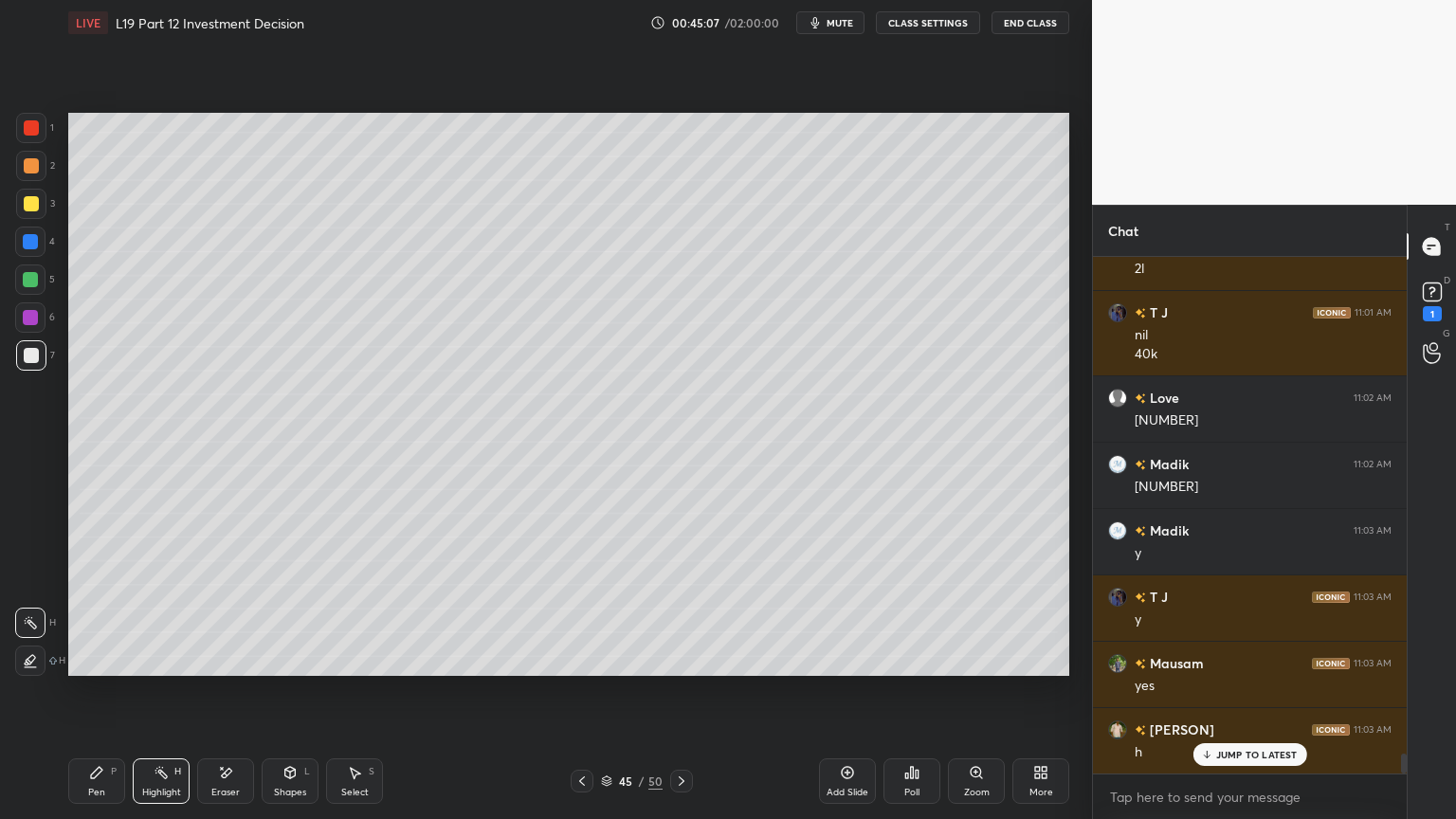 scroll, scrollTop: 13130, scrollLeft: 0, axis: vertical 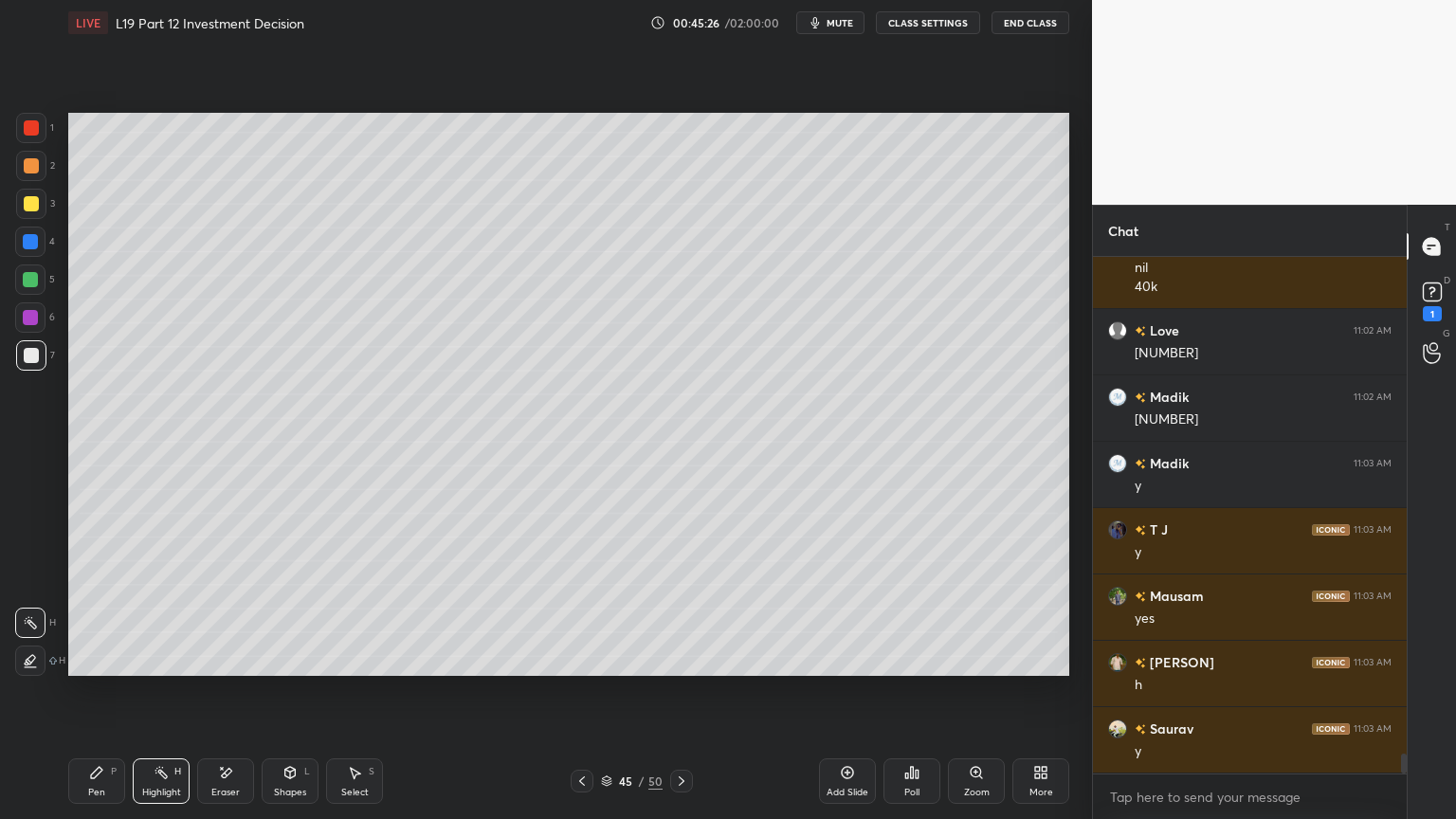 click at bounding box center (31, 355) 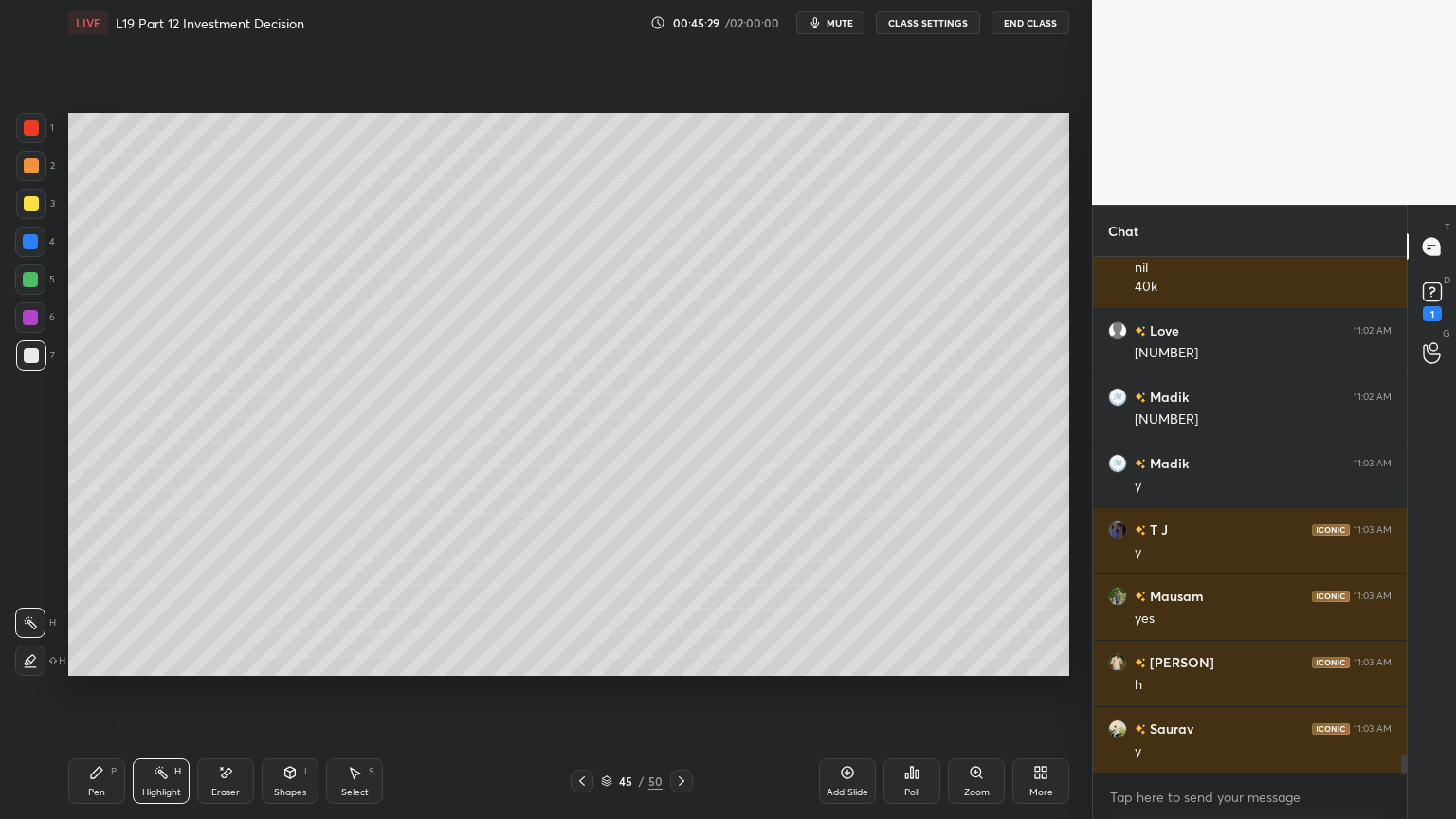 click on "5" at bounding box center (35, 280) 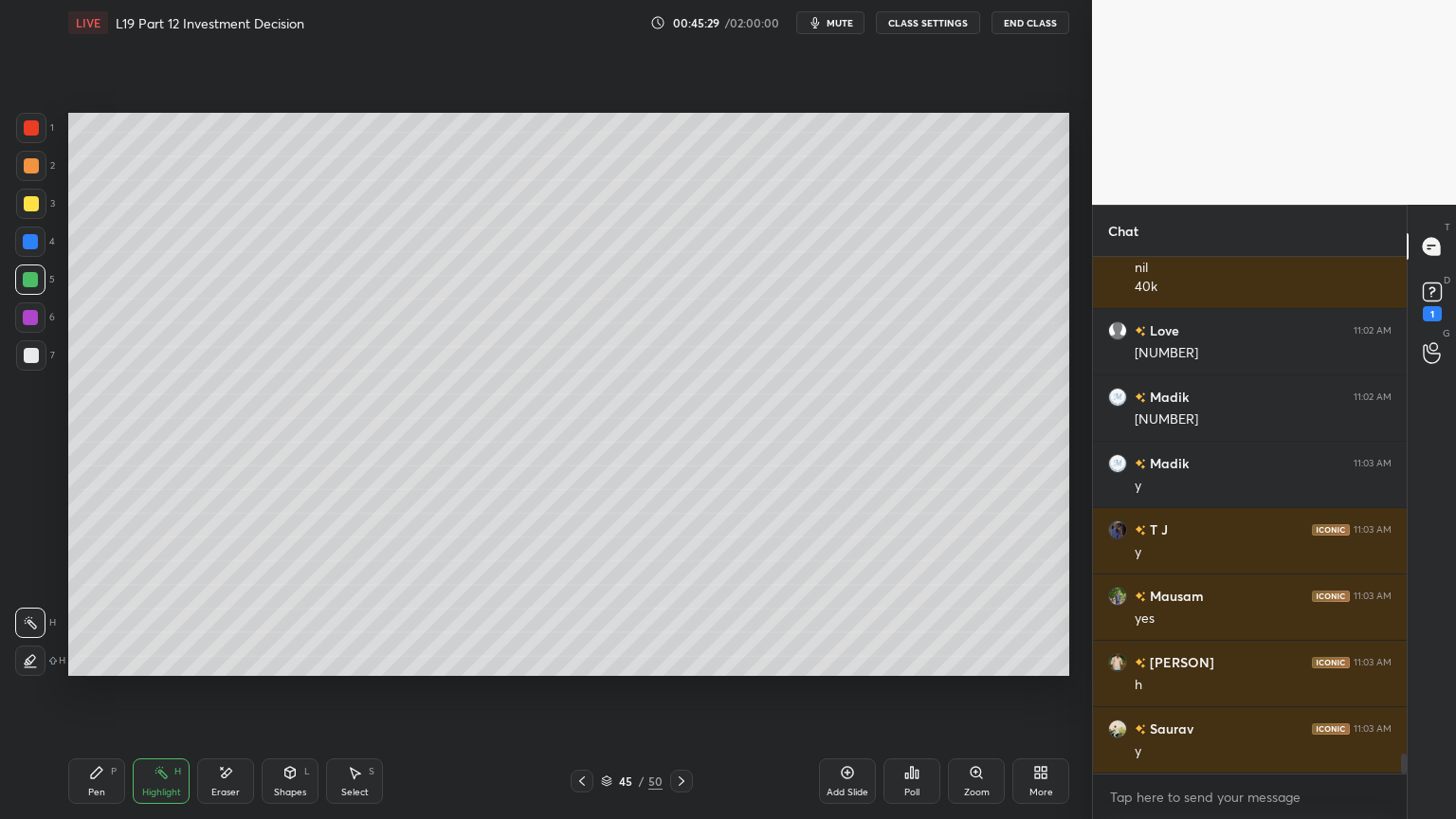 click on "Shapes L" at bounding box center [290, 781] 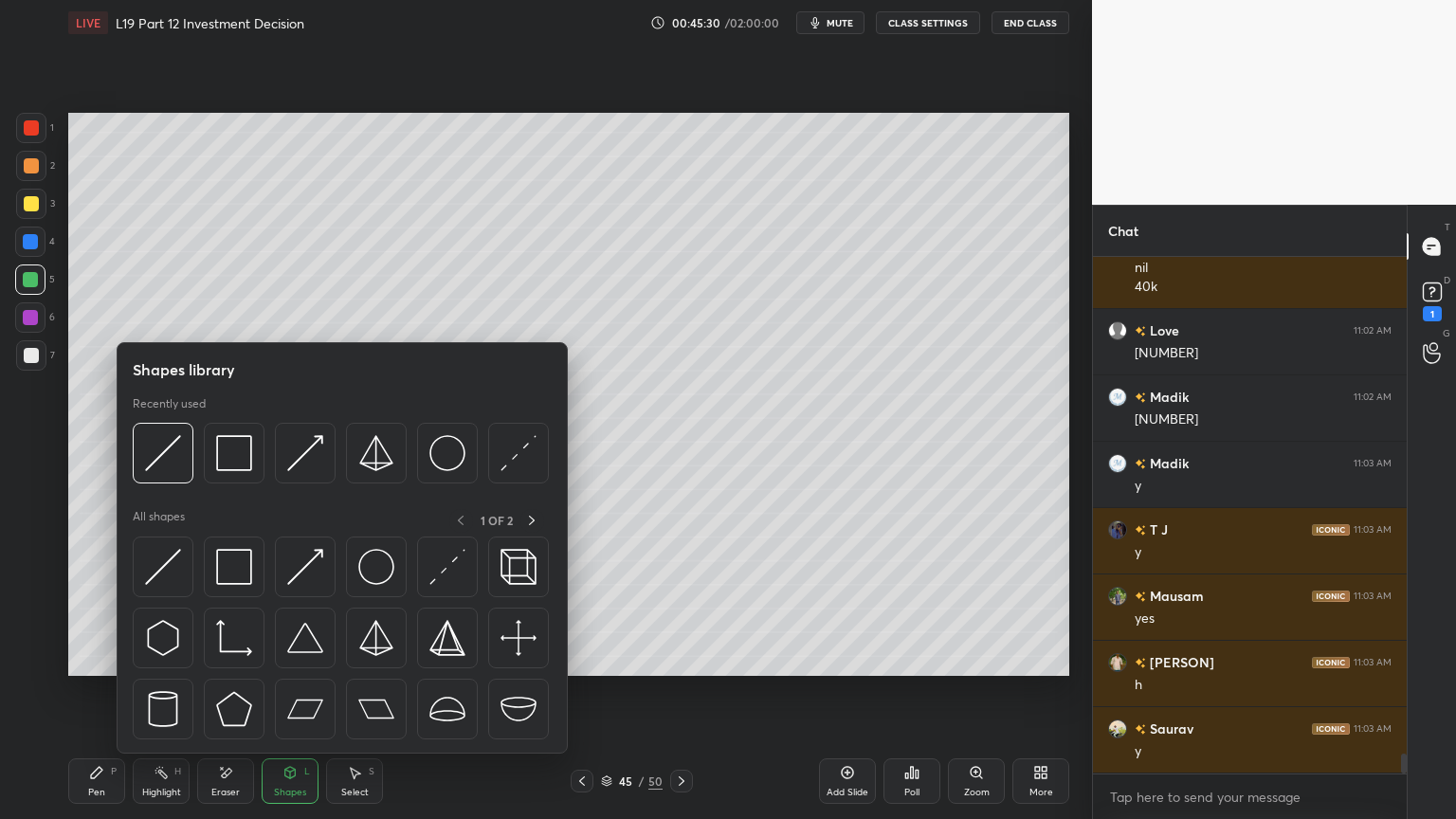 click at bounding box center (163, 453) 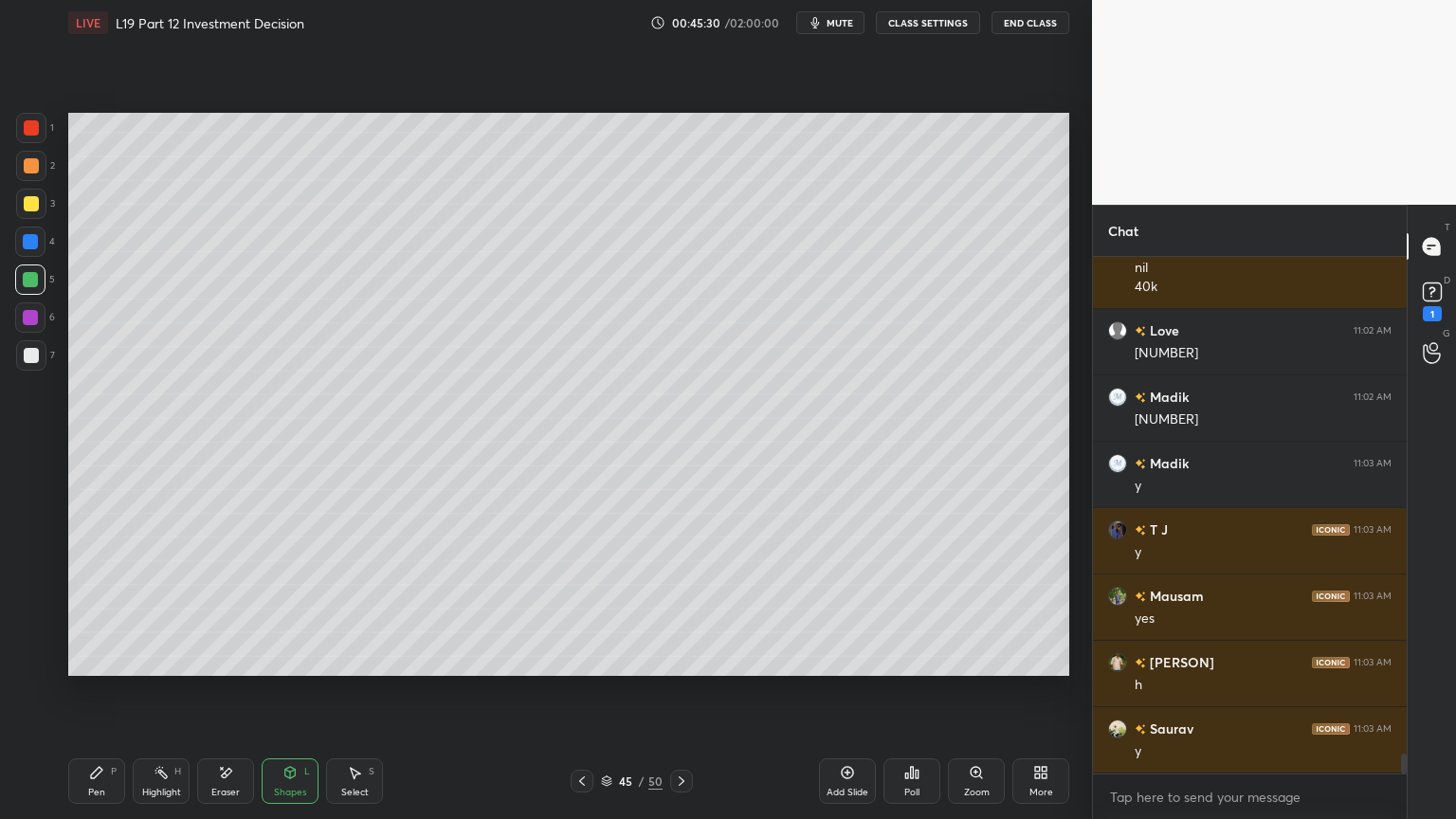 scroll, scrollTop: 13195, scrollLeft: 0, axis: vertical 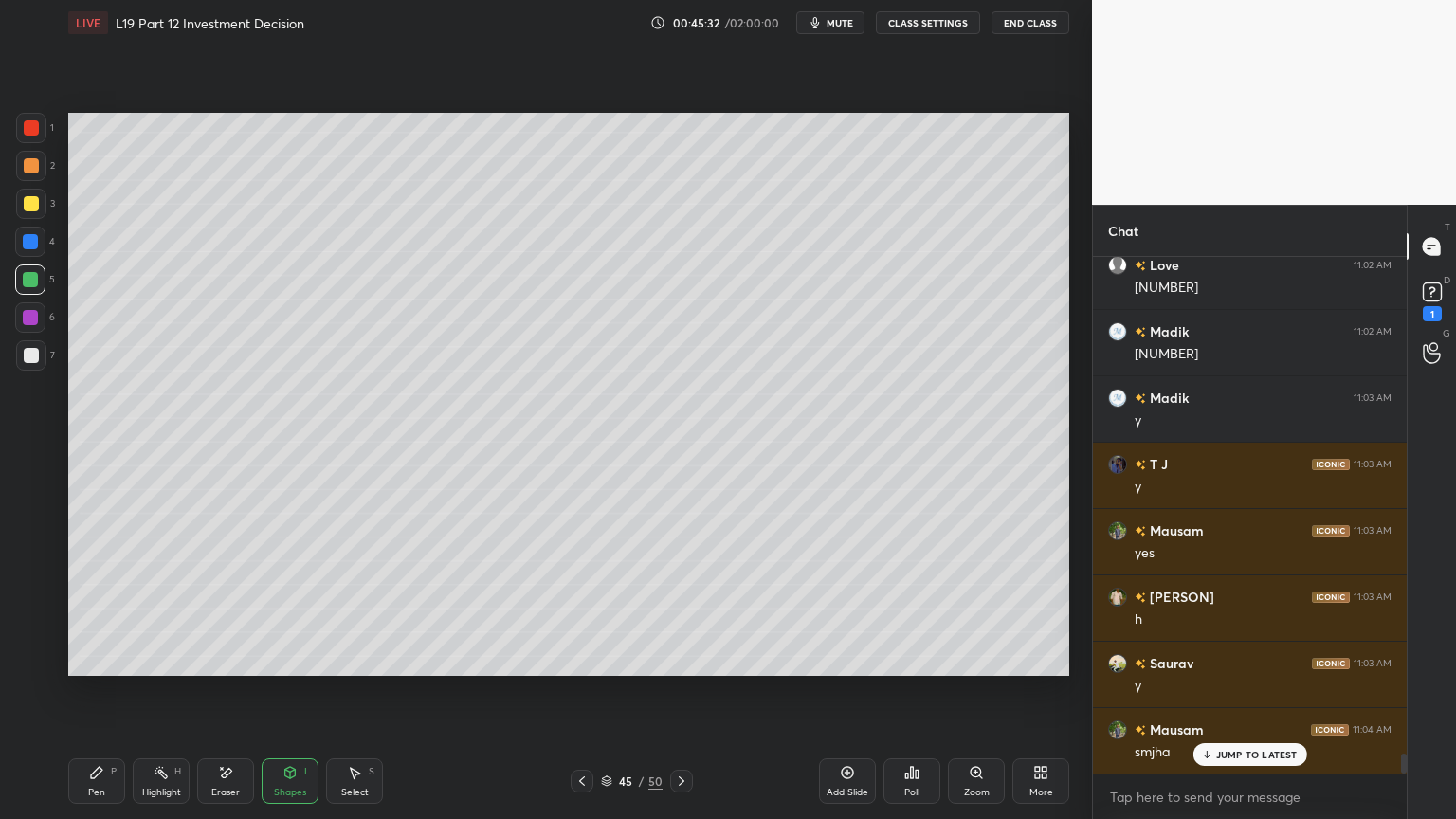 click at bounding box center [31, 355] 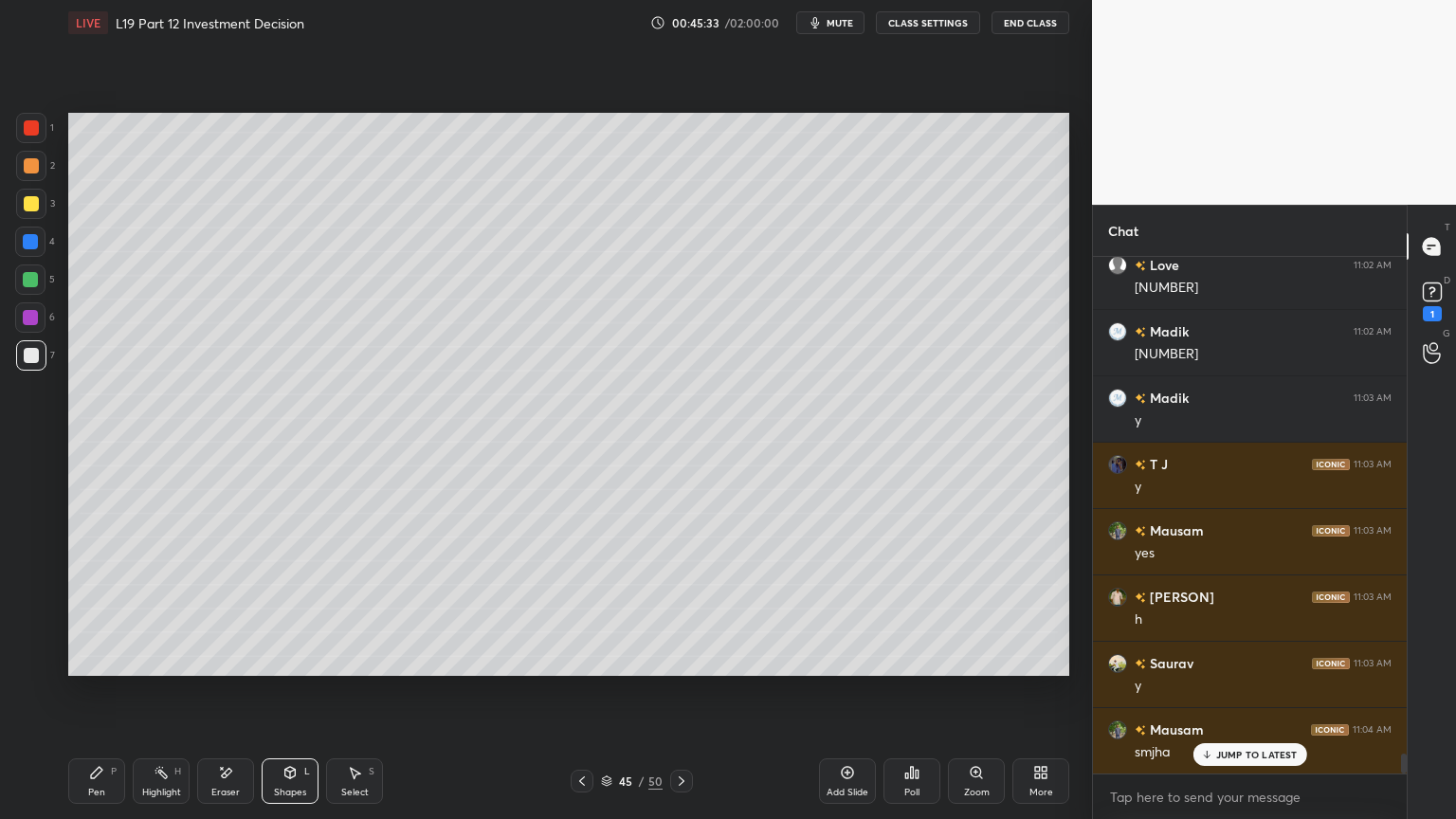 click on "Pen P" at bounding box center [97, 781] 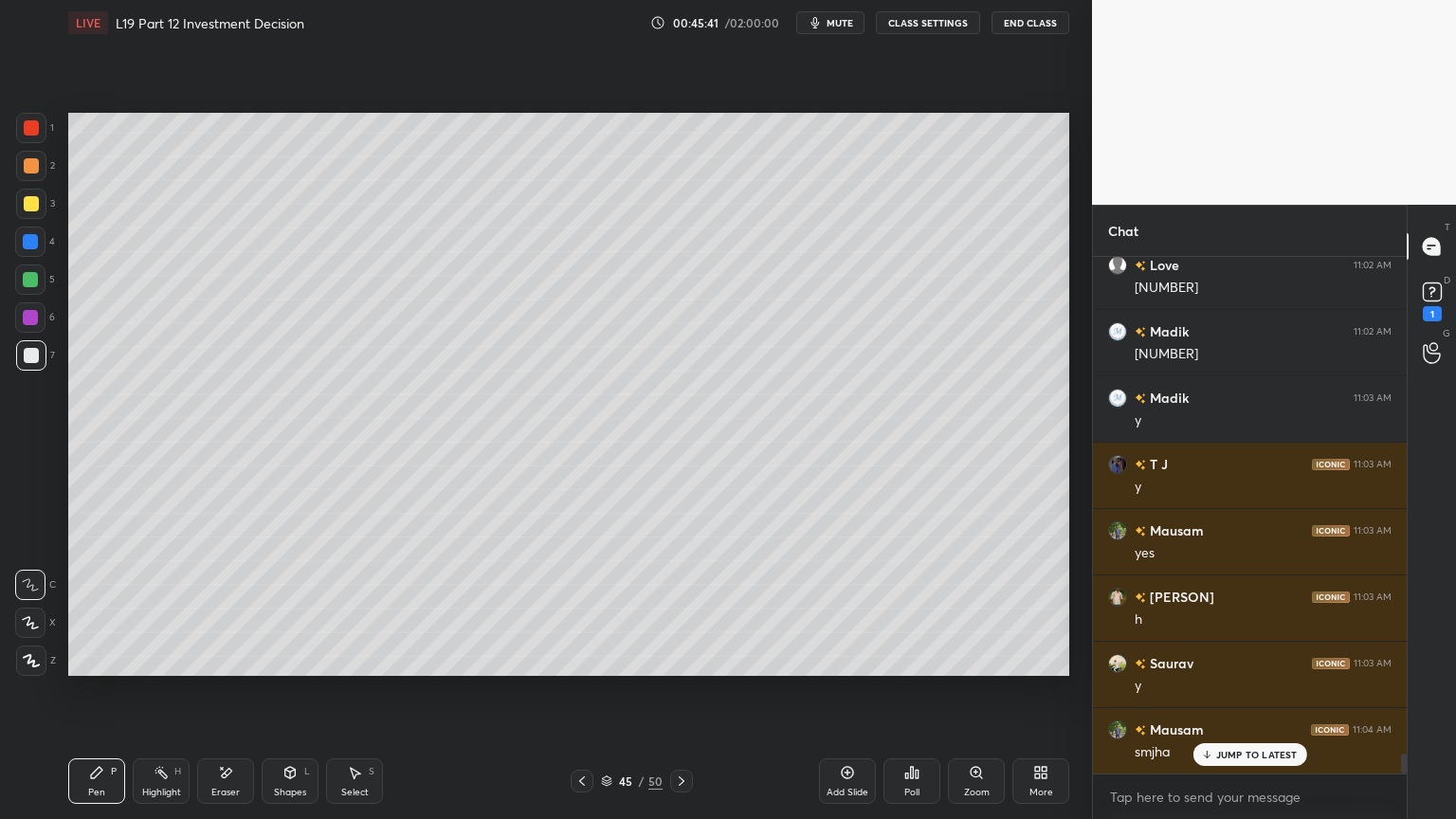 click at bounding box center [582, 781] 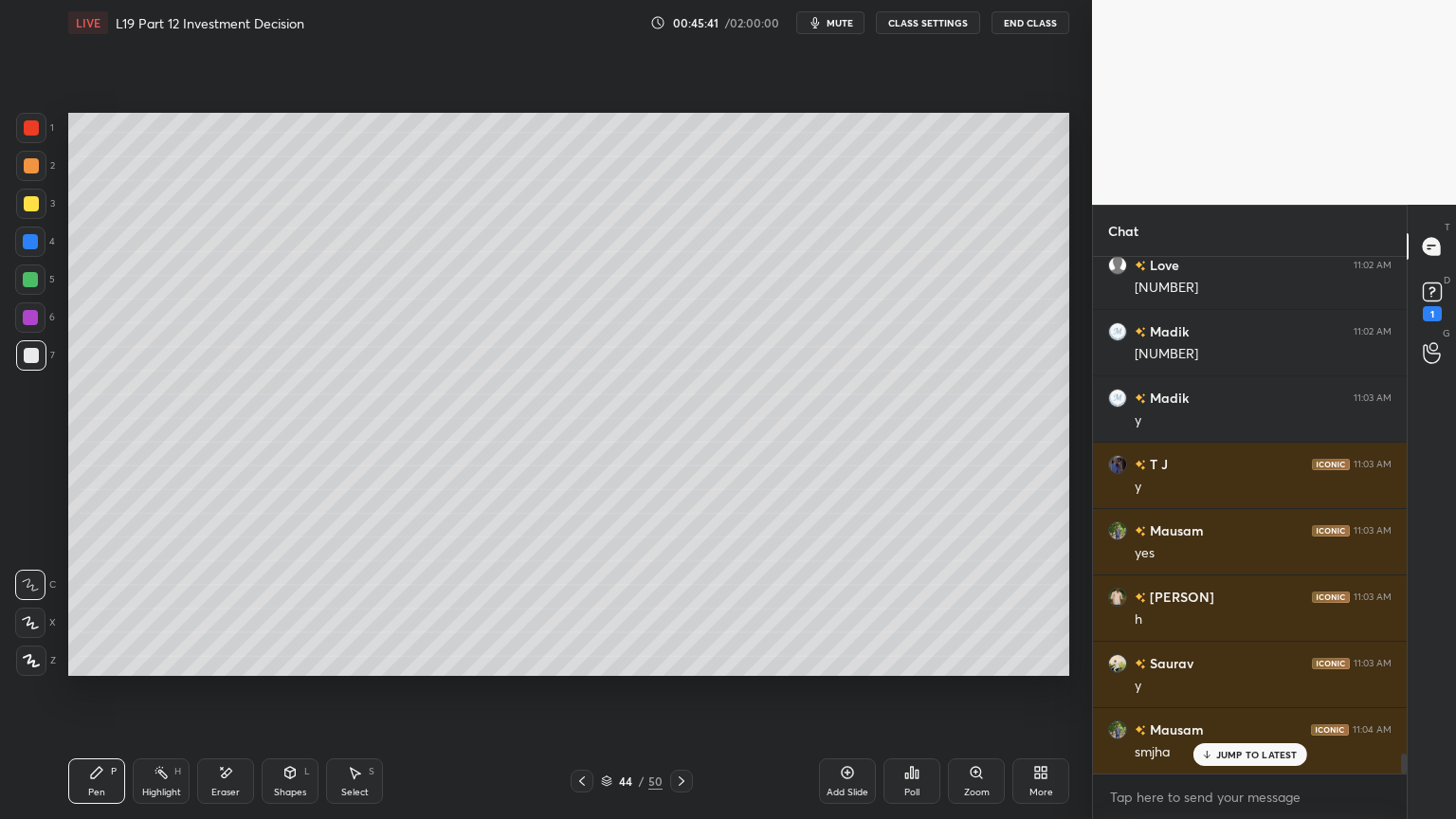 click 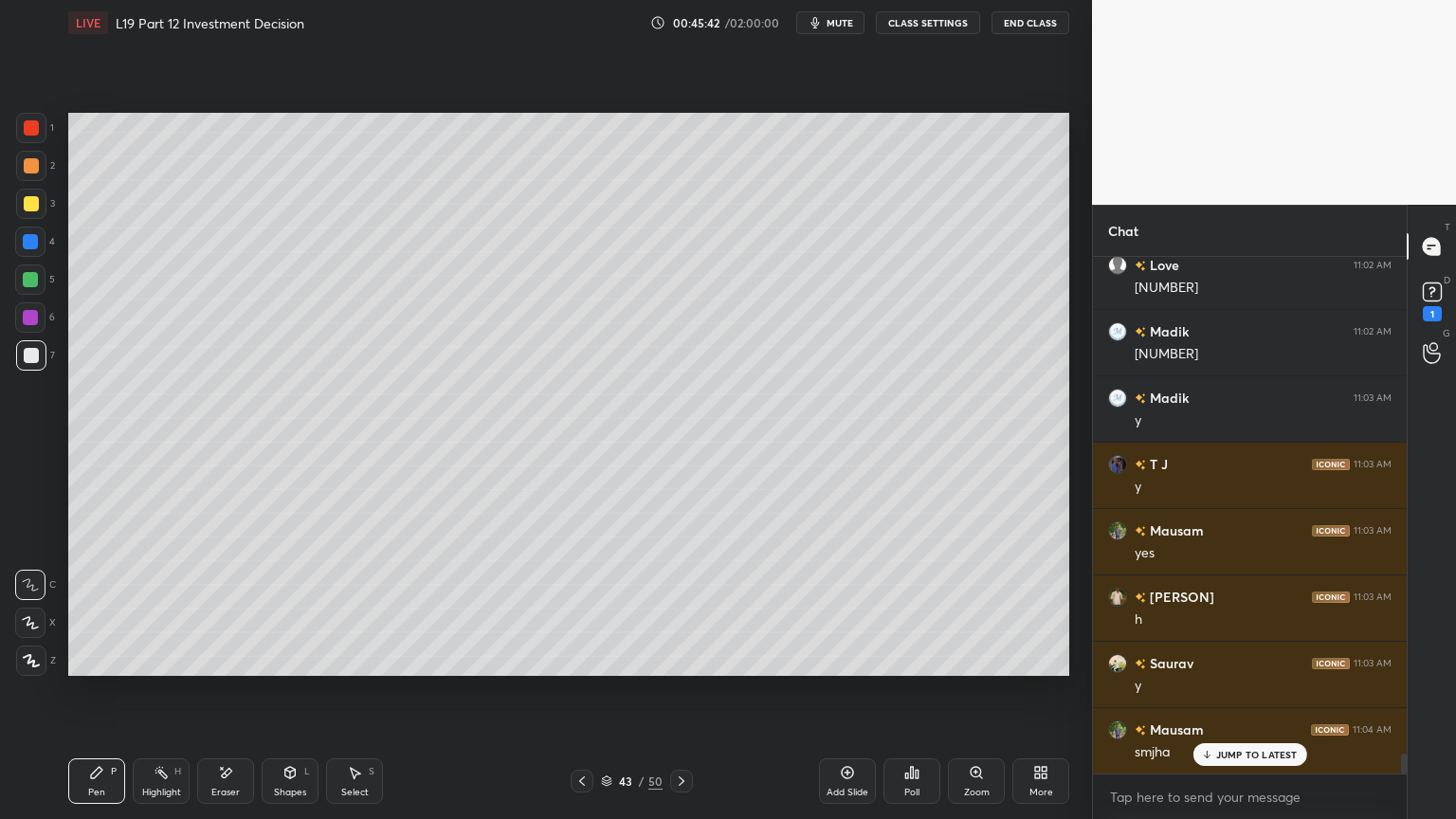 click 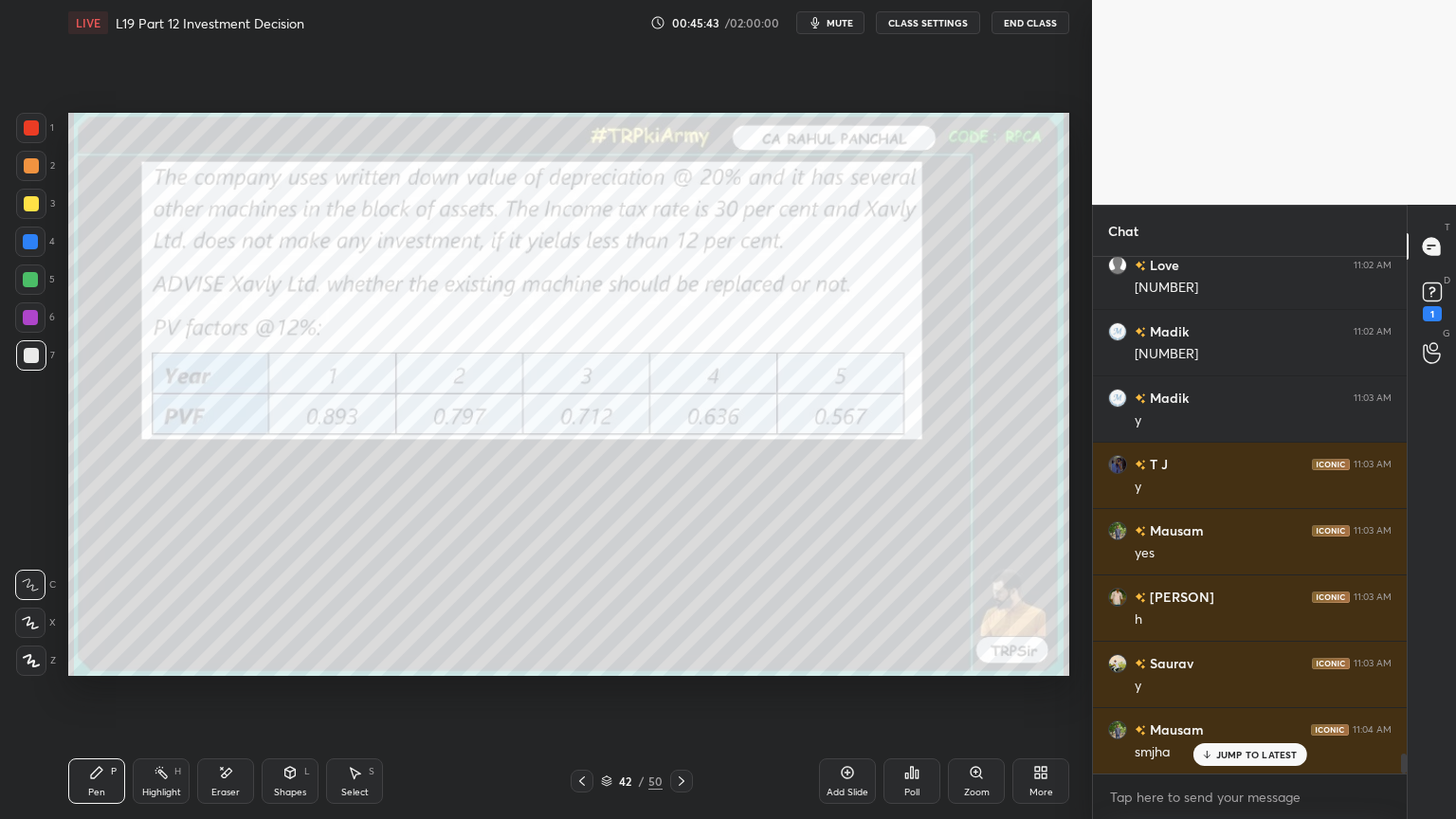 click 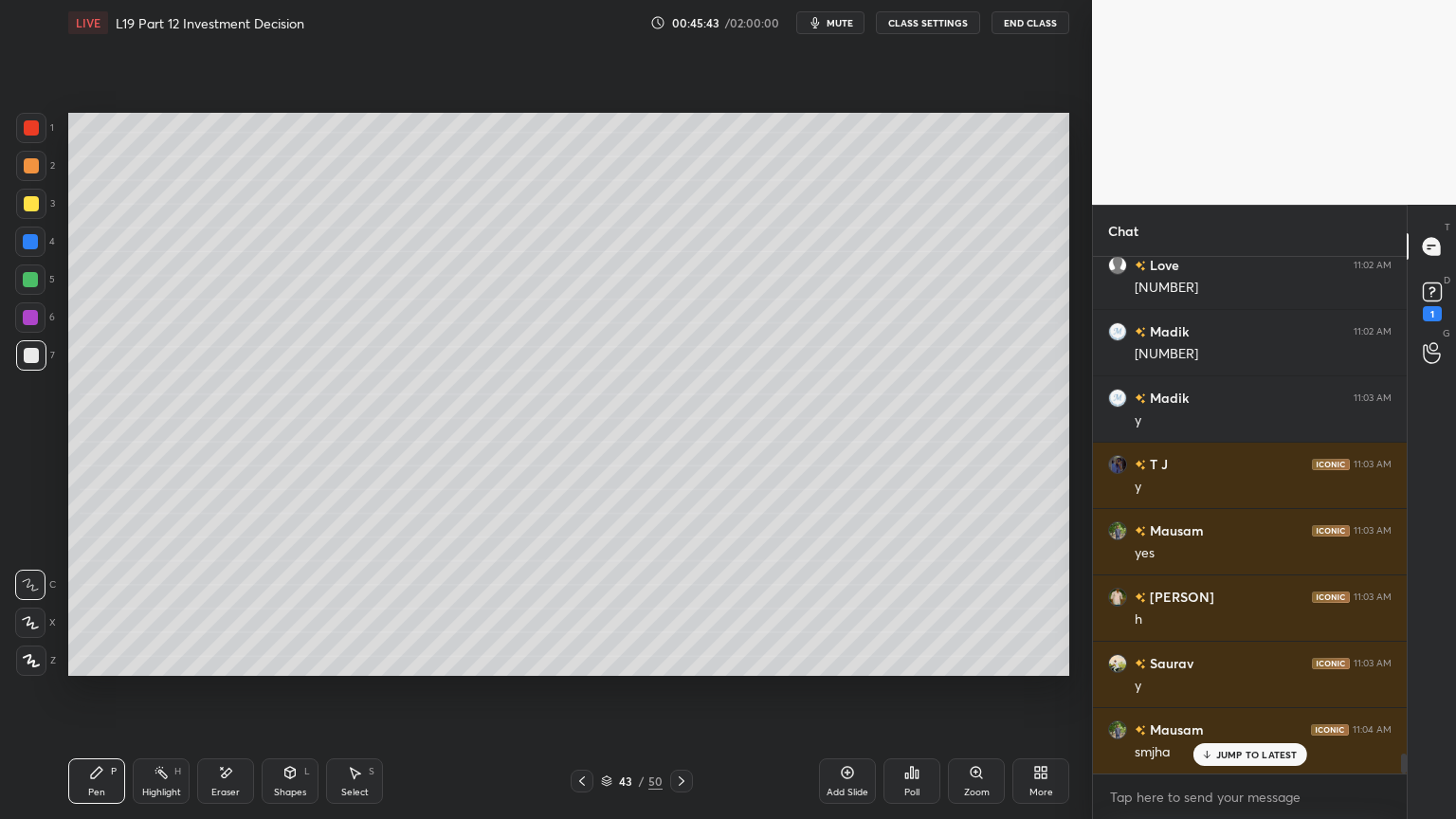 click 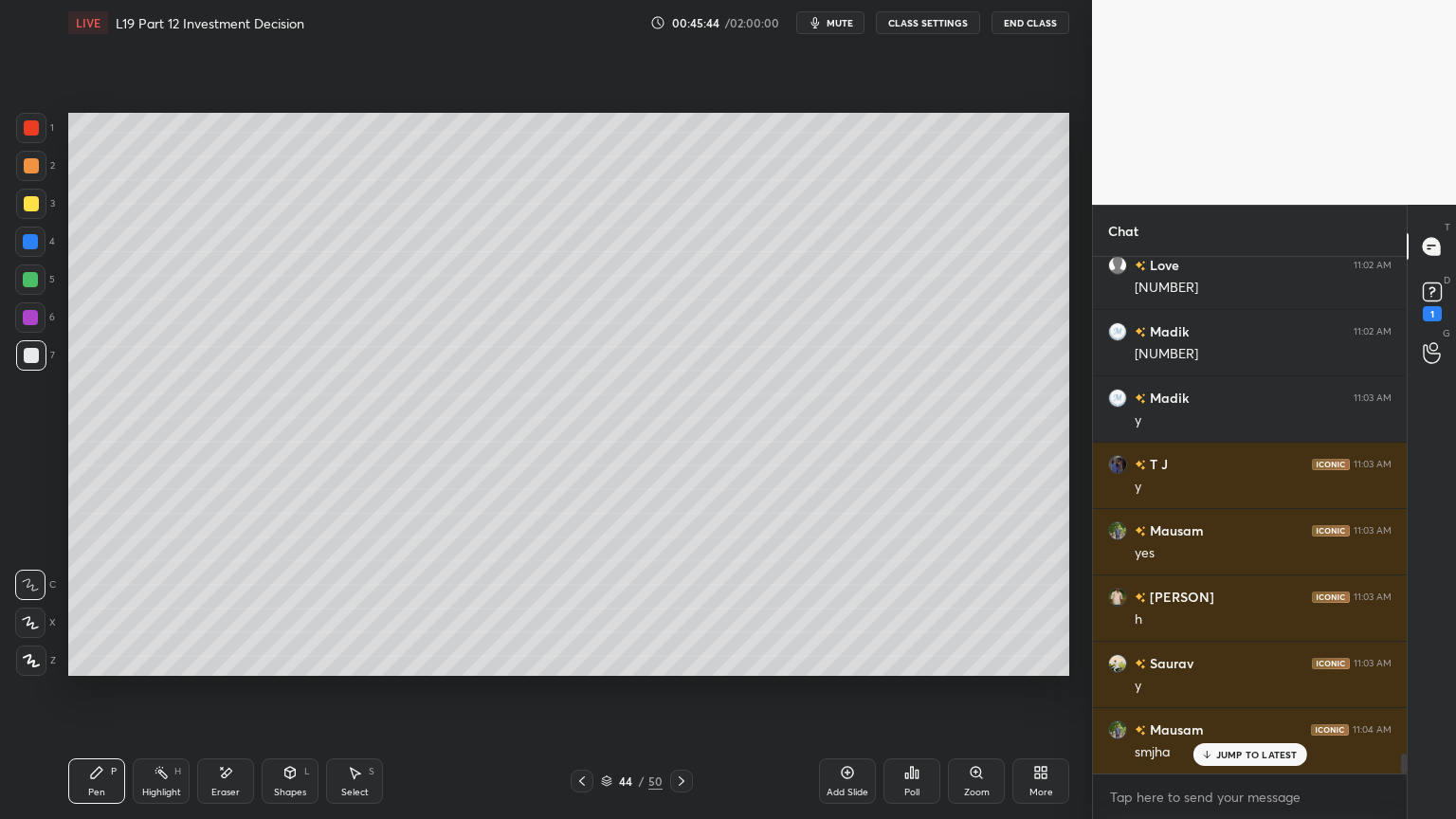 click 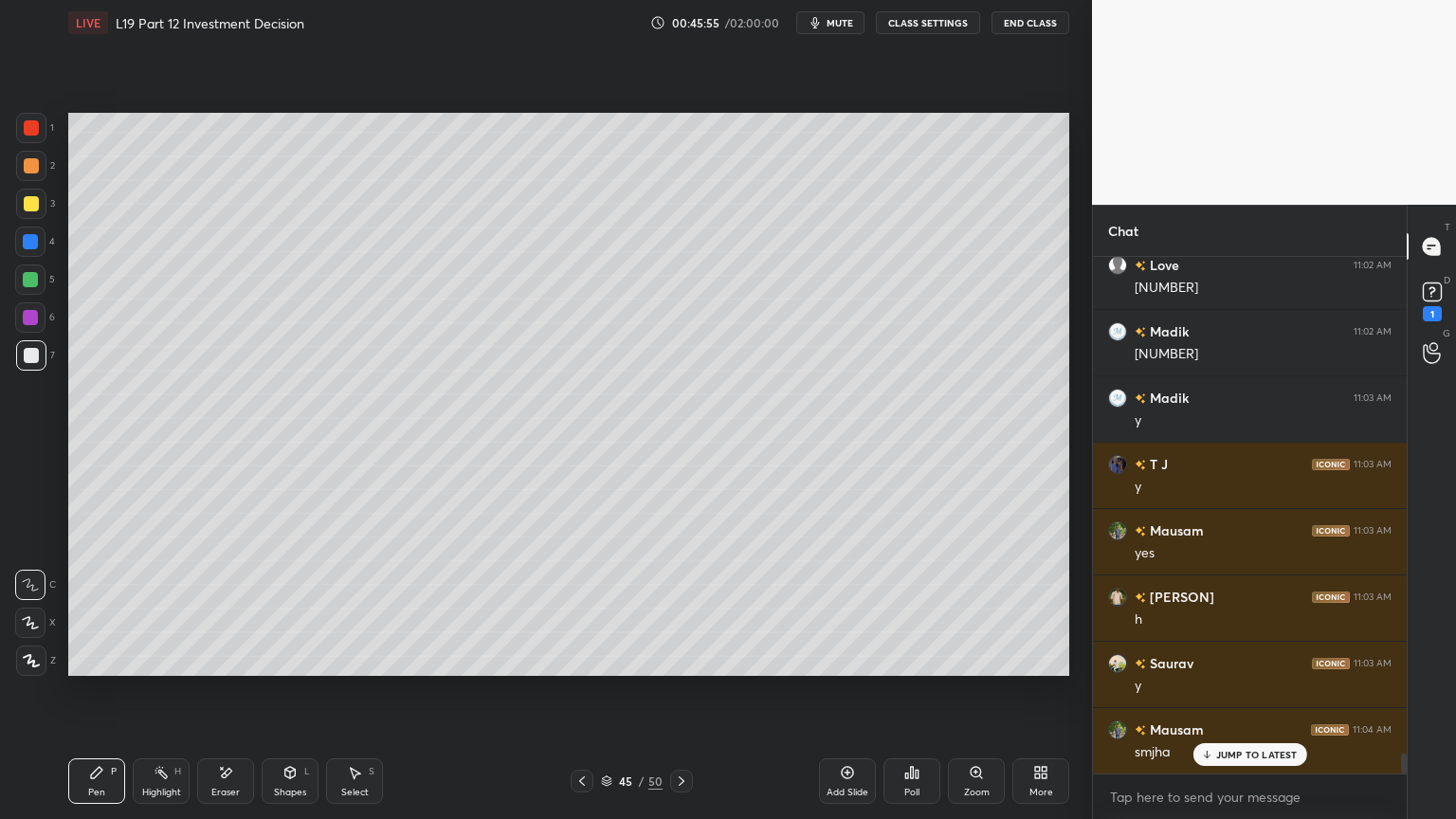 click 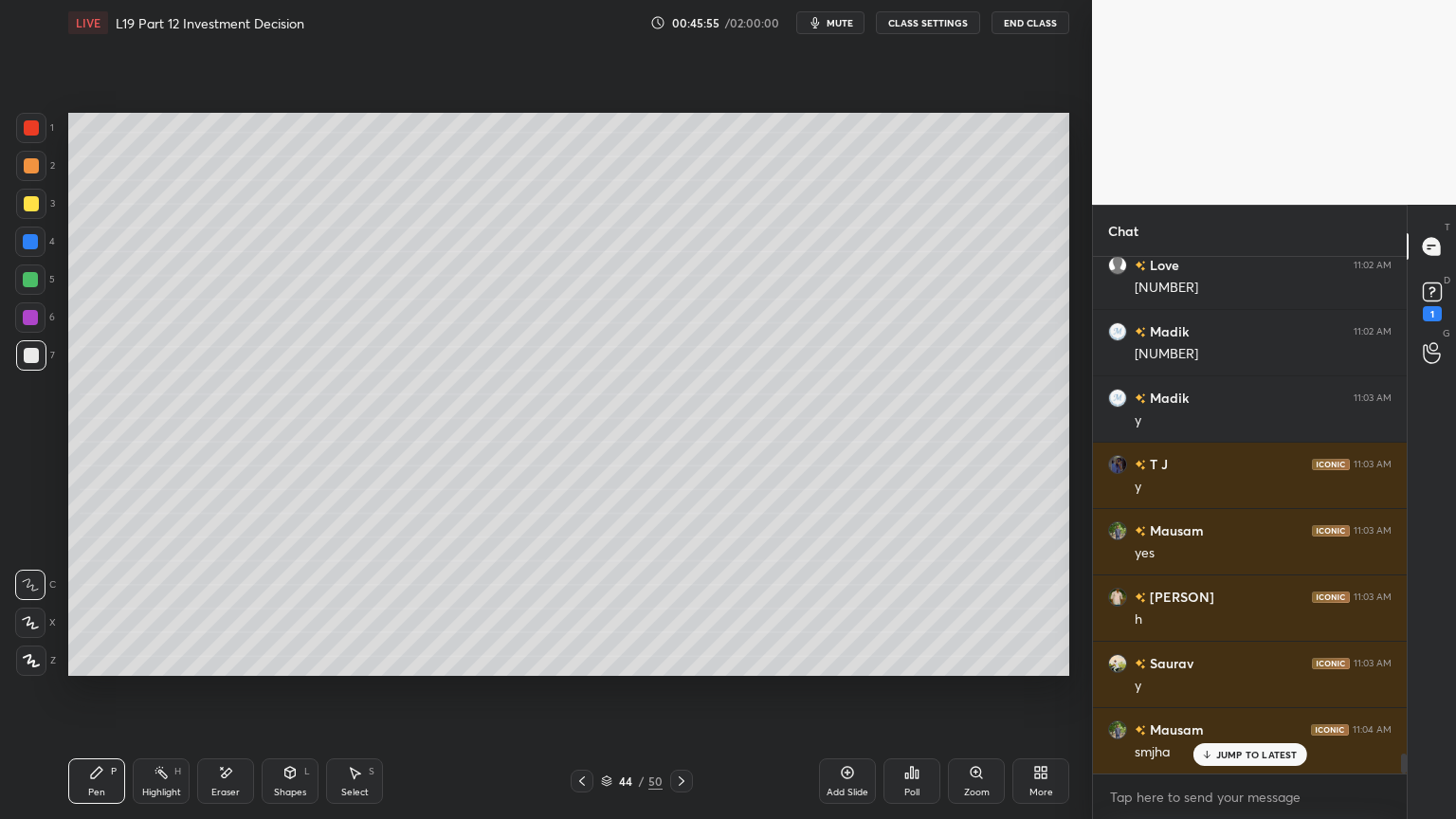 click 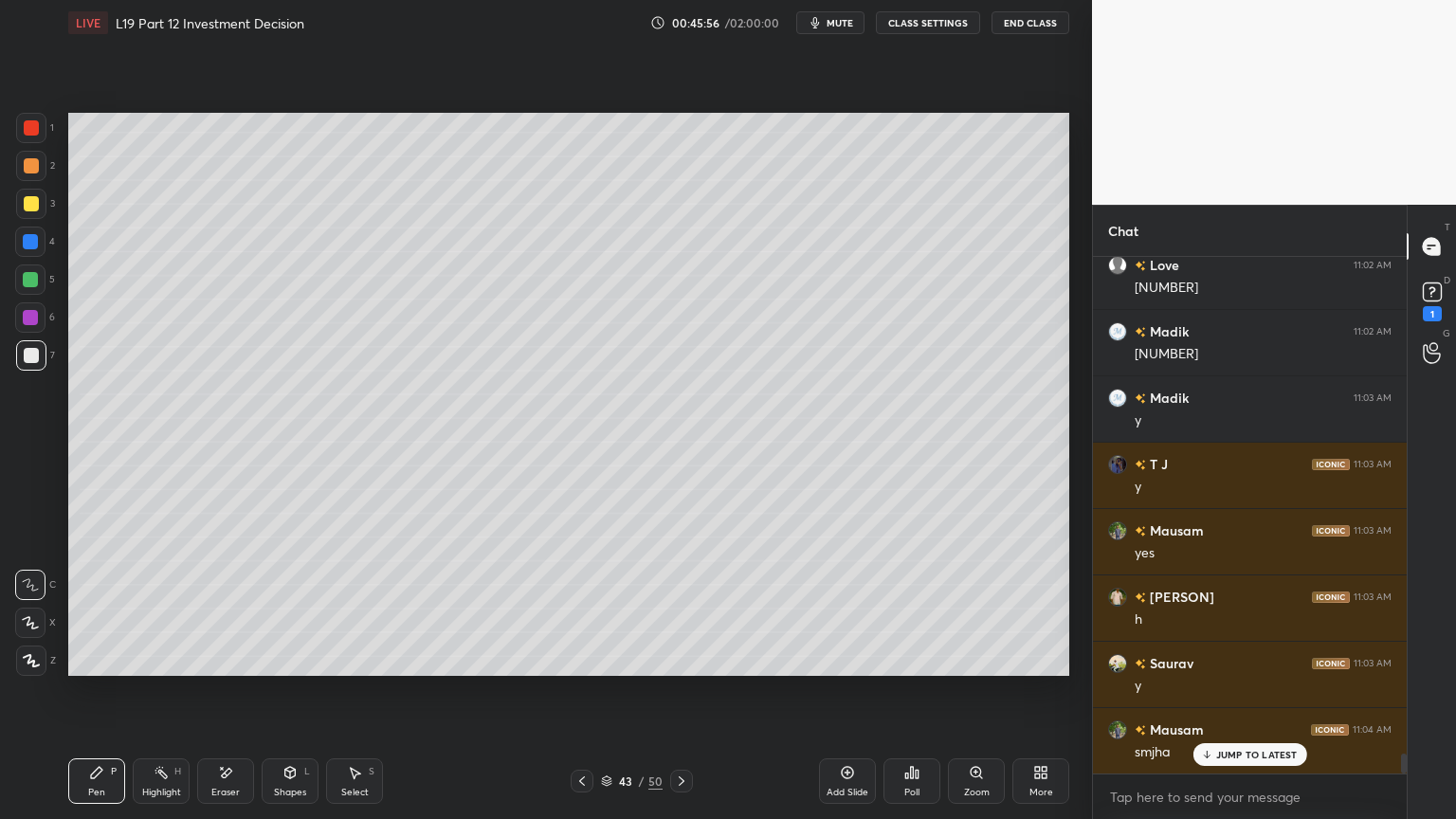 click 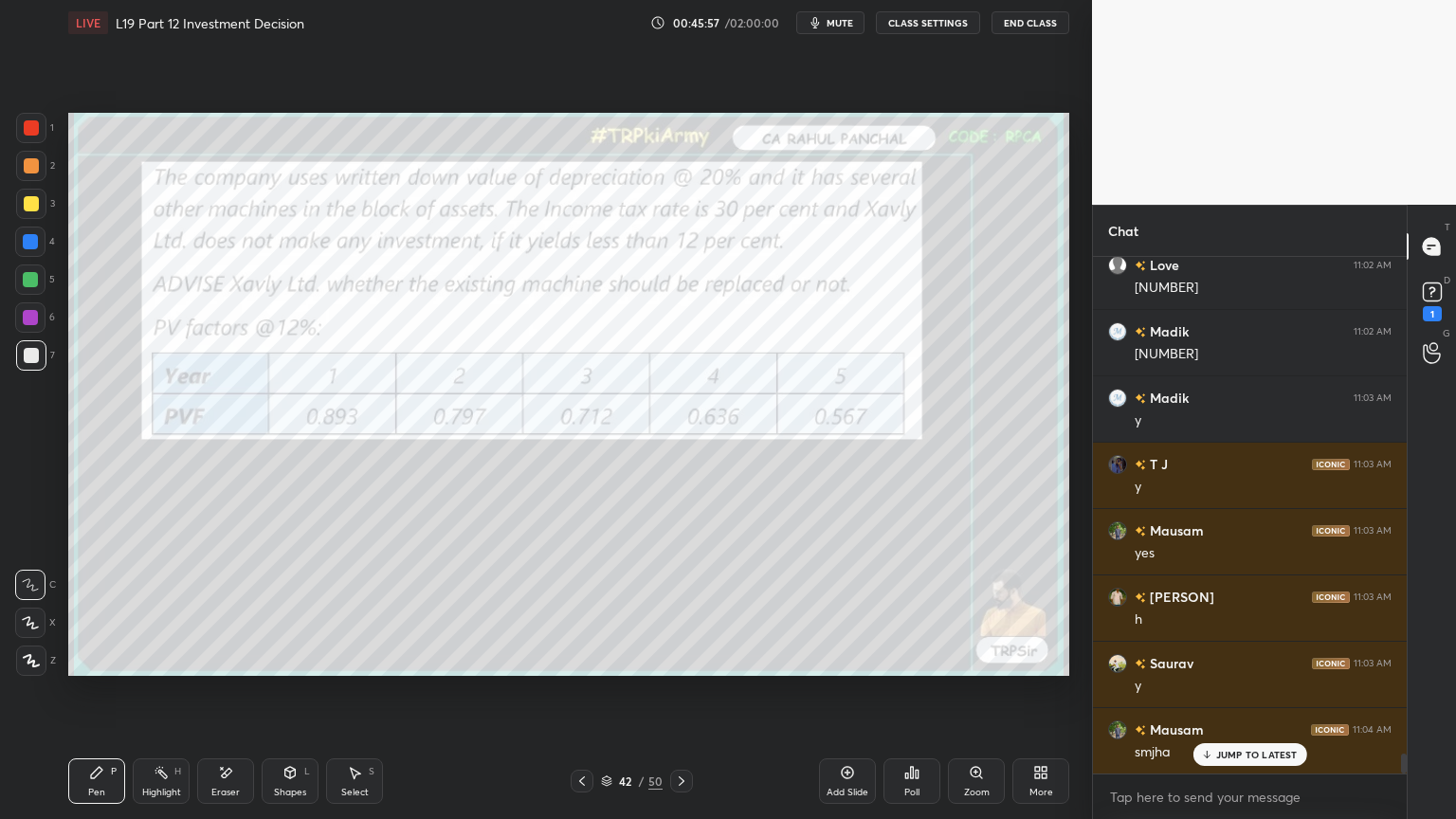 click 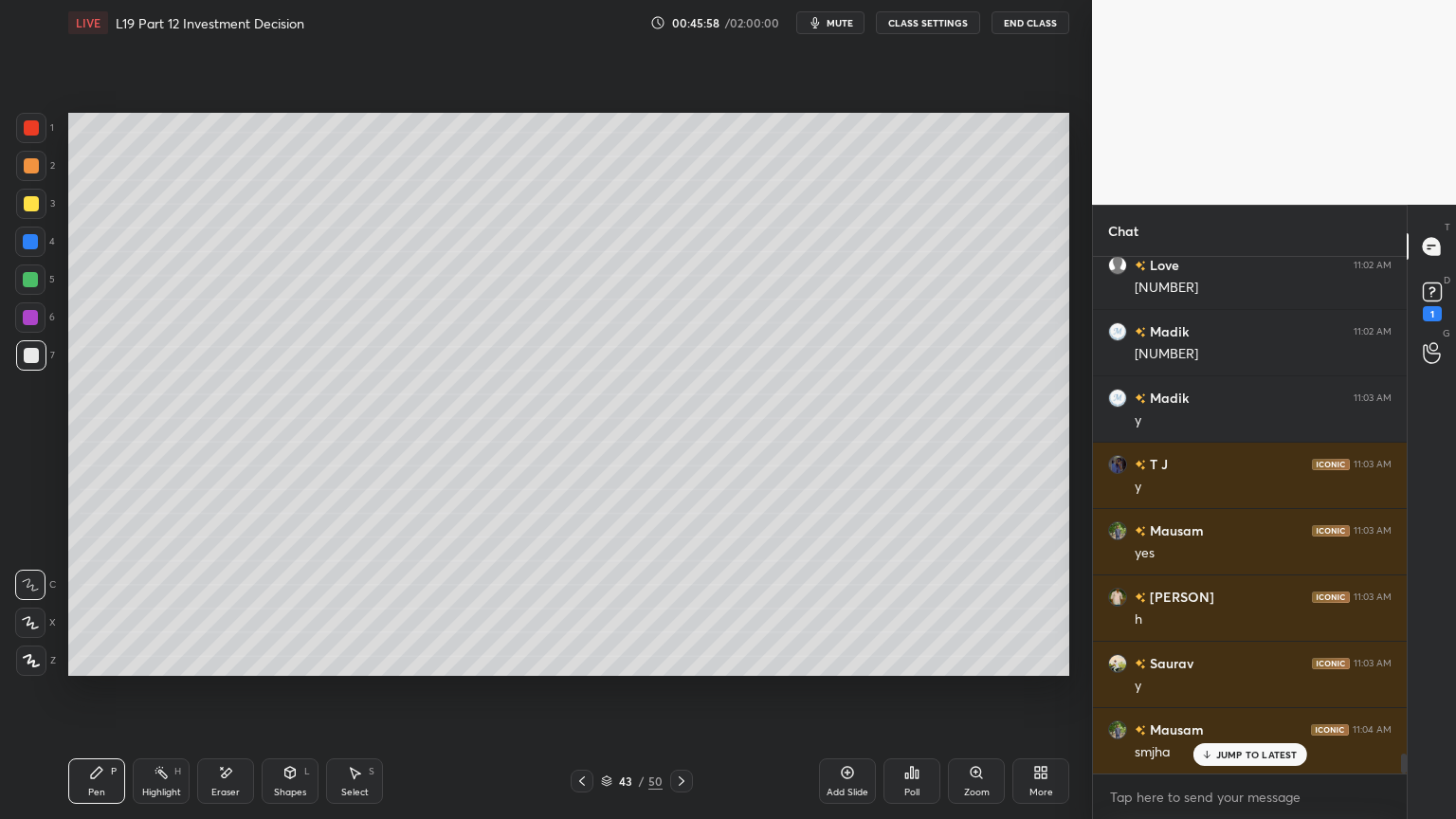 click 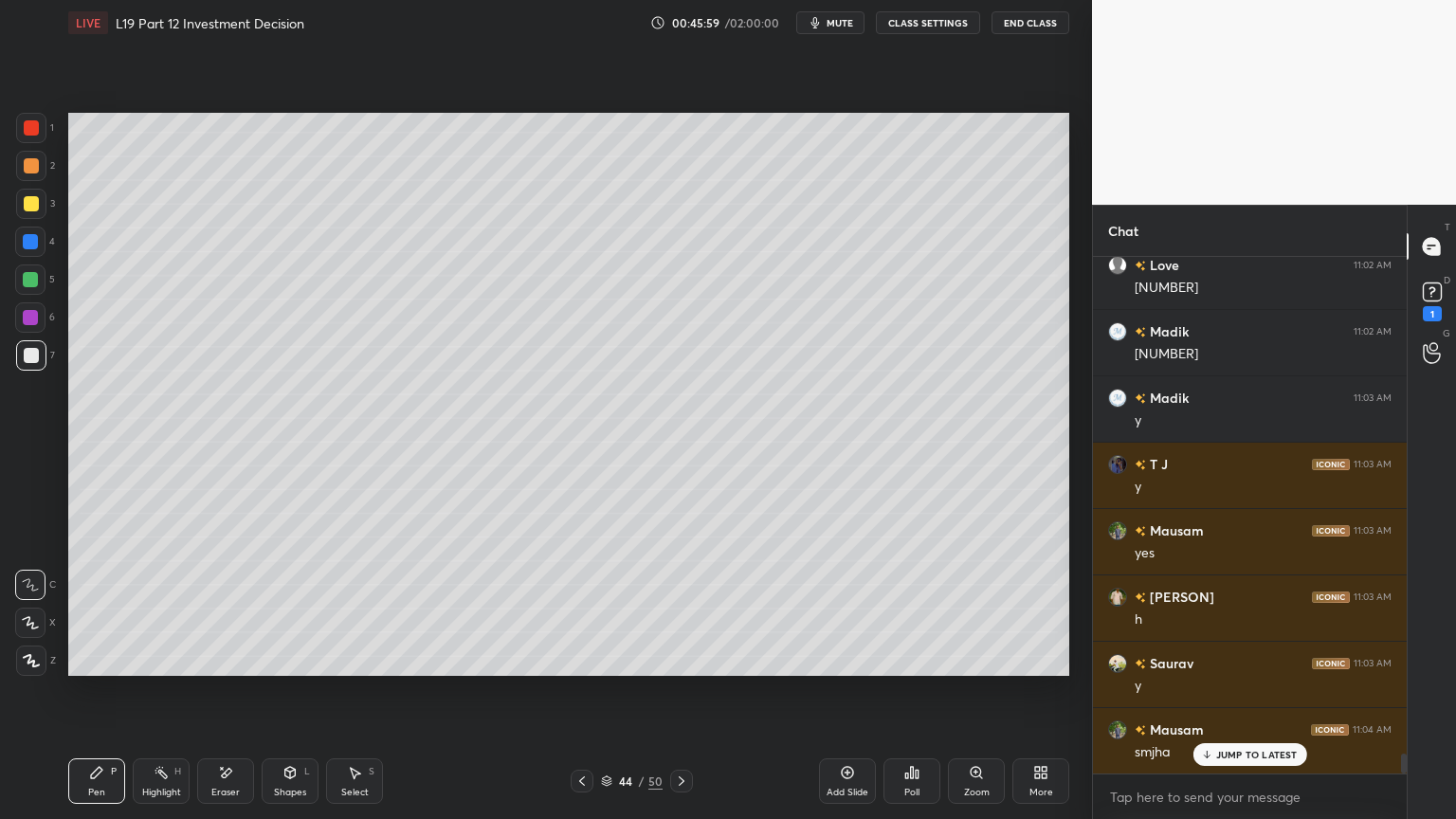 click 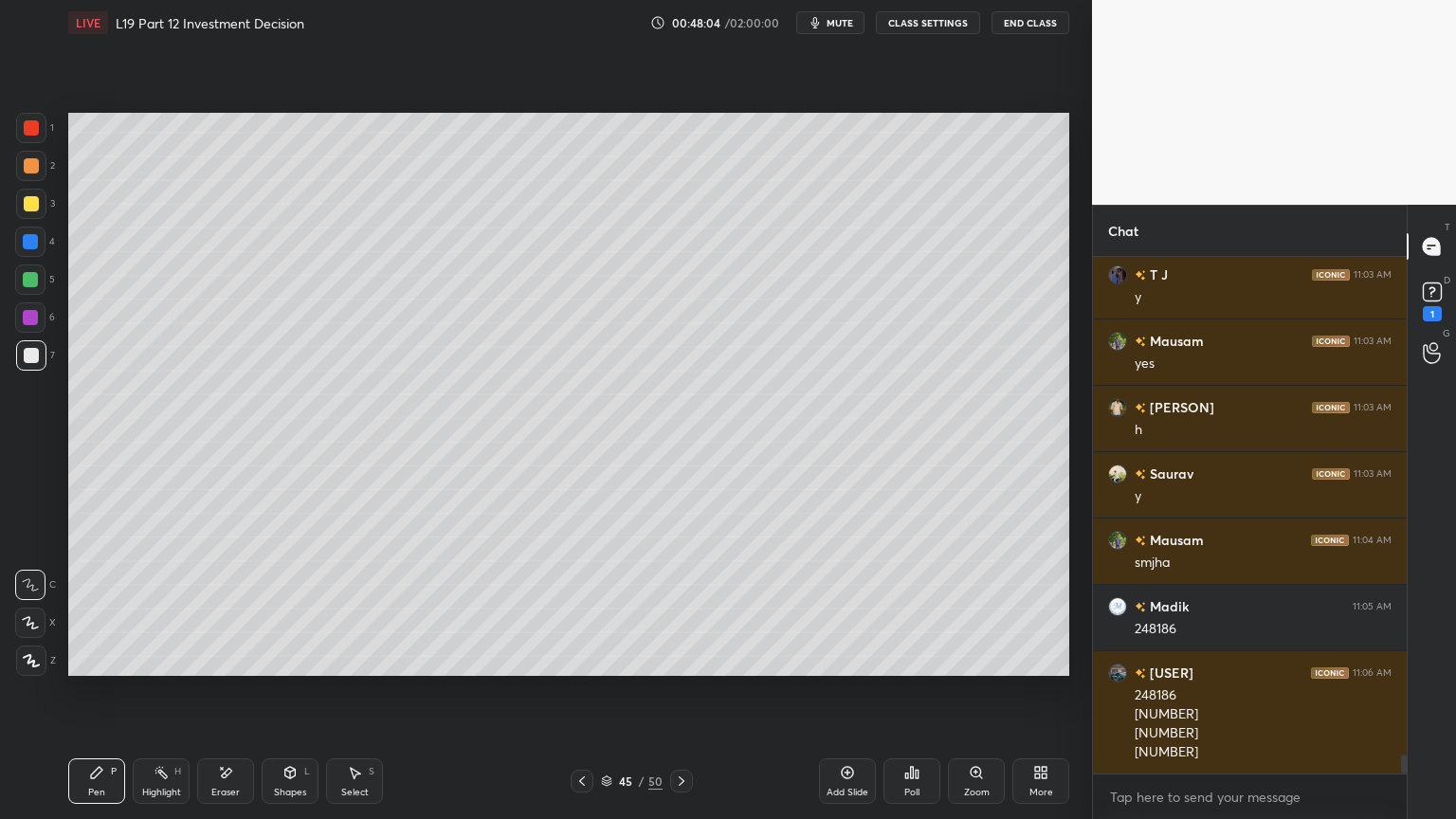 scroll, scrollTop: 13404, scrollLeft: 0, axis: vertical 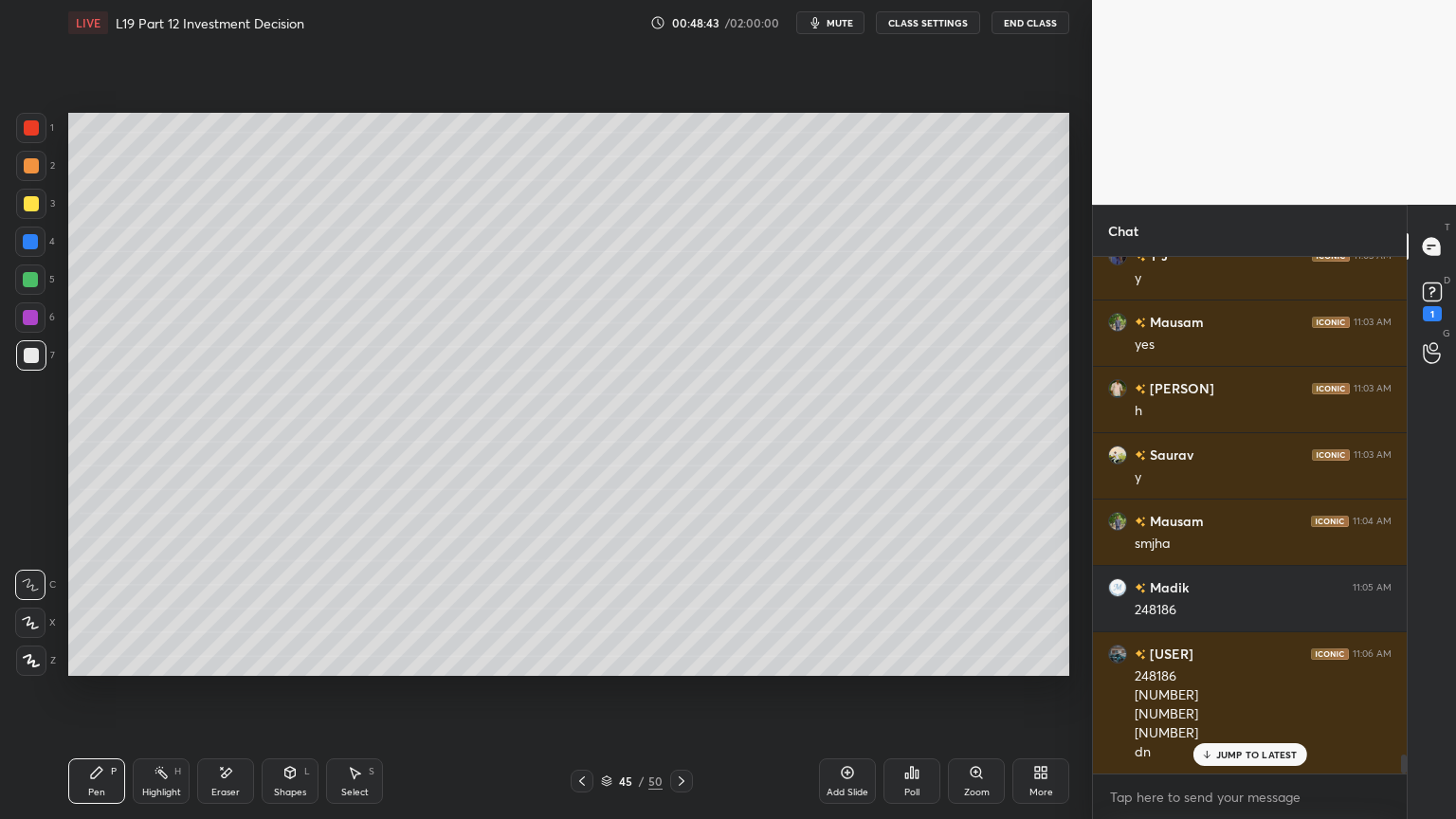 click 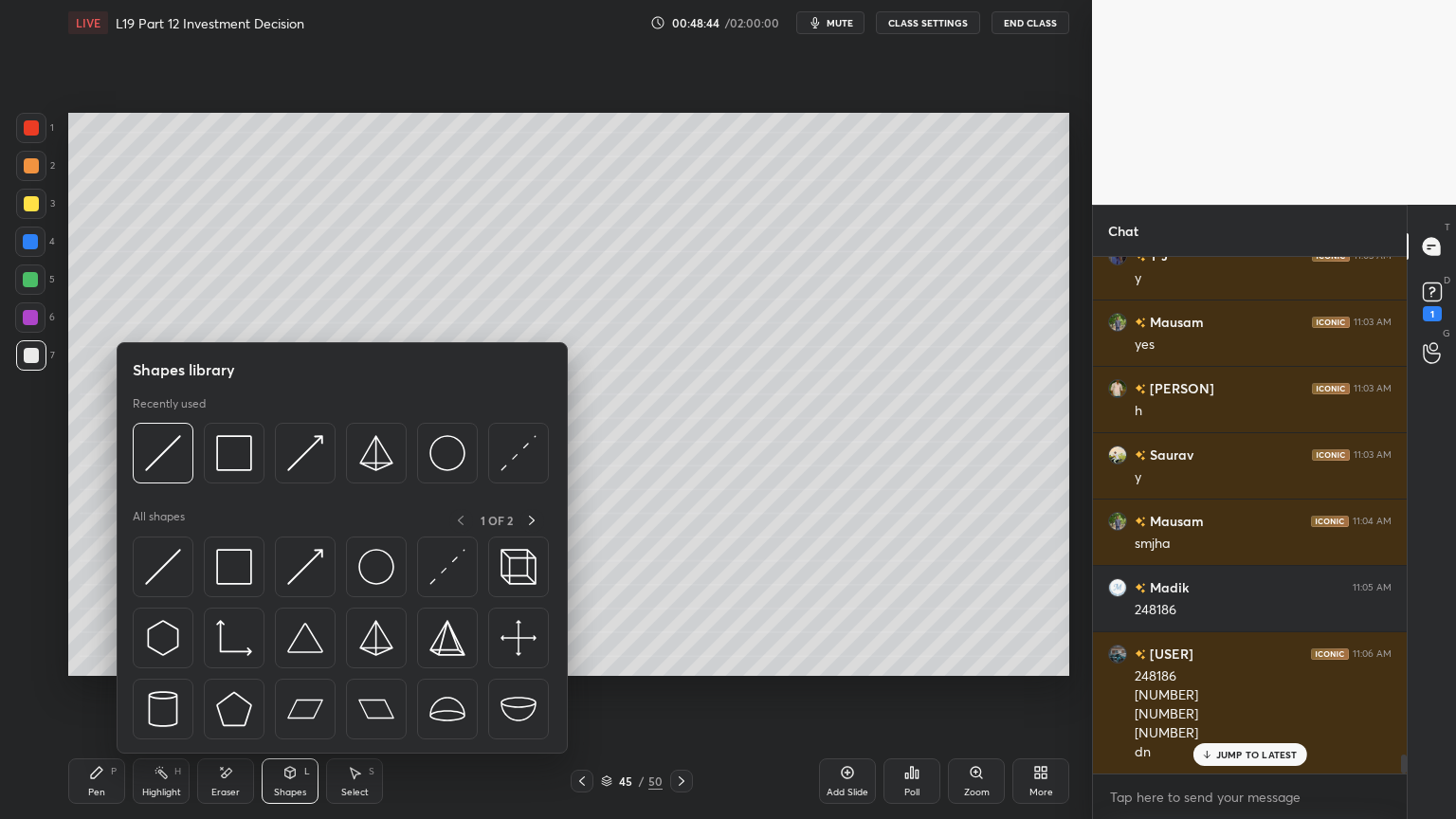 click at bounding box center (163, 453) 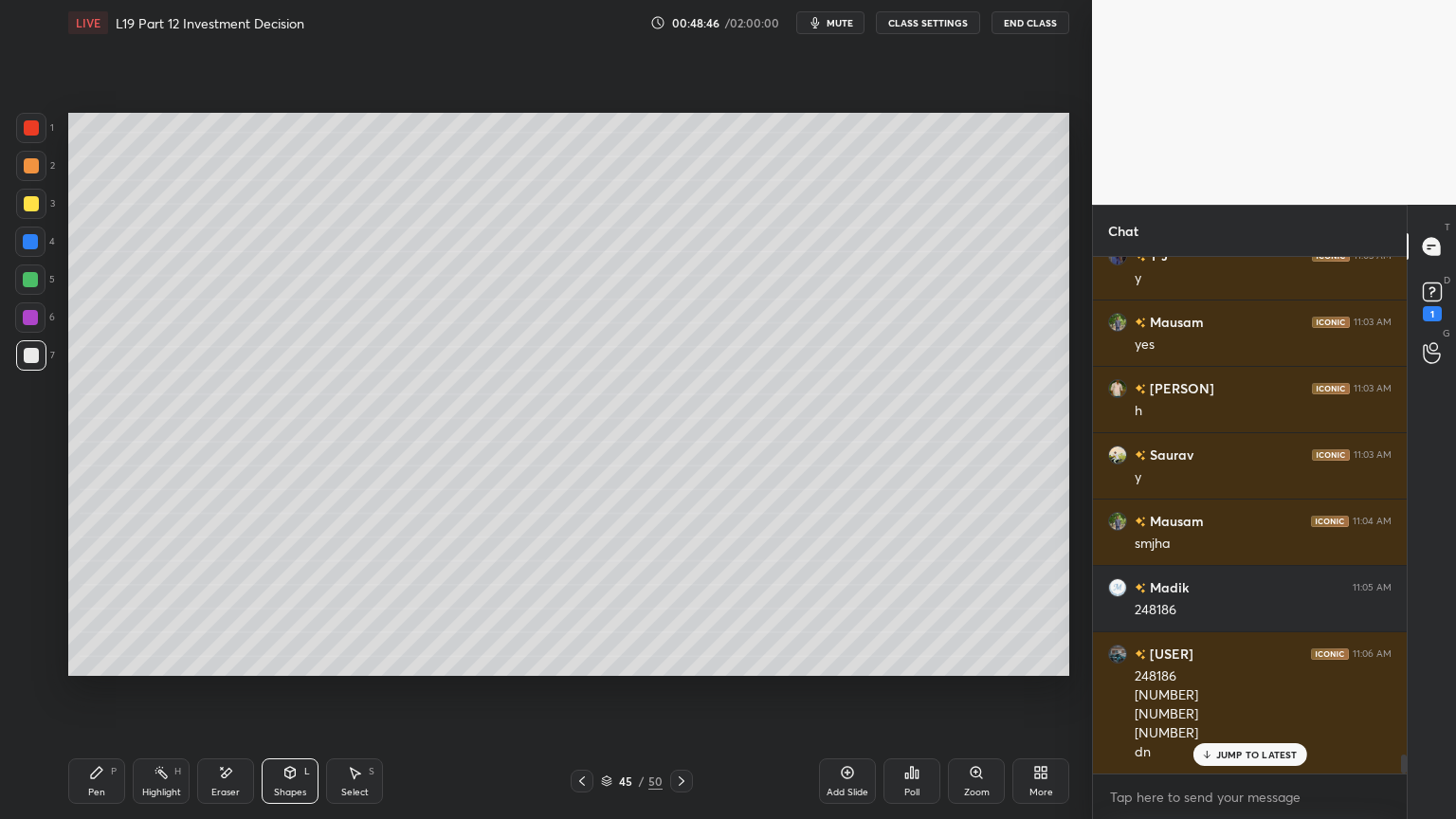 click 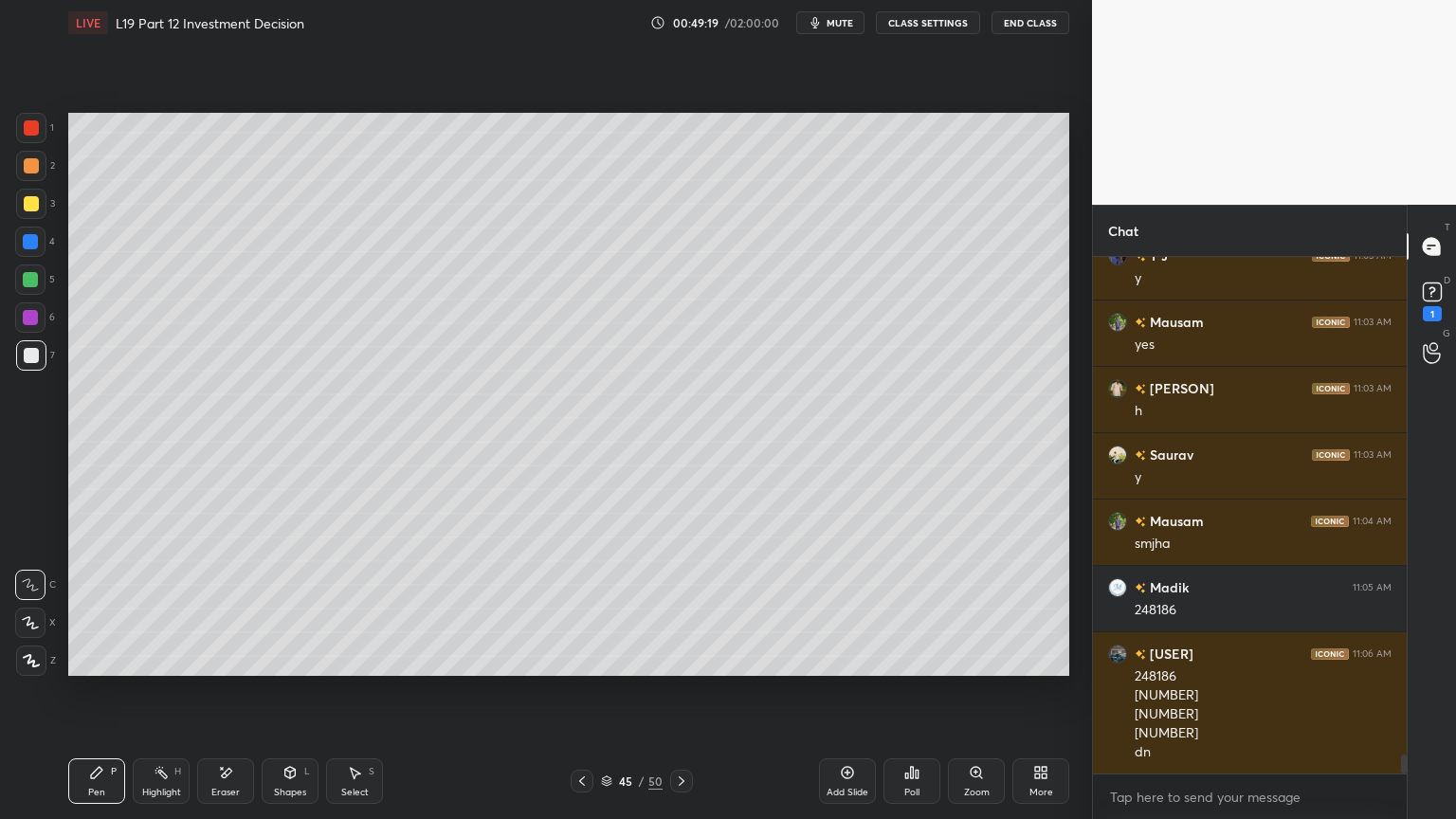 scroll, scrollTop: 13471, scrollLeft: 0, axis: vertical 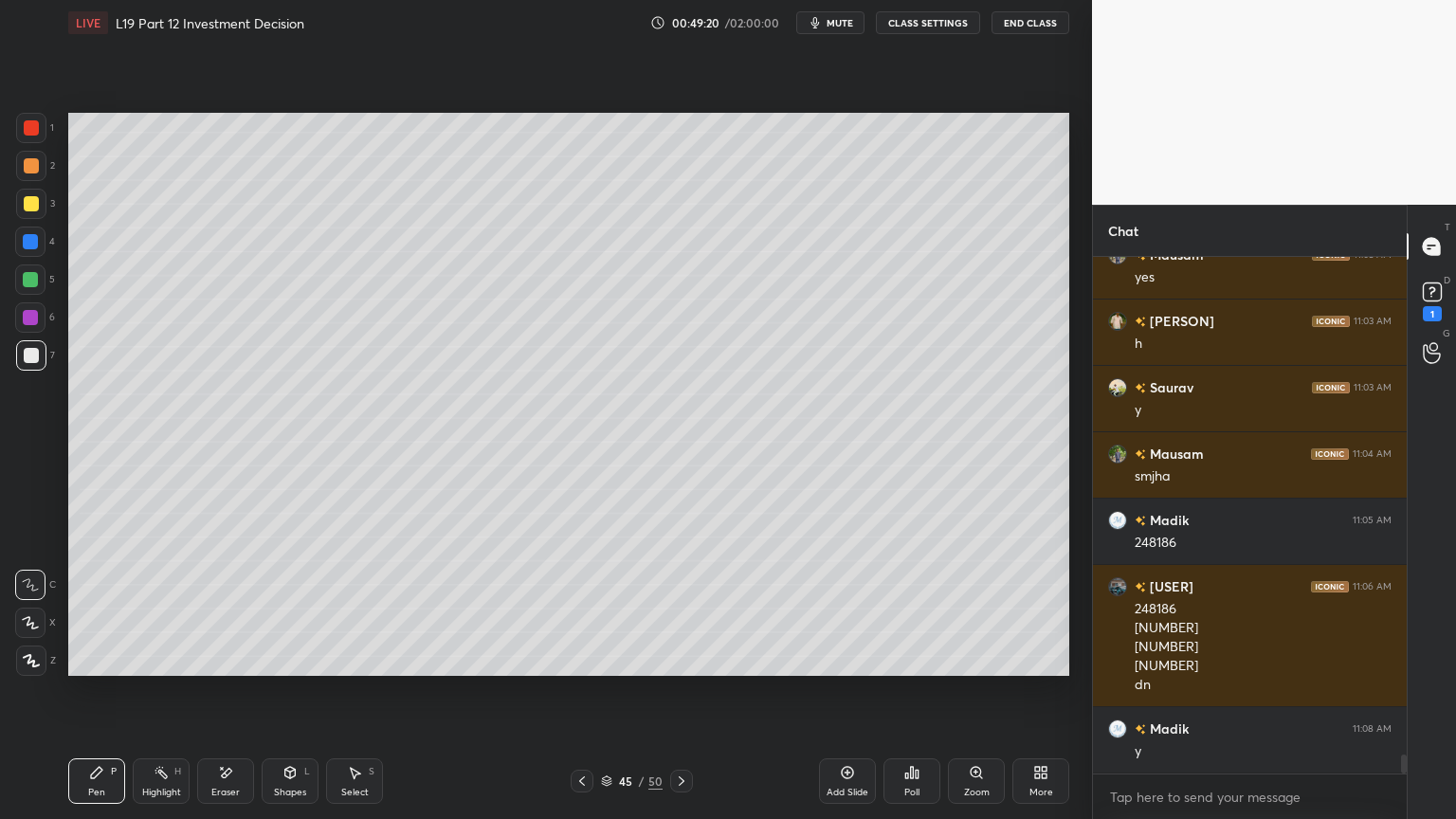click at bounding box center (31, 166) 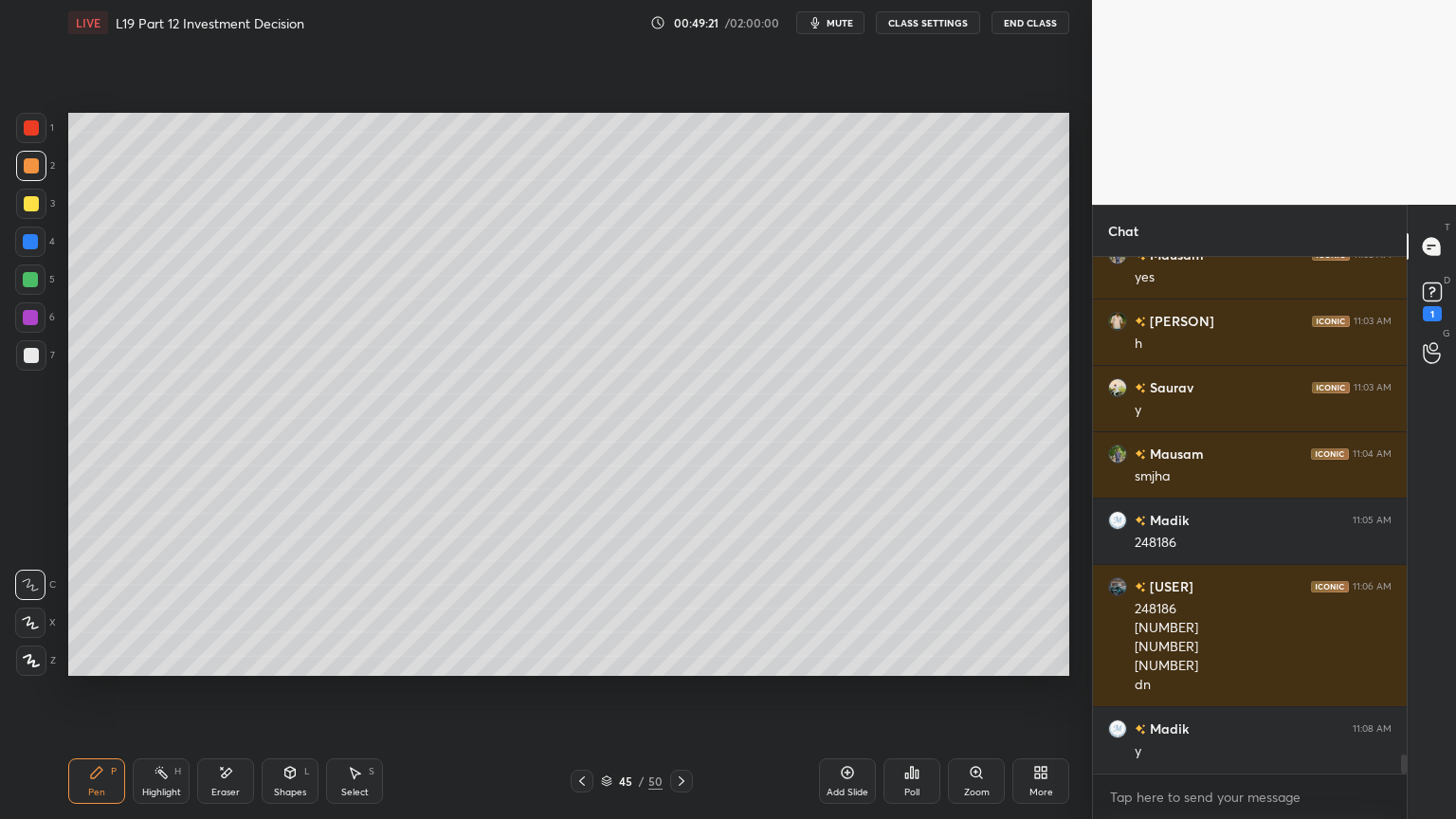 click at bounding box center [31, 128] 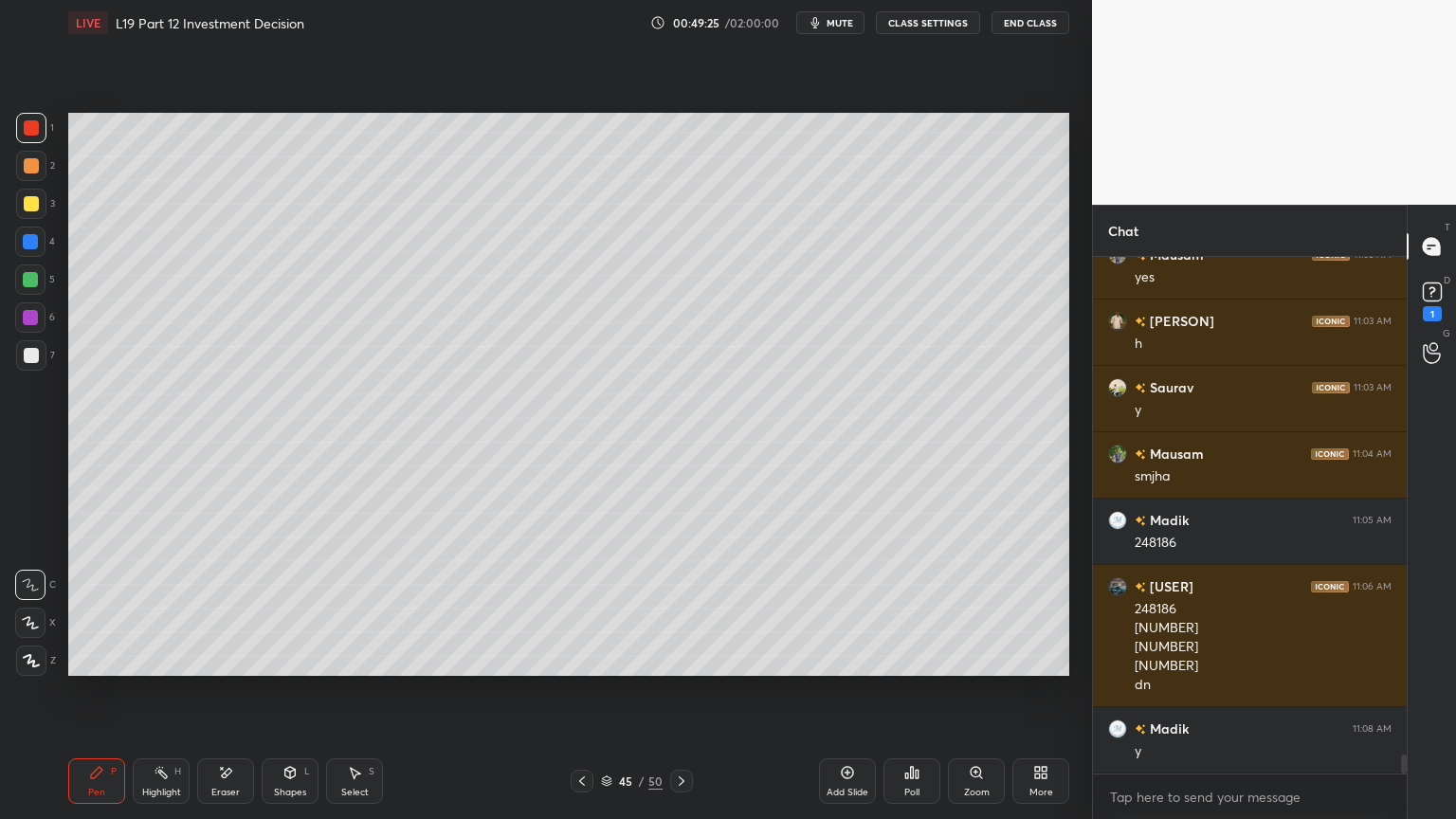 click on "7" at bounding box center [35, 359] 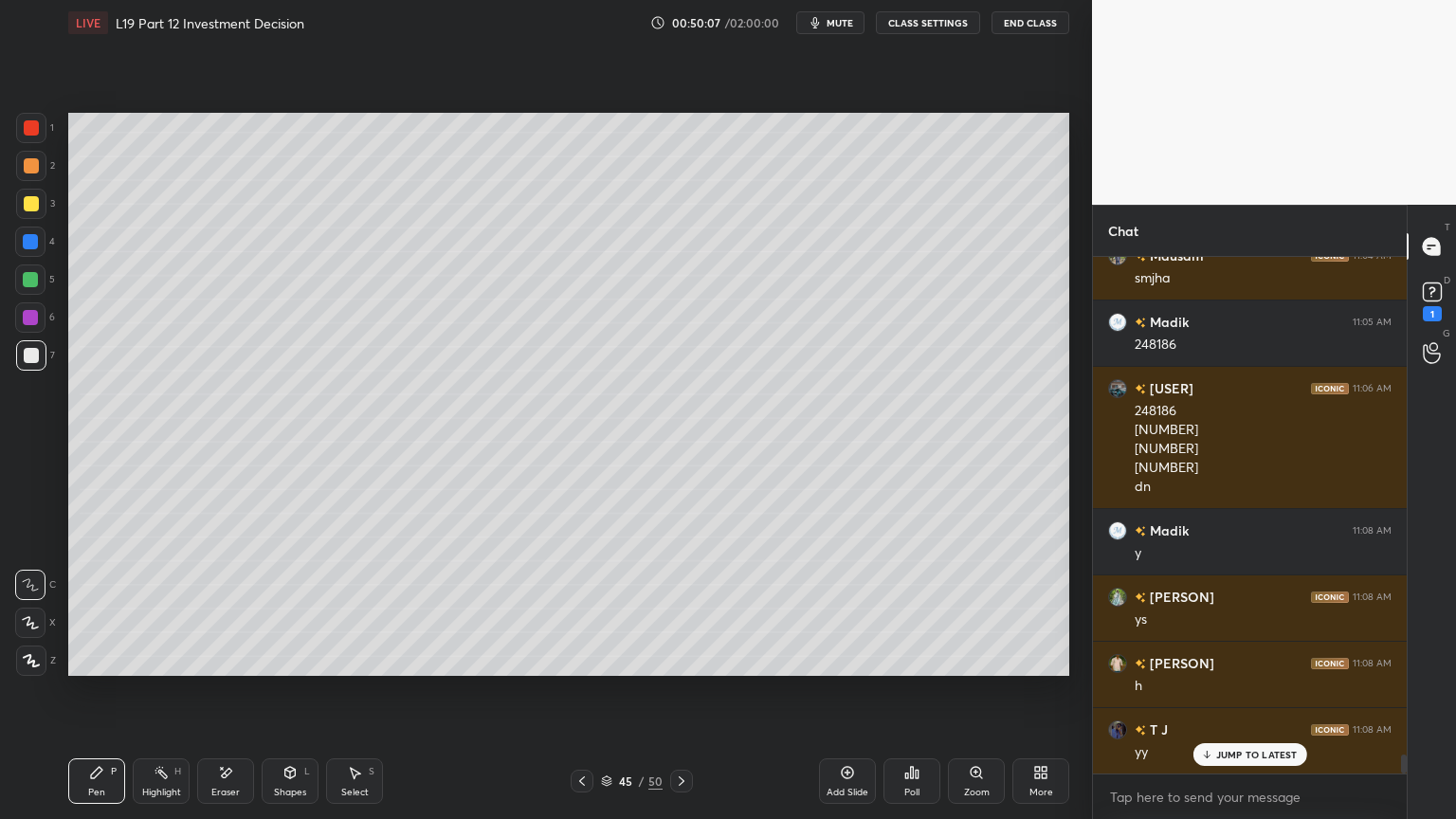 scroll, scrollTop: 13736, scrollLeft: 0, axis: vertical 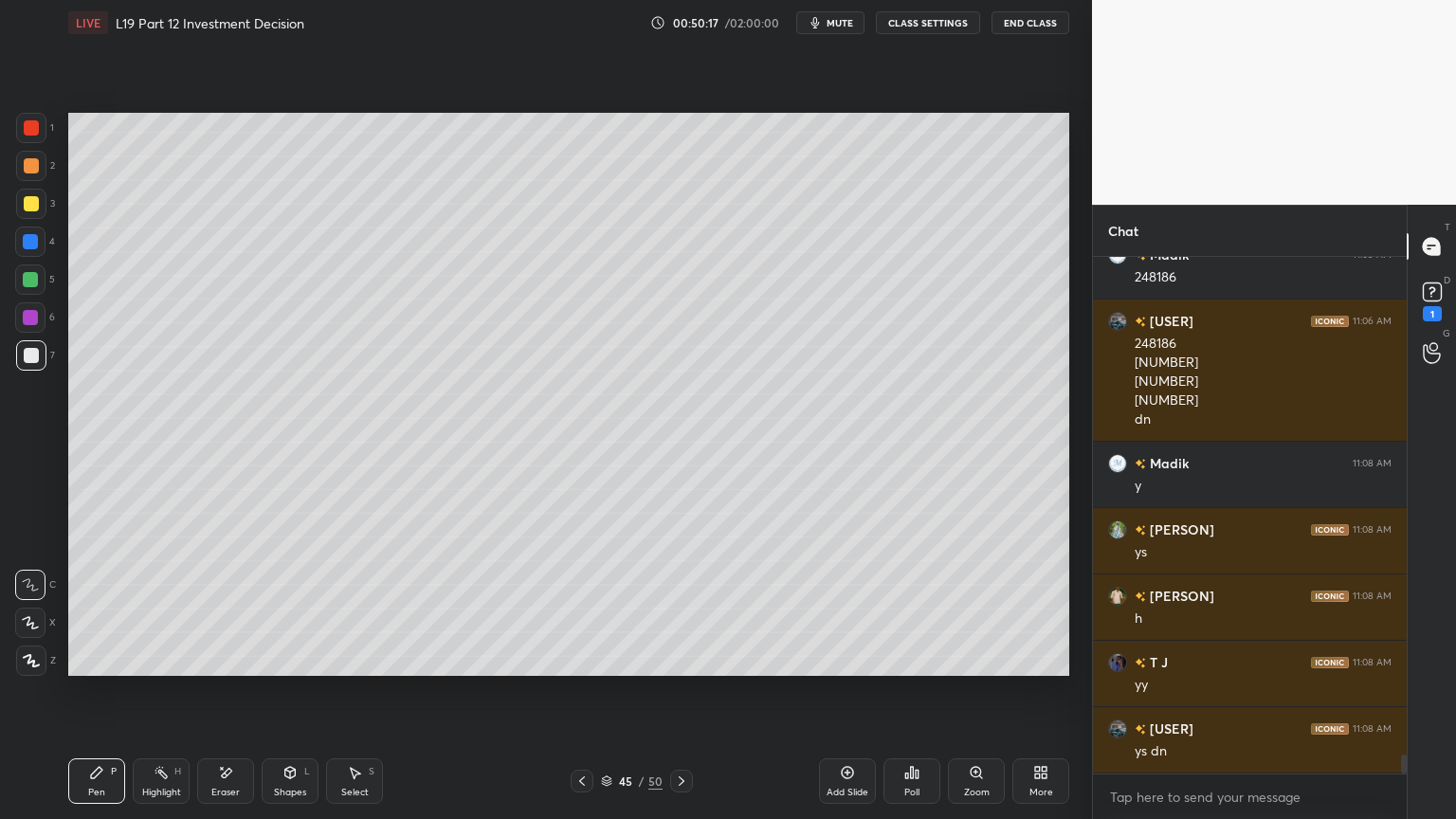 click 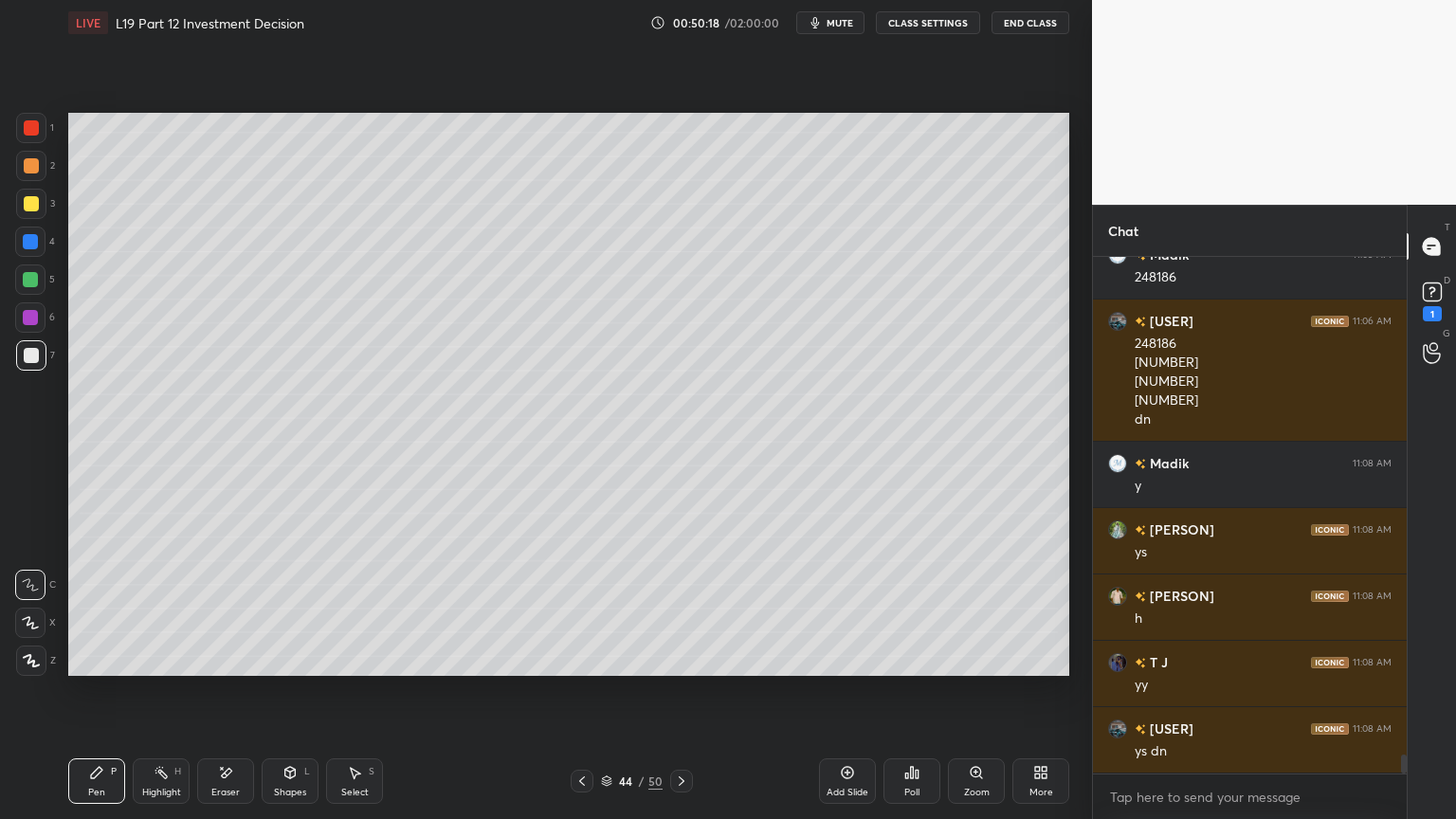 click 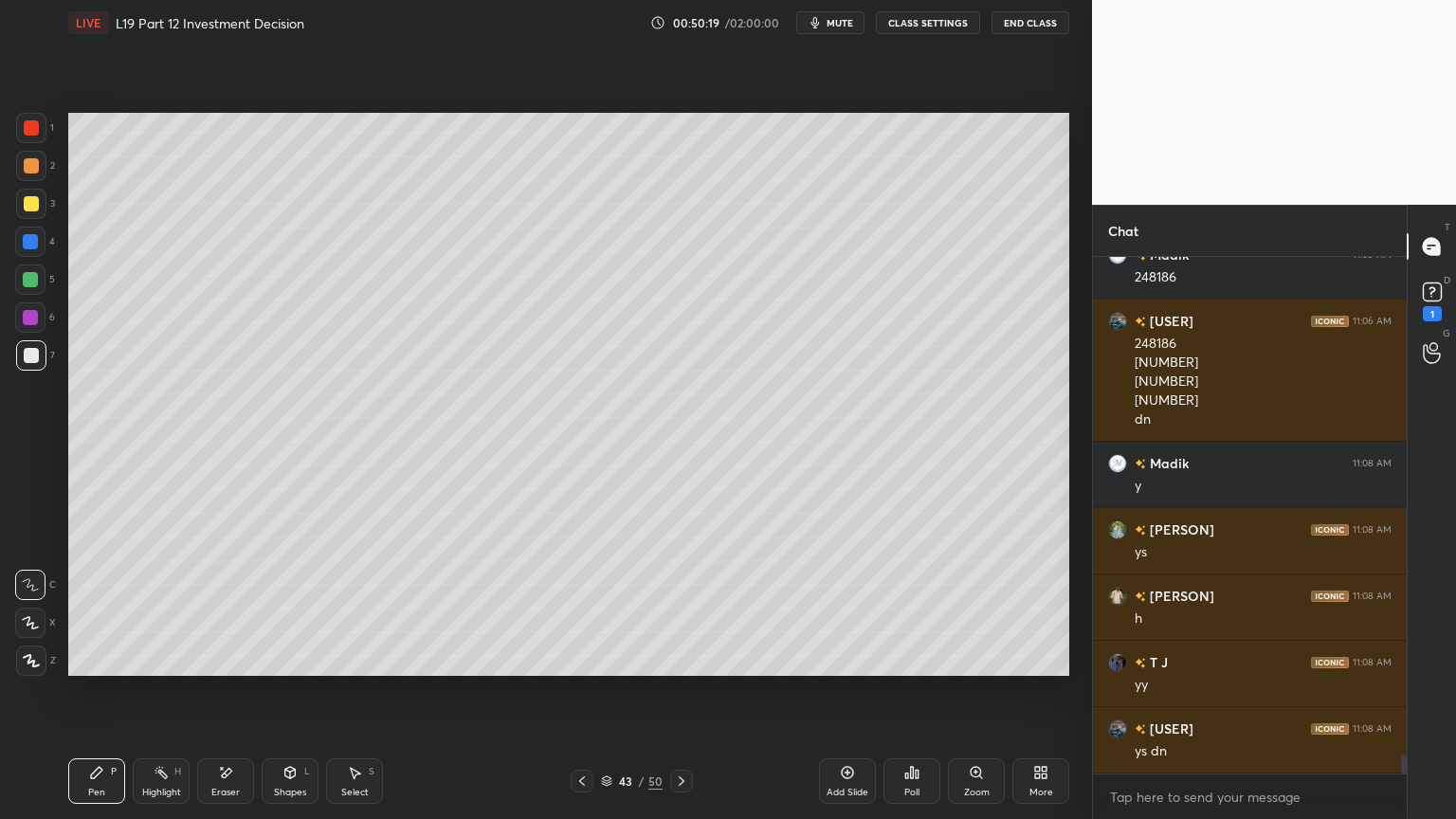 click 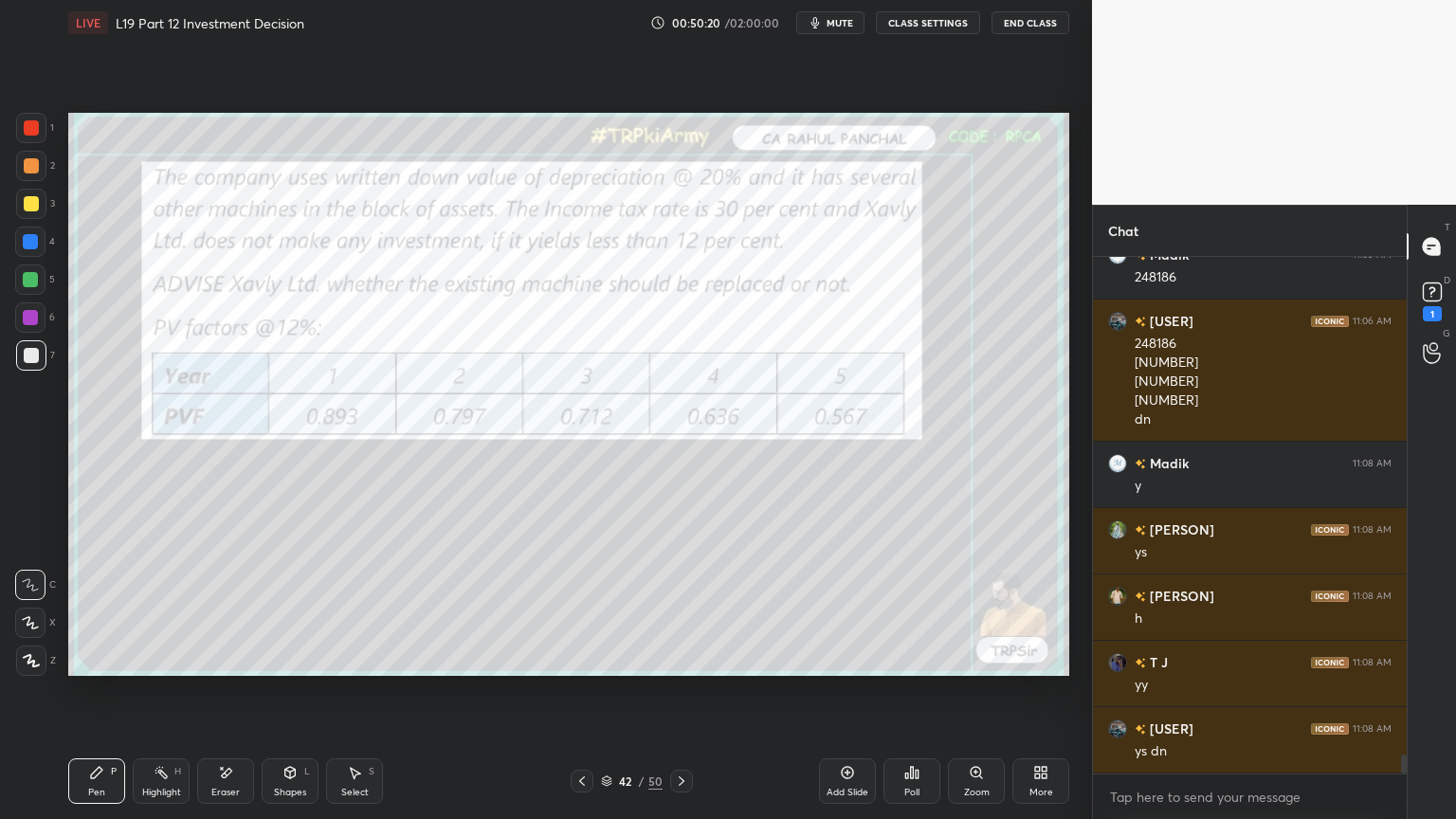 click on "Eraser" at bounding box center [226, 781] 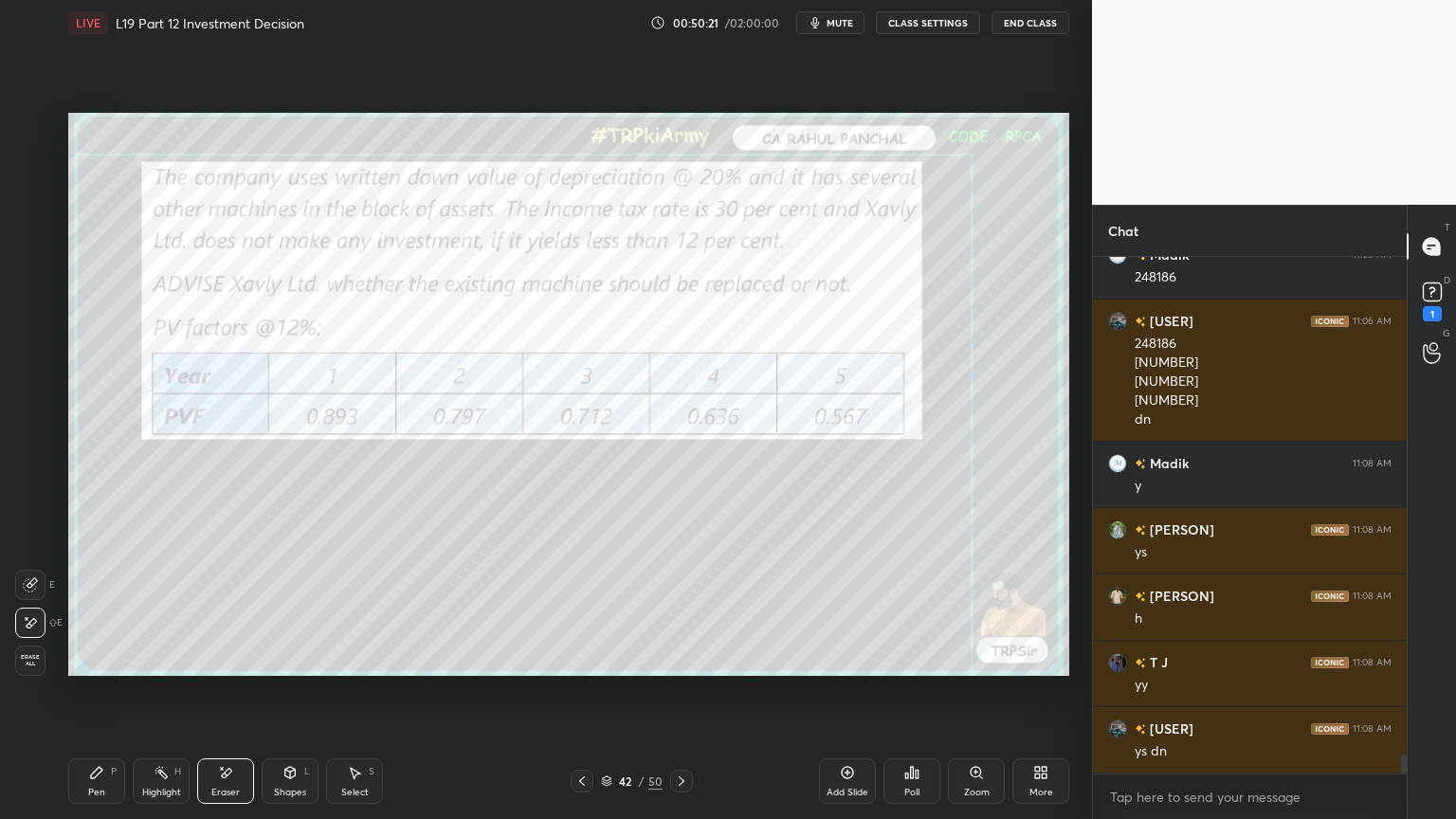 click on "Erase all" at bounding box center [32, 661] 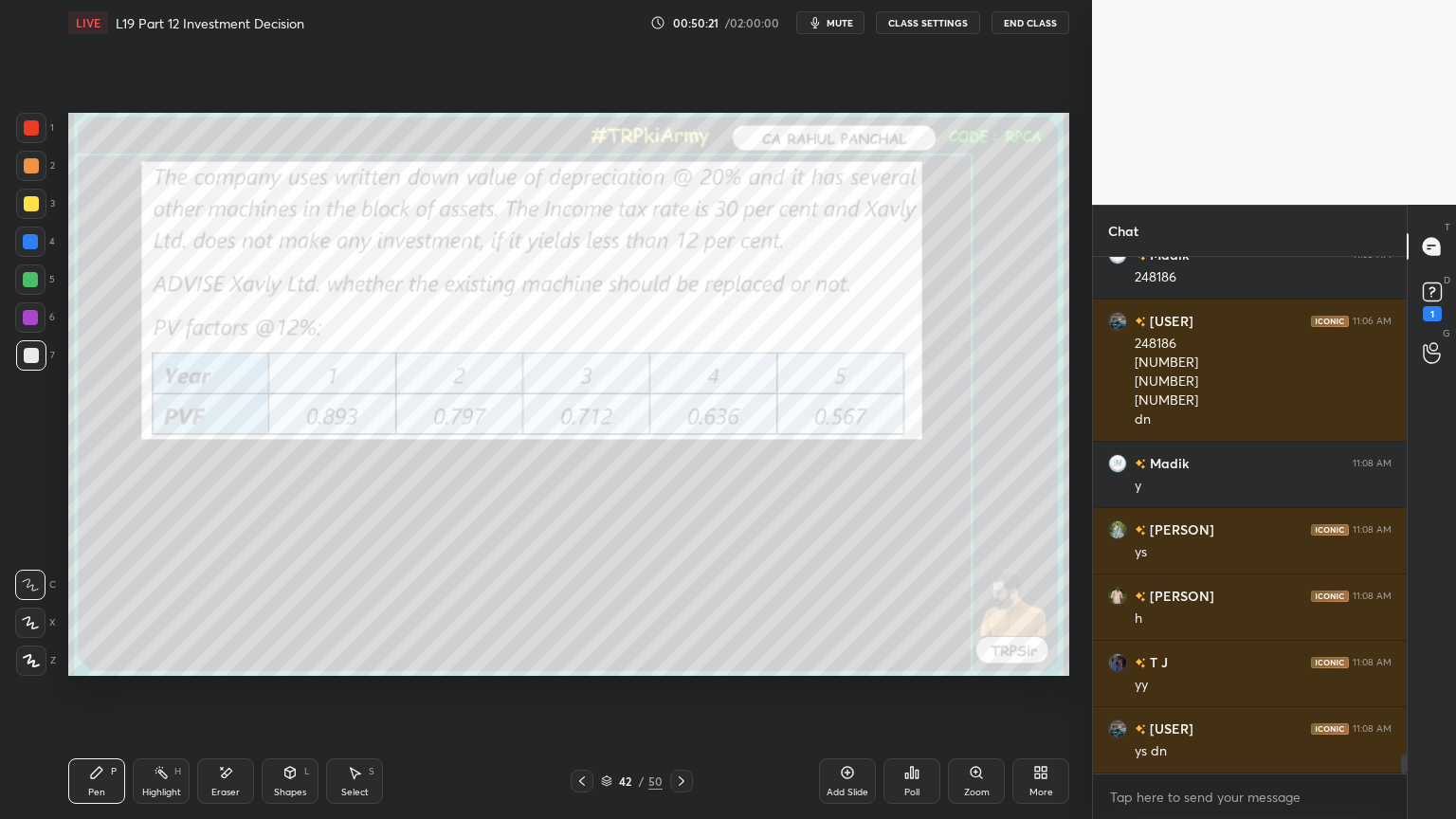 click 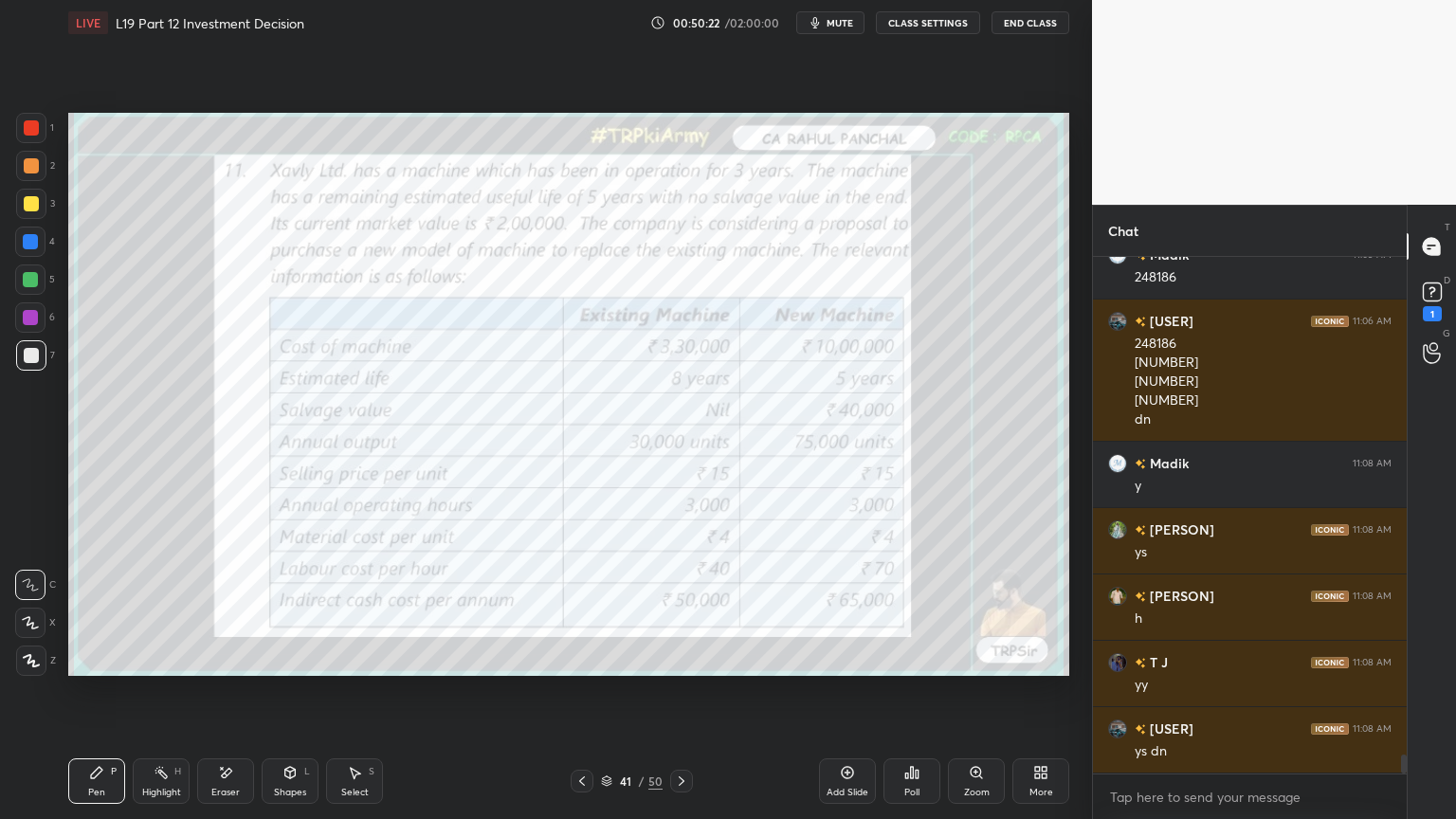 click 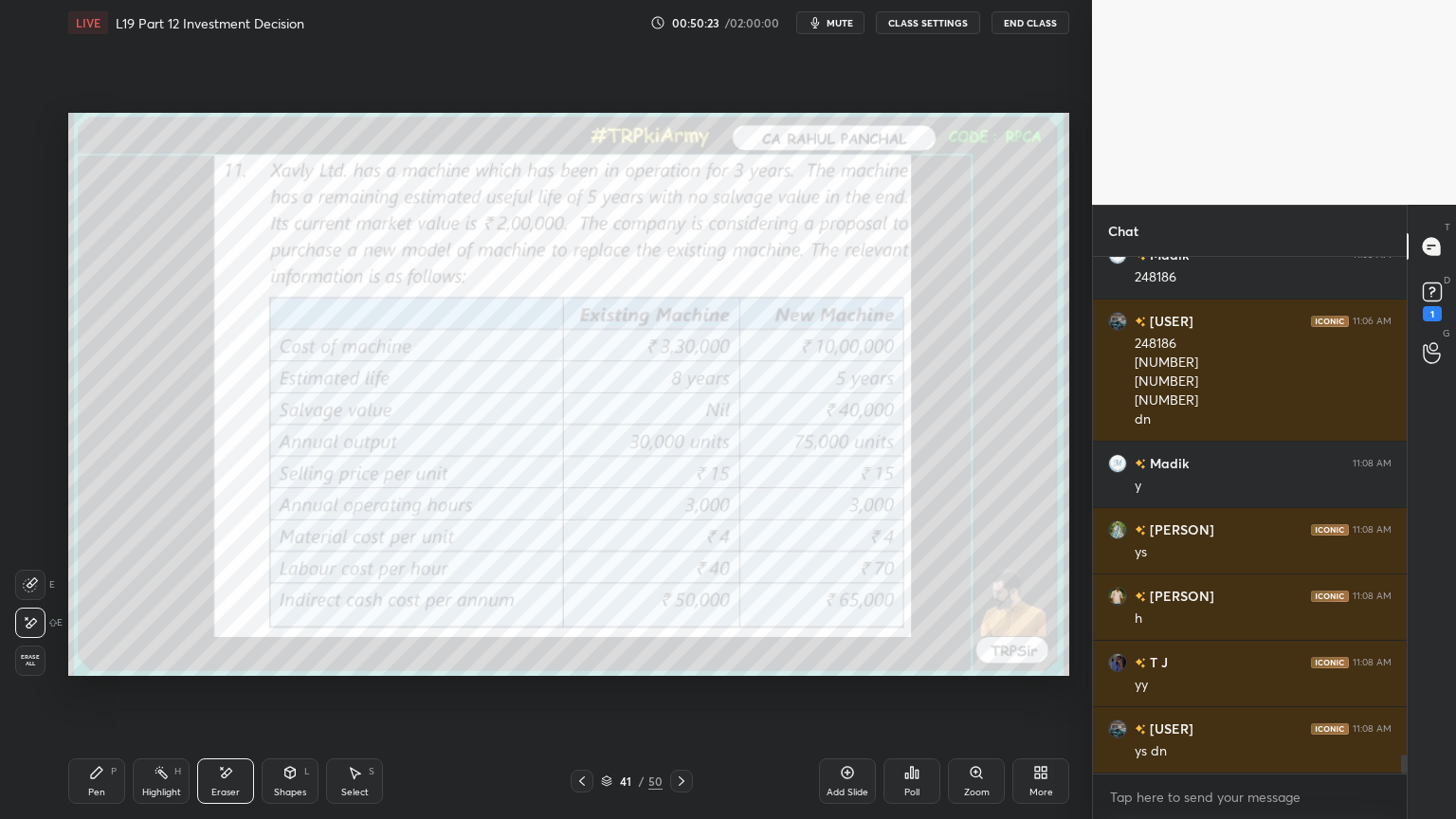 click on "Erase all" at bounding box center (30, 661) 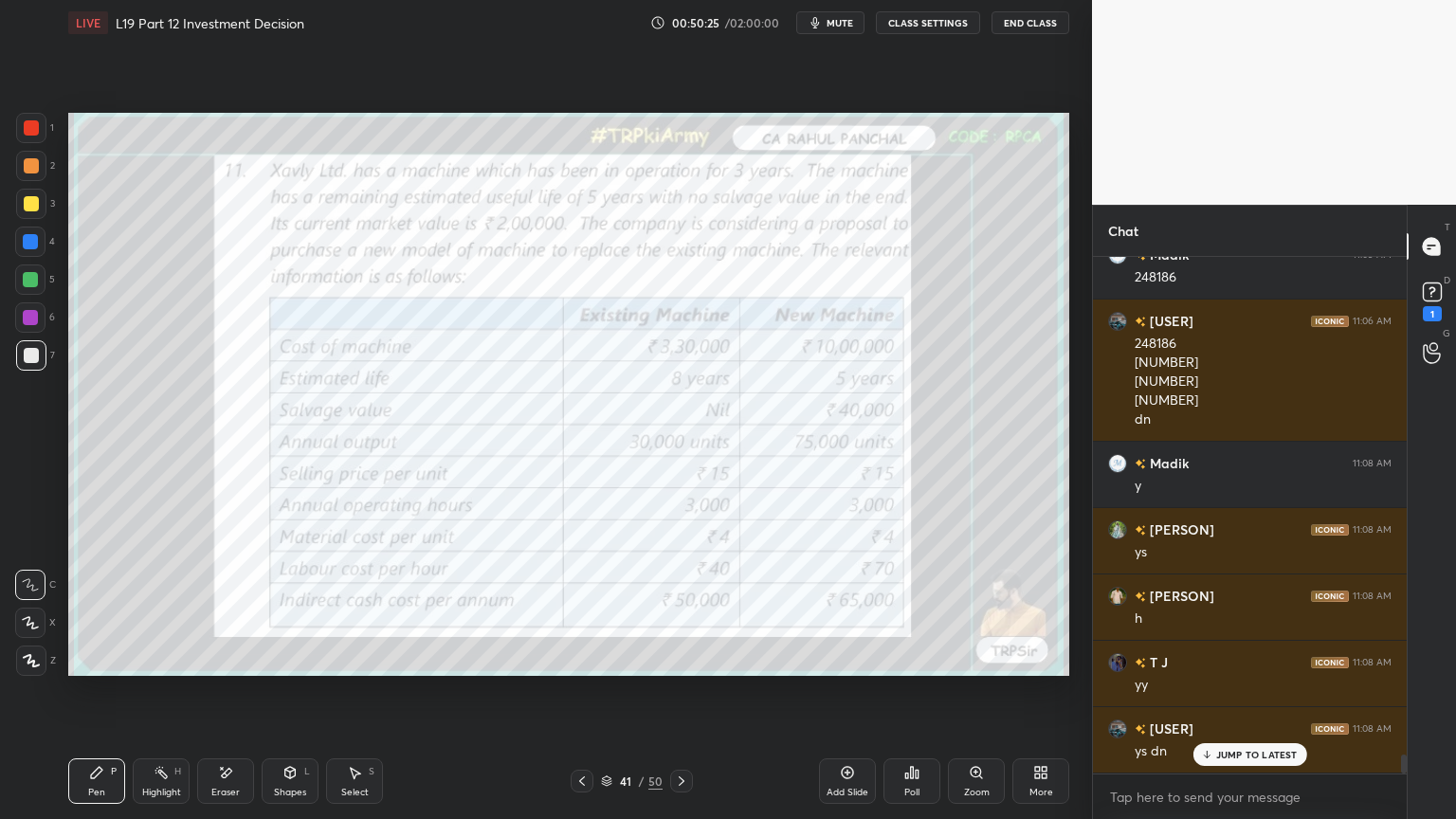 scroll, scrollTop: 13802, scrollLeft: 0, axis: vertical 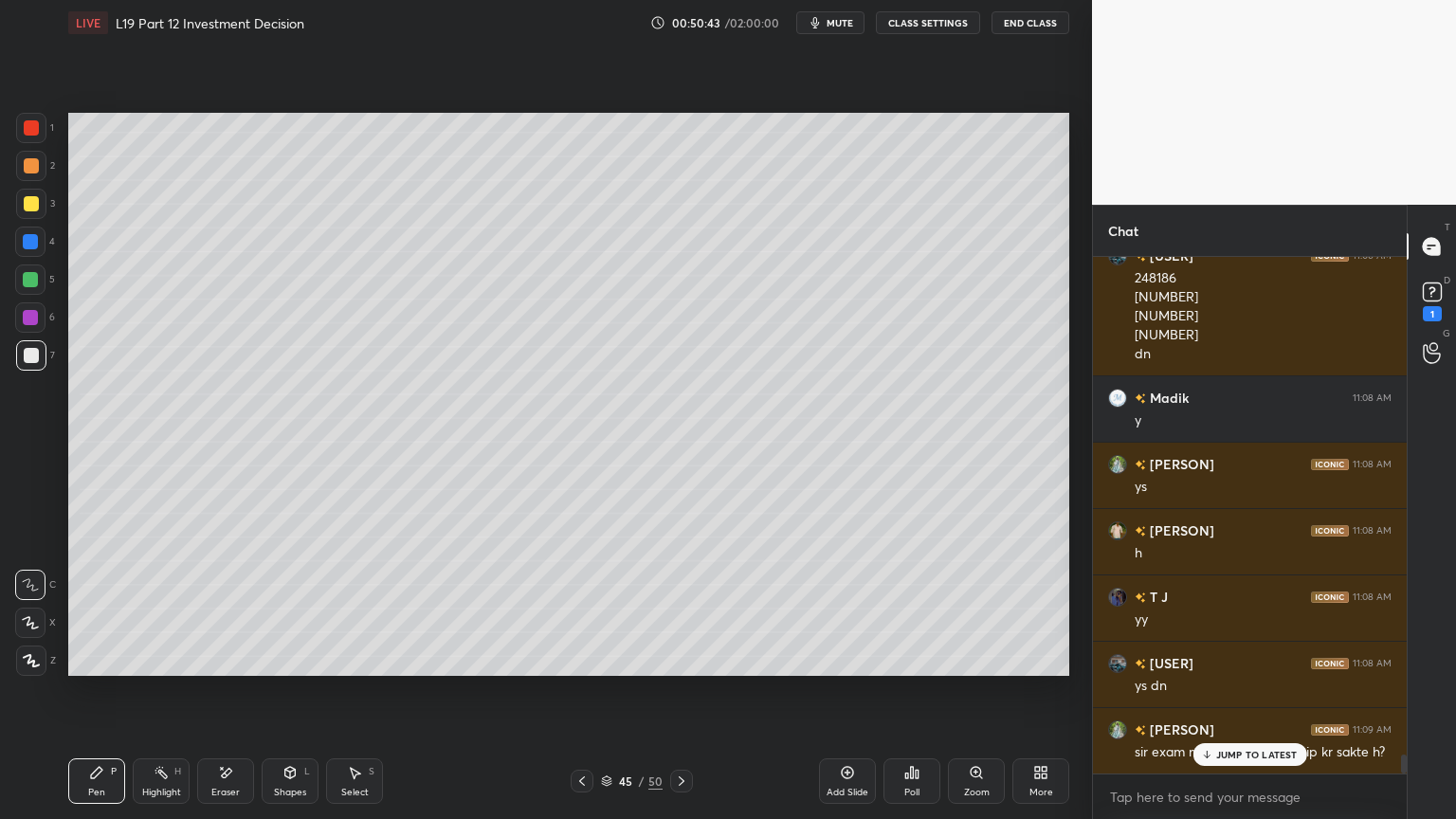 click on "Pen" at bounding box center (97, 792) 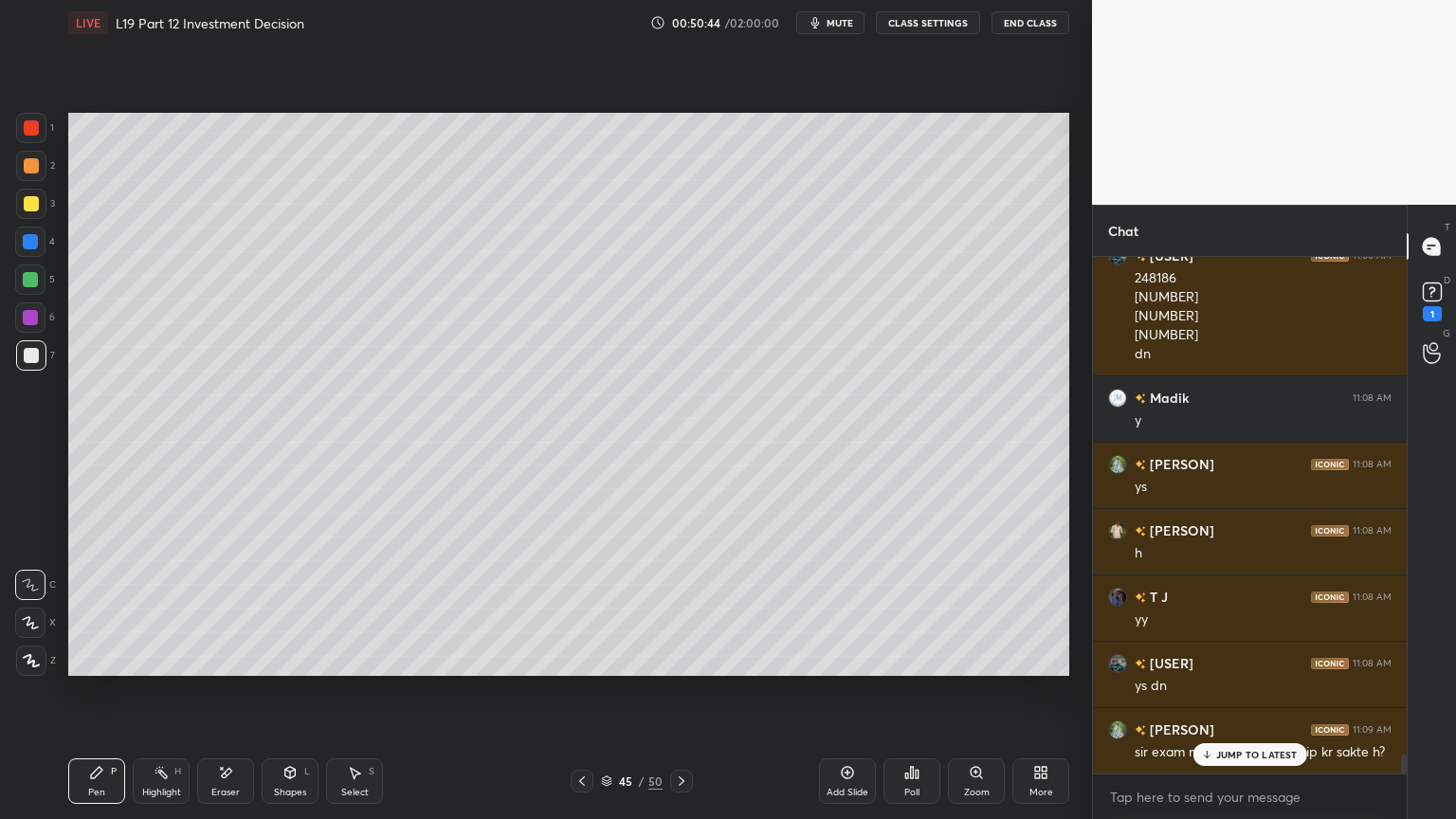 click on "2" at bounding box center (35, 166) 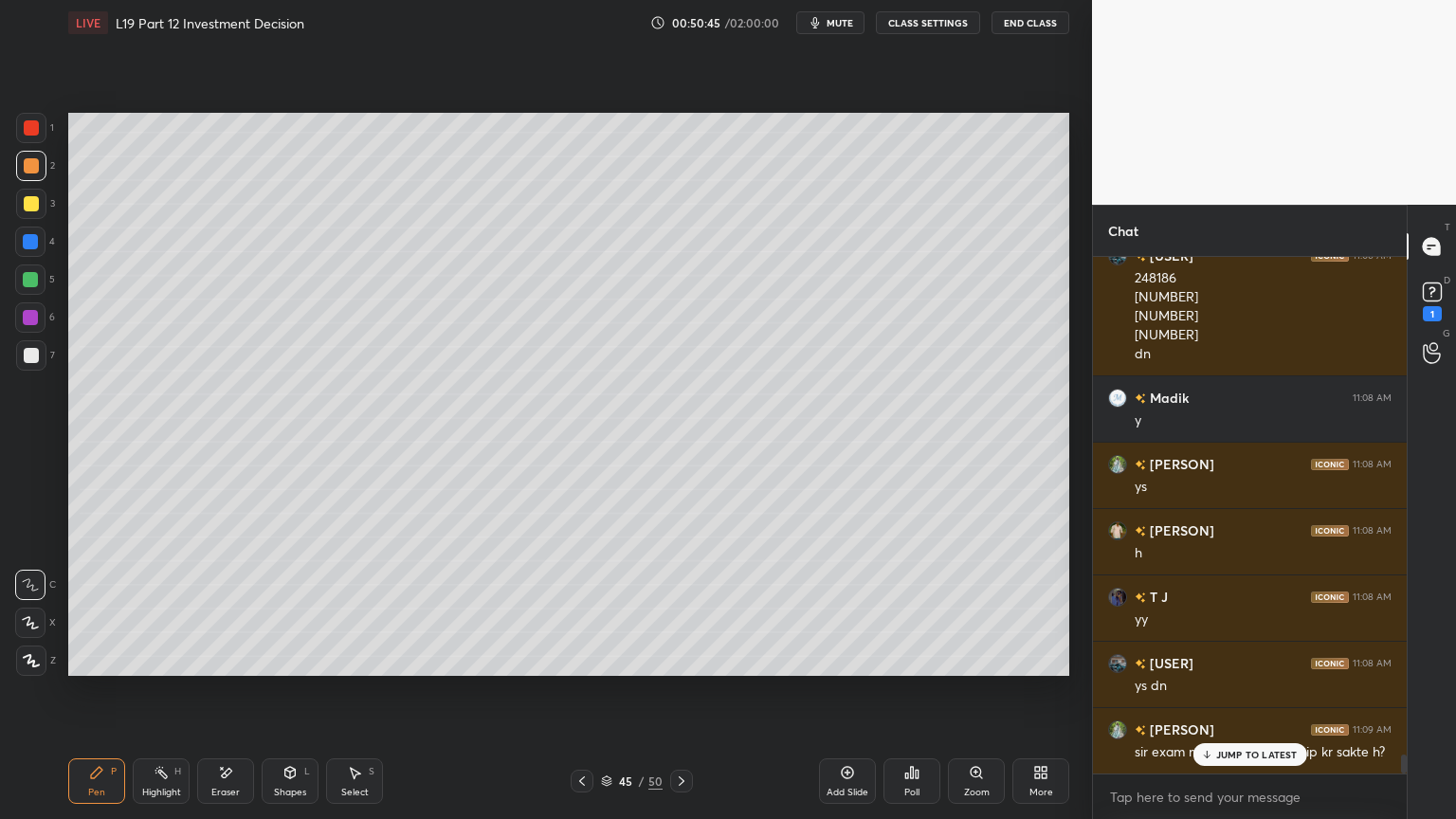 click on "JUMP TO LATEST" at bounding box center (1249, 755) 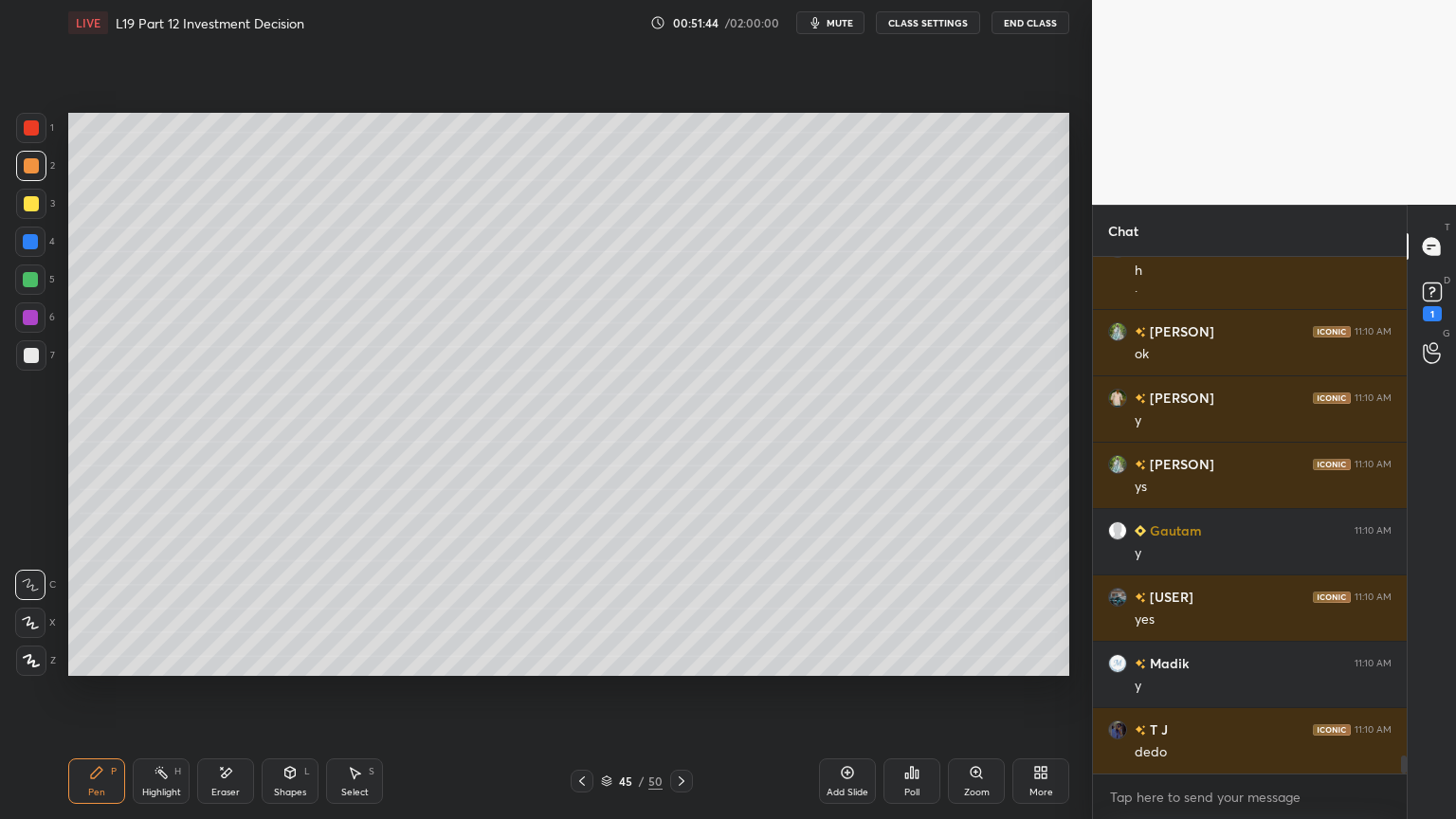 scroll, scrollTop: 14483, scrollLeft: 0, axis: vertical 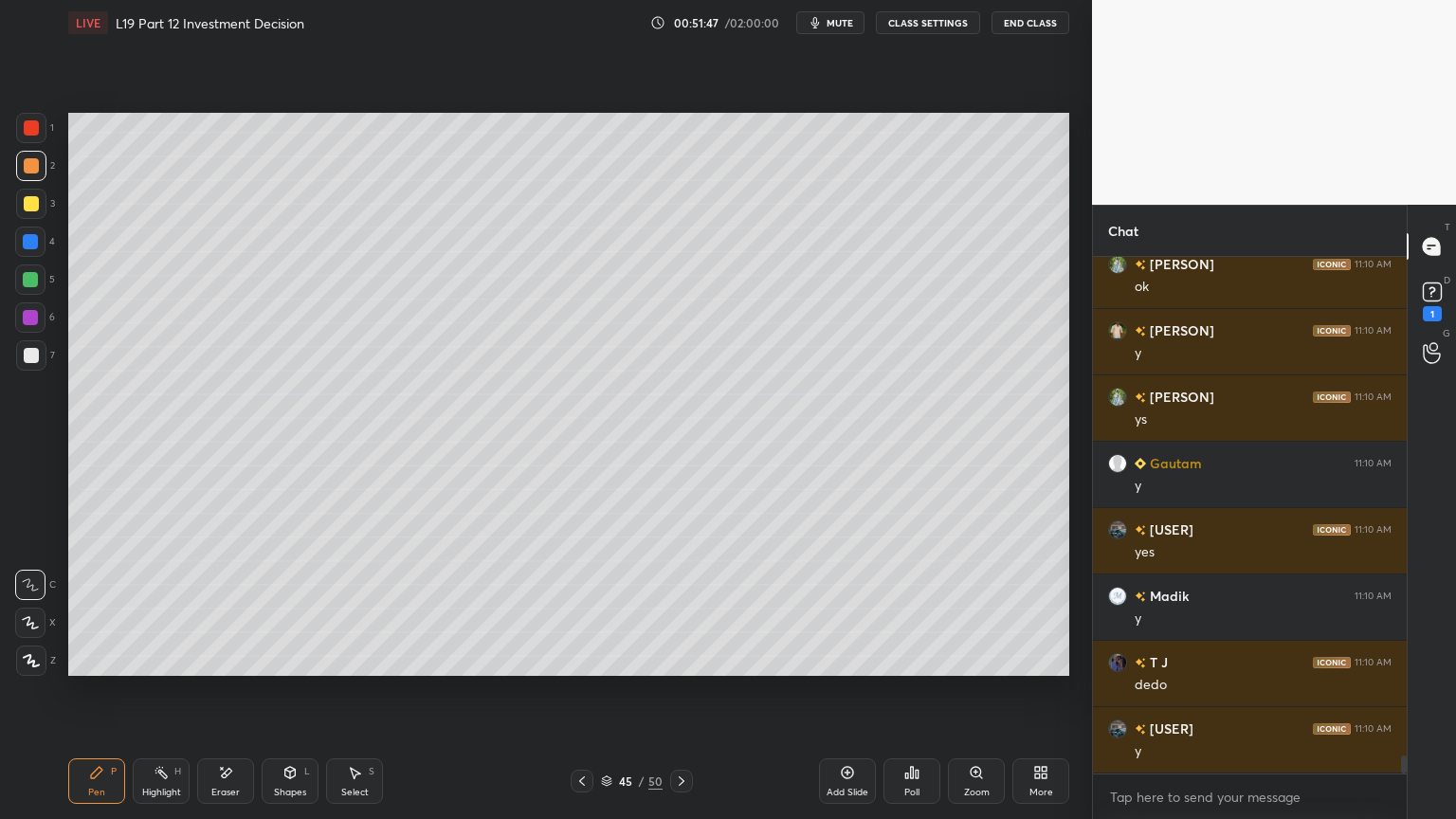 click 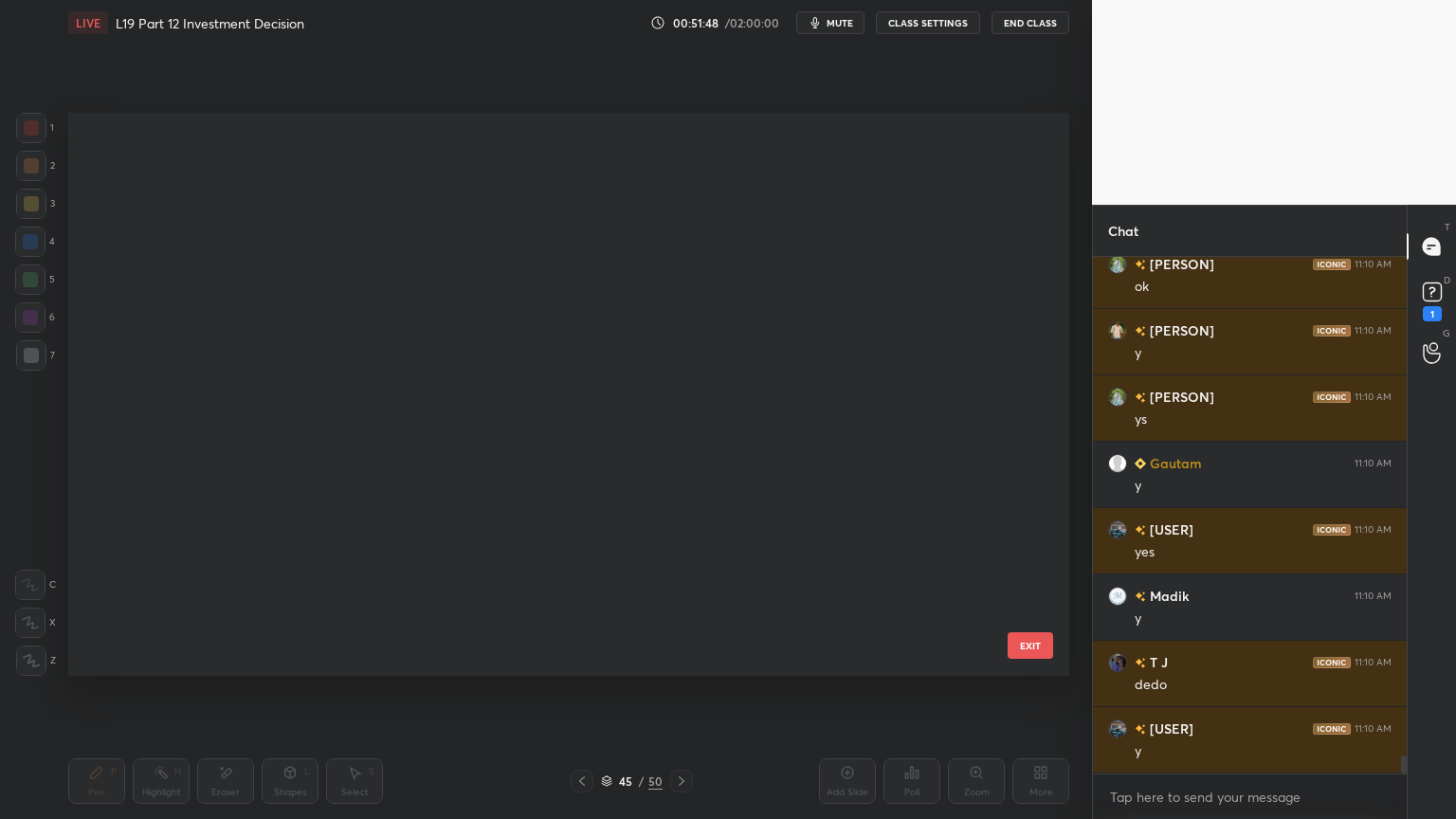 scroll, scrollTop: 2039, scrollLeft: 0, axis: vertical 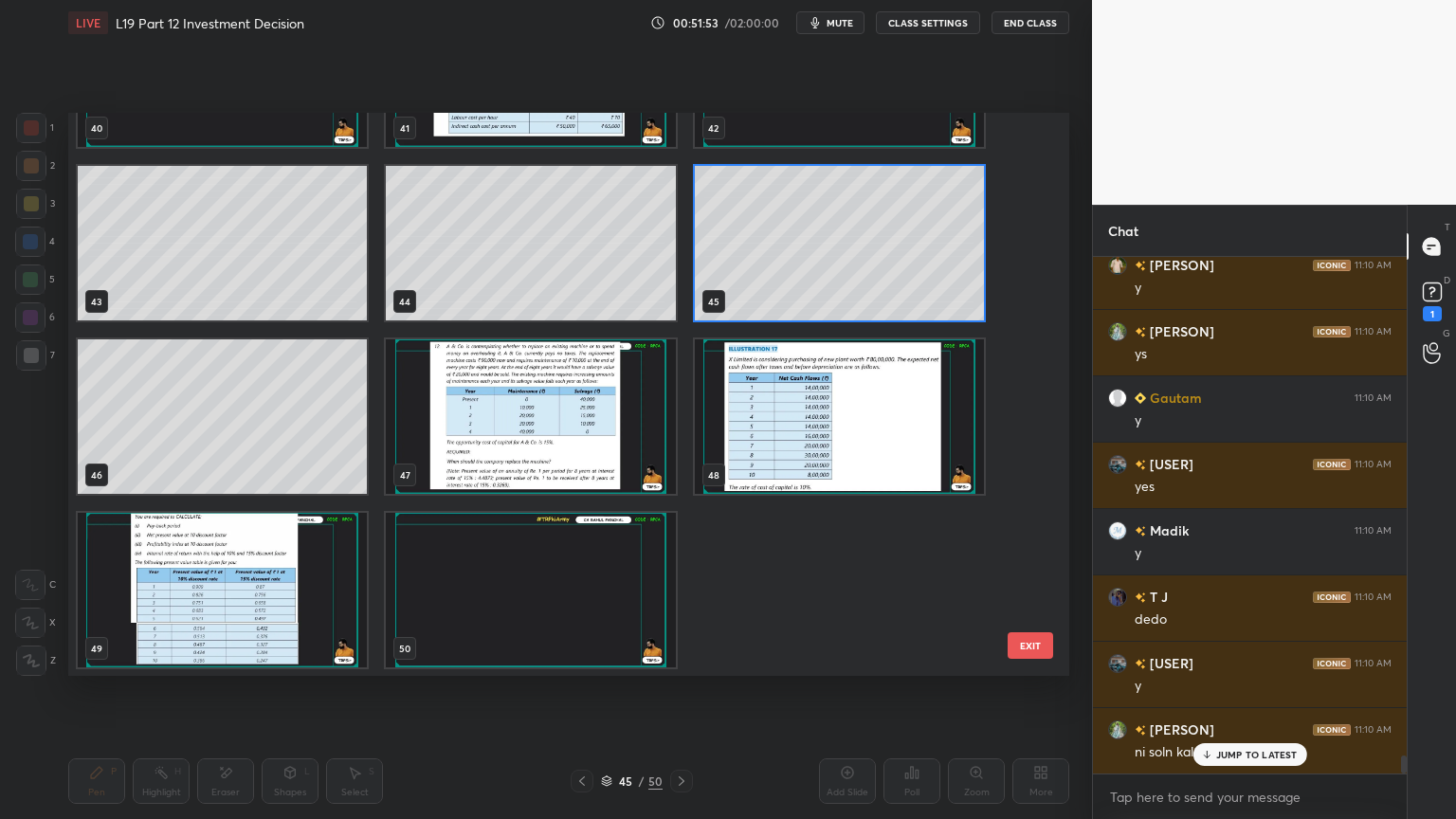 click on "EXIT" at bounding box center (1030, 646) 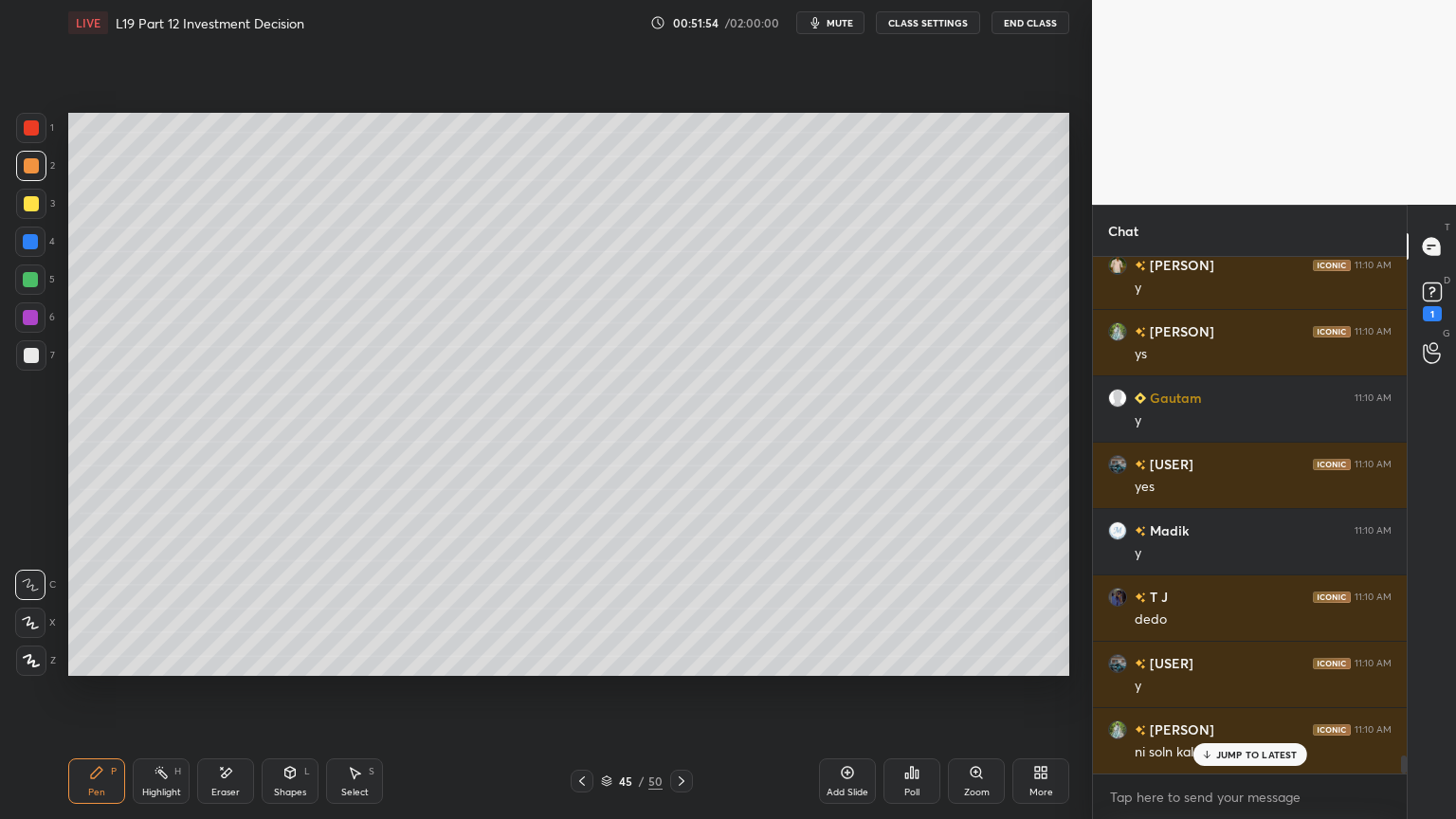 click on "[PERSON] 11:10 AM y" at bounding box center (1249, 674) 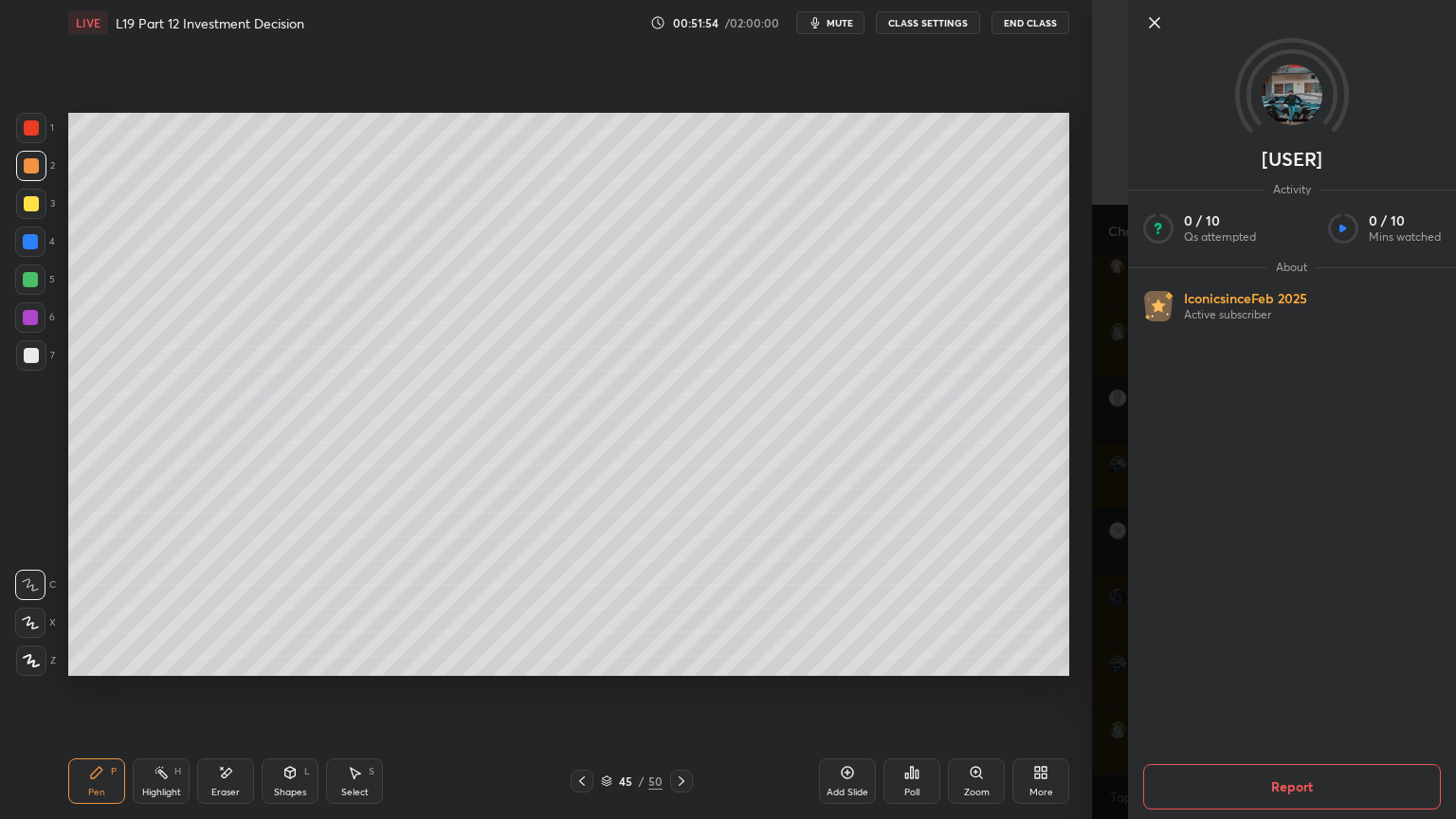 click on "Setting up your live class Poll for   secs No correct answer Start poll" at bounding box center (569, 394) 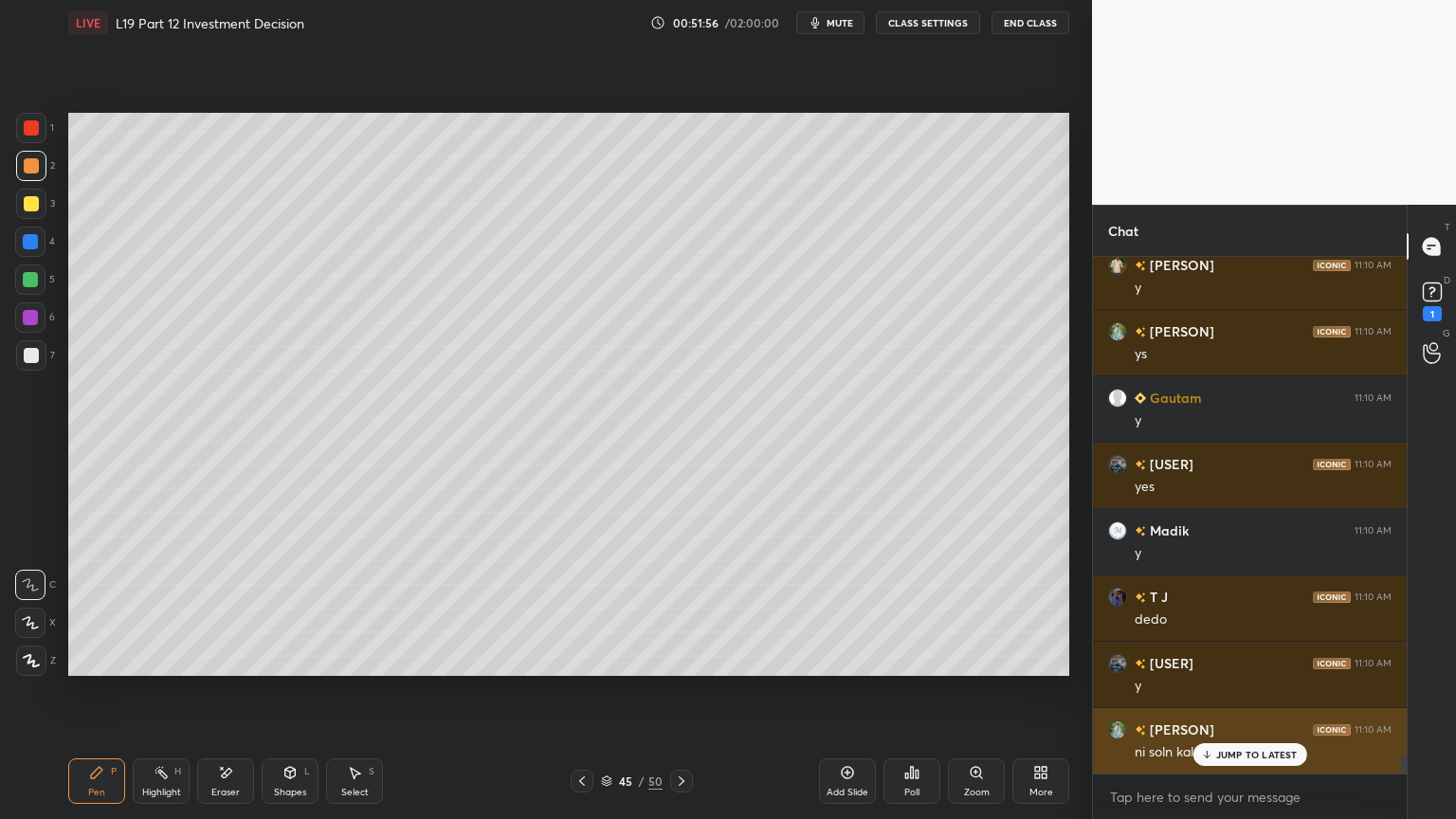 click on "JUMP TO LATEST" at bounding box center [1249, 755] 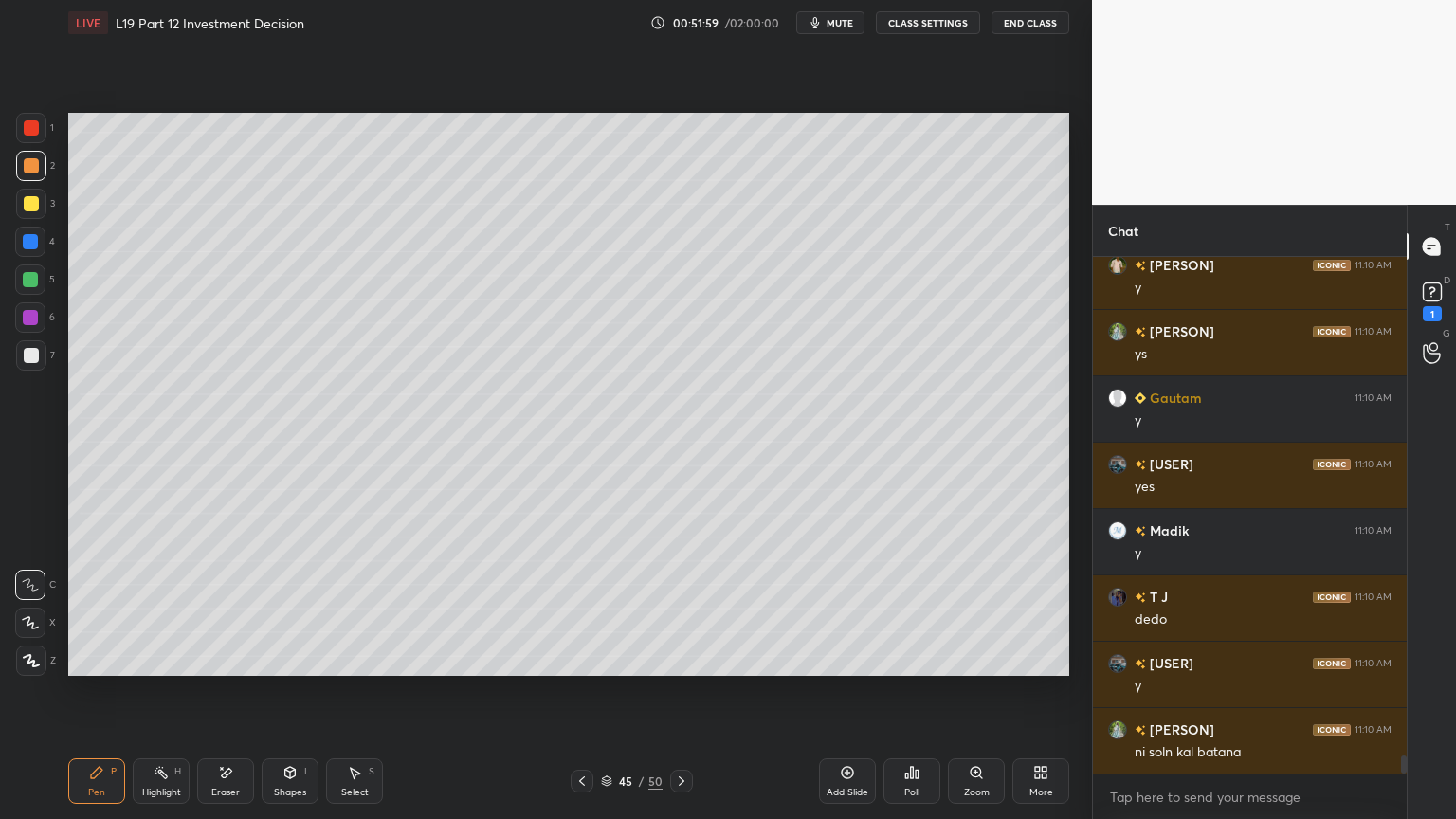 click 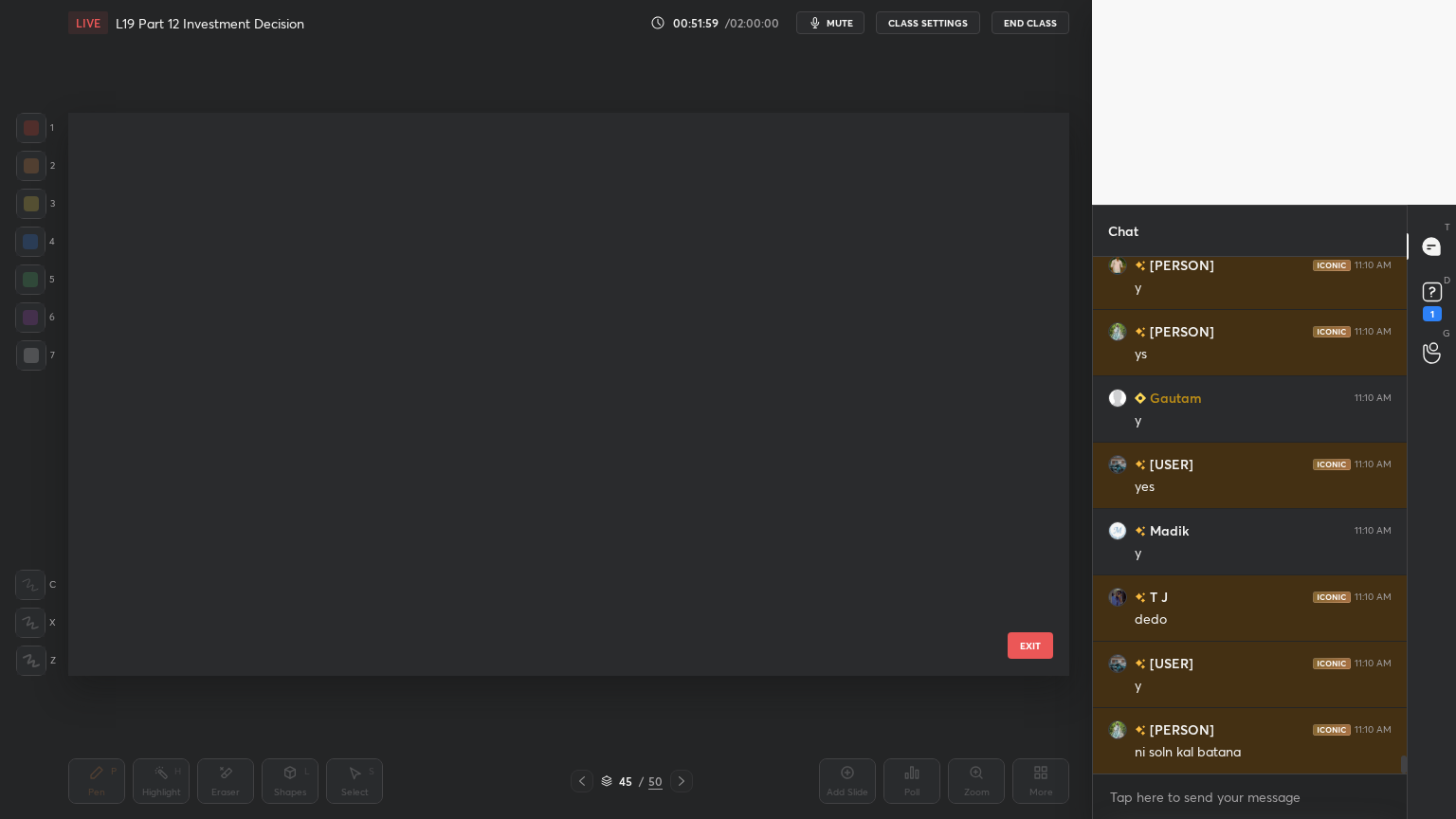scroll, scrollTop: 2039, scrollLeft: 0, axis: vertical 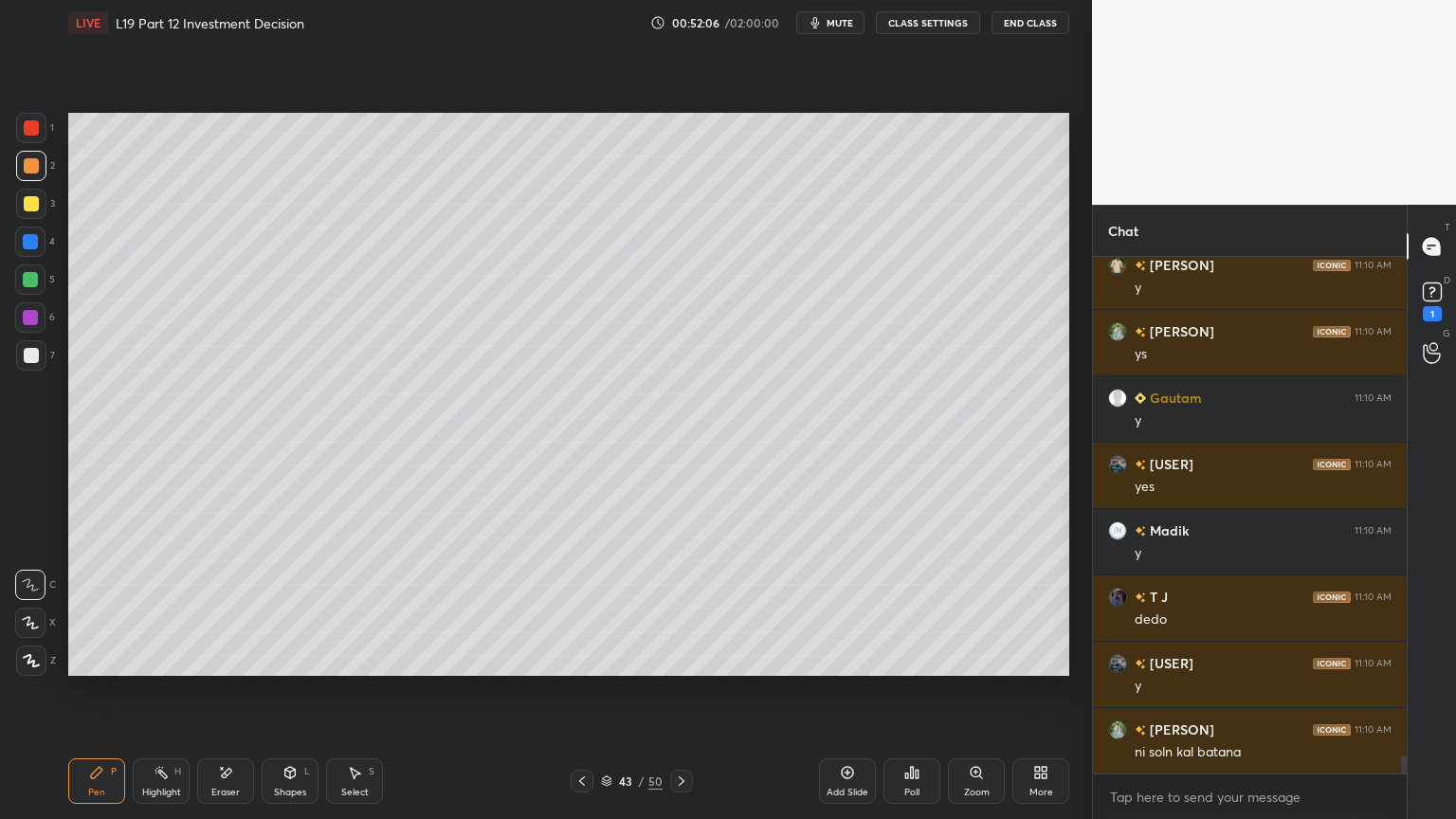 click 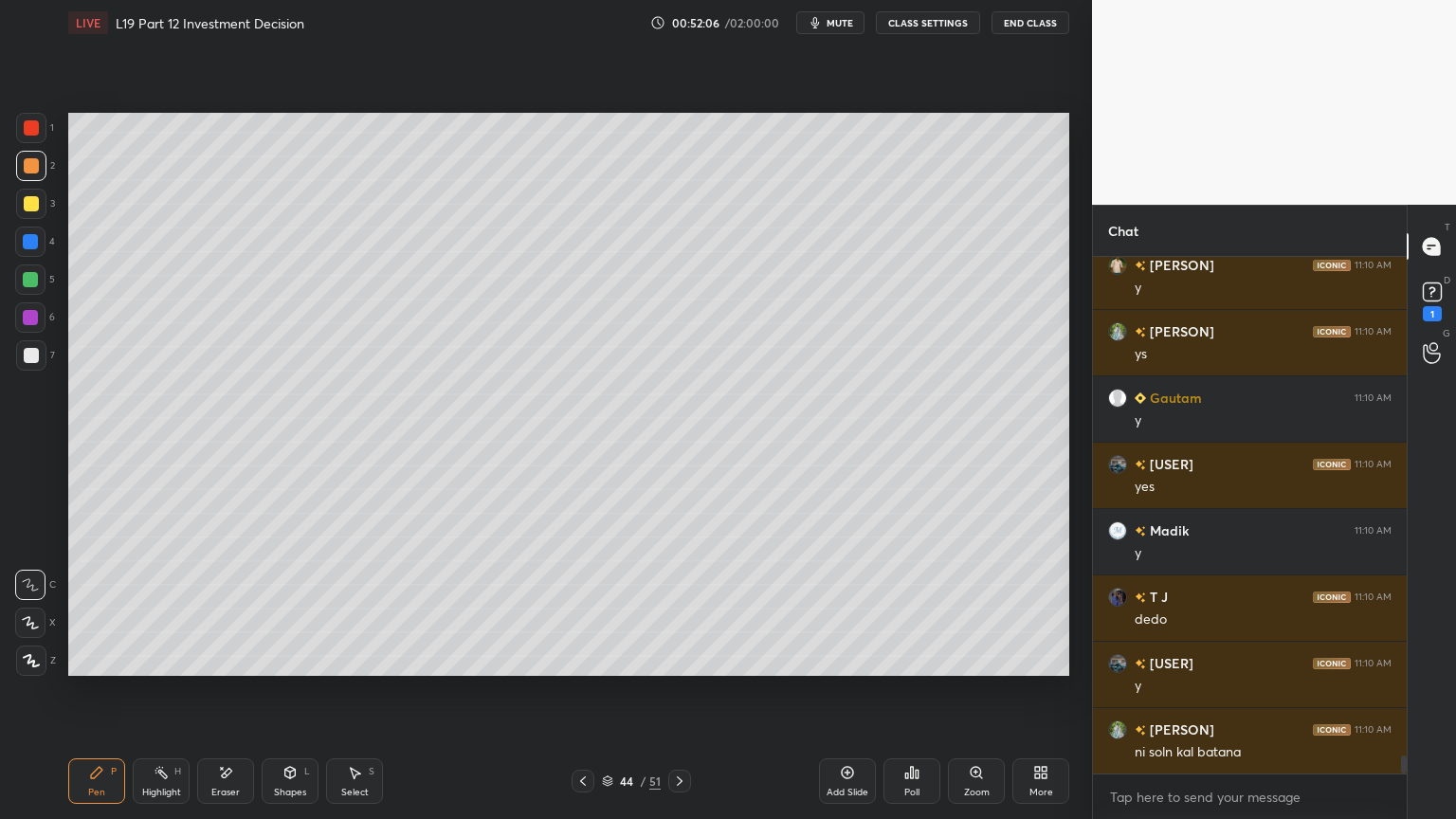 scroll, scrollTop: 14616, scrollLeft: 0, axis: vertical 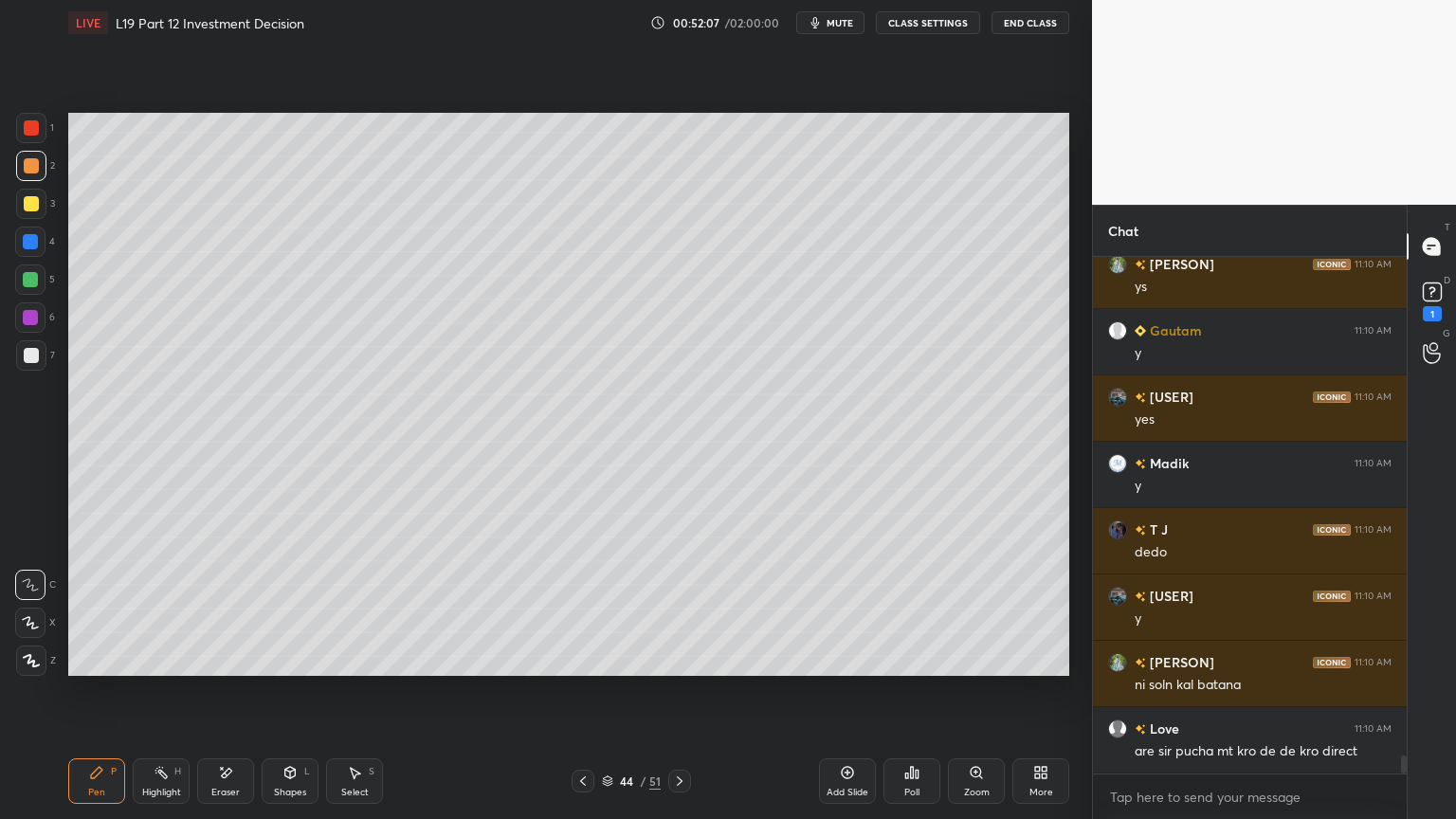 click at bounding box center (31, 204) 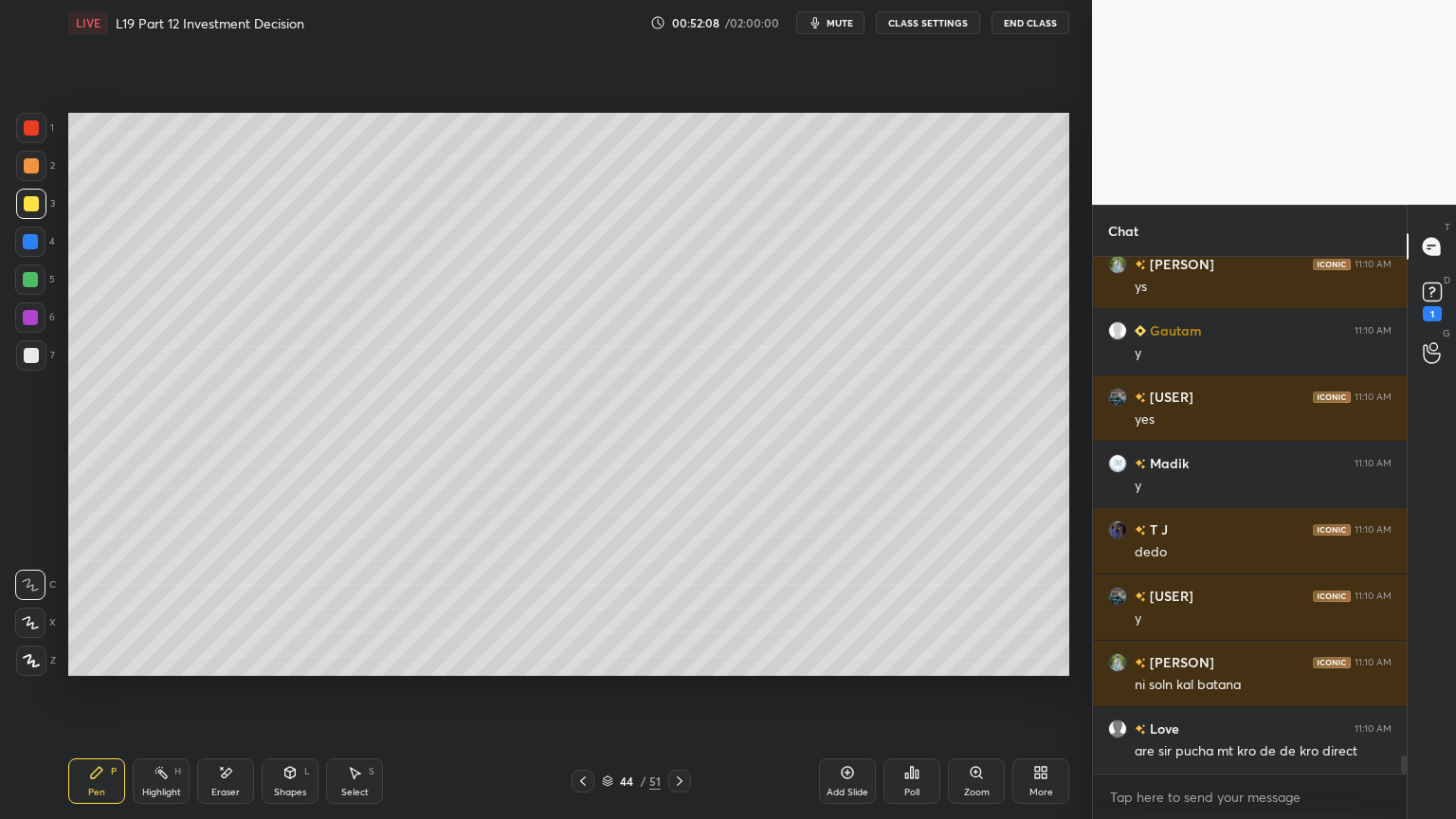 click on "4" at bounding box center [35, 242] 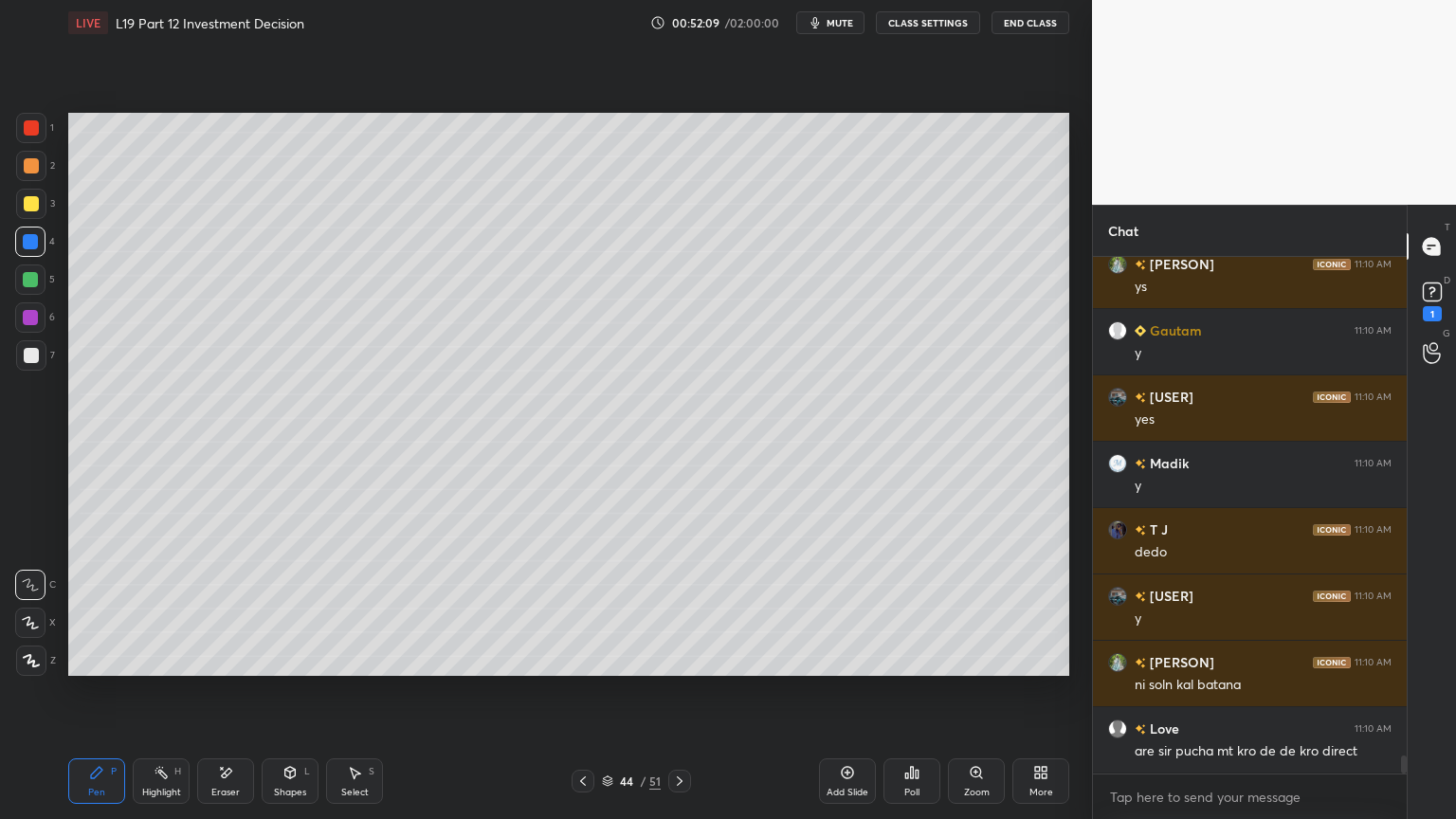 click 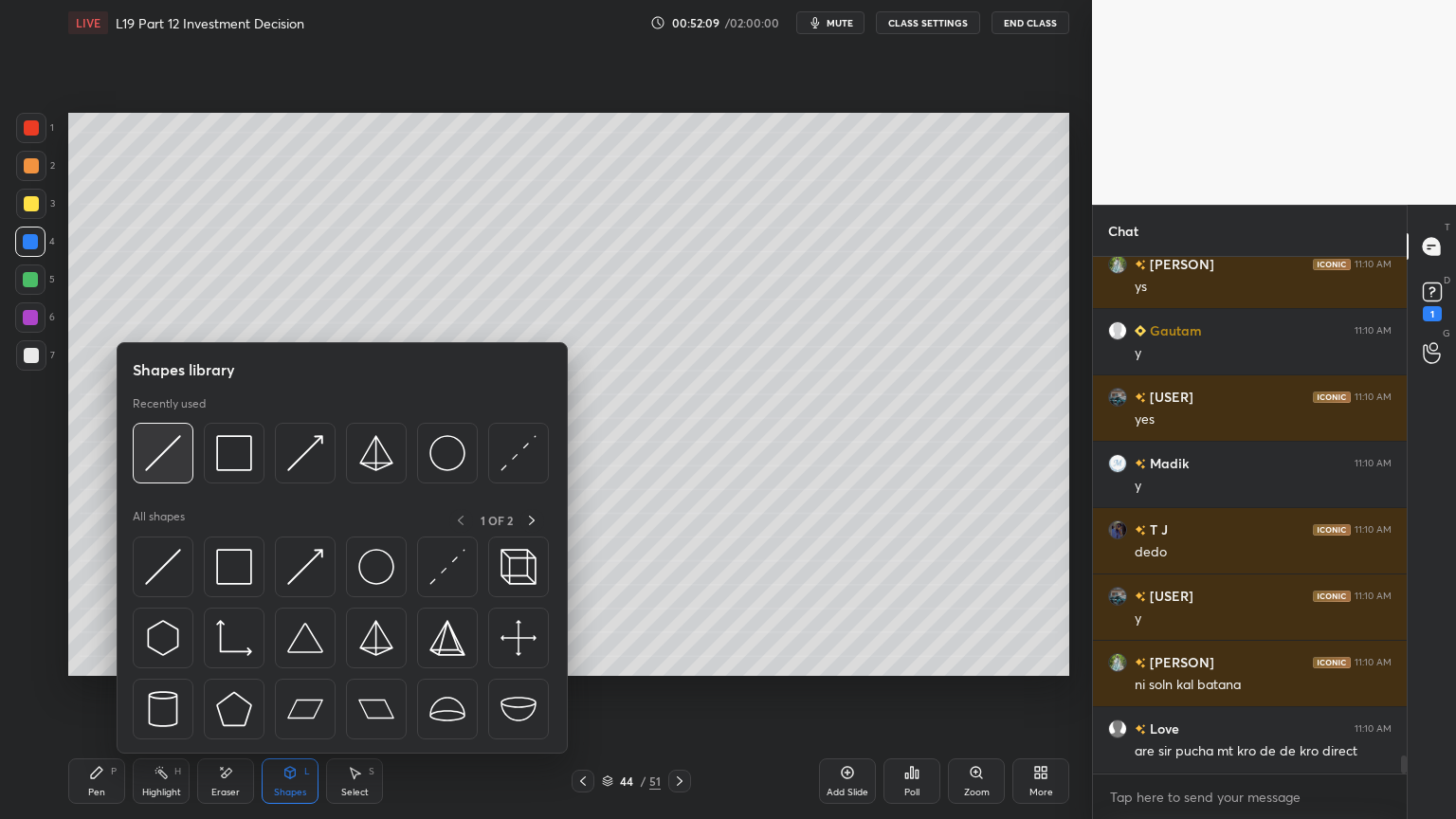 click at bounding box center [163, 453] 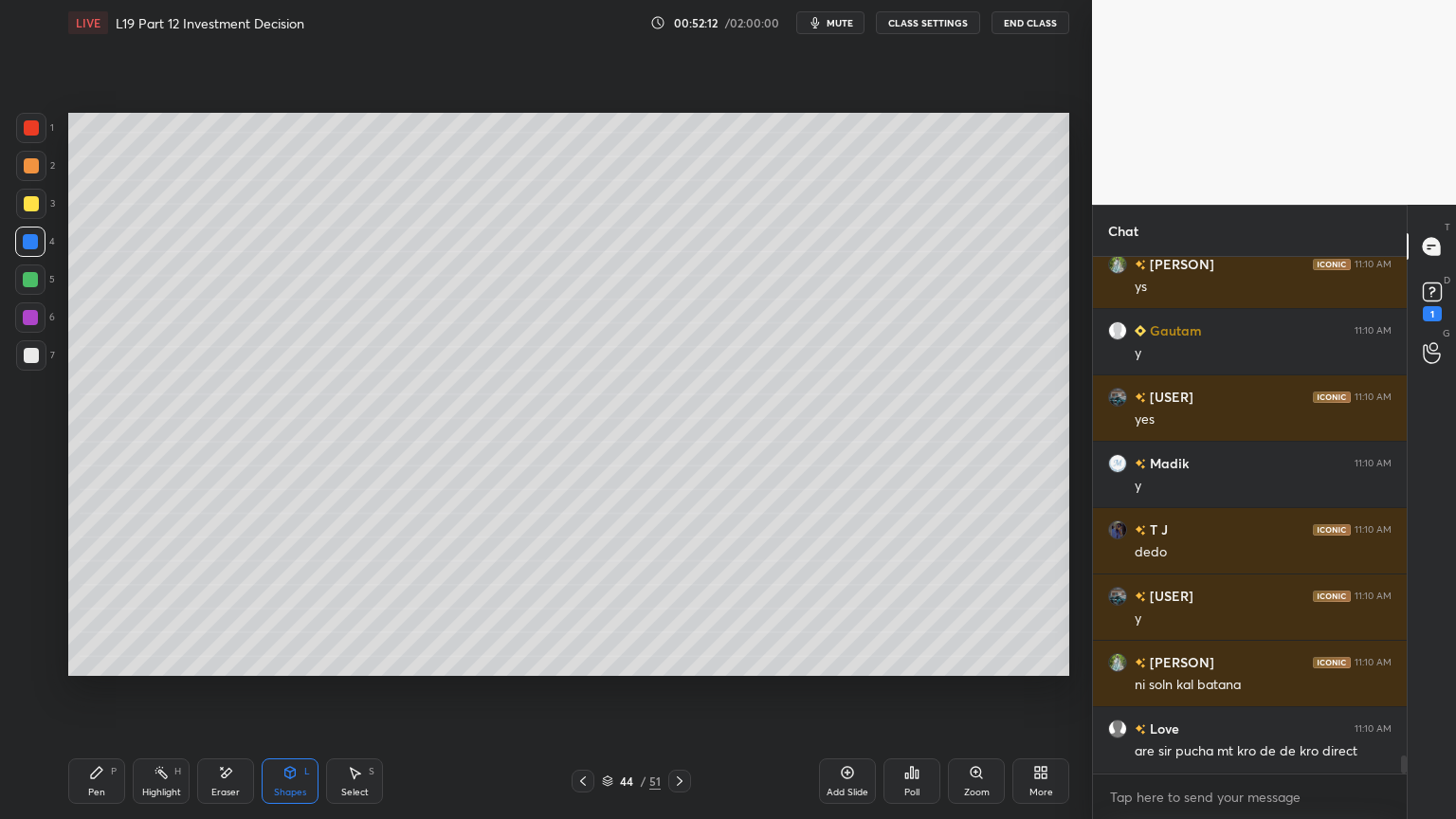 click on "Pen" at bounding box center [97, 792] 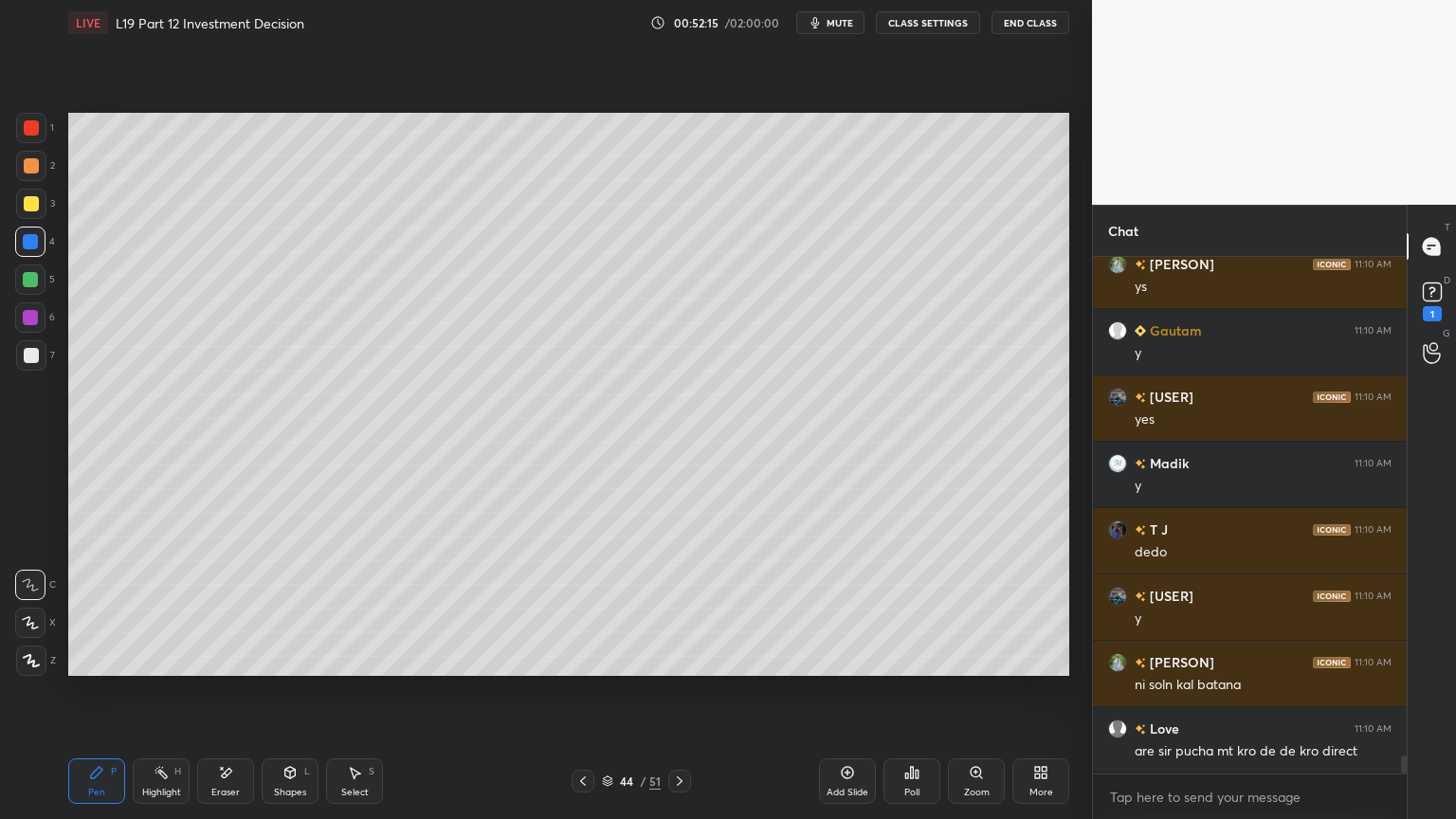 click on "1" at bounding box center [35, 132] 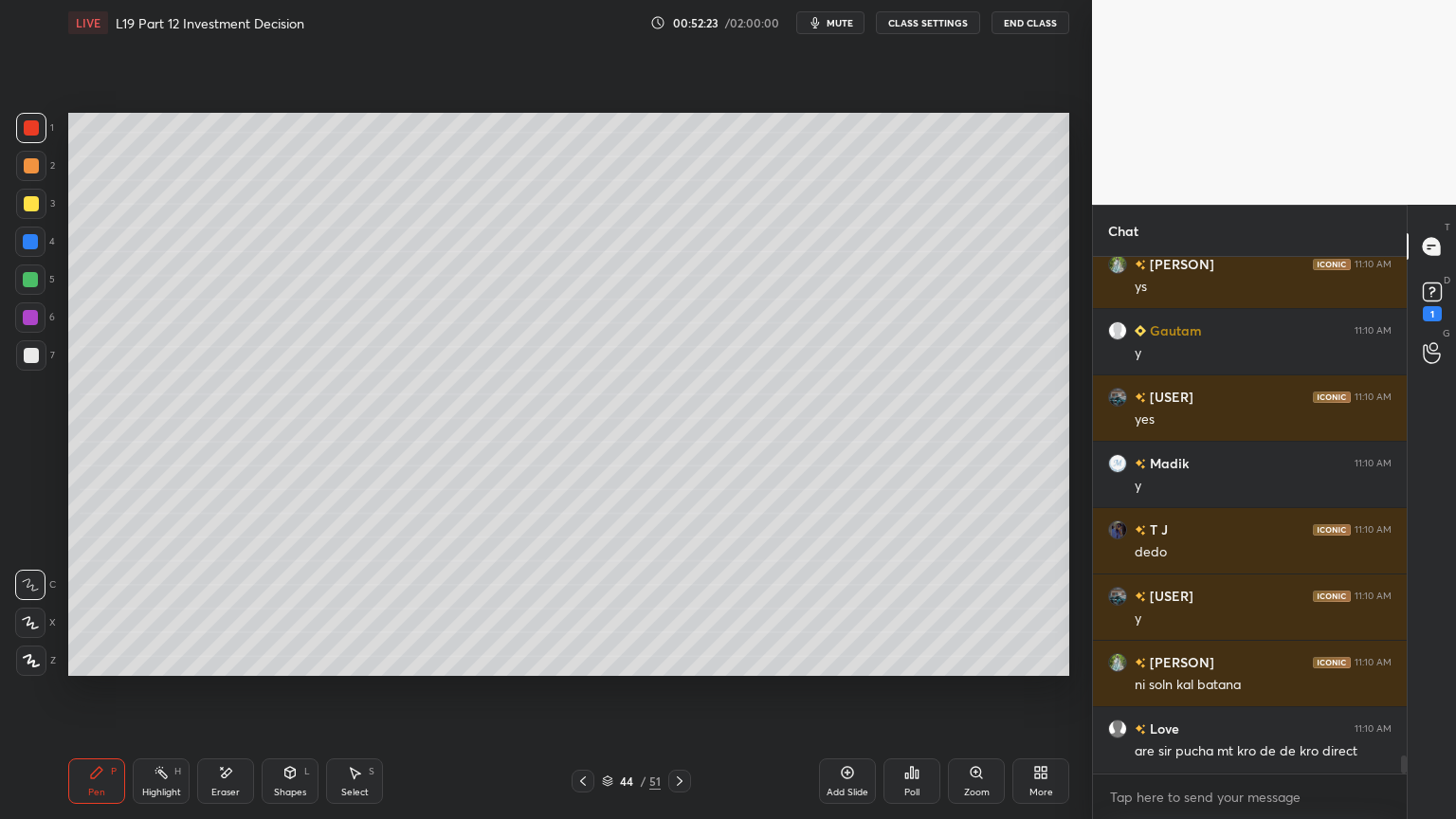 click at bounding box center [31, 355] 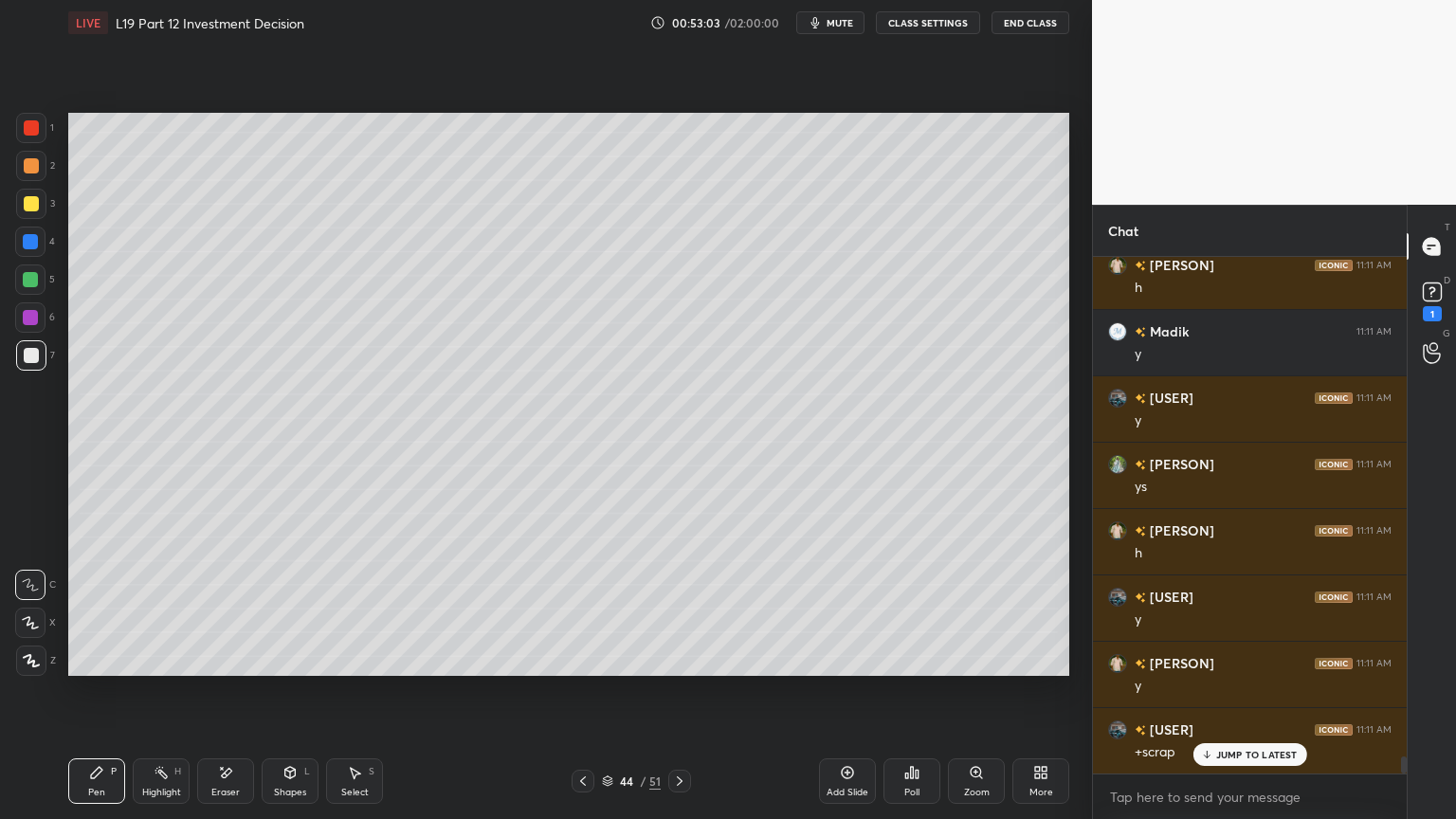 scroll, scrollTop: 15279, scrollLeft: 0, axis: vertical 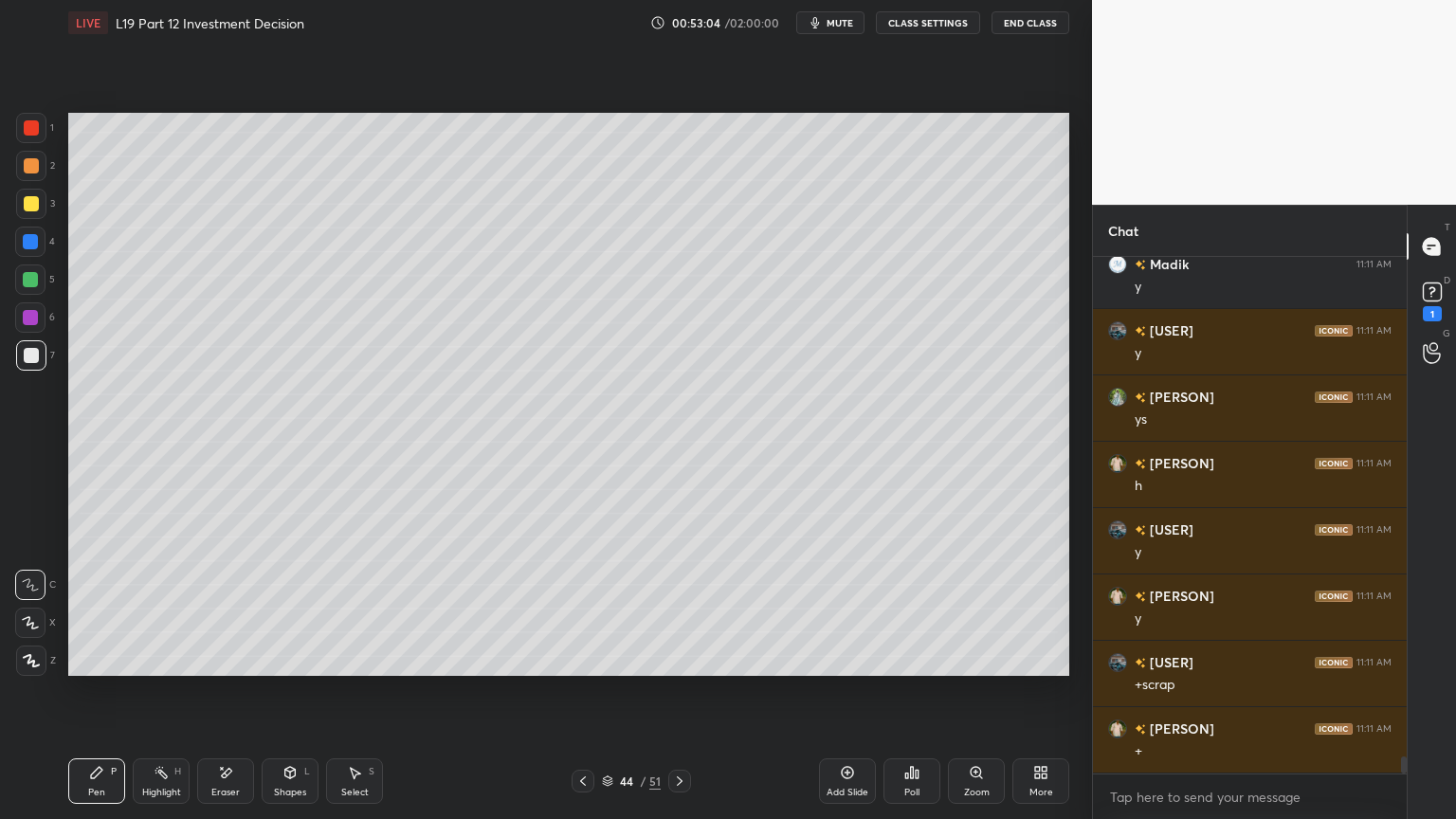click at bounding box center [31, 128] 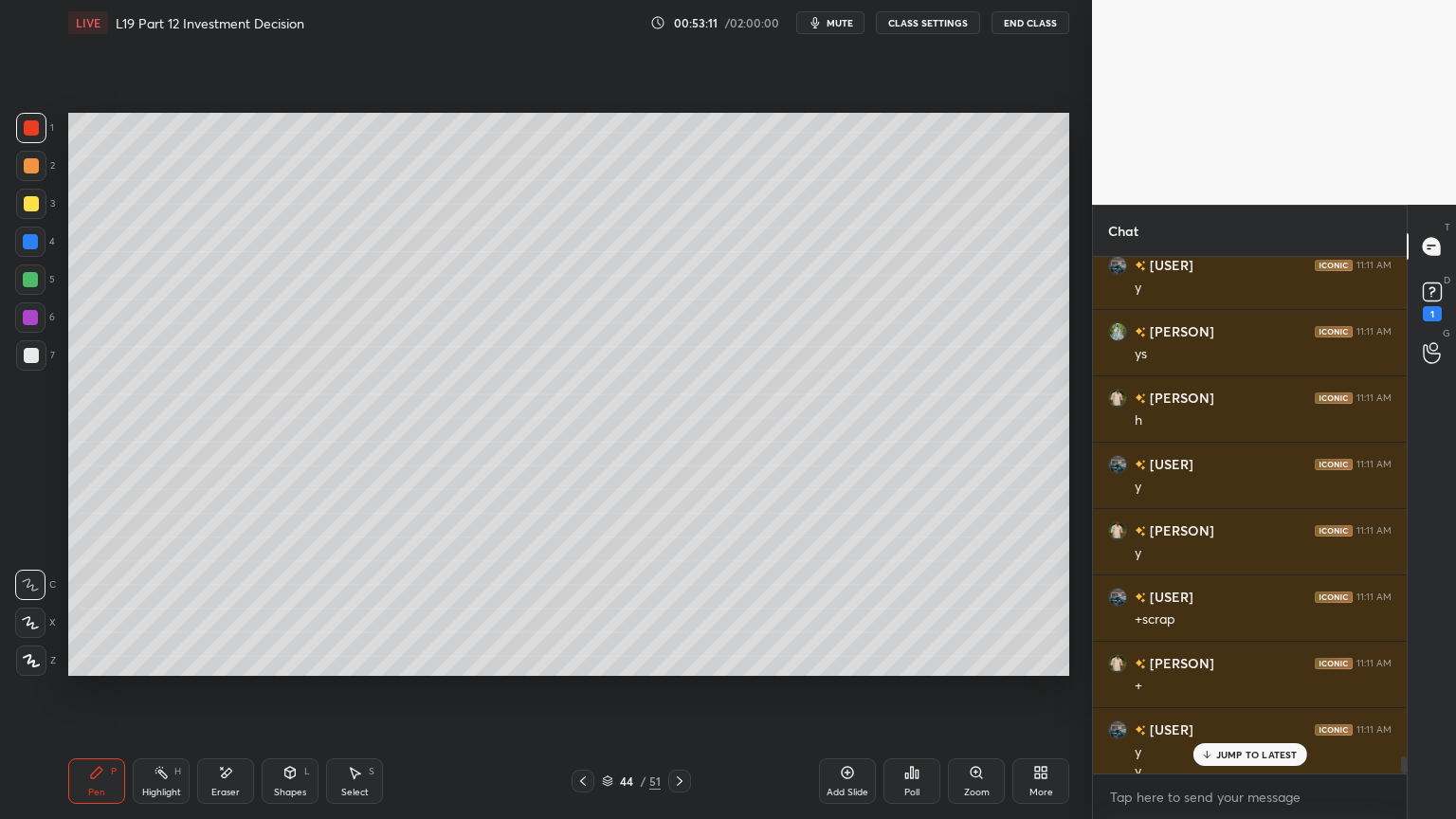 scroll, scrollTop: 15364, scrollLeft: 0, axis: vertical 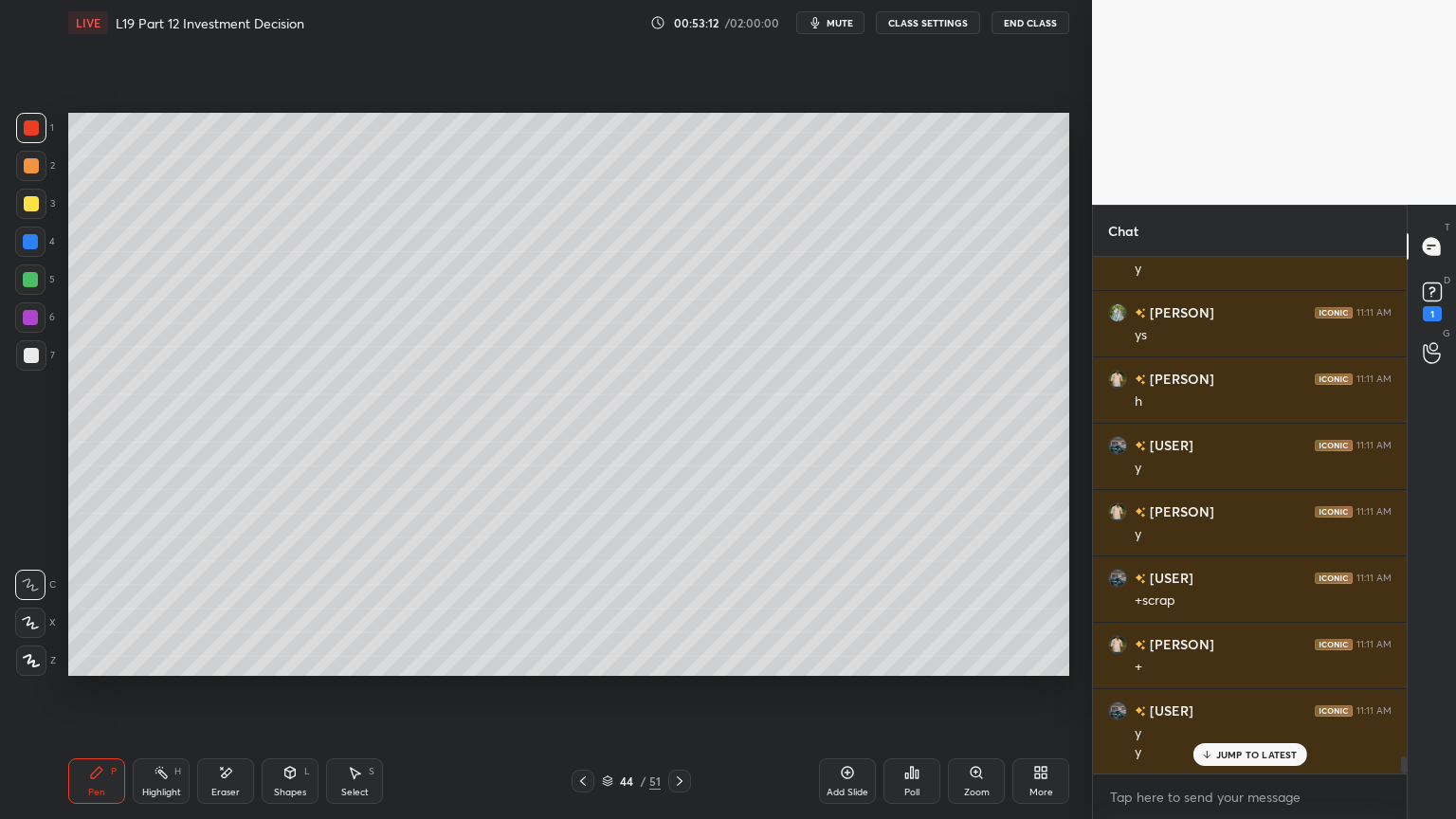 click on "Eraser" at bounding box center (226, 781) 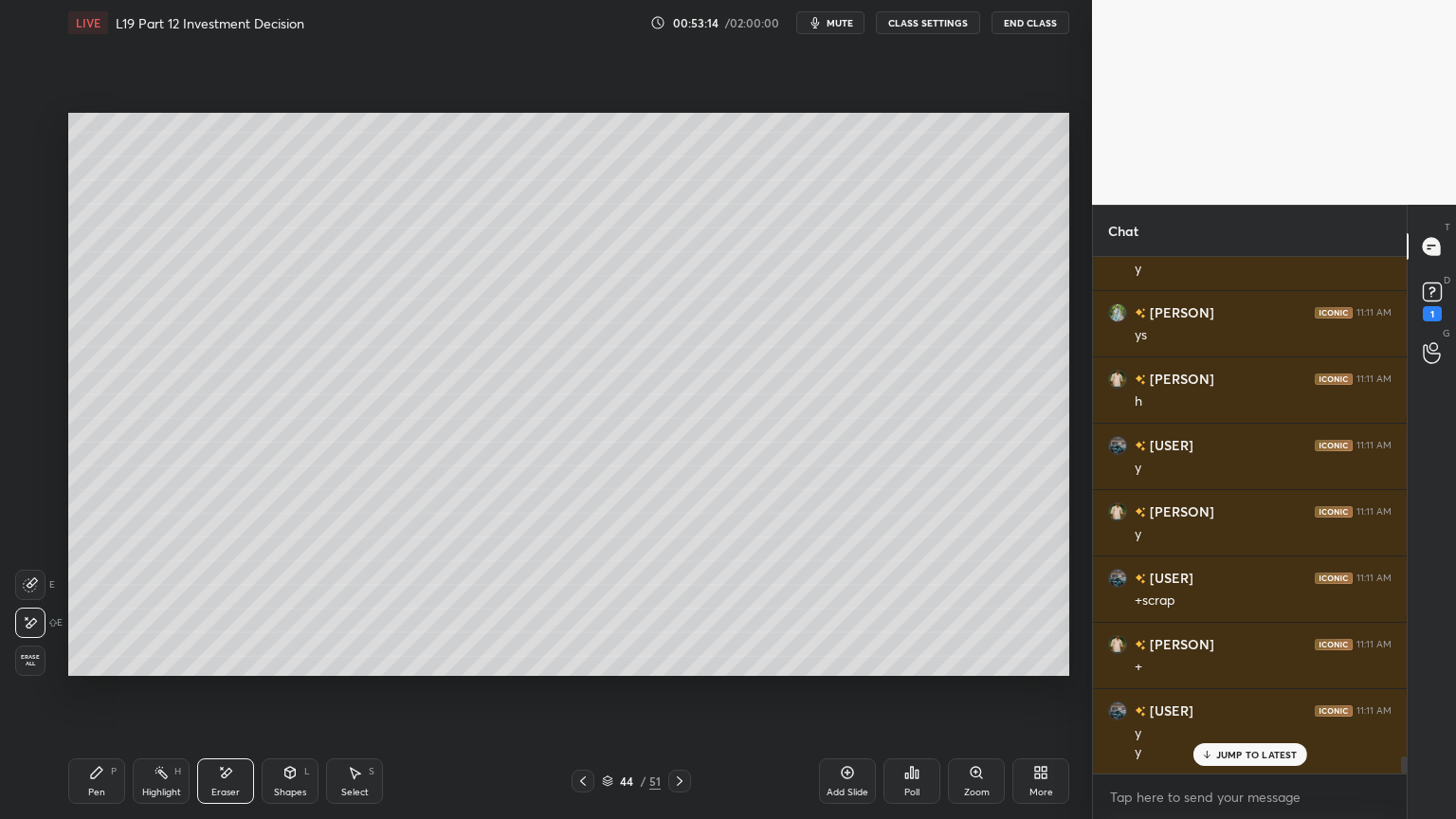click on "Pen P Highlight H Eraser Shapes L Select S 44 / 51 Add Slide Poll Zoom More" at bounding box center [569, 781] 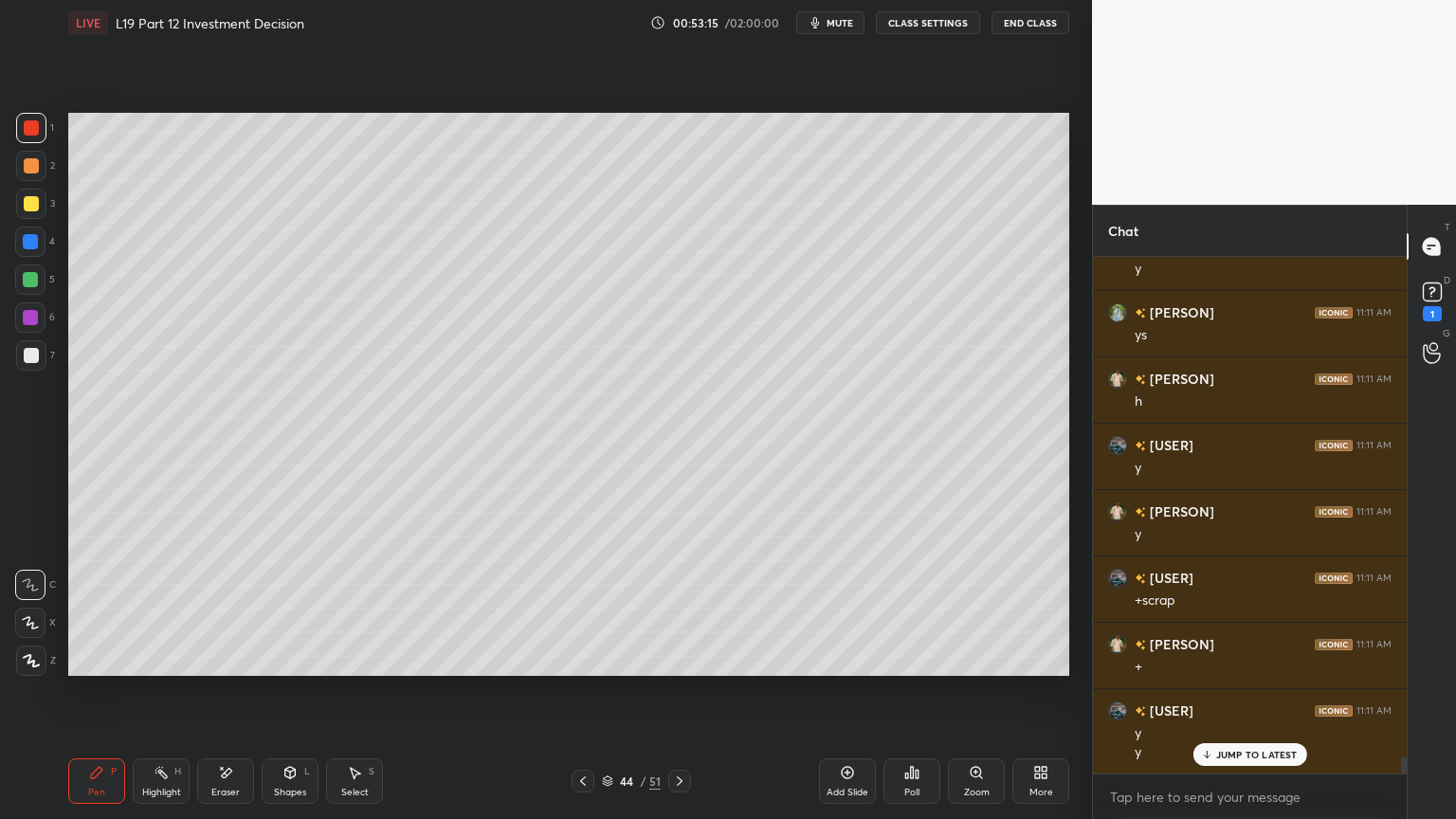 scroll, scrollTop: 15431, scrollLeft: 0, axis: vertical 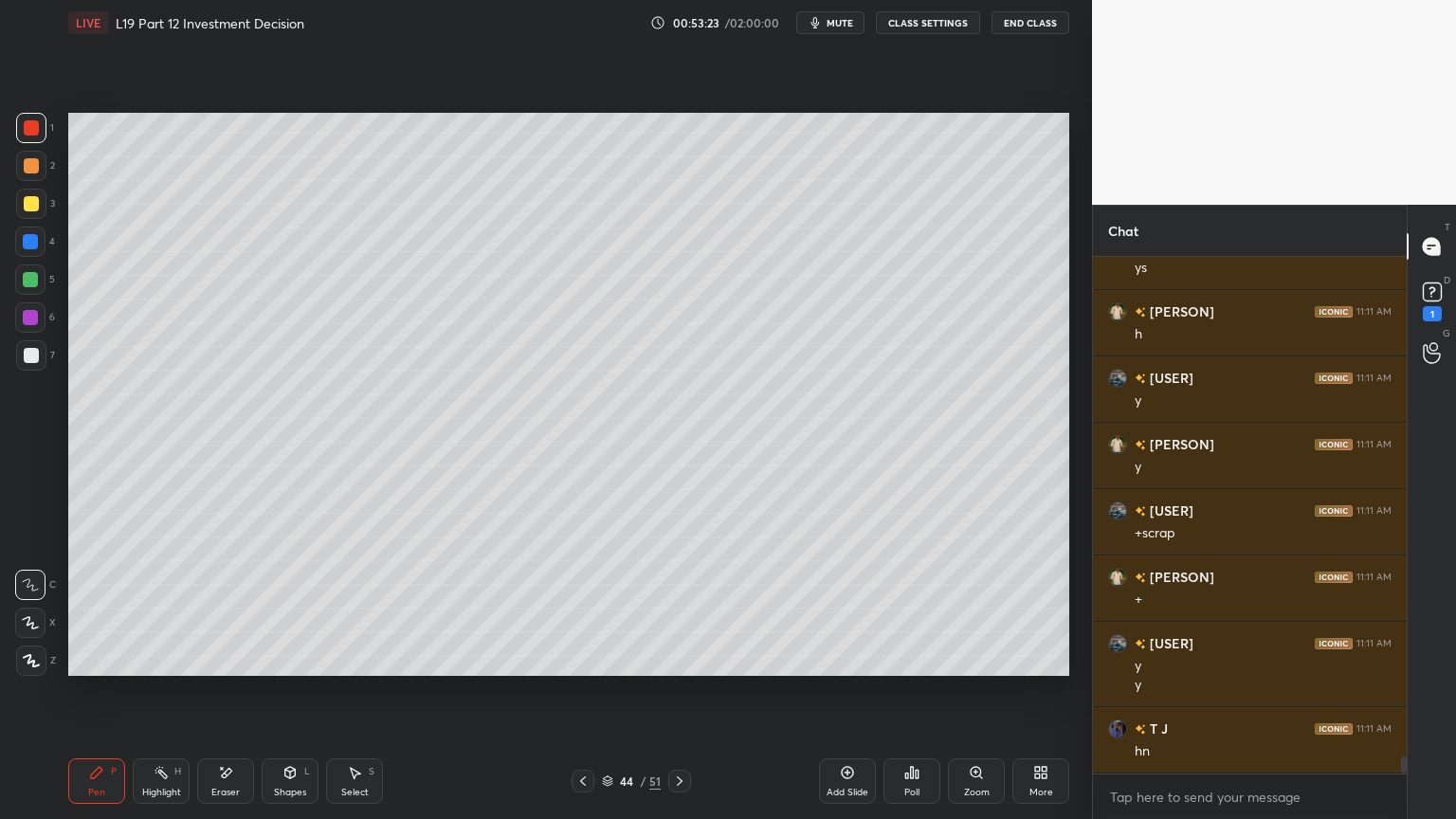 click 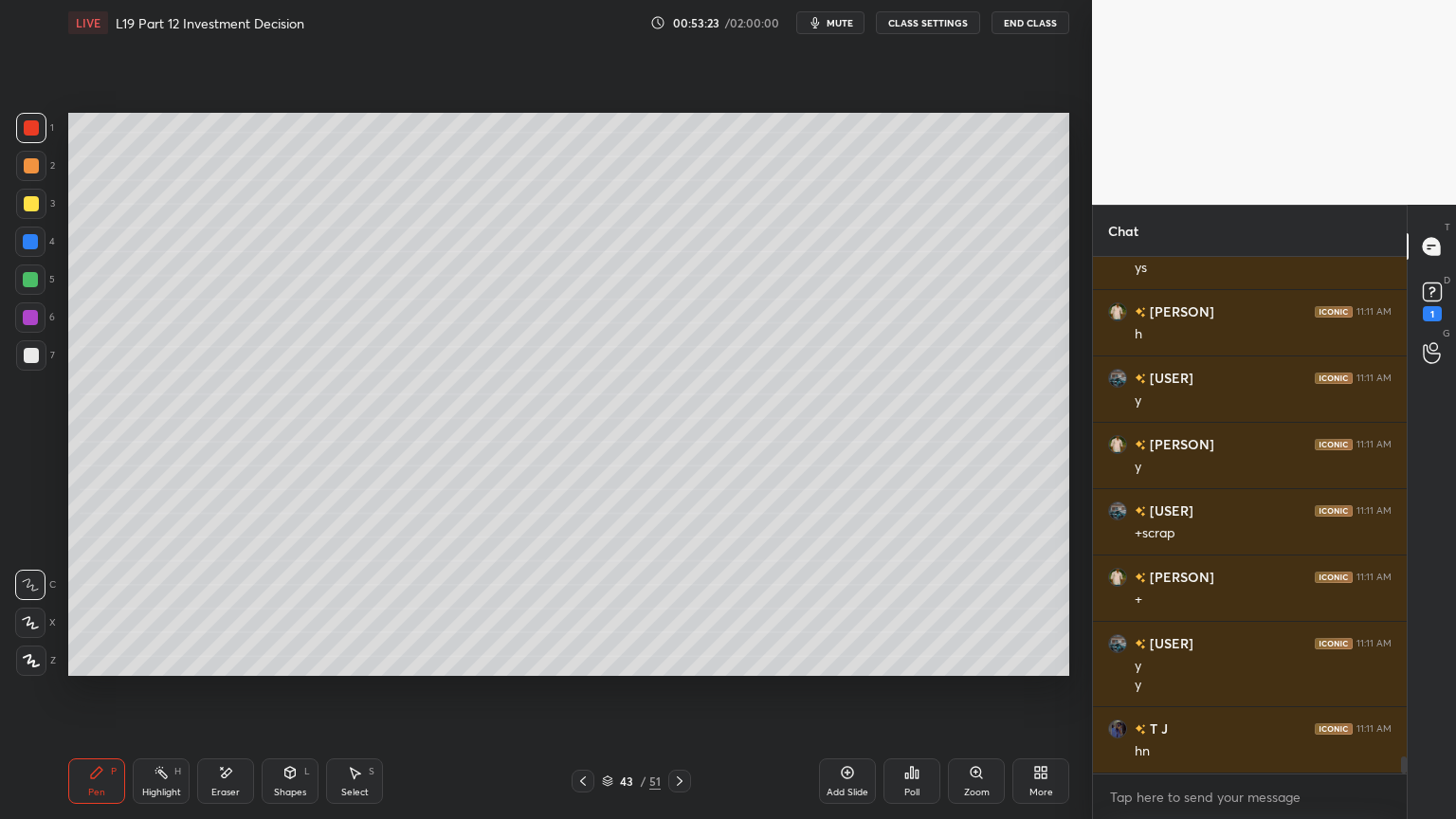 click 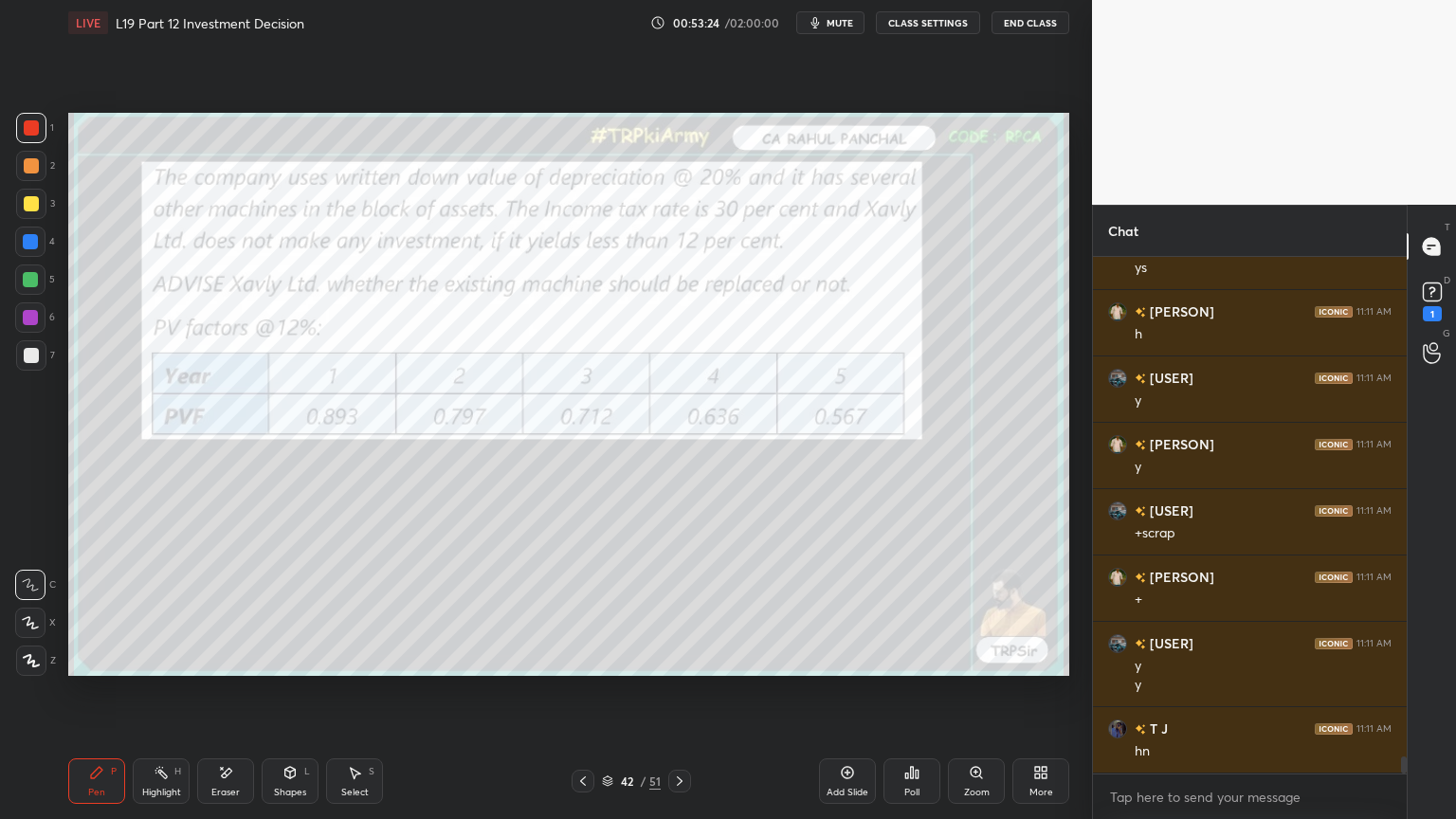 click 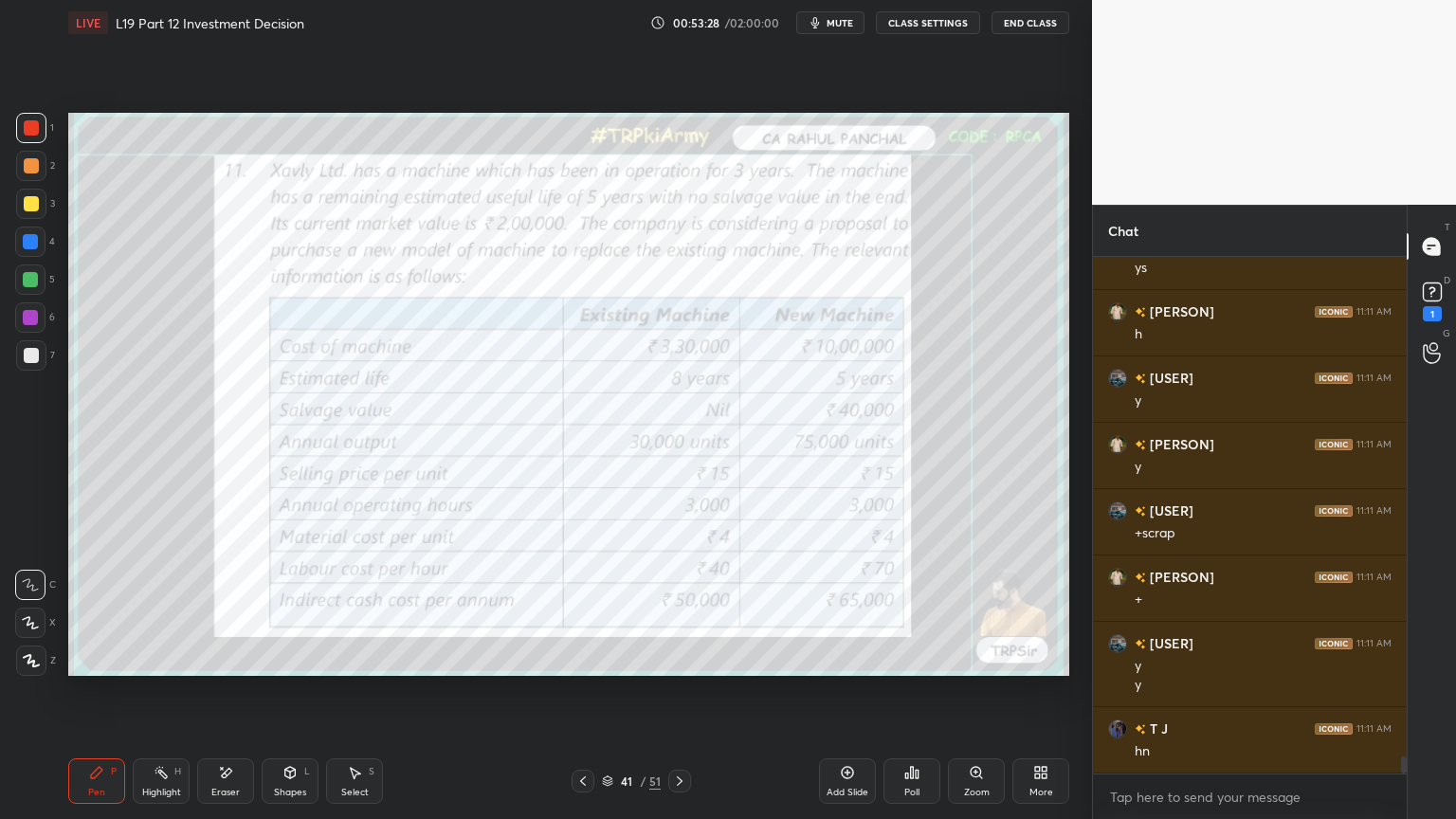 click 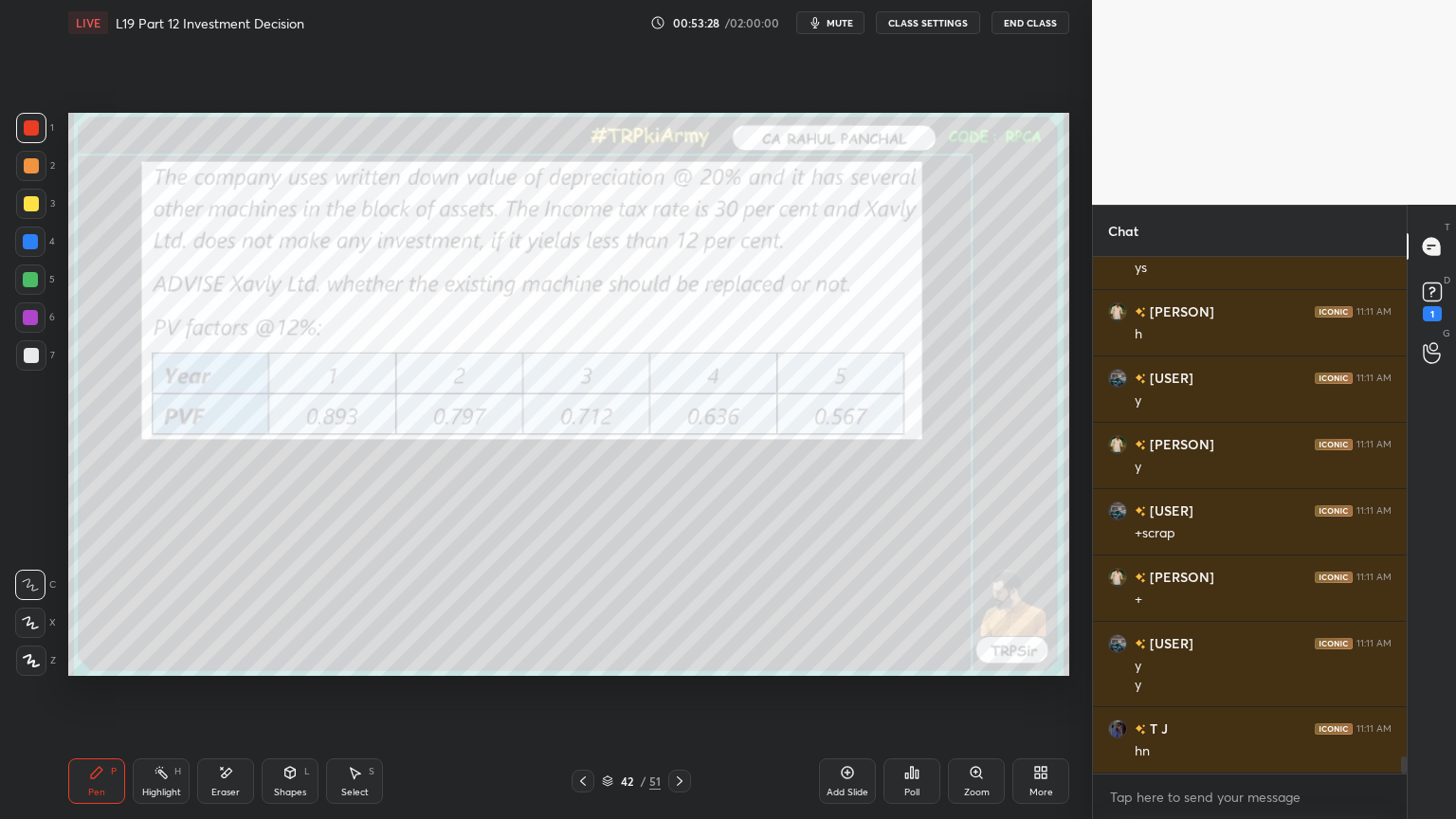 click 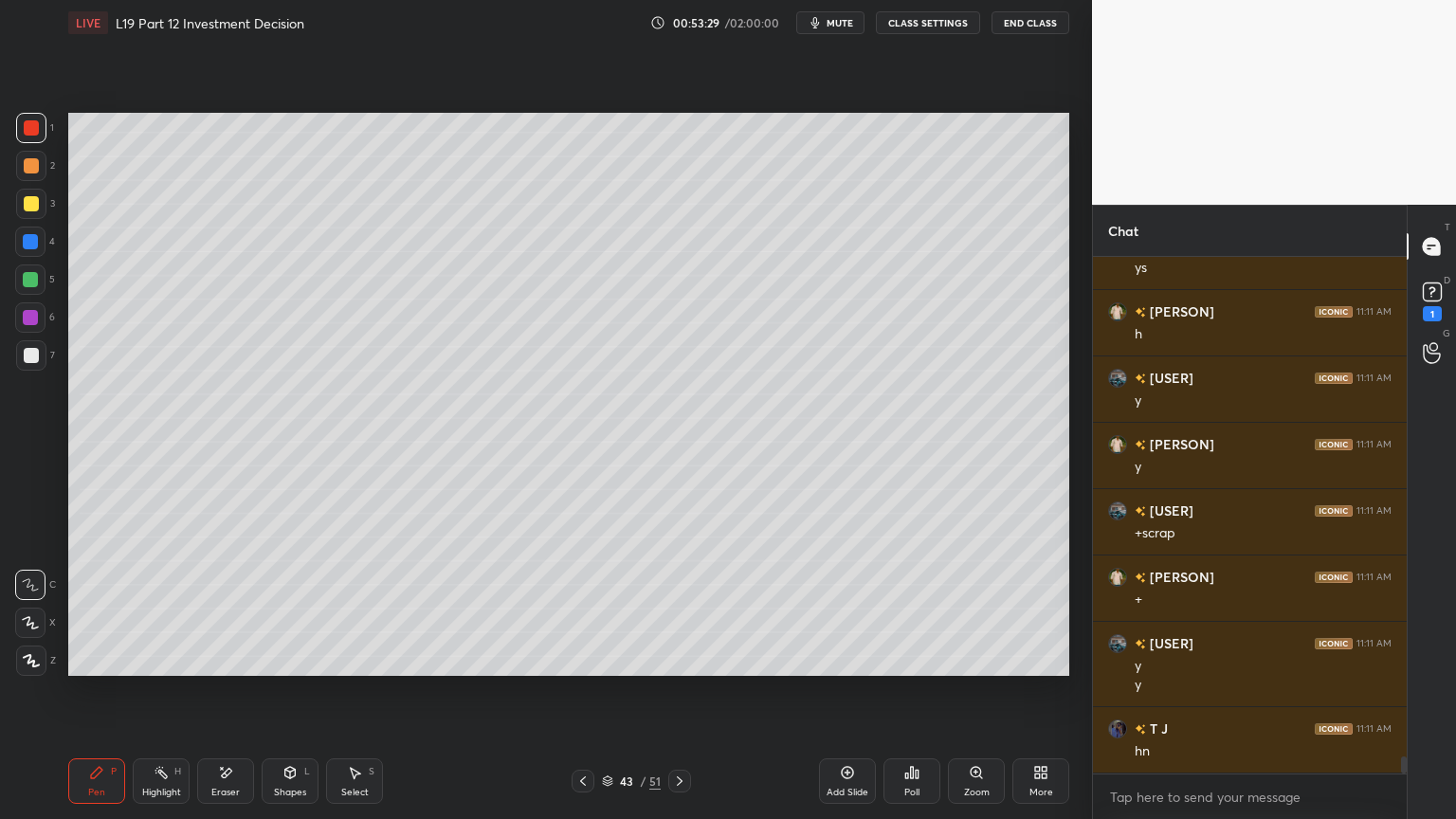 click 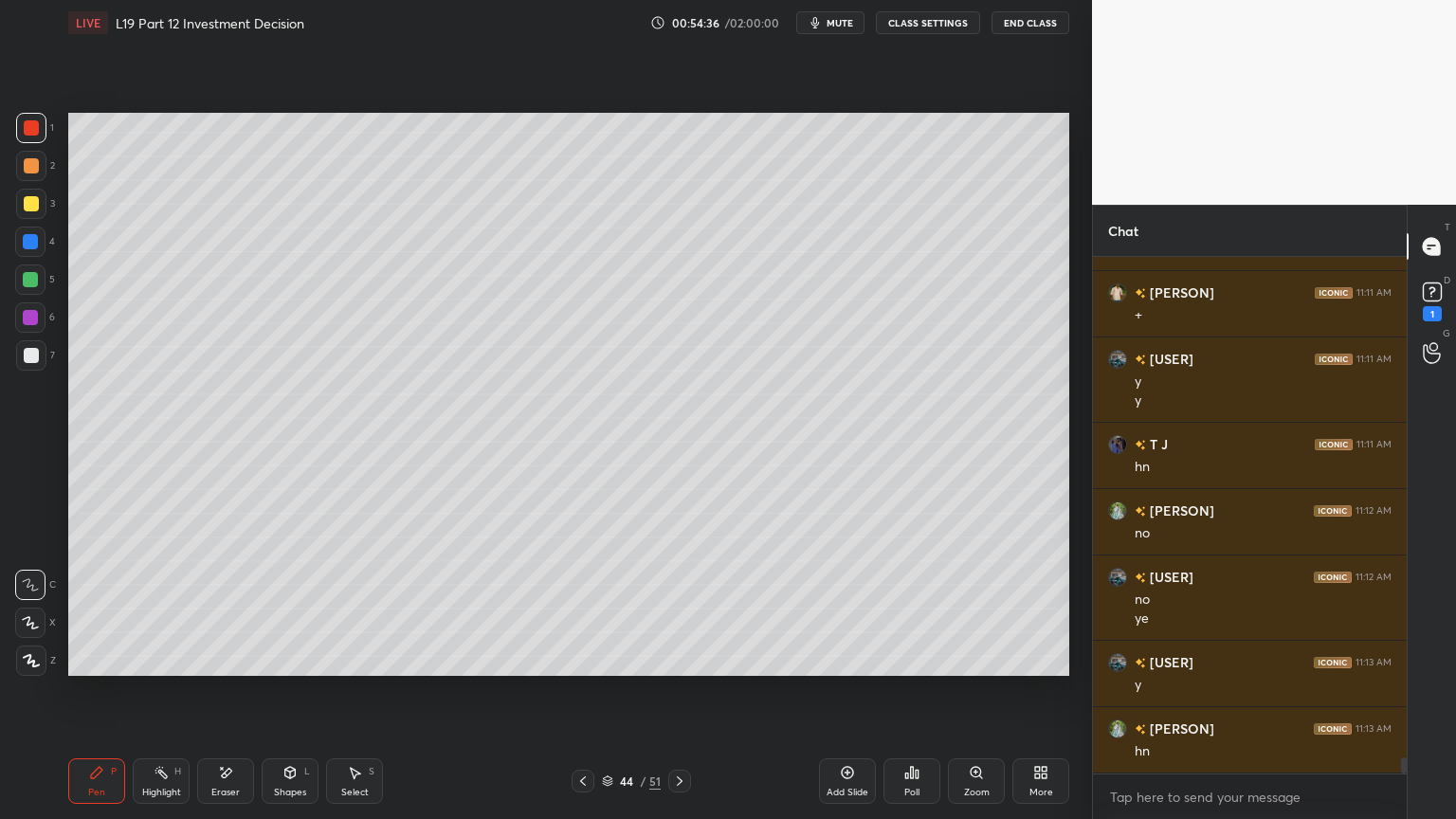 scroll, scrollTop: 15781, scrollLeft: 0, axis: vertical 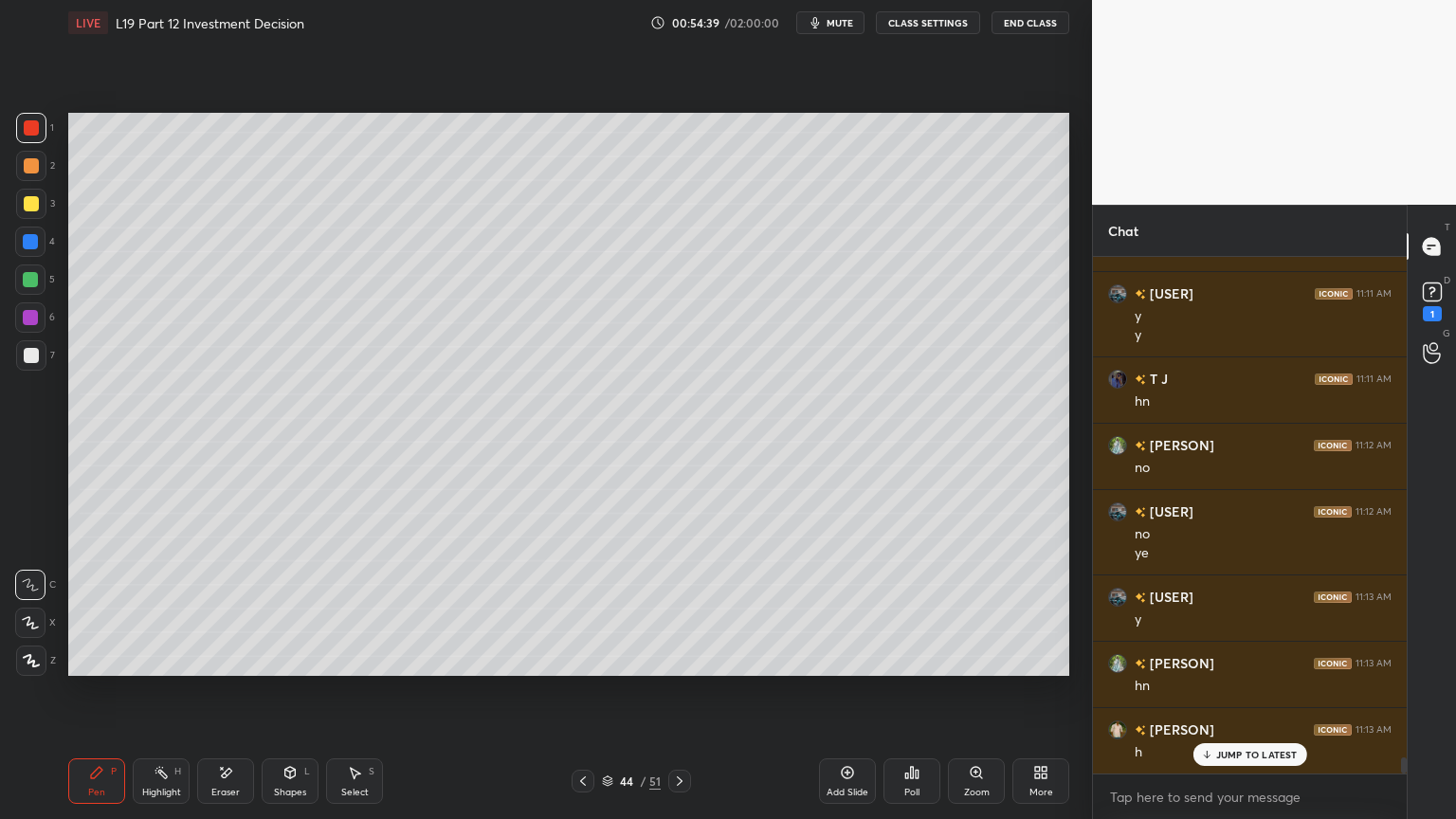 click on "44 / 51" at bounding box center (631, 781) 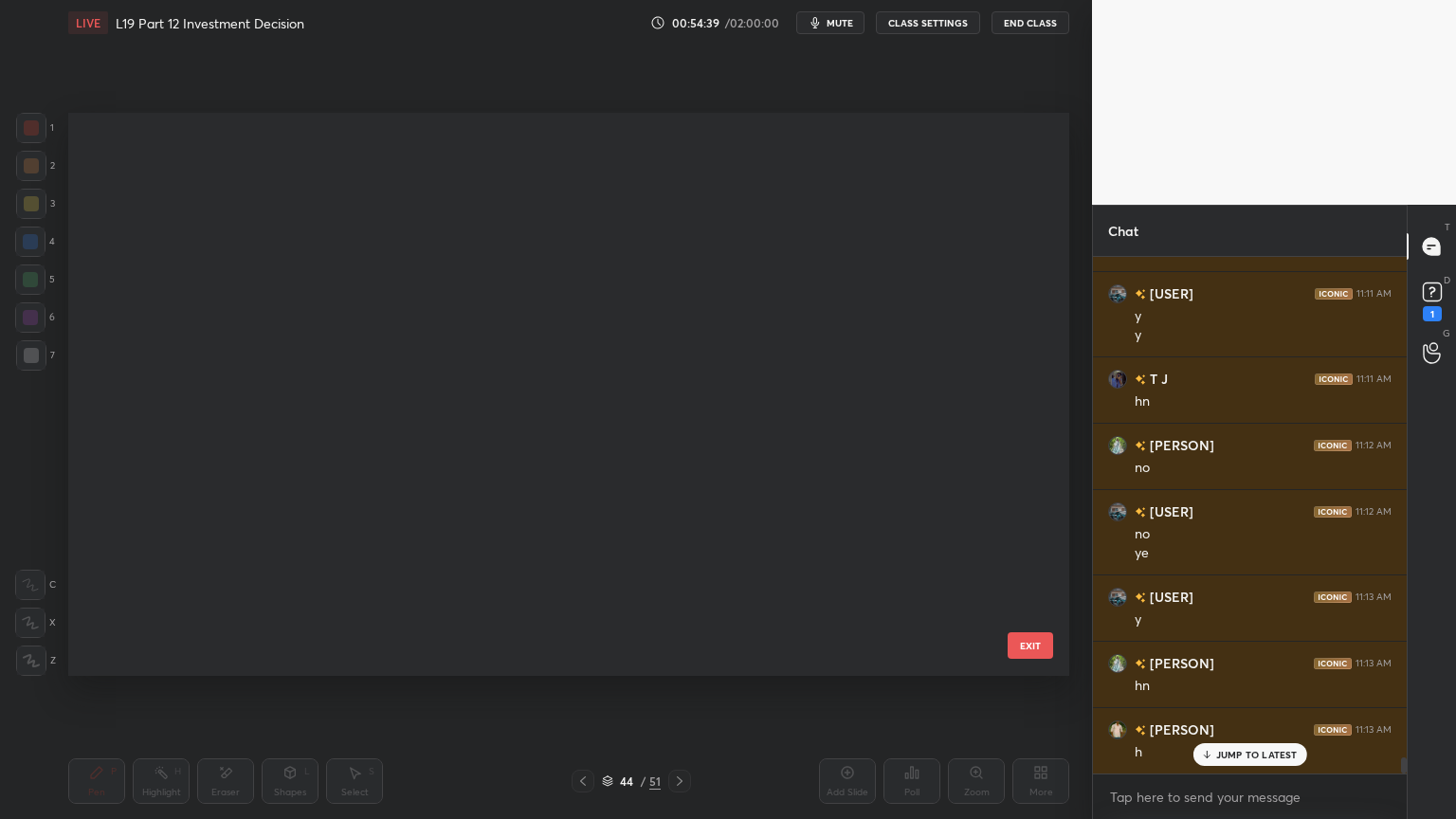 scroll, scrollTop: 2039, scrollLeft: 0, axis: vertical 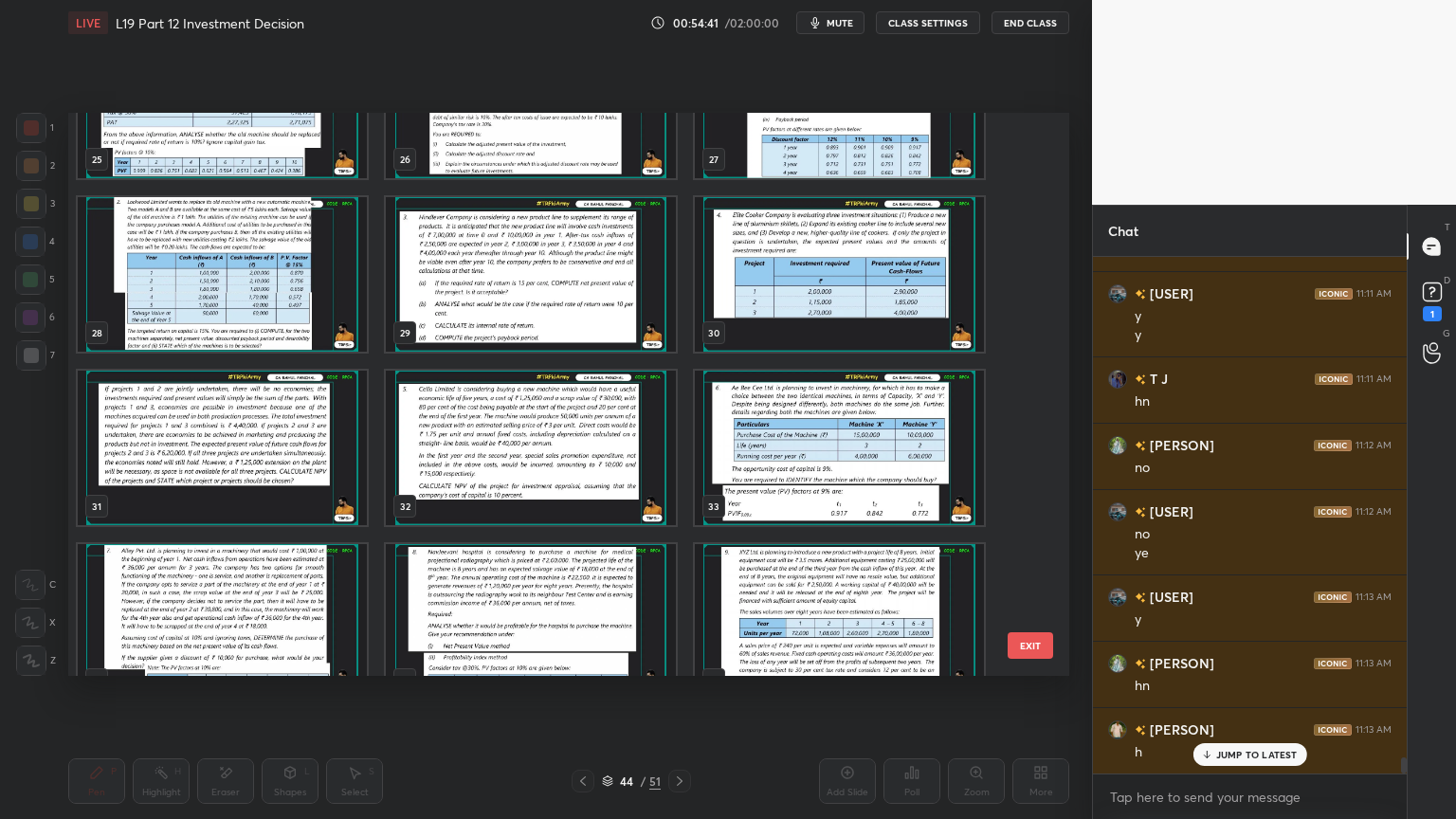 click at bounding box center (222, 274) 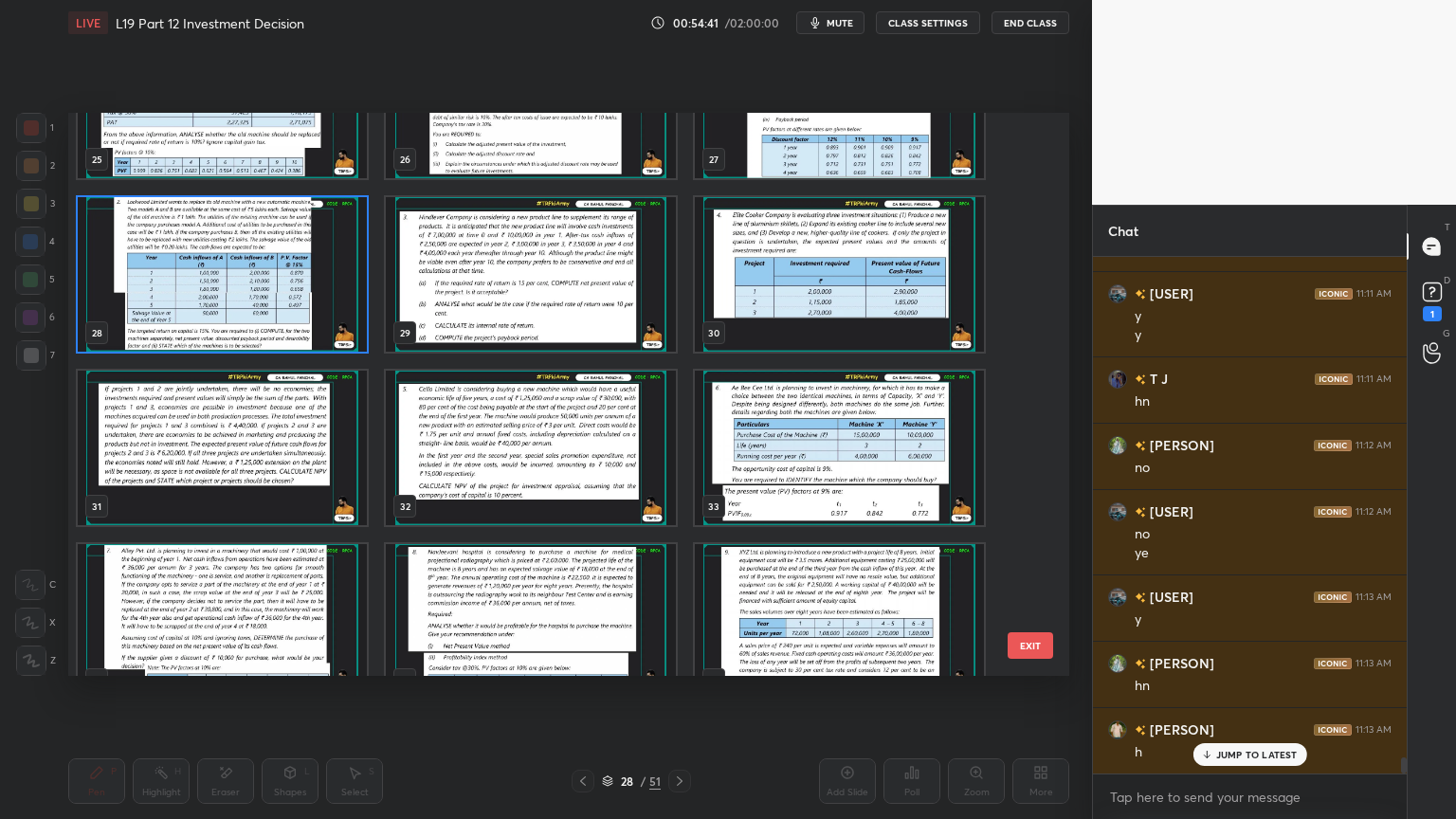 click at bounding box center (222, 274) 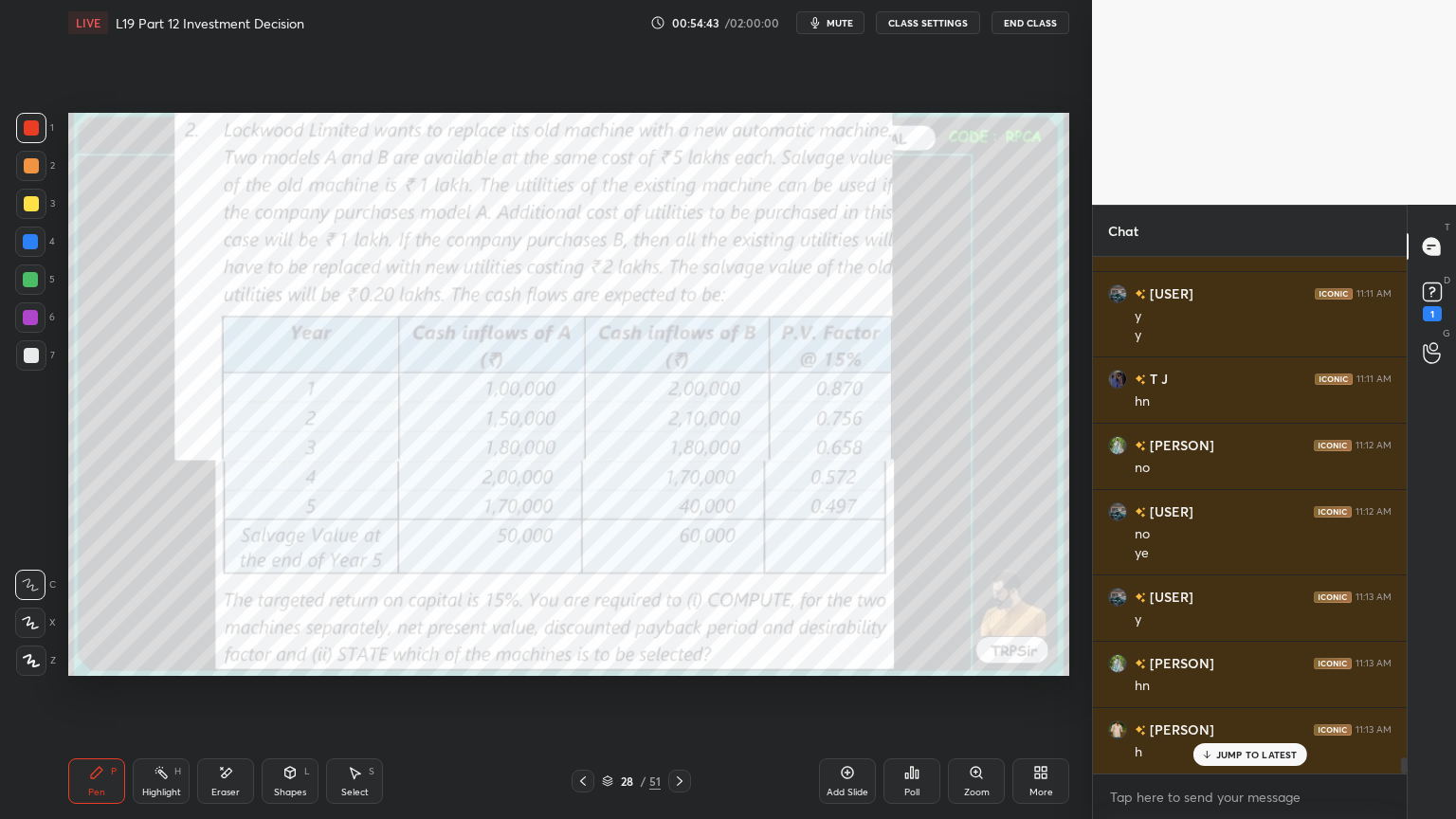click 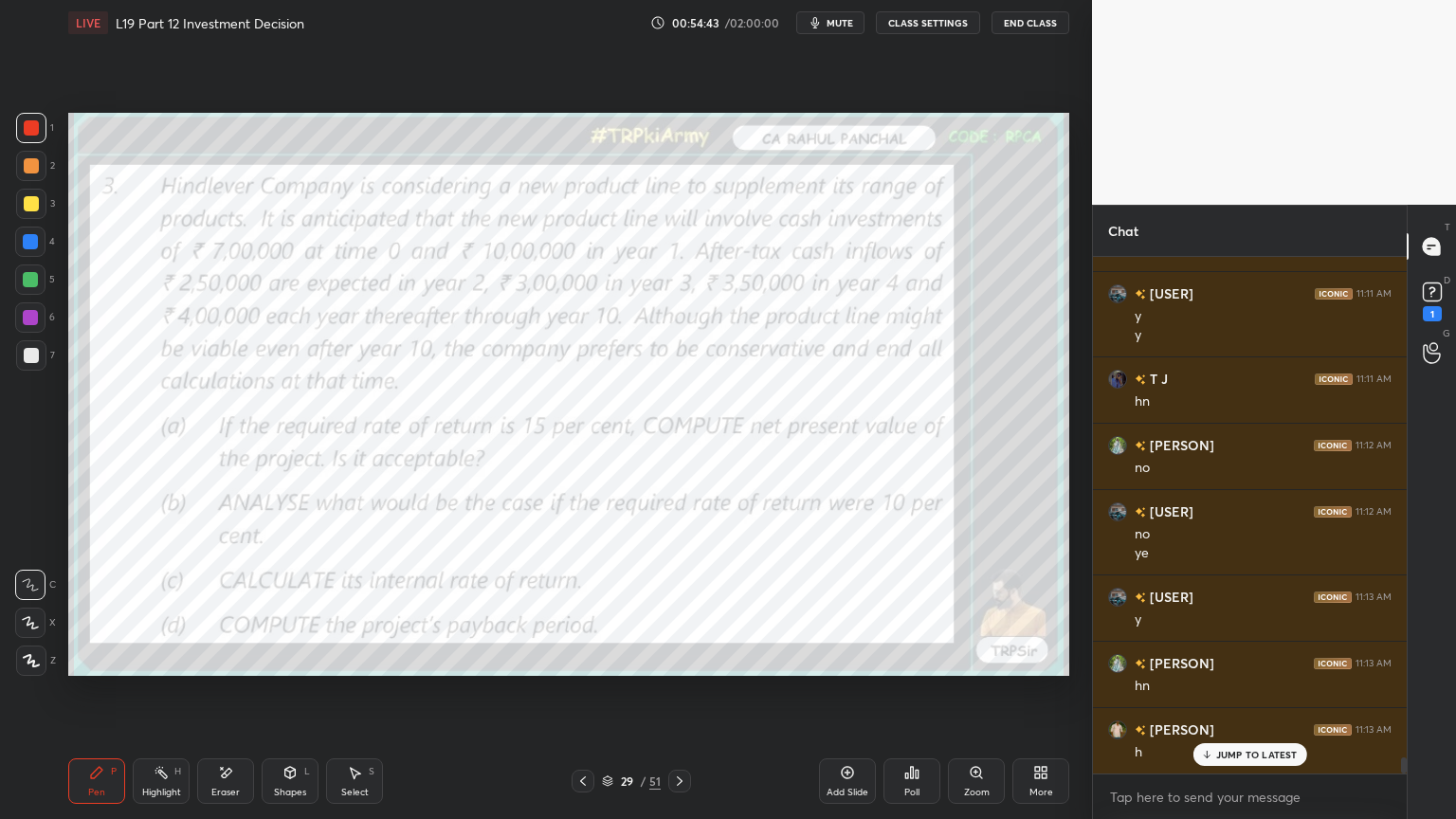 click 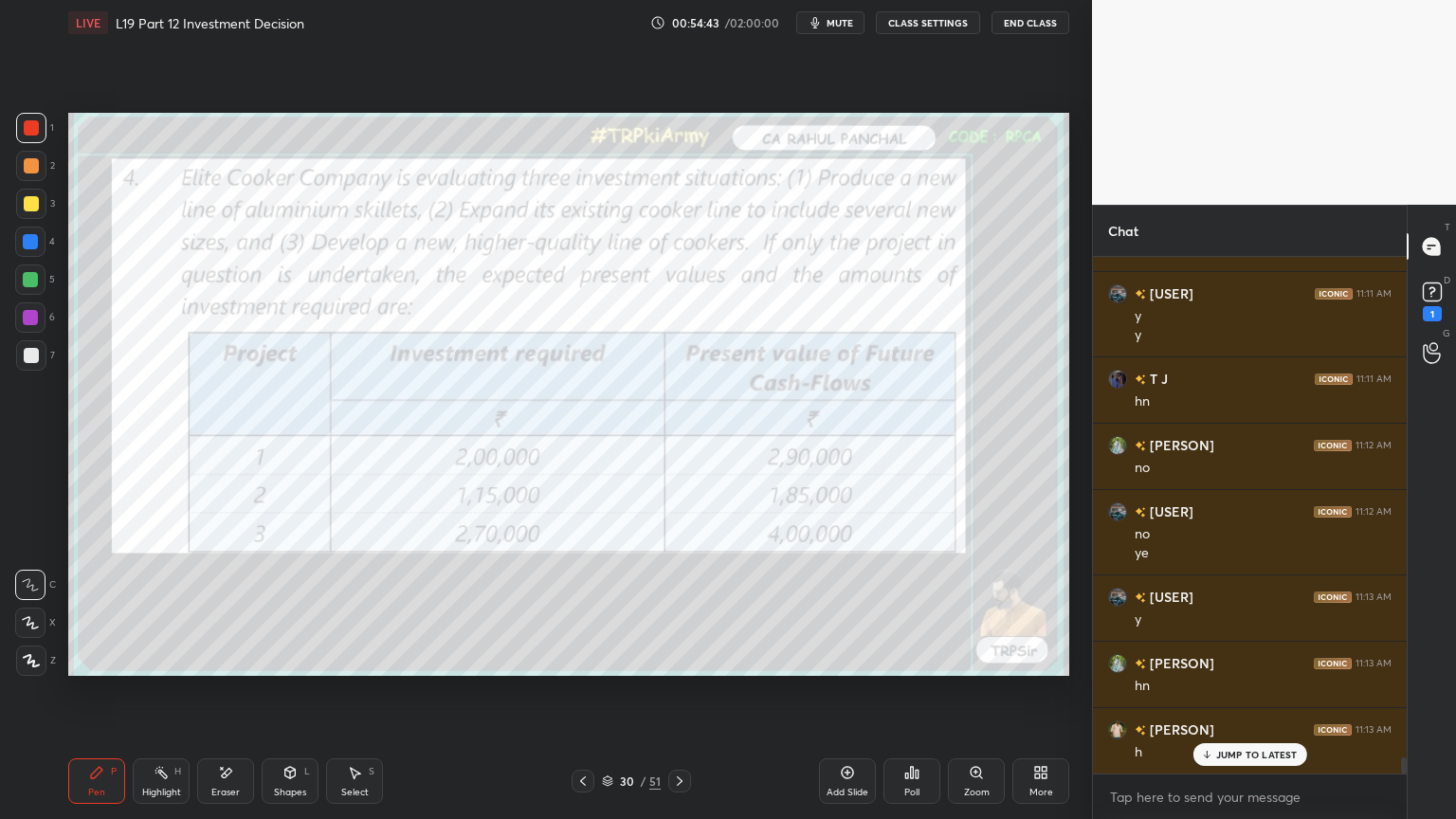 click 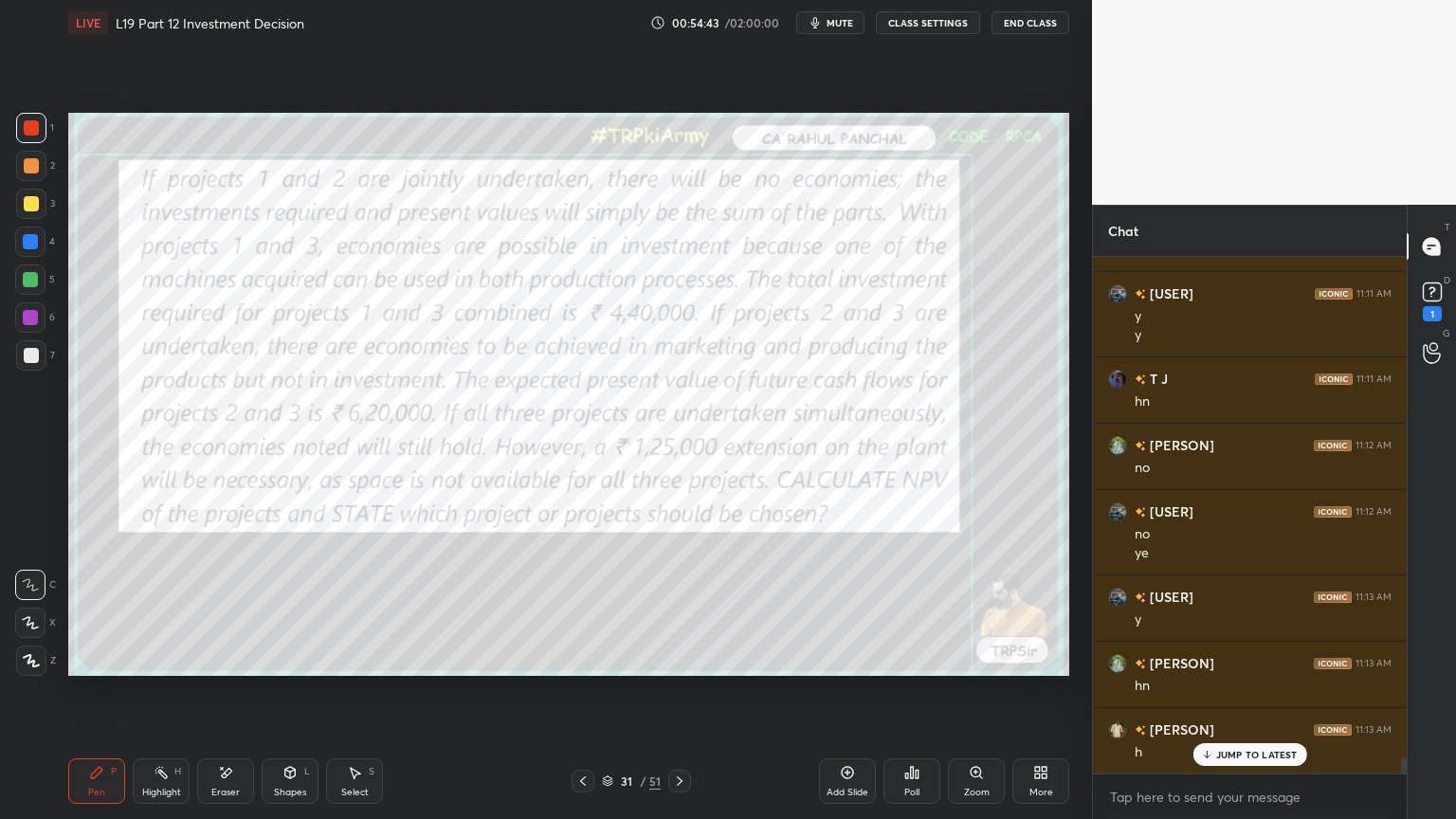 click 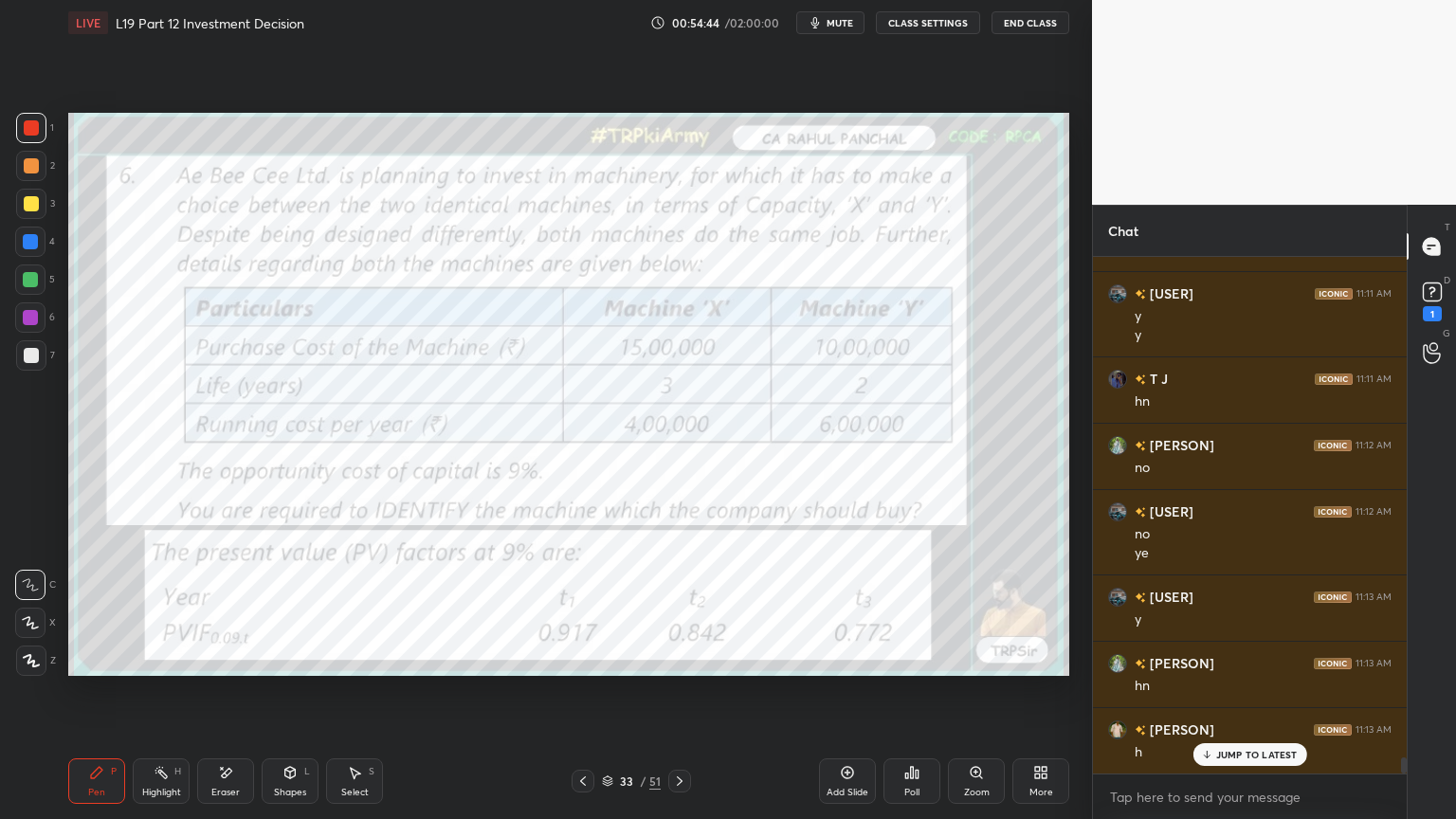 click 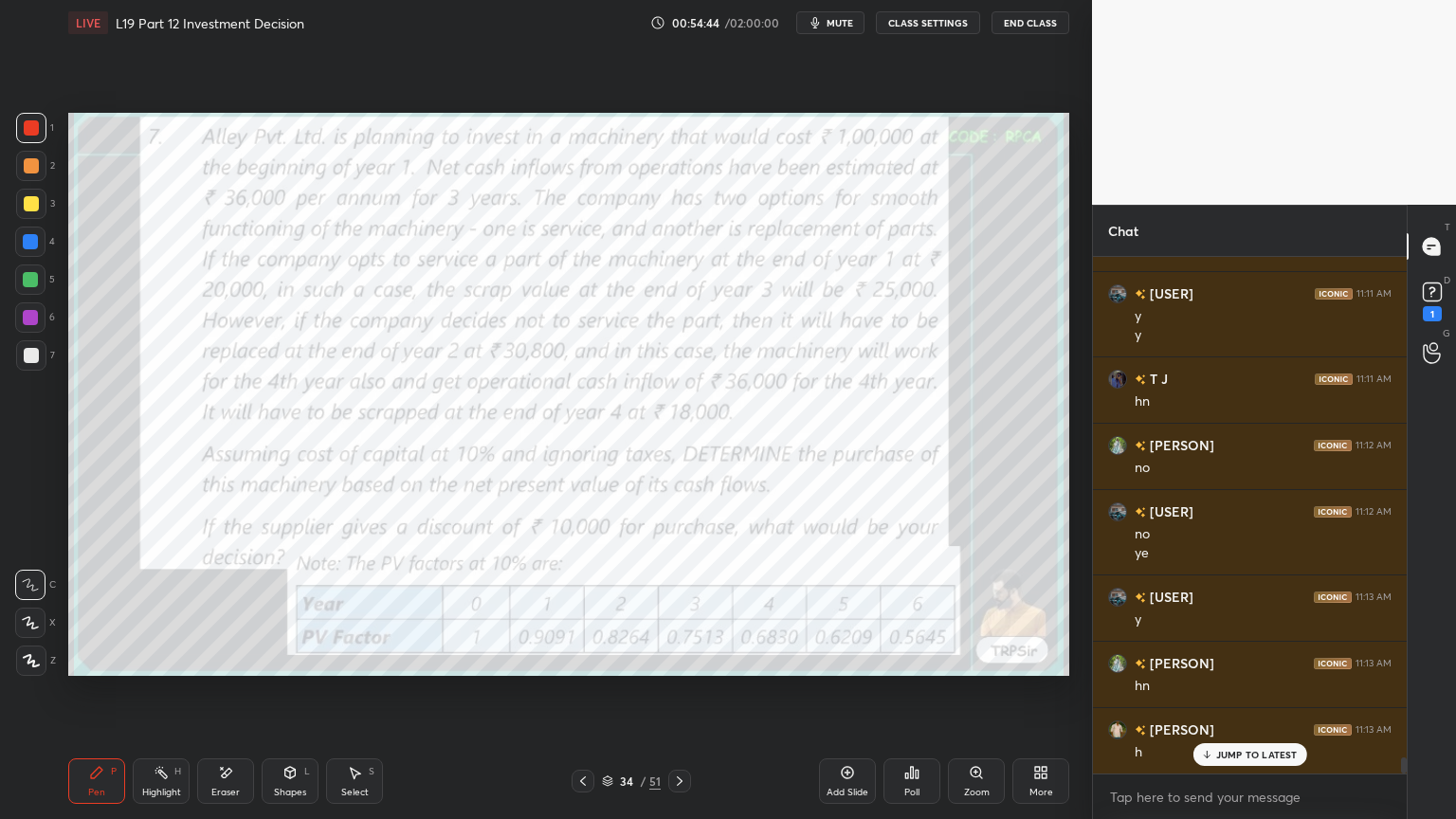 click 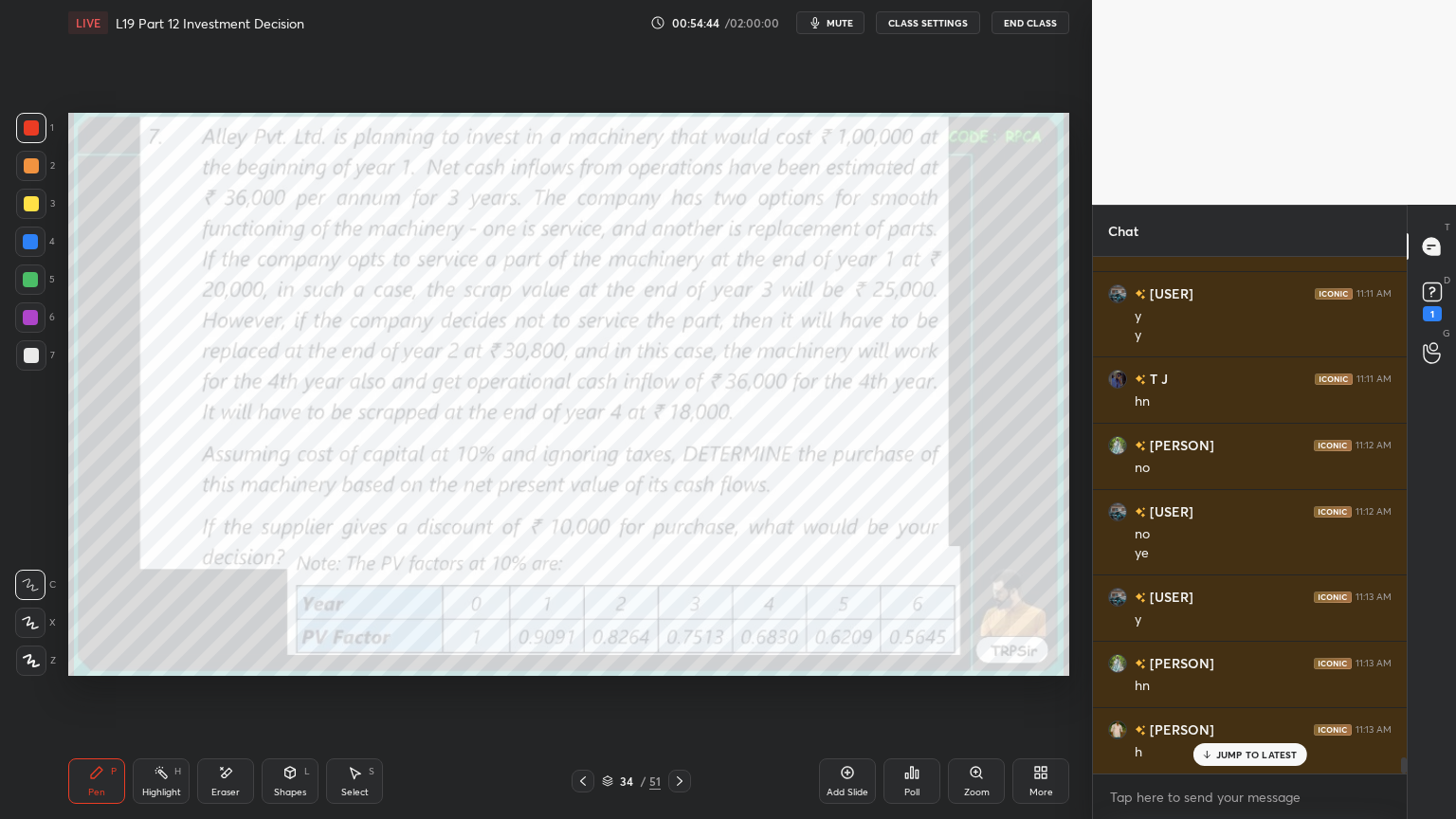 click 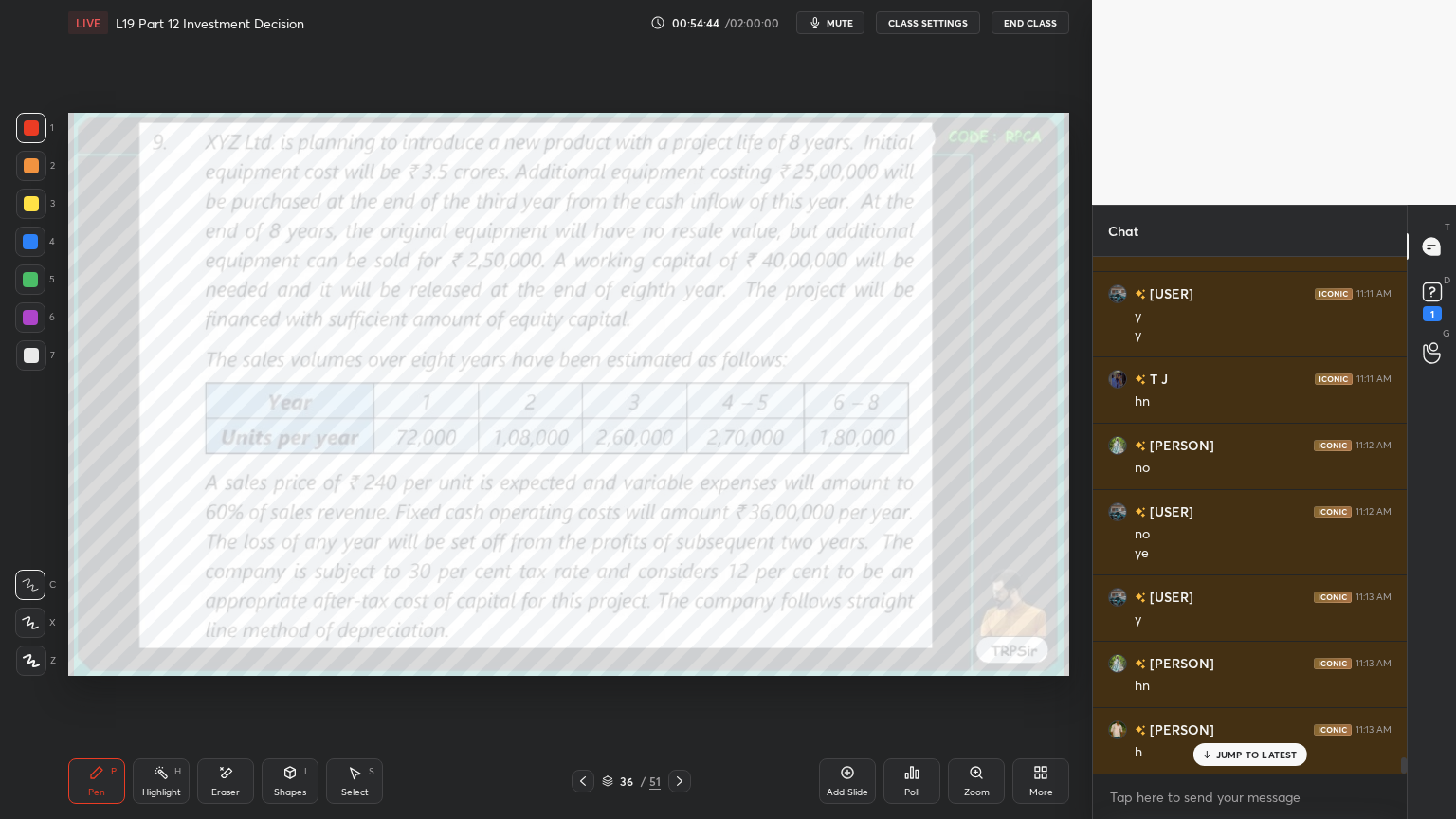 click 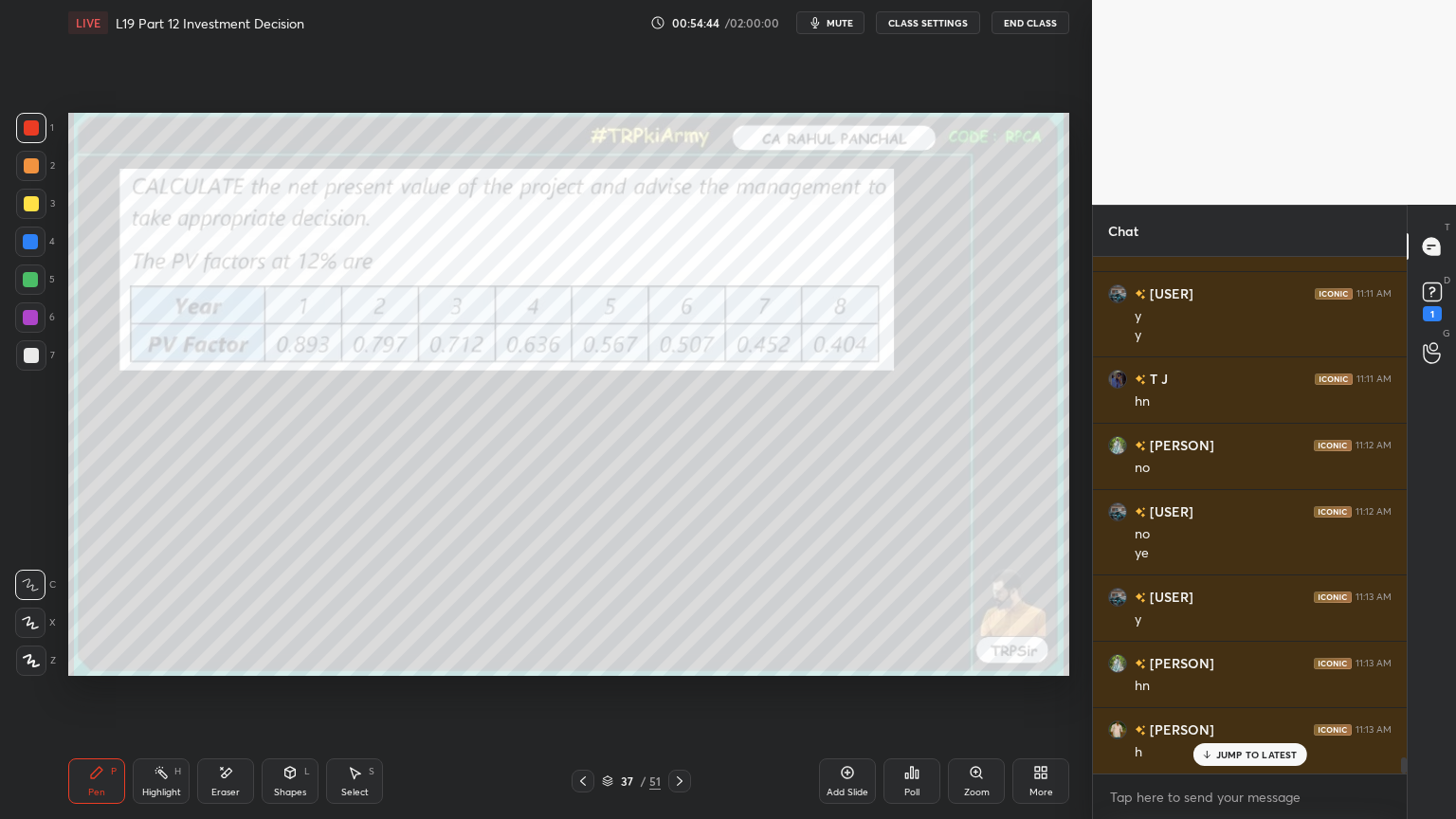 click at bounding box center (680, 781) 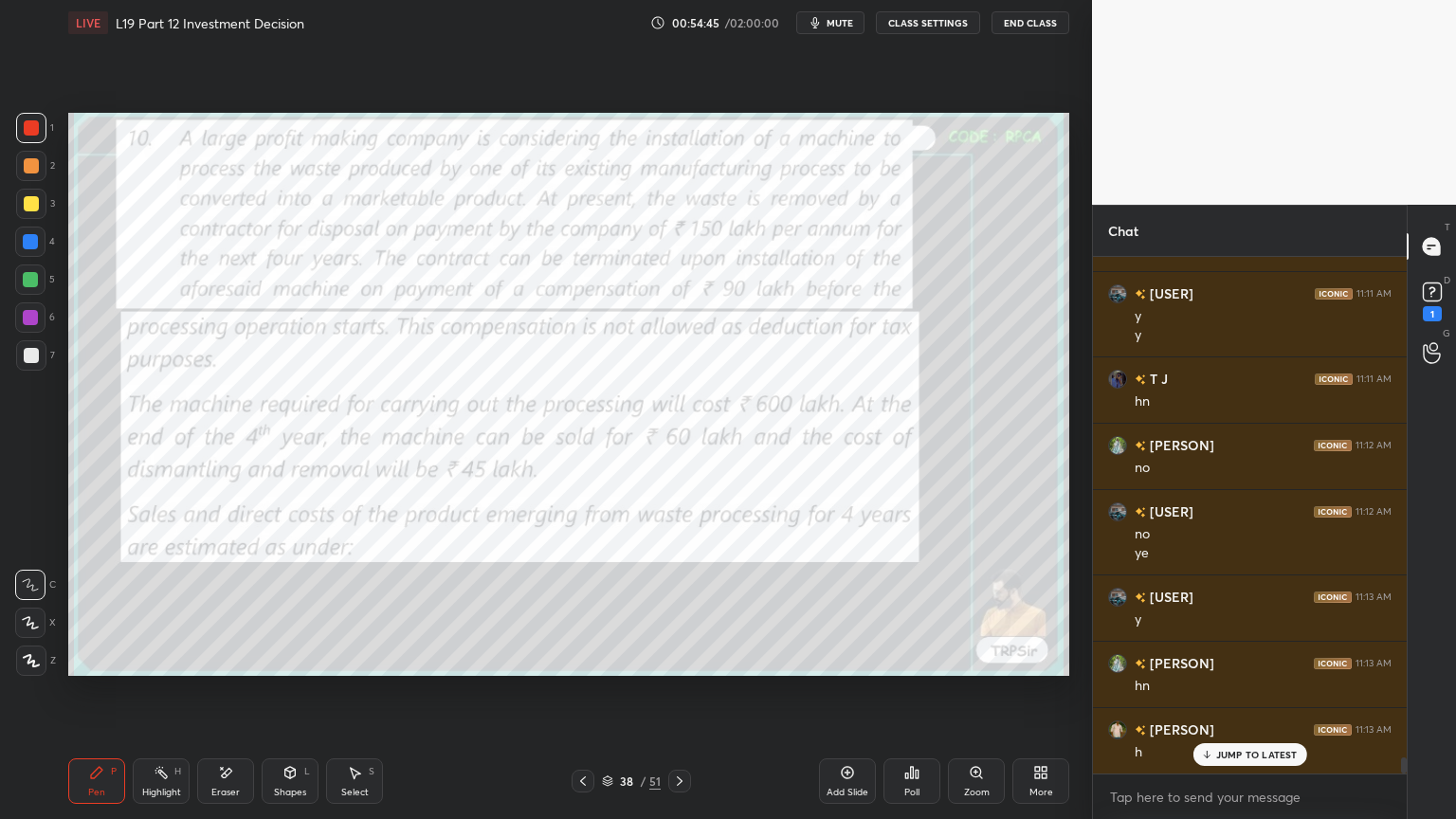 click at bounding box center (680, 781) 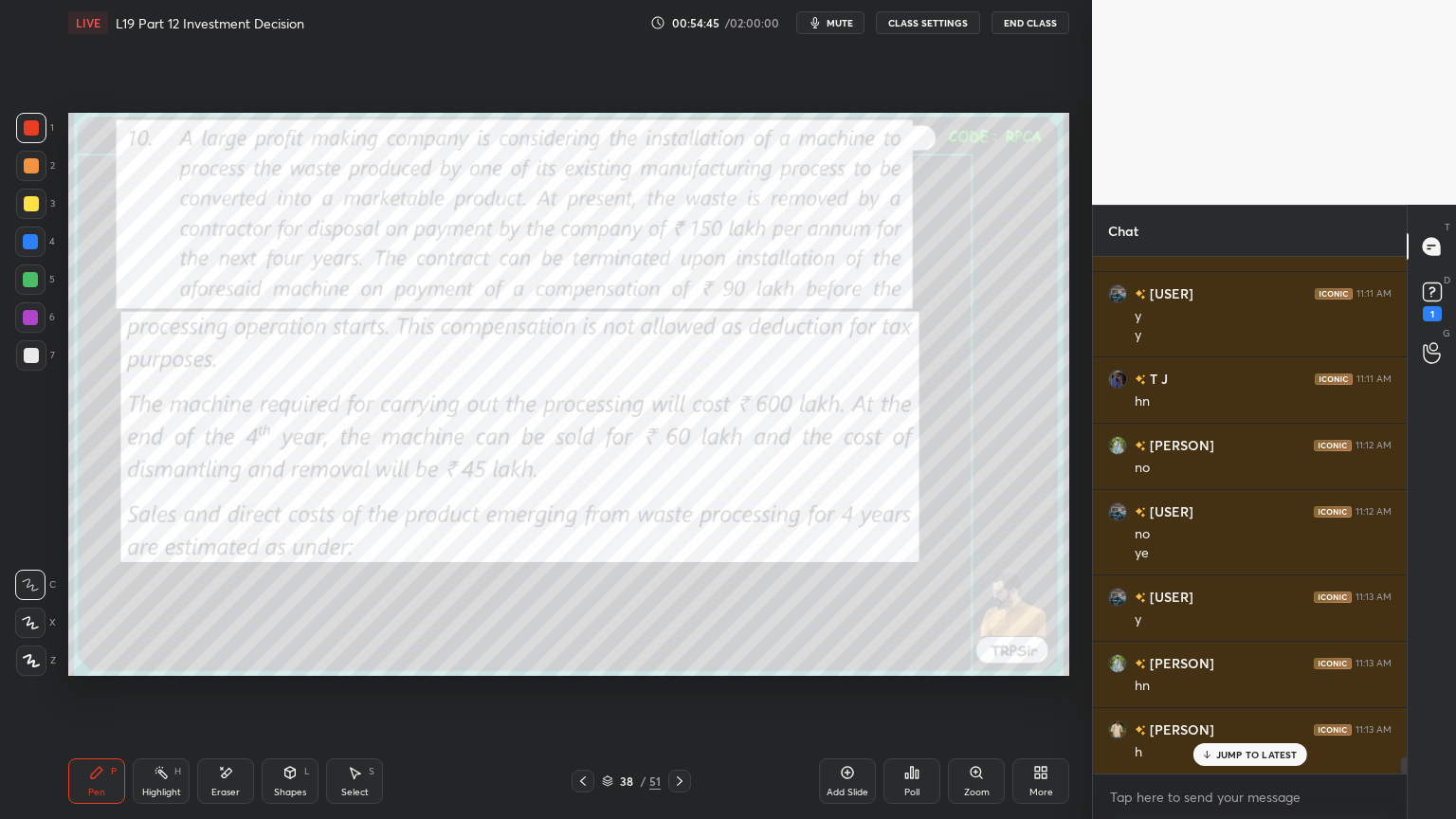 click at bounding box center (680, 781) 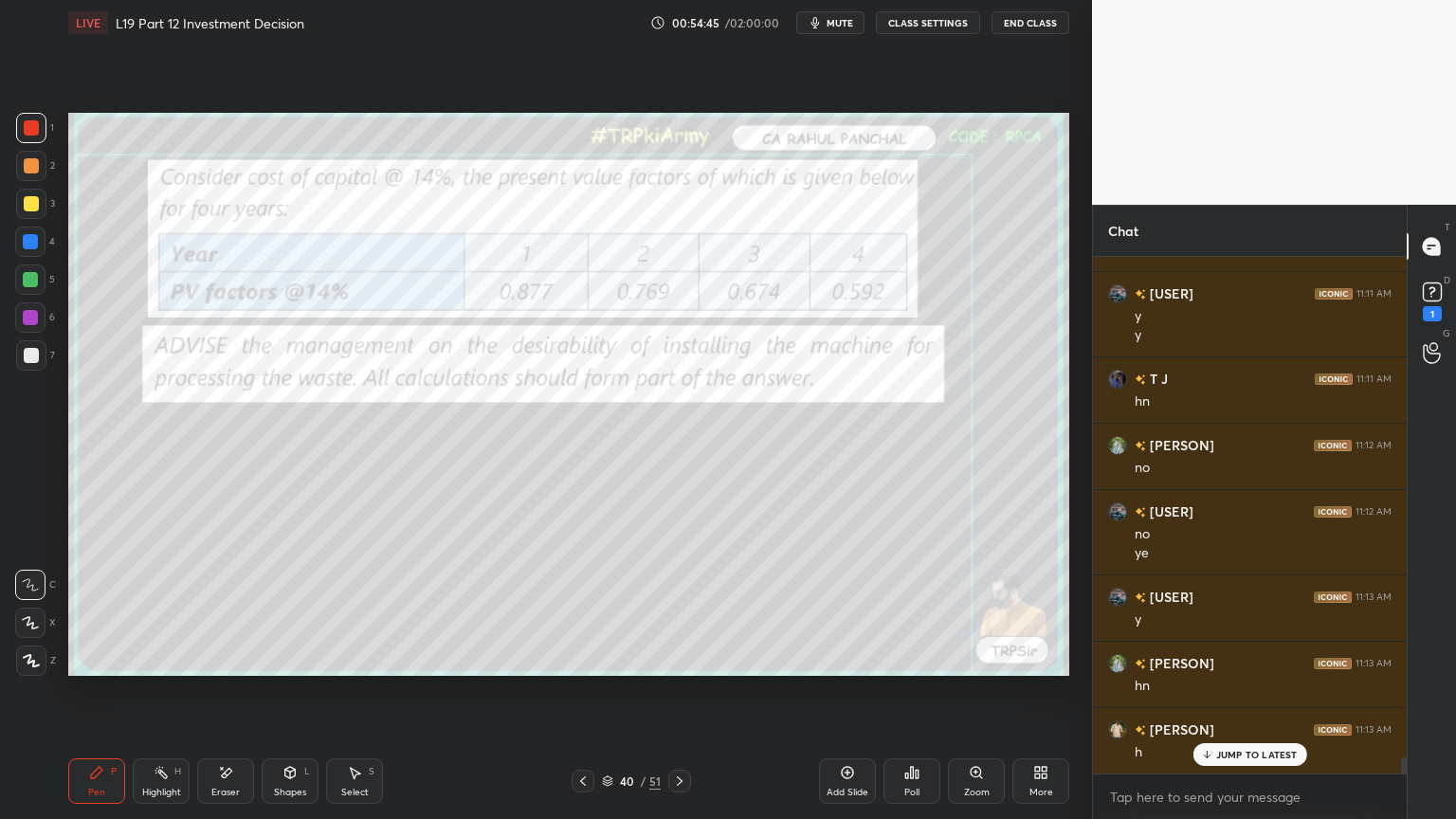 click at bounding box center (680, 781) 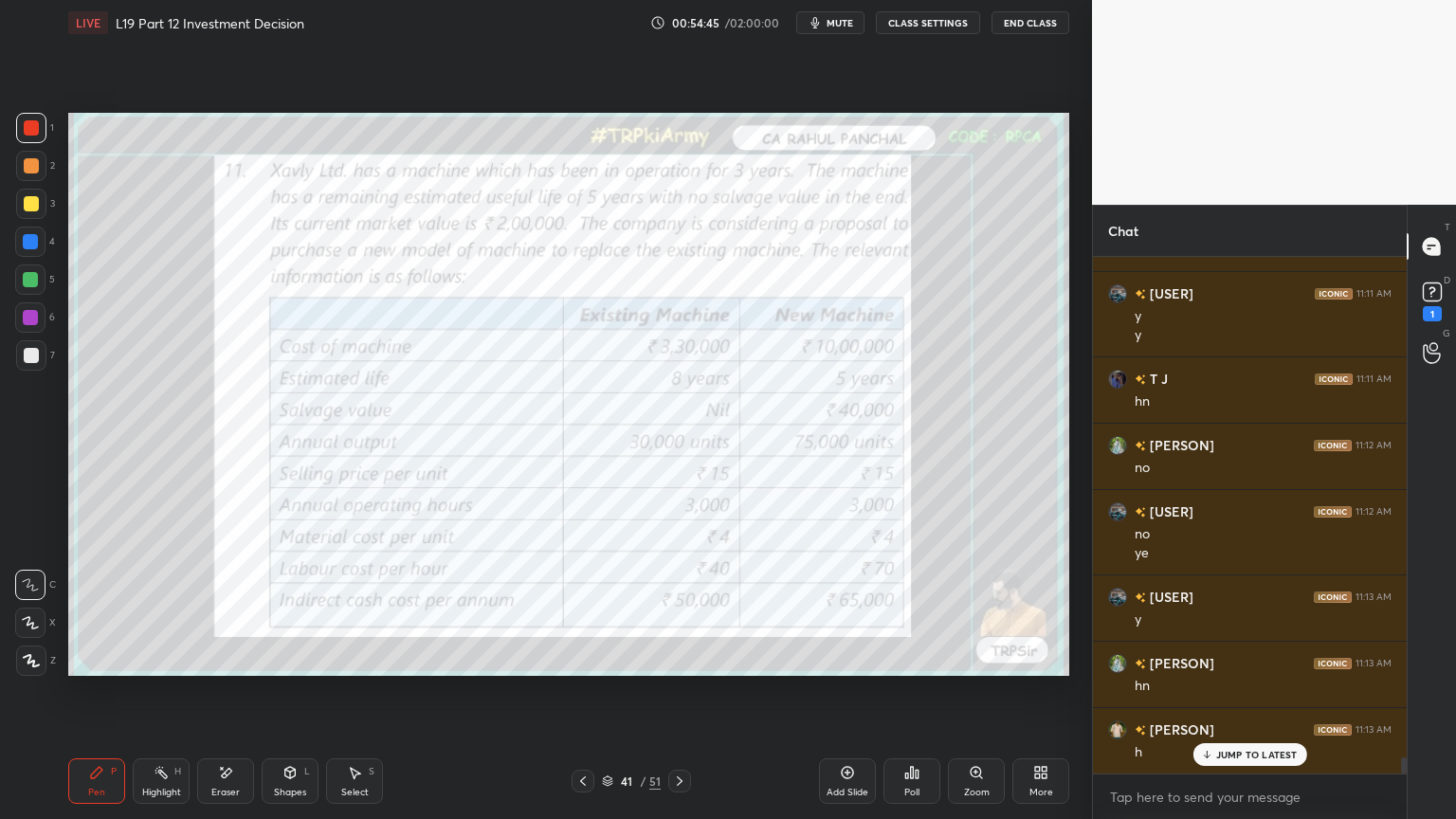 click 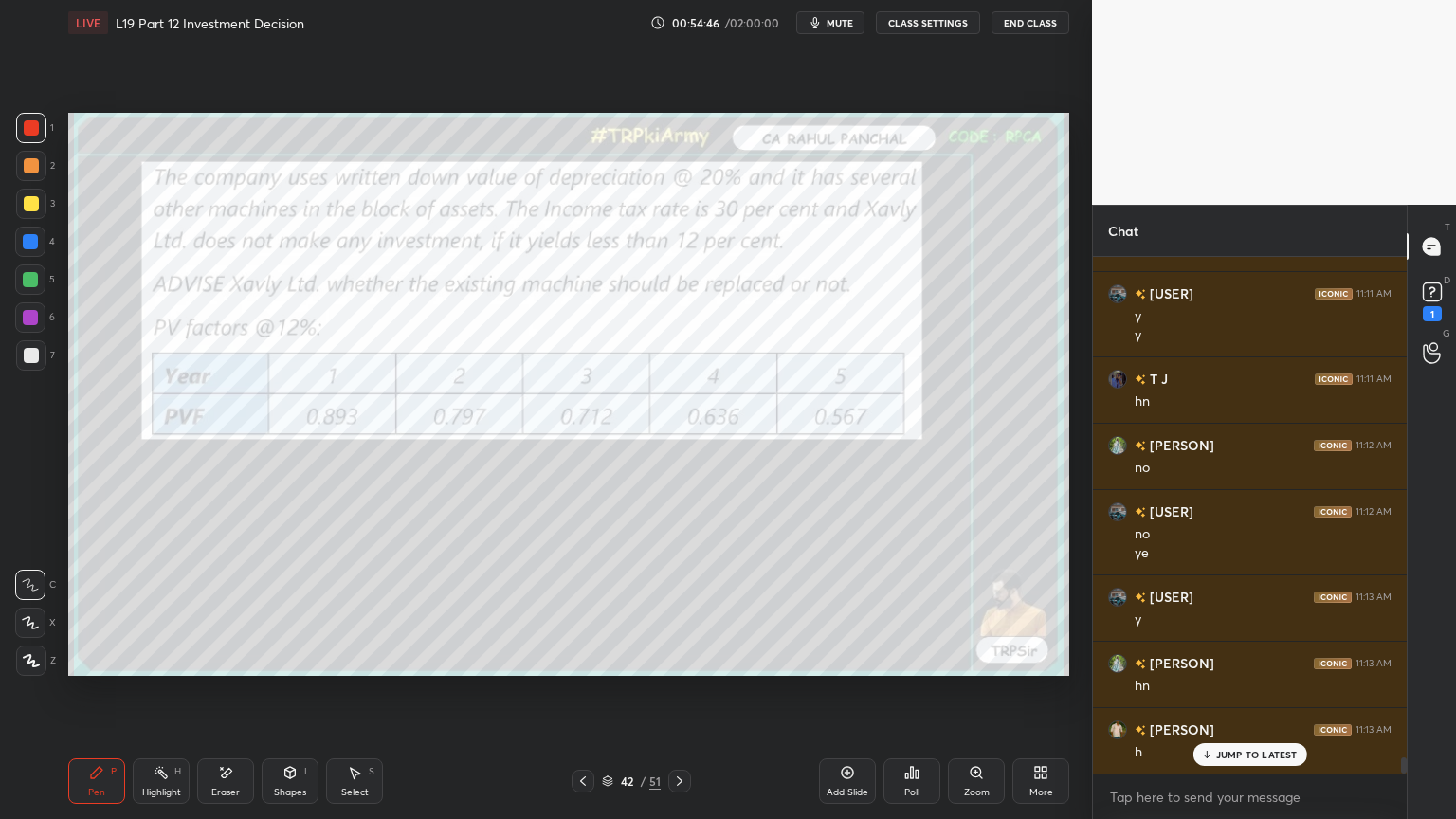click at bounding box center (680, 781) 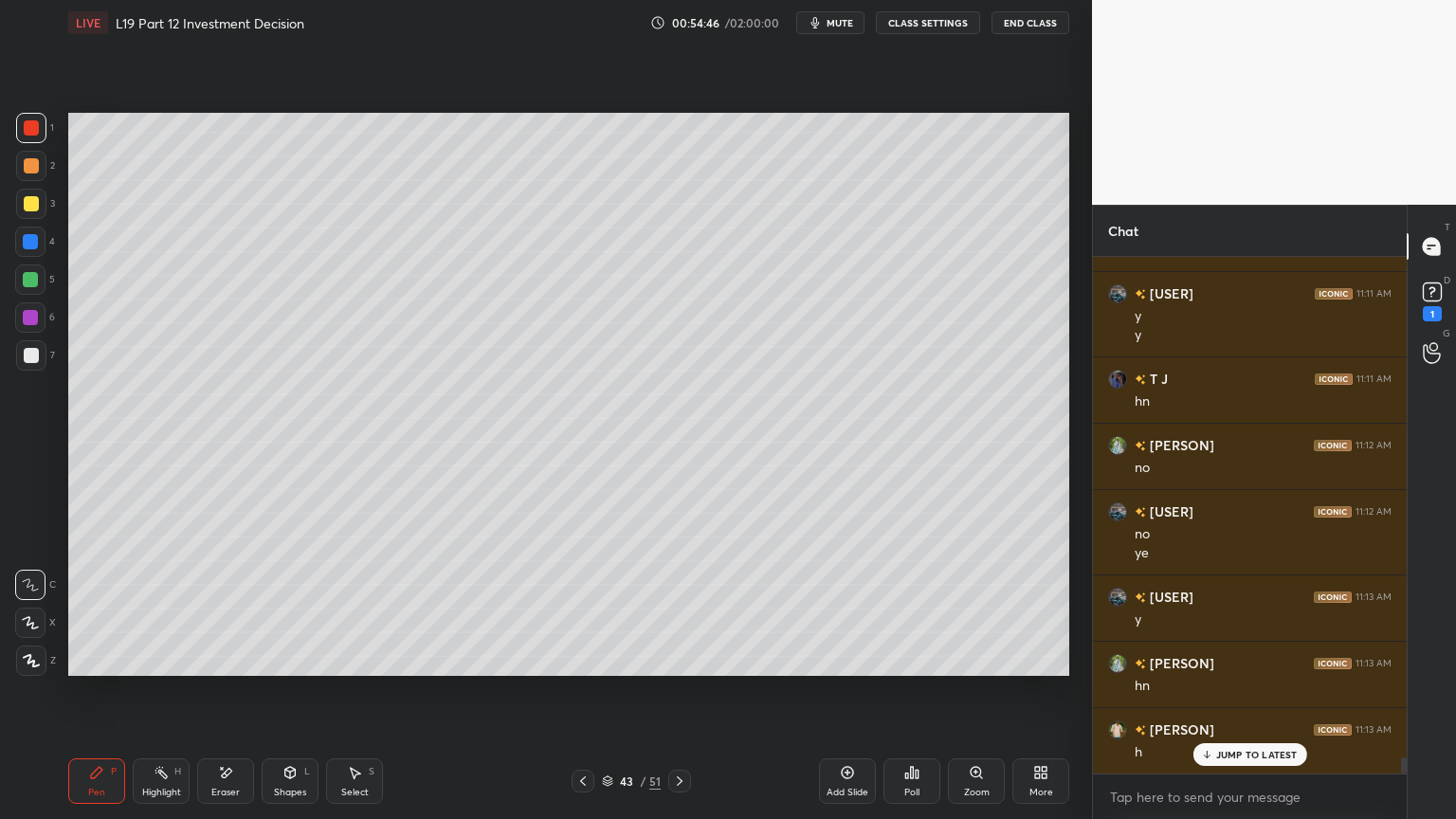 click 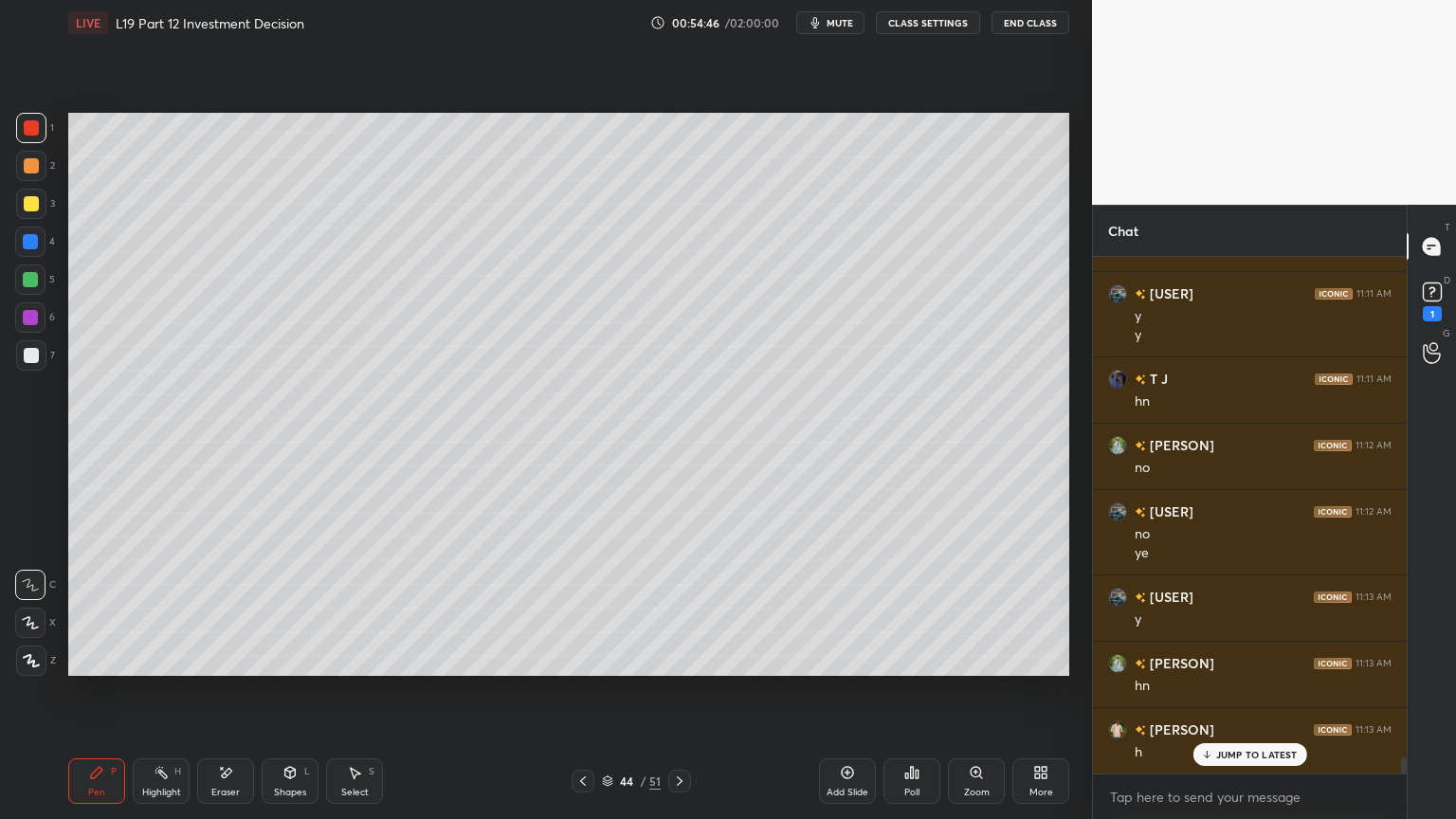 click at bounding box center [680, 781] 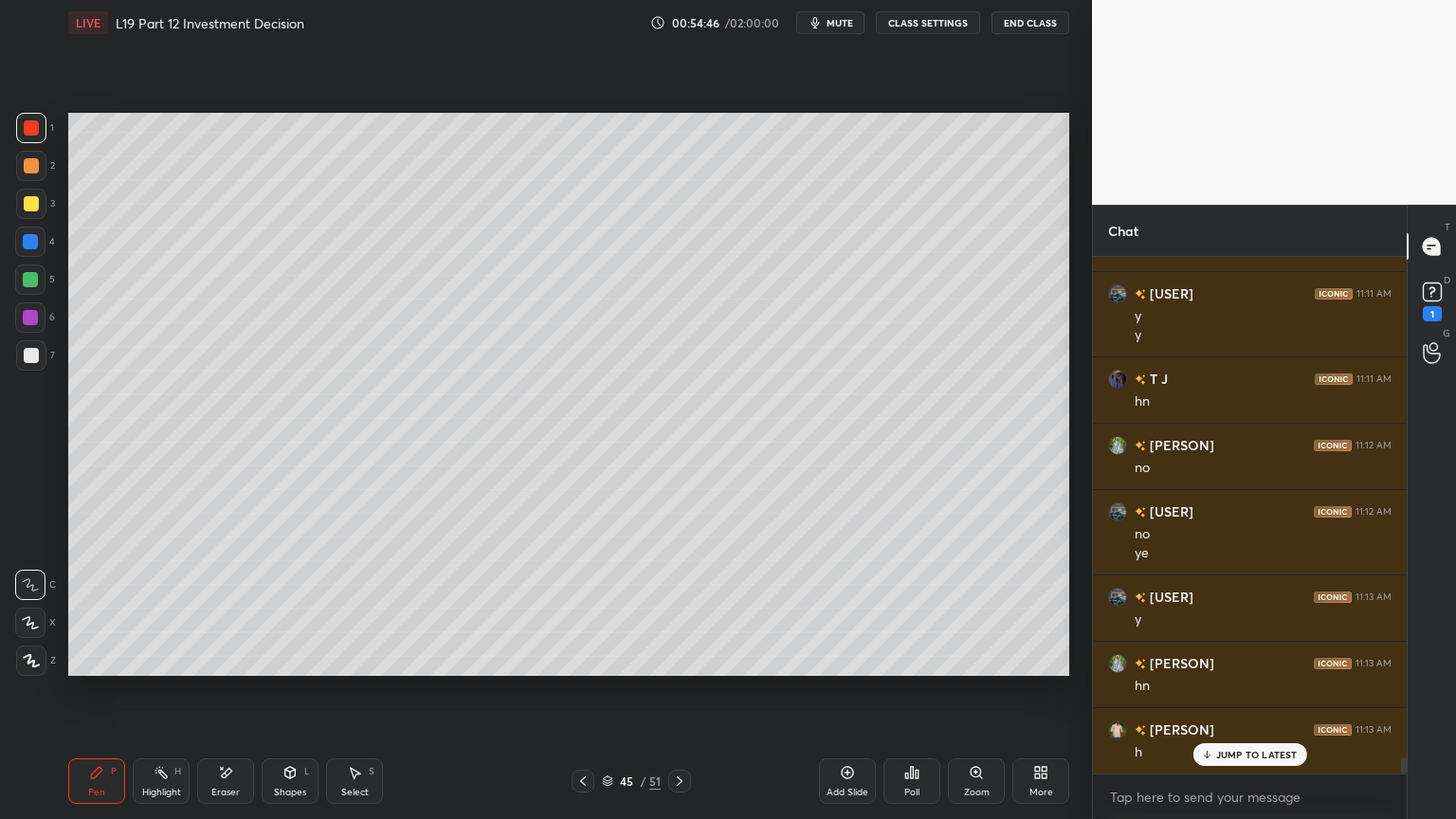 click at bounding box center [680, 781] 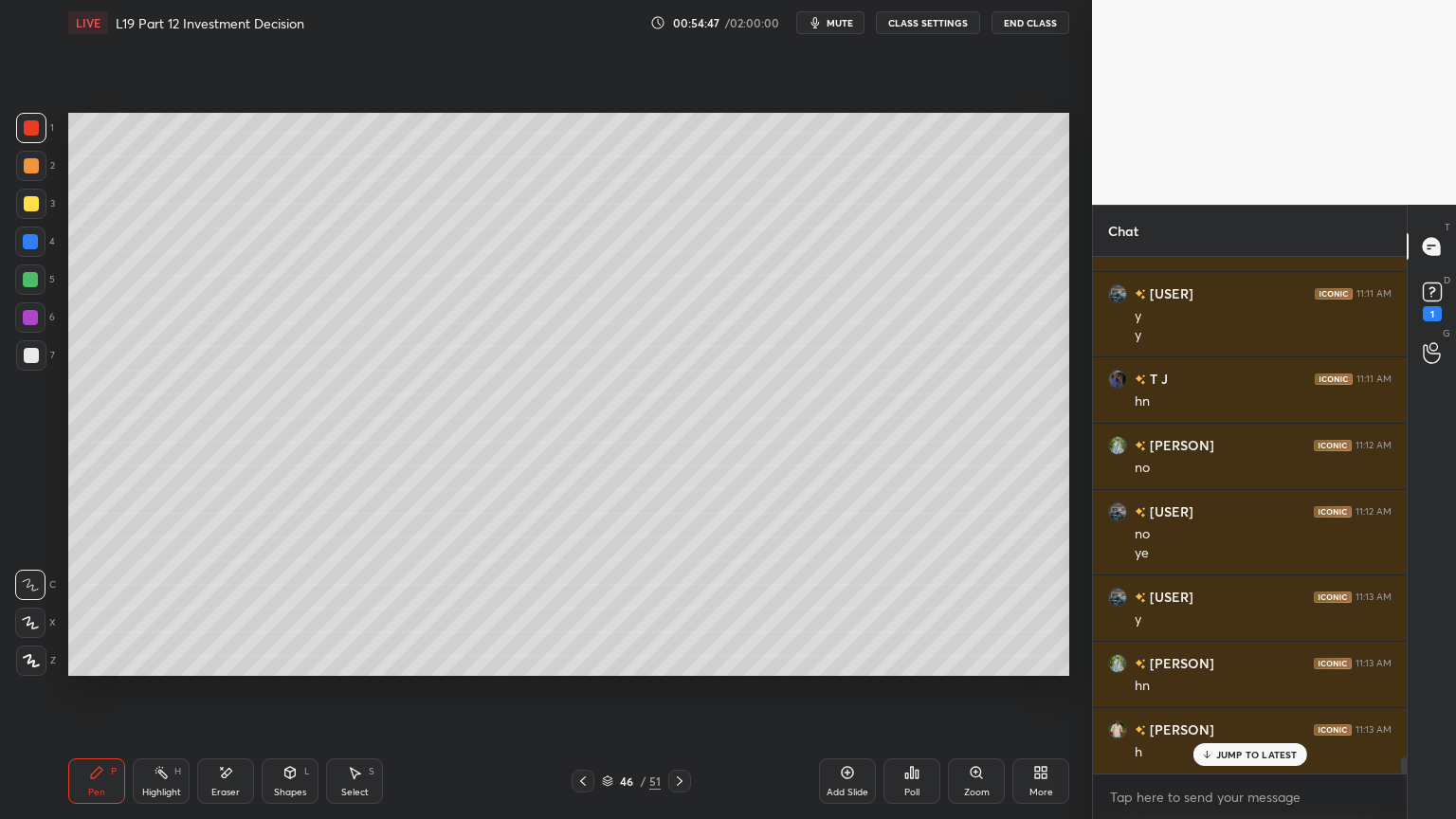 click at bounding box center [680, 781] 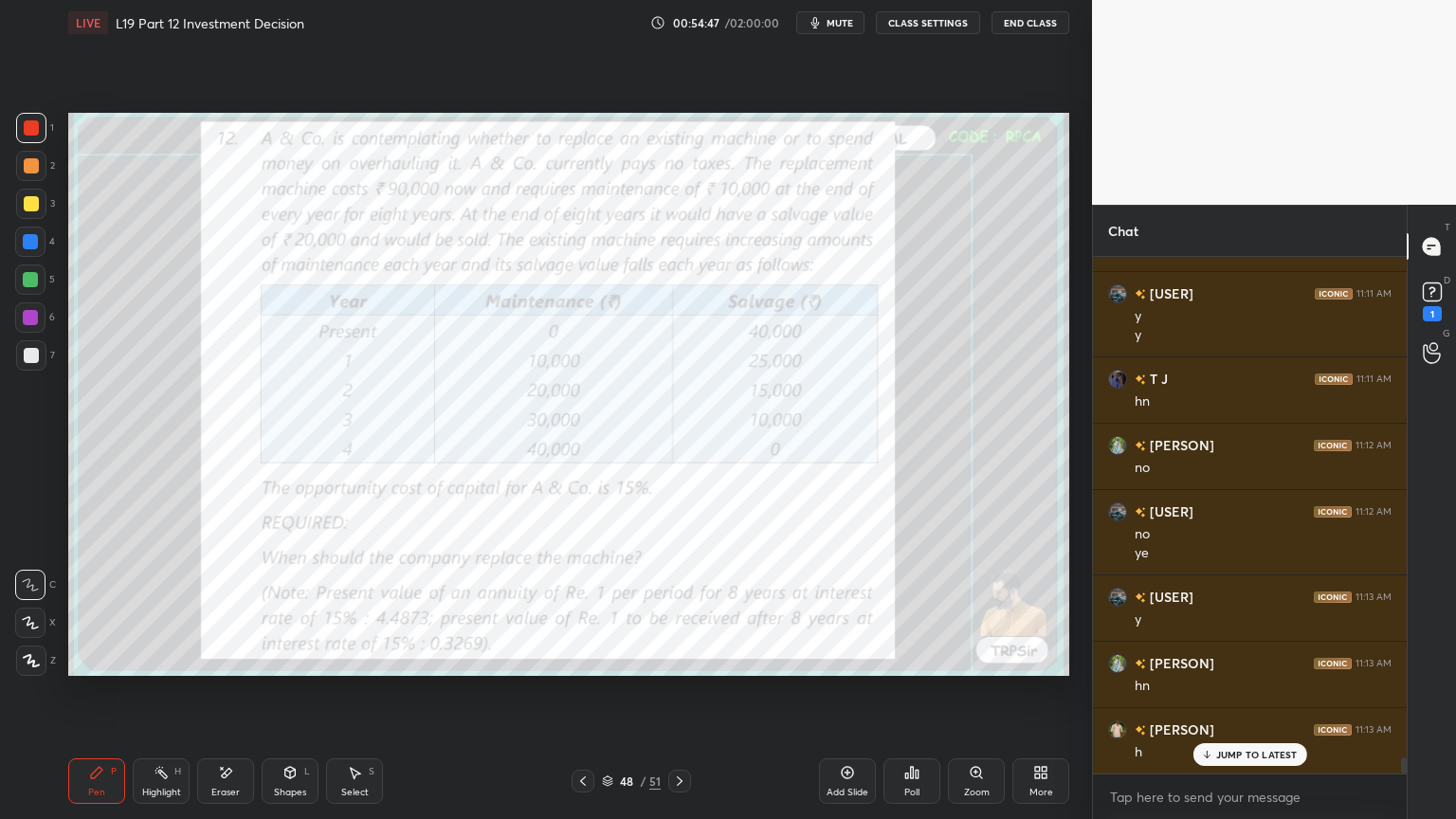 click at bounding box center [680, 781] 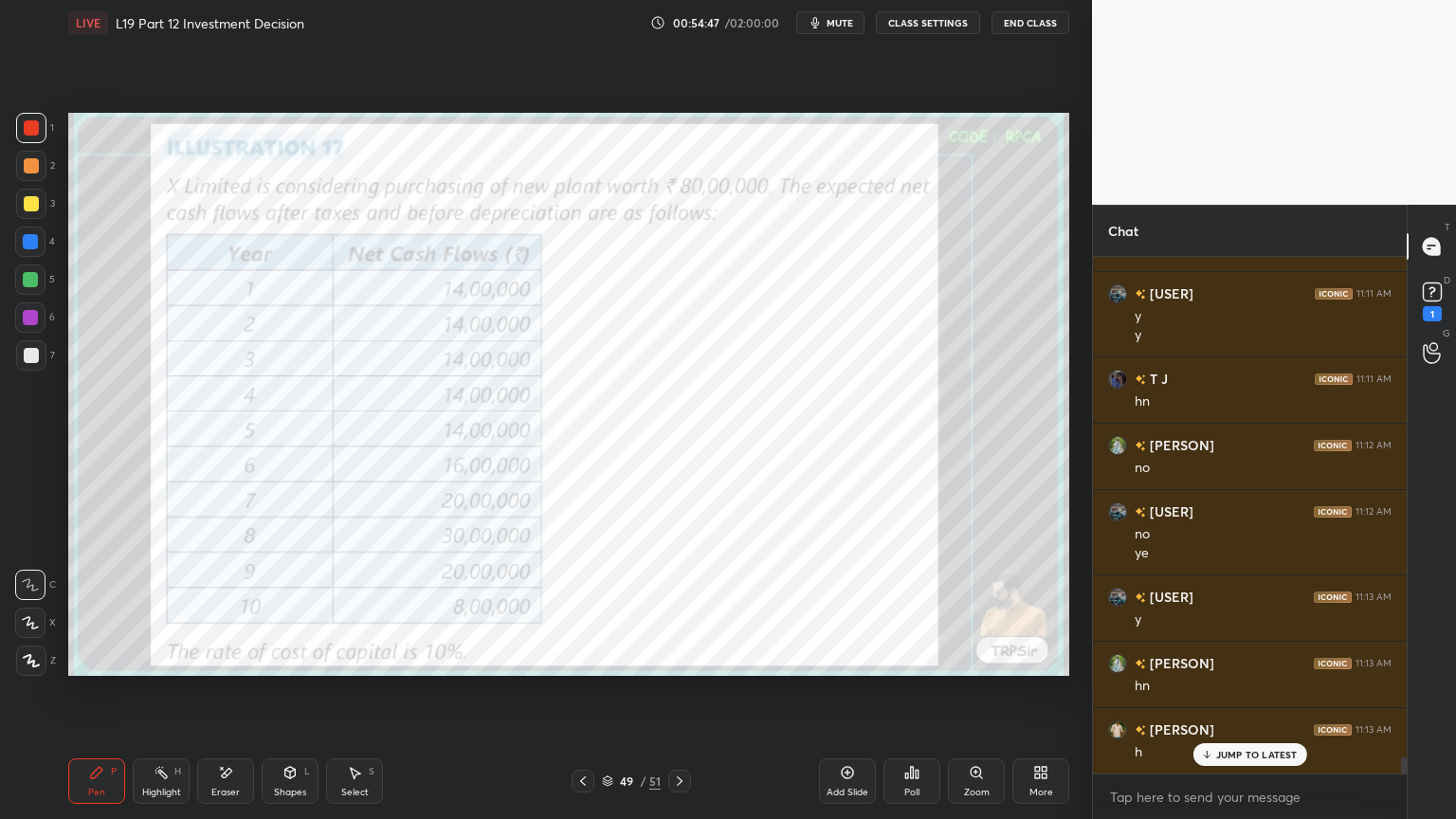 click at bounding box center (680, 781) 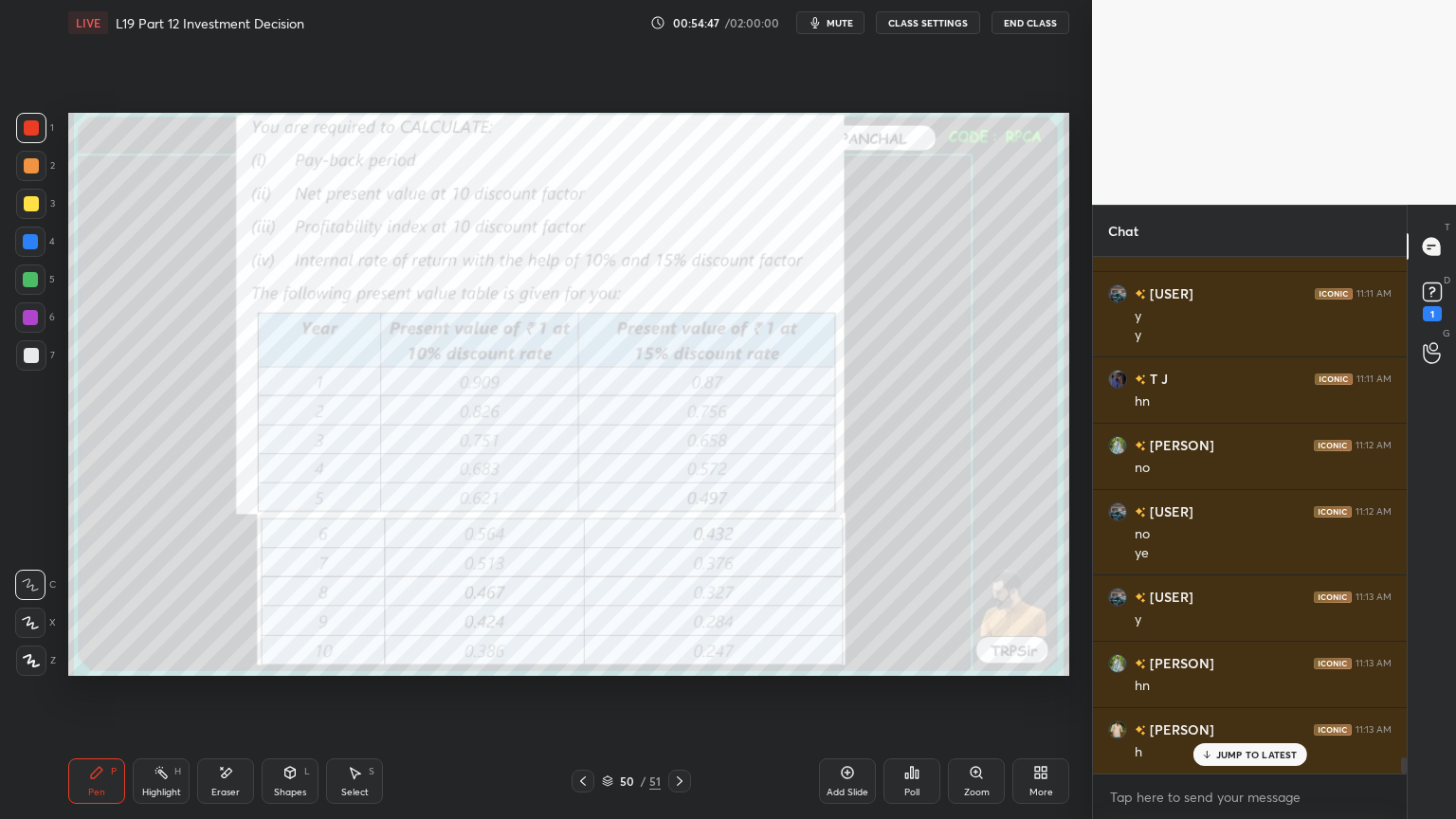 click at bounding box center [680, 781] 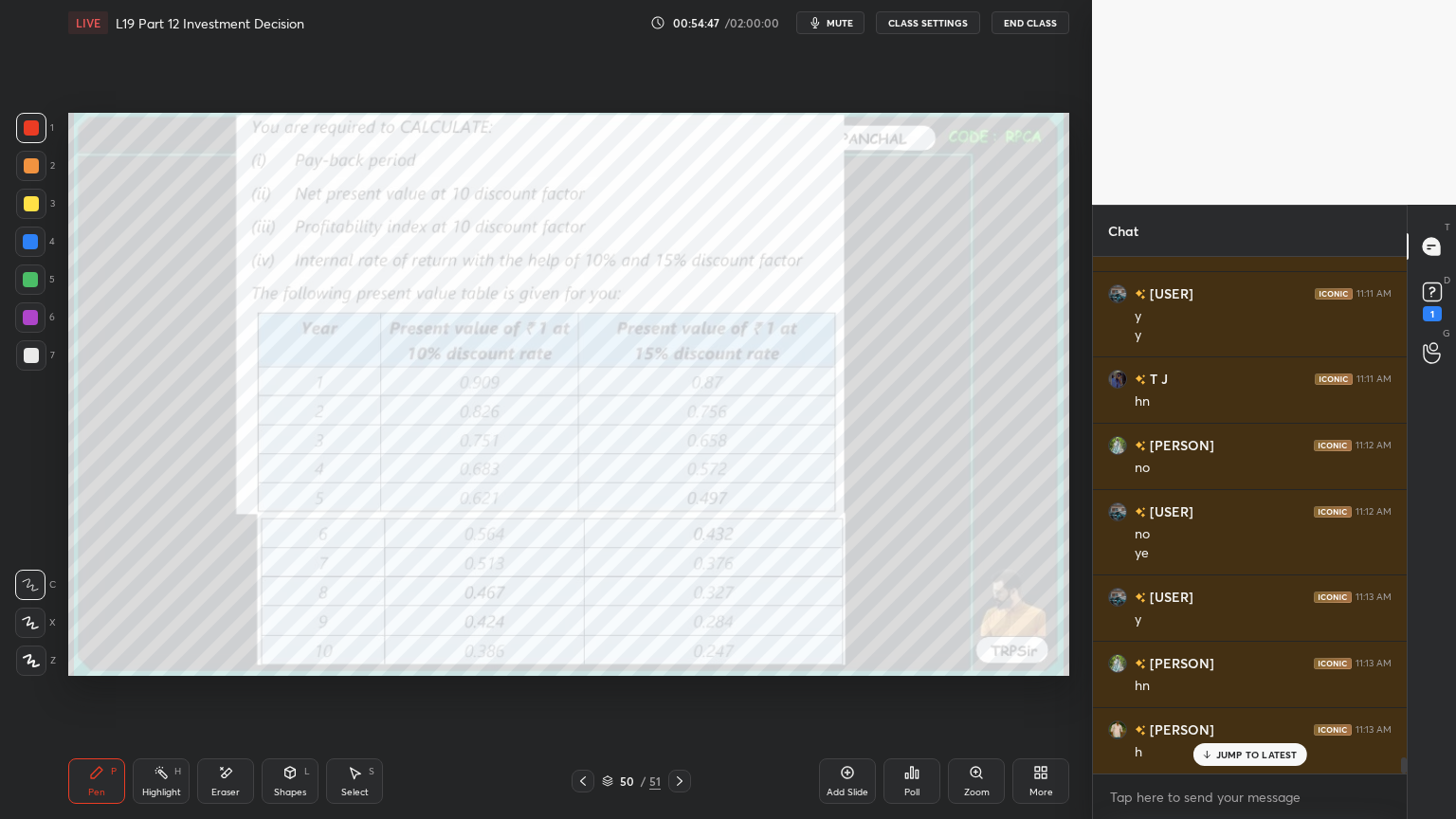 click at bounding box center [680, 781] 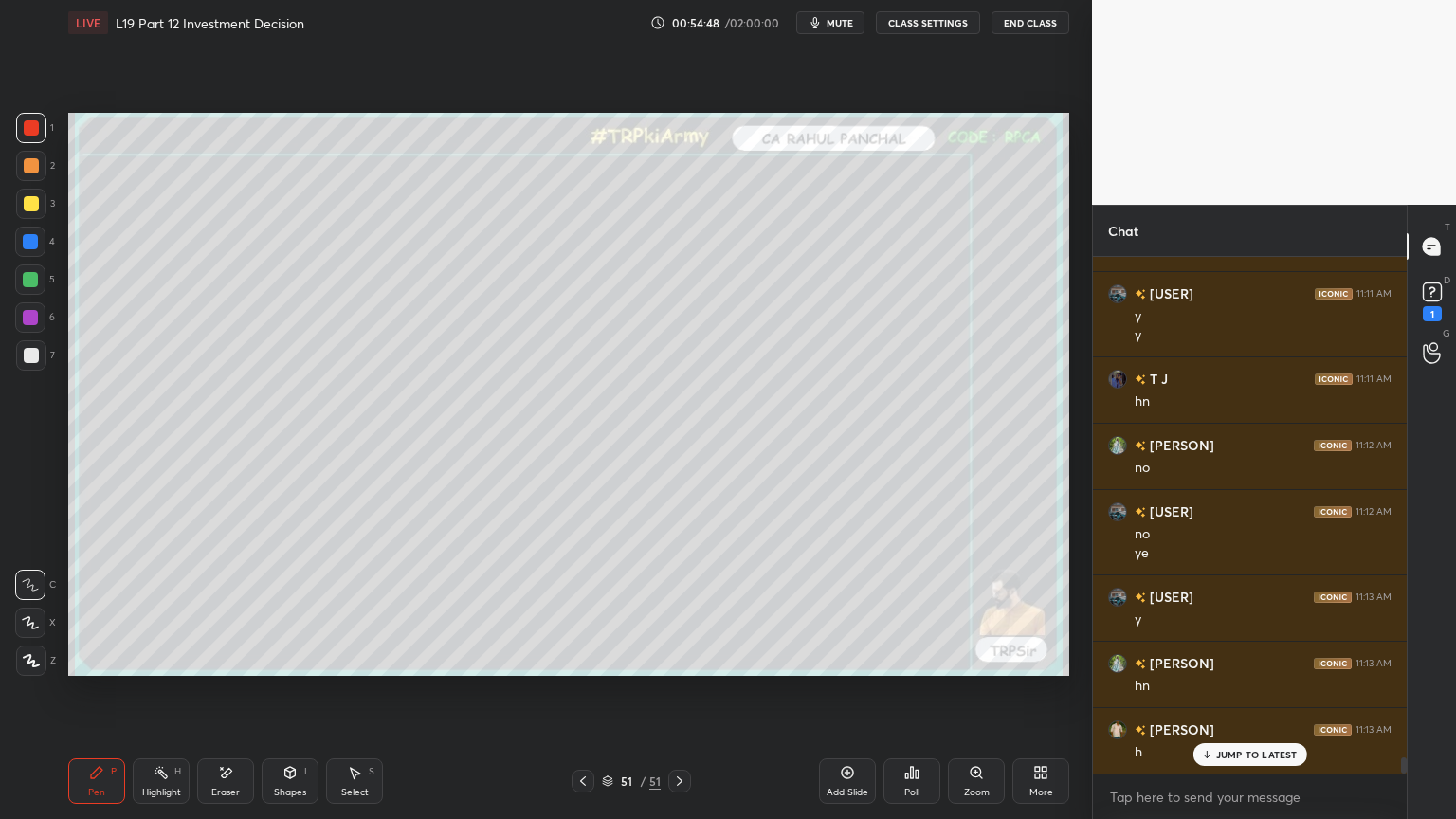 click at bounding box center (680, 781) 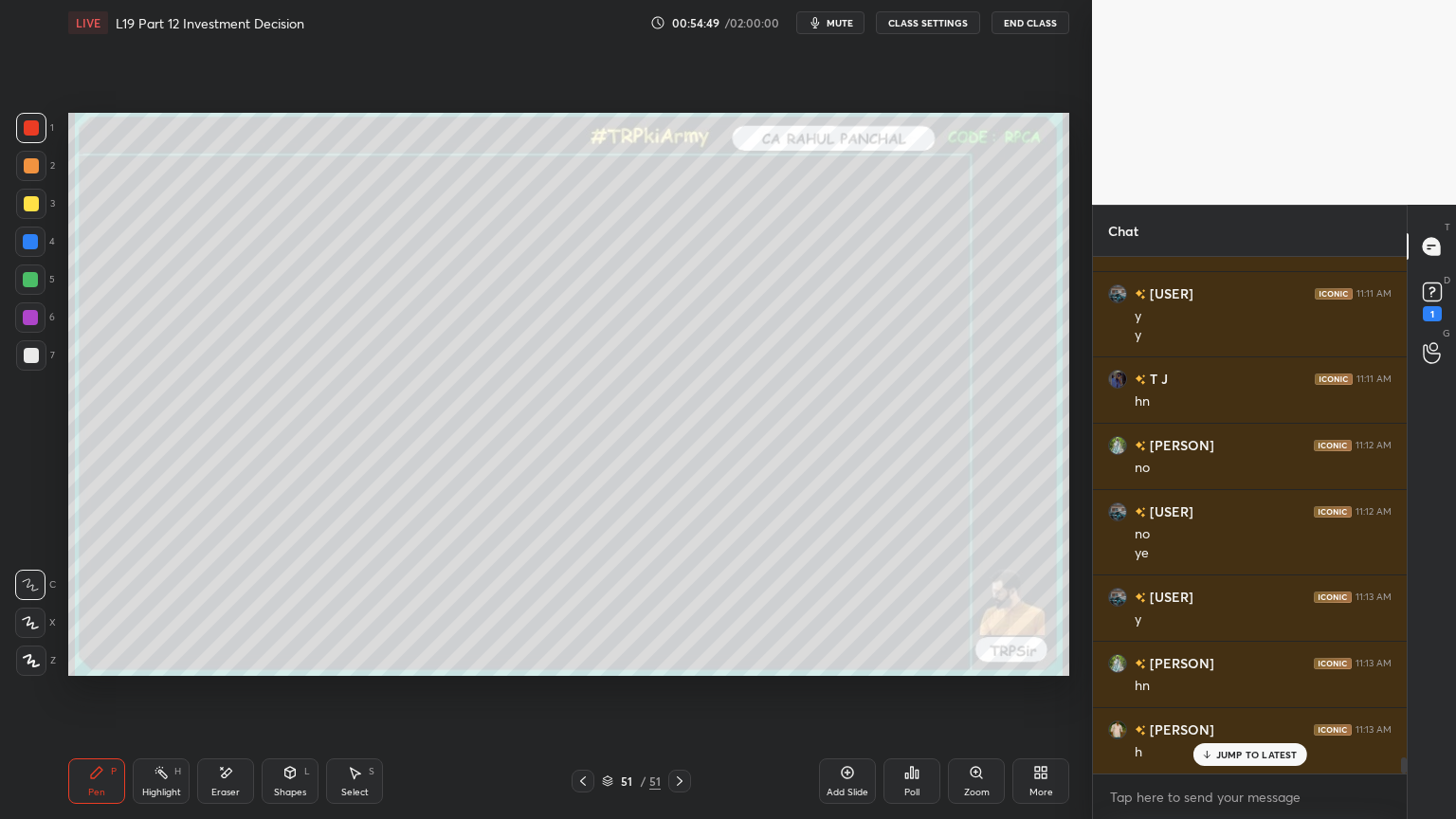 click 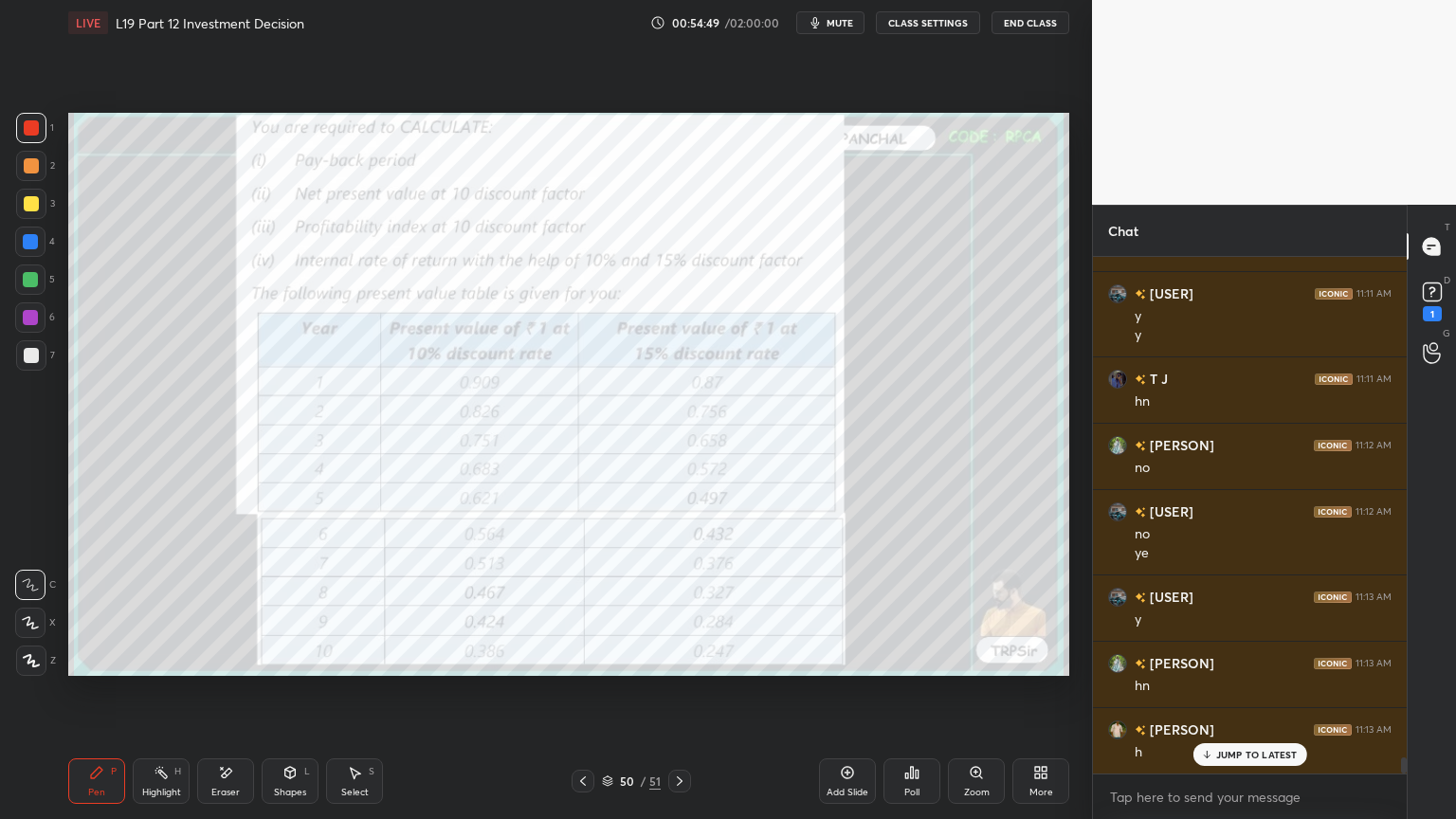 click 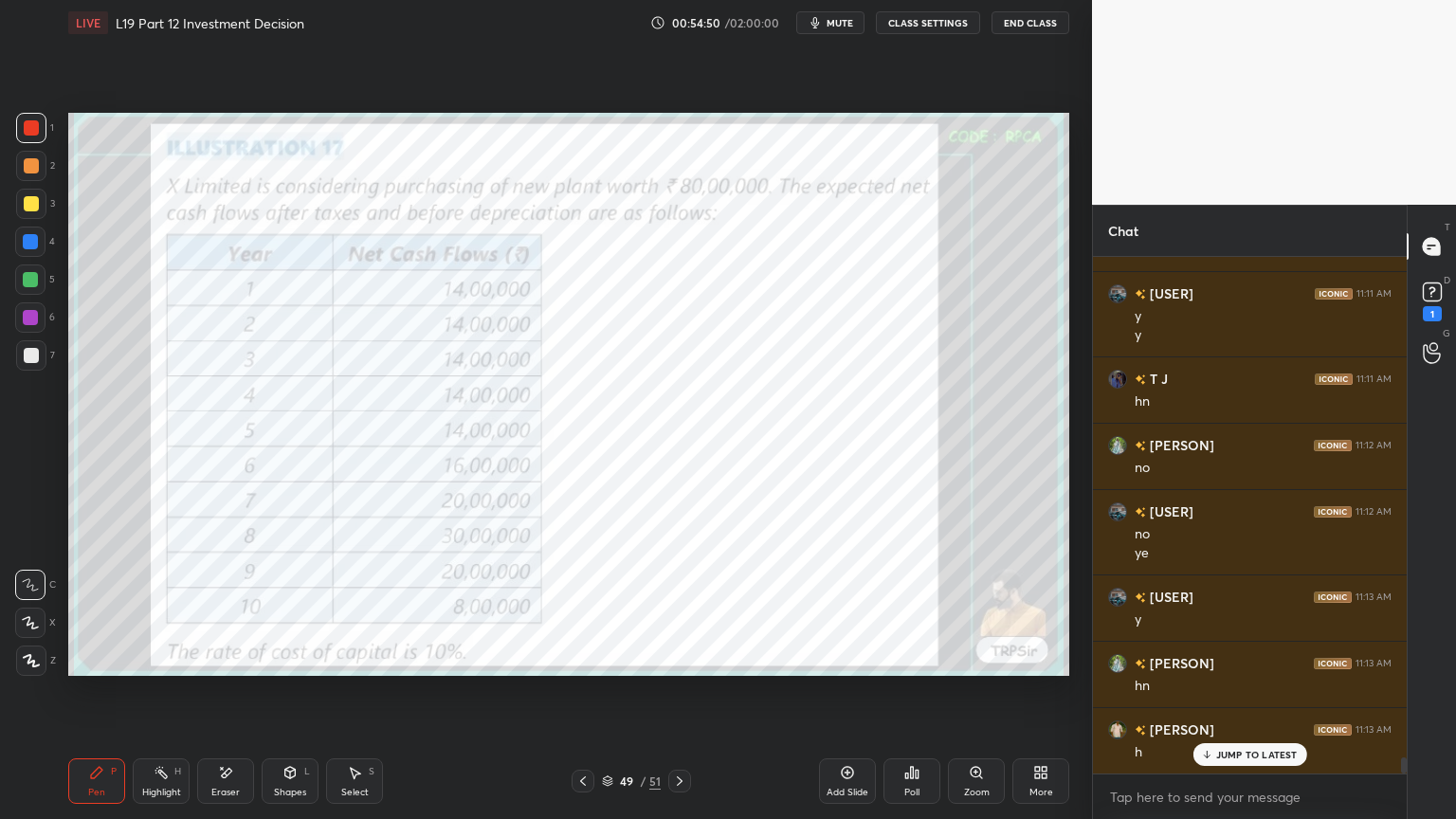 click 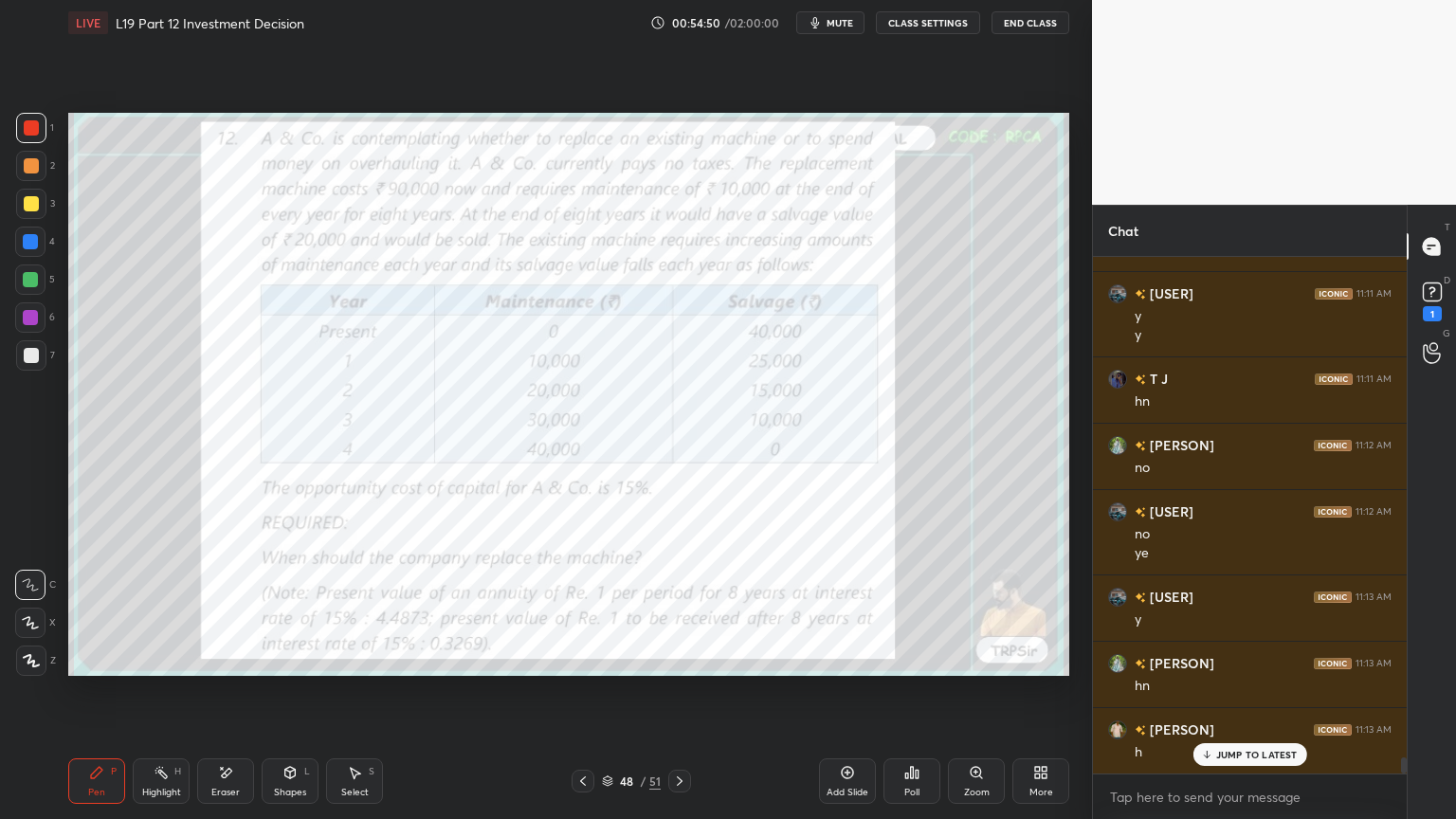 click 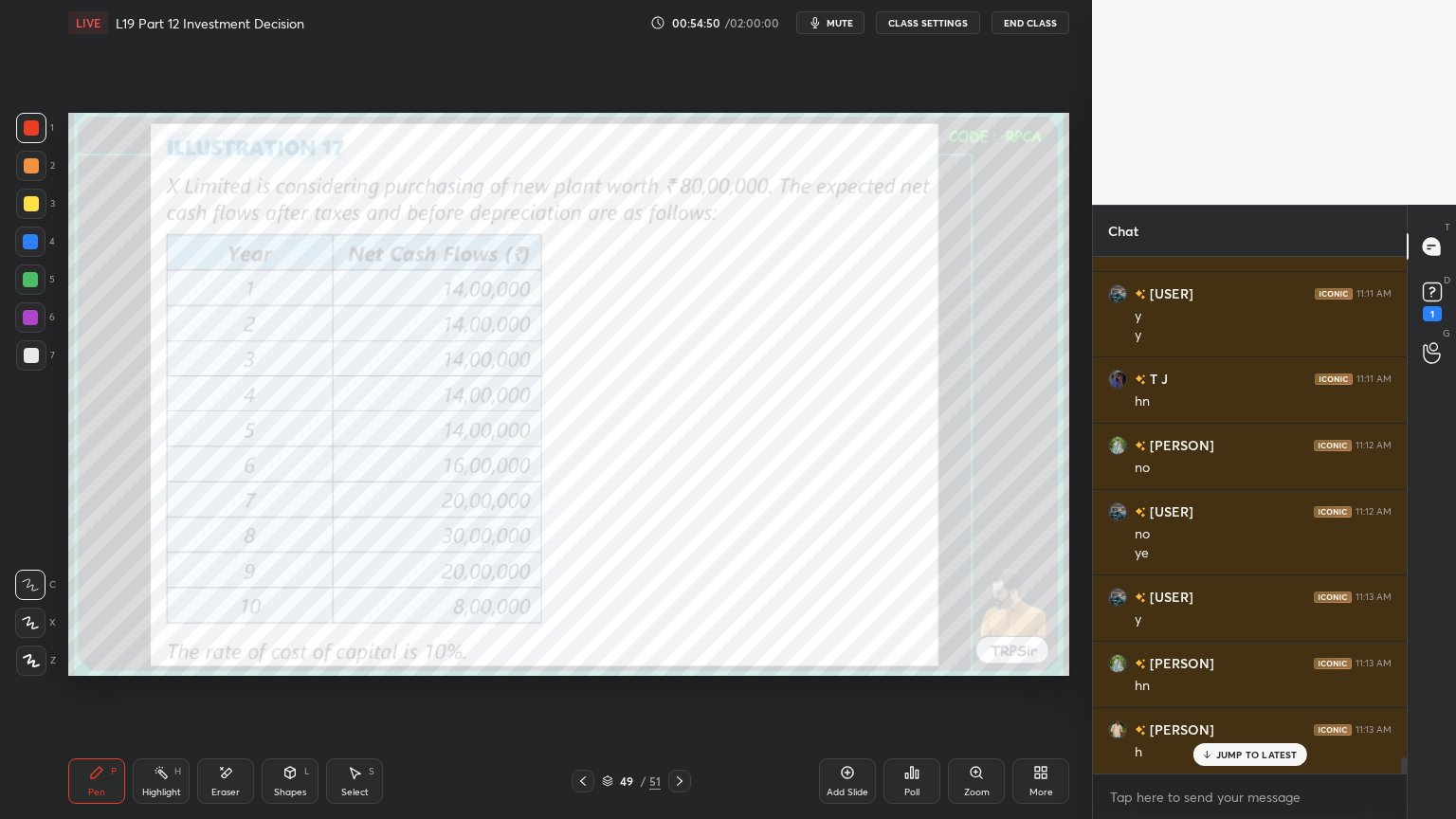 click 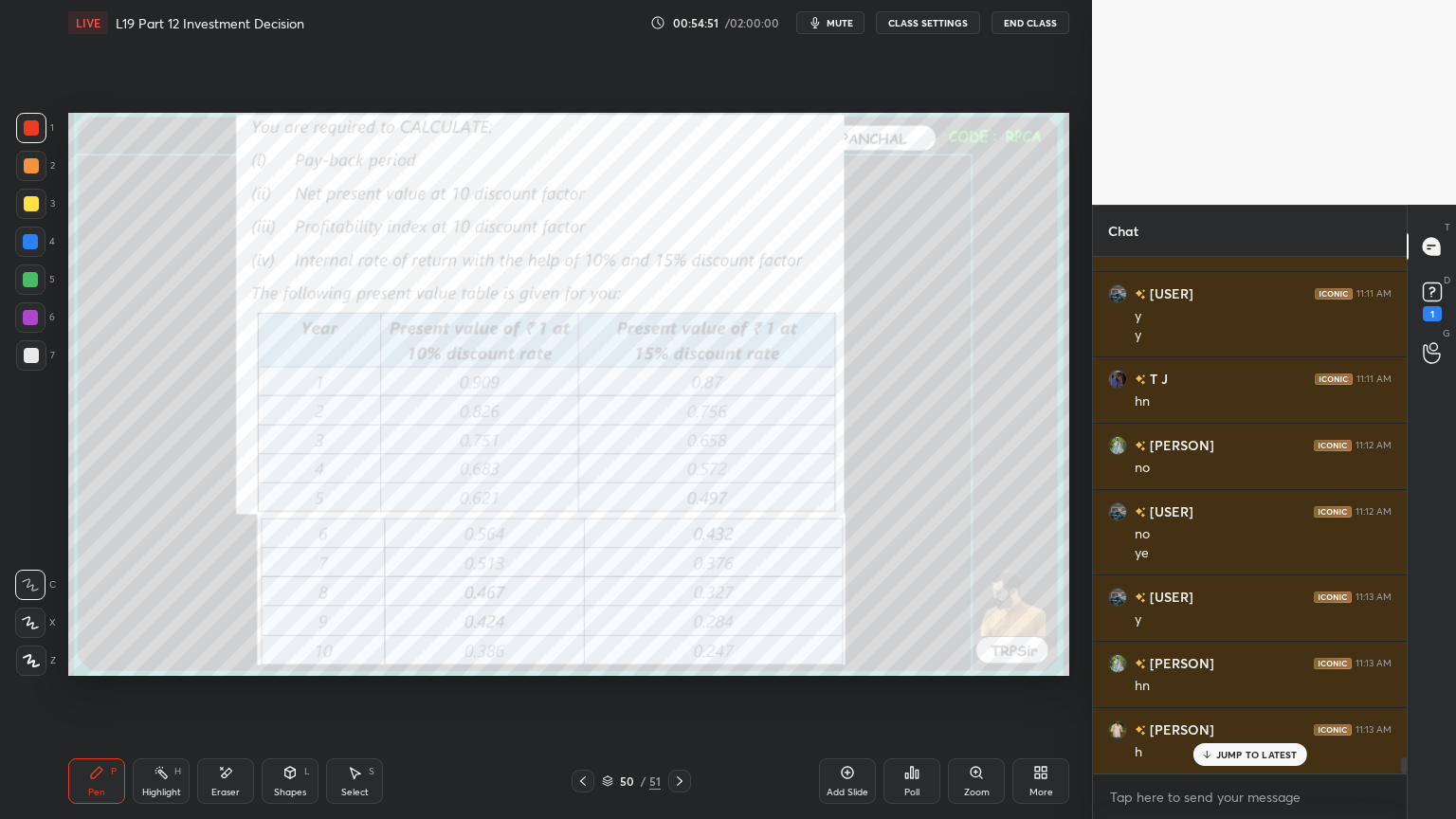 click 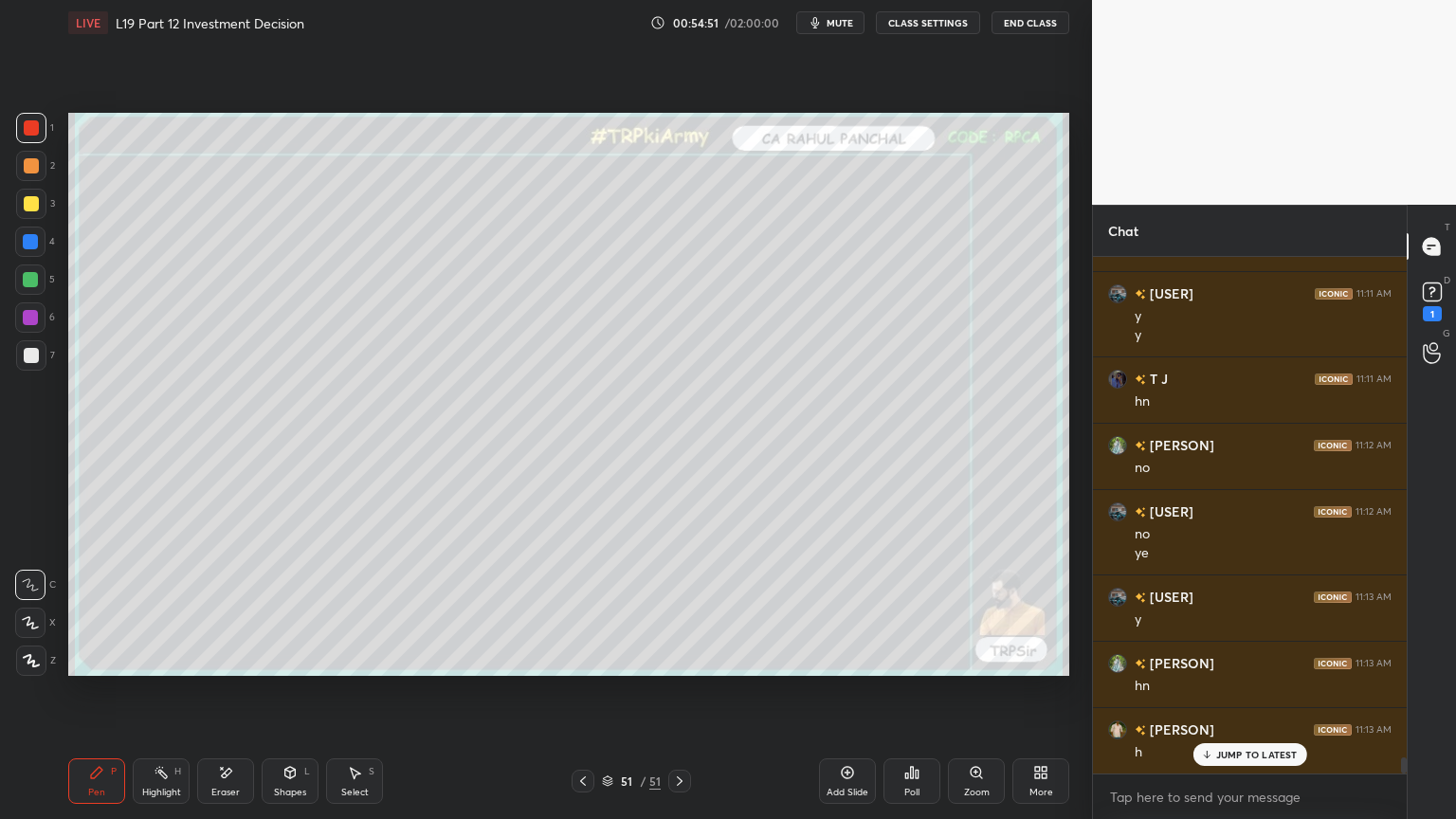 click 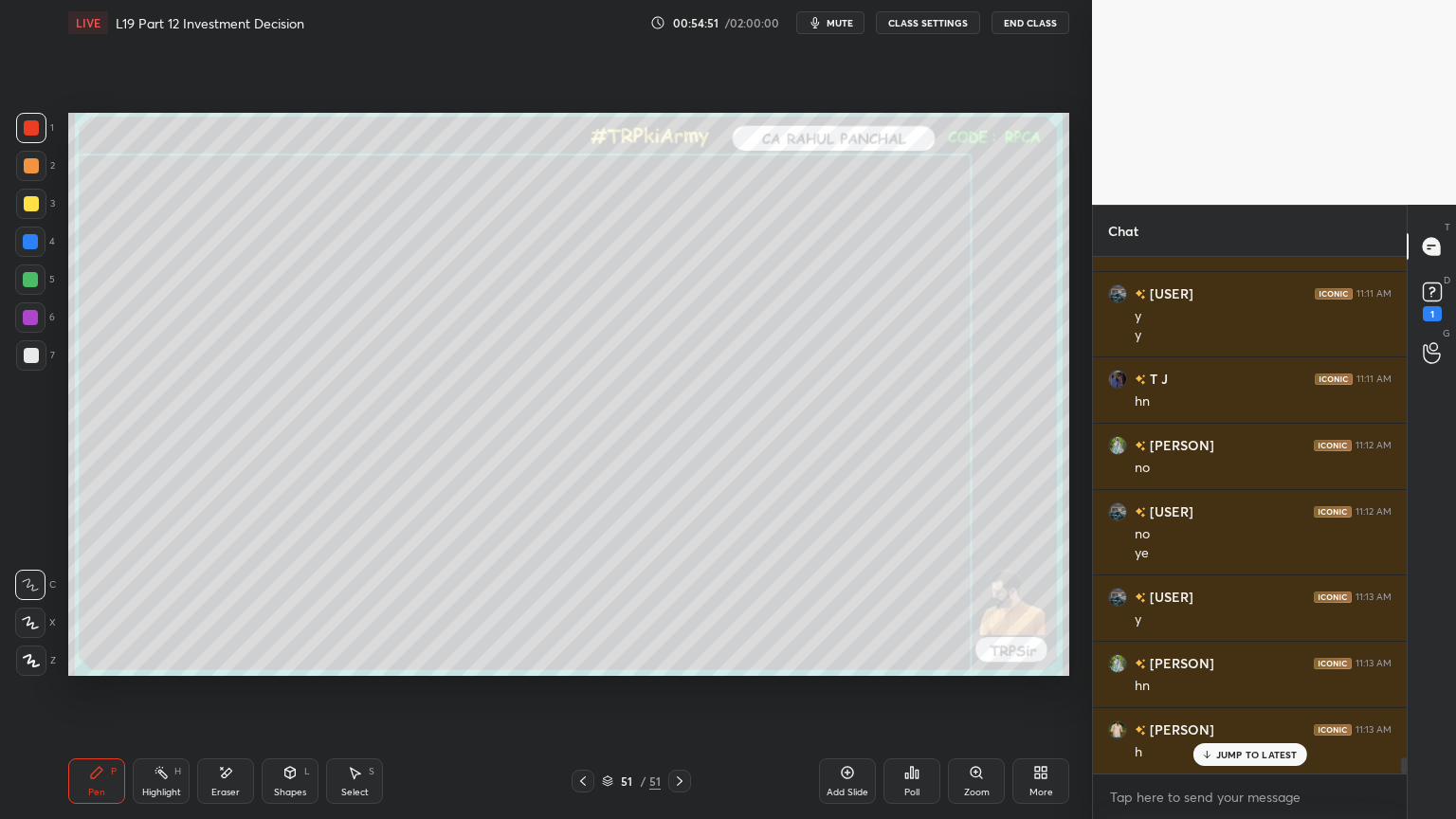 click 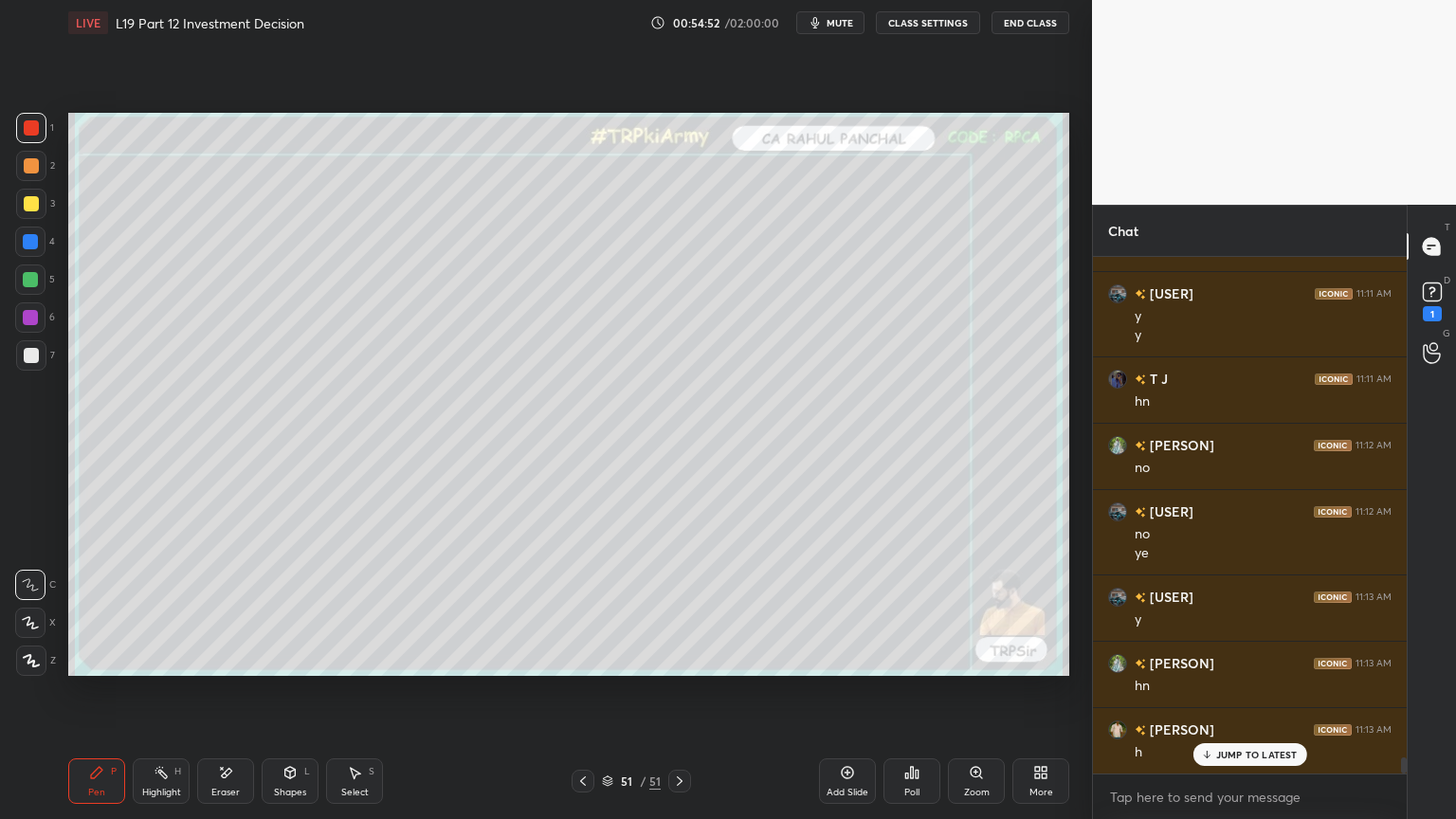 click 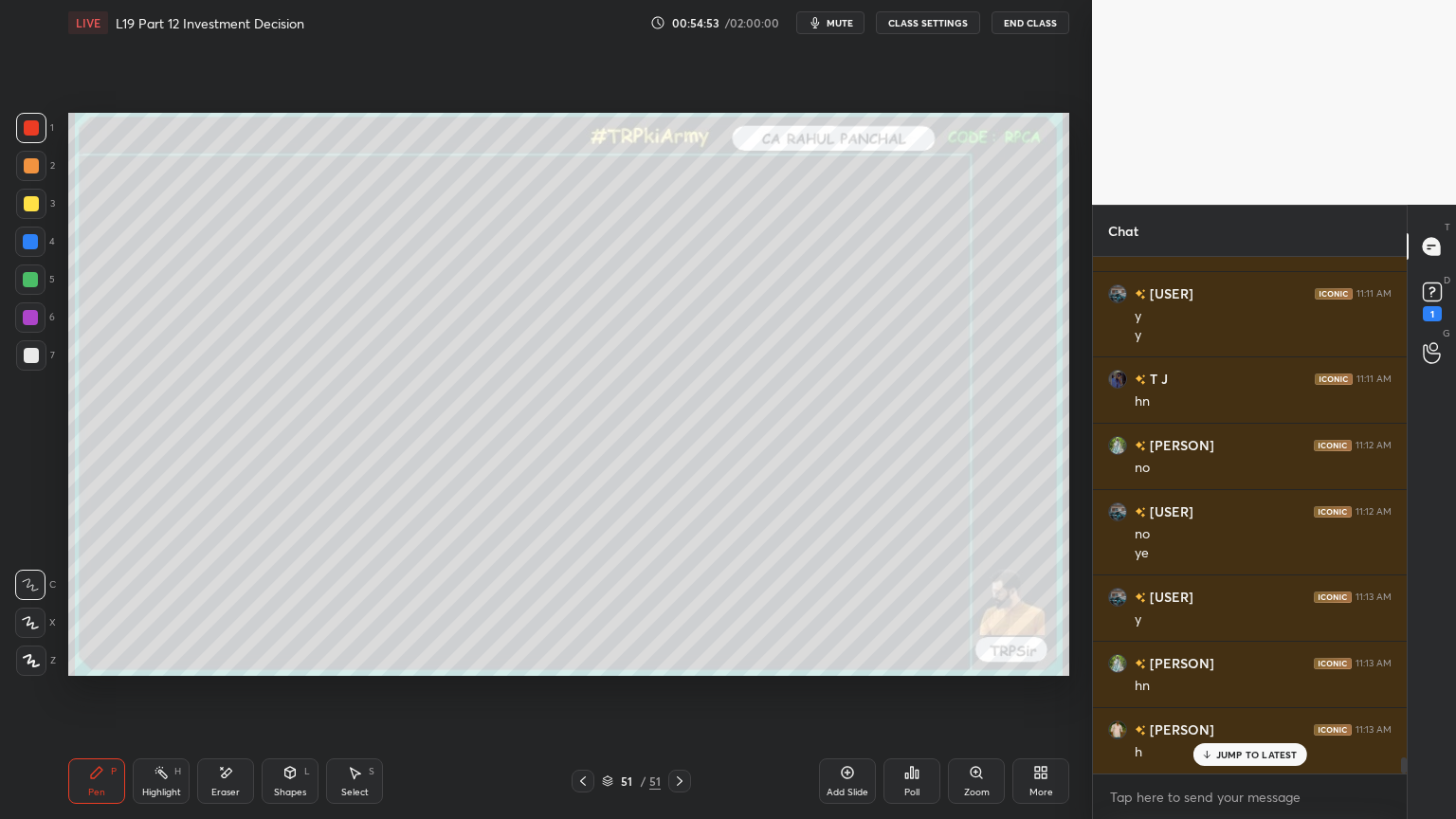 click 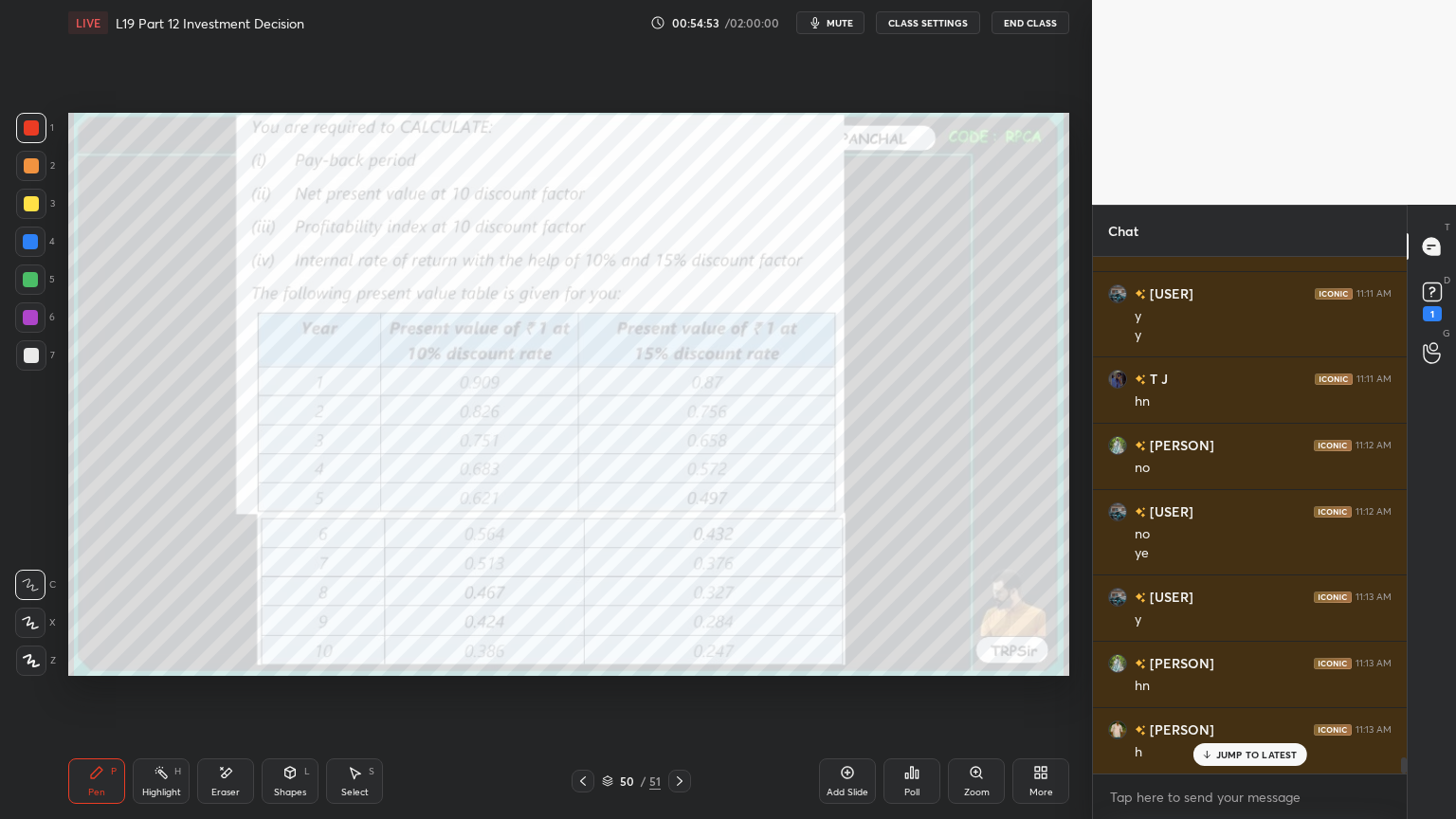 click 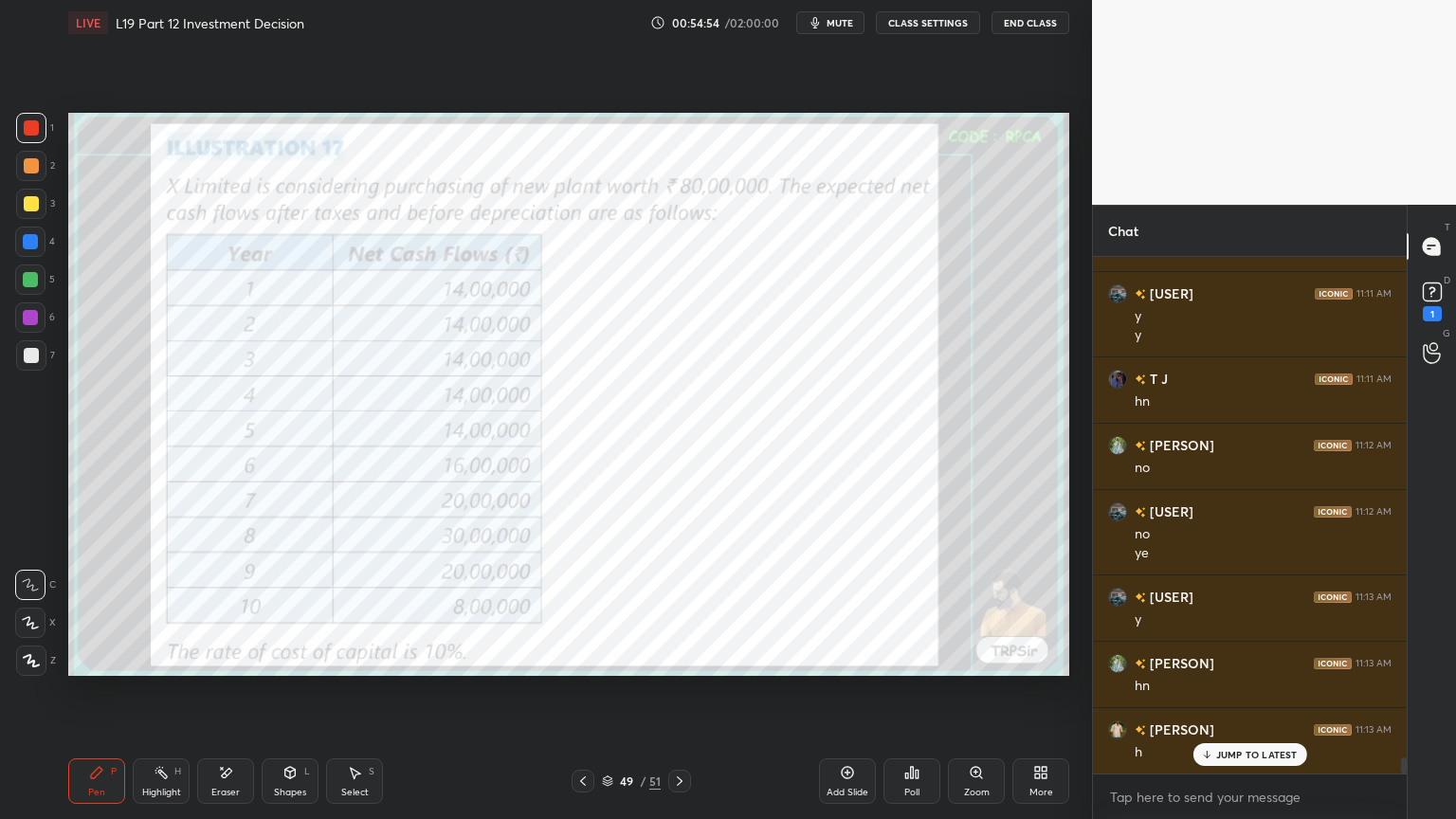 click 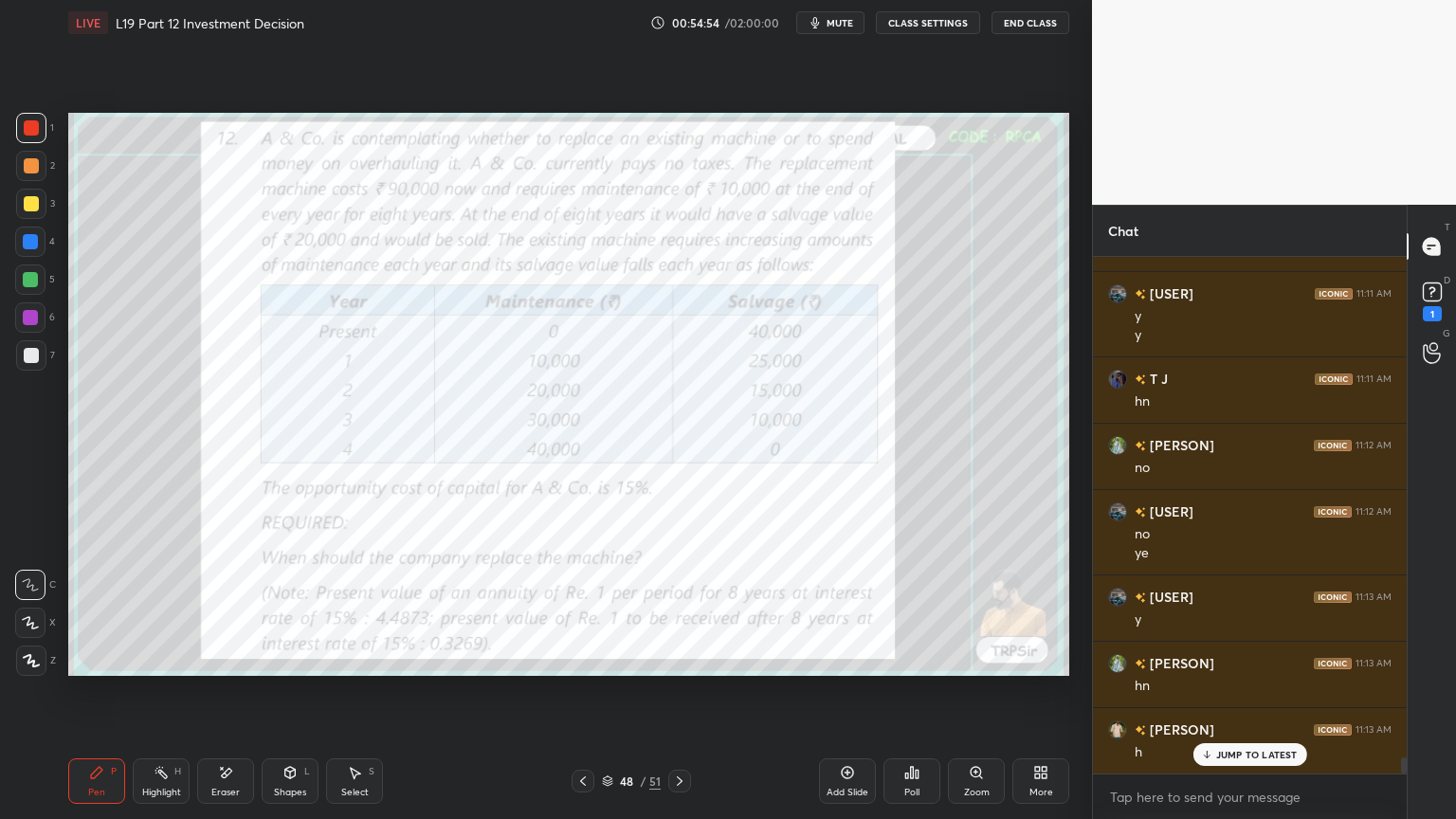 click 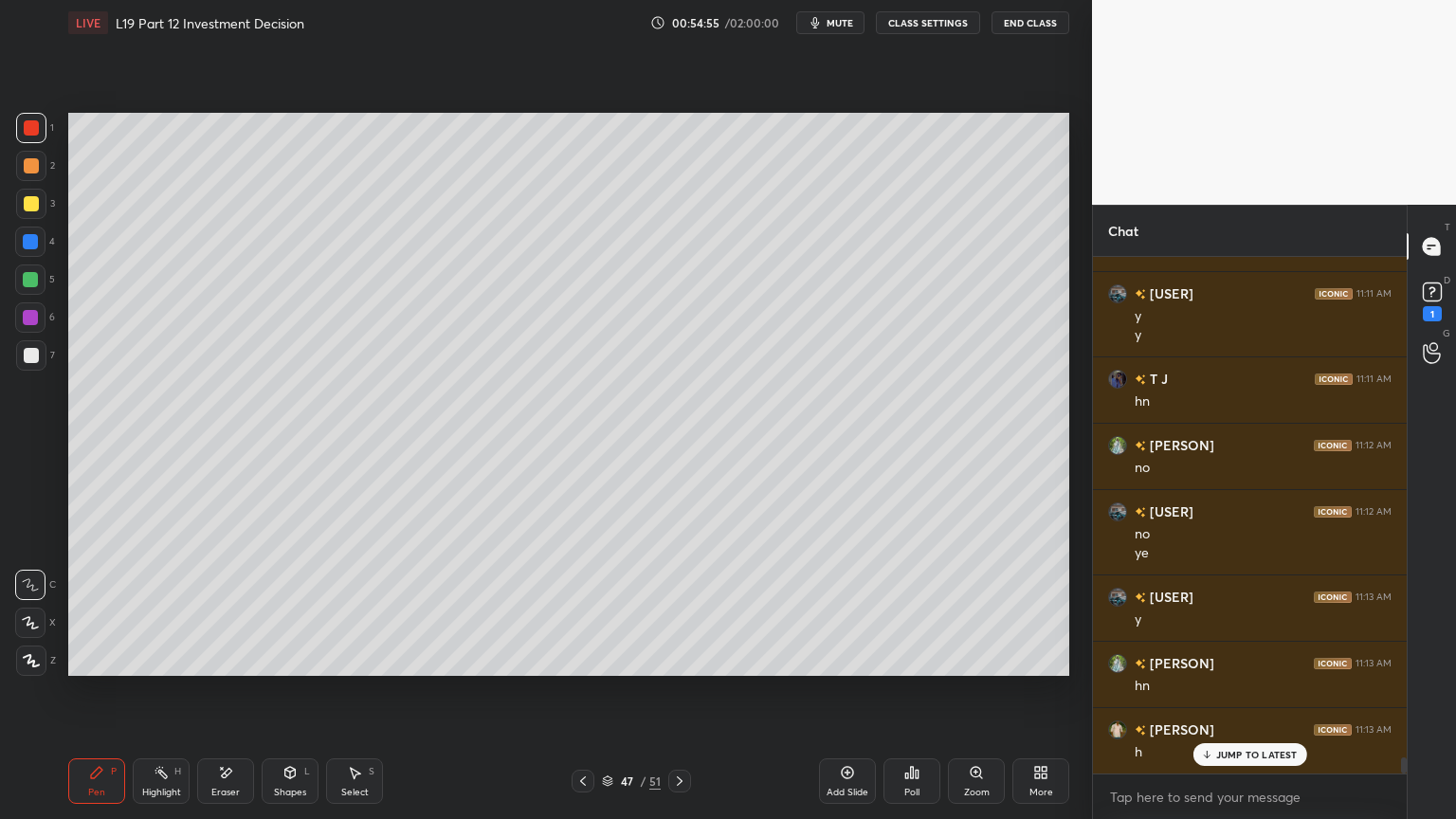 click 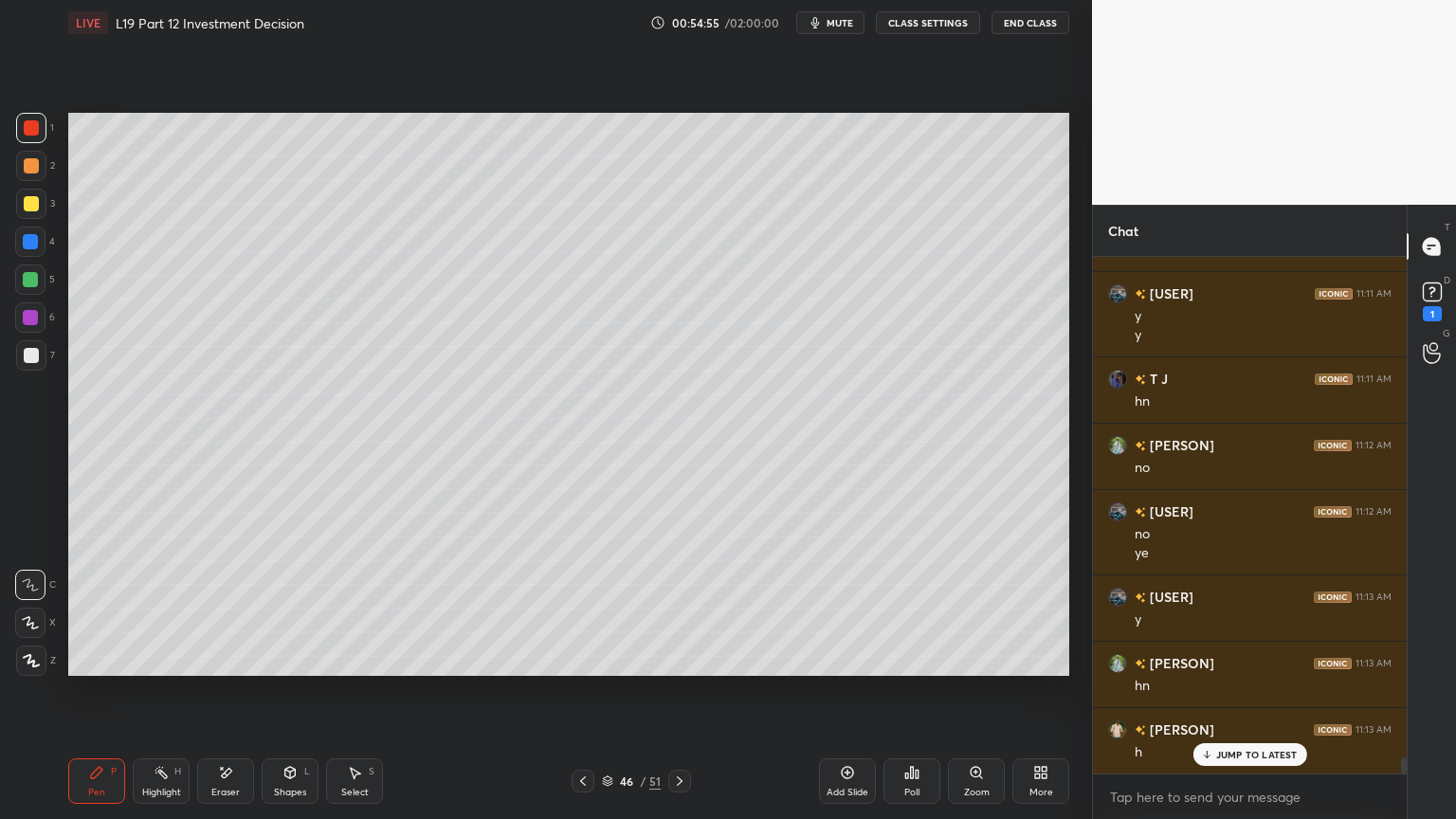 click 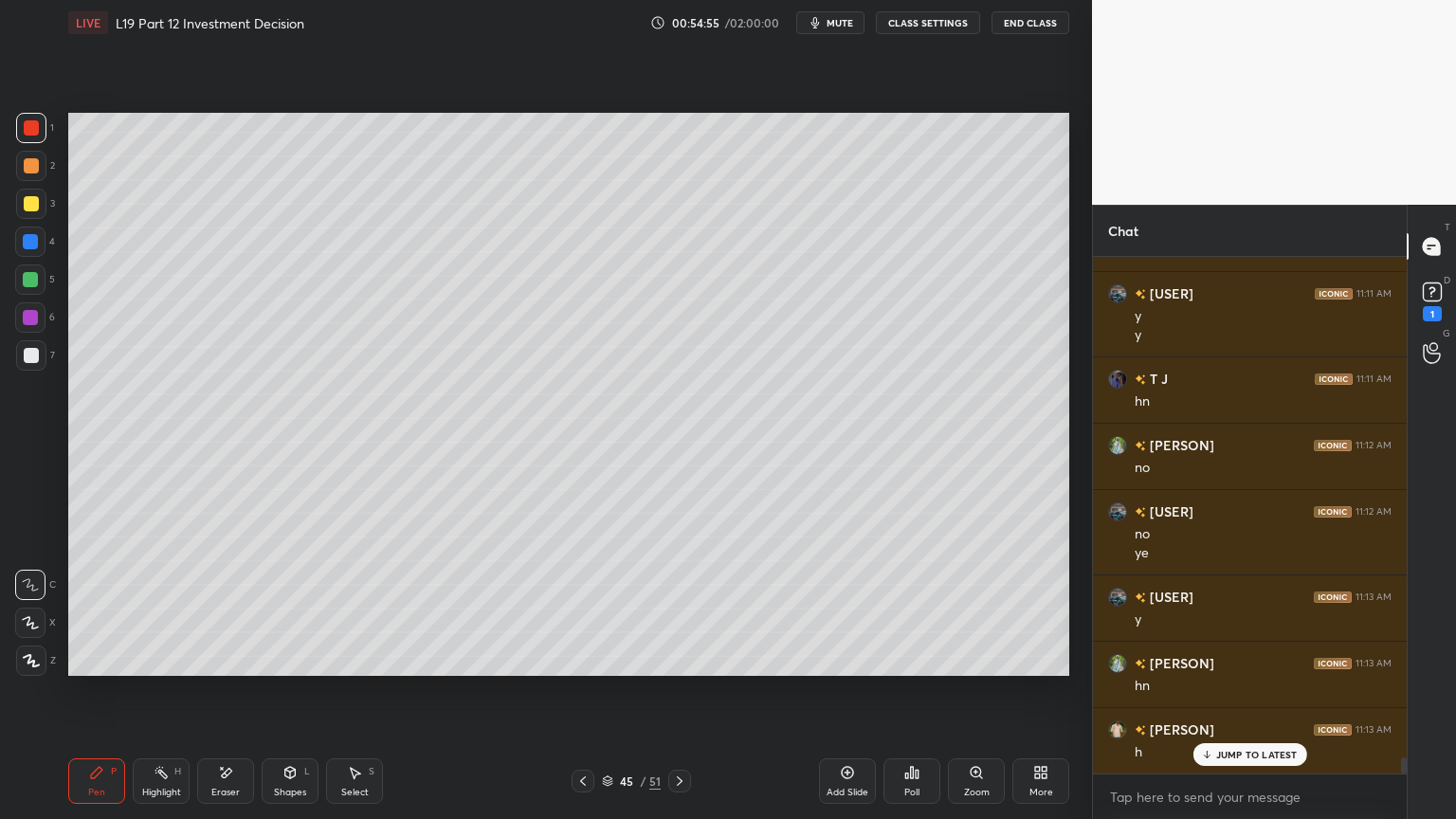click 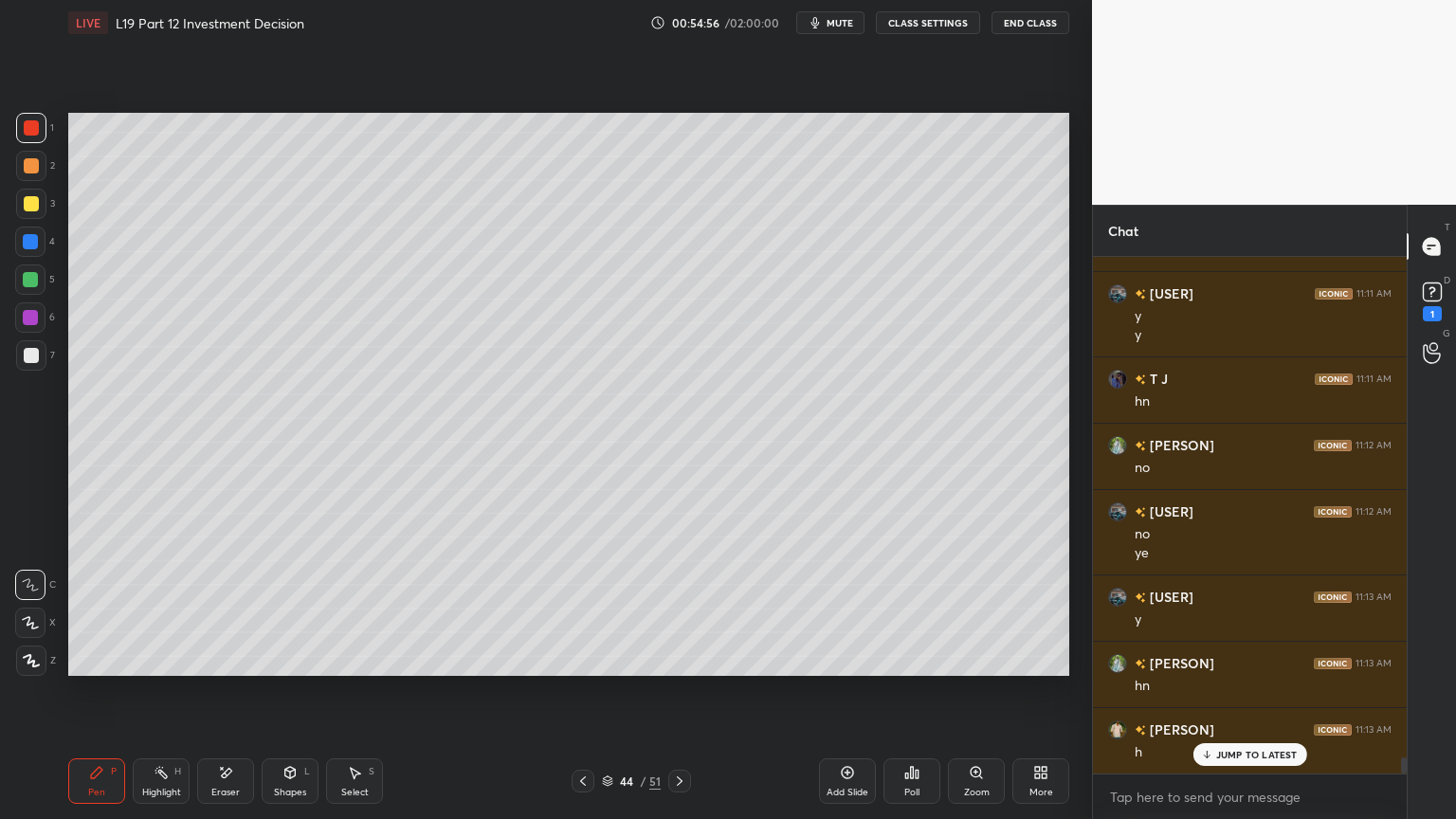 click 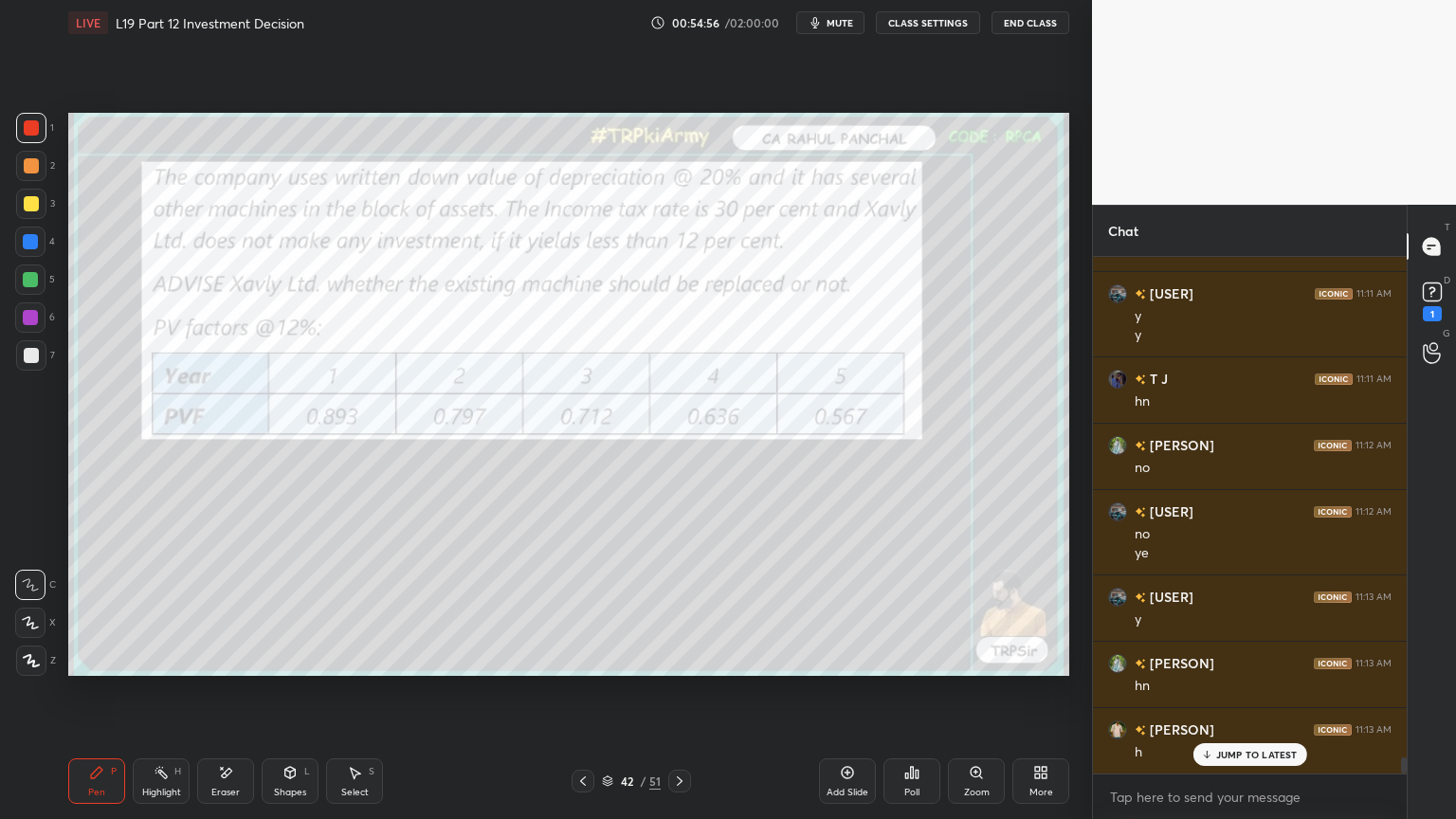 click 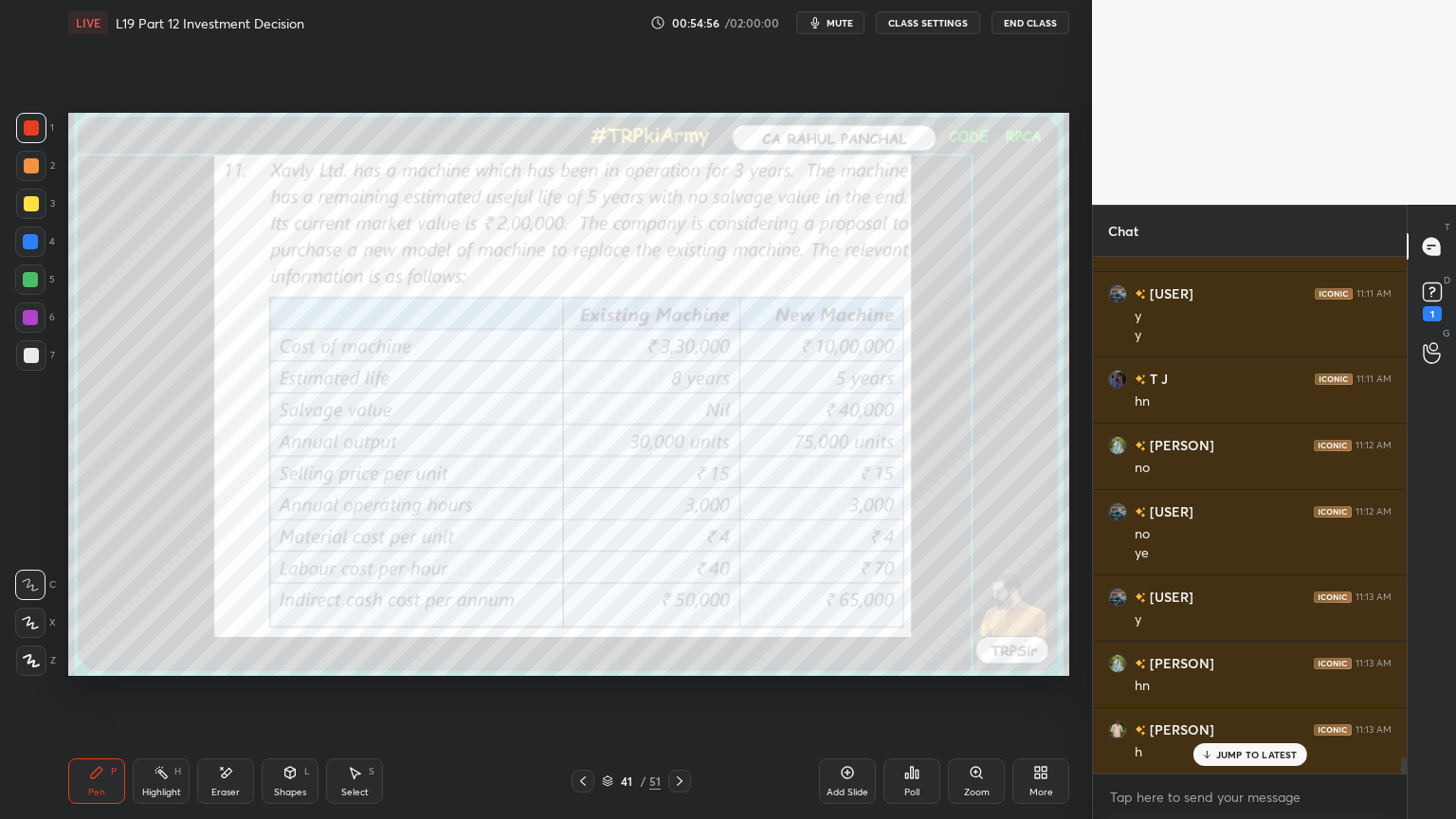 click 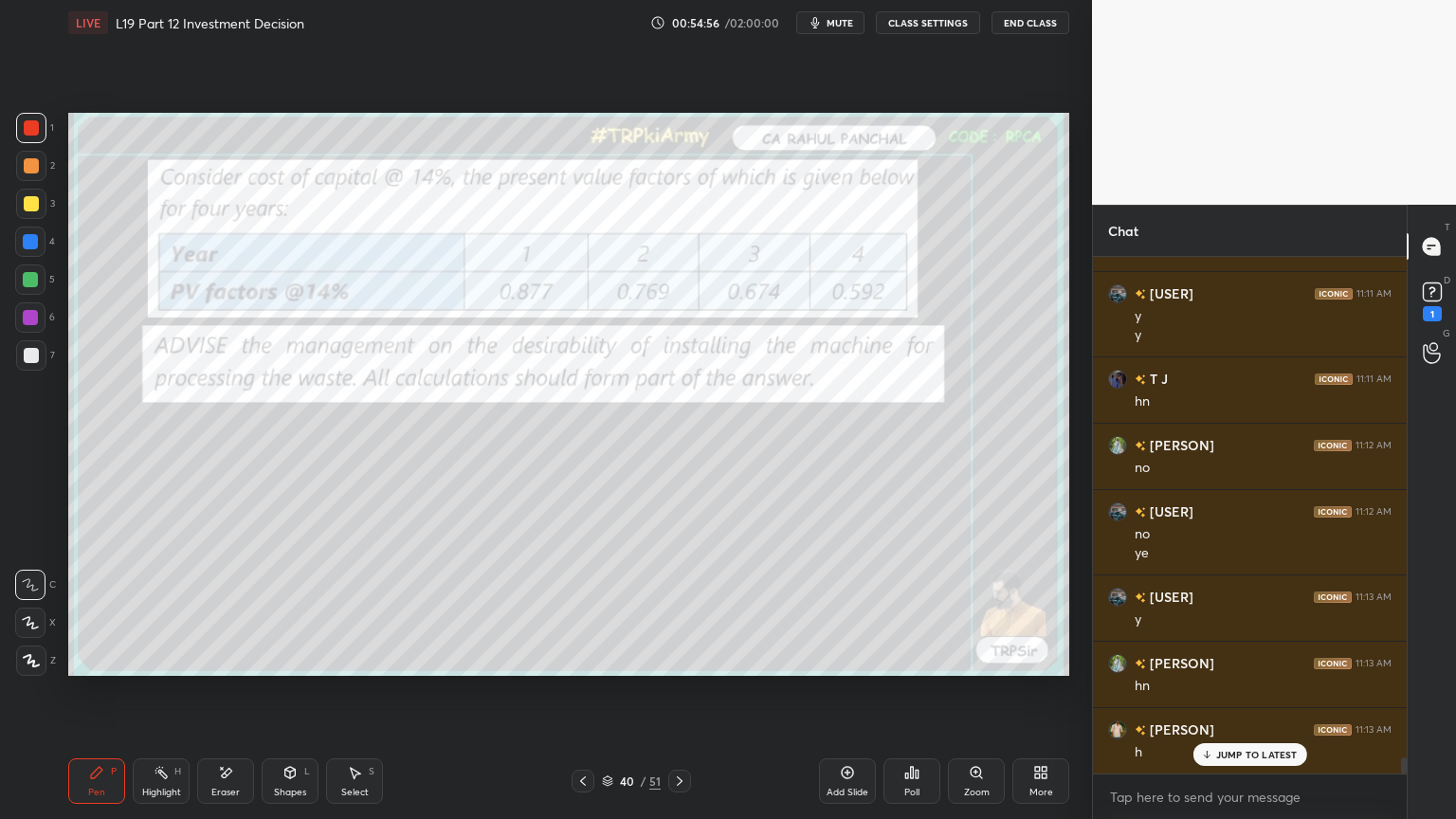 click 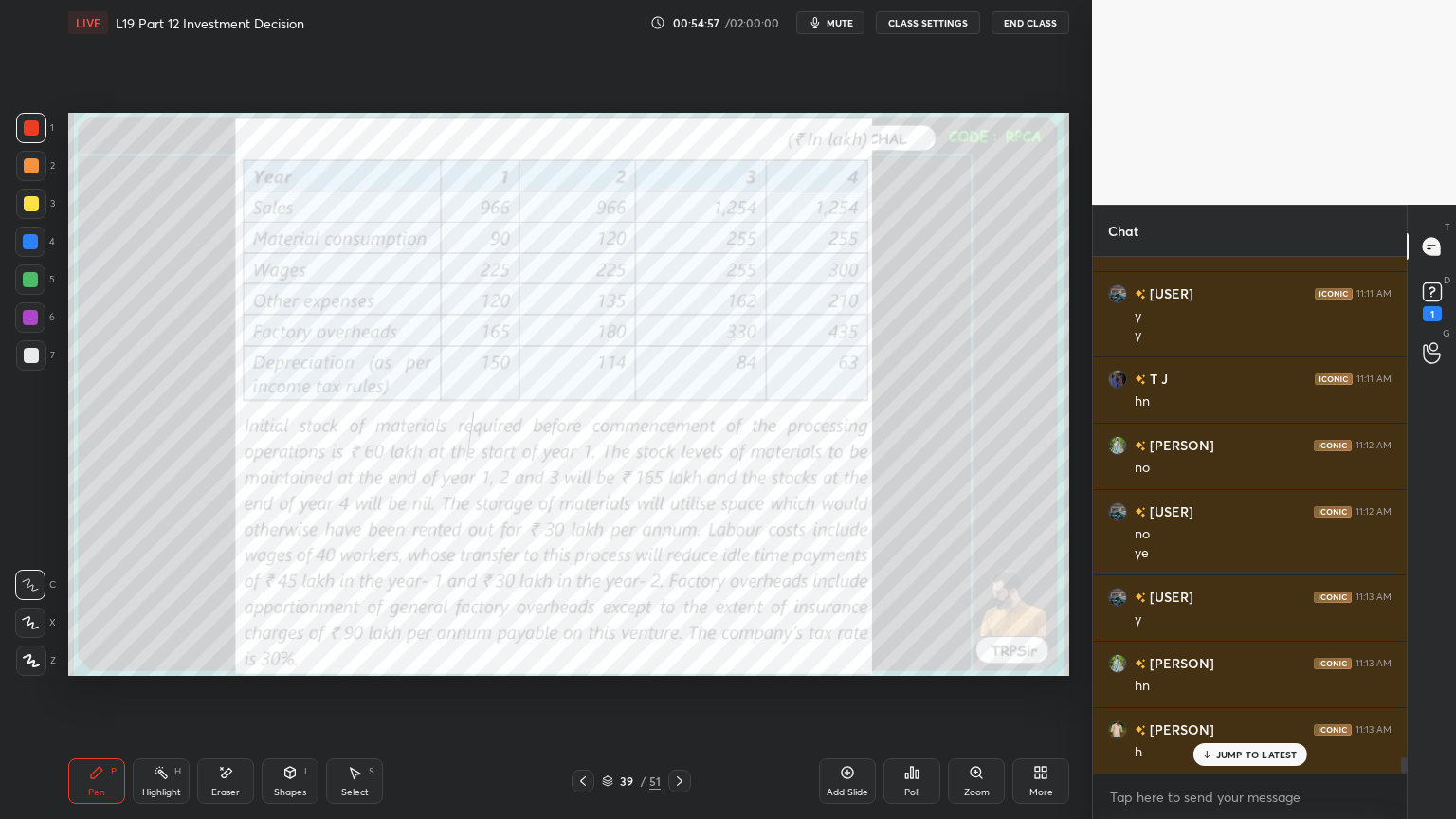 click 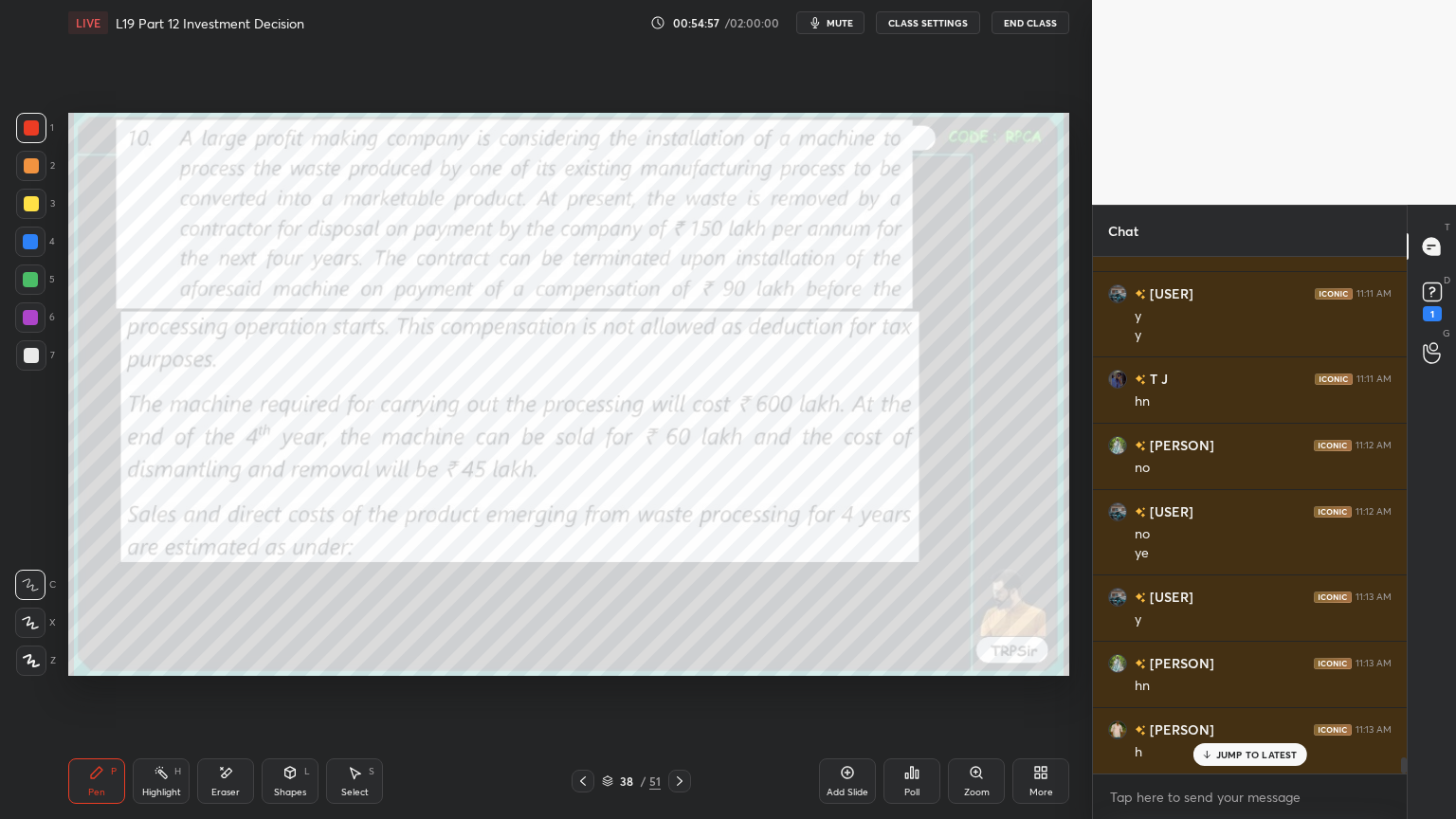 click 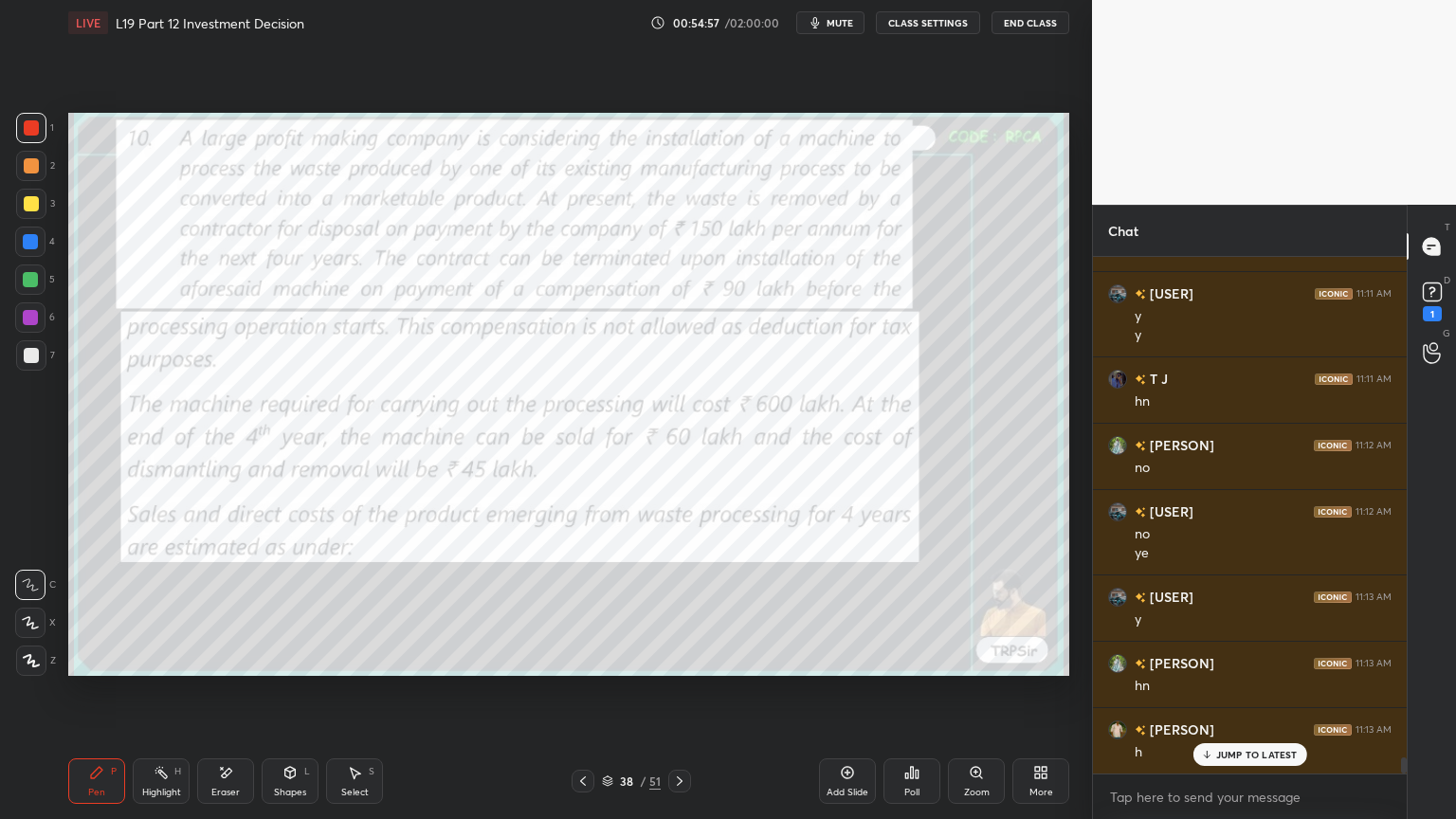 click 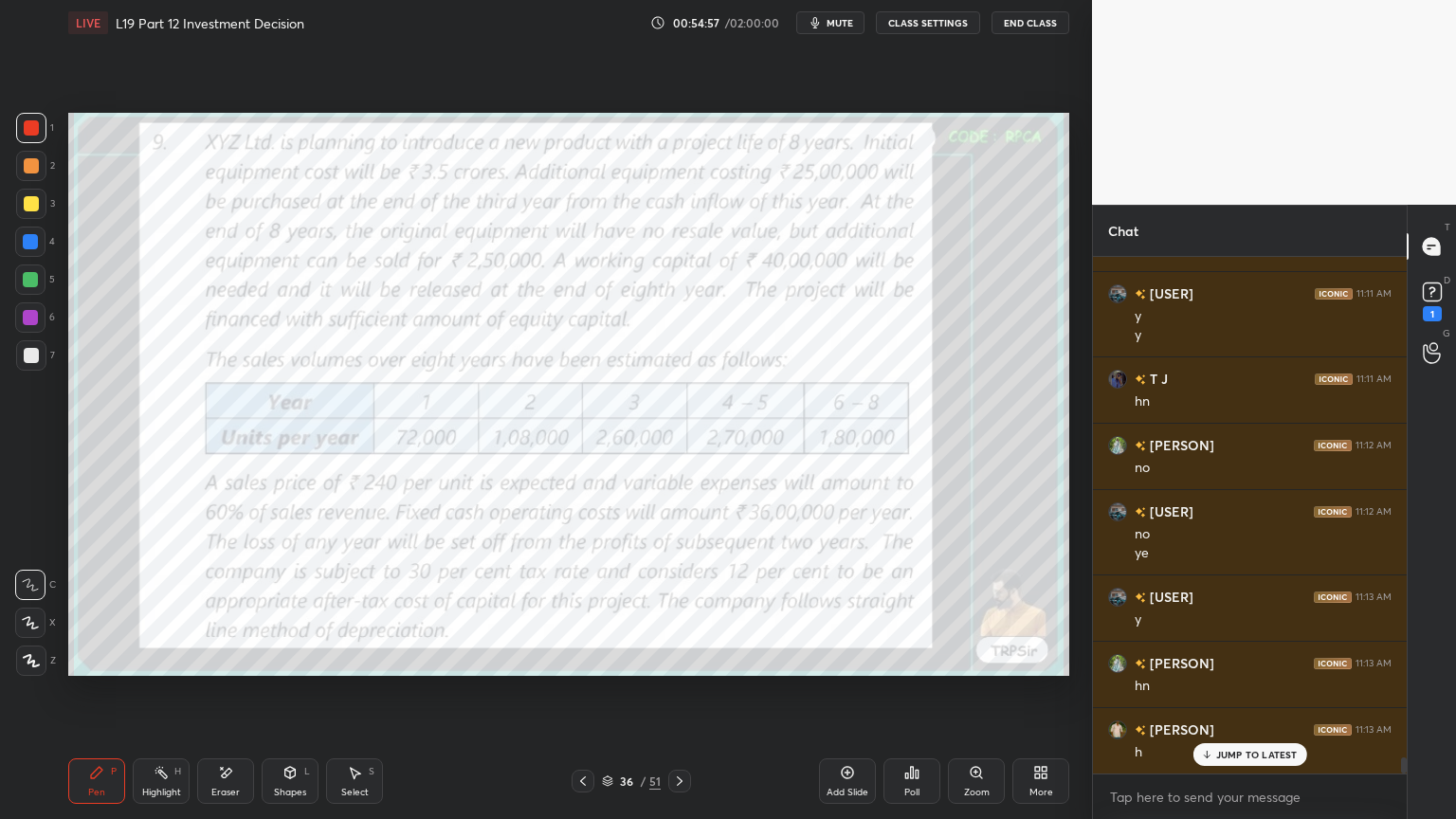 click 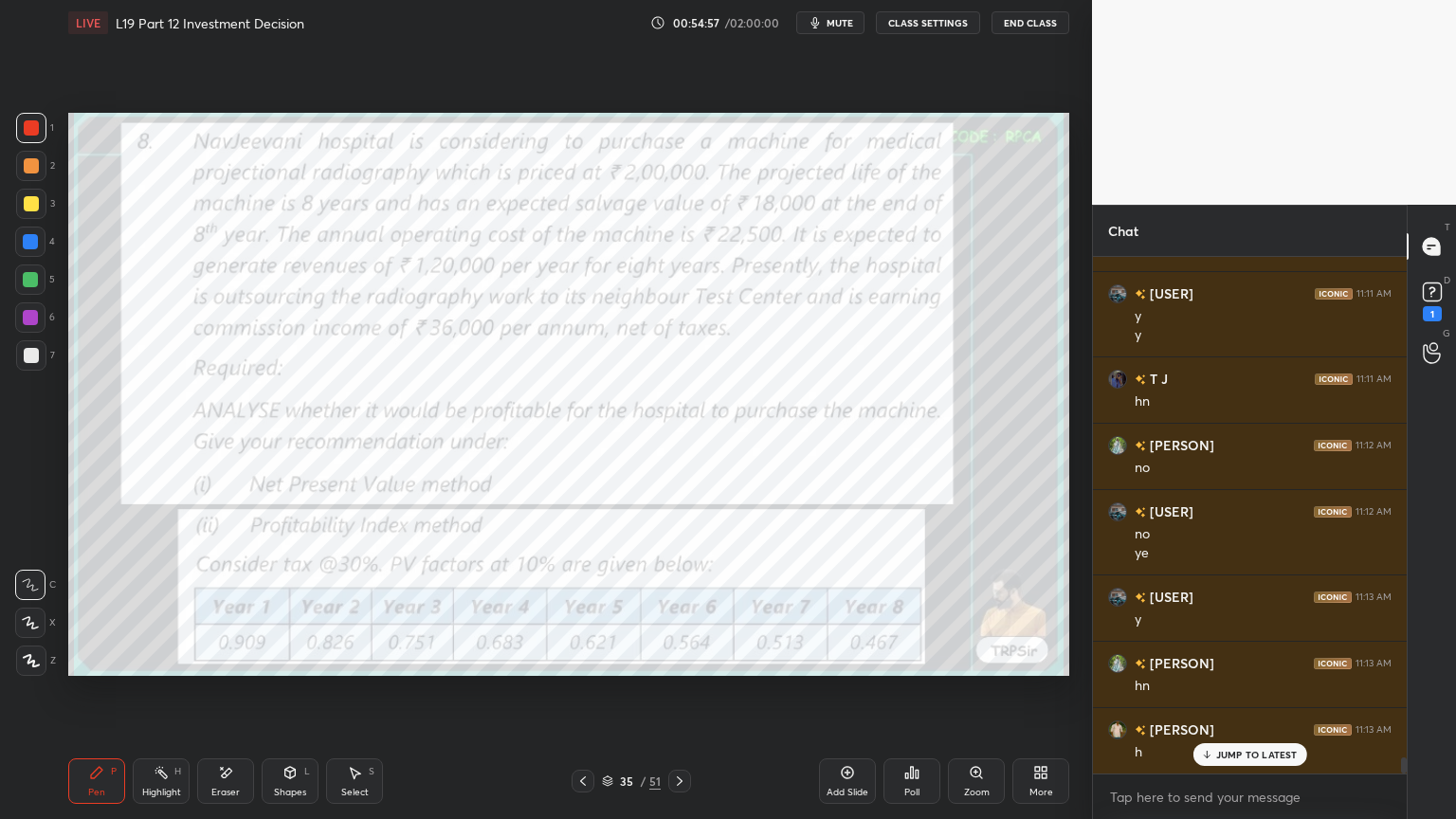 click 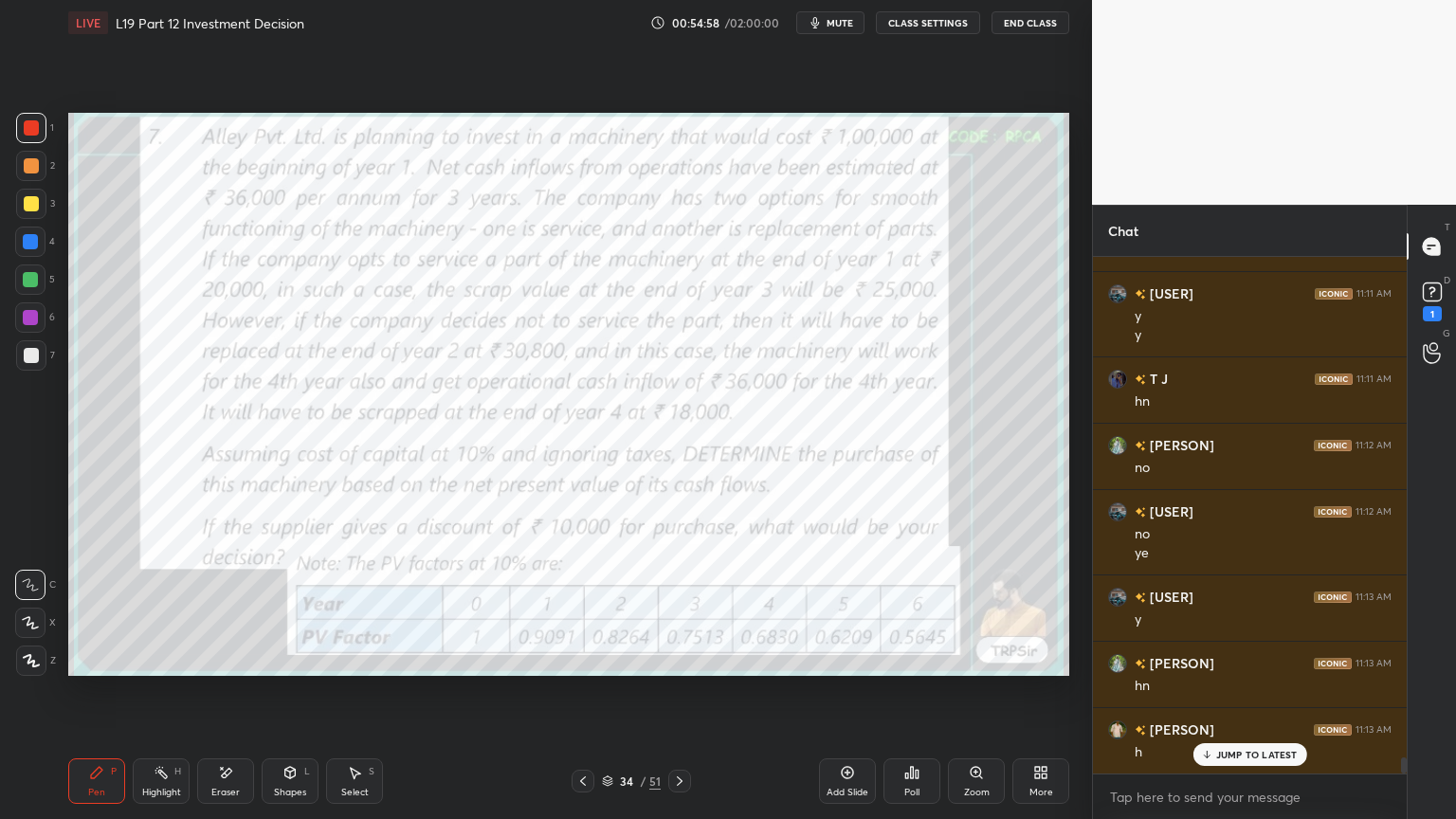click 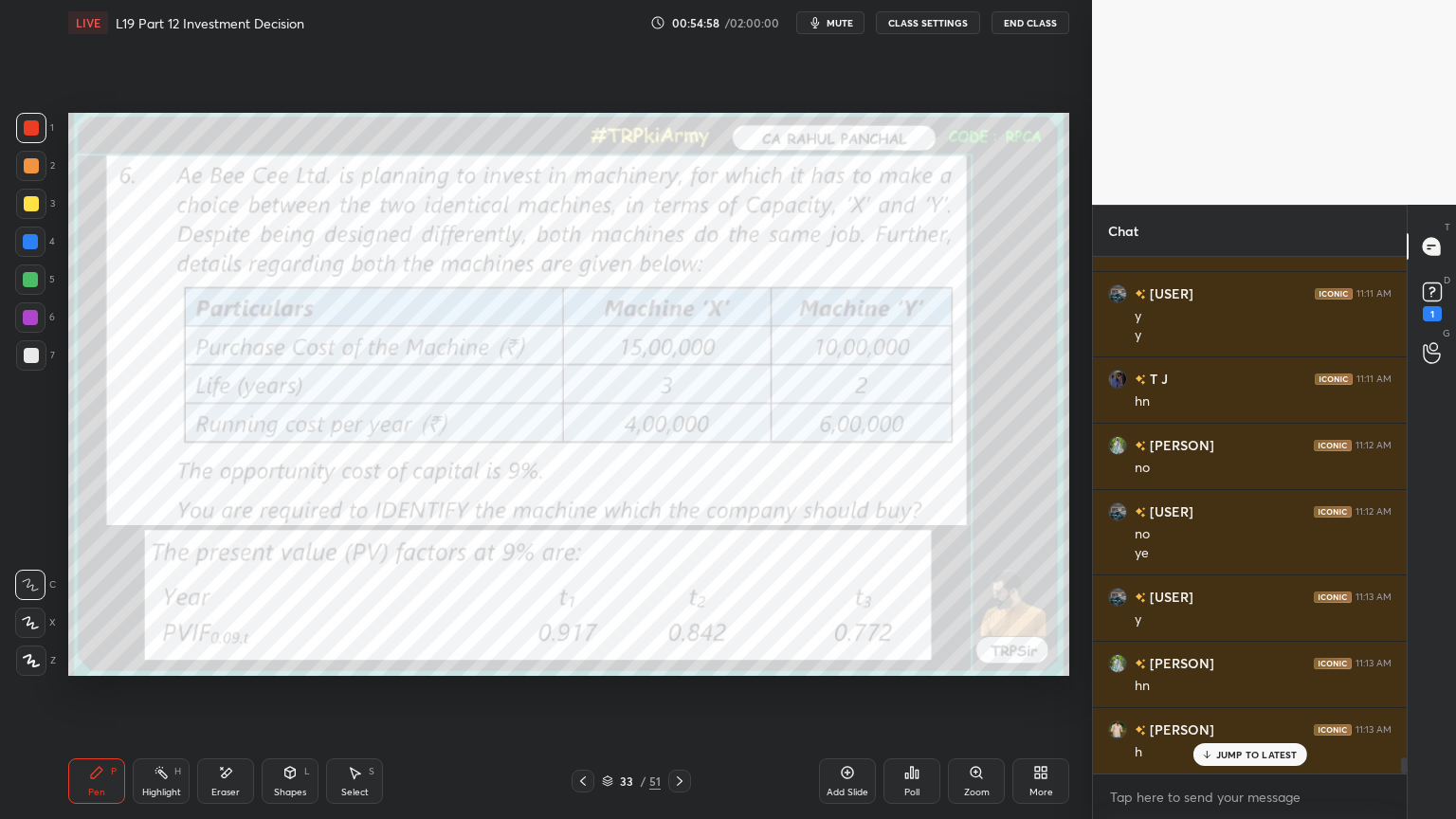 click 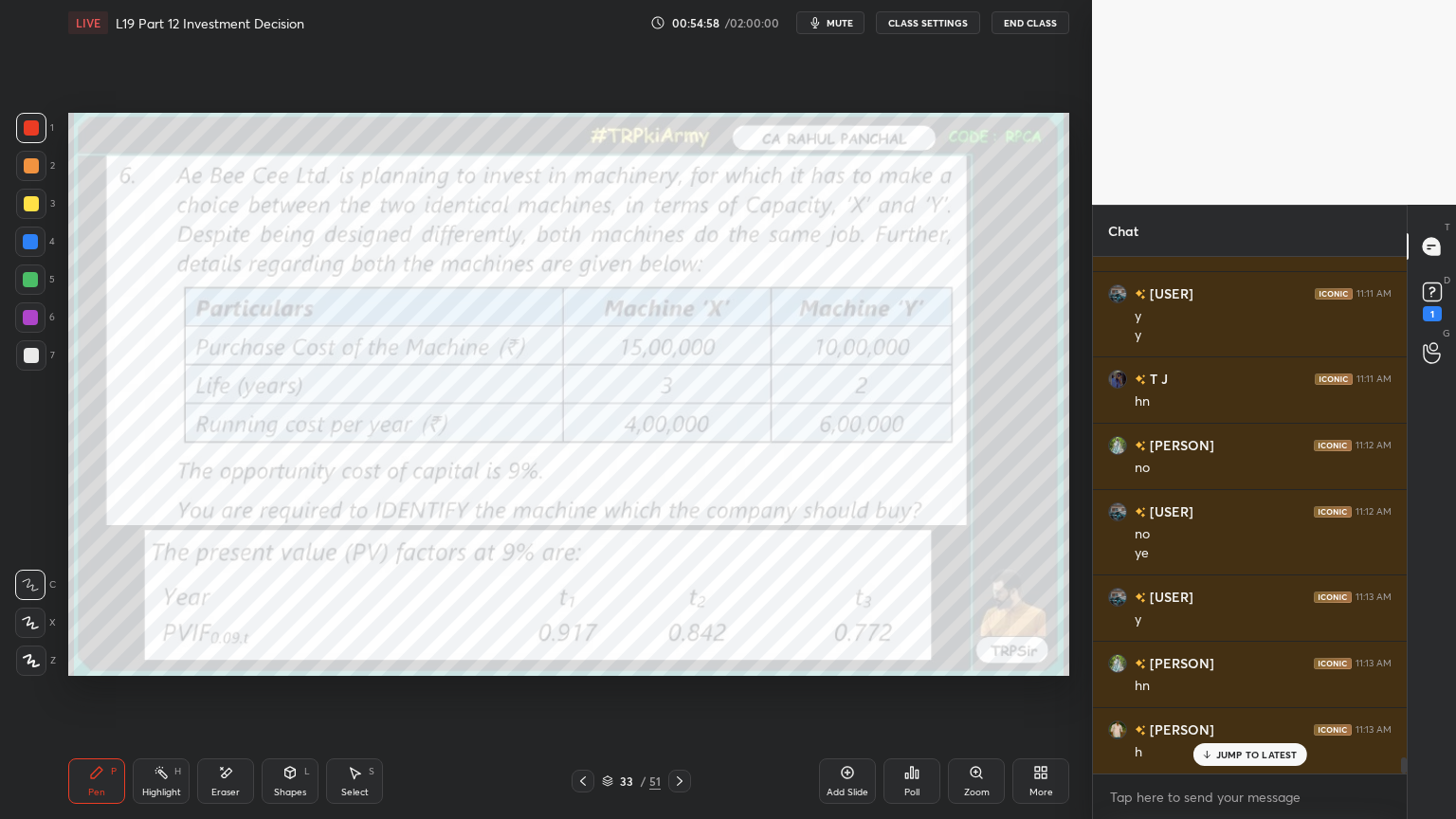 click 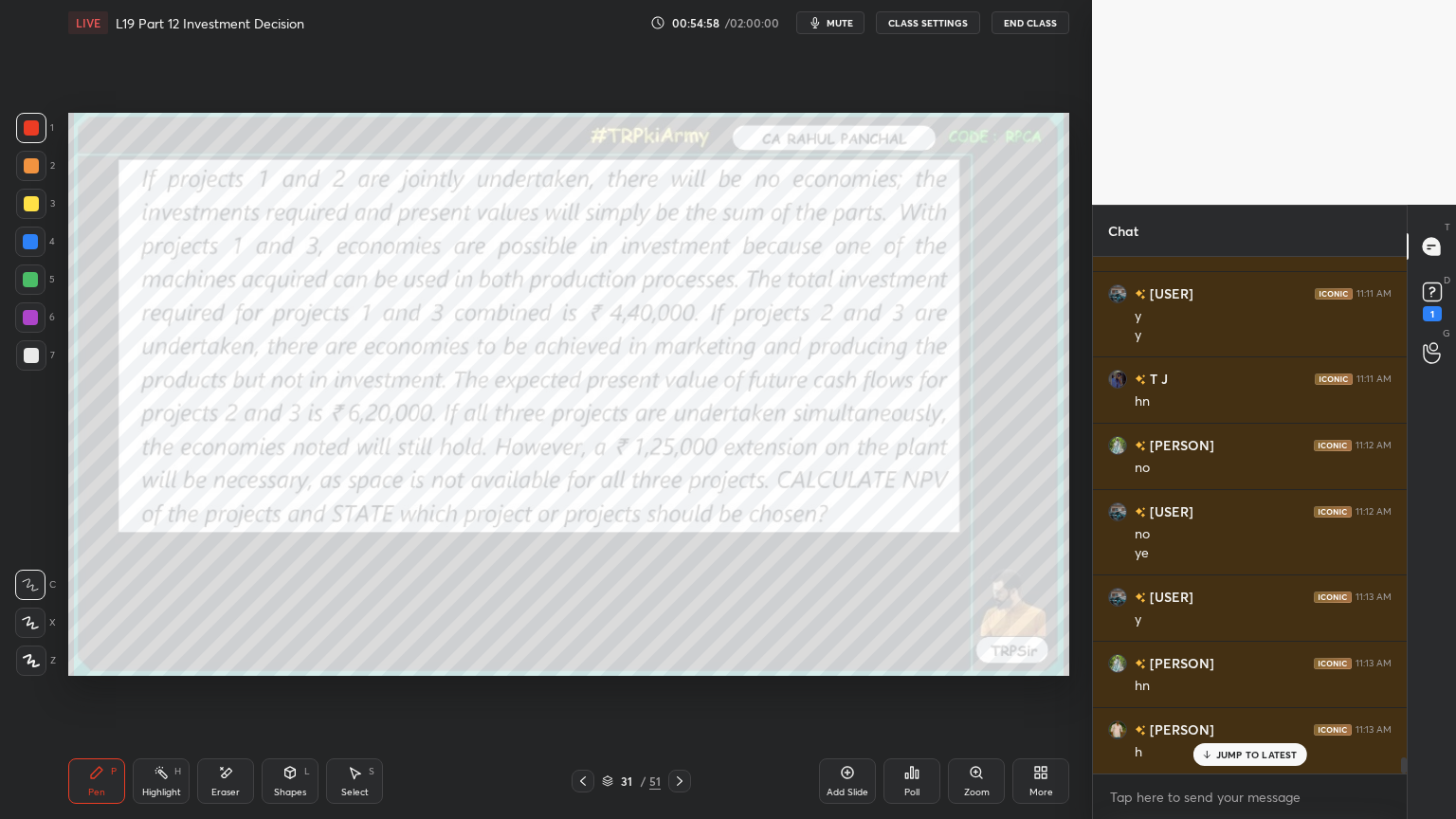 click 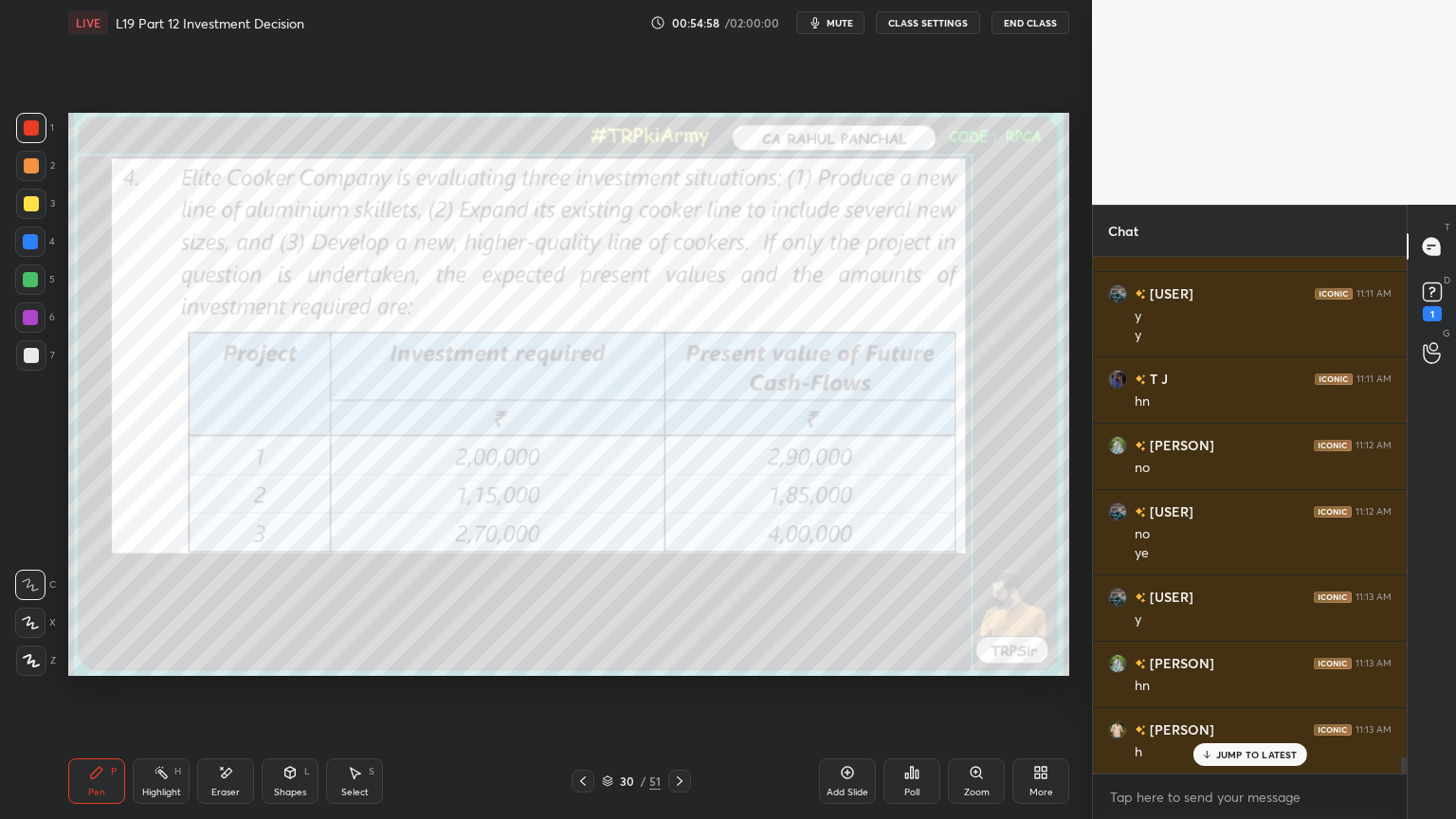 click 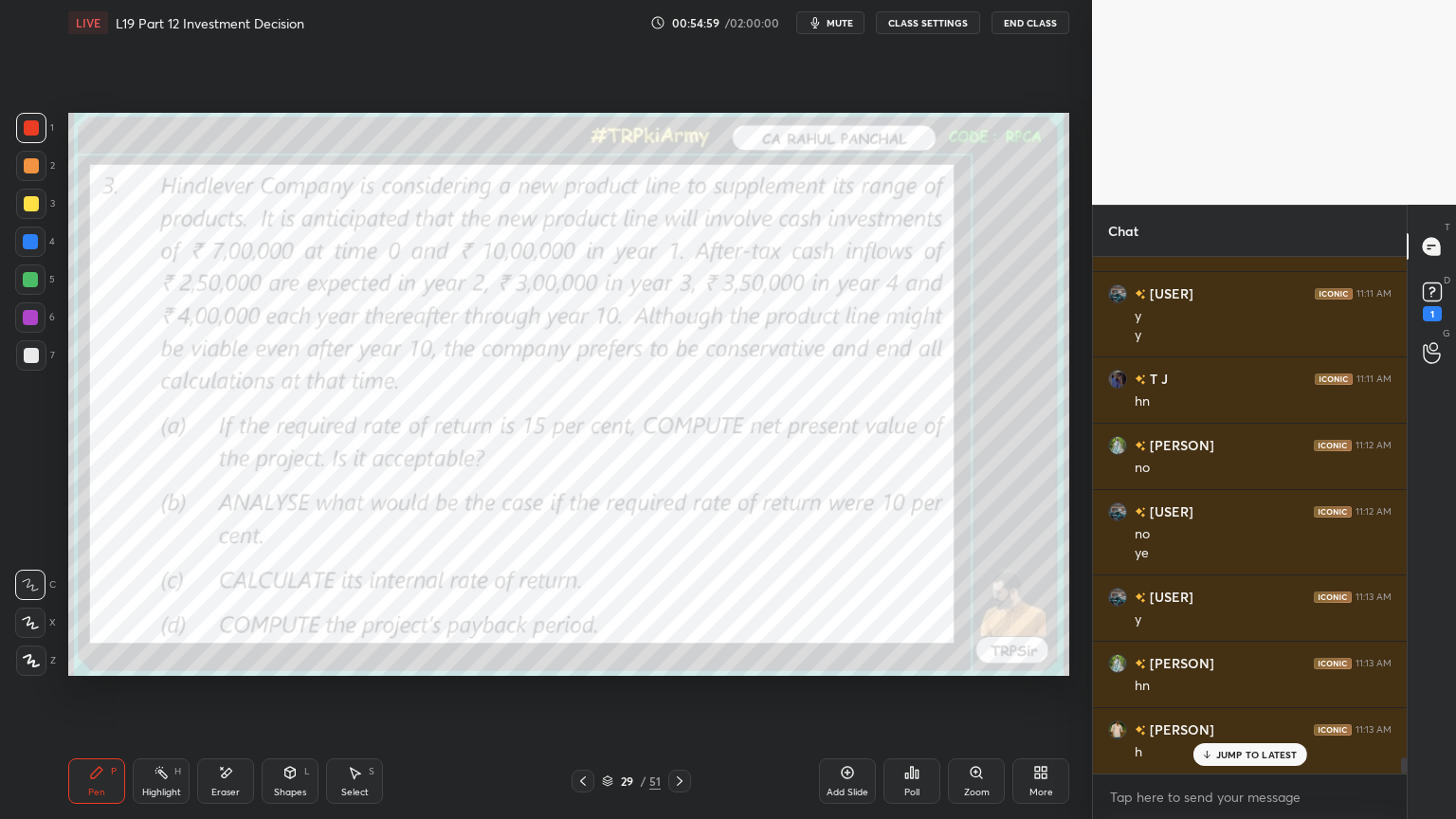 click 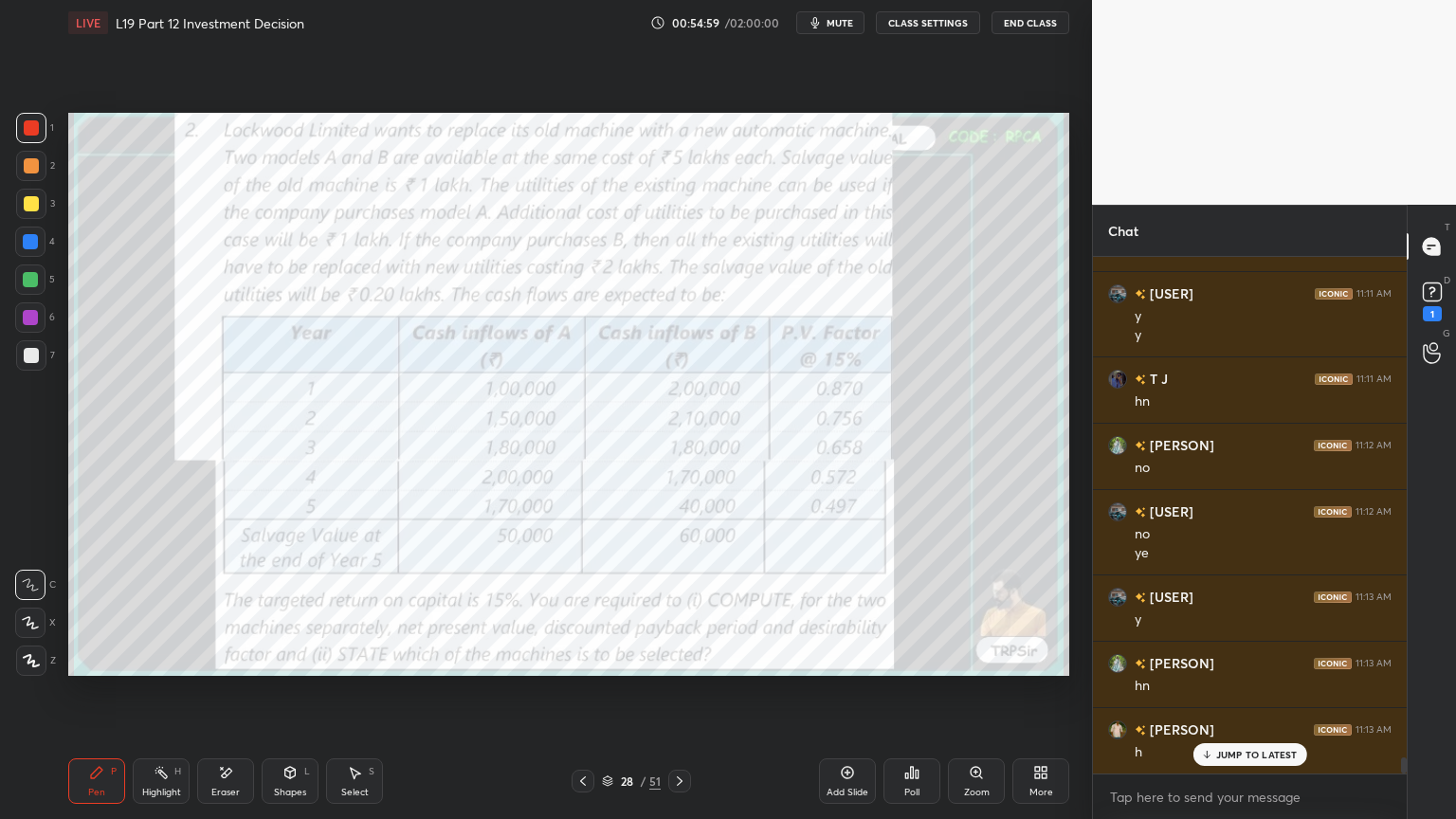 click 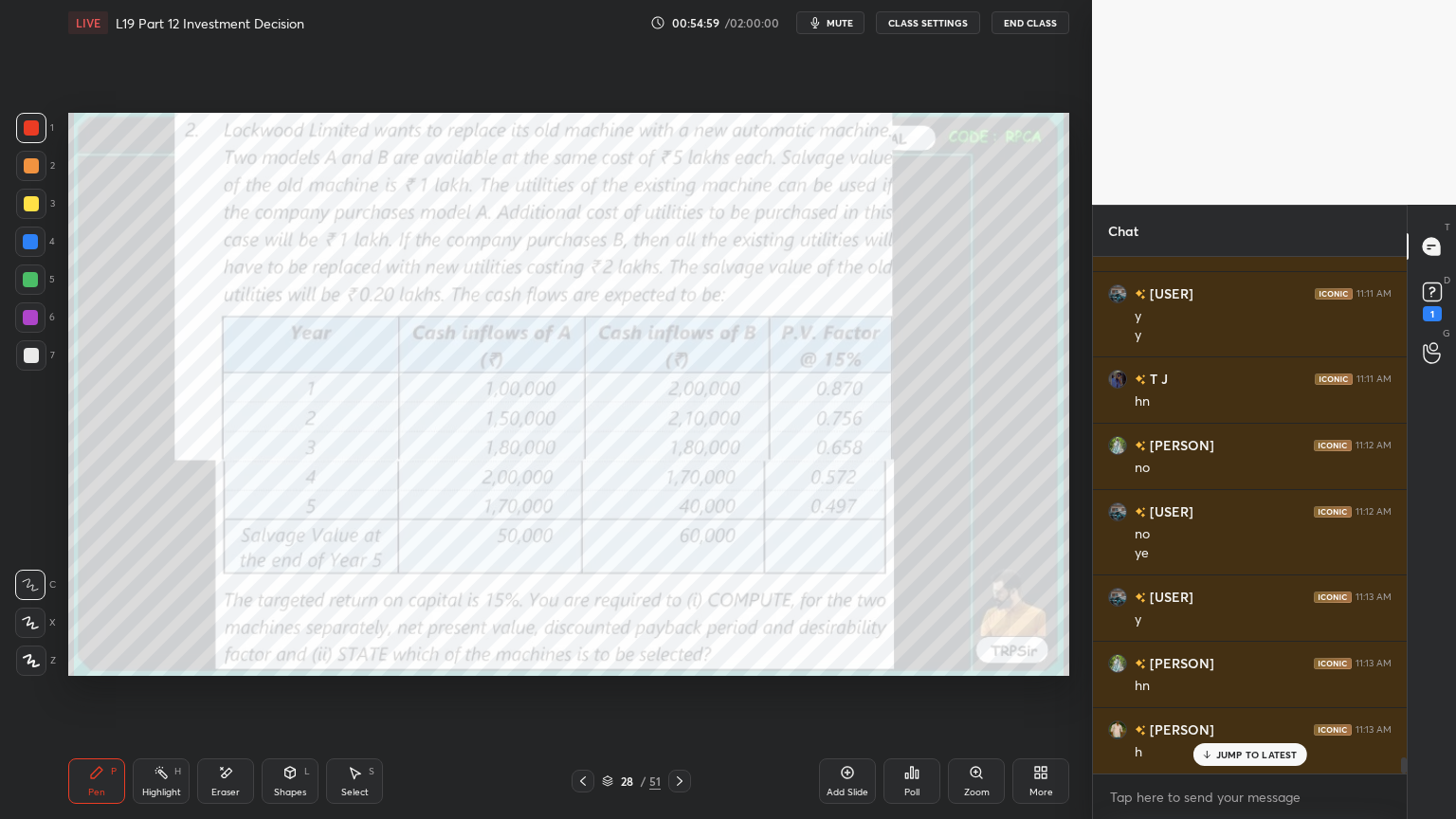 click 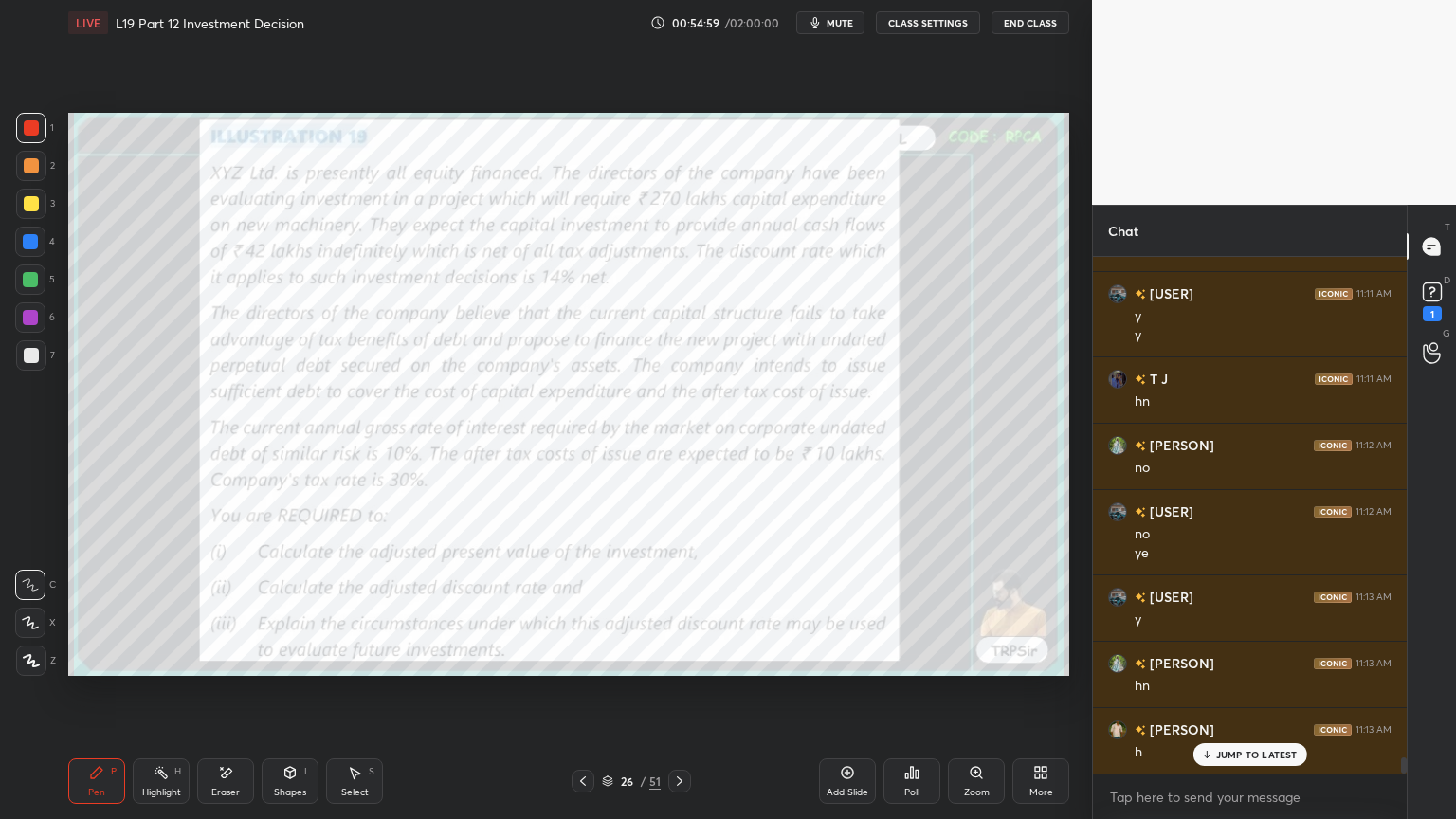 click 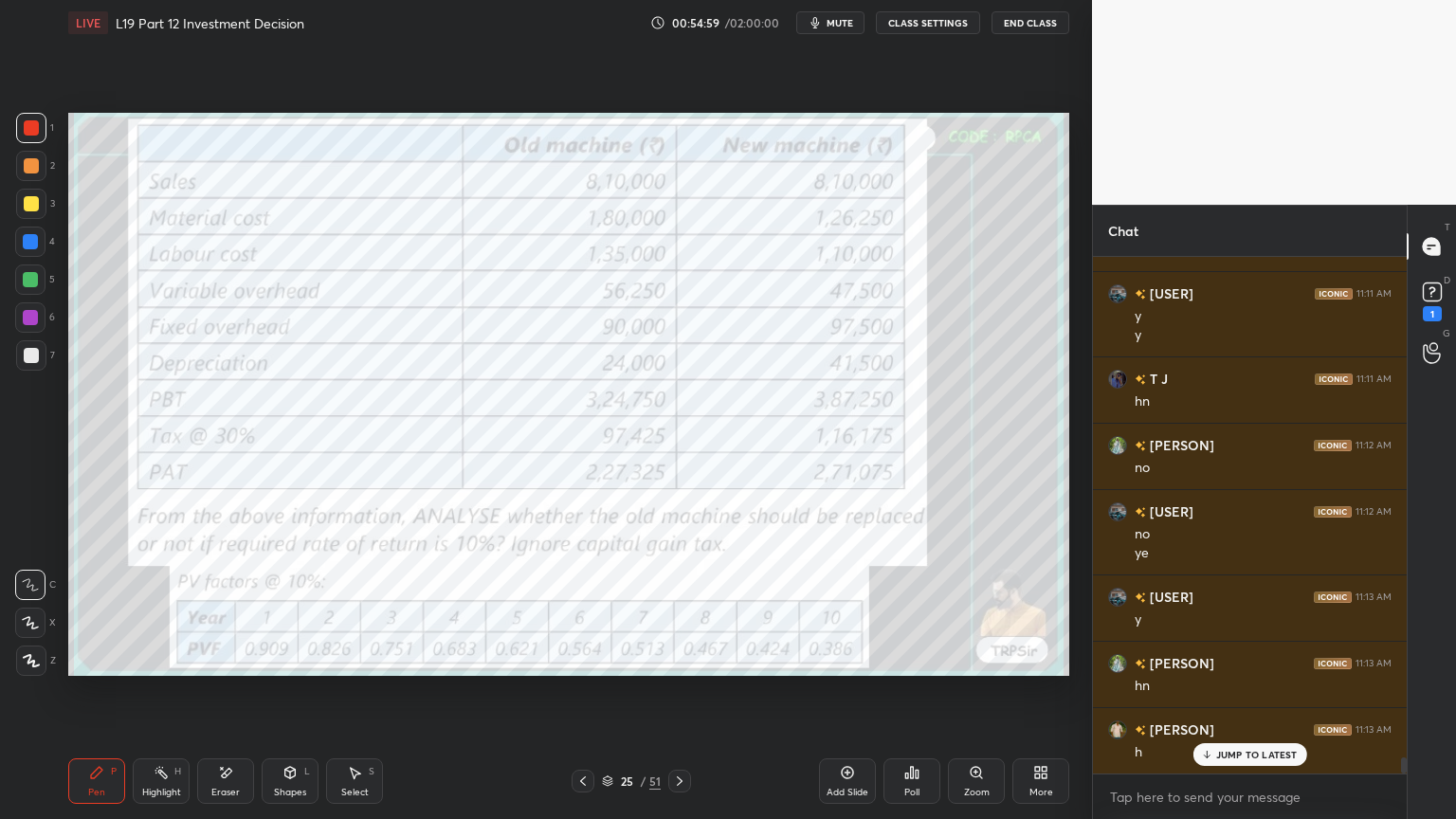 click 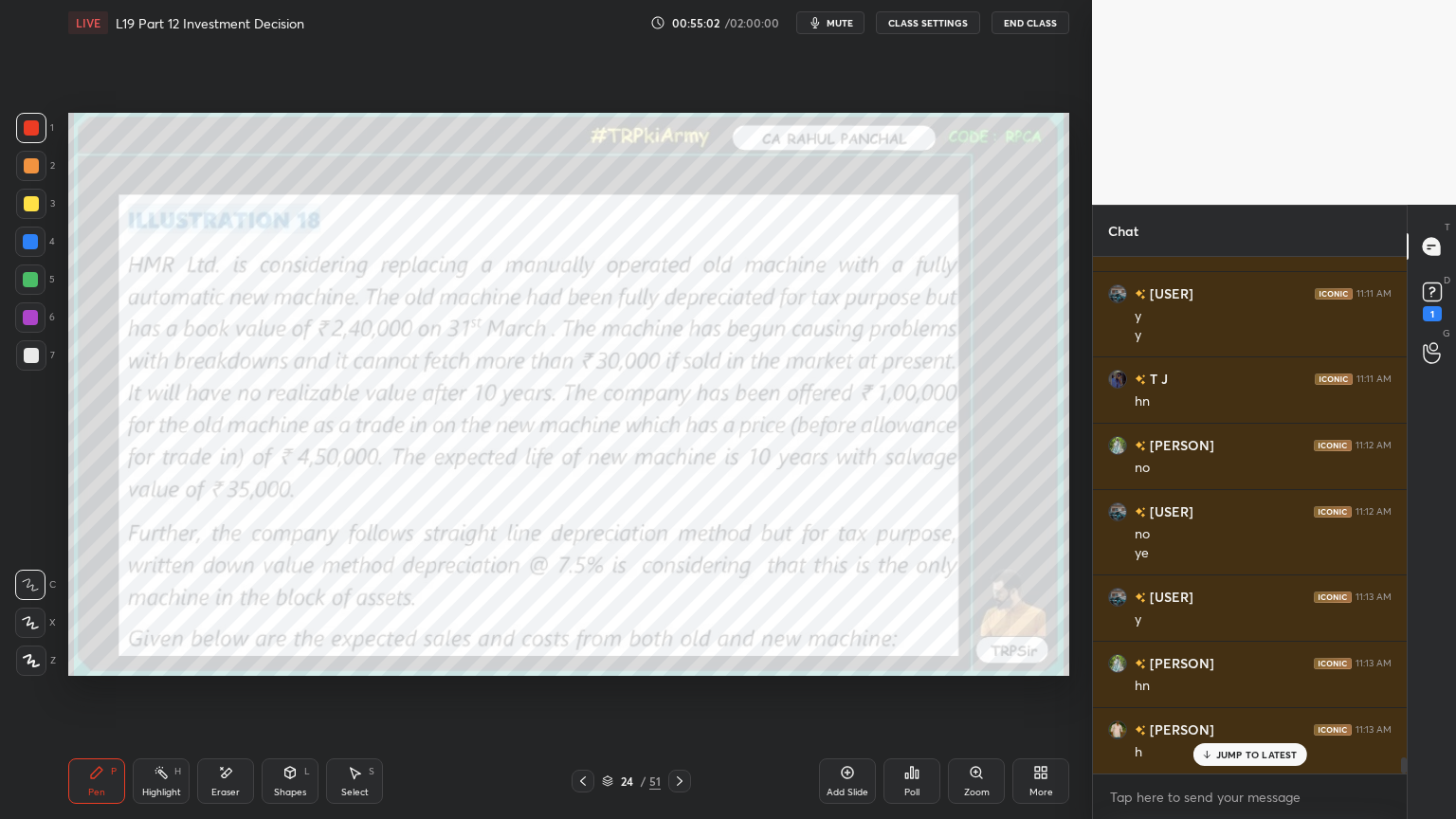 click at bounding box center [31, 166] 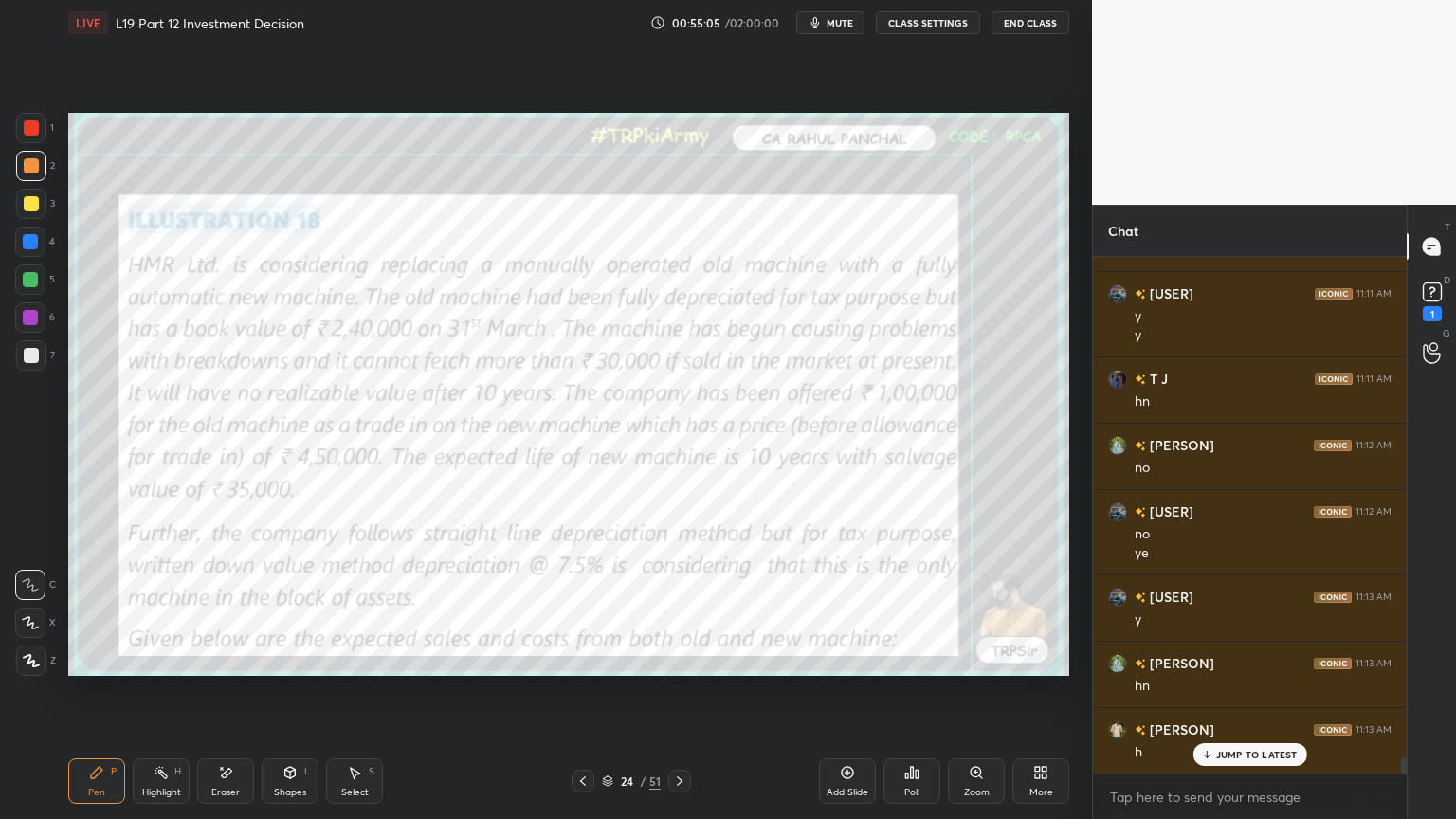click 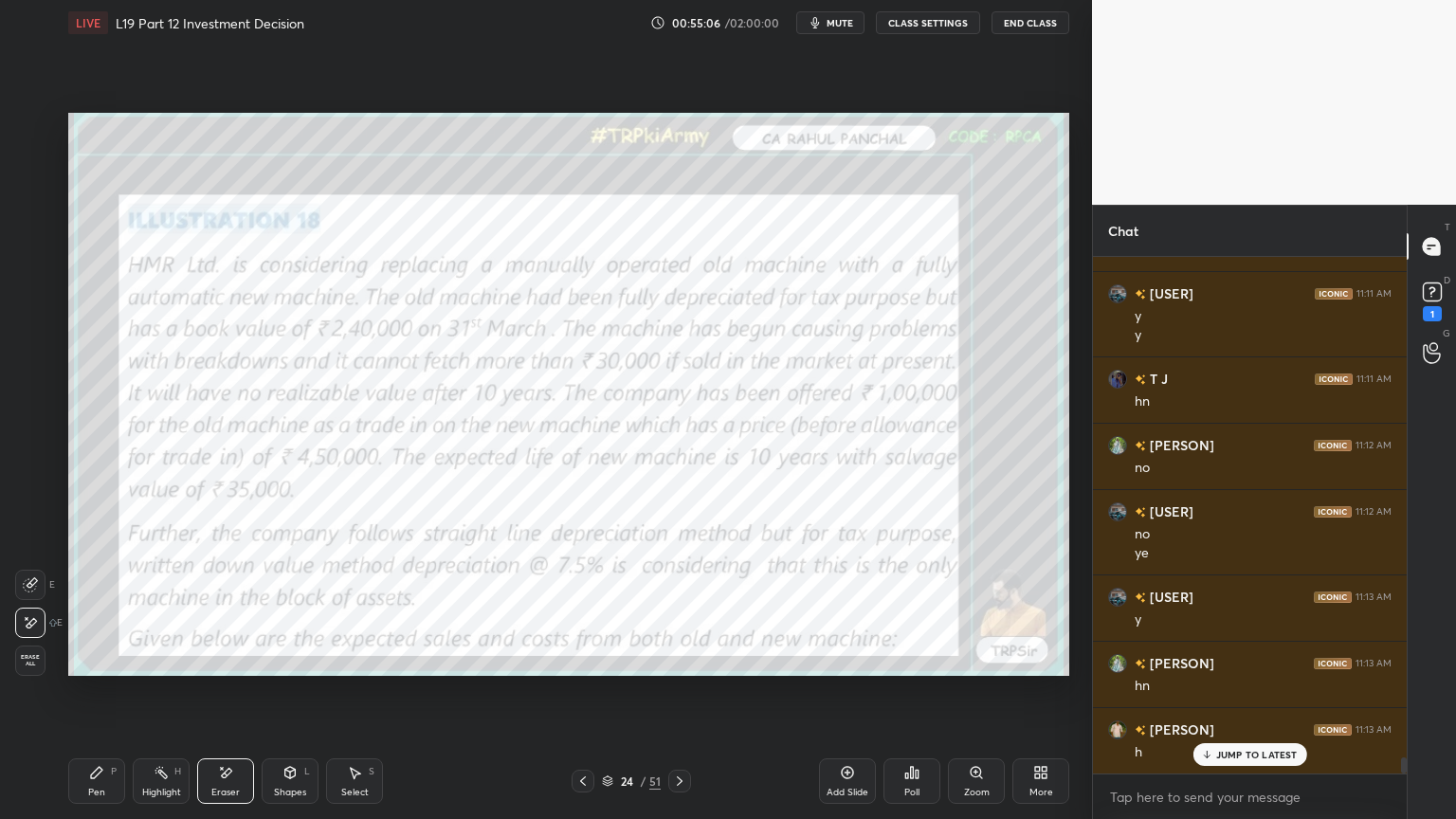 click on "Pen P" at bounding box center [97, 781] 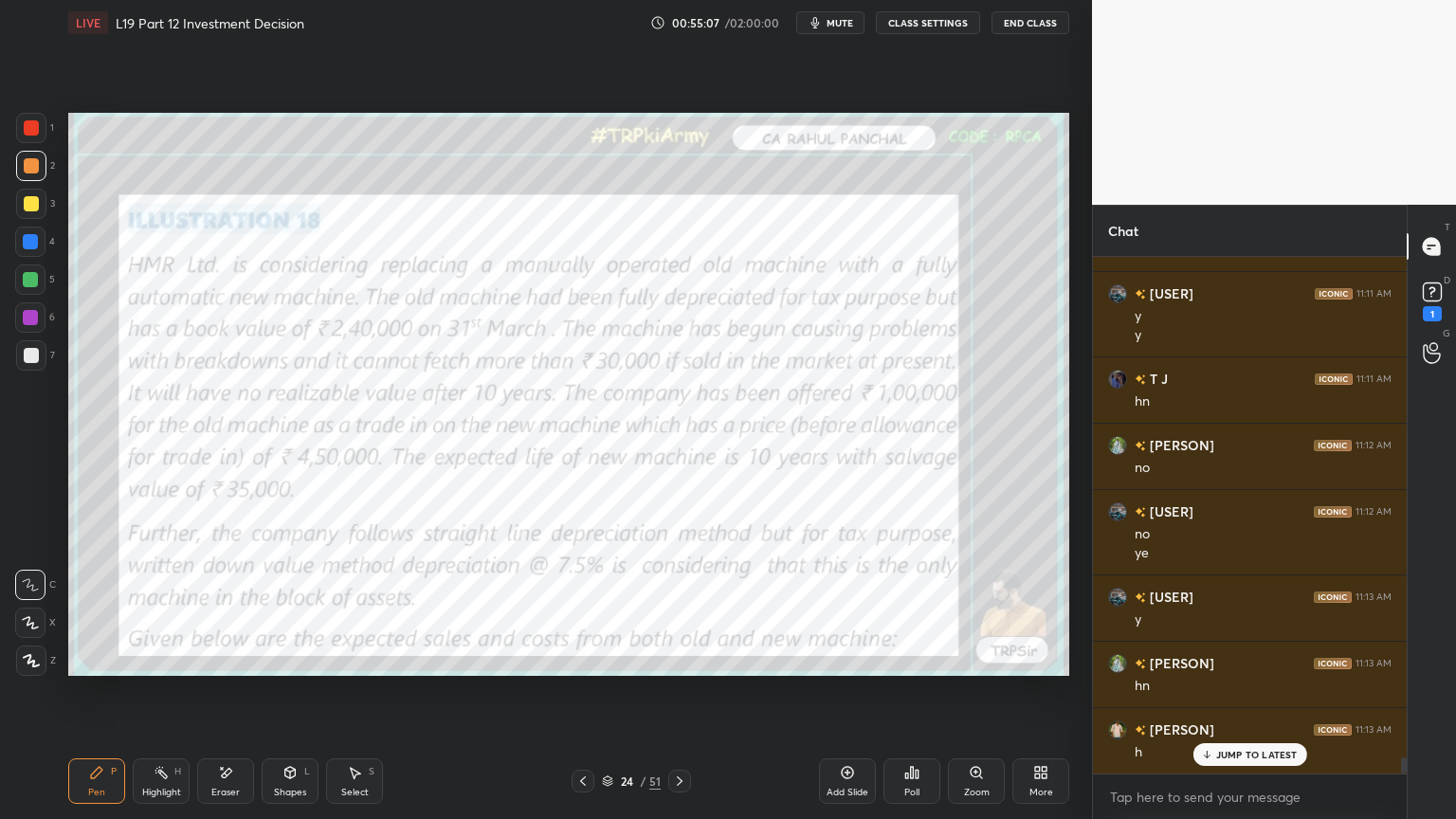 click at bounding box center (31, 128) 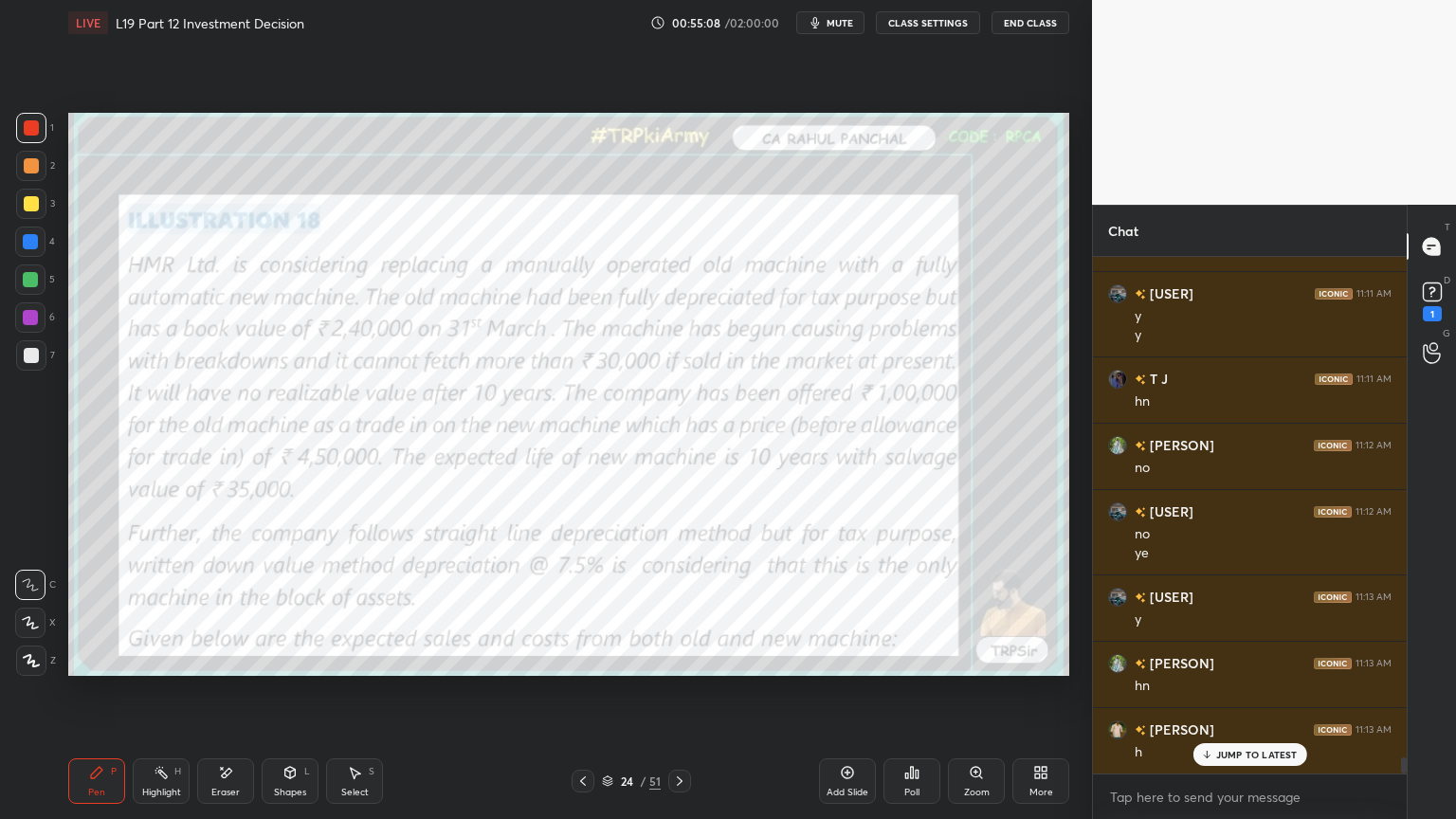 click 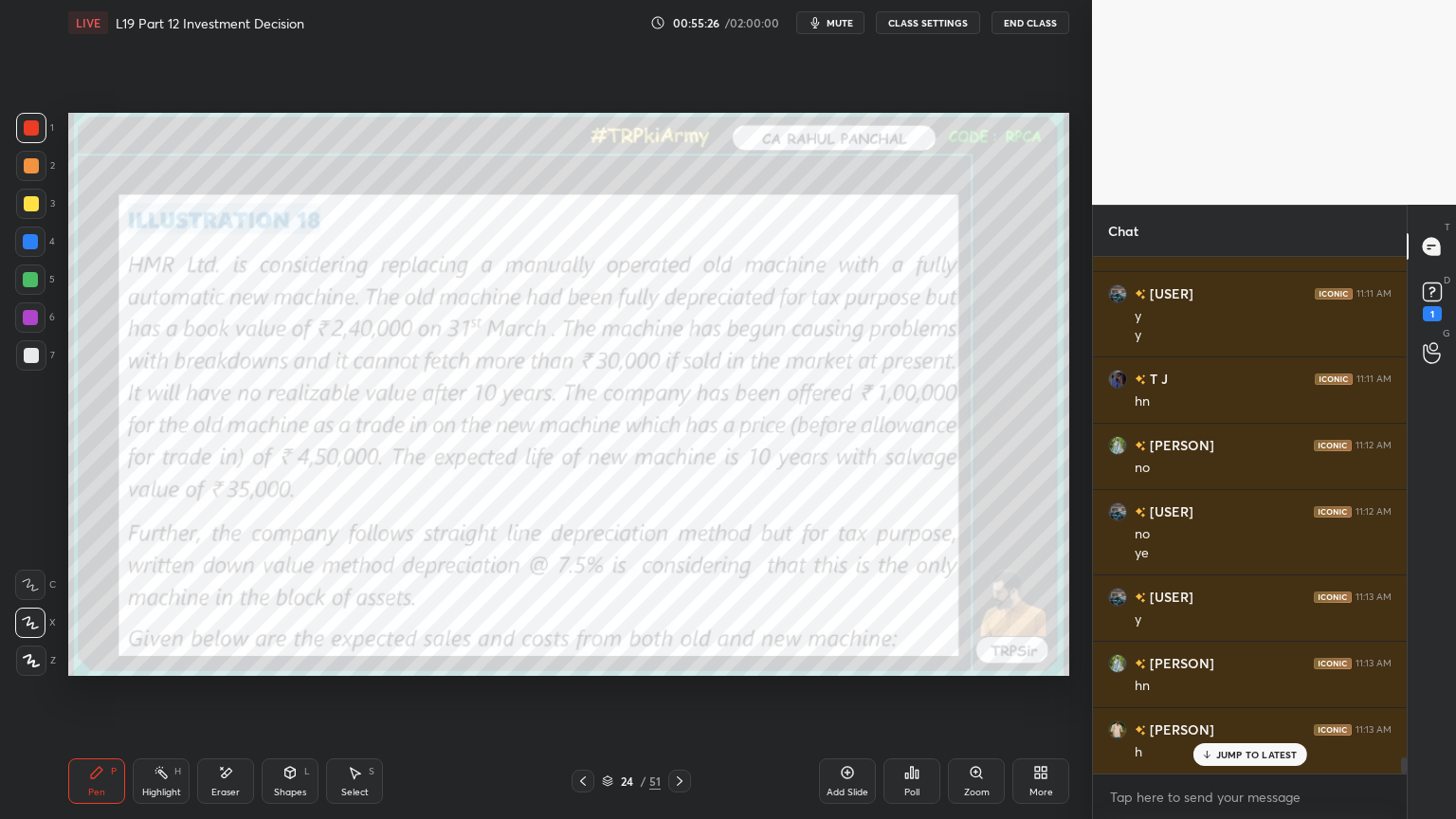 click 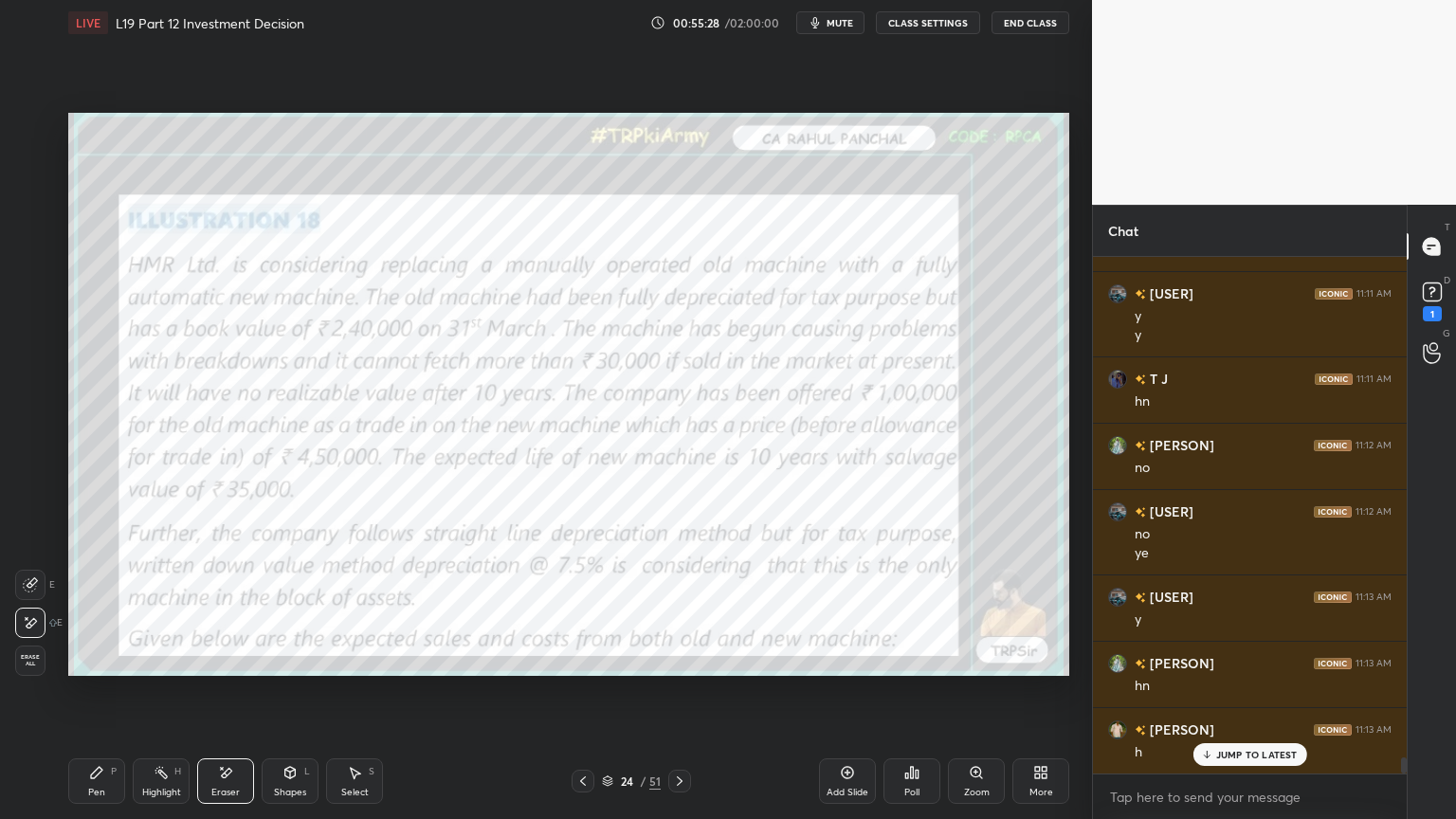 click on "Pen" at bounding box center [97, 792] 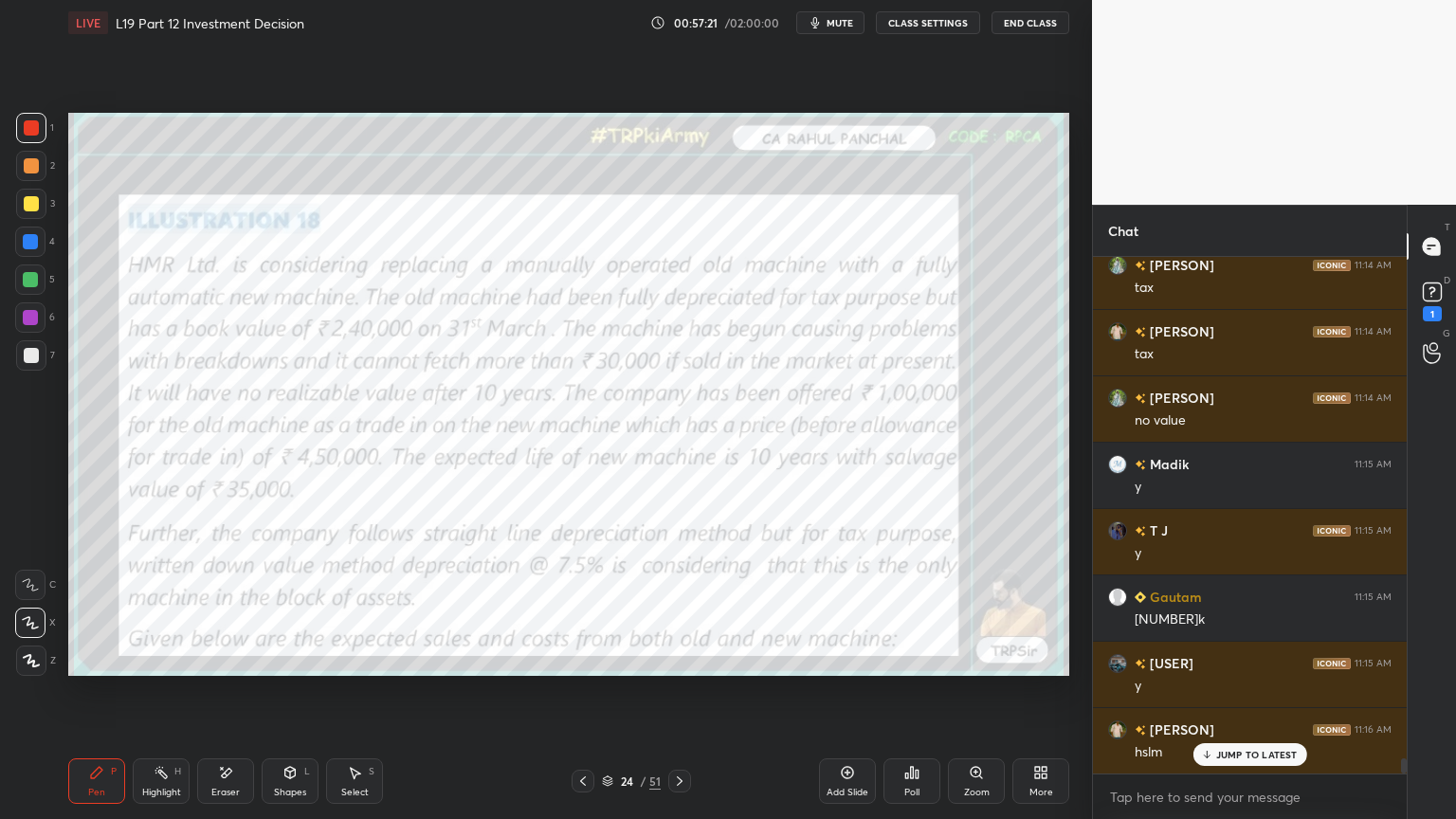 scroll, scrollTop: 16710, scrollLeft: 0, axis: vertical 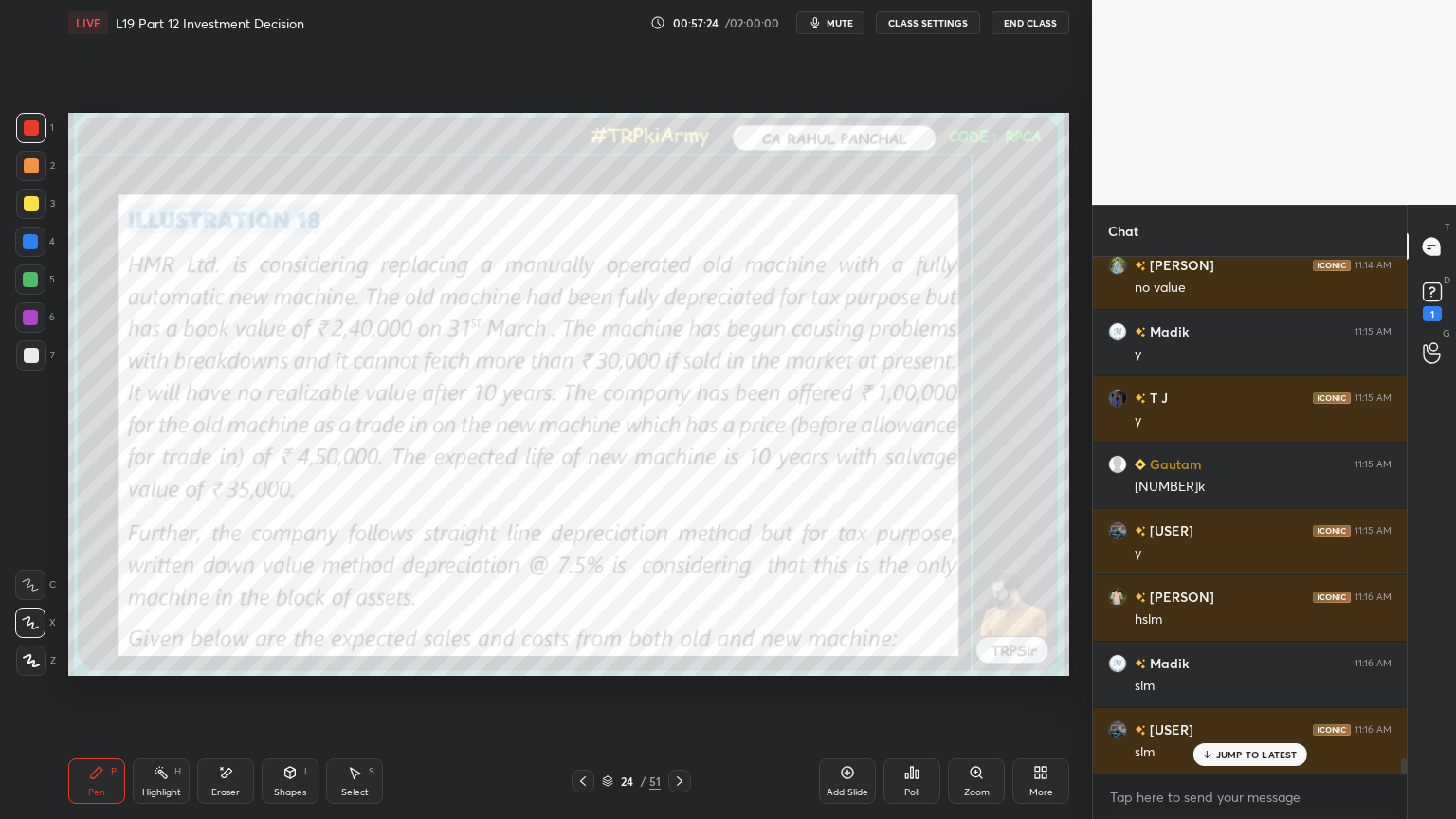 click on "Eraser" at bounding box center (226, 781) 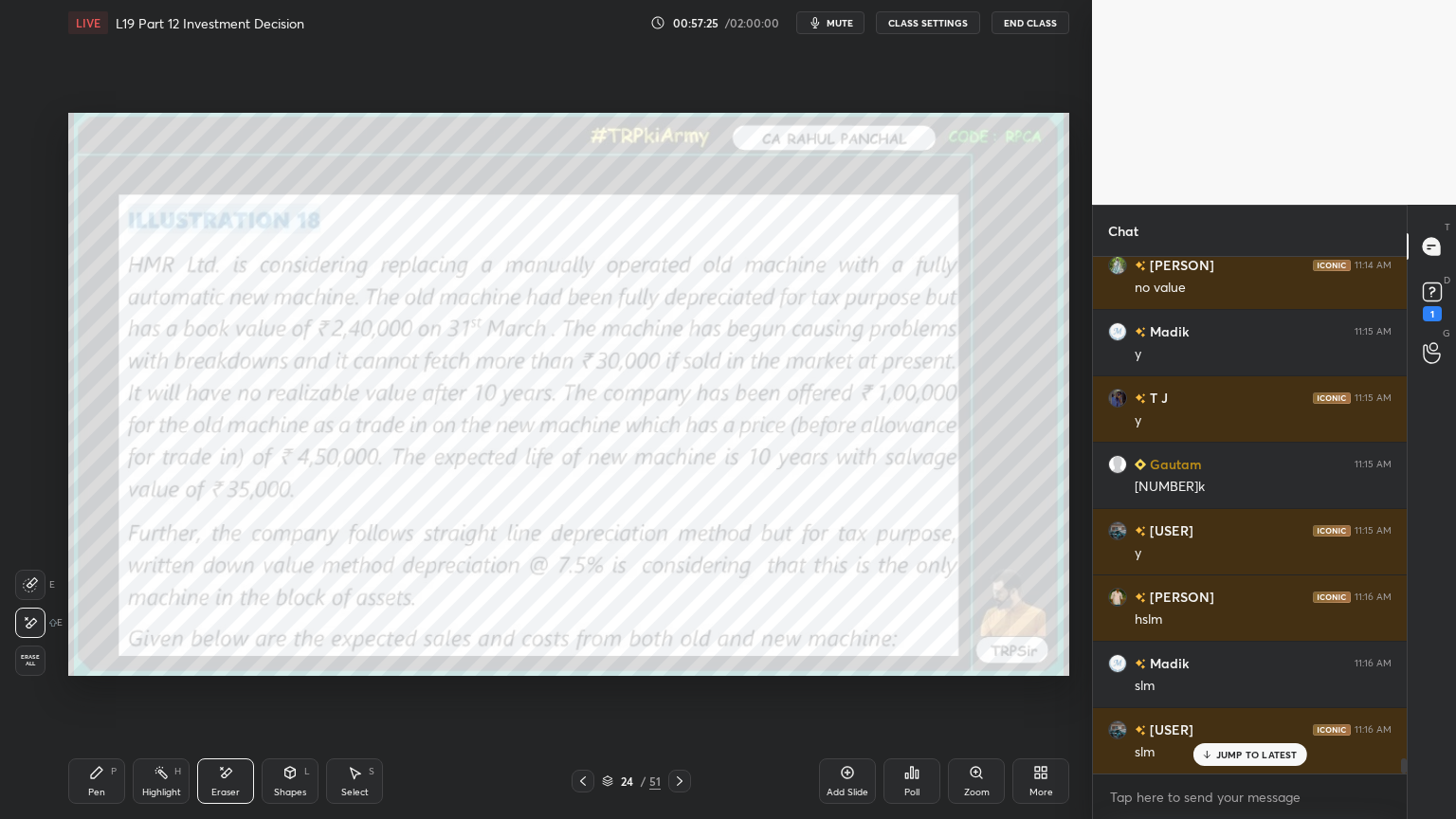 click on "Erase all" at bounding box center (30, 661) 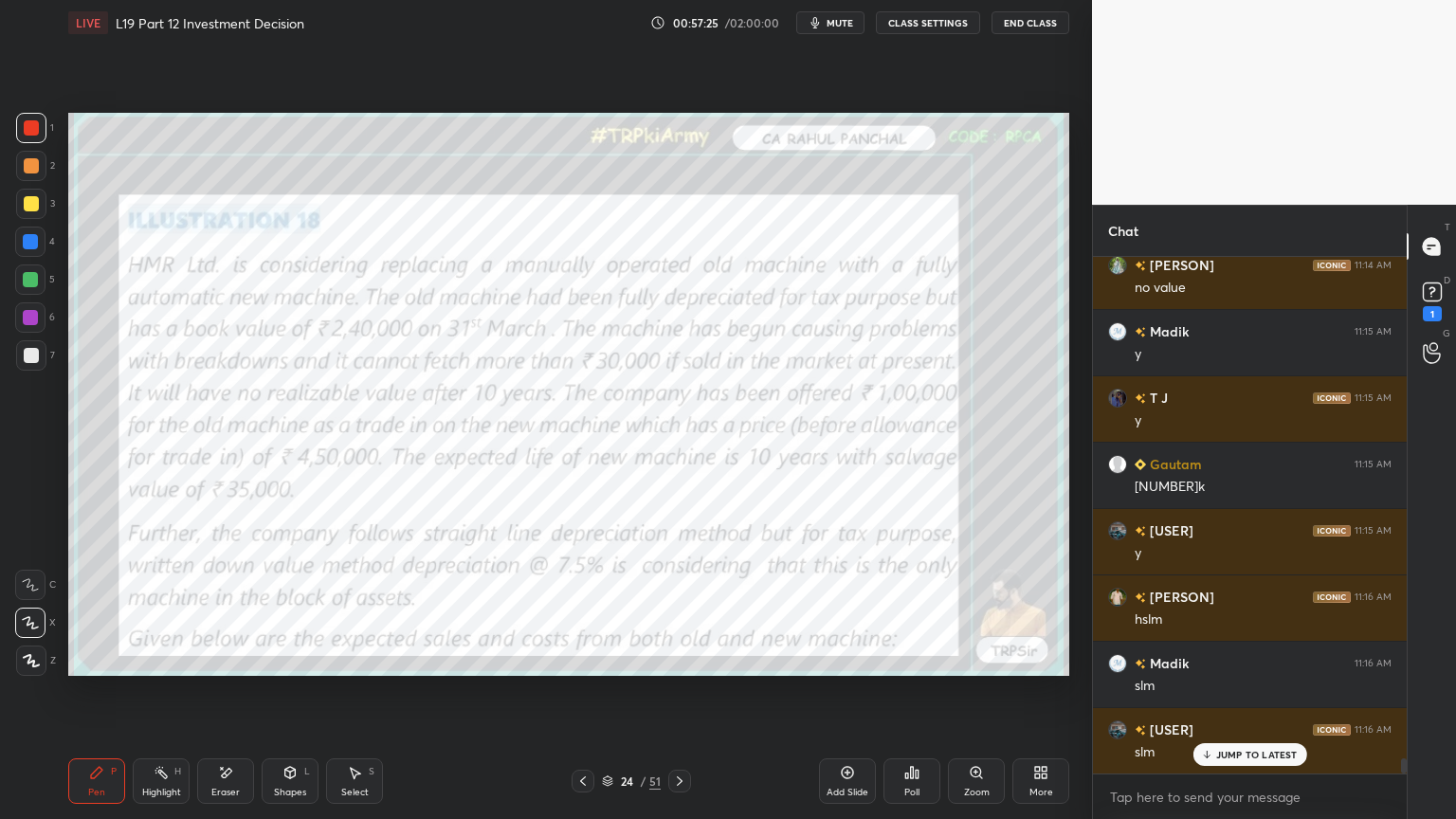 click on "Setting up your live class Poll for   secs No correct answer Start poll" at bounding box center (569, 394) 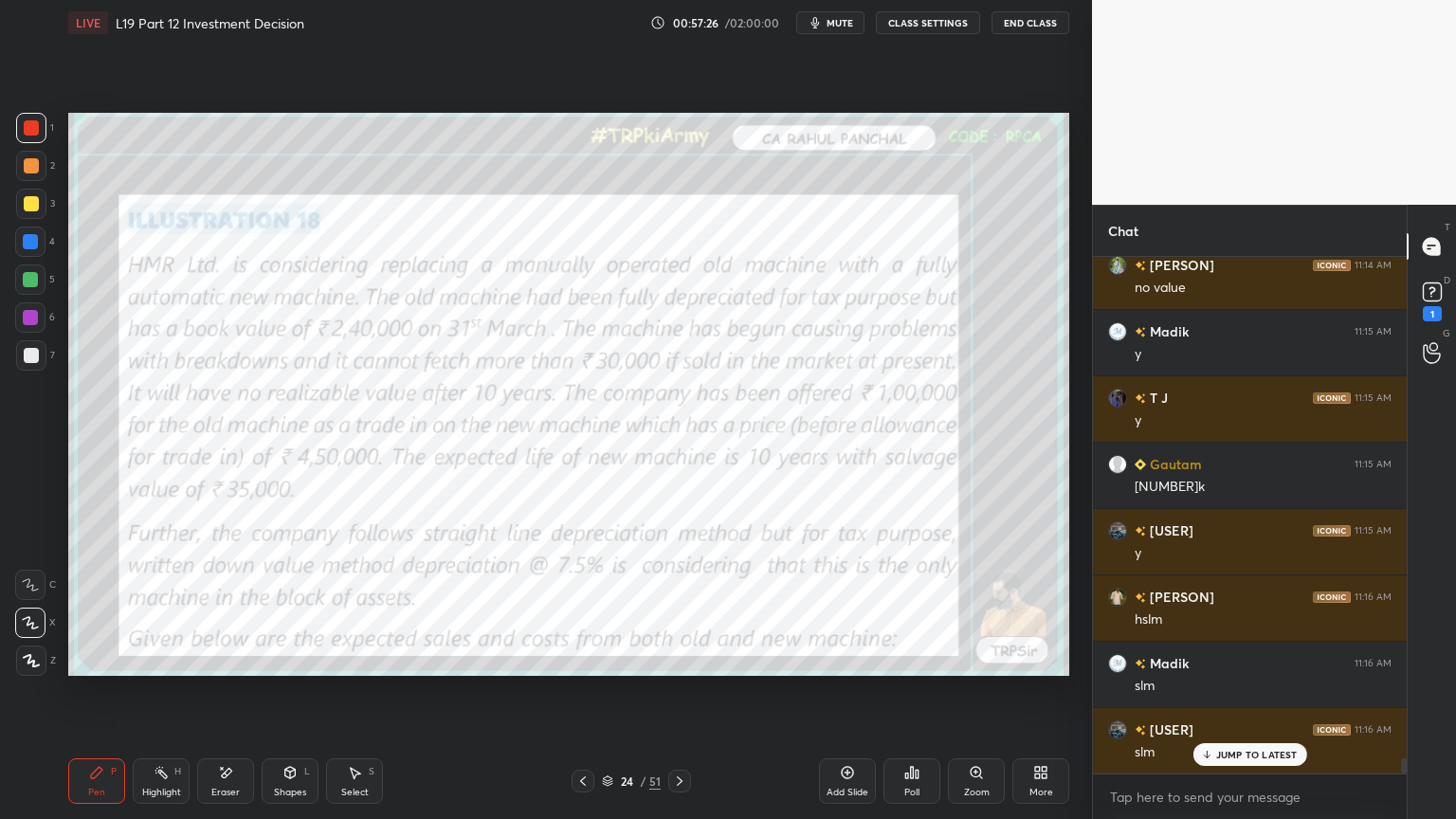 click on "1 2 3 4 5 6 7 C X Z E E Erase all   H H" at bounding box center (30, 394) 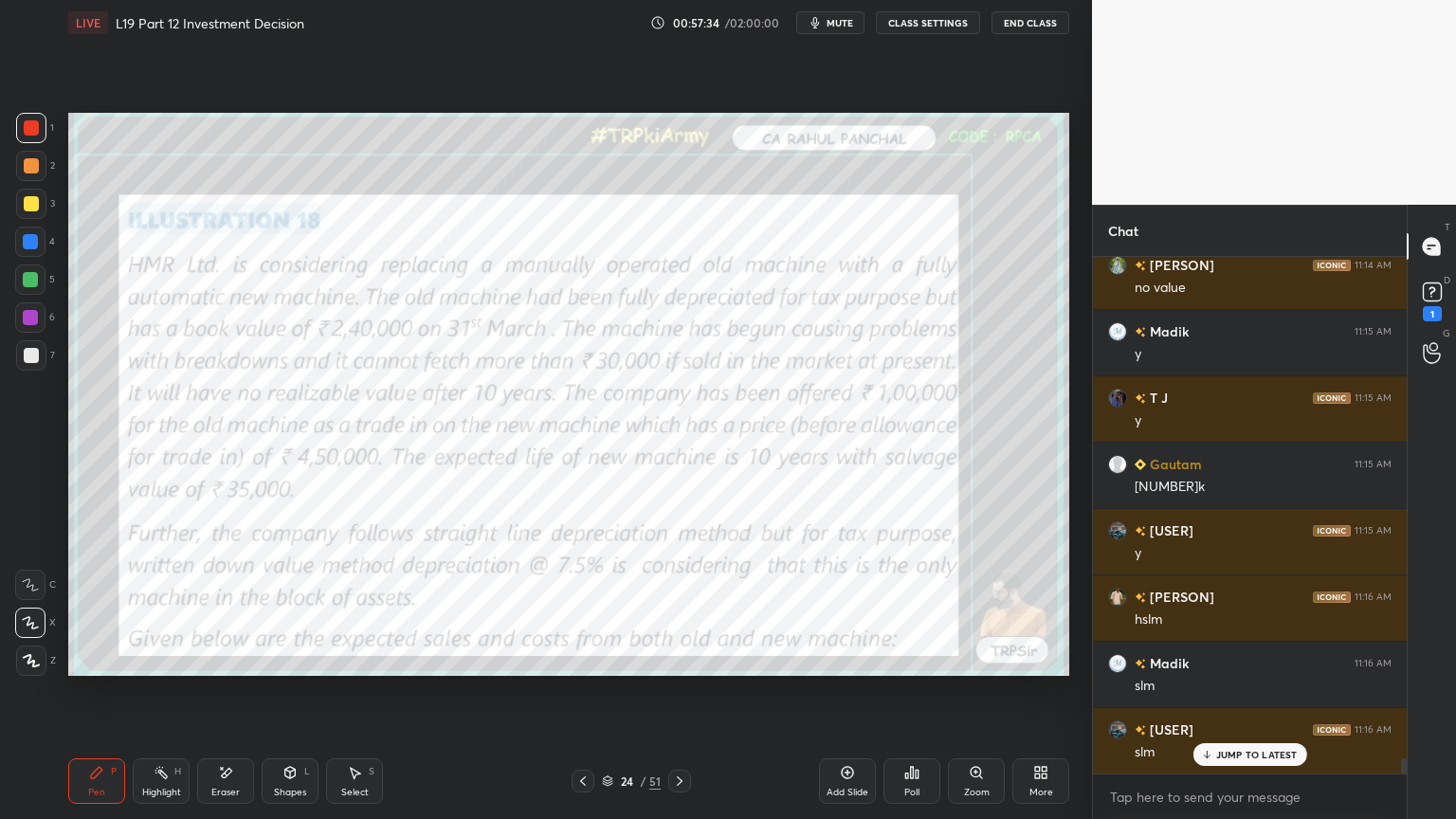 scroll, scrollTop: 16777, scrollLeft: 0, axis: vertical 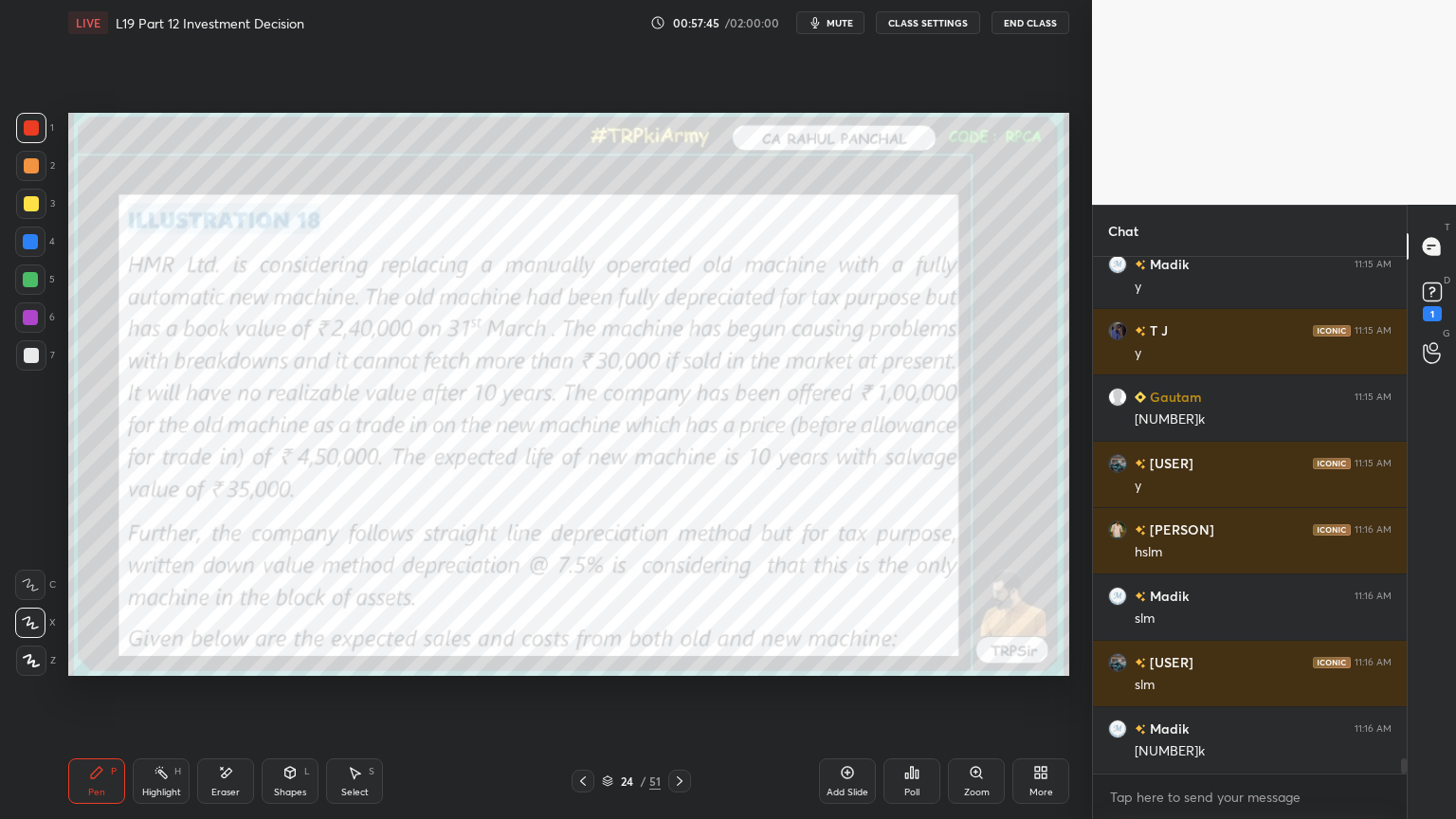 click 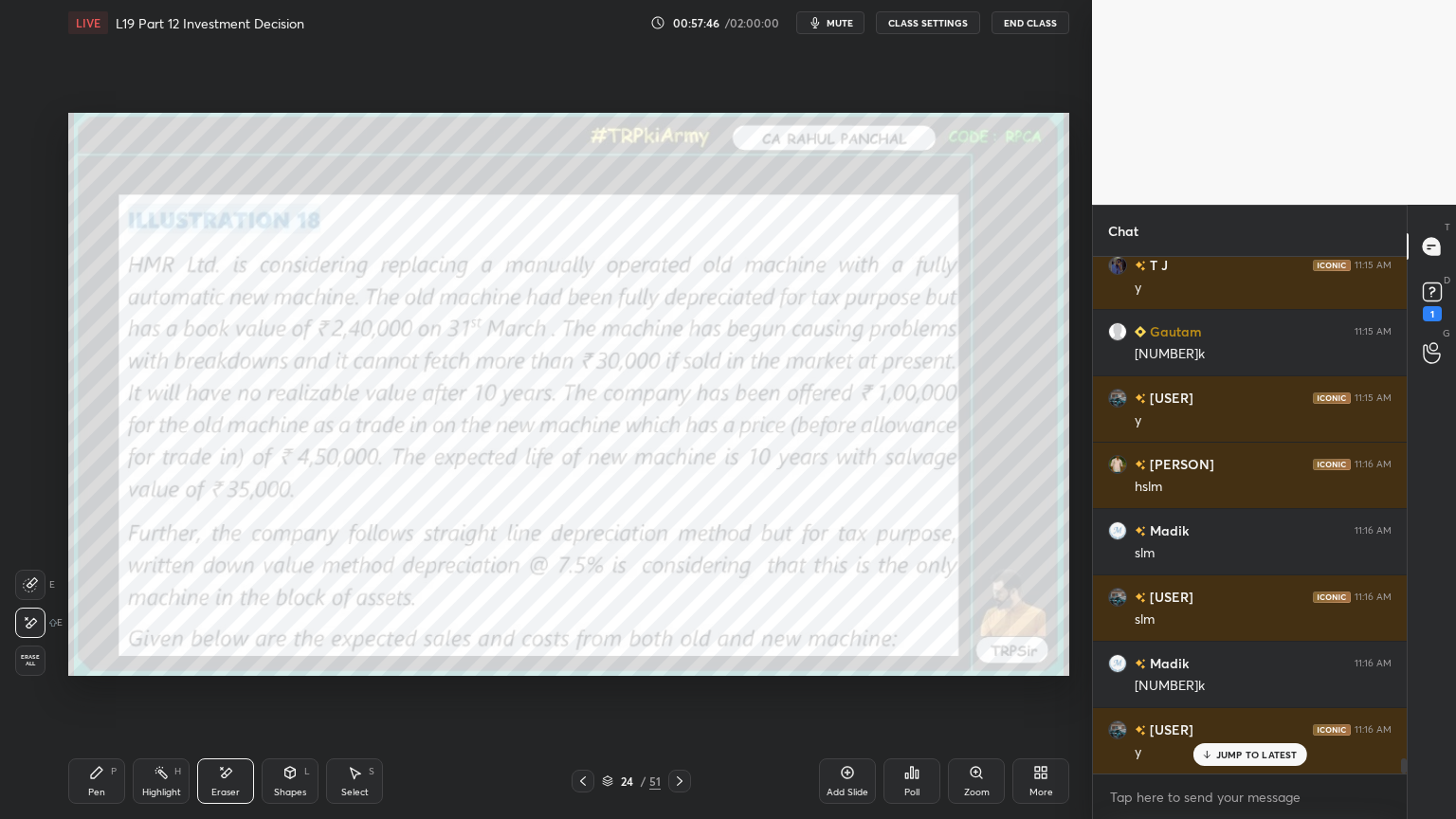 click on "Erase all" at bounding box center (30, 661) 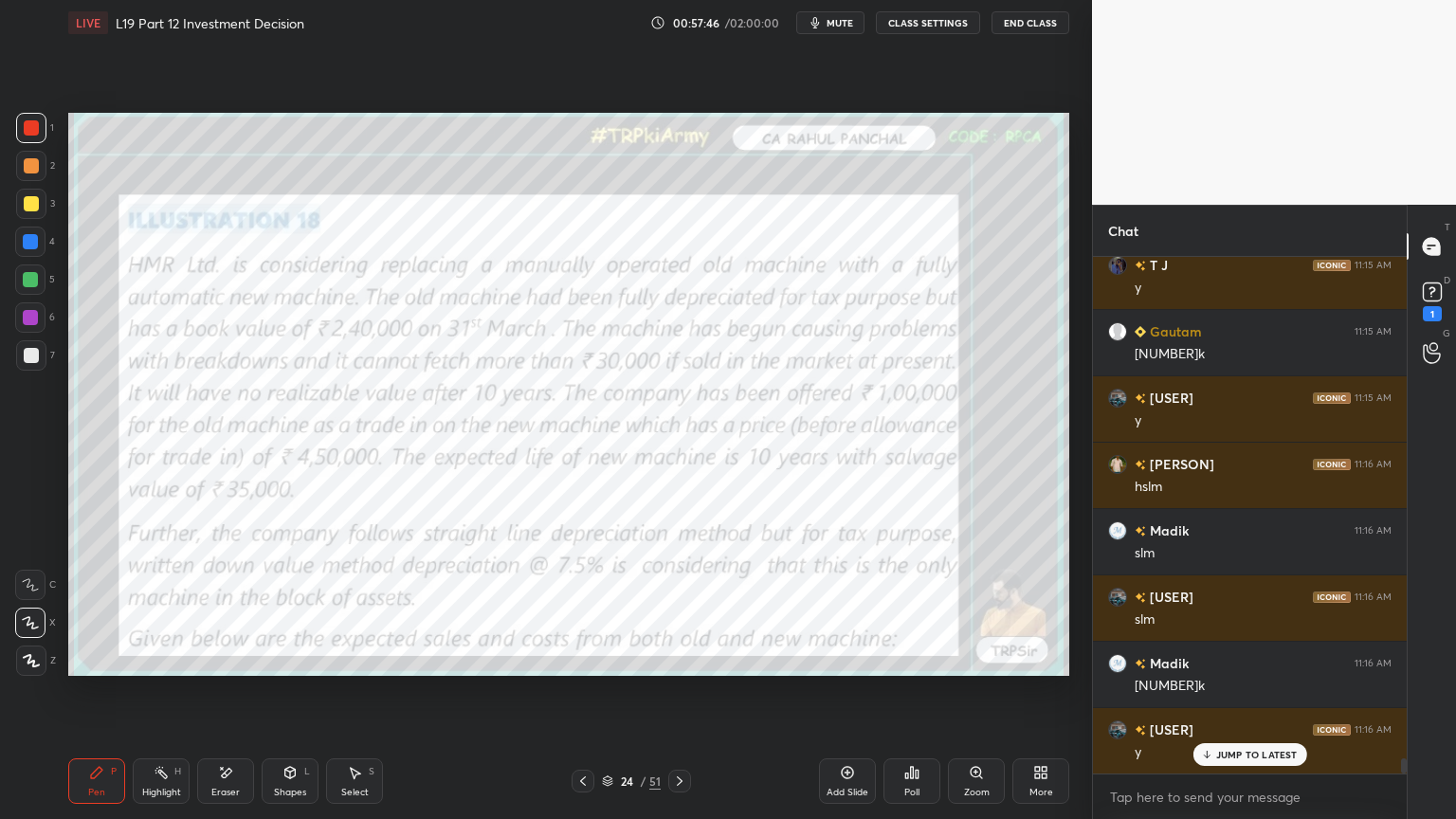 click on "1 2 3 4 5 6 7 C X Z E E Erase all   H H LIVE L19 Part 12 Investment Decision 00:57:46 /  02:00:00 mute CLASS SETTINGS End Class Setting up your live class Poll for   secs No correct answer Start poll Back L19 Part 12 Investment Decision • L20 of Financial Management Regular Course for Jan 26 & May 26 [PERSON] Pen P Highlight H Eraser Shapes L Select S 24 / 51 Add Slide Poll Zoom More" at bounding box center (538, 410) 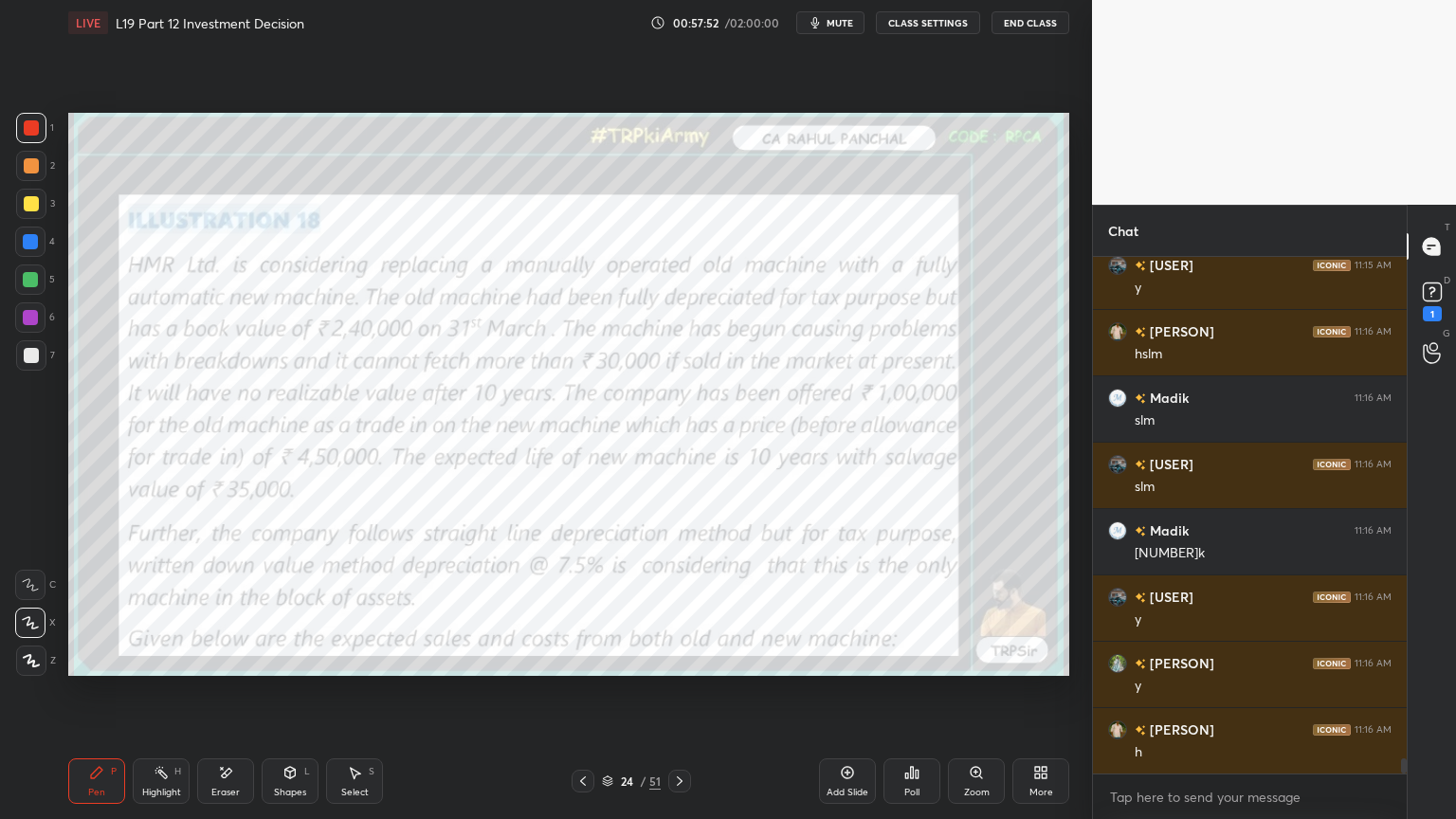 scroll, scrollTop: 17043, scrollLeft: 0, axis: vertical 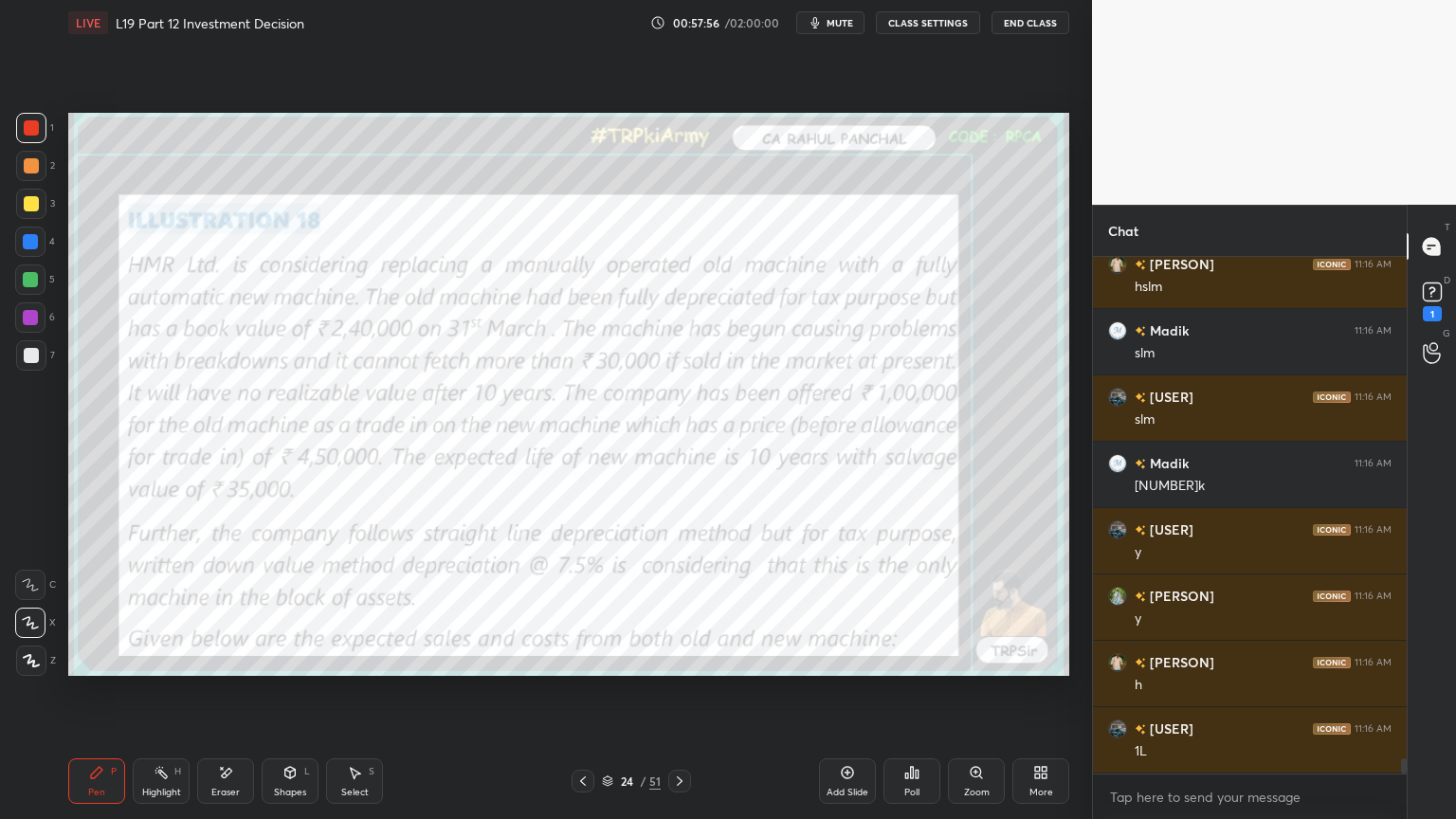click at bounding box center (680, 781) 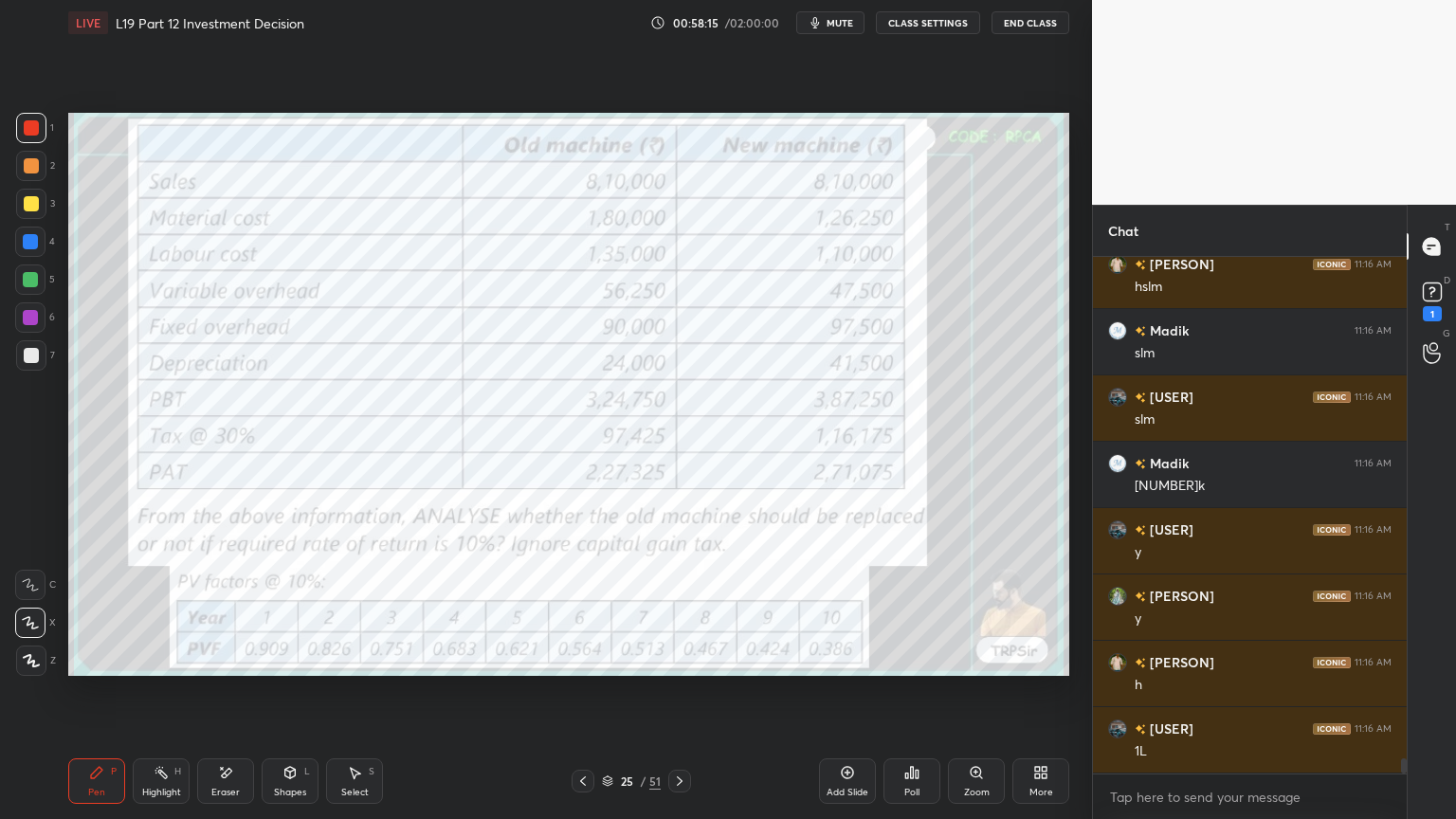 click 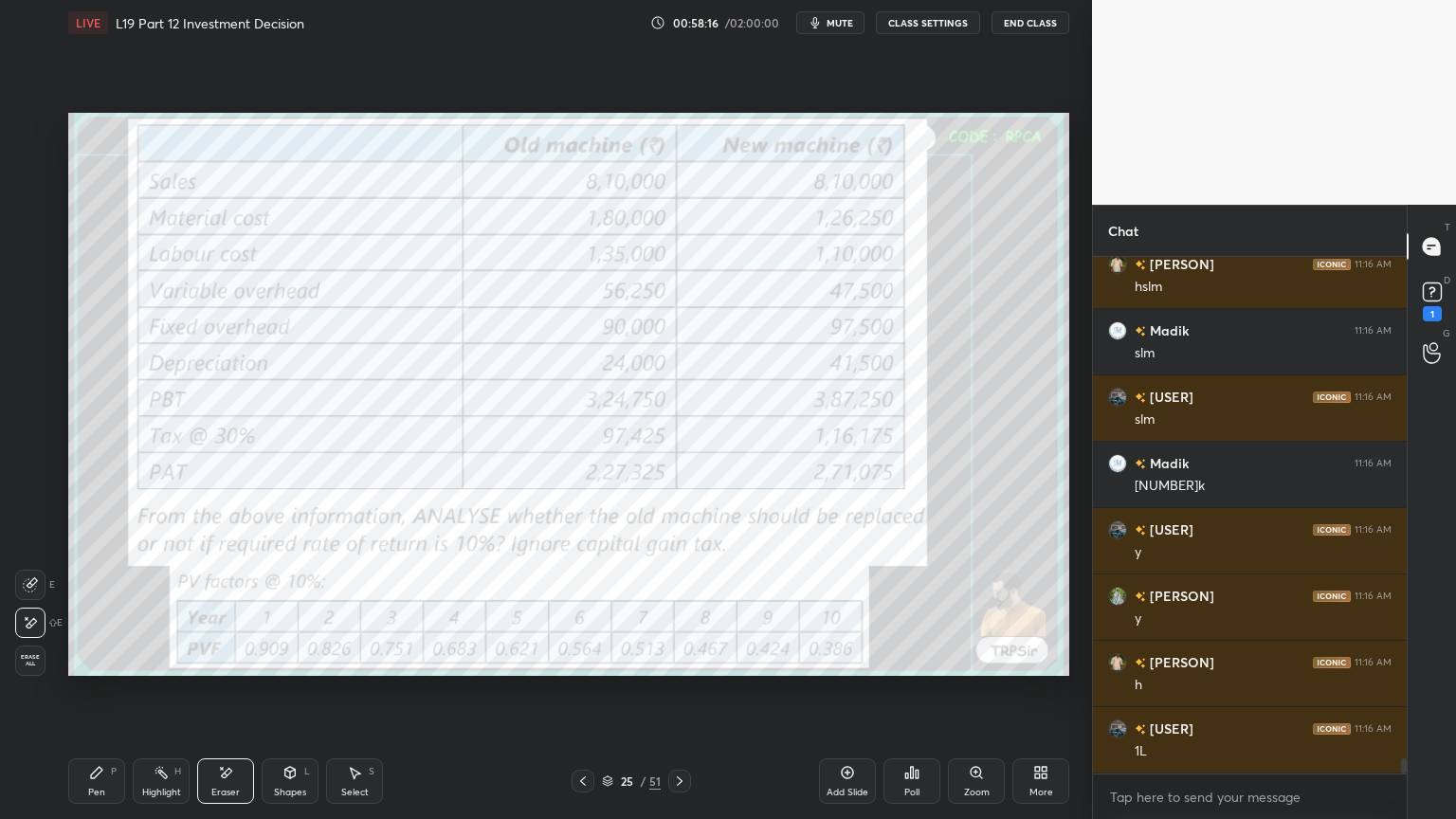 click on "Erase all" at bounding box center [30, 661] 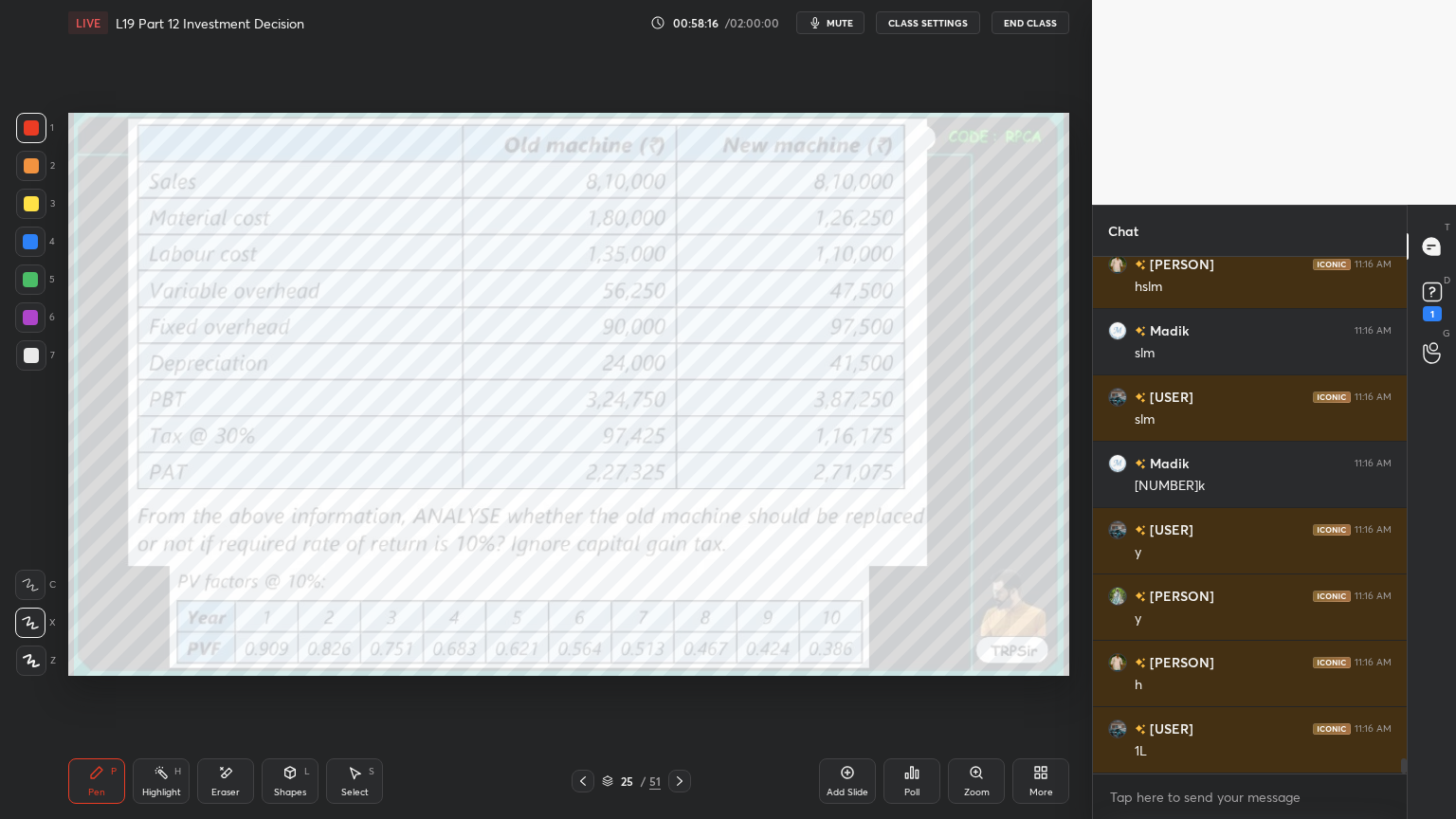 click on "Setting up your live class Poll for   secs No correct answer Start poll" at bounding box center (569, 394) 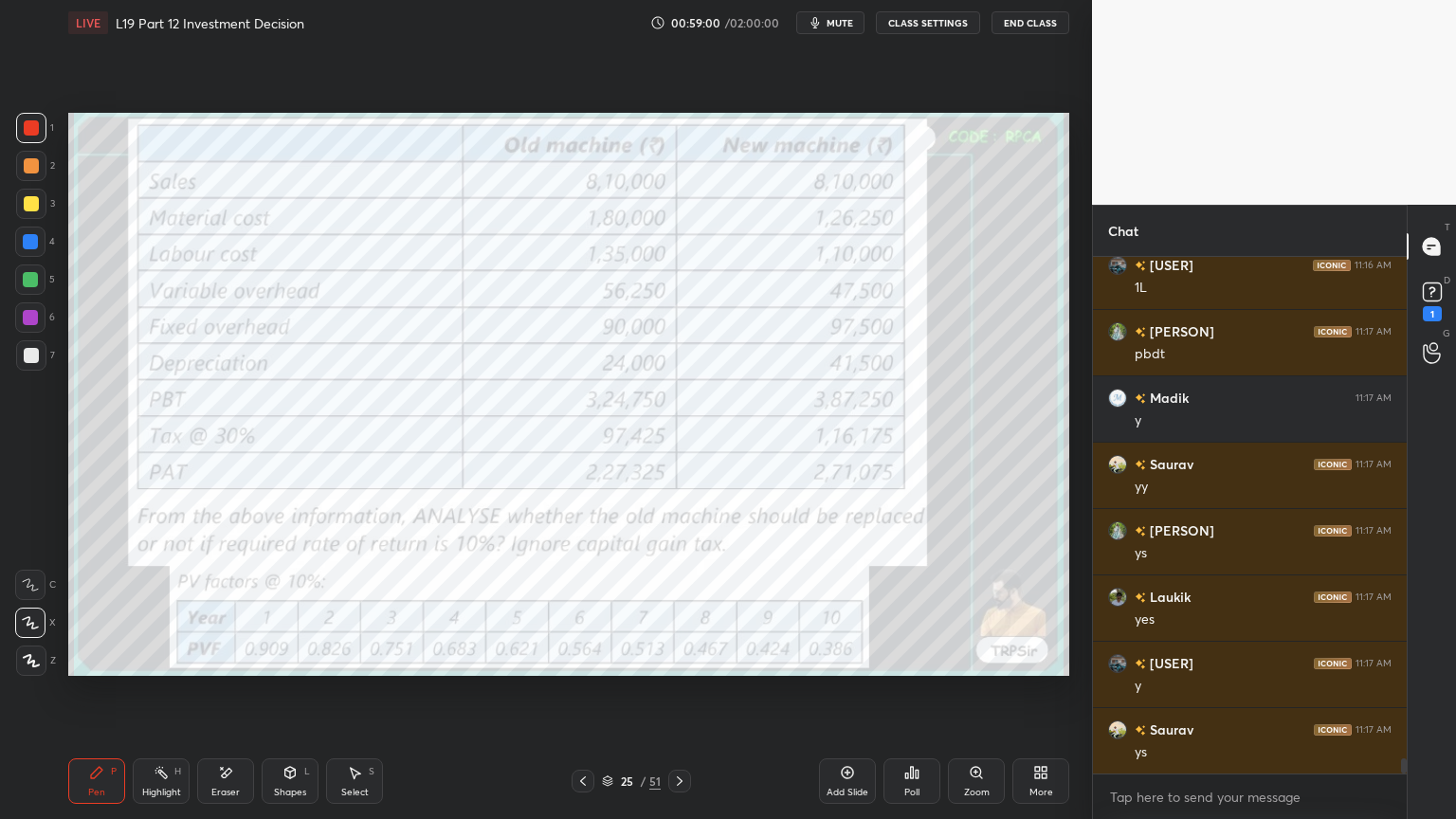 scroll, scrollTop: 17573, scrollLeft: 0, axis: vertical 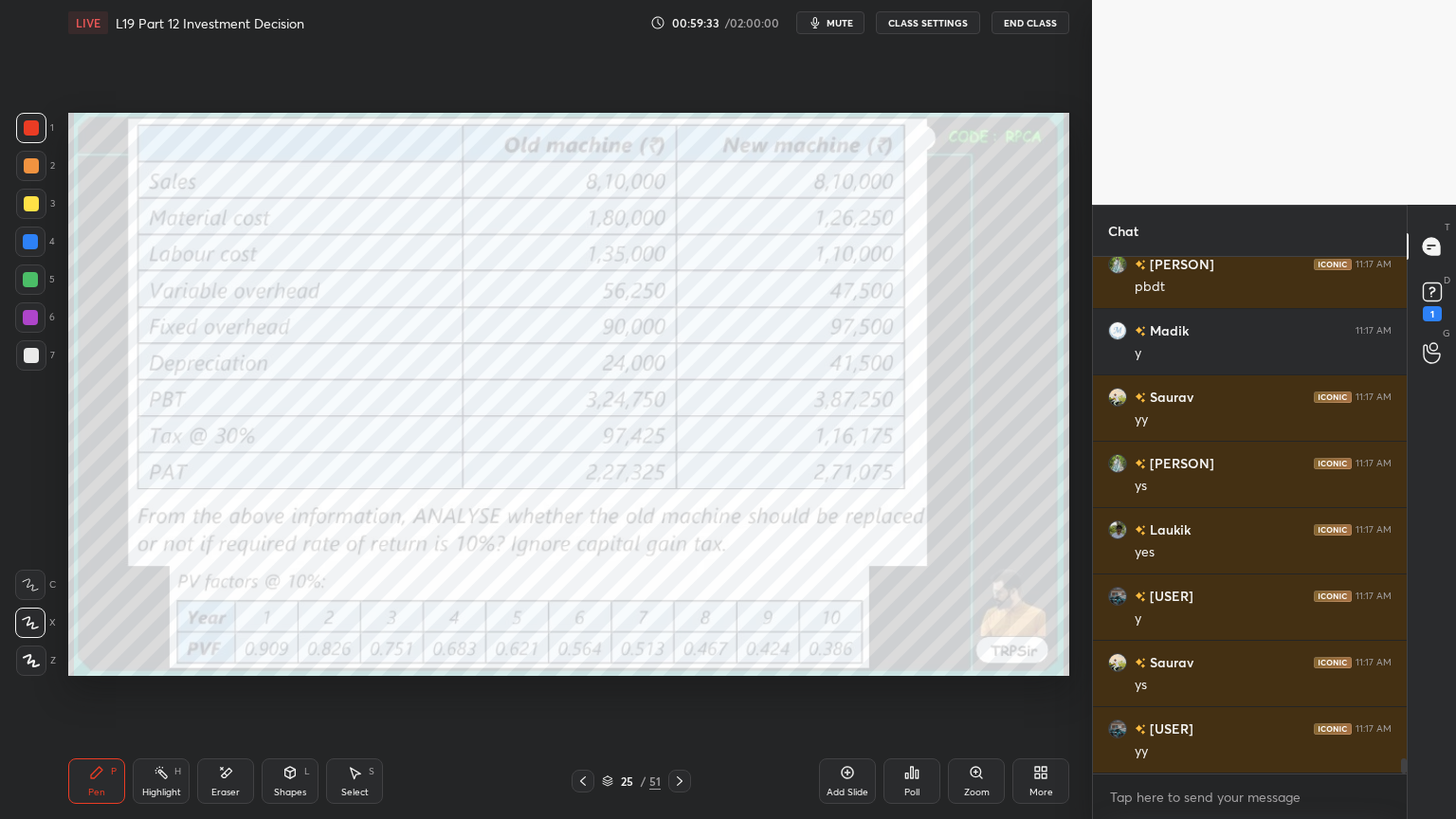 click 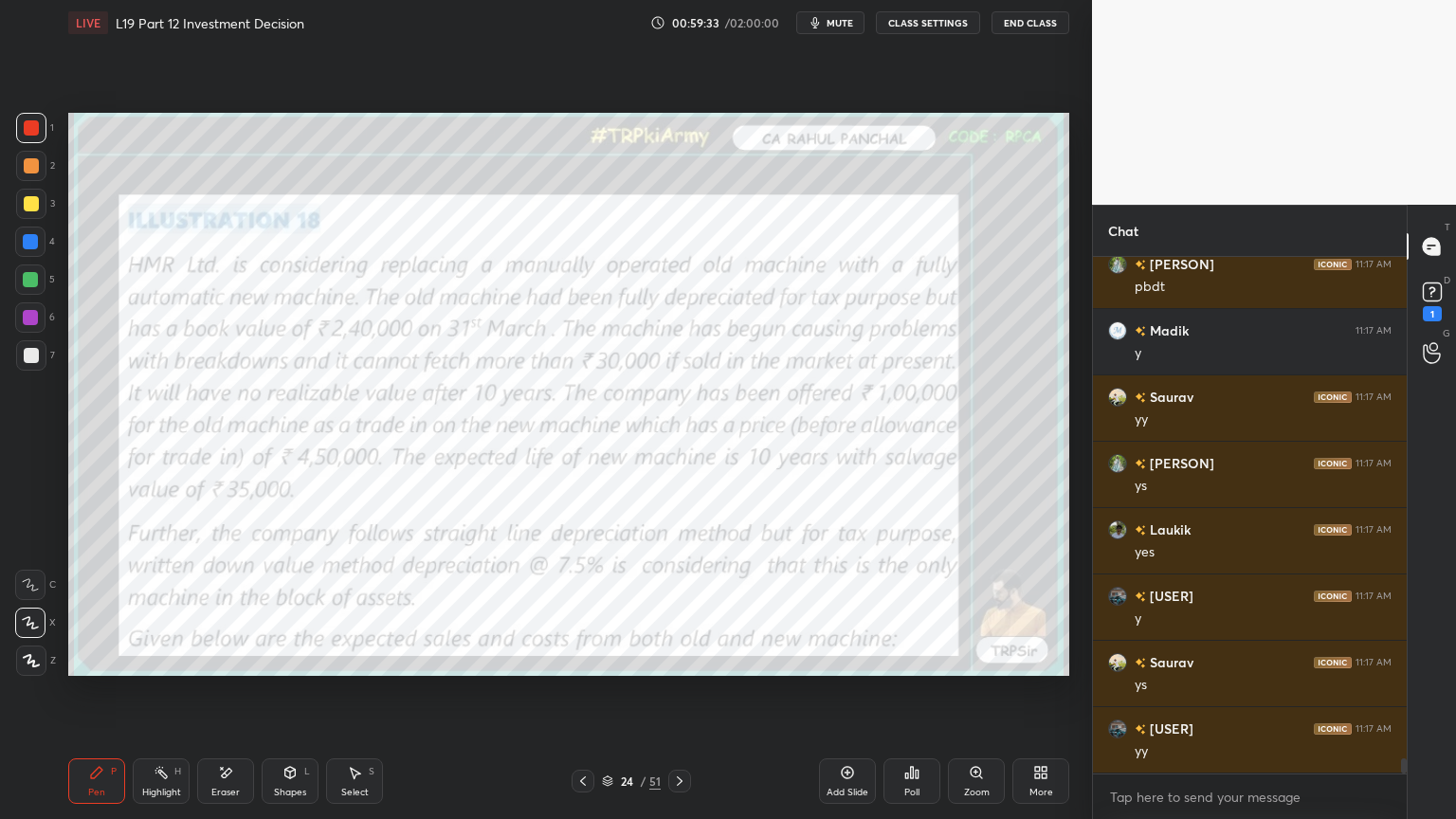 click 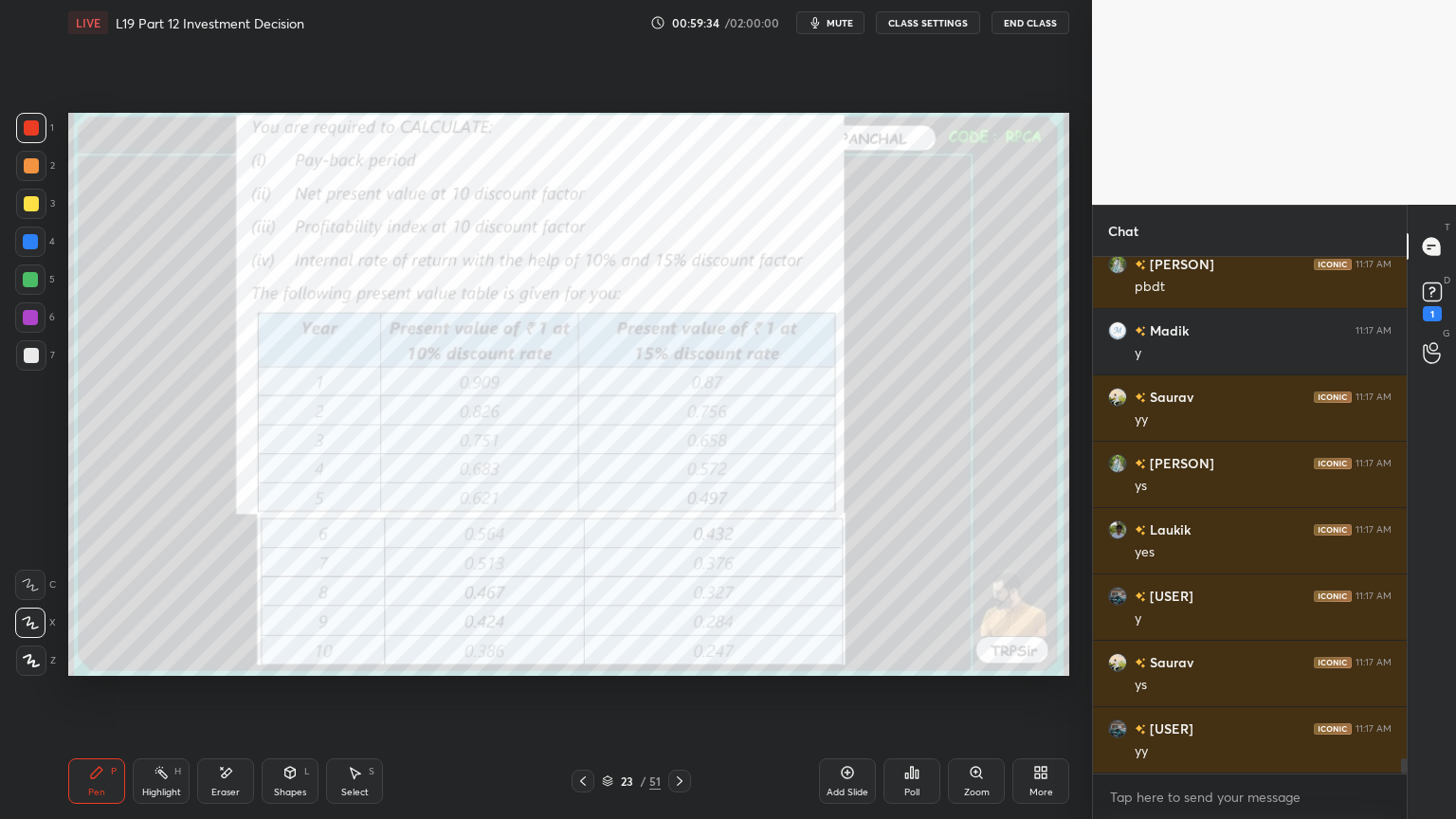 click 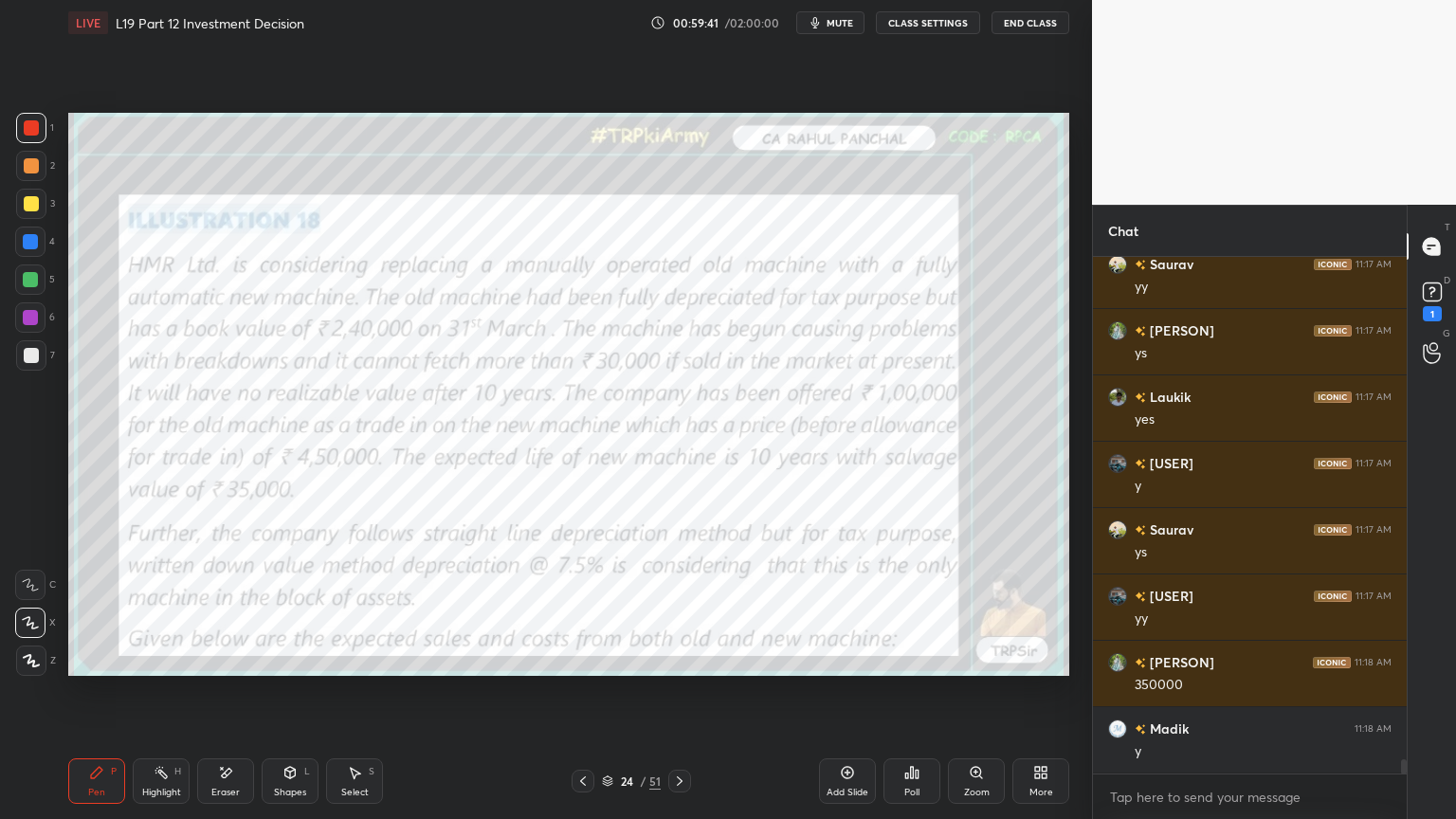 scroll, scrollTop: 17772, scrollLeft: 0, axis: vertical 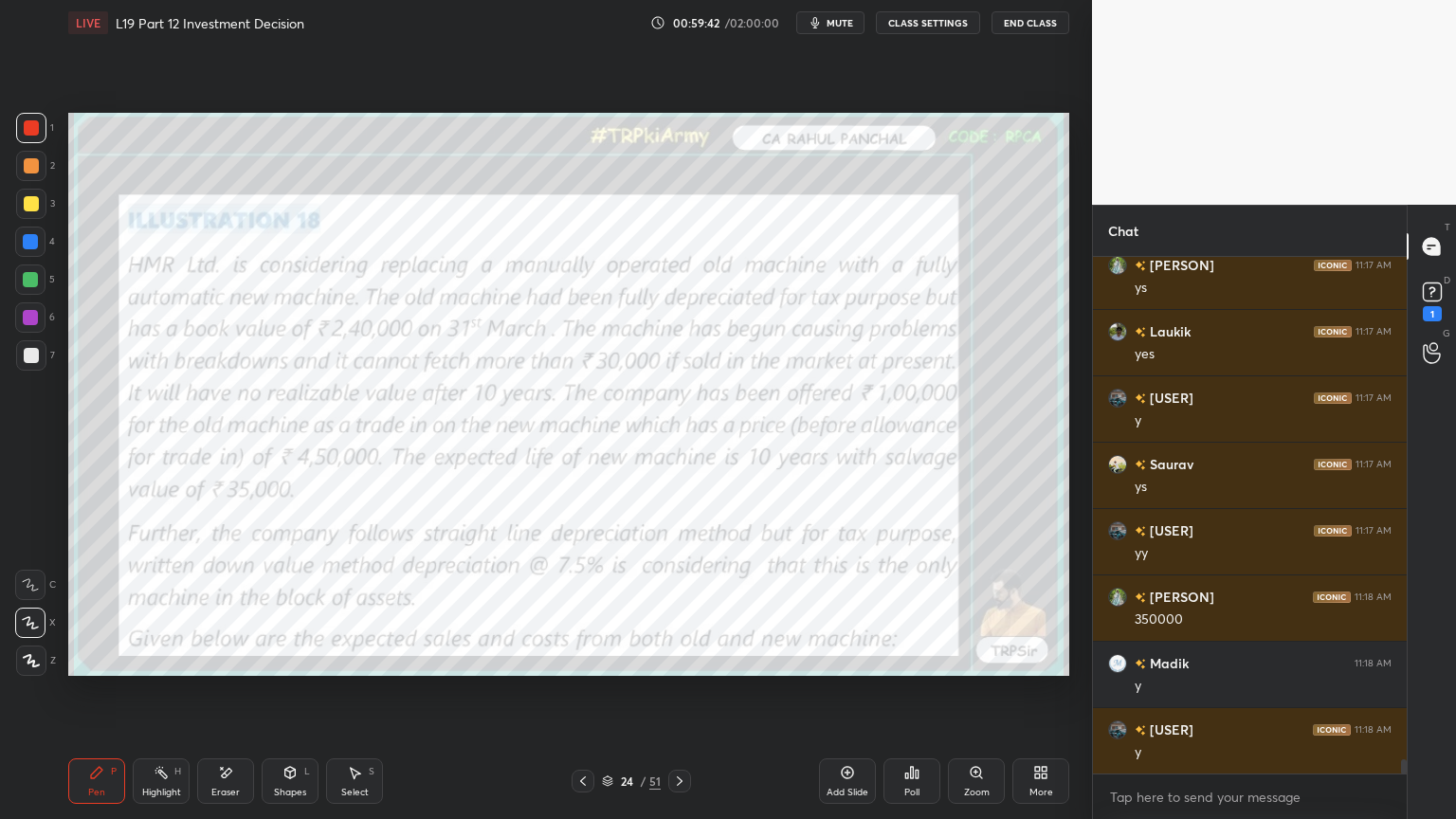 click on "Eraser" at bounding box center [226, 792] 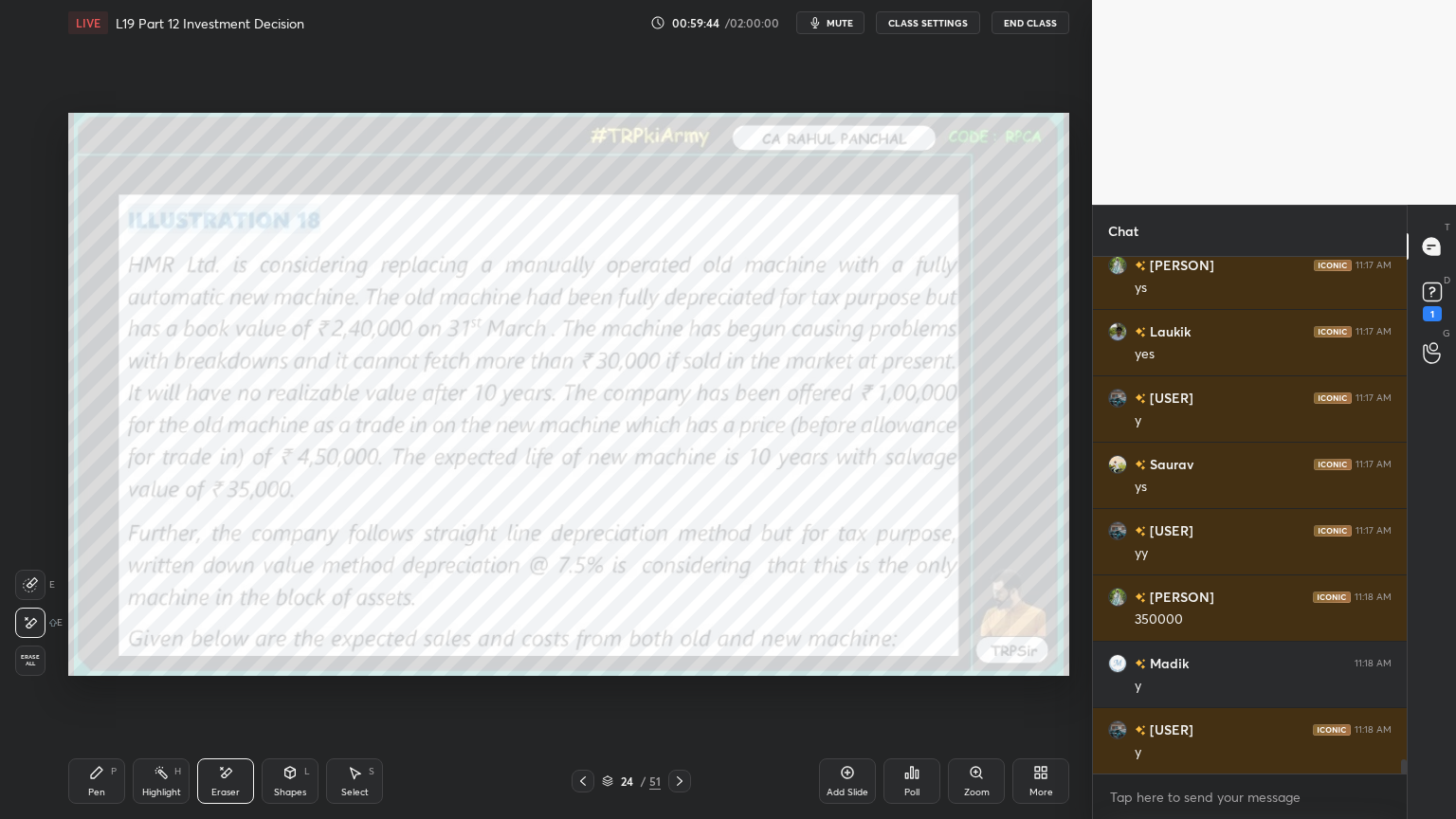 click on "1 2 3 4 5 6 7 C X Z E E Erase all   H H" at bounding box center [30, 394] 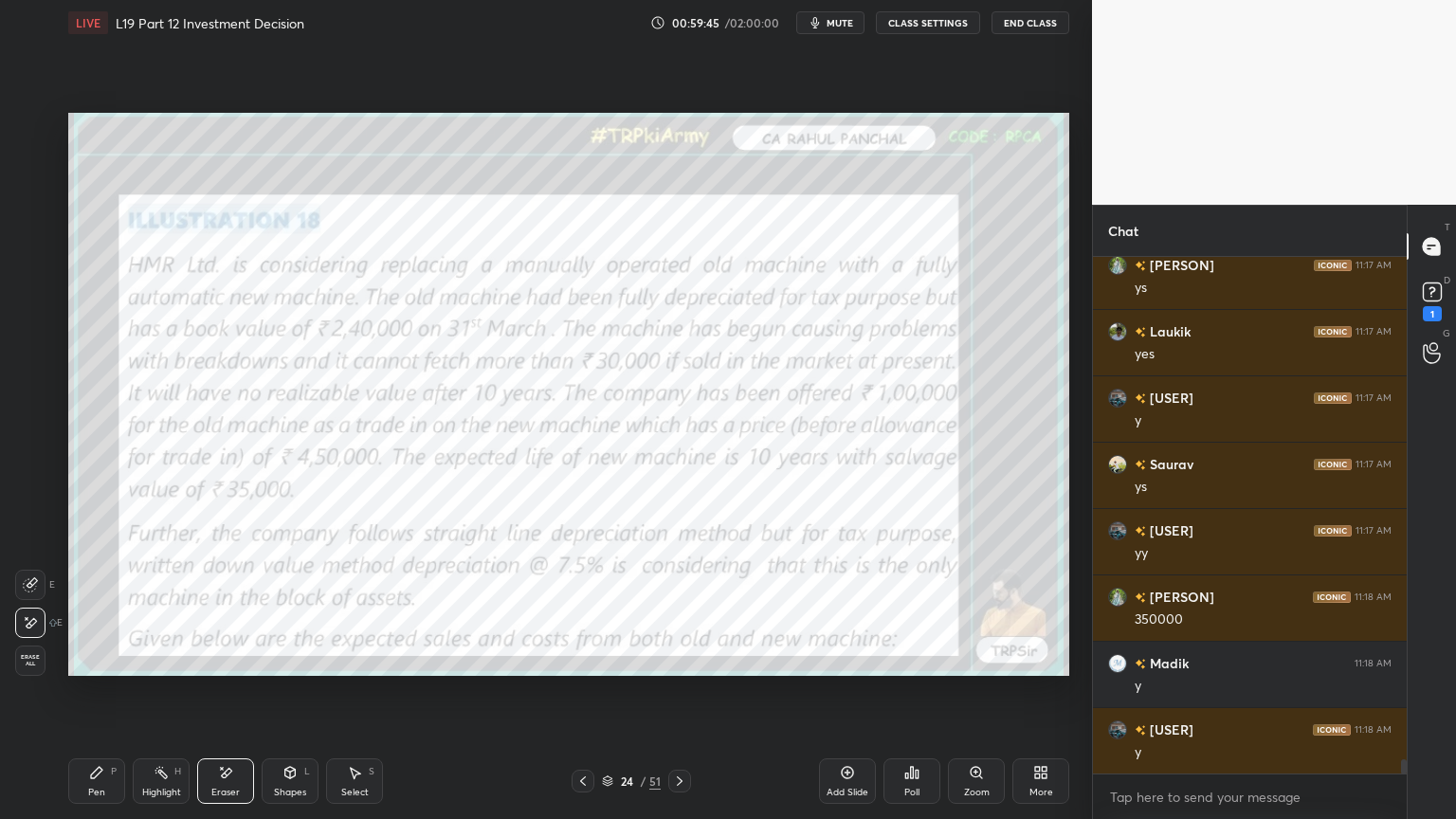 click on "1 2 3 4 5 6 7 C X Z E E Erase all   H H" at bounding box center [30, 394] 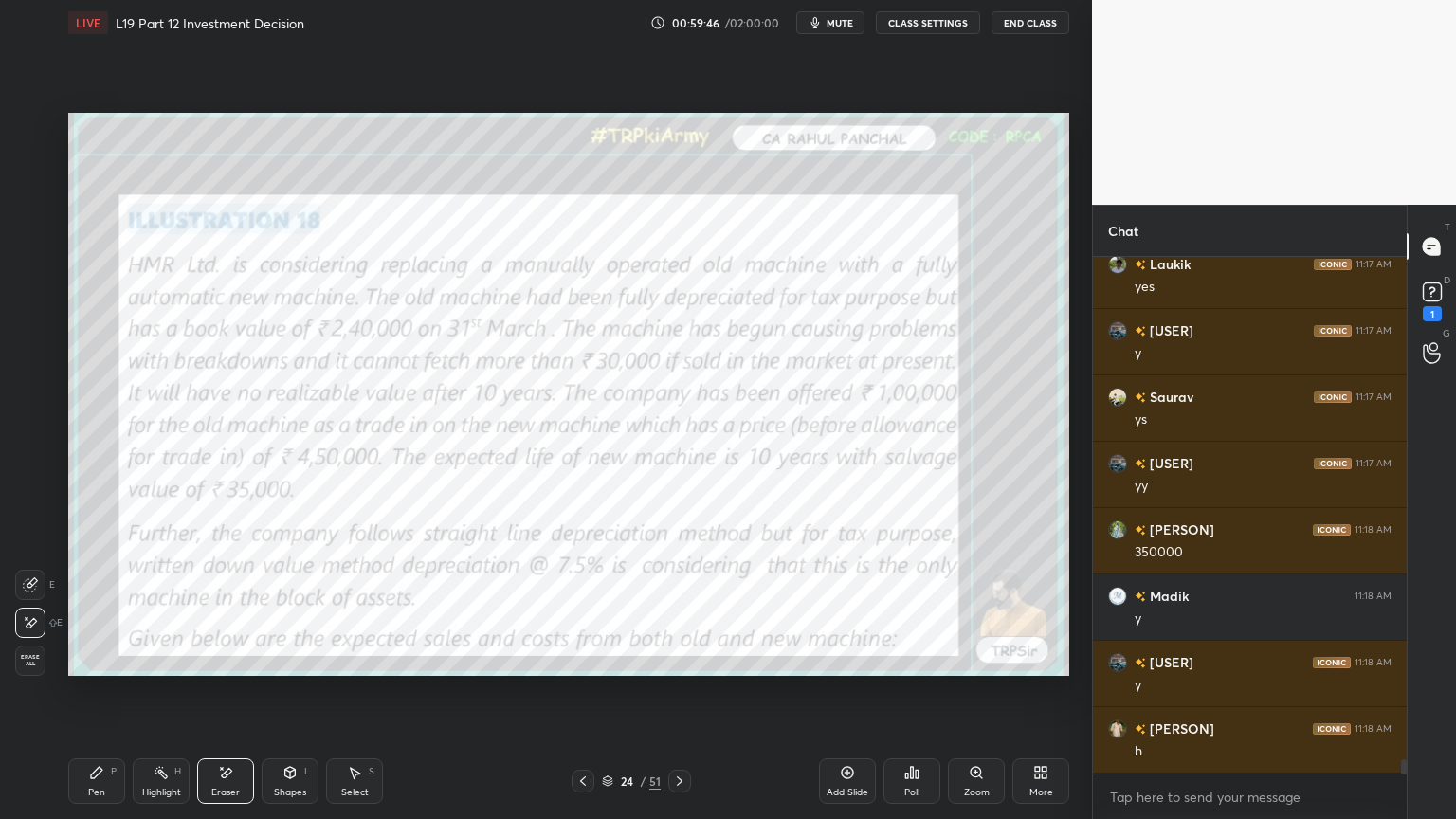 click on "Erase all" at bounding box center (30, 661) 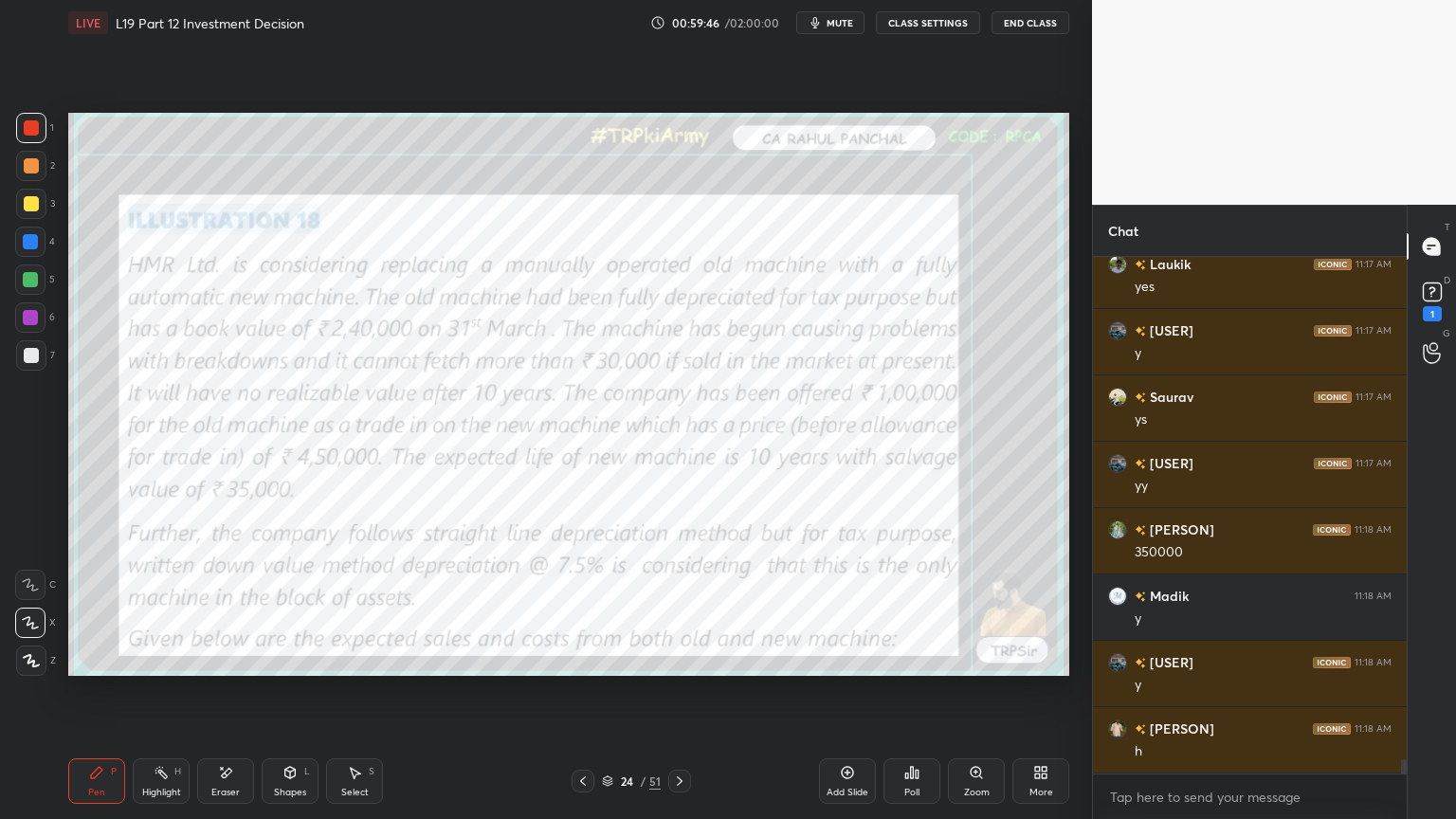 click on "Setting up your live class Poll for   secs No correct answer Start poll" at bounding box center [569, 394] 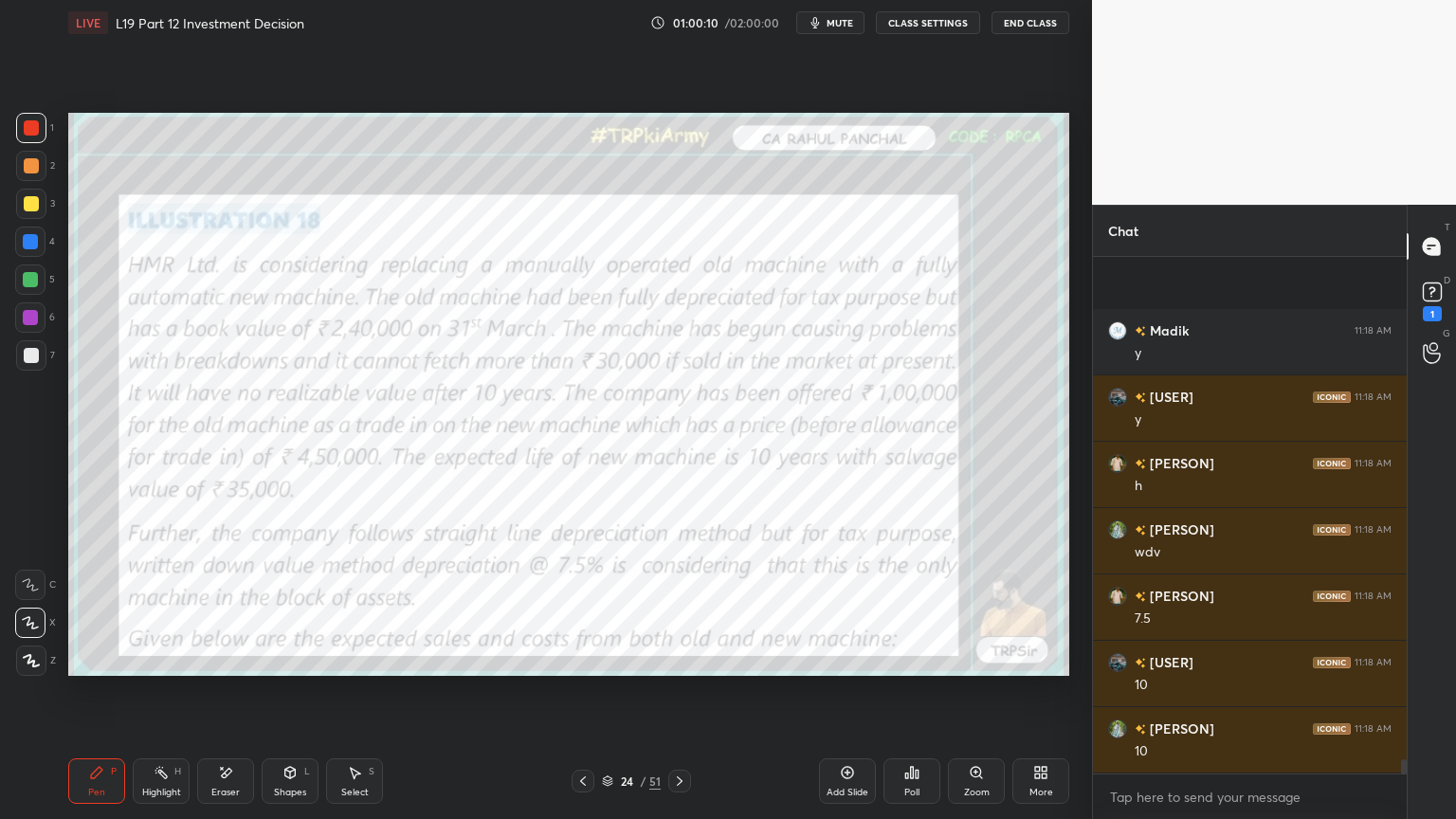 scroll, scrollTop: 18237, scrollLeft: 0, axis: vertical 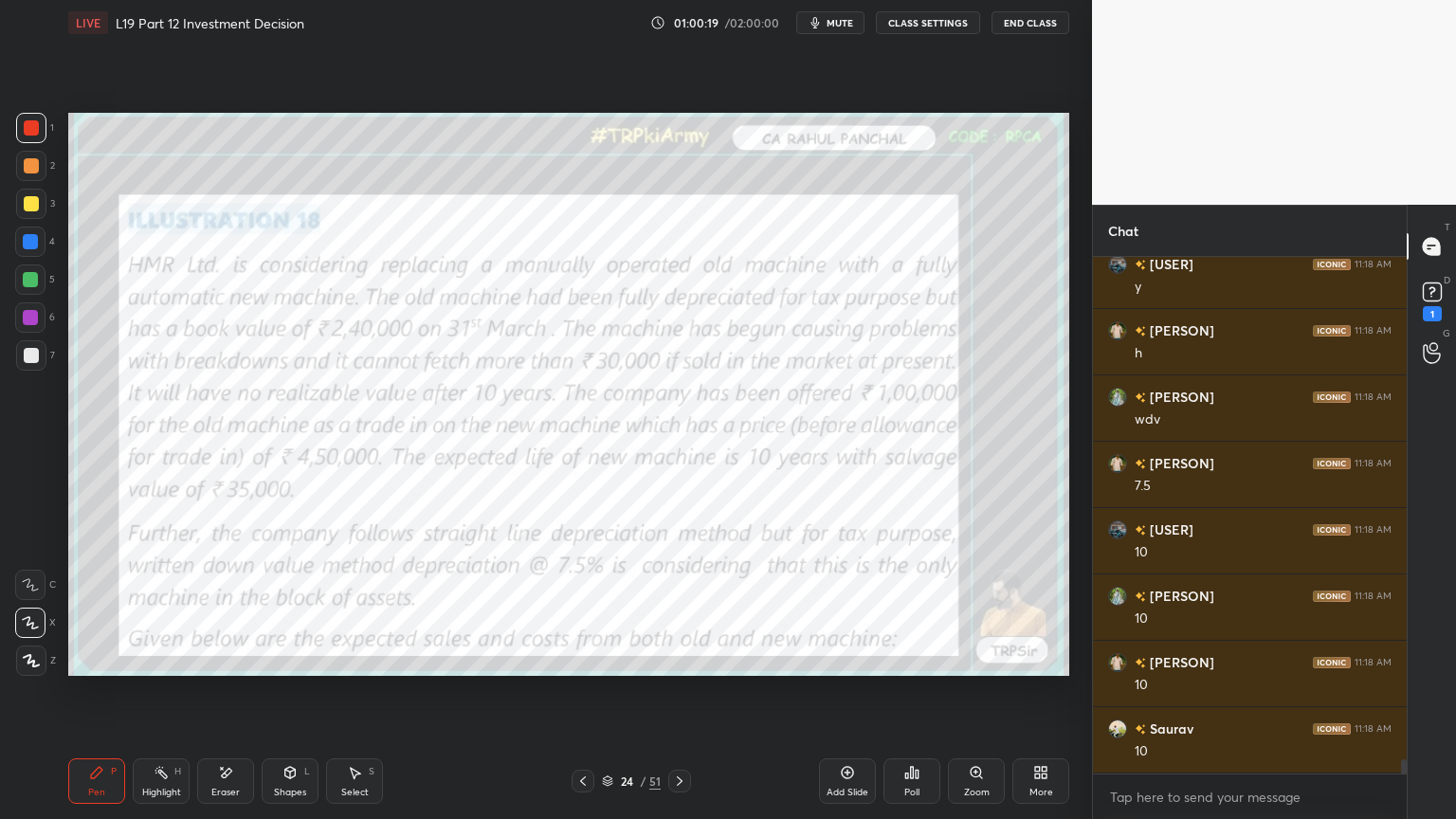 click 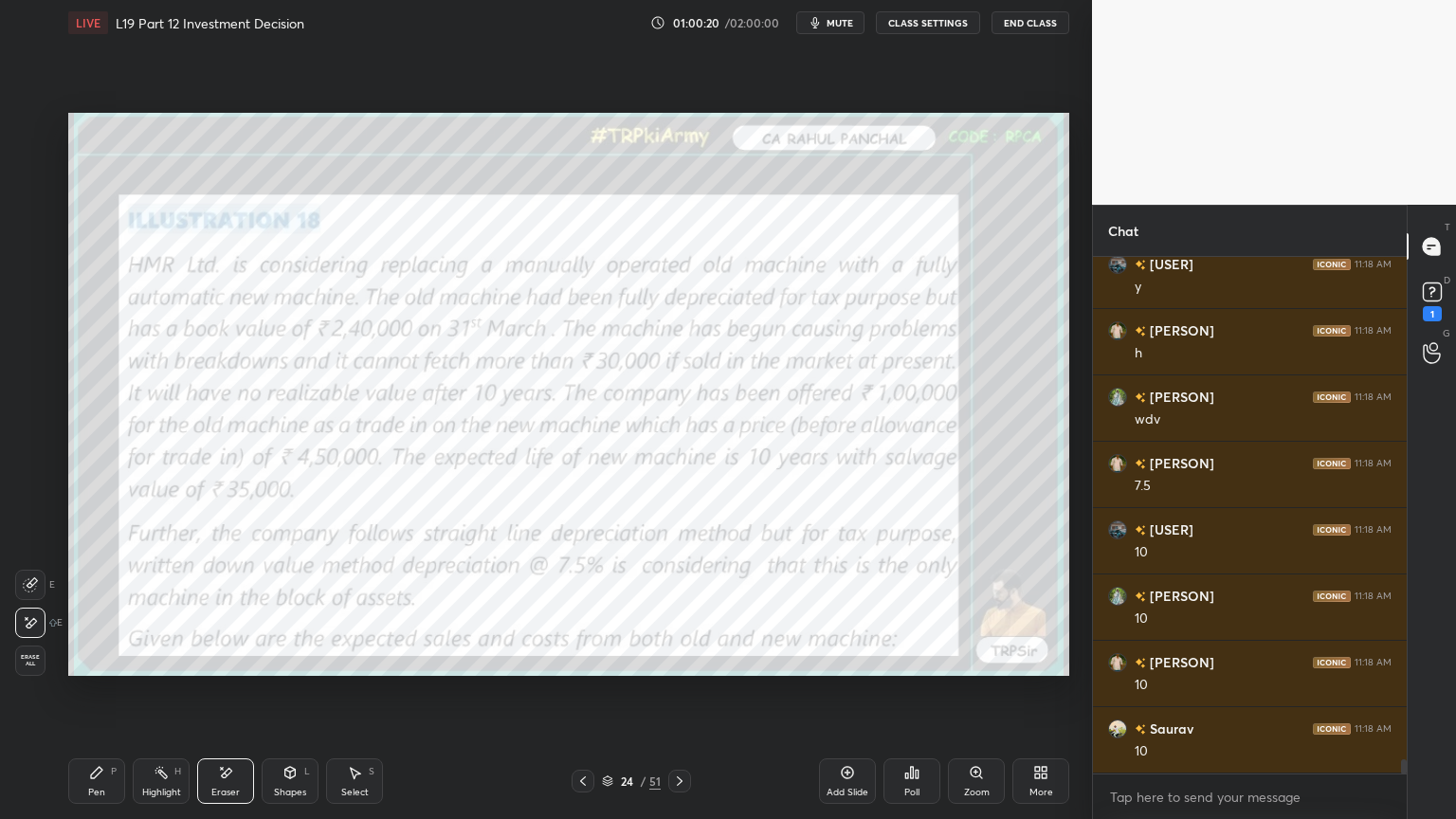 click on "1 2 3 4 5 6 7 C X Z E E Erase all   H H" at bounding box center (30, 394) 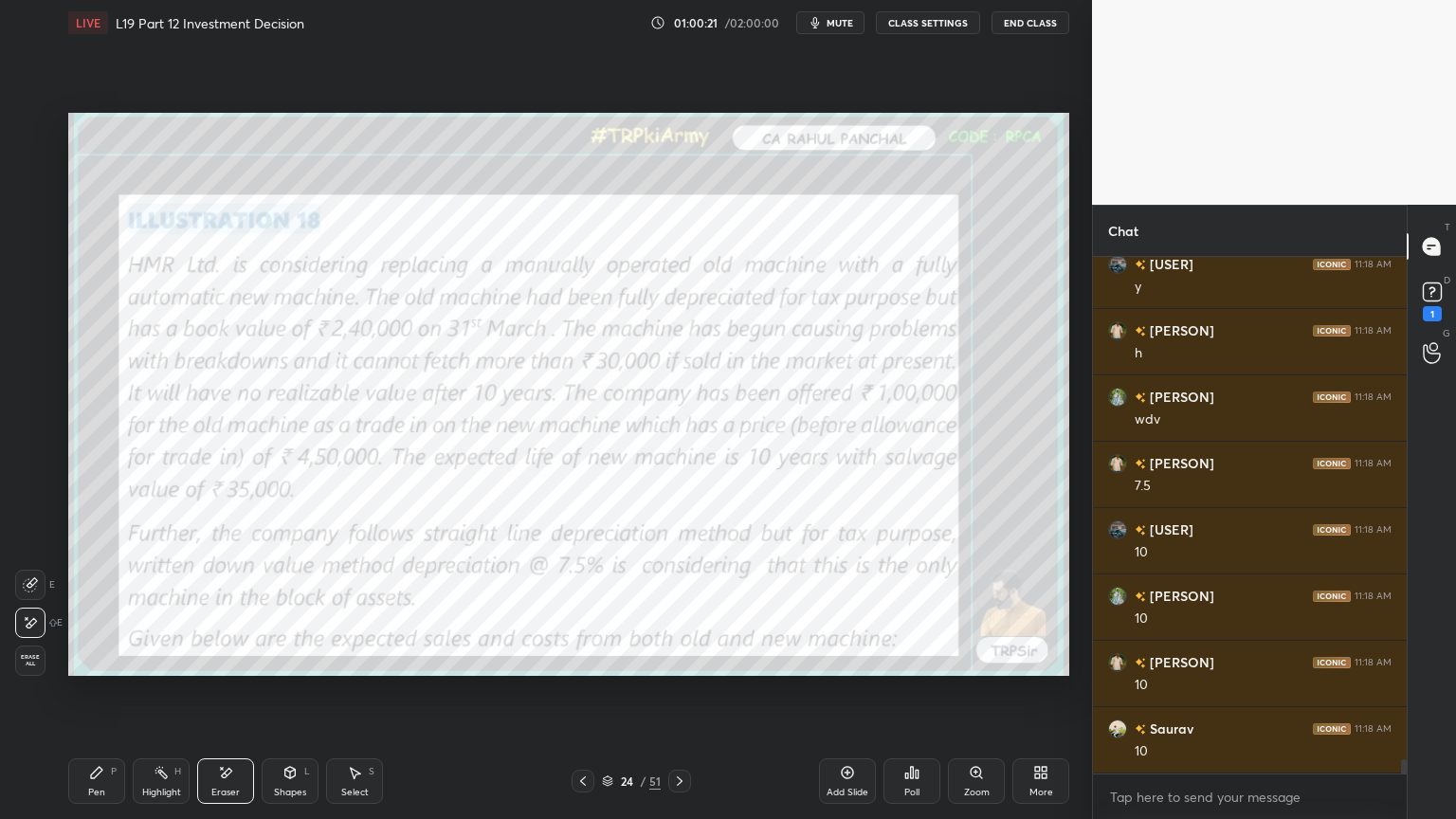 click 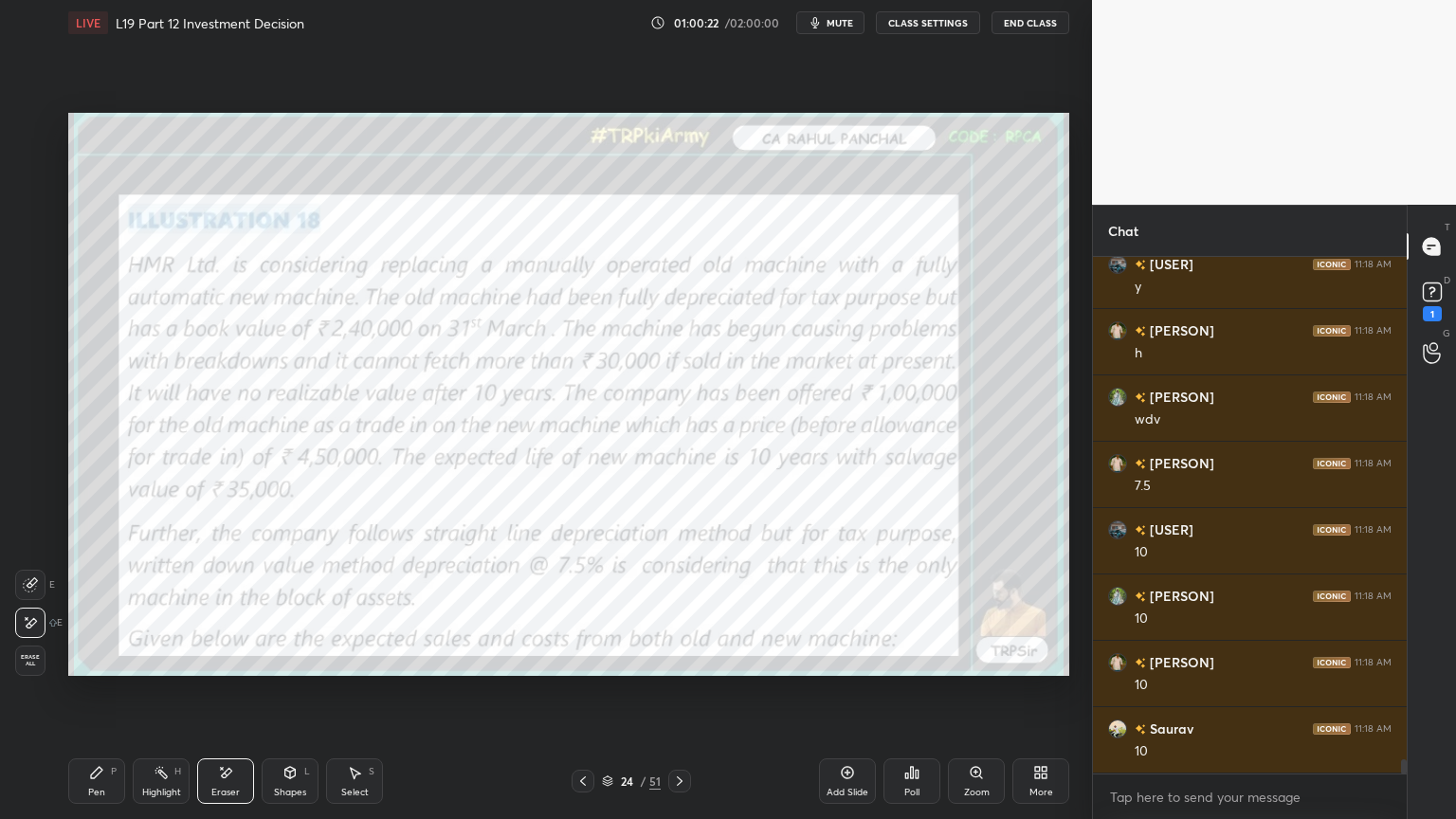 click on "Erase all" at bounding box center [30, 661] 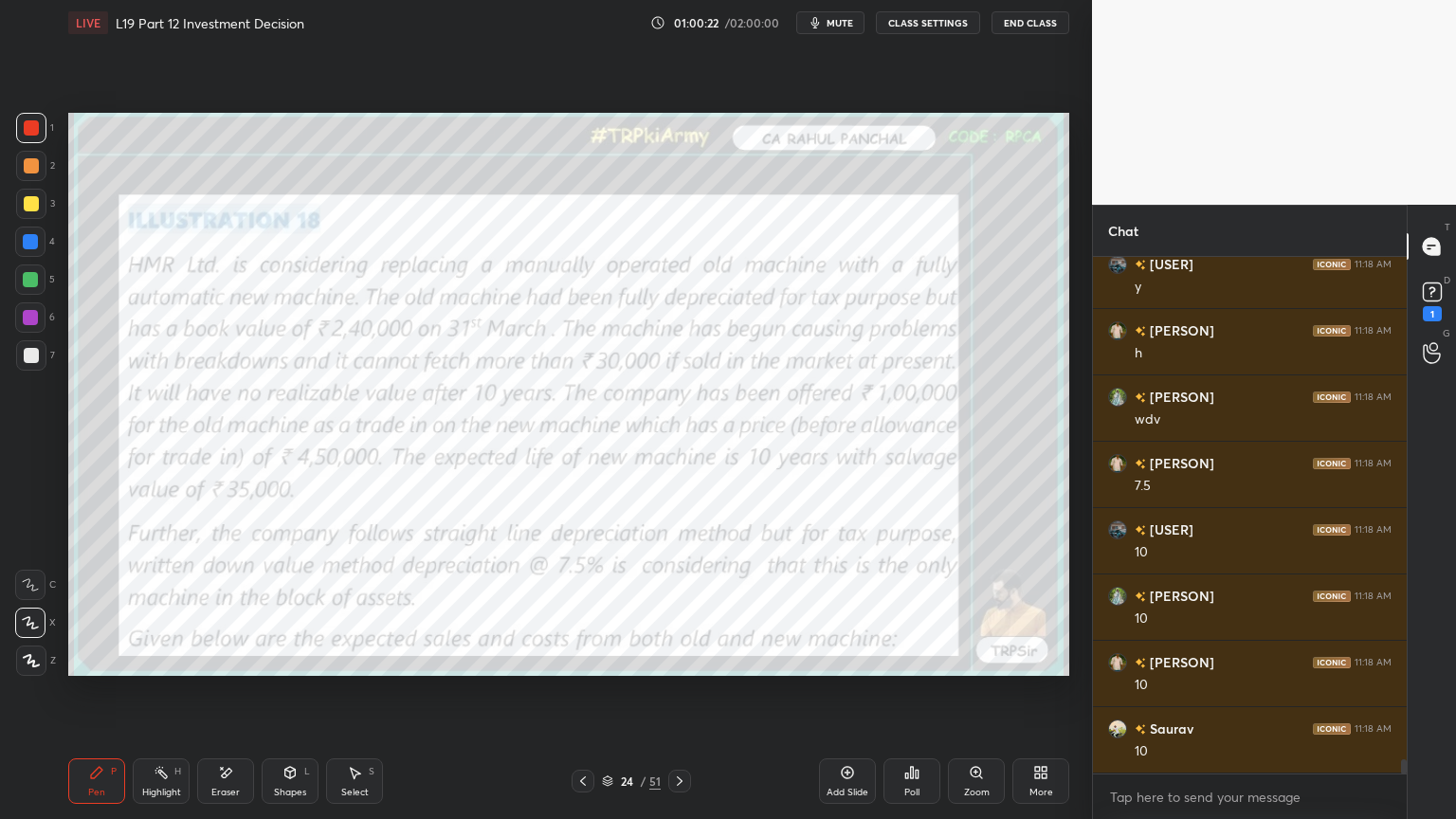 click on "Setting up your live class Poll for   secs No correct answer Start poll" at bounding box center [569, 394] 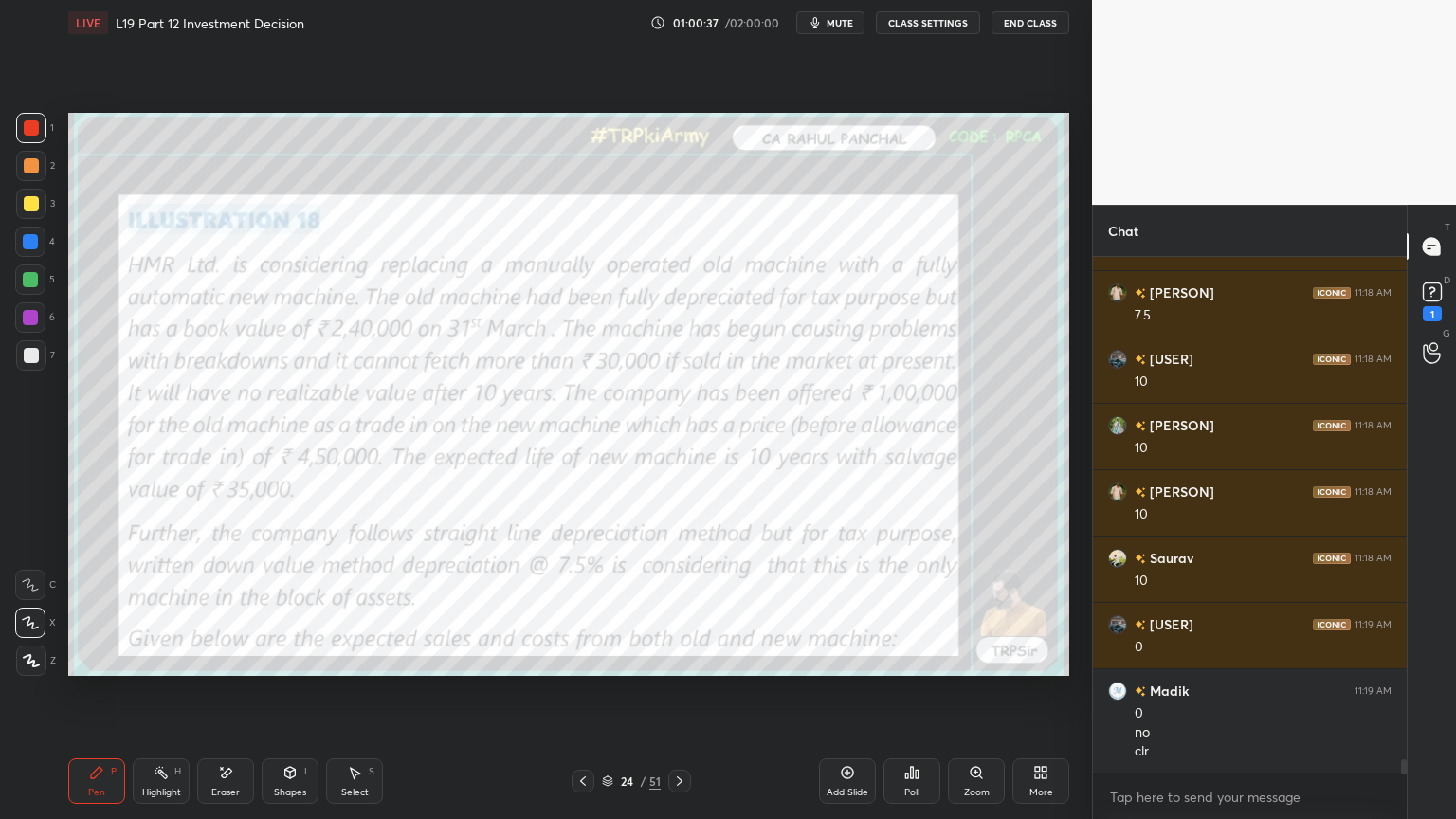 scroll, scrollTop: 18540, scrollLeft: 0, axis: vertical 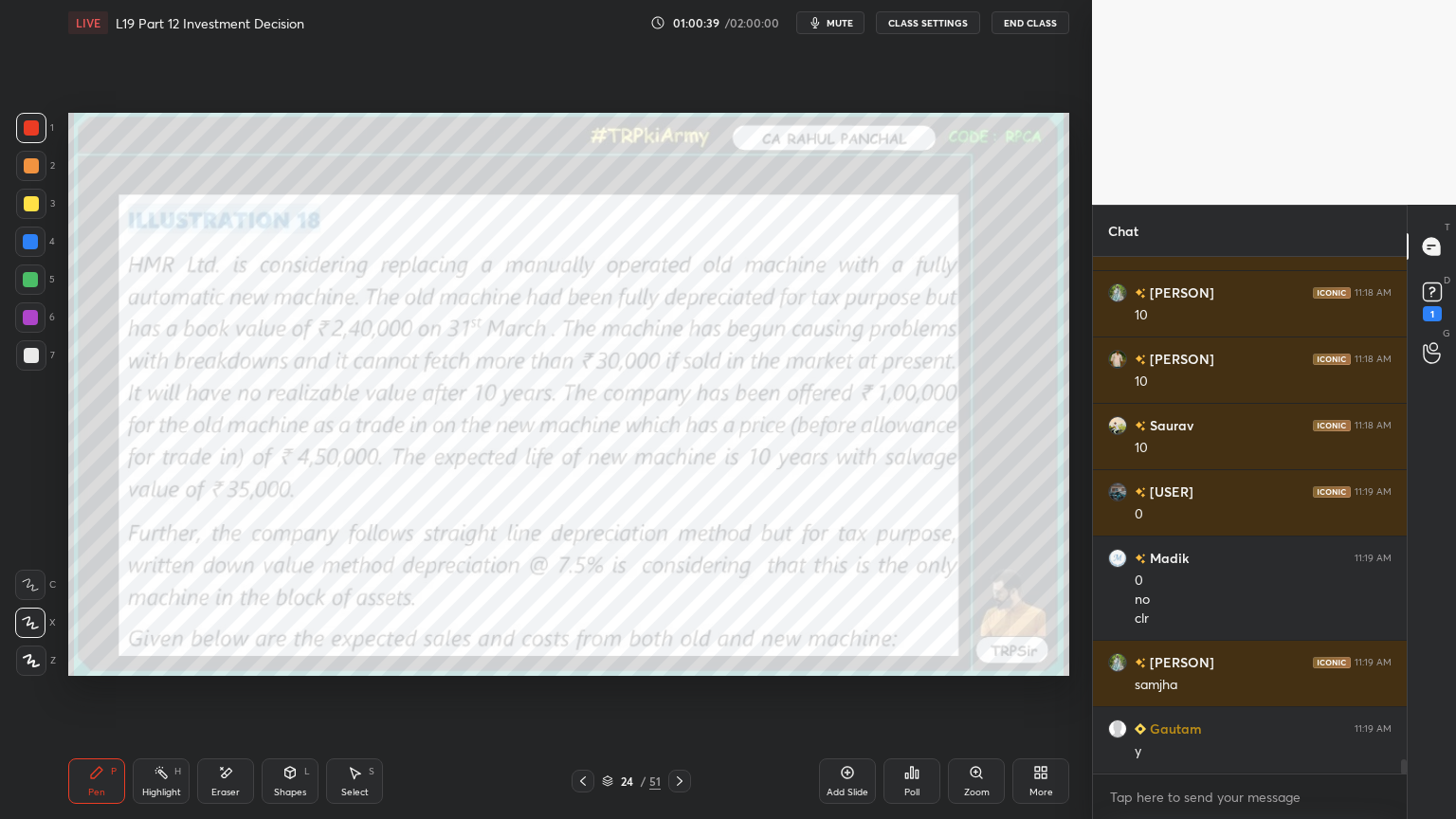 click at bounding box center (680, 781) 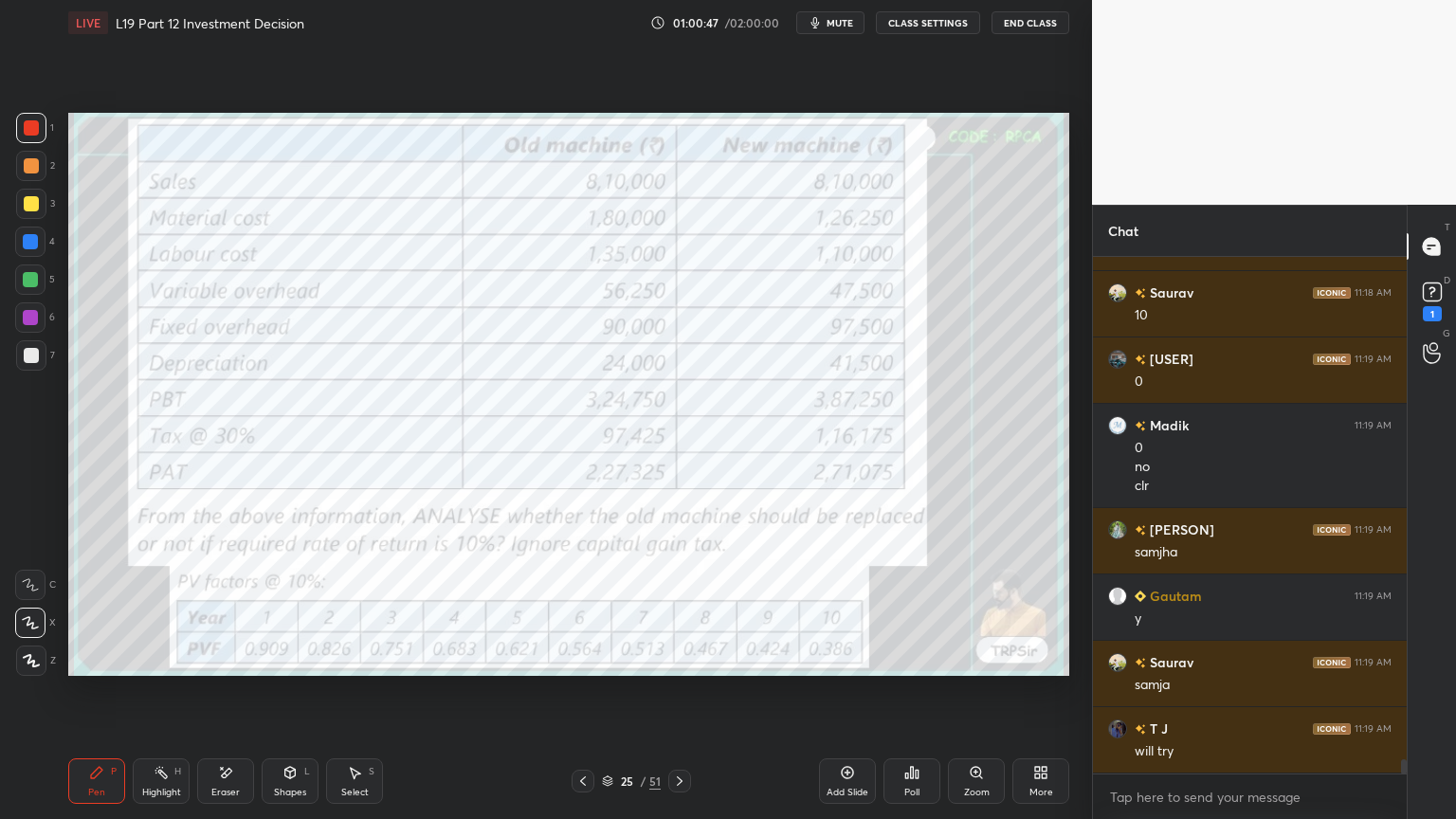scroll, scrollTop: 18738, scrollLeft: 0, axis: vertical 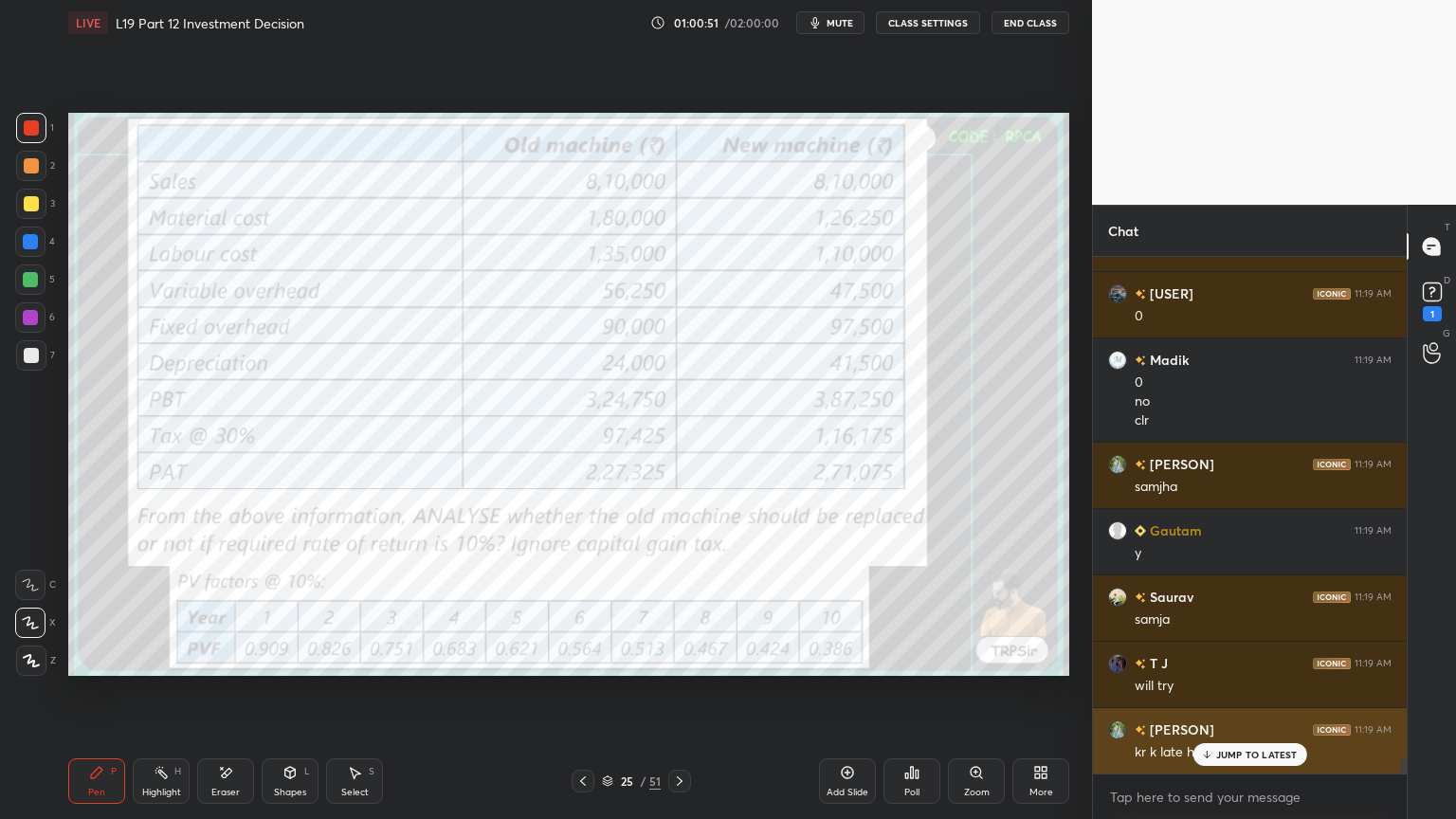click on "JUMP TO LATEST" at bounding box center [1257, 755] 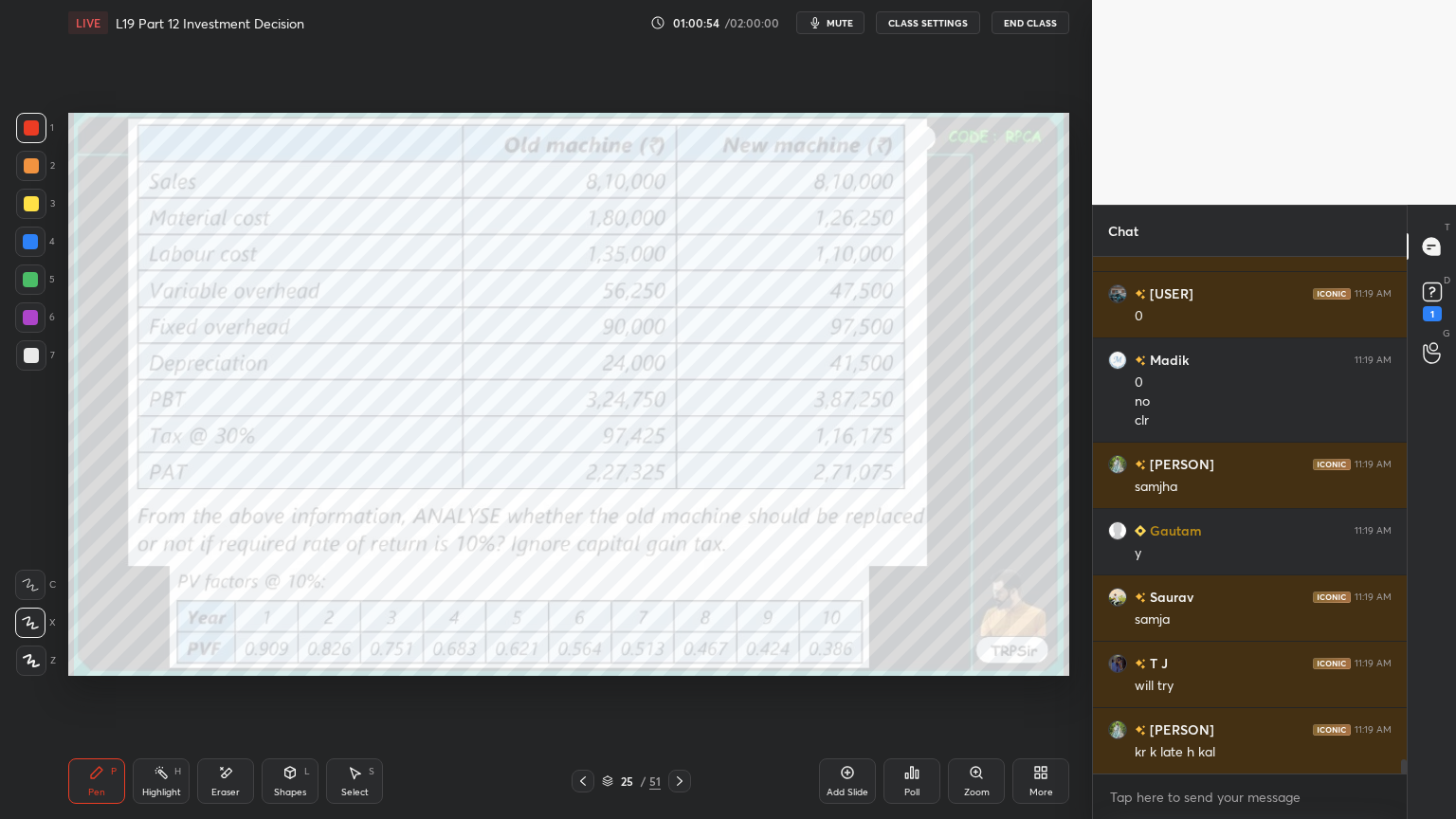 click at bounding box center [31, 355] 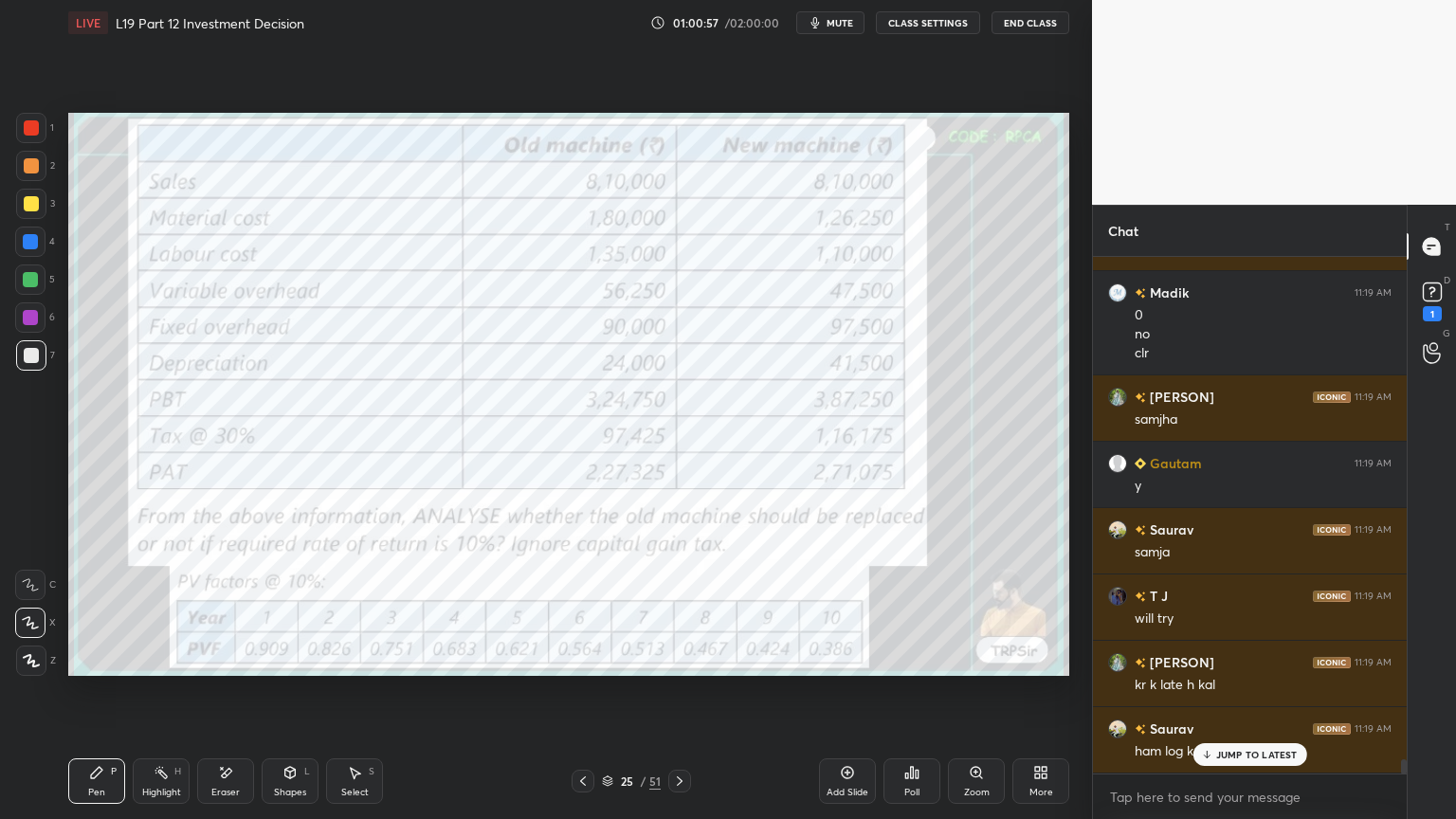 scroll, scrollTop: 18871, scrollLeft: 0, axis: vertical 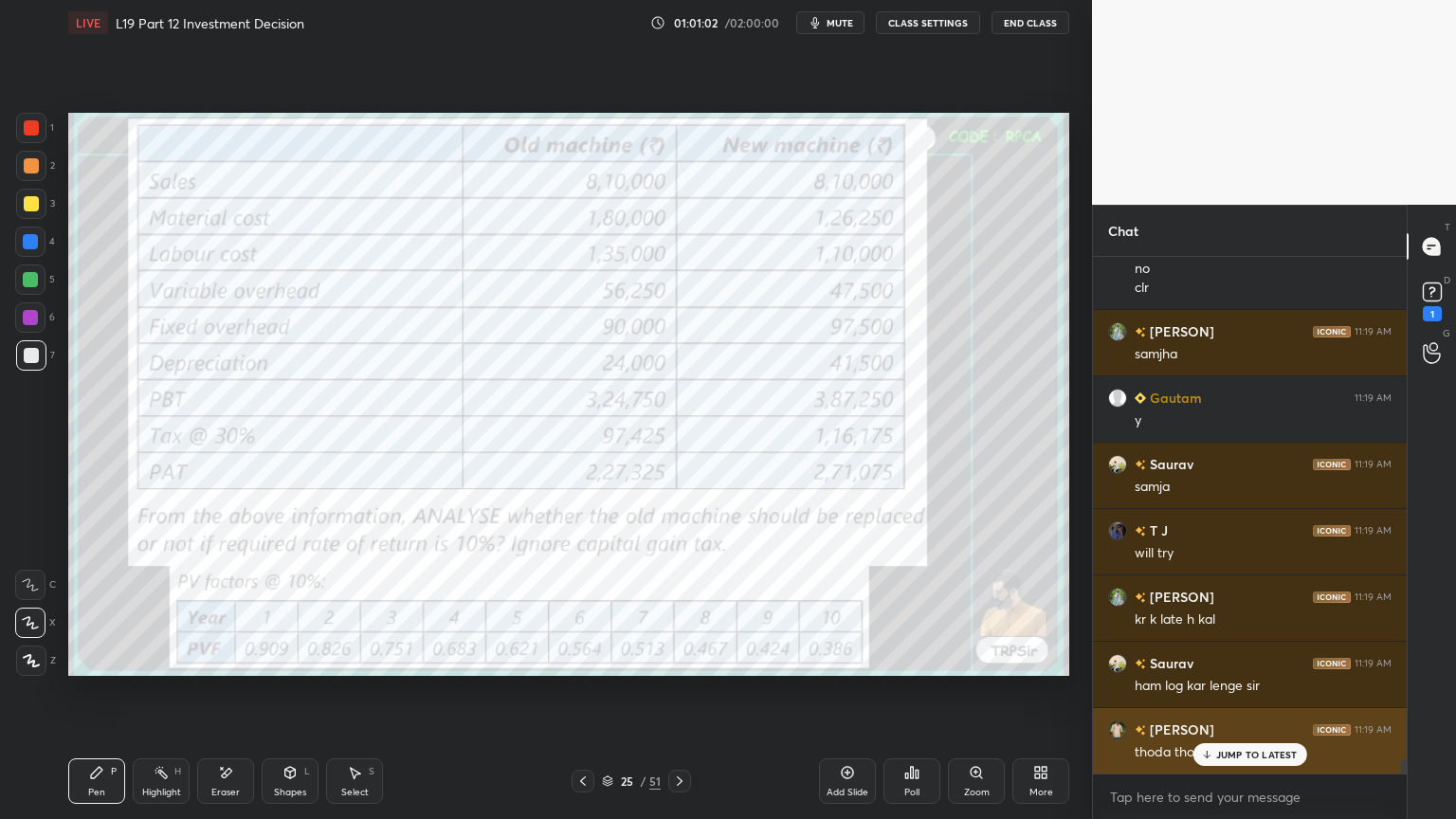 click on "JUMP TO LATEST" at bounding box center [1257, 755] 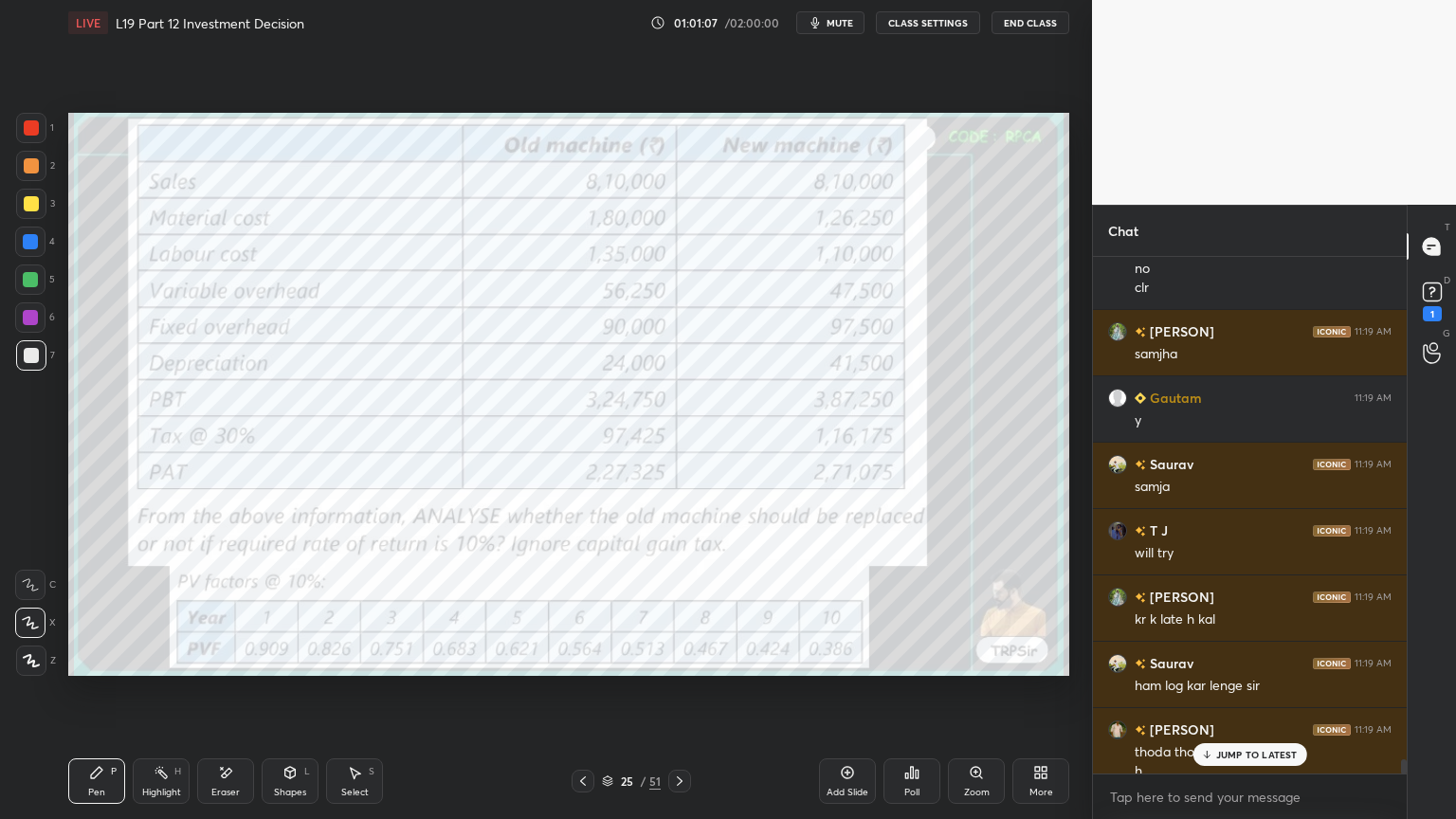 scroll, scrollTop: 18890, scrollLeft: 0, axis: vertical 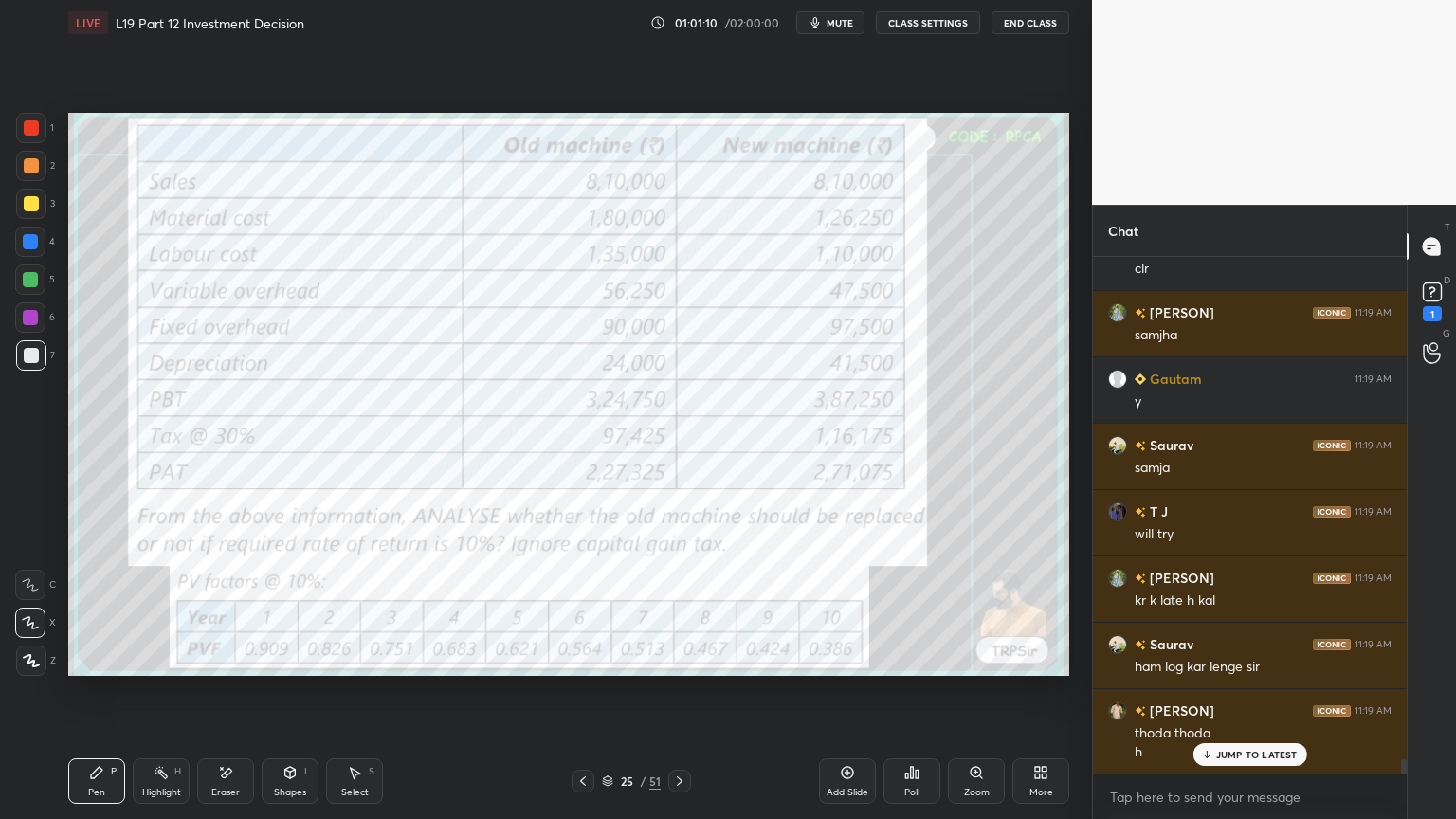click on "Eraser" at bounding box center [226, 781] 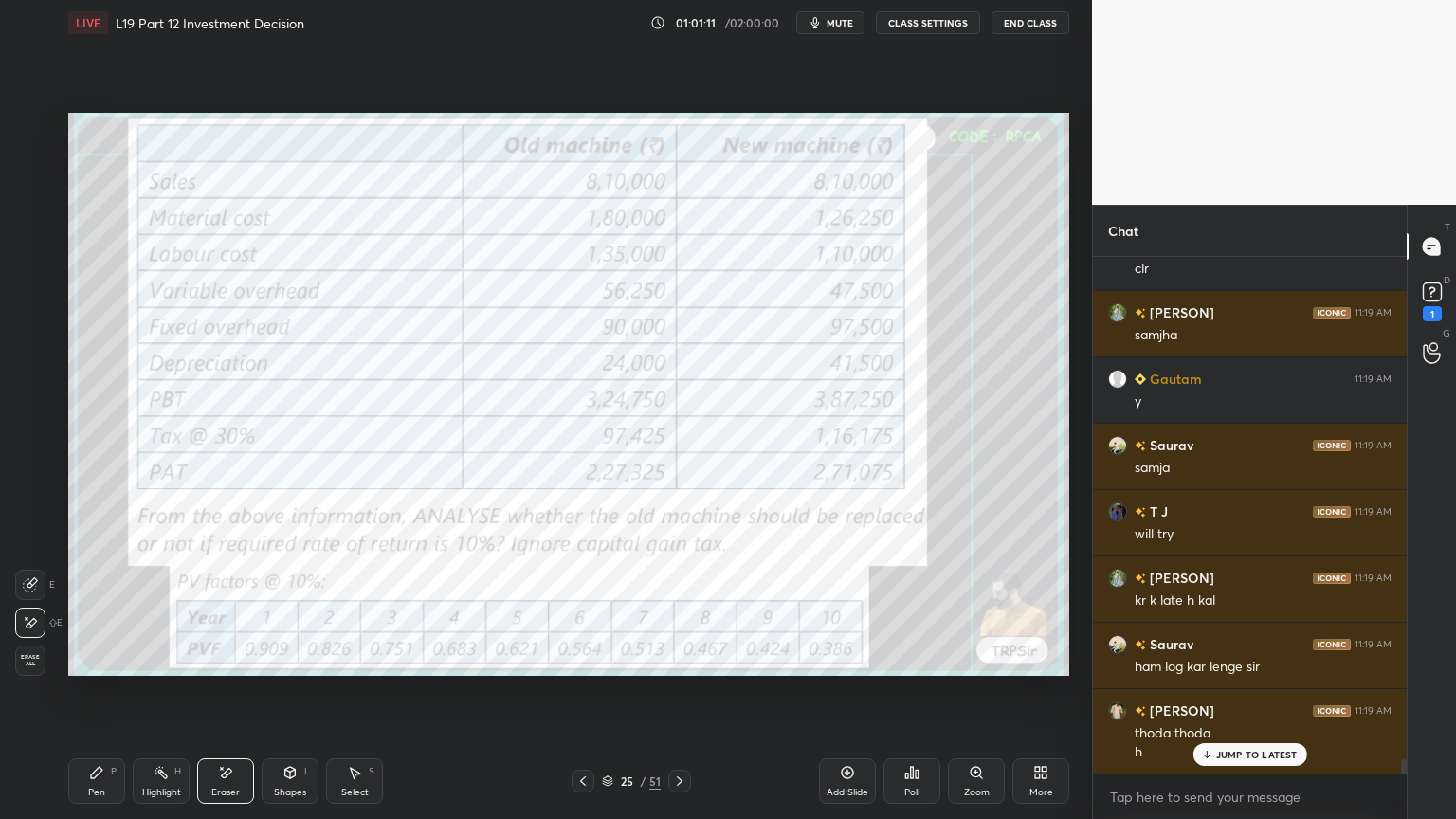 click on "Erase all" at bounding box center [30, 661] 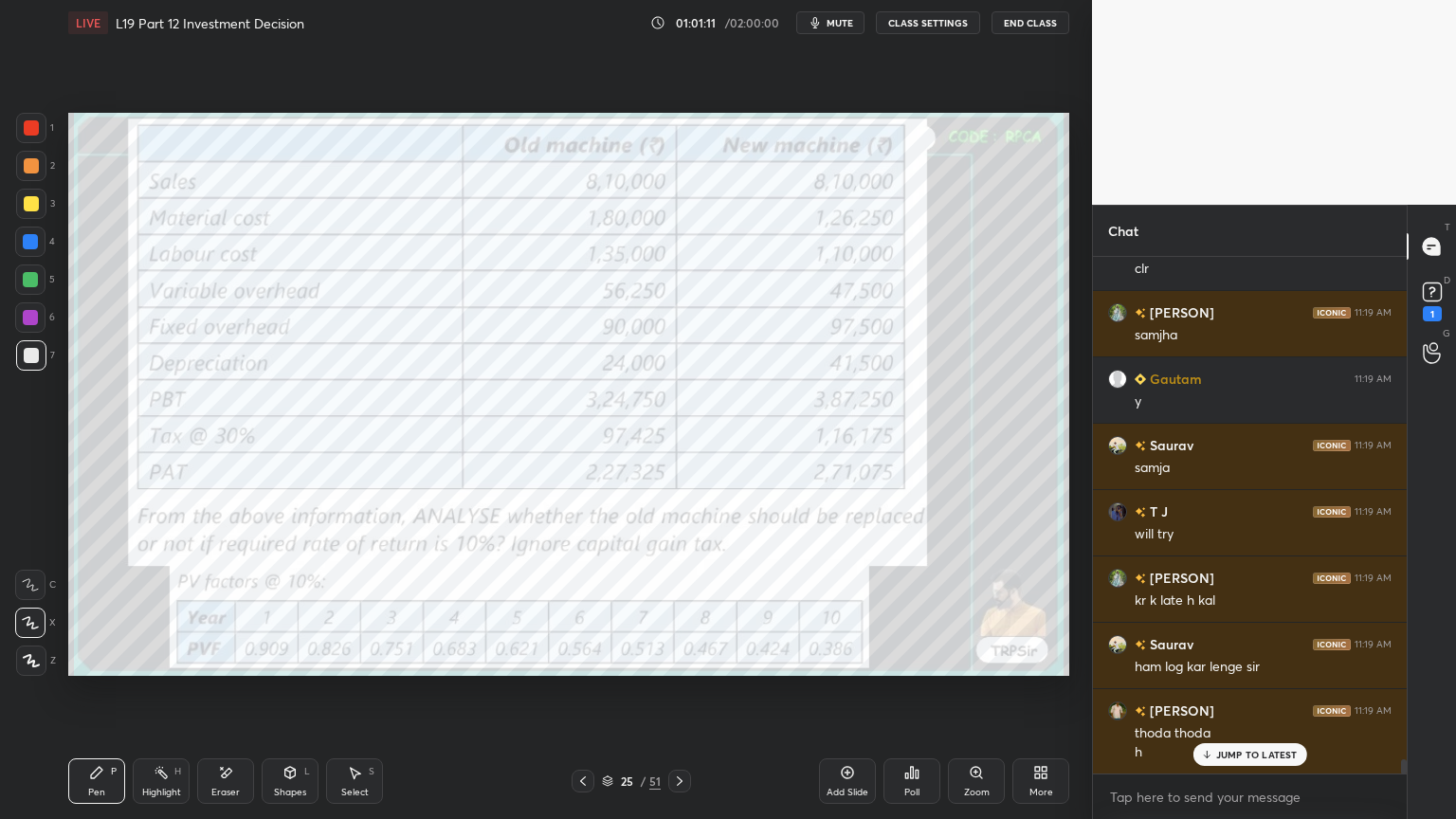click on "Setting up your live class Poll for   secs No correct answer Start poll" at bounding box center (569, 394) 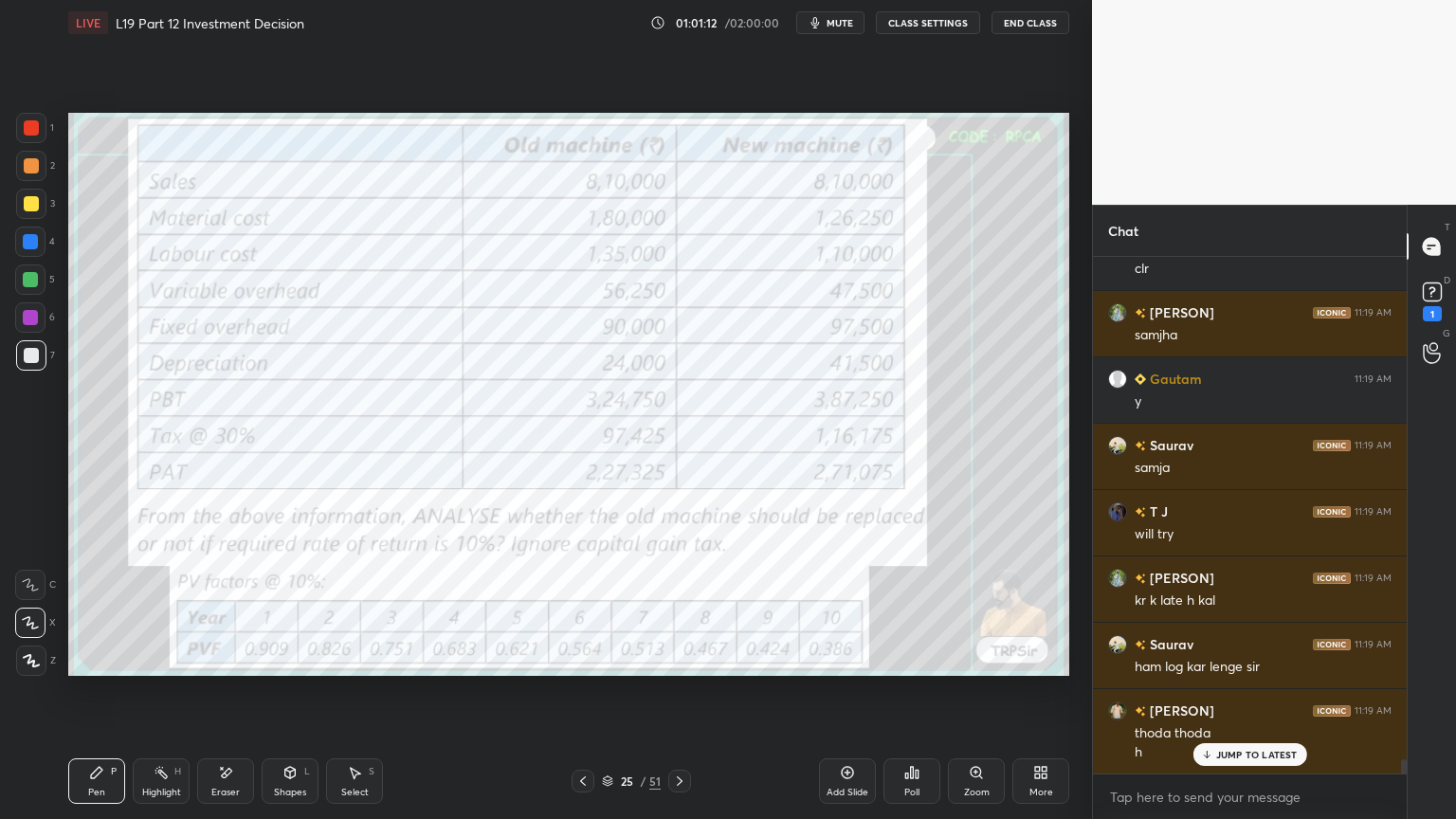 click on "1" at bounding box center [35, 132] 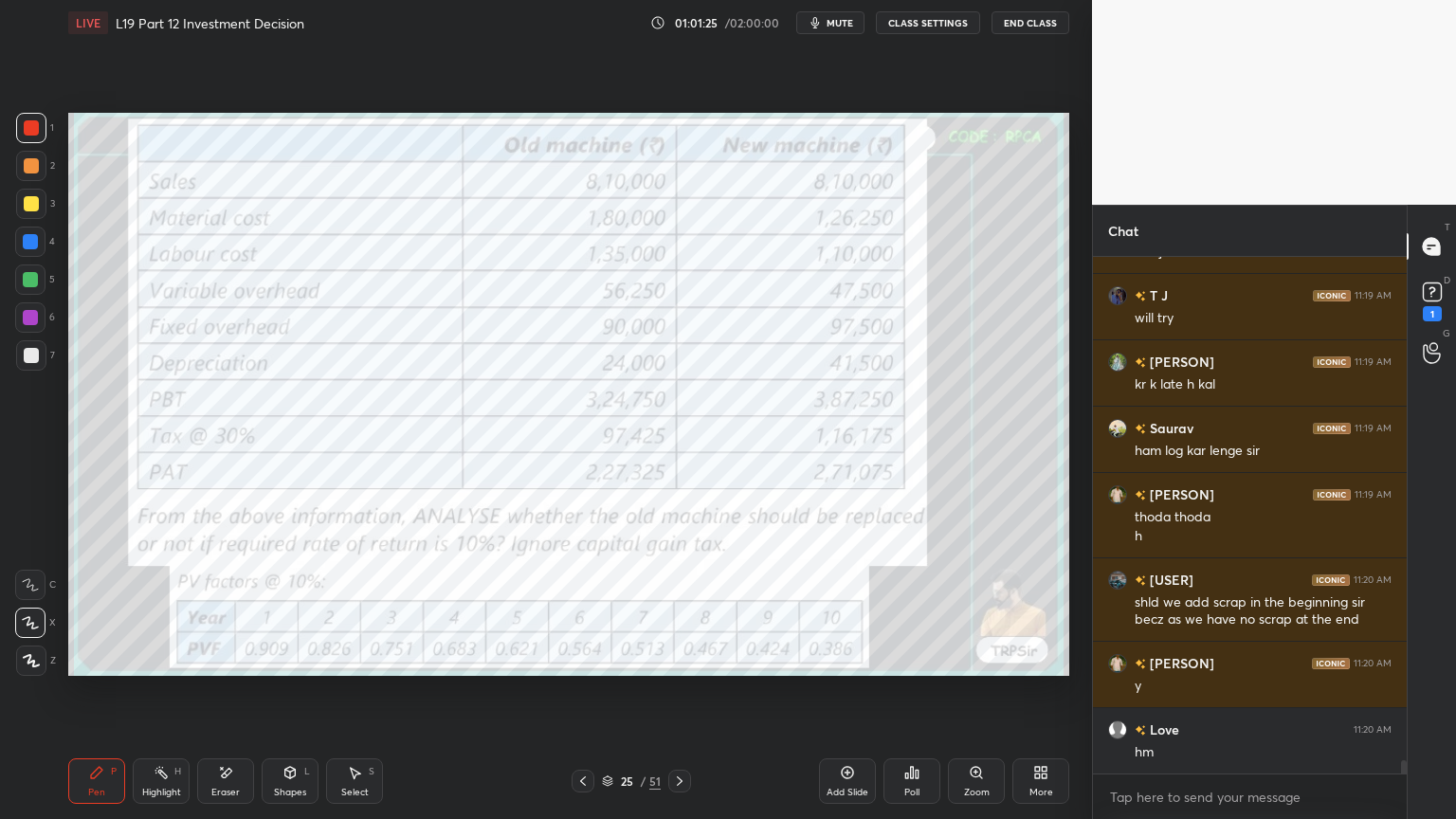 scroll, scrollTop: 19174, scrollLeft: 0, axis: vertical 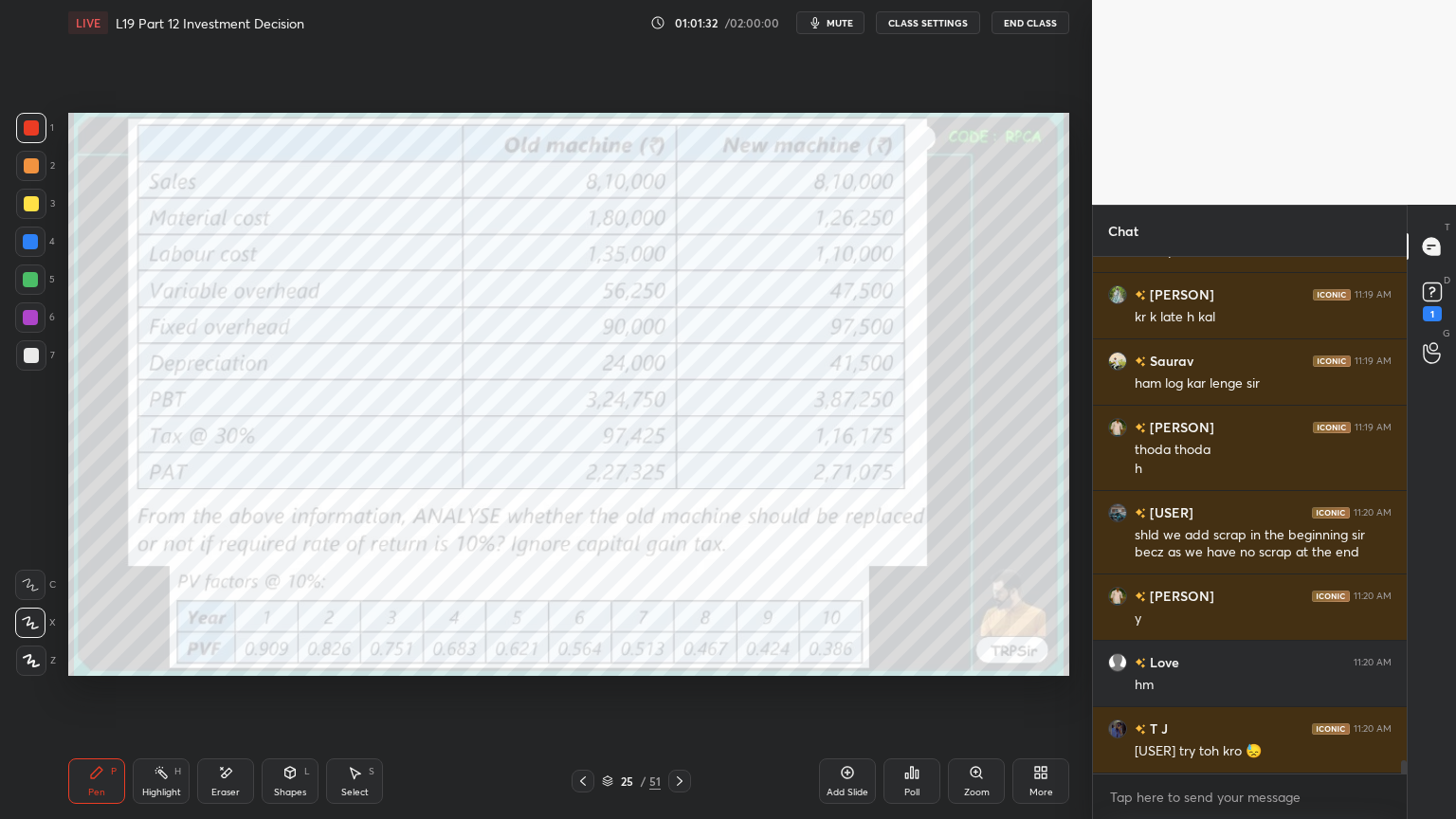 click 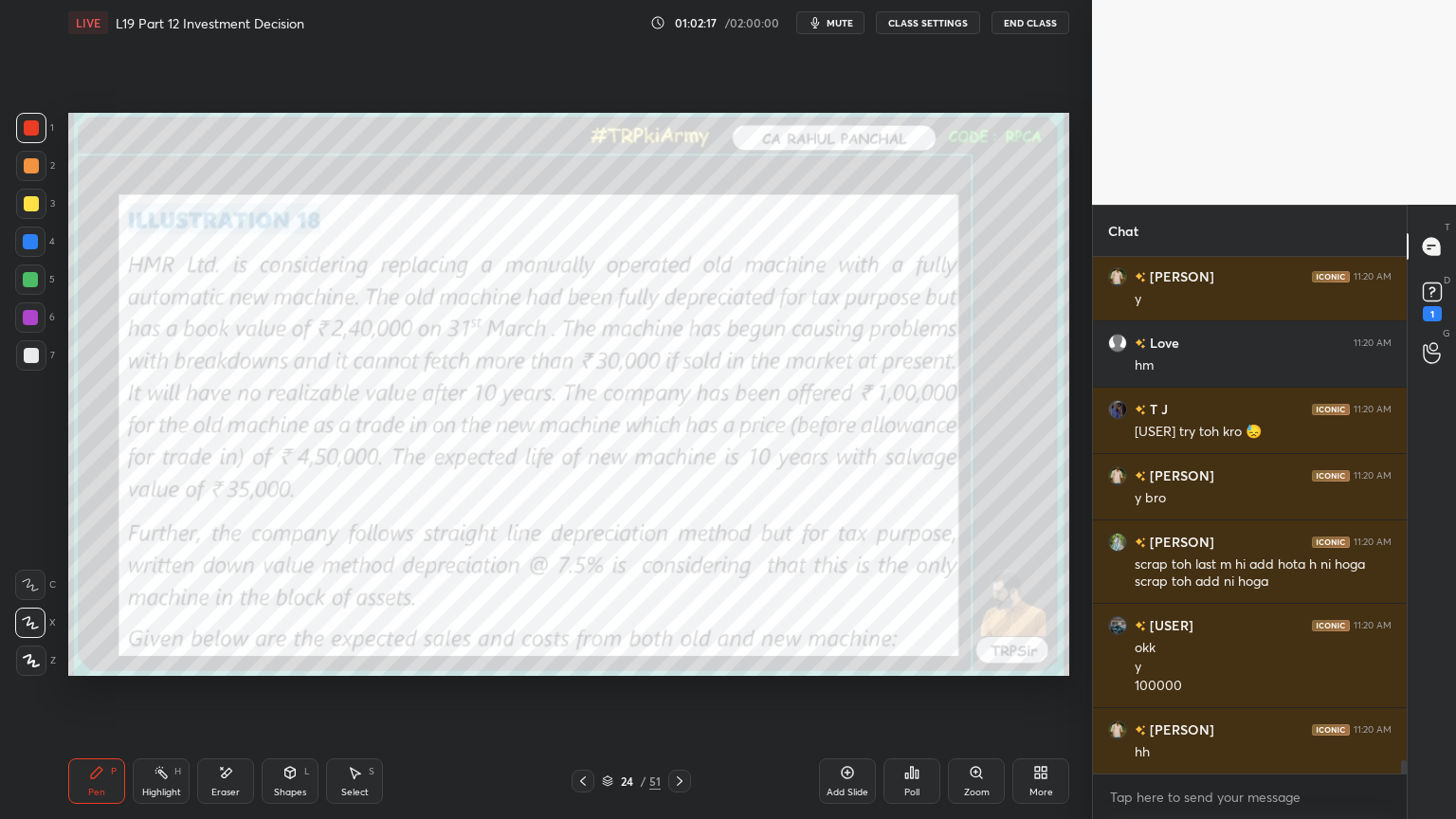 scroll, scrollTop: 19560, scrollLeft: 0, axis: vertical 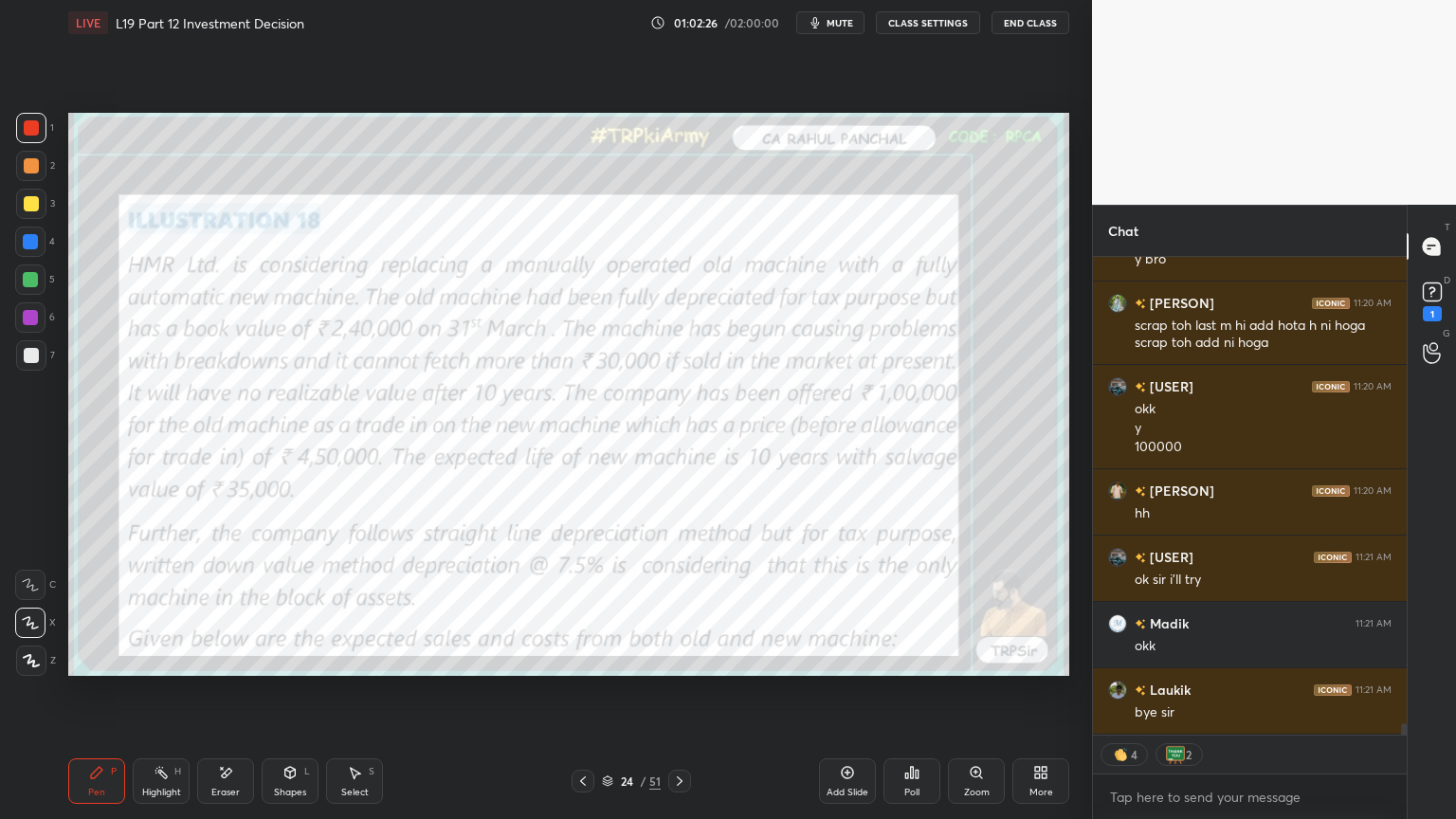 click on "End Class" at bounding box center (1030, 23) 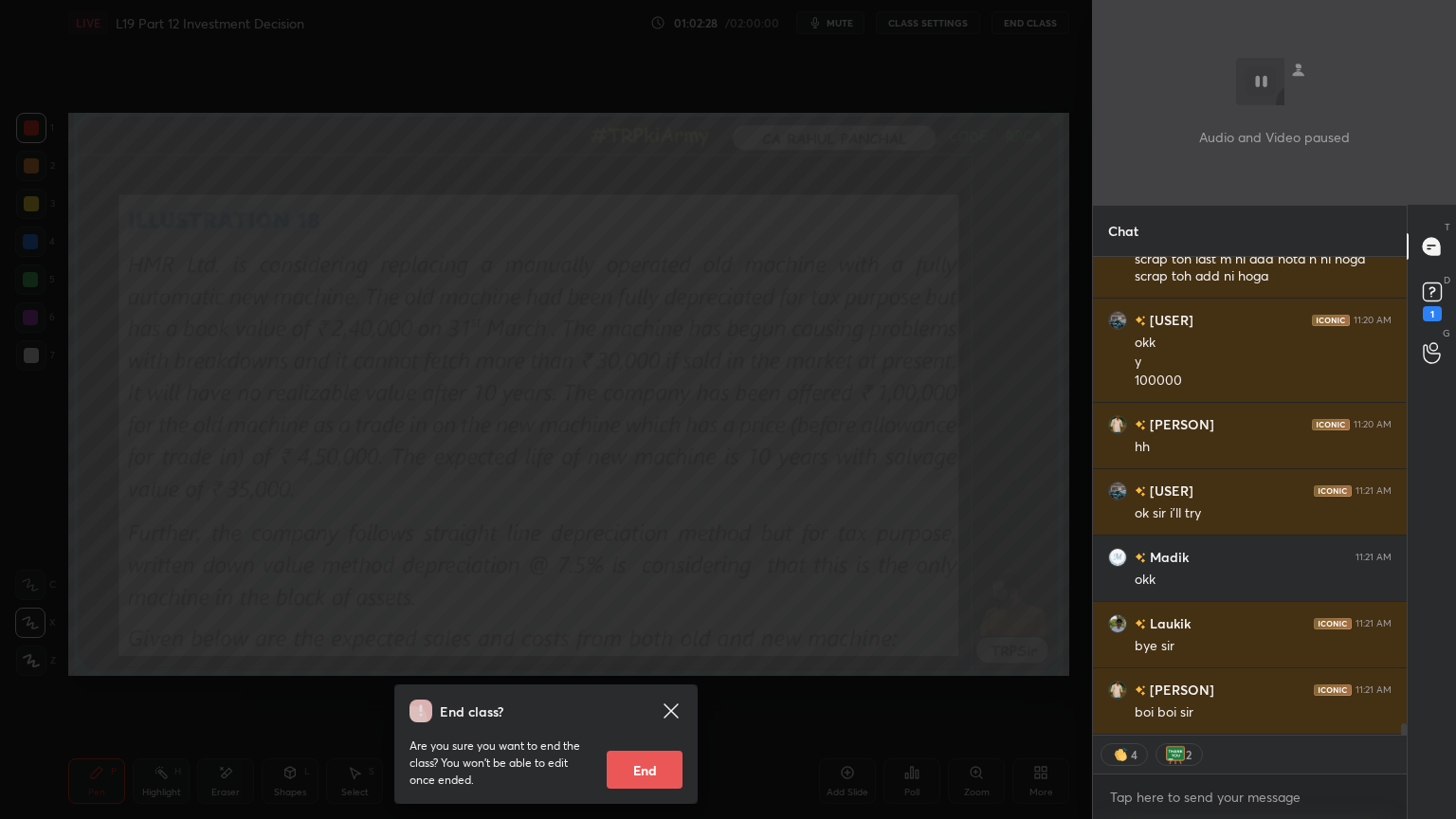 scroll, scrollTop: 19865, scrollLeft: 0, axis: vertical 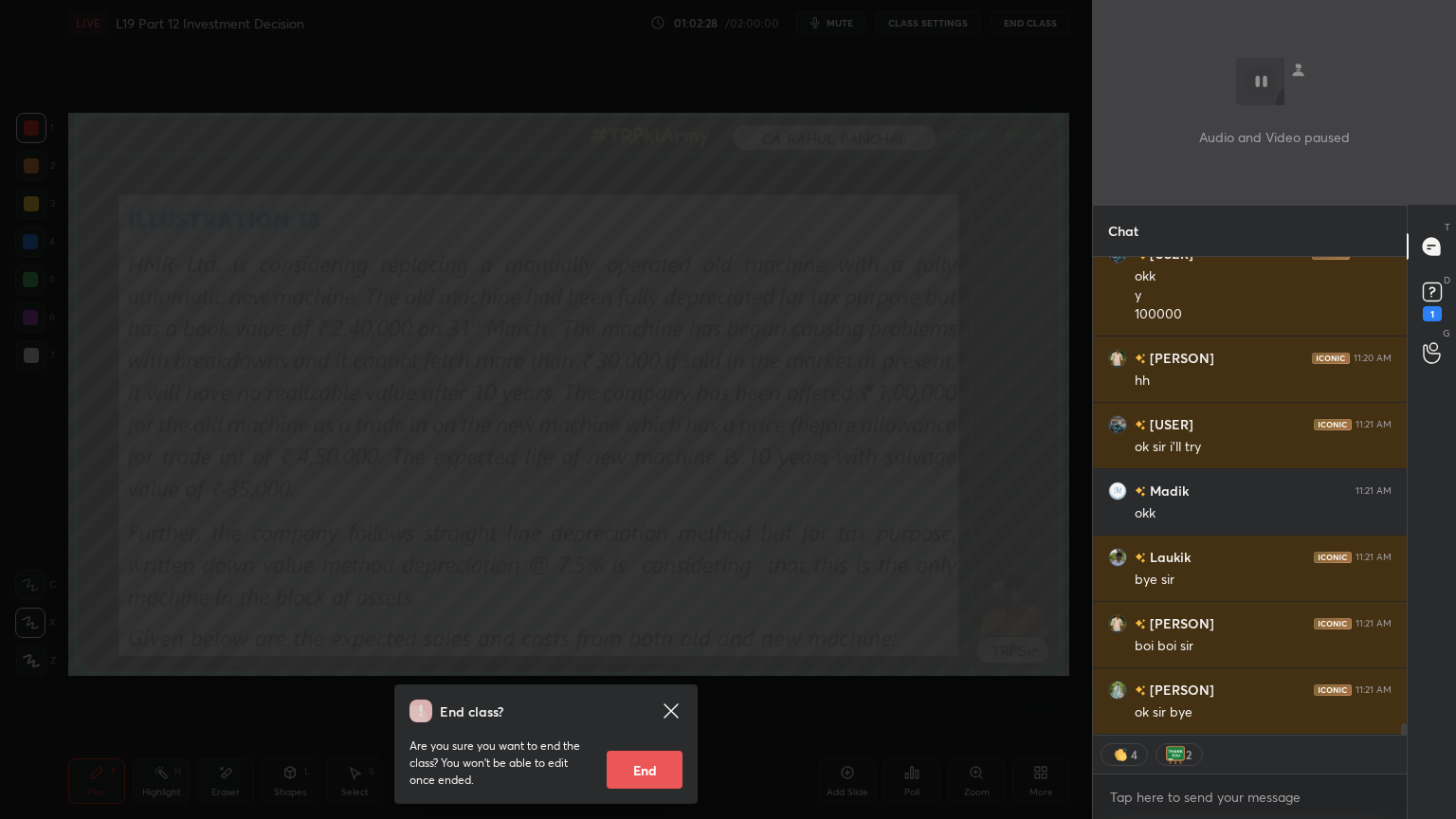 click on "End" at bounding box center [645, 770] 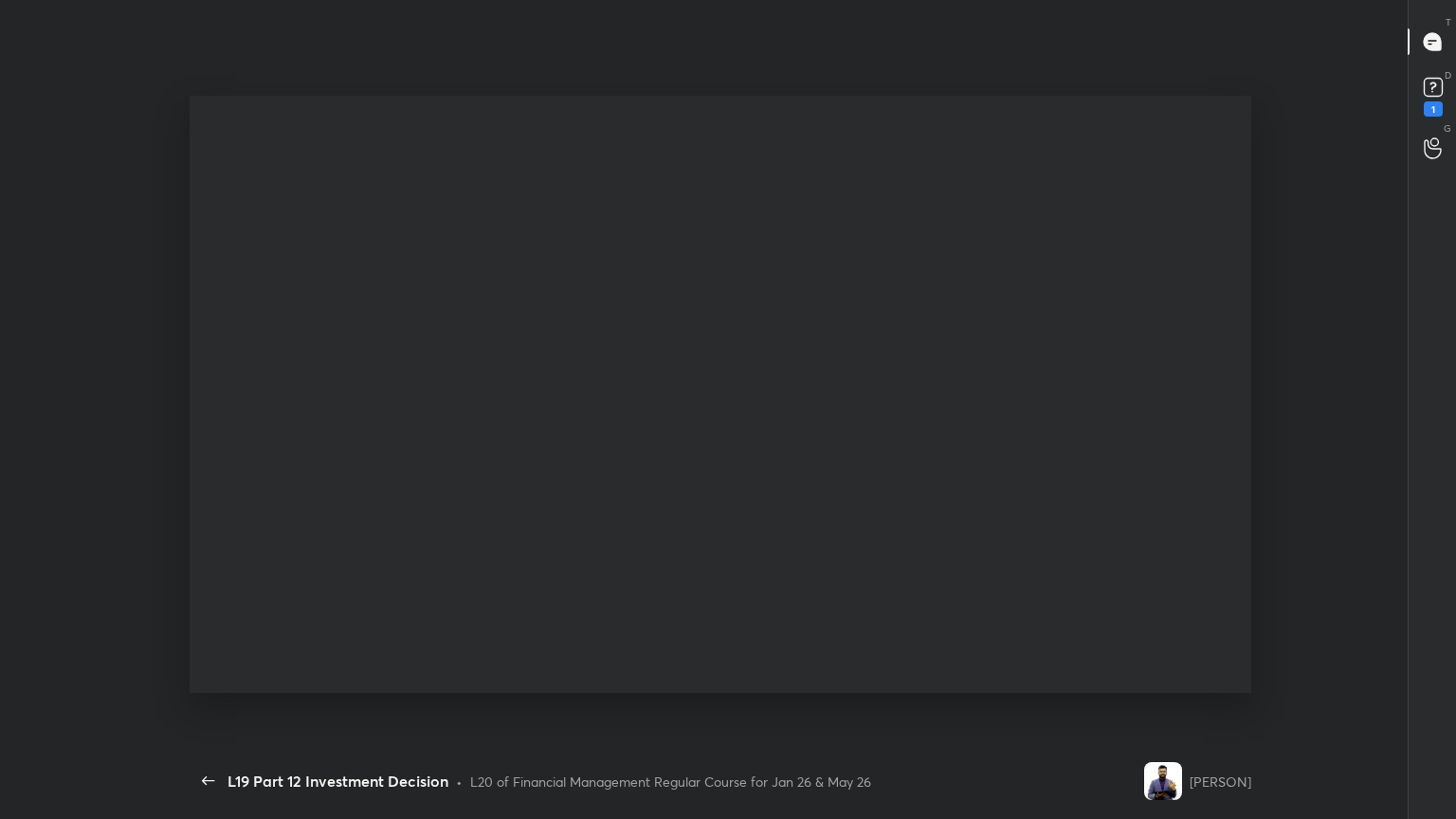 scroll, scrollTop: 94094, scrollLeft: 93711, axis: both 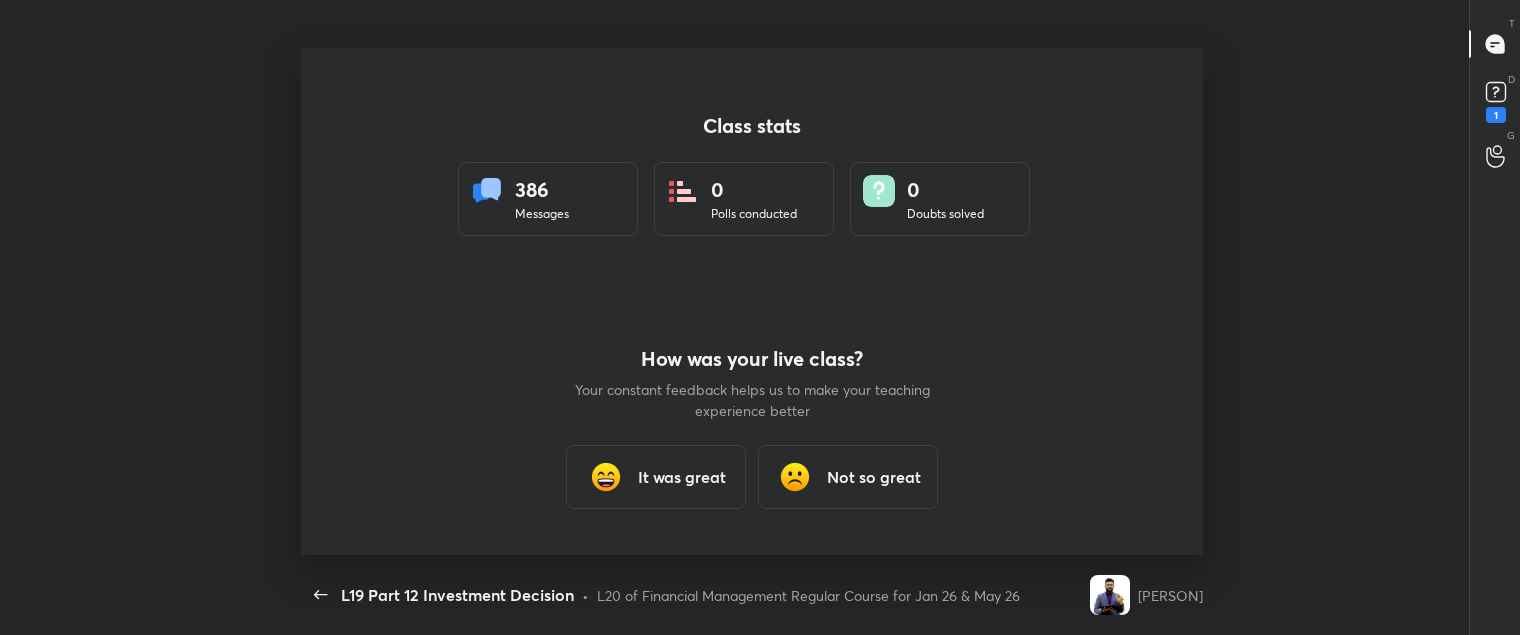 type on "x" 